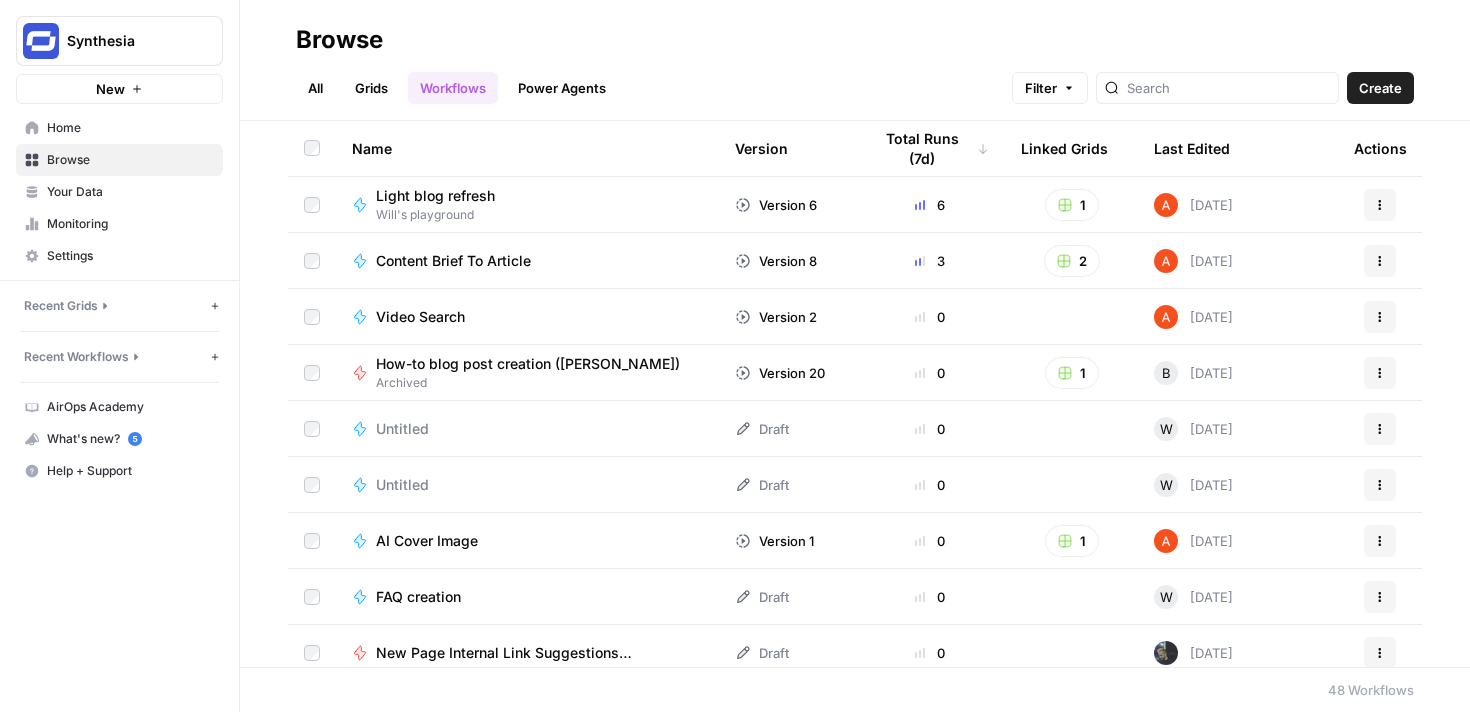 scroll, scrollTop: 0, scrollLeft: 0, axis: both 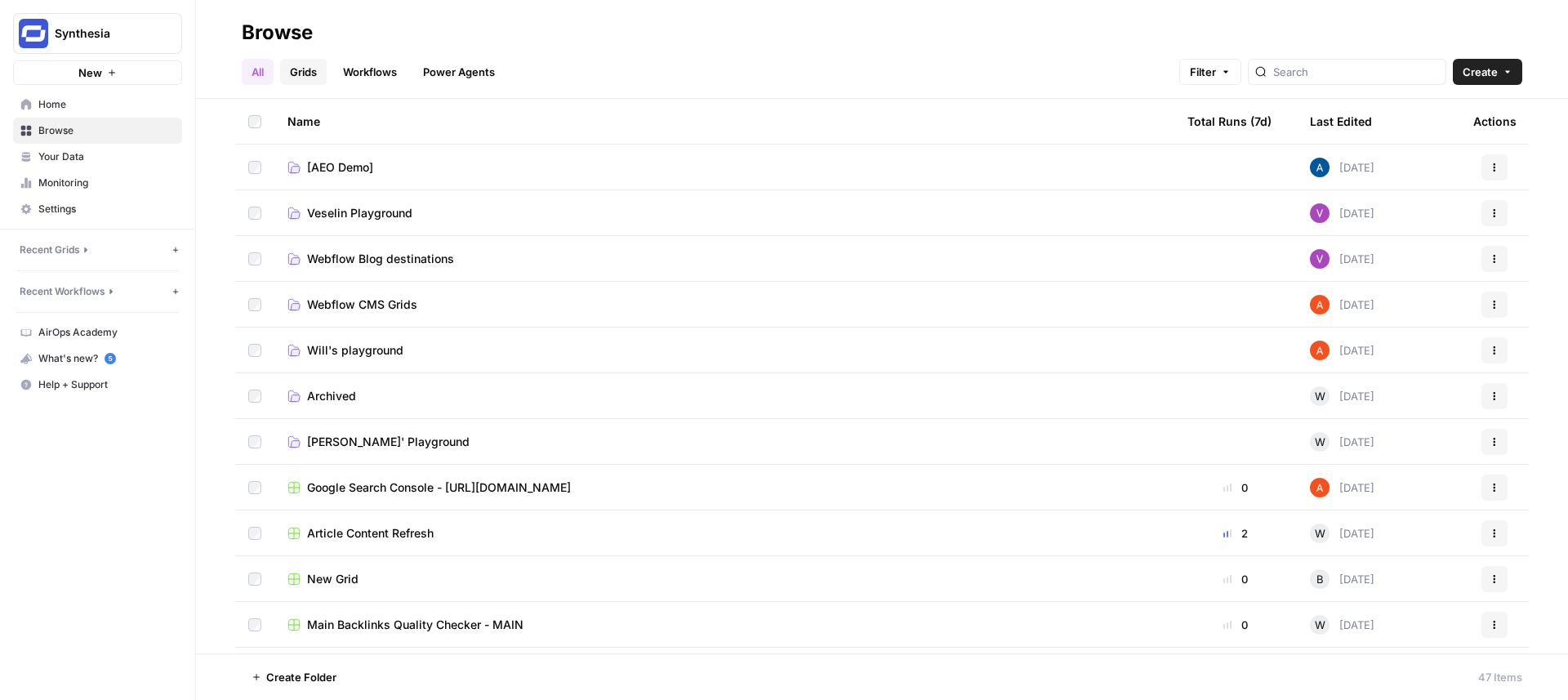 click on "Grids" at bounding box center (303, 72) 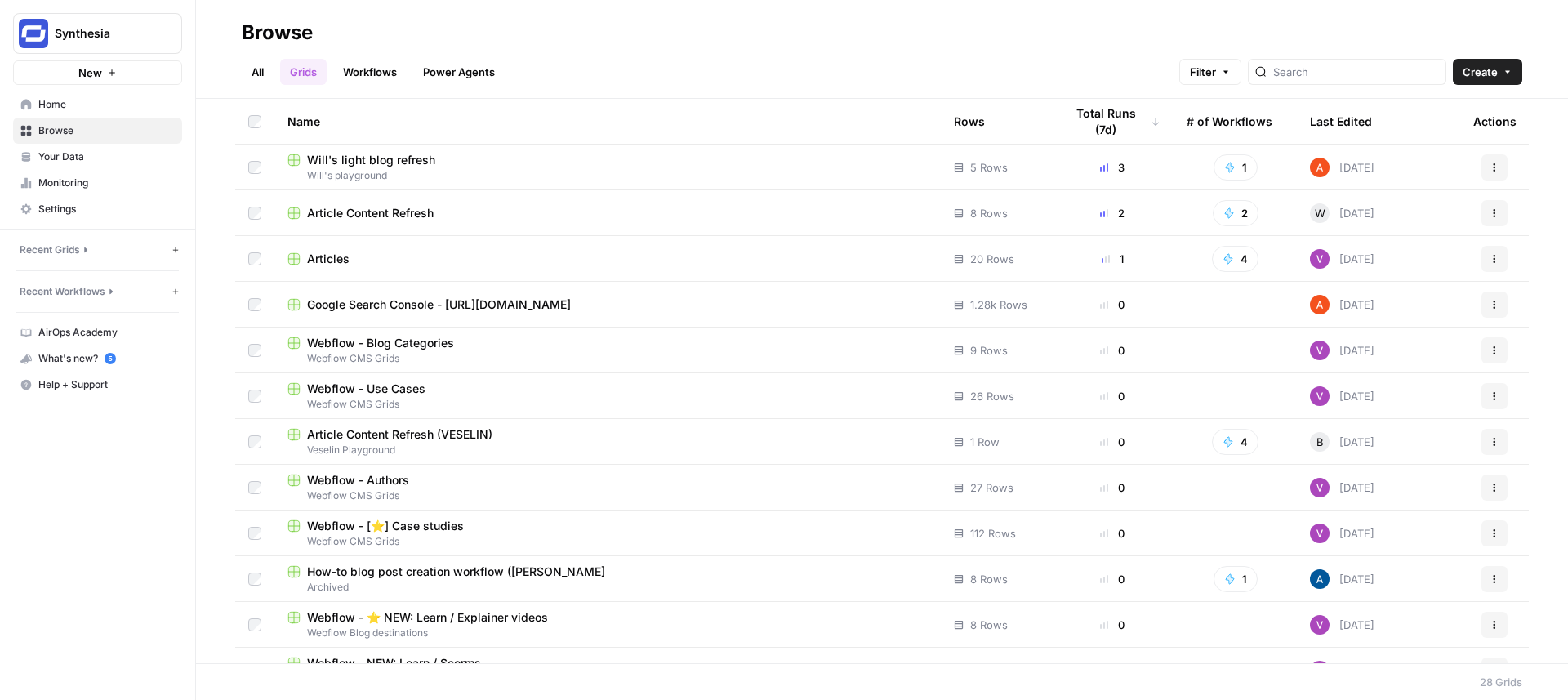 click on "Will's light blog refresh" at bounding box center (371, 160) 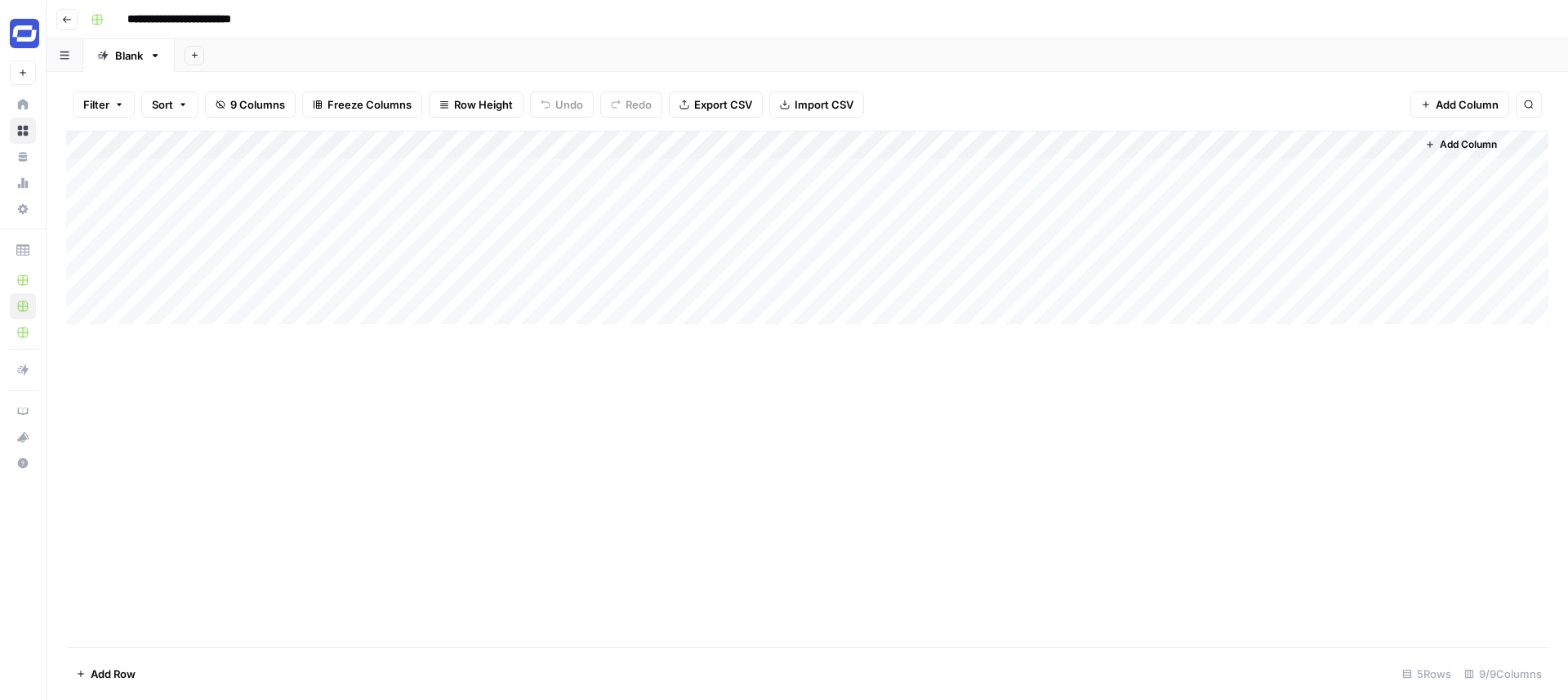 click on "Add Column" at bounding box center [807, 228] 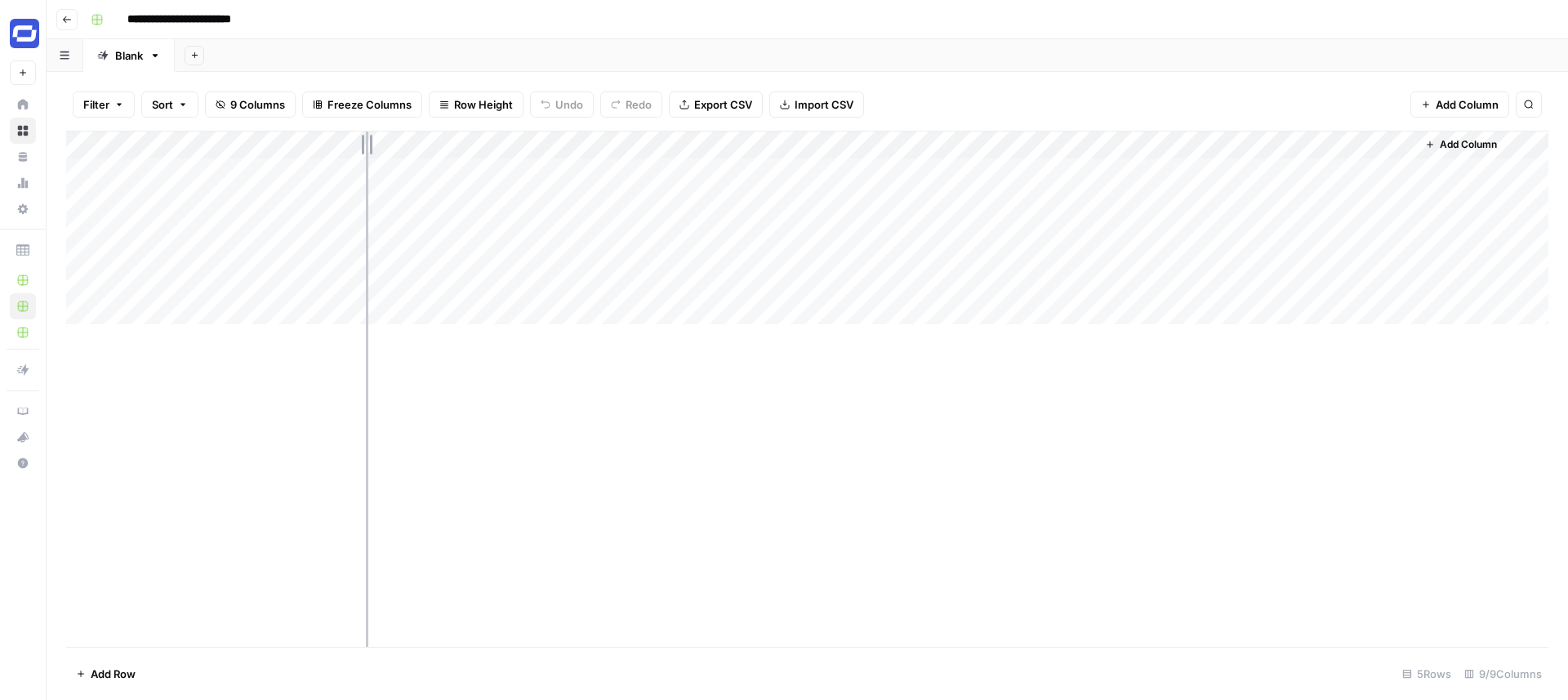 drag, startPoint x: 238, startPoint y: 139, endPoint x: 371, endPoint y: 140, distance: 133.00376 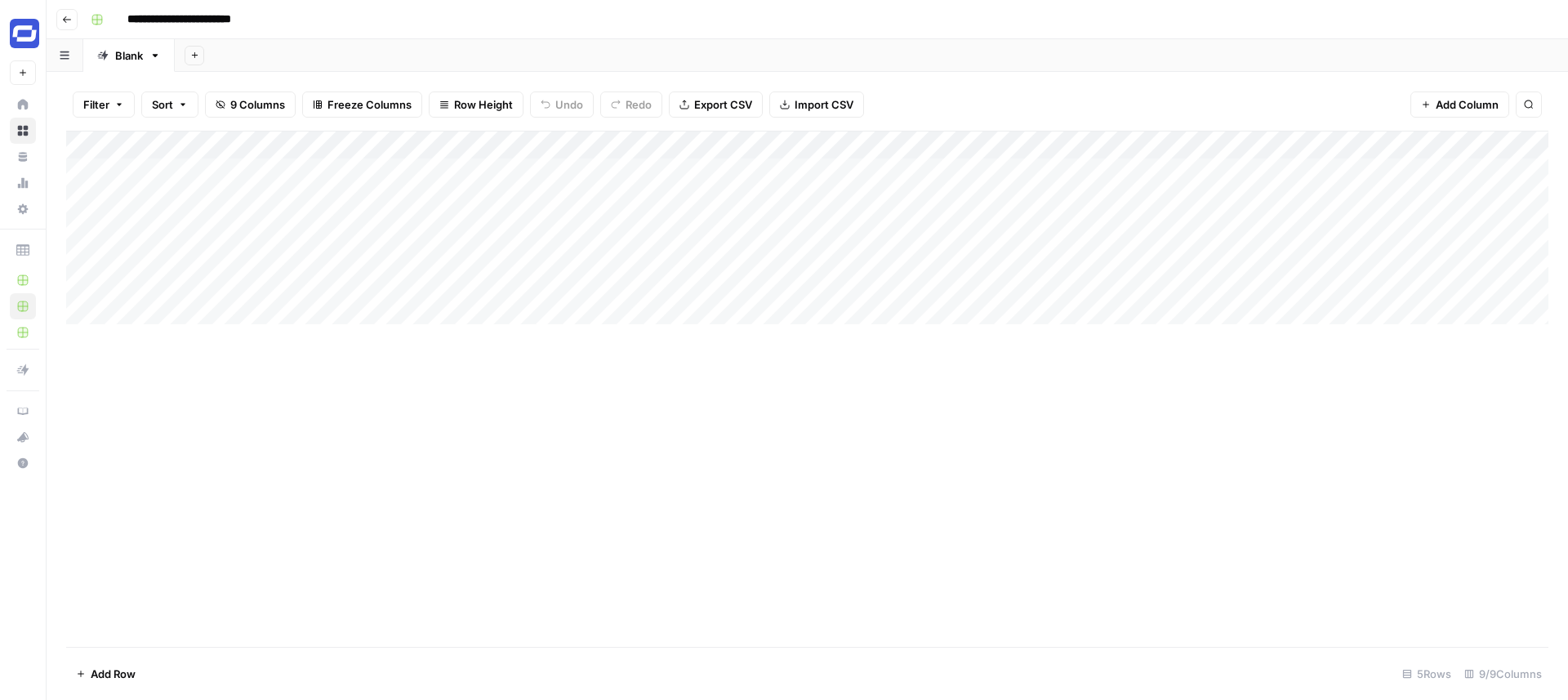 click on "Add Column" at bounding box center (807, 228) 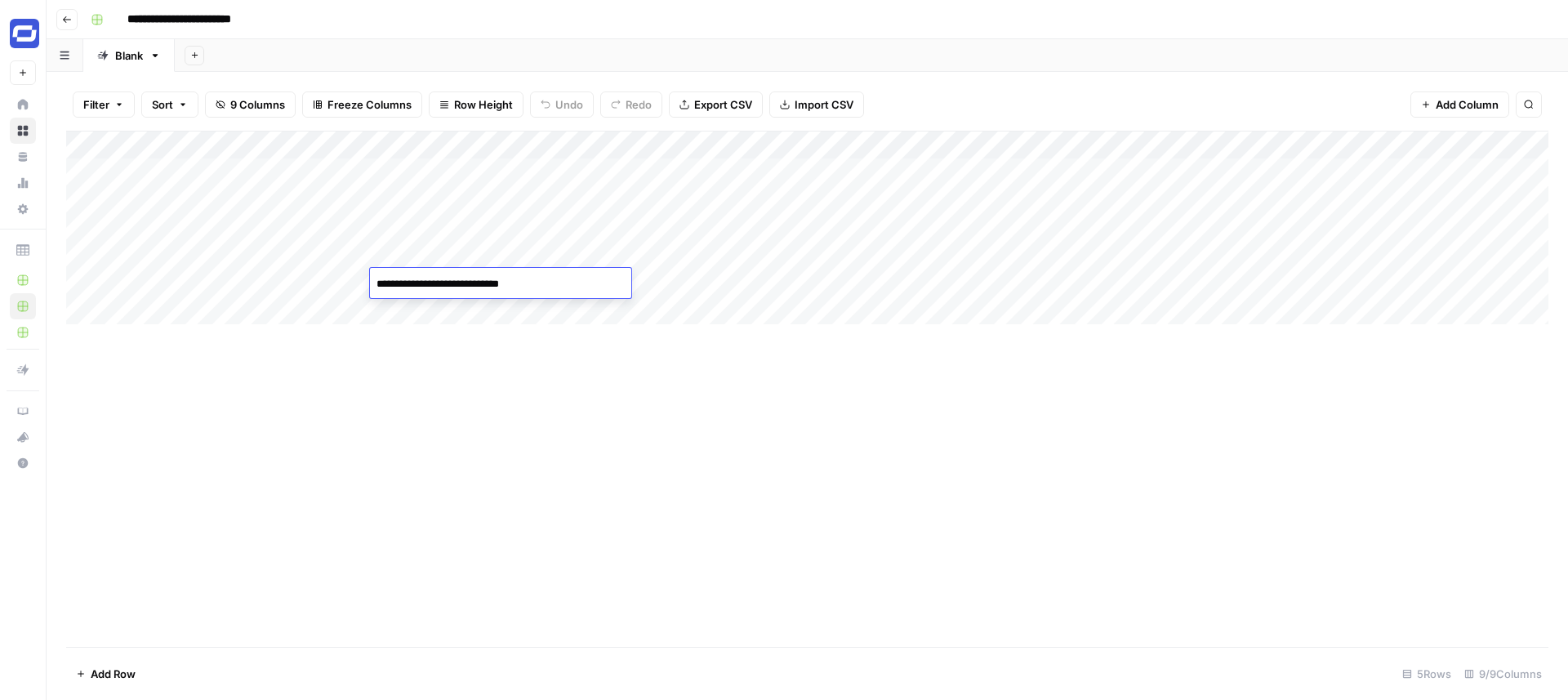 click on "**********" at bounding box center (501, 284) 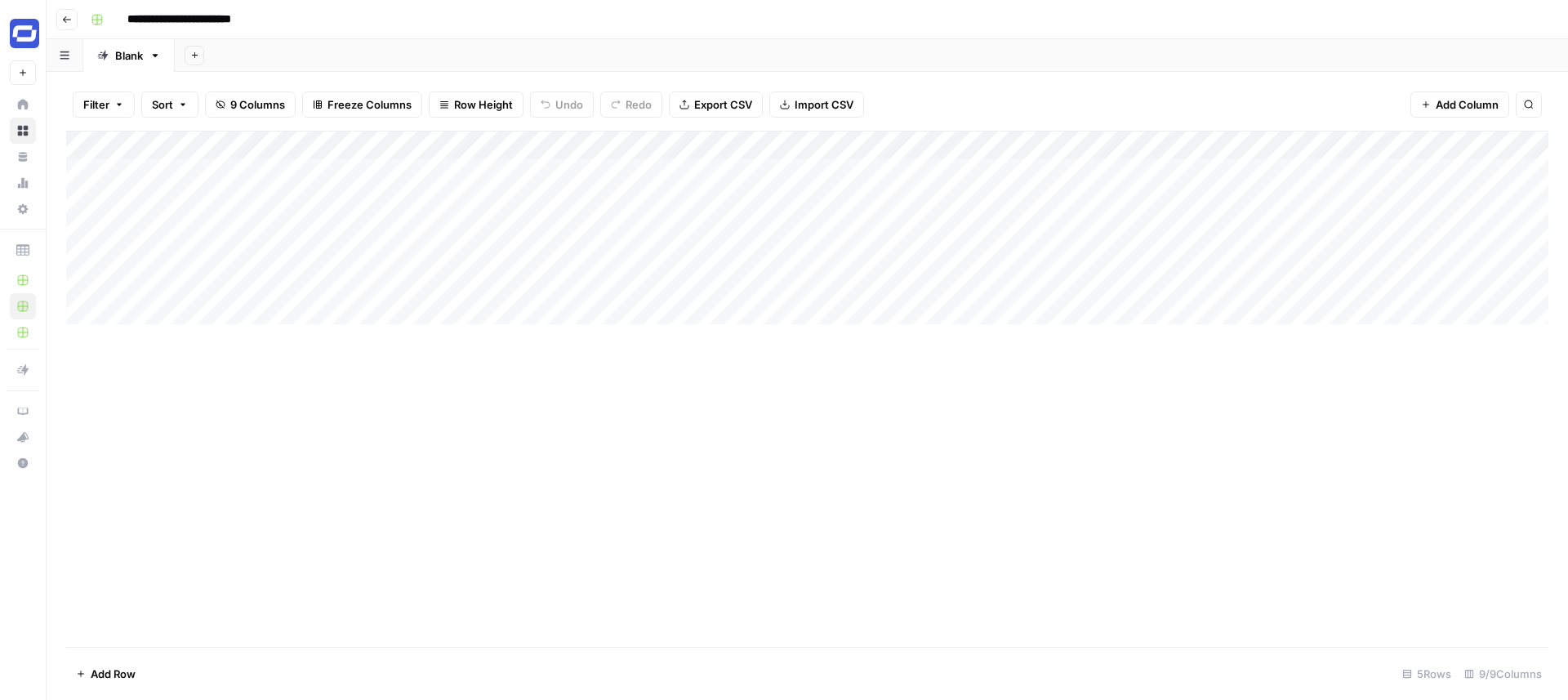 click on "Add Column" at bounding box center [807, 228] 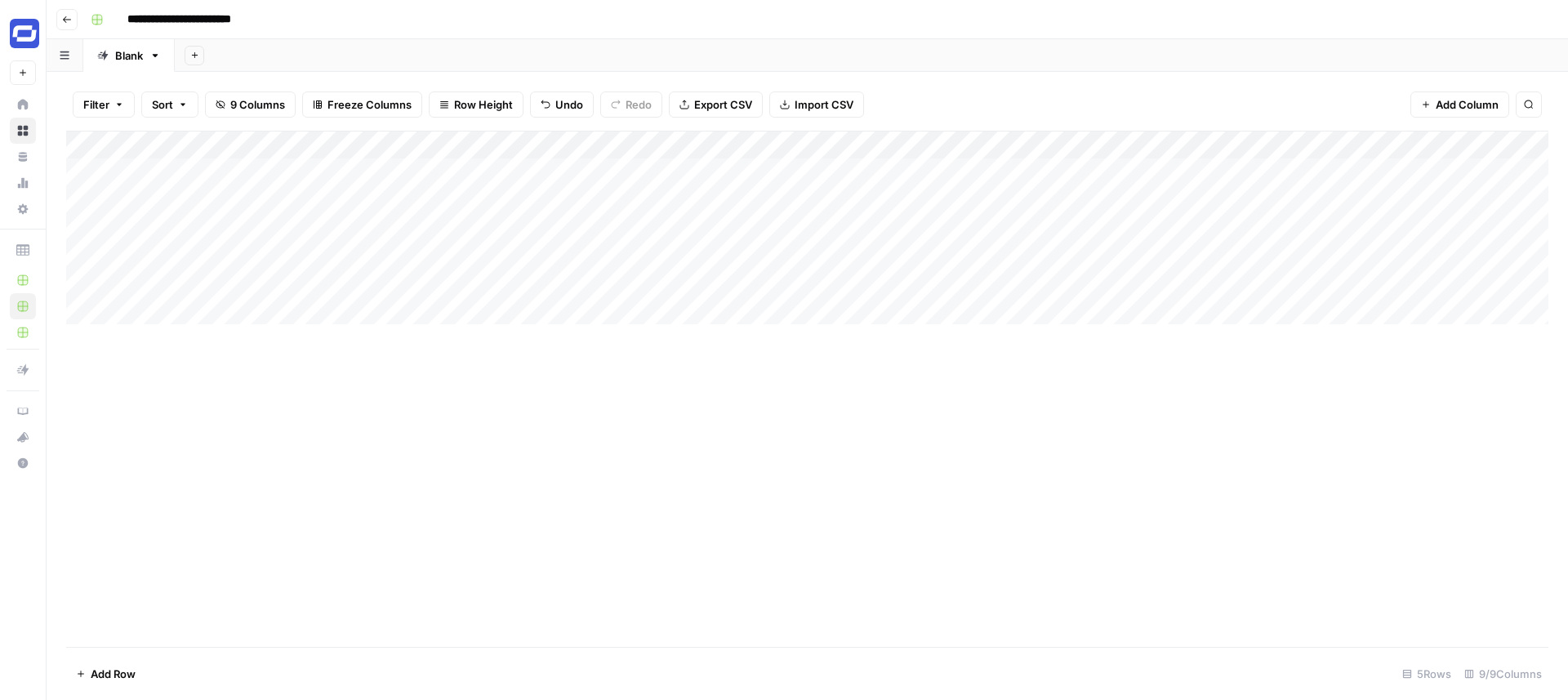 click on "Add Column" at bounding box center (807, 228) 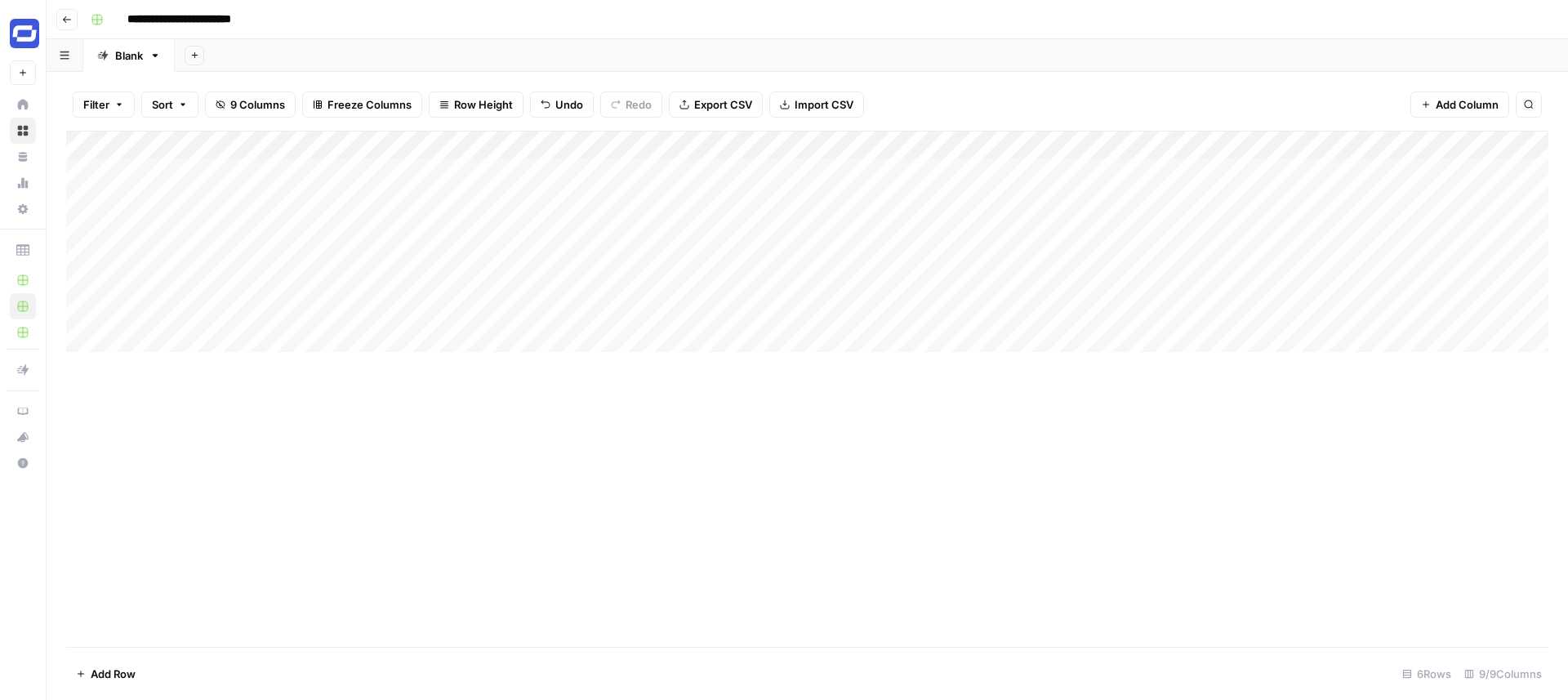 drag, startPoint x: 345, startPoint y: 171, endPoint x: 545, endPoint y: 168, distance: 200.0225 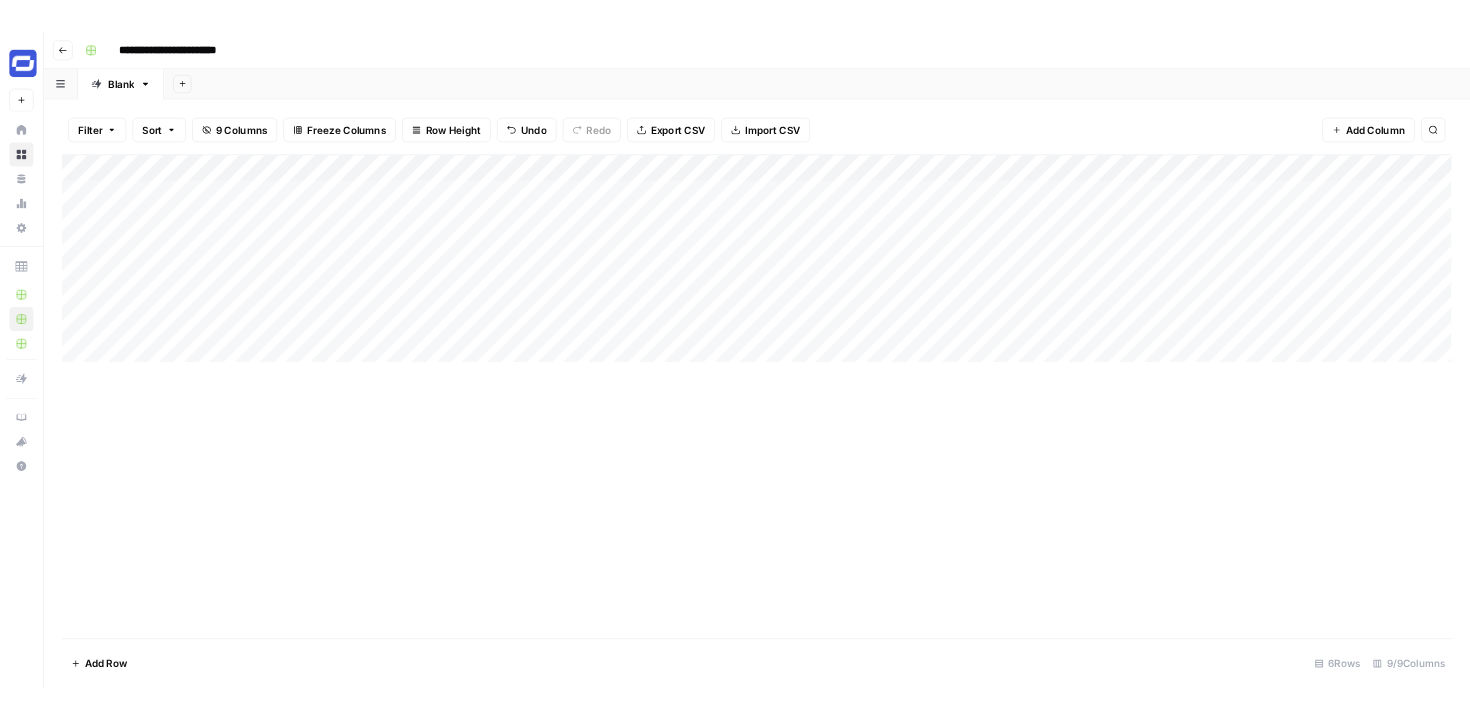 scroll, scrollTop: 0, scrollLeft: 0, axis: both 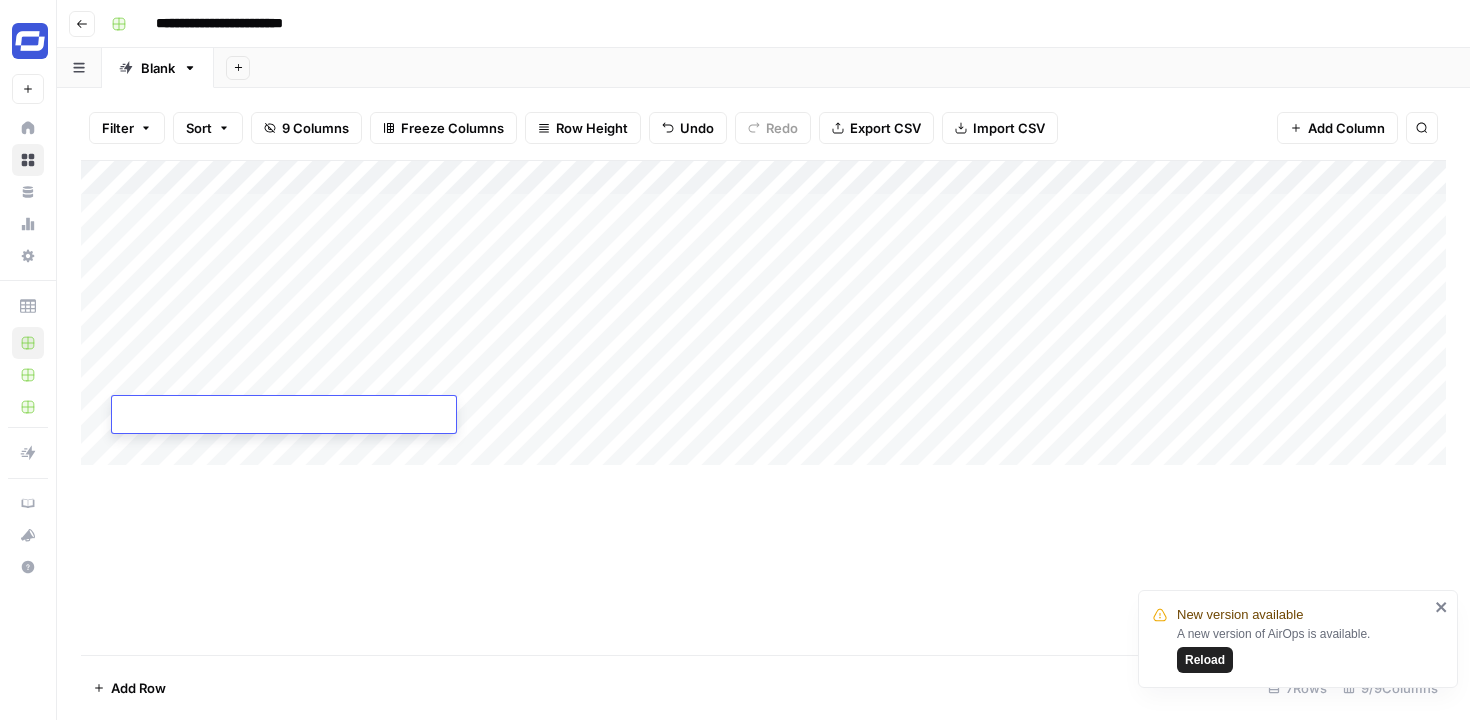 click at bounding box center [284, 416] 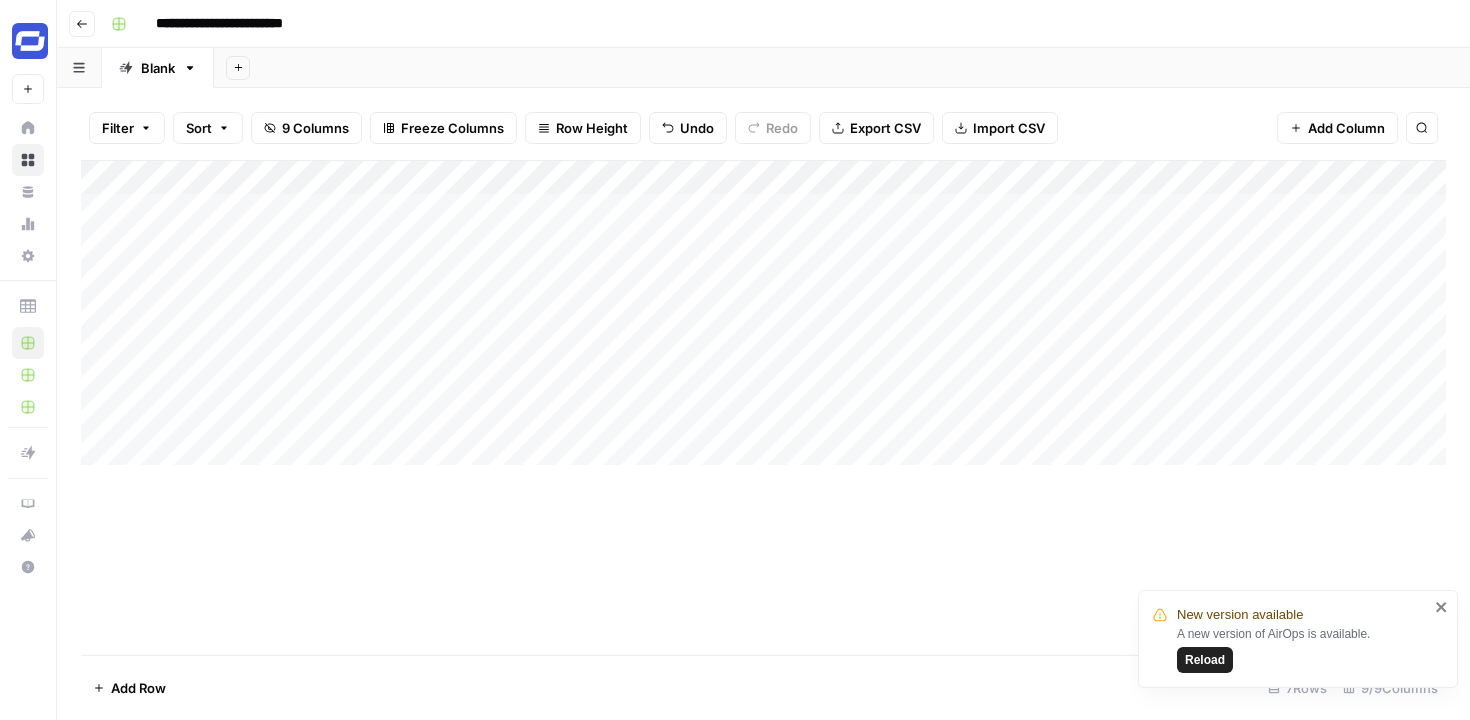 click on "Add Column" at bounding box center (763, 313) 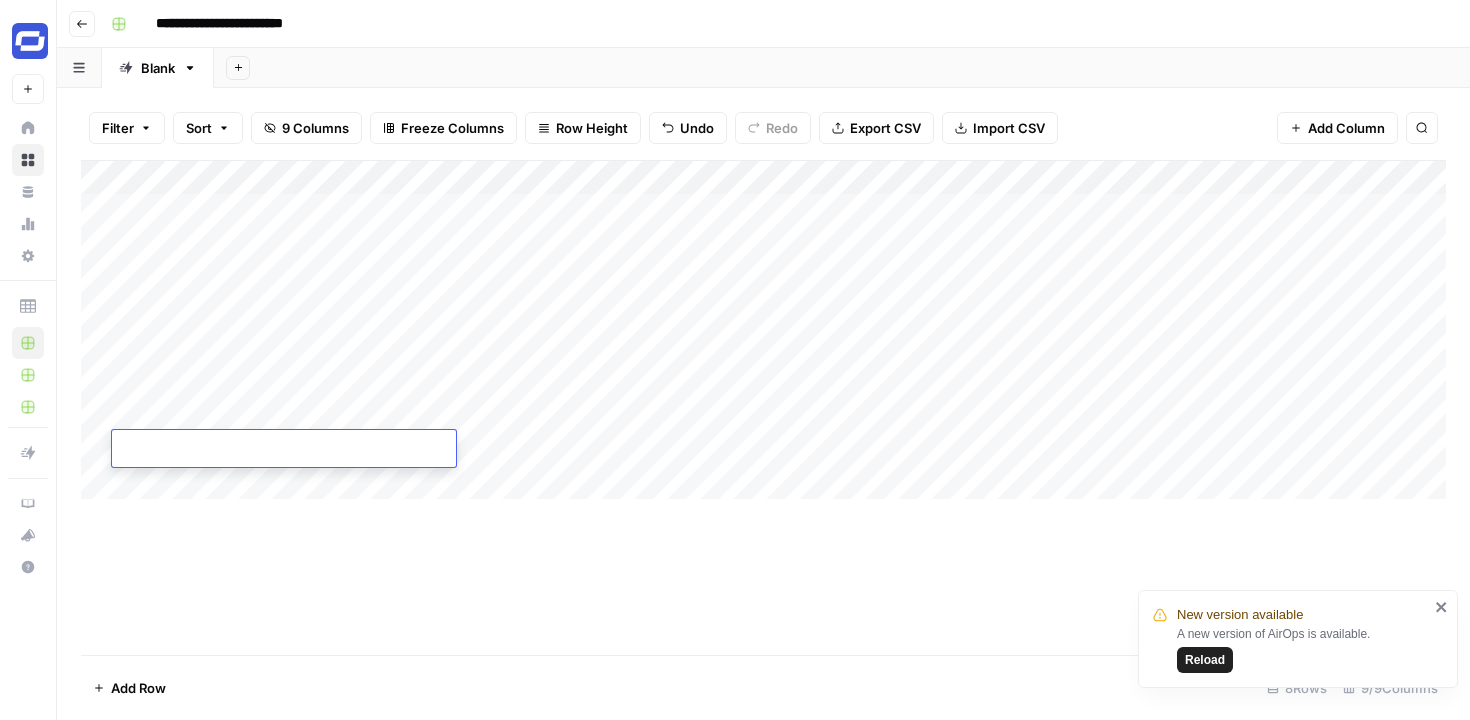 click at bounding box center (284, 450) 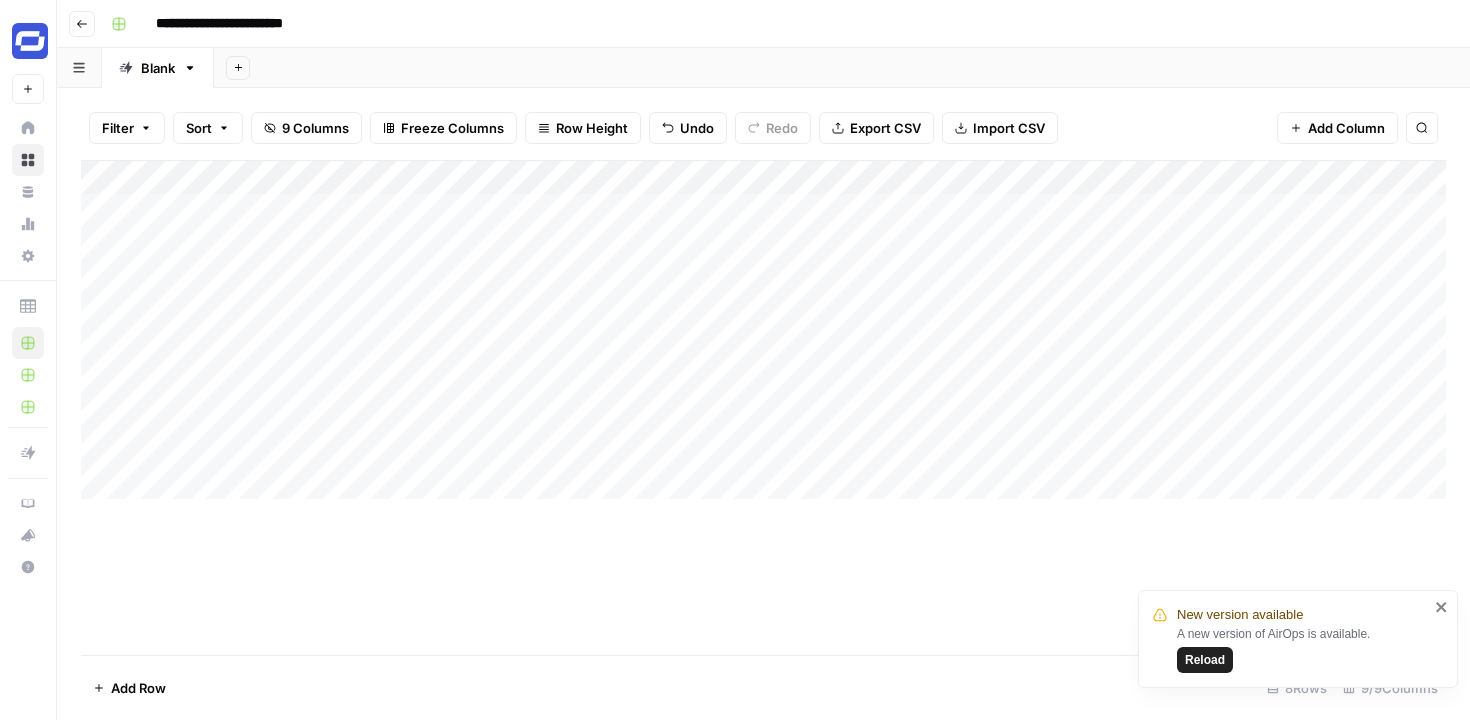 click on "Add Column" at bounding box center (763, 330) 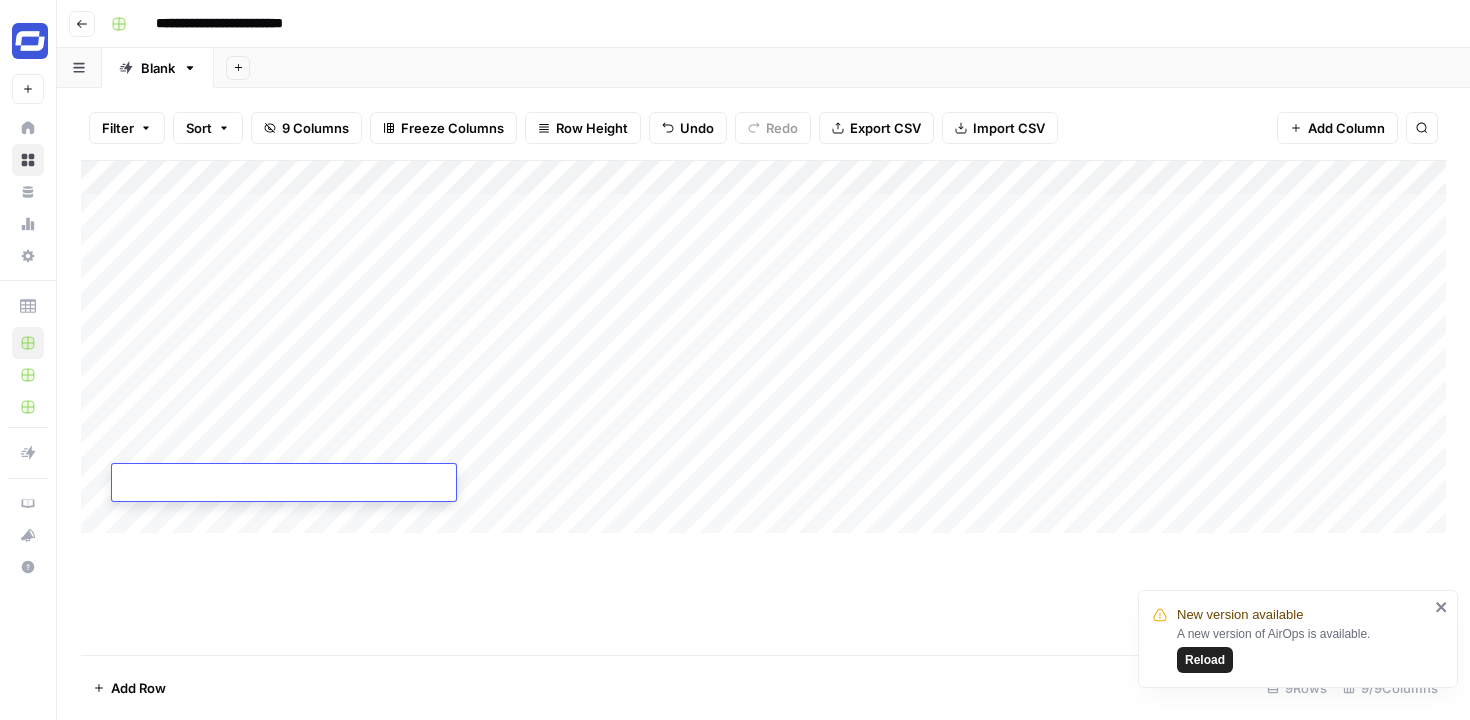 click at bounding box center [284, 484] 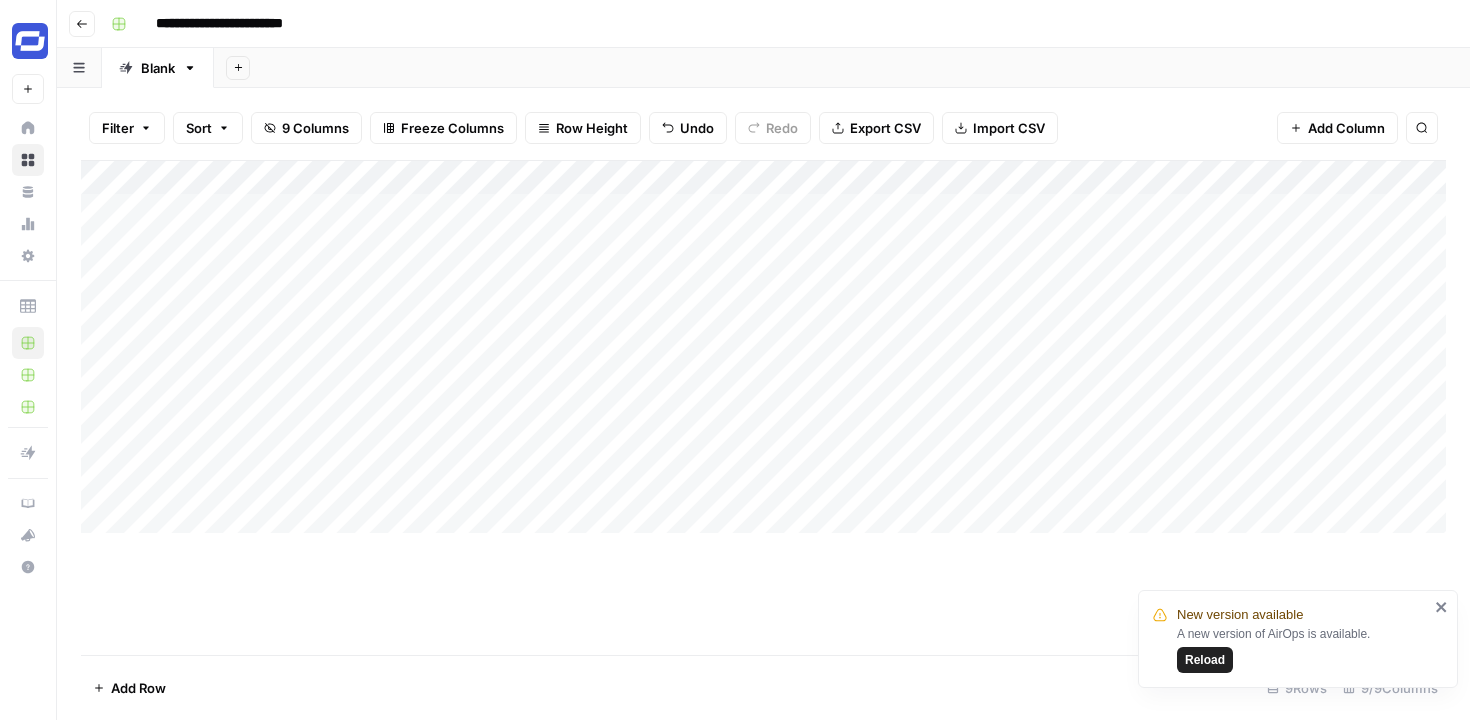 click on "Add Column" at bounding box center [763, 347] 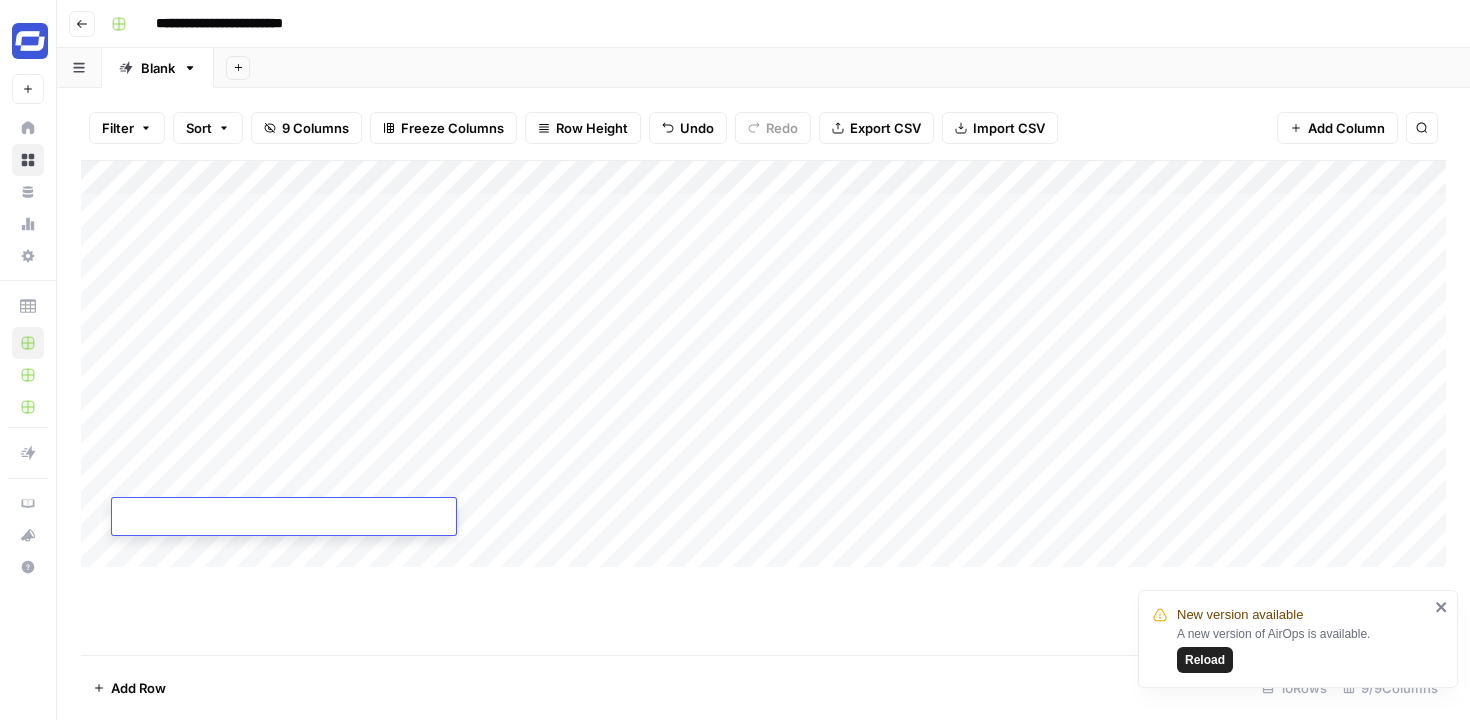 click on "Add Column" at bounding box center (763, 364) 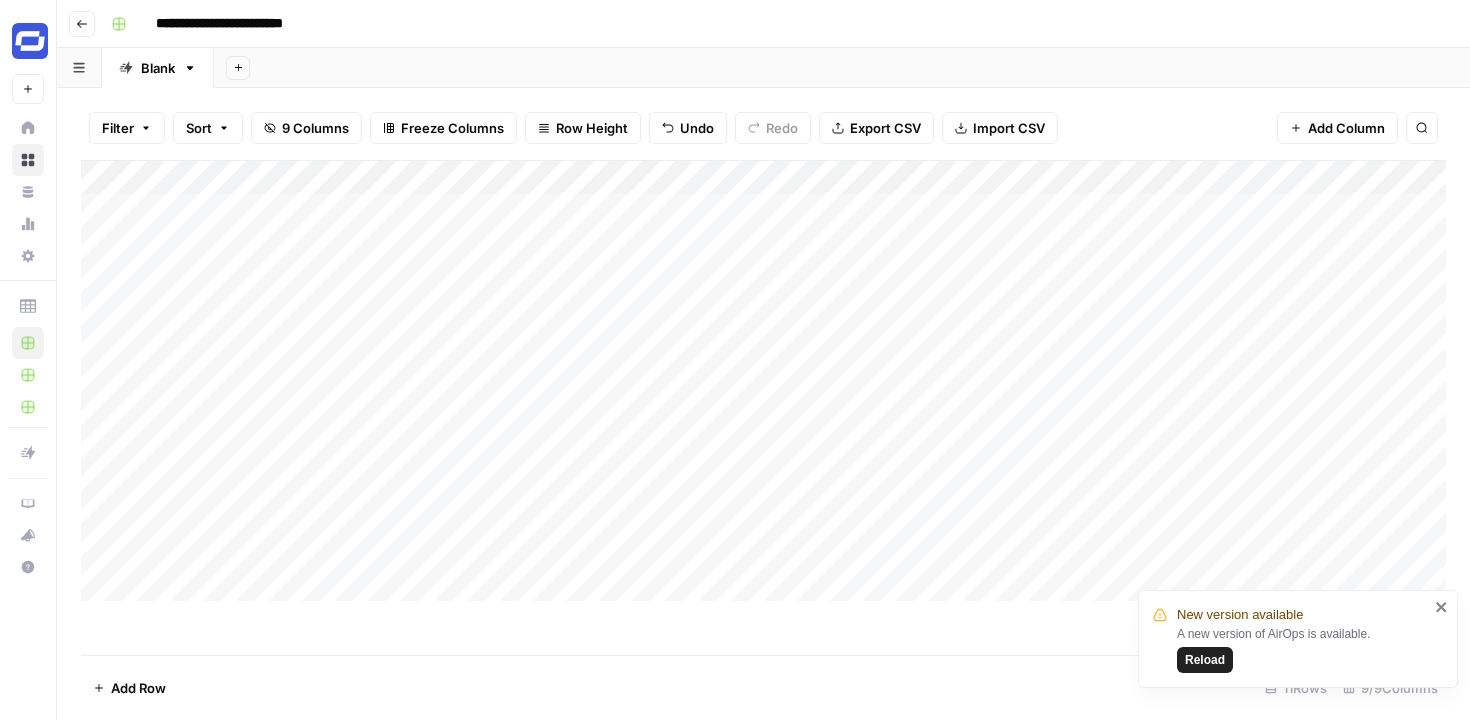 click on "Add Column" at bounding box center (763, 381) 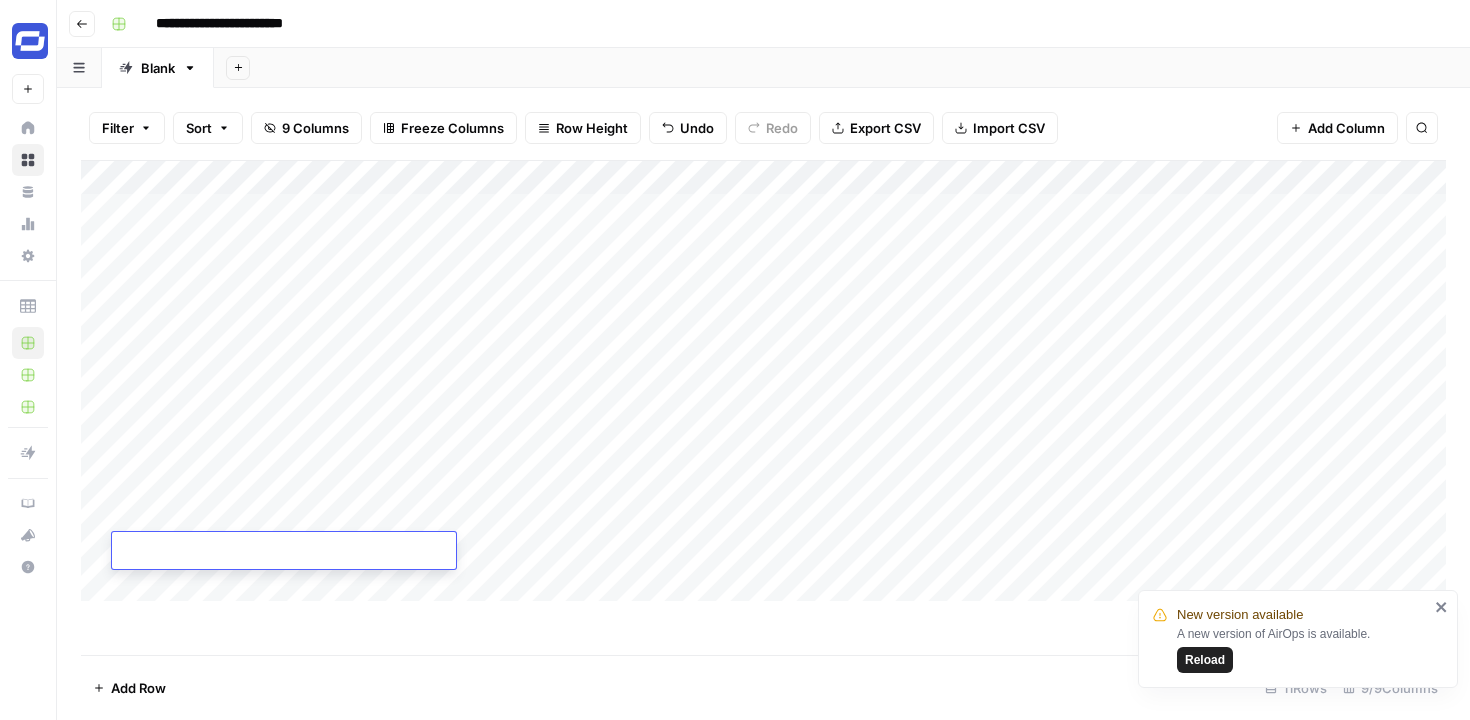 type on "**********" 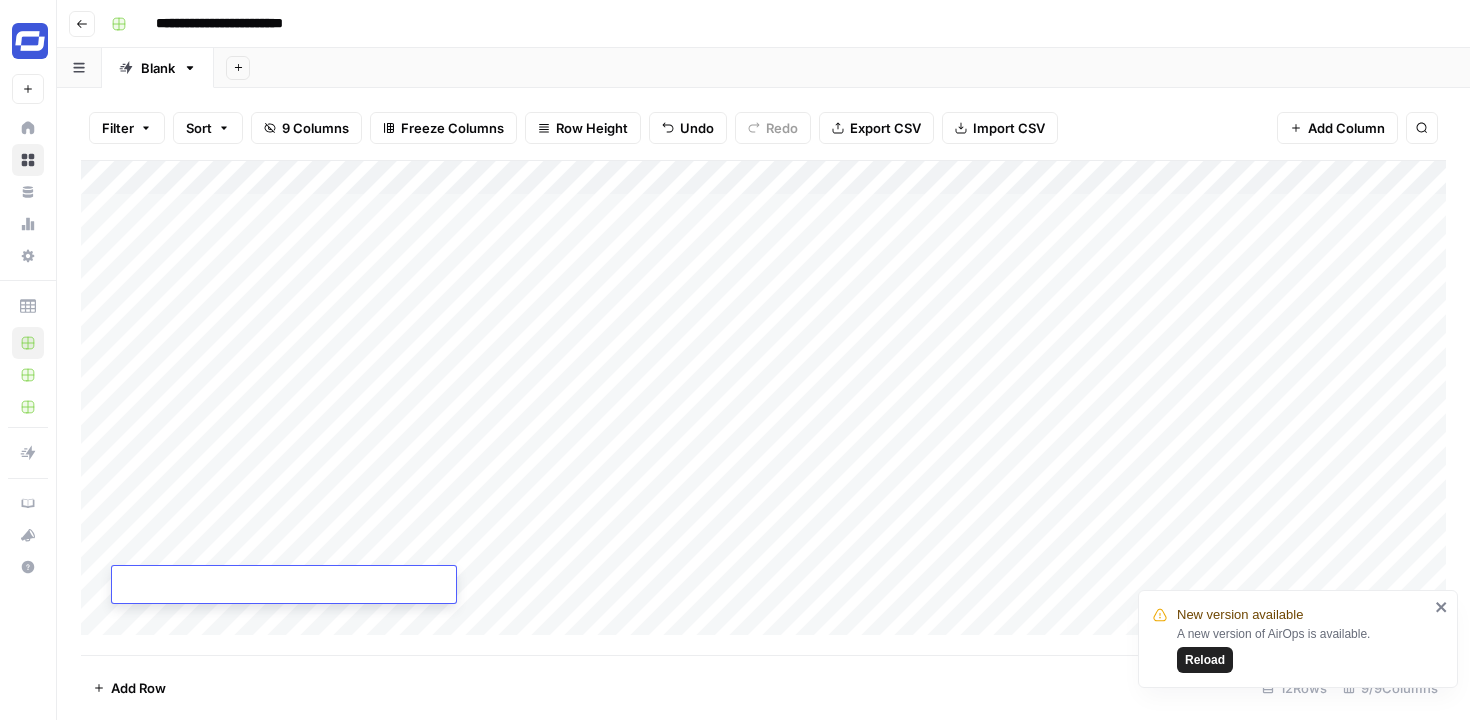 scroll, scrollTop: 0, scrollLeft: 0, axis: both 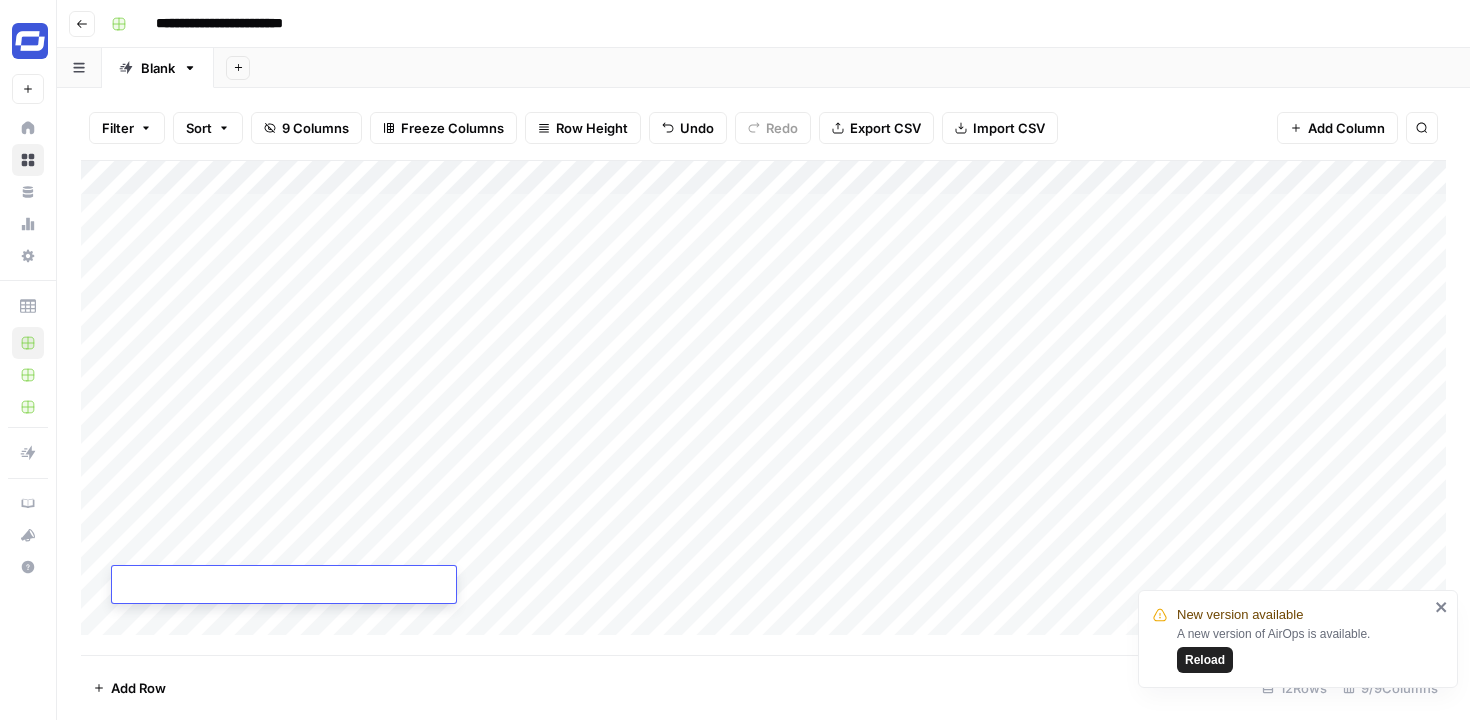 click on "Add Column" at bounding box center (763, 398) 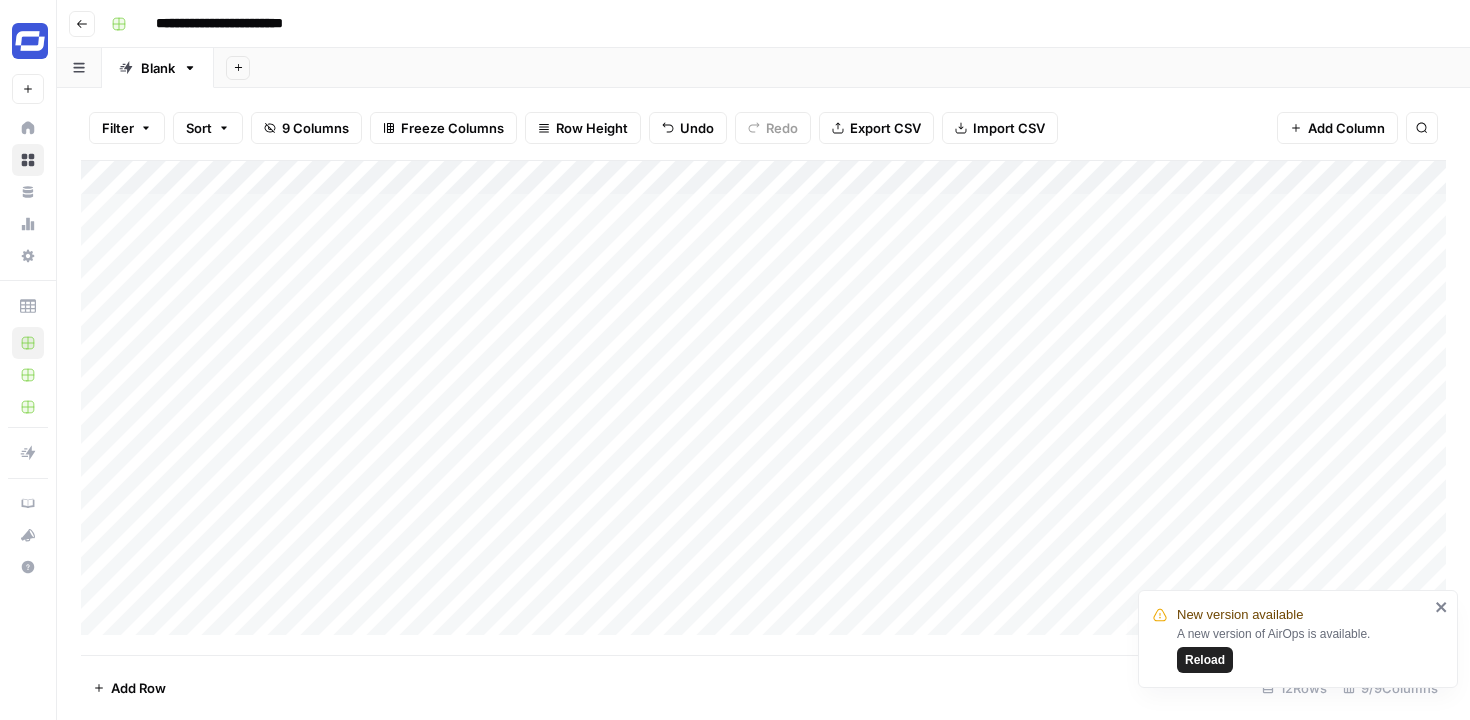 click on "Add Column" at bounding box center (763, 398) 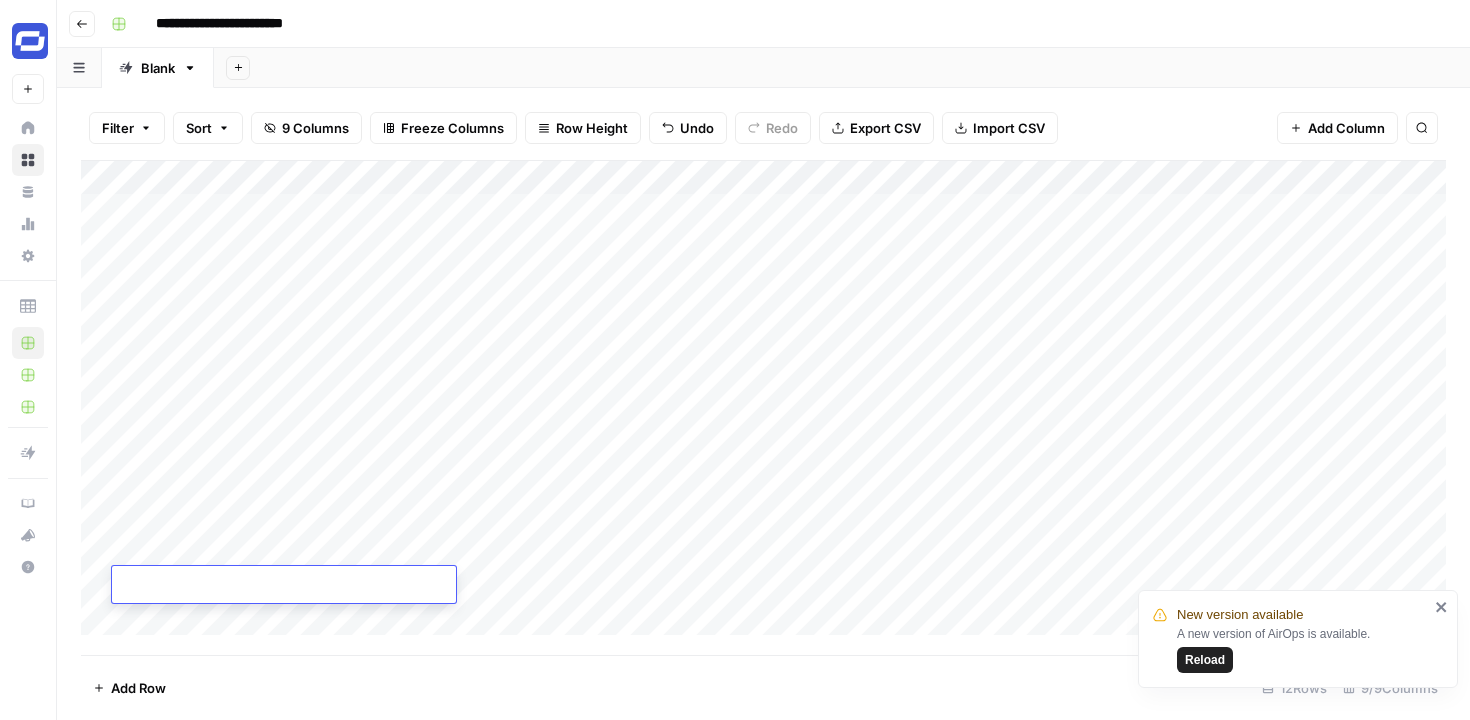 click at bounding box center [284, 586] 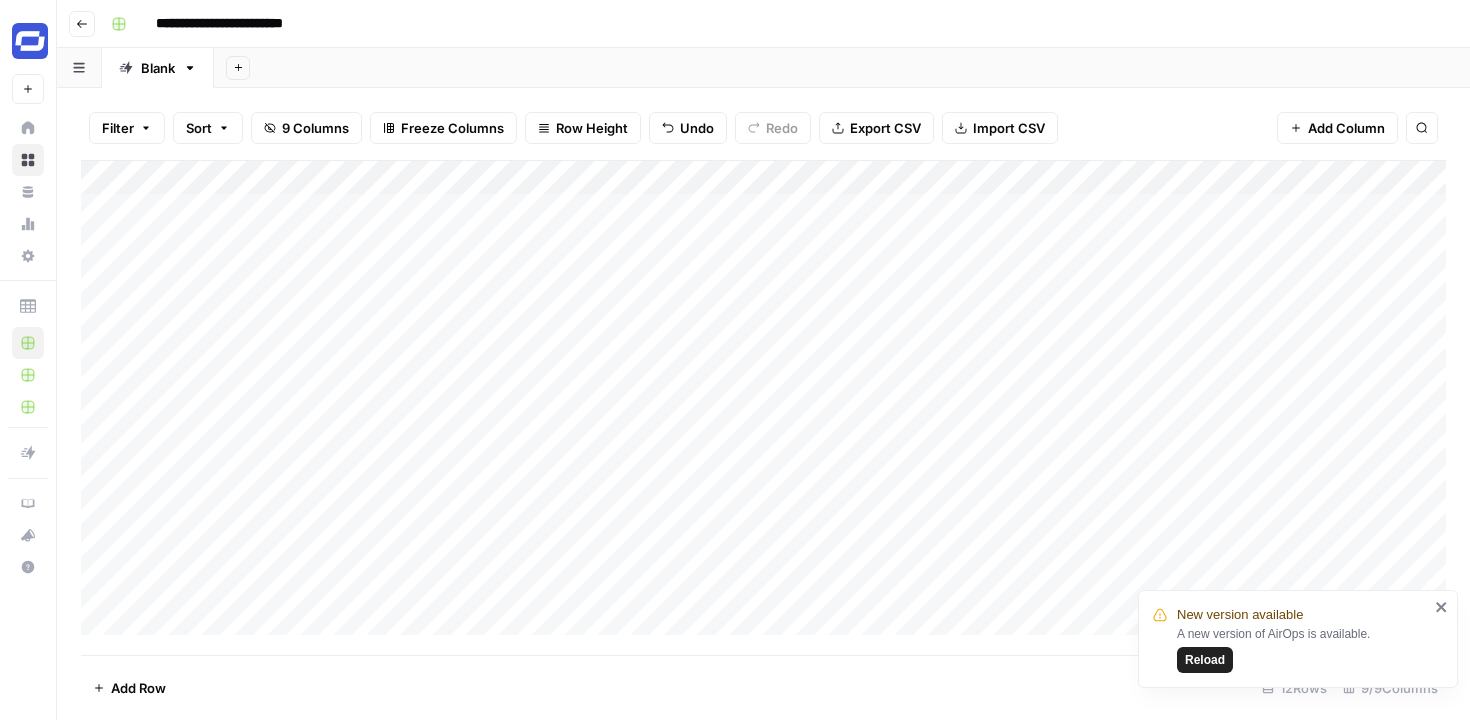 click on "Add Column" at bounding box center [763, 398] 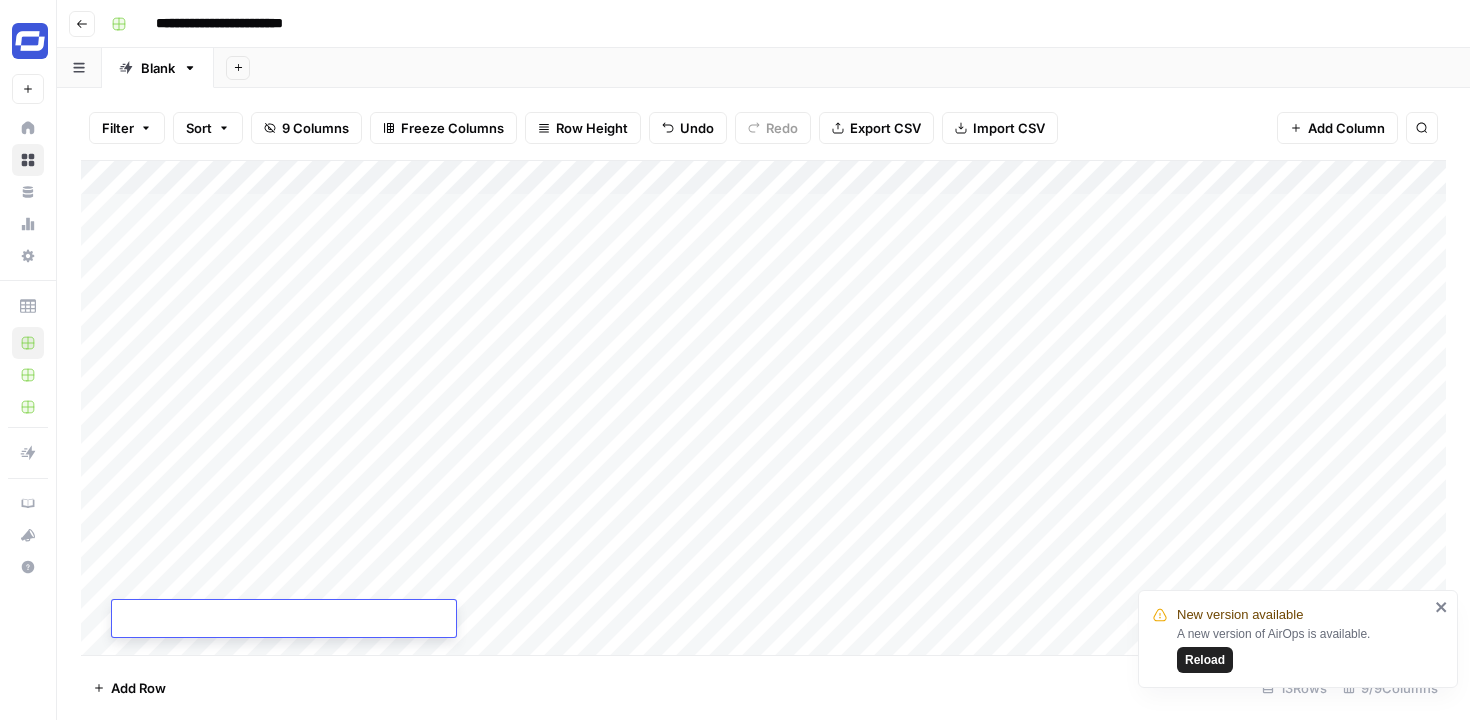 click at bounding box center [284, 620] 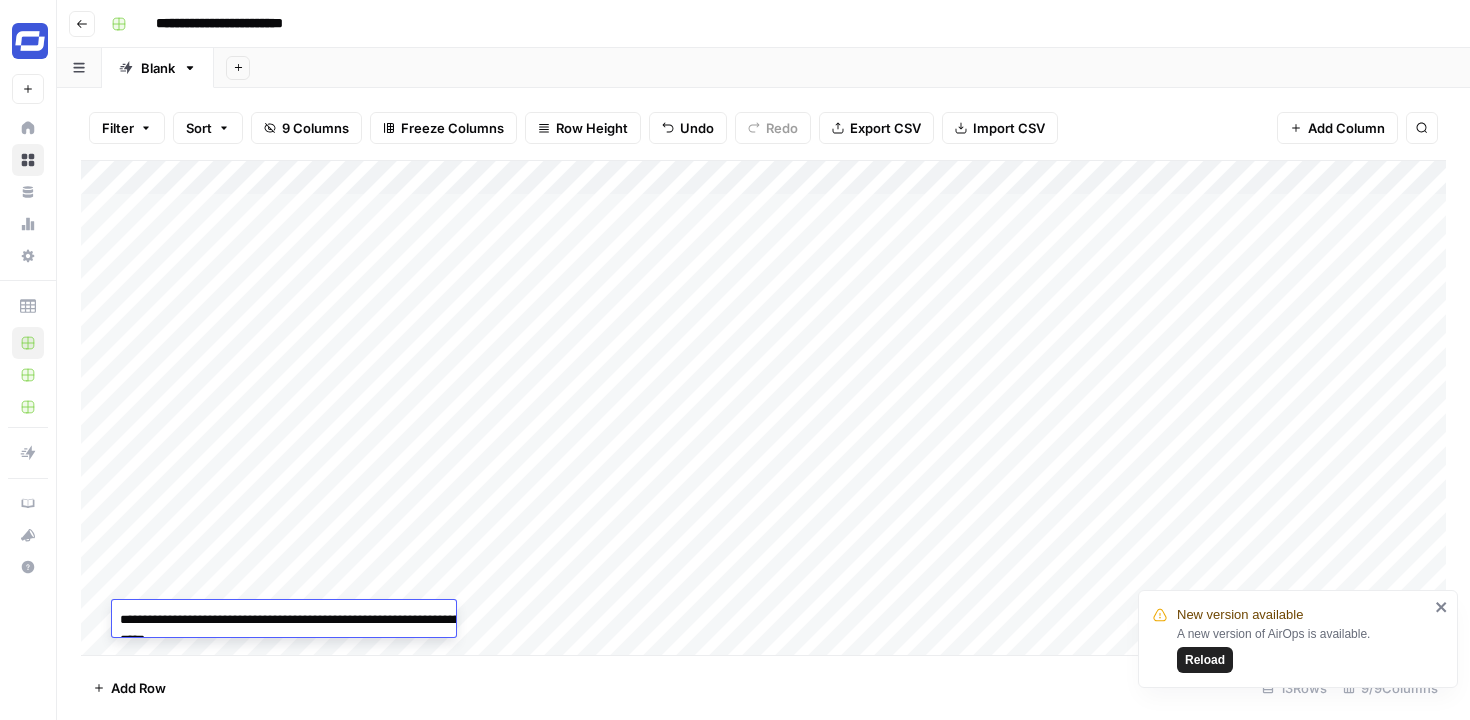 type on "**********" 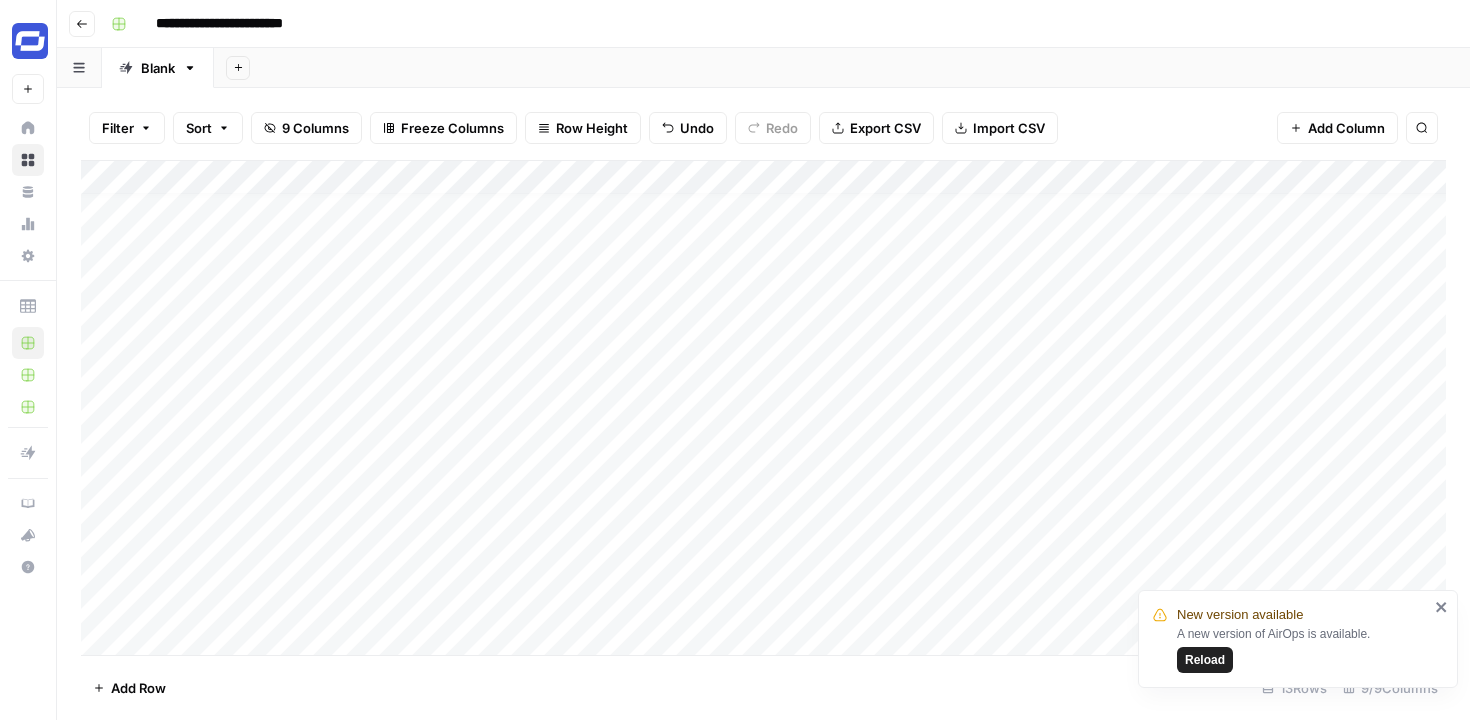 click on "Add Column" at bounding box center (763, 408) 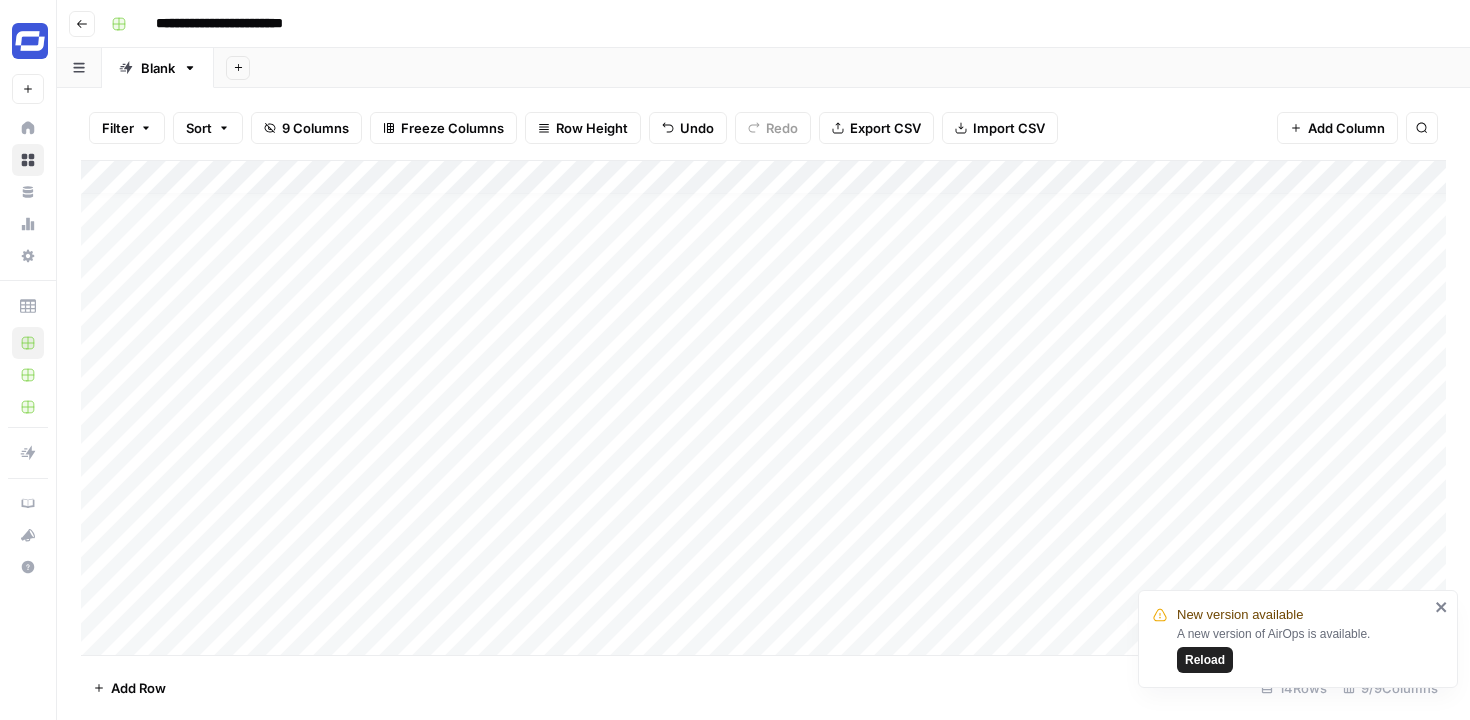 click on "Add Column" at bounding box center (763, 408) 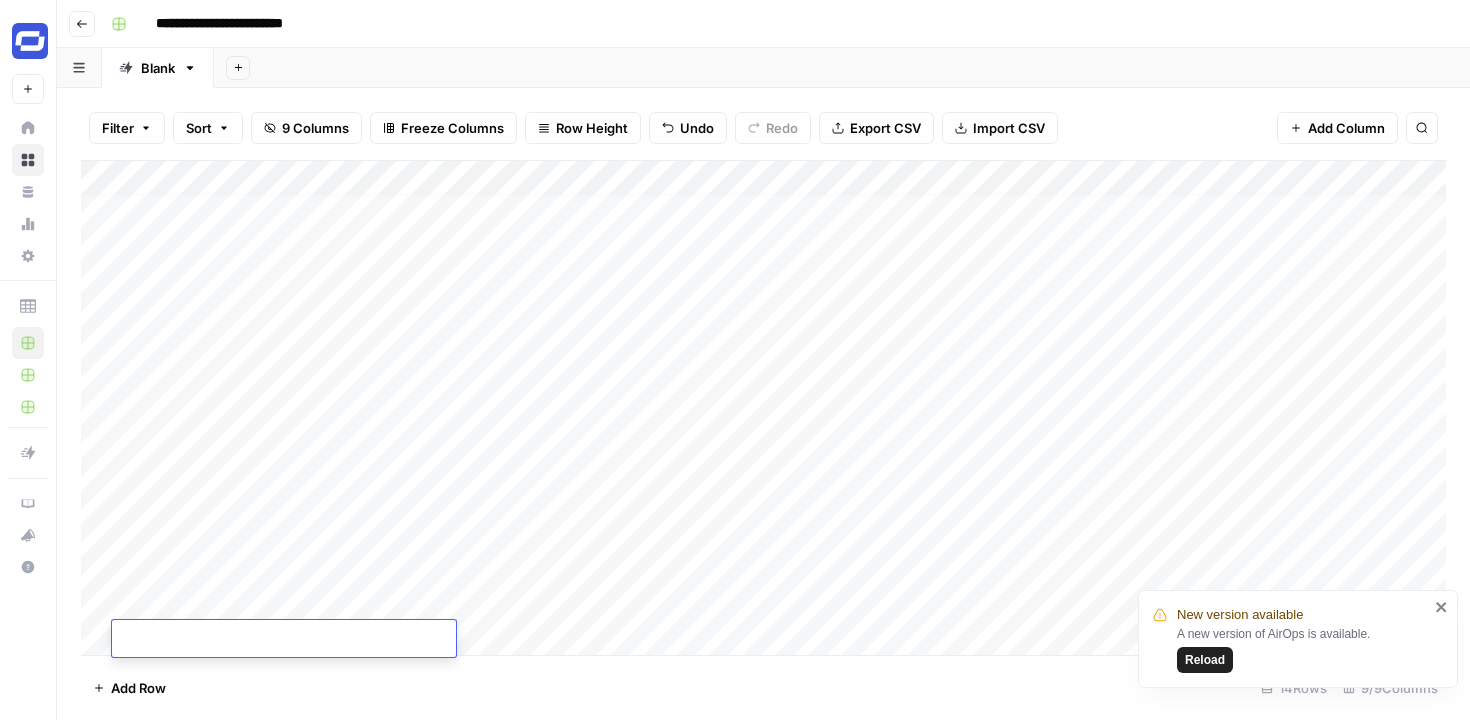 click at bounding box center (284, 640) 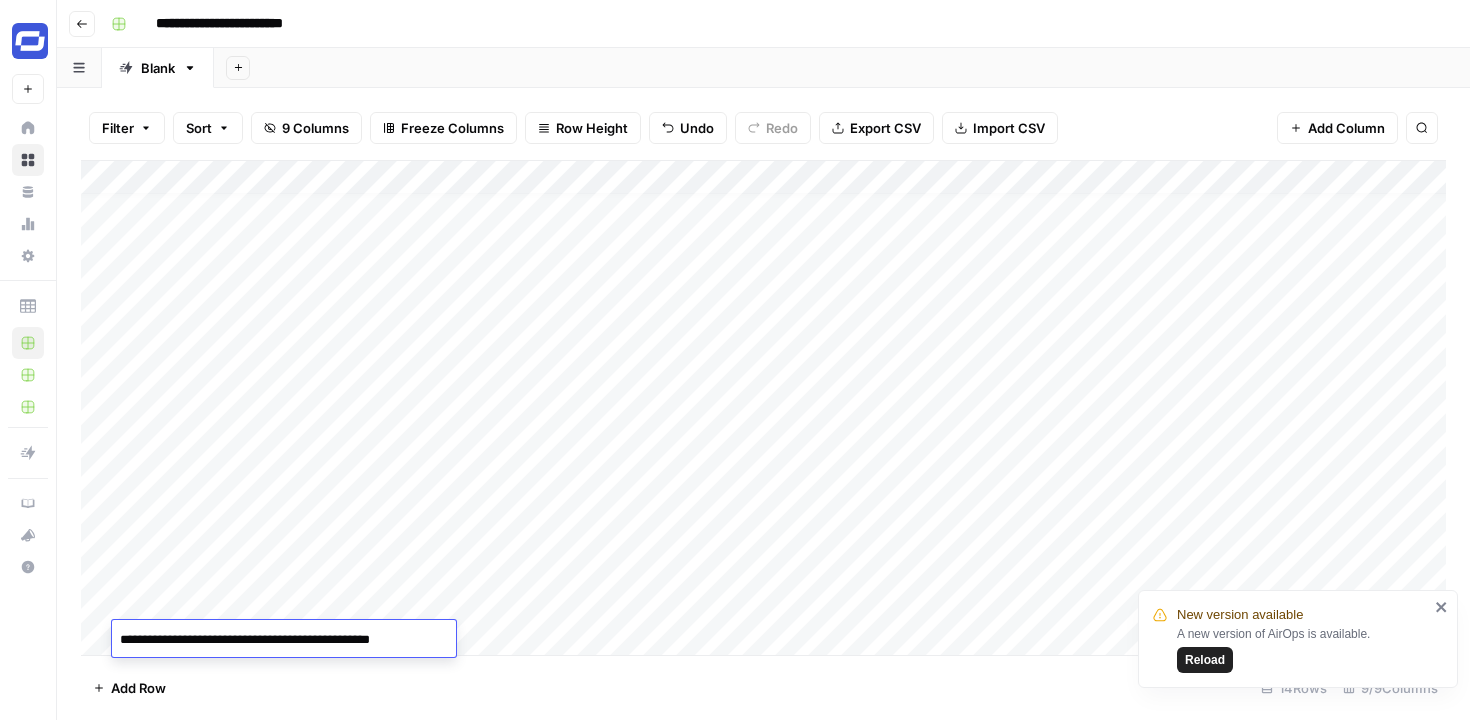 scroll, scrollTop: 48, scrollLeft: 0, axis: vertical 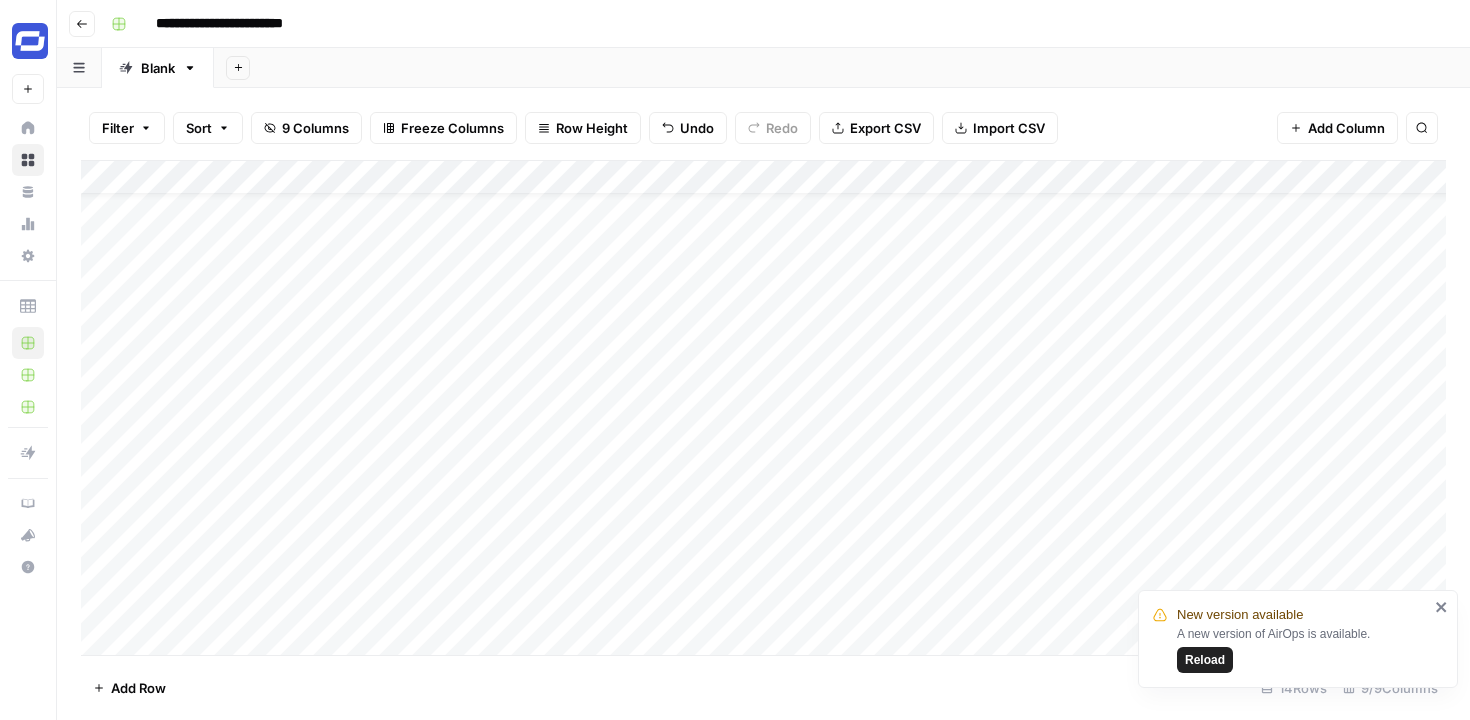 click on "Add Column" at bounding box center (763, 408) 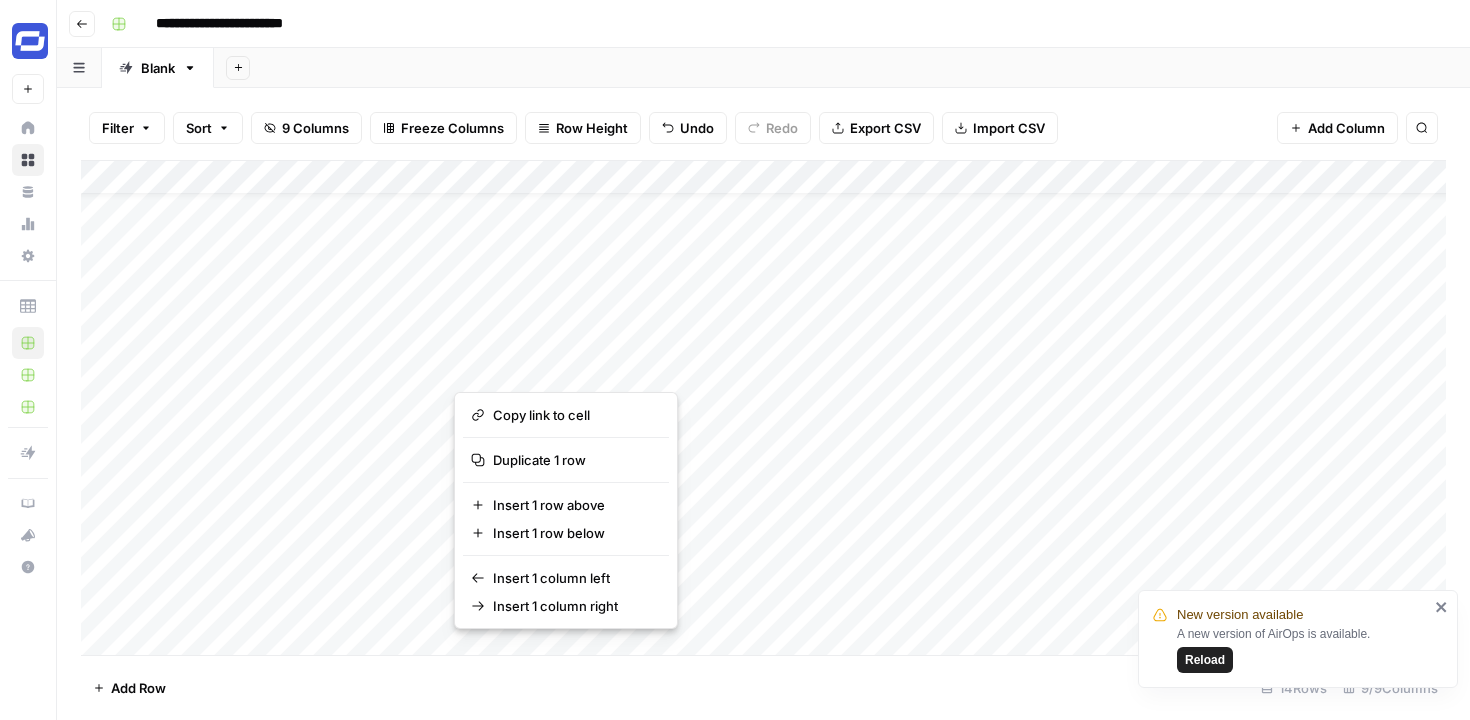 click at bounding box center (544, 366) 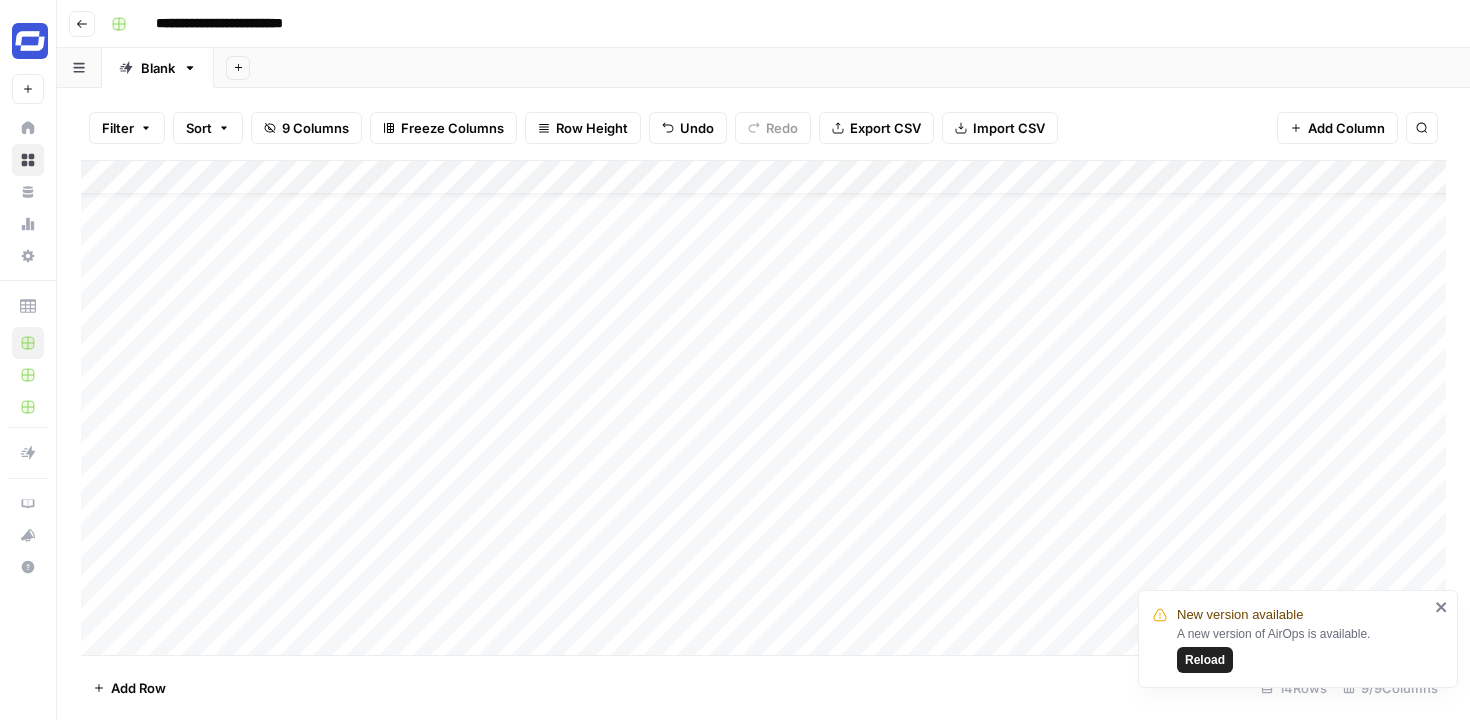click on "Add Column" at bounding box center (763, 408) 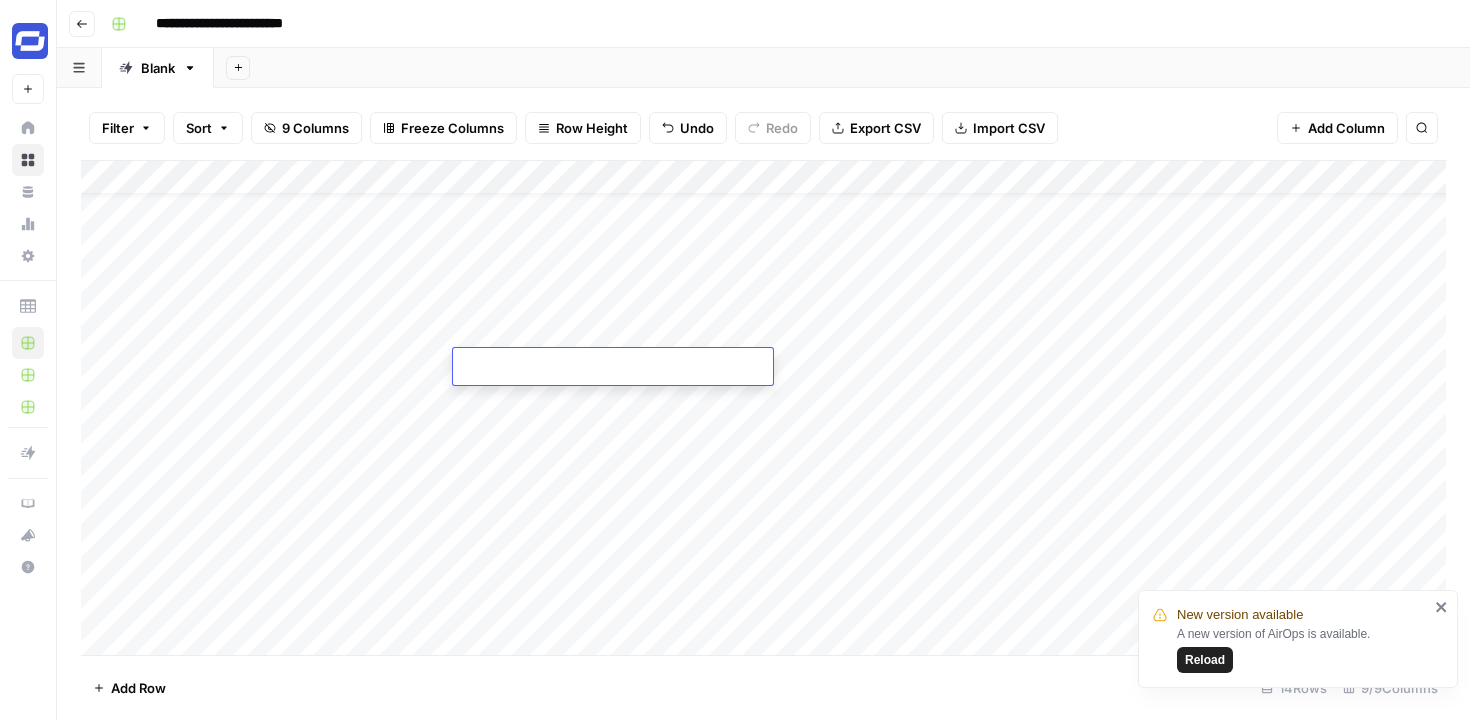 click at bounding box center (613, 368) 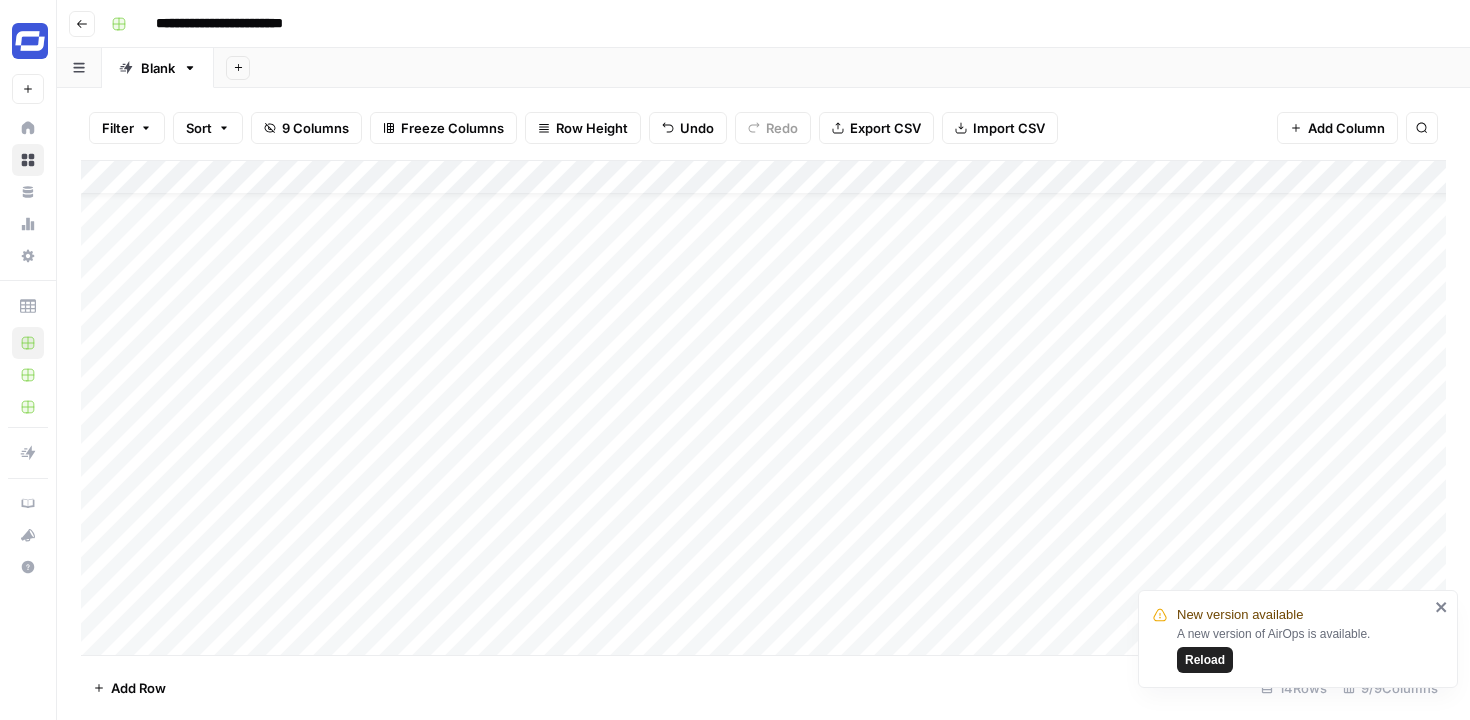 click on "Add Column" at bounding box center (763, 408) 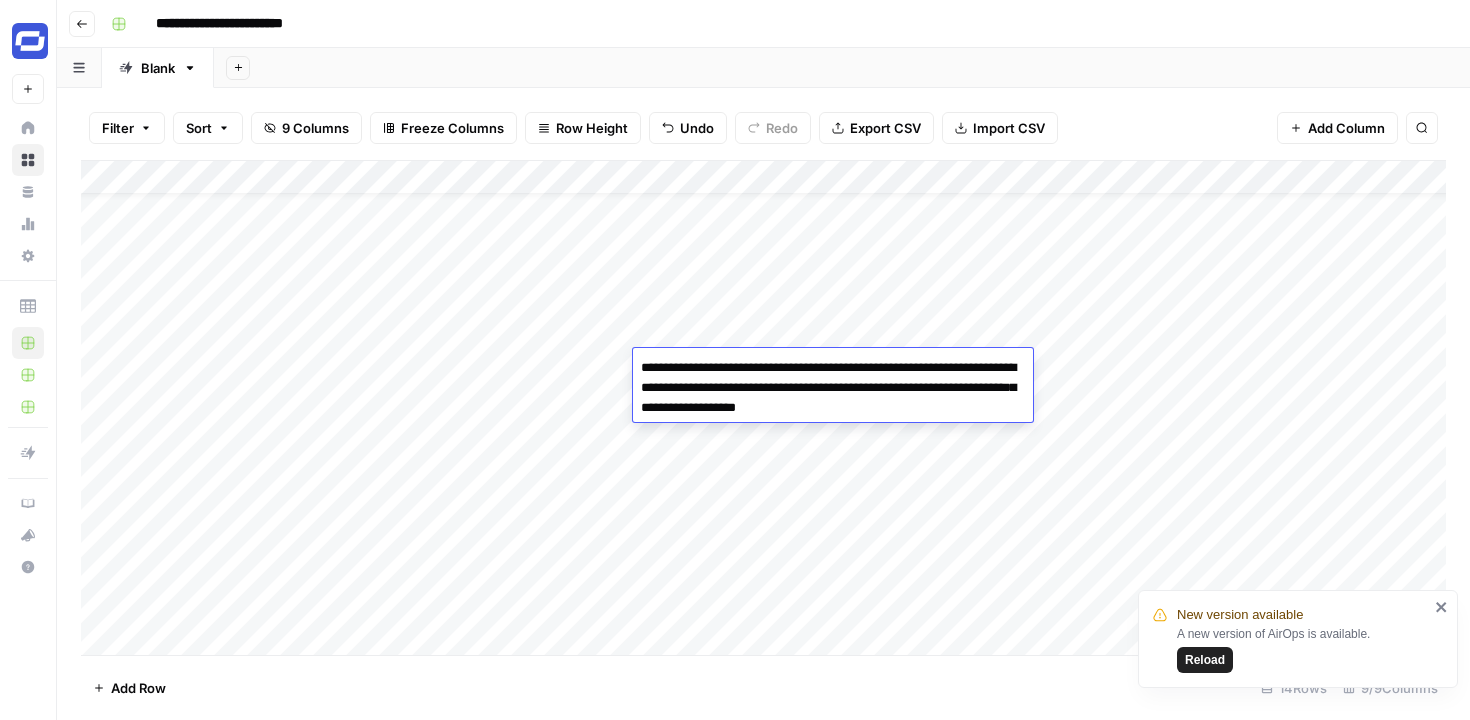 click on "**********" at bounding box center (833, 388) 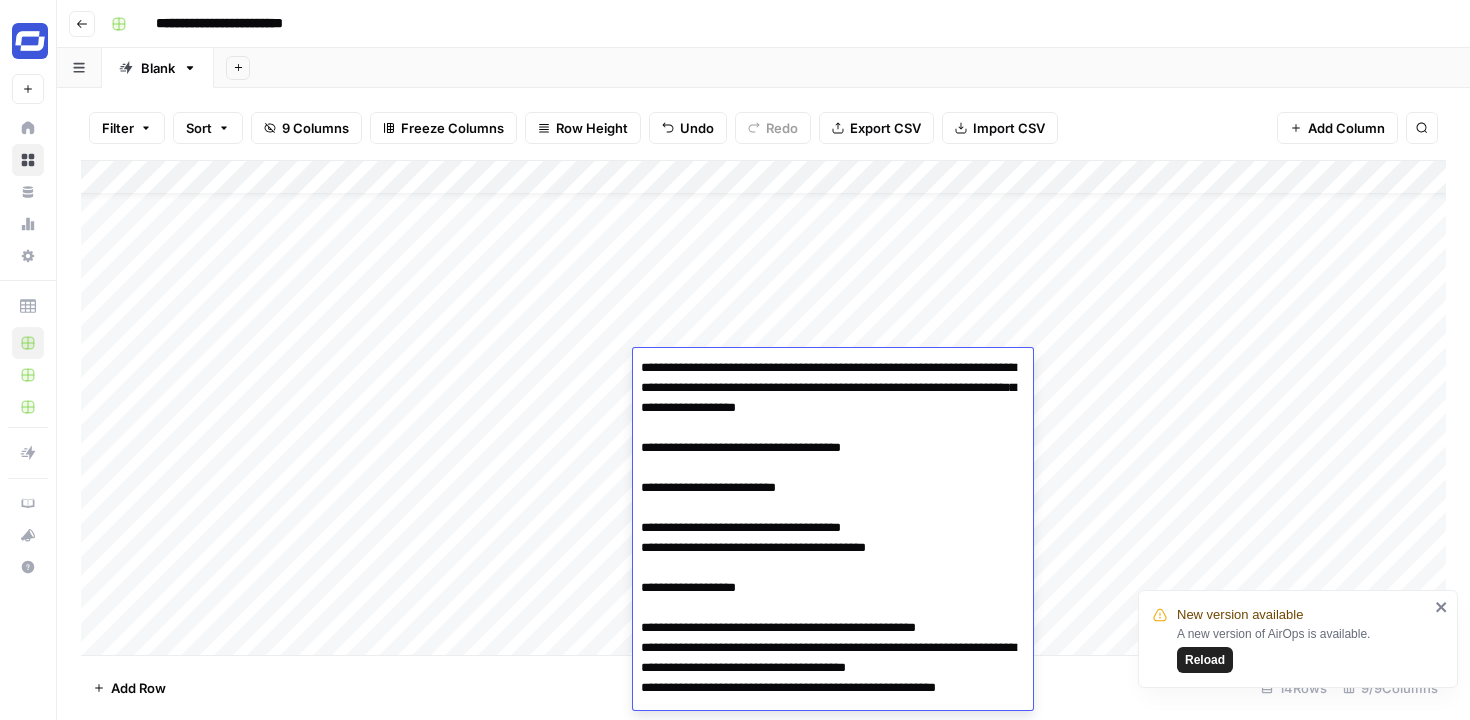 scroll, scrollTop: 972, scrollLeft: 0, axis: vertical 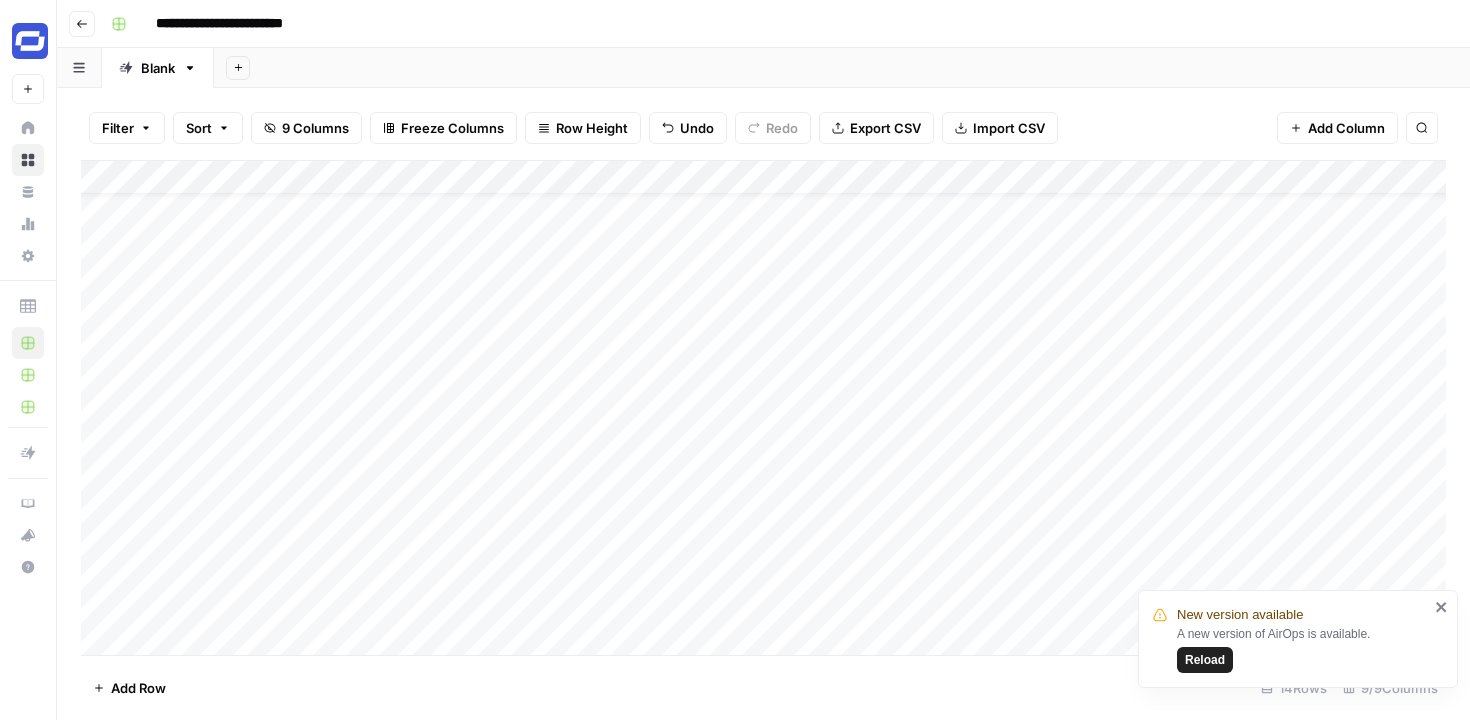 click on "Add Column" at bounding box center (763, 408) 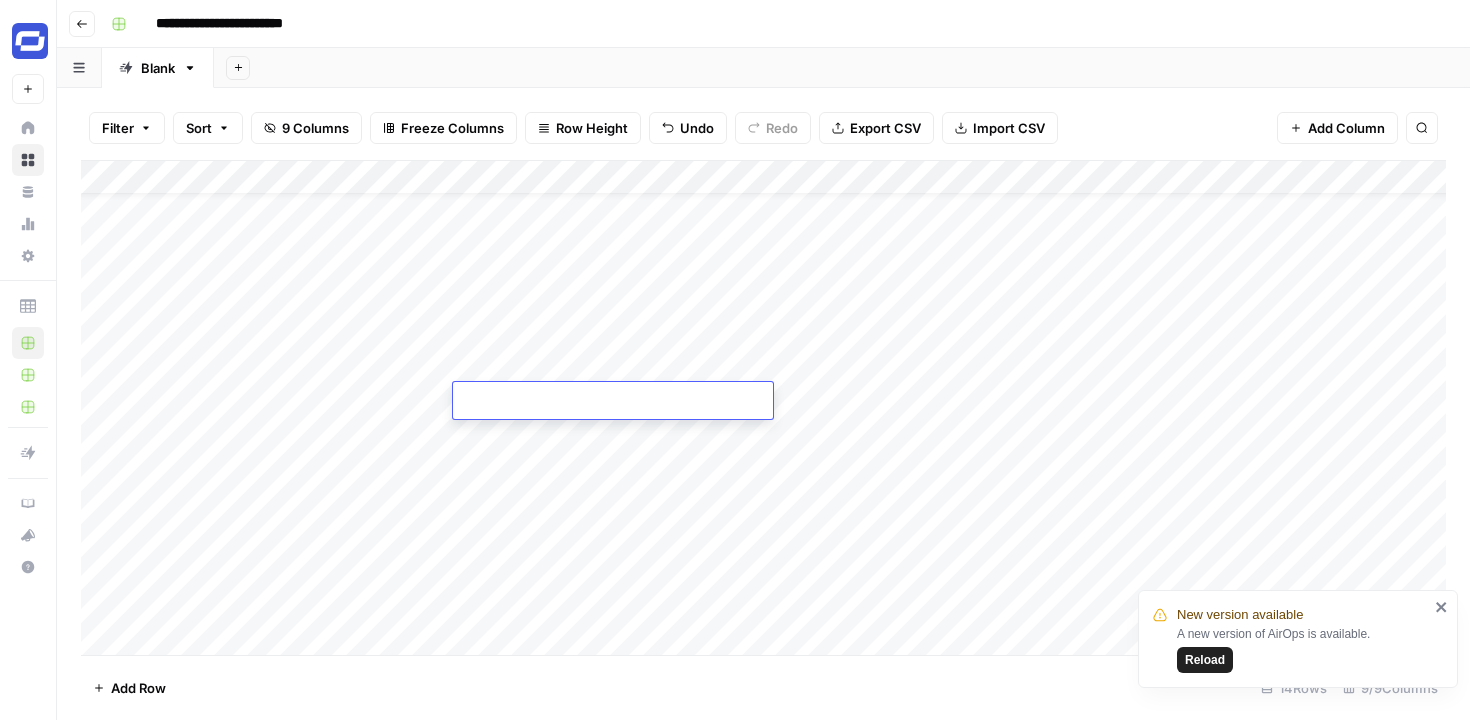 type on "**********" 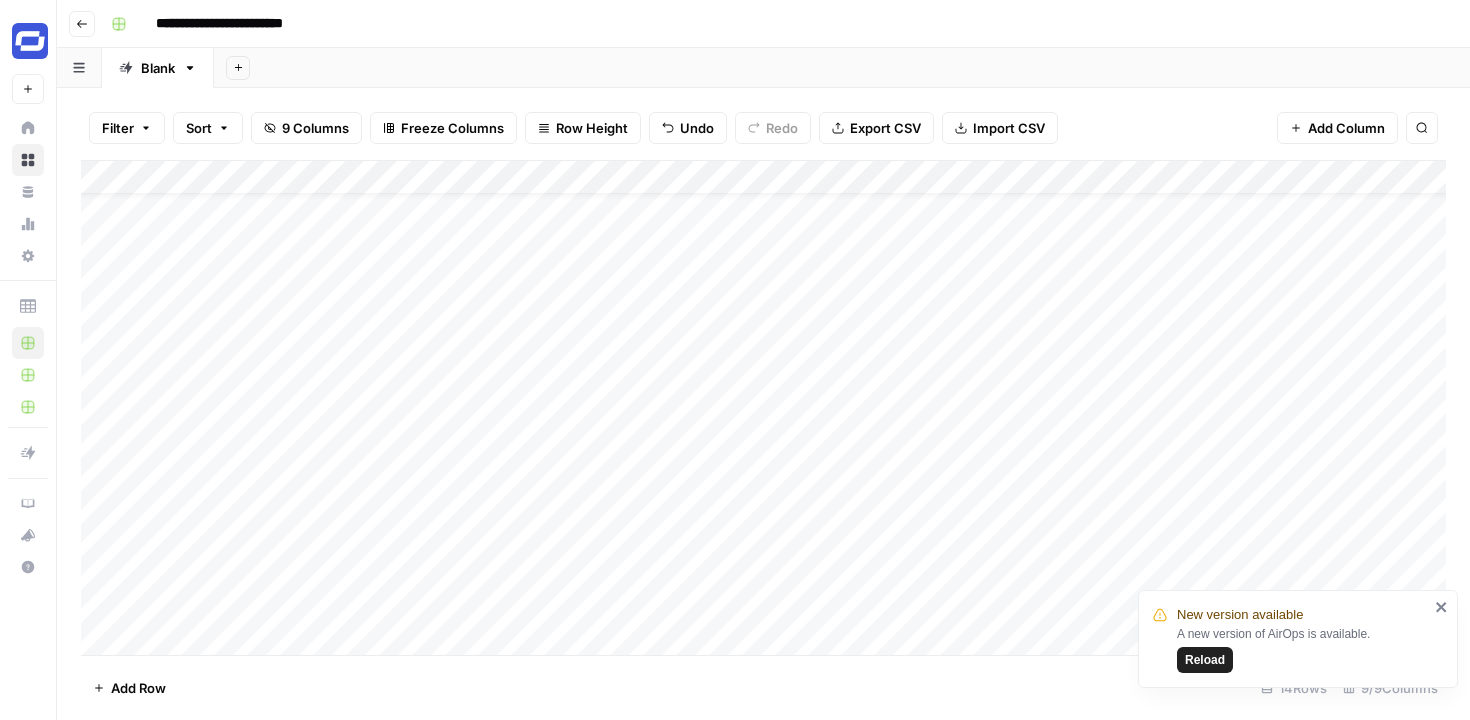 click on "Add Column" at bounding box center [763, 408] 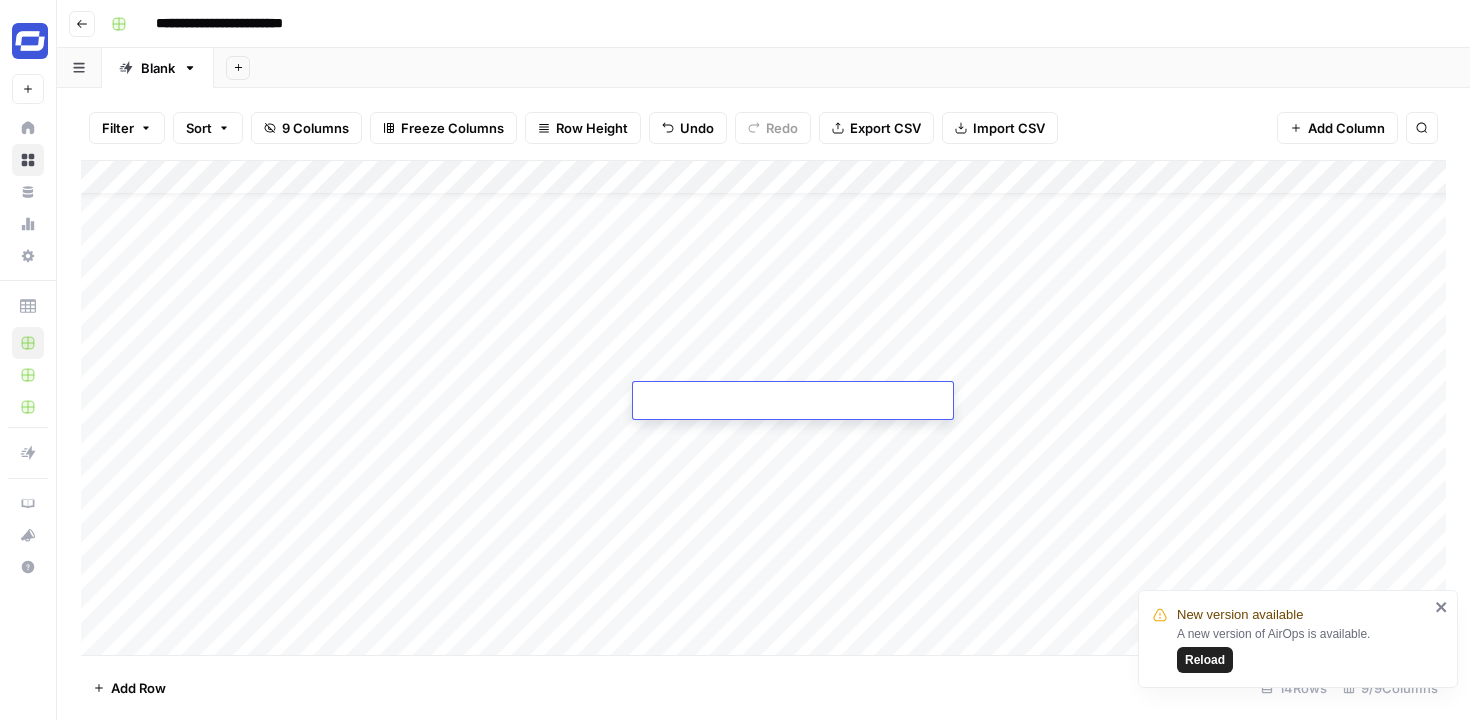 click at bounding box center (793, 402) 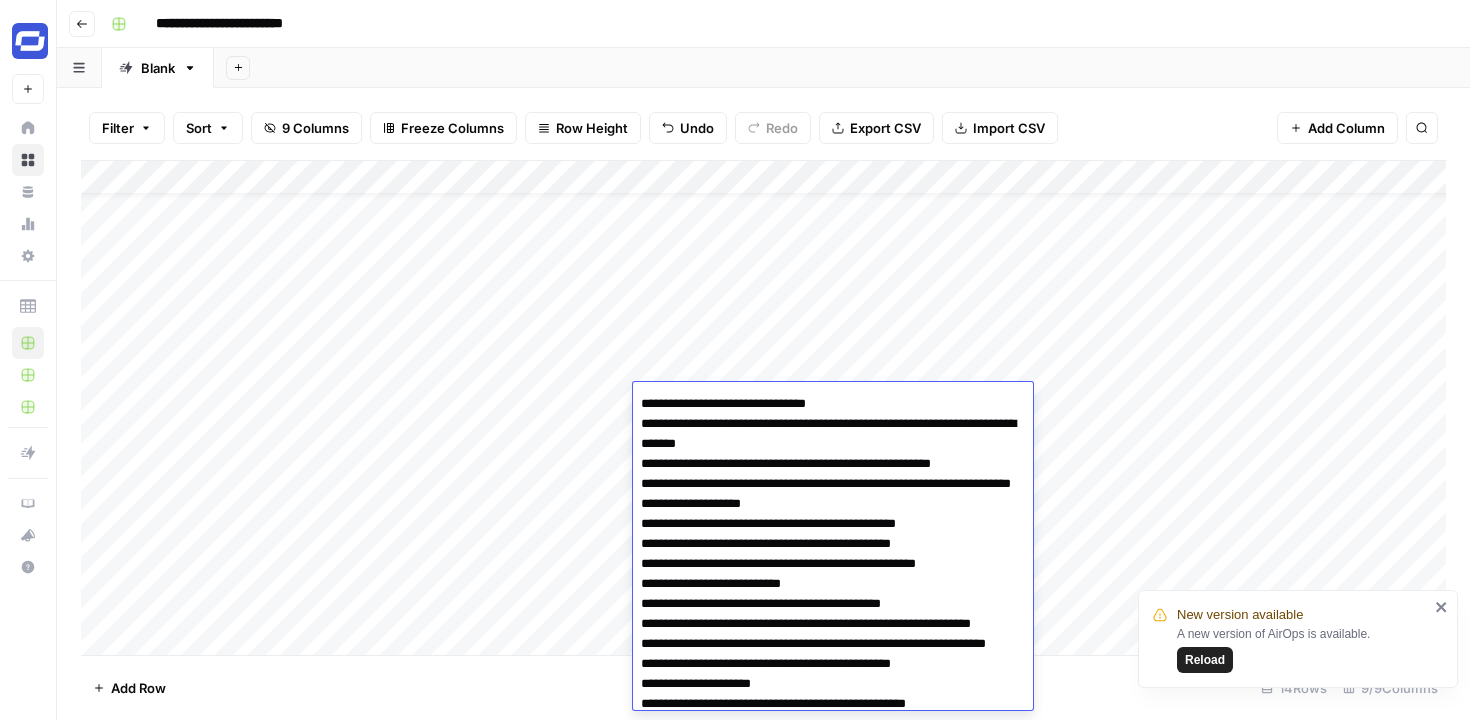 scroll, scrollTop: 0, scrollLeft: 0, axis: both 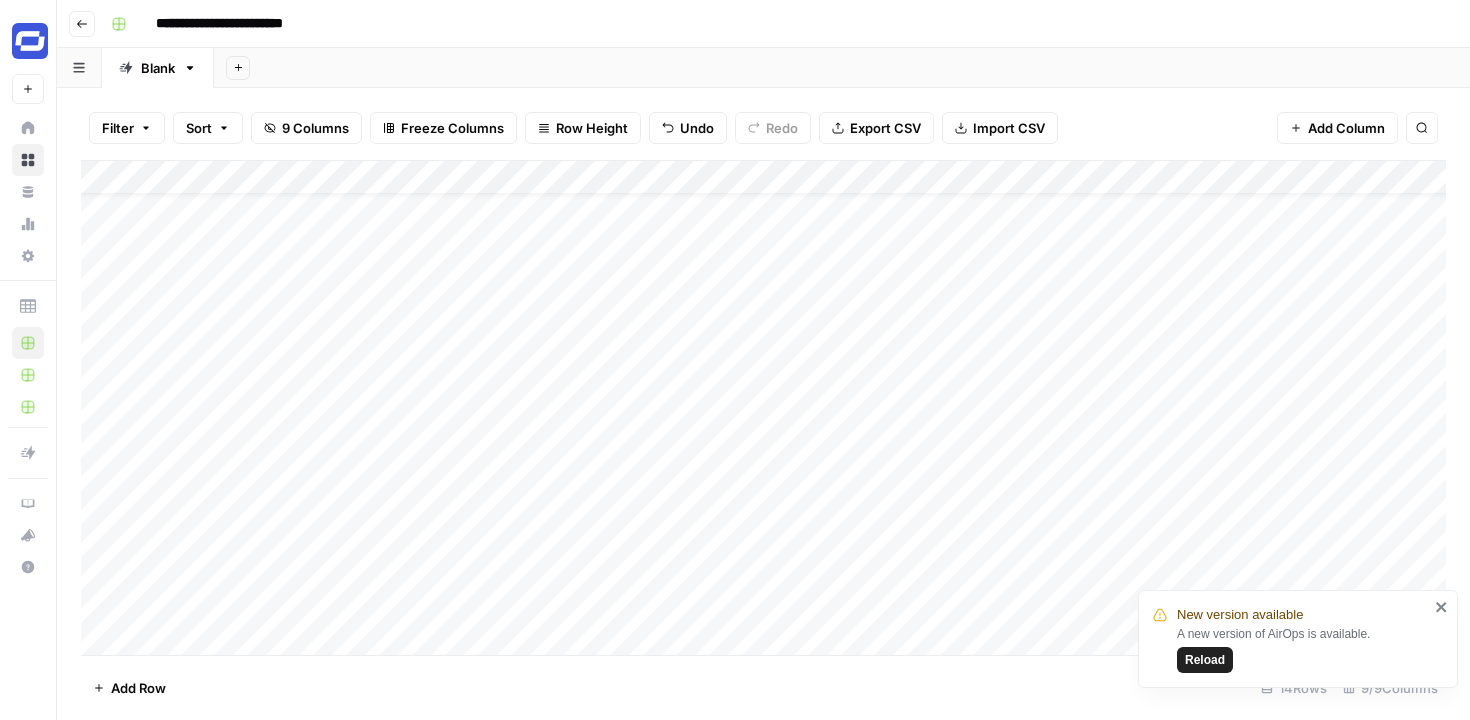 click on "Add Column" at bounding box center (763, 408) 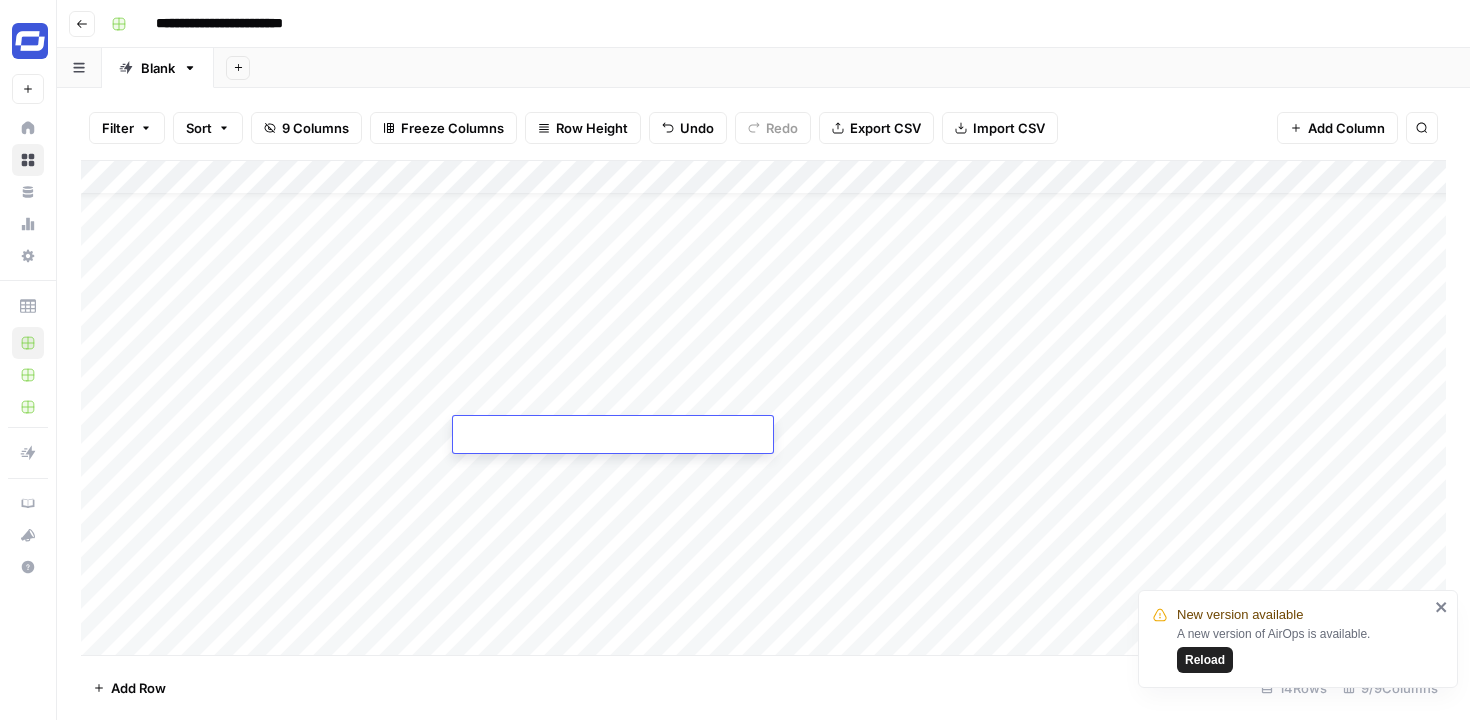 type on "**********" 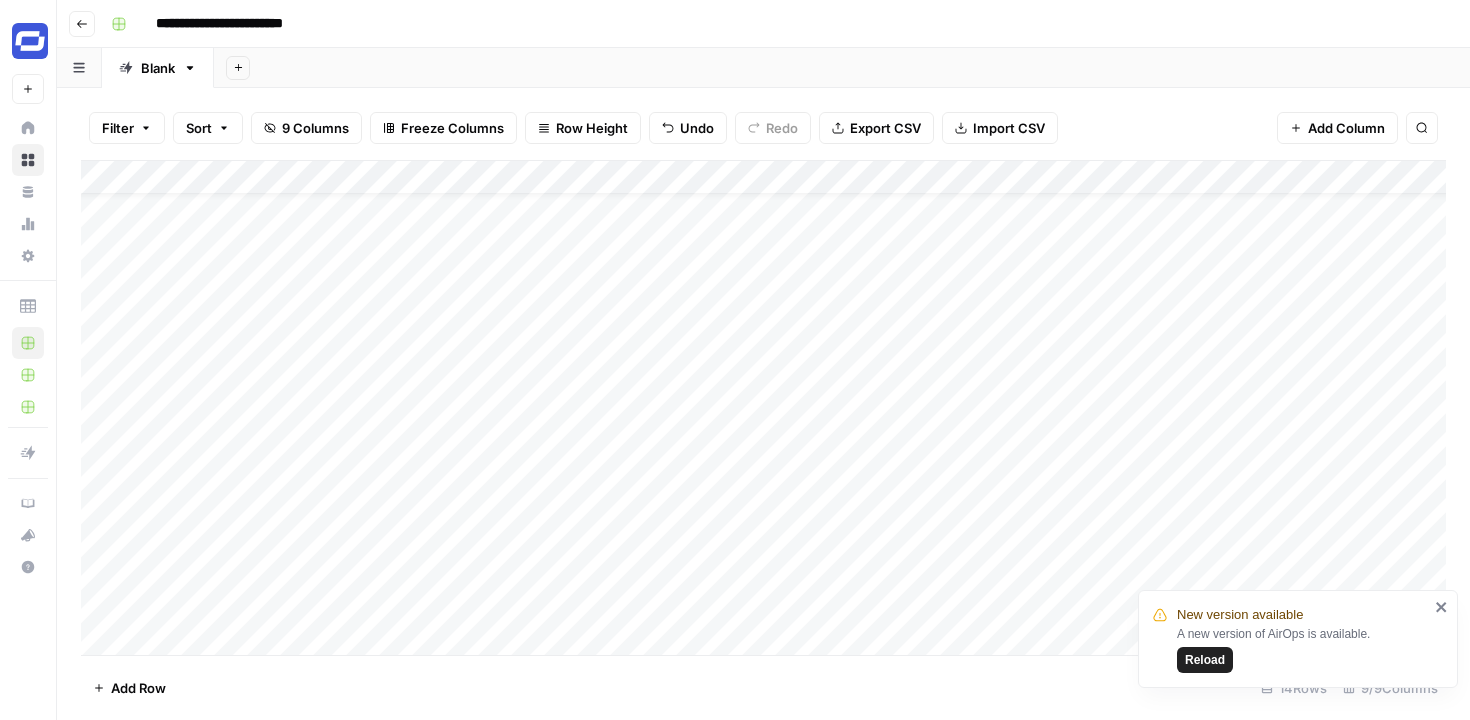 click on "Add Column" at bounding box center [763, 408] 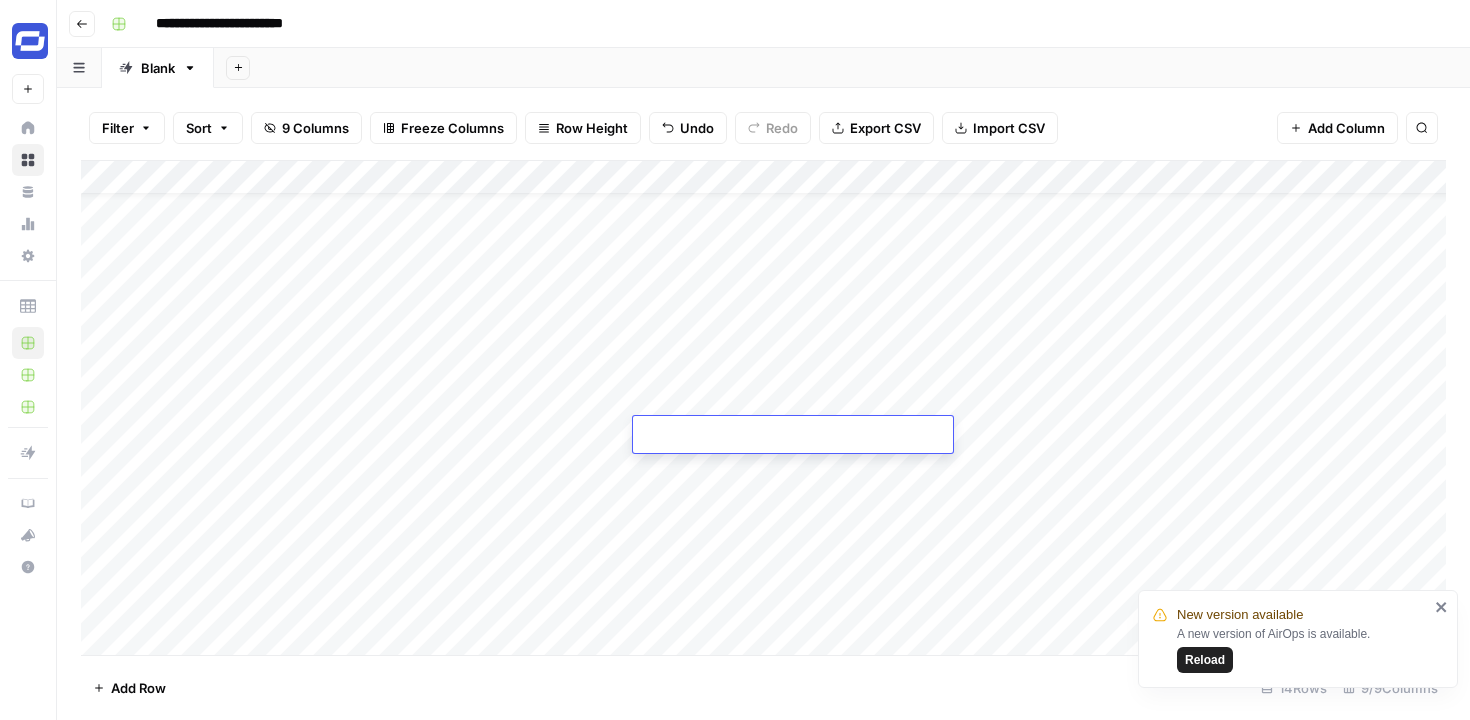 type on "**********" 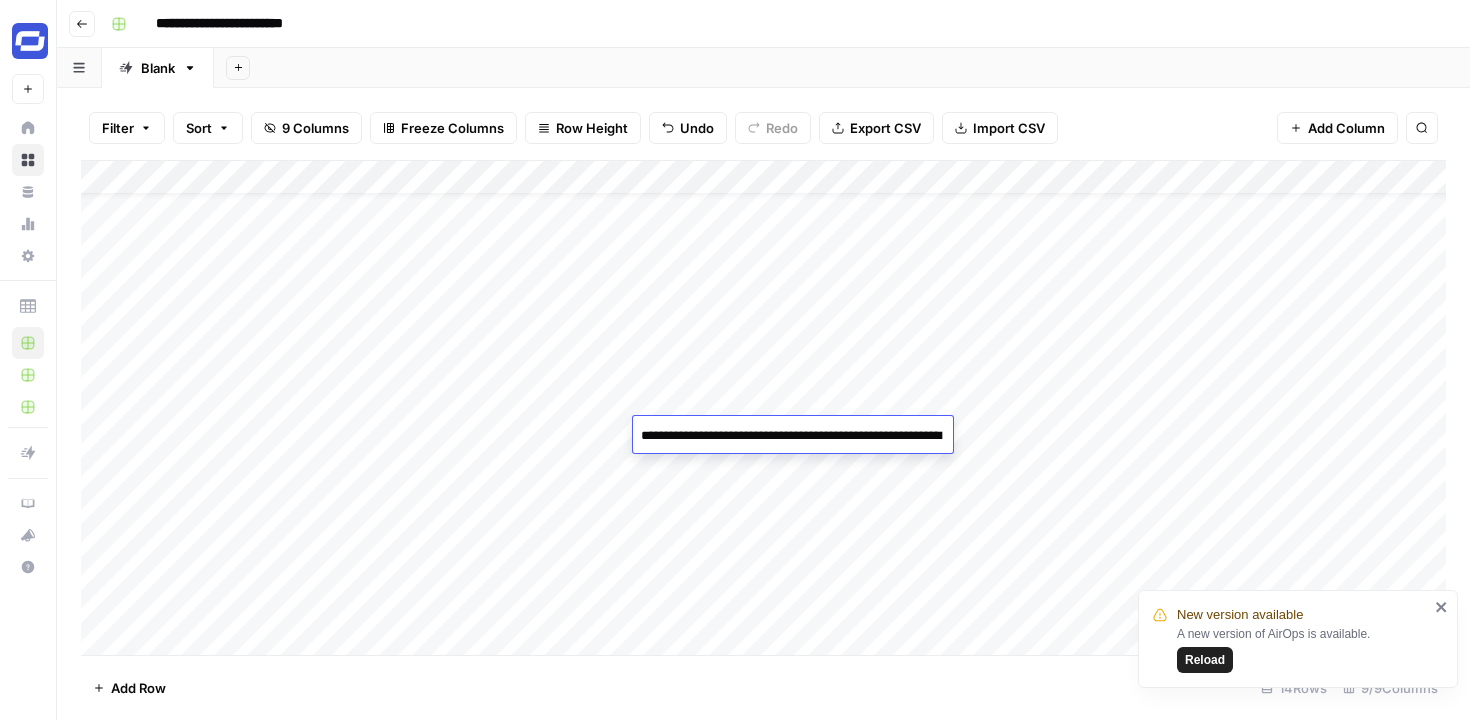 scroll, scrollTop: 833, scrollLeft: 0, axis: vertical 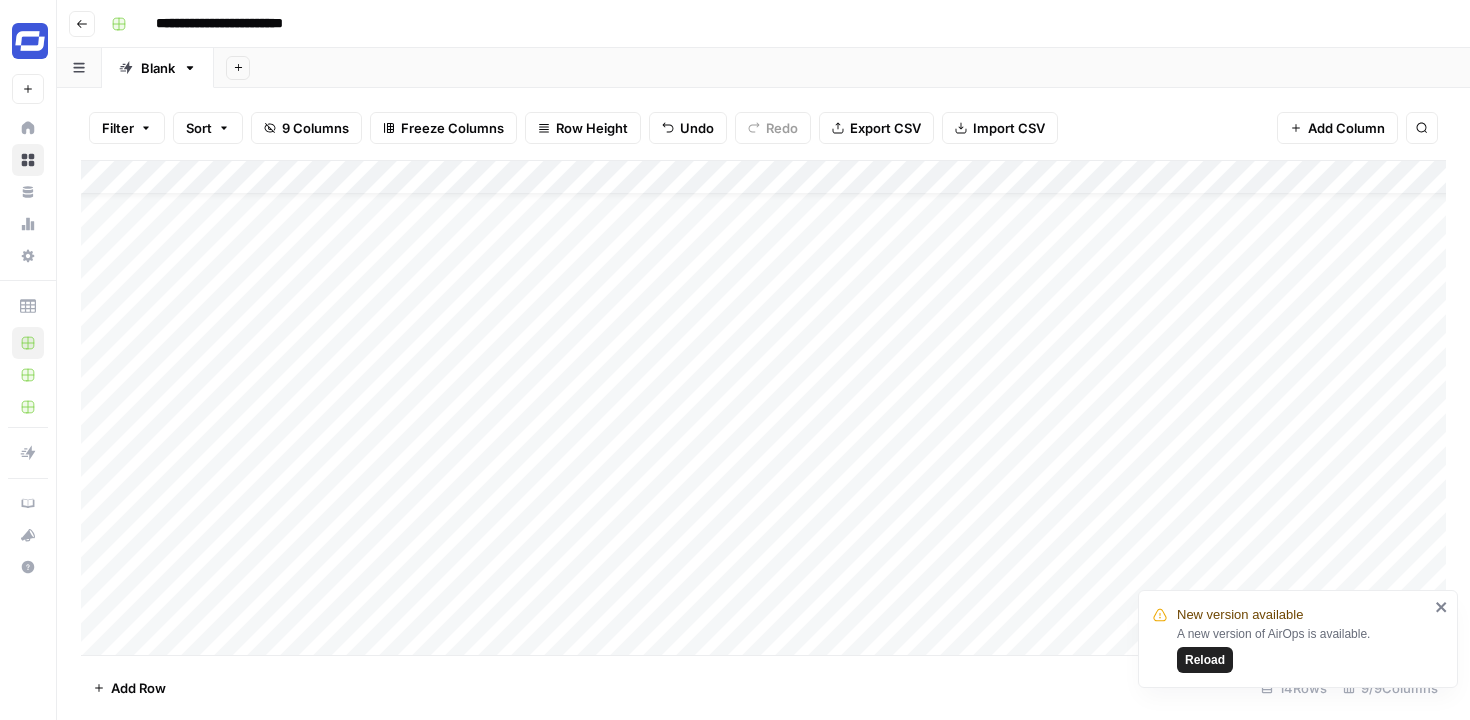 click on "Add Column" at bounding box center [763, 408] 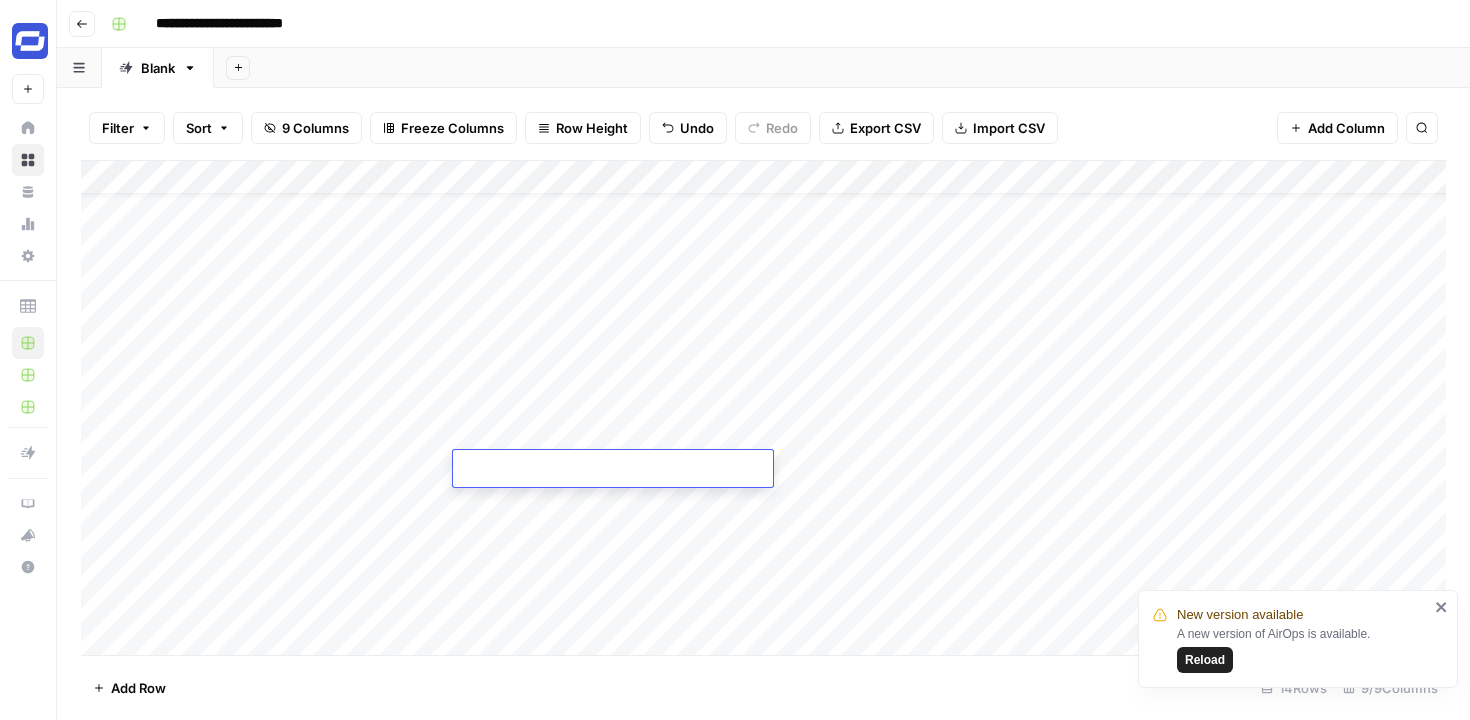 click at bounding box center (613, 470) 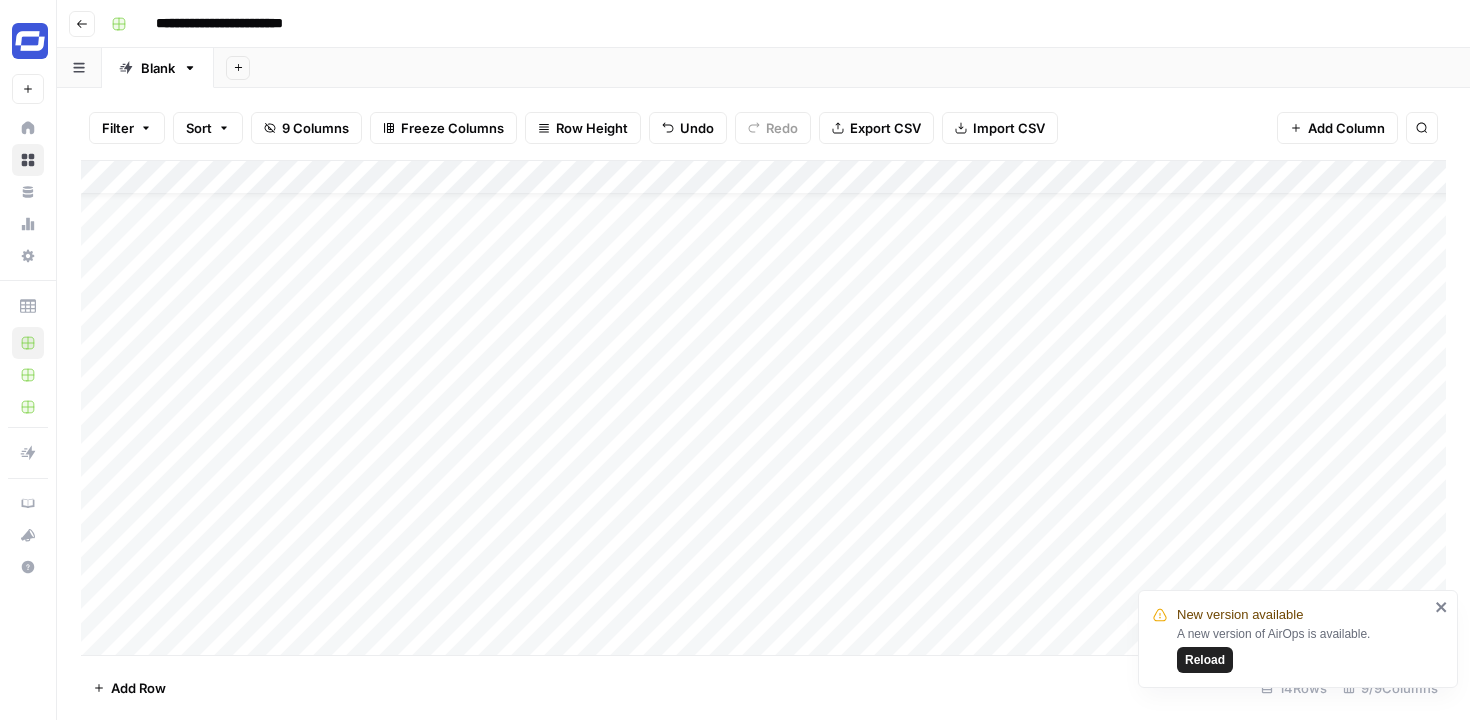 click on "Add Column" at bounding box center (763, 408) 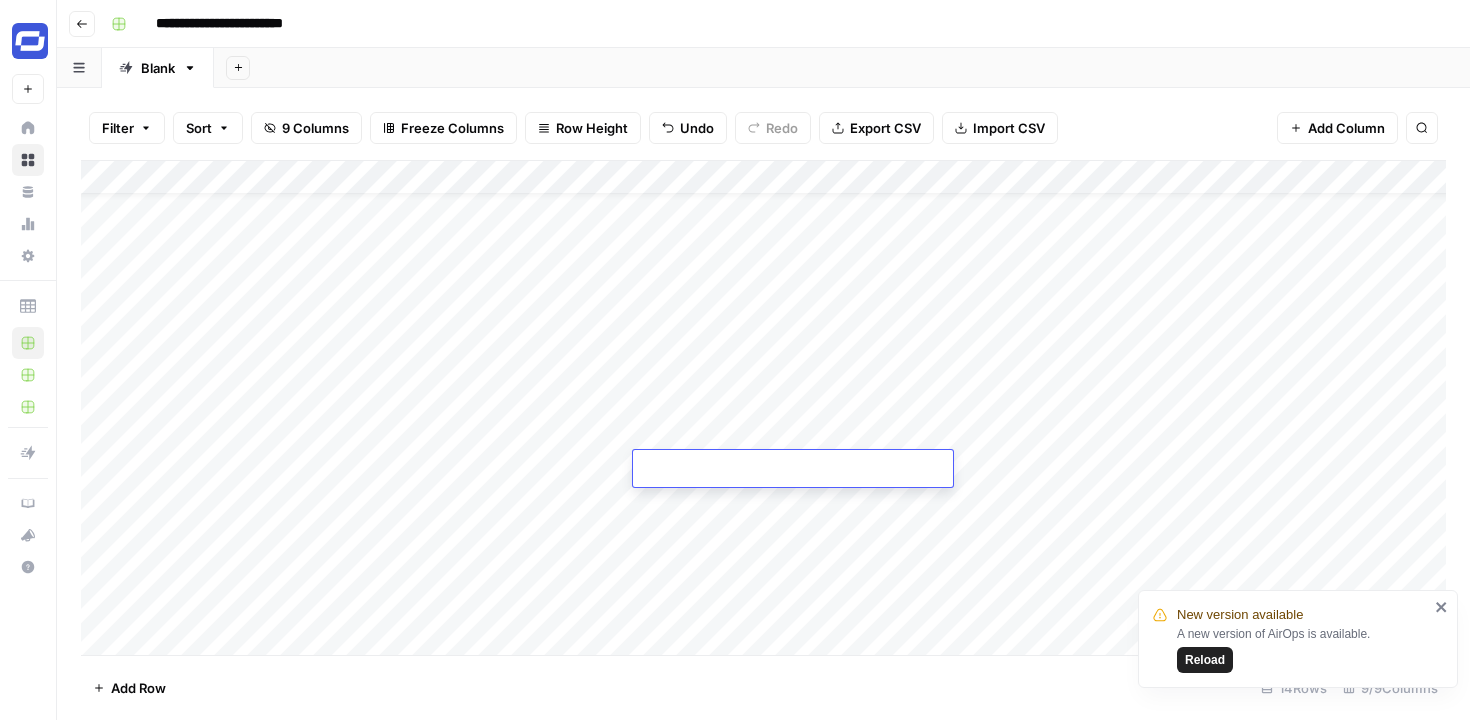 click at bounding box center (793, 470) 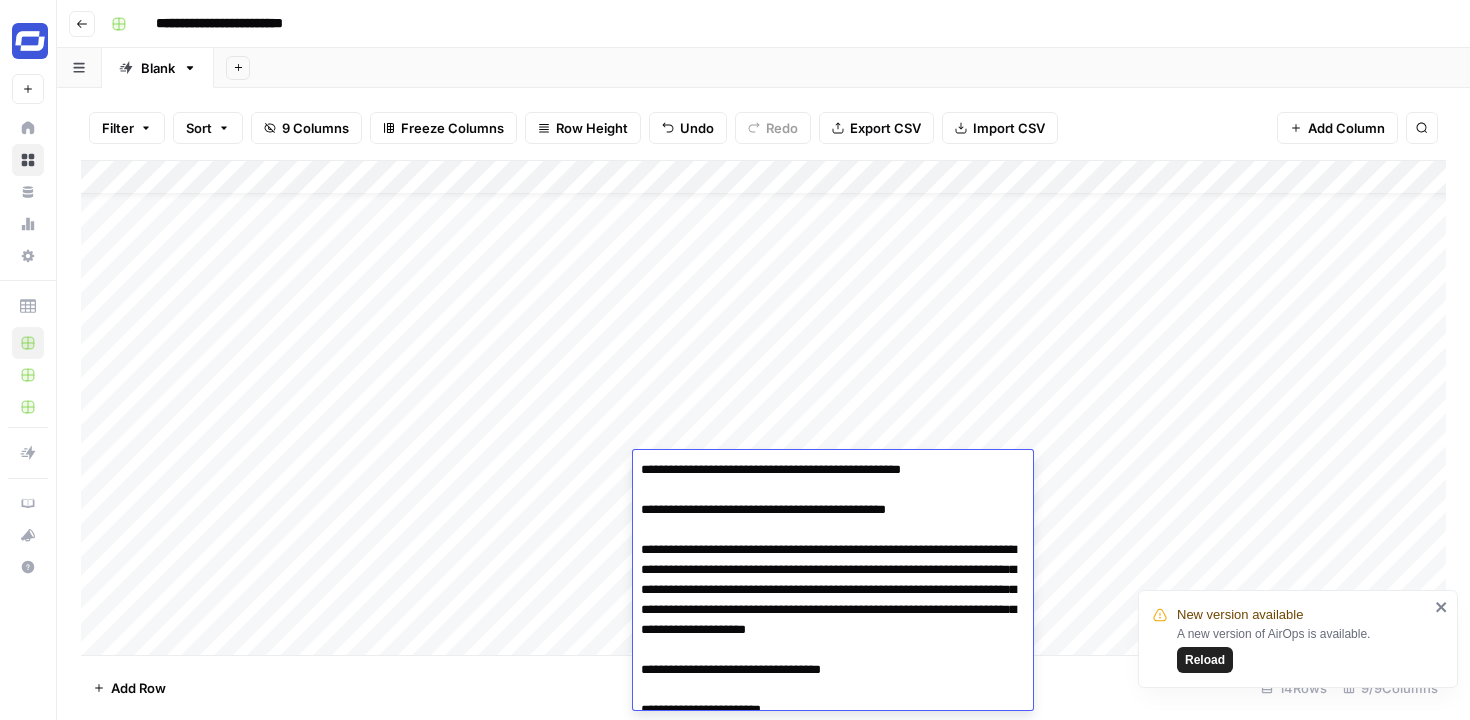 scroll, scrollTop: 4267, scrollLeft: 0, axis: vertical 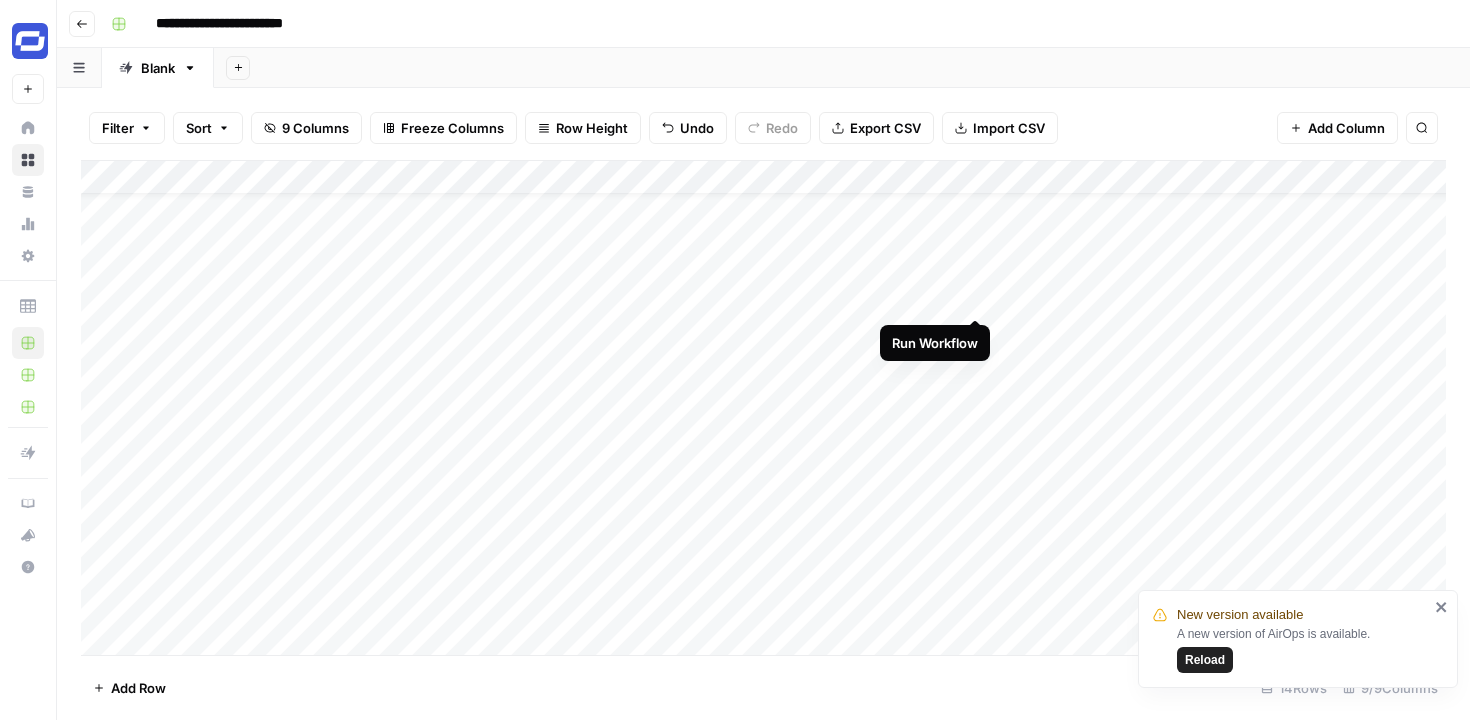 click on "Add Column" at bounding box center (763, 408) 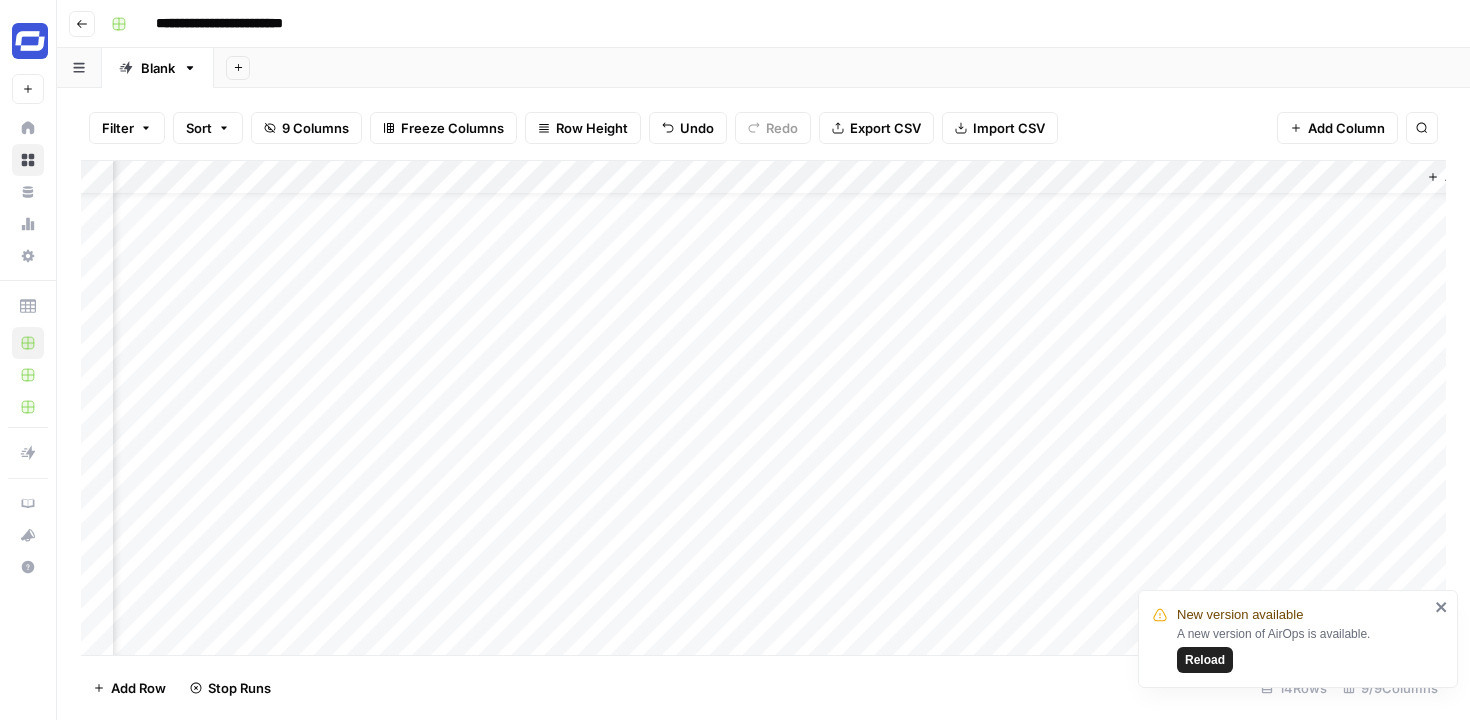 scroll, scrollTop: 48, scrollLeft: 560, axis: both 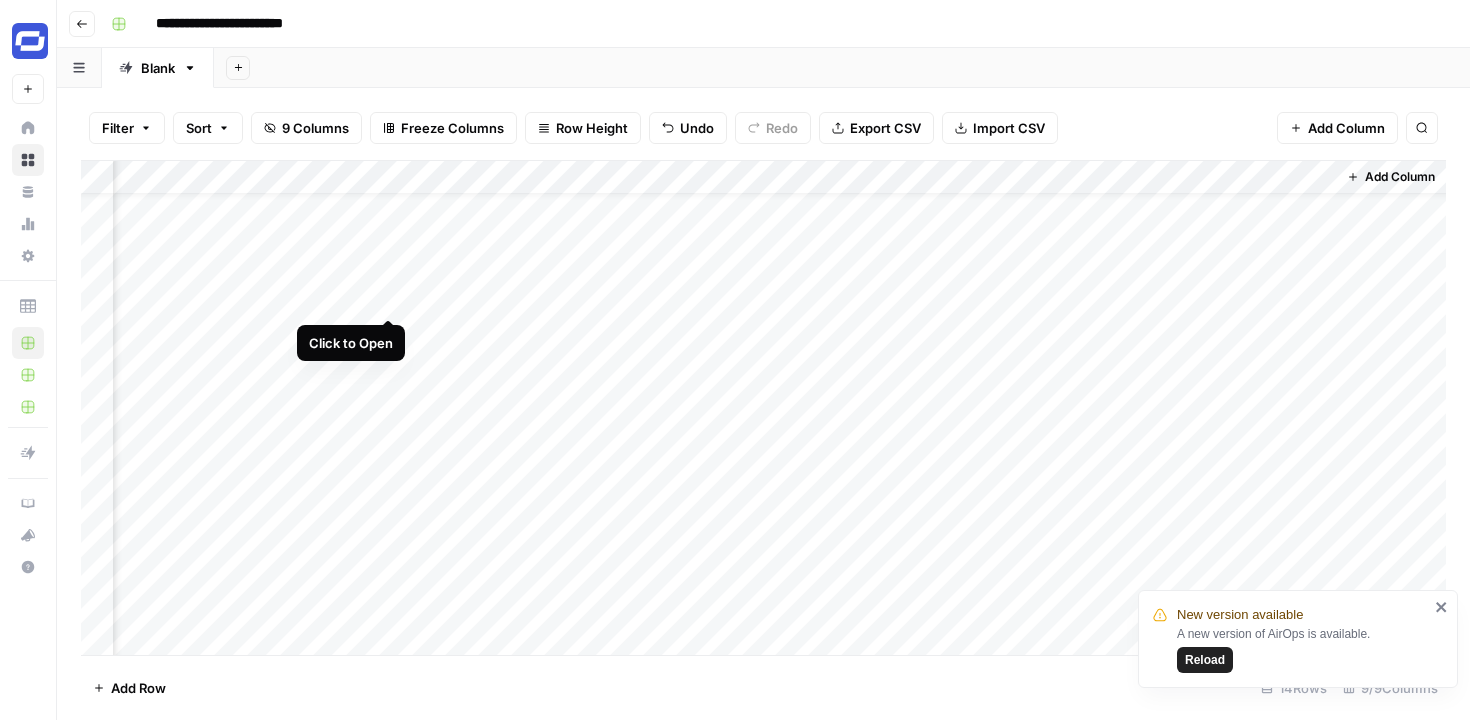 click on "Add Column" at bounding box center [763, 408] 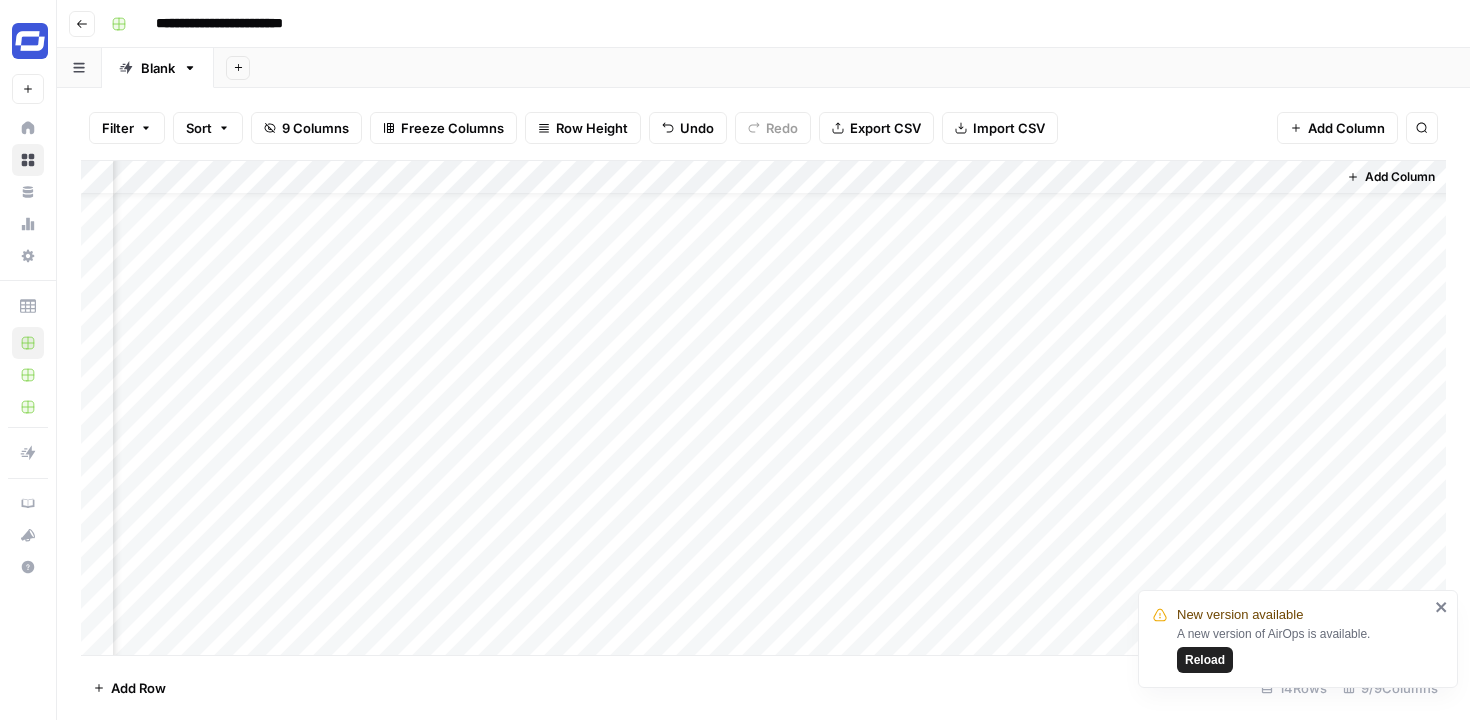 scroll, scrollTop: 48, scrollLeft: 544, axis: both 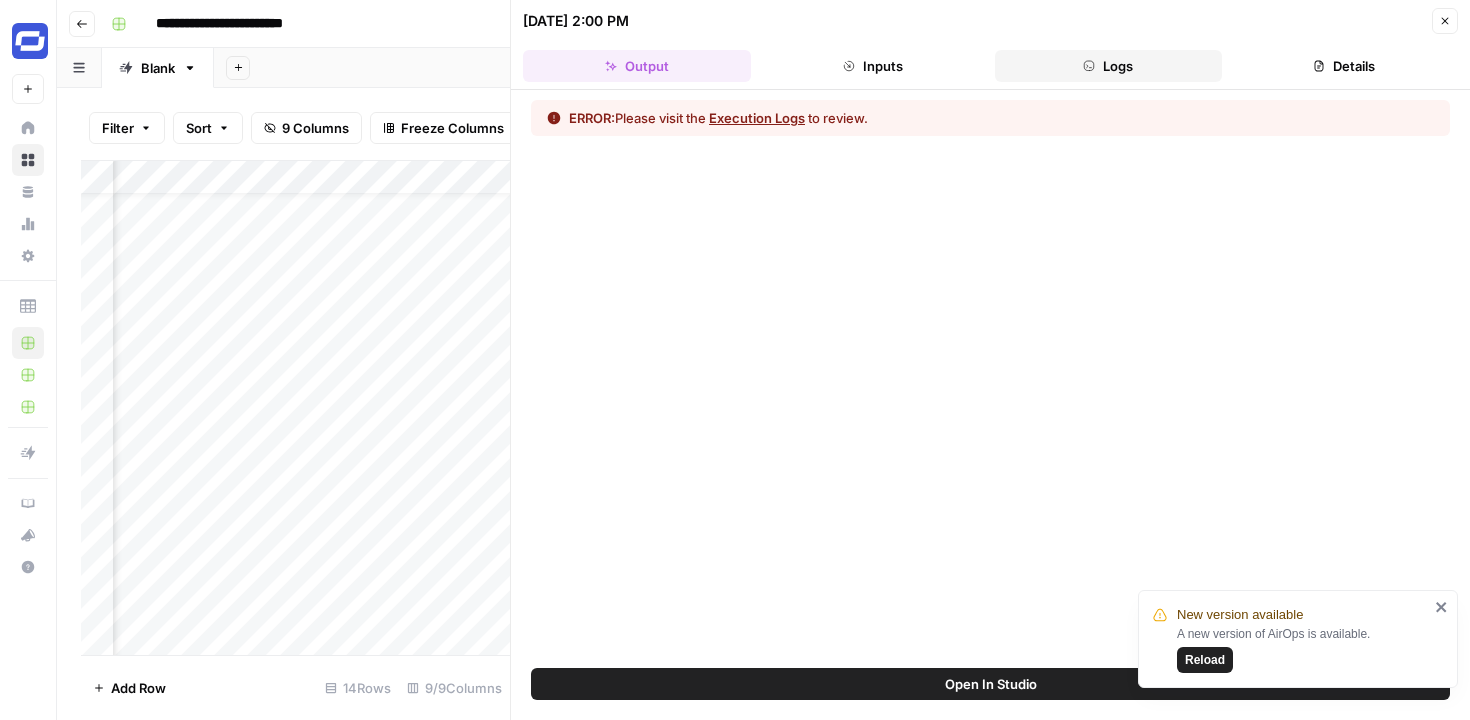 click on "Logs" at bounding box center (1109, 66) 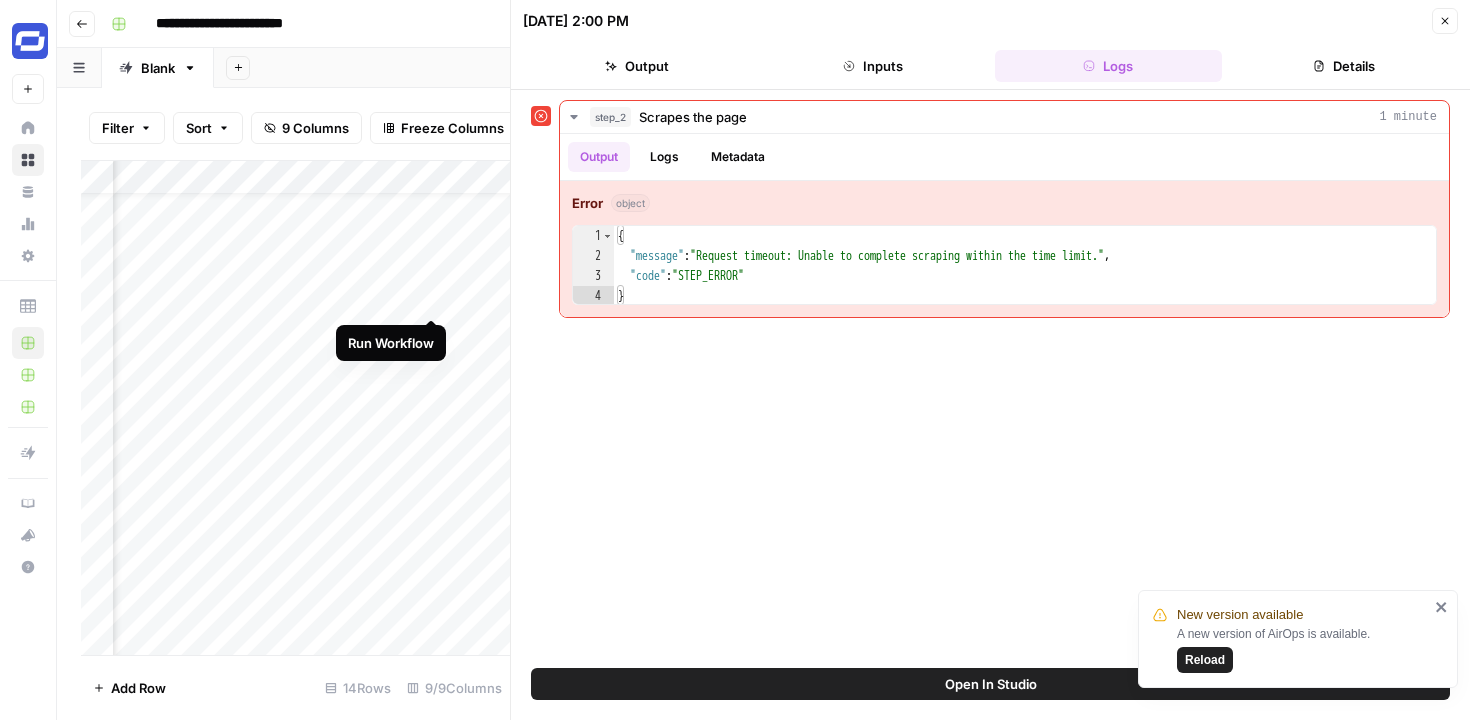 click on "Add Column" at bounding box center [295, 408] 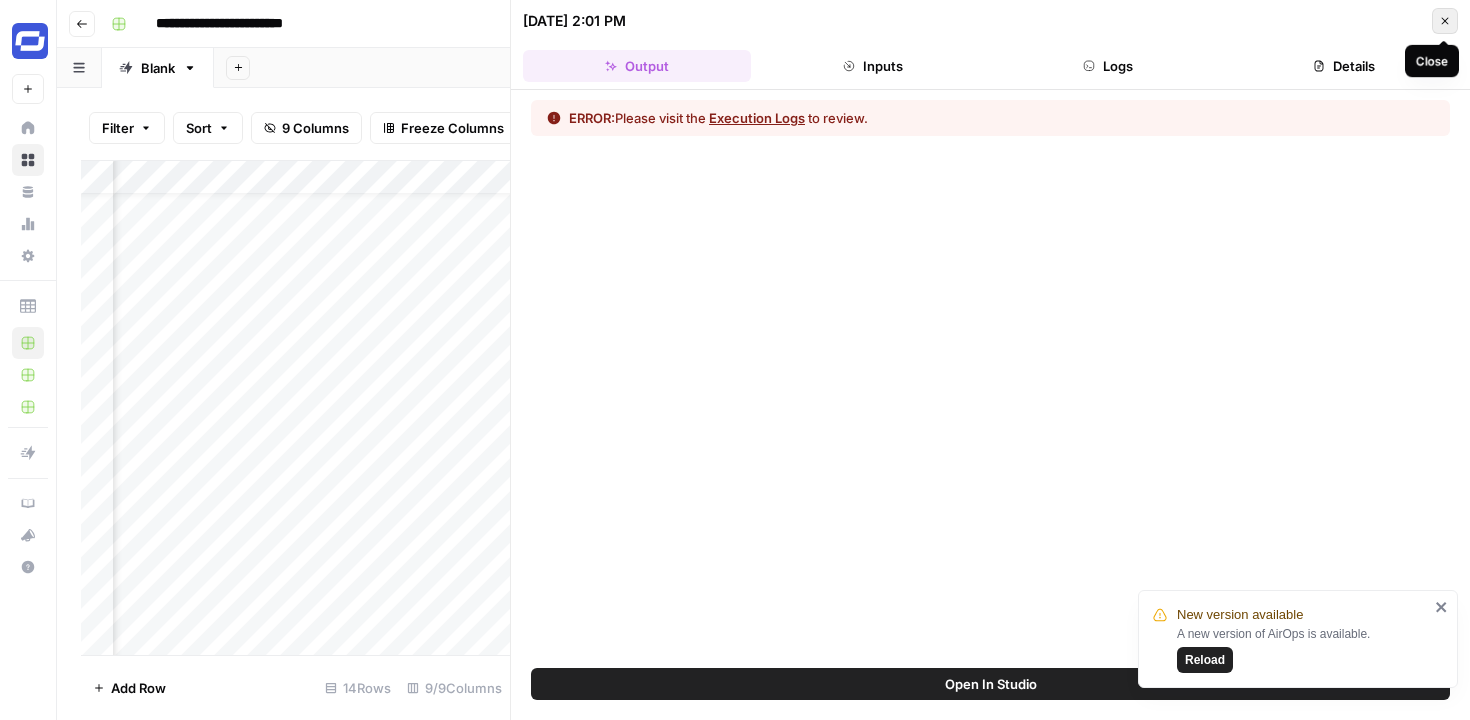 click on "Close" at bounding box center [1445, 21] 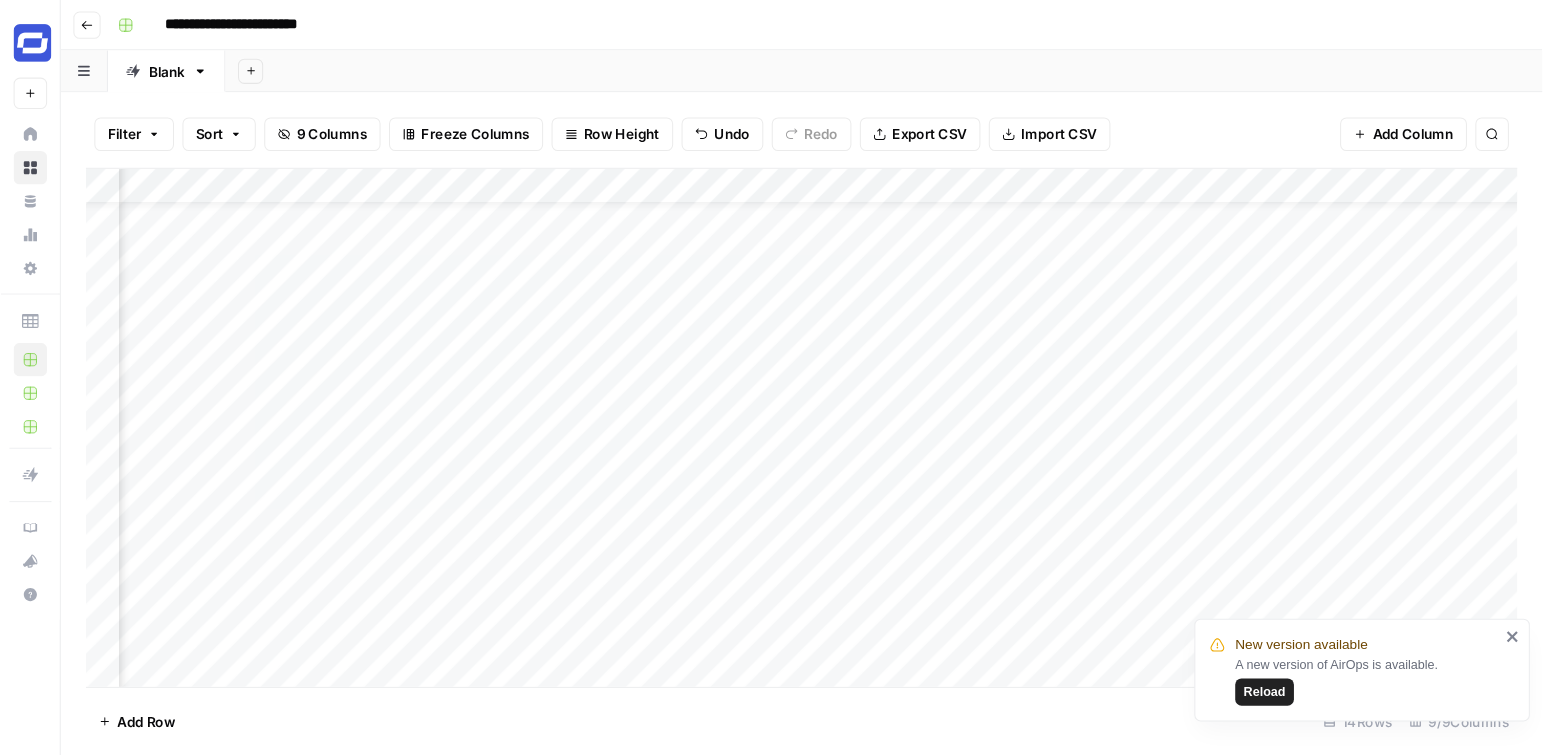 scroll, scrollTop: 48, scrollLeft: 0, axis: vertical 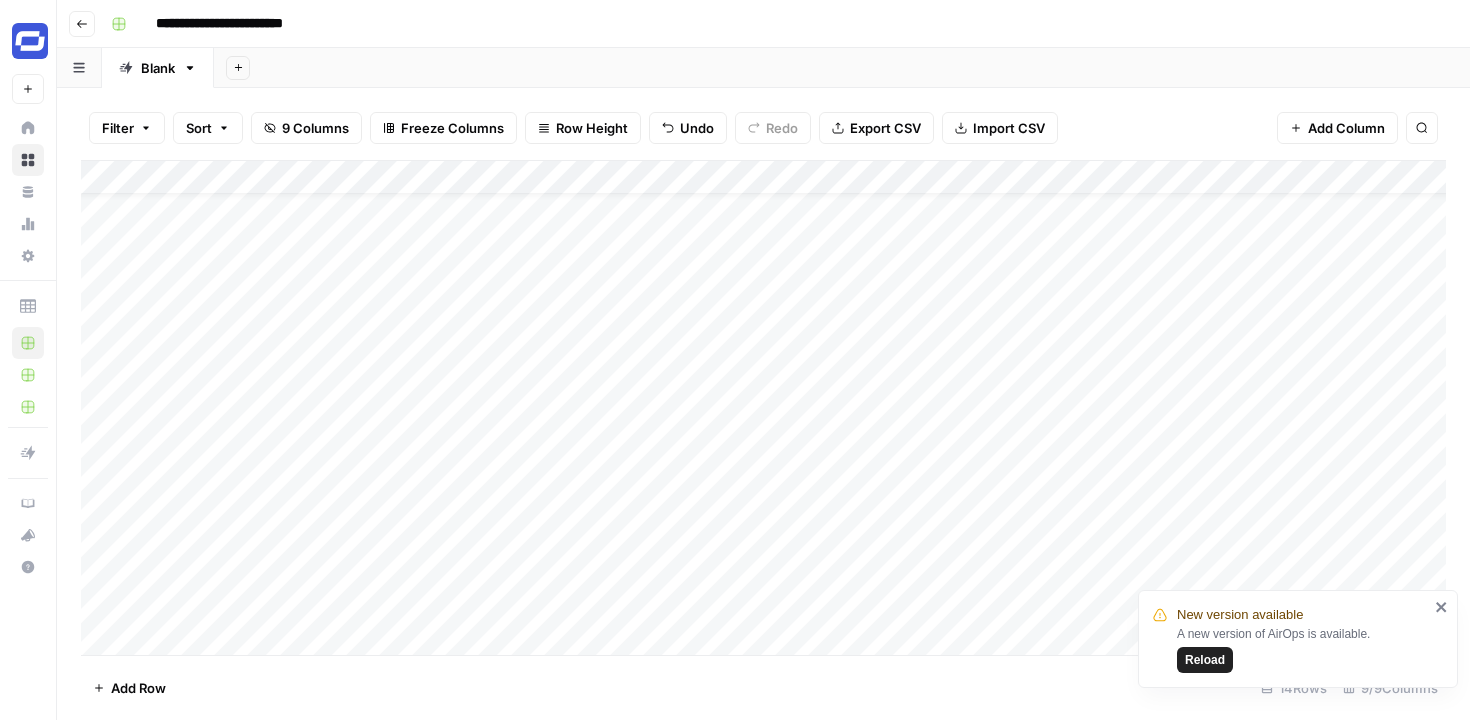 click on "Add Column" at bounding box center (763, 408) 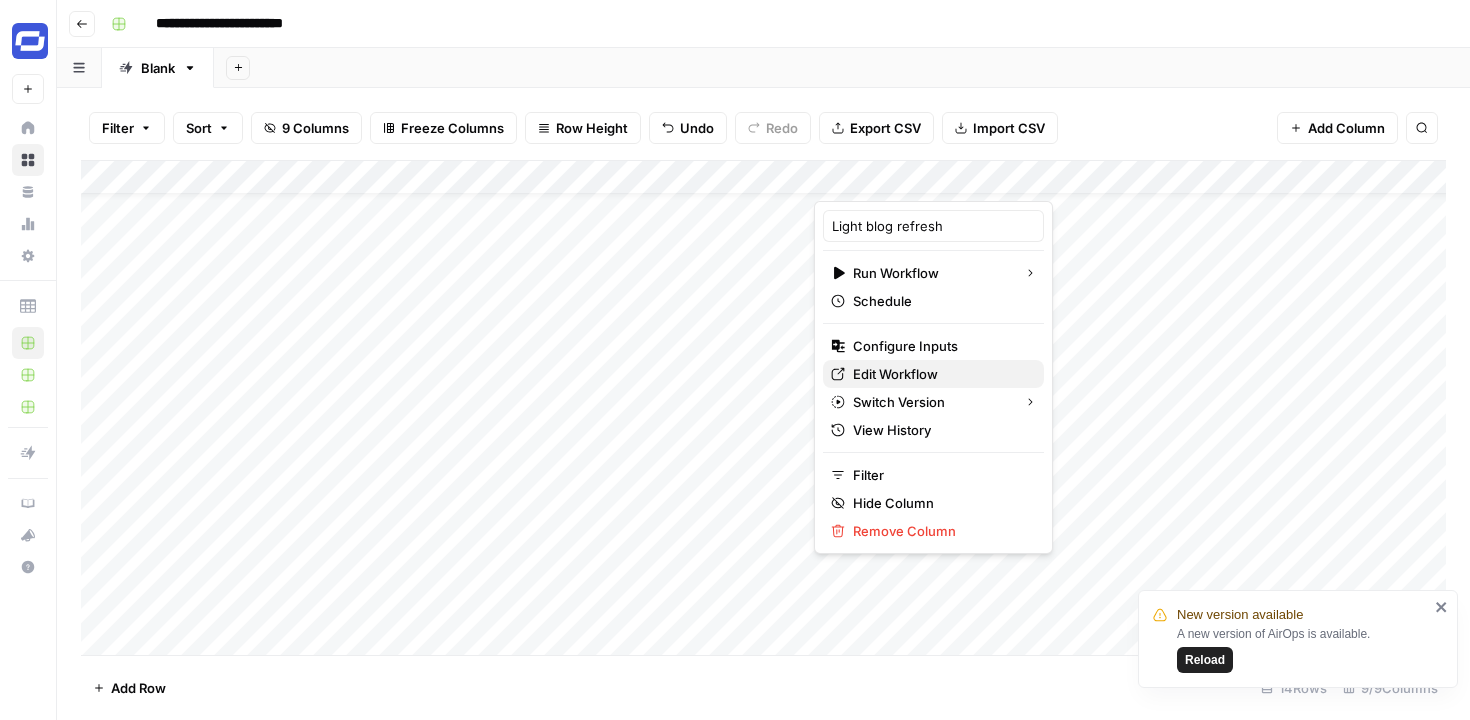 click on "Edit Workflow" at bounding box center [895, 374] 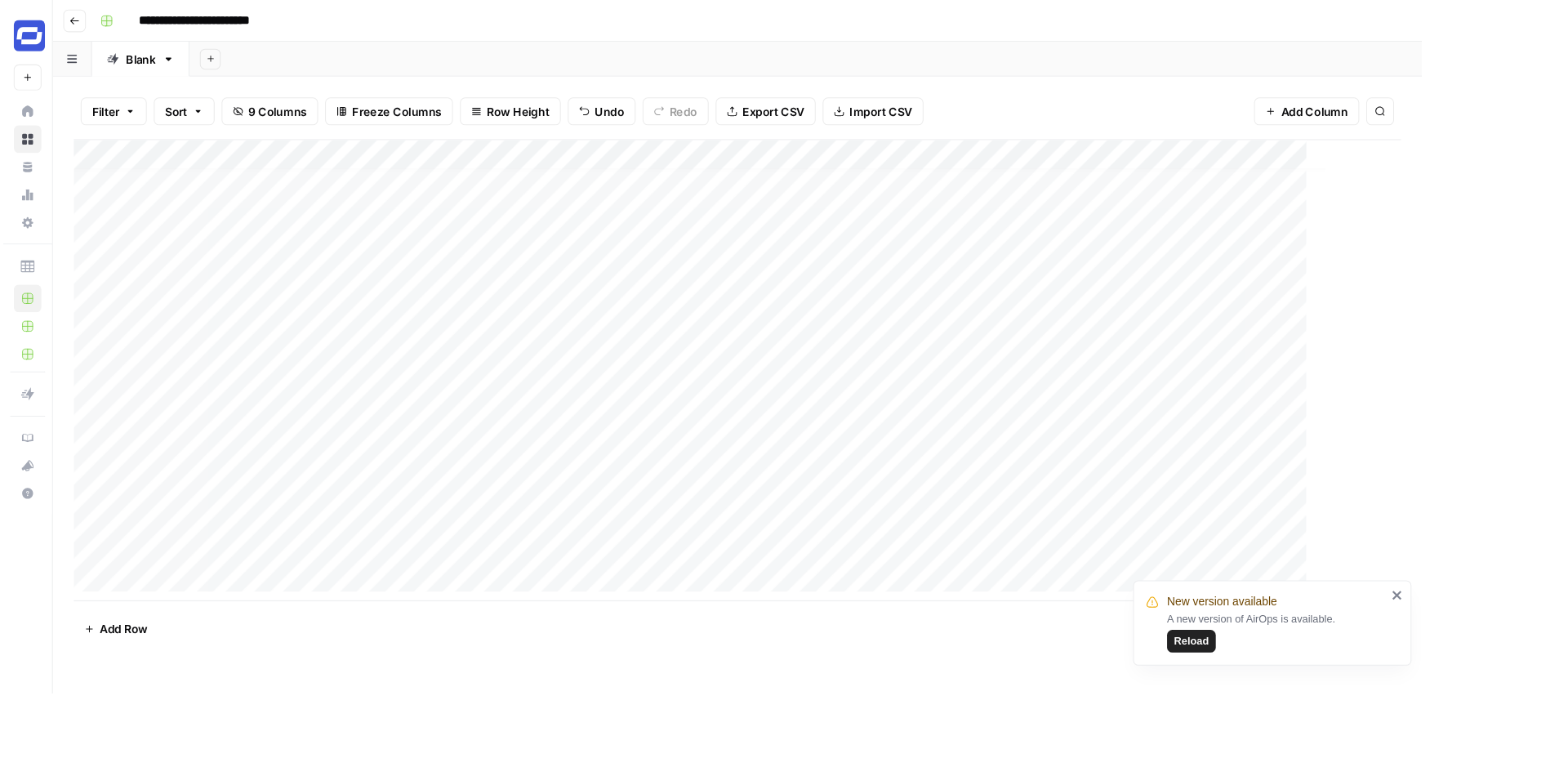 scroll, scrollTop: 0, scrollLeft: 0, axis: both 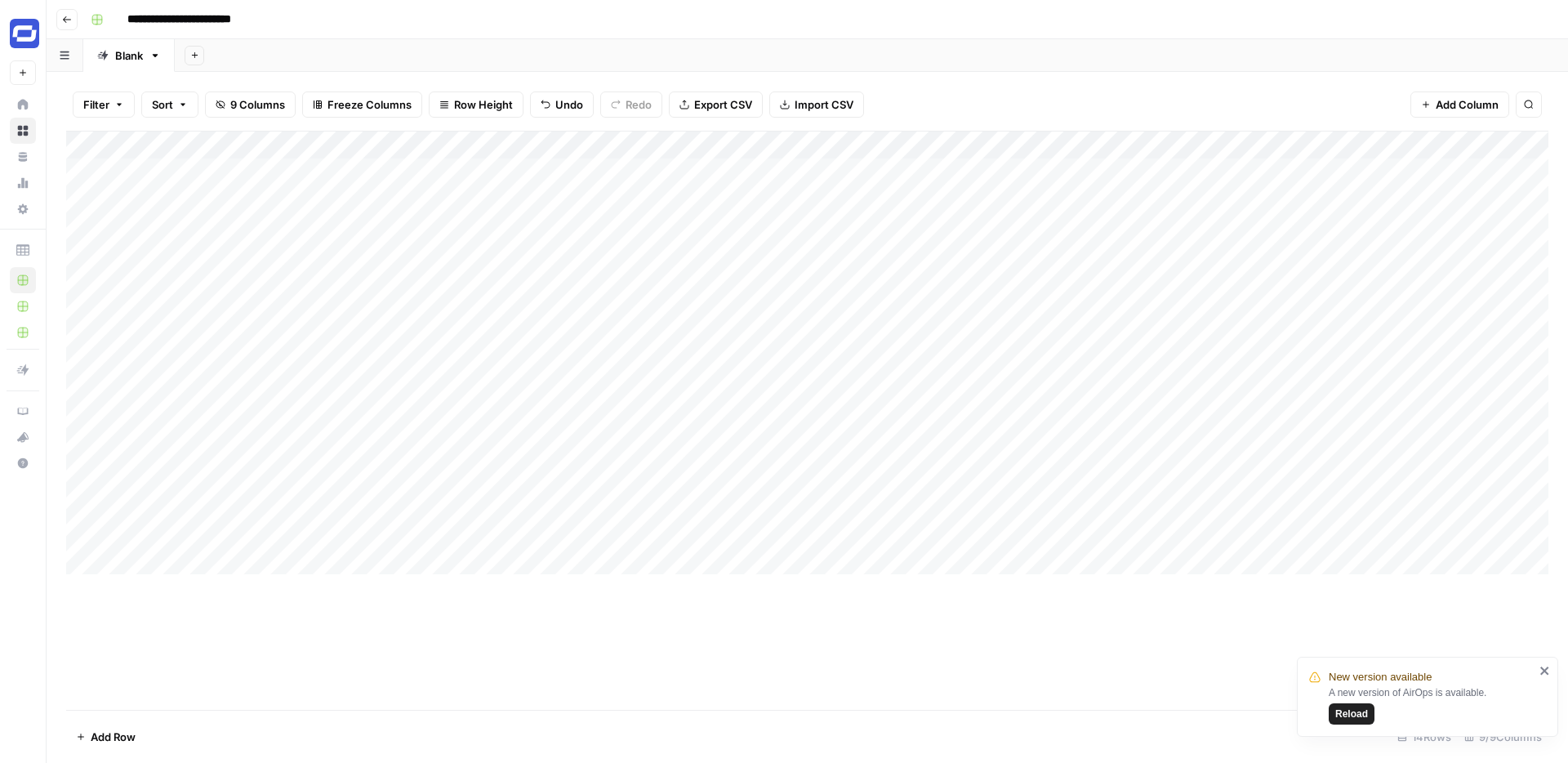 click on "Add Column" at bounding box center (807, 353) 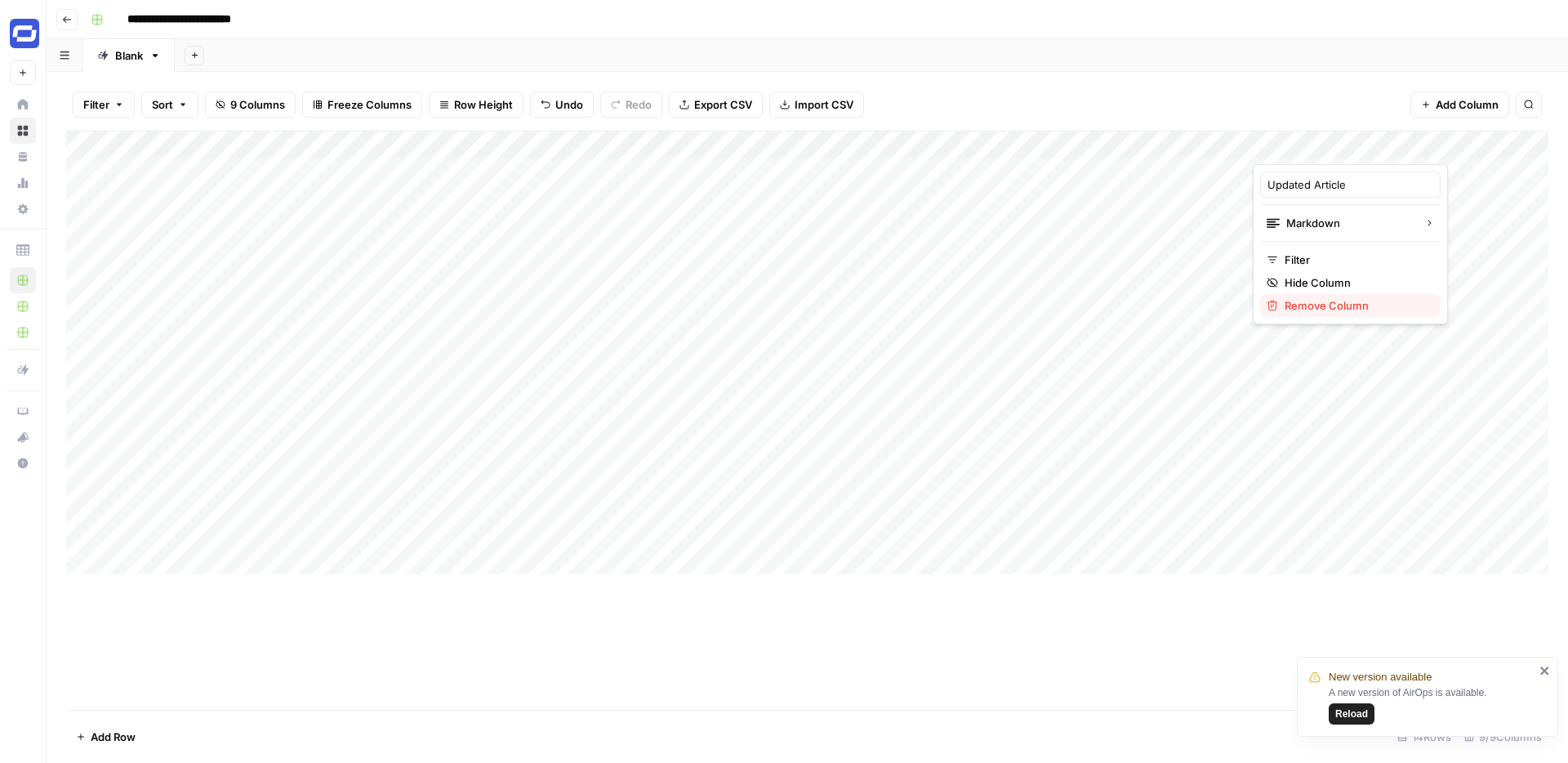 click on "Remove Column" at bounding box center [1326, 306] 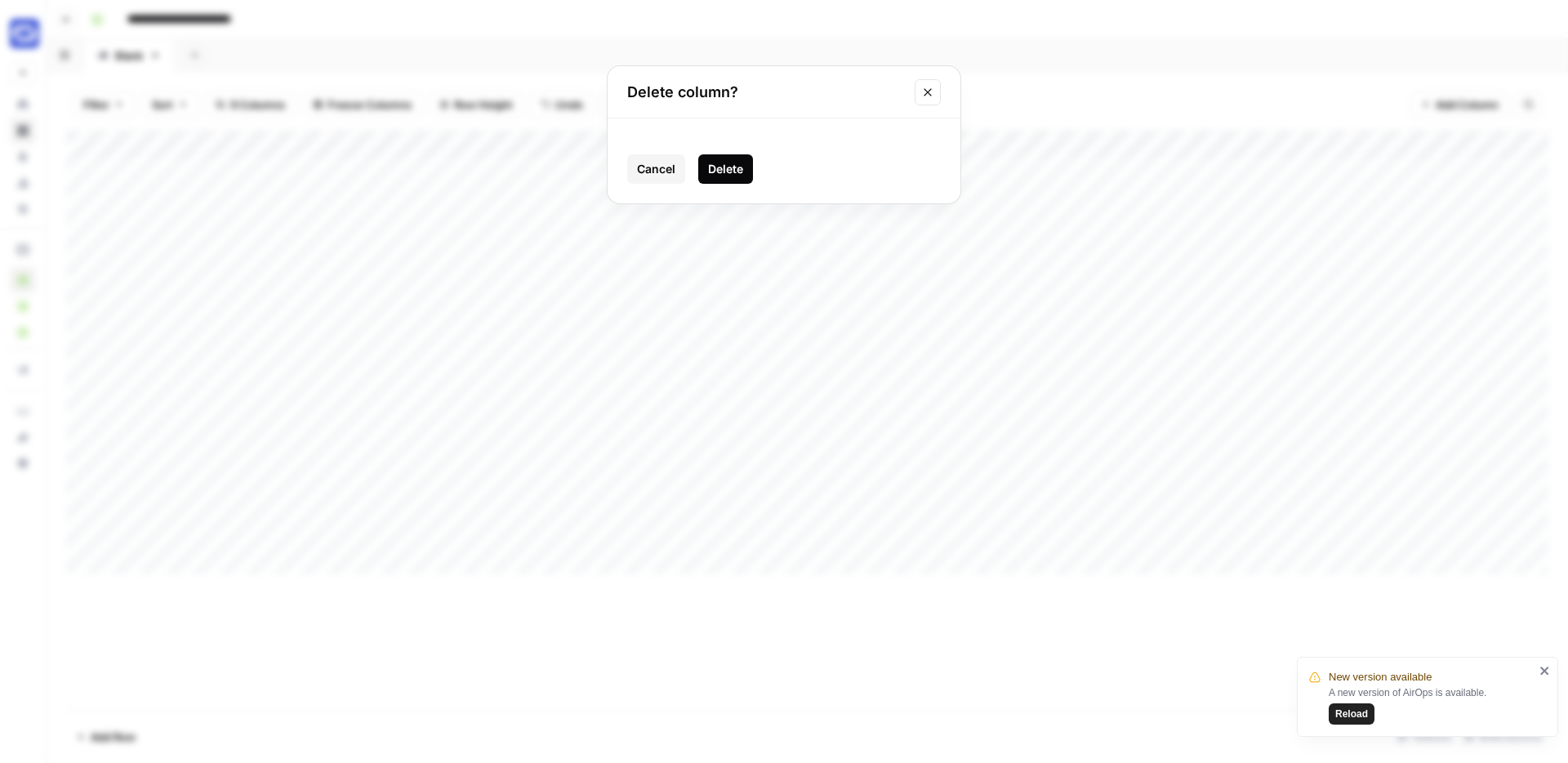click on "Delete" at bounding box center [725, 169] 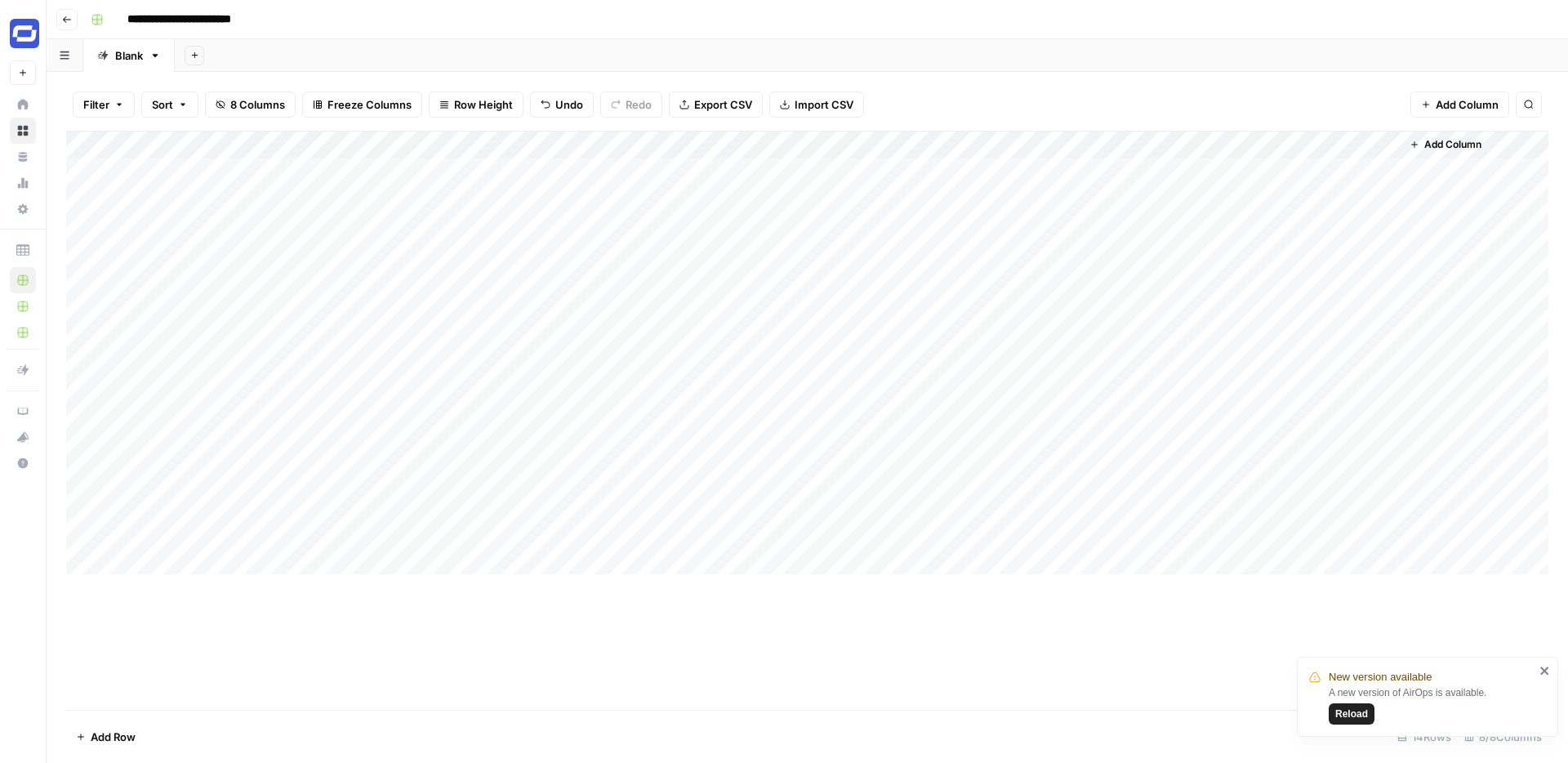 click on "Add Column" at bounding box center [807, 353] 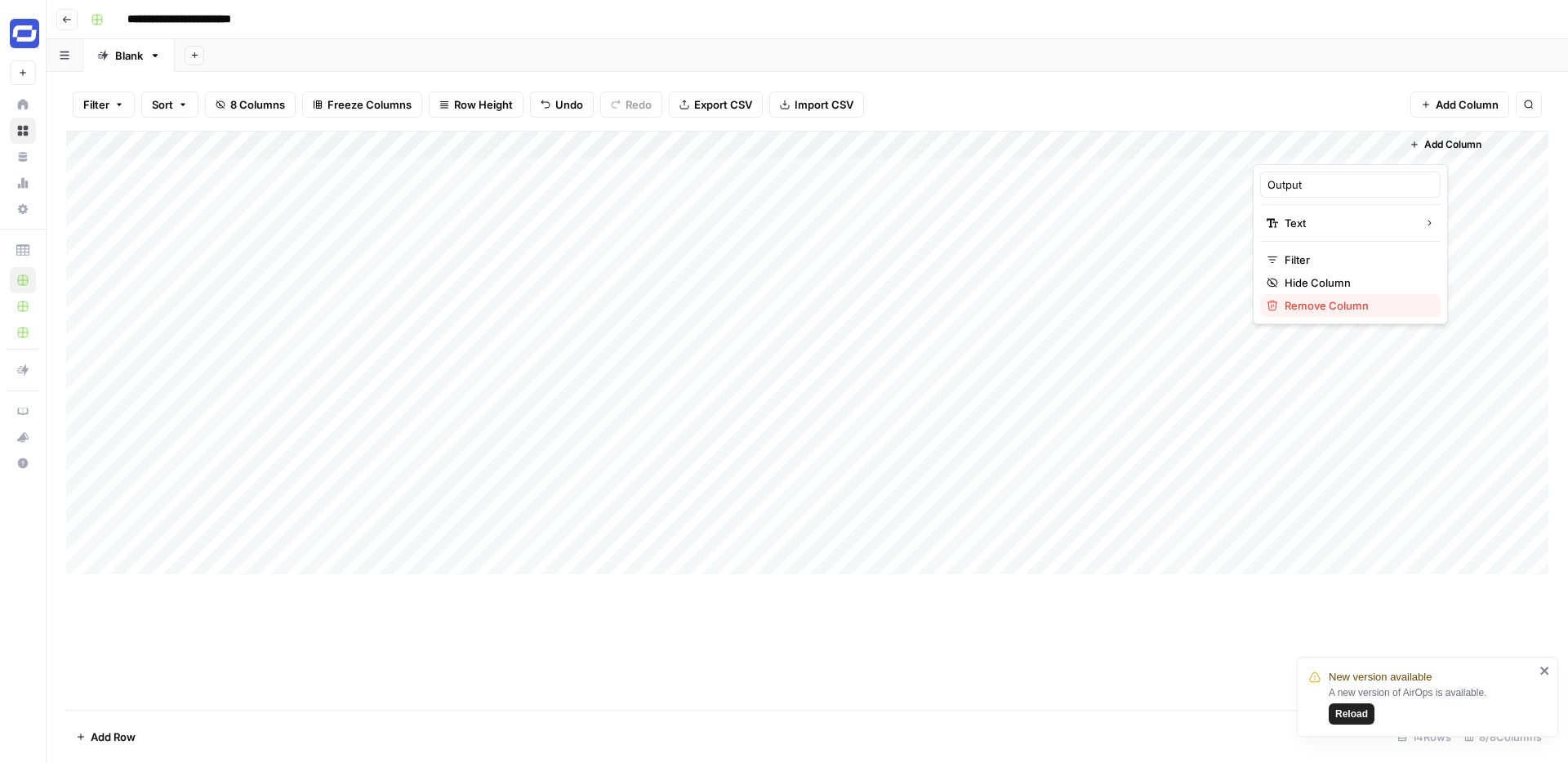 click on "Remove Column" at bounding box center [1326, 306] 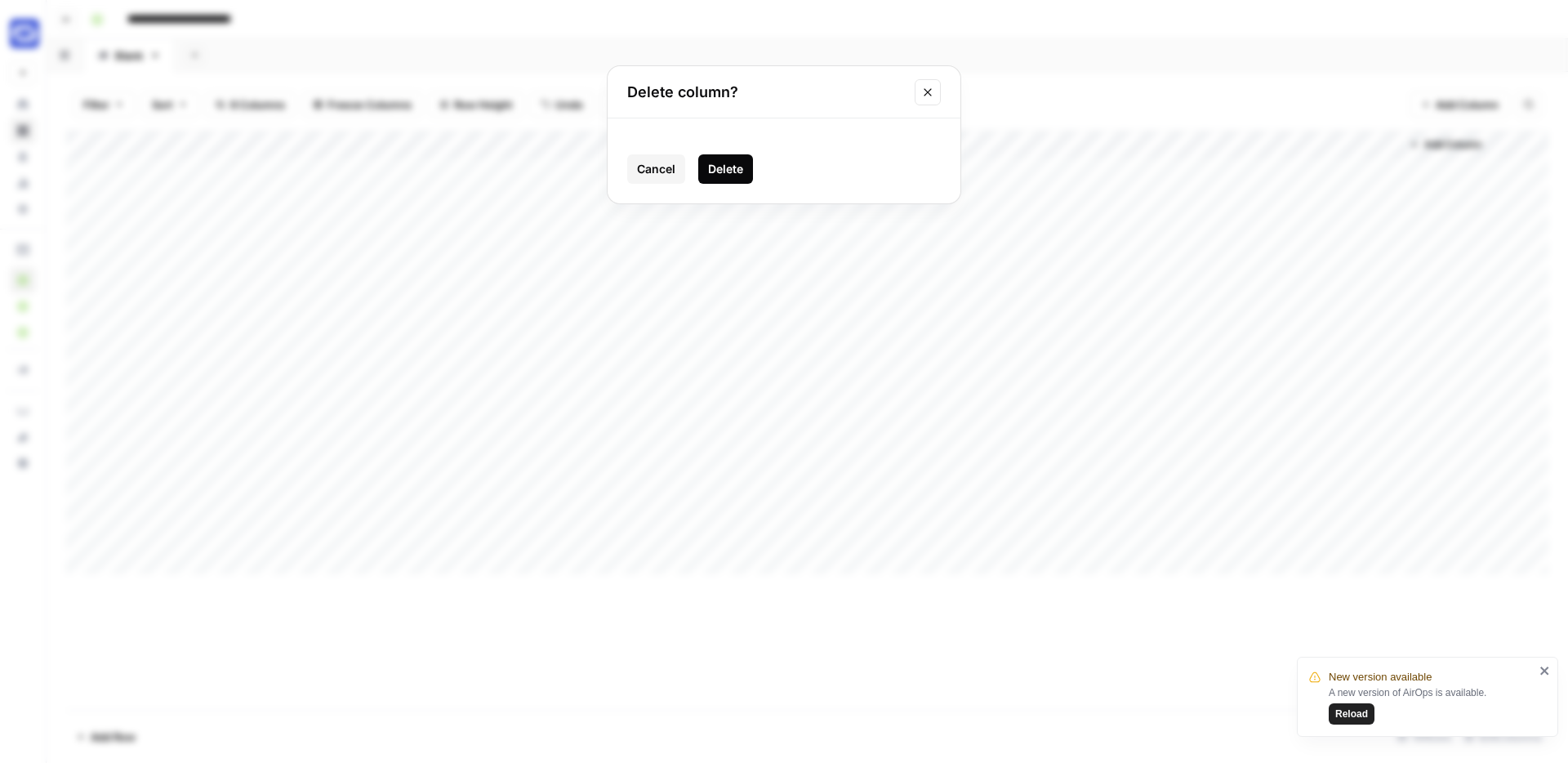 click on "Delete" at bounding box center [725, 169] 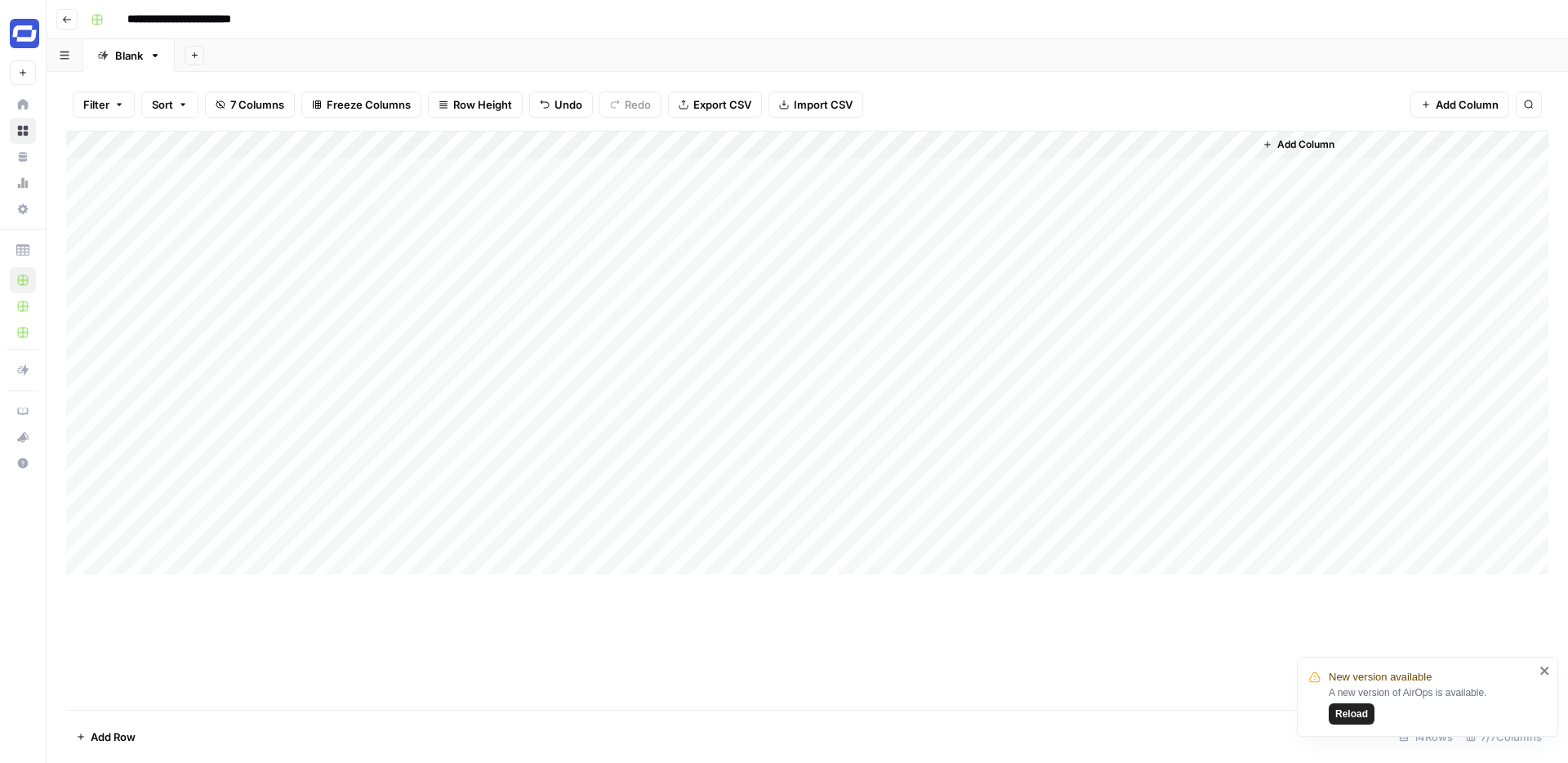 click on "Add Column" at bounding box center [807, 353] 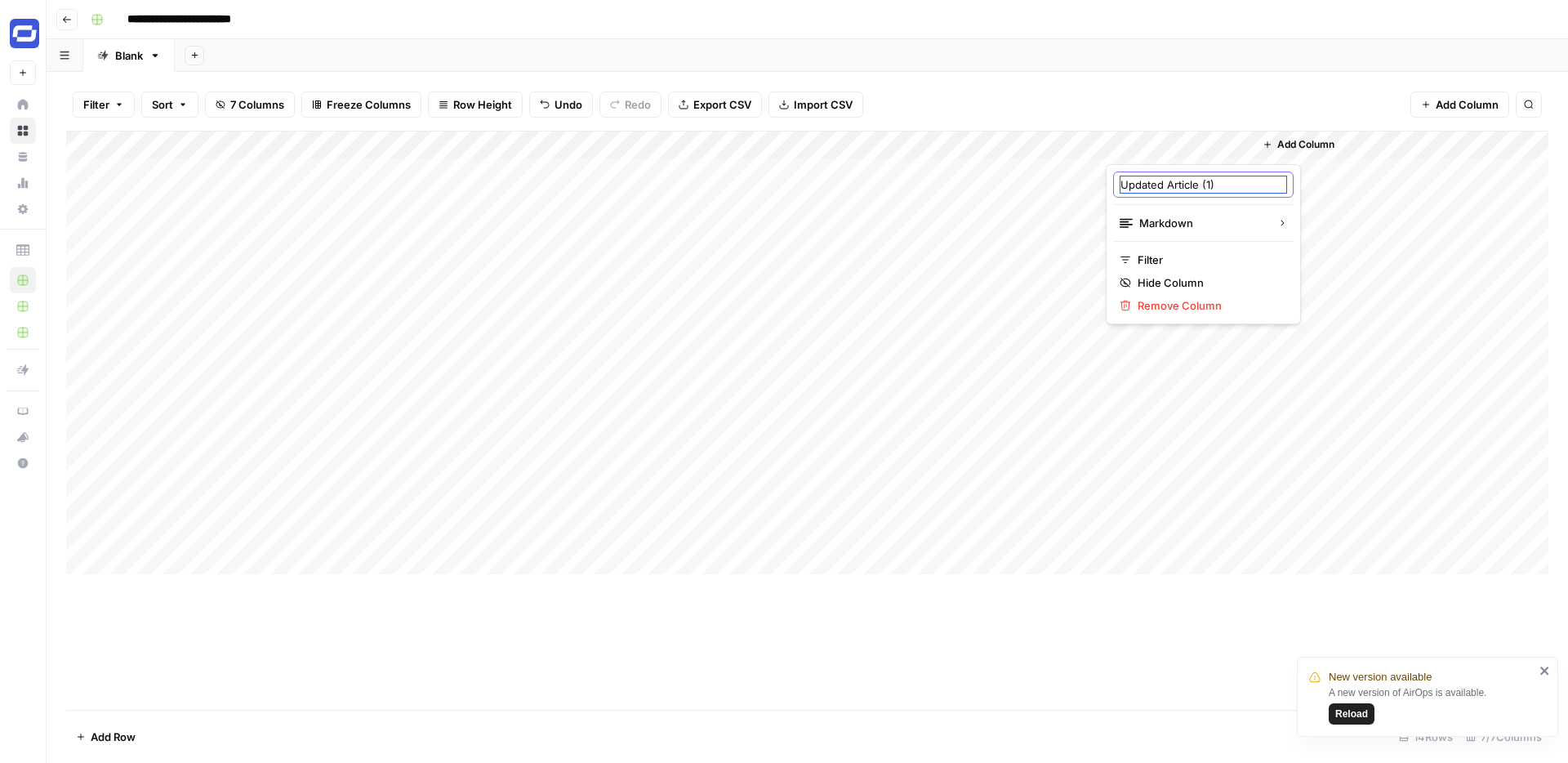 drag, startPoint x: 1224, startPoint y: 183, endPoint x: 1199, endPoint y: 182, distance: 25.019992 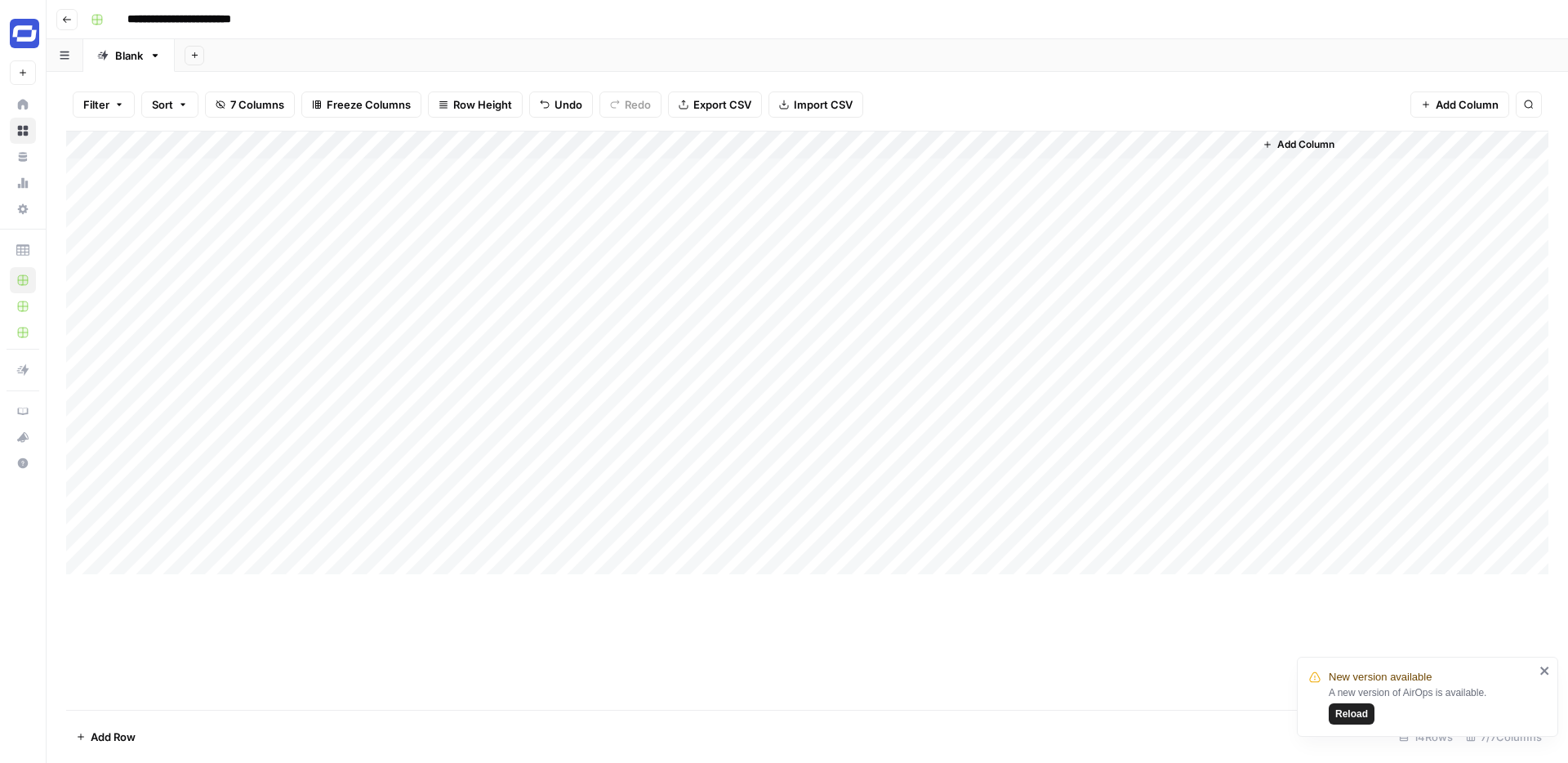click on "Add Column" at bounding box center (807, 353) 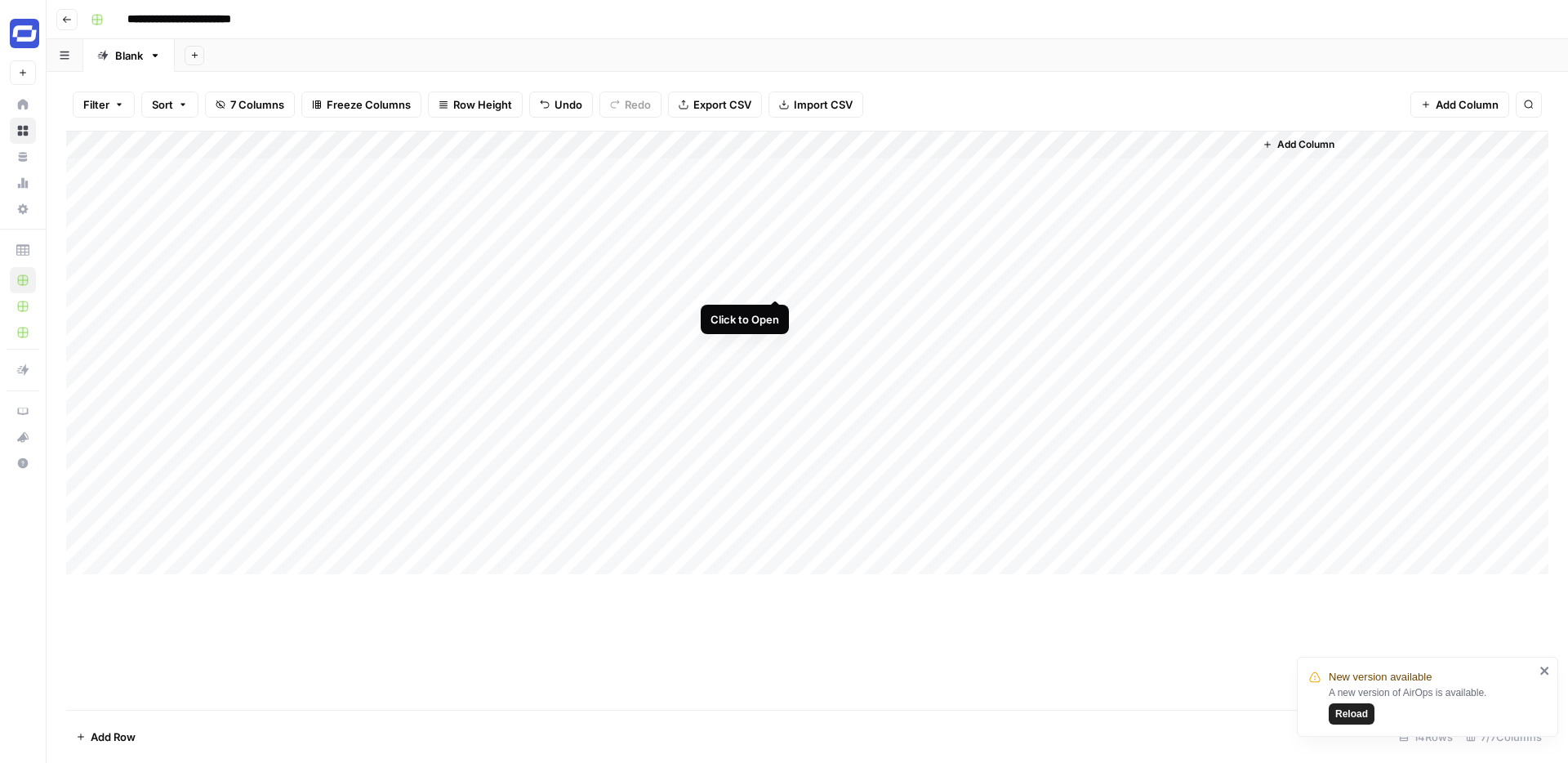 click on "Add Column" at bounding box center (807, 353) 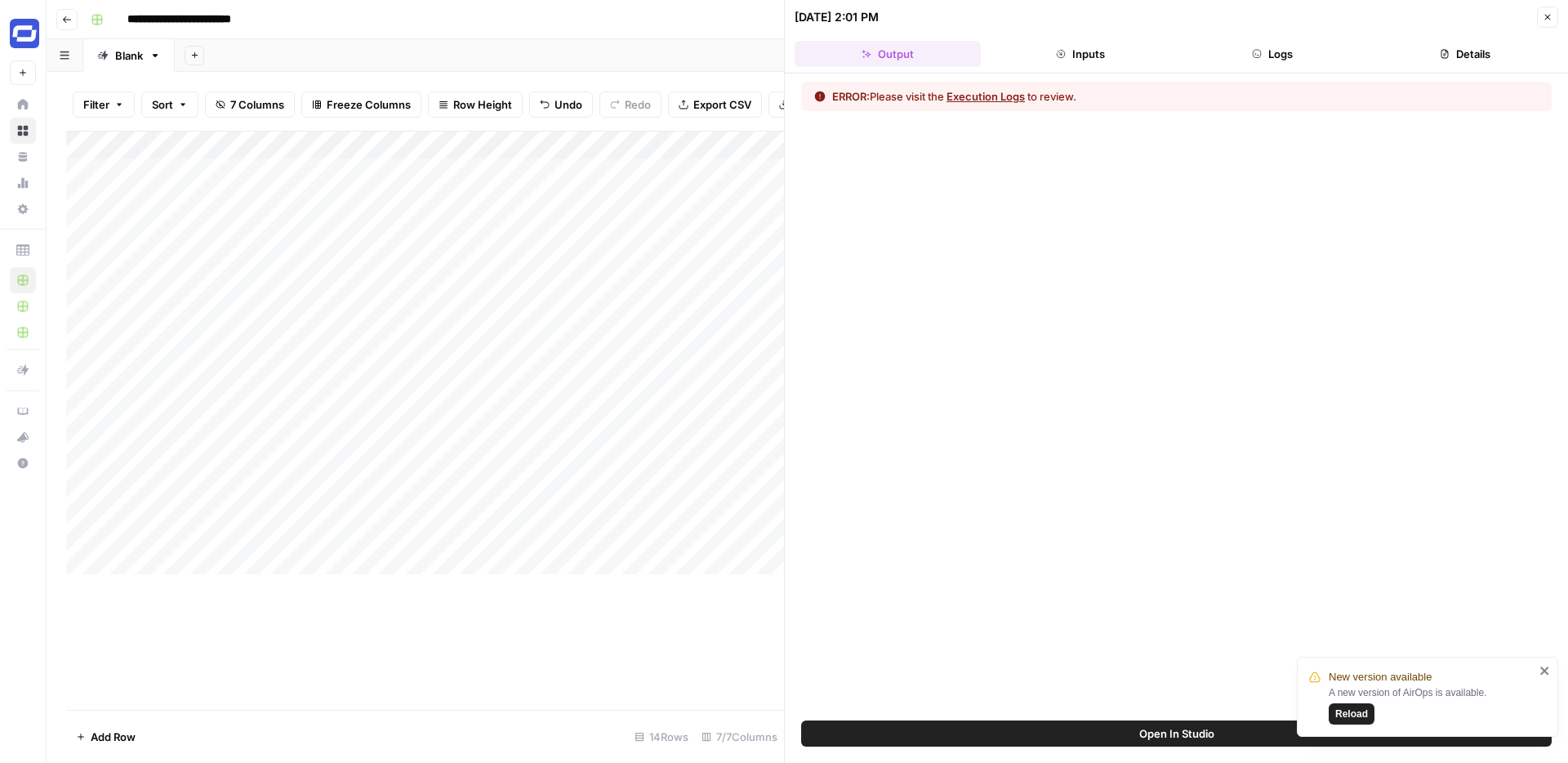 click on "Execution Logs" at bounding box center (986, 96) 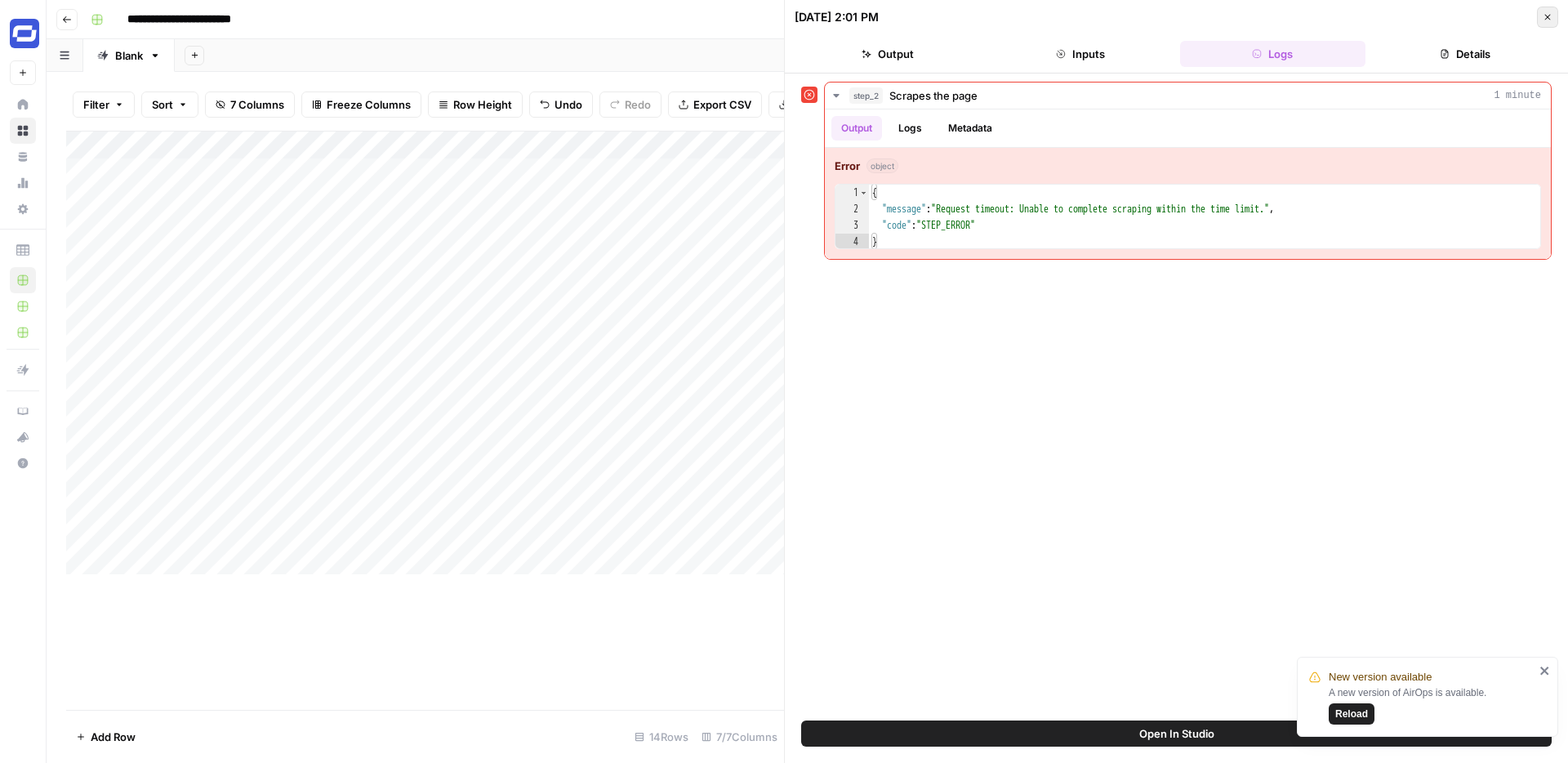 click 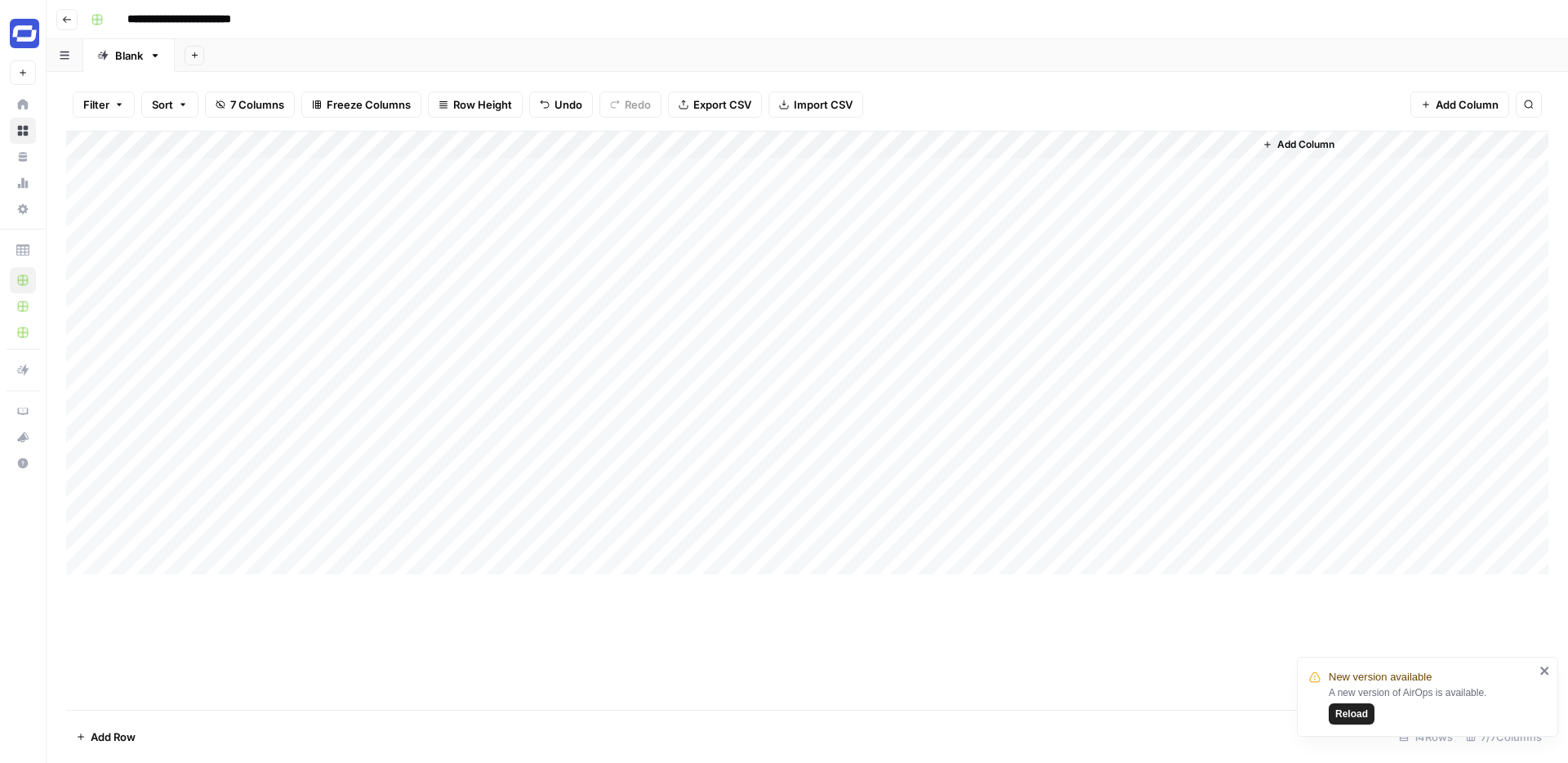 click on "Add Column" at bounding box center [807, 353] 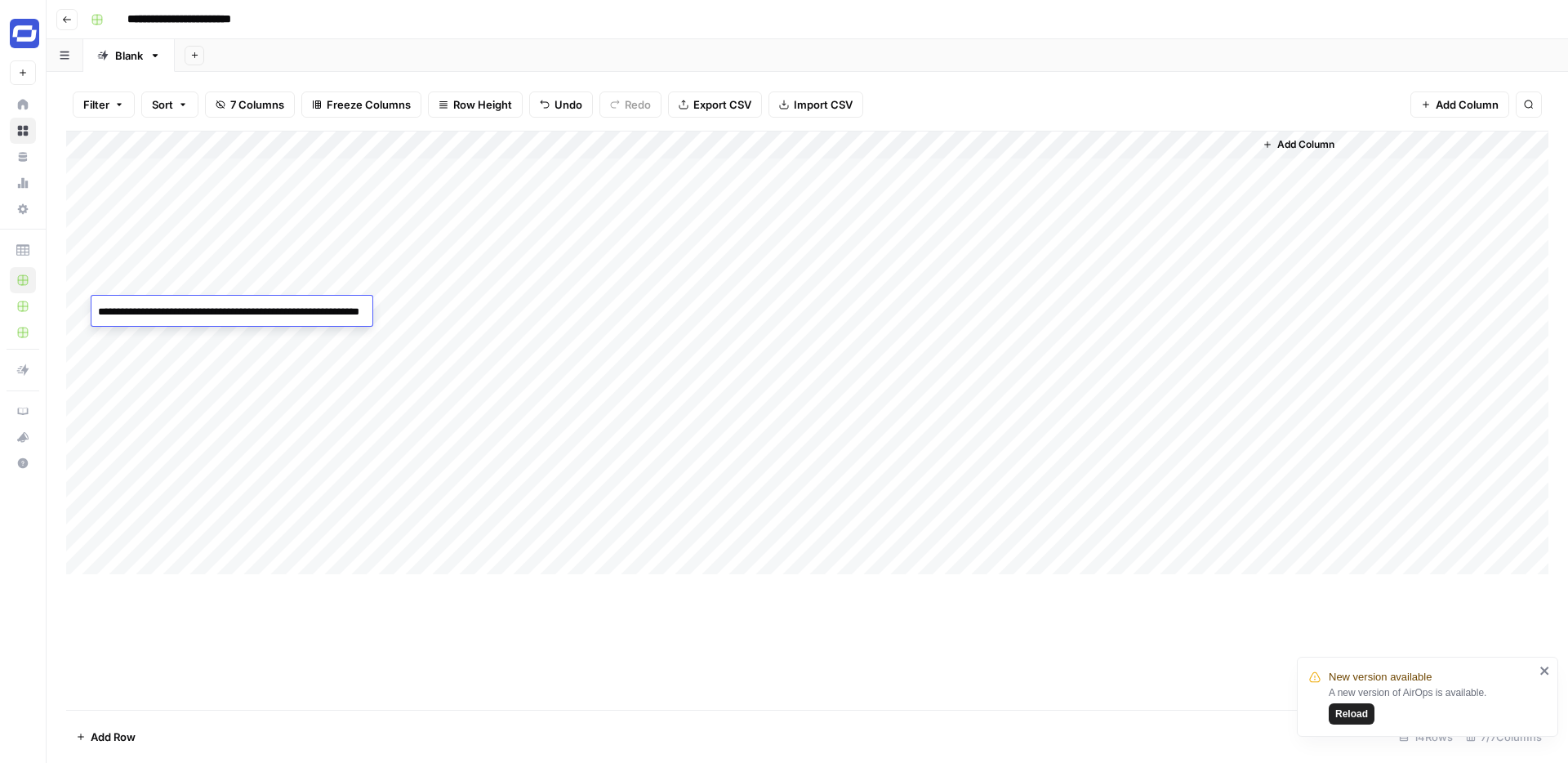 click on "**********" at bounding box center [255, 320] 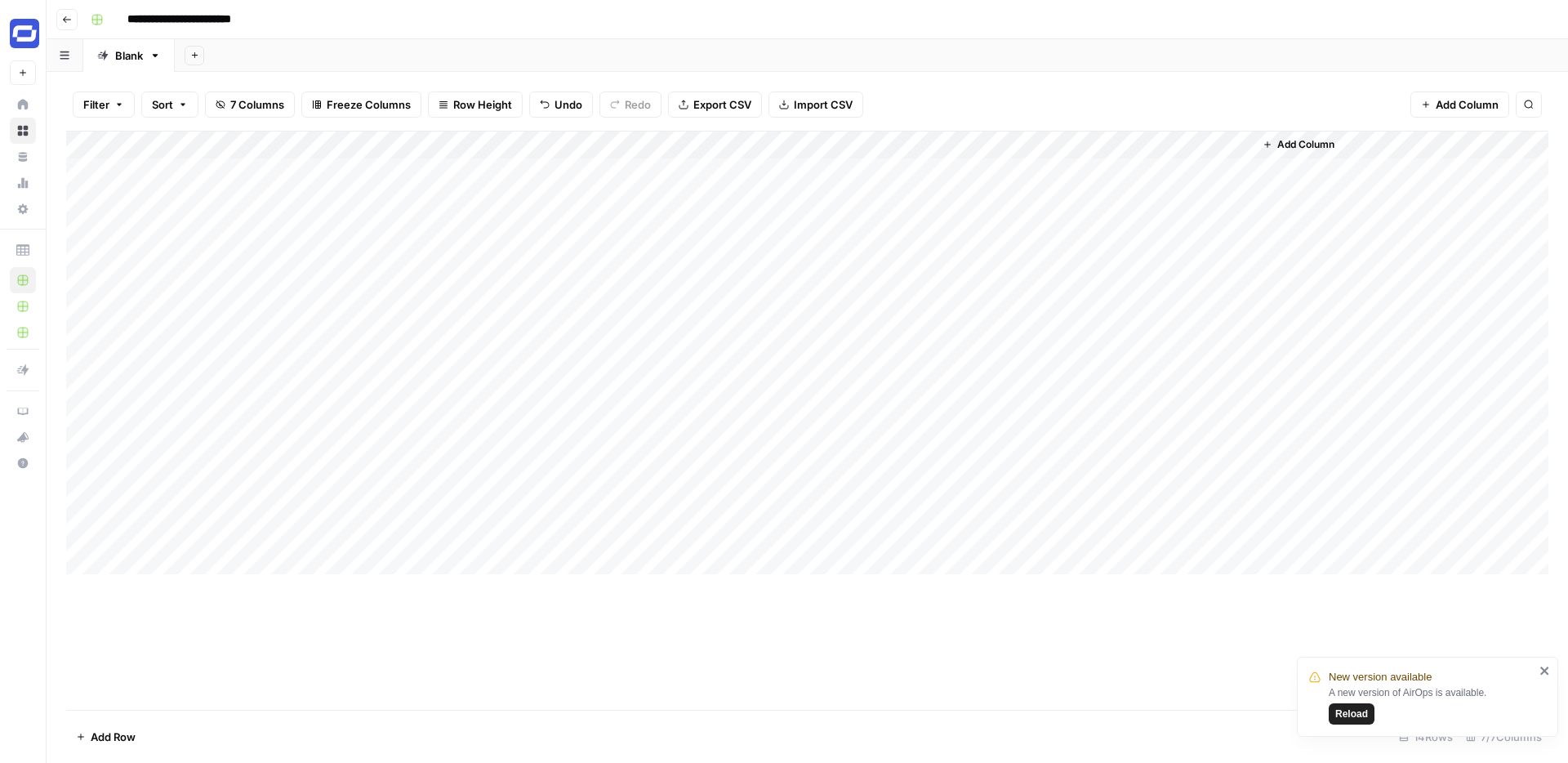 click on "Add Column" at bounding box center [807, 353] 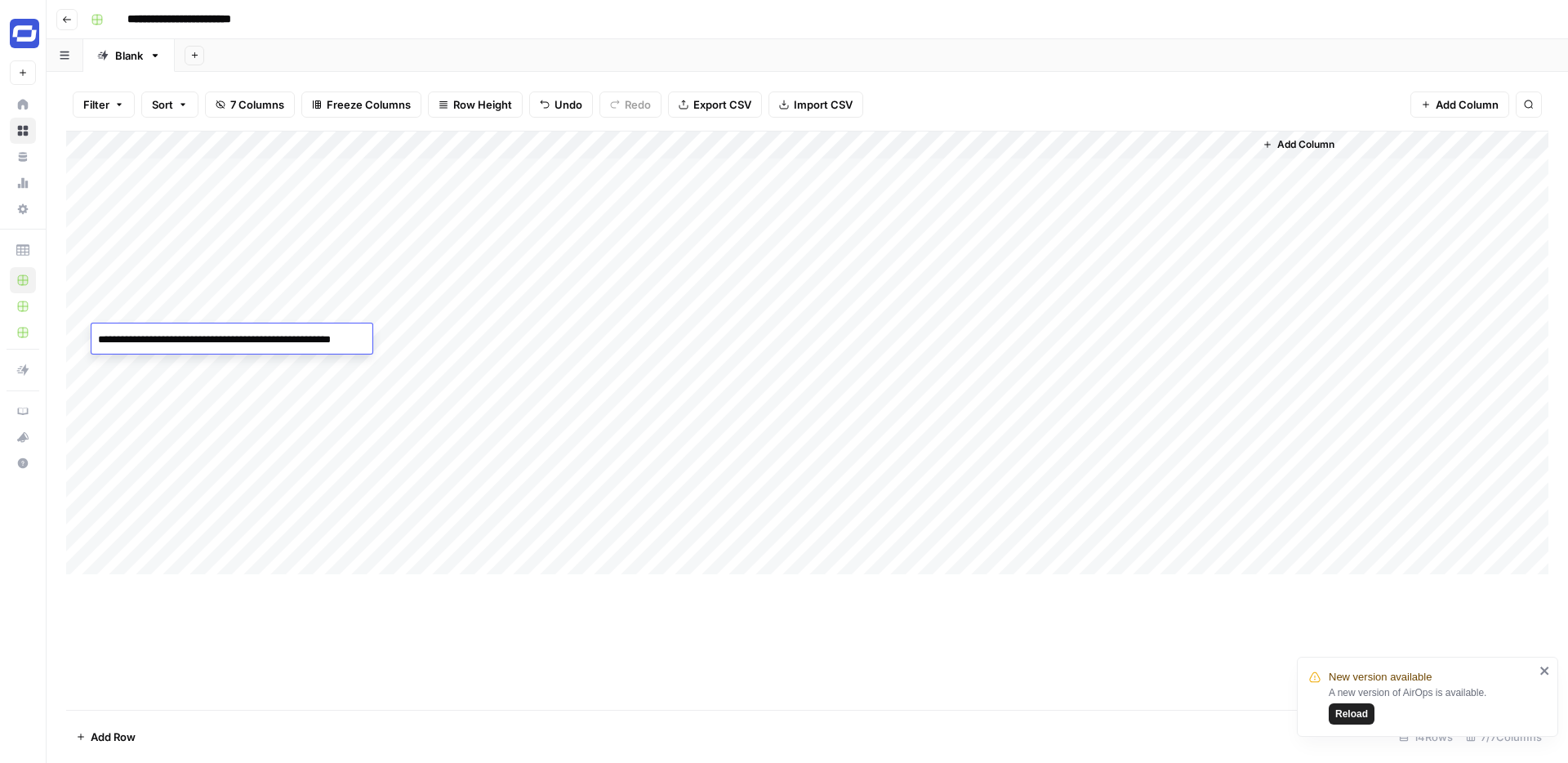 click on "**********" at bounding box center [232, 340] 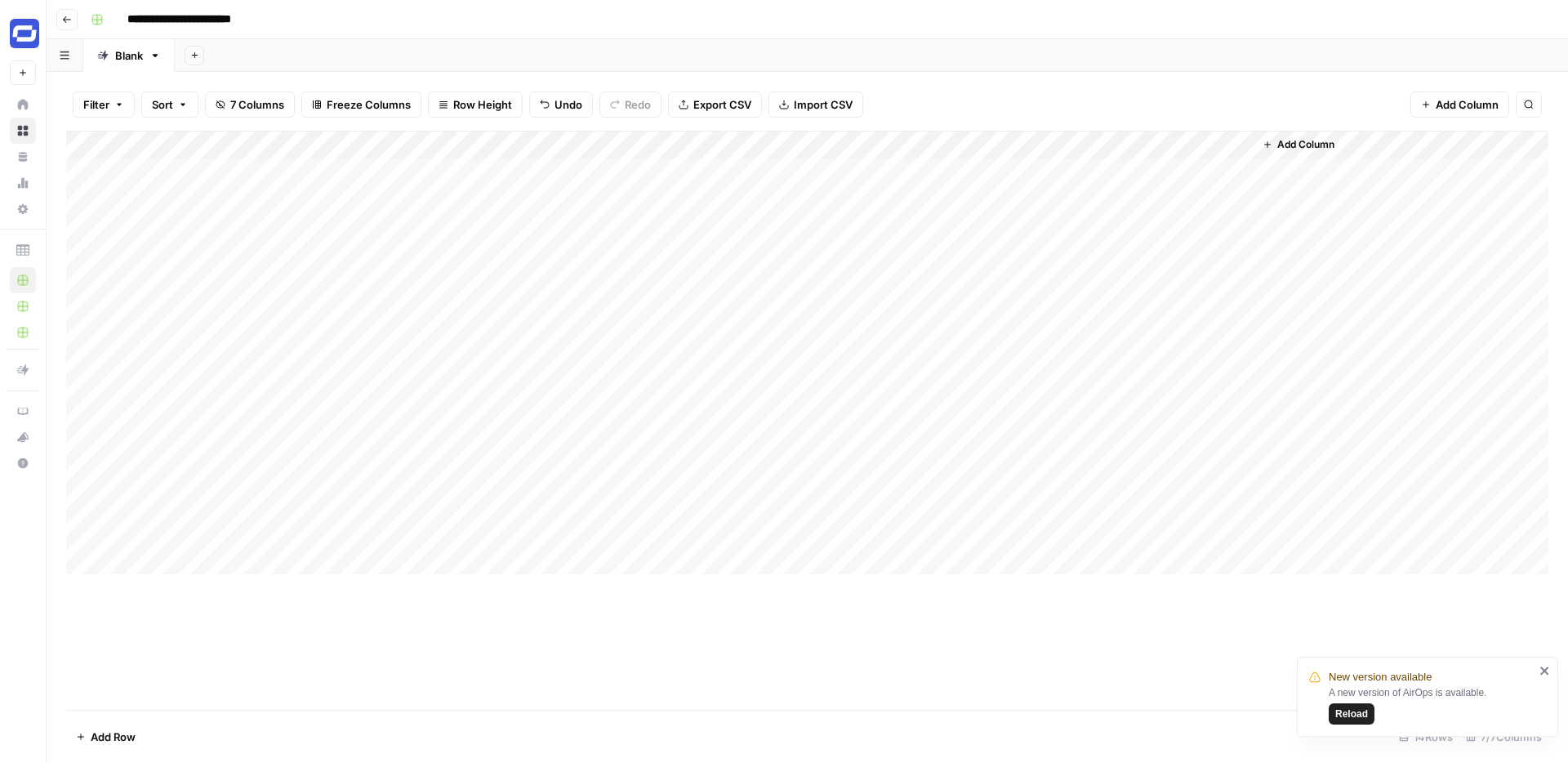 click on "Add Column" at bounding box center (807, 353) 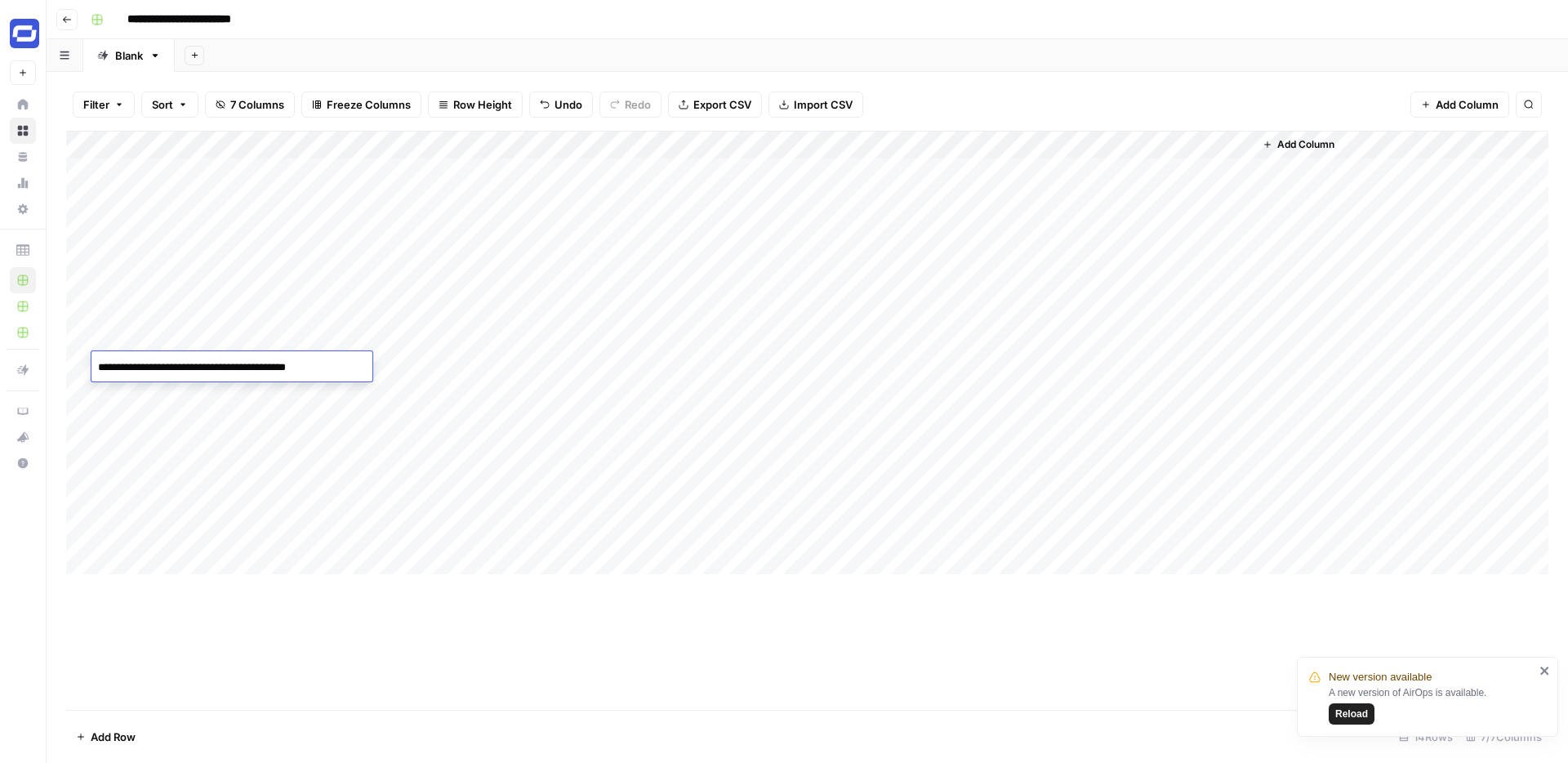 click on "**********" at bounding box center (232, 368) 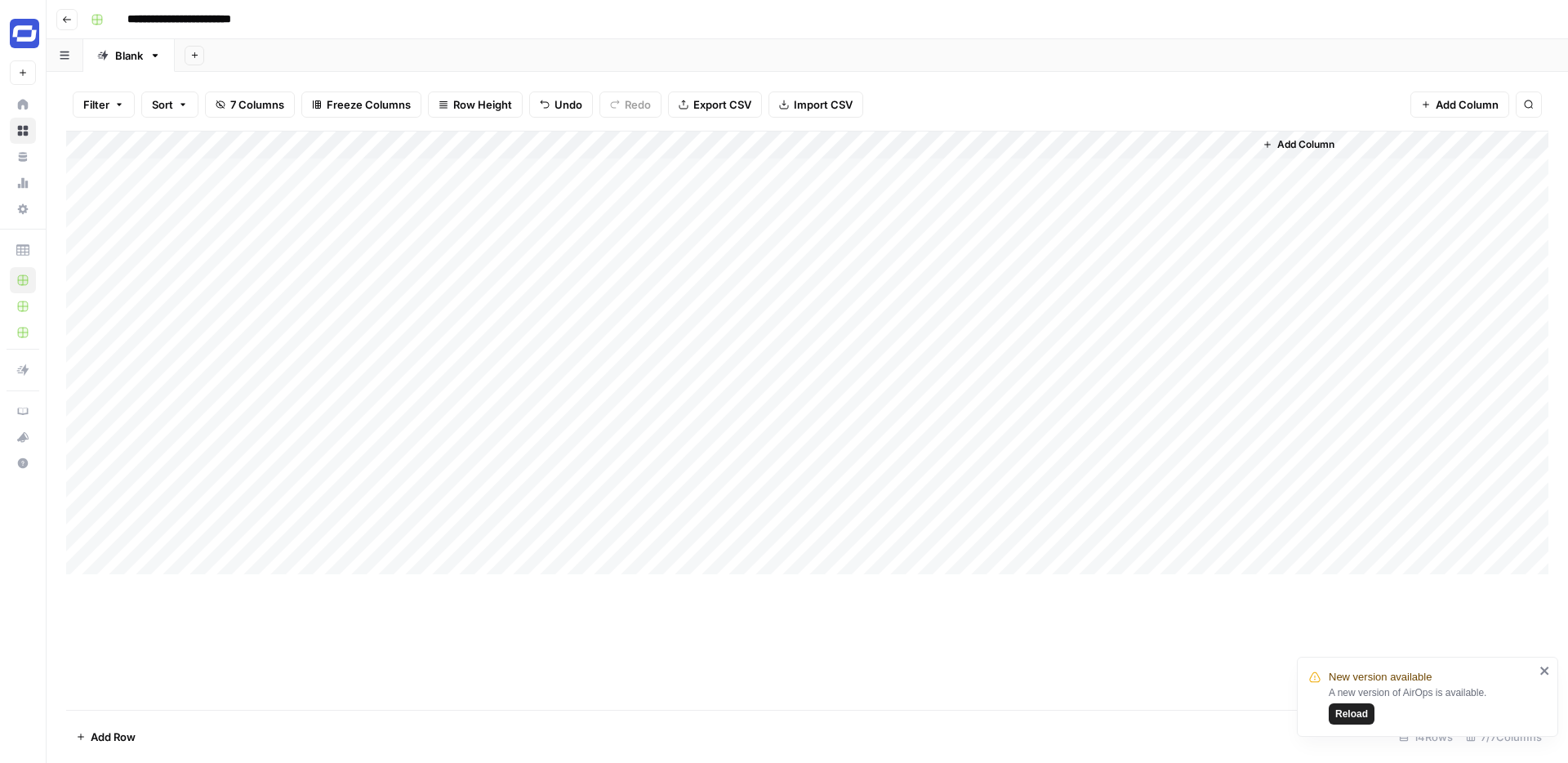 click on "Add Column" at bounding box center (807, 353) 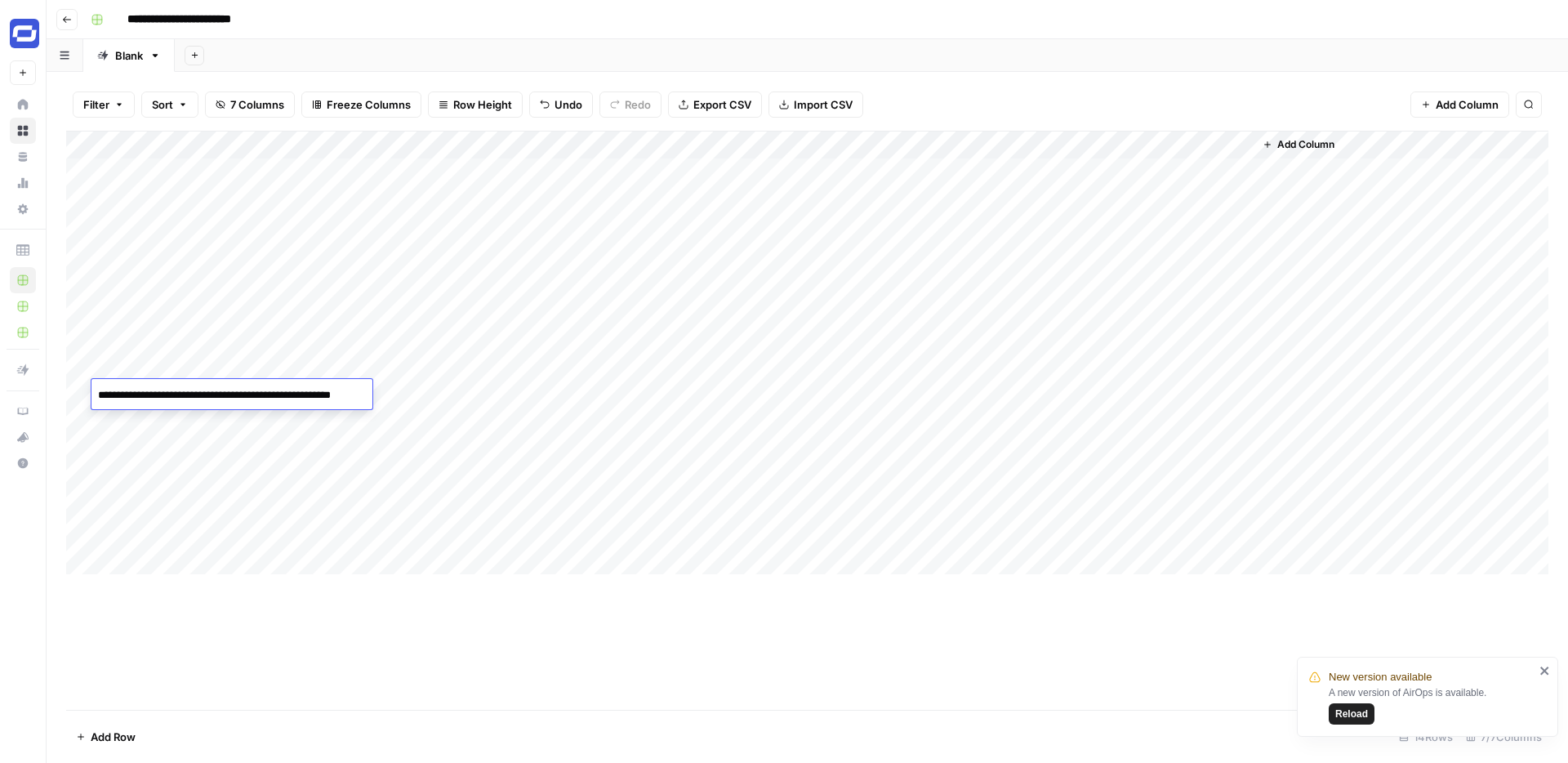 click on "**********" at bounding box center (232, 395) 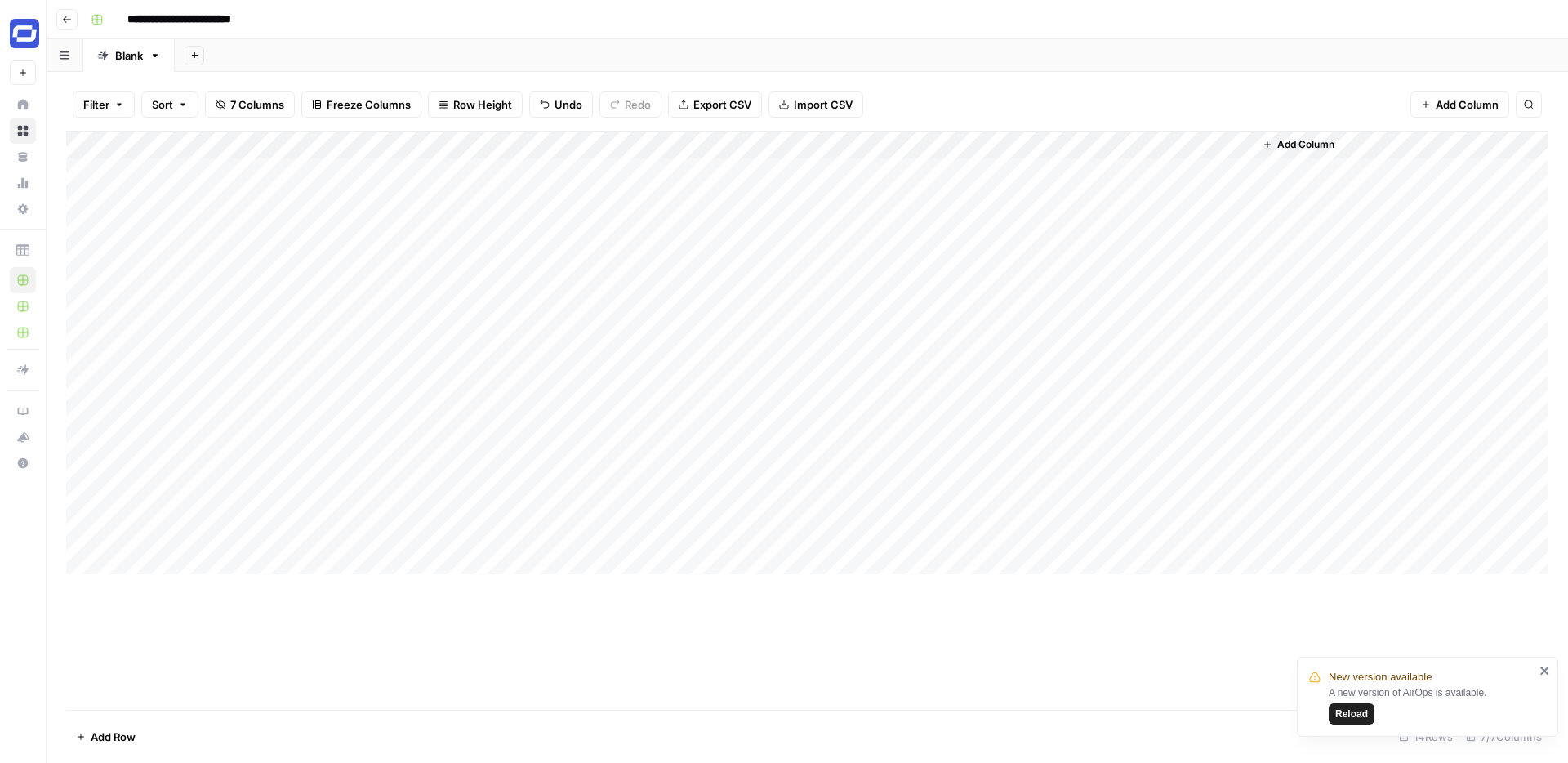click on "Add Column" at bounding box center [807, 353] 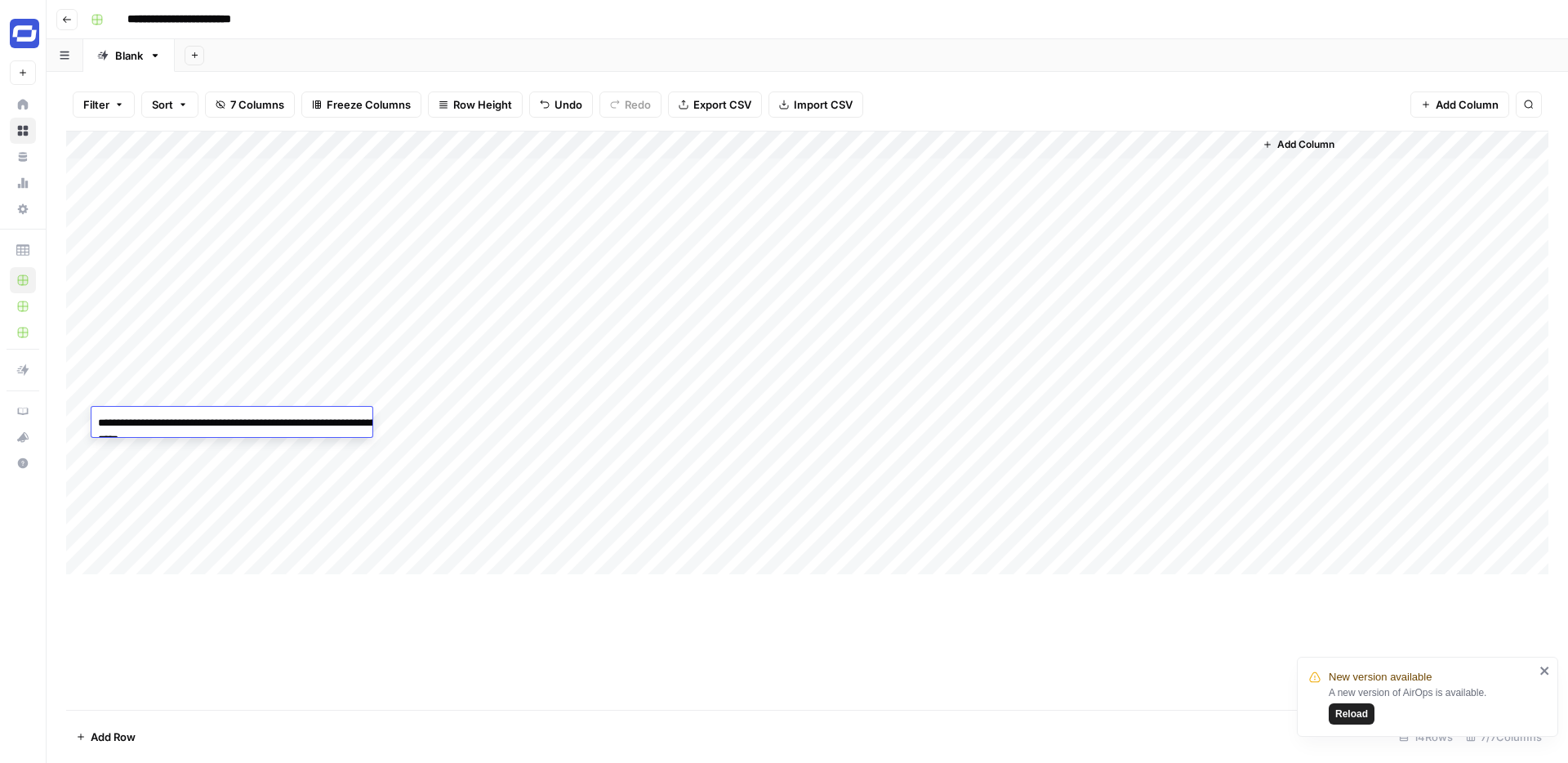click on "Add Column" at bounding box center (807, 353) 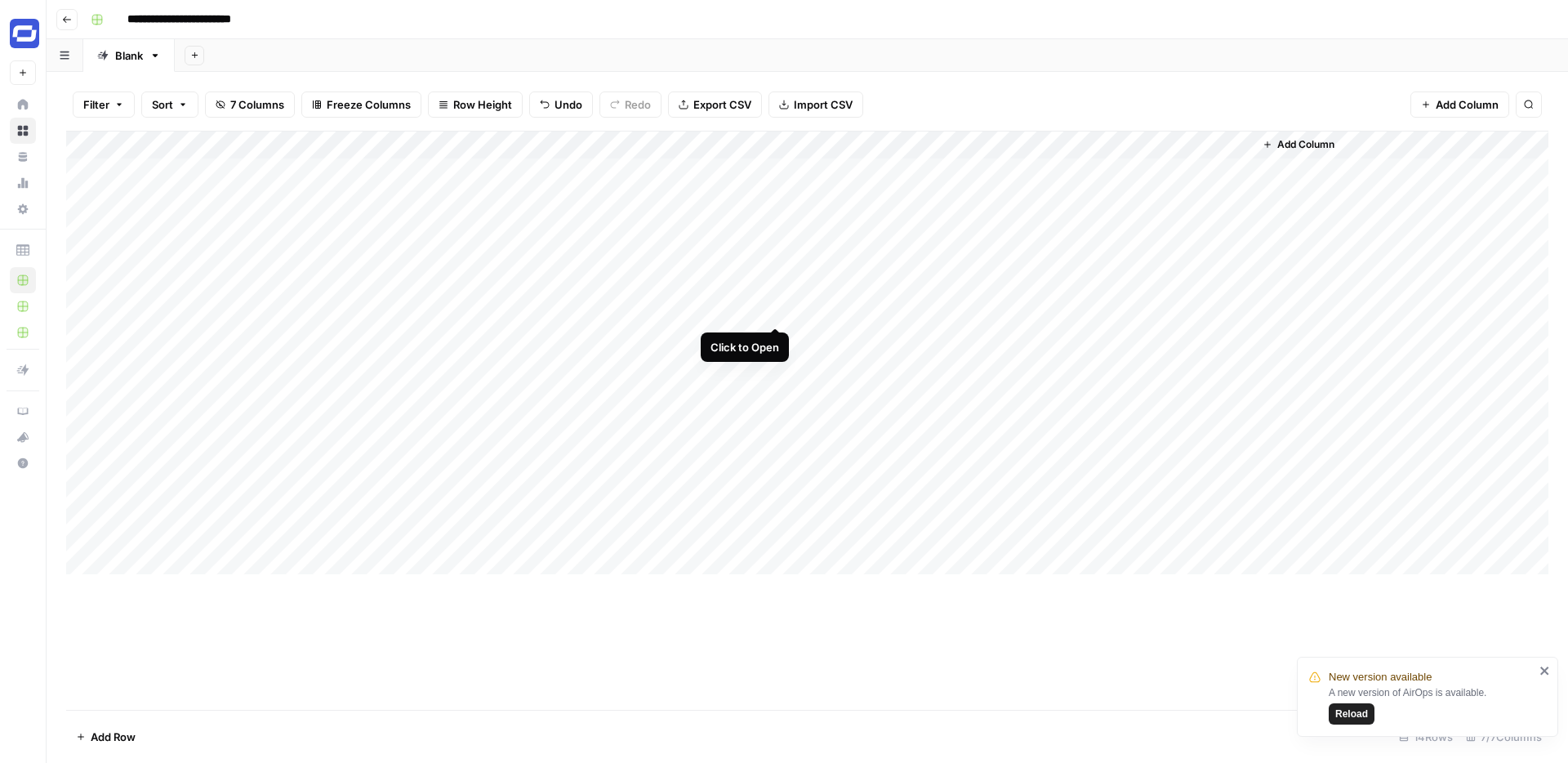 click on "Add Column" at bounding box center [807, 353] 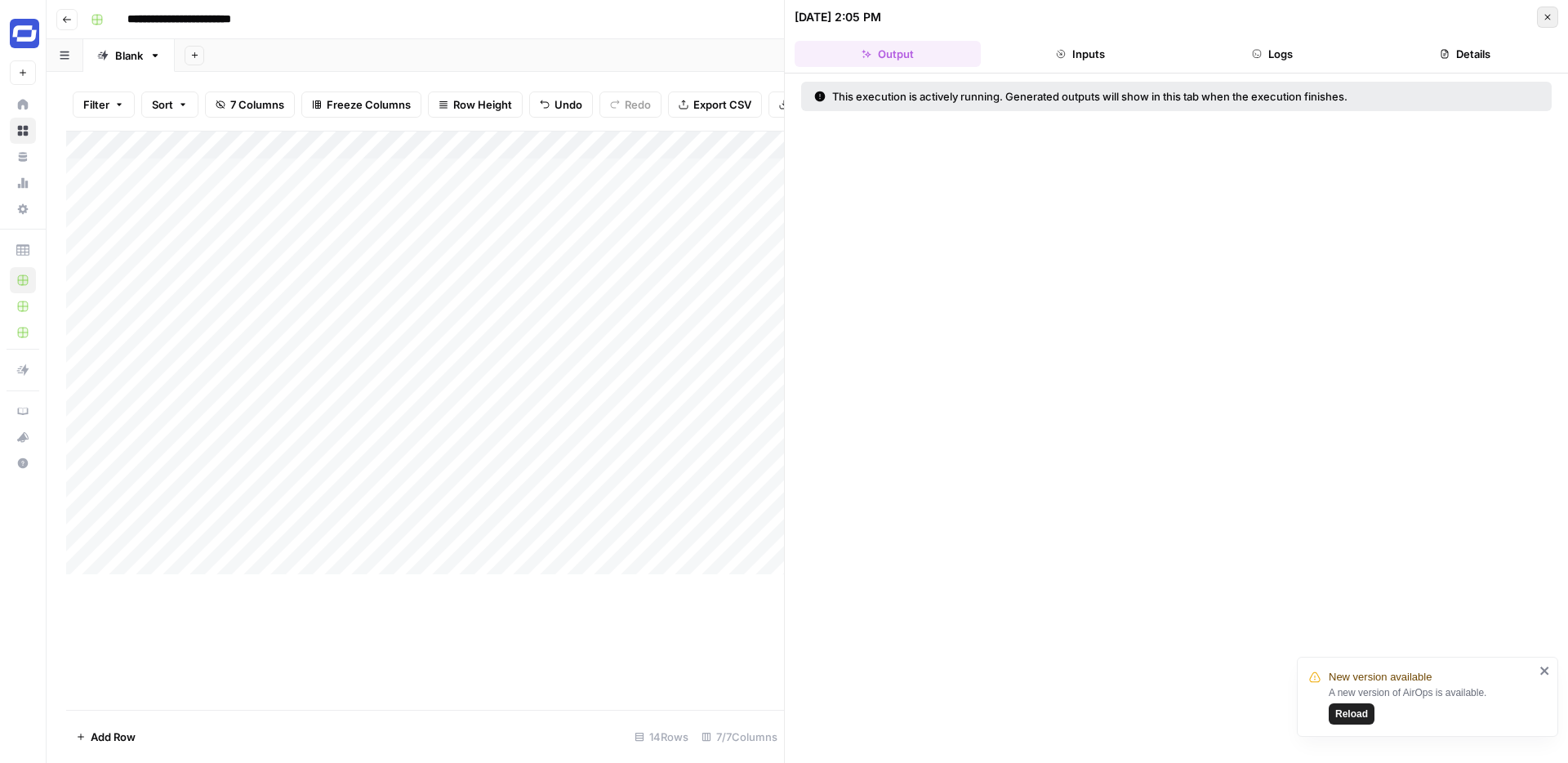click 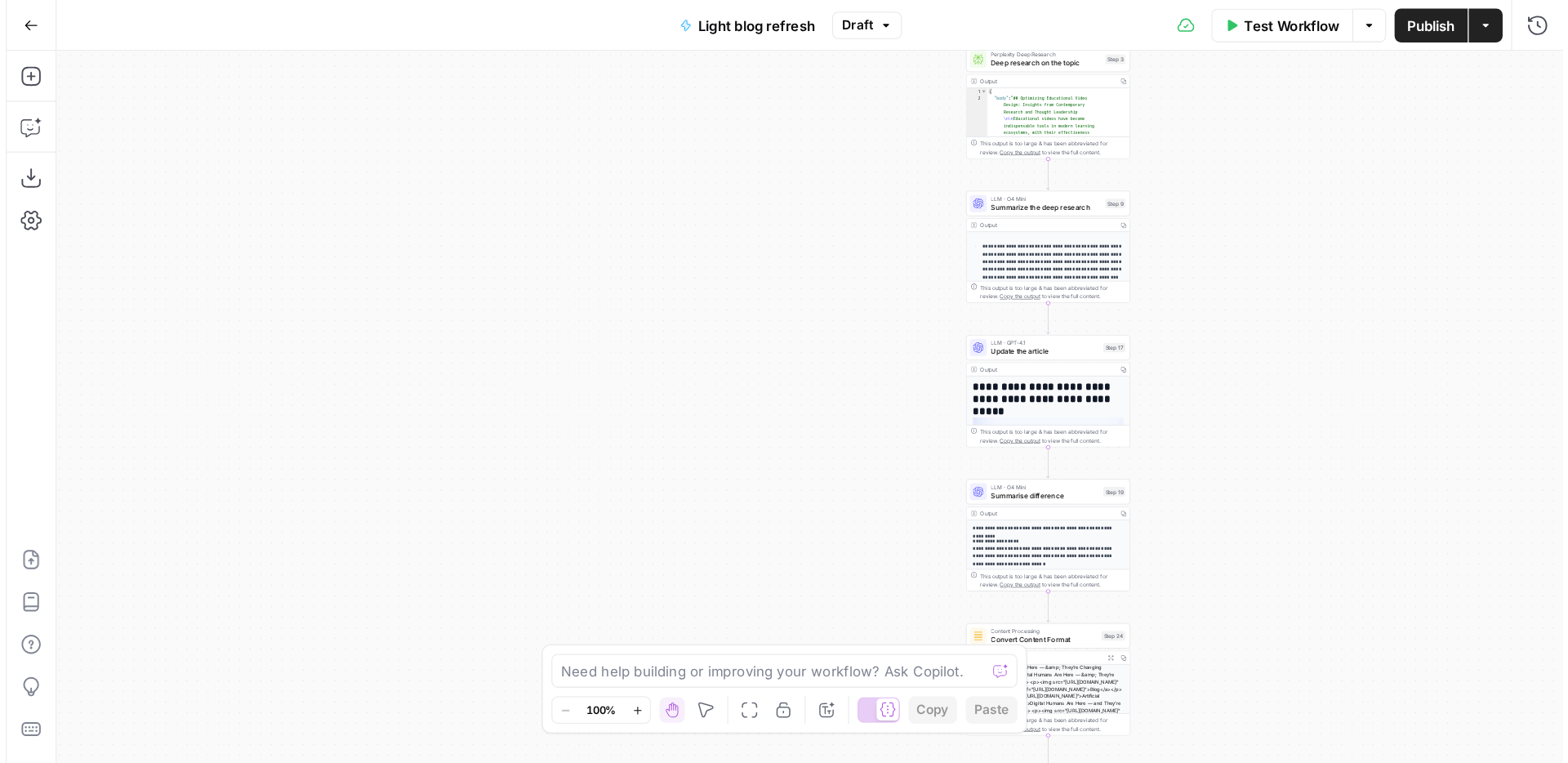 scroll, scrollTop: 0, scrollLeft: 0, axis: both 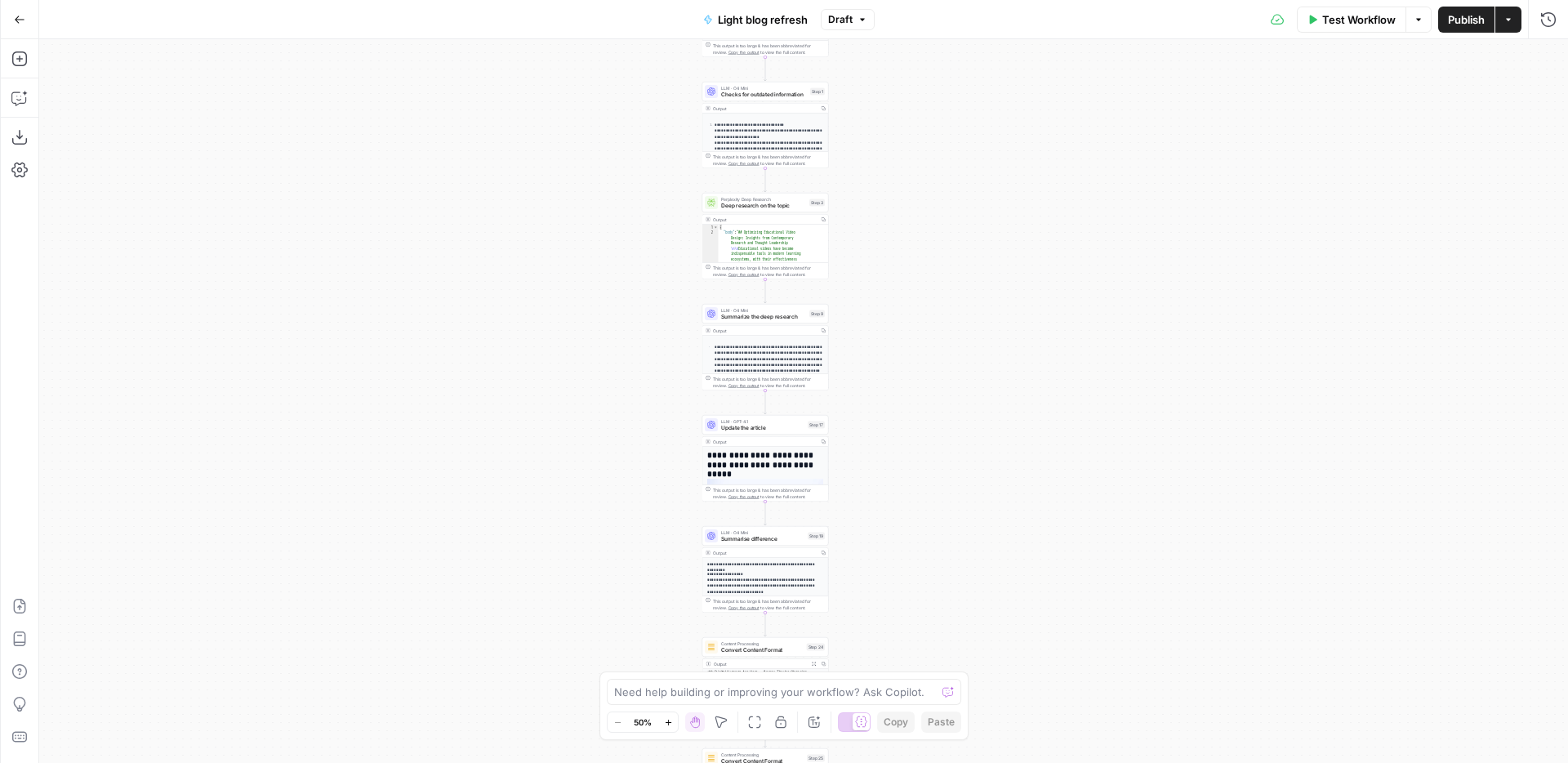 drag, startPoint x: 969, startPoint y: 196, endPoint x: 931, endPoint y: 353, distance: 161.53328 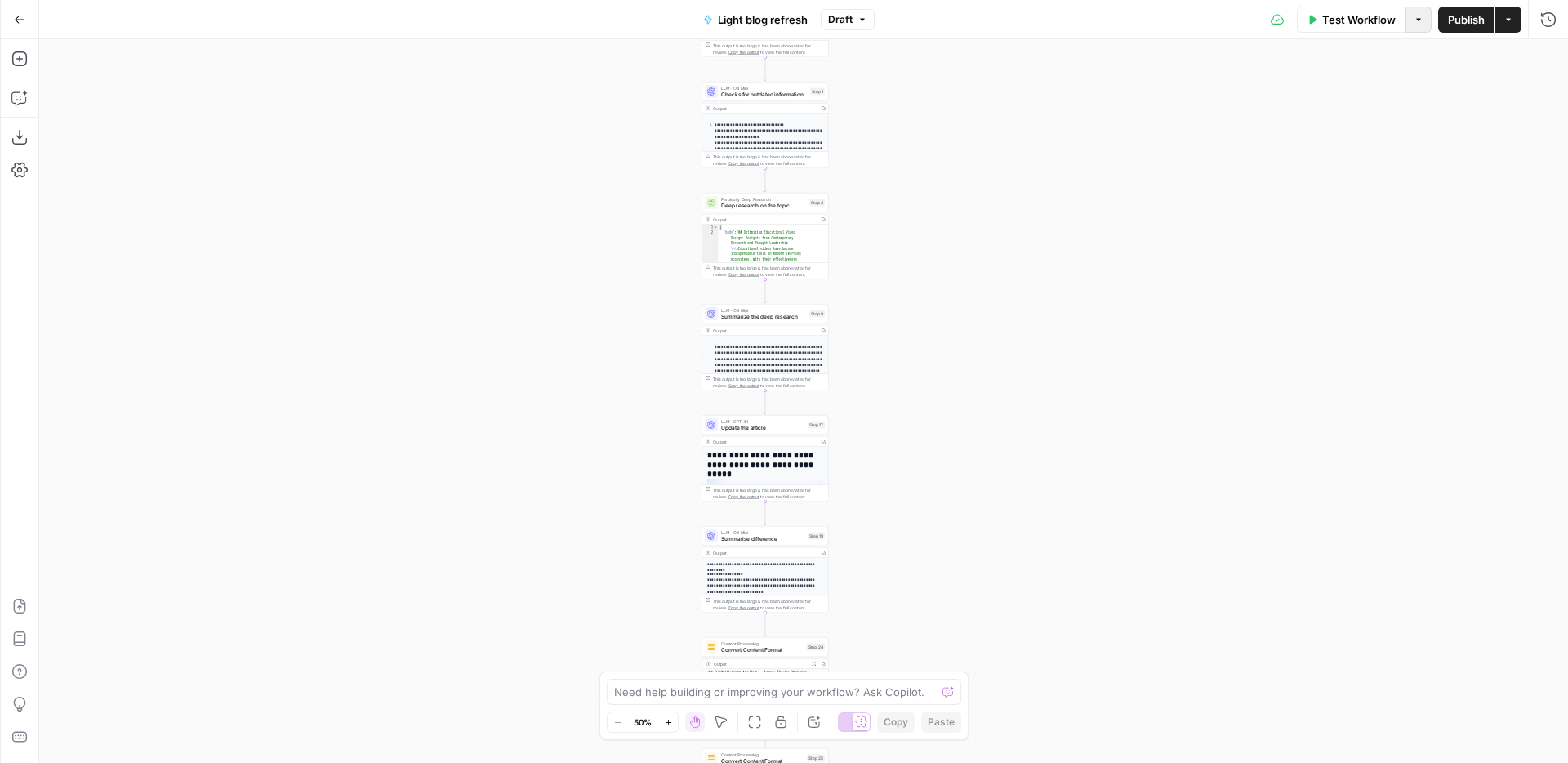 click 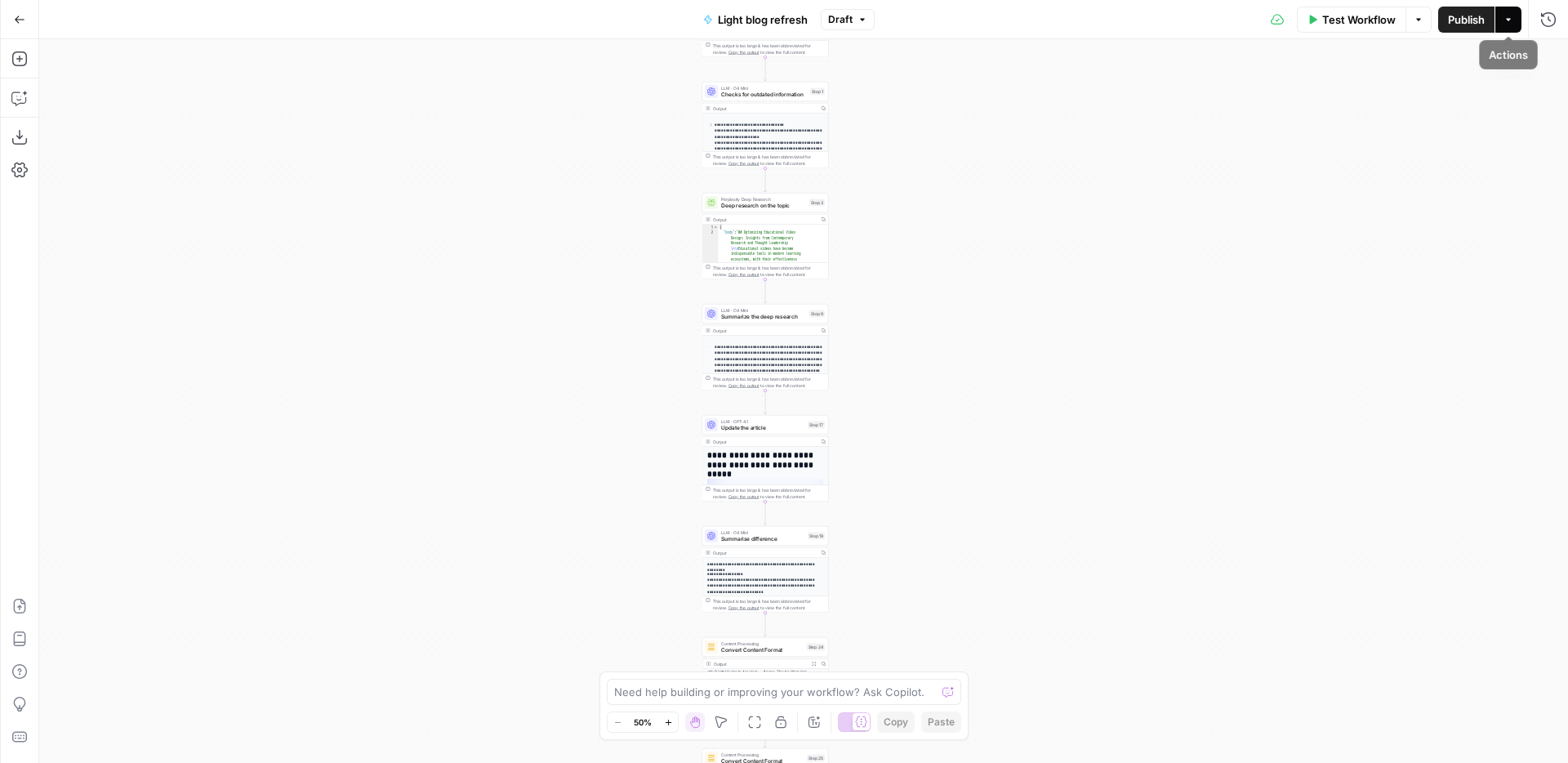 click on "Actions" at bounding box center [1508, 20] 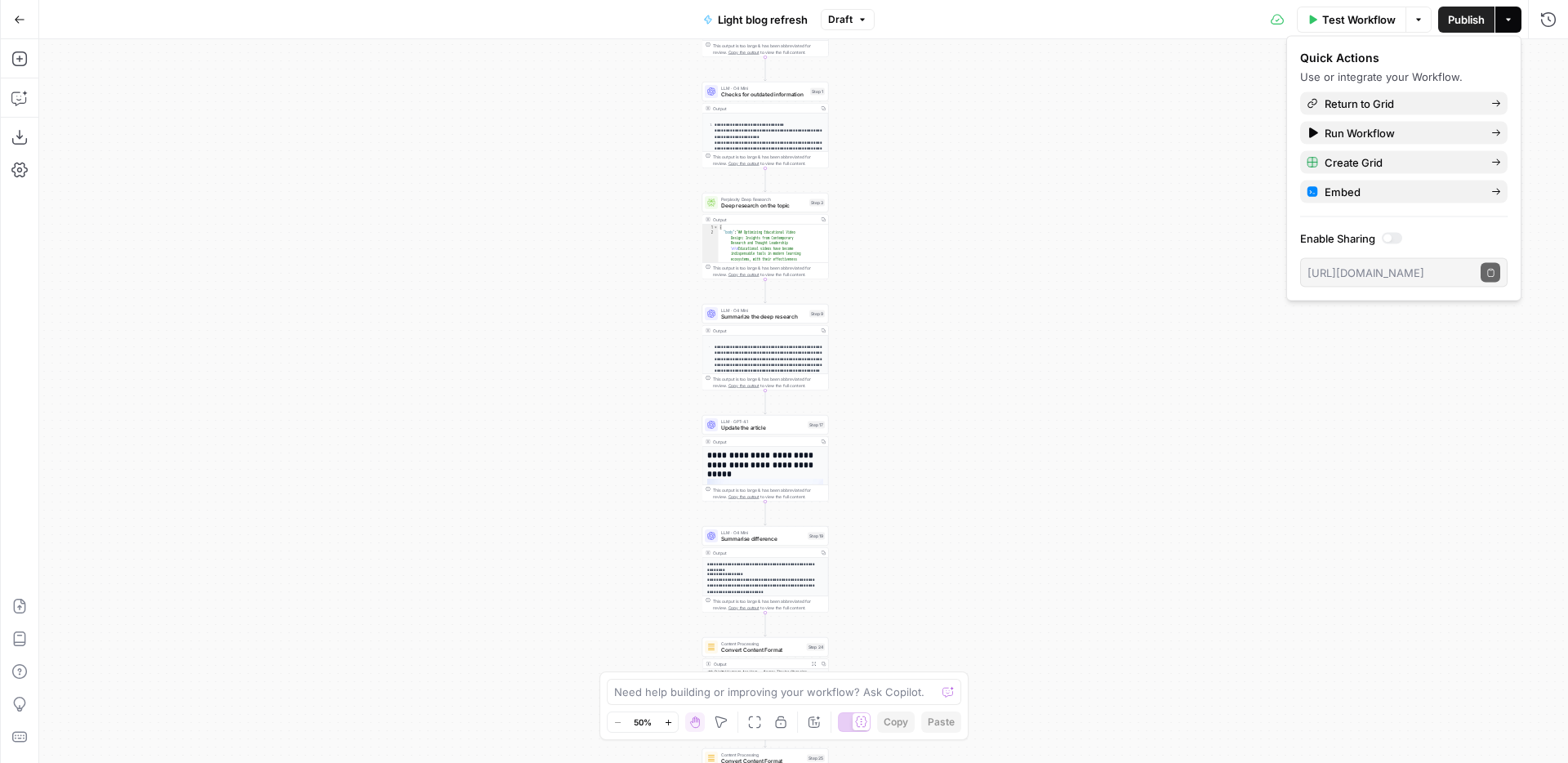 click on "**********" at bounding box center [804, 401] 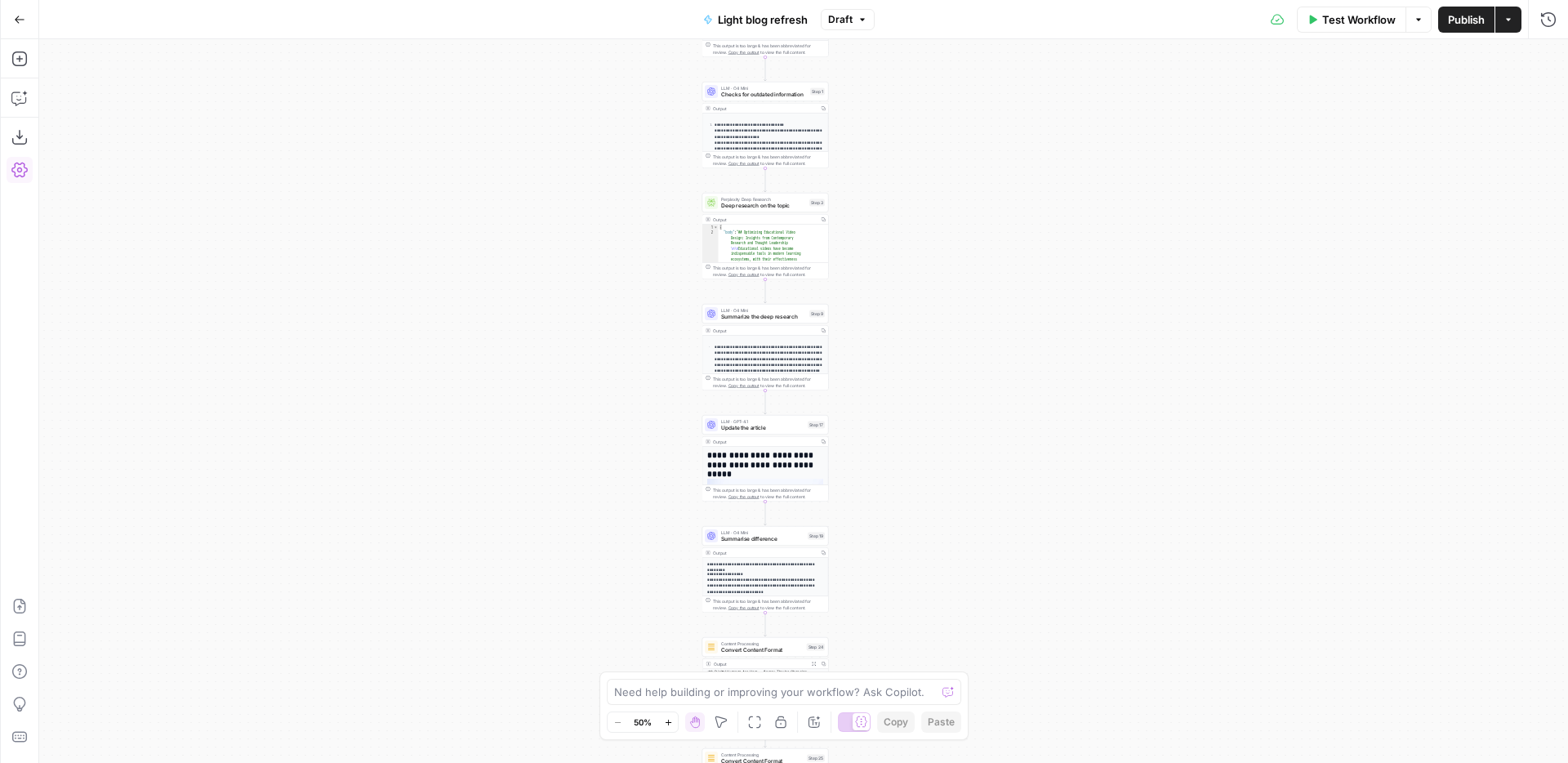 click 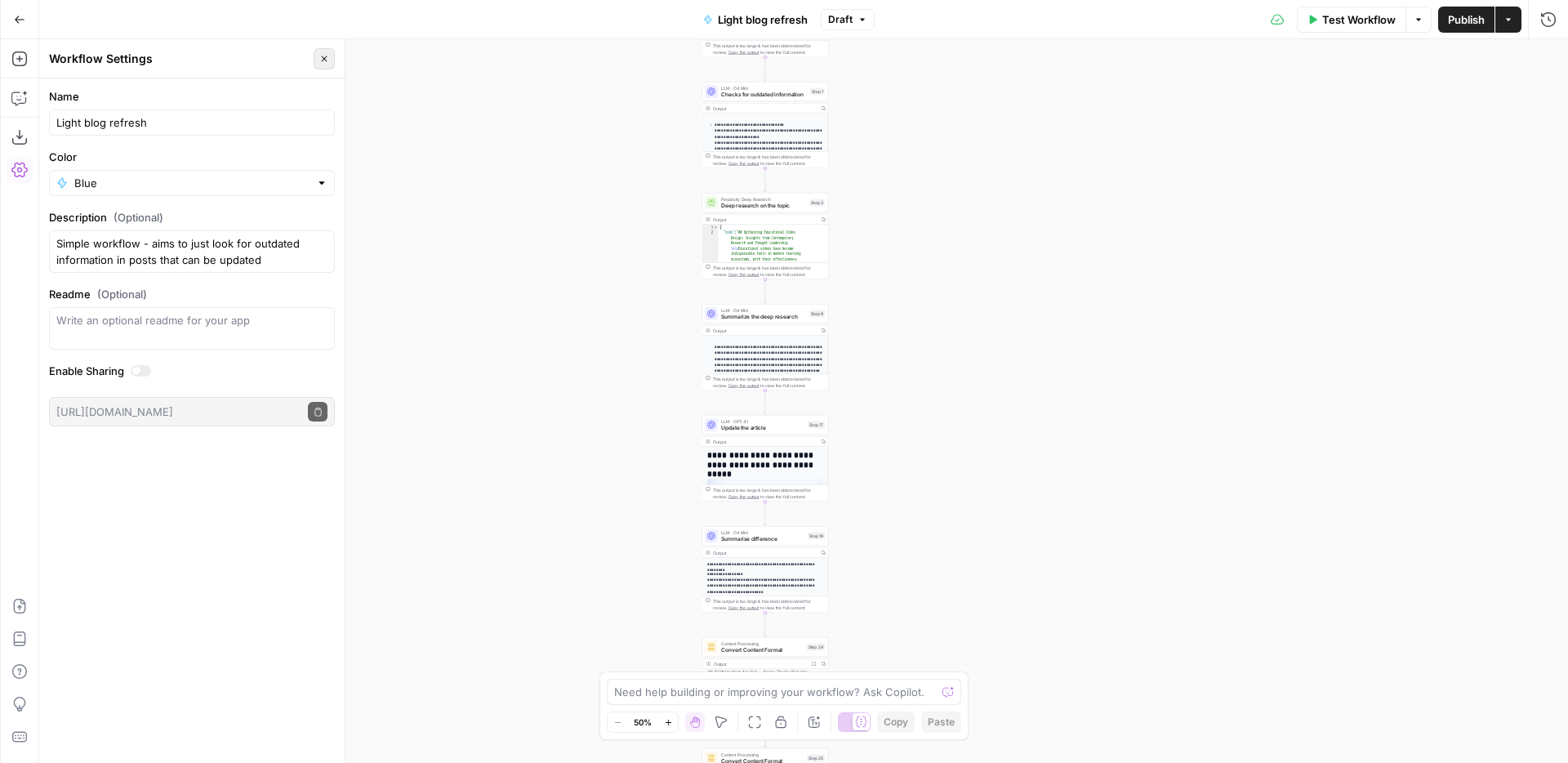 click on "Close" at bounding box center [324, 59] 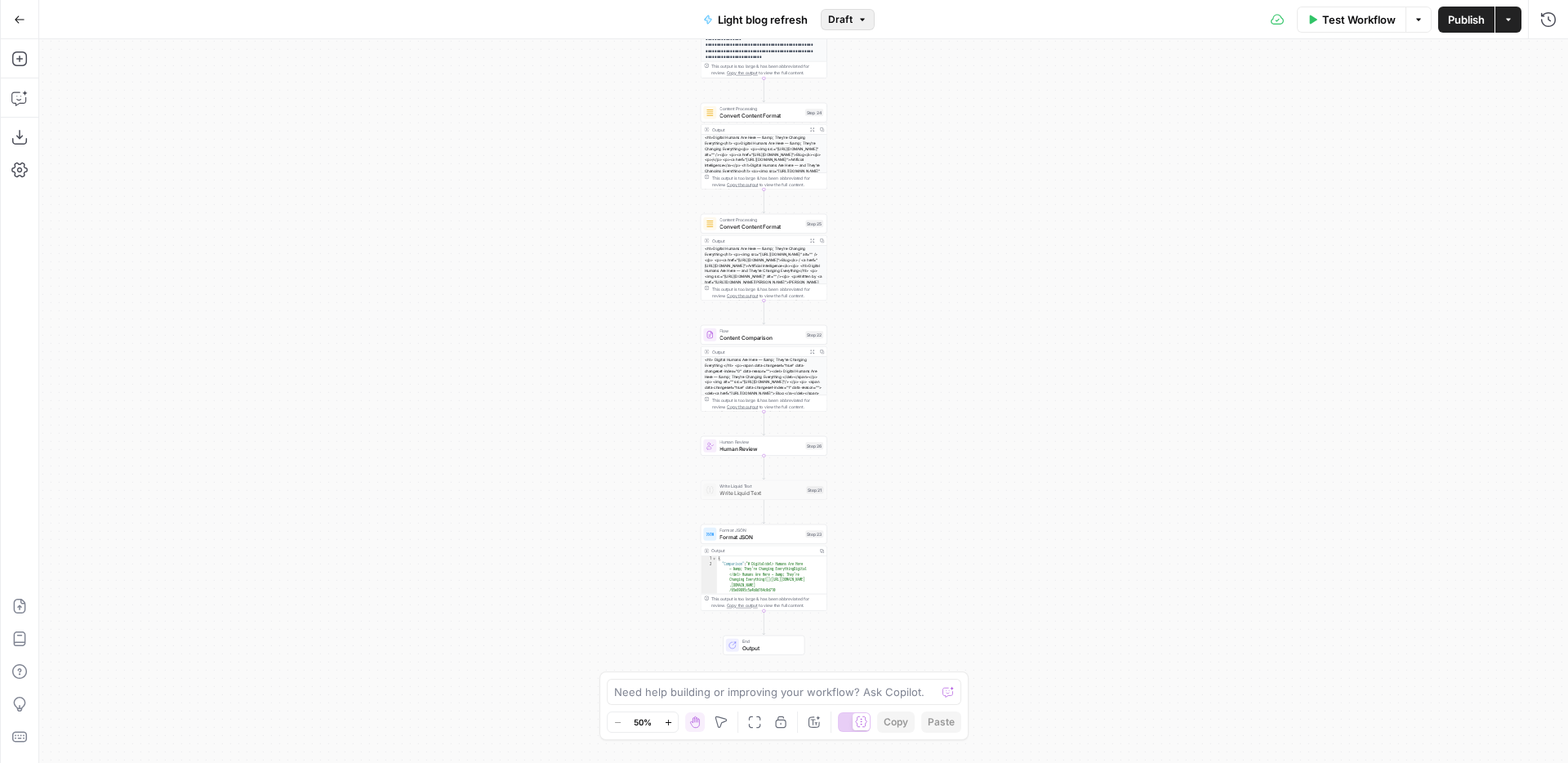 click on "Draft" at bounding box center (848, 20) 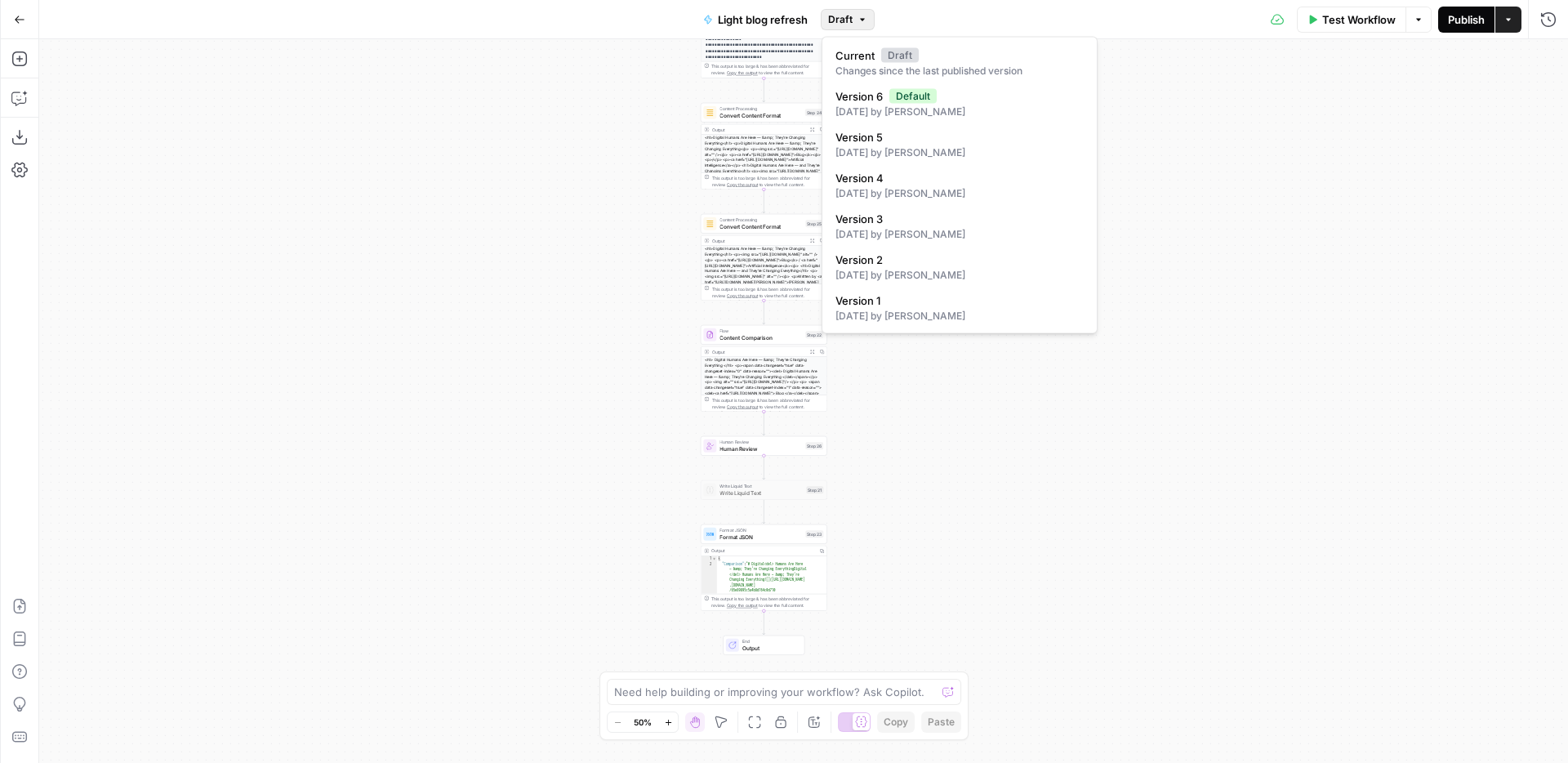 click on "Publish" at bounding box center (1466, 20) 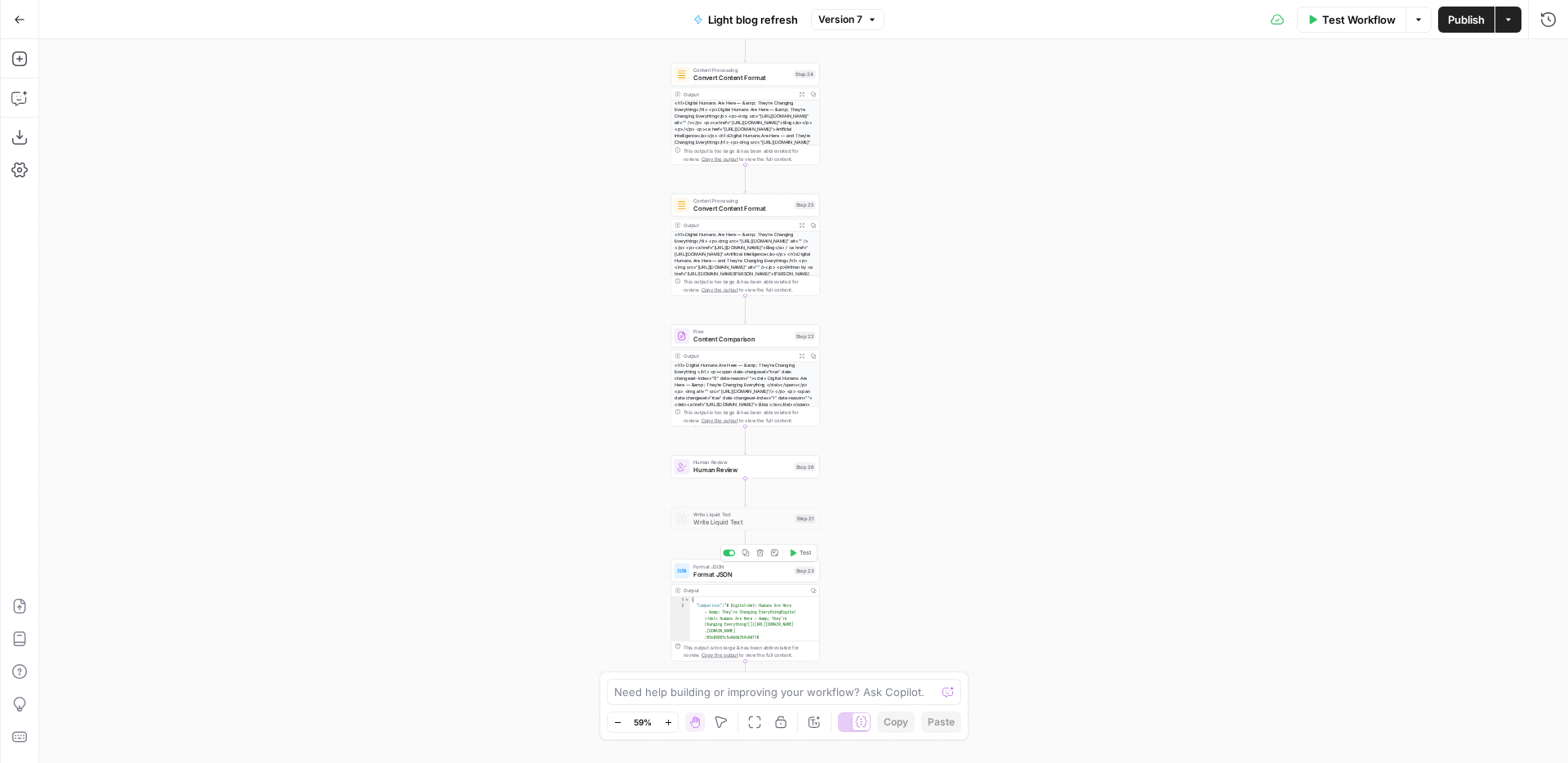 click on "Format JSON" at bounding box center [742, 574] 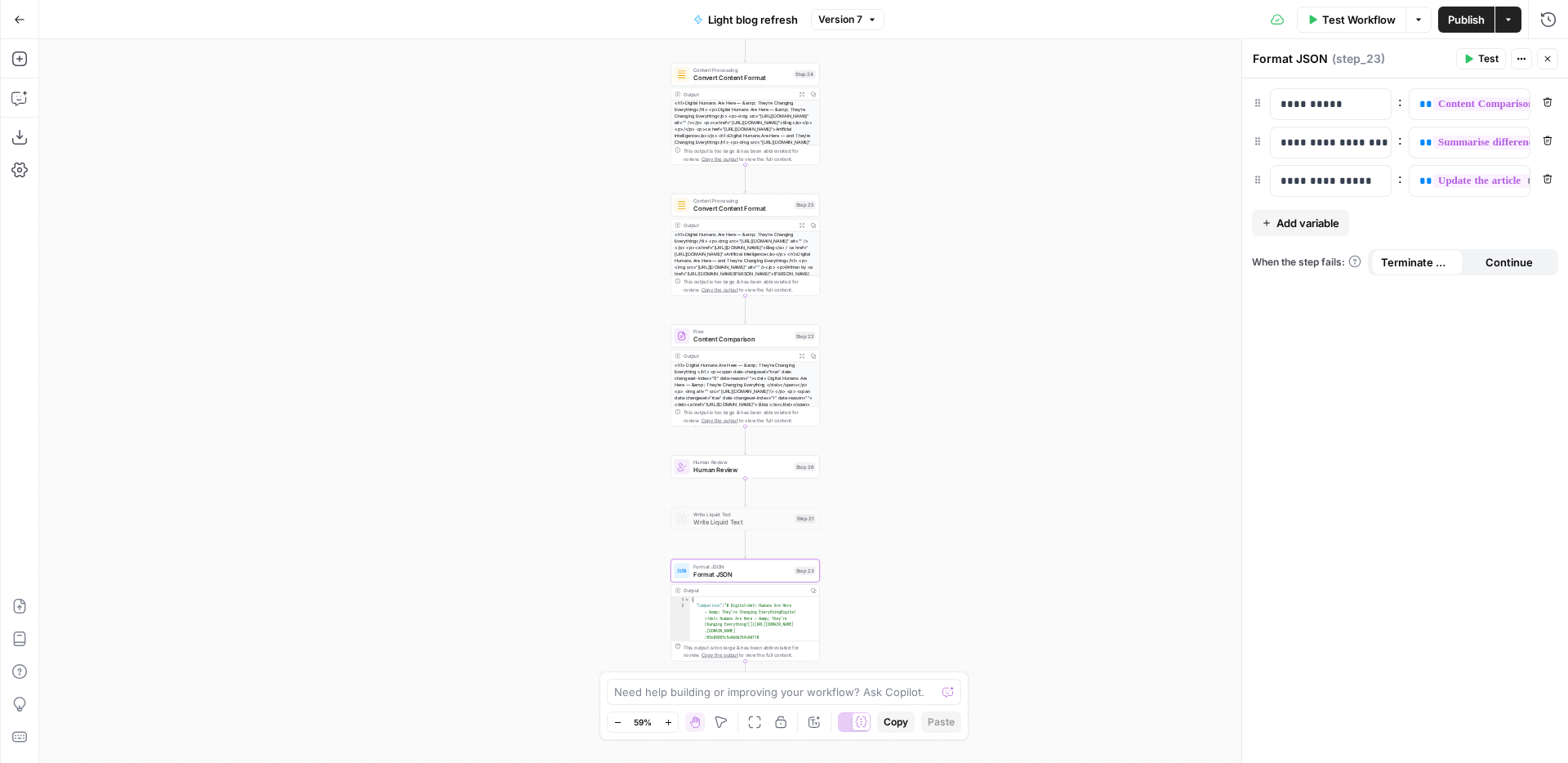 click on "Format JSON Format JSON  ( step_23 ) Test Actions Close" at bounding box center (1405, 59) 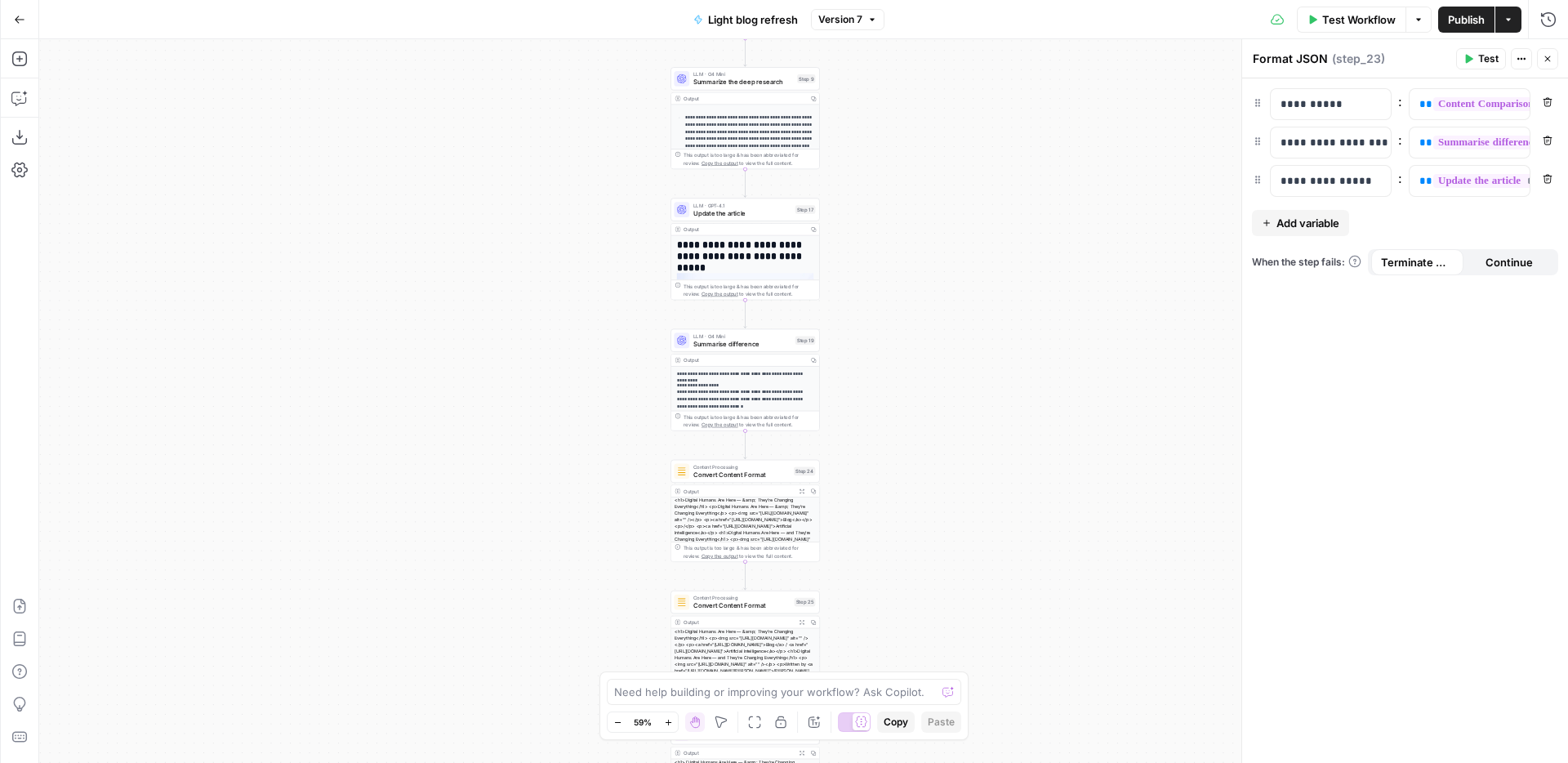drag, startPoint x: 1025, startPoint y: 280, endPoint x: 1024, endPoint y: 677, distance: 397.00126 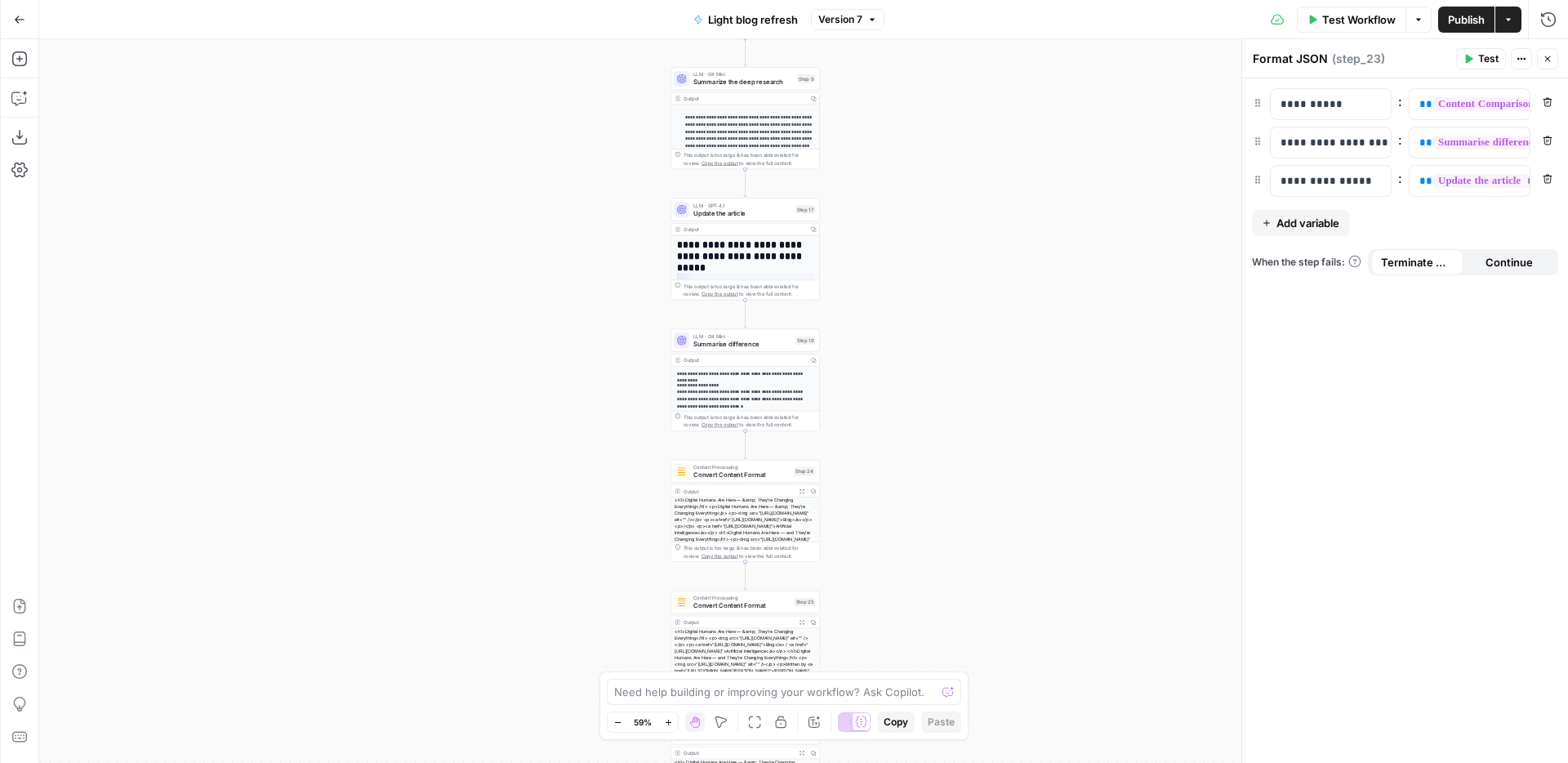 click on "**********" at bounding box center (804, 401) 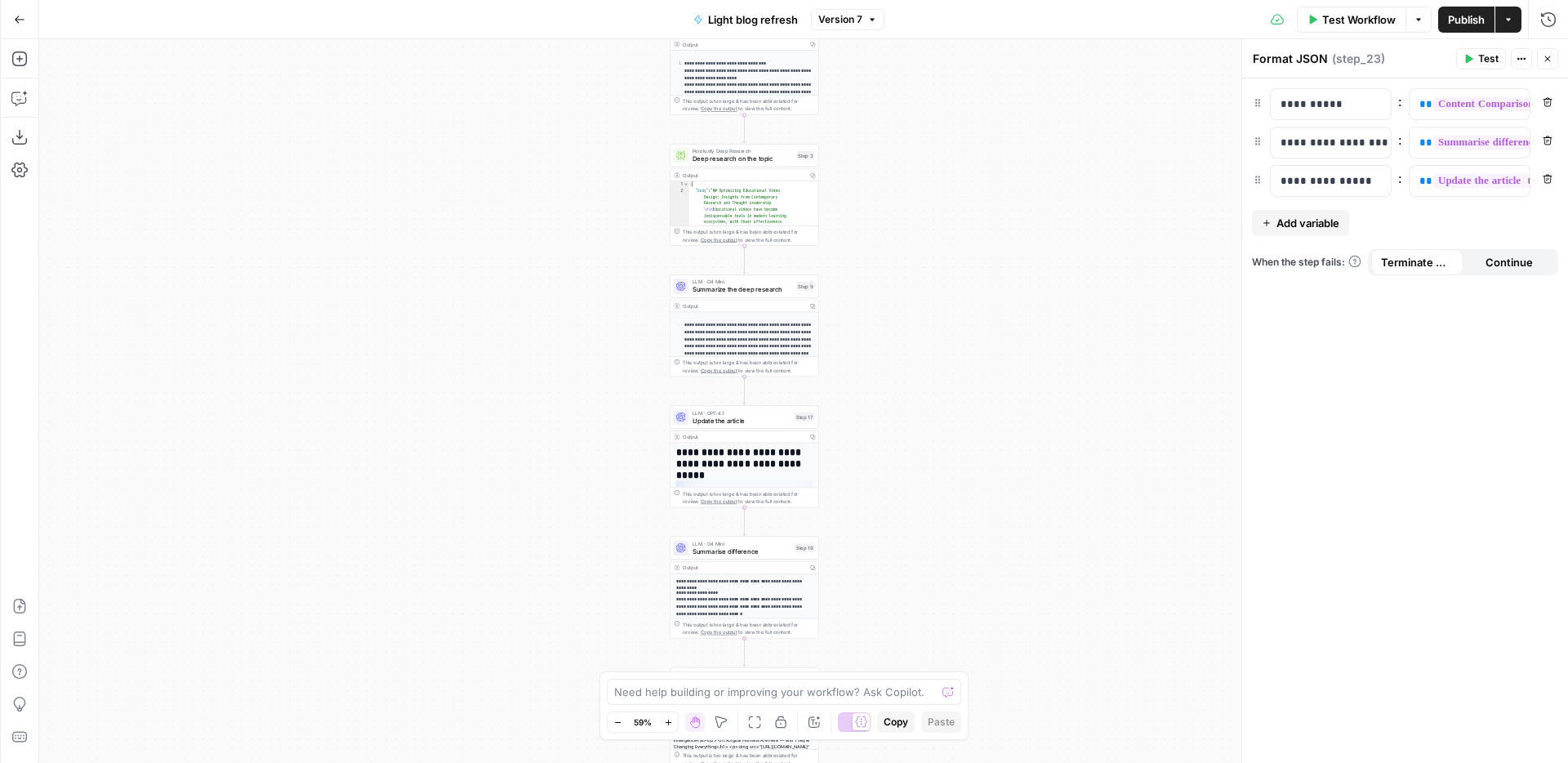 drag, startPoint x: 883, startPoint y: 181, endPoint x: 882, endPoint y: 426, distance: 245.00204 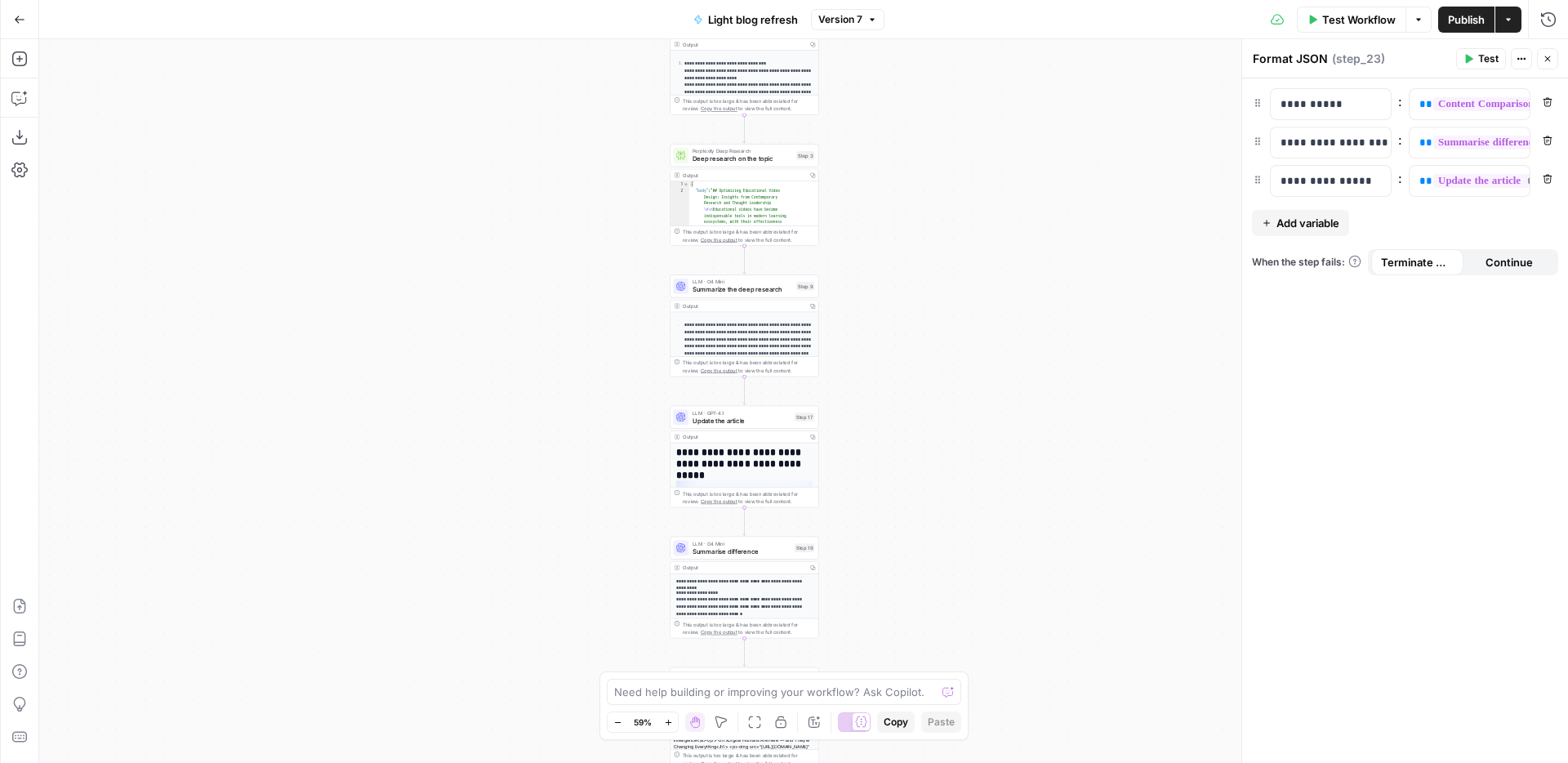 click on "**********" at bounding box center (804, 401) 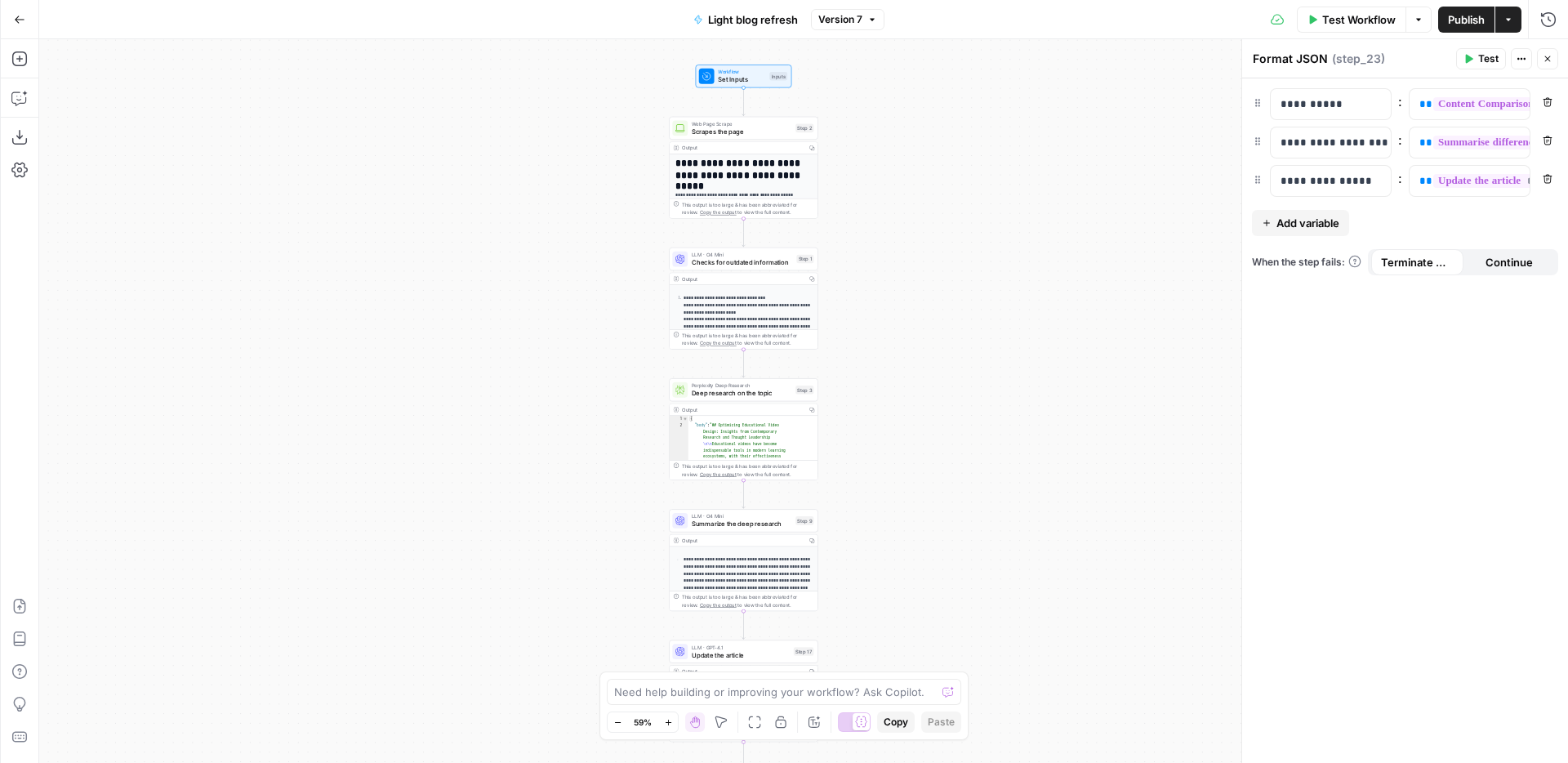 drag, startPoint x: 989, startPoint y: 222, endPoint x: 989, endPoint y: 420, distance: 198 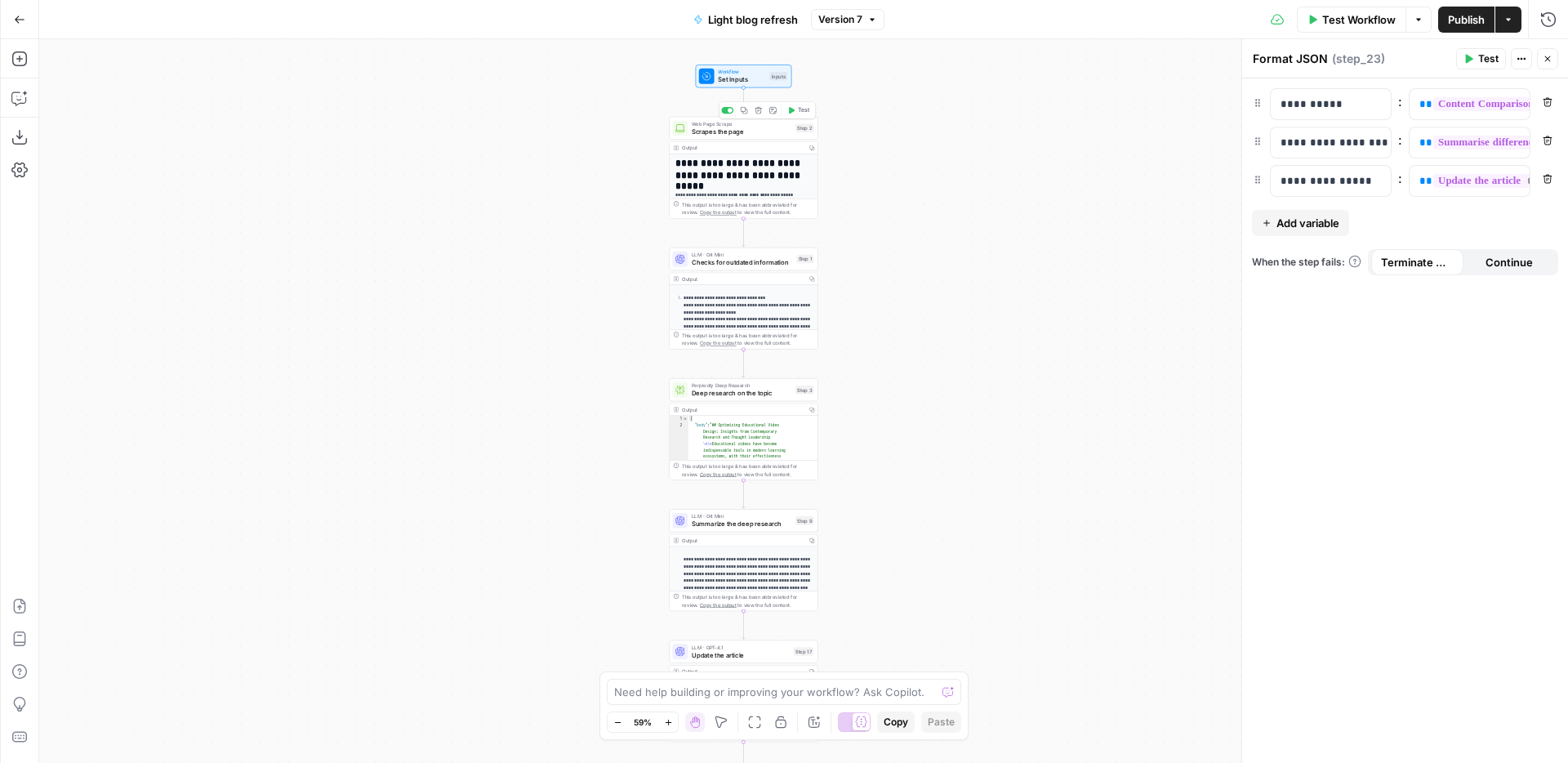click on "Scrapes the page" at bounding box center [742, 132] 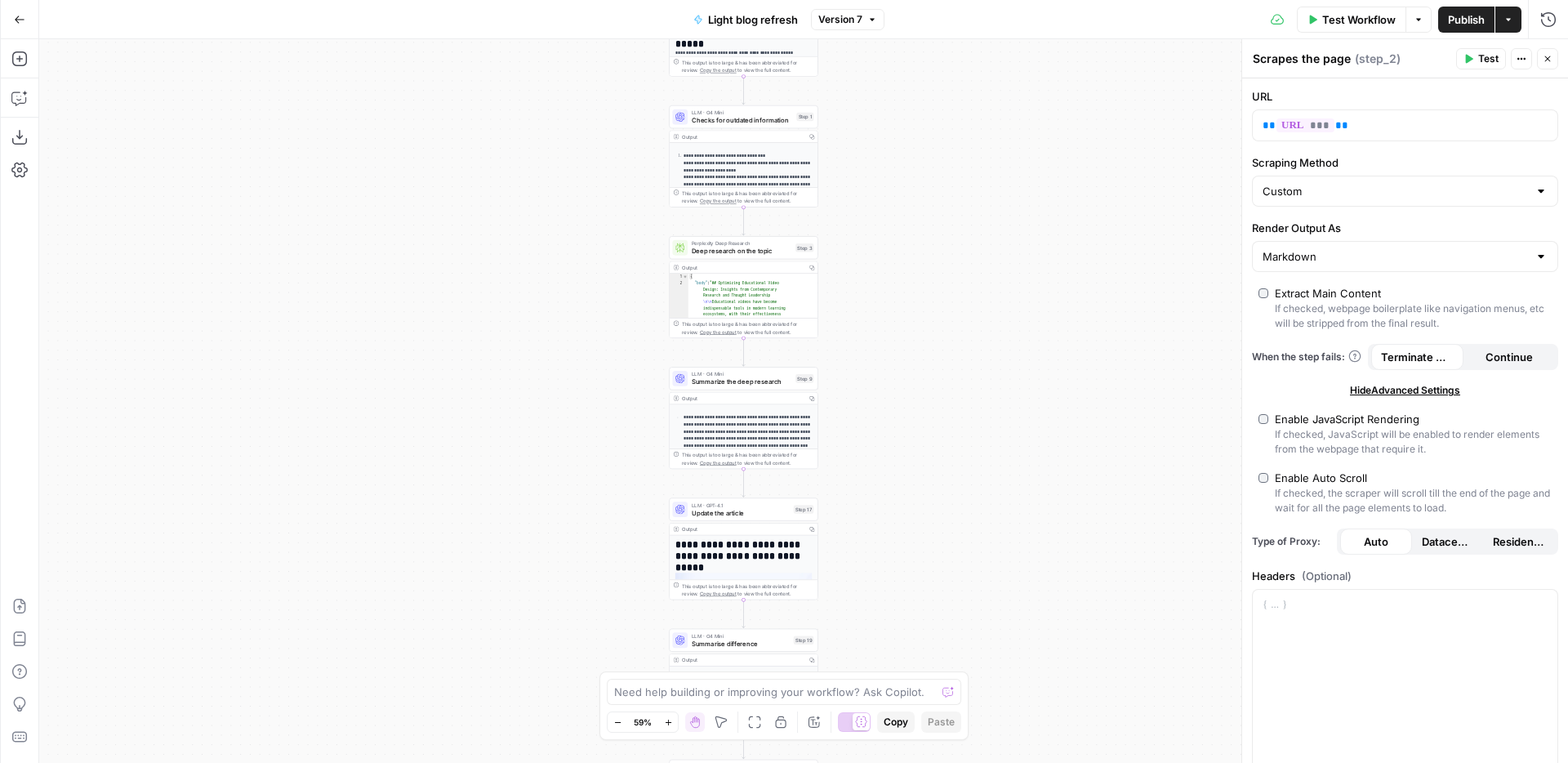 drag, startPoint x: 986, startPoint y: 499, endPoint x: 985, endPoint y: 341, distance: 158.00316 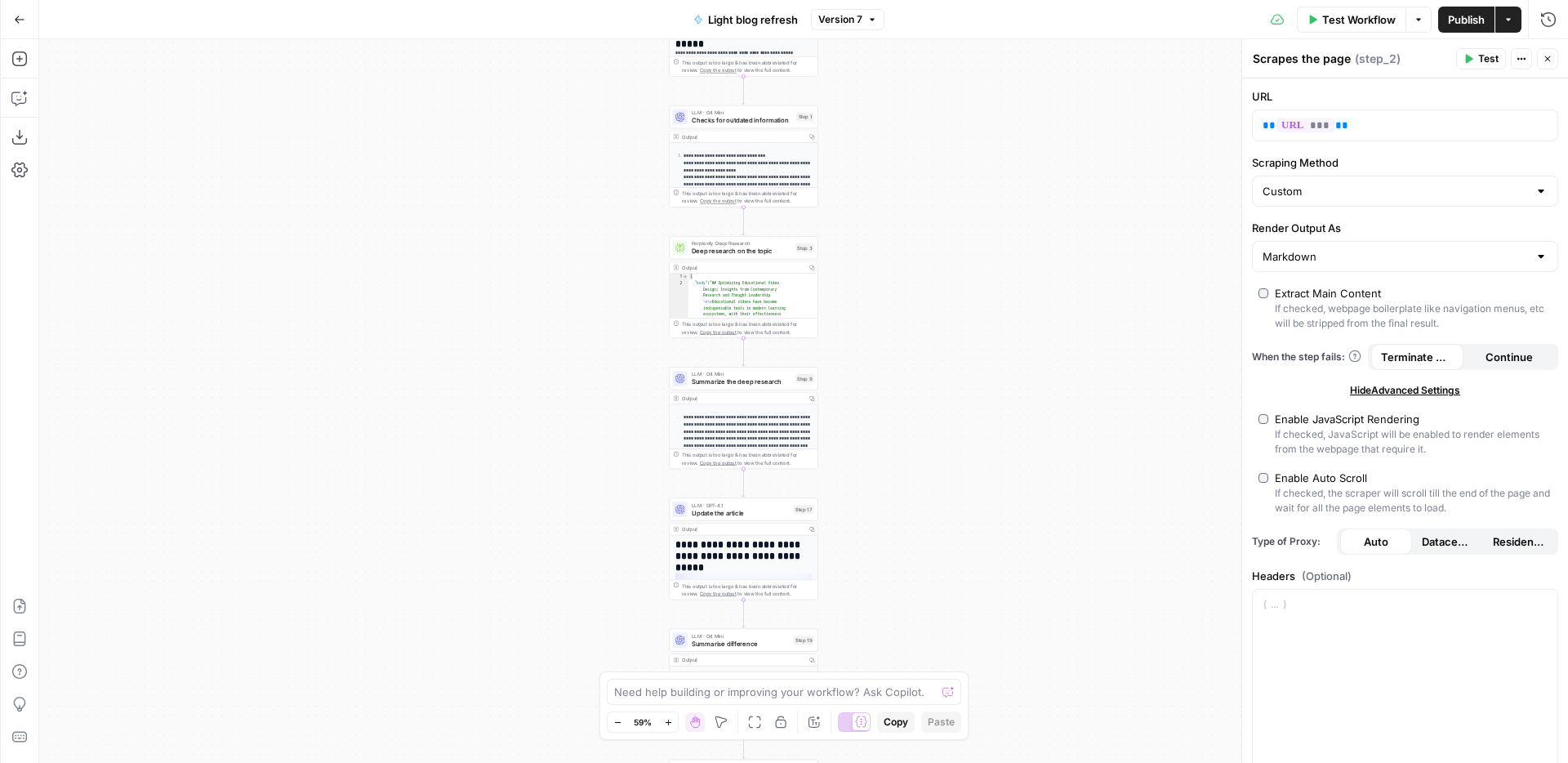 click on "**********" at bounding box center (804, 401) 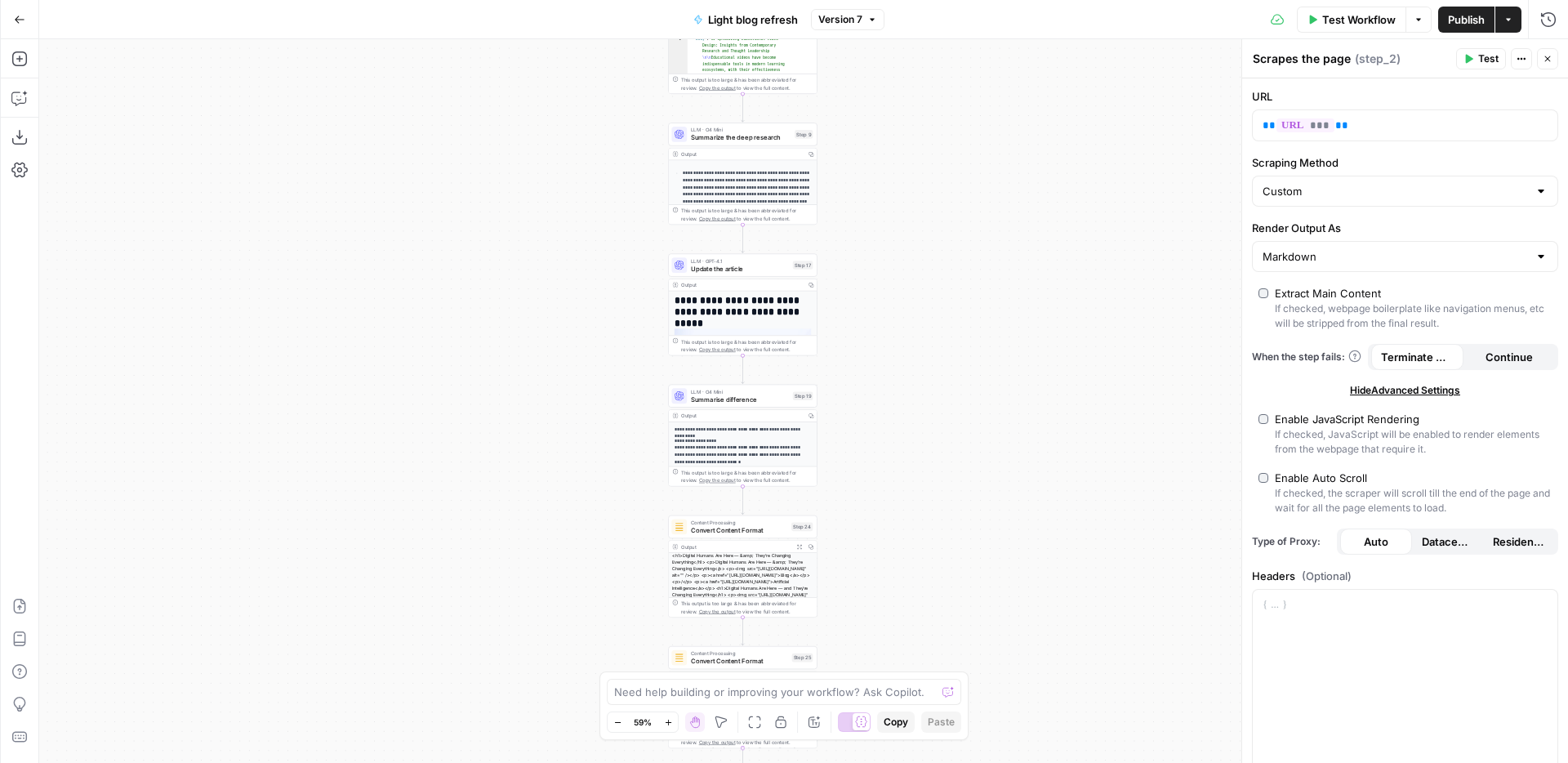 drag, startPoint x: 978, startPoint y: 522, endPoint x: 978, endPoint y: 293, distance: 229 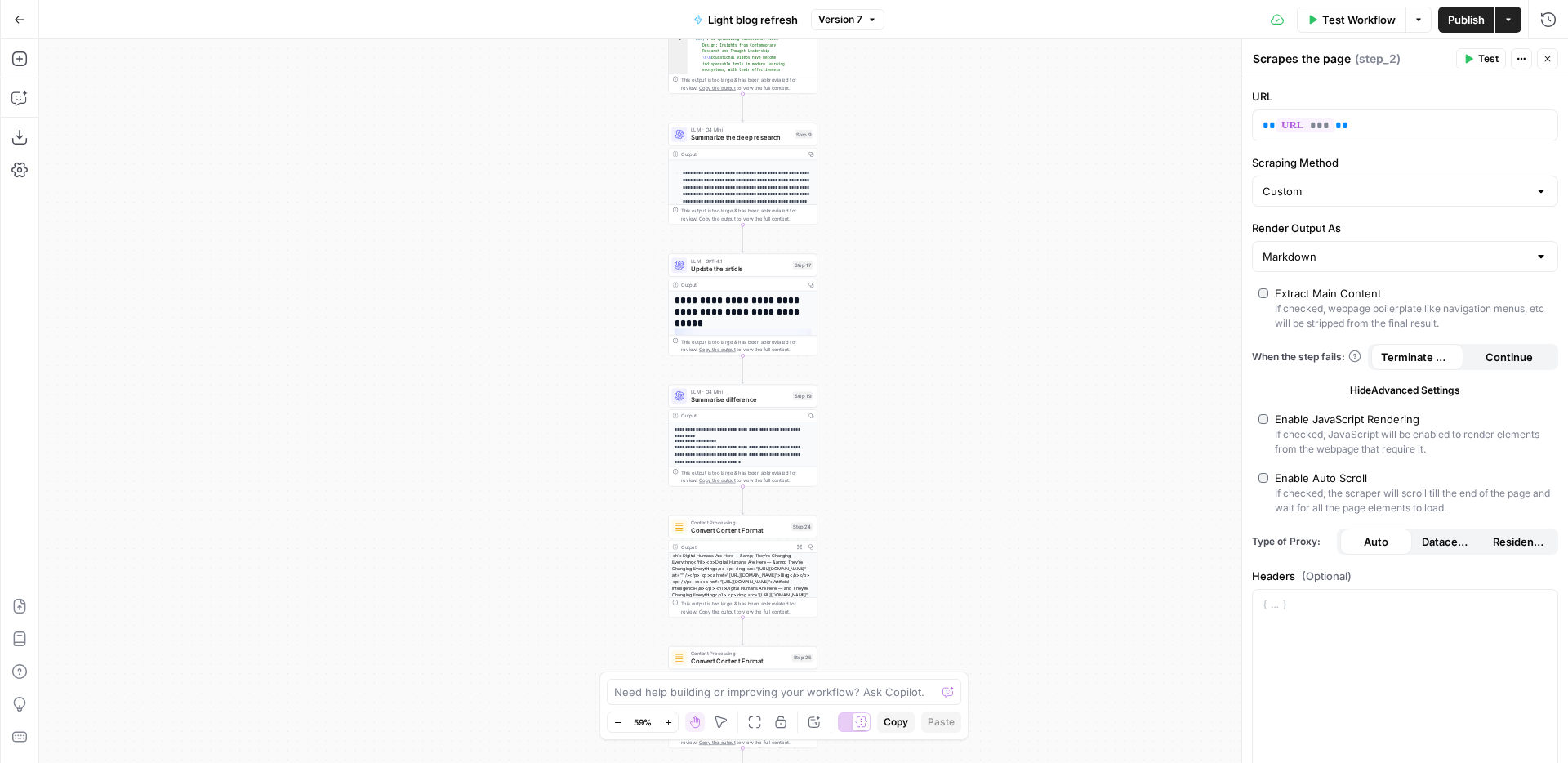 click on "**********" at bounding box center (804, 401) 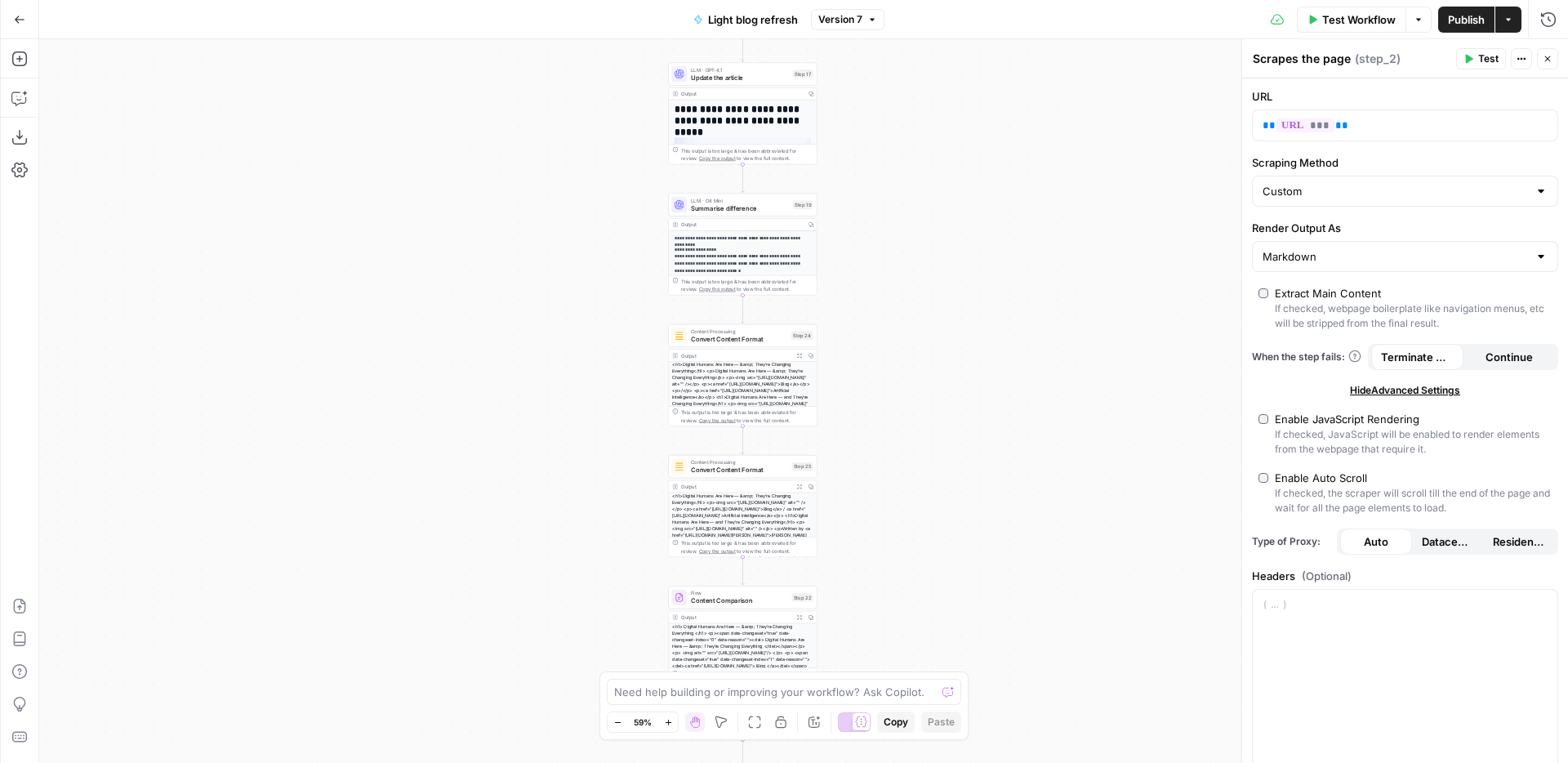 drag, startPoint x: 954, startPoint y: 600, endPoint x: 954, endPoint y: 390, distance: 210 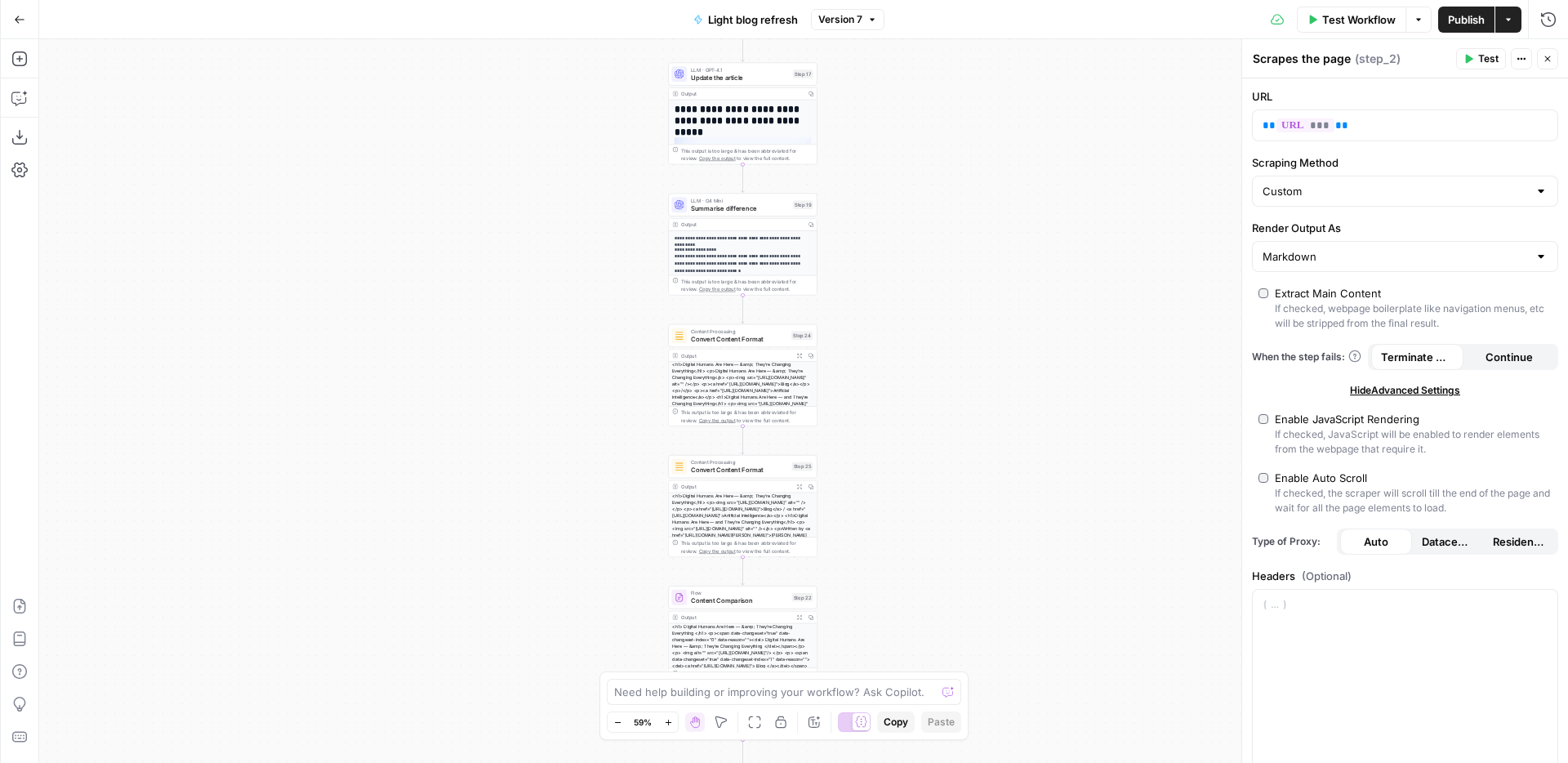 click on "**********" at bounding box center (804, 401) 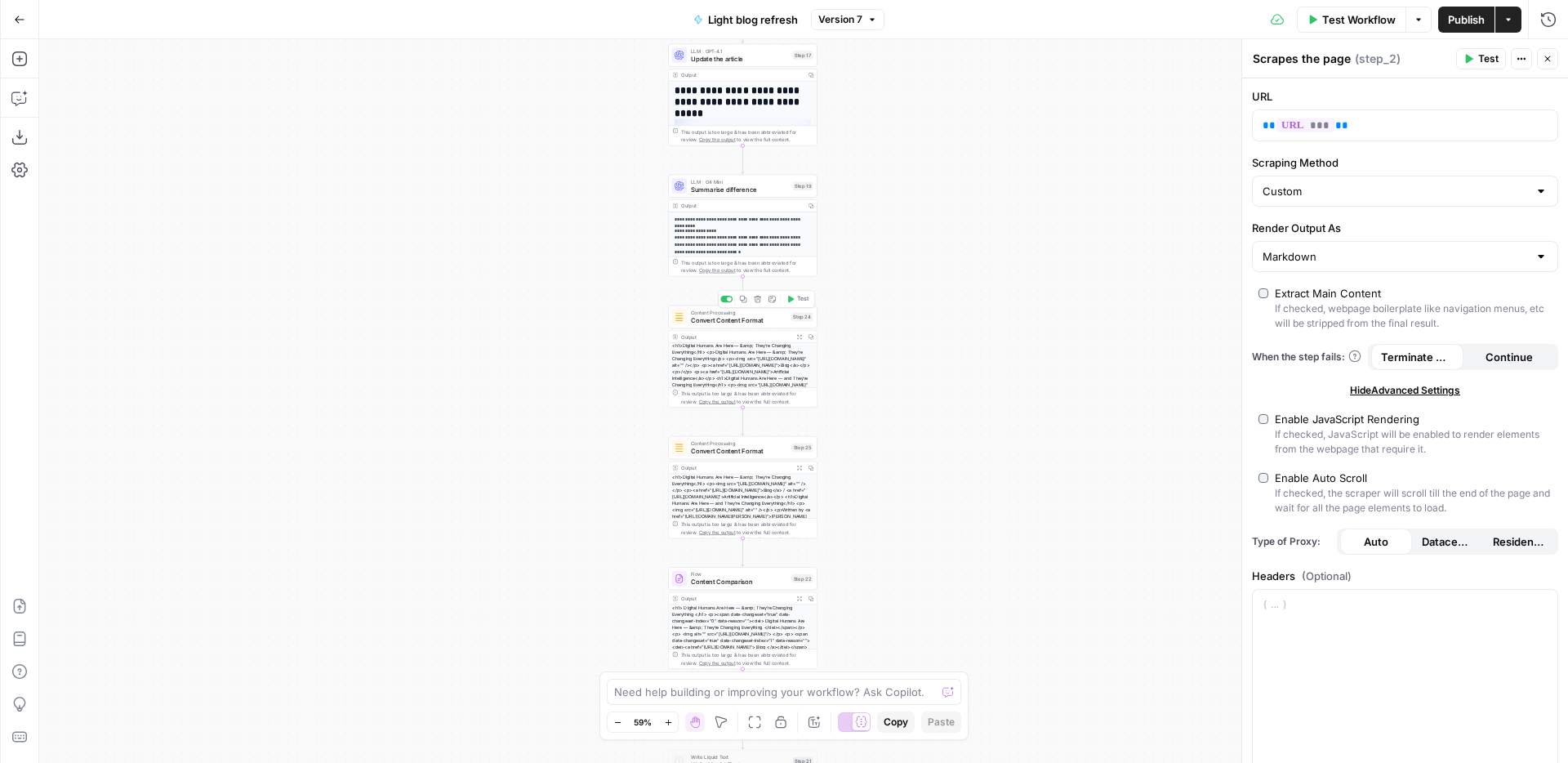 click on "Convert Content Format" at bounding box center (739, 320) 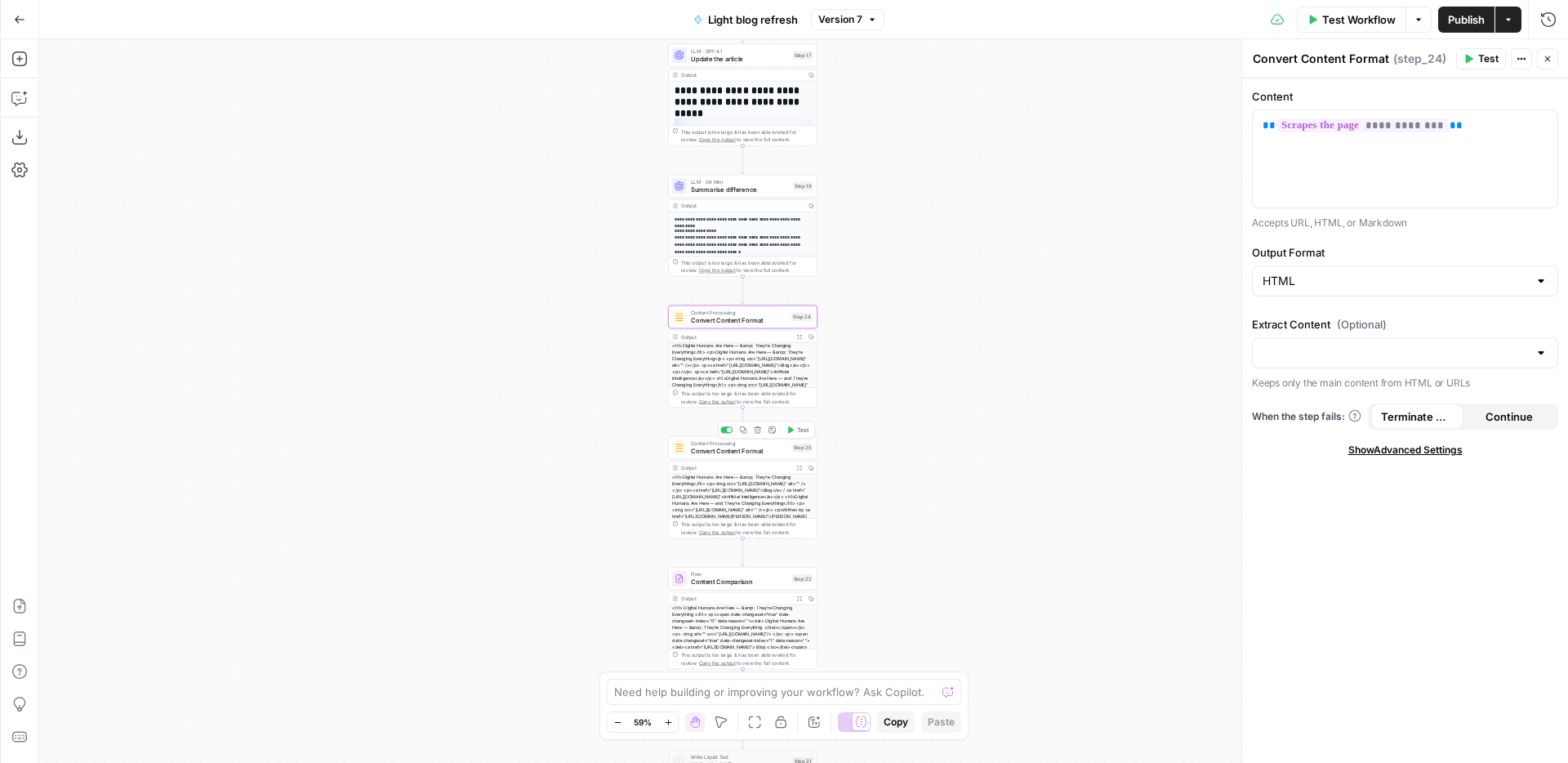 click on "Convert Content Format" at bounding box center (739, 451) 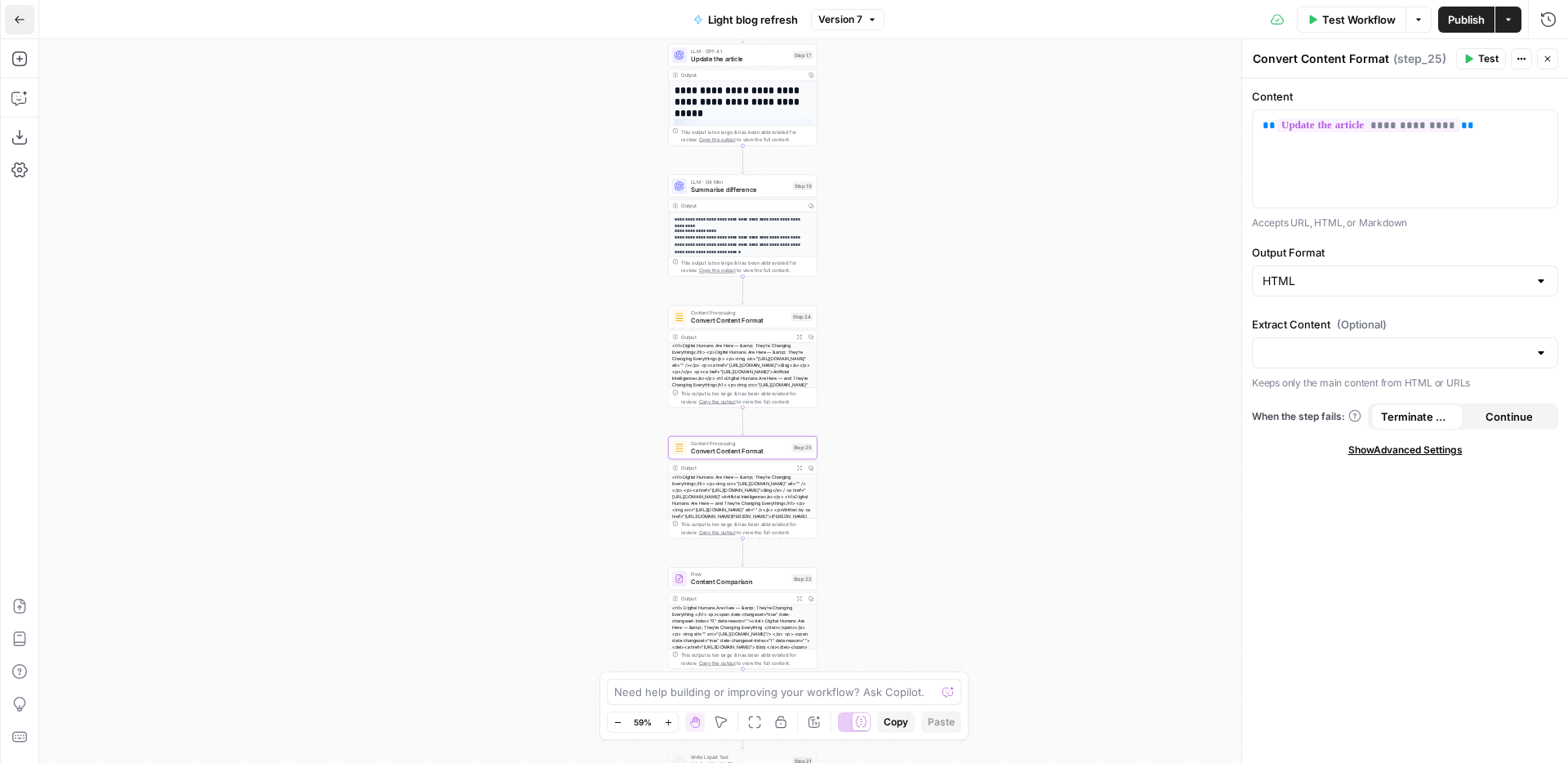 click on "Go Back" at bounding box center [20, 20] 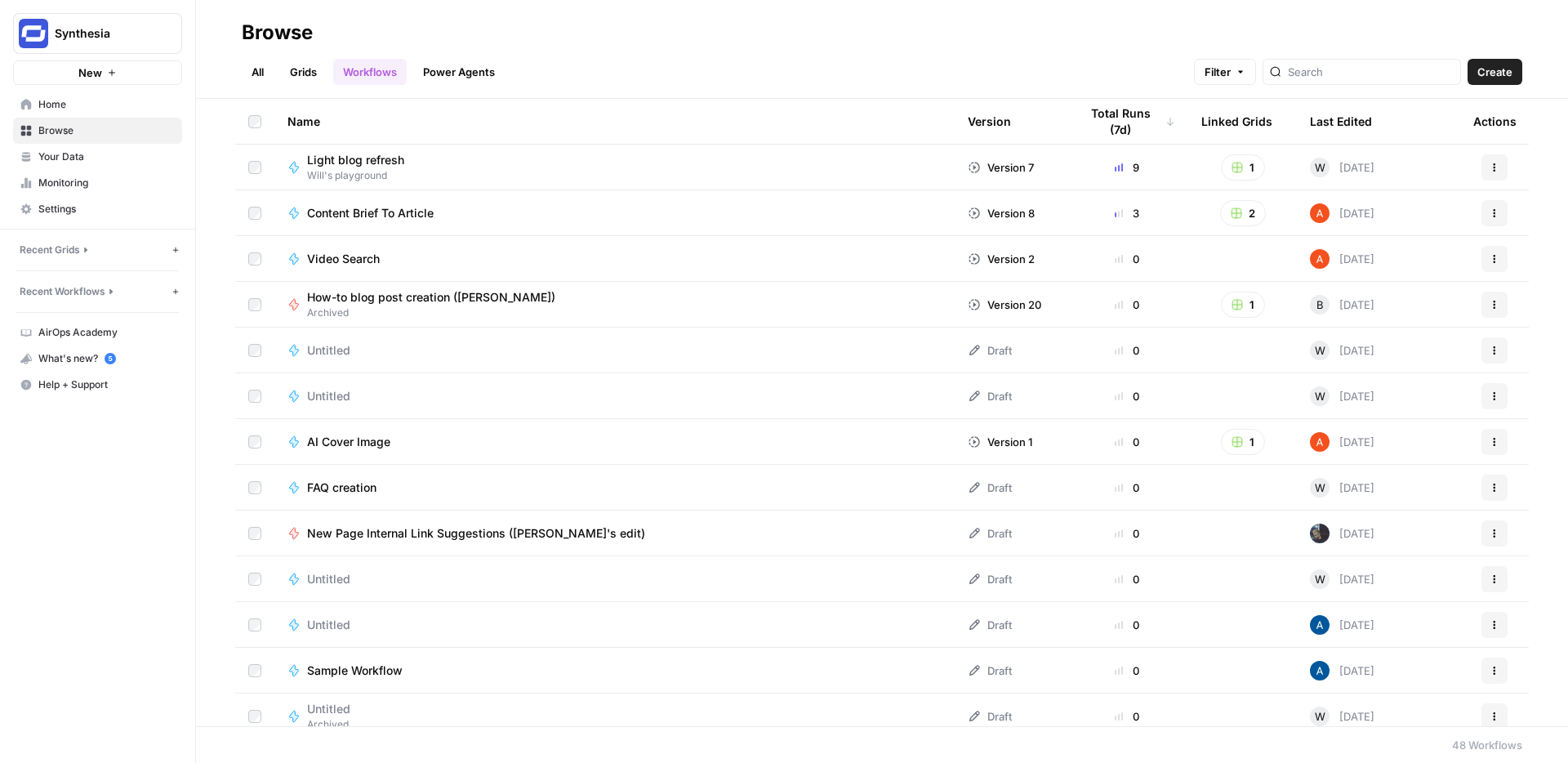 click on "FAQ creation" at bounding box center (341, 488) 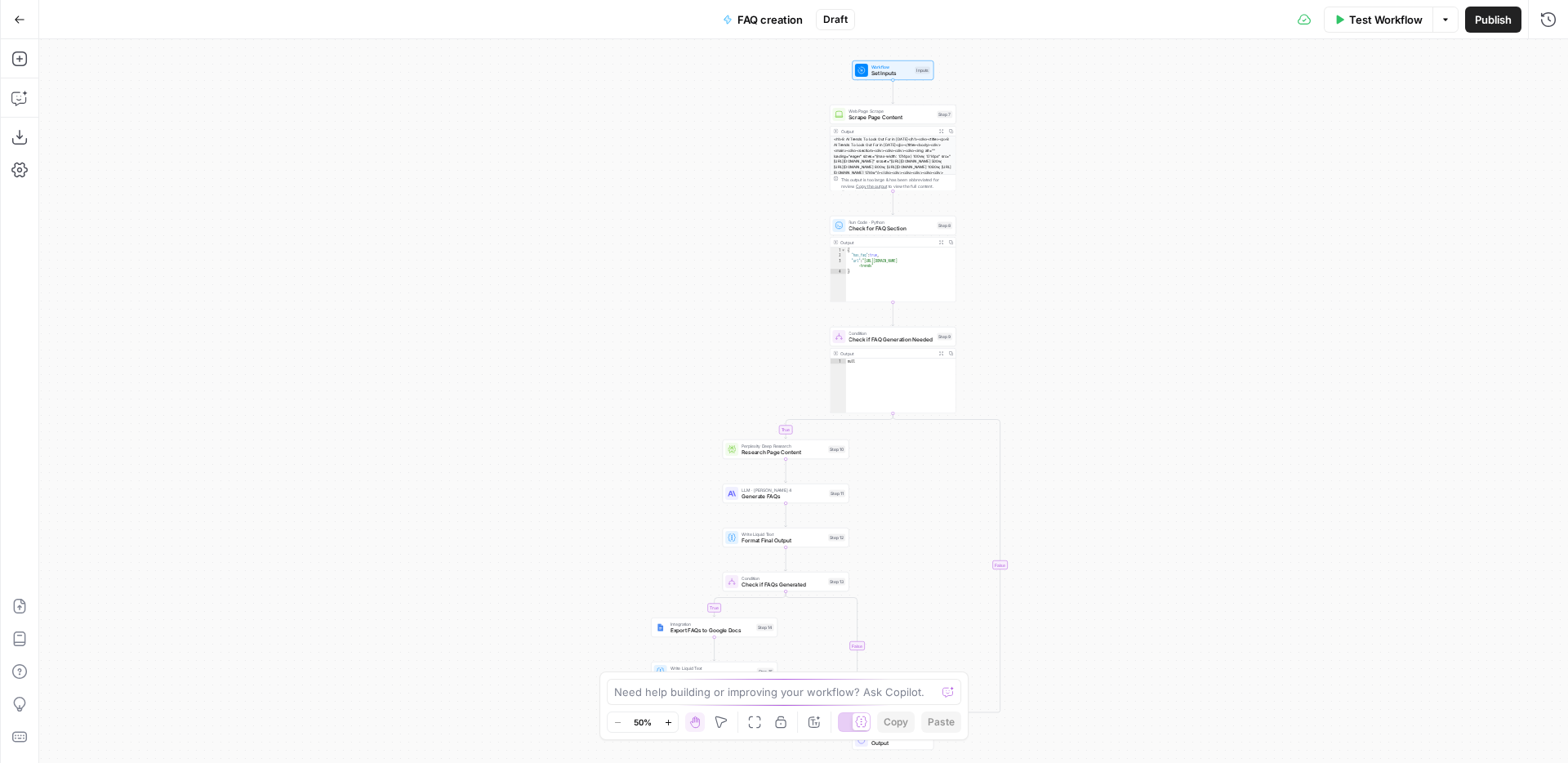 drag, startPoint x: 1036, startPoint y: 204, endPoint x: 1018, endPoint y: 246, distance: 45.694639 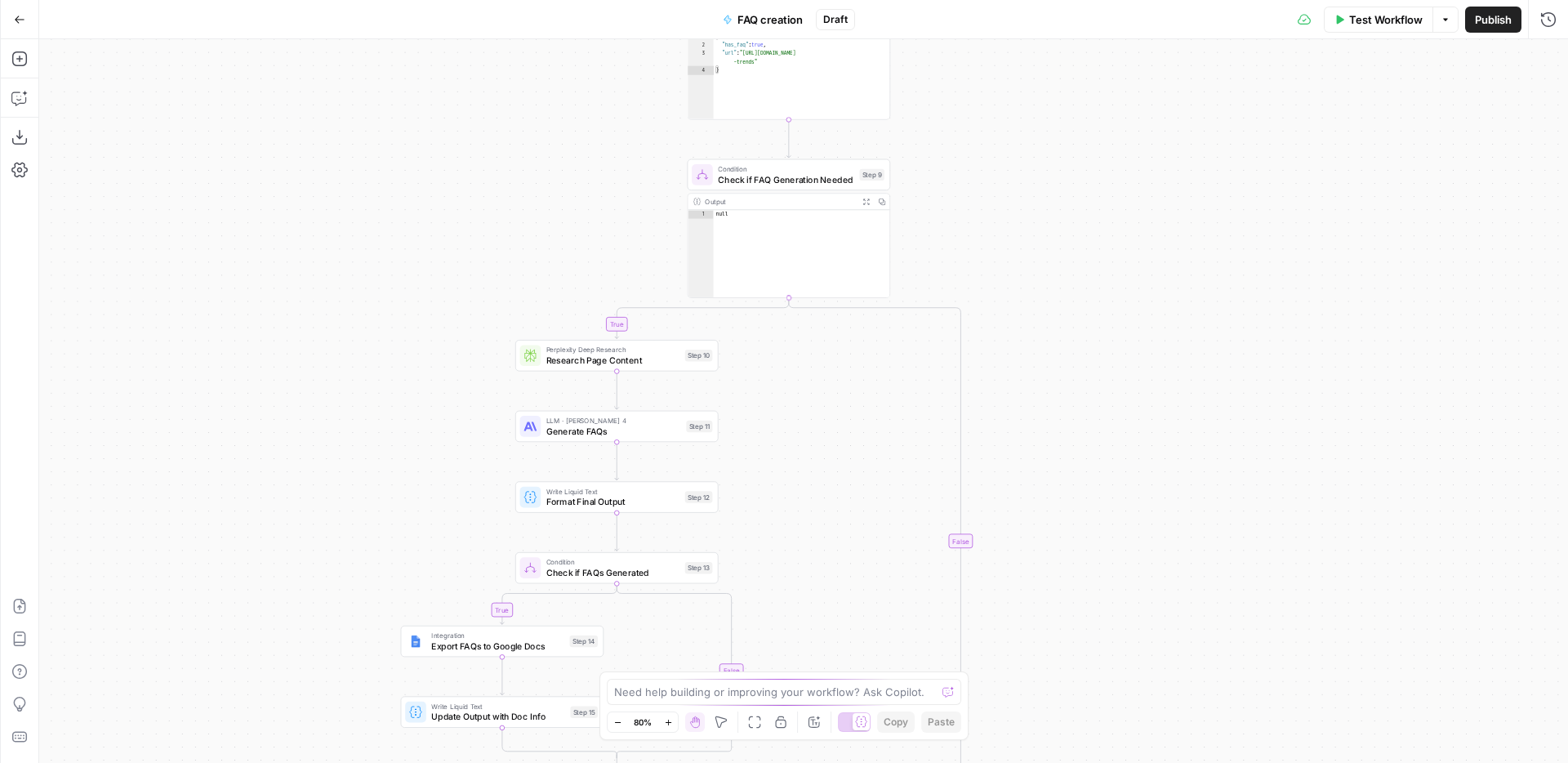 drag, startPoint x: 1015, startPoint y: 435, endPoint x: 1015, endPoint y: 158, distance: 277 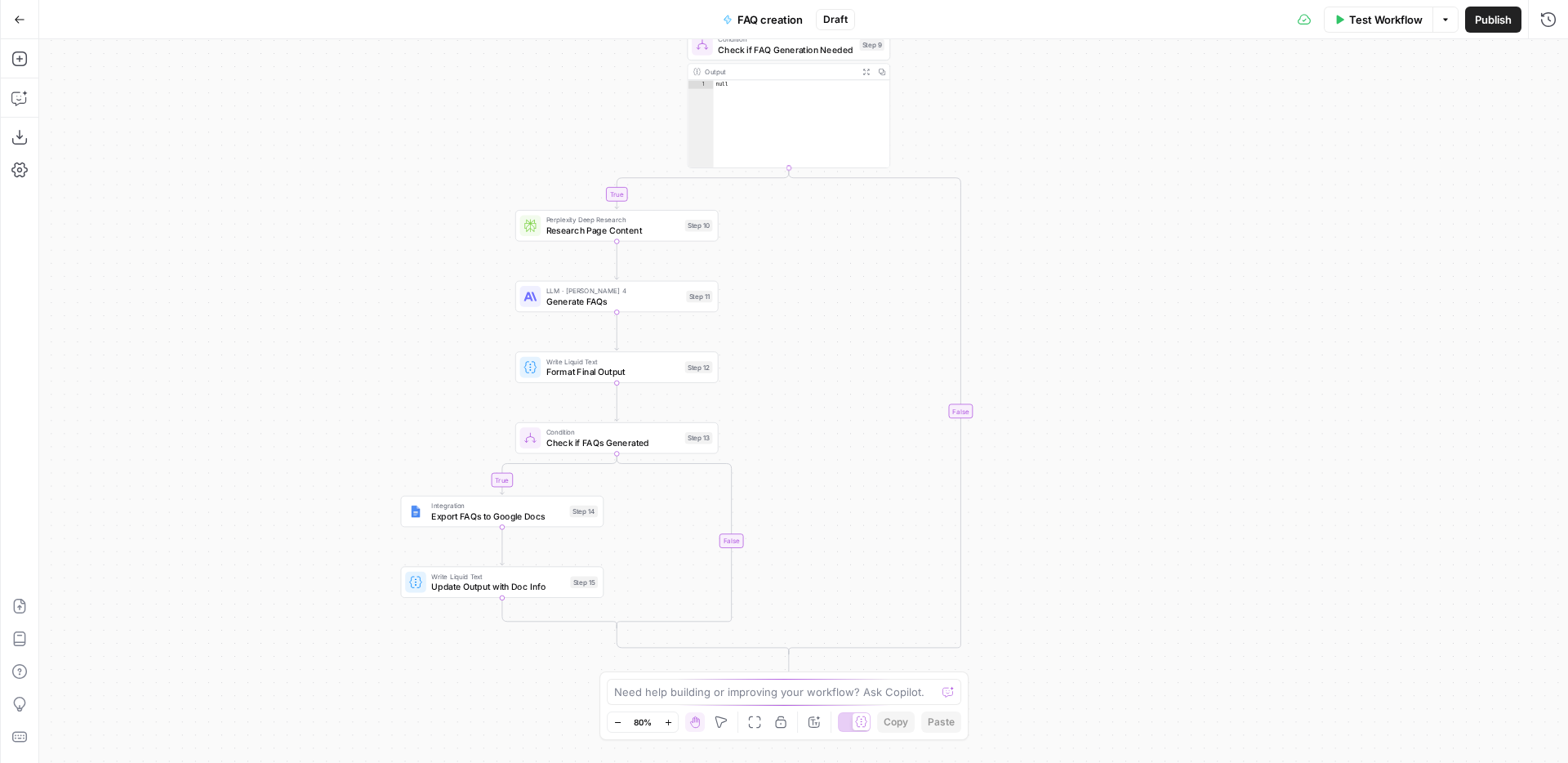 drag, startPoint x: 1081, startPoint y: 386, endPoint x: 1081, endPoint y: 261, distance: 125 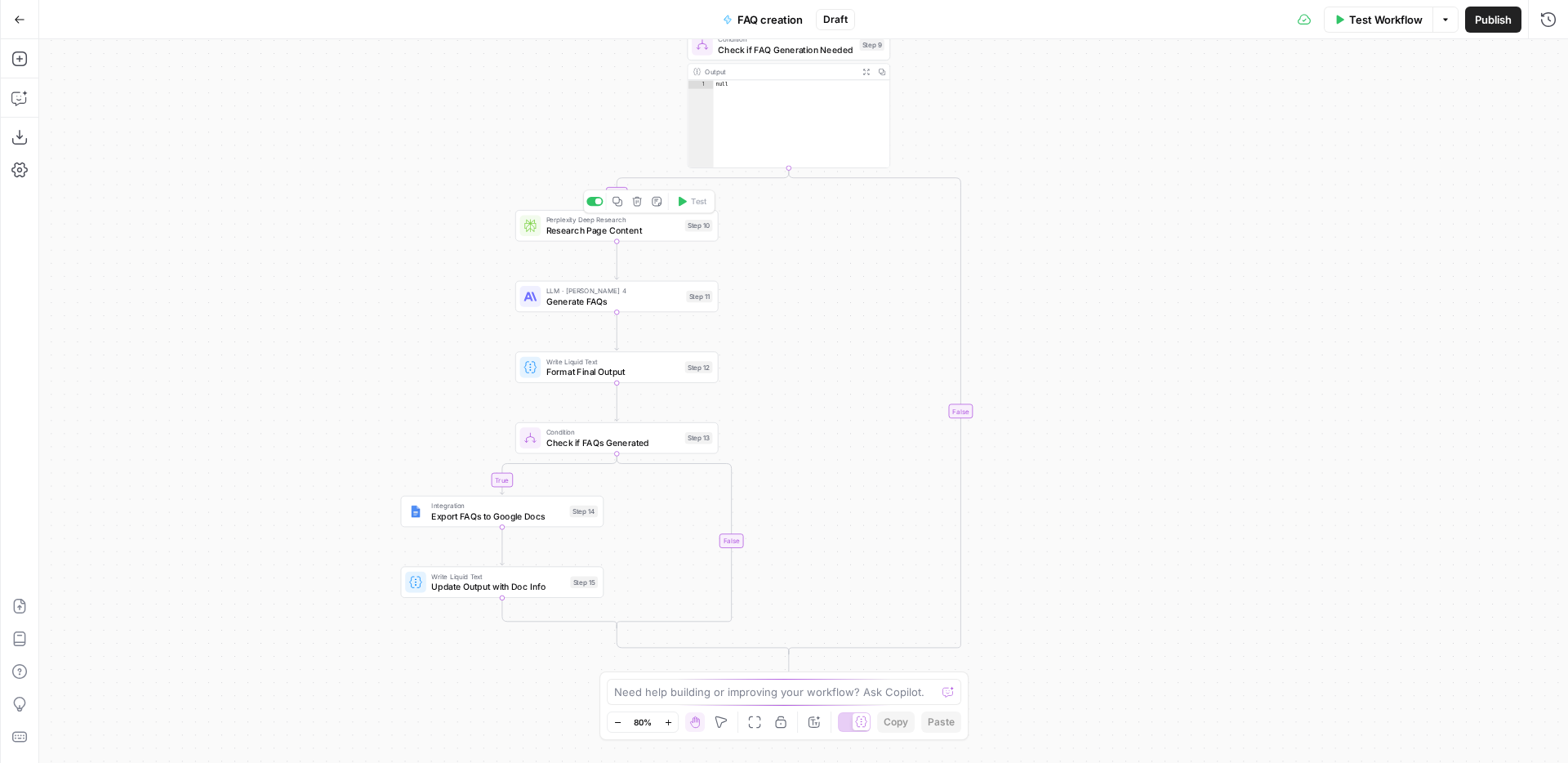 click on "Research Page Content" at bounding box center (613, 230) 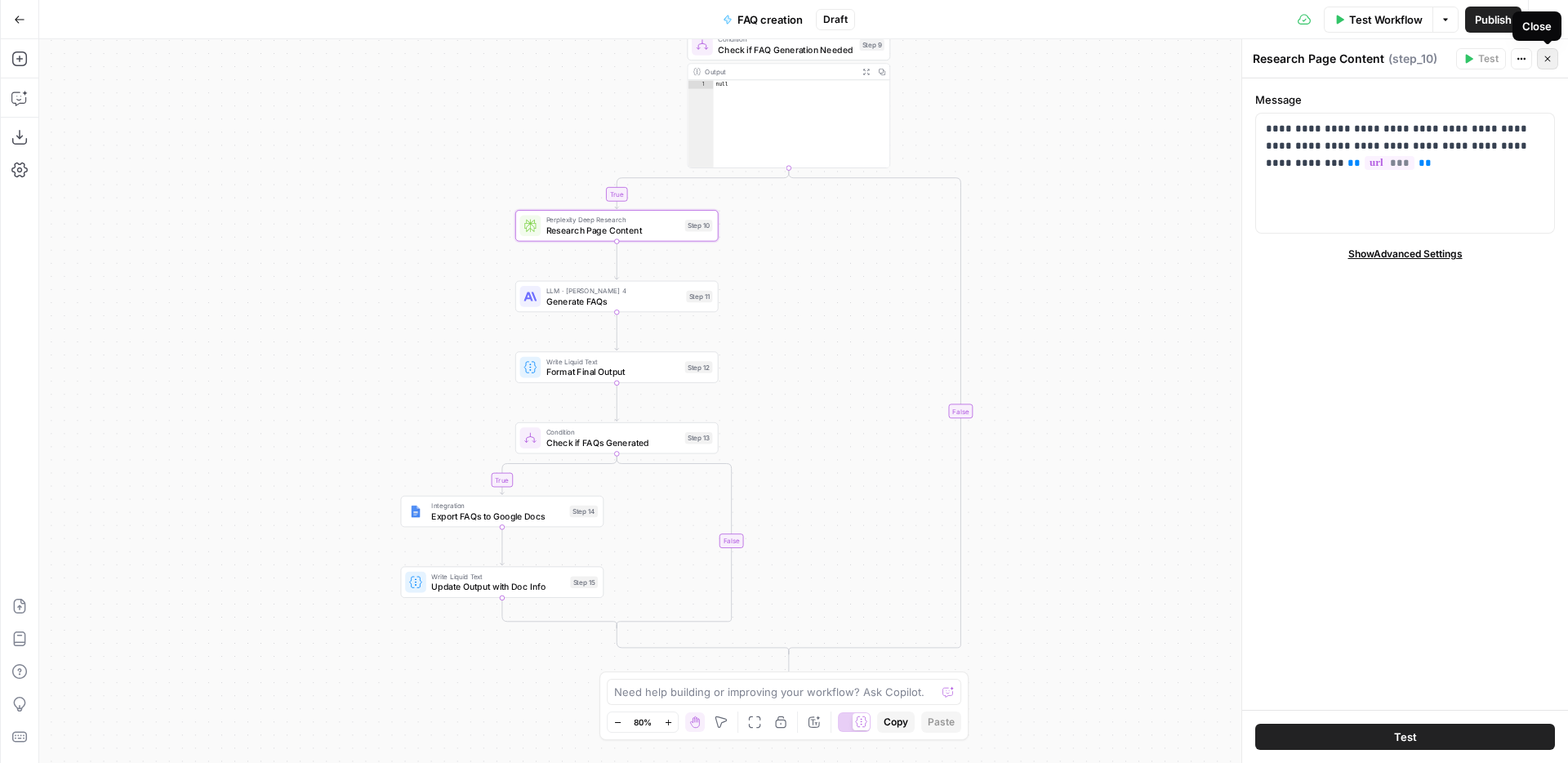 click on "Close" at bounding box center (1548, 59) 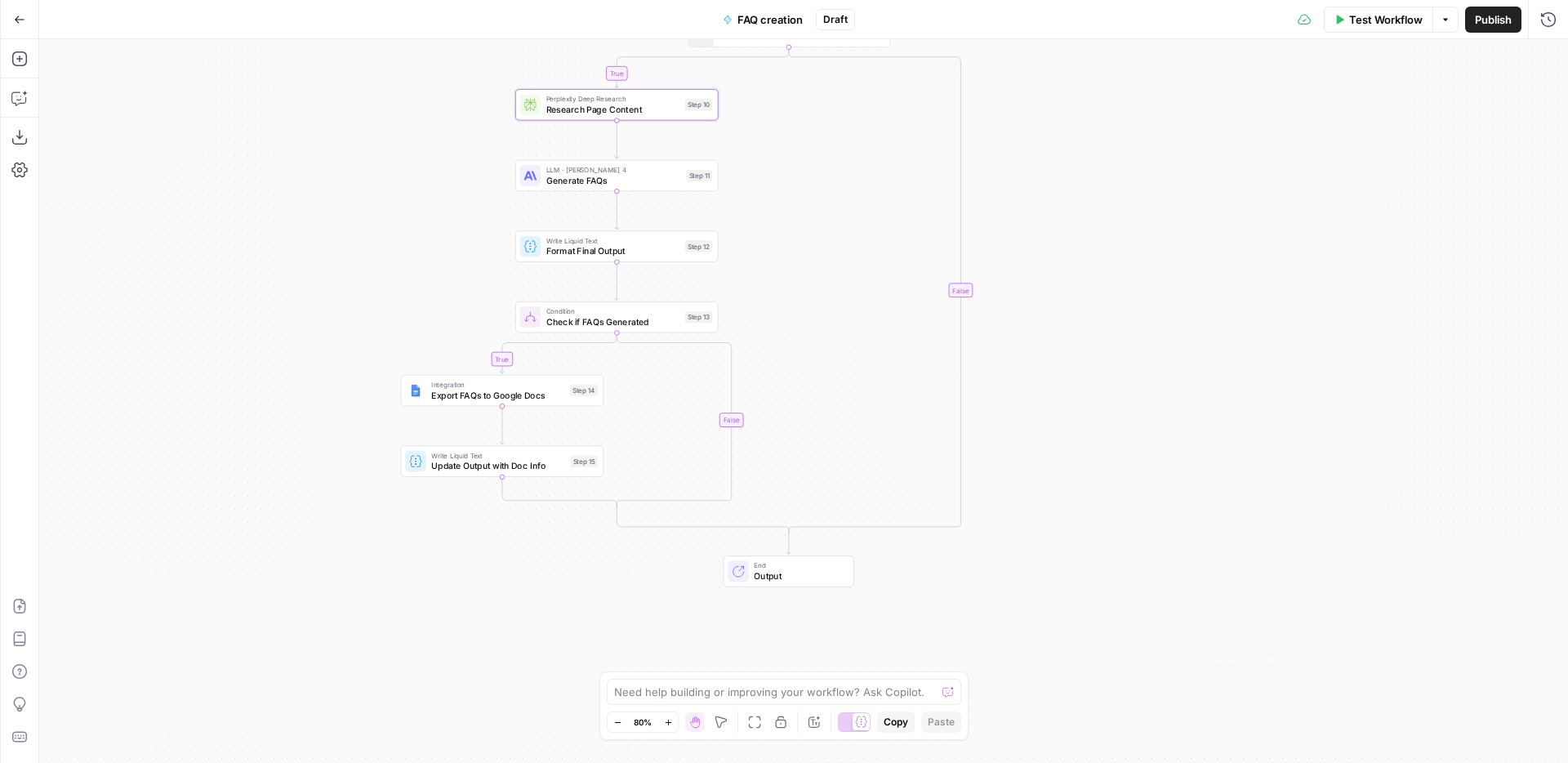 drag, startPoint x: 418, startPoint y: 385, endPoint x: 417, endPoint y: 263, distance: 122.0041 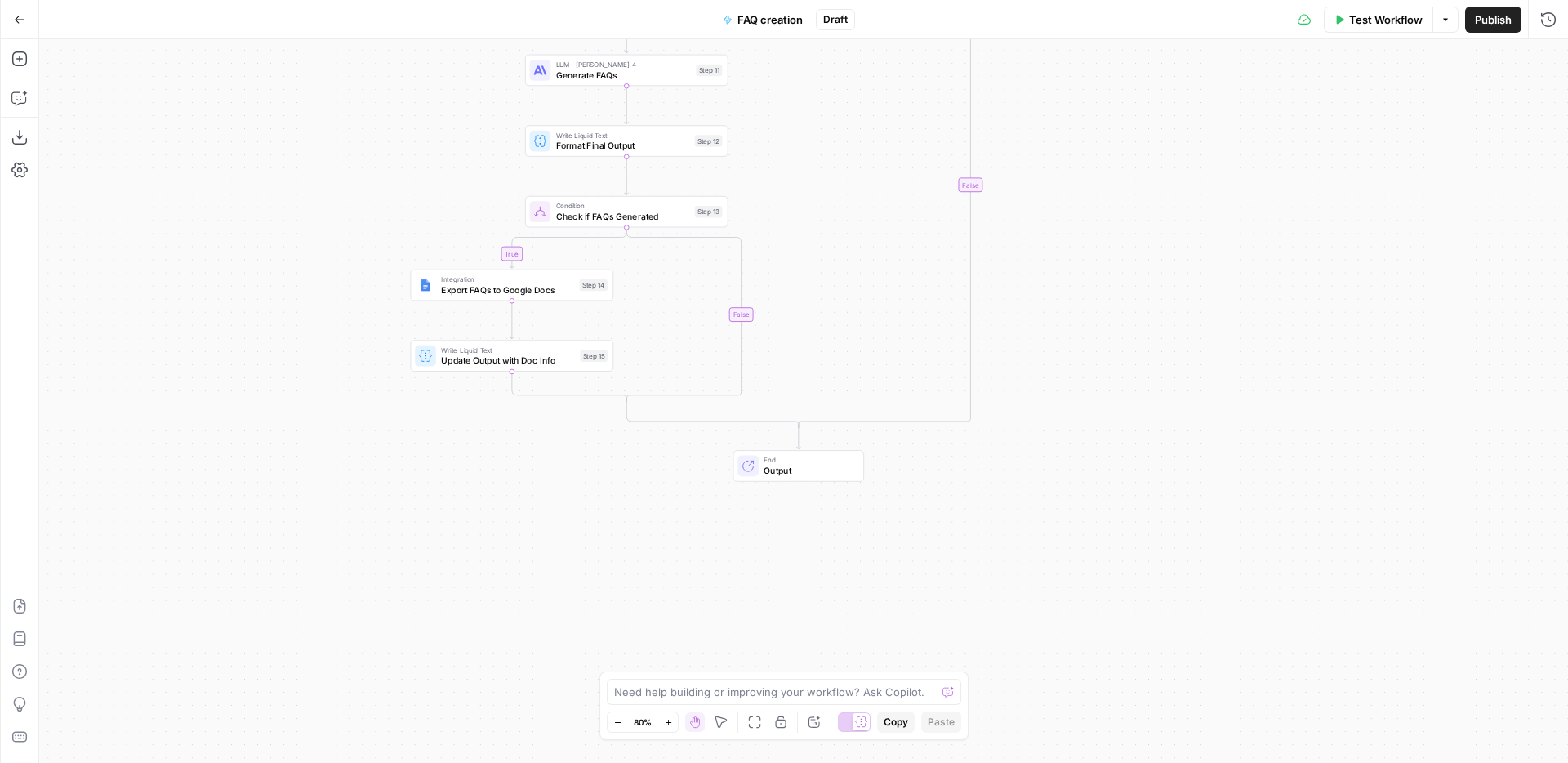 drag, startPoint x: 374, startPoint y: 385, endPoint x: 385, endPoint y: 280, distance: 105.57462 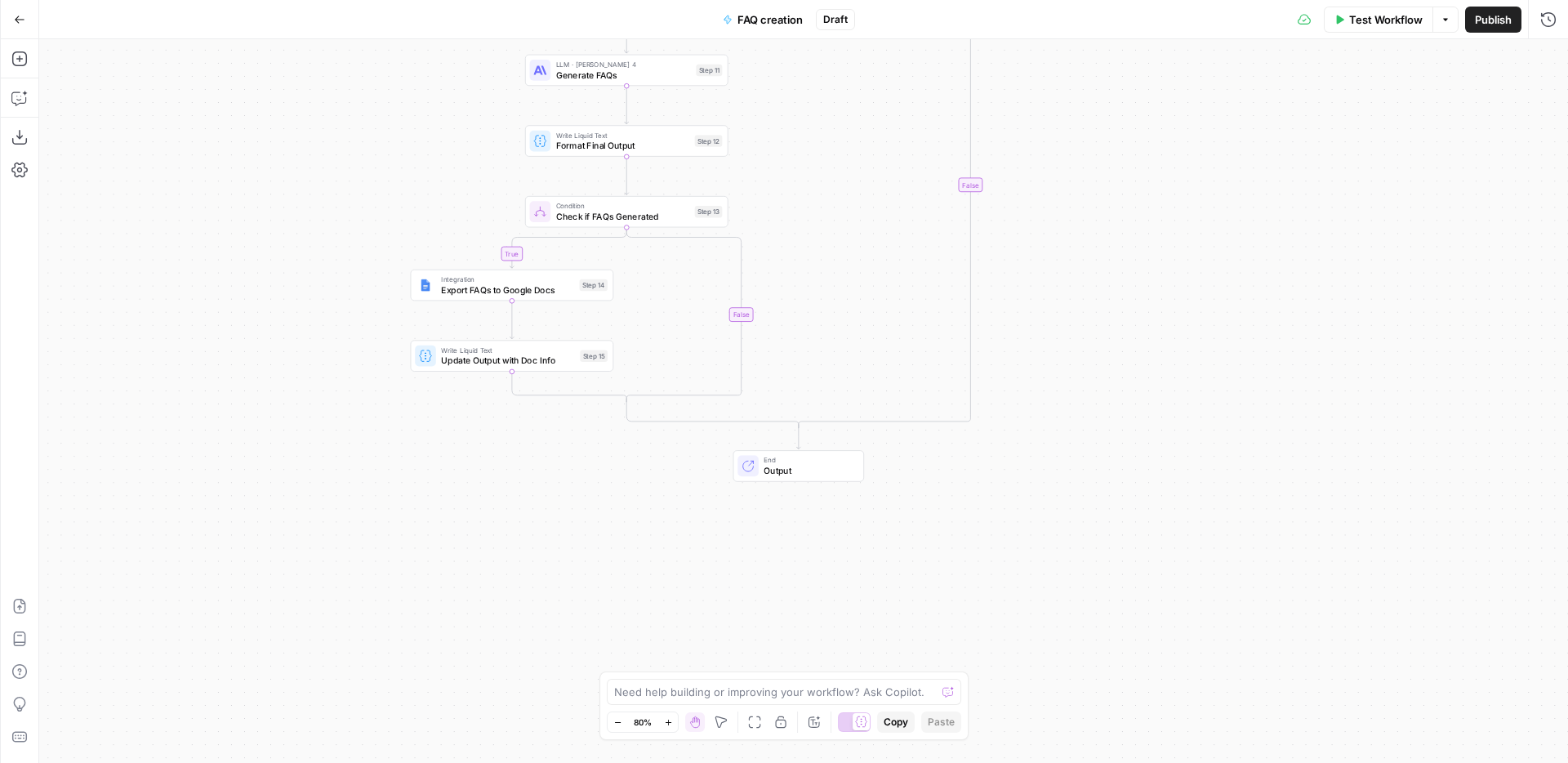 click on "Check if FAQs Generated" at bounding box center (623, 216) 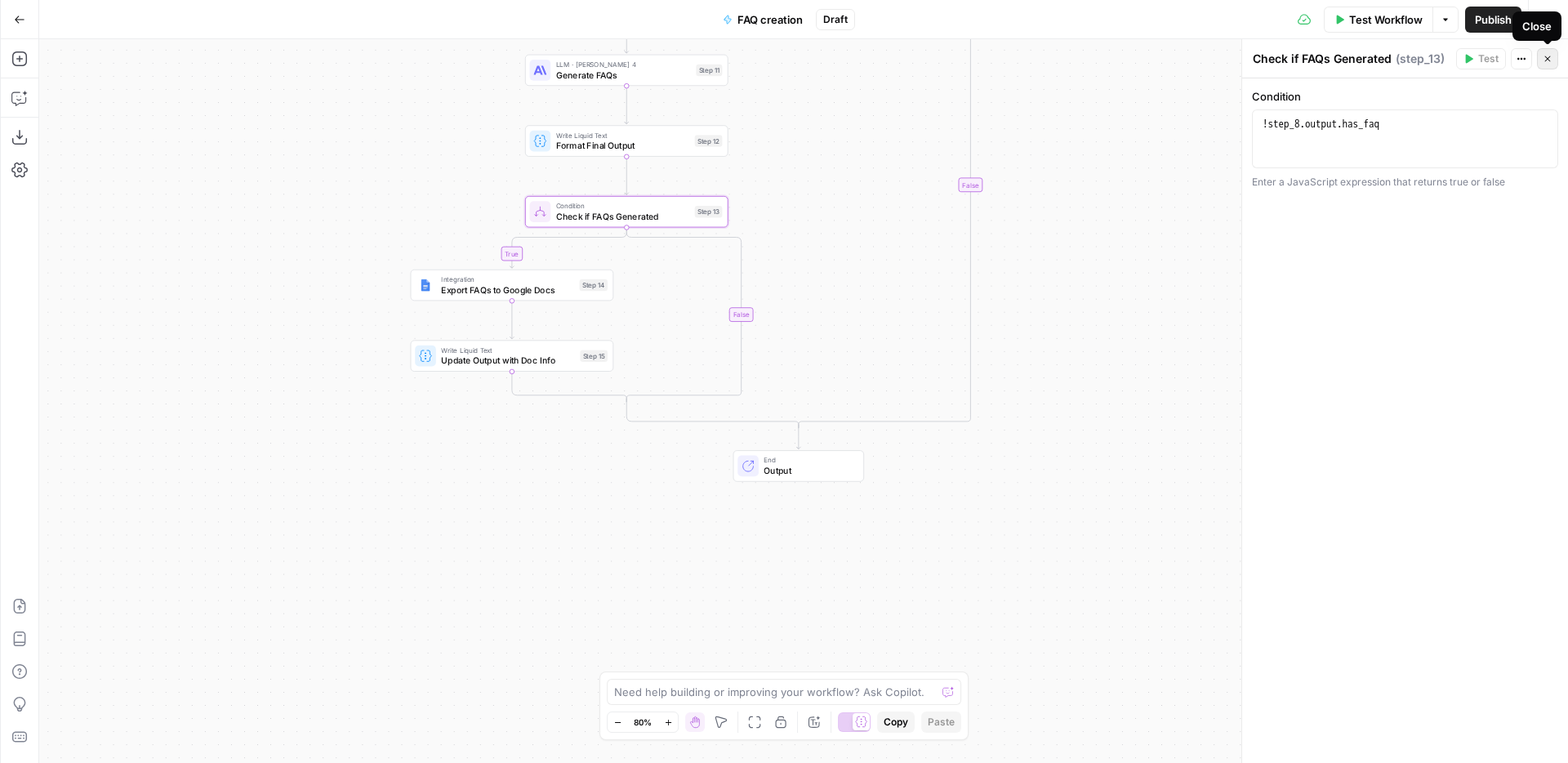 click on "Close" at bounding box center (1548, 59) 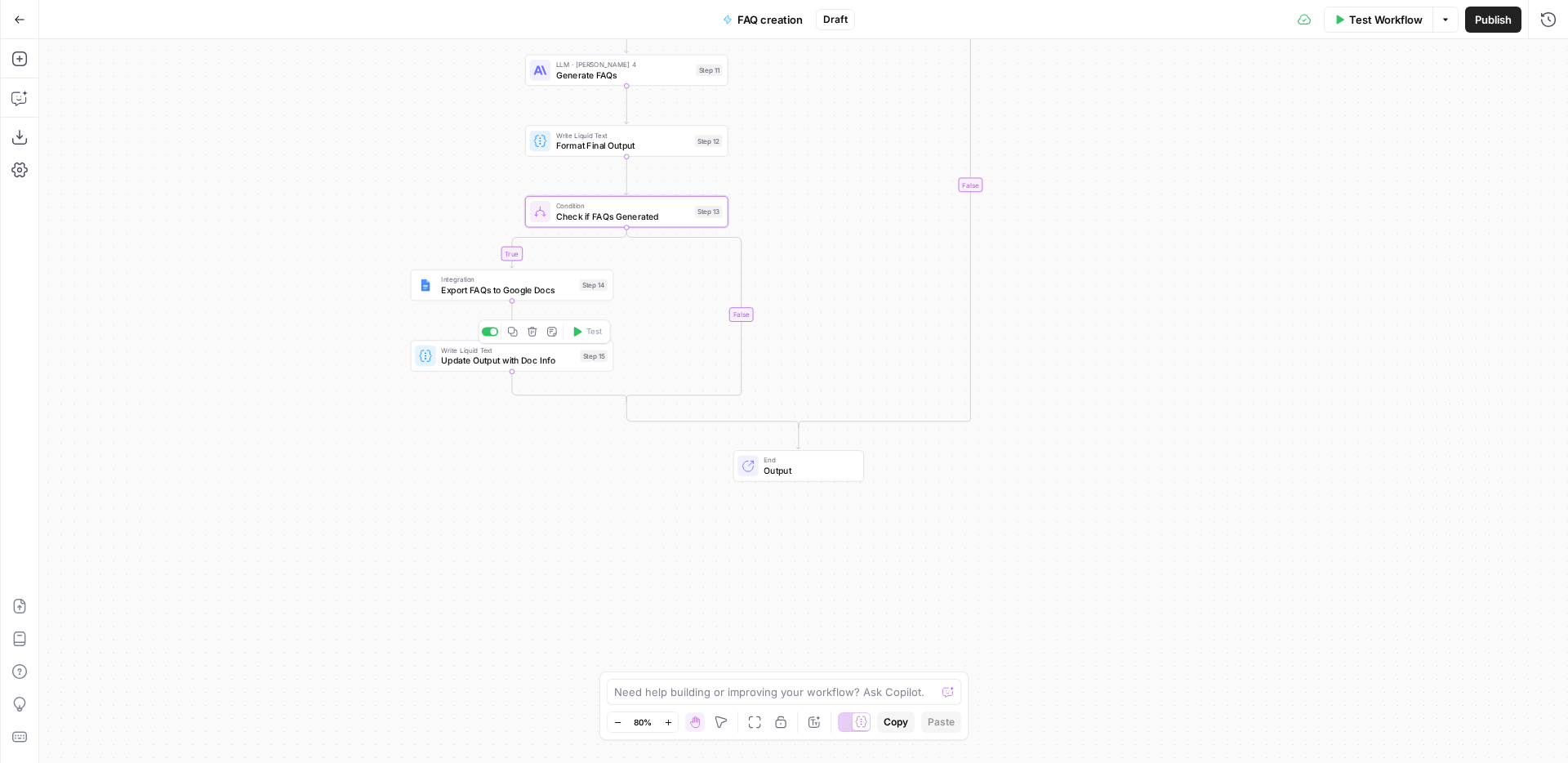 click on "Update Output with Doc Info" at bounding box center (508, 360) 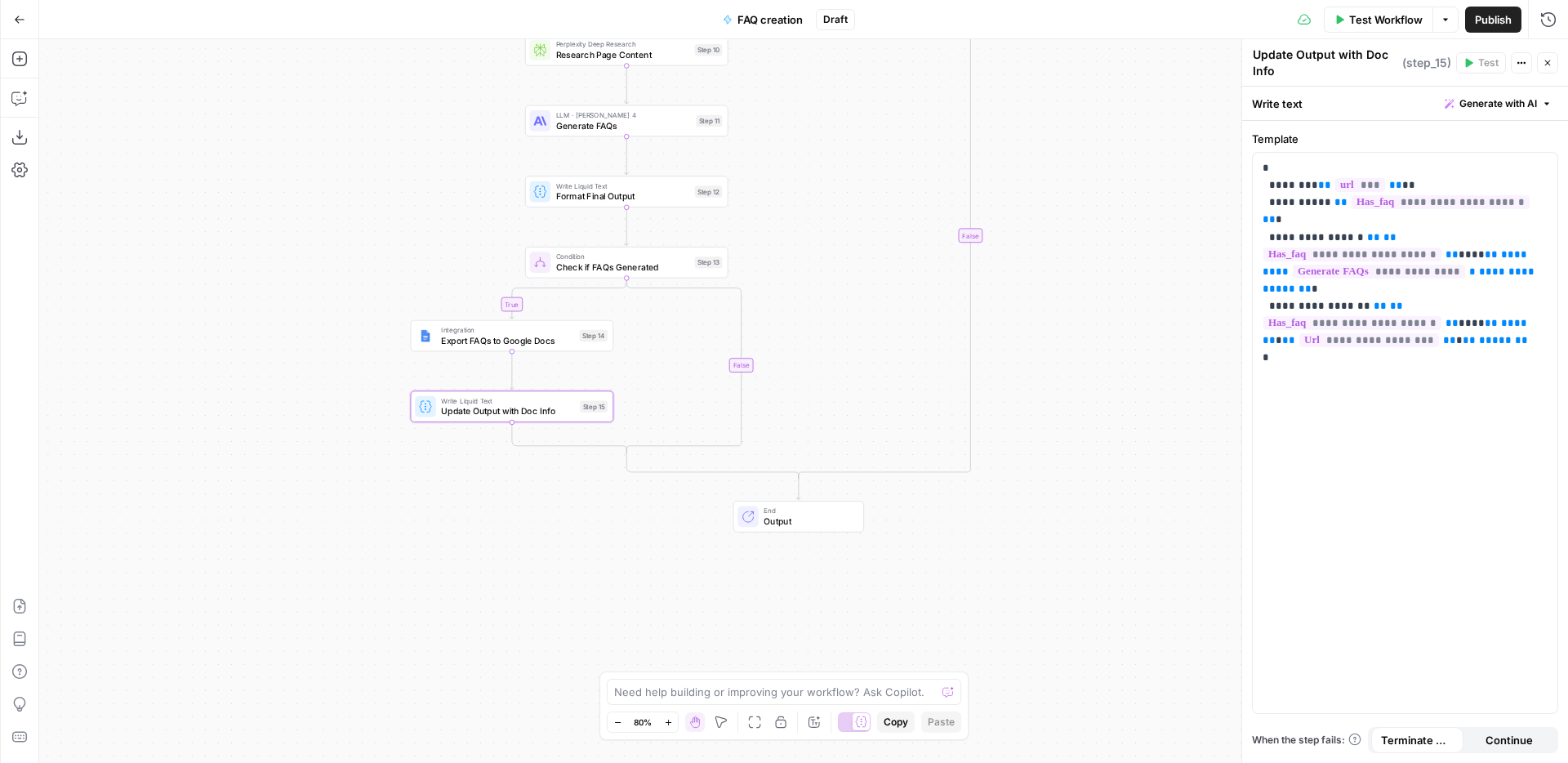 drag, startPoint x: 426, startPoint y: 158, endPoint x: 426, endPoint y: 210, distance: 52 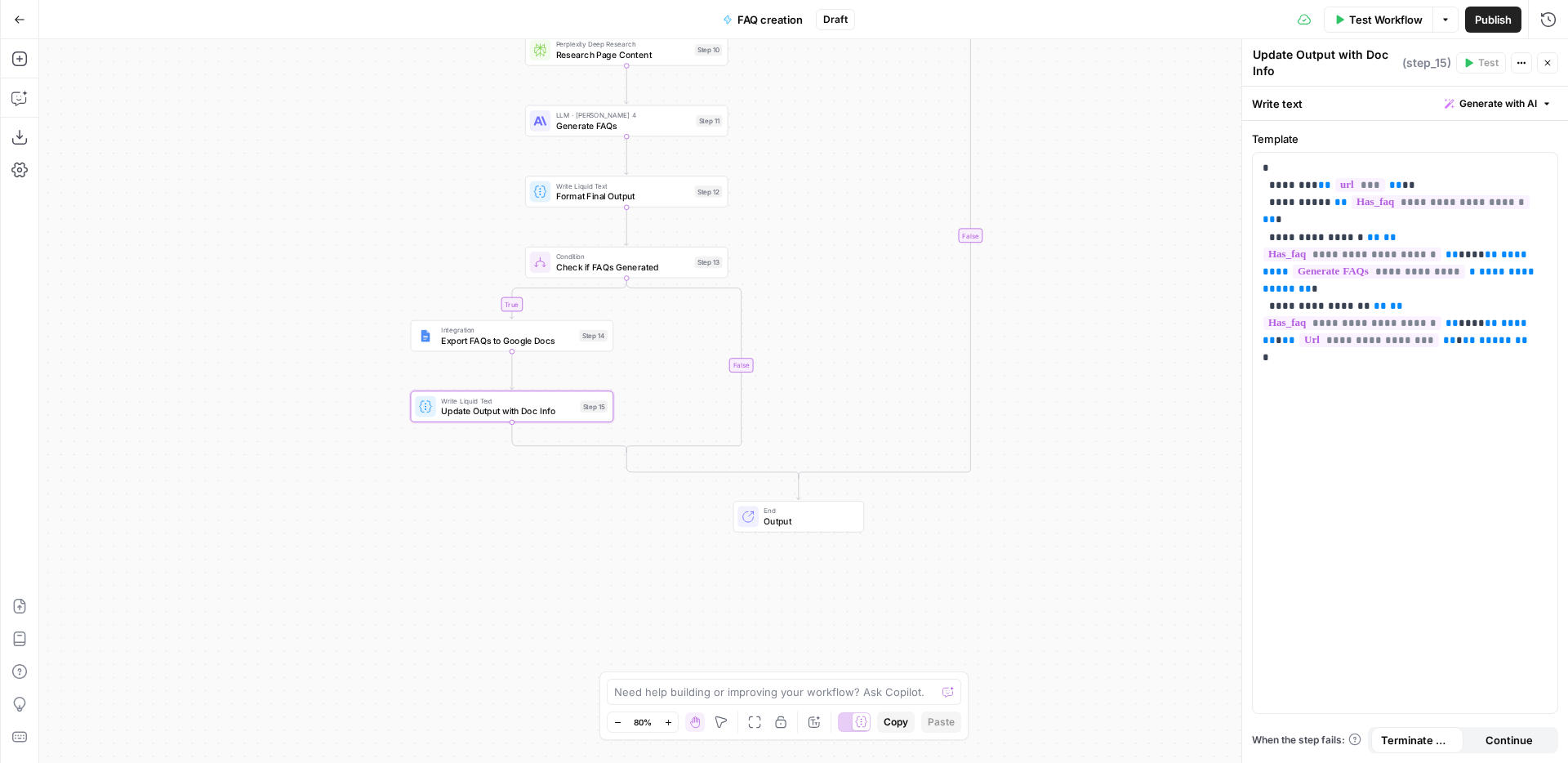 click on "true true false false Workflow Set Inputs Inputs Web Page Scrape Scrape Page Content Step 7 Output Expand Output Copy This output is too large & has been abbreviated for review.   Copy the output   to view the full content. Run Code · Python Check for FAQ Section Step 8 Output Expand Output Copy 1 2 3 4 {    "has_faq" :  true ,    "url" :  "https://www.synthesia.io/post/ai        -trends" }     XXXXXXXXXXXXXXXXXXXXXXXXXXXXXXXXXXXXXXXXXXXXXXXXXXXXXXXXXXXXXXXXXXXXXXXXXXXXXXXXXXXXXXXXXXXXXXXXXXXXXXXXXXXXXXXXXXXXXXXXXXXXXXXXXXXXXXXXXXXXXXXXXXXXXXXXXXXXXXXXXXXXXXXXXXXXXXXXXXXXXXXXXXXXXXXXXXXXXXXXXXXXXXXXXXXXXXXXXXXXXXXXXXXXXXXXXXXXXXXXXXXXXXXXXXXXXXXXXXXXXXXXXXXXXXXXXXXXXXXXXXXXXXXXXXXXXXXXXXXXXXXXXXXXXXXXXXXXXXXXXXXXXXXXXXXXXXXXXXXXXXXXXXXXXXXXXXXXXXXXXXXXXXXXXXXXXXXXXXXXXXXXXXXXXXXXXXXXXXXXXXXXXXXXXXXXXXXXXXXXXXXXXXXXXXXXXXXXXXXXXXXXXXXXXXXXXXXXXXXXXXXXXXXXXXXXXXXXXXXXXXXXXXXXXXXXXXXXXXXXXXXXXXXXXXXX Condition Check if FAQ Generation Needed Step 9 Output Expand Output Copy 1 null     Step 10 Step 11" at bounding box center (804, 401) 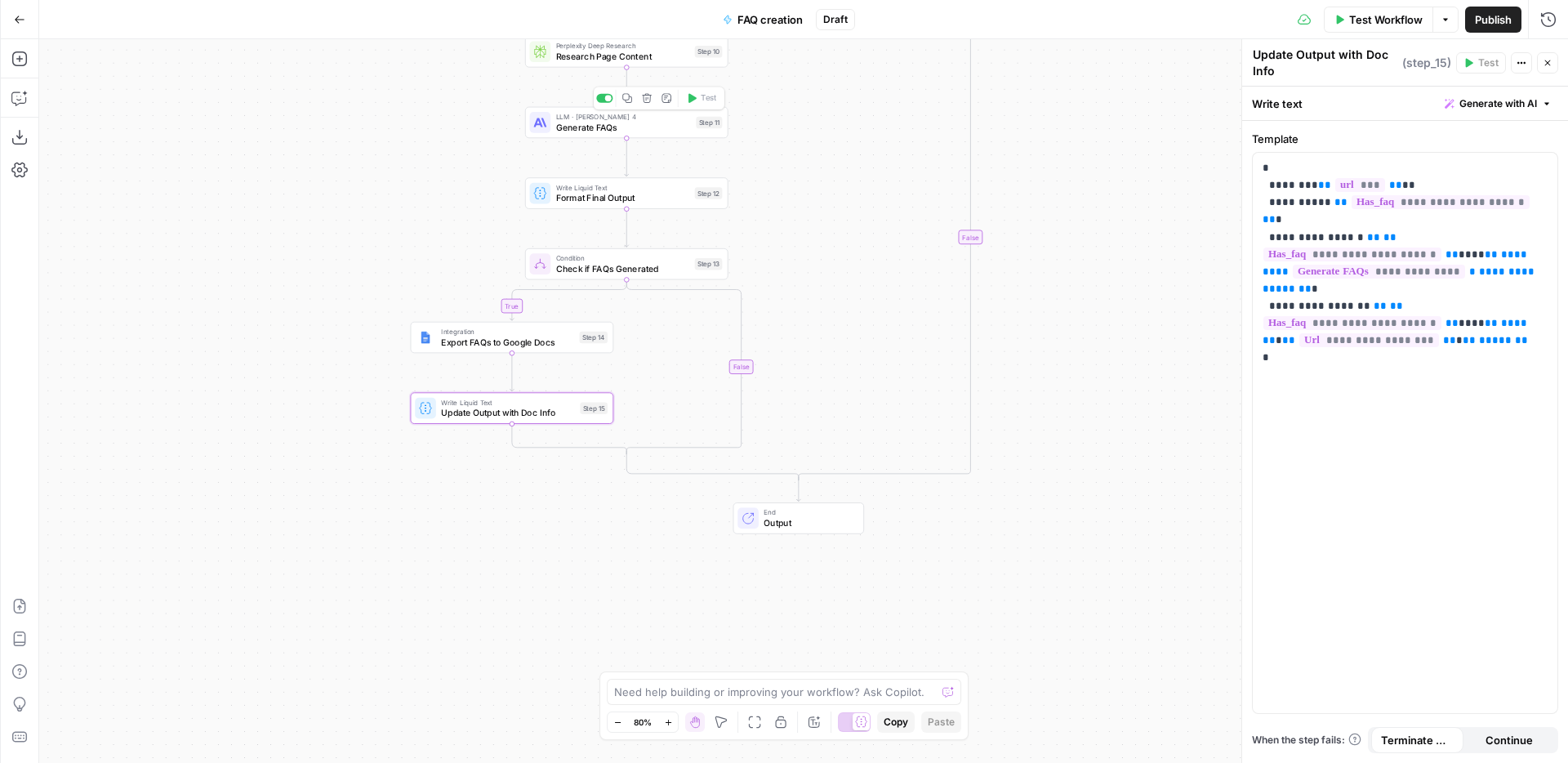 click on "Generate FAQs" at bounding box center [623, 127] 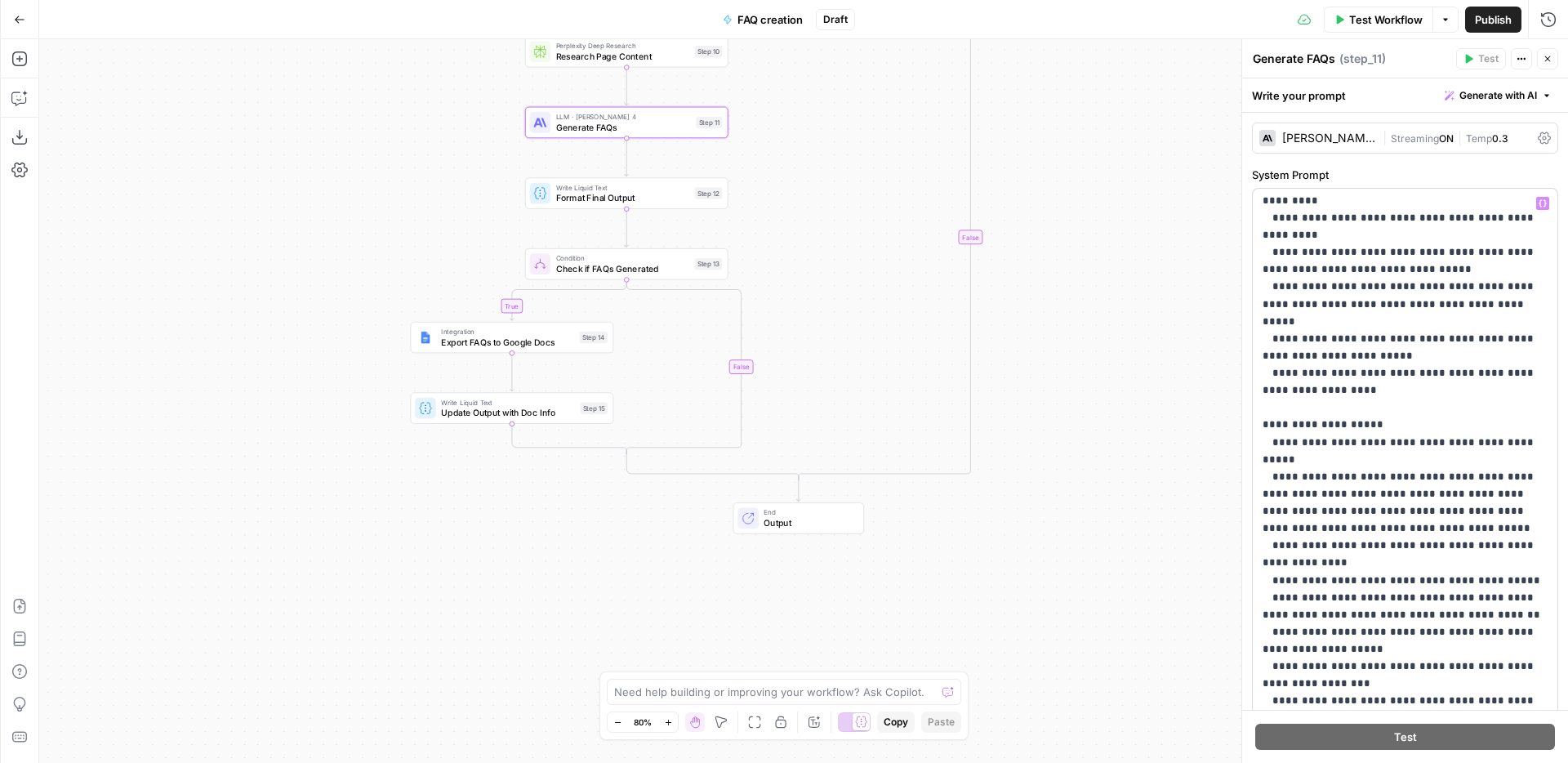 scroll, scrollTop: 0, scrollLeft: 0, axis: both 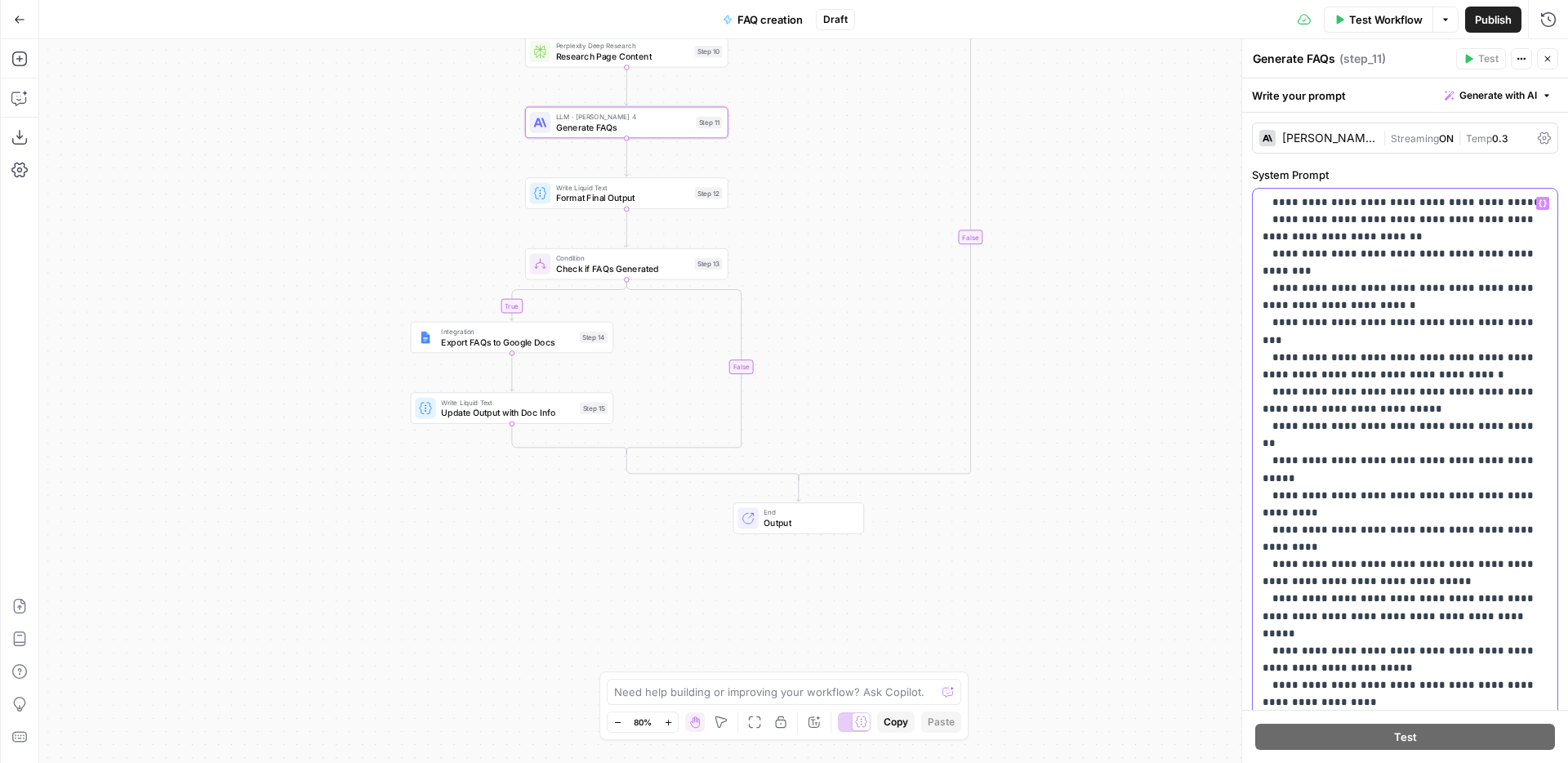 drag, startPoint x: 1523, startPoint y: 460, endPoint x: 1267, endPoint y: 462, distance: 256.00781 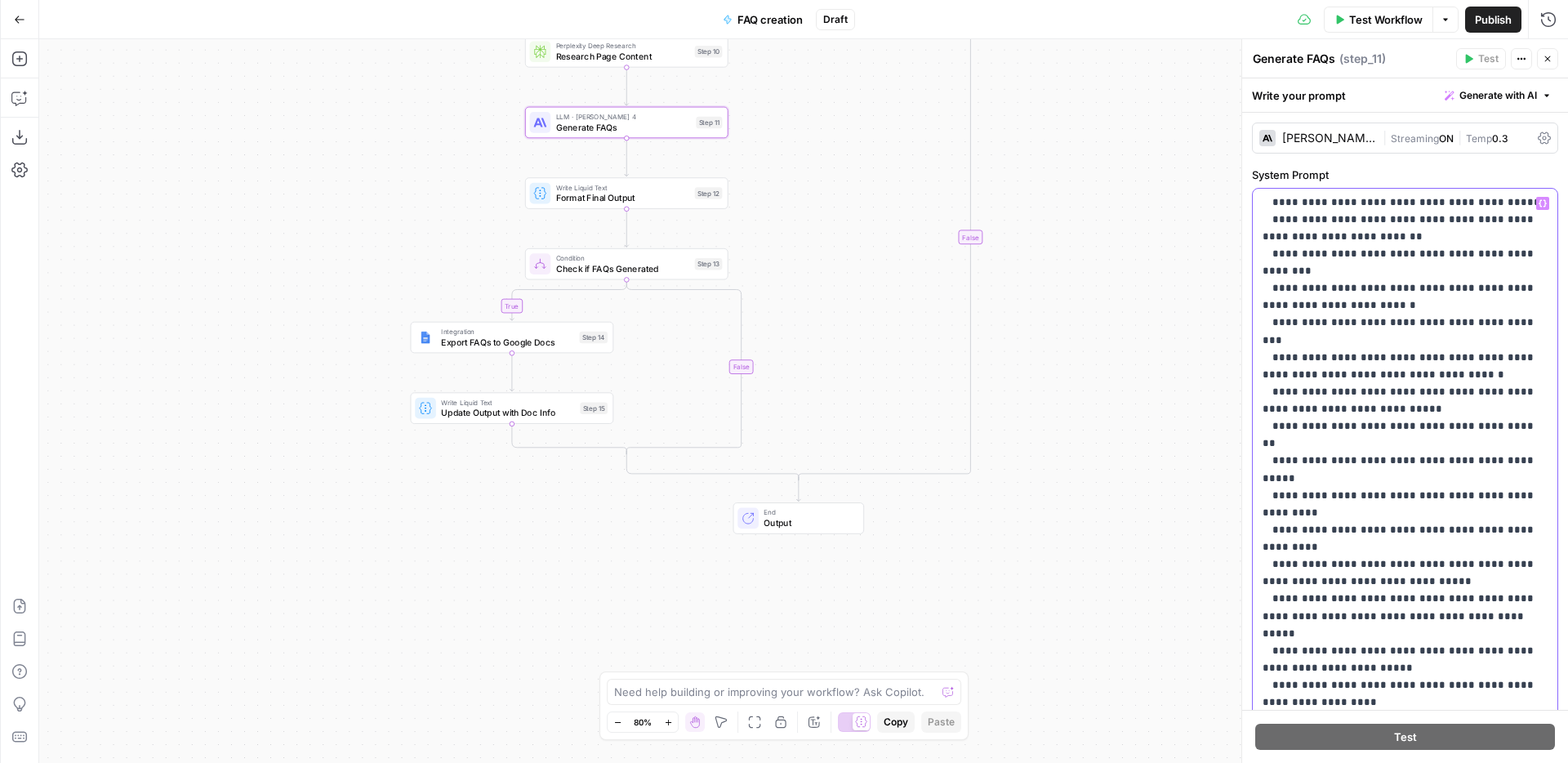 click on "**********" at bounding box center (1405, 20) 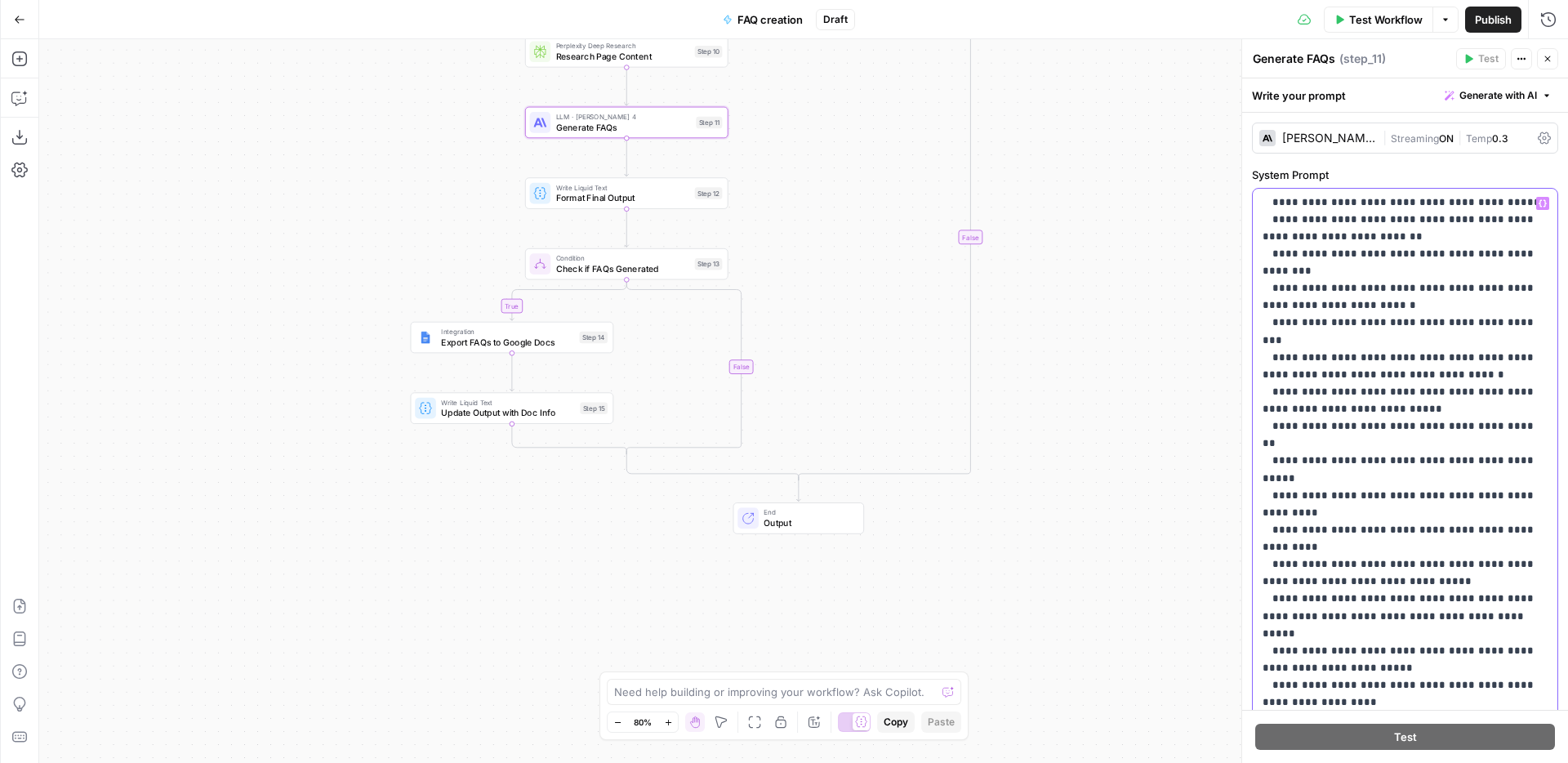 type 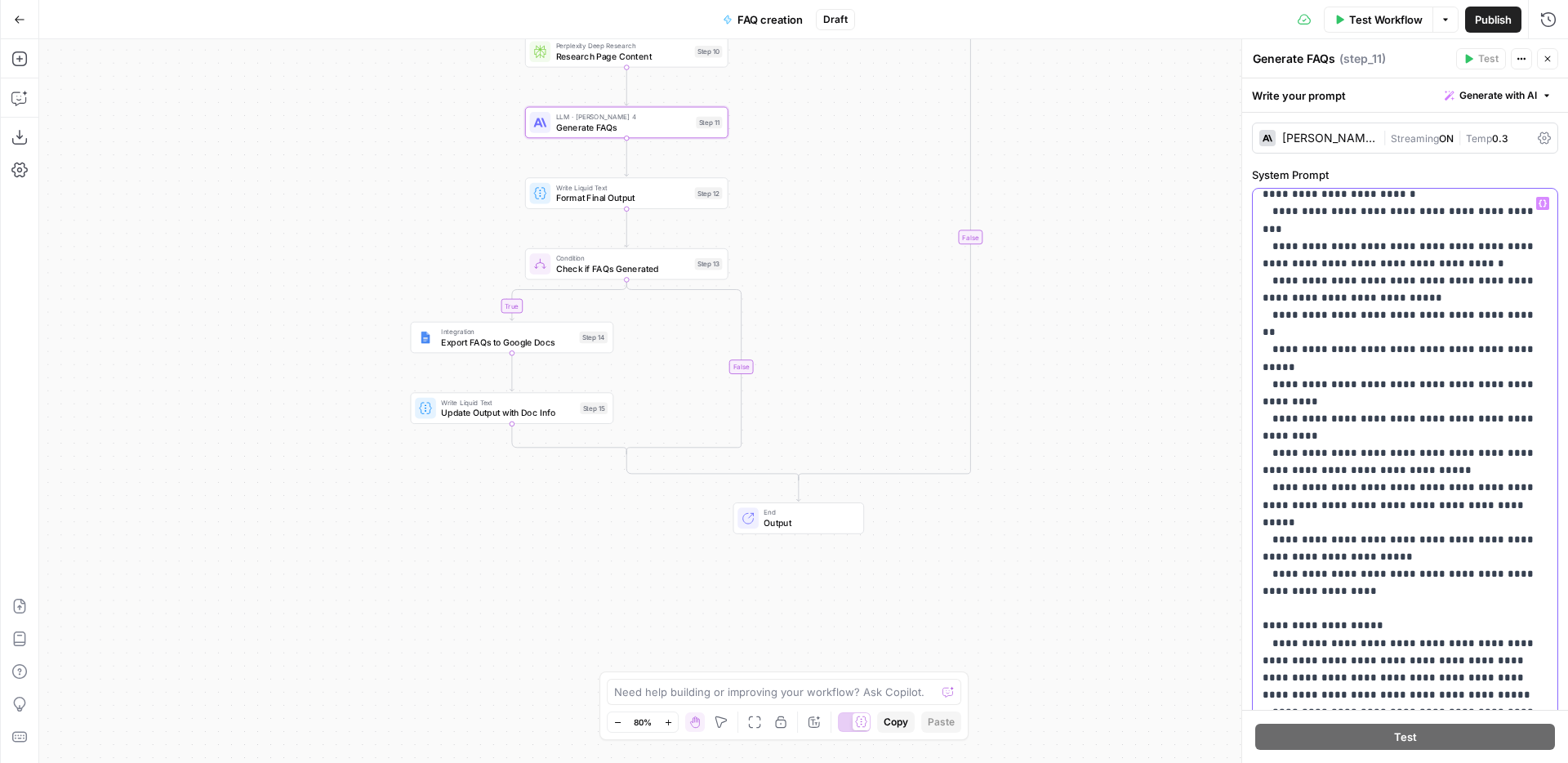 scroll, scrollTop: 1430, scrollLeft: 0, axis: vertical 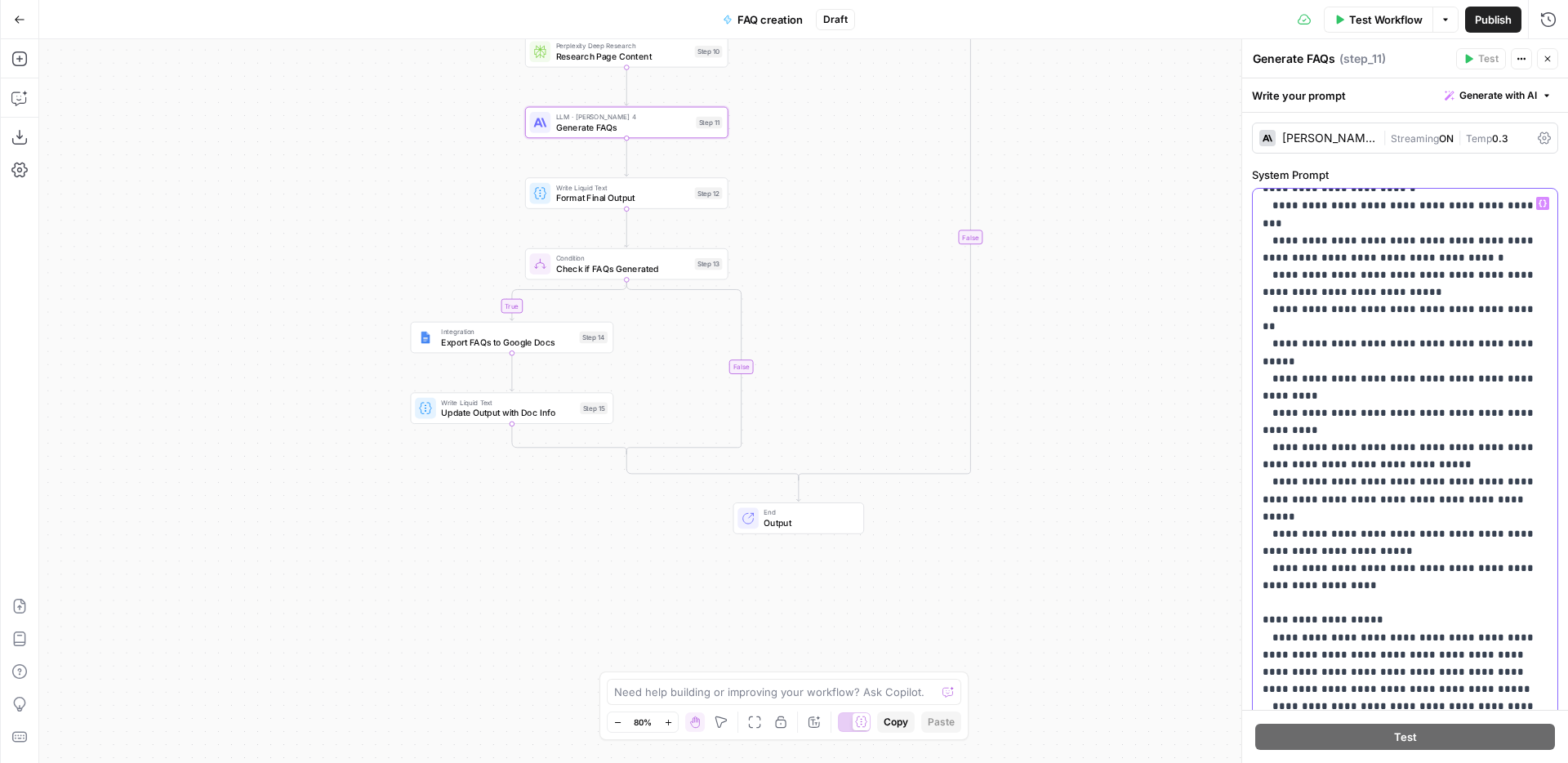 drag, startPoint x: 1530, startPoint y: 622, endPoint x: 1266, endPoint y: 420, distance: 332.4154 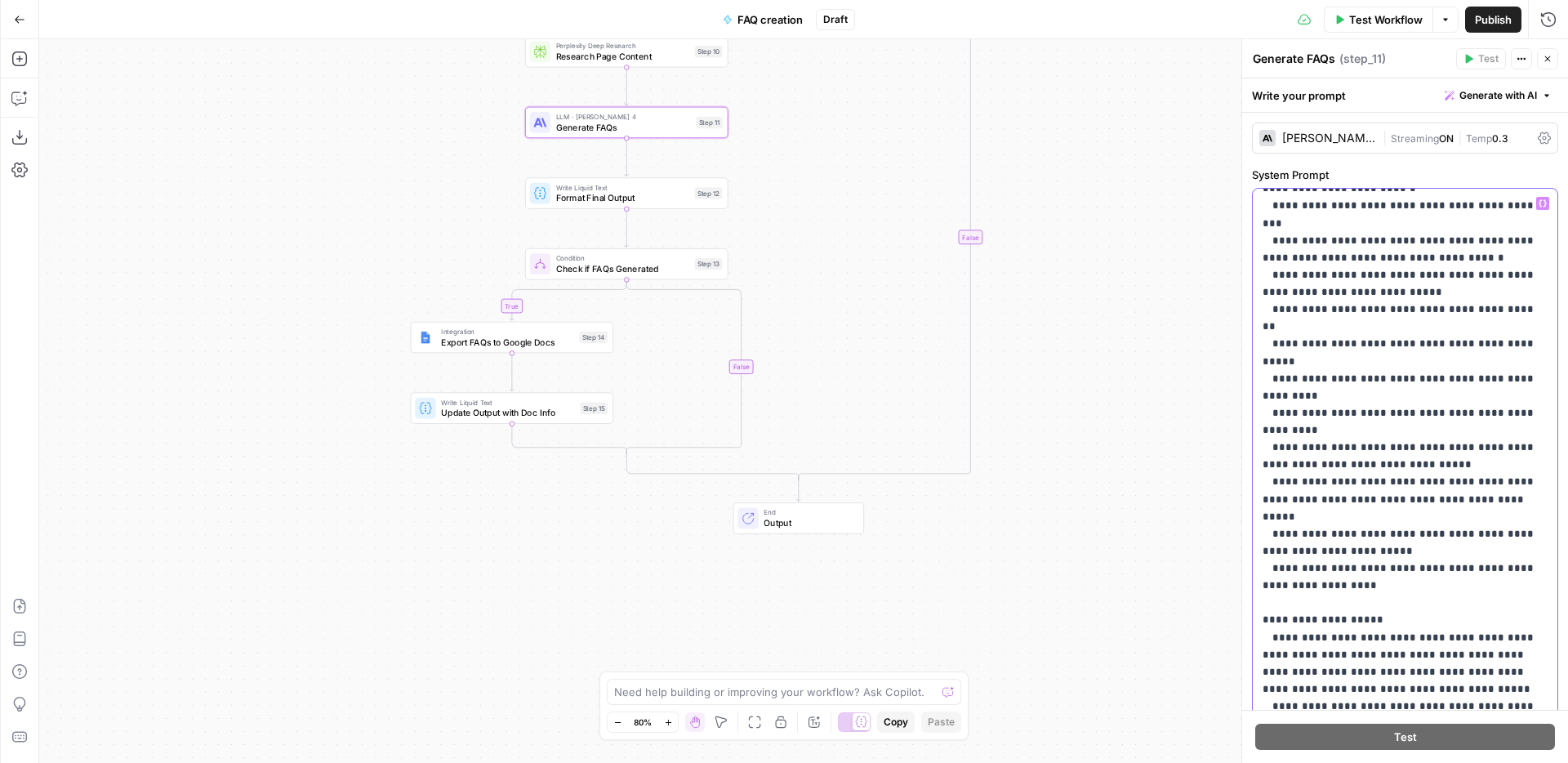 click on "**********" at bounding box center [1405, -105] 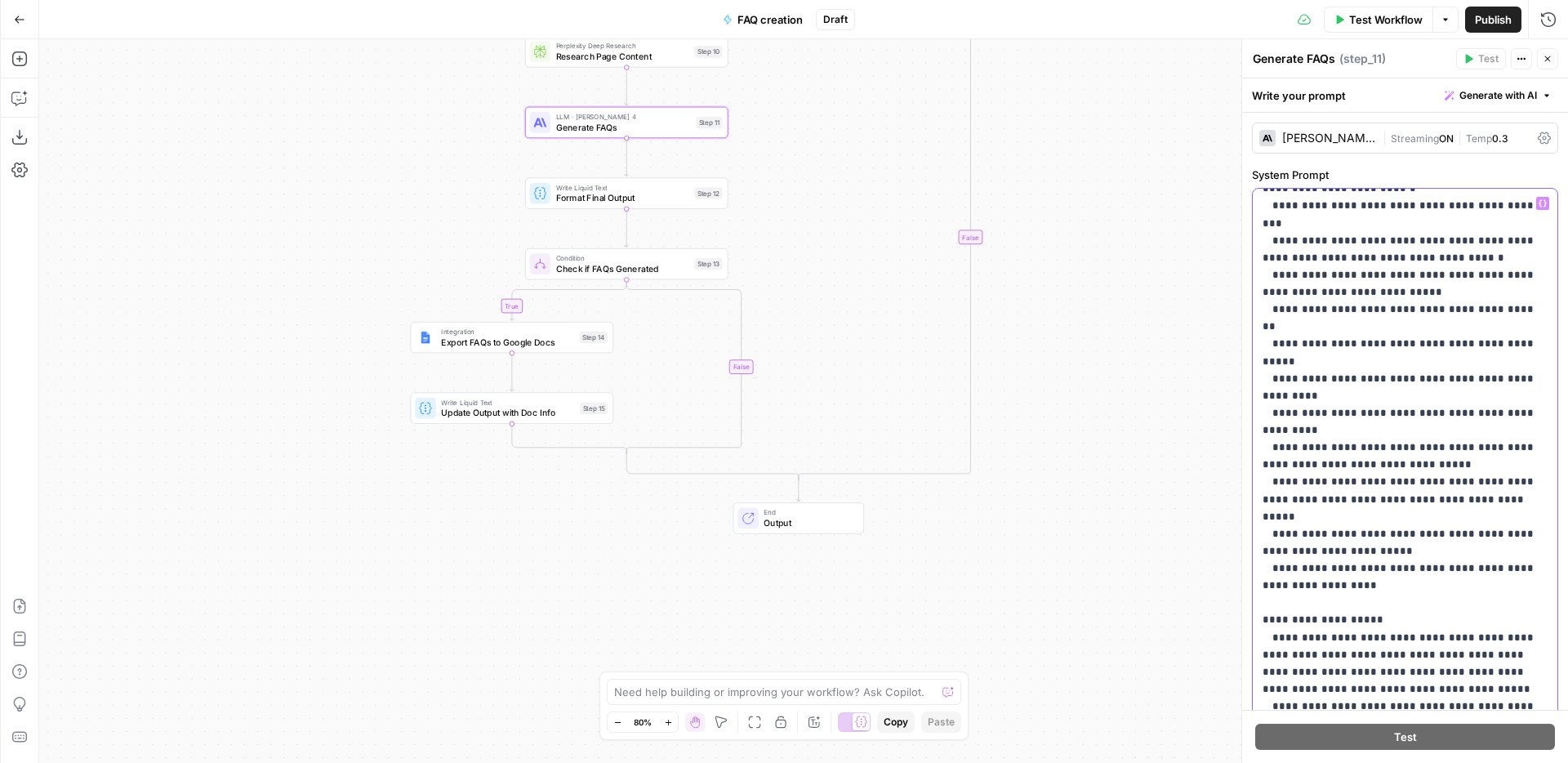 scroll, scrollTop: 1401, scrollLeft: 0, axis: vertical 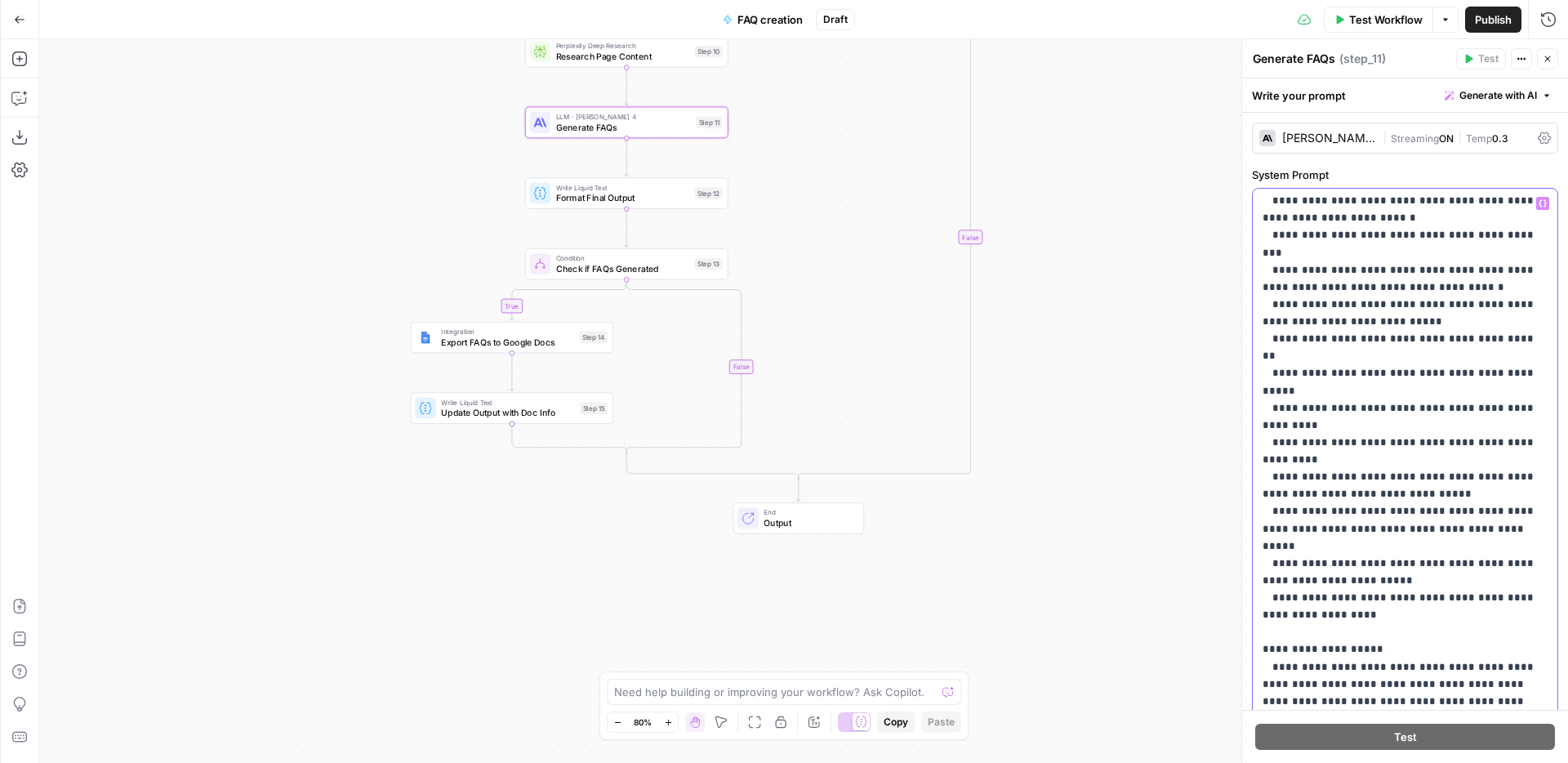 drag, startPoint x: 1290, startPoint y: 444, endPoint x: 1269, endPoint y: 370, distance: 76.922038 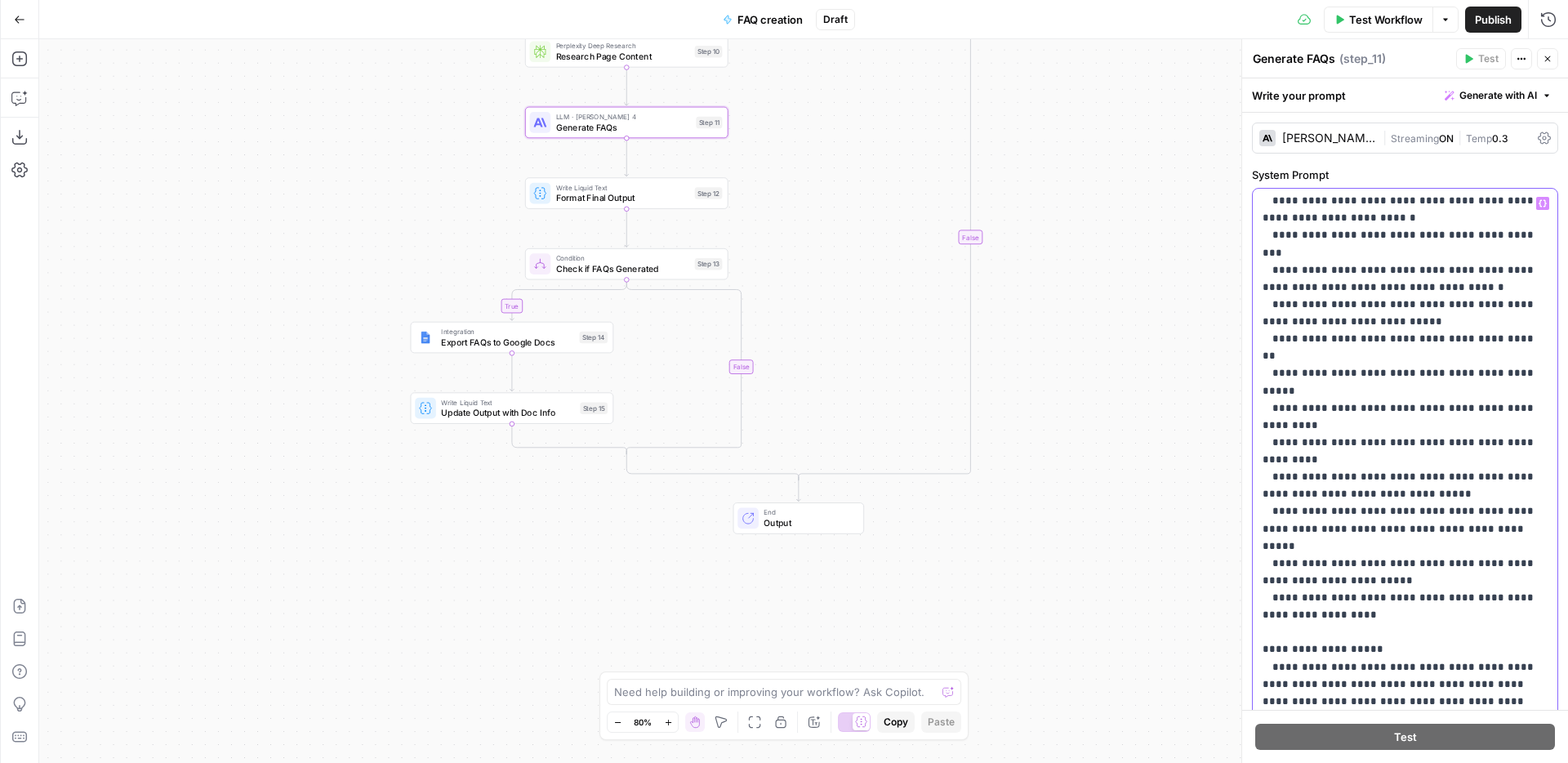 click on "**********" at bounding box center [1405, -179] 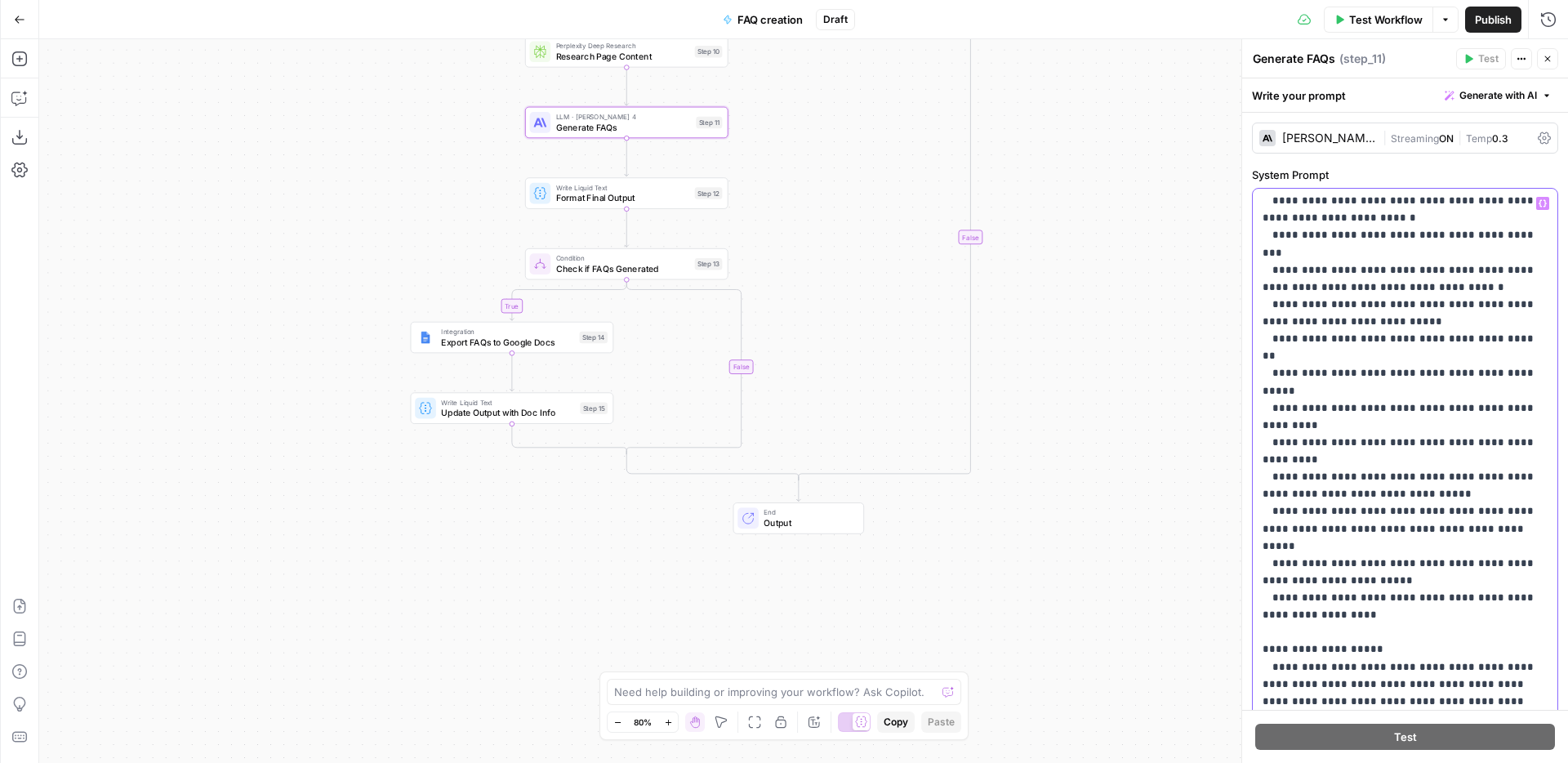 drag, startPoint x: 1290, startPoint y: 404, endPoint x: 1264, endPoint y: 404, distance: 26 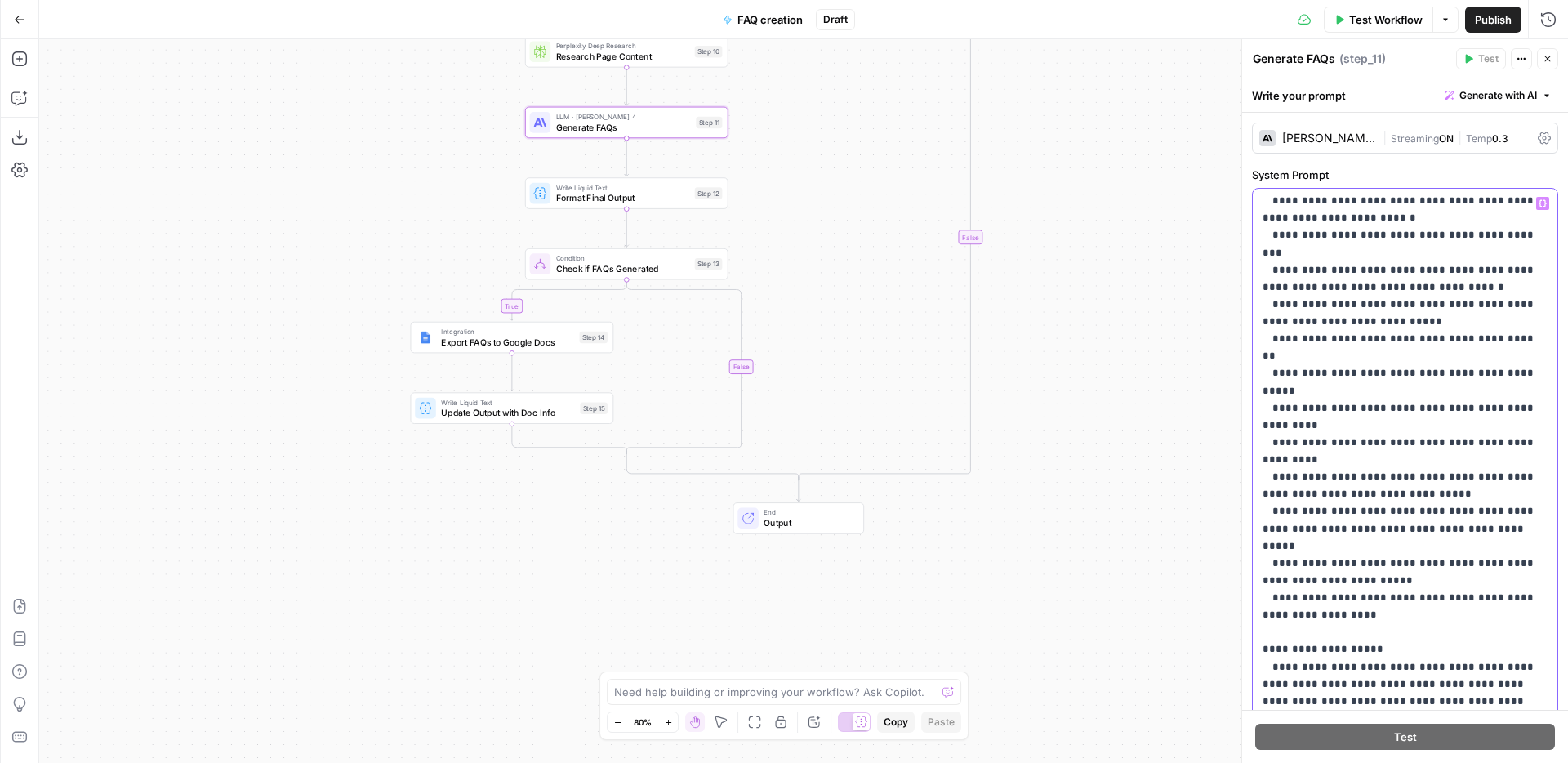 drag, startPoint x: 1361, startPoint y: 406, endPoint x: 1338, endPoint y: 404, distance: 23.08679 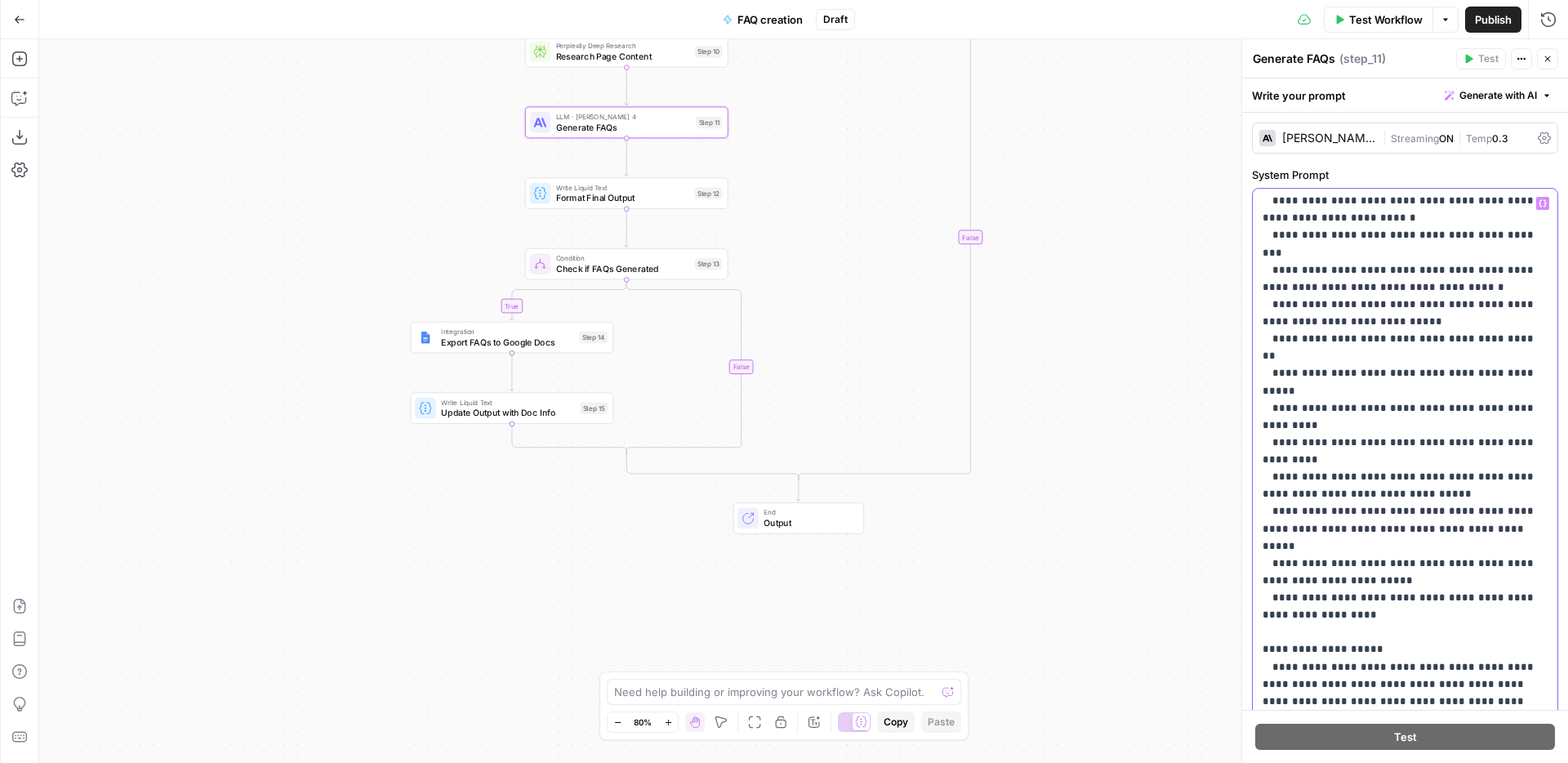 drag, startPoint x: 1303, startPoint y: 408, endPoint x: 1473, endPoint y: 385, distance: 171.54883 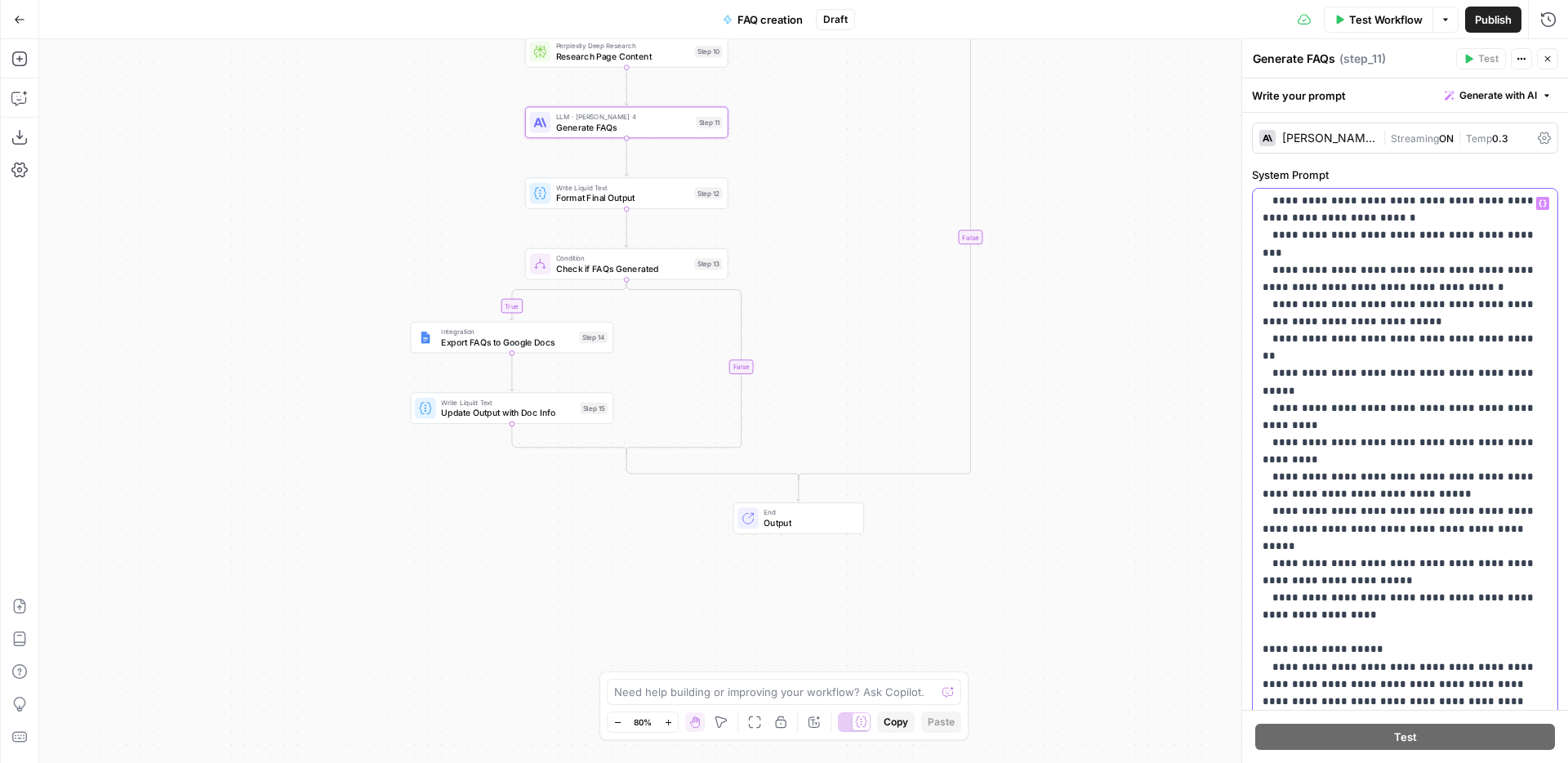 click on "**********" at bounding box center [1405, -179] 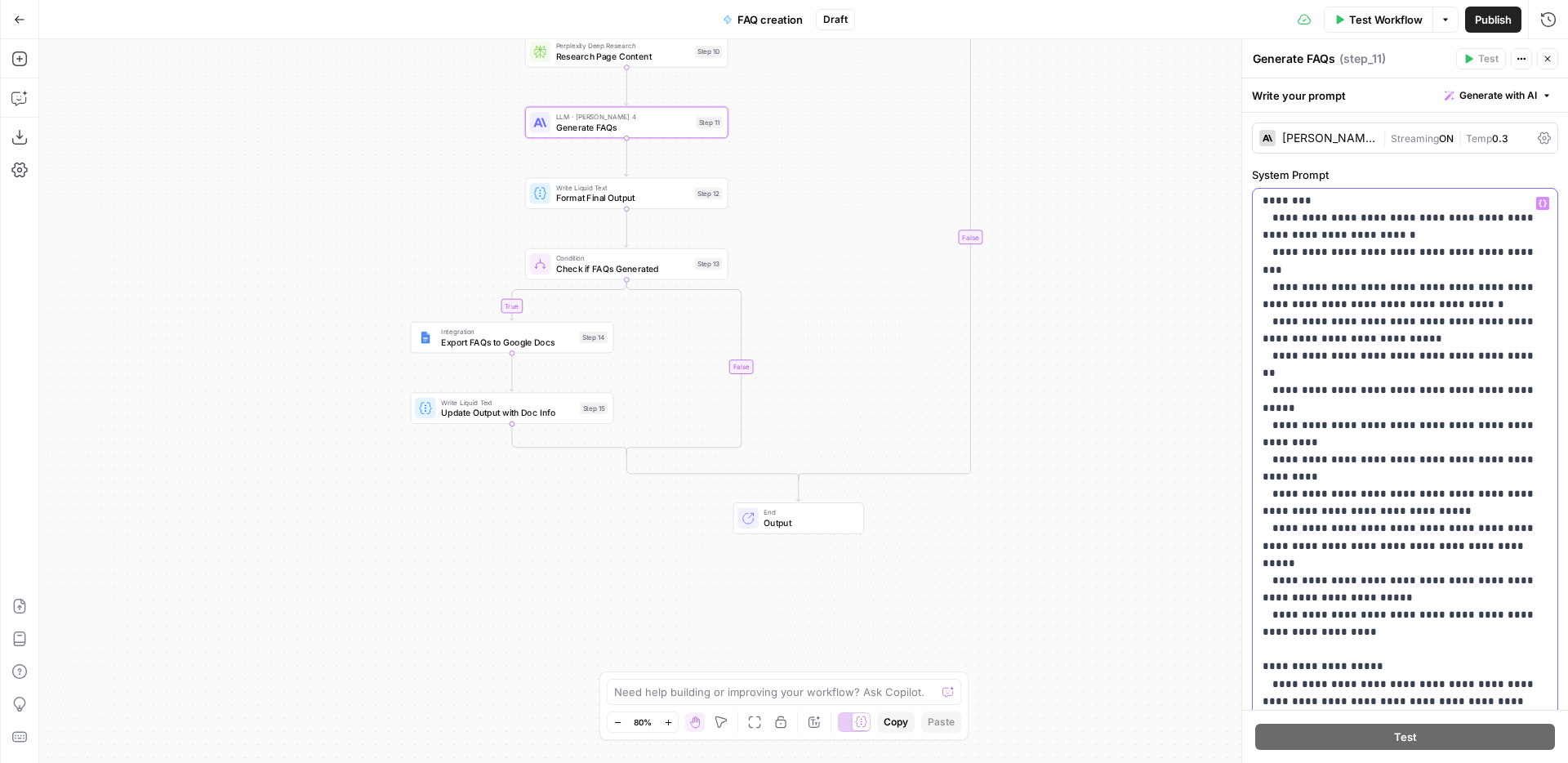 scroll, scrollTop: 1401, scrollLeft: 0, axis: vertical 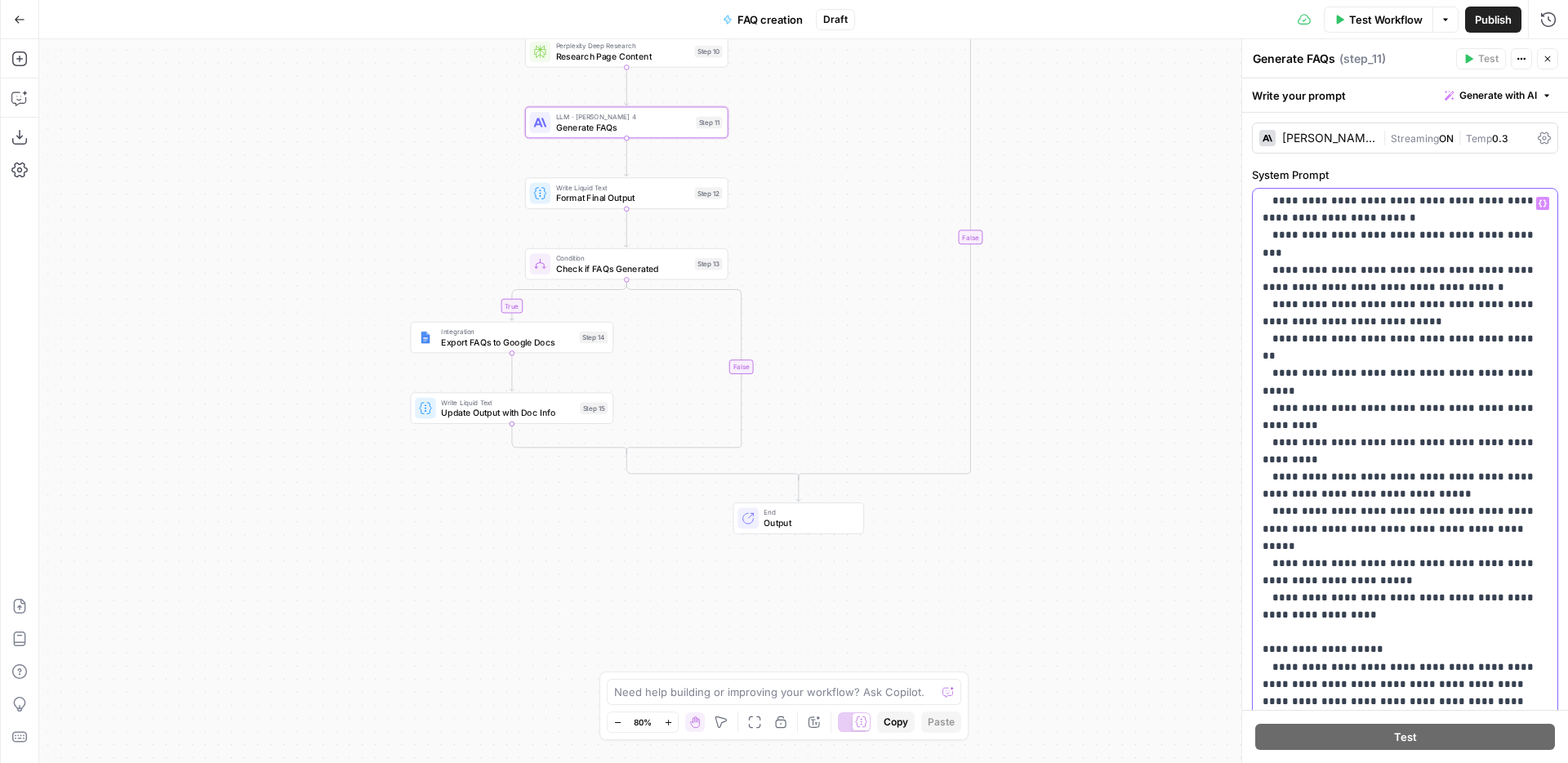 click on "**********" at bounding box center [1405, -179] 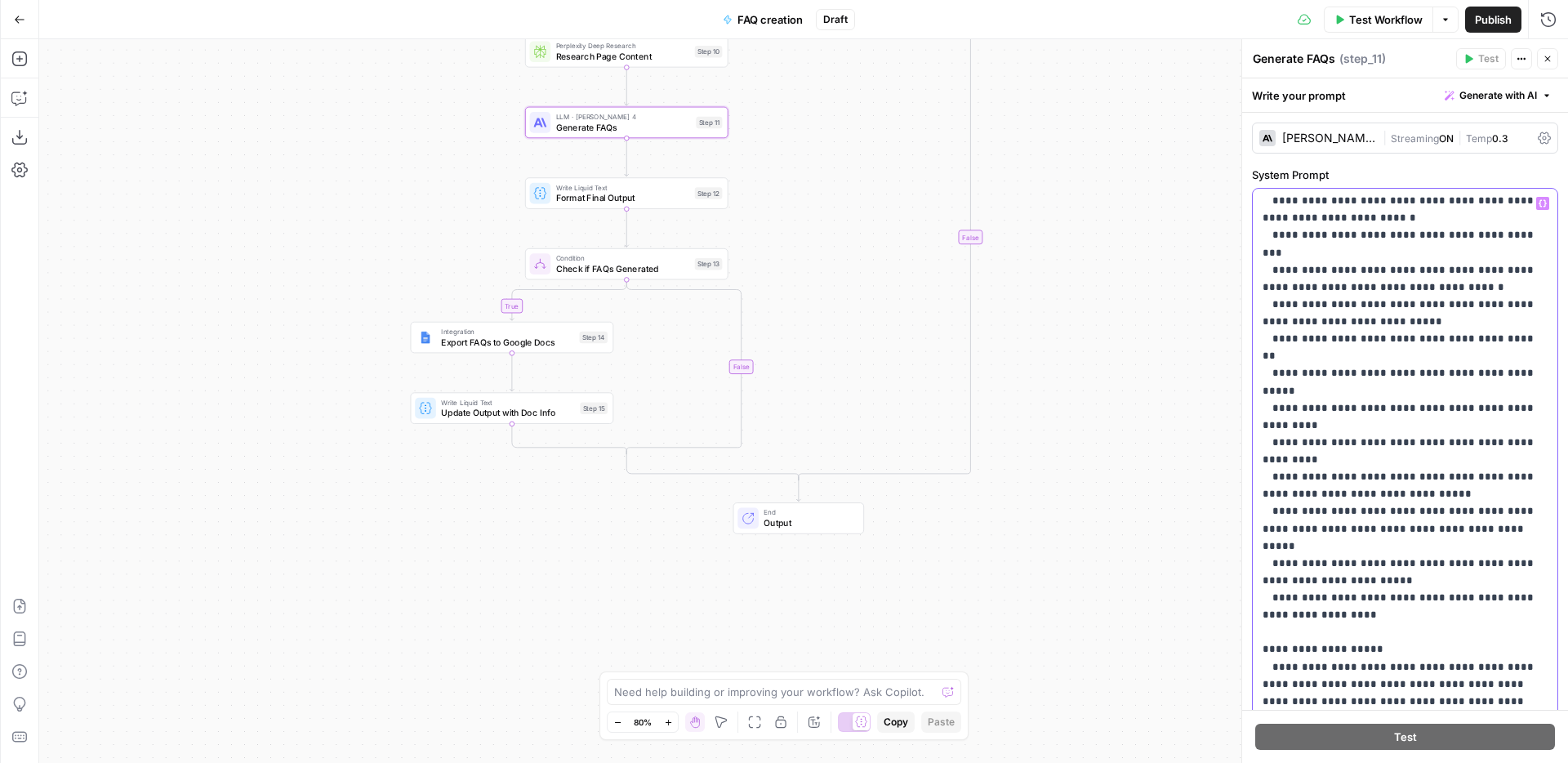 click on "**********" at bounding box center [1405, -179] 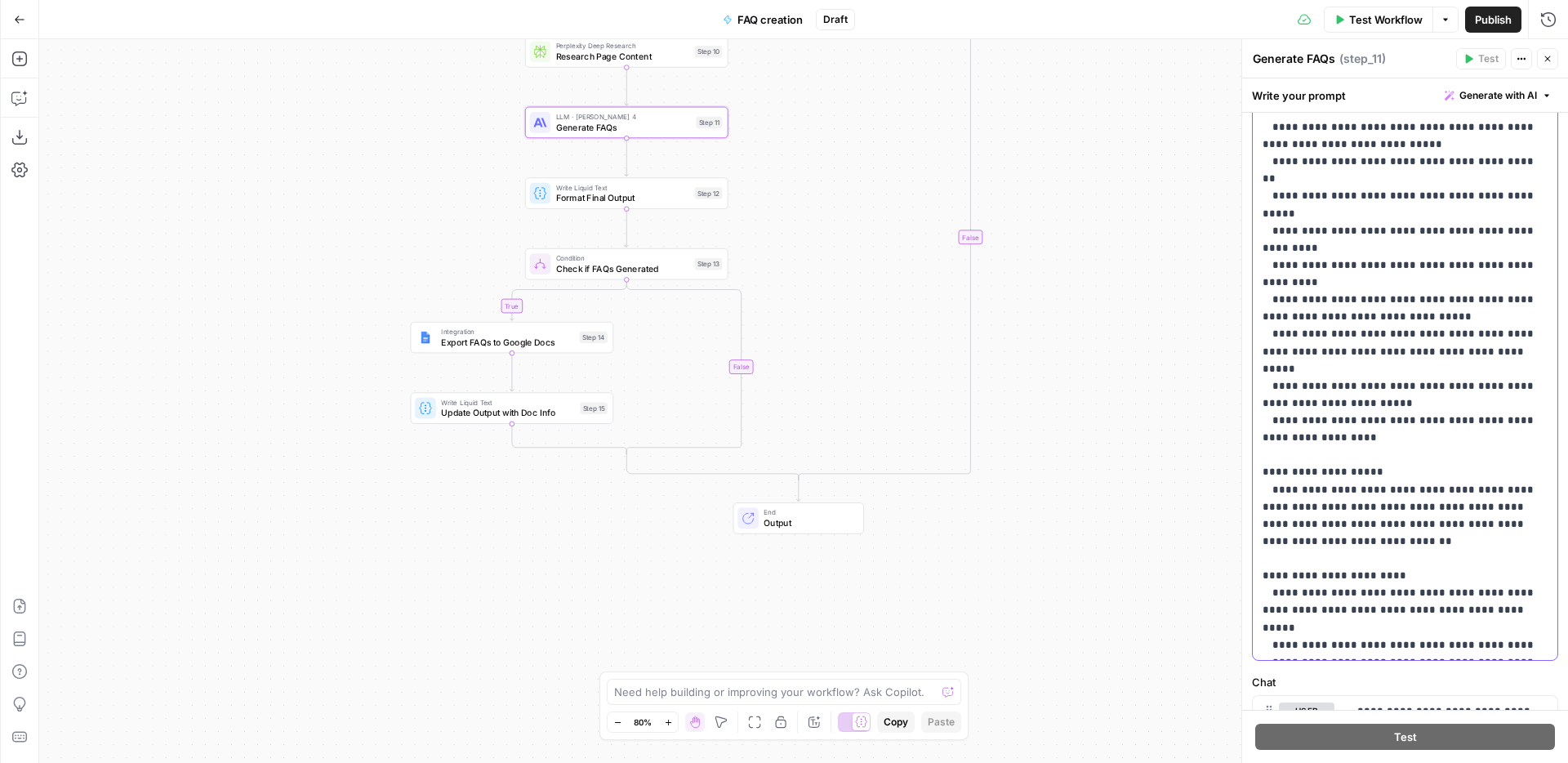 scroll, scrollTop: 212, scrollLeft: 0, axis: vertical 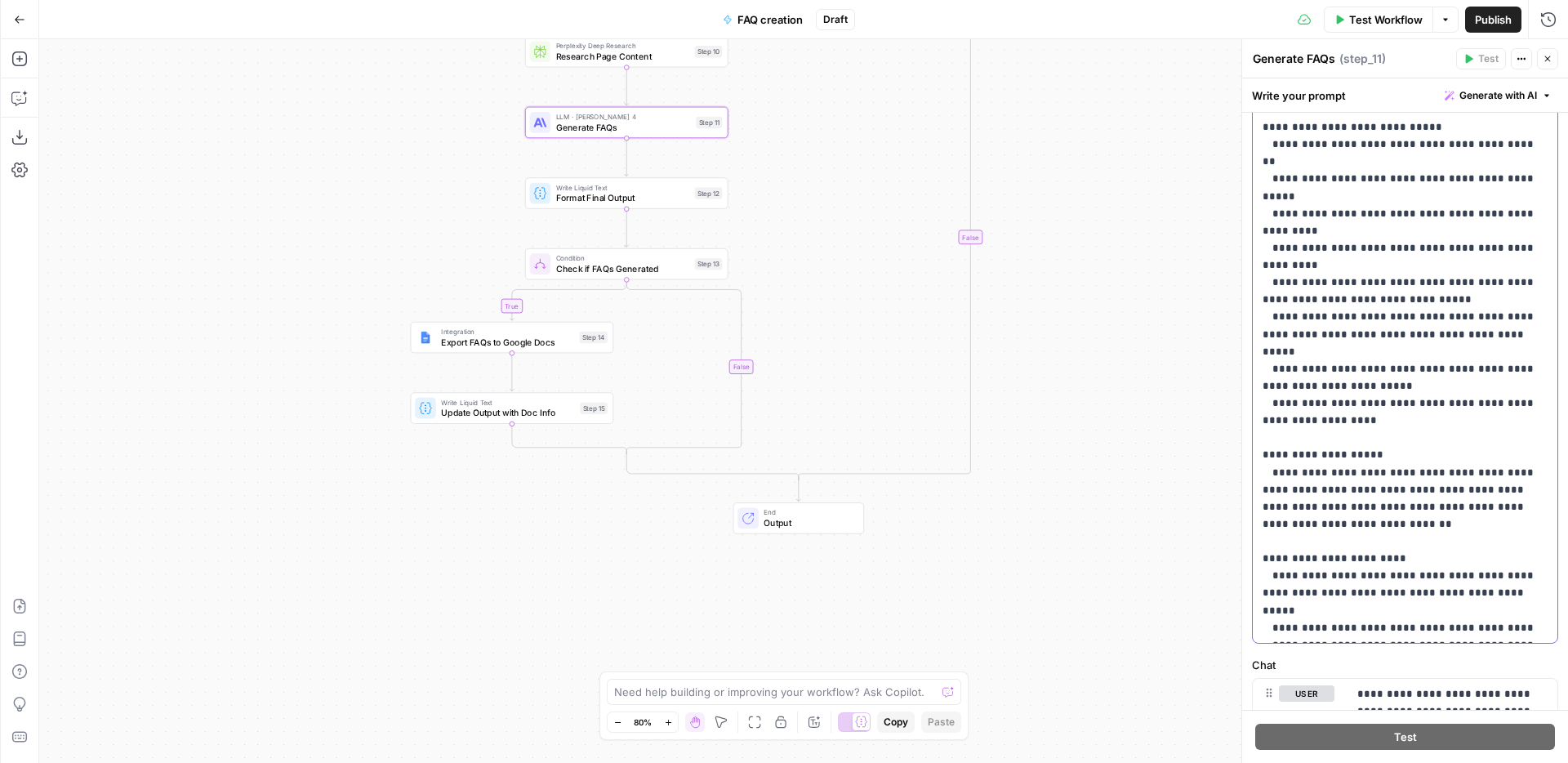 drag, startPoint x: 1456, startPoint y: 520, endPoint x: 1428, endPoint y: 519, distance: 28.017851 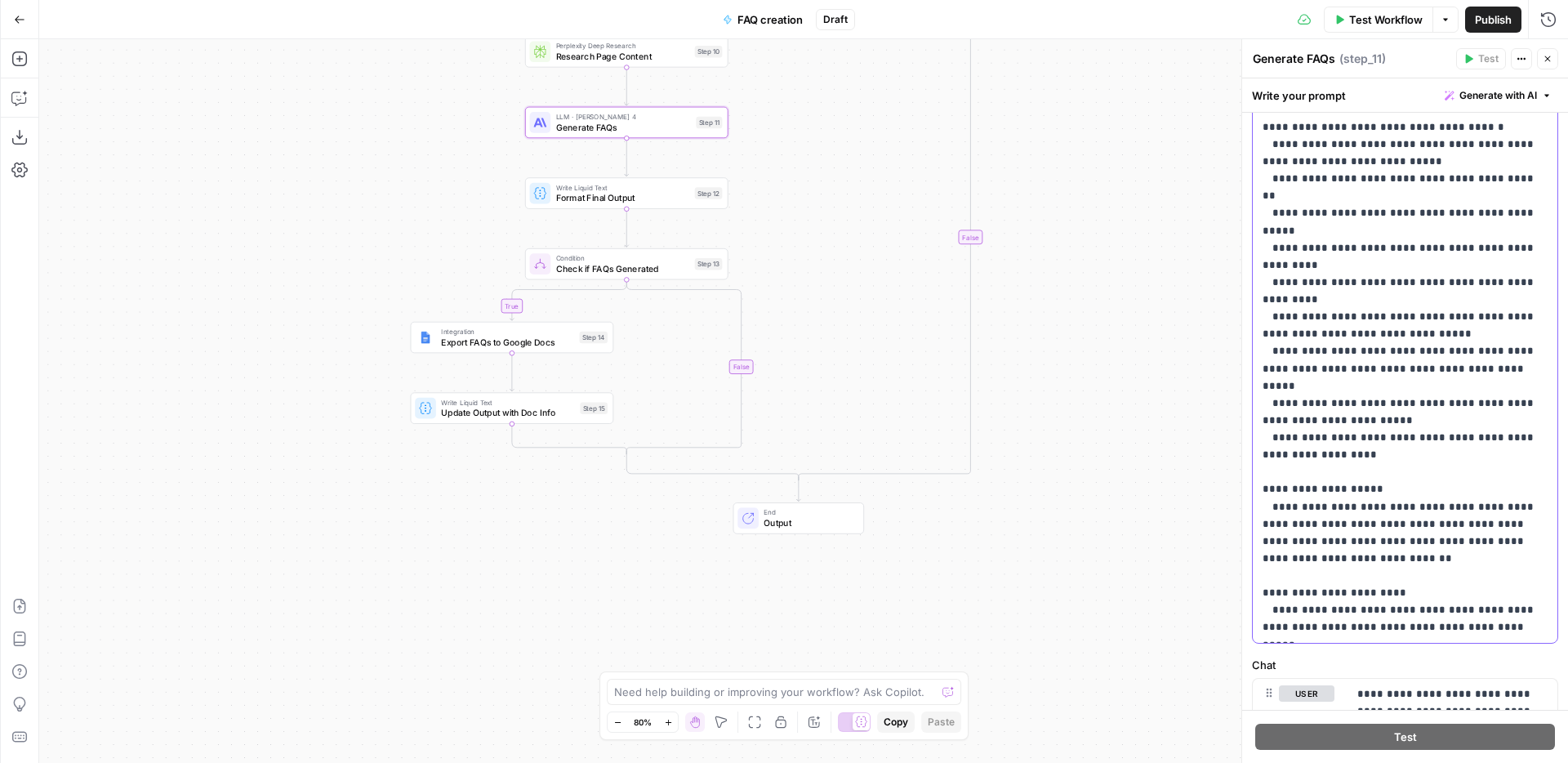 scroll, scrollTop: 1332, scrollLeft: 0, axis: vertical 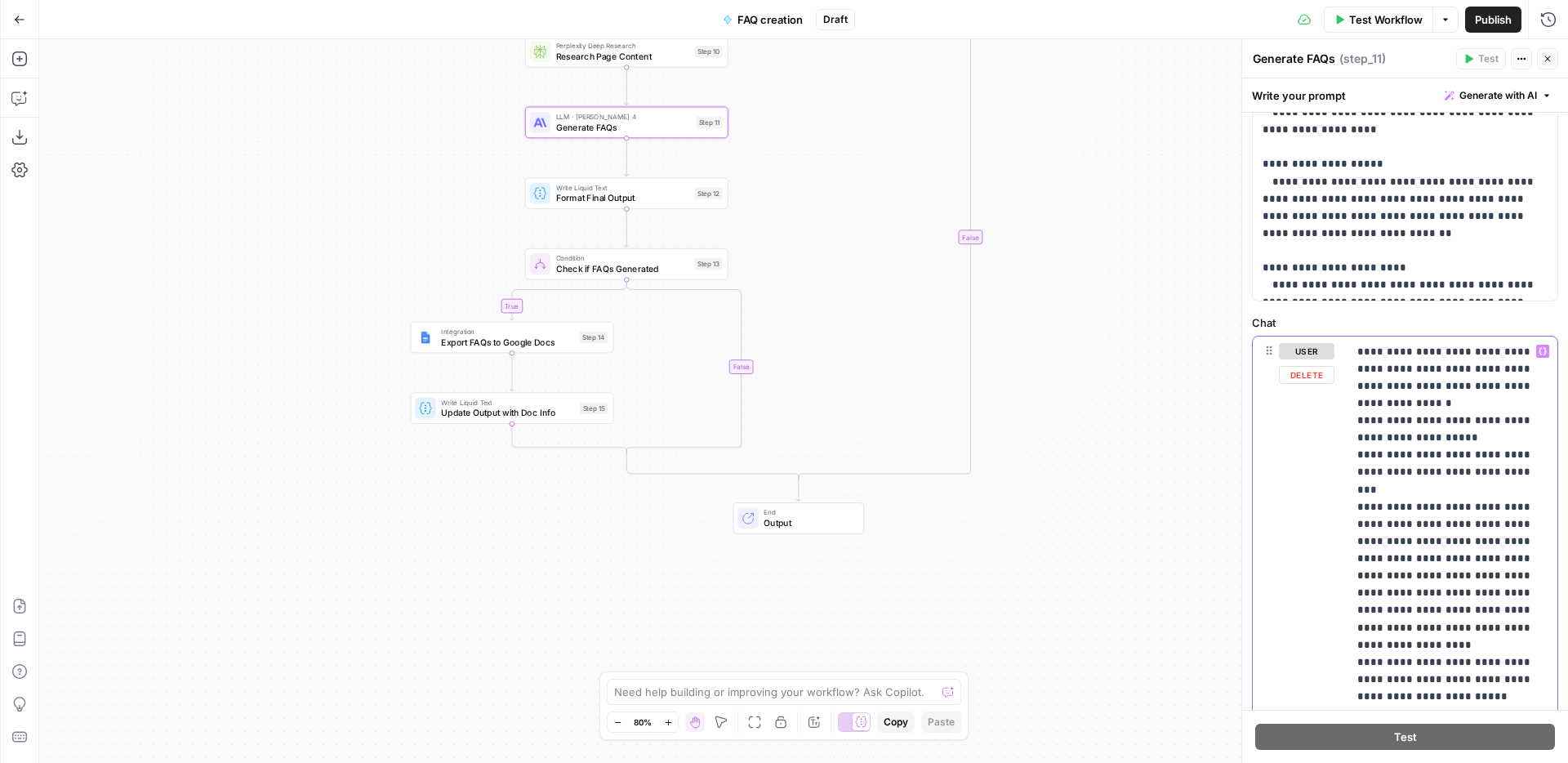 drag, startPoint x: 1390, startPoint y: 385, endPoint x: 1492, endPoint y: 369, distance: 103.24728 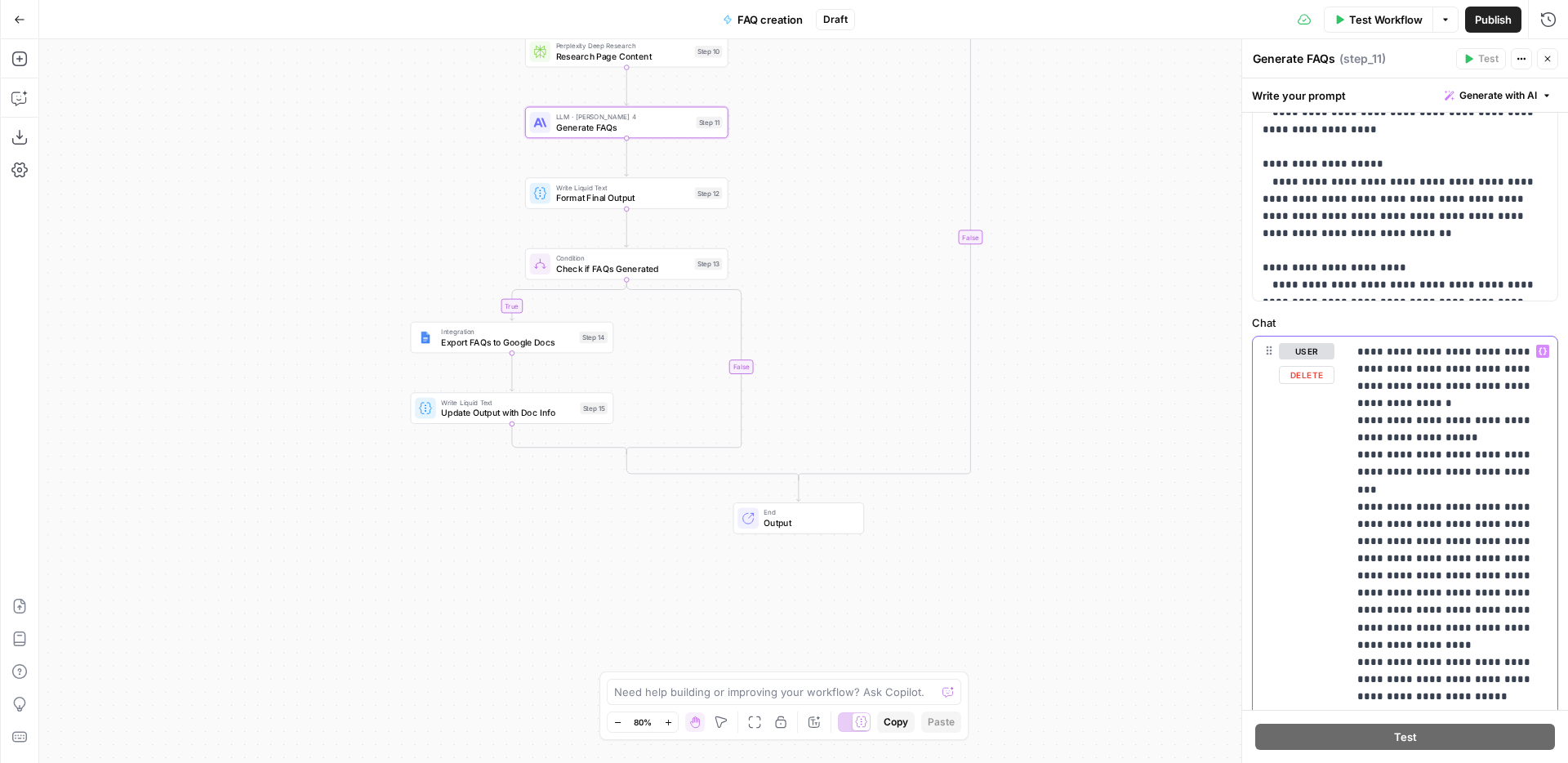 click on "**********" at bounding box center (1452, 1033) 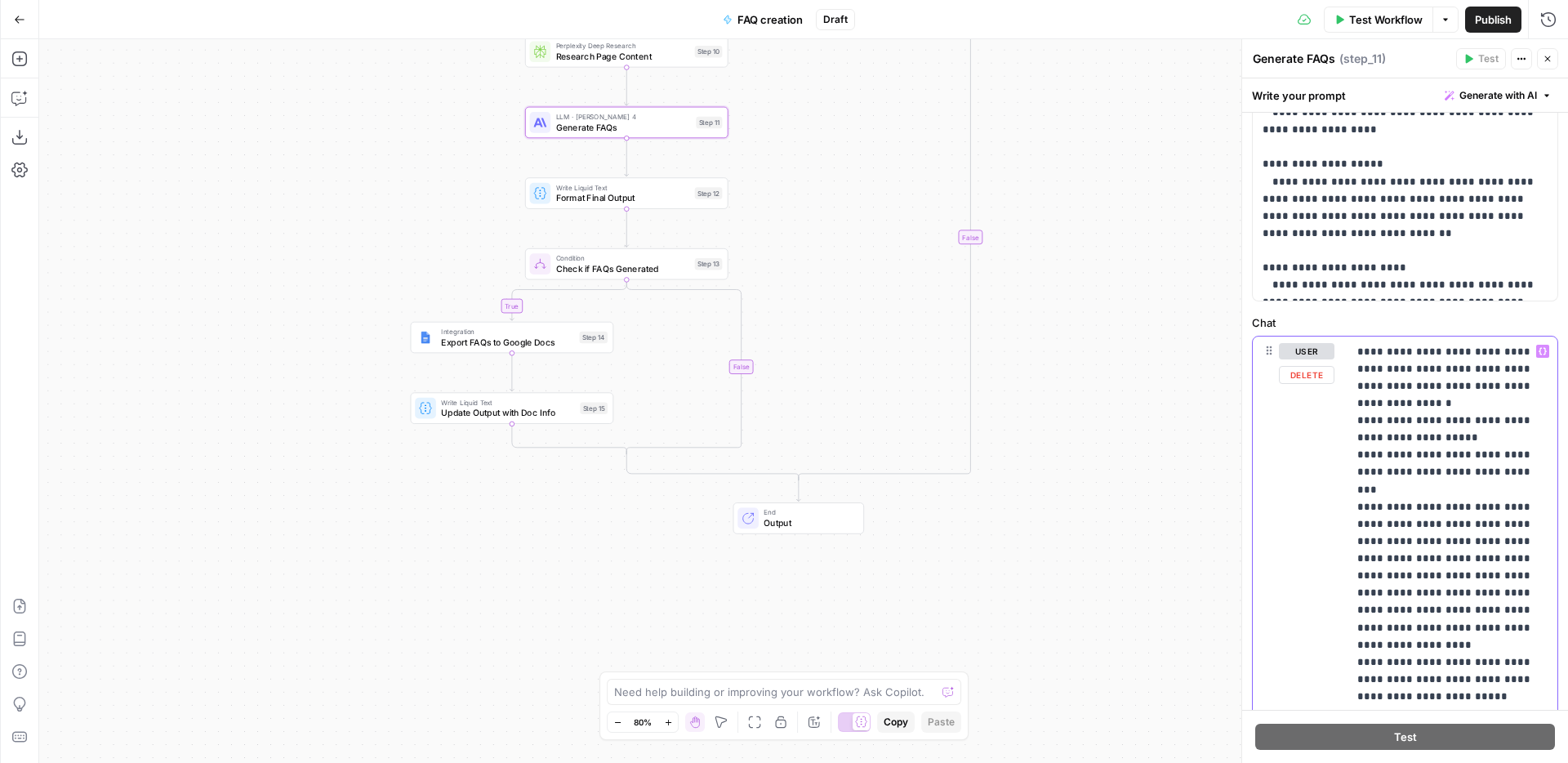 drag, startPoint x: 1390, startPoint y: 386, endPoint x: 1498, endPoint y: 371, distance: 109.03669 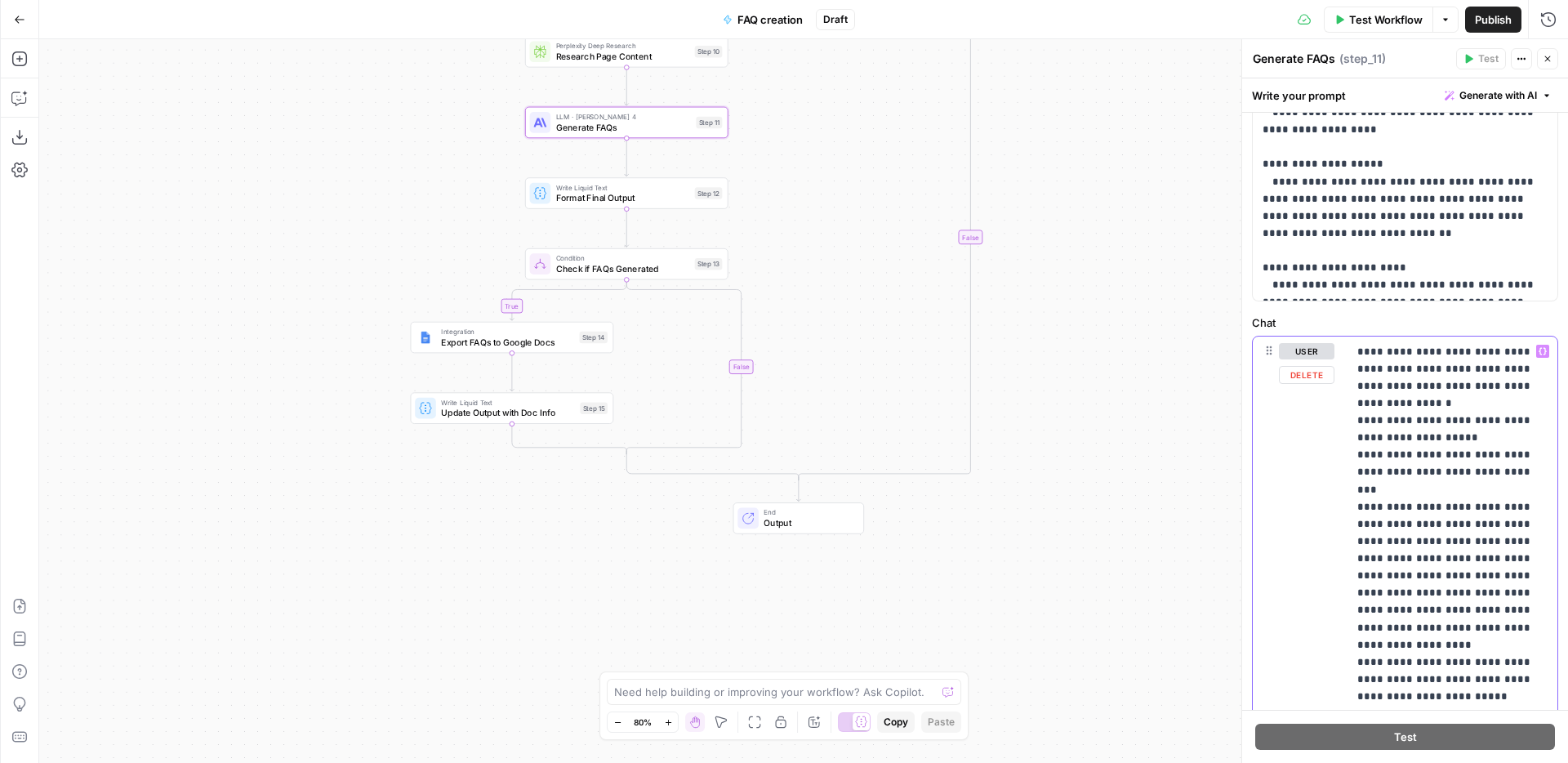 drag, startPoint x: 1495, startPoint y: 367, endPoint x: 1393, endPoint y: 381, distance: 102.9563 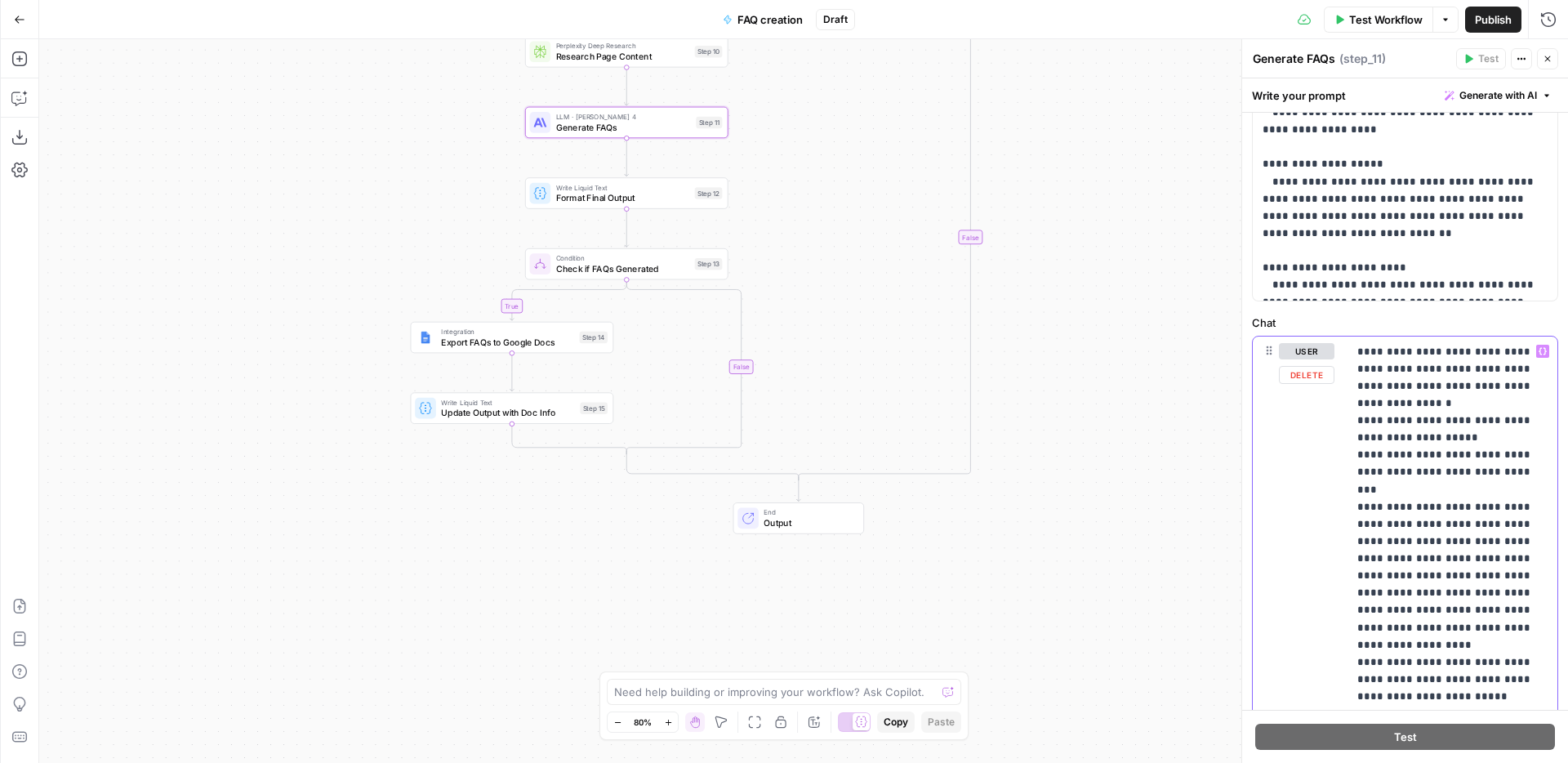 click on "**********" at bounding box center (1452, 1033) 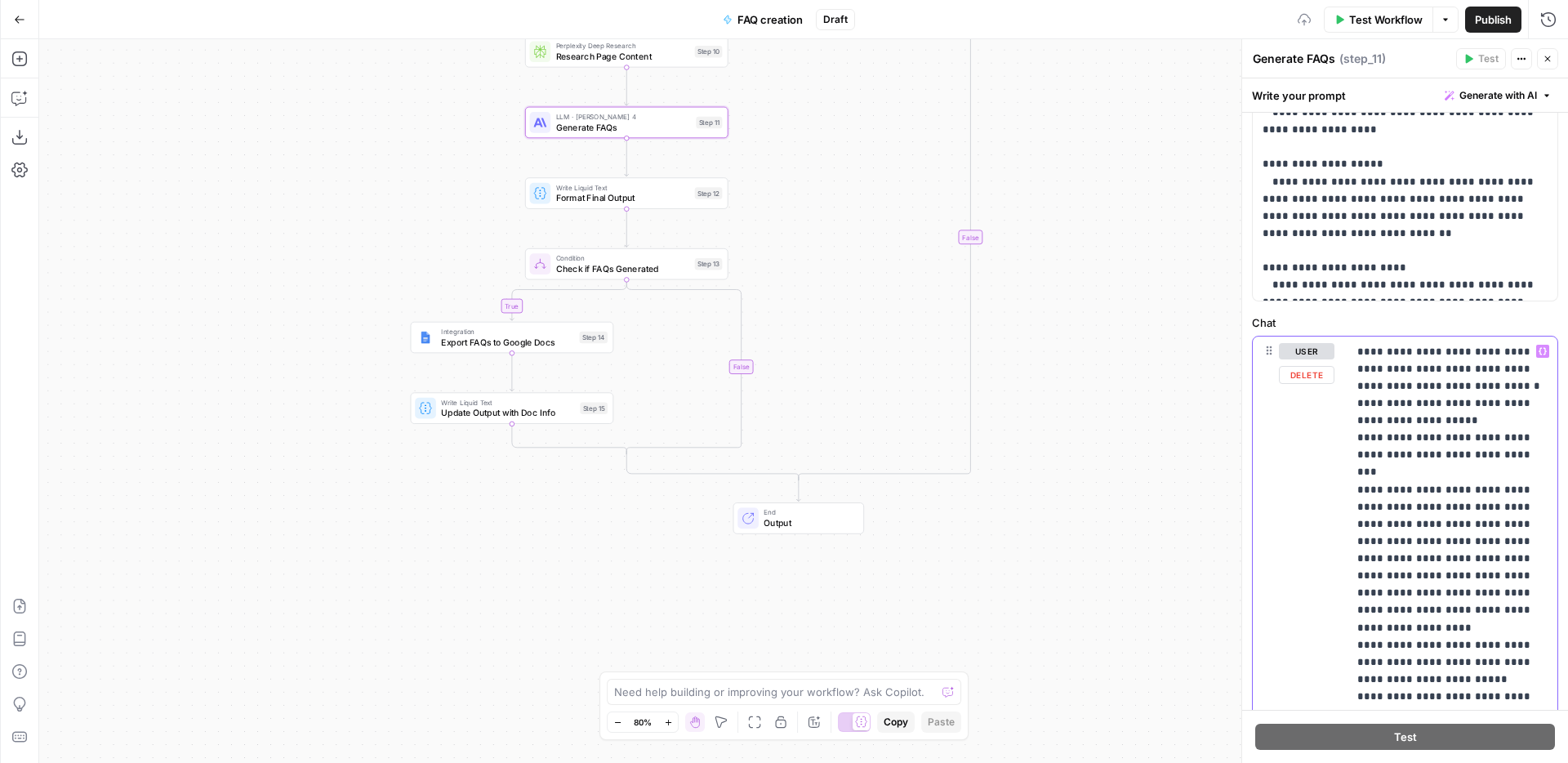type 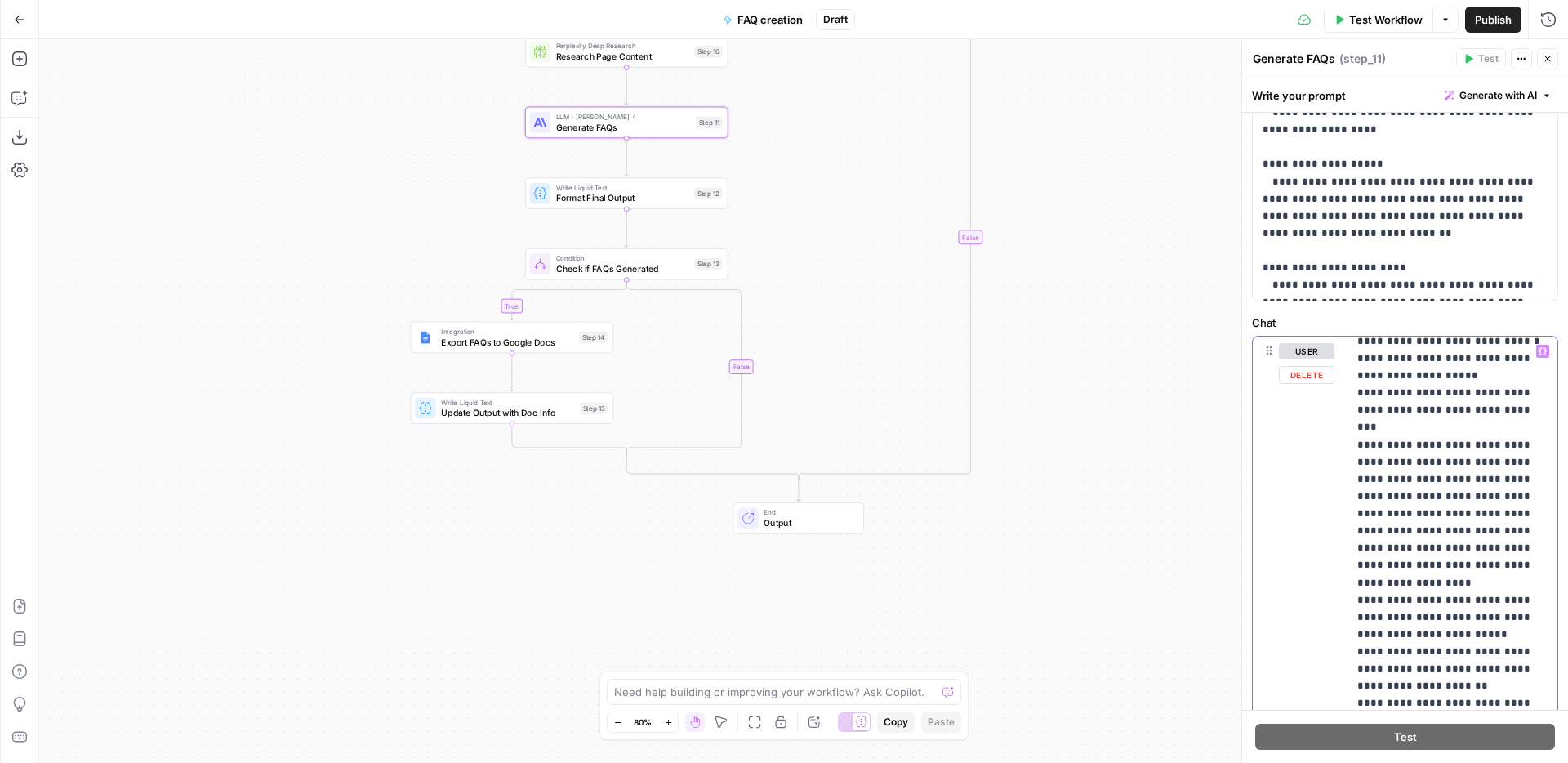 scroll, scrollTop: 47, scrollLeft: 0, axis: vertical 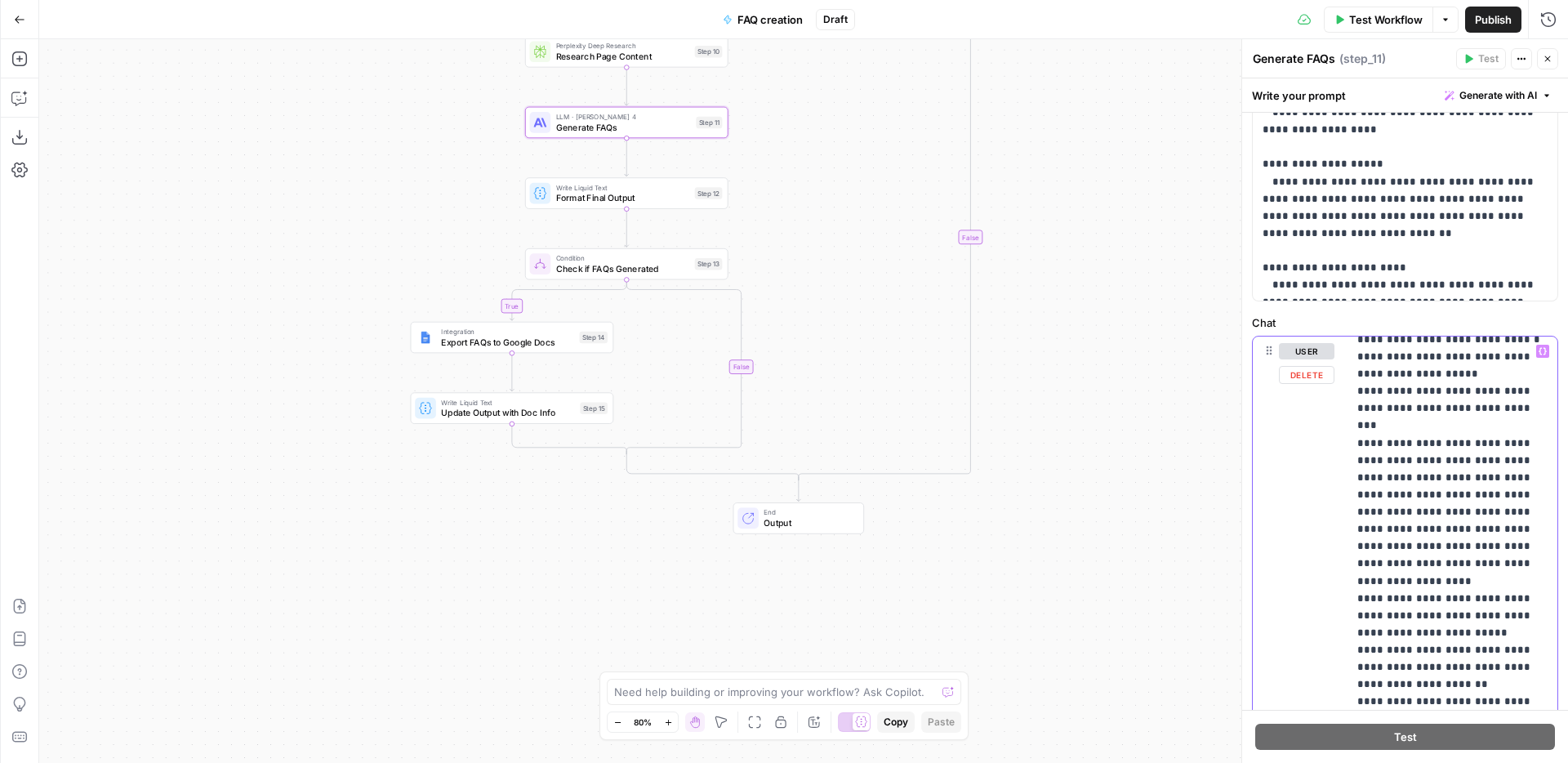 drag, startPoint x: 1480, startPoint y: 549, endPoint x: 1357, endPoint y: 424, distance: 175.36818 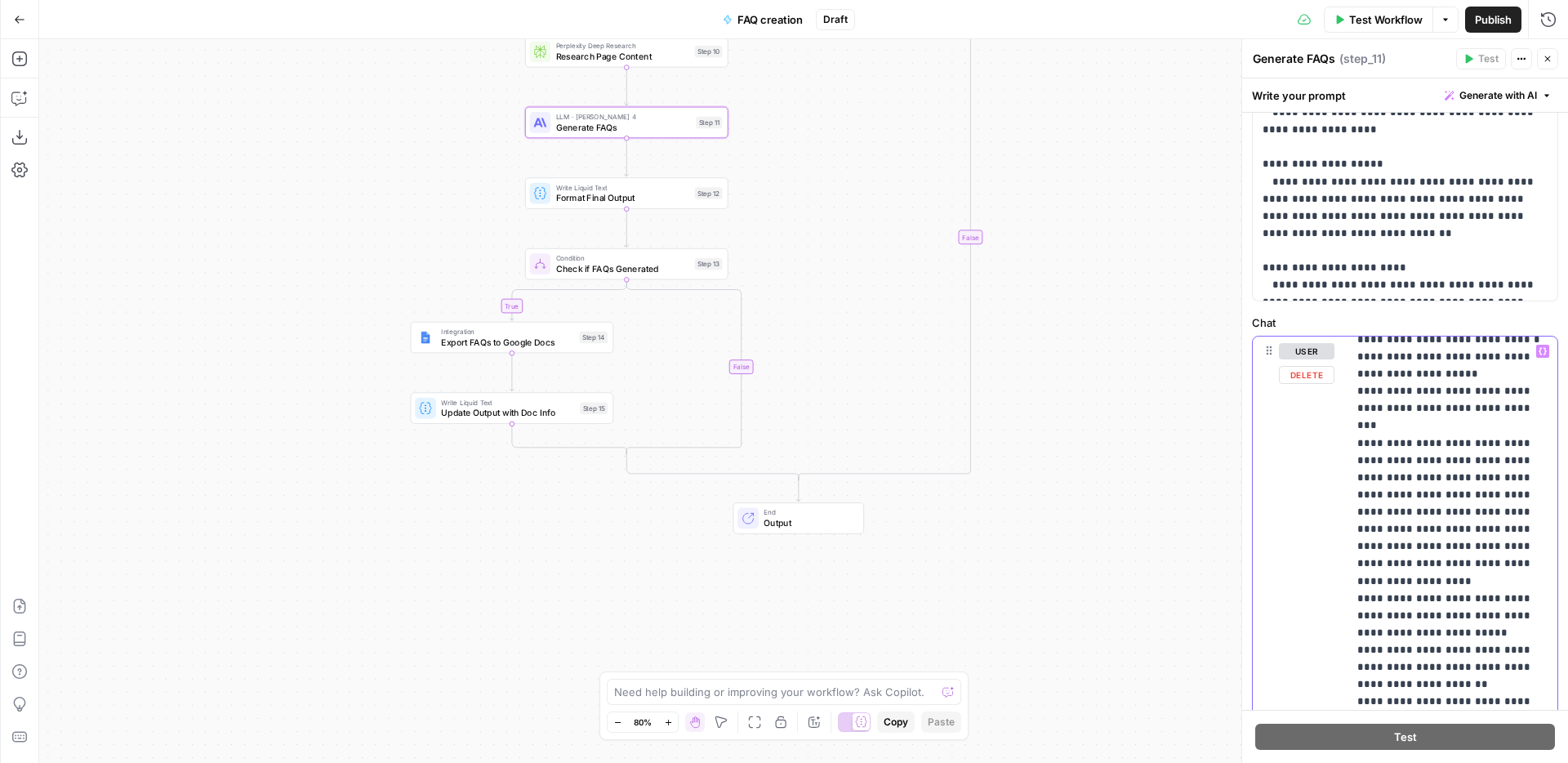 click on "**********" at bounding box center [1452, 987] 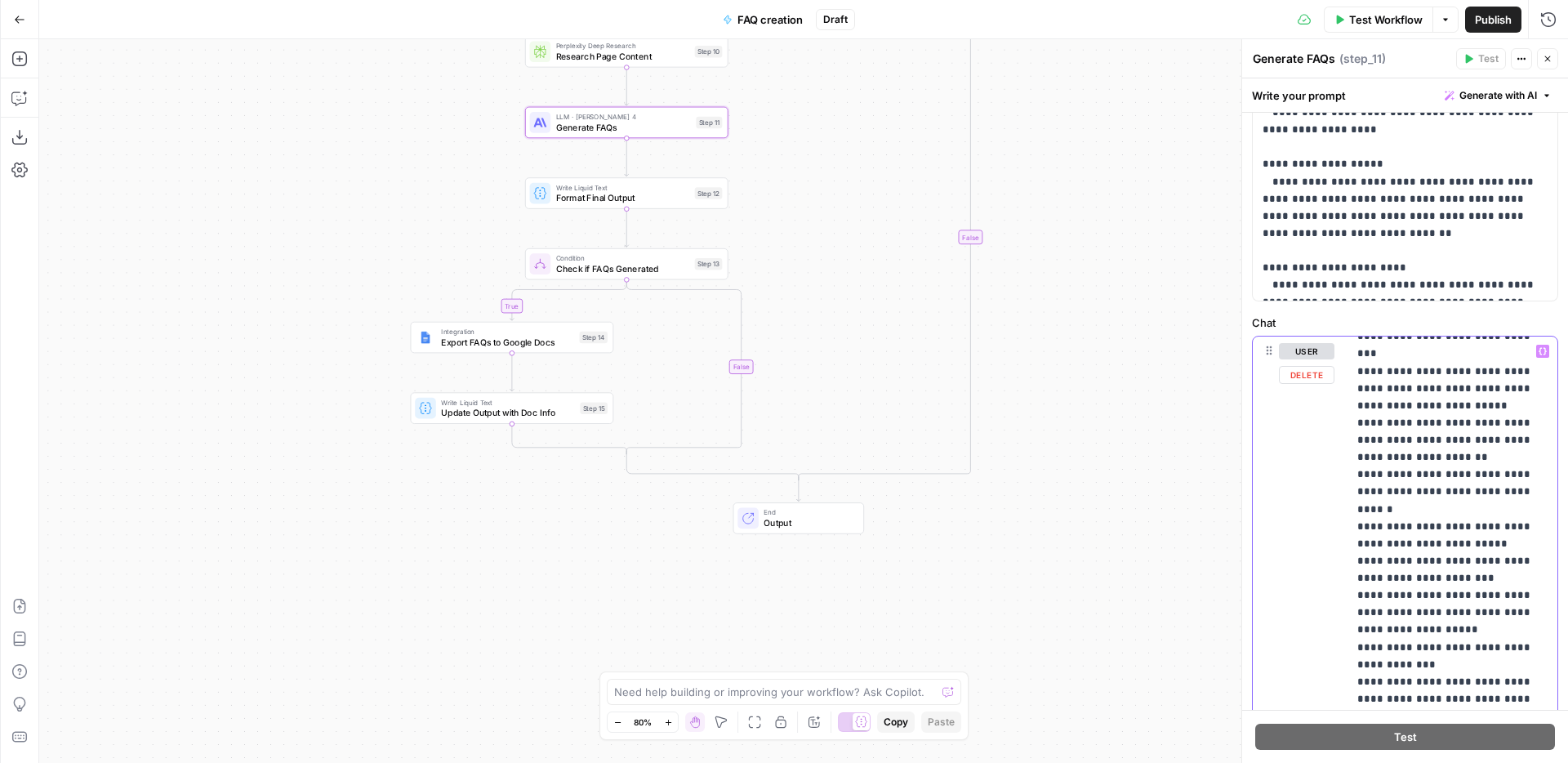 scroll, scrollTop: 124, scrollLeft: 0, axis: vertical 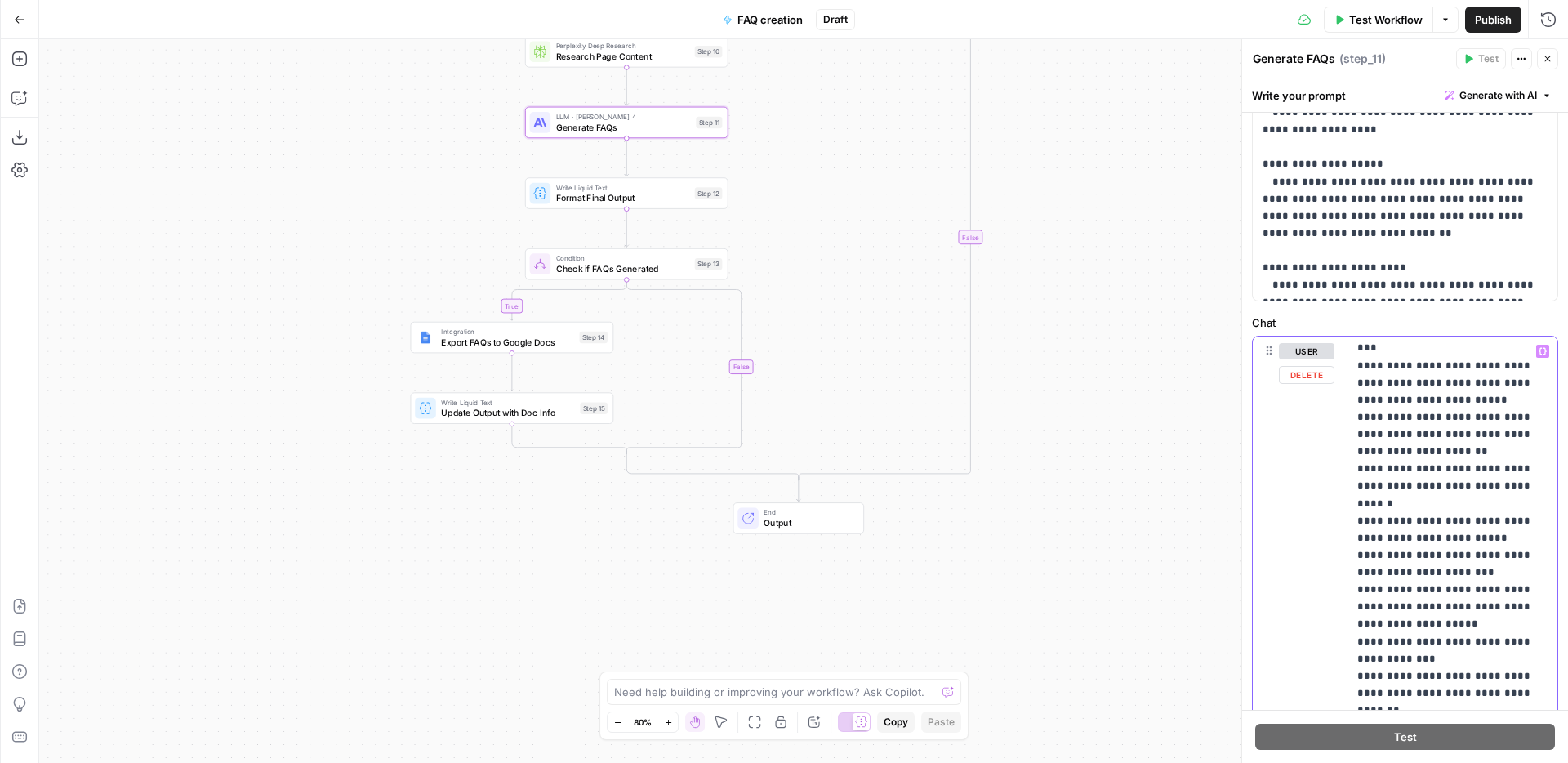 drag, startPoint x: 1497, startPoint y: 502, endPoint x: 1358, endPoint y: 489, distance: 139.60659 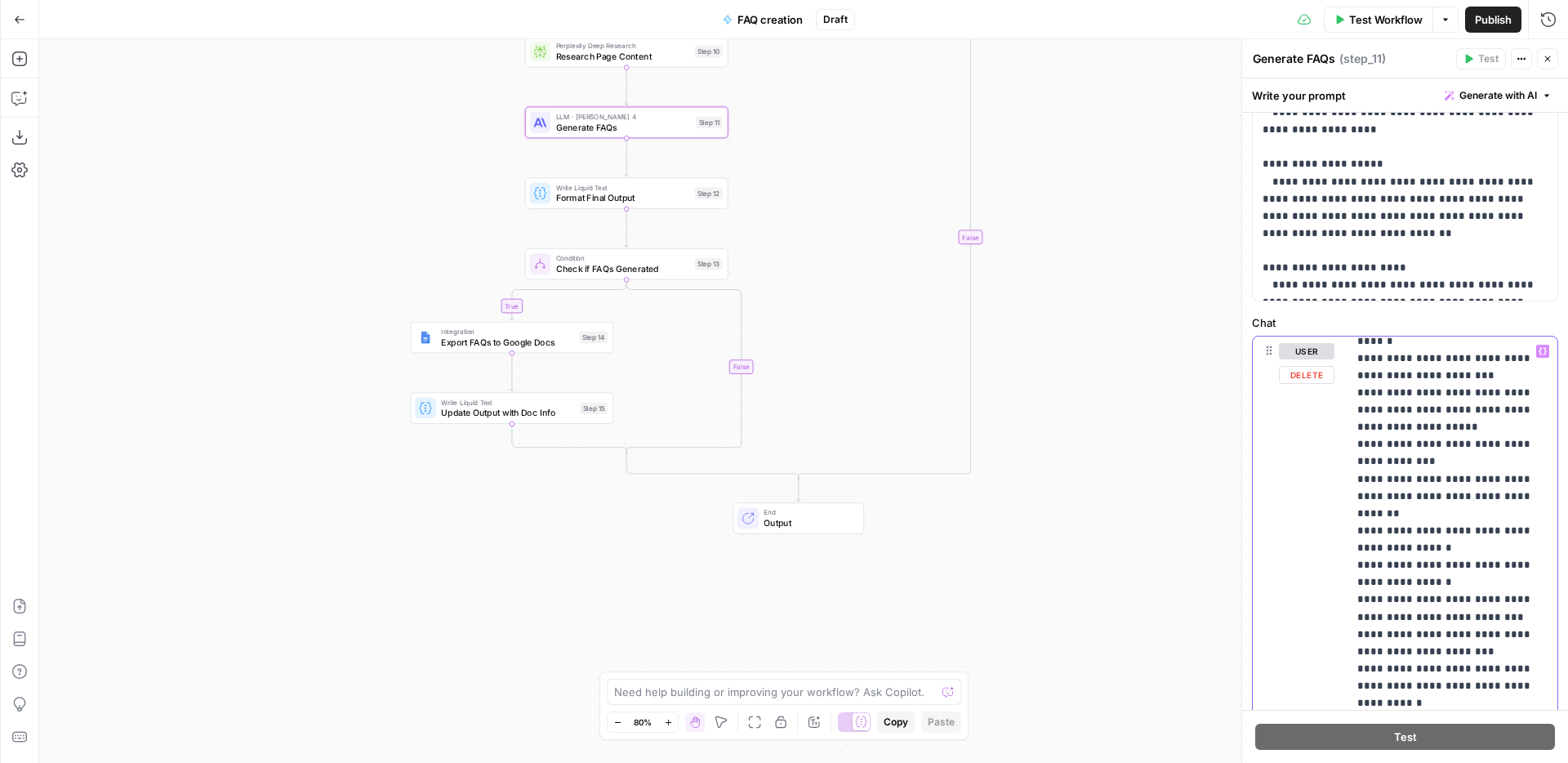 scroll, scrollTop: 288, scrollLeft: 0, axis: vertical 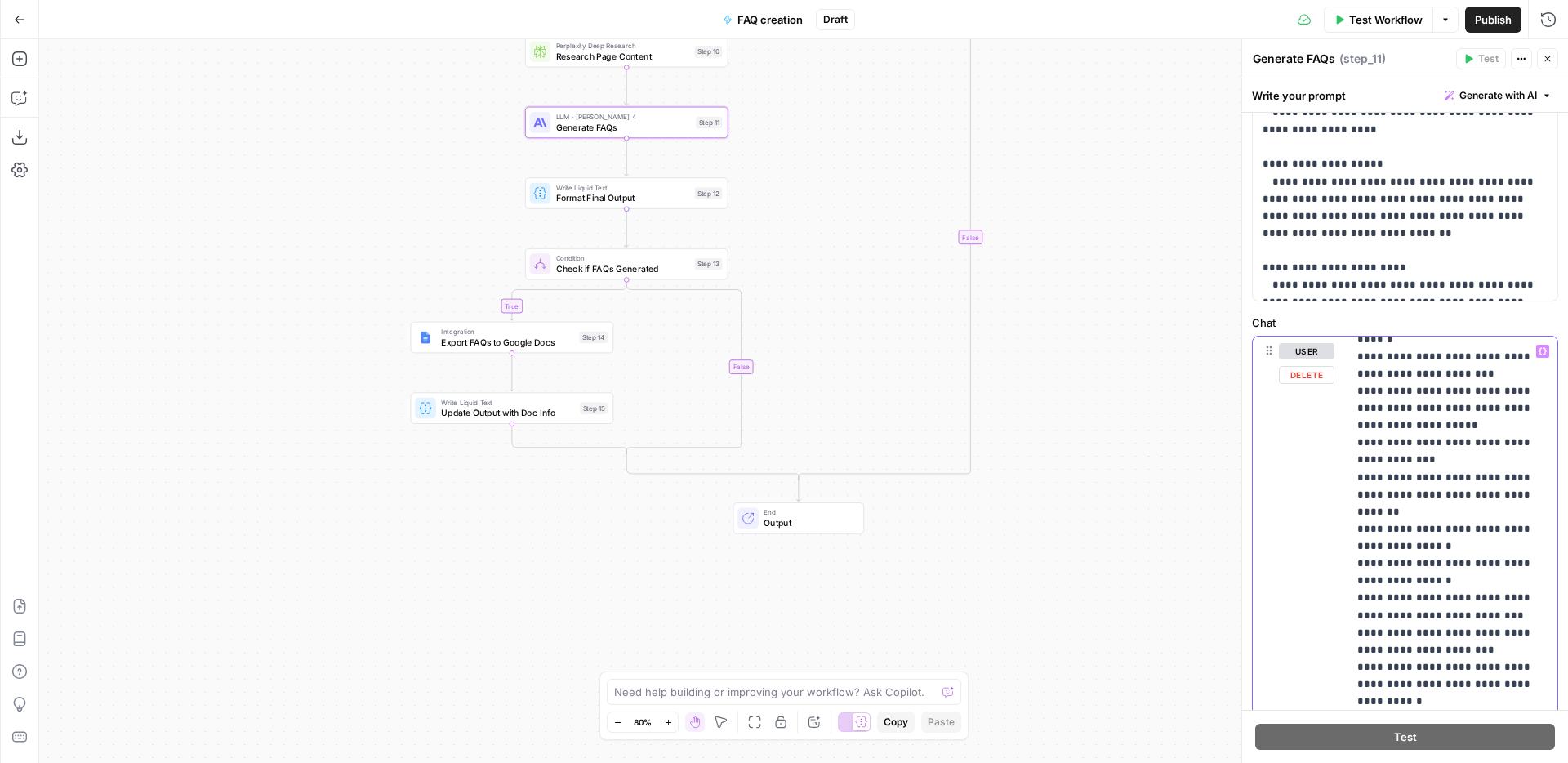 drag, startPoint x: 1508, startPoint y: 465, endPoint x: 1347, endPoint y: 449, distance: 161.79308 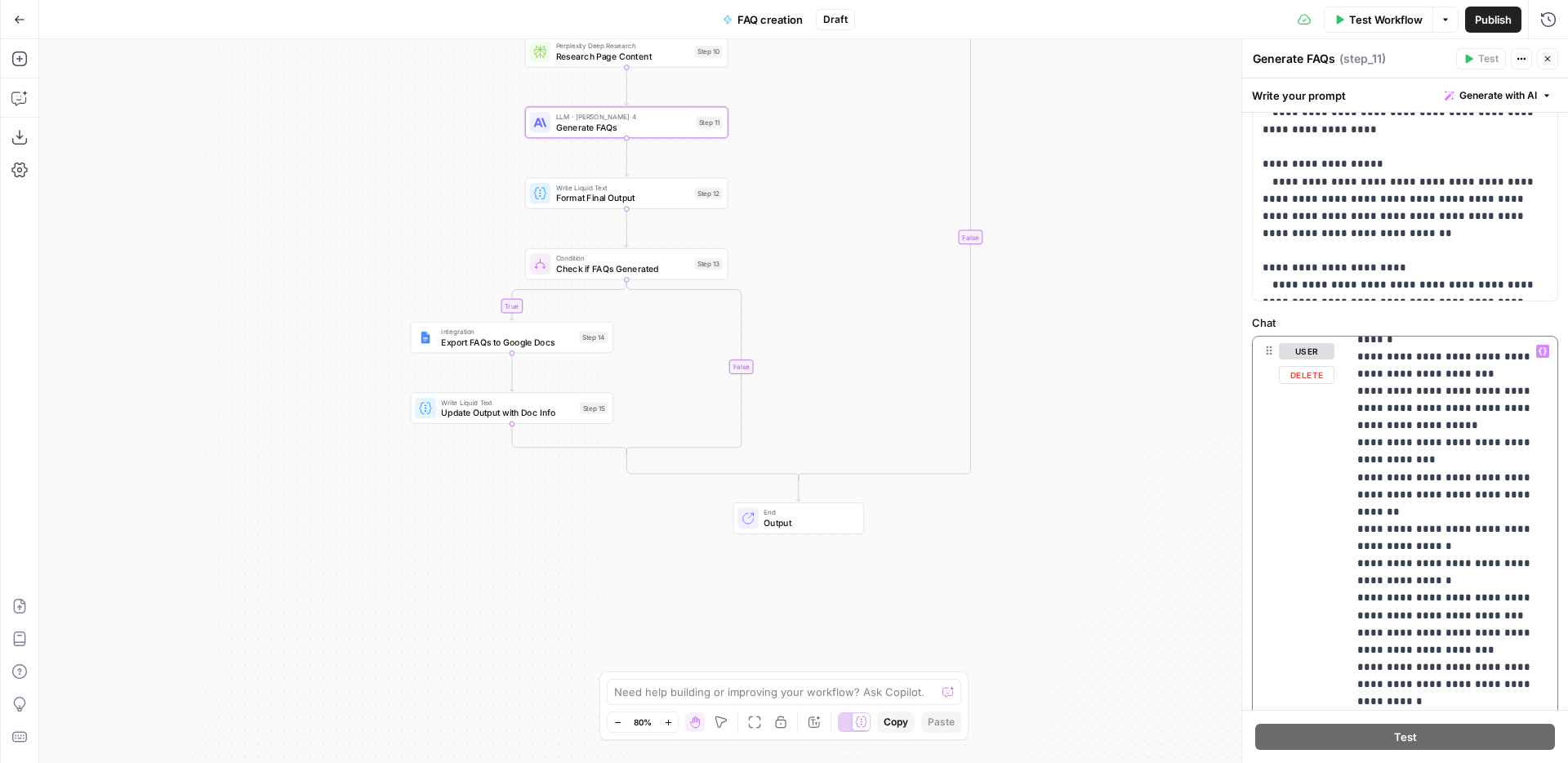 click on "**********" at bounding box center (1405, 688) 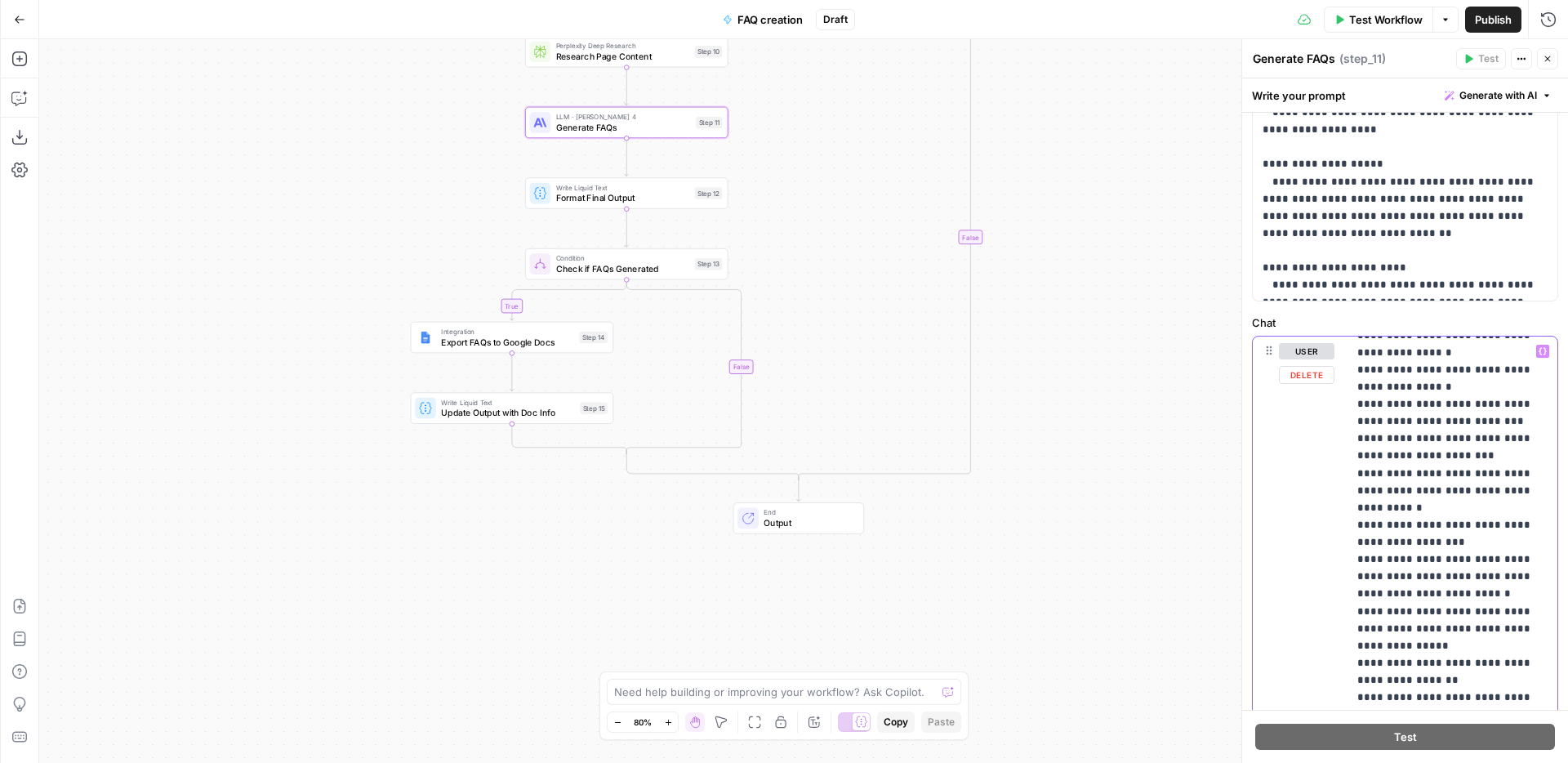 scroll, scrollTop: 433, scrollLeft: 0, axis: vertical 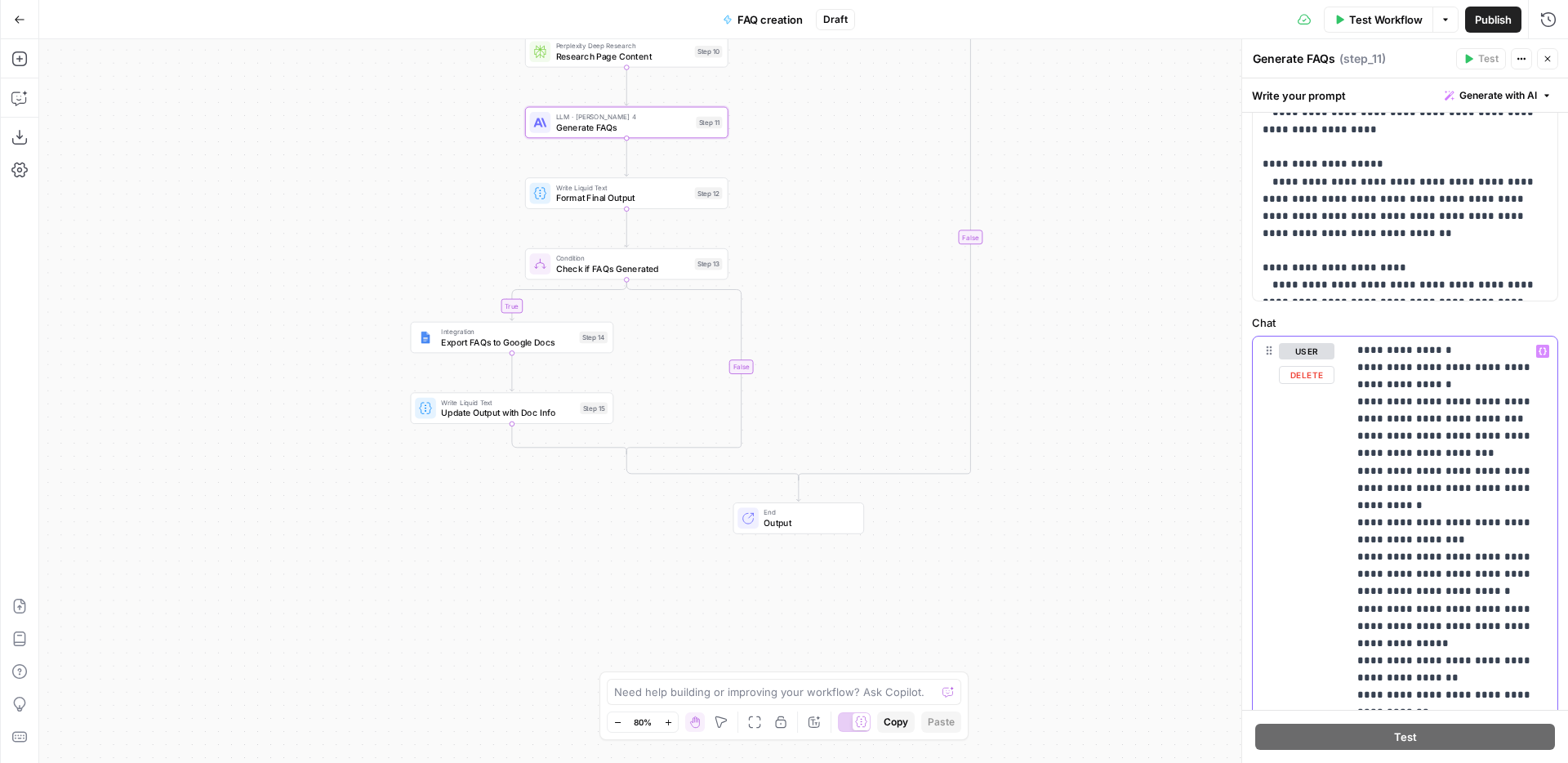 click on "**********" at bounding box center [1452, 497] 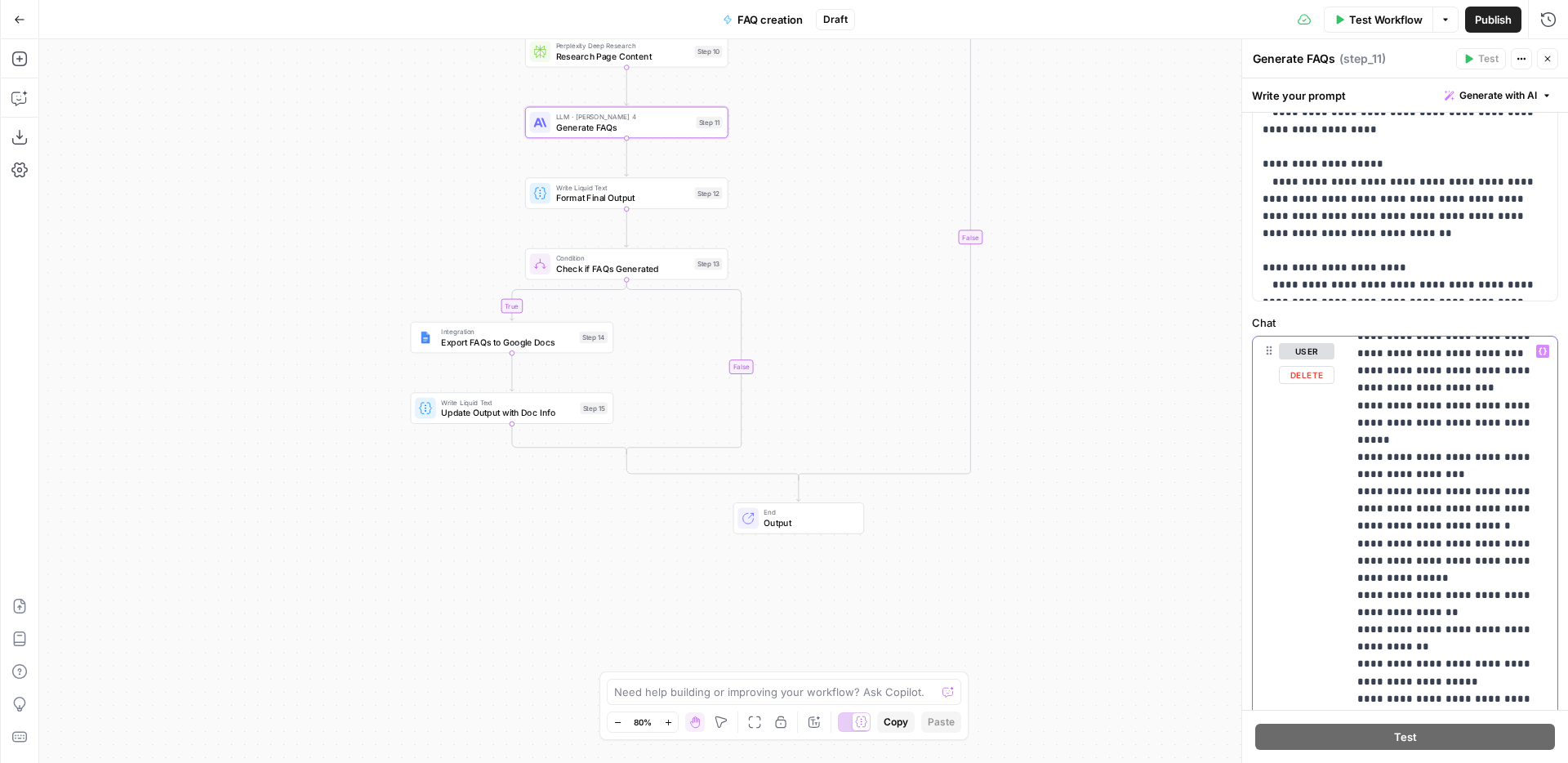 scroll, scrollTop: 504, scrollLeft: 0, axis: vertical 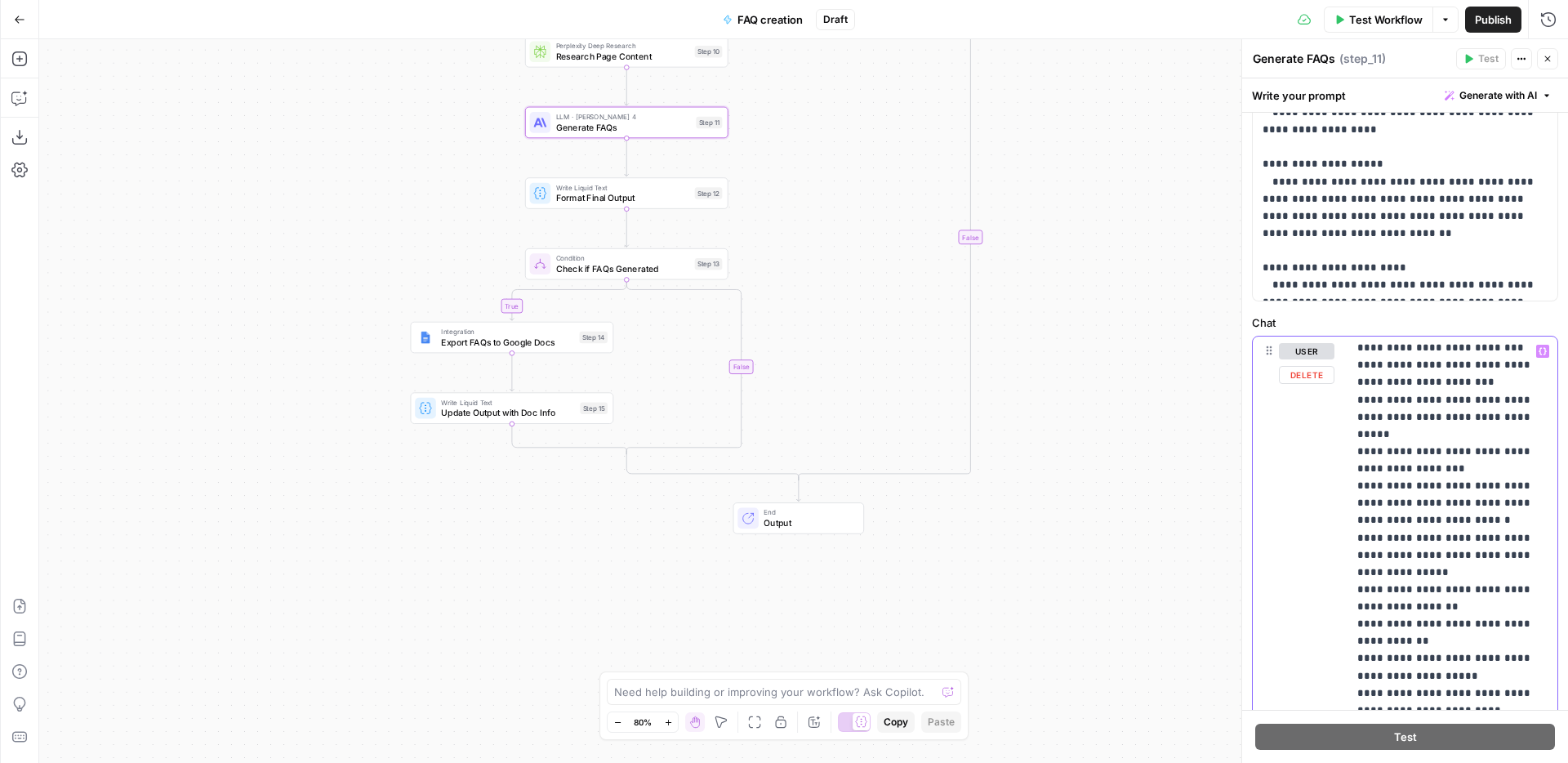 drag, startPoint x: 1453, startPoint y: 522, endPoint x: 1348, endPoint y: 480, distance: 113.08846 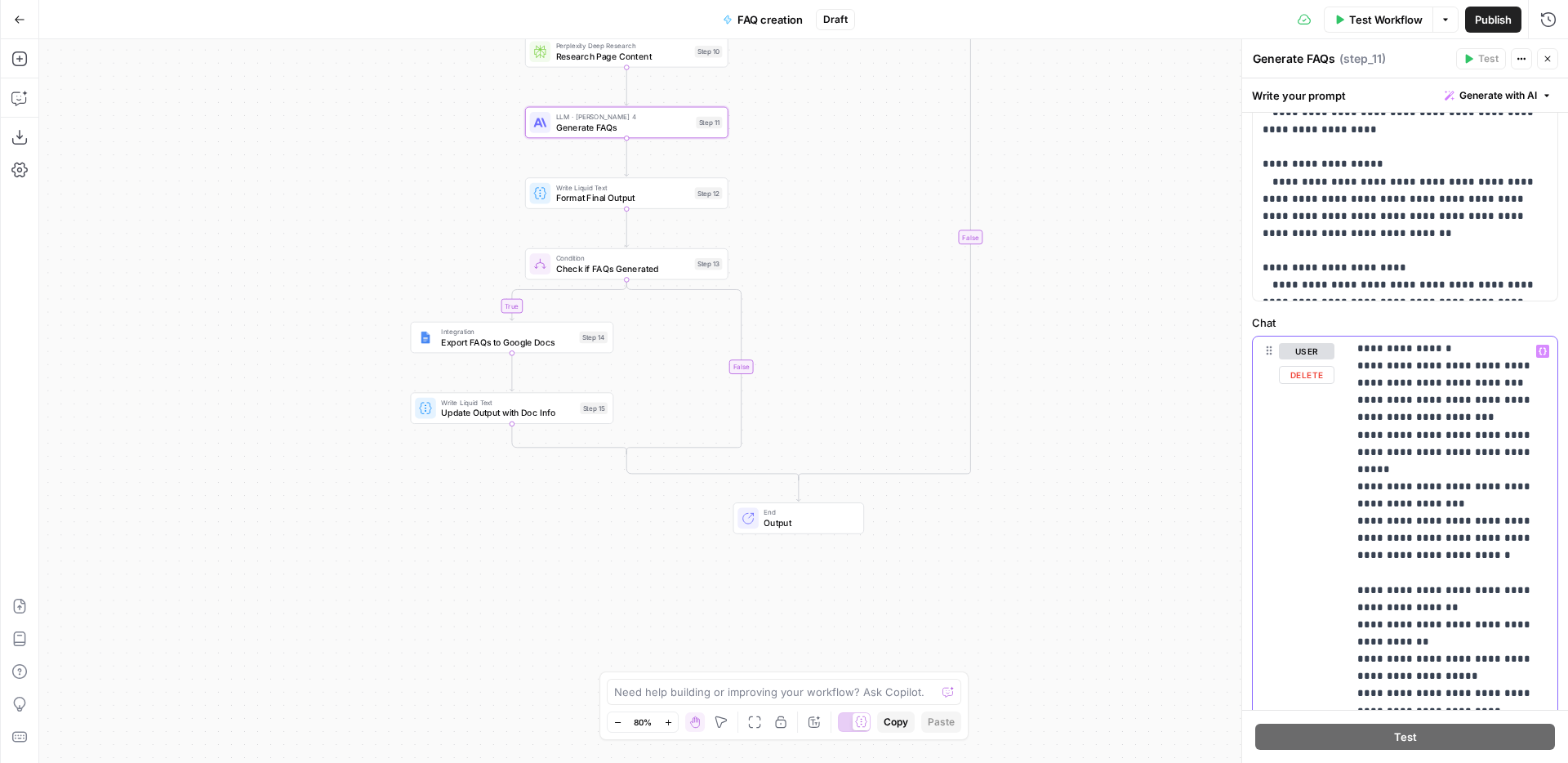 scroll, scrollTop: 452, scrollLeft: 0, axis: vertical 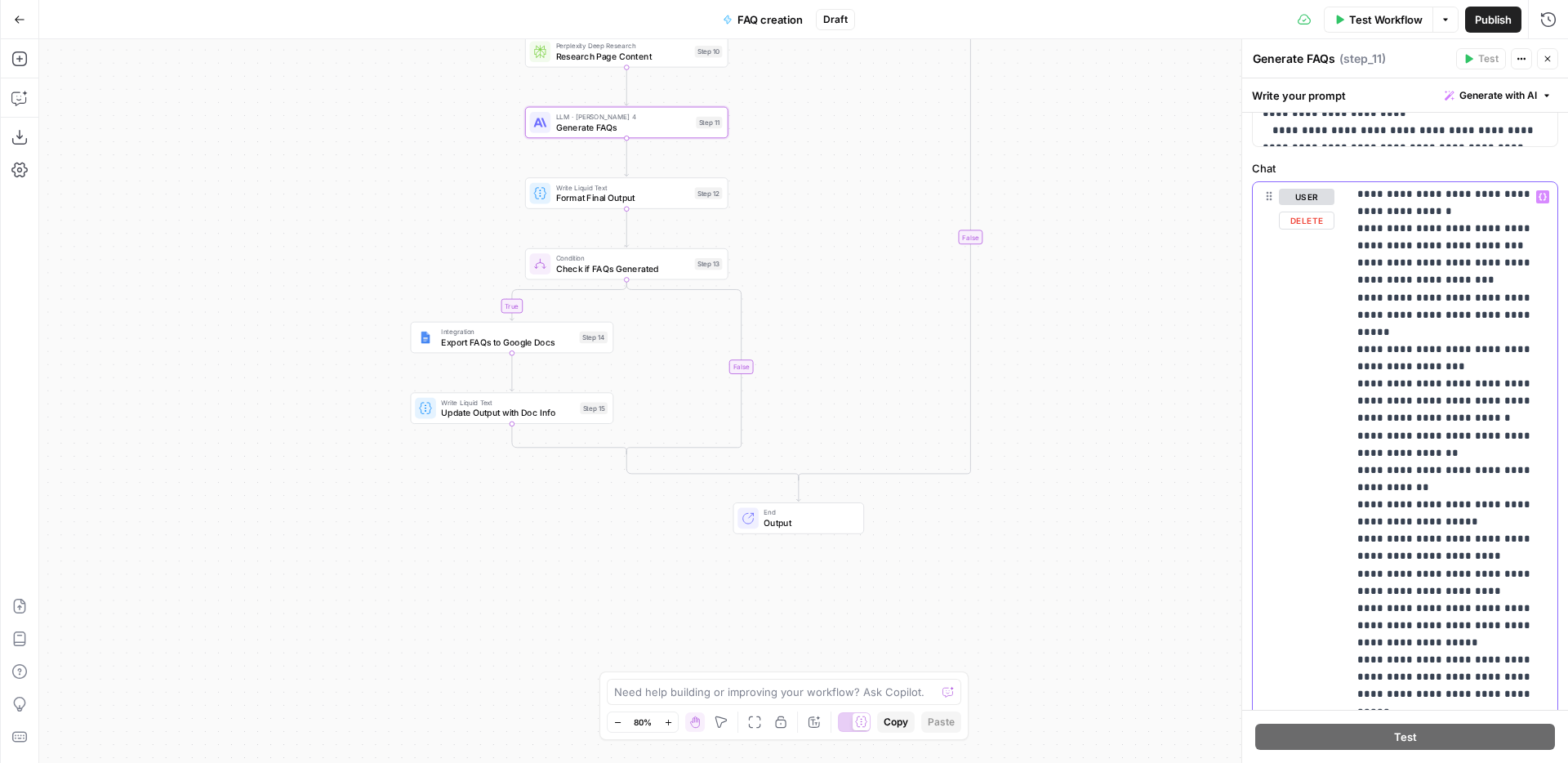 drag, startPoint x: 1470, startPoint y: 504, endPoint x: 1339, endPoint y: 493, distance: 131.46102 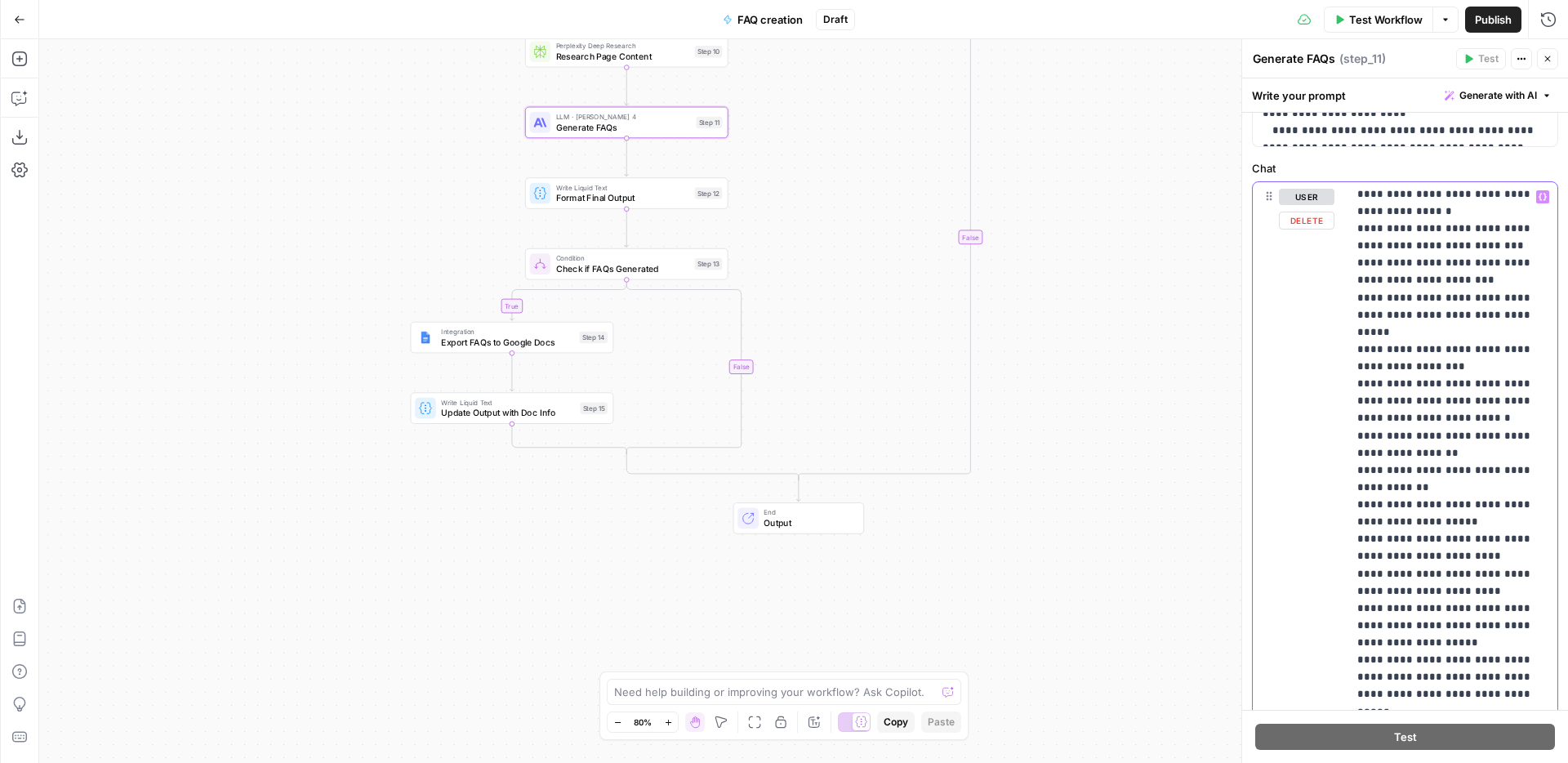click on "**********" at bounding box center (1405, 533) 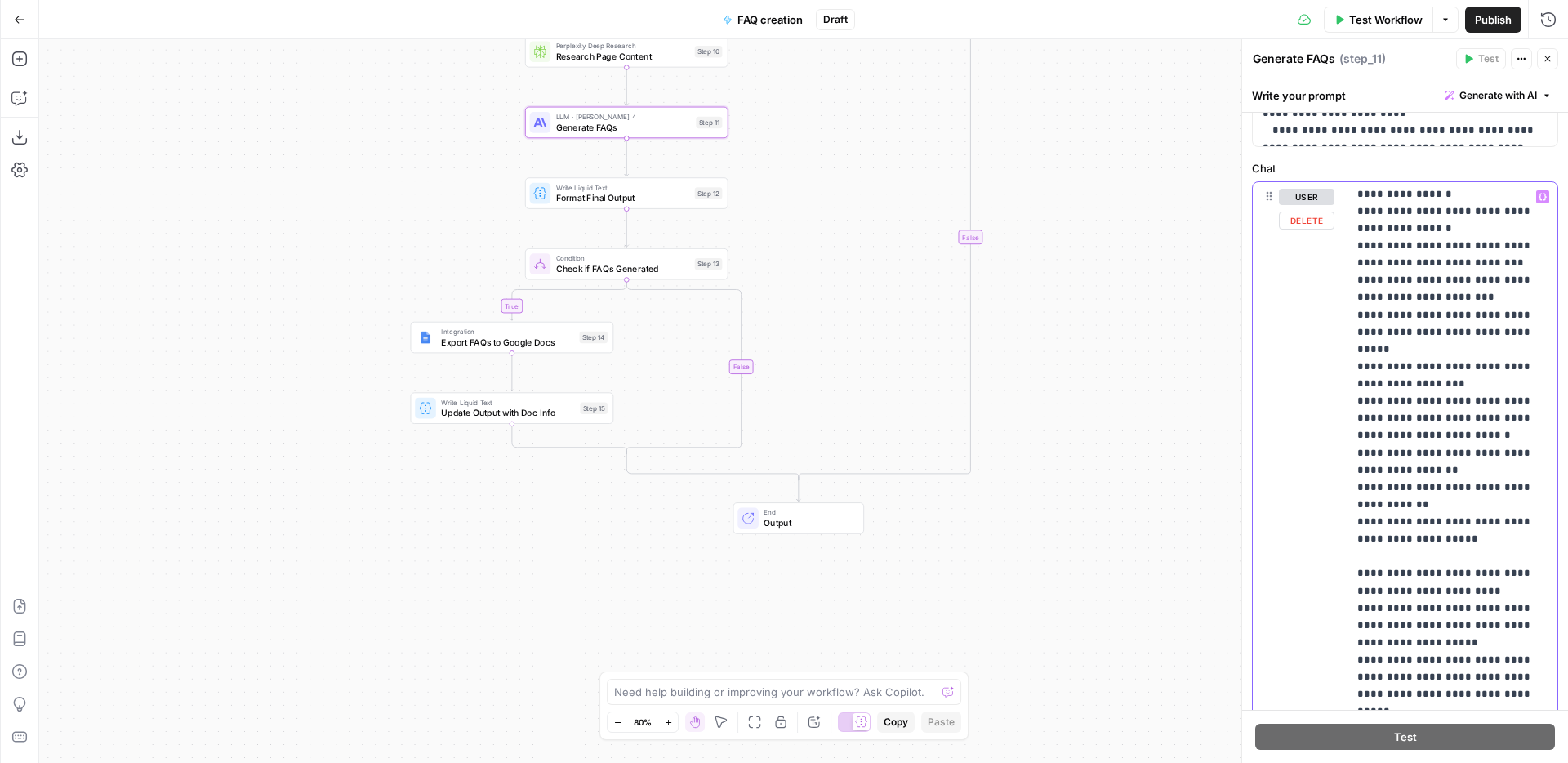 scroll, scrollTop: 417, scrollLeft: 0, axis: vertical 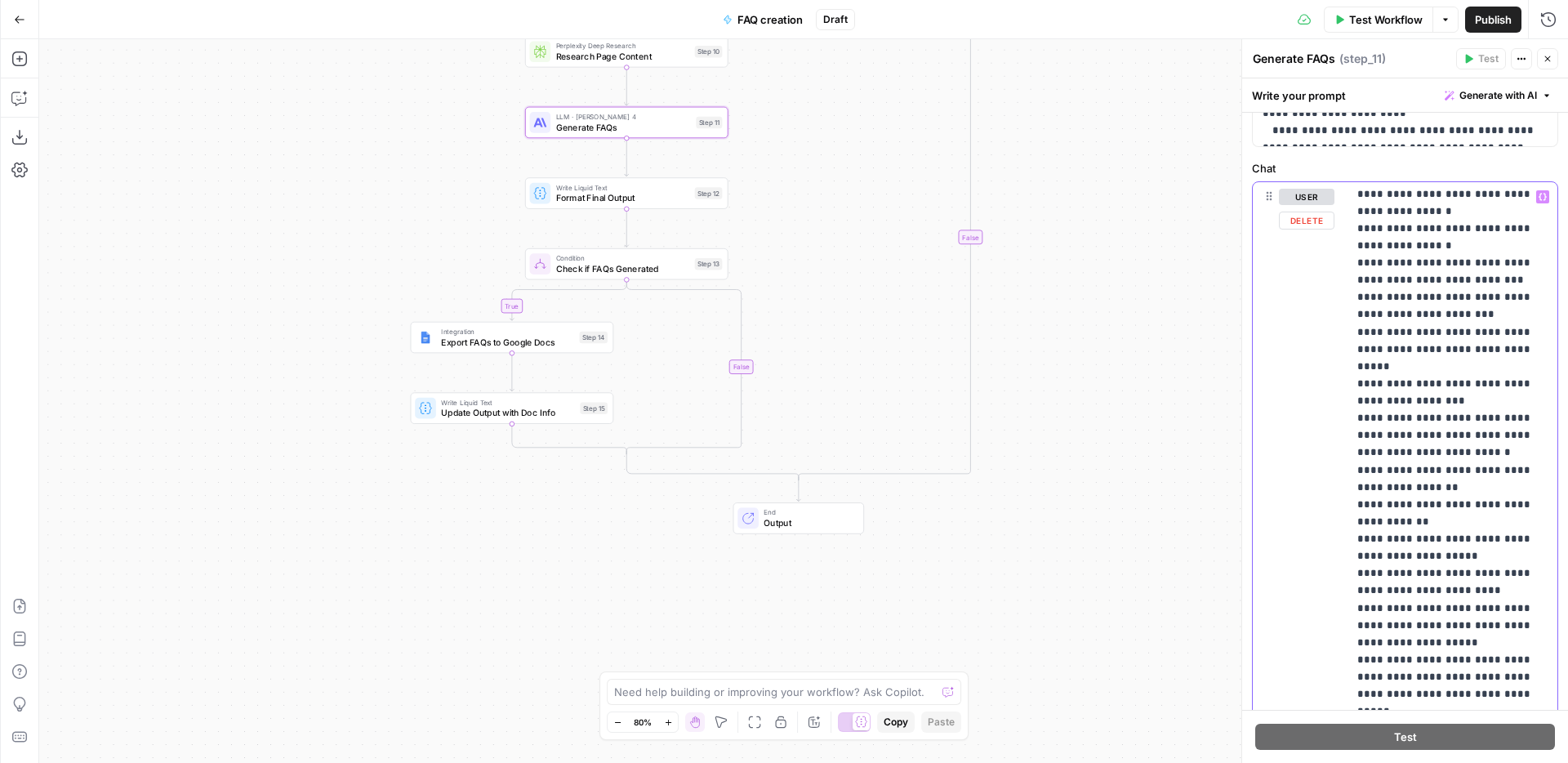 drag, startPoint x: 1453, startPoint y: 536, endPoint x: 1347, endPoint y: 526, distance: 106.47065 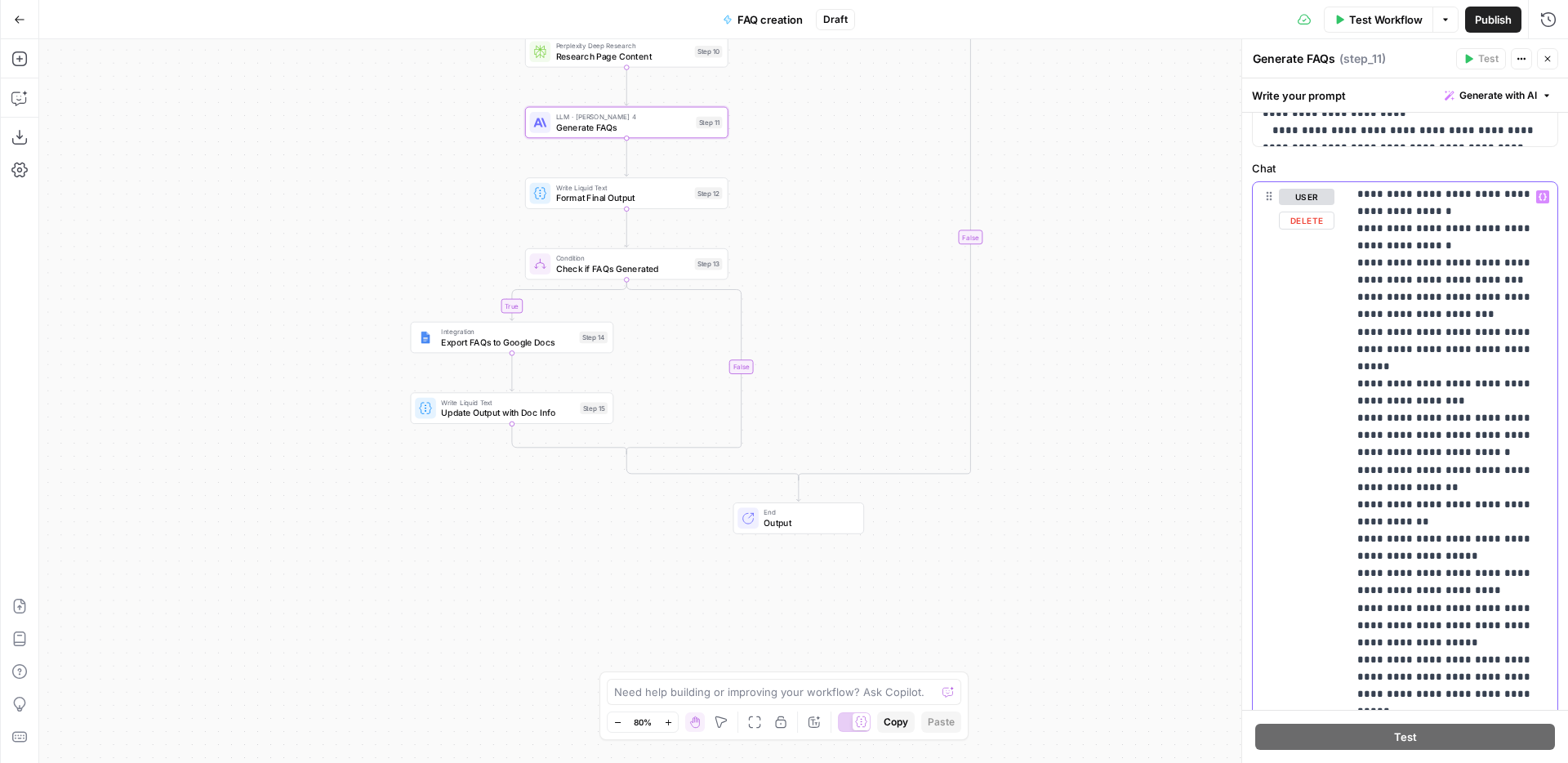 click on "**********" at bounding box center [1405, 533] 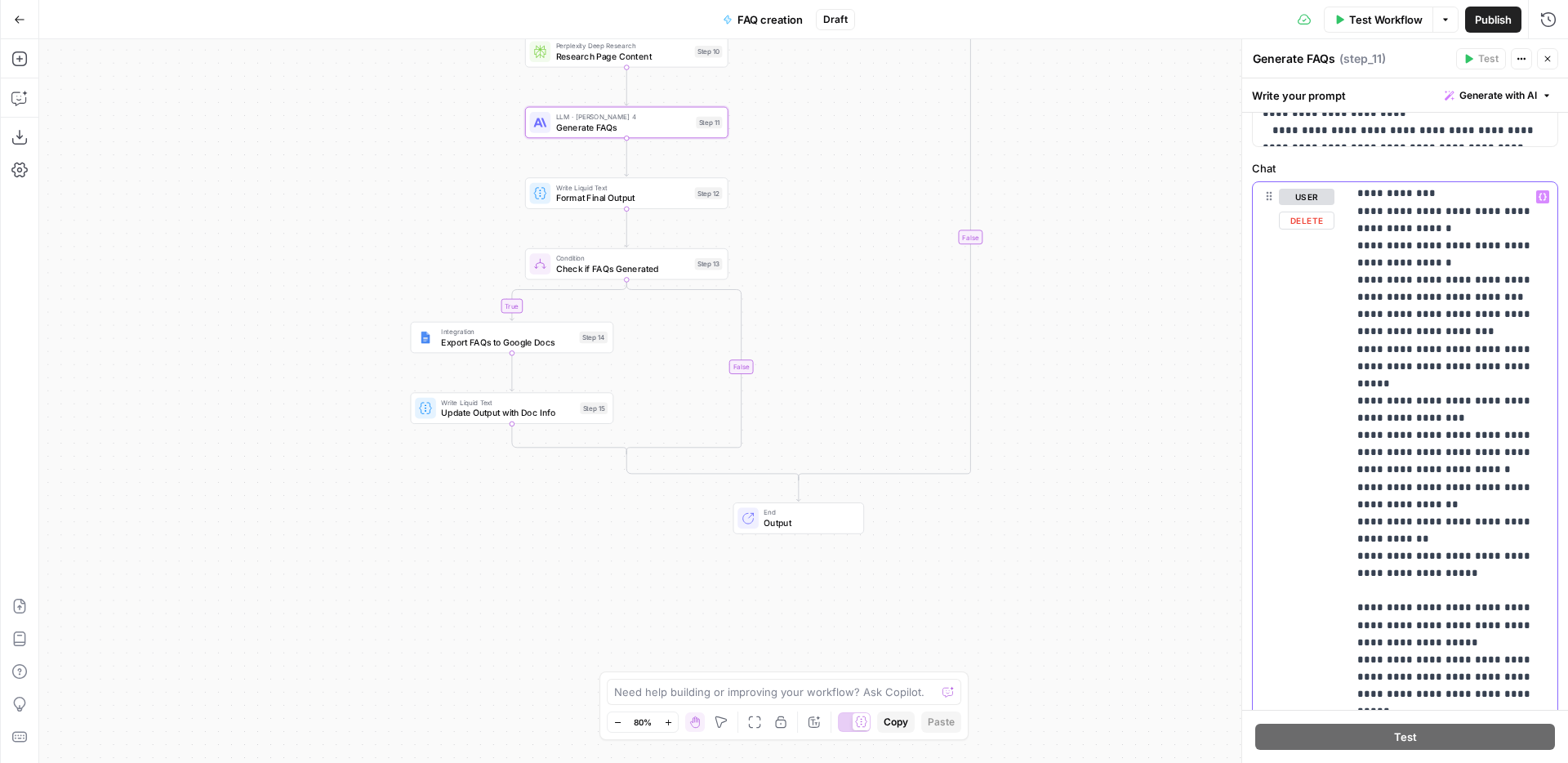 scroll, scrollTop: 383, scrollLeft: 0, axis: vertical 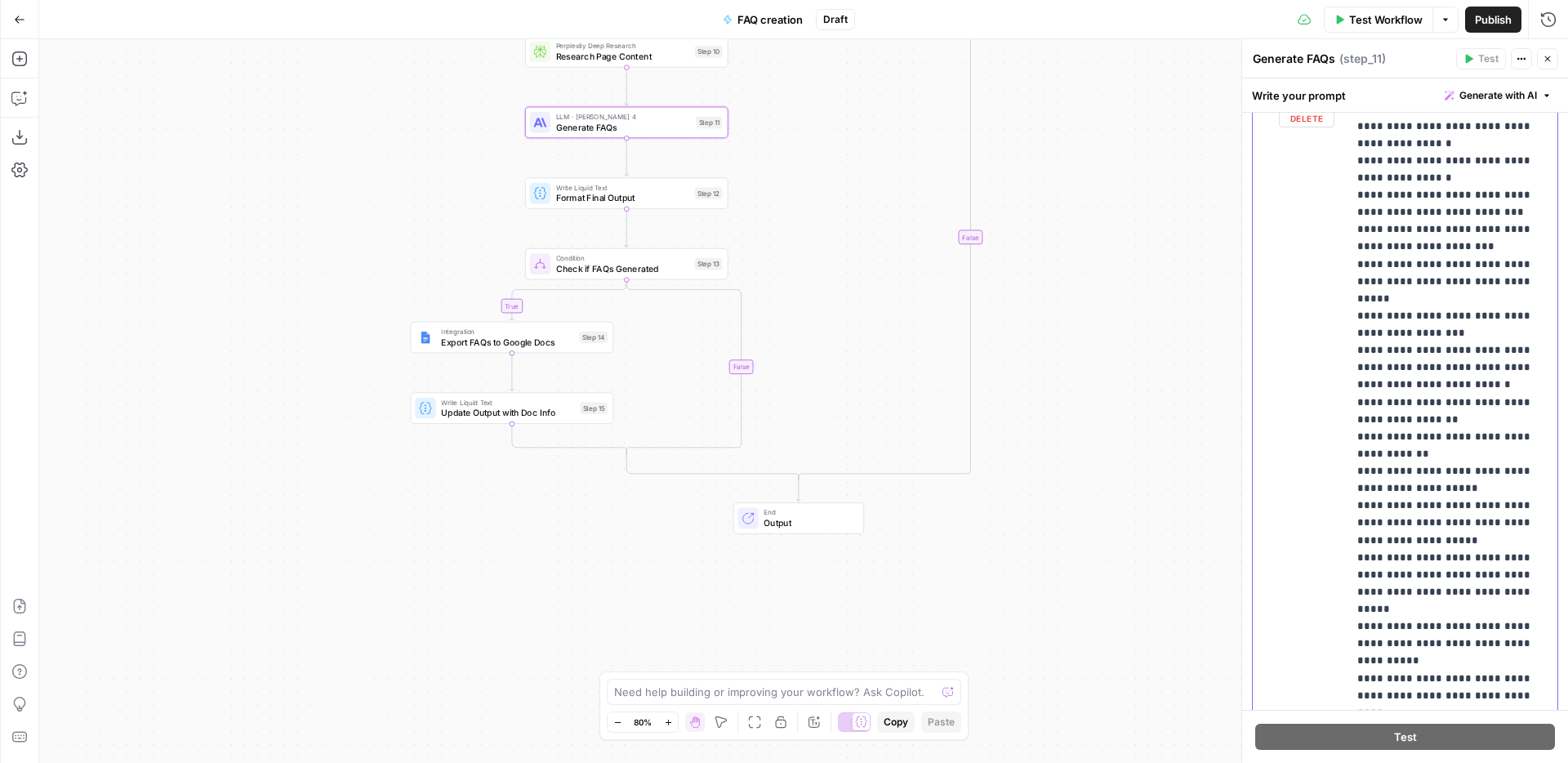drag, startPoint x: 1499, startPoint y: 542, endPoint x: 1347, endPoint y: 508, distance: 155.75622 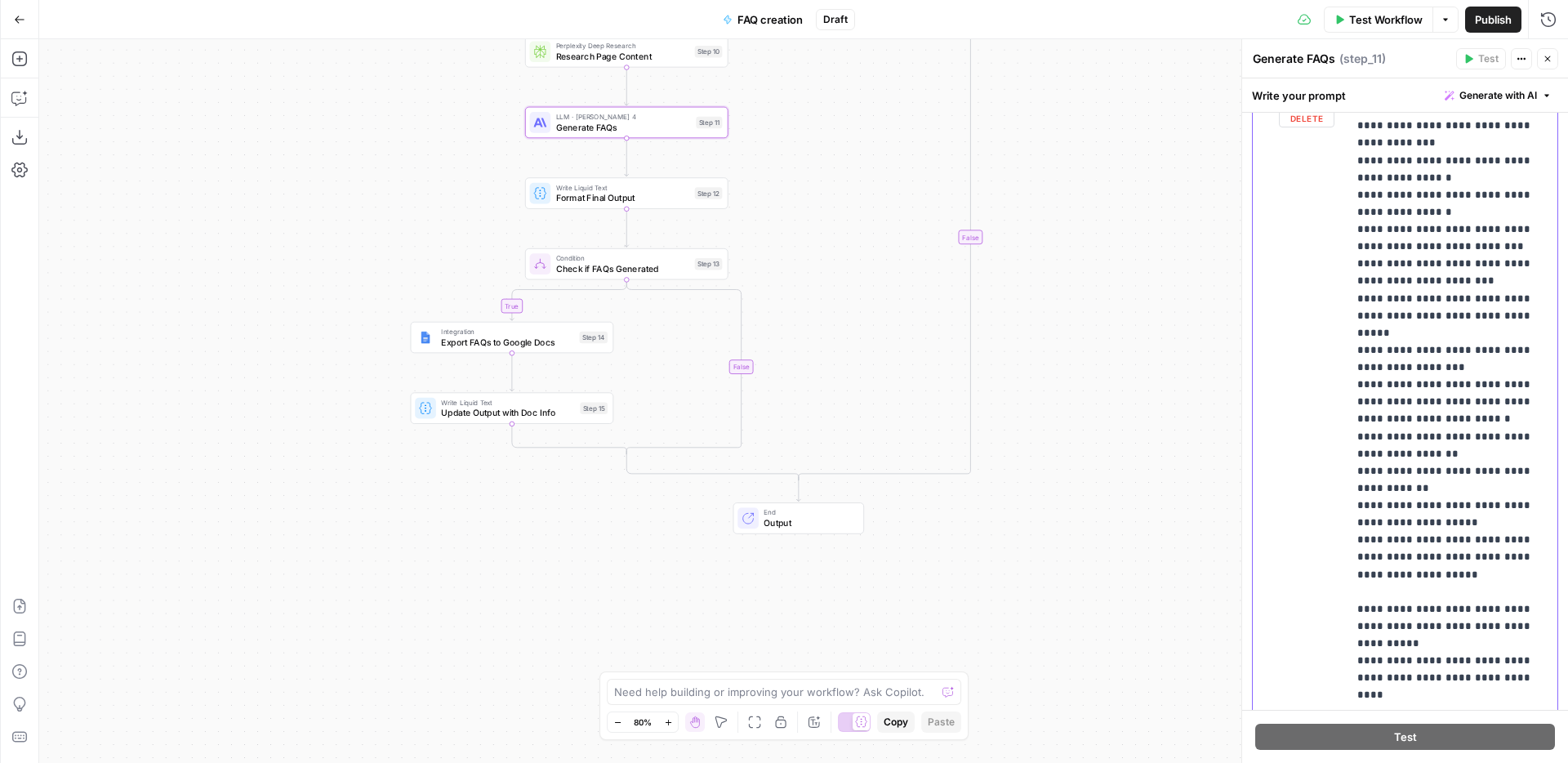 scroll, scrollTop: 331, scrollLeft: 0, axis: vertical 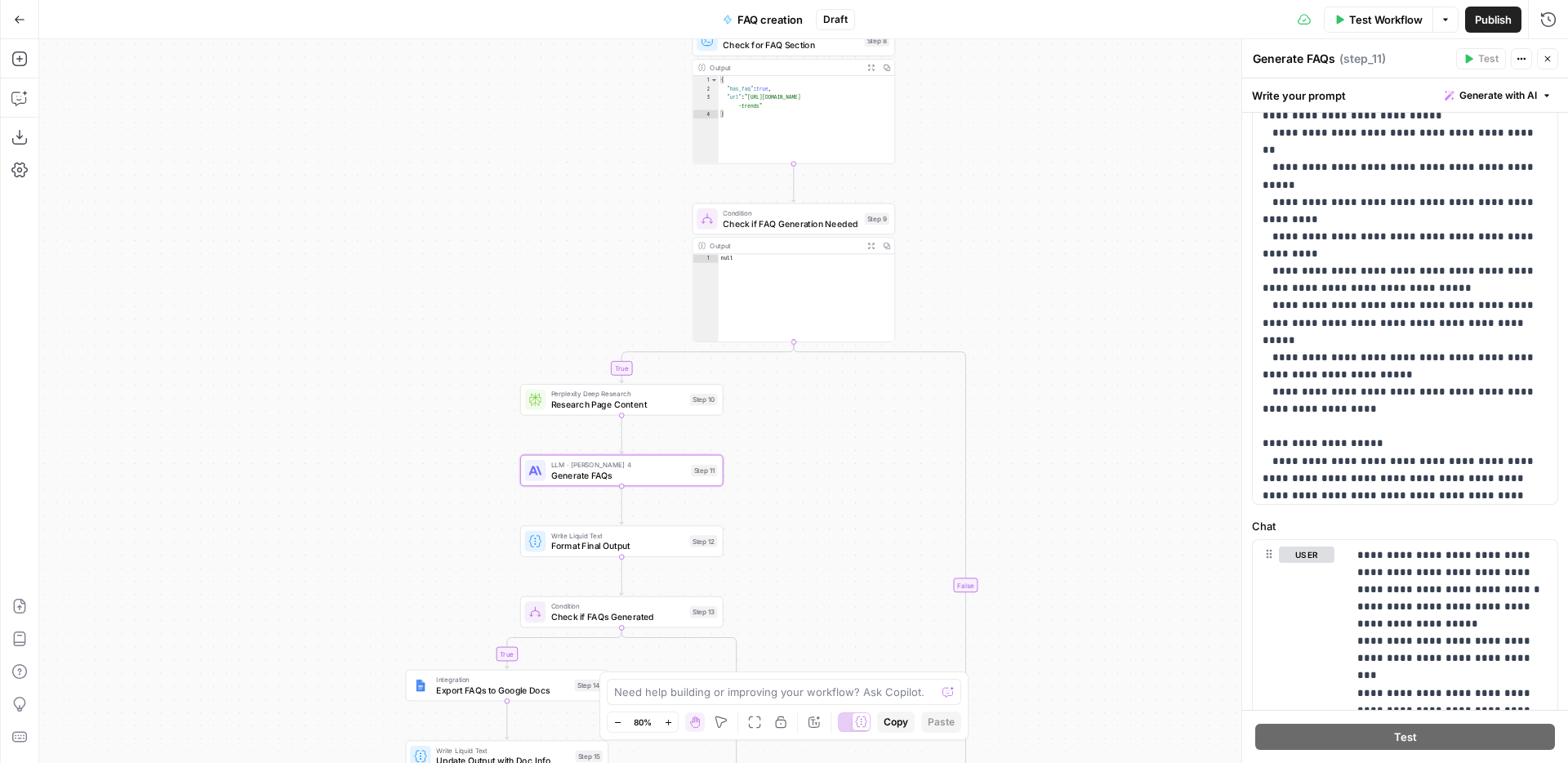 drag, startPoint x: 811, startPoint y: 127, endPoint x: 806, endPoint y: 476, distance: 349.03581 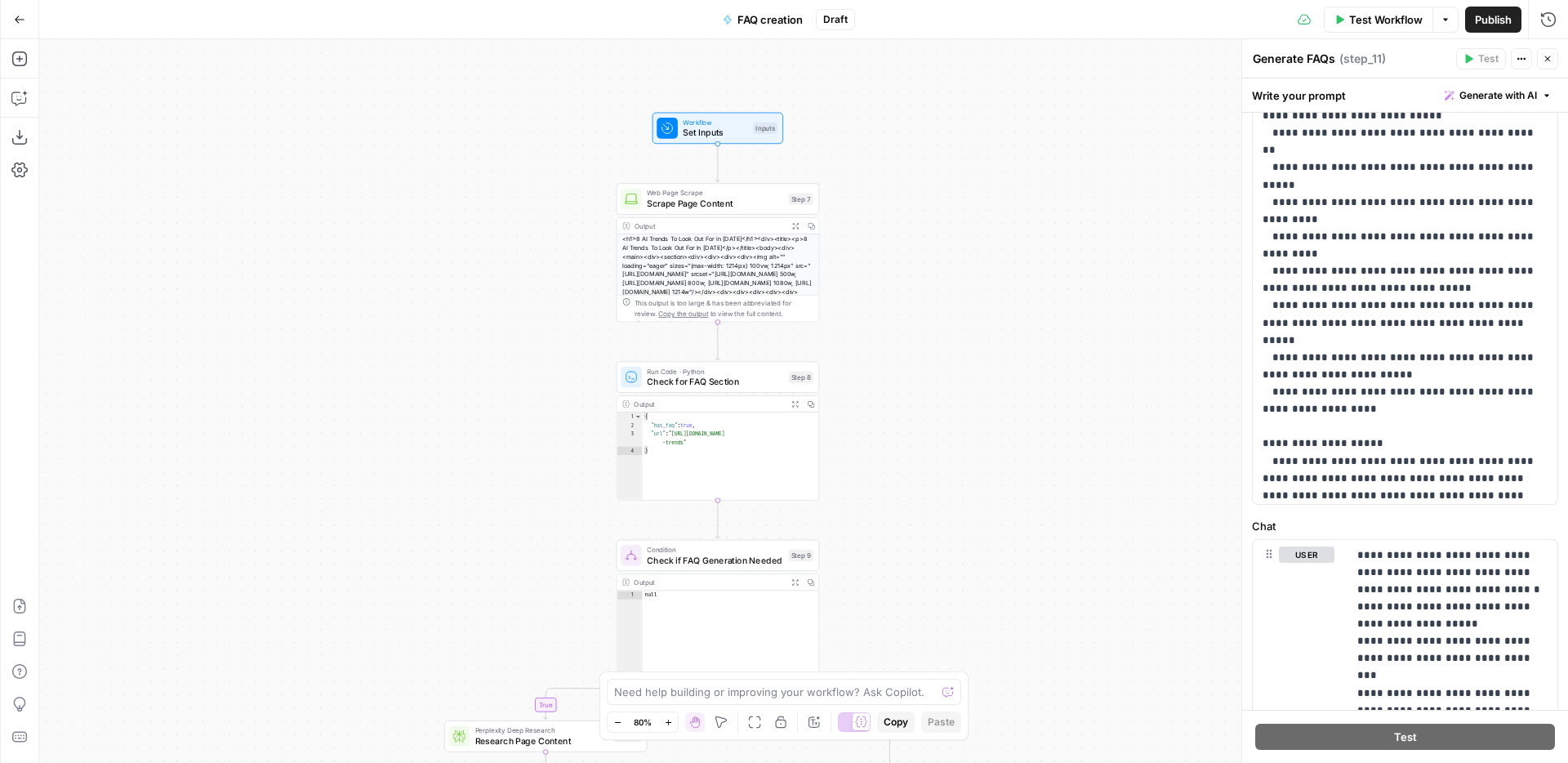 drag, startPoint x: 974, startPoint y: 261, endPoint x: 898, endPoint y: 596, distance: 343.51274 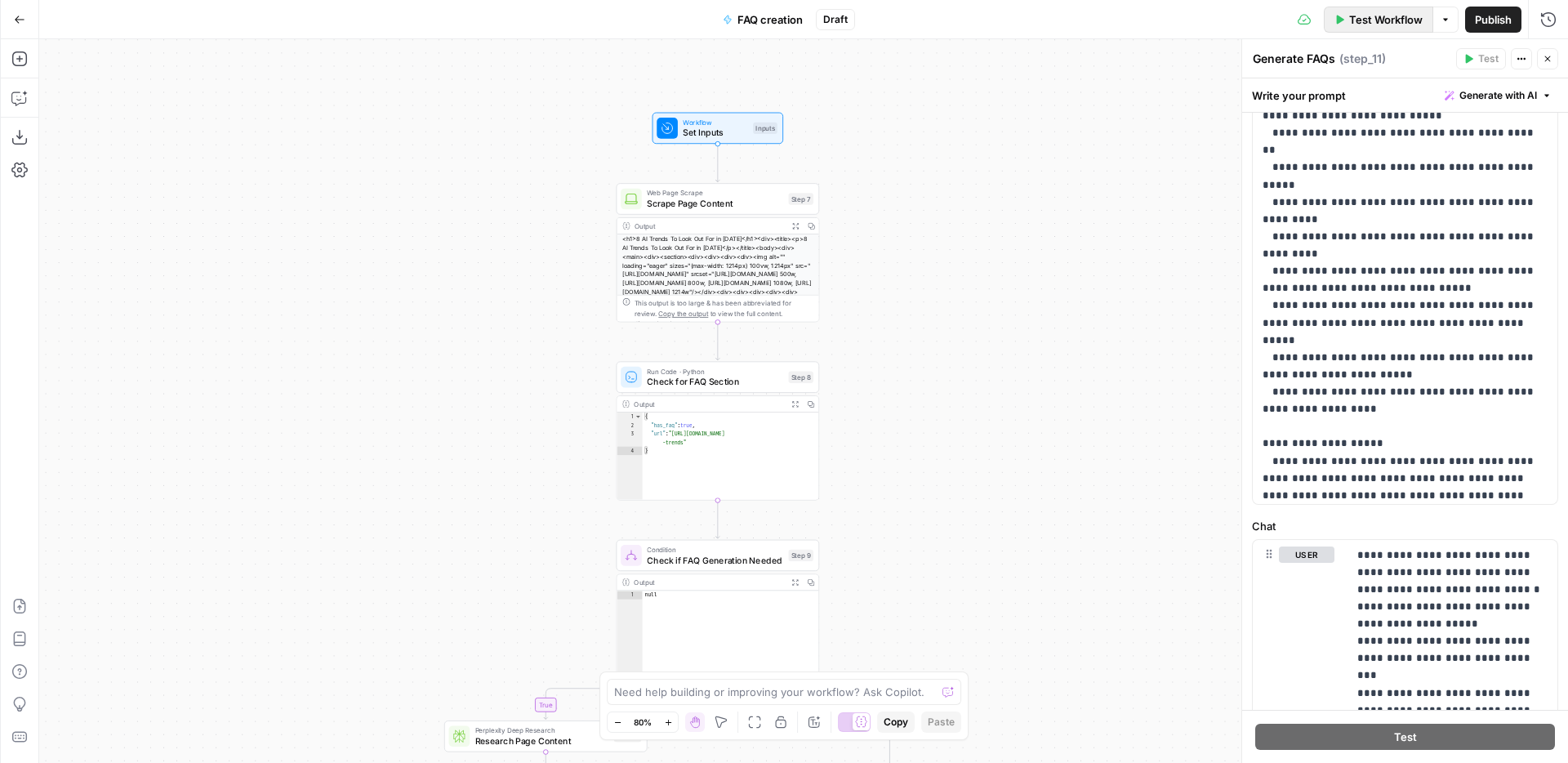 click on "Test Workflow" at bounding box center (1386, 20) 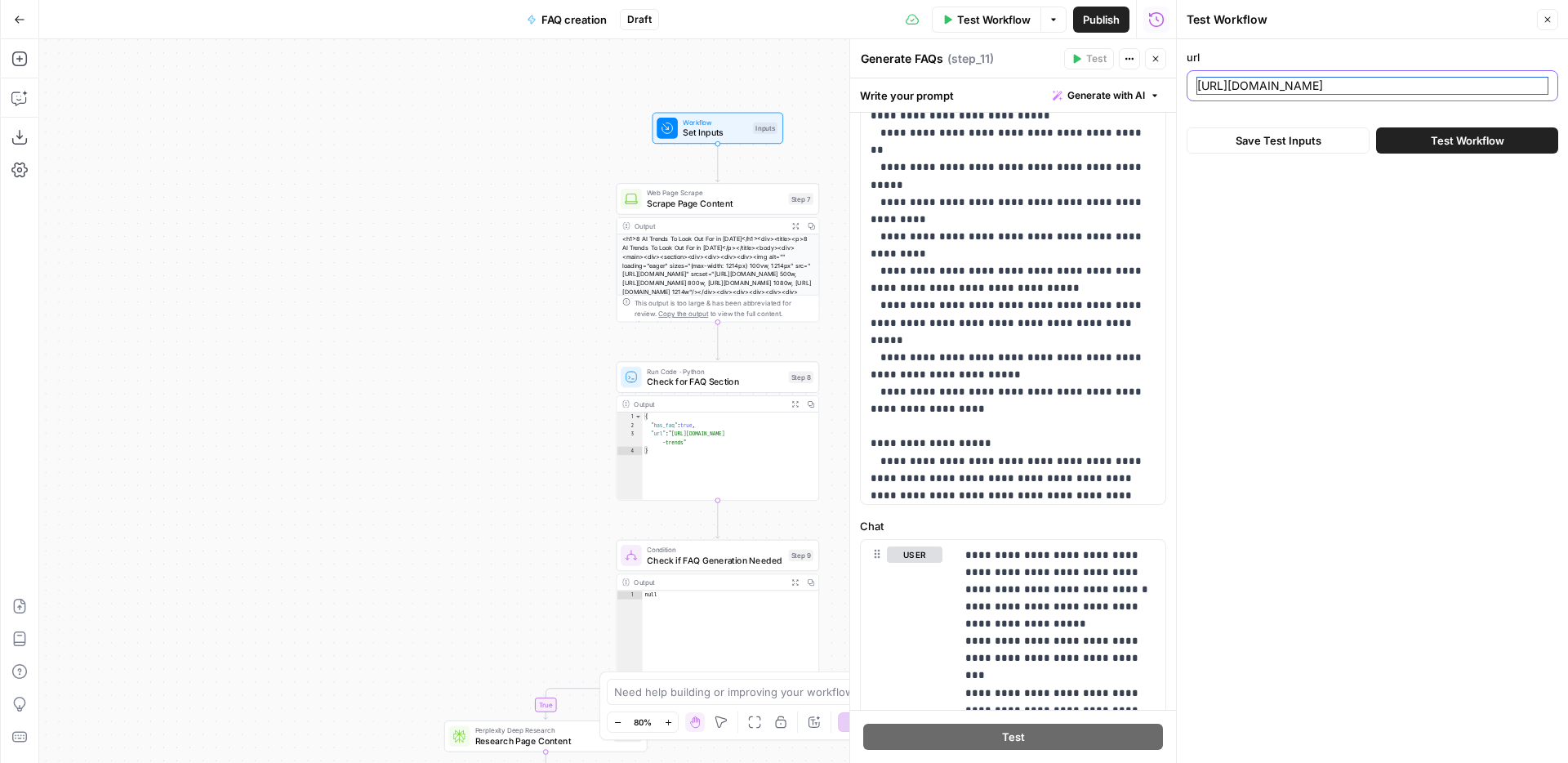 click on "https://www.synthesia.io/post/ai-trends" at bounding box center (1372, 86) 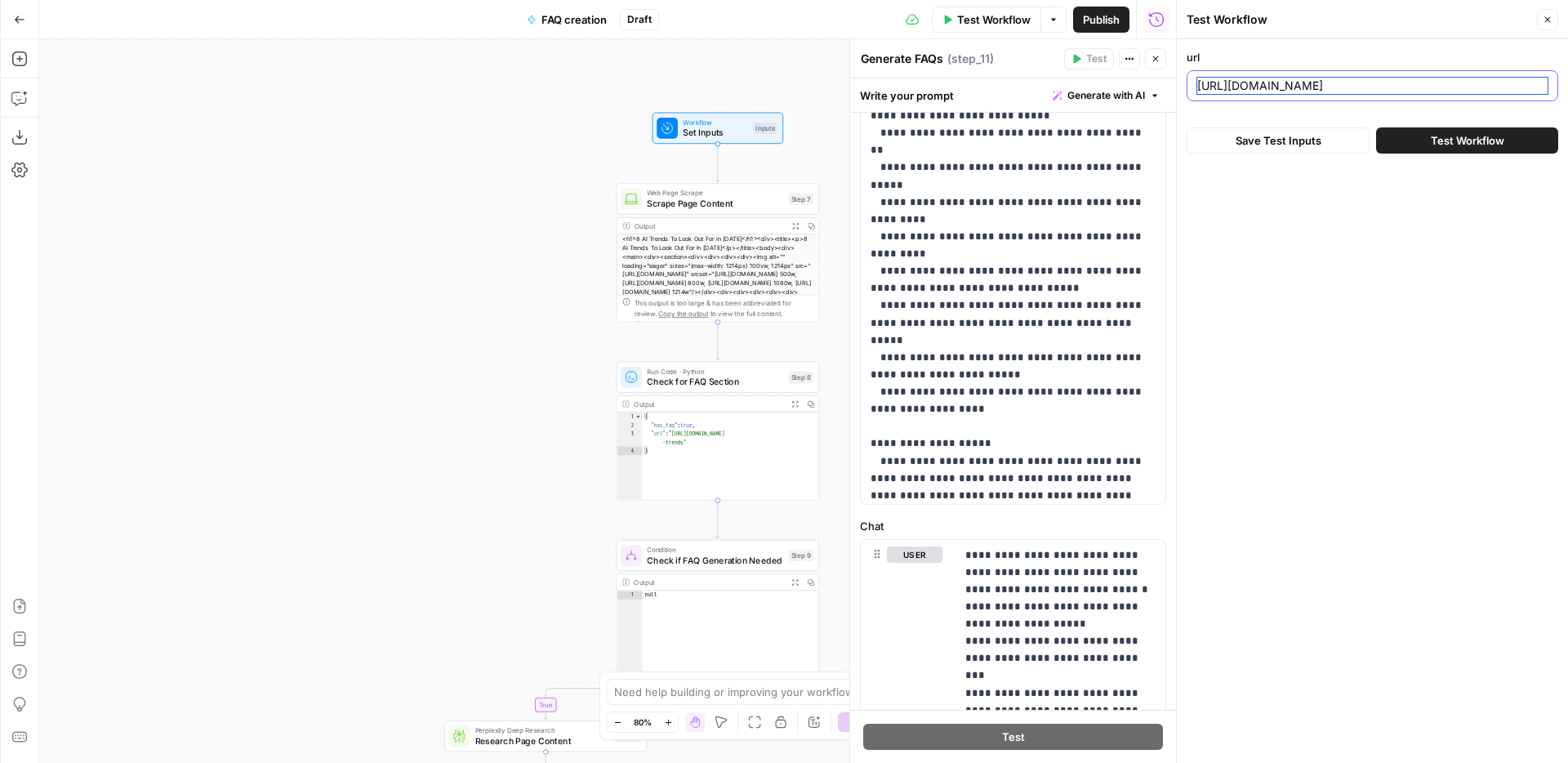 click on "https://www.synthesia.io/post/ai-trends" at bounding box center [1372, 86] 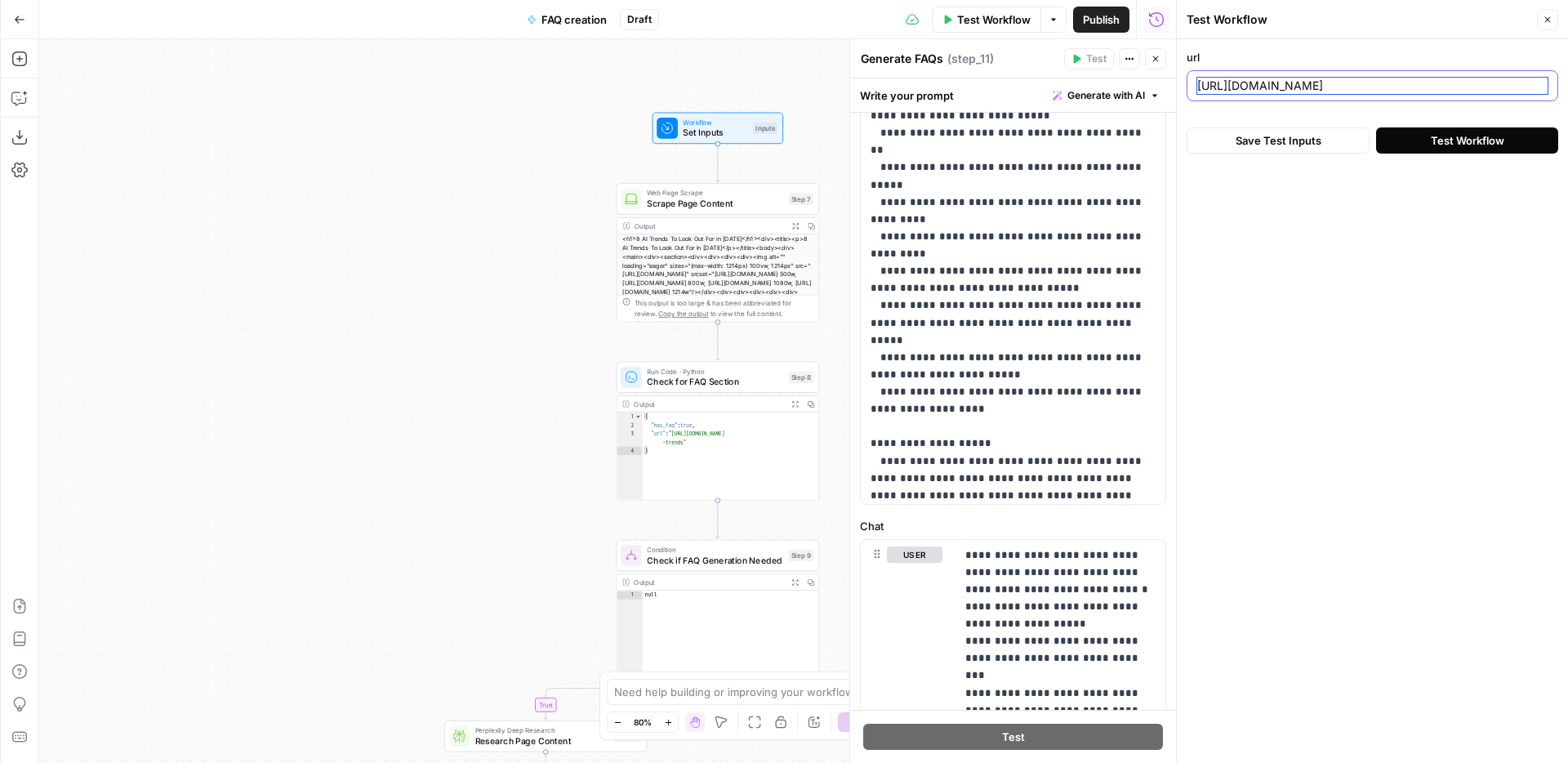 type on "[URL][DOMAIN_NAME]" 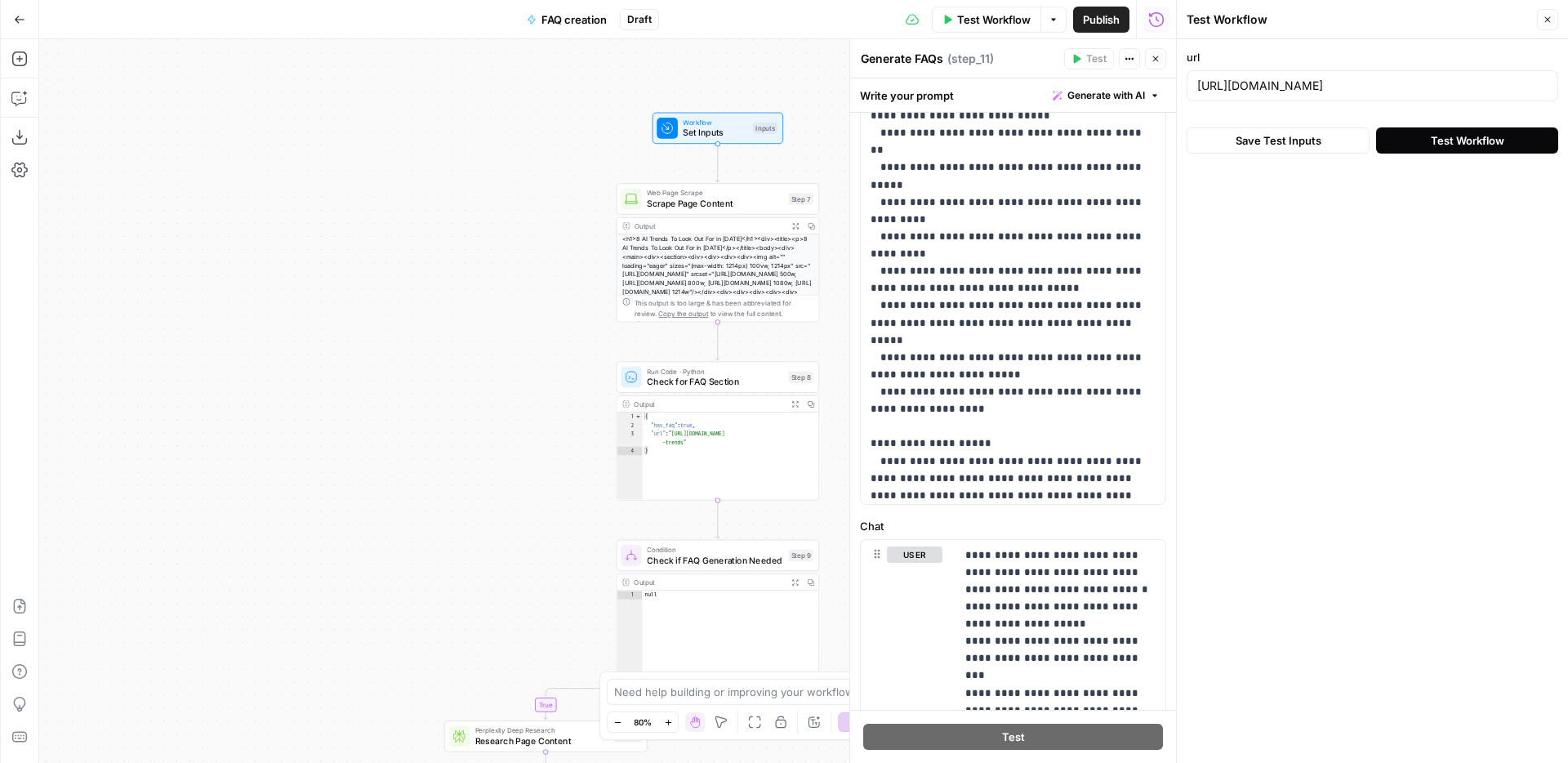 scroll, scrollTop: 0, scrollLeft: 0, axis: both 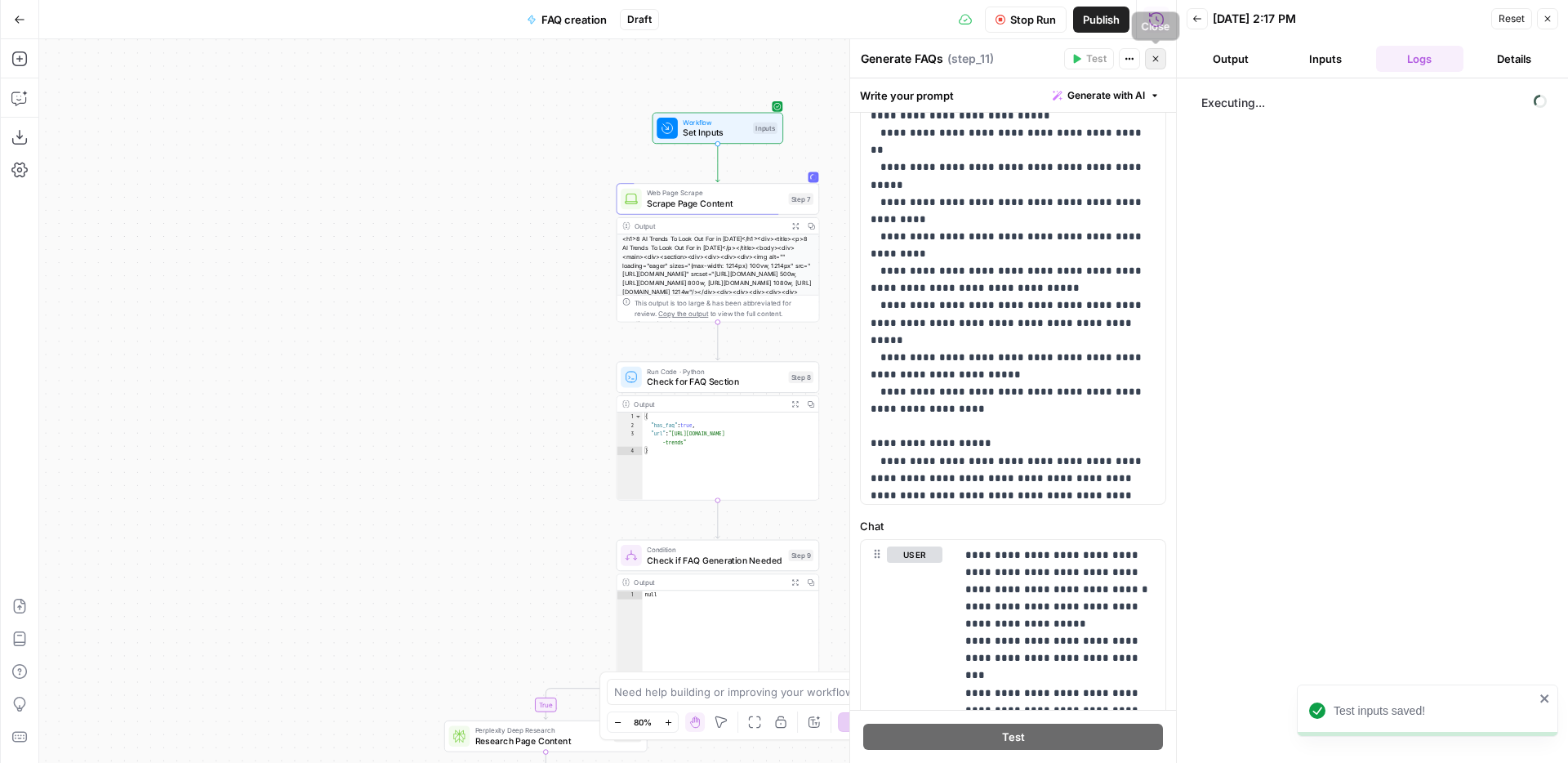 click on "Close" at bounding box center [1156, 59] 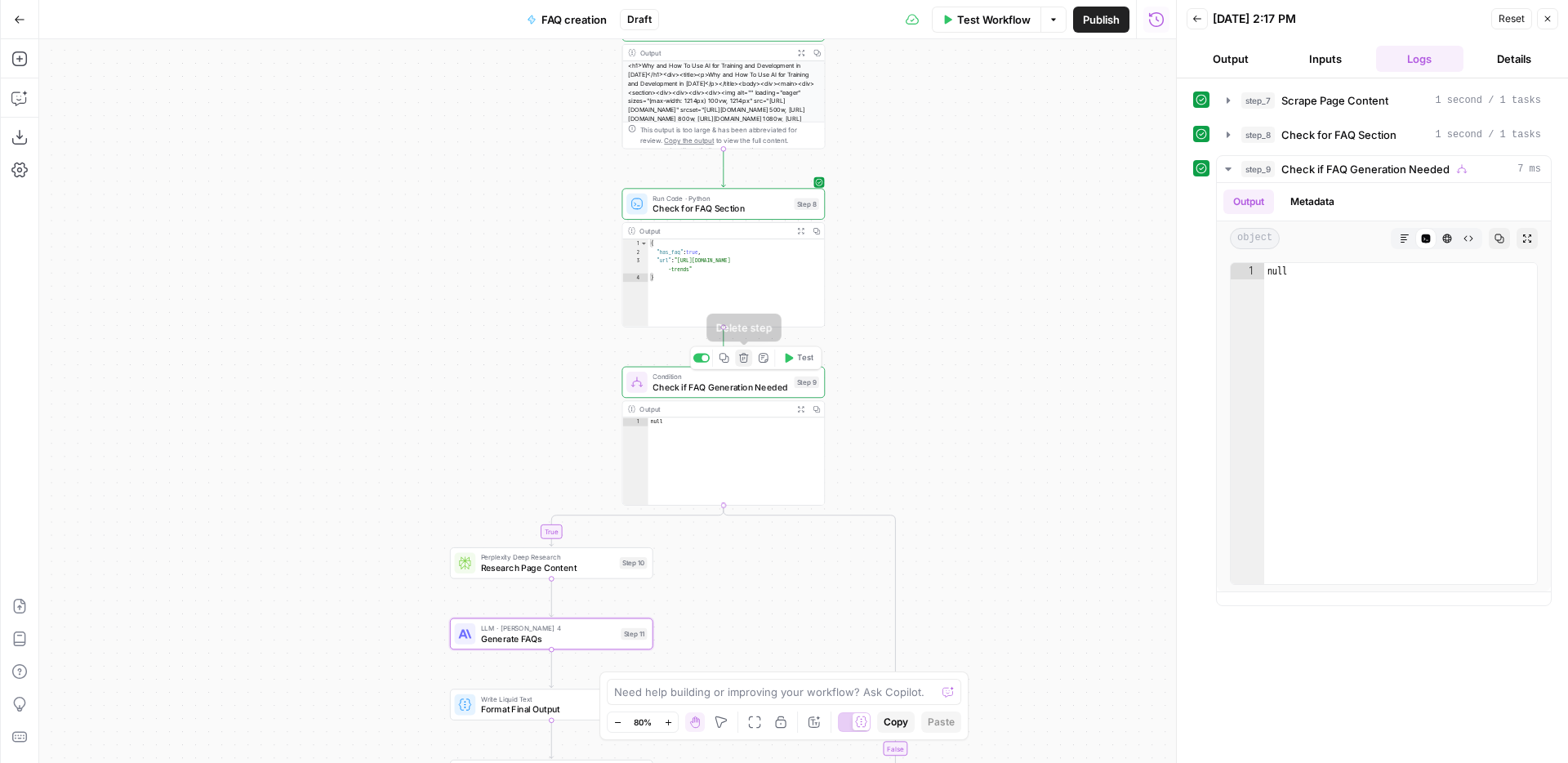 click 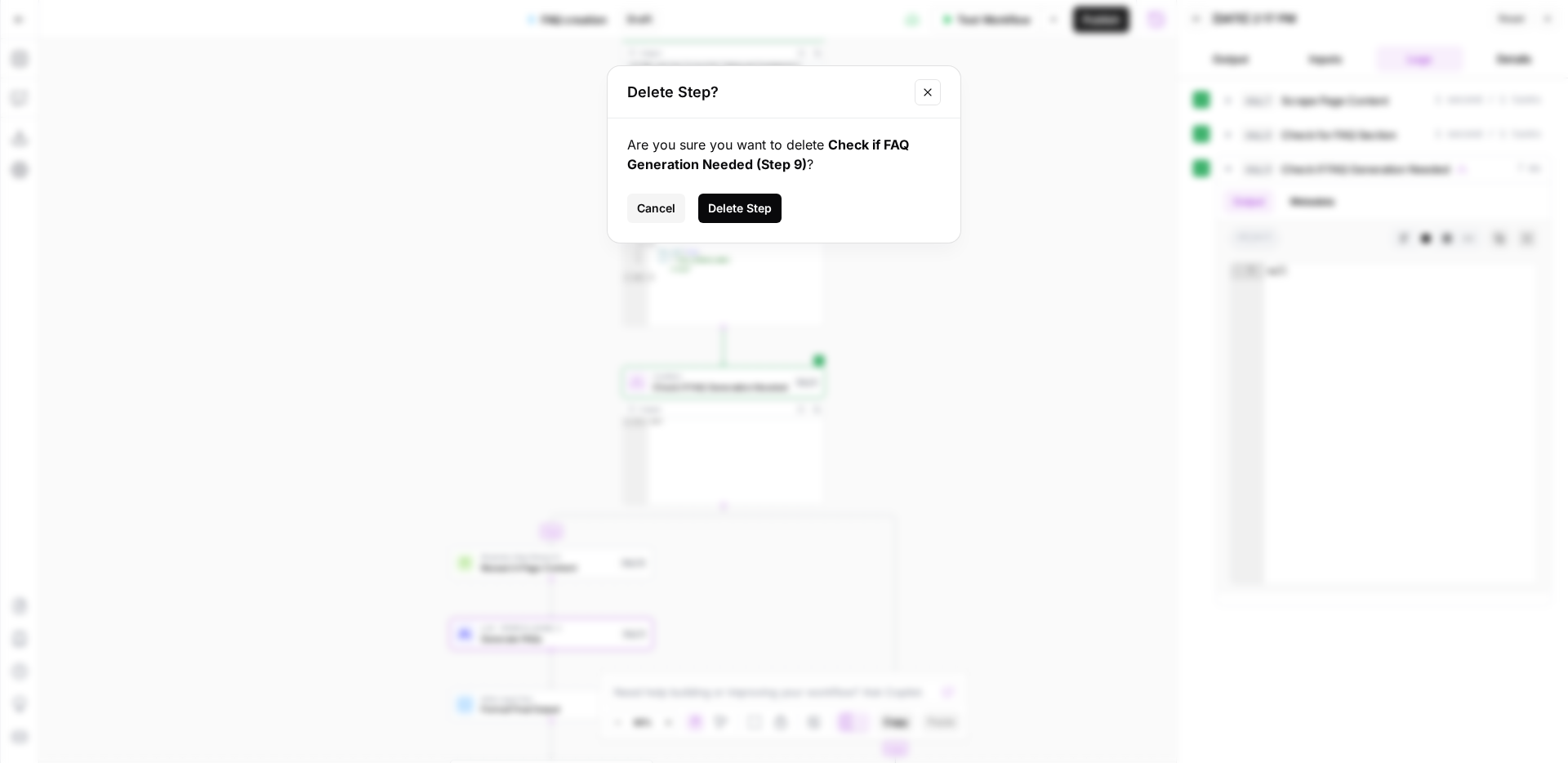 click on "Delete Step" at bounding box center (740, 208) 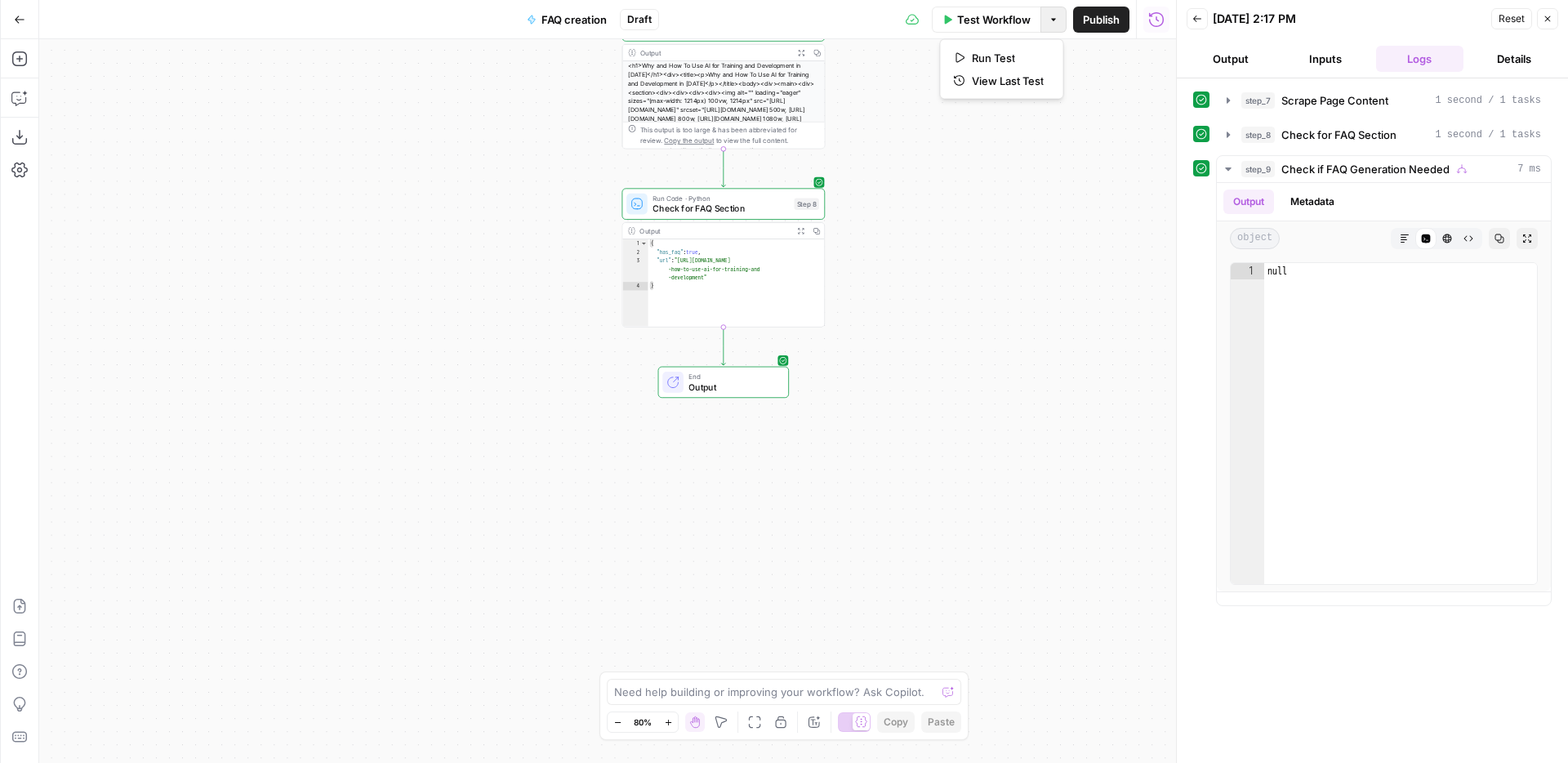 click 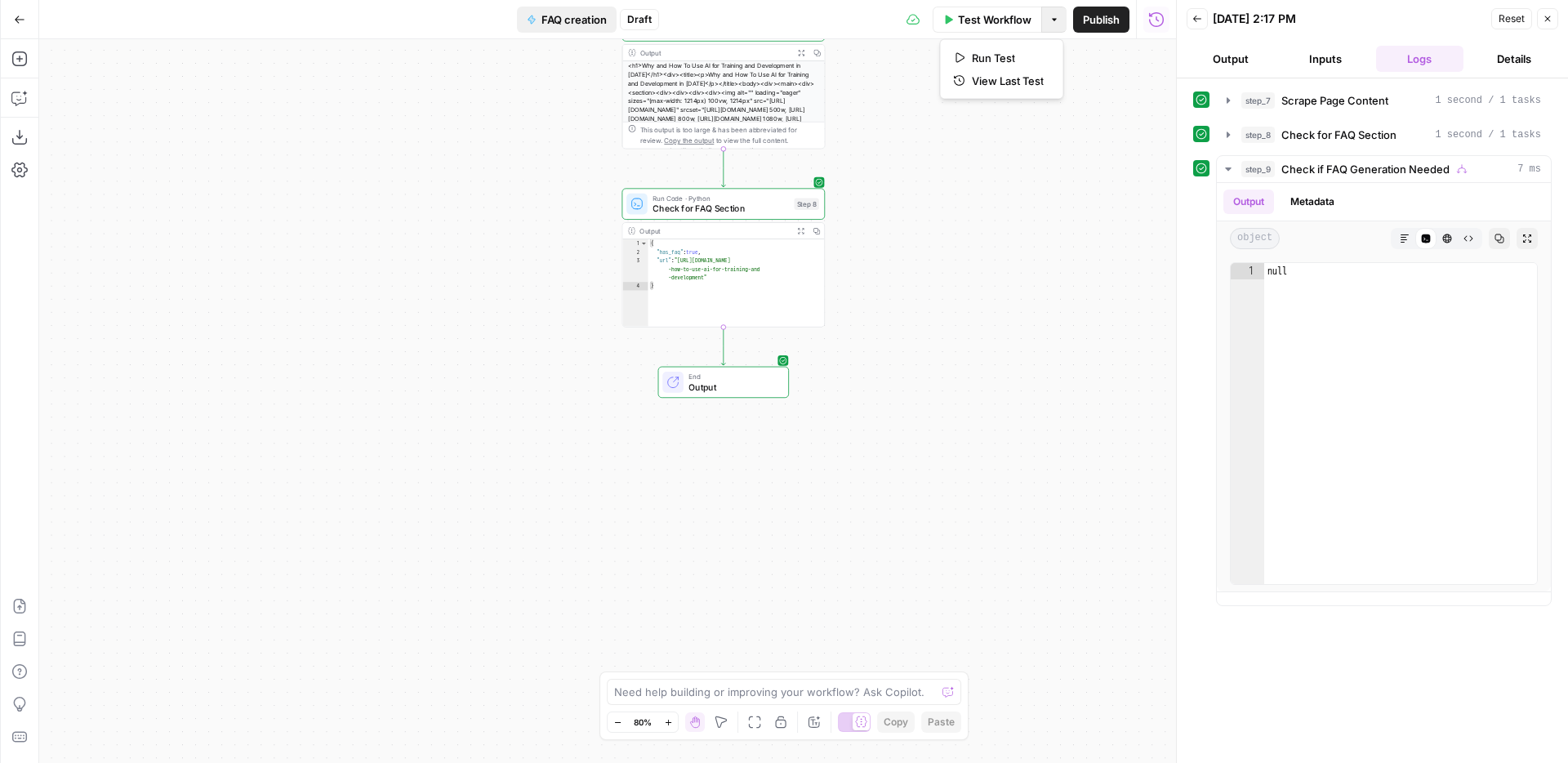 click on "FAQ creation" at bounding box center [567, 20] 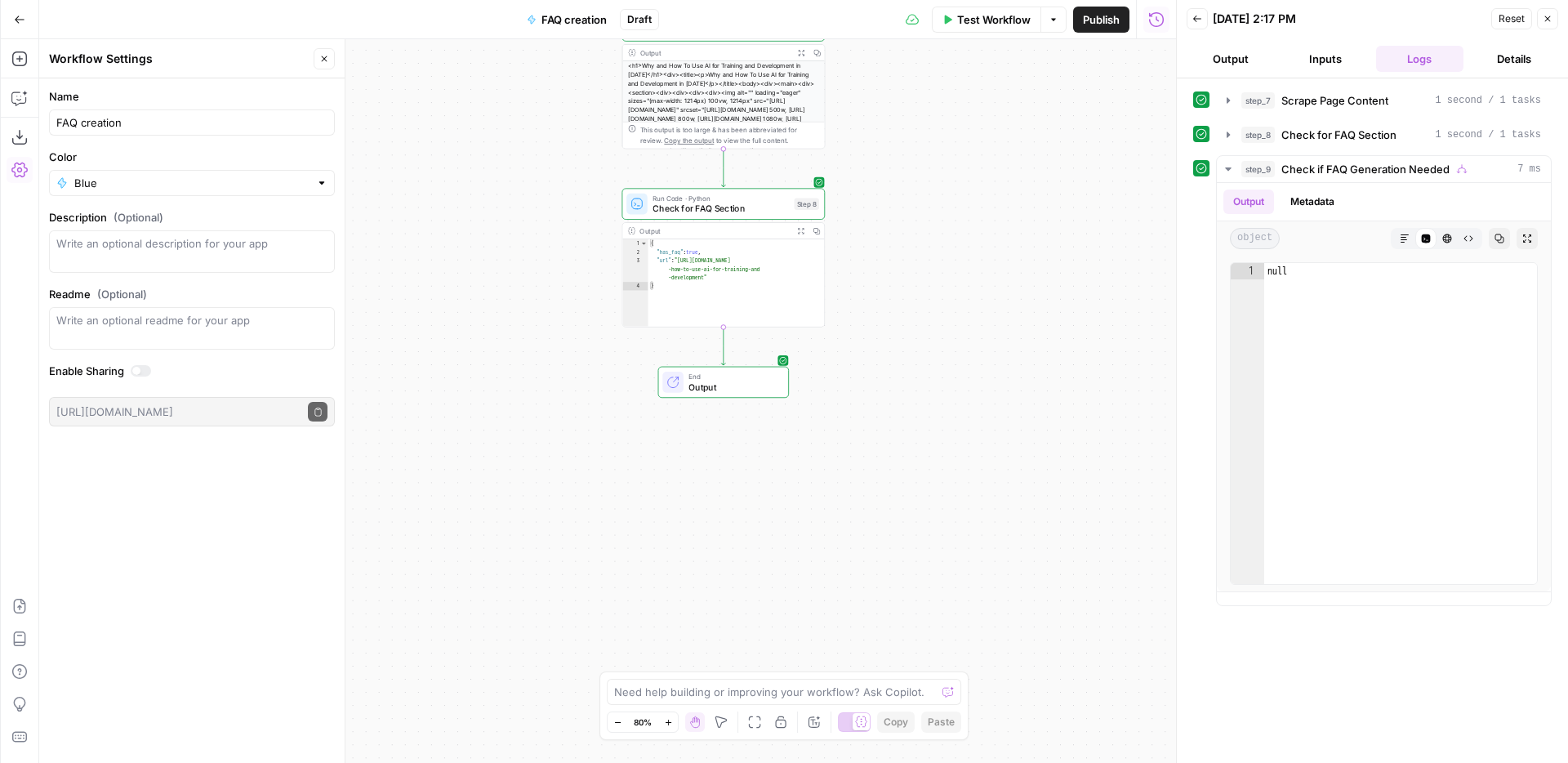 click on "Workflow Set Inputs Inputs Web Page Scrape Scrape Page Content Step 7 Output Expand Output Copy This output is too large & has been abbreviated for review.   Copy the output   to view the full content. Run Code · Python Check for FAQ Section Step 8 Output Expand Output Copy 1 2 3 4 {    "has_faq" :  true ,    "url" :  "https://www.synthesia.io/post/why-and        -how-to-use-ai-for-training-and        -development" }     XXXXXXXXXXXXXXXXXXXXXXXXXXXXXXXXXXXXXXXXXXXXXXXXXXXXXXXXXXXXXXXXXXXXXXXXXXXXXXXXXXXXXXXXXXXXXXXXXXXXXXXXXXXXXXXXXXXXXXXXXXXXXXXXXXXXXXXXXXXXXXXXXXXXXXXXXXXXXXXXXXXXXXXXXXXXXXXXXXXXXXXXXXXXXXXXXXXXXXXXXXXXXXXXXXXXXXXXXXXXXXXXXXXXXXXXXXXXXXXXXXXXXXXXXXXXXXXXXXXXXXXXXXXXXXXXXXXXXXXXXXXXXXXXXXXXXXXXXXXXXXXXXXXXXXXXXXXXXXXXXXXXXXXXXXXXXXXXXXXXXXXXXXXXXXXXXXXXXXXXXXXXXXXXXXXXXXXXXXXXXXXXXXXXXXXXXXXXXXXXXXXXXXXXXXXXXXXXXXXXXXXXXXXXXXXXXXXXXXXXXXXXXXXXXXXXXXXXXXXXXXXXXXXXXXXXXXXXXXXXXXXXXXXXXXXXXXXXXXXXXXXXXXXXXXXX End Output" at bounding box center [608, 401] 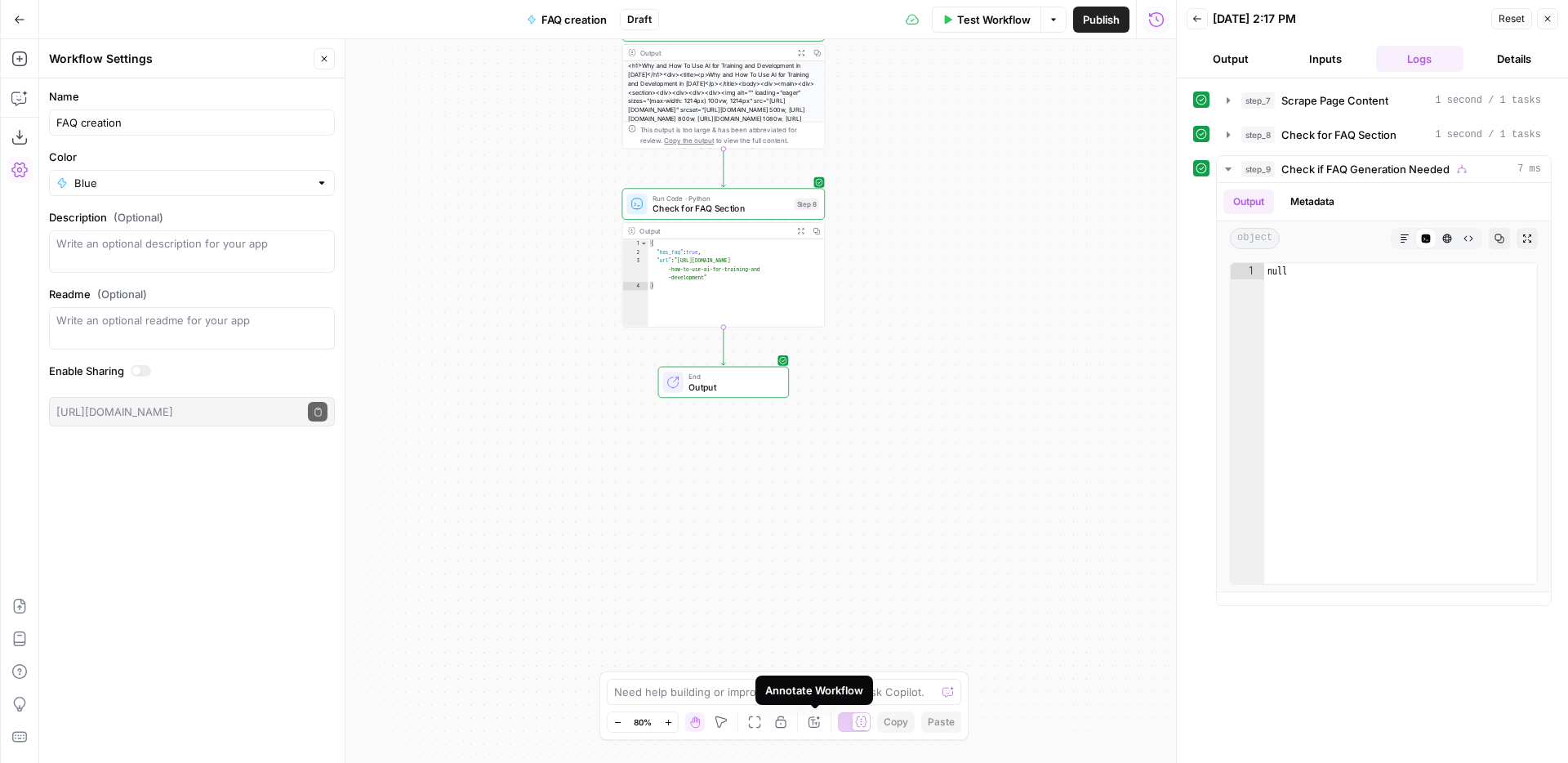 click on "Workflow Set Inputs Inputs Web Page Scrape Scrape Page Content Step 7 Output Expand Output Copy This output is too large & has been abbreviated for review.   Copy the output   to view the full content. Run Code · Python Check for FAQ Section Step 8 Output Expand Output Copy 1 2 3 4 {    "has_faq" :  true ,    "url" :  "https://www.synthesia.io/post/why-and        -how-to-use-ai-for-training-and        -development" }     XXXXXXXXXXXXXXXXXXXXXXXXXXXXXXXXXXXXXXXXXXXXXXXXXXXXXXXXXXXXXXXXXXXXXXXXXXXXXXXXXXXXXXXXXXXXXXXXXXXXXXXXXXXXXXXXXXXXXXXXXXXXXXXXXXXXXXXXXXXXXXXXXXXXXXXXXXXXXXXXXXXXXXXXXXXXXXXXXXXXXXXXXXXXXXXXXXXXXXXXXXXXXXXXXXXXXXXXXXXXXXXXXXXXXXXXXXXXXXXXXXXXXXXXXXXXXXXXXXXXXXXXXXXXXXXXXXXXXXXXXXXXXXXXXXXXXXXXXXXXXXXXXXXXXXXXXXXXXXXXXXXXXXXXXXXXXXXXXXXXXXXXXXXXXXXXXXXXXXXXXXXXXXXXXXXXXXXXXXXXXXXXXXXXXXXXXXXXXXXXXXXXXXXXXXXXXXXXXXXXXXXXXXXXXXXXXXXXXXXXXXXXXXXXXXXXXXXXXXXXXXXXXXXXXXXXXXXXXXXXXXXXXXXXXXXXXXXXXXXXXXXXXXXXXXXX End Output" at bounding box center [608, 401] 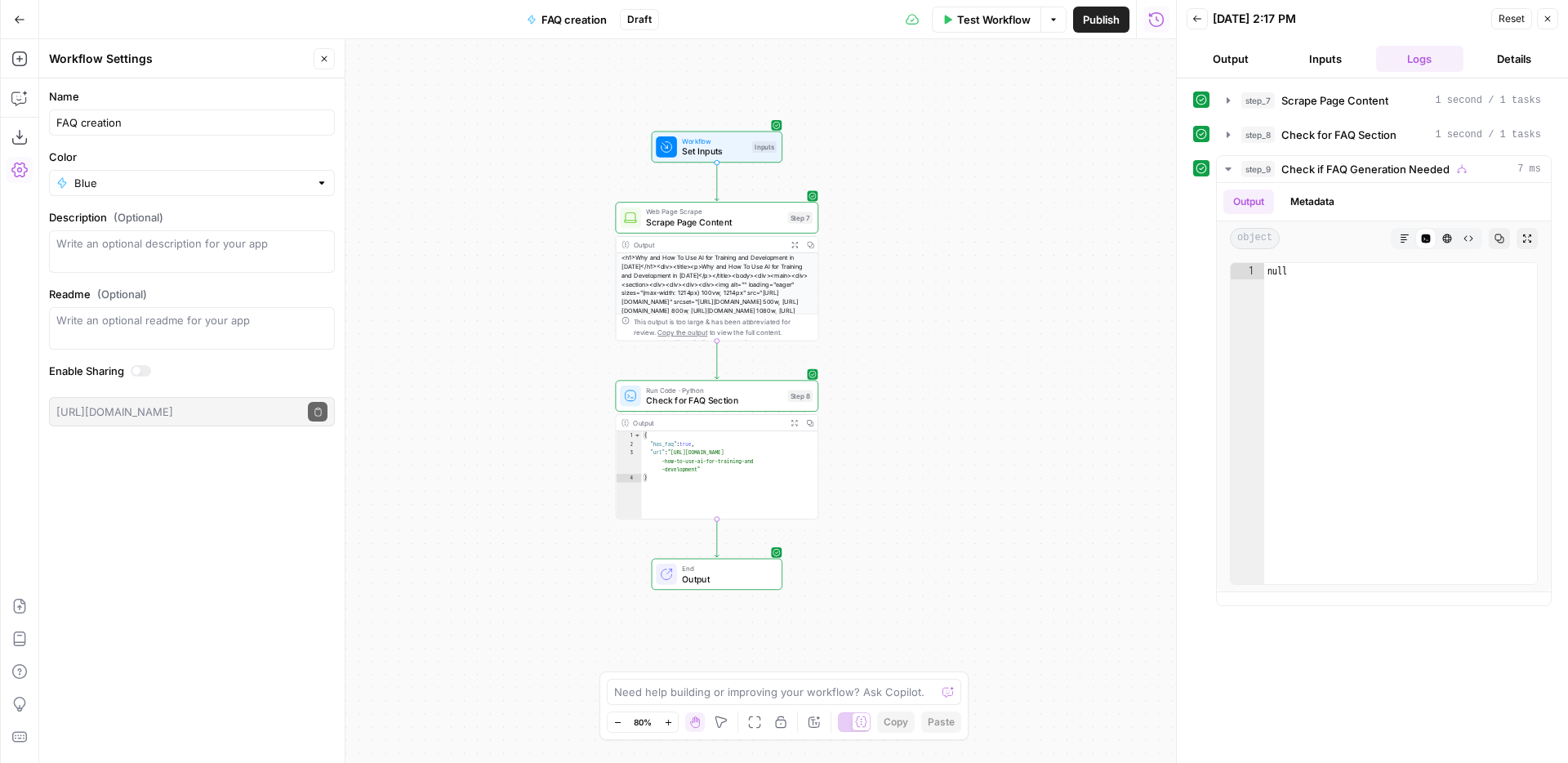 drag, startPoint x: 932, startPoint y: 243, endPoint x: 924, endPoint y: 435, distance: 192.16659 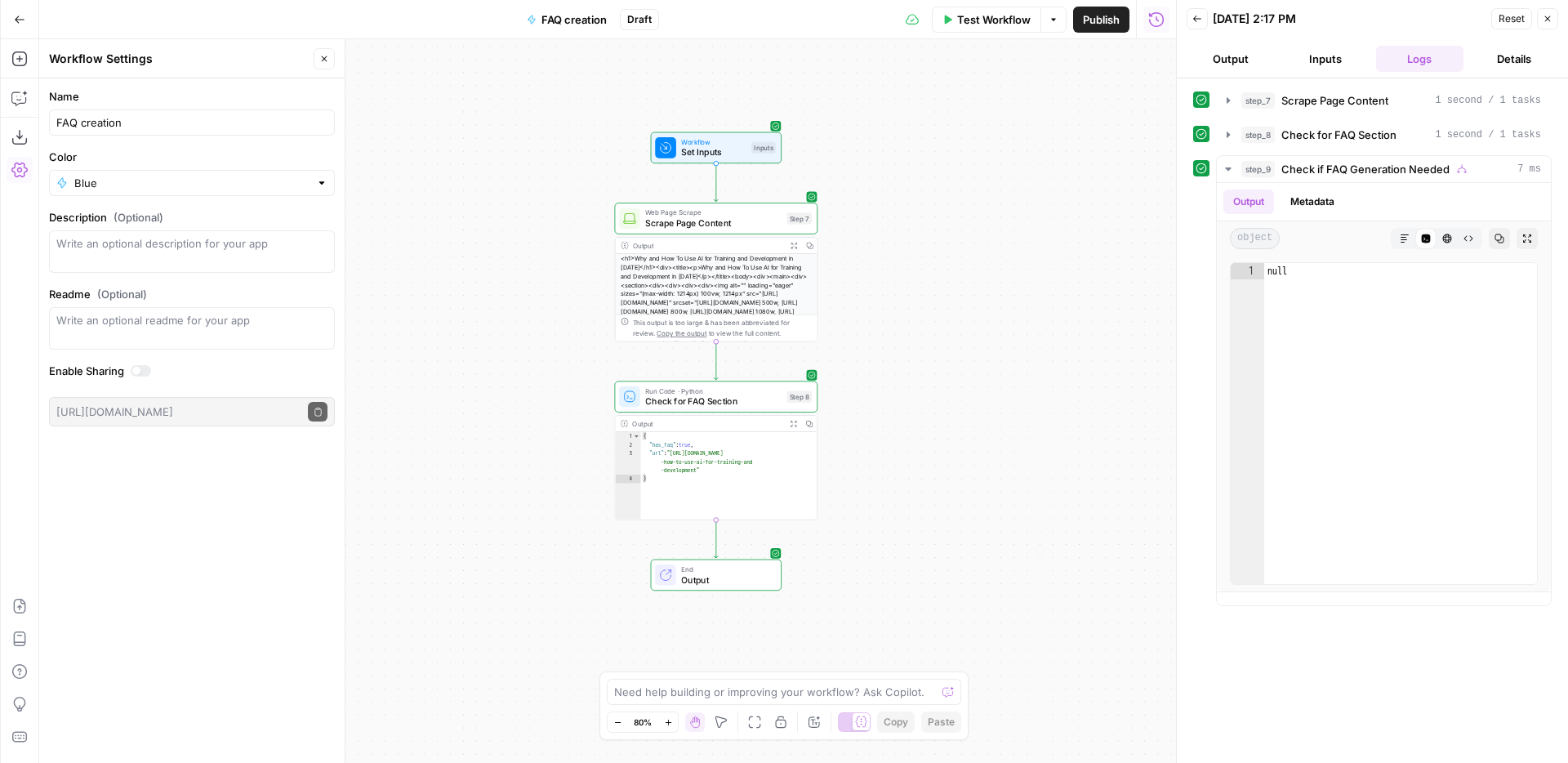 click on "Draft" at bounding box center [639, 20] 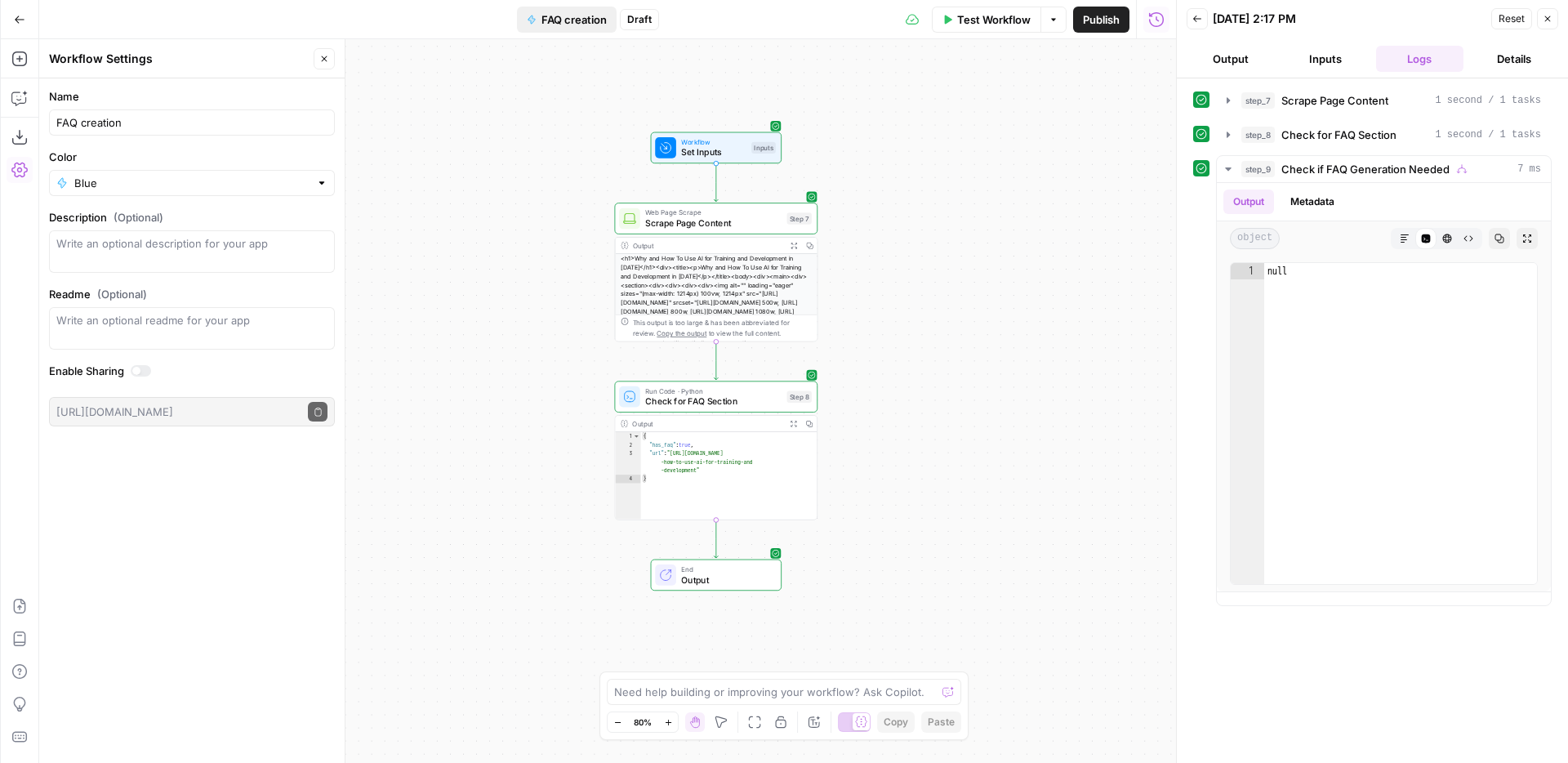 click on "FAQ creation" at bounding box center [567, 20] 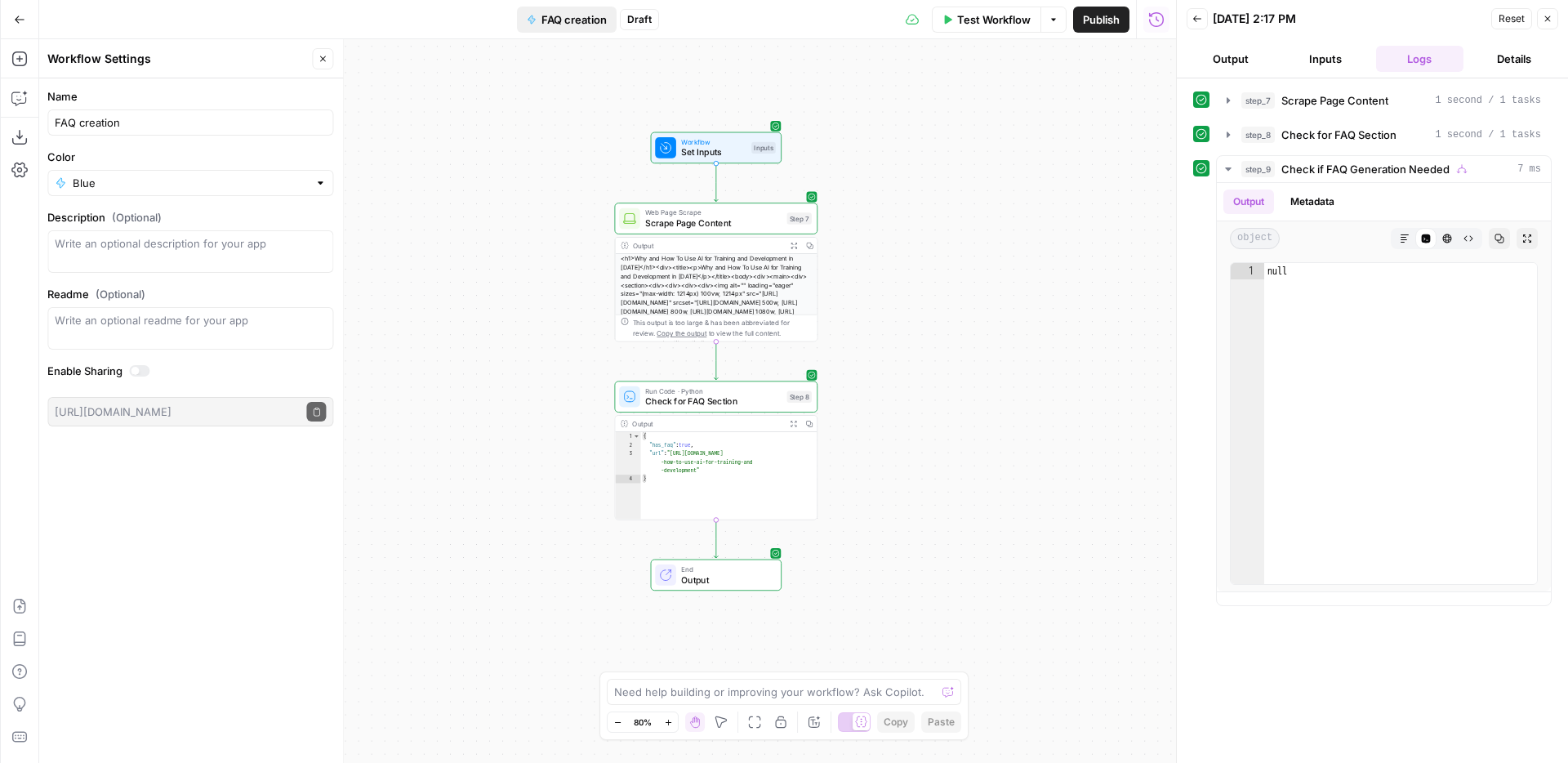 click on "FAQ creation" at bounding box center (567, 20) 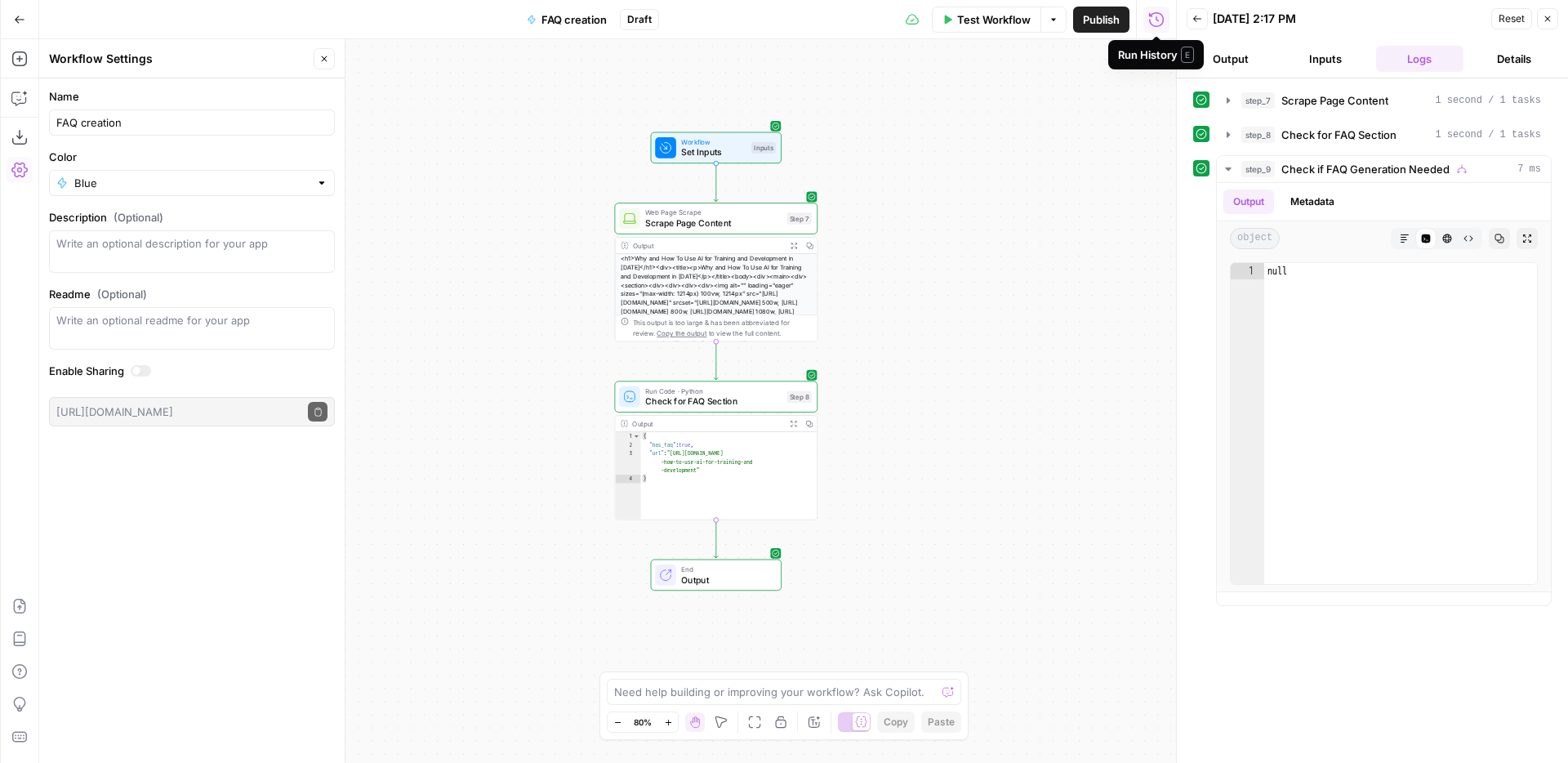 click 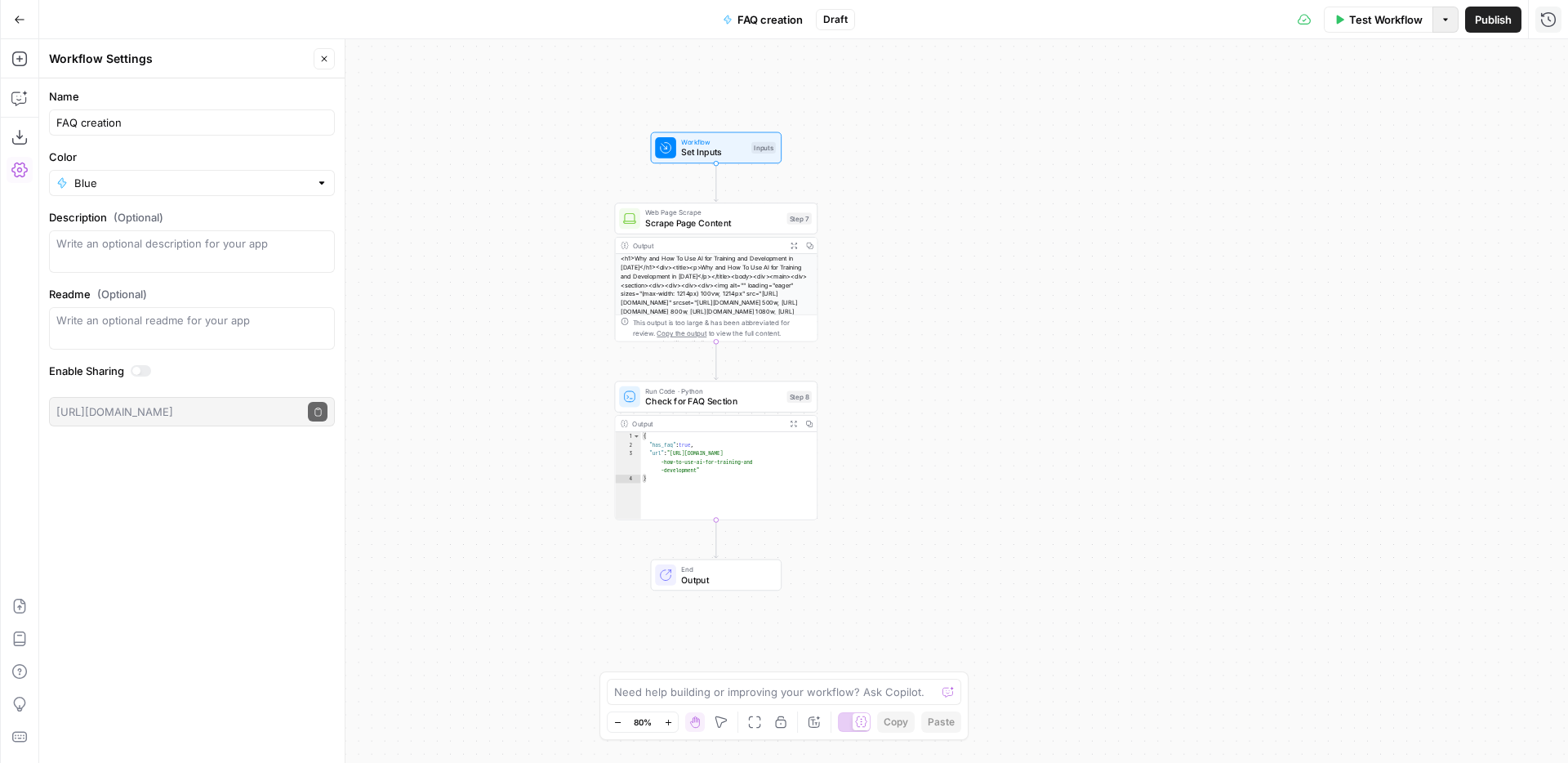 click 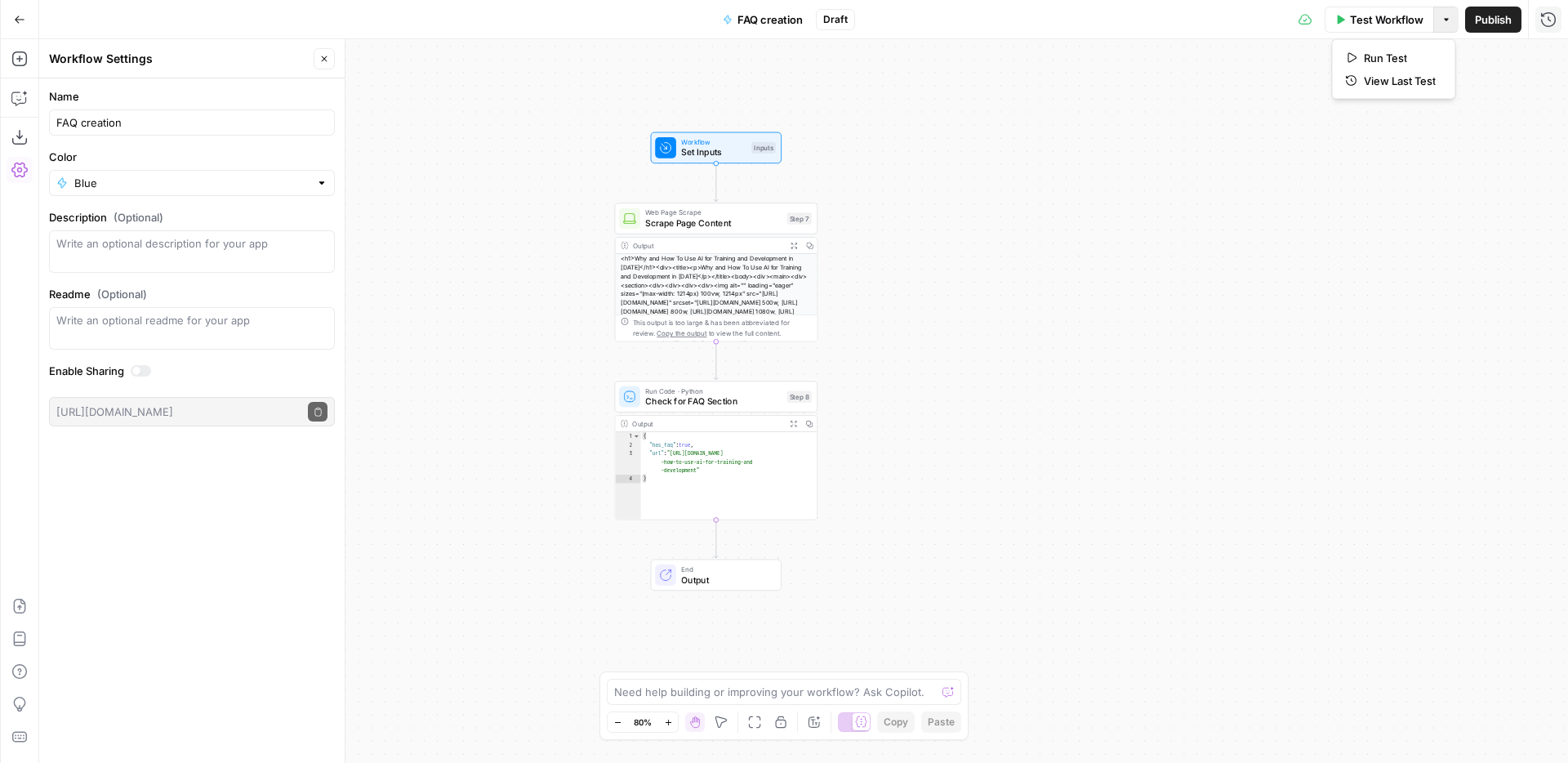 click on "Test Workflow Options Publish Run History" at bounding box center (1211, 19) 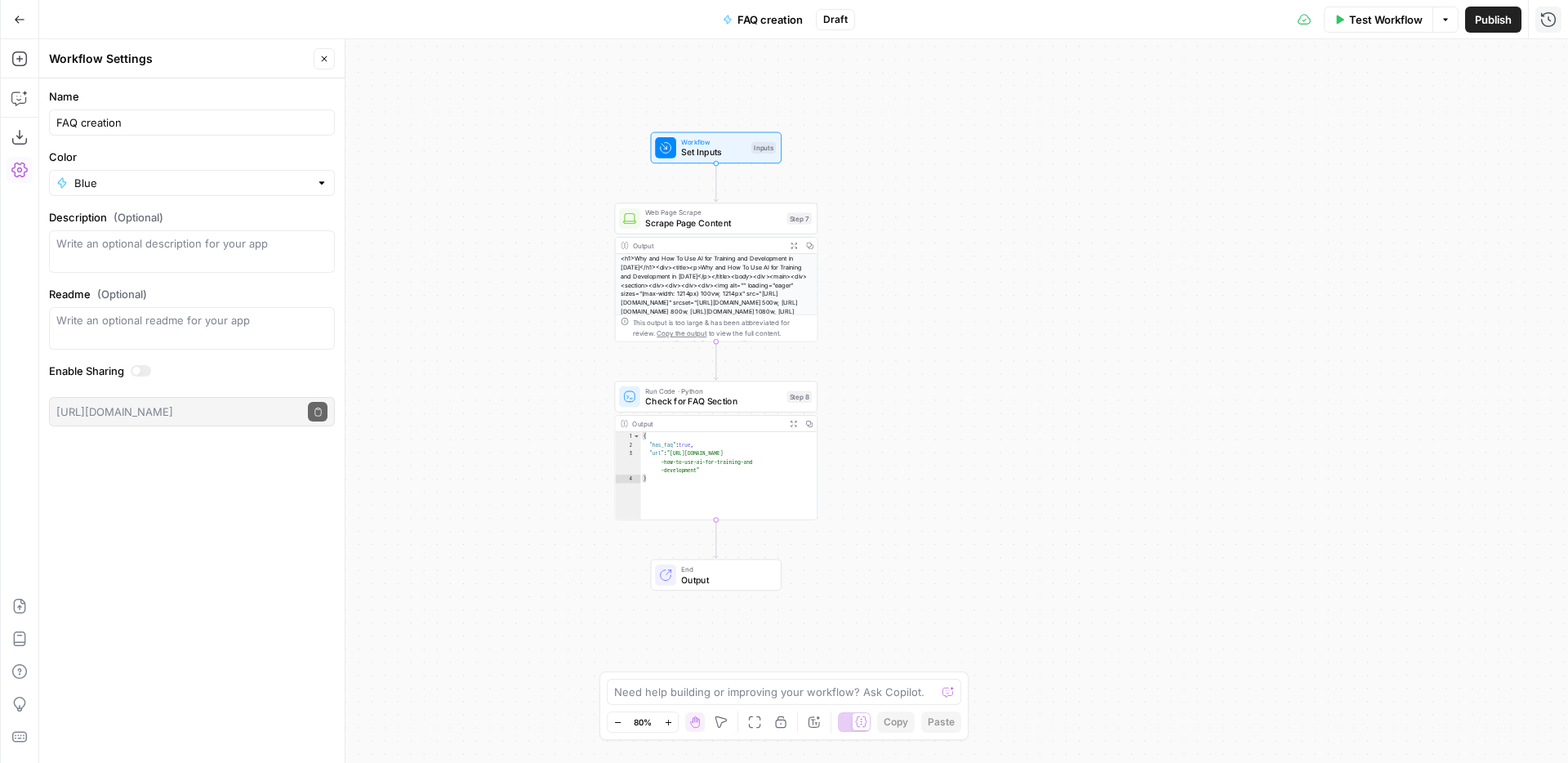 click on "Test Workflow Options Publish Run History" at bounding box center (1211, 19) 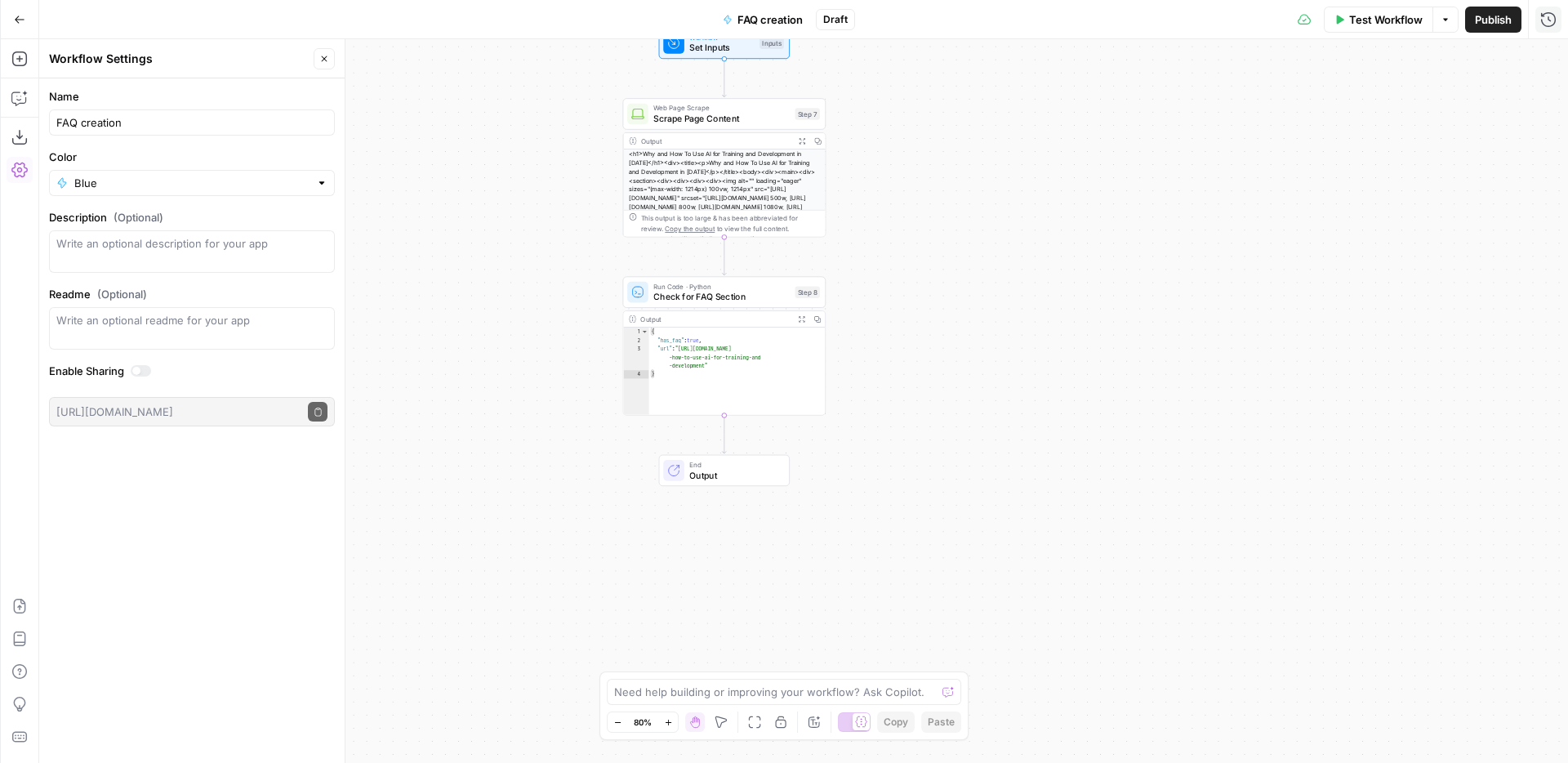 drag, startPoint x: 931, startPoint y: 337, endPoint x: 939, endPoint y: 232, distance: 105.30432 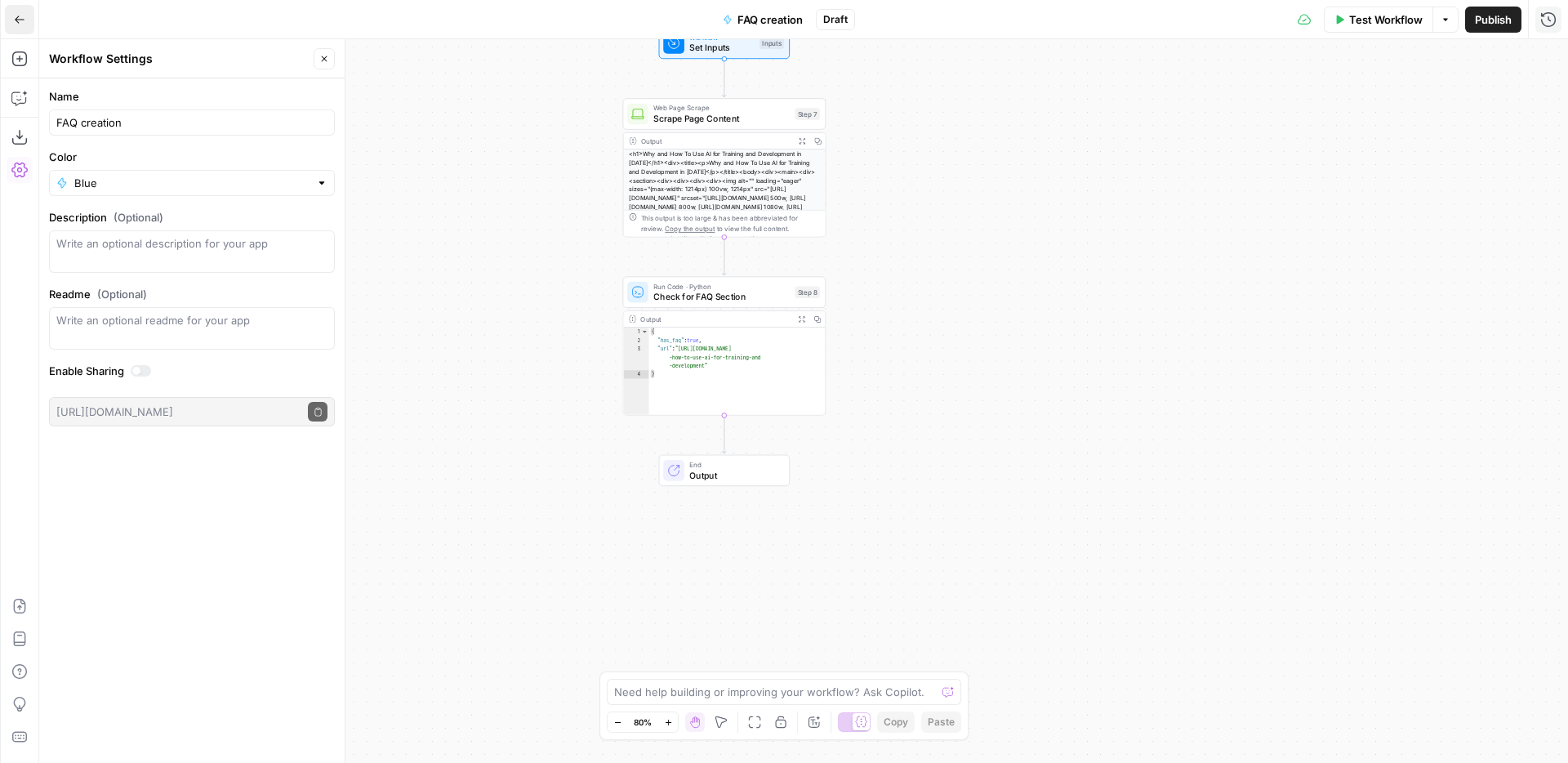 click 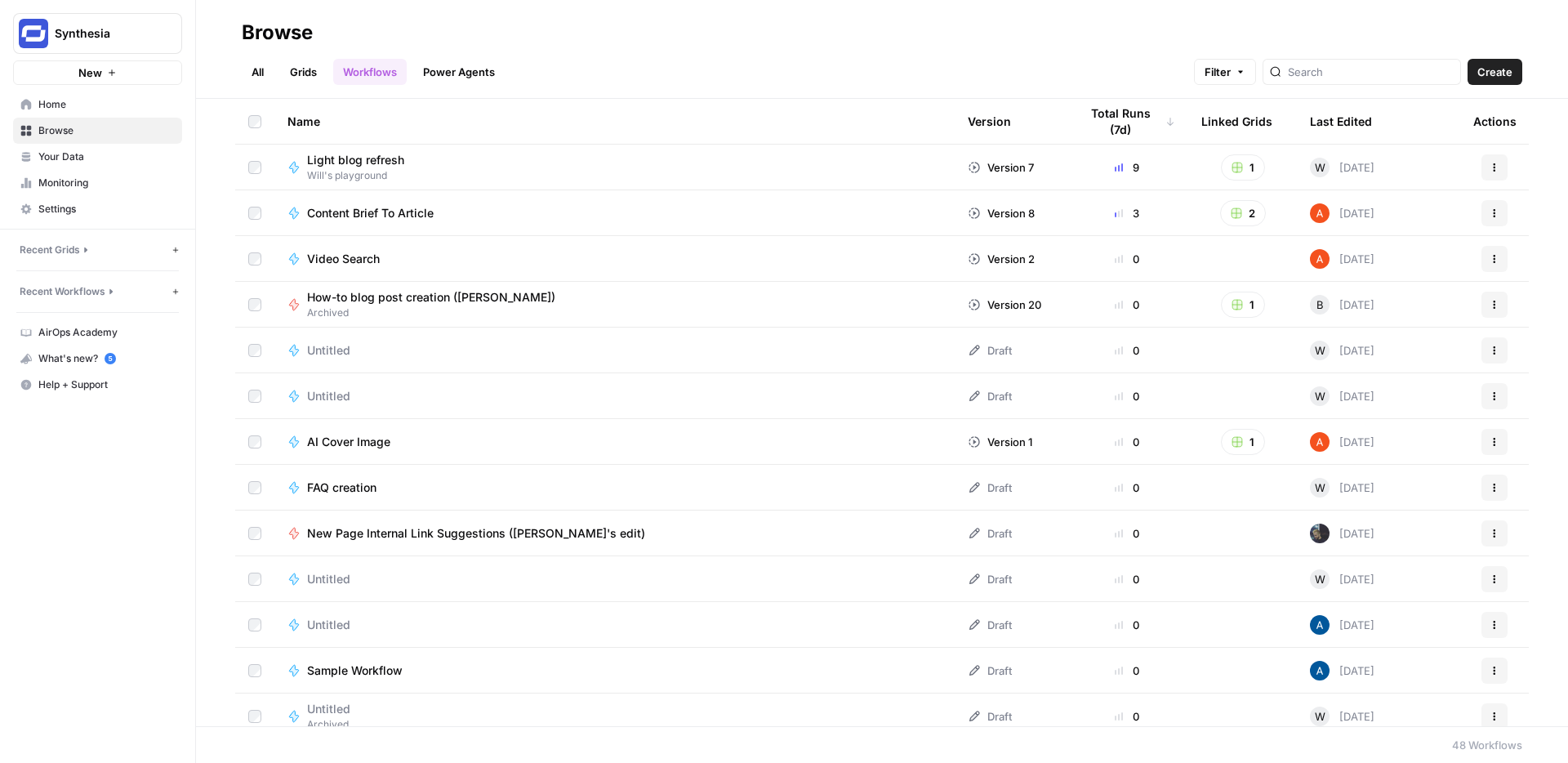 click on "FAQ creation" at bounding box center (341, 488) 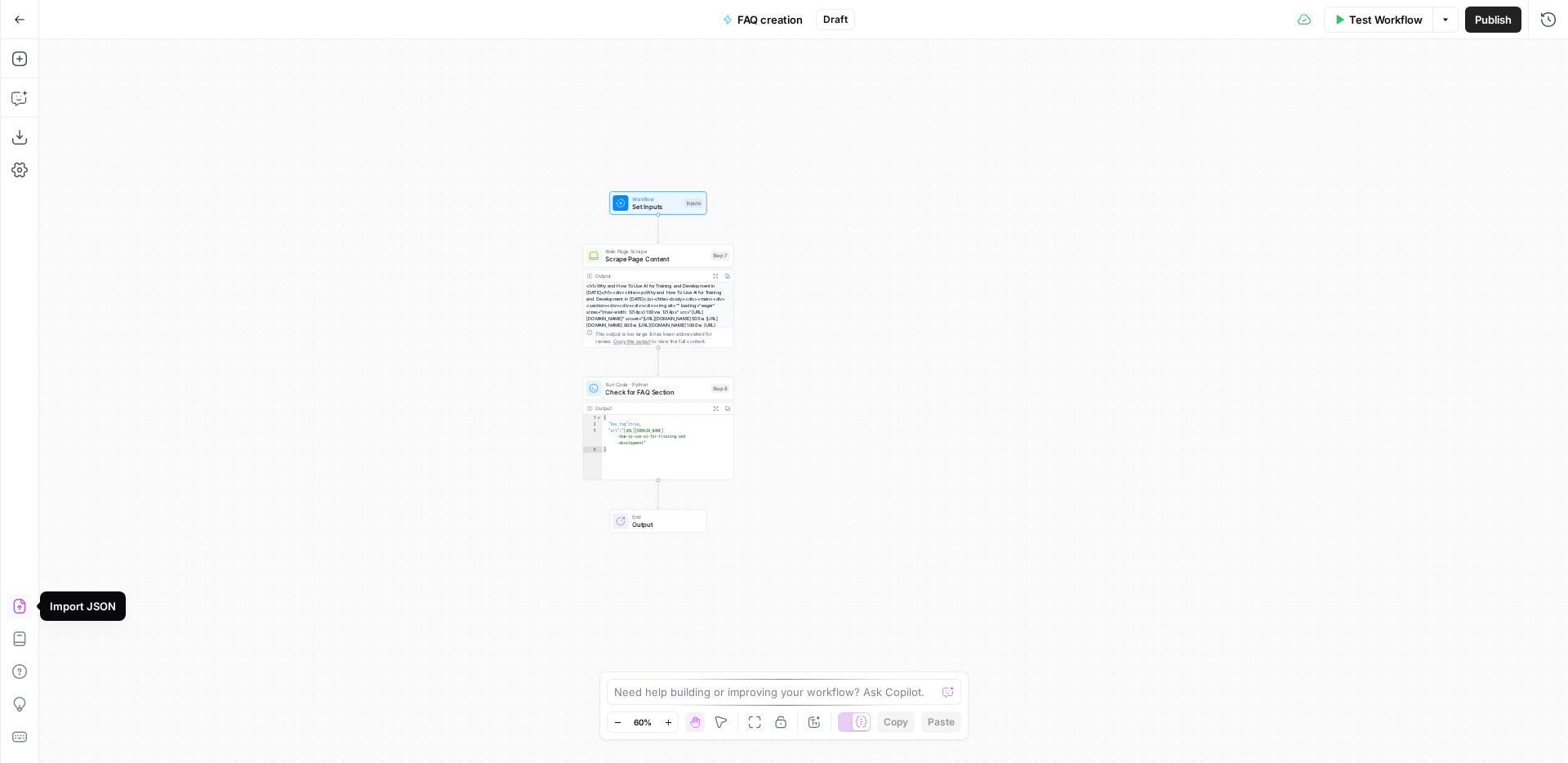 click 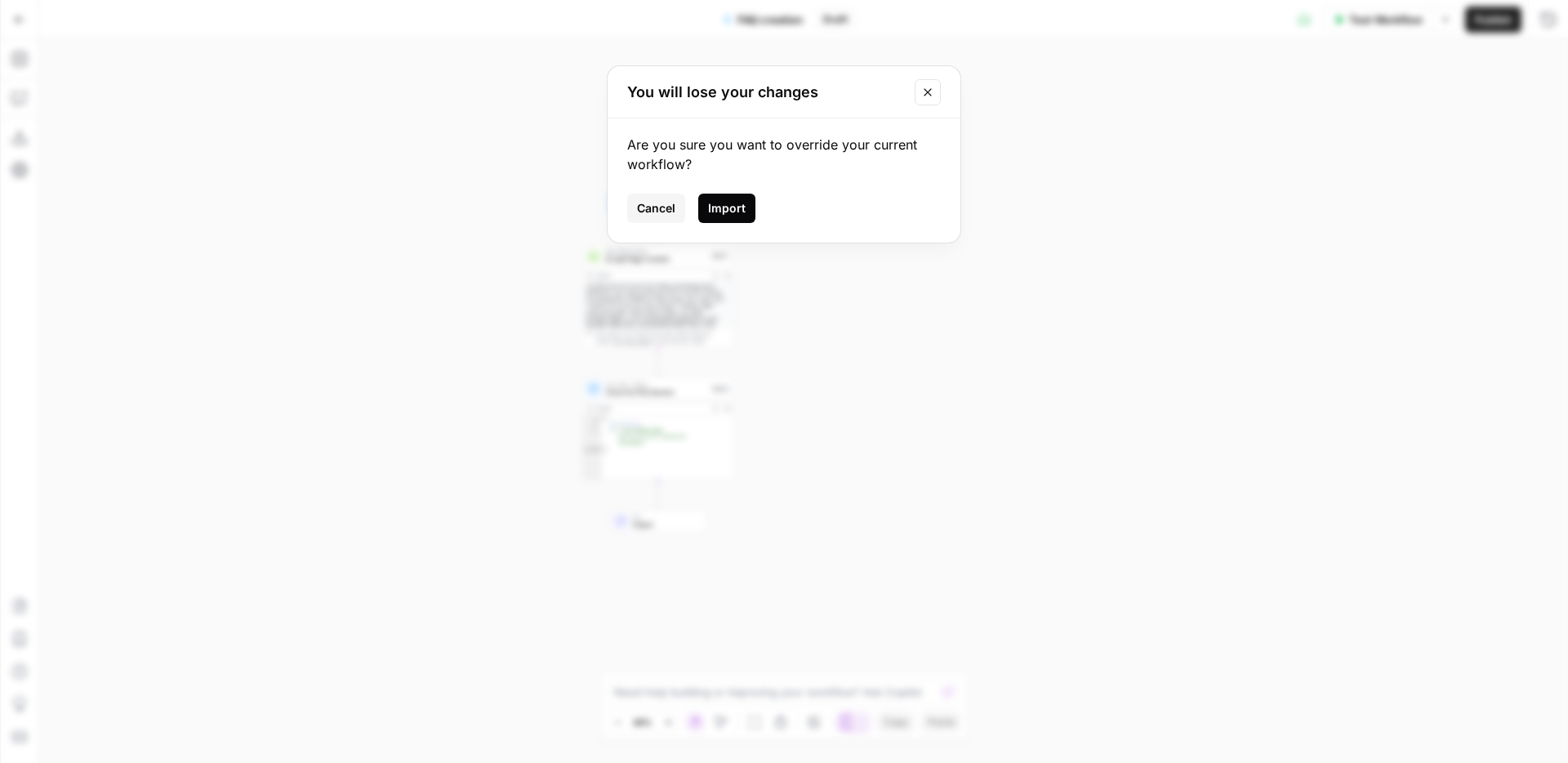 click on "Import" at bounding box center (727, 208) 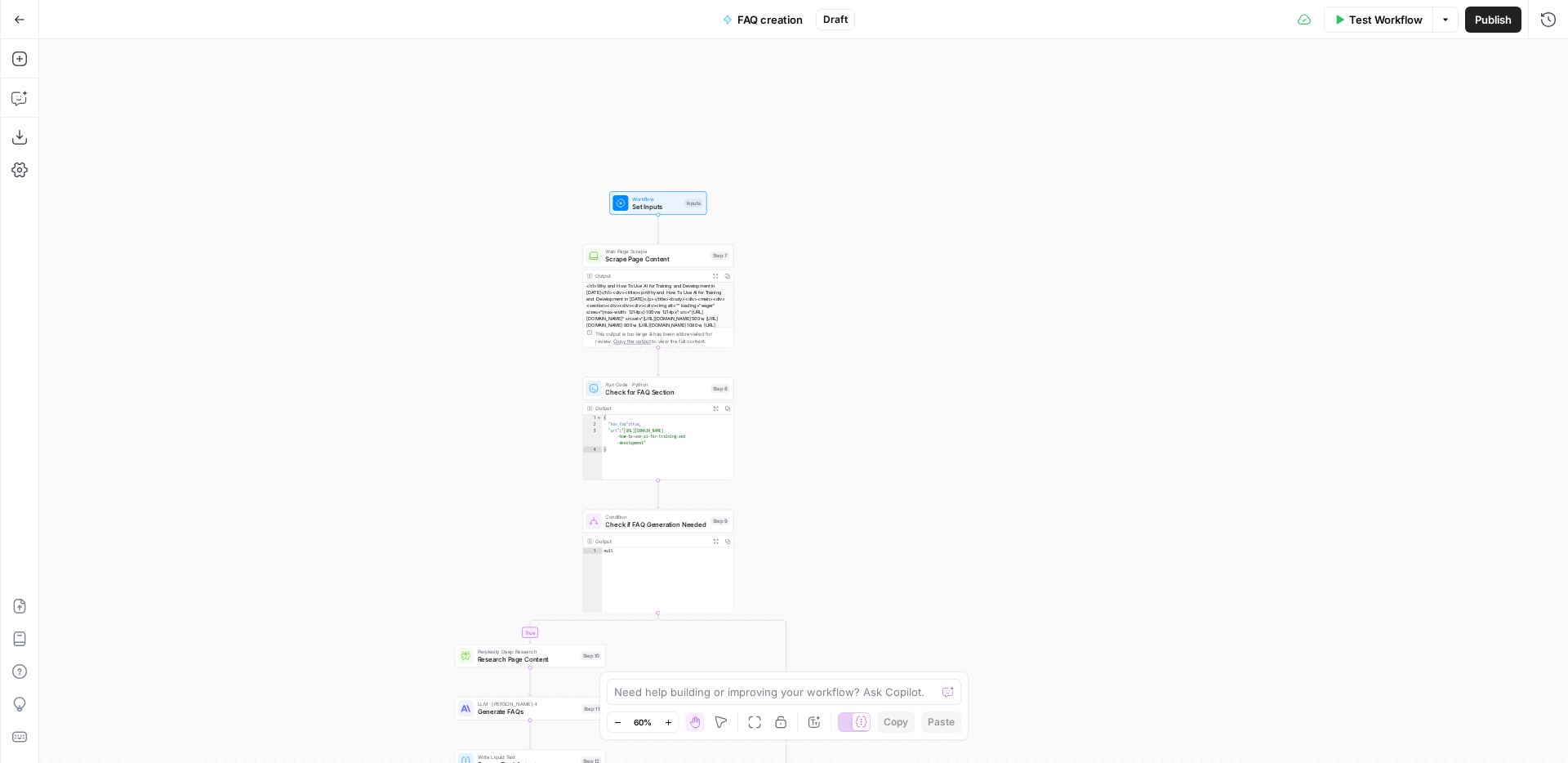 type 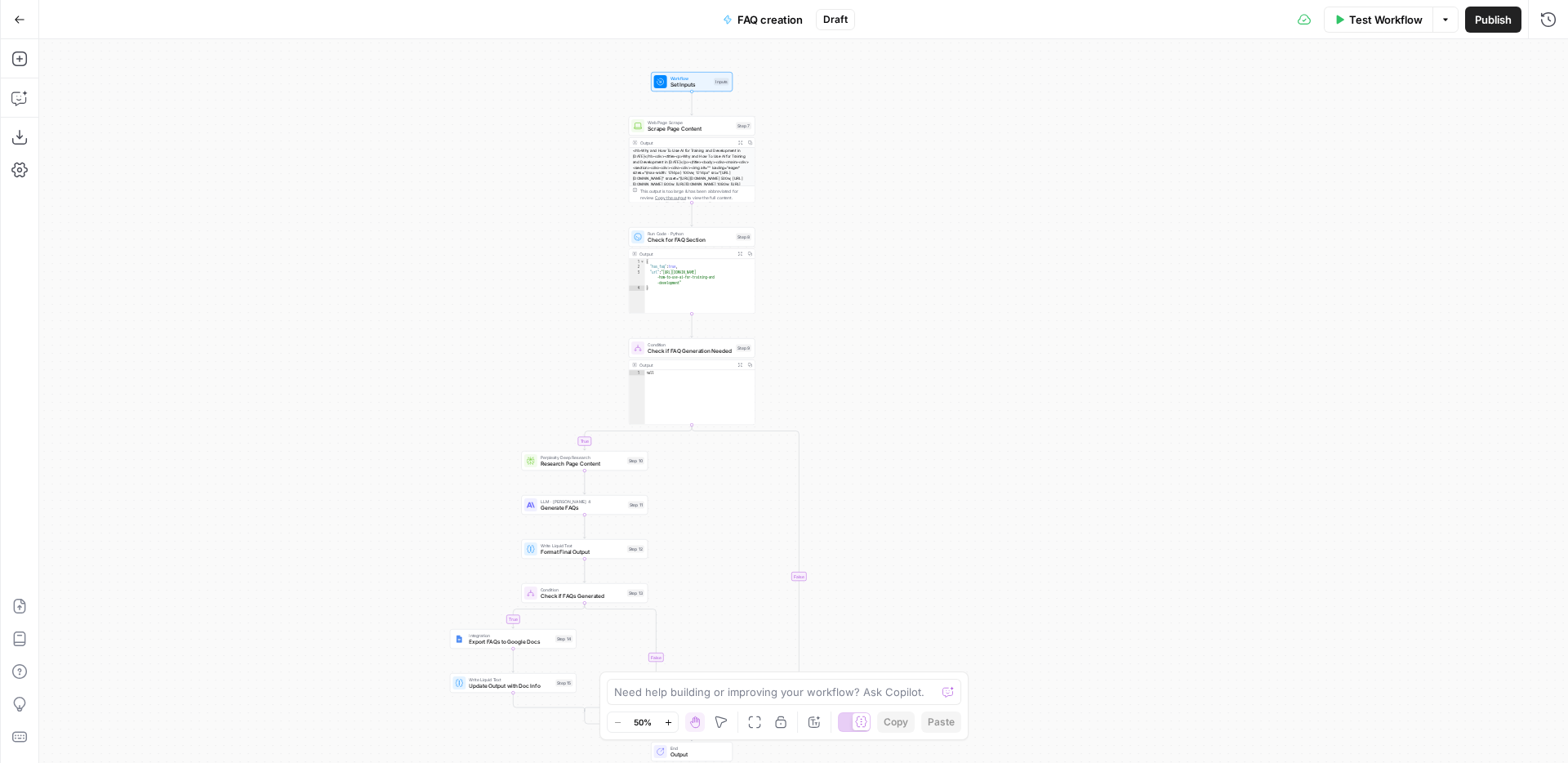 drag, startPoint x: 831, startPoint y: 411, endPoint x: 831, endPoint y: 264, distance: 147 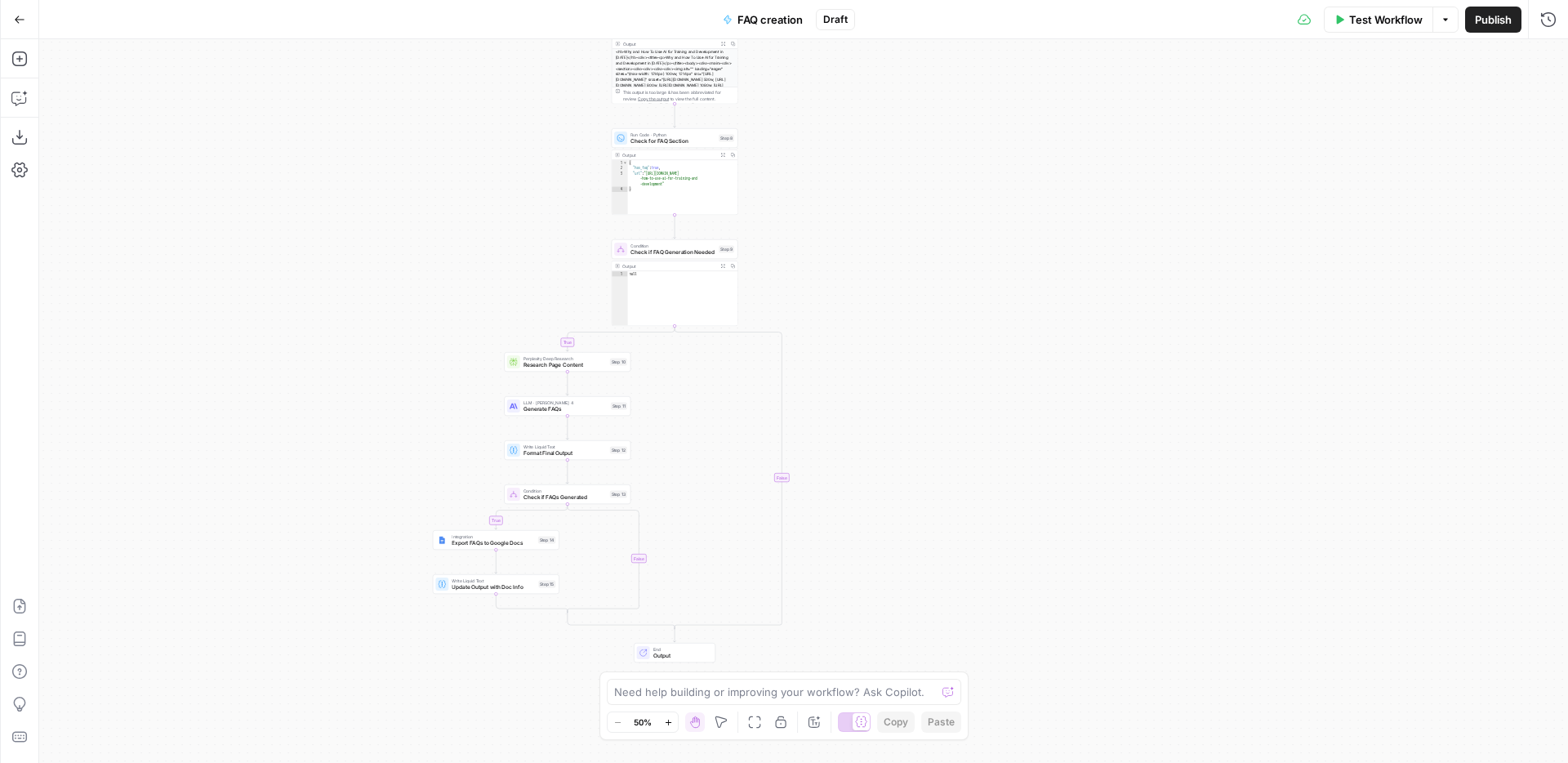 drag, startPoint x: 859, startPoint y: 489, endPoint x: 839, endPoint y: 364, distance: 126.58989 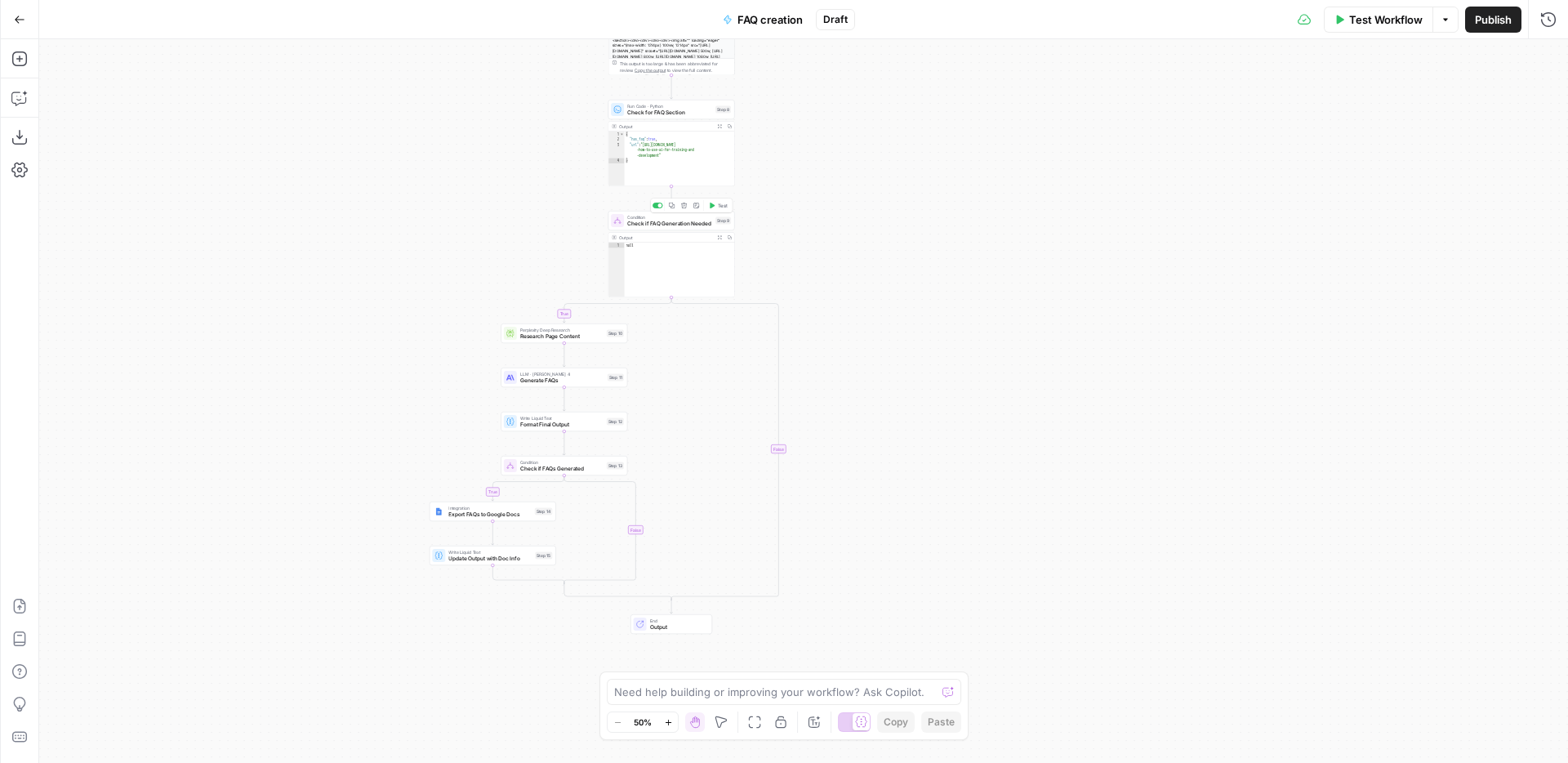 click on "Check if FAQ Generation Needed" at bounding box center (670, 224) 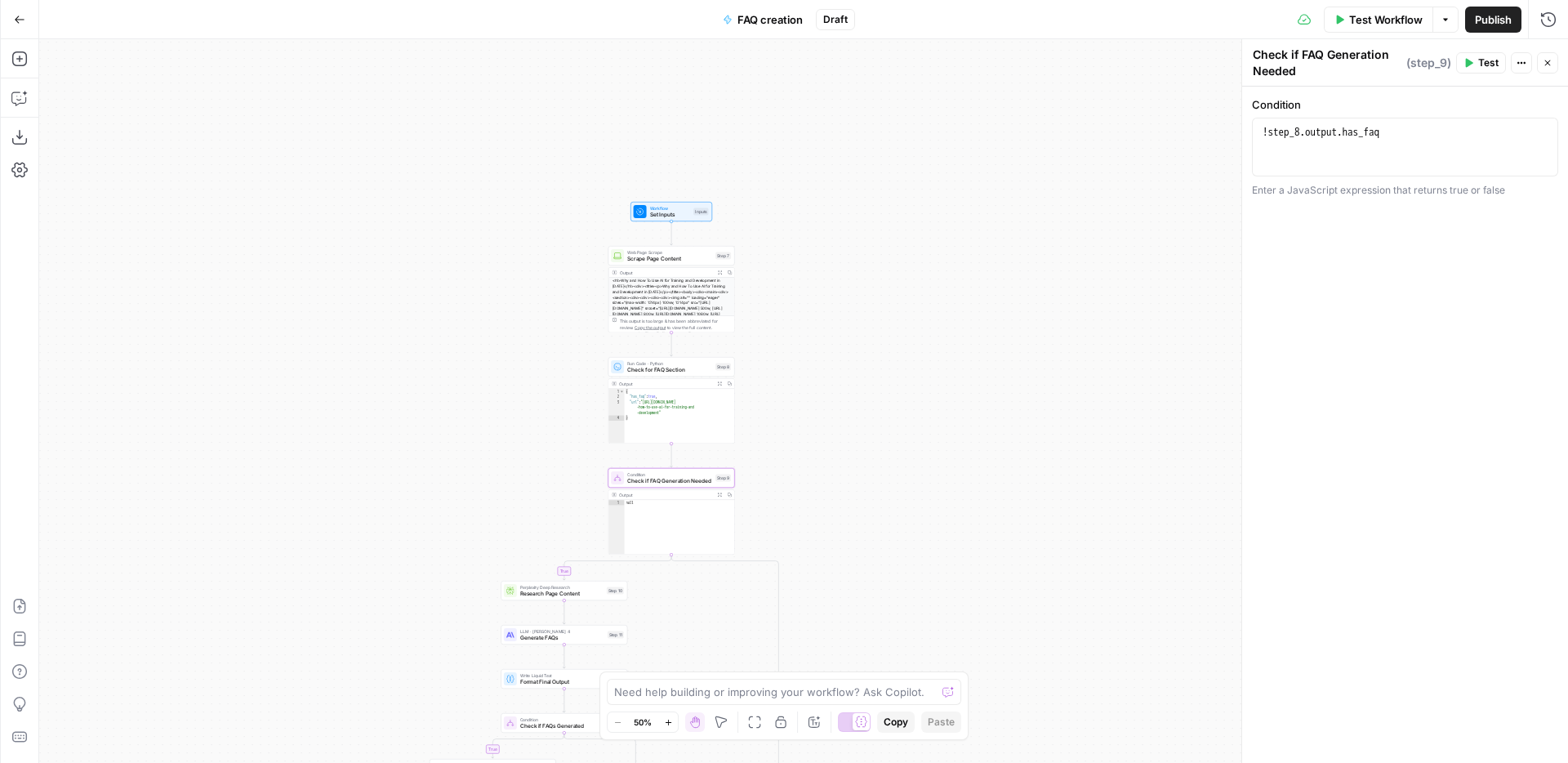 drag, startPoint x: 840, startPoint y: 143, endPoint x: 840, endPoint y: 404, distance: 261 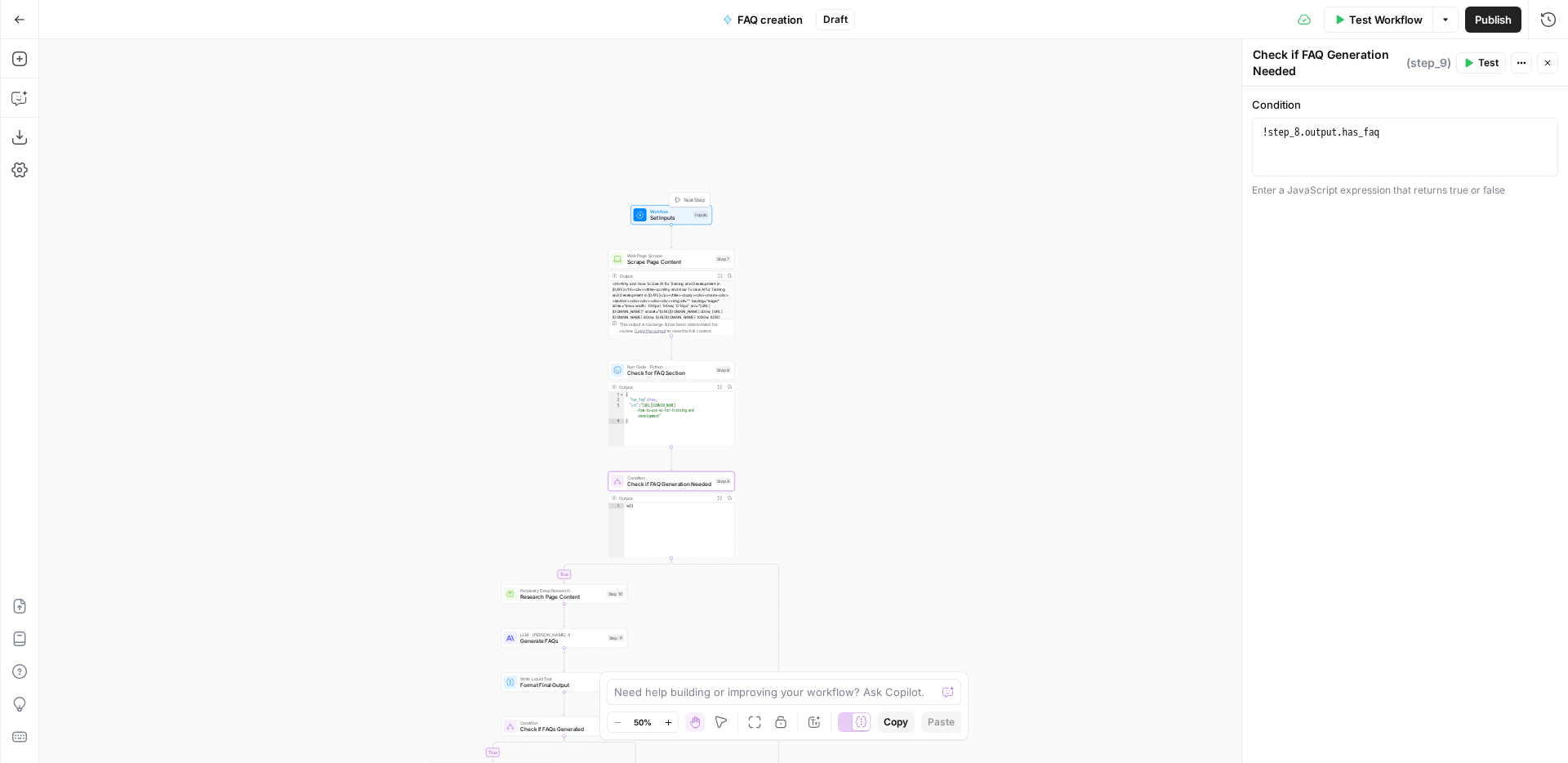 click on "Workflow" at bounding box center (670, 212) 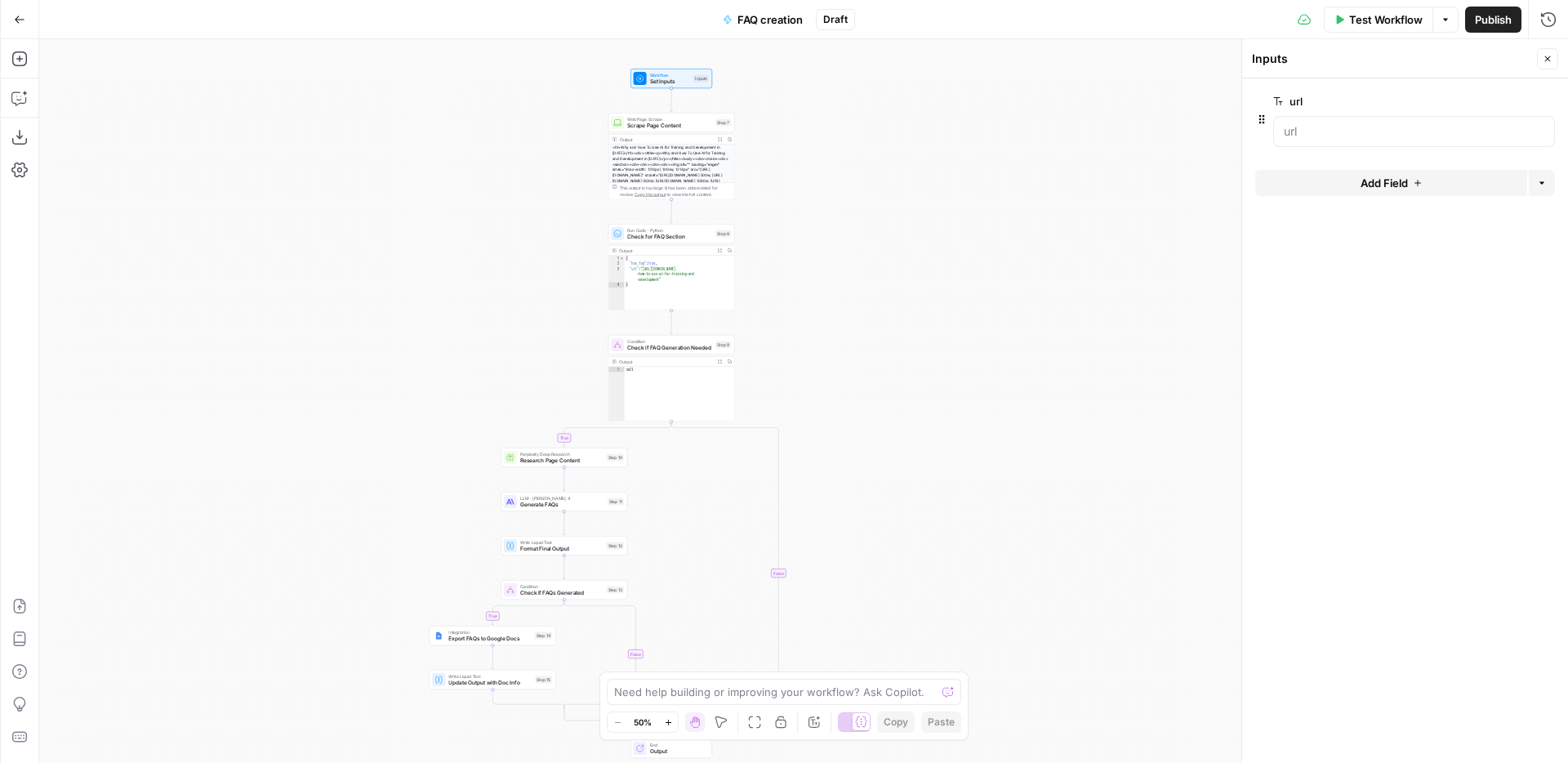 drag, startPoint x: 831, startPoint y: 377, endPoint x: 830, endPoint y: 136, distance: 241.0021 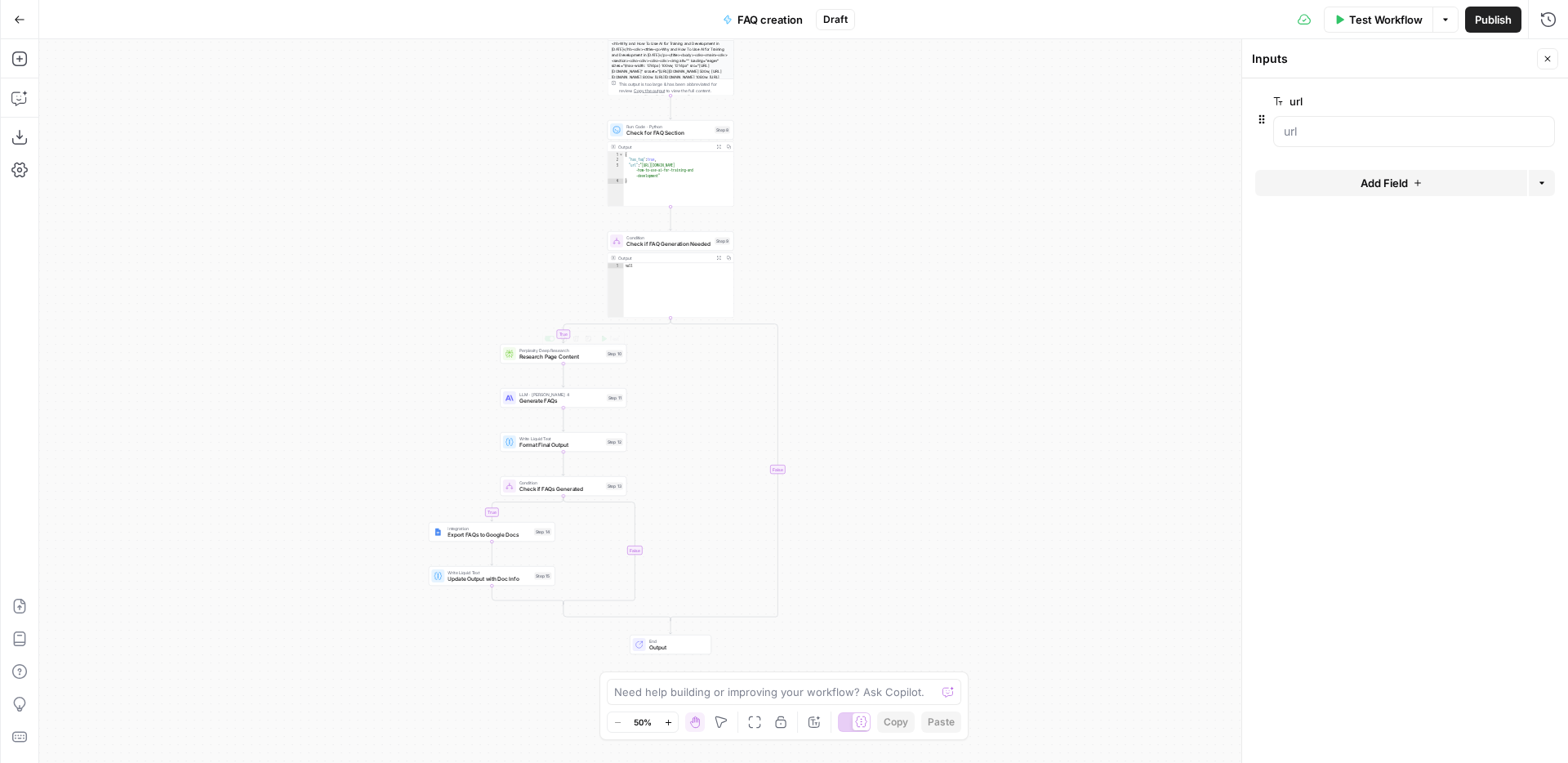 click on "Perplexity Deep Research Research Page Content Step 10 Copy step Delete step Add Note Test" at bounding box center [563, 354] 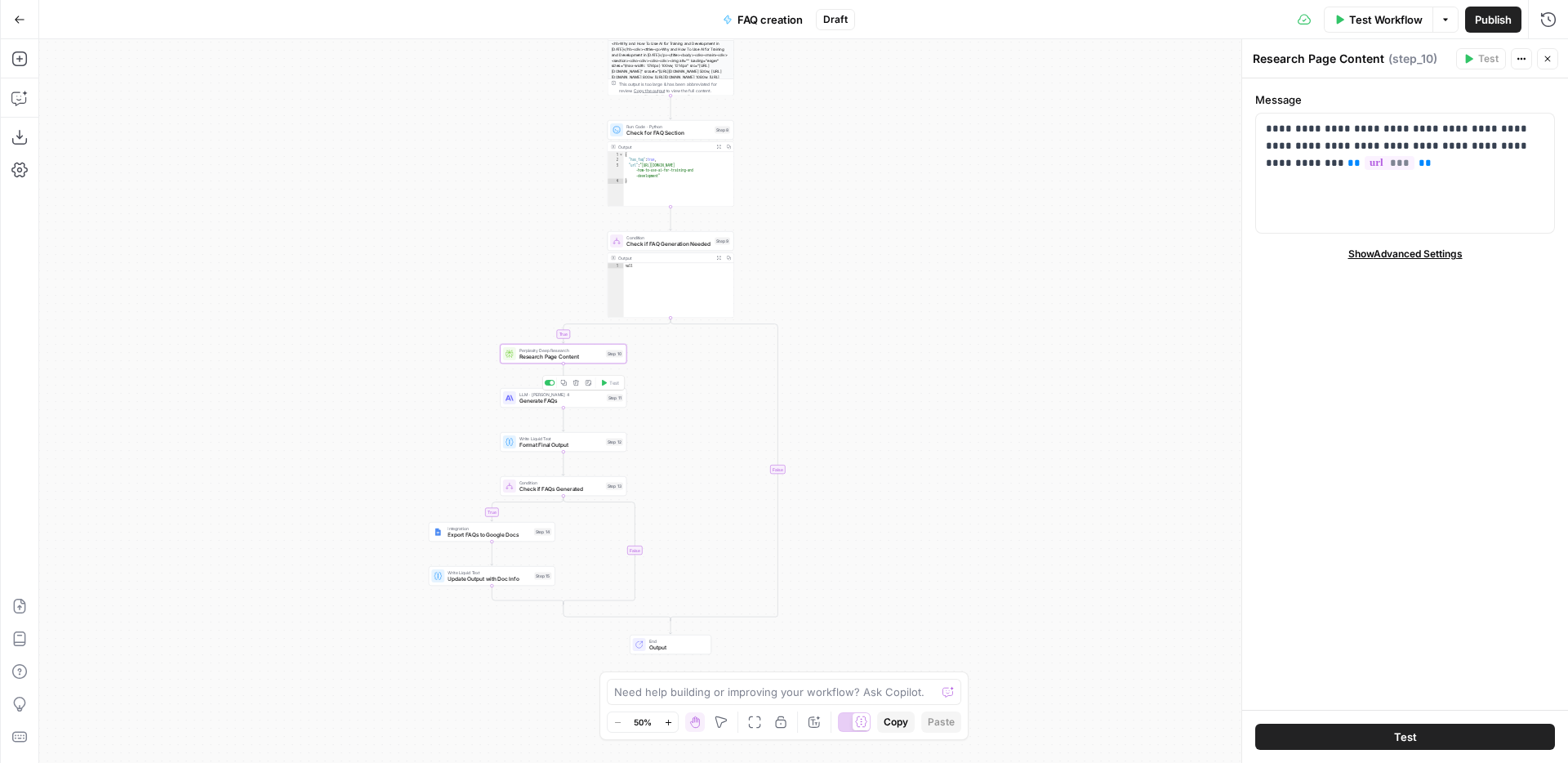 click on "Generate FAQs" at bounding box center [561, 401] 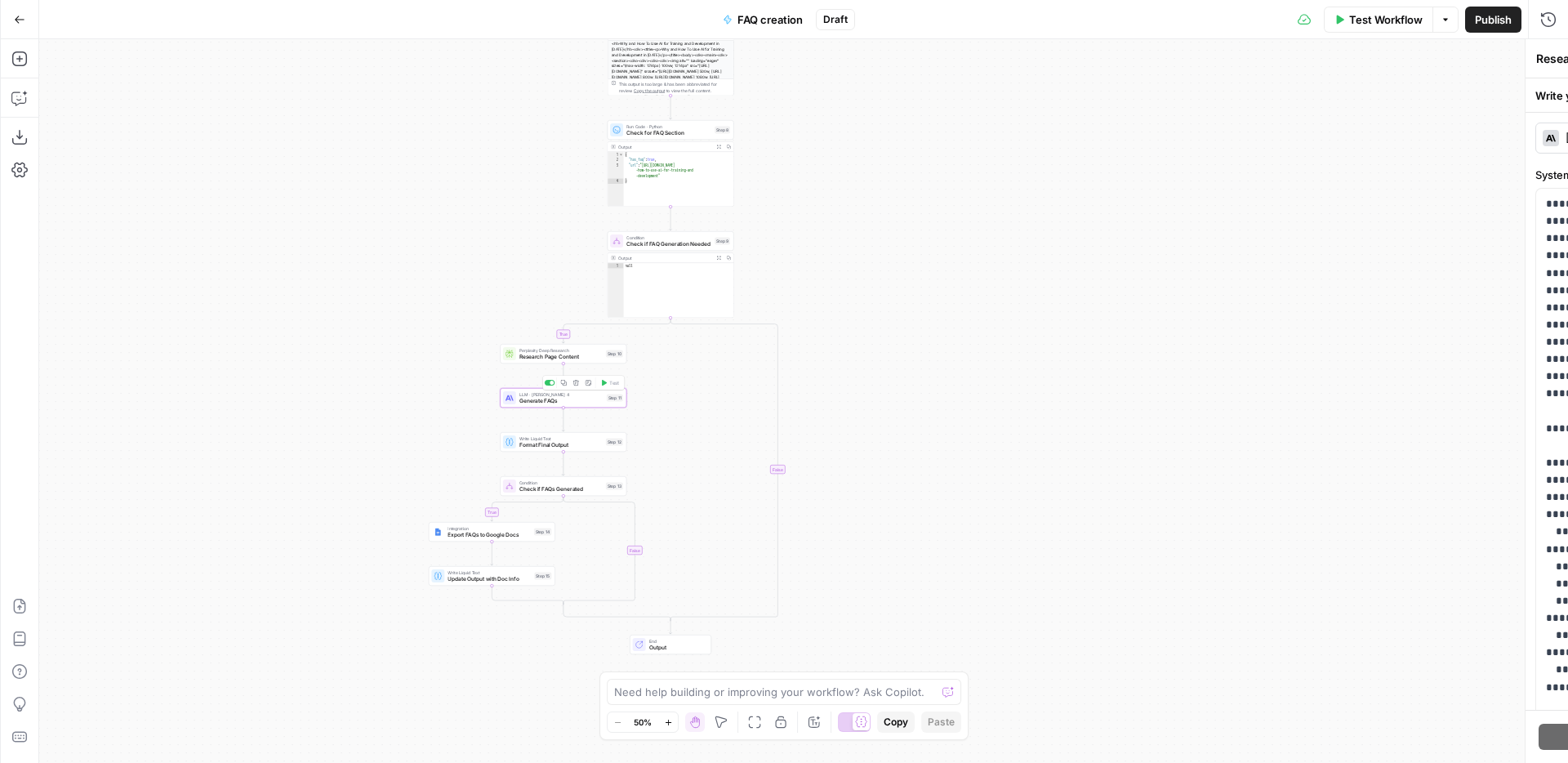type on "Generate FAQs" 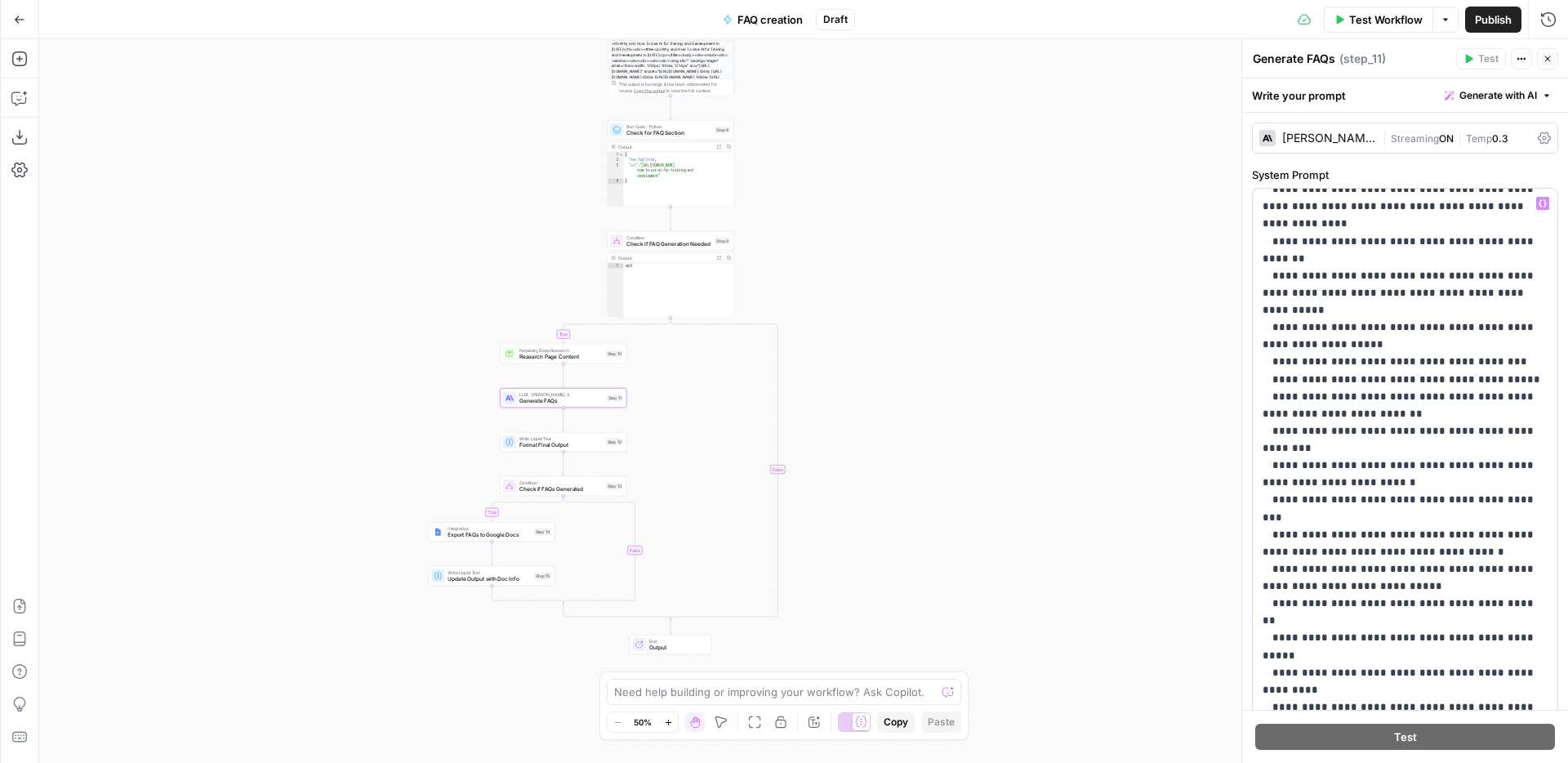 scroll, scrollTop: 1144, scrollLeft: 0, axis: vertical 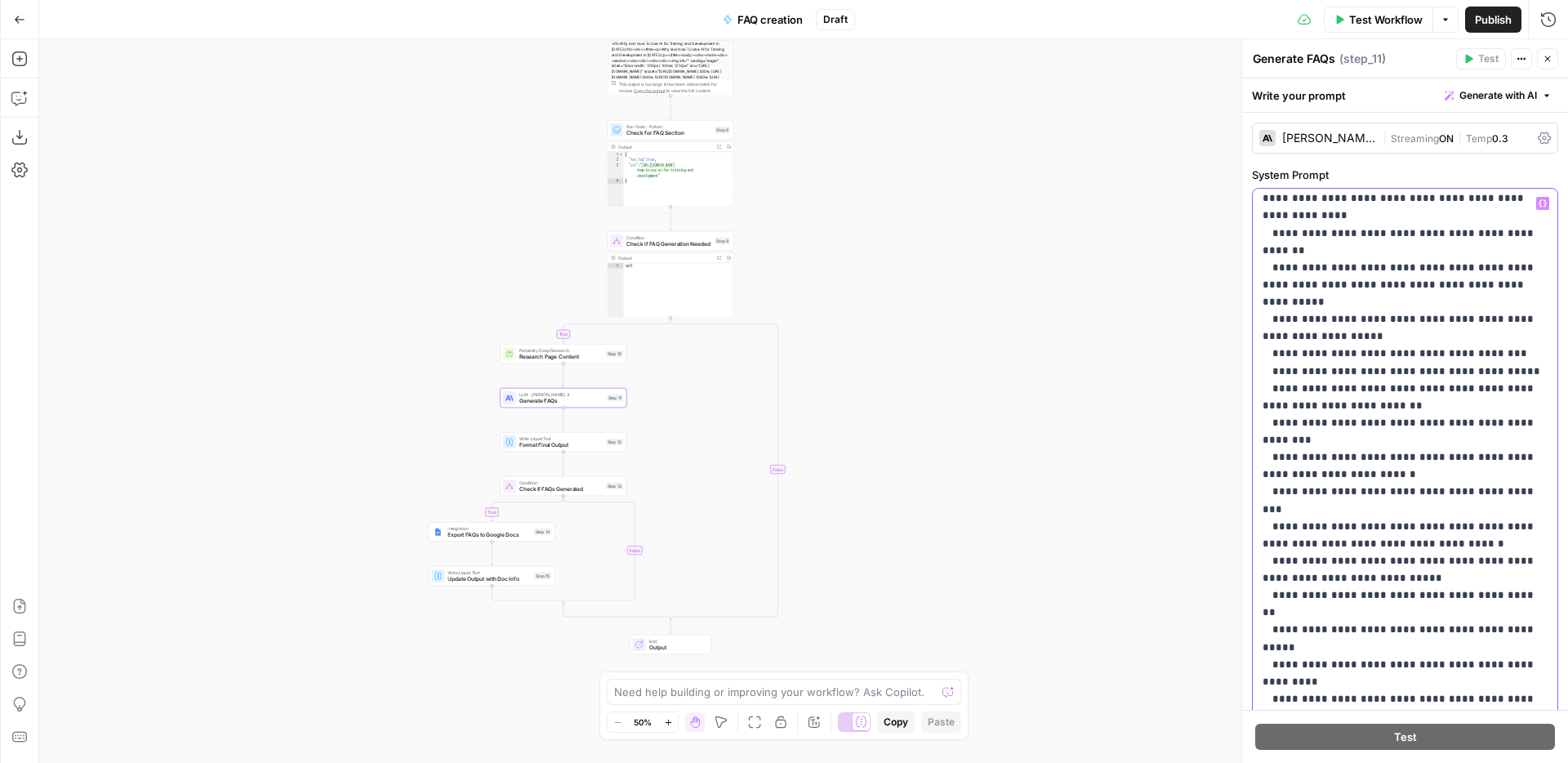 drag, startPoint x: 1470, startPoint y: 509, endPoint x: 1267, endPoint y: 493, distance: 203.62957 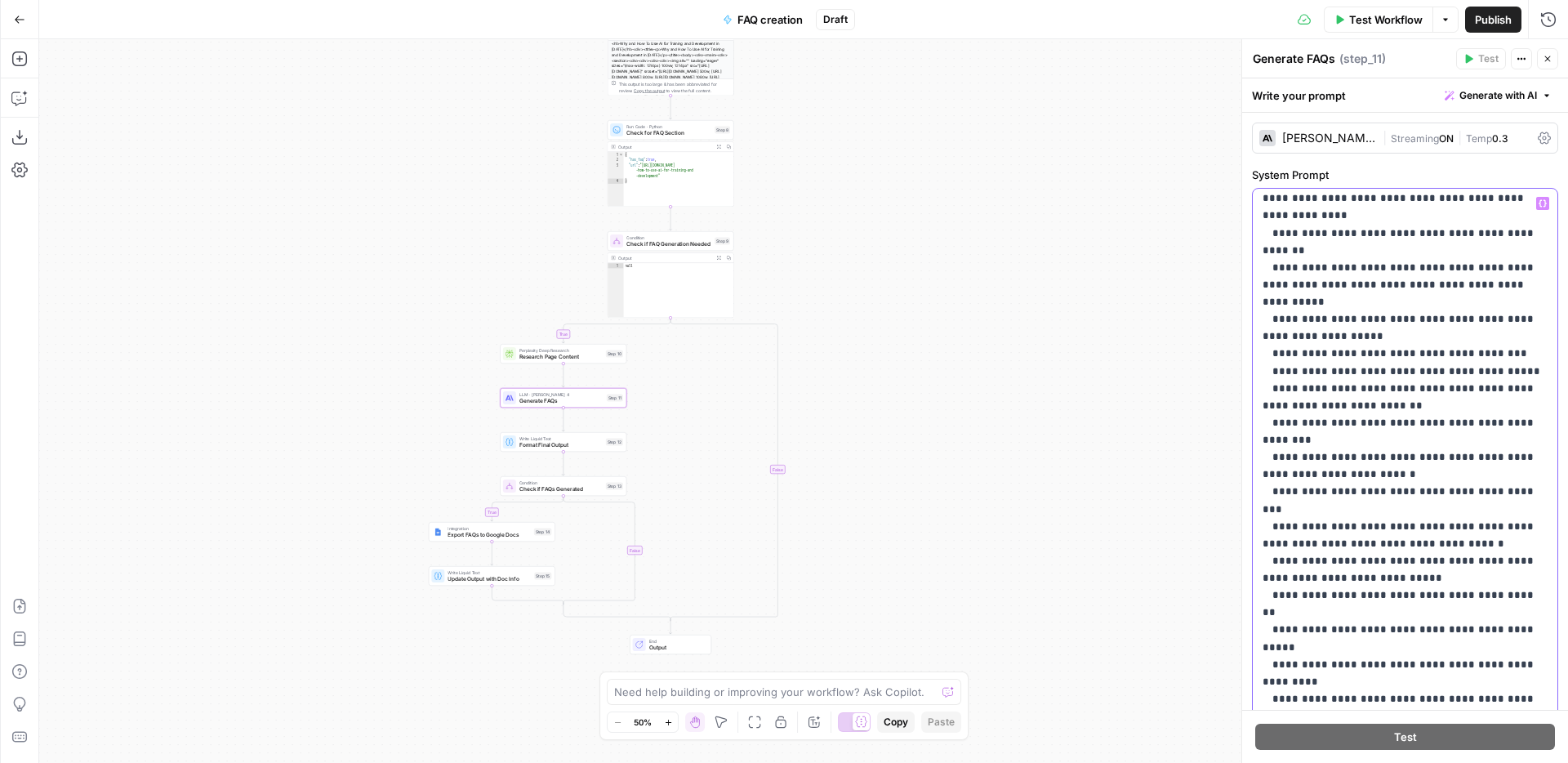 click on "**********" at bounding box center [1405, 190] 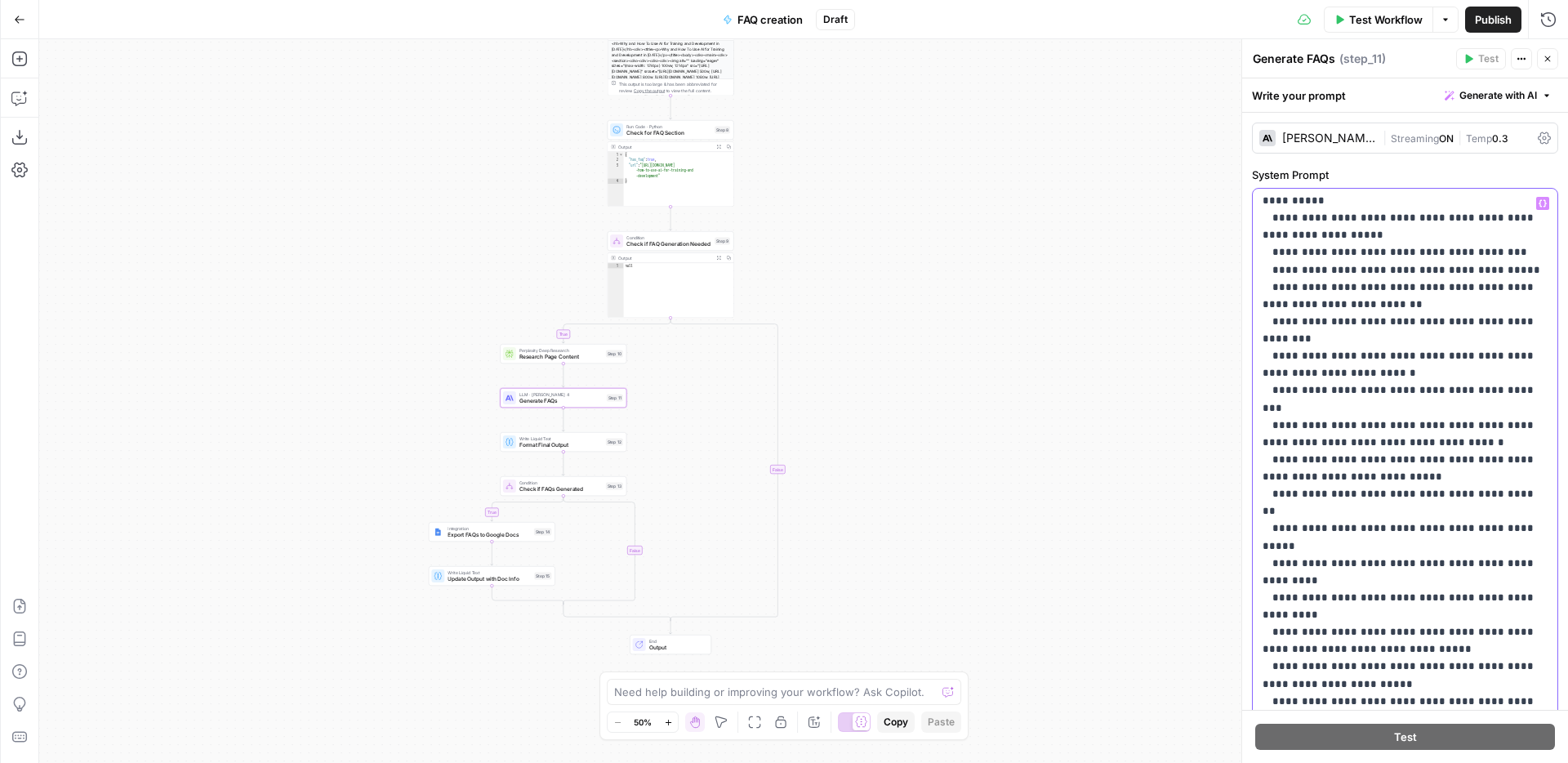 scroll, scrollTop: 1252, scrollLeft: 0, axis: vertical 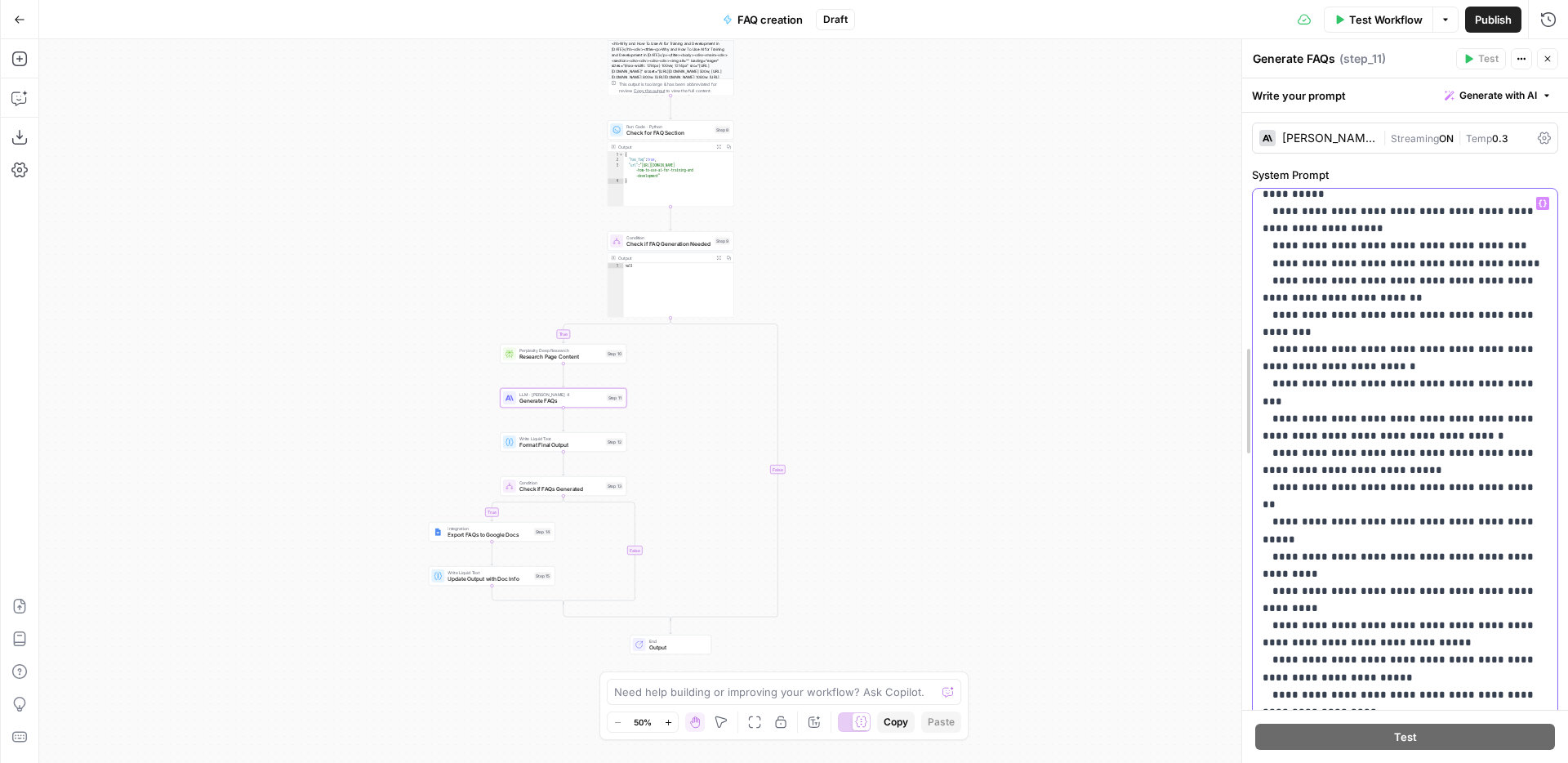 drag, startPoint x: 1318, startPoint y: 431, endPoint x: 1241, endPoint y: 422, distance: 77.52419 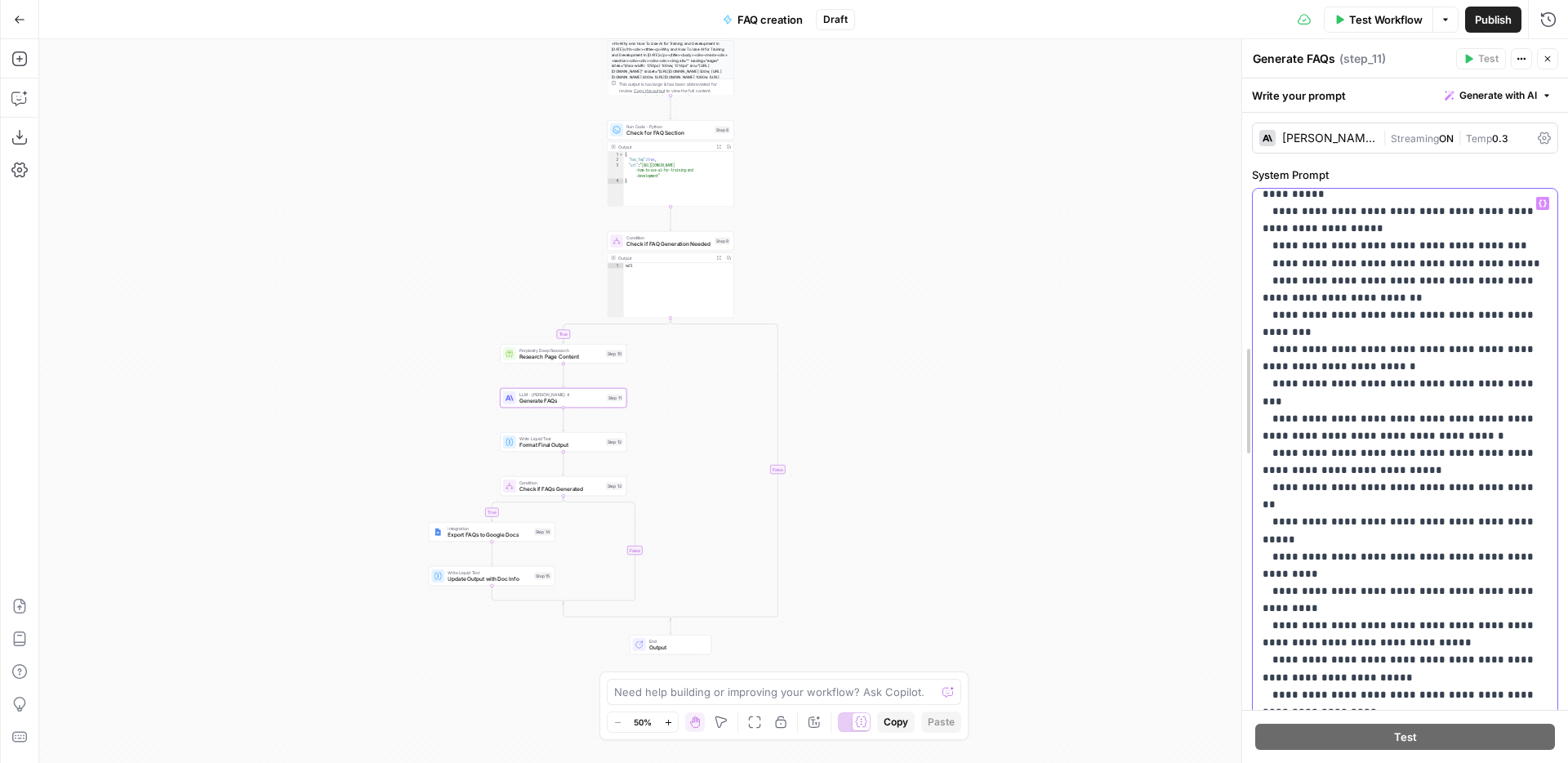 click on "**********" at bounding box center (1405, 401) 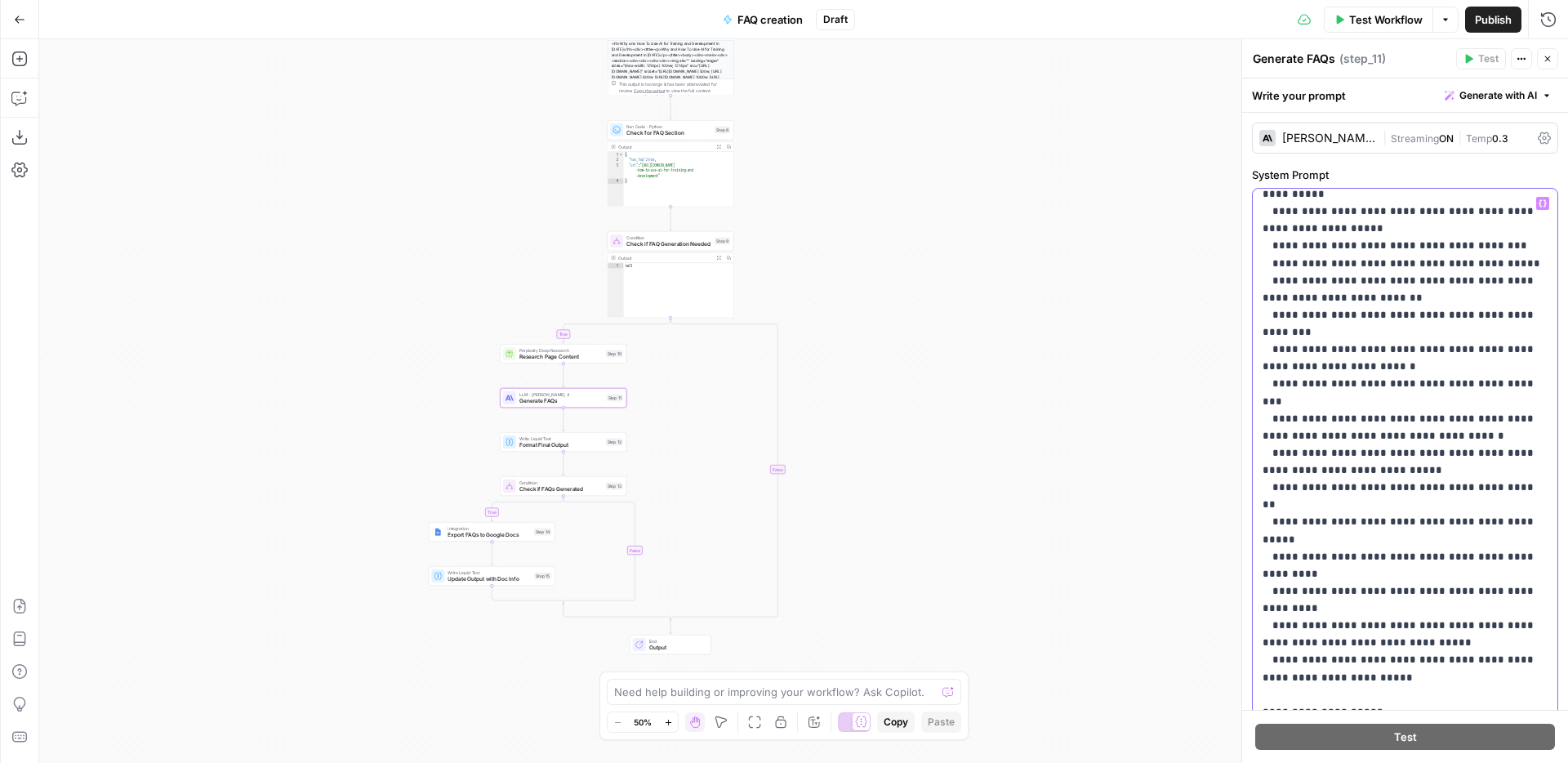 drag, startPoint x: 1526, startPoint y: 451, endPoint x: 1257, endPoint y: 455, distance: 269.02974 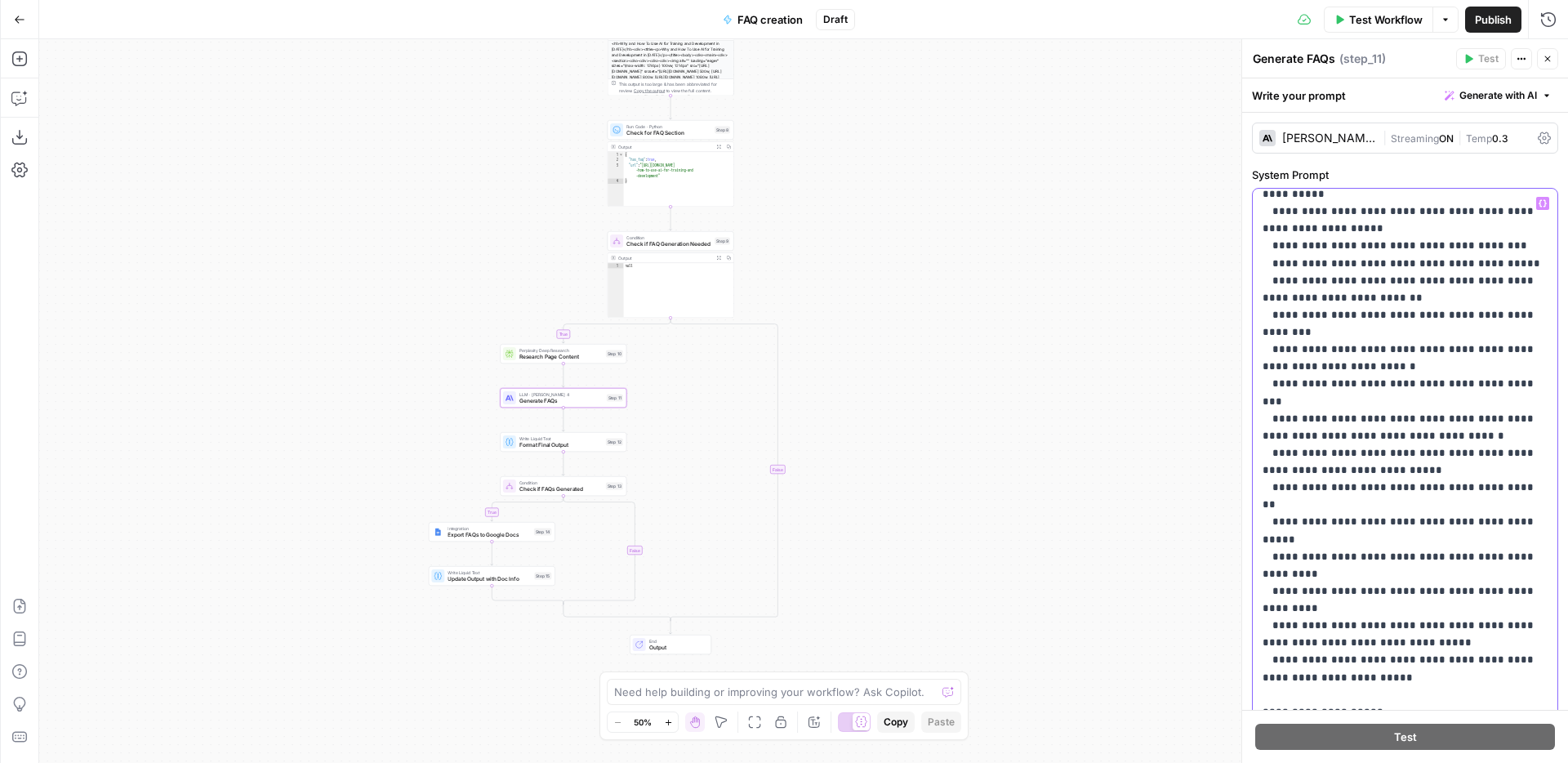 drag, startPoint x: 1320, startPoint y: 485, endPoint x: 1348, endPoint y: 486, distance: 28.017851 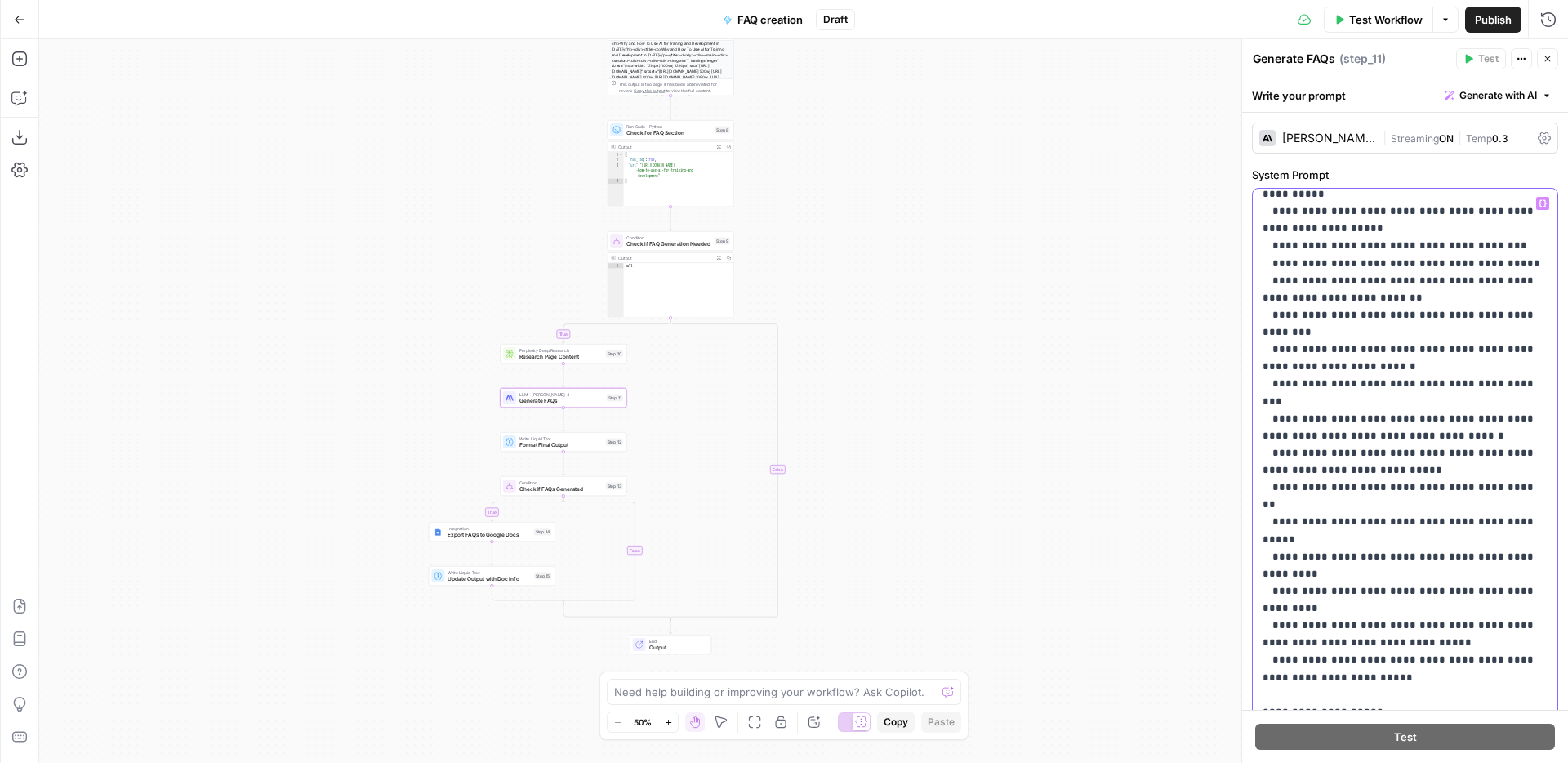 click on "**********" at bounding box center (1405, 38) 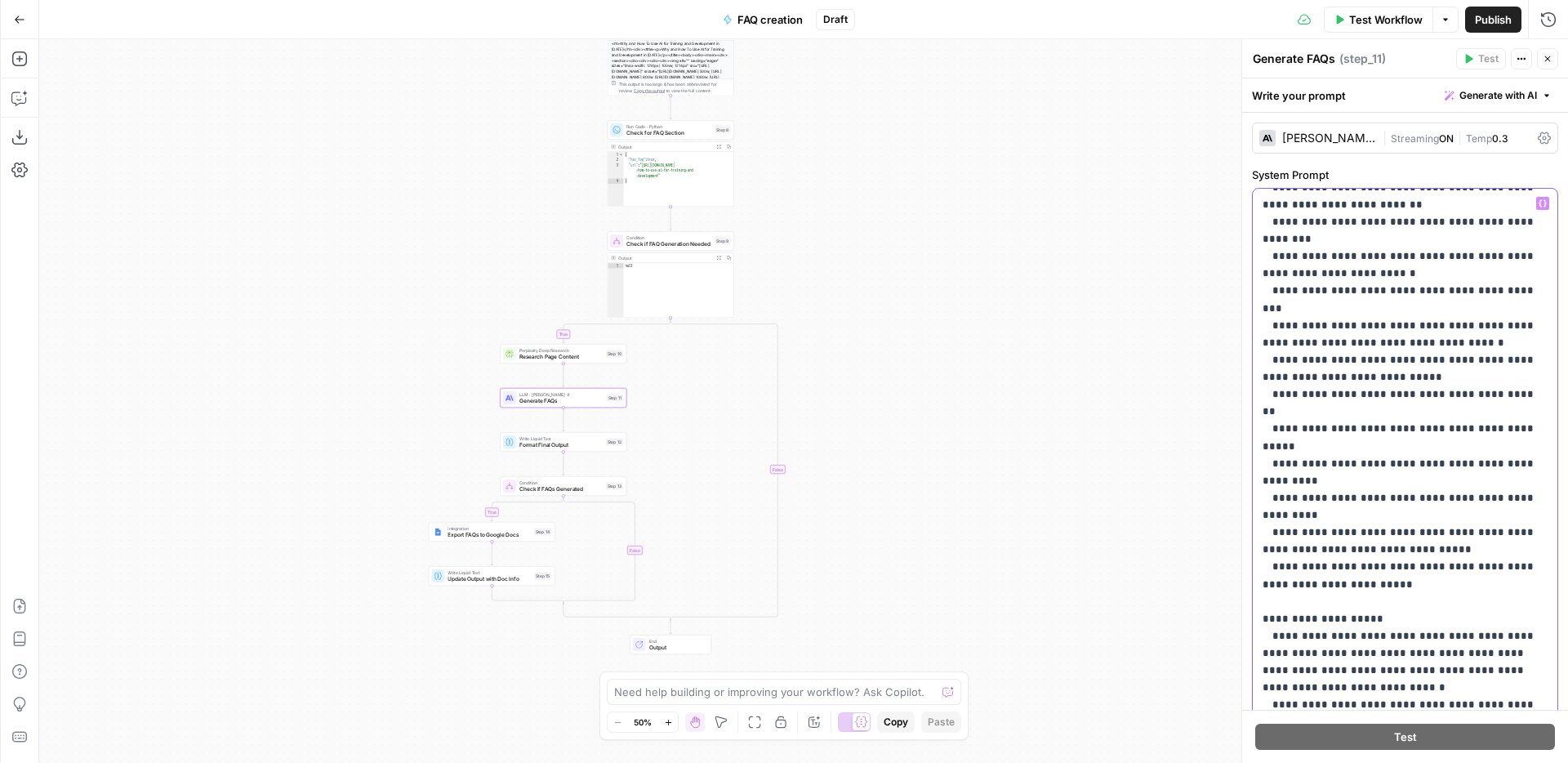 scroll, scrollTop: 1349, scrollLeft: 0, axis: vertical 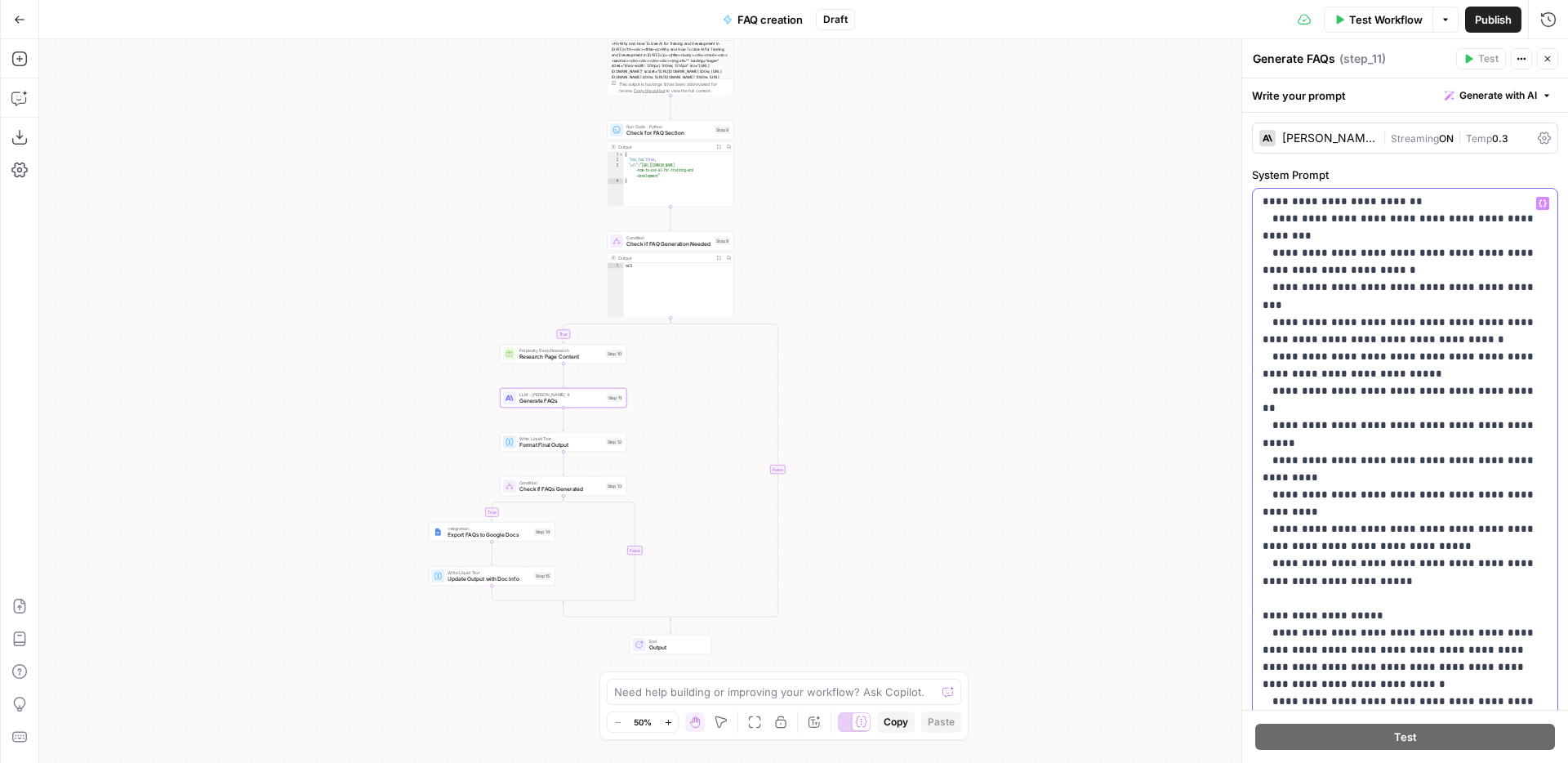 drag, startPoint x: 1274, startPoint y: 404, endPoint x: 1352, endPoint y: 484, distance: 111.73182 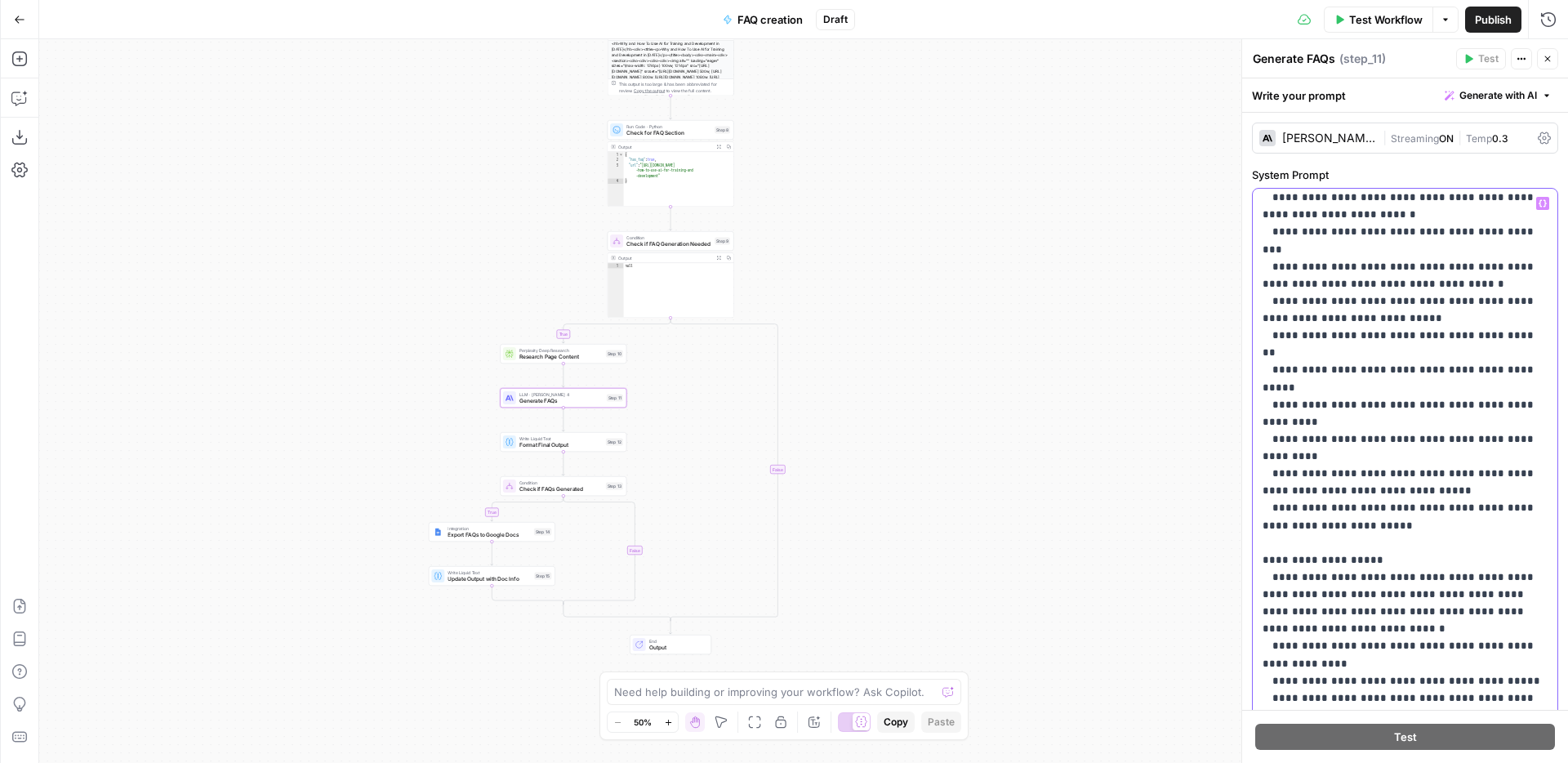 scroll, scrollTop: 1416, scrollLeft: 0, axis: vertical 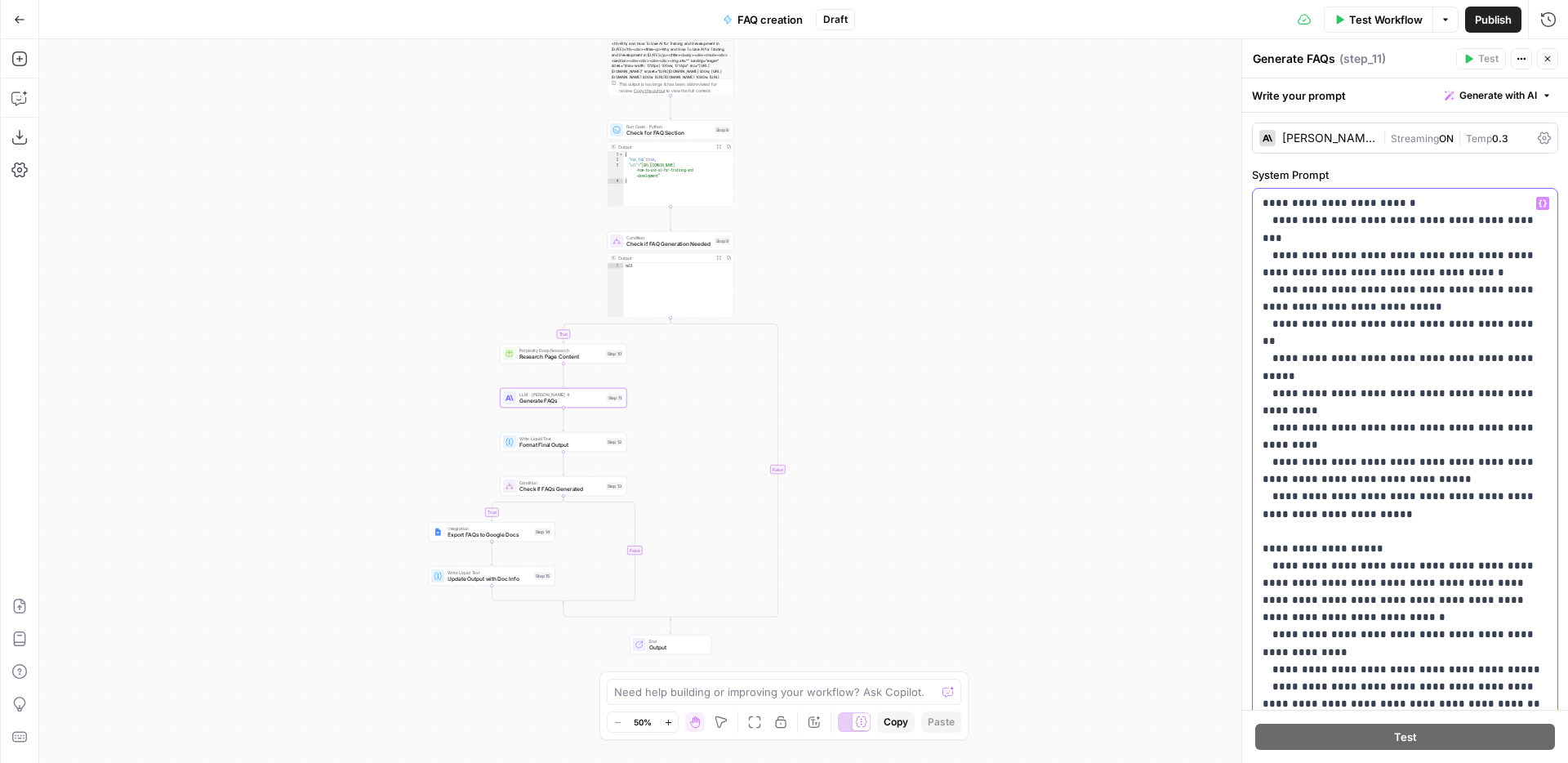 click on "**********" at bounding box center (1405, -133) 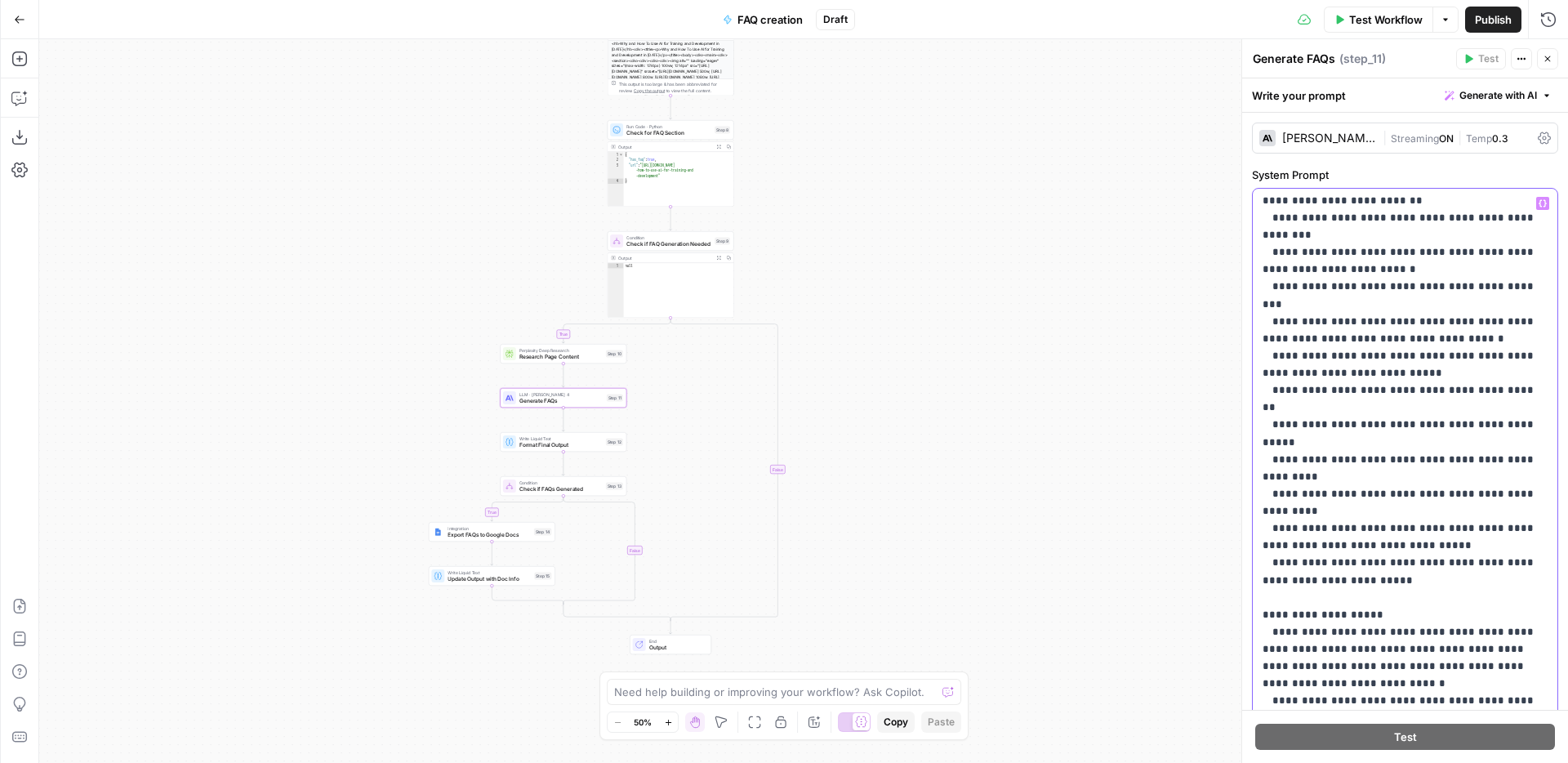 scroll, scrollTop: 1332, scrollLeft: 0, axis: vertical 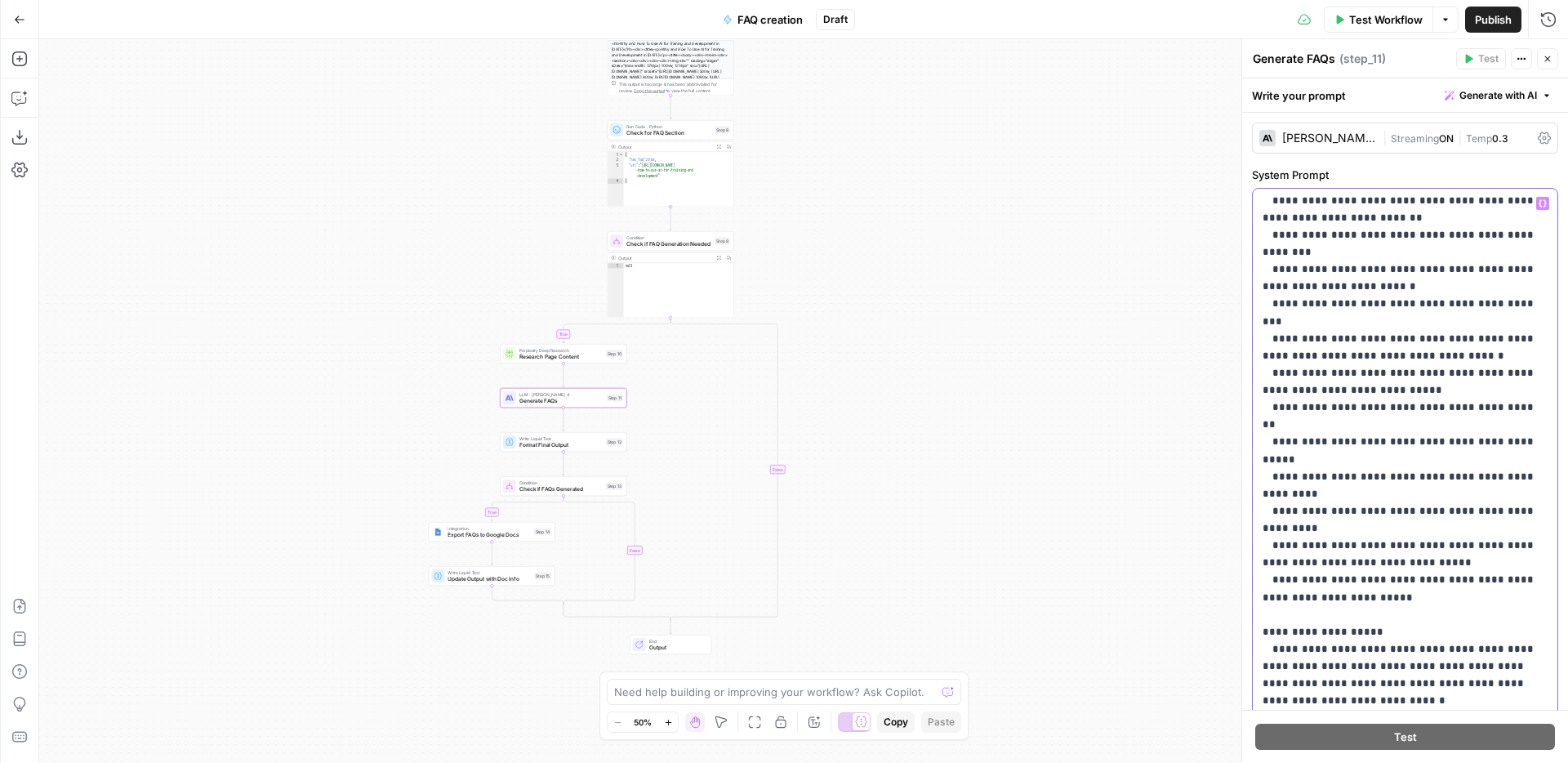 drag, startPoint x: 1530, startPoint y: 440, endPoint x: 1451, endPoint y: 422, distance: 81.024688 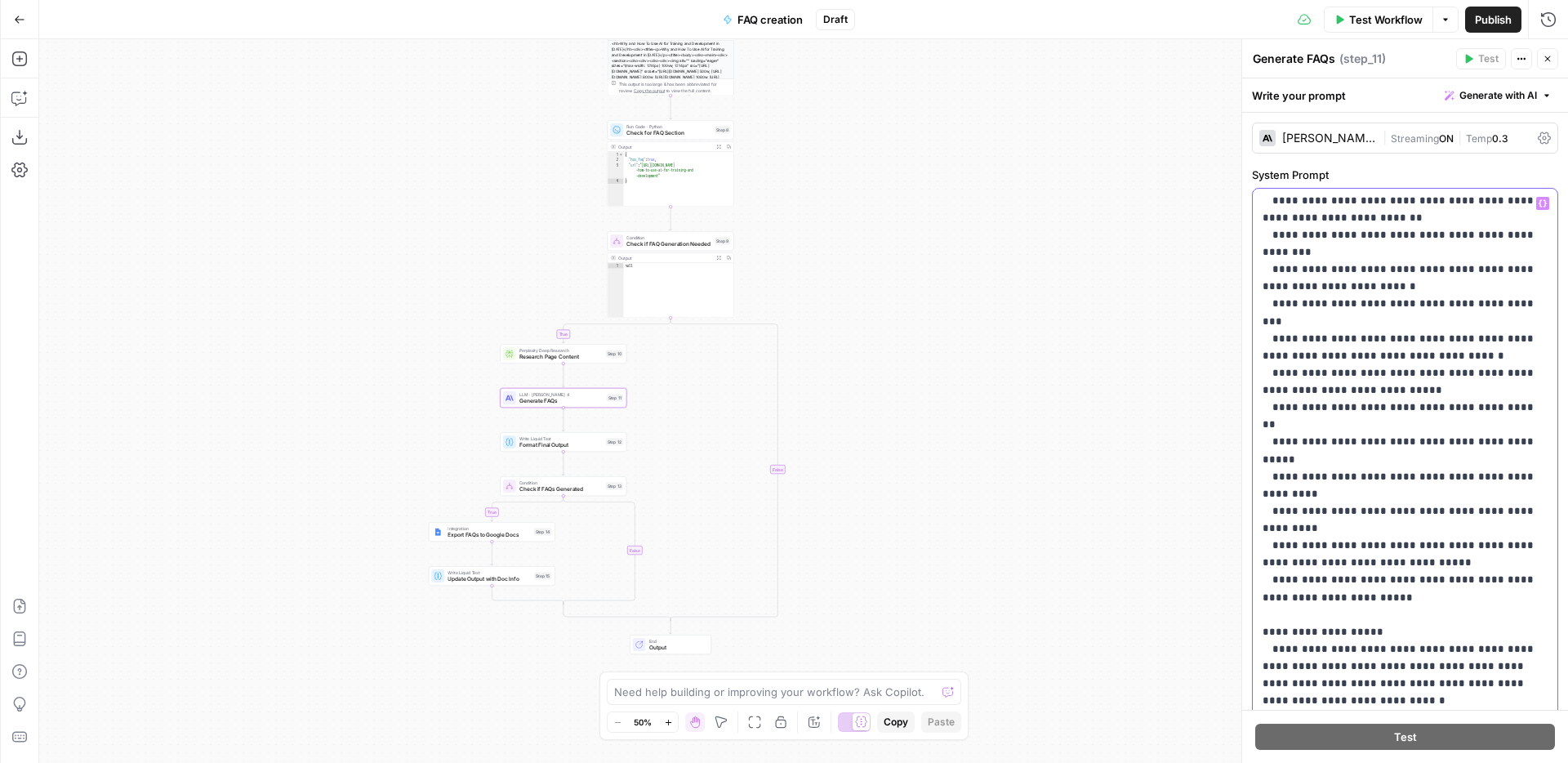 click on "**********" at bounding box center [1405, -145] 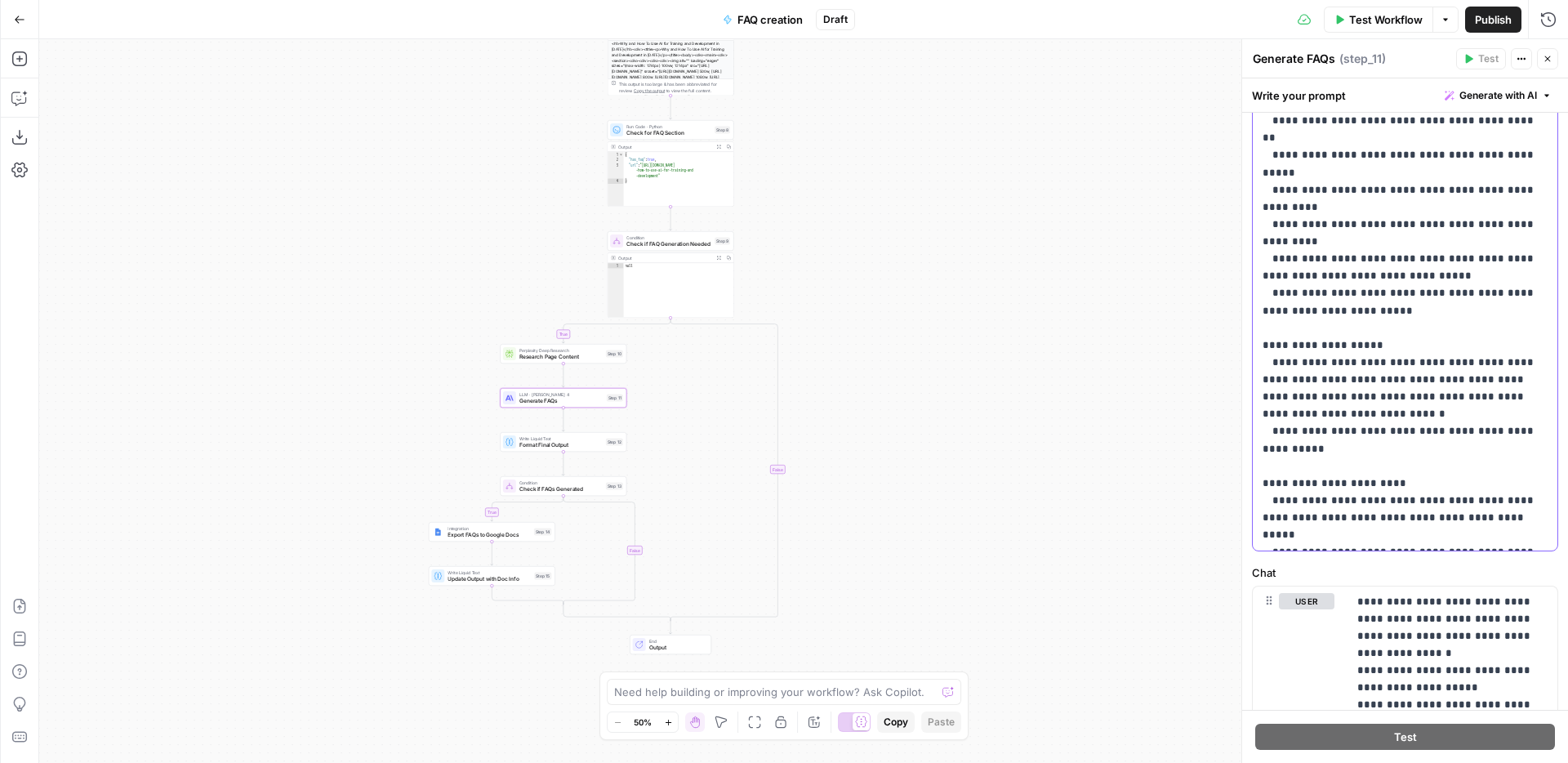 scroll, scrollTop: 309, scrollLeft: 0, axis: vertical 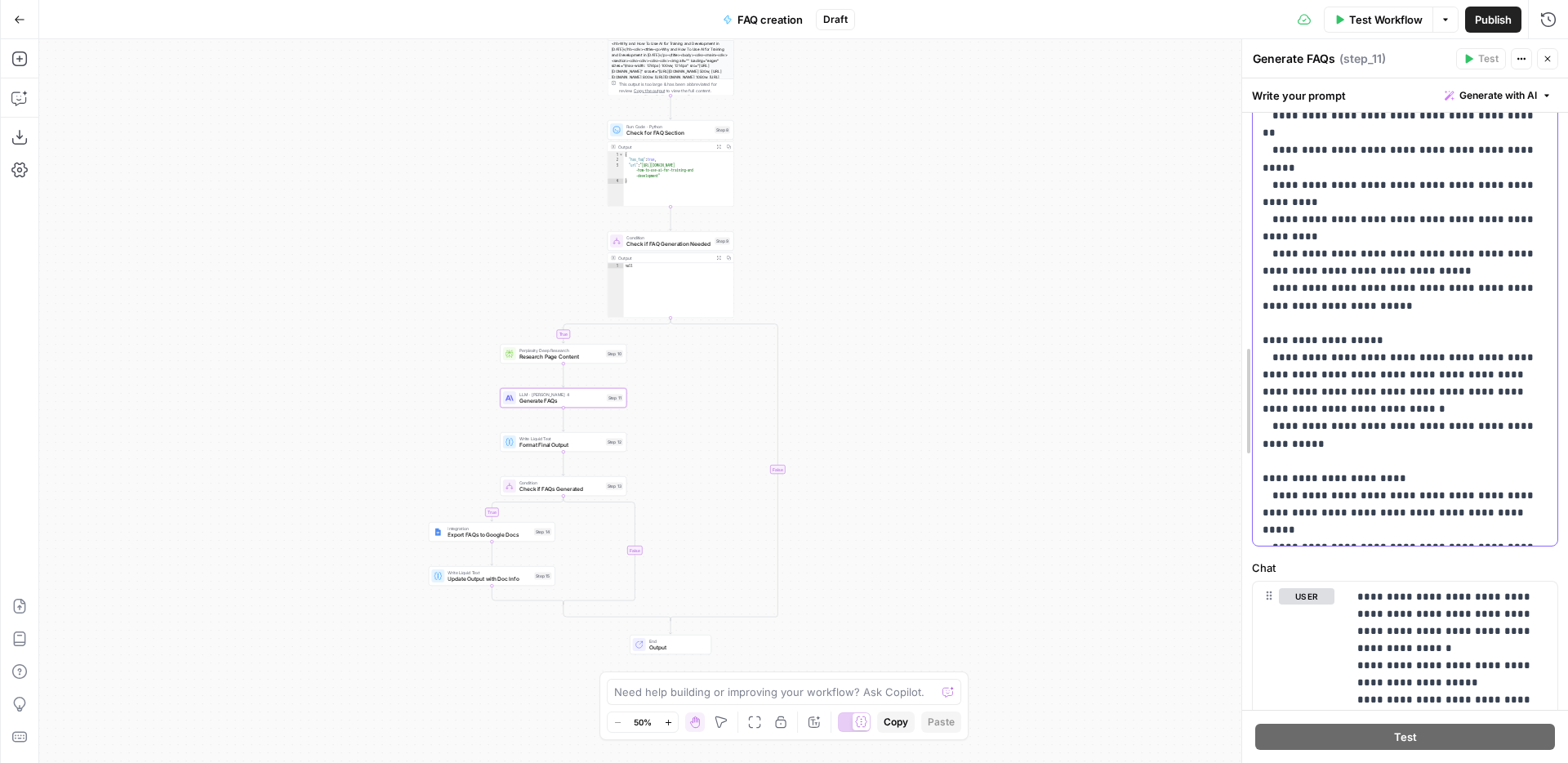drag, startPoint x: 1486, startPoint y: 483, endPoint x: 1250, endPoint y: 464, distance: 236.7636 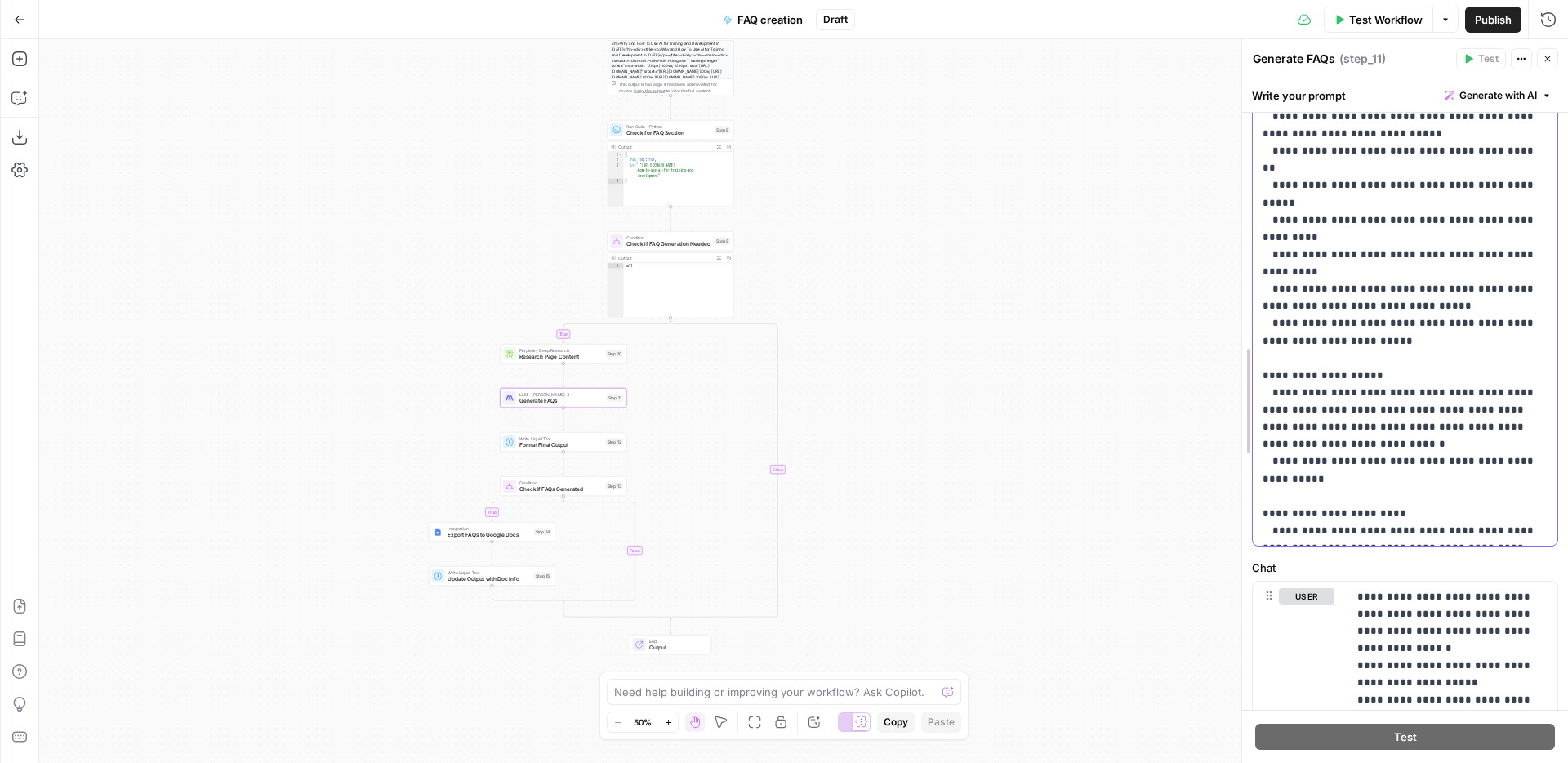 scroll, scrollTop: 1263, scrollLeft: 0, axis: vertical 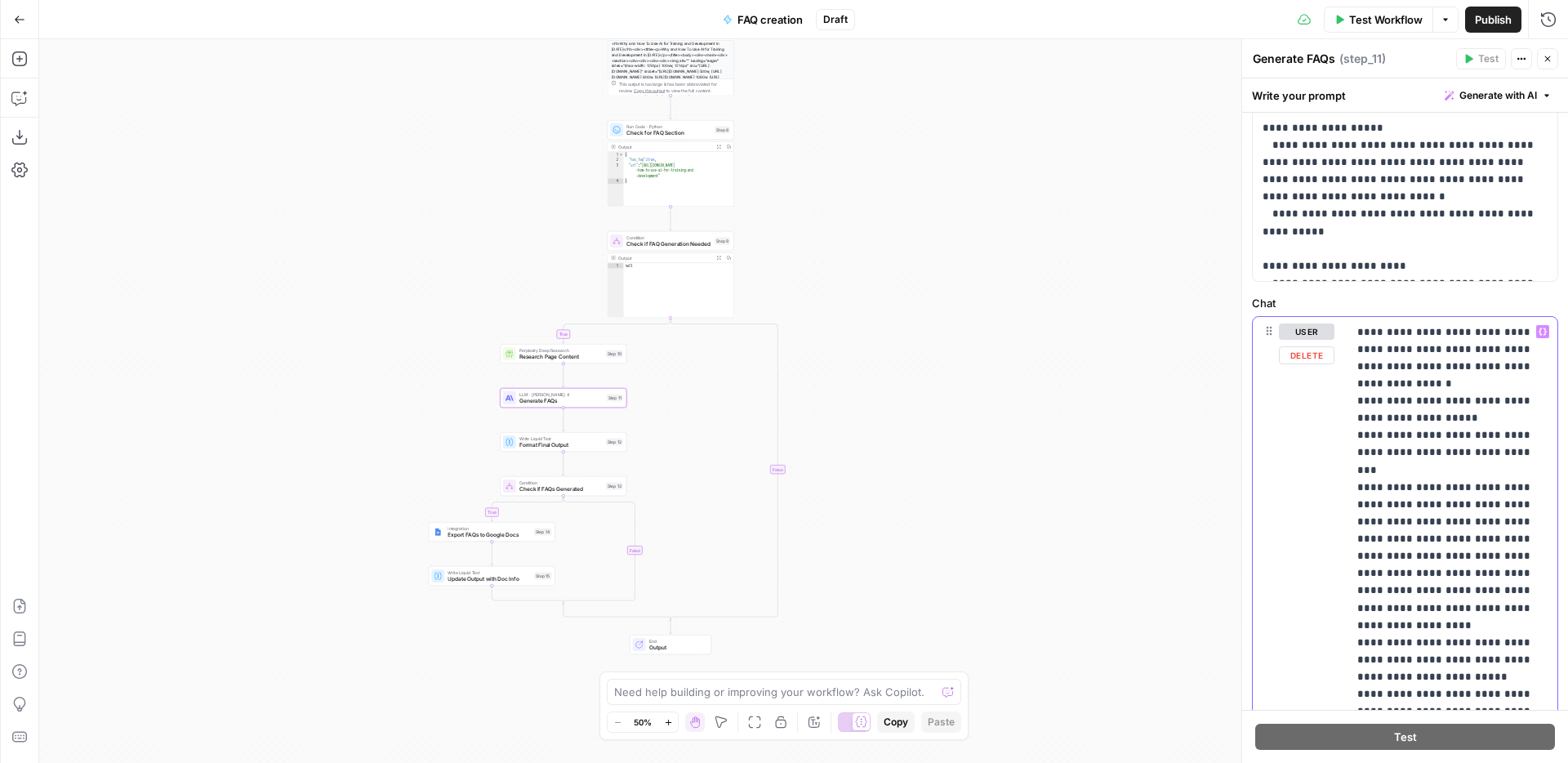 drag, startPoint x: 1357, startPoint y: 450, endPoint x: 1491, endPoint y: 569, distance: 179.21216 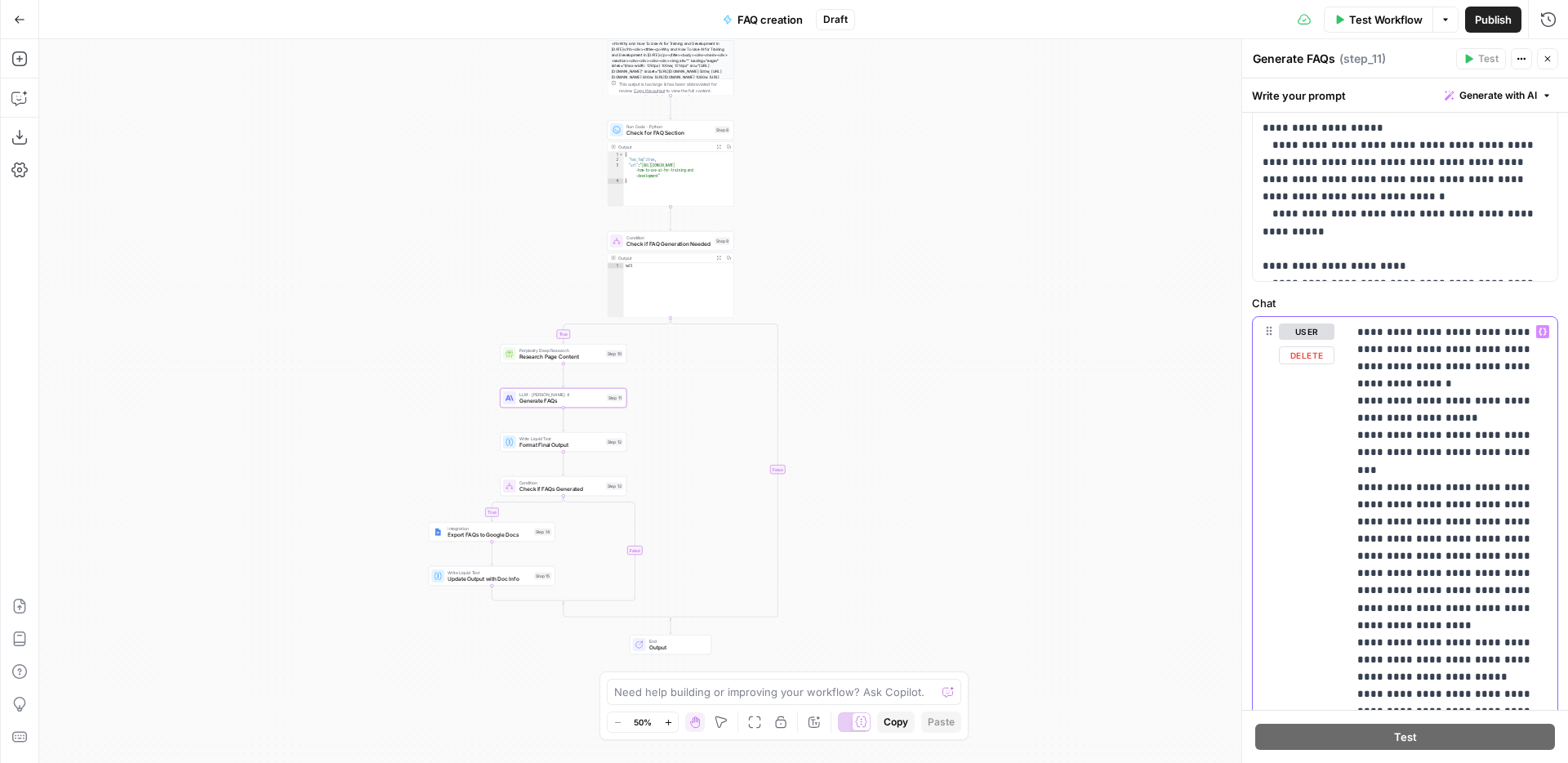 click on "**********" at bounding box center (1452, 1014) 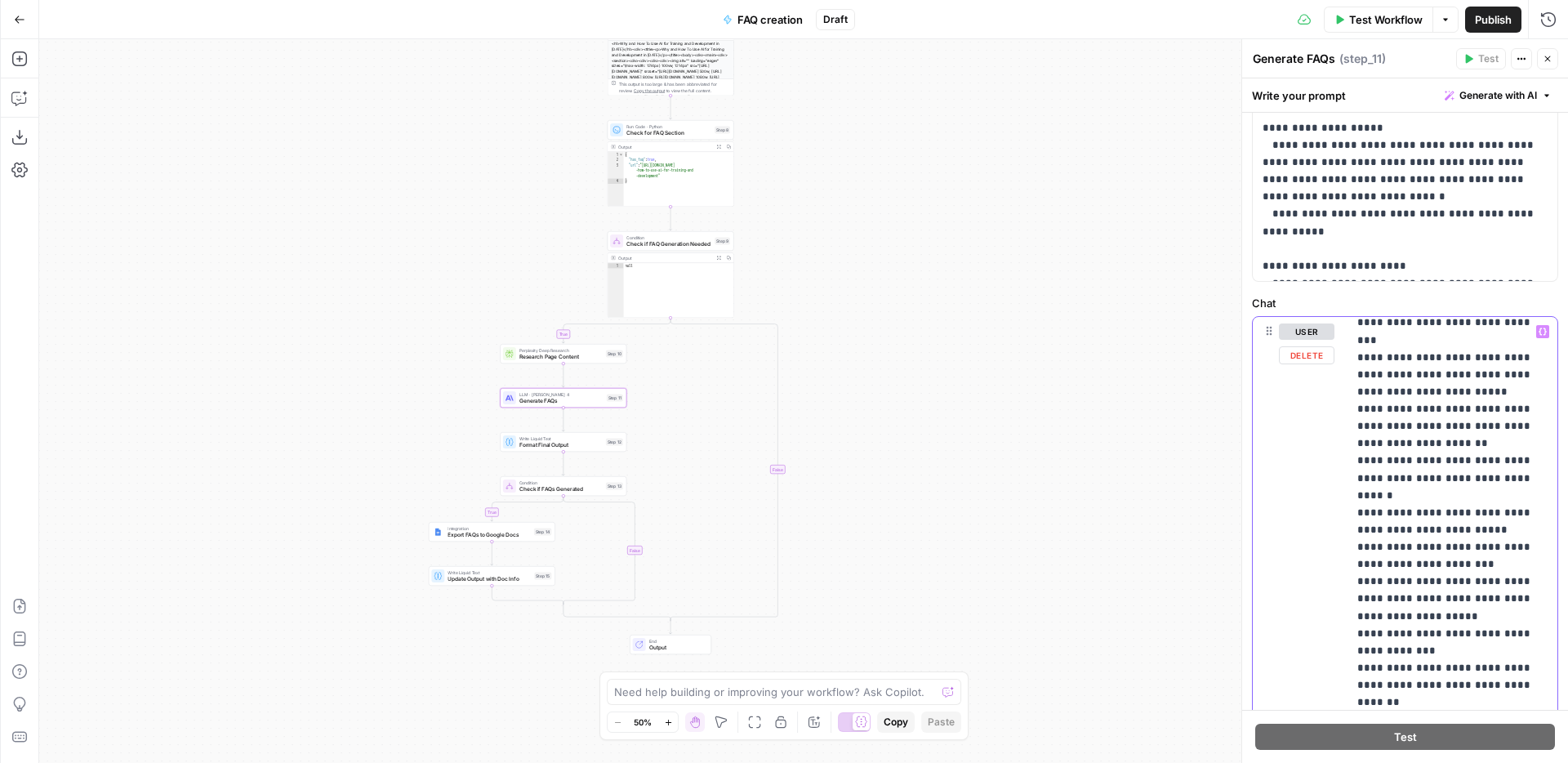 scroll, scrollTop: 145, scrollLeft: 0, axis: vertical 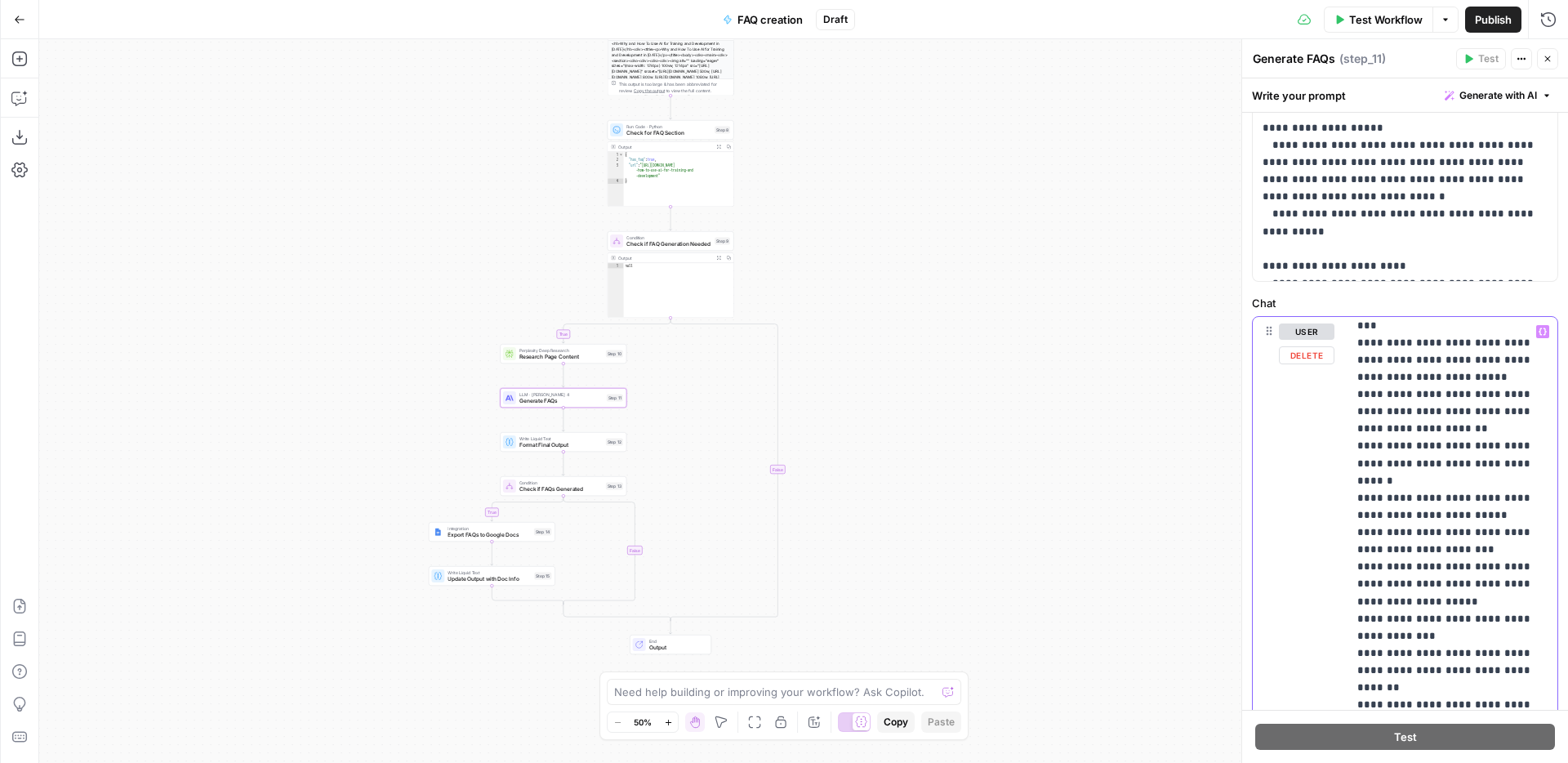 drag, startPoint x: 1491, startPoint y: 470, endPoint x: 1335, endPoint y: 453, distance: 156.92355 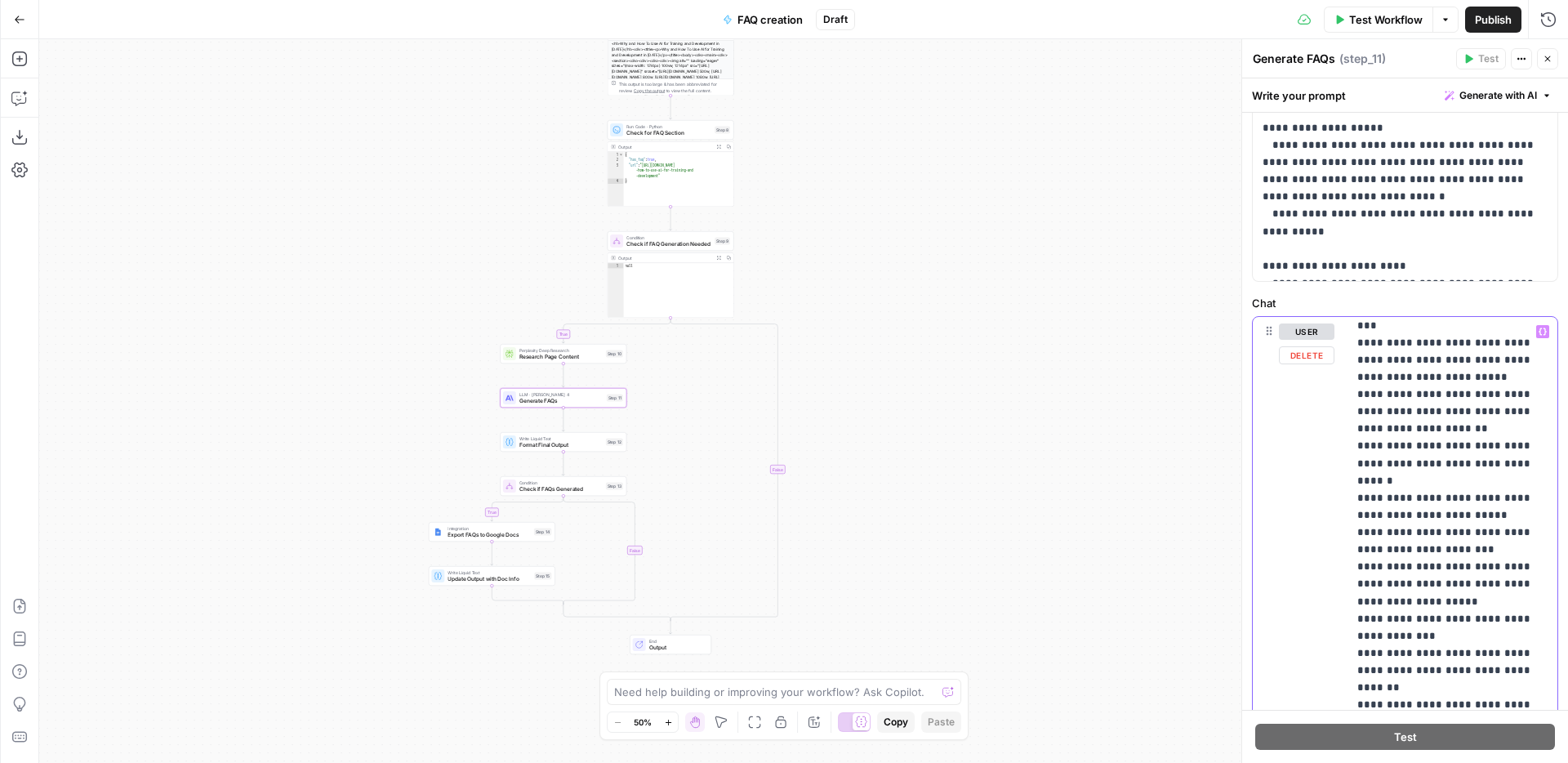 click on "**********" at bounding box center [1405, 668] 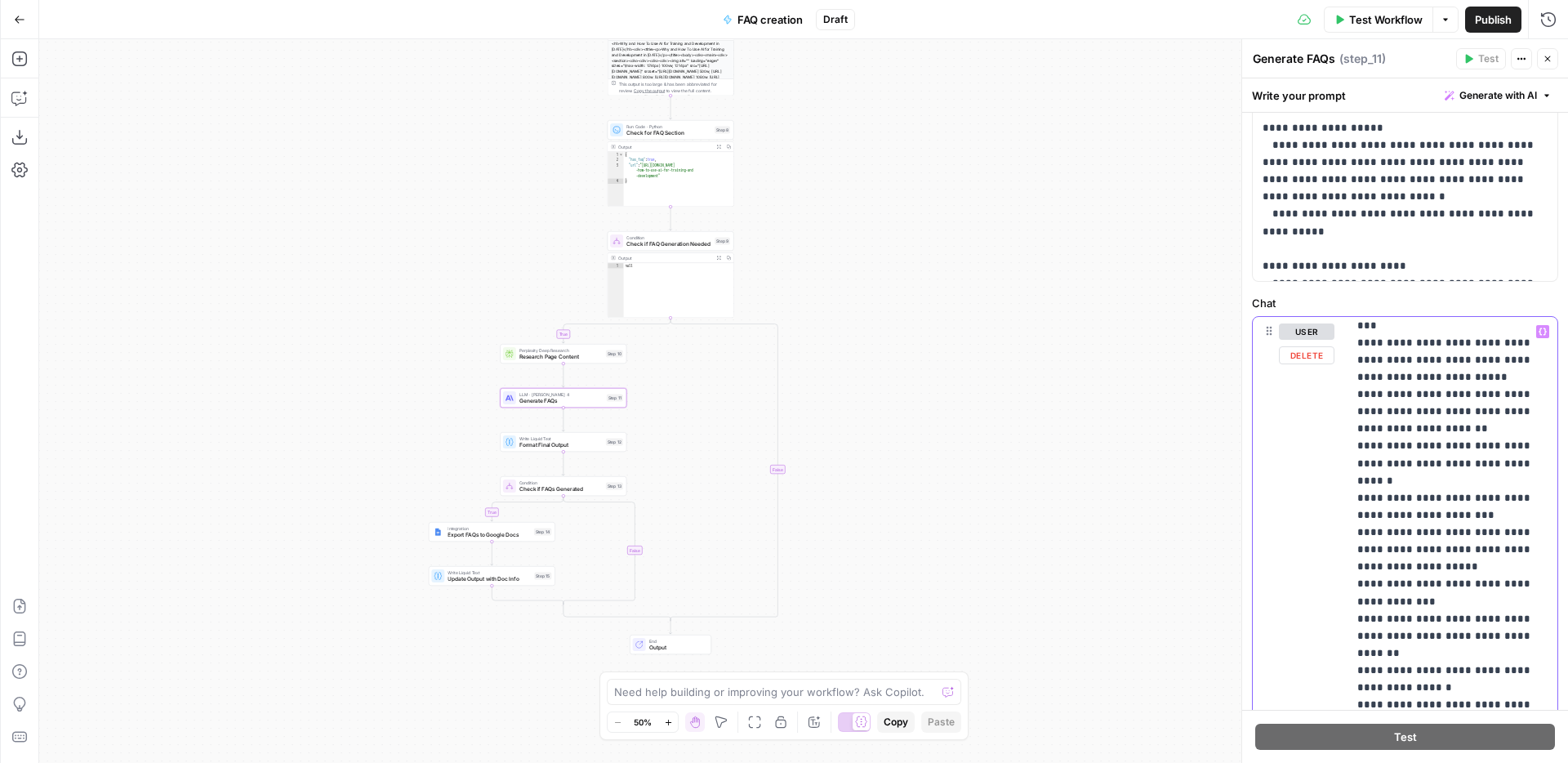 drag, startPoint x: 1463, startPoint y: 464, endPoint x: 1345, endPoint y: 444, distance: 119.6829 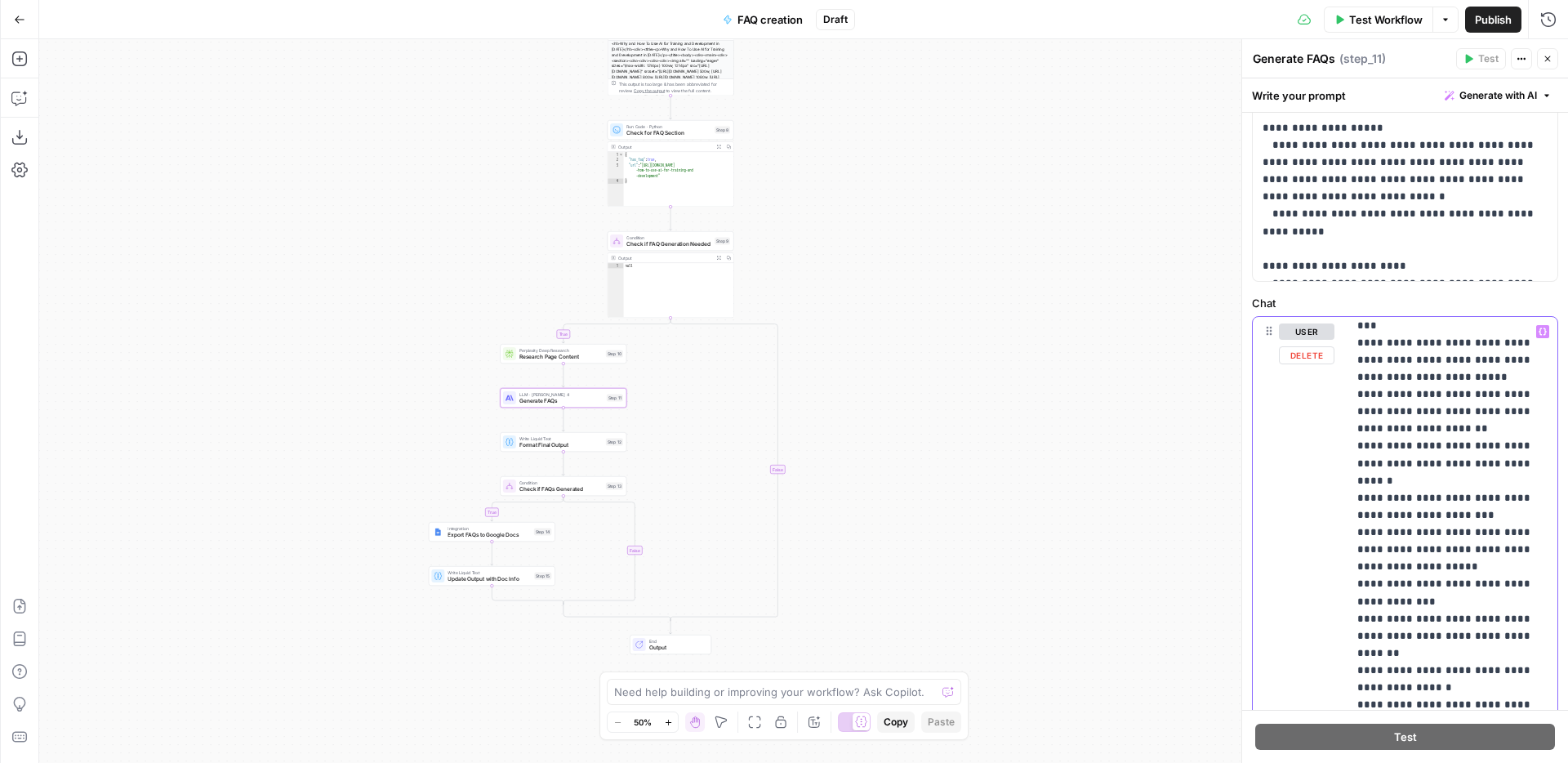 click on "**********" at bounding box center (1405, 668) 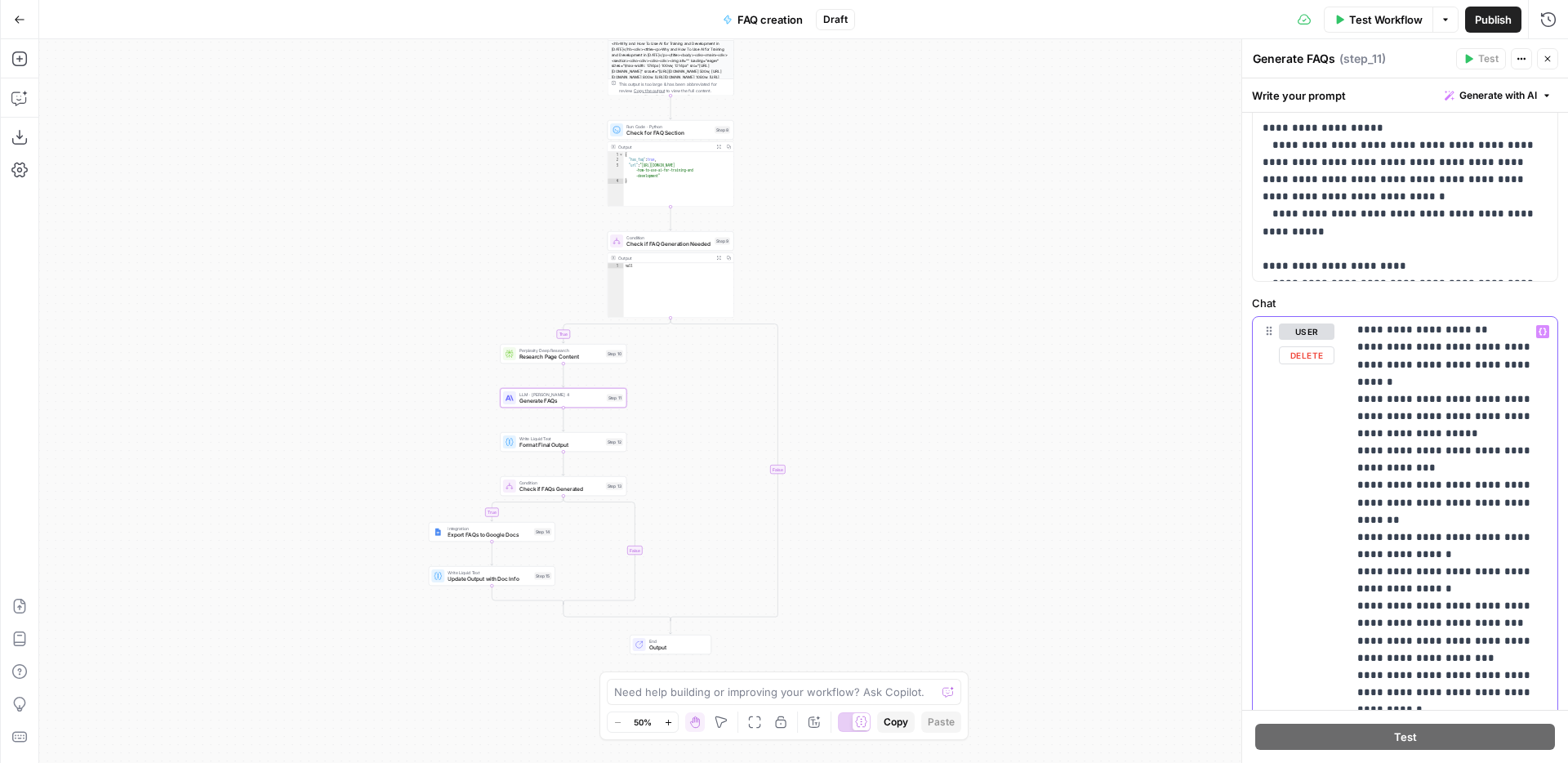 scroll, scrollTop: 248, scrollLeft: 0, axis: vertical 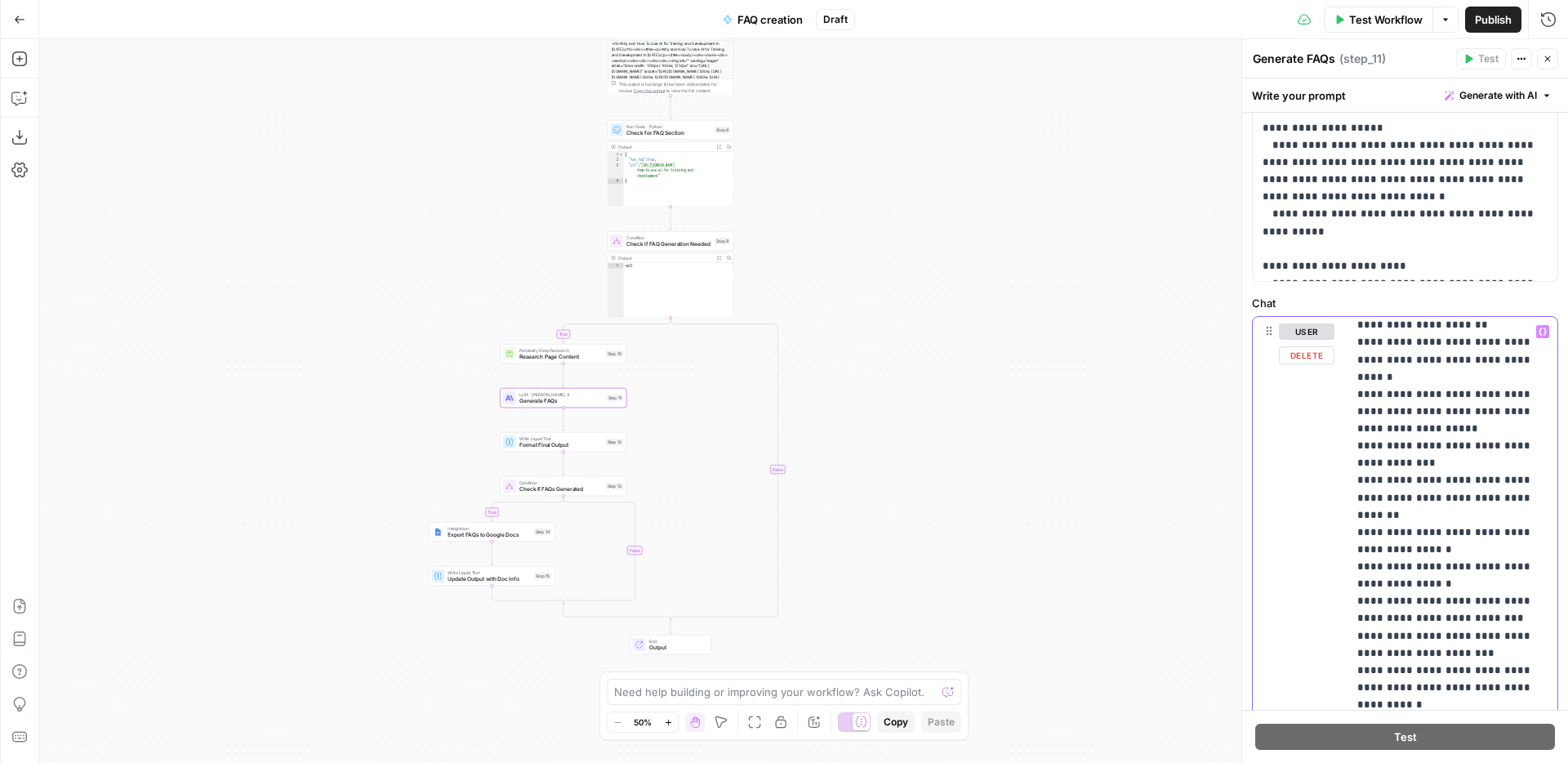 drag, startPoint x: 1508, startPoint y: 448, endPoint x: 1341, endPoint y: 431, distance: 167.86304 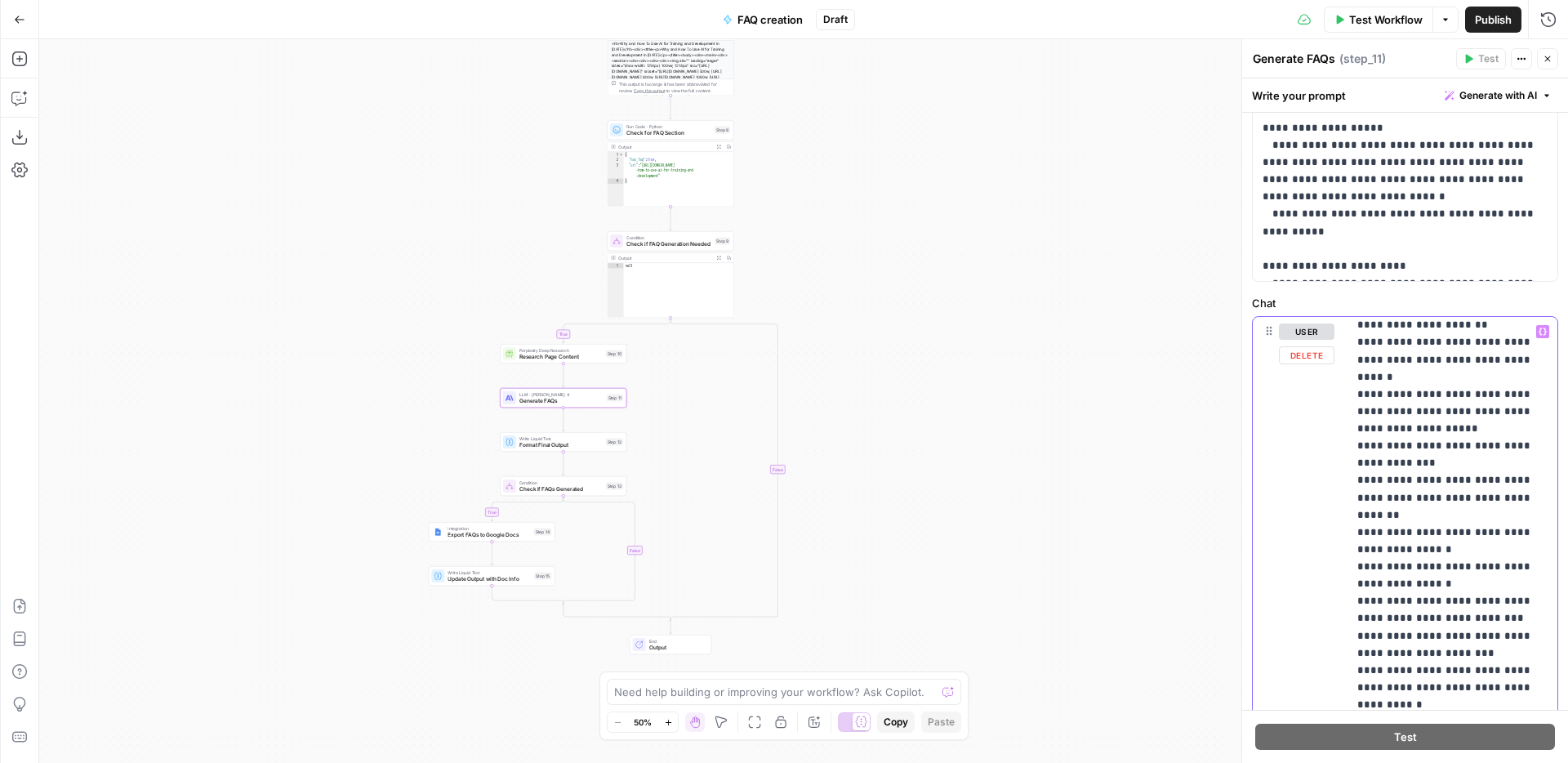 click on "**********" at bounding box center (1405, 668) 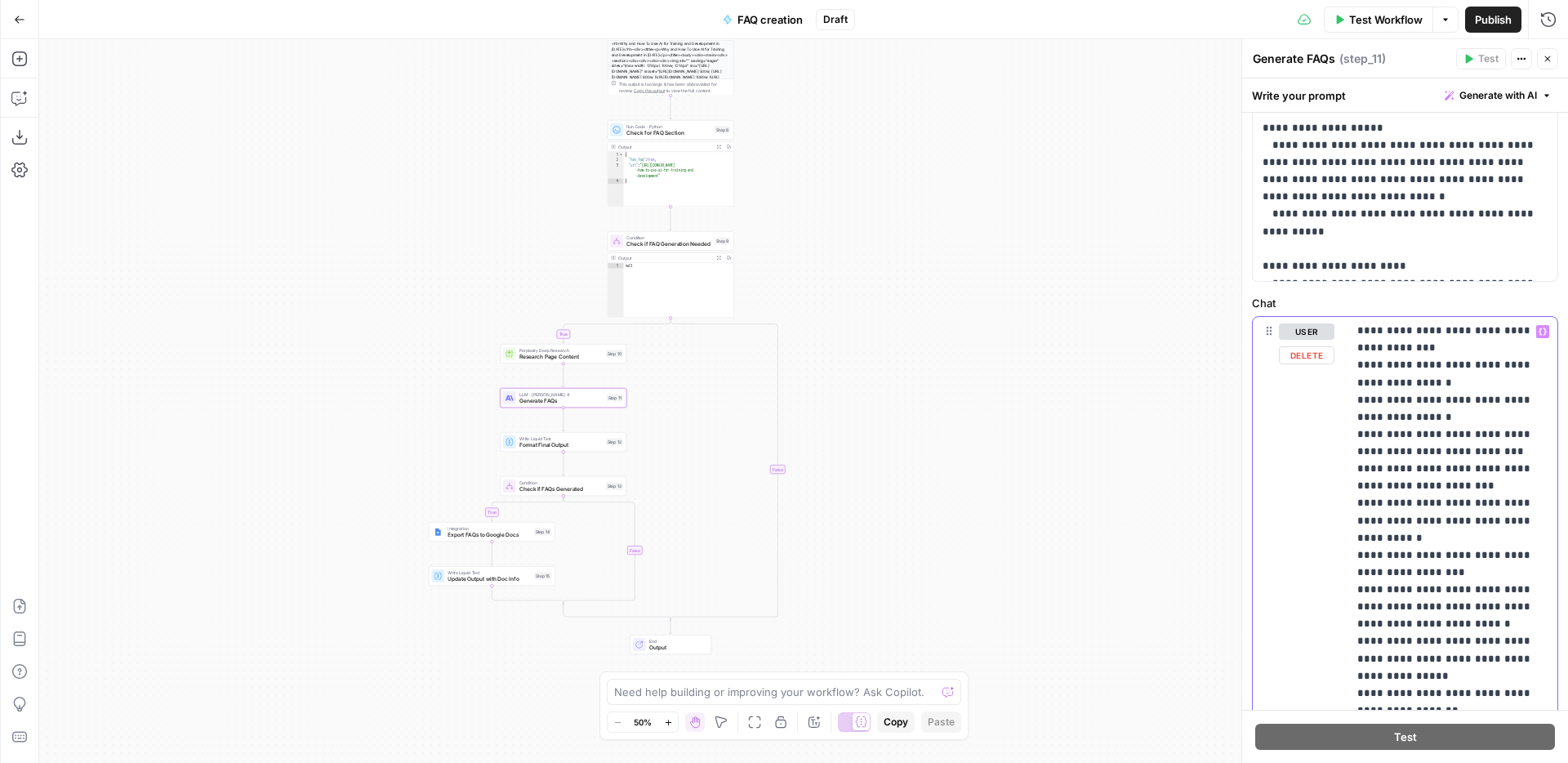scroll, scrollTop: 364, scrollLeft: 0, axis: vertical 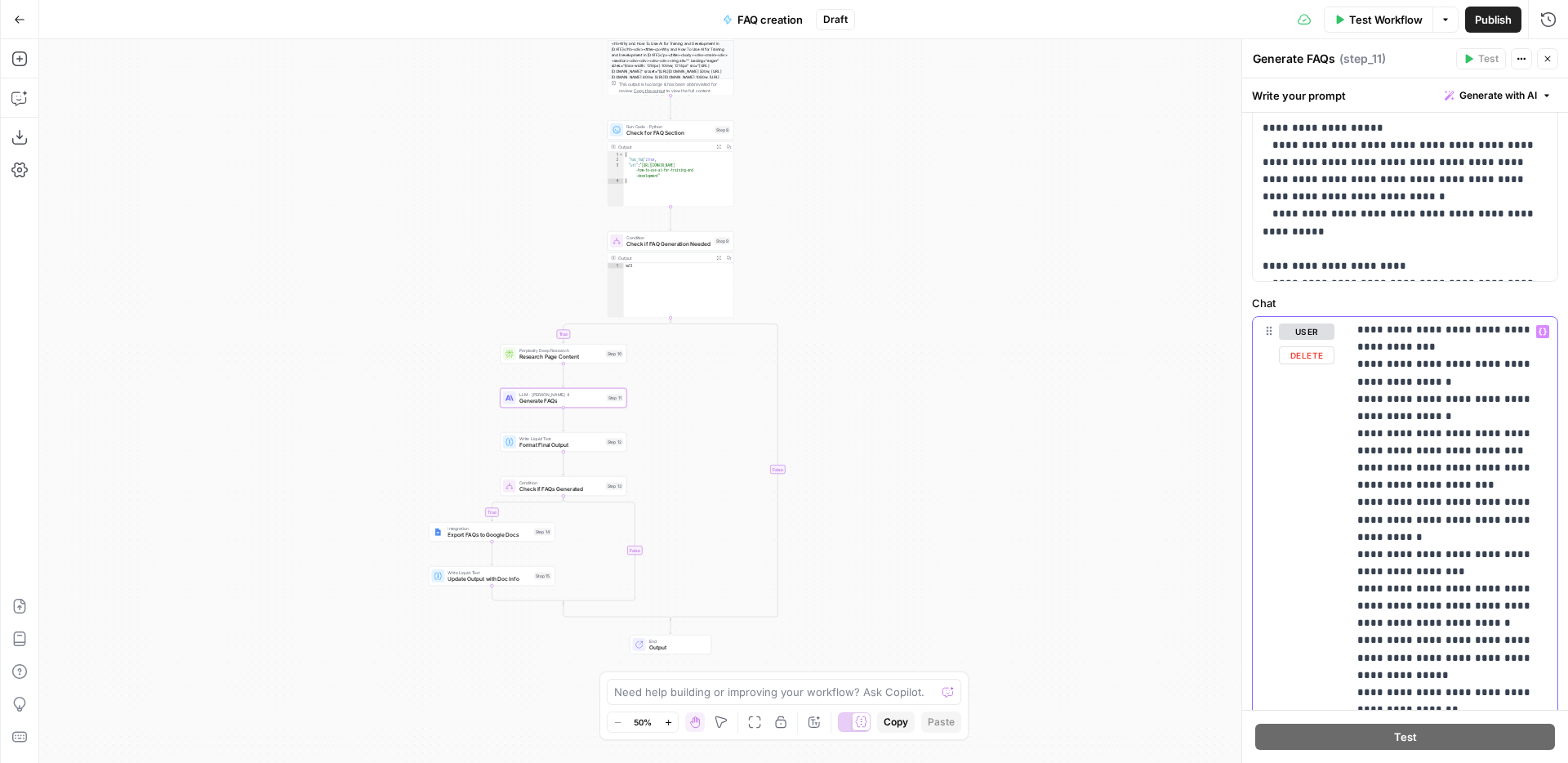 drag, startPoint x: 1508, startPoint y: 451, endPoint x: 1470, endPoint y: 451, distance: 38 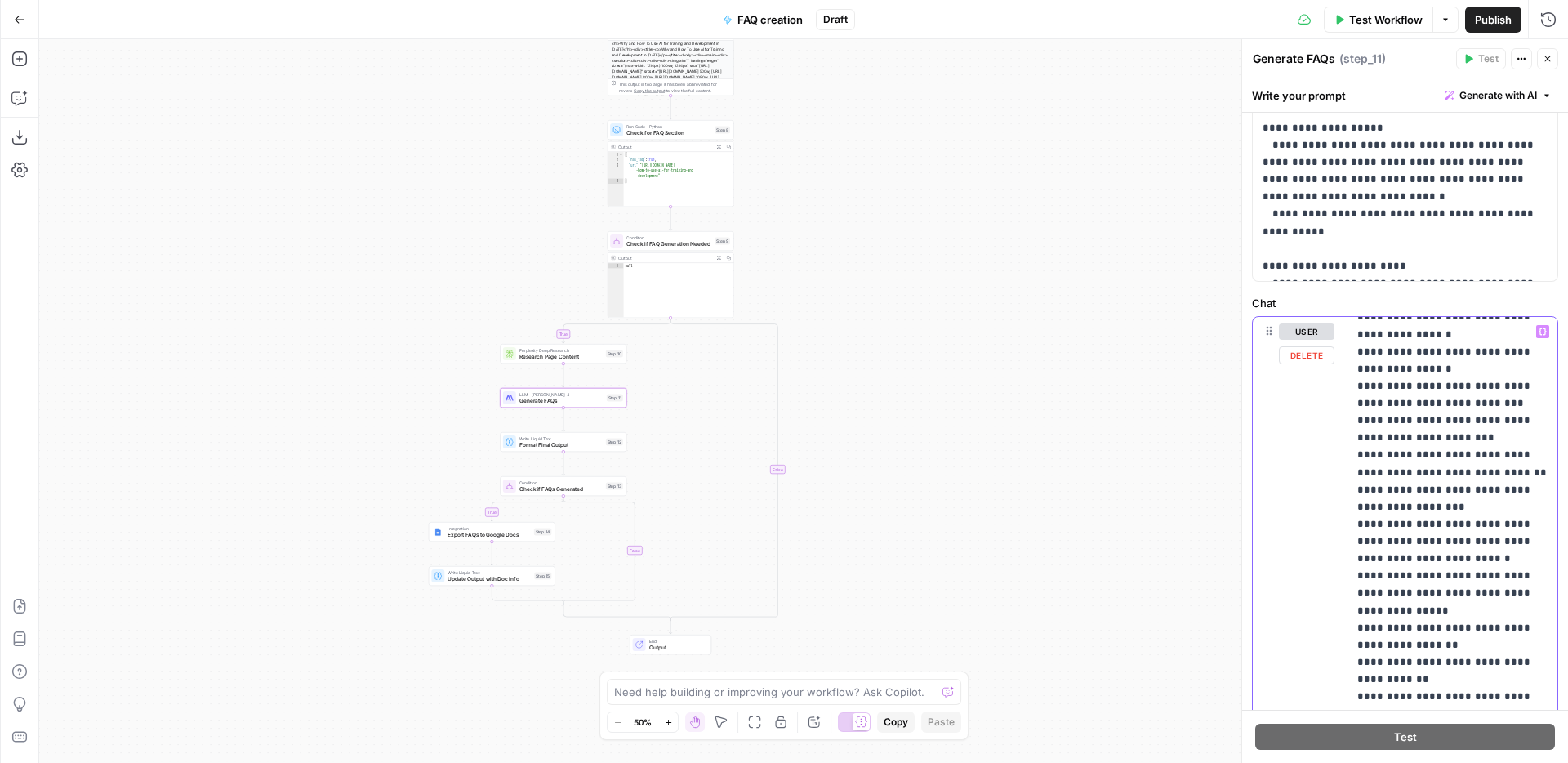 scroll, scrollTop: 416, scrollLeft: 0, axis: vertical 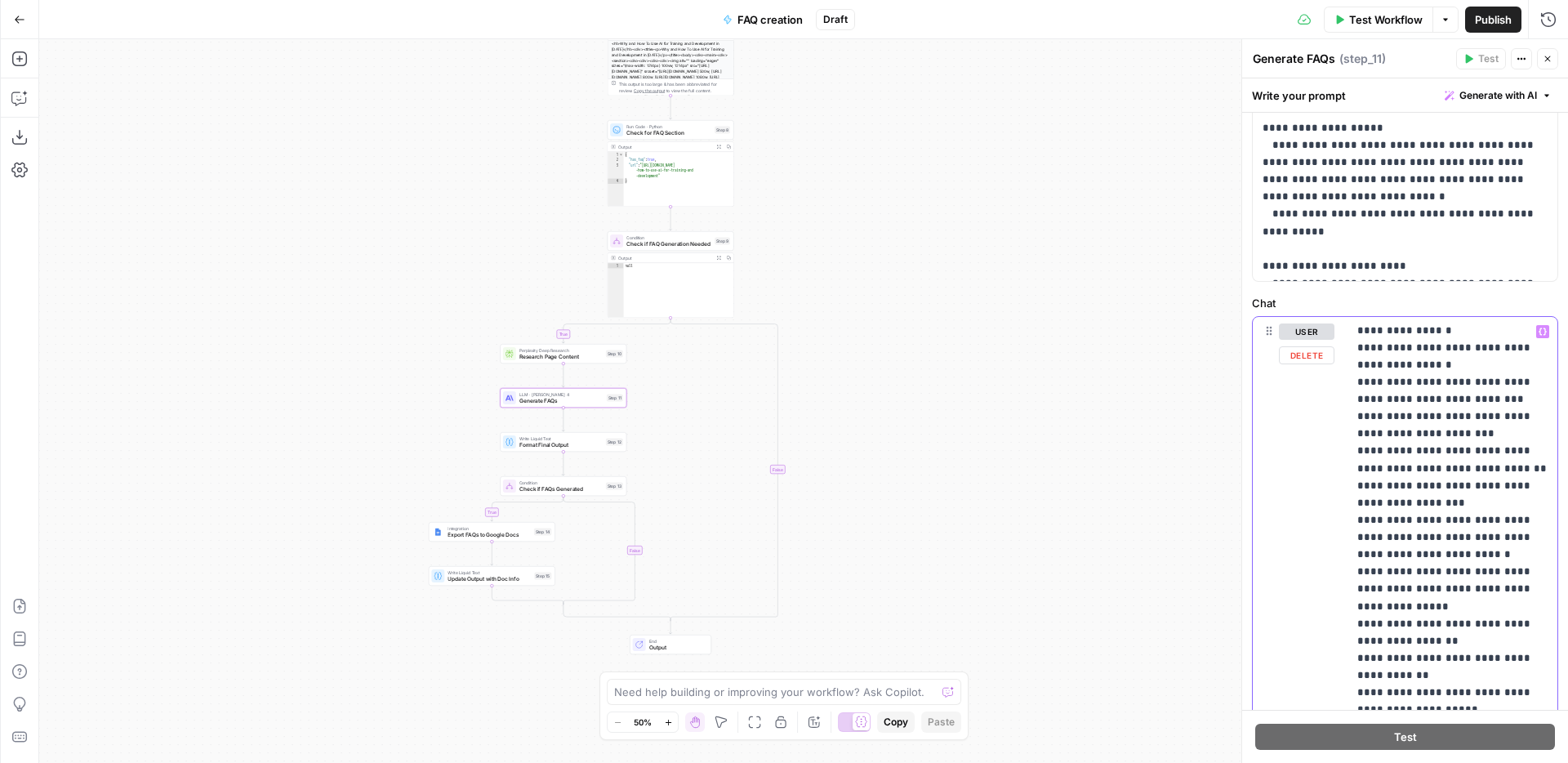 drag, startPoint x: 1450, startPoint y: 555, endPoint x: 1378, endPoint y: 534, distance: 75 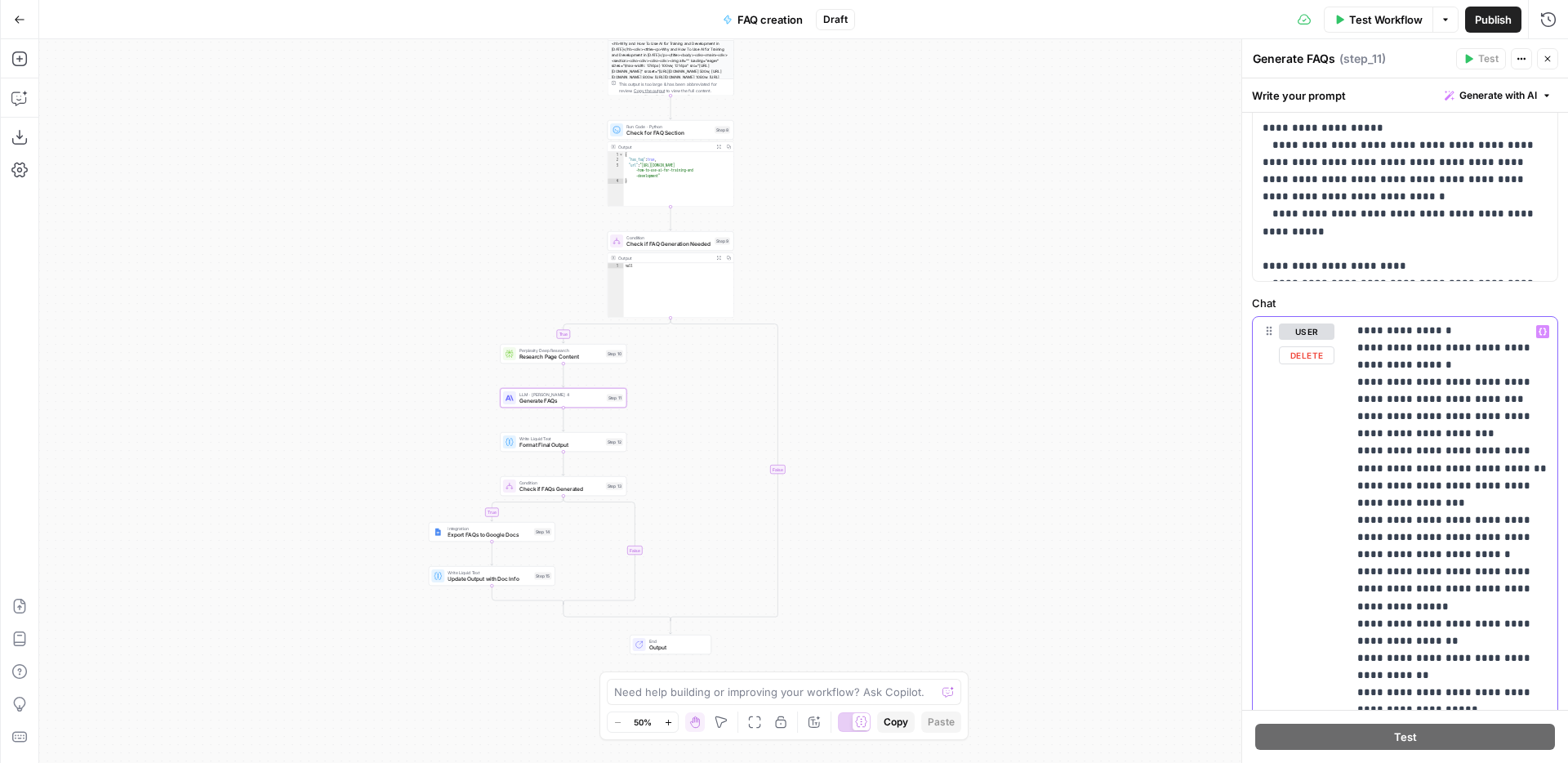 click on "**********" at bounding box center (1452, 468) 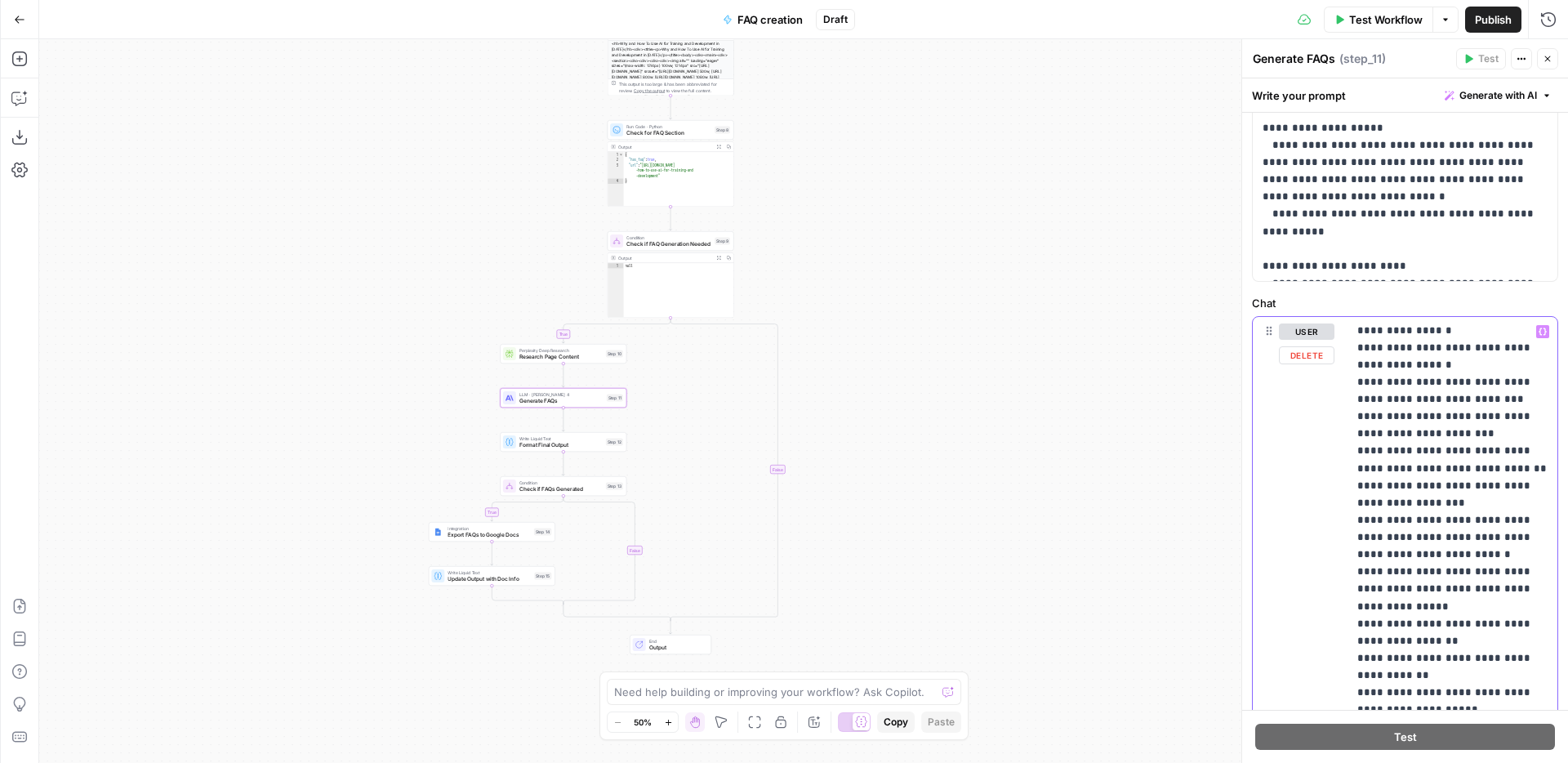 drag, startPoint x: 1419, startPoint y: 535, endPoint x: 1481, endPoint y: 516, distance: 64.84597 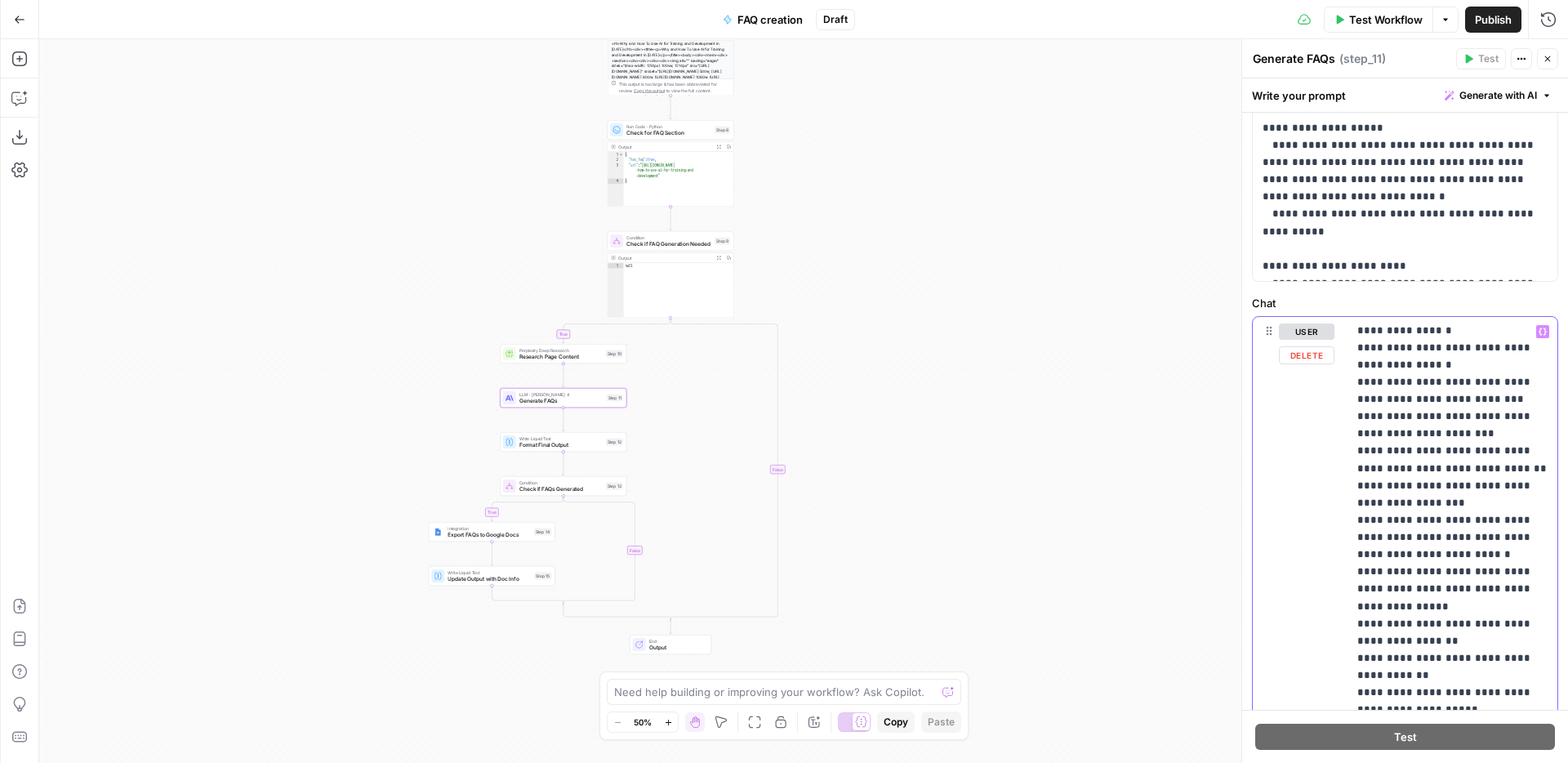 click on "**********" at bounding box center (1452, 468) 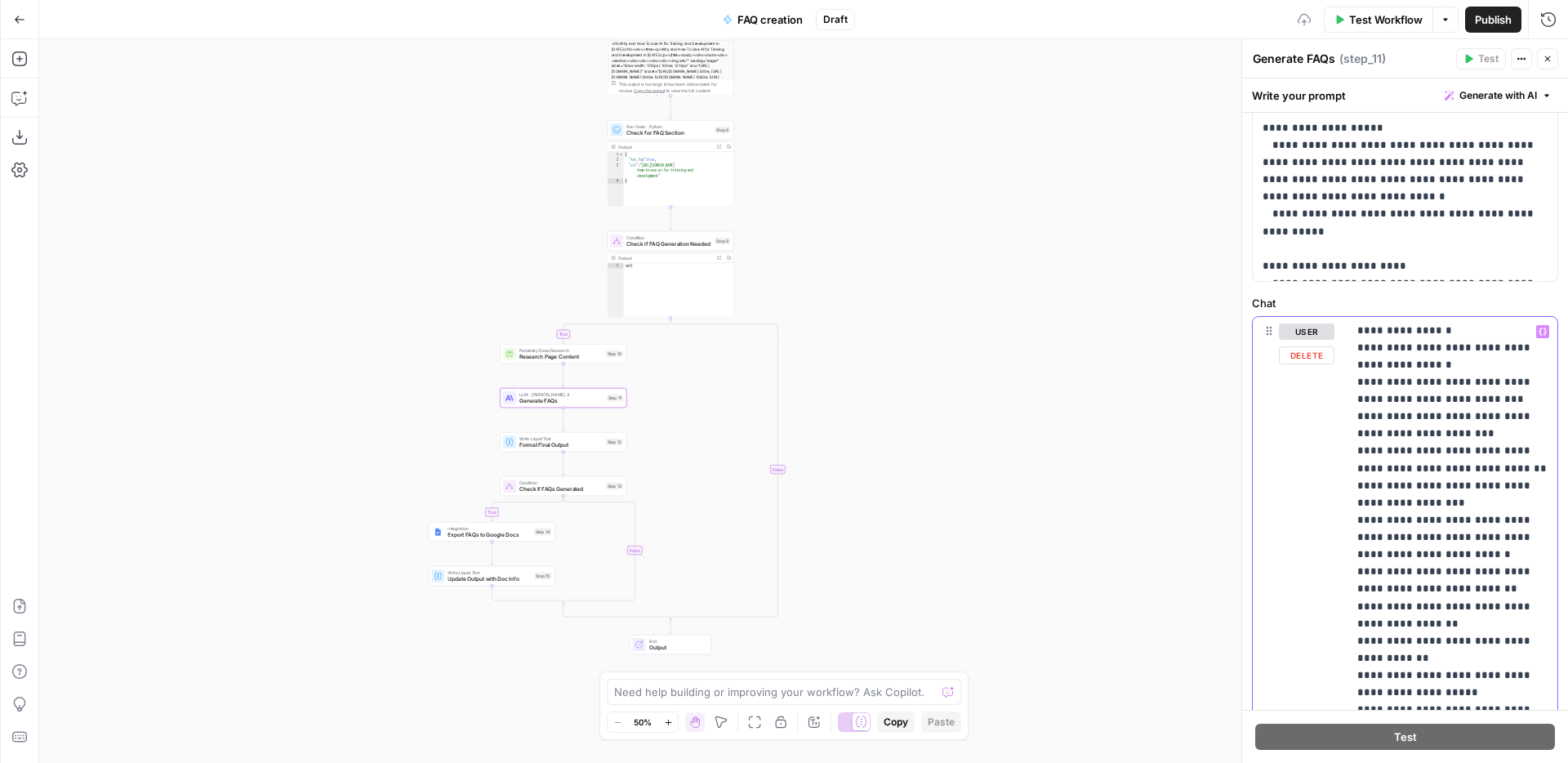 type 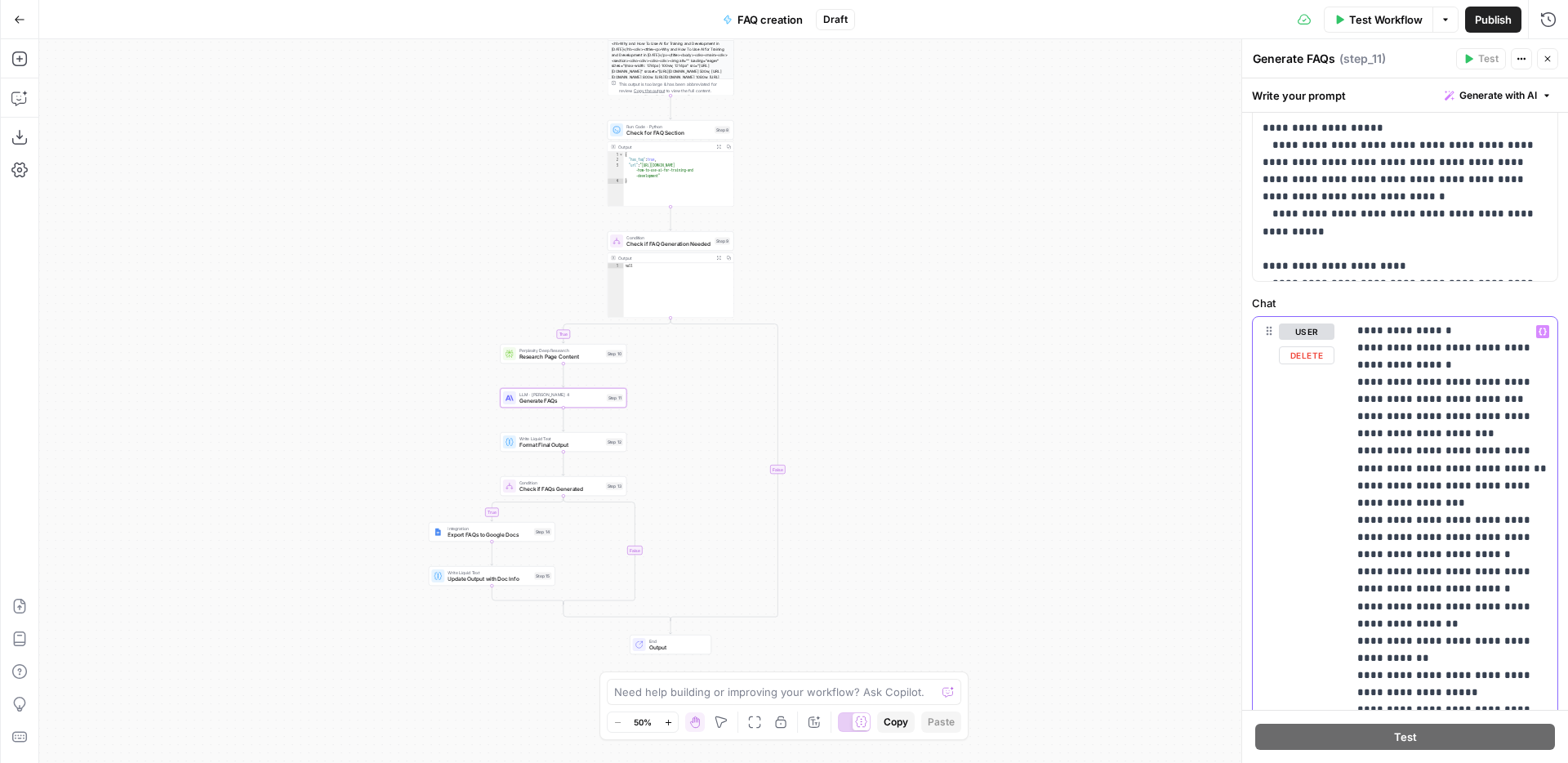 scroll, scrollTop: 452, scrollLeft: 0, axis: vertical 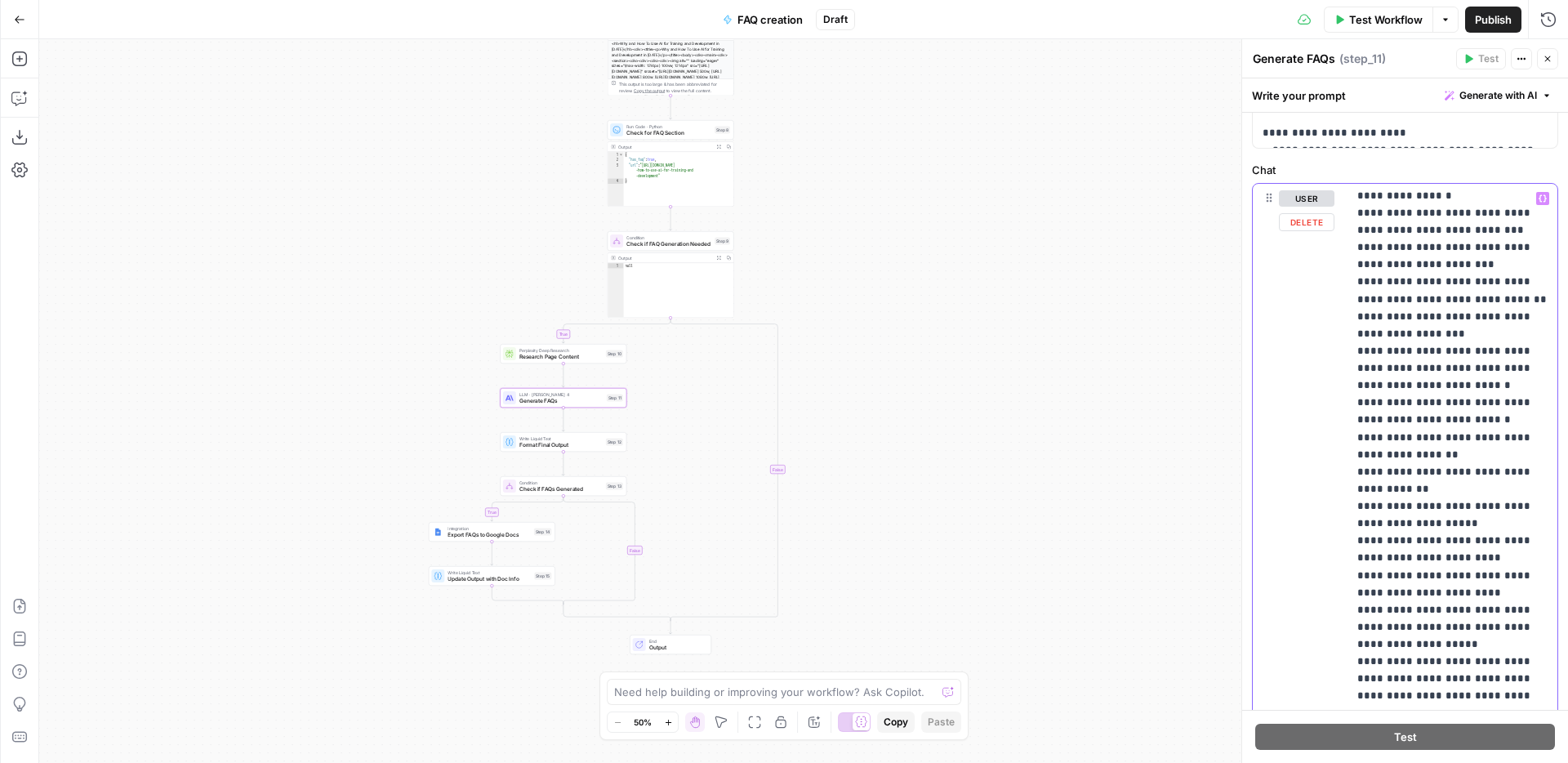 drag, startPoint x: 1428, startPoint y: 471, endPoint x: 1336, endPoint y: 460, distance: 92.65528 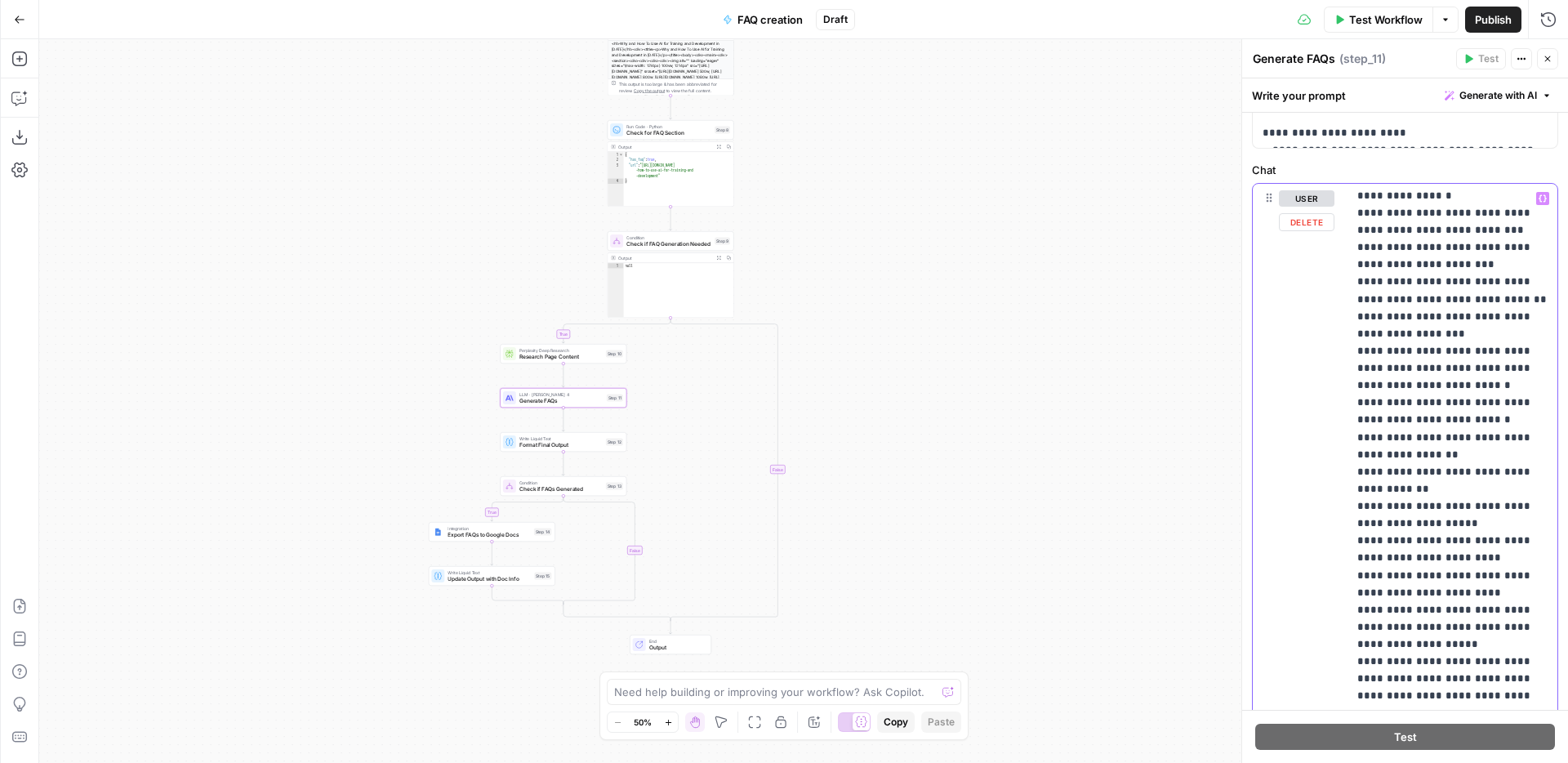 click on "**********" at bounding box center [1405, 535] 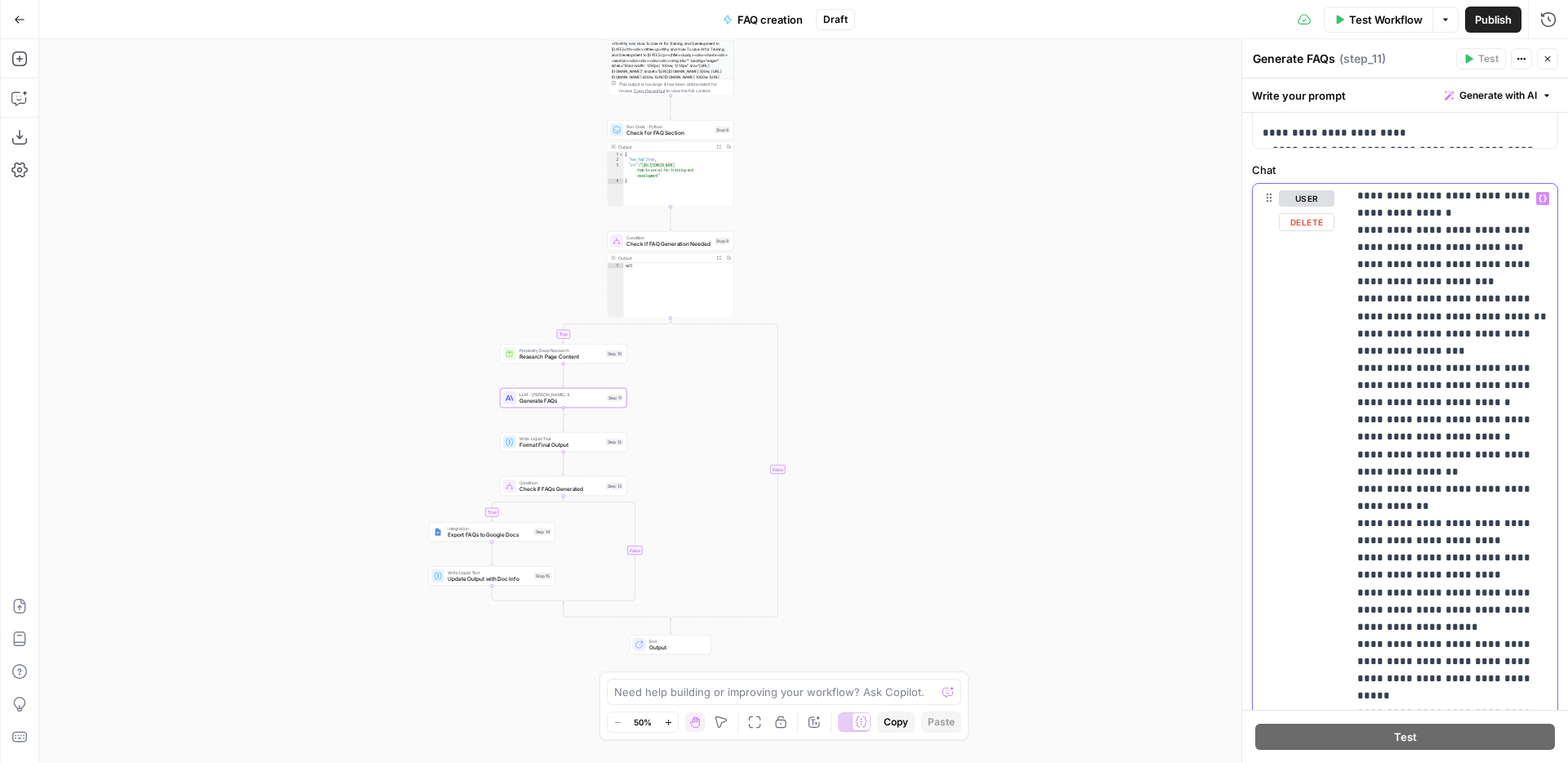 scroll, scrollTop: 417, scrollLeft: 0, axis: vertical 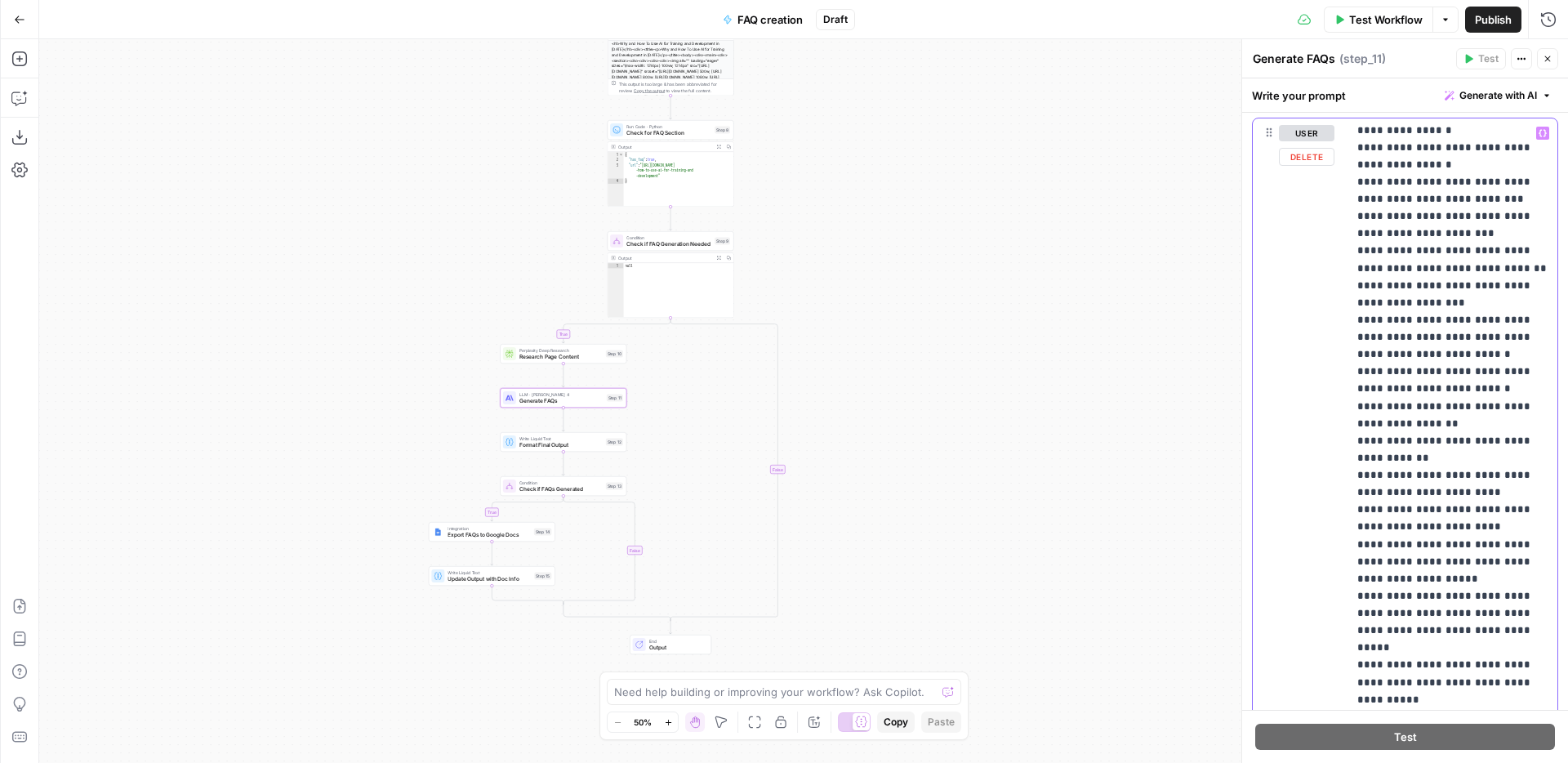 drag, startPoint x: 1455, startPoint y: 475, endPoint x: 1347, endPoint y: 456, distance: 109.65856 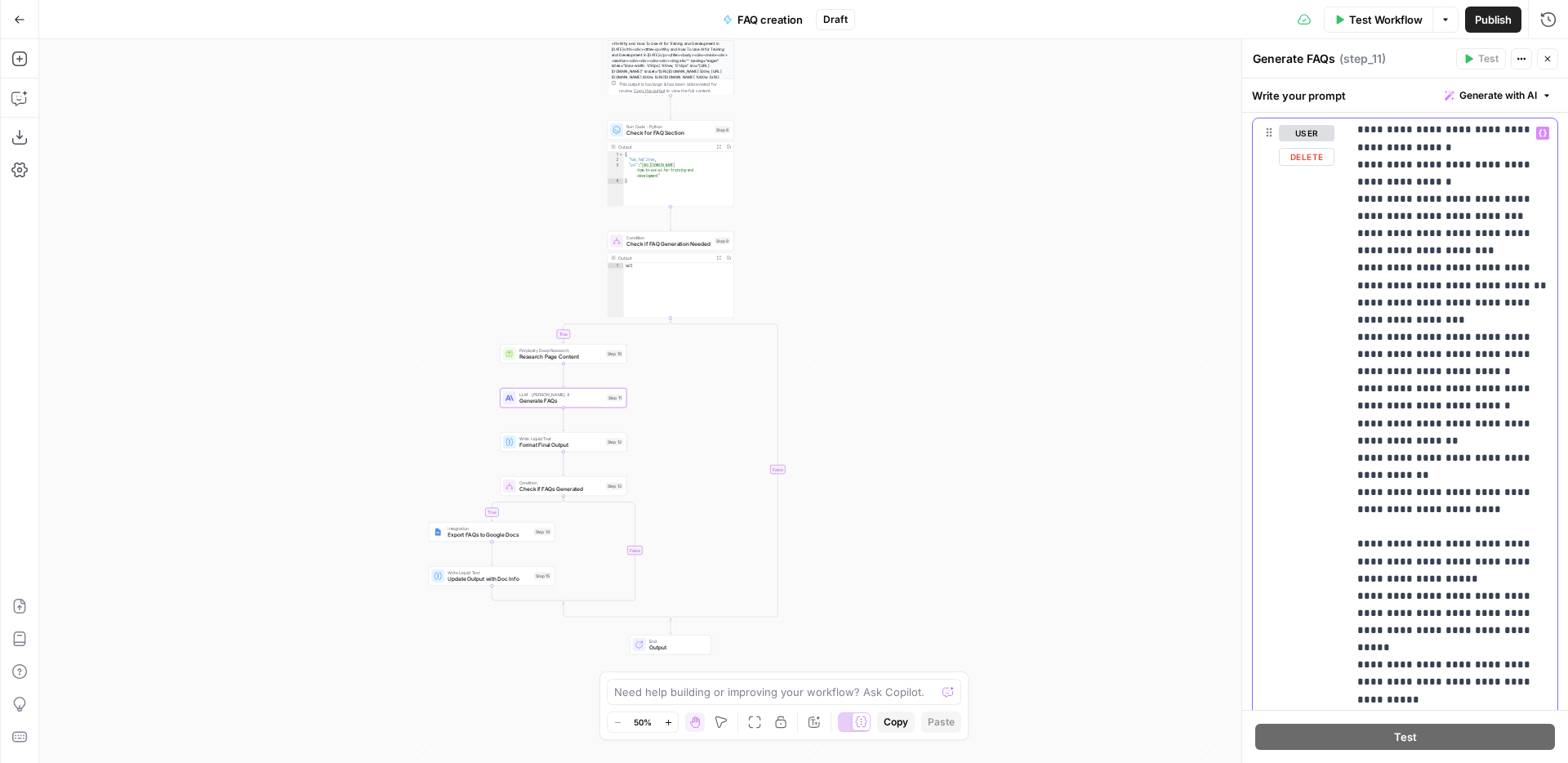 scroll, scrollTop: 383, scrollLeft: 0, axis: vertical 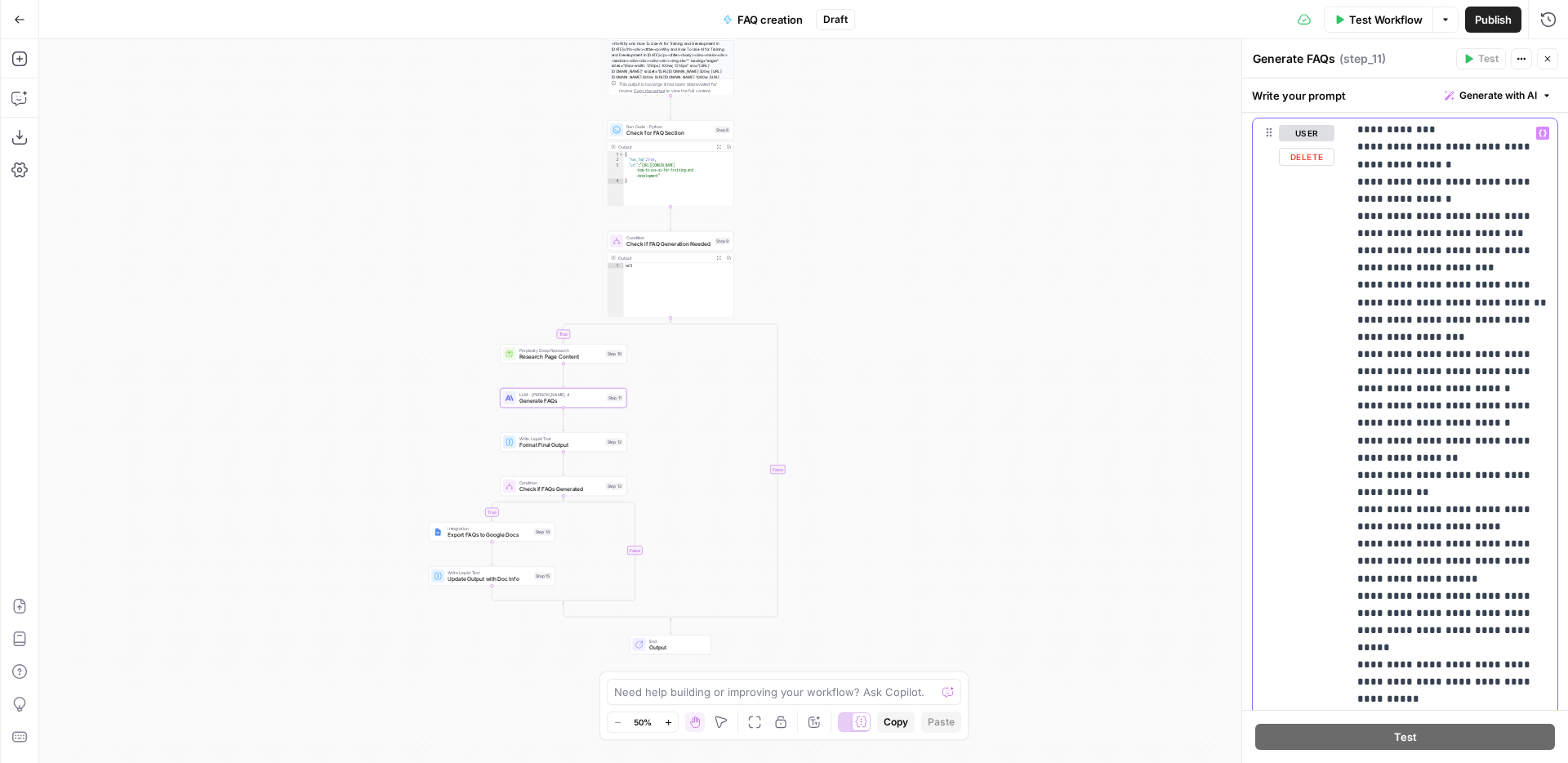 click on "**********" at bounding box center [1452, 260] 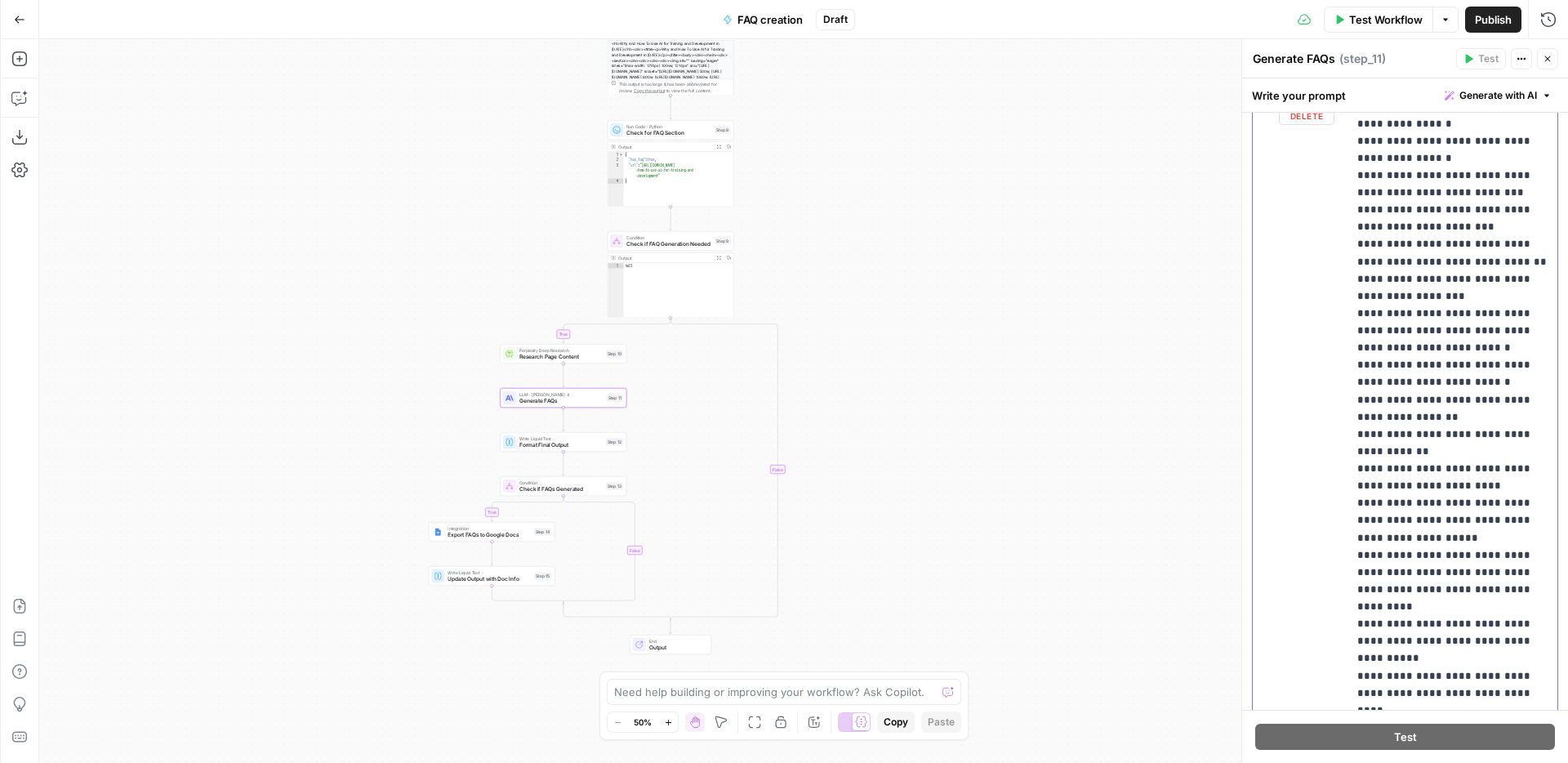 scroll, scrollTop: 814, scrollLeft: 0, axis: vertical 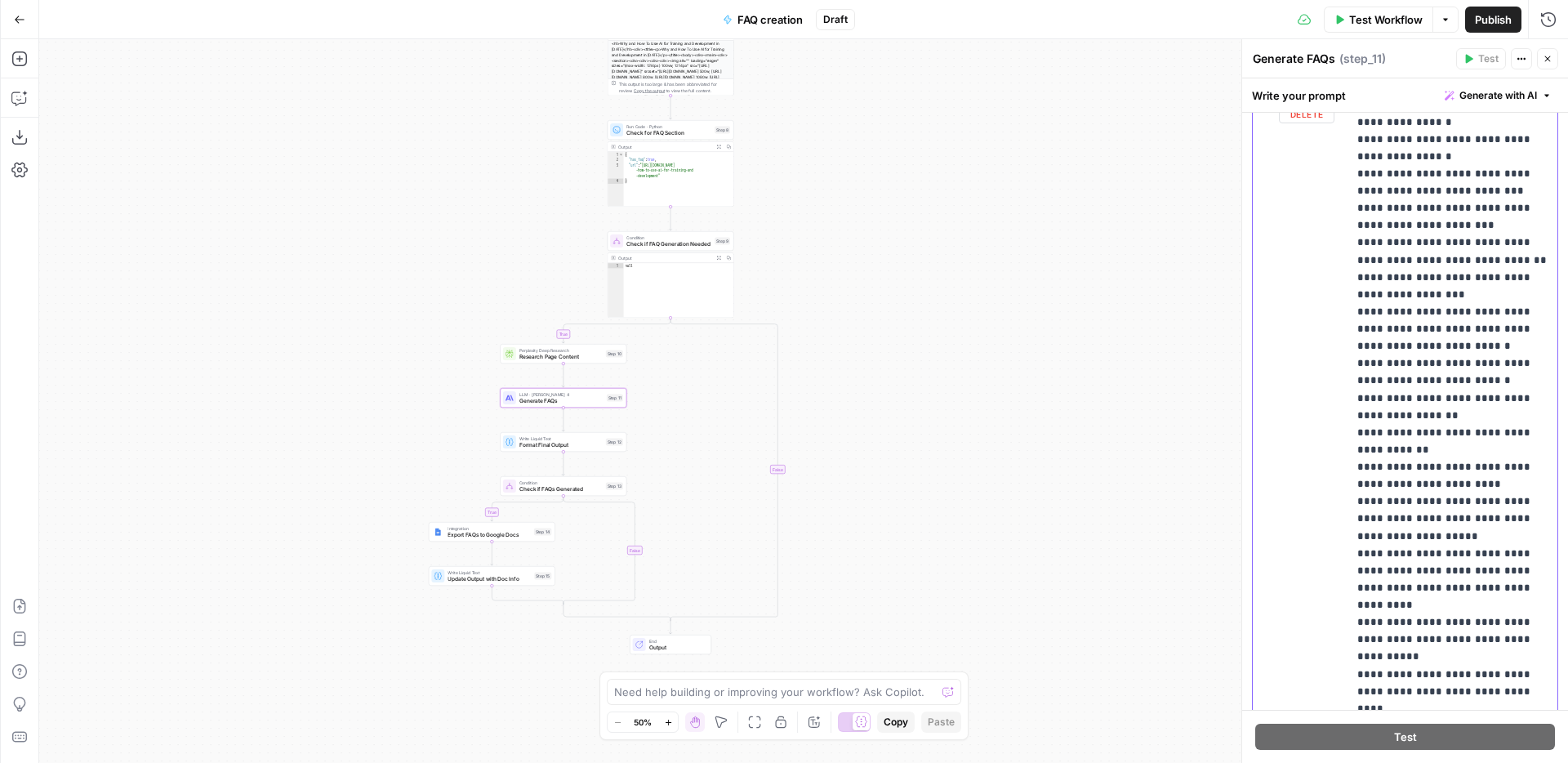 drag, startPoint x: 1501, startPoint y: 607, endPoint x: 1325, endPoint y: 593, distance: 176.55594 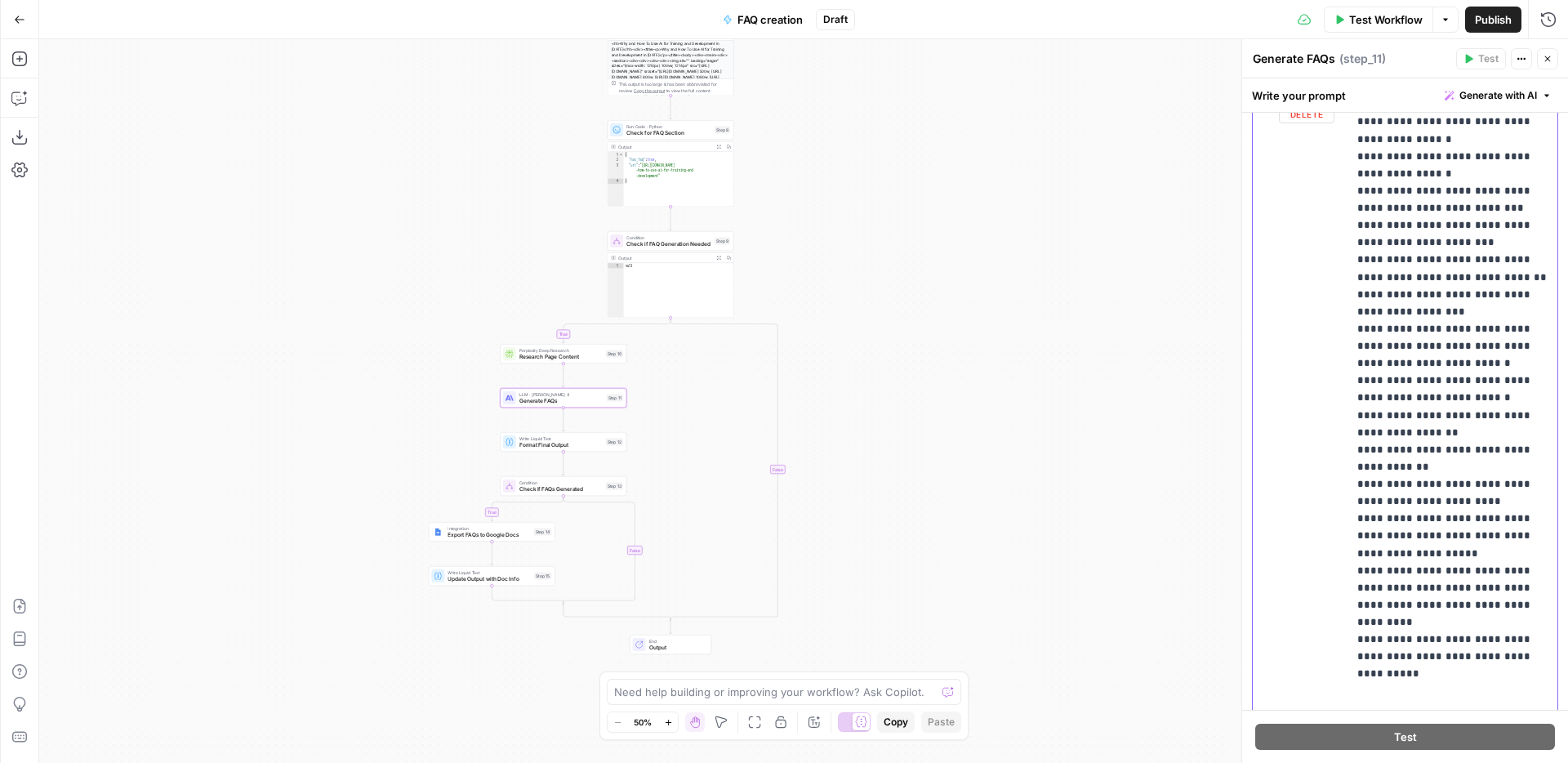 scroll, scrollTop: 349, scrollLeft: 0, axis: vertical 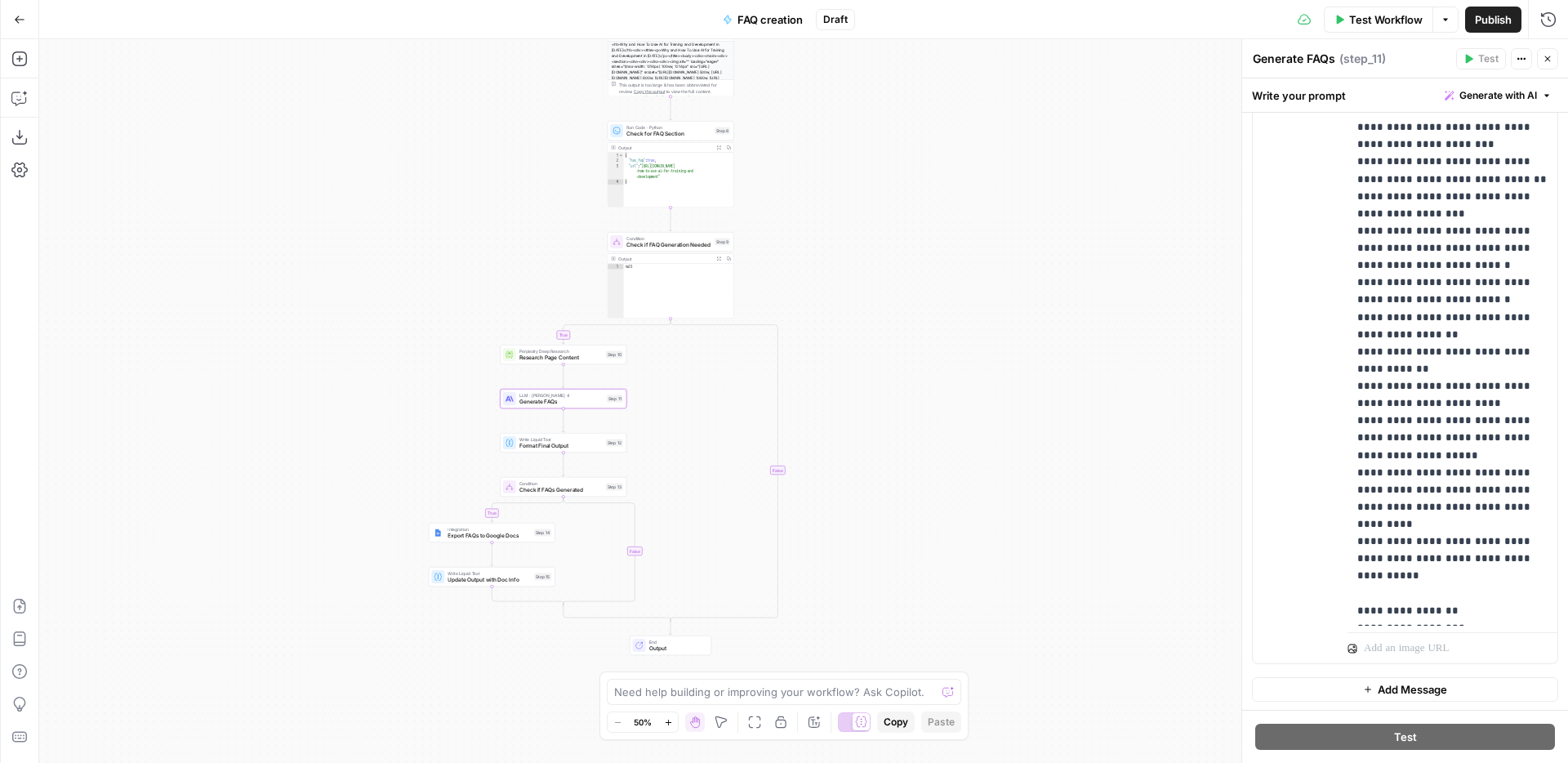 drag, startPoint x: 1083, startPoint y: 317, endPoint x: 1083, endPoint y: 340, distance: 23 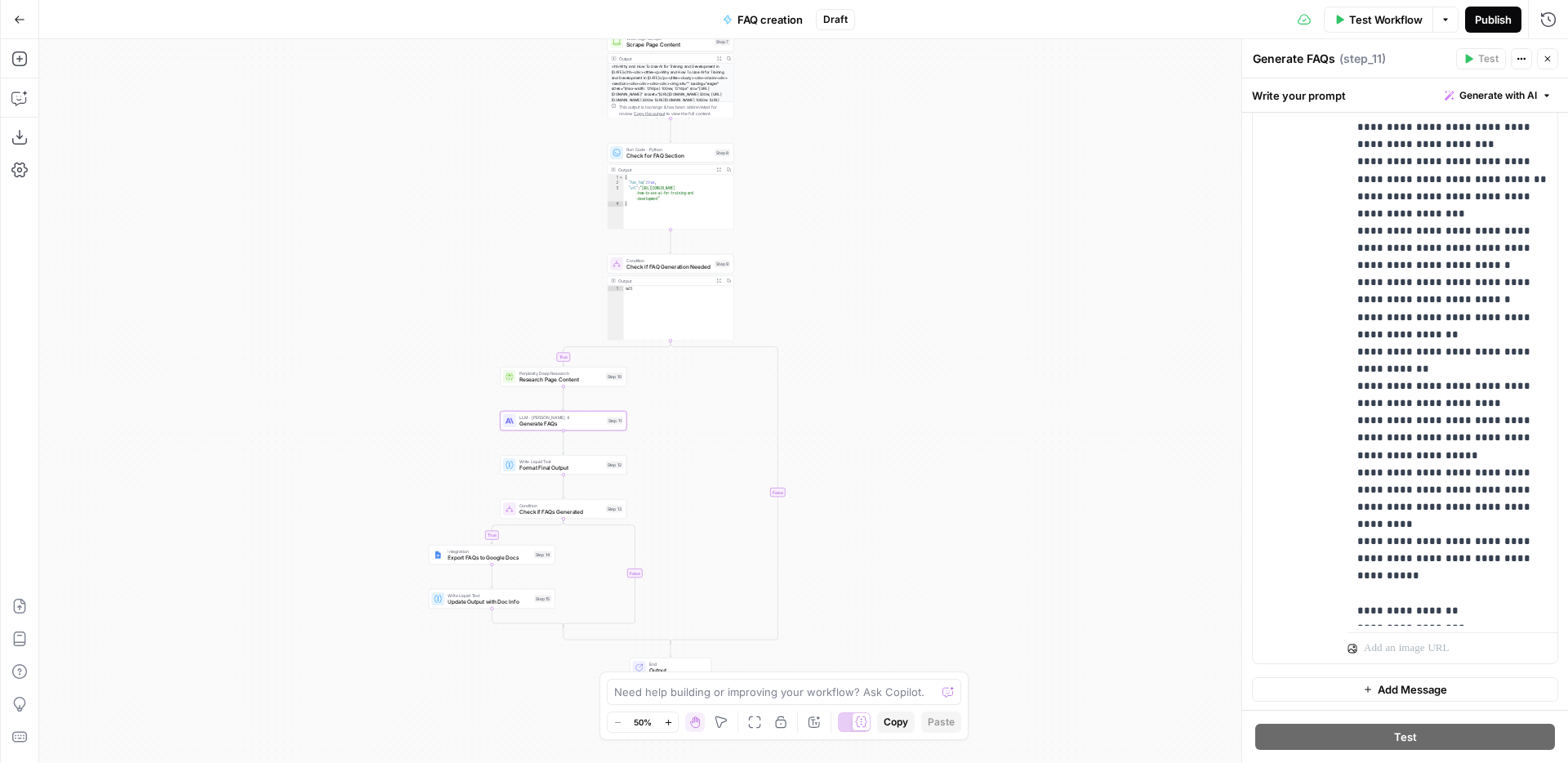 click on "Publish" at bounding box center (1493, 20) 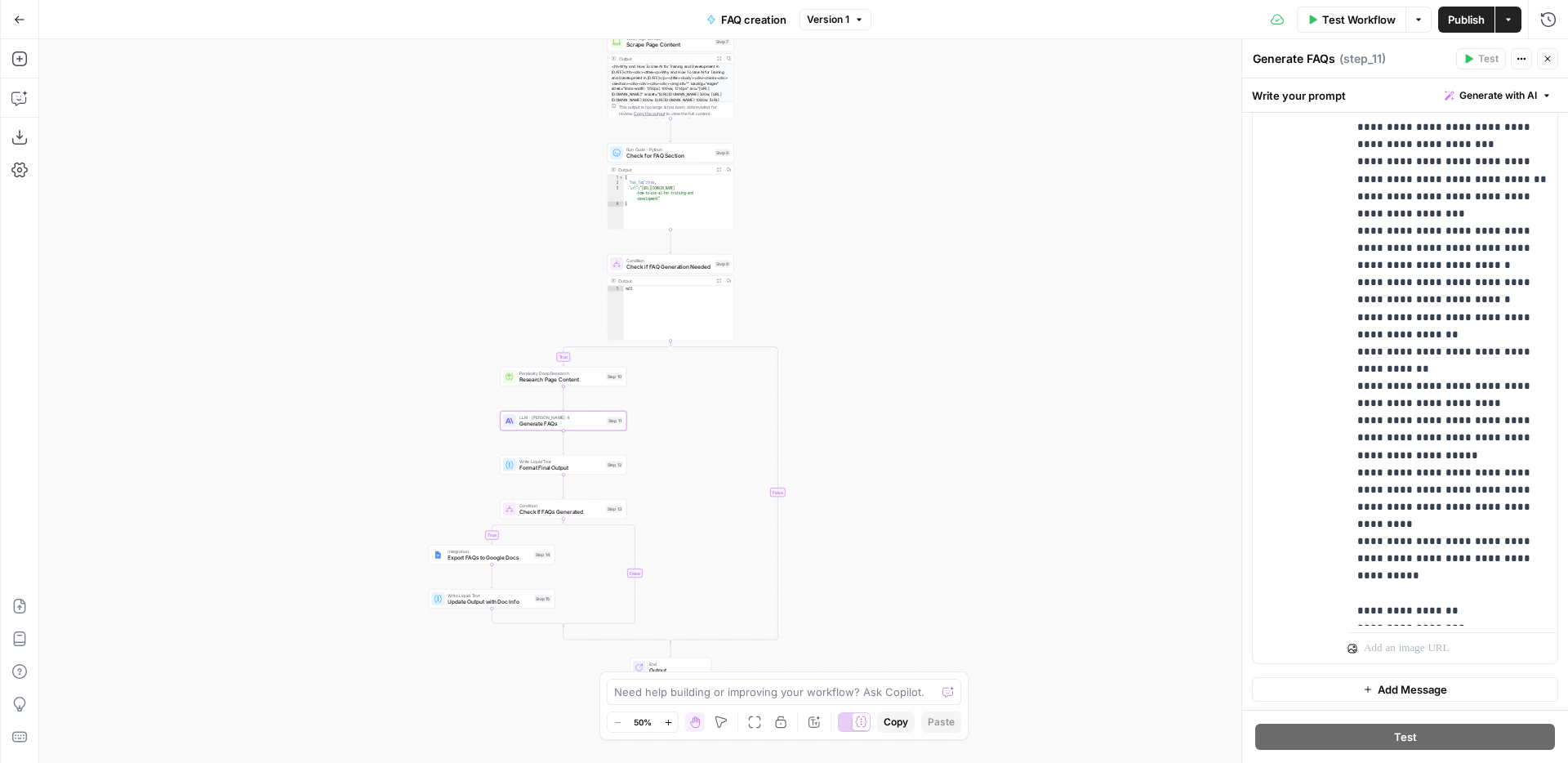 click on "true true false false Workflow Set Inputs Inputs Web Page Scrape Scrape Page Content Step 7 Output Expand Output Copy This output is too large & has been abbreviated for review.   Copy the output   to view the full content. Run Code · Python Check for FAQ Section Step 8 Output Expand Output Copy 1 2 3 4 {    "has_faq" :  true ,    "url" :  "https://www.synthesia.io/post/why-and        -how-to-use-ai-for-training-and        -development" }     XXXXXXXXXXXXXXXXXXXXXXXXXXXXXXXXXXXXXXXXXXXXXXXXXXXXXXXXXXXXXXXXXXXXXXXXXXXXXXXXXXXXXXXXXXXXXXXXXXXXXXXXXXXXXXXXXXXXXXXXXXXXXXXXXXXXXXXXXXXXXXXXXXXXXXXXXXXXXXXXXXXXXXXXXXXXXXXXXXXXXXXXXXXXXXXXXXXXXXXXXXXXXXXXXXXXXXXXXXXXXXXXXXXXXXXXXXXXXXXXXXXXXXXXXXXXXXXXXXXXXXXXXXXXXXXXXXXXXXXXXXXXXXXXXXXXXXXXXXXXXXXXXXXXXXXXXXXXXXXXXXXXXXXXXXXXXXXXXXXXXXXXXXXXXXXXXXXXXXXXXXXXXXXXXXXXXXXXXXXXXXXXXXXXXXXXXXXXXXXXXXXXXXXXXXXXXXXXXXXXXXXXXXXXXXXXXXXXXXXXXXXXXXXXXXXXXXXXXXXXXXXXXXXXXXXXXXXXXXXXXXXXXXXXXXXXXXXXXXXXXXXXXXXXXXXX Condition Check if FAQ Generation Needed Step 9 1" at bounding box center (804, 401) 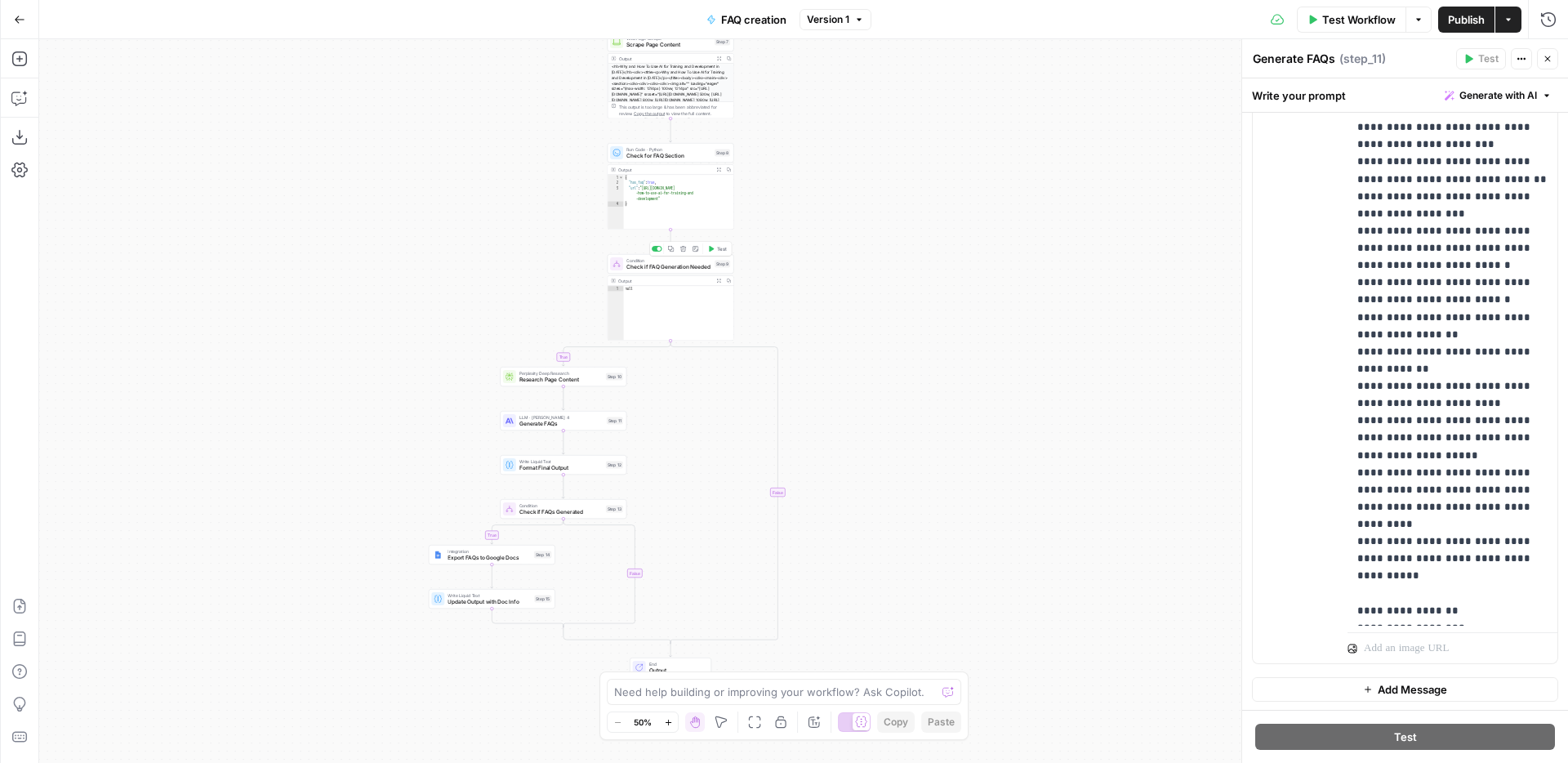 click on "Condition" at bounding box center [669, 261] 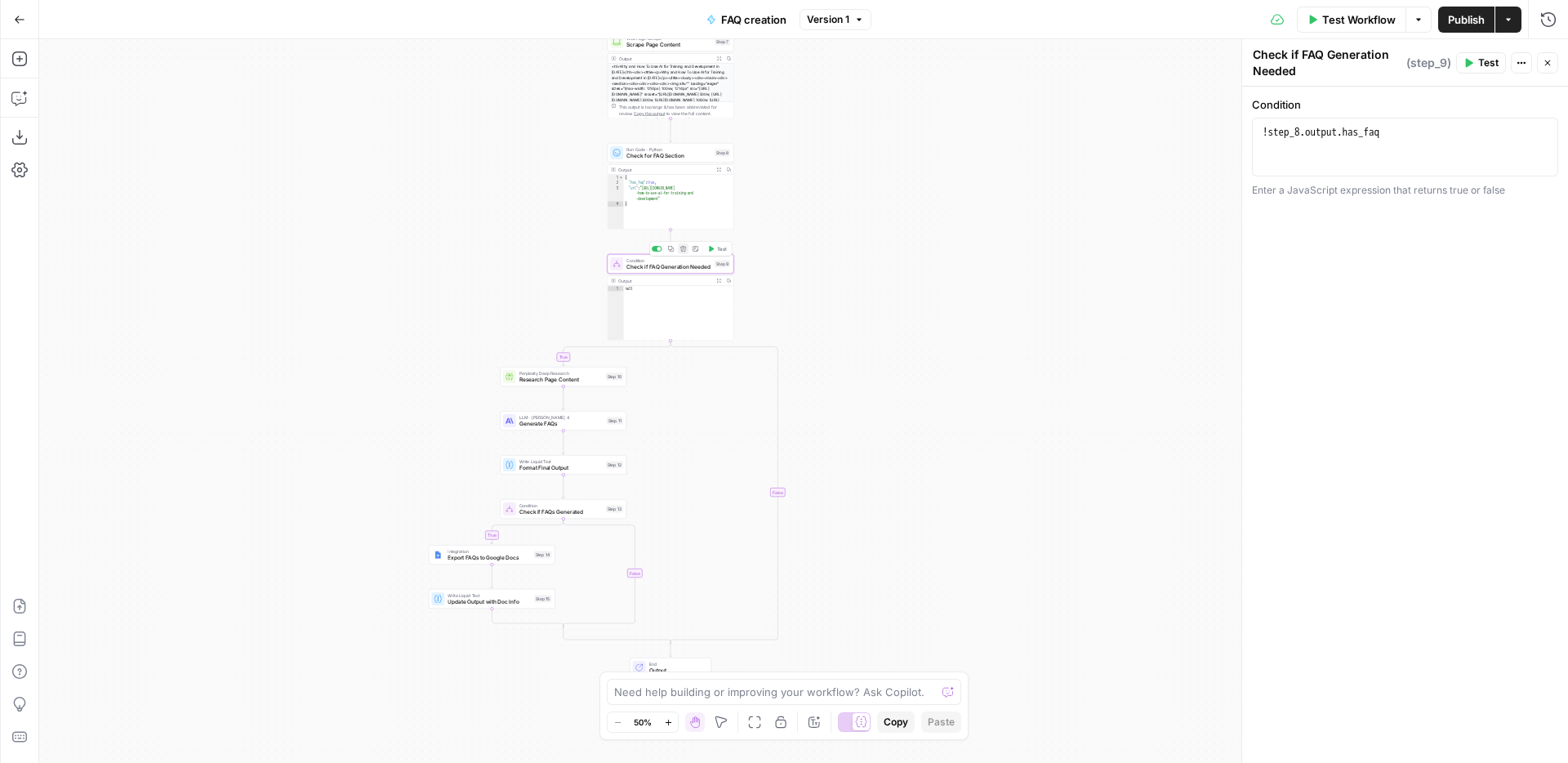click 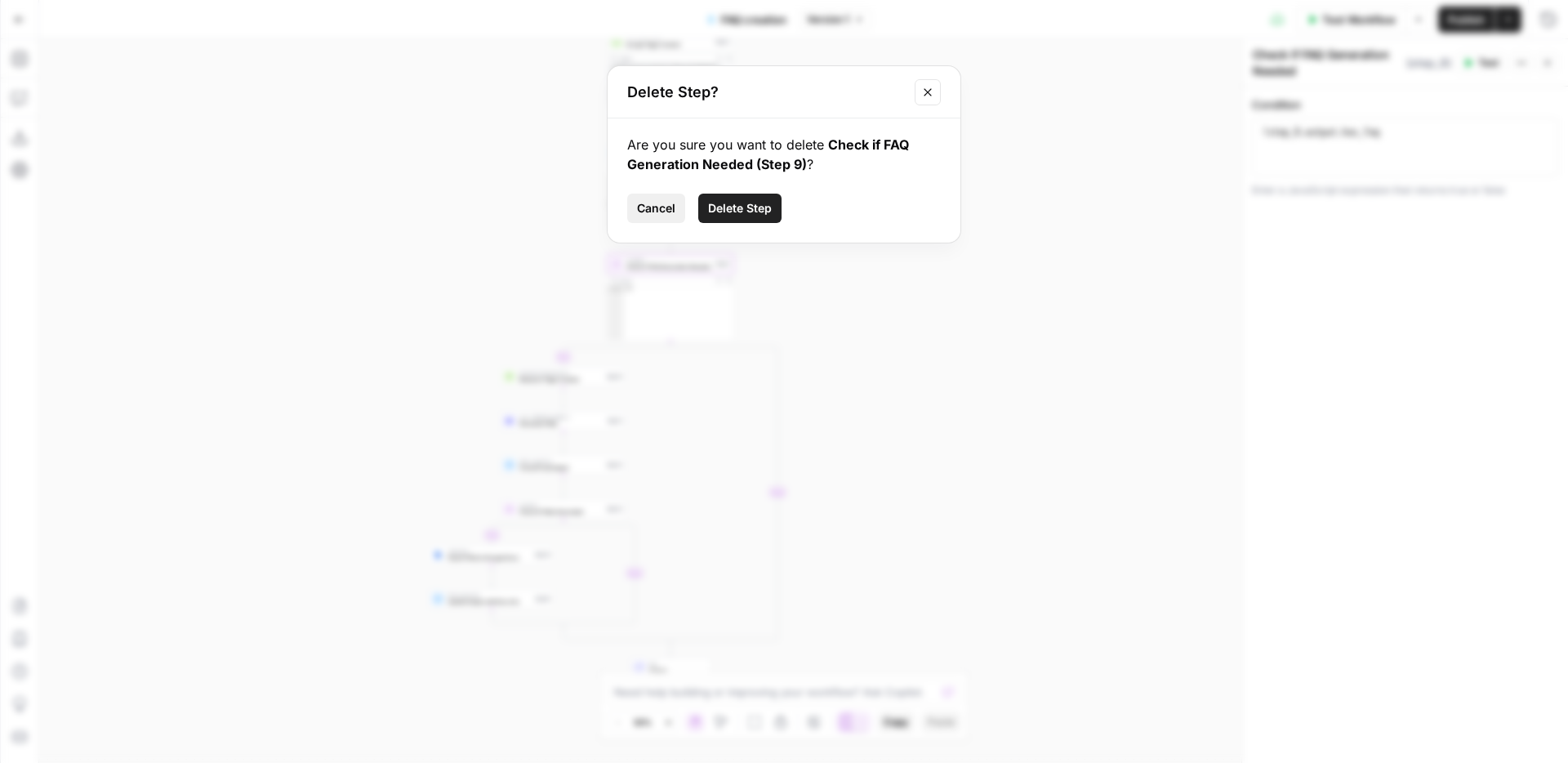 click on "Cancel" at bounding box center (656, 208) 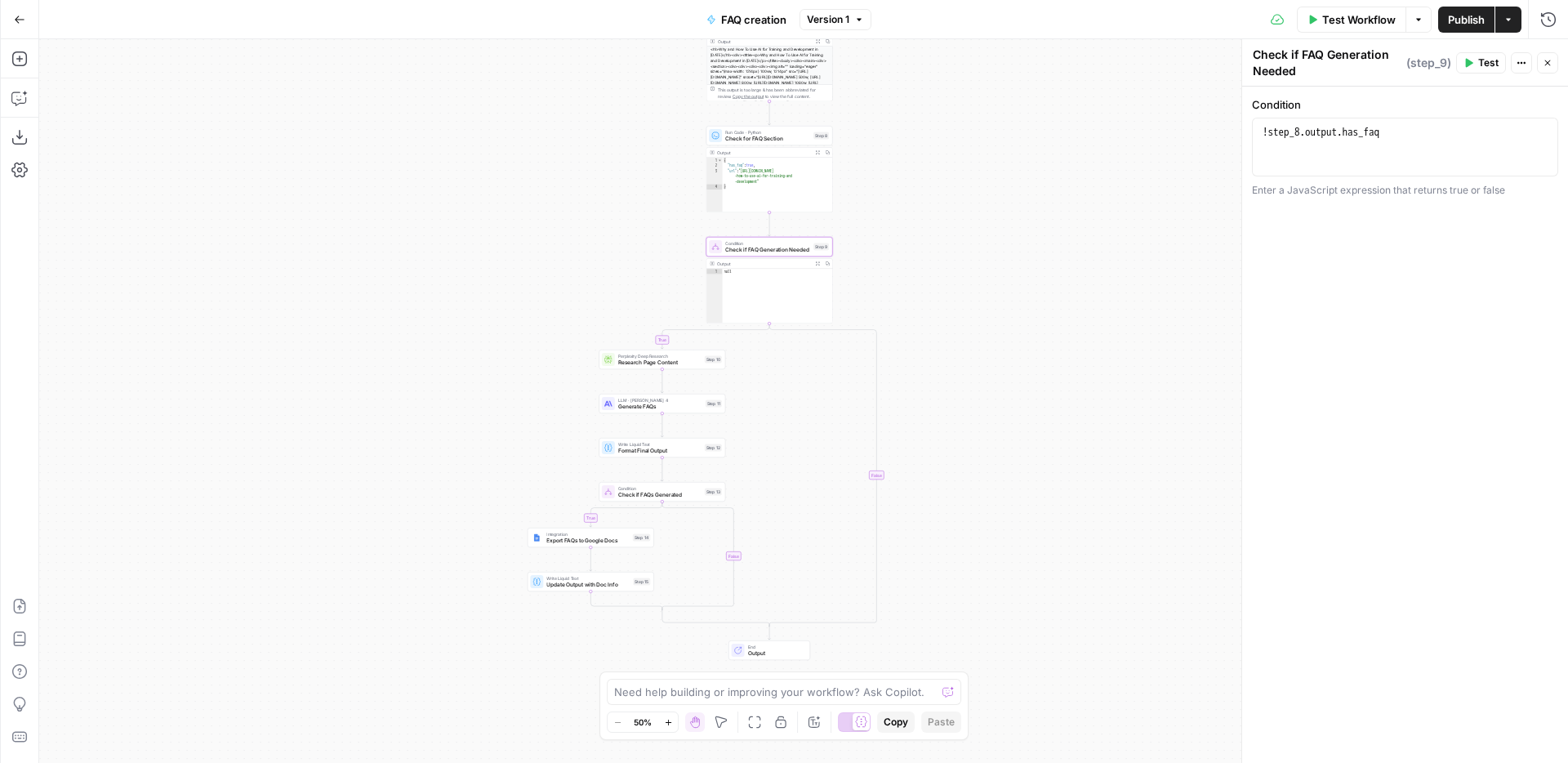 drag, startPoint x: 393, startPoint y: 369, endPoint x: 479, endPoint y: 334, distance: 92.84934 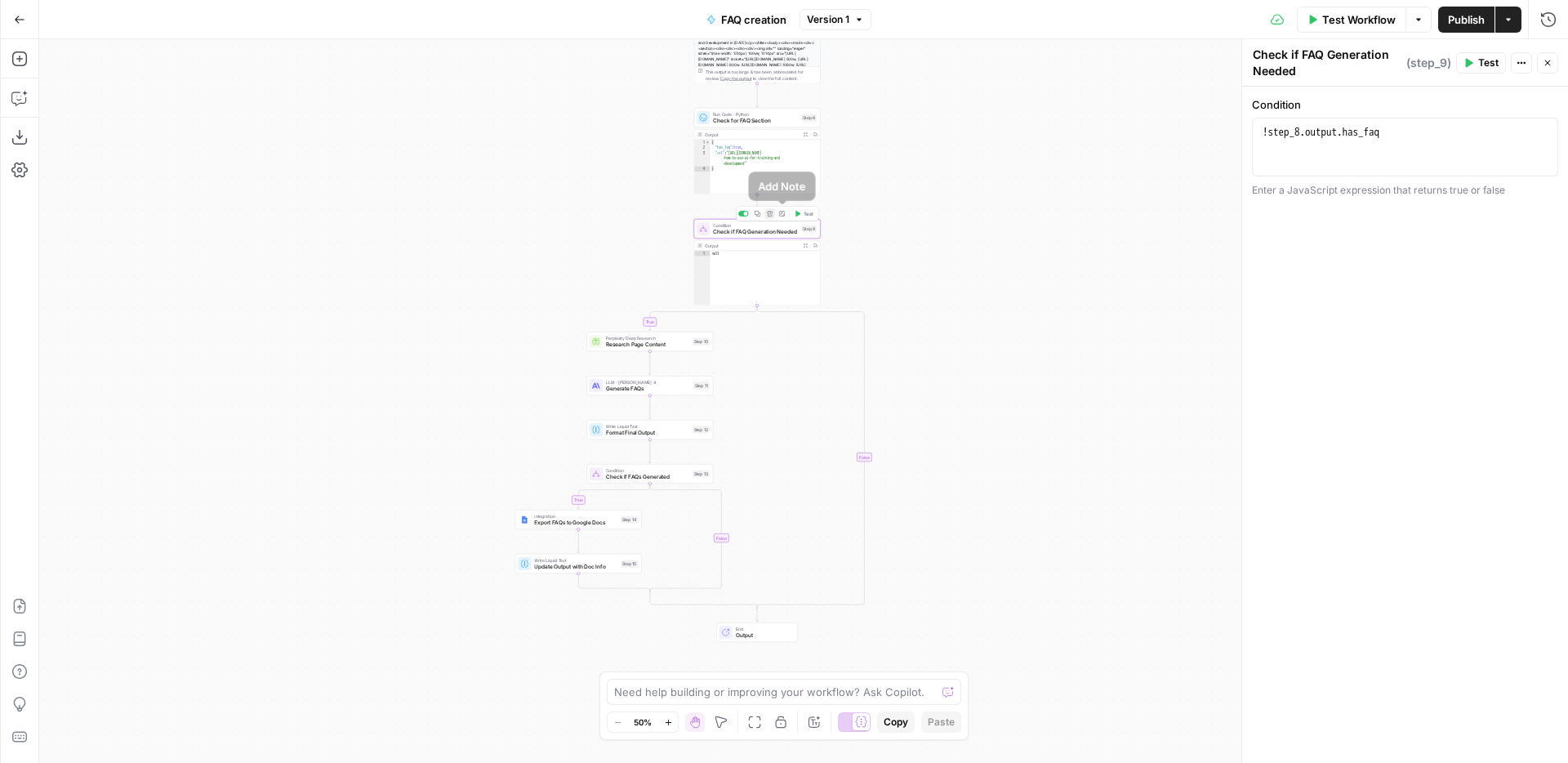click 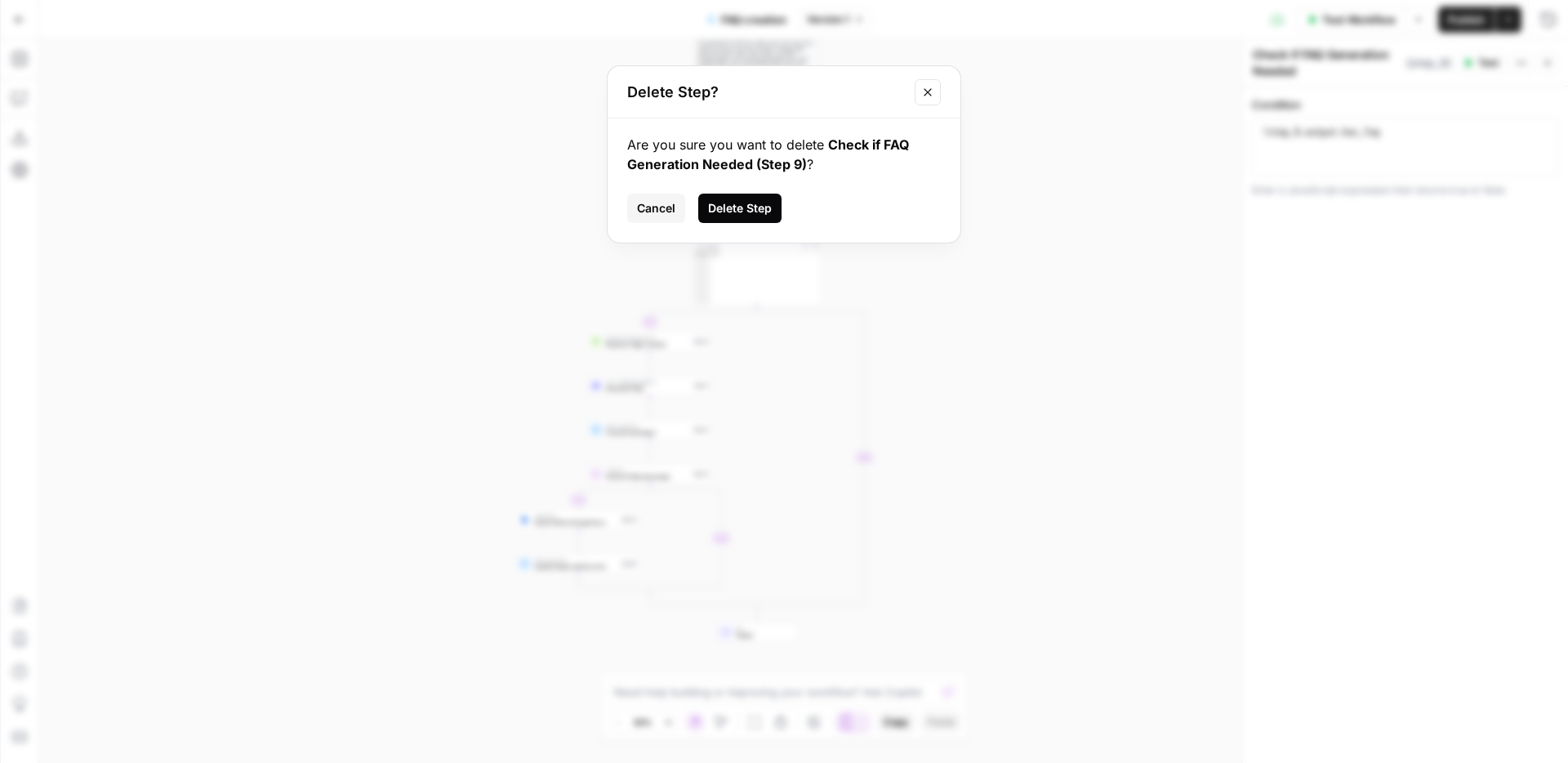 click on "Delete Step" at bounding box center (740, 208) 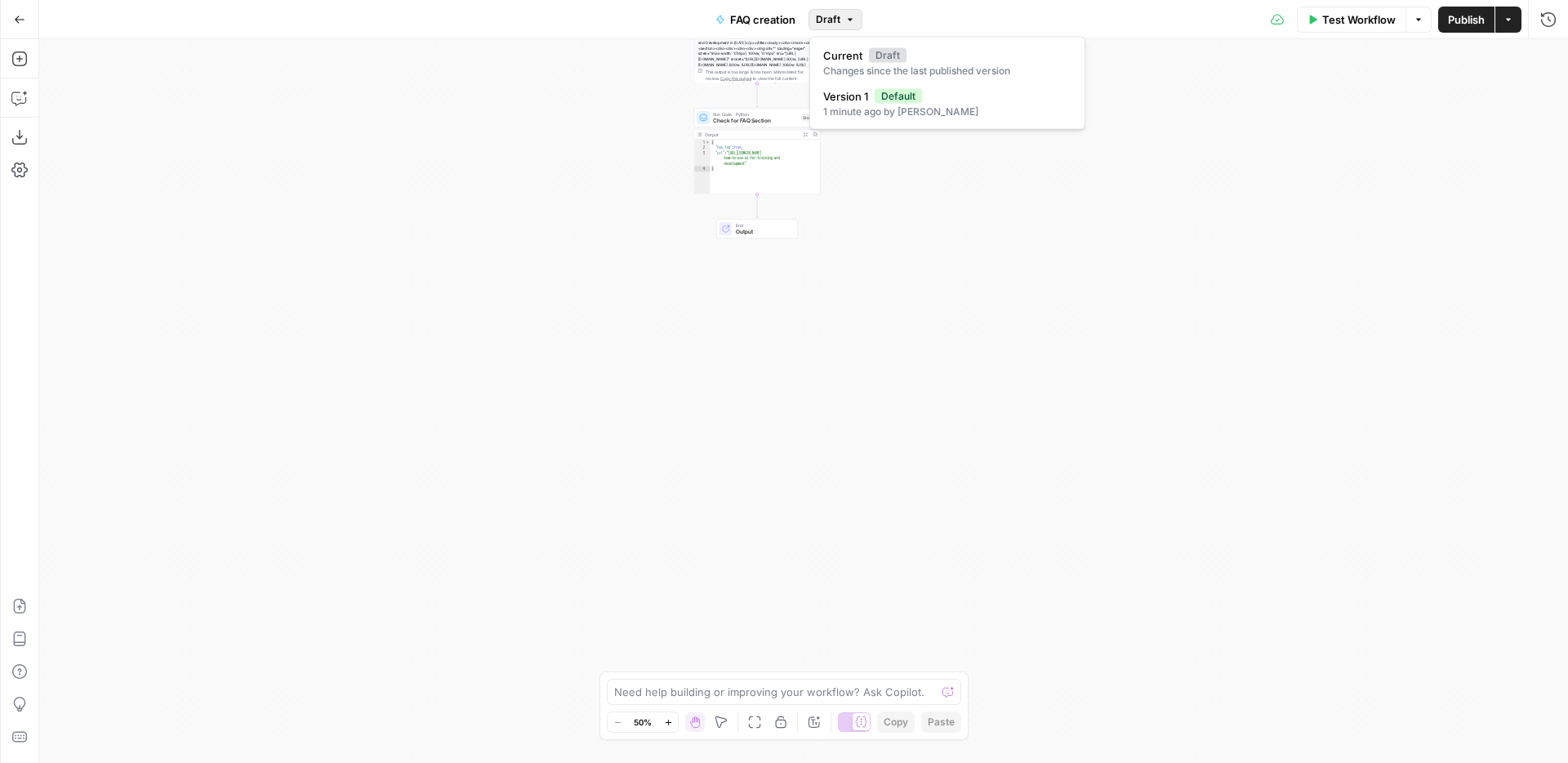 click on "Draft" at bounding box center [828, 20] 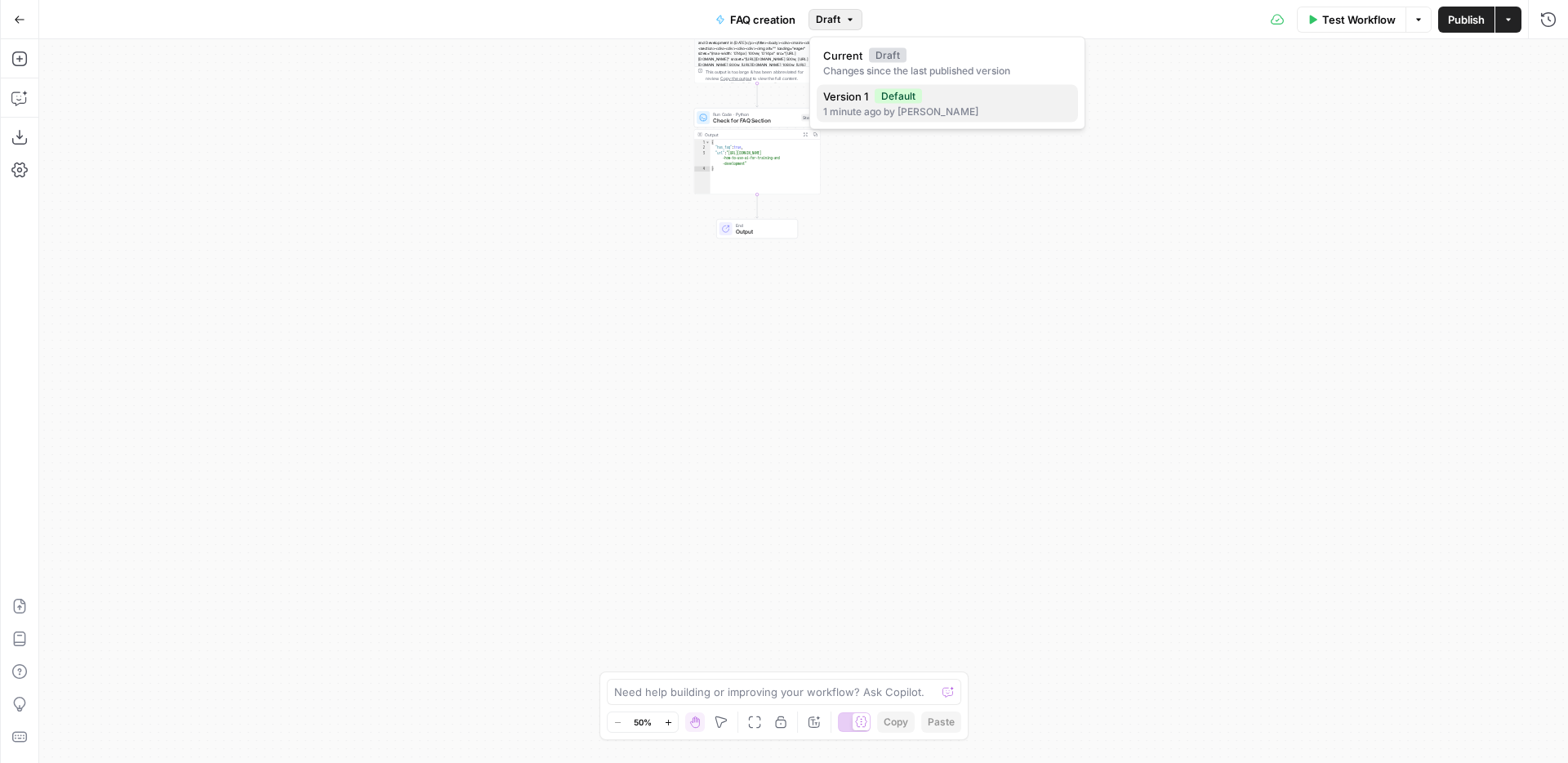 click on "Version 1" at bounding box center (845, 96) 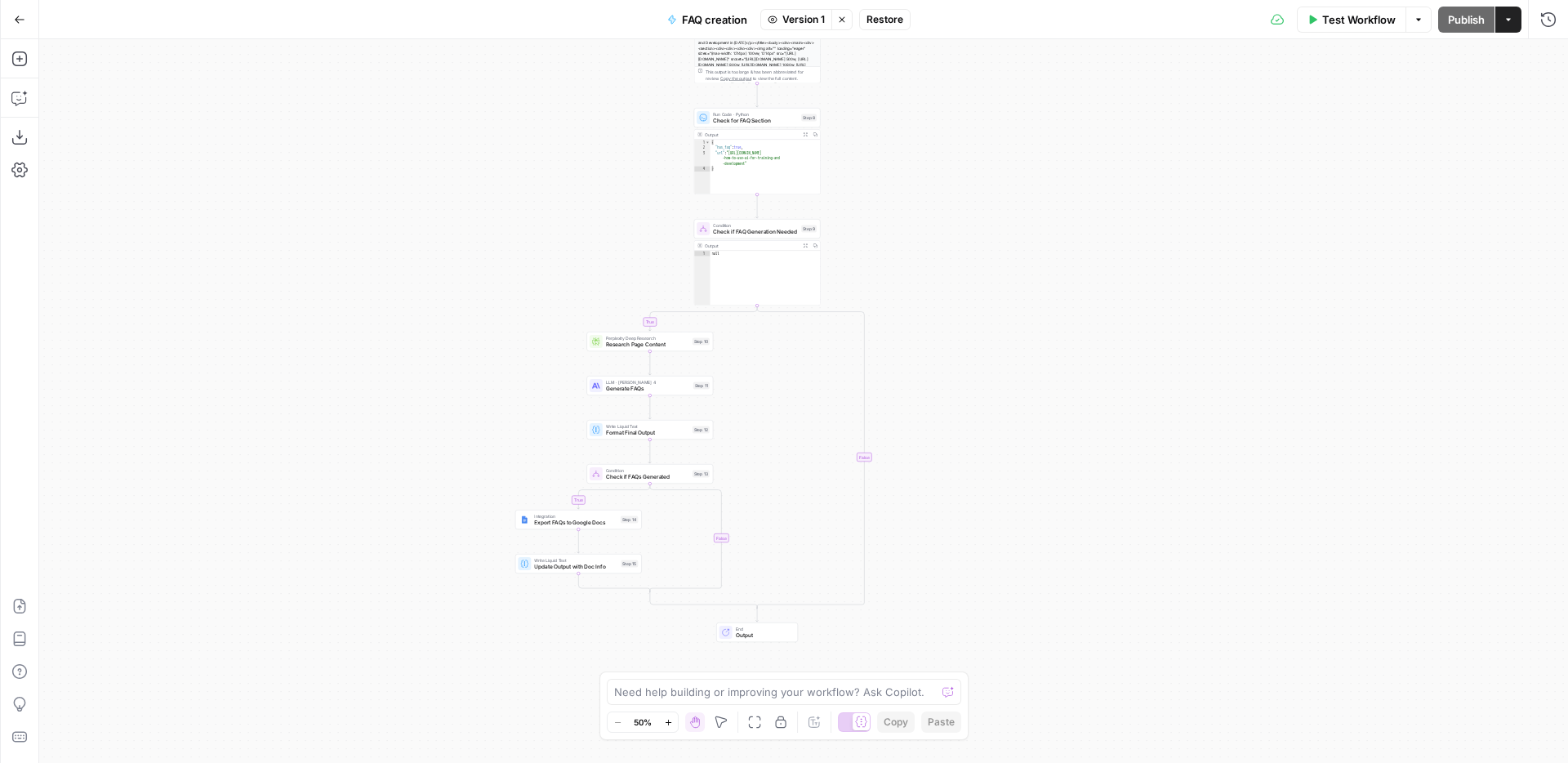 click on "Condition" at bounding box center (755, 225) 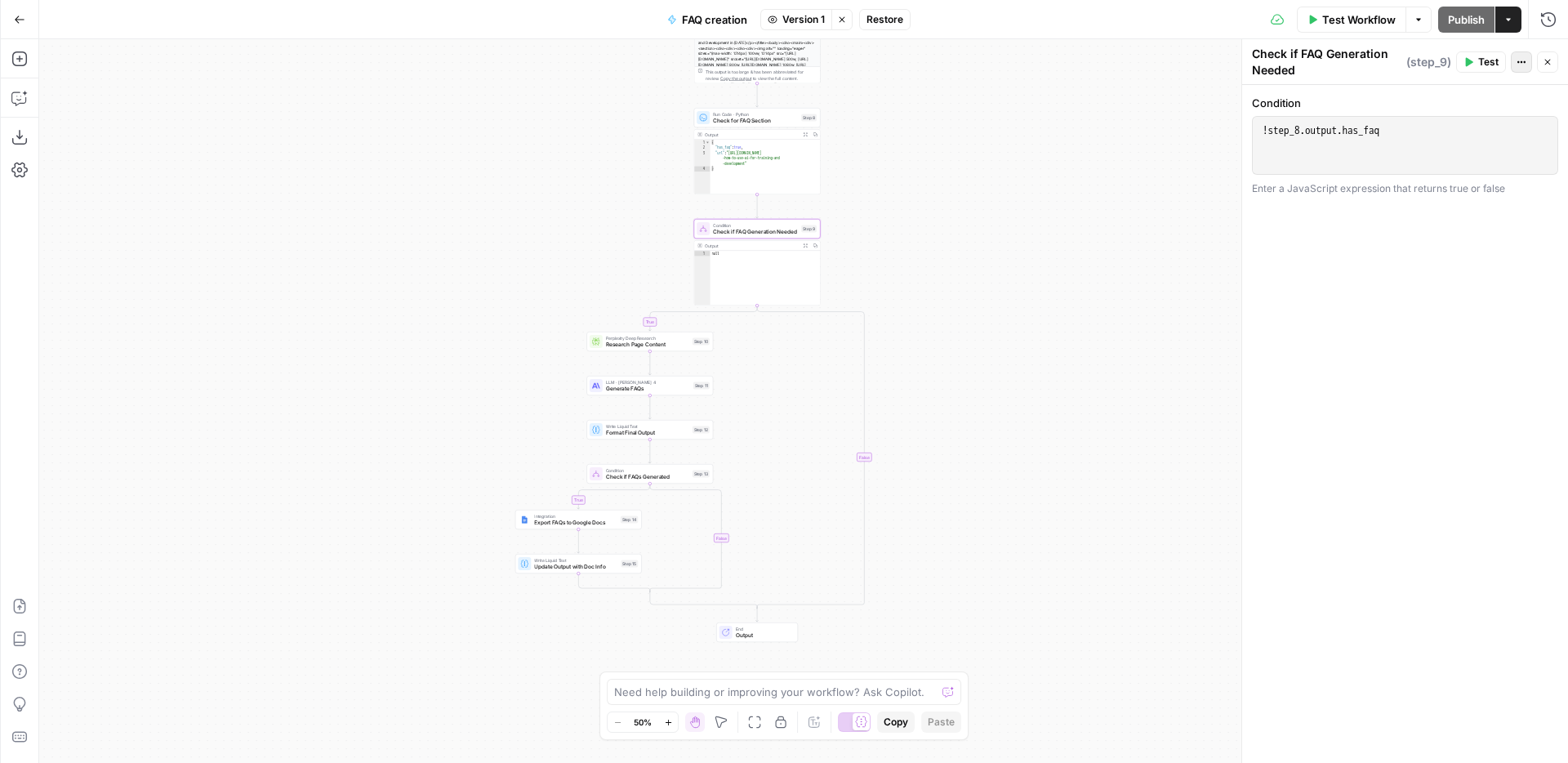 click 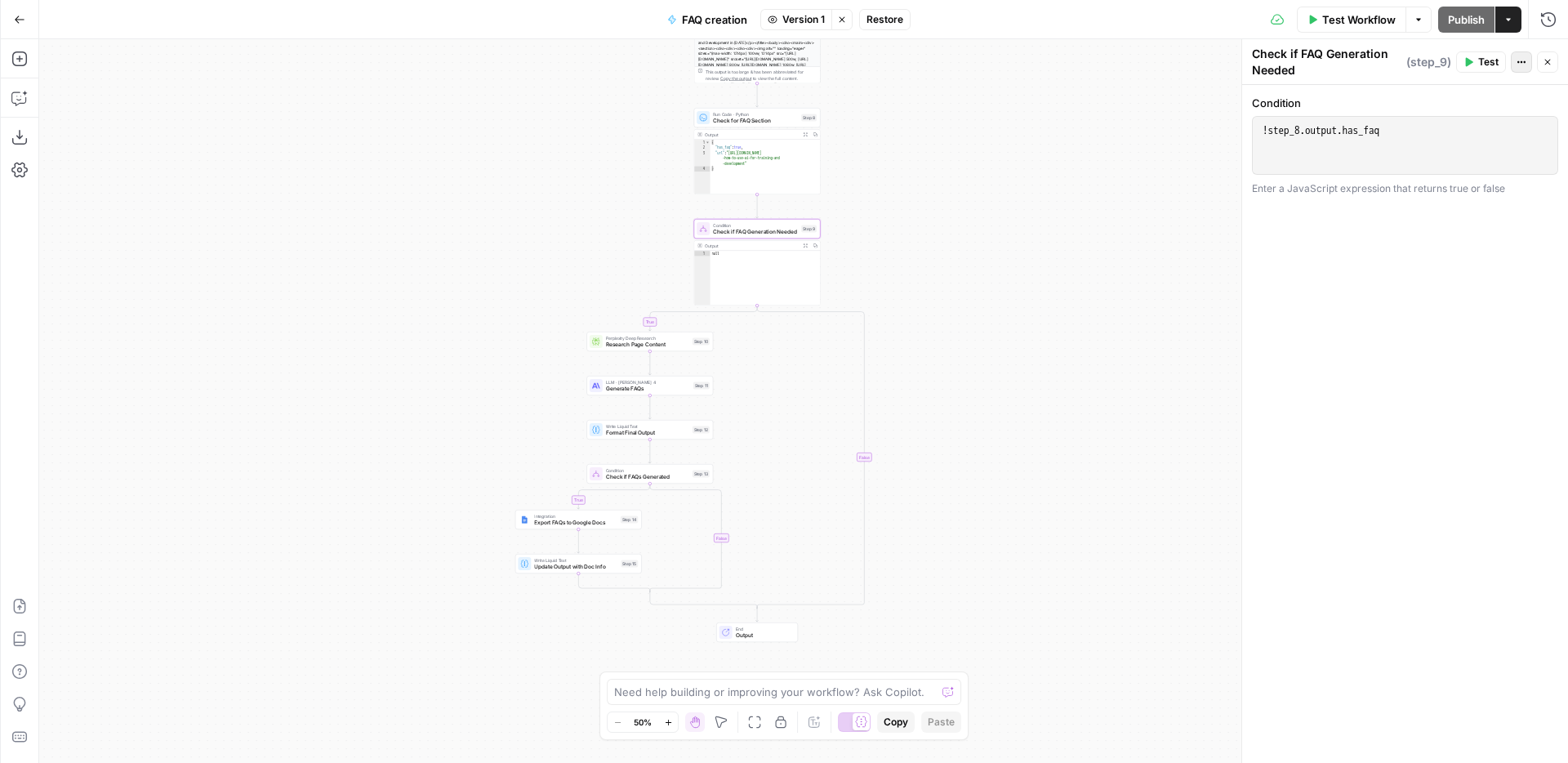 click 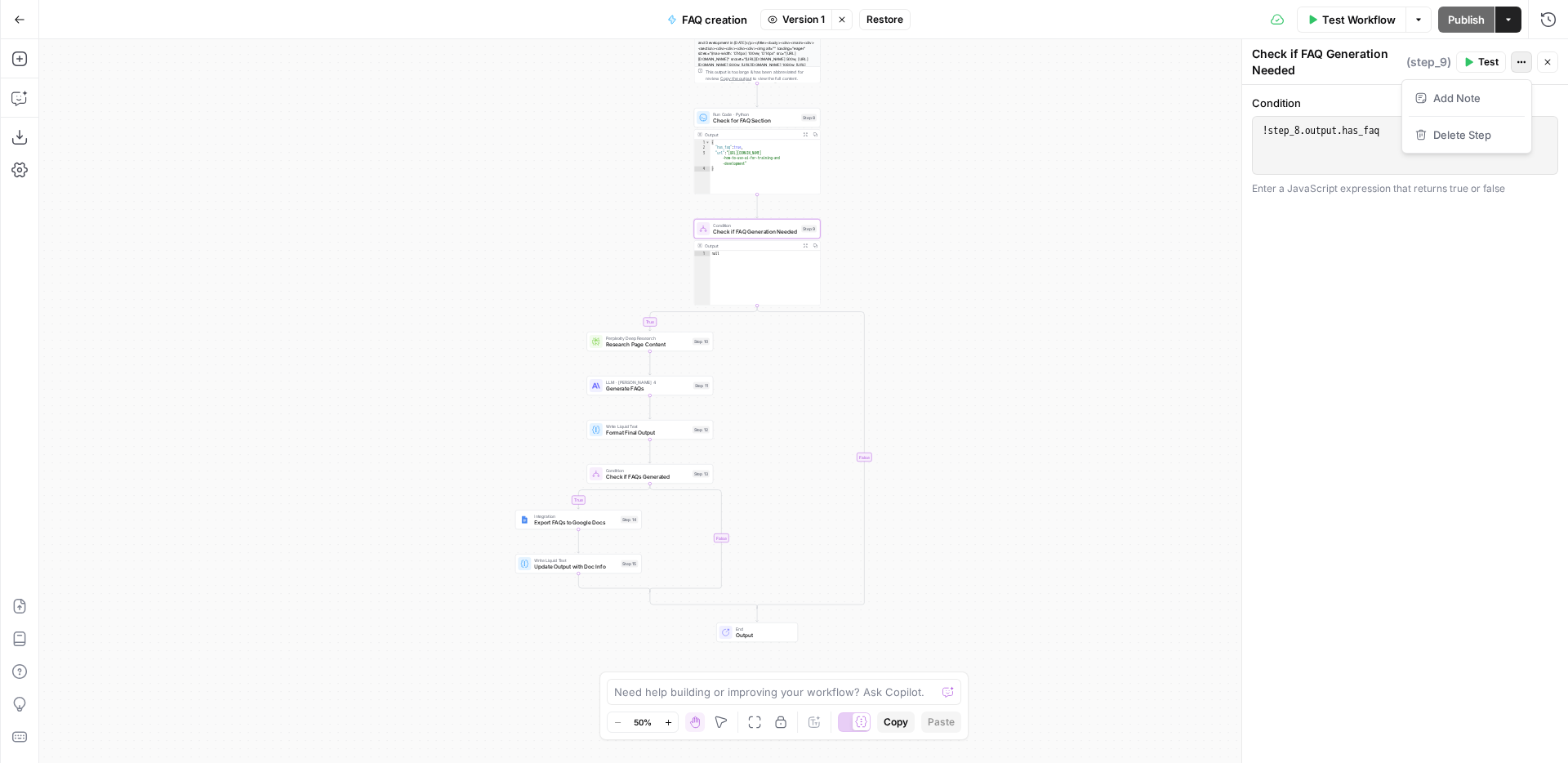 click 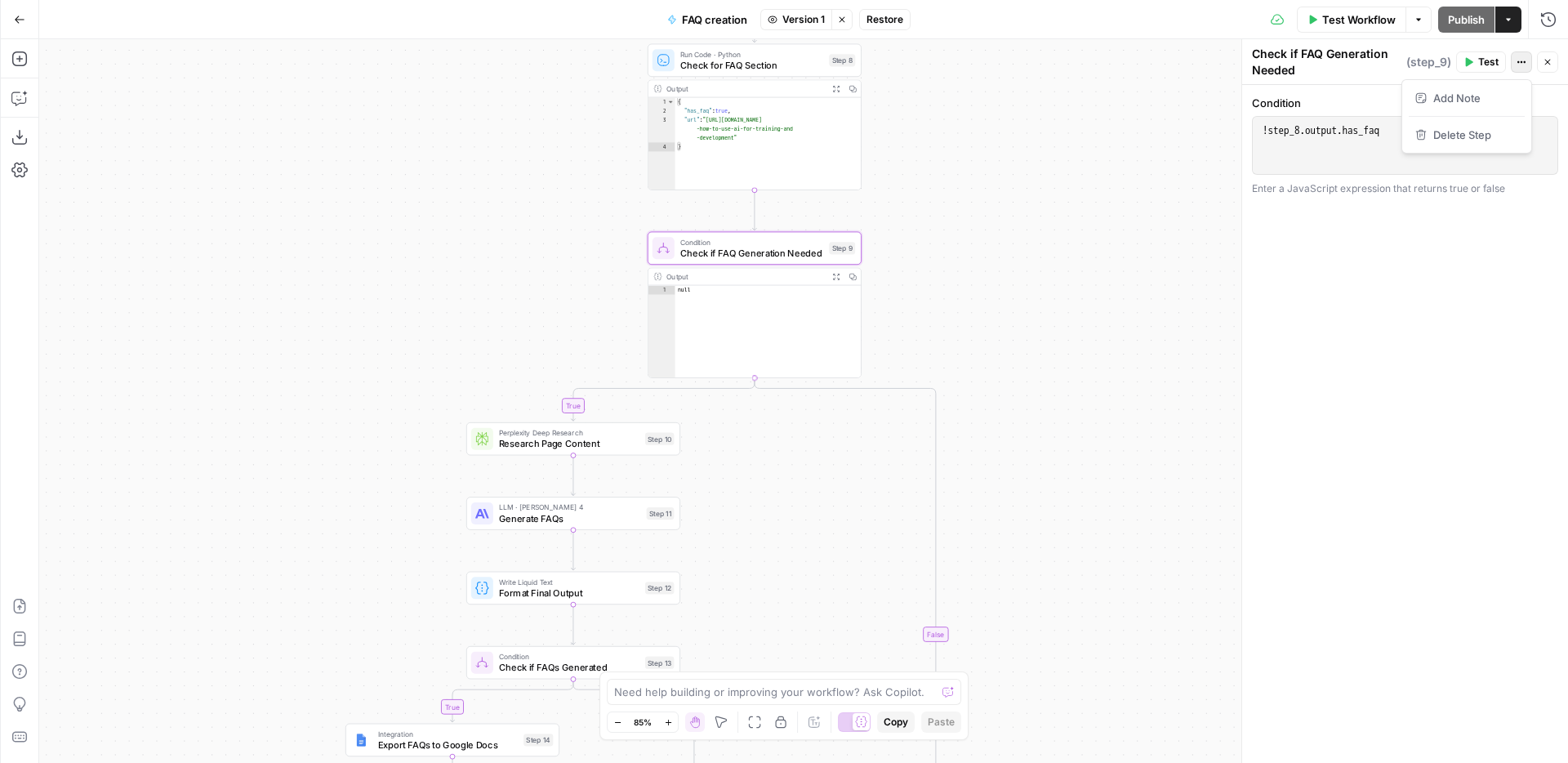 click 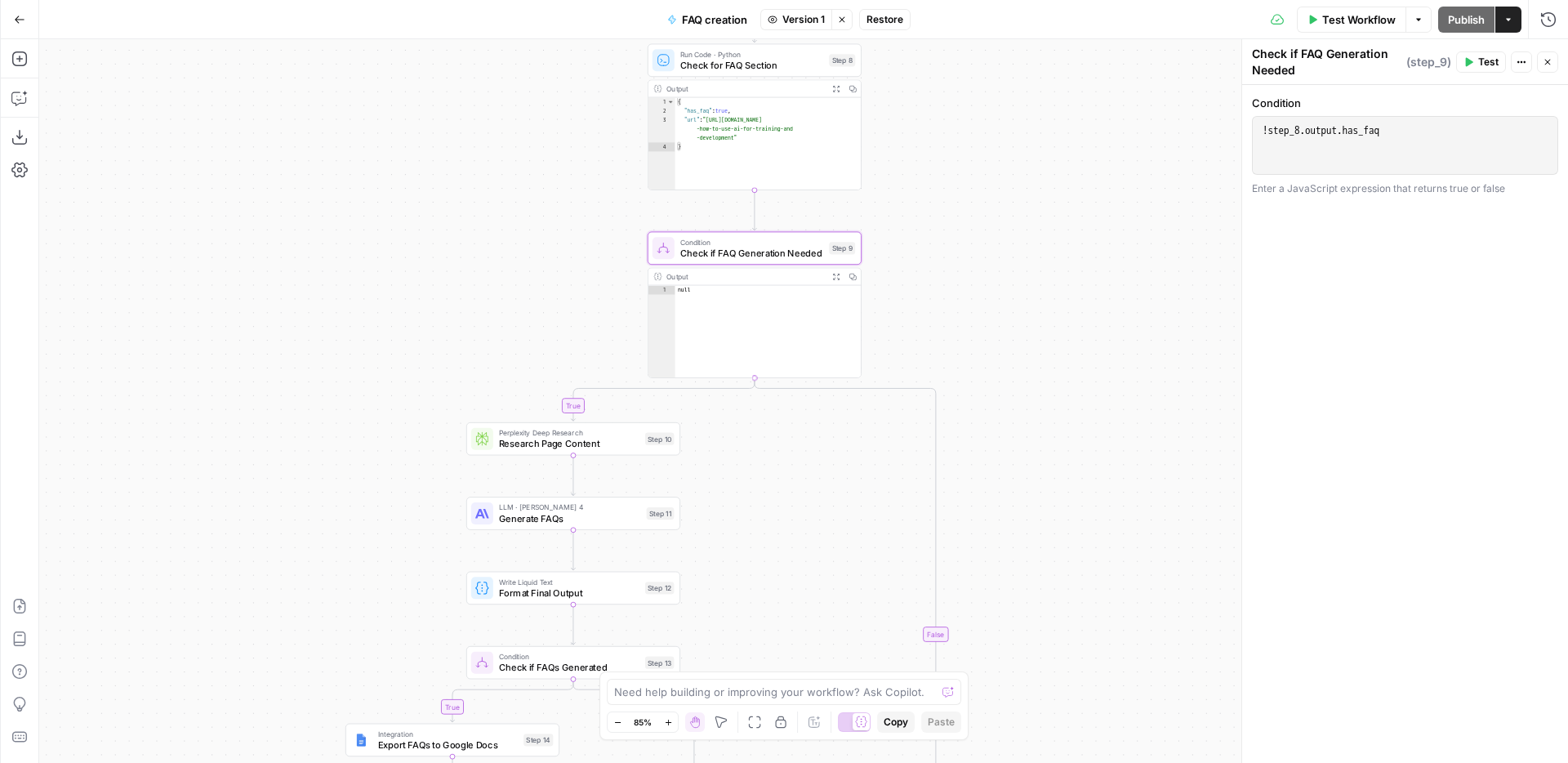 click on "Condition" at bounding box center [752, 242] 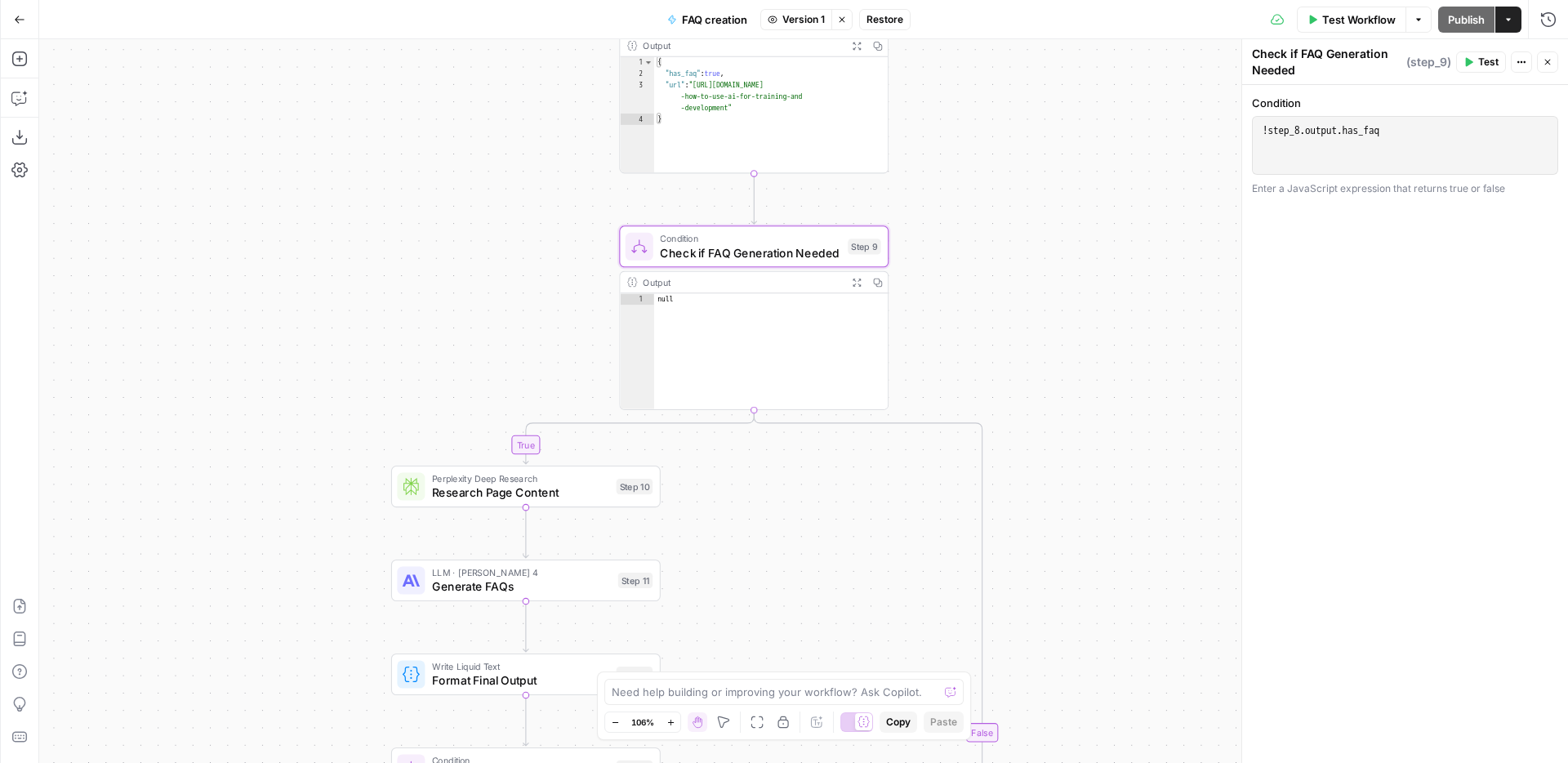 click on "true true false false Workflow Set Inputs Inputs Web Page Scrape Scrape Page Content Step 7 Output Expand Output Copy This output is too large & has been abbreviated for review.   Copy the output   to view the full content. Run Code · Python Check for FAQ Section Step 8 Output Expand Output Copy 1 2 3 4 {    "has_faq" :  true ,    "url" :  "https://www.synthesia.io/post/why-and        -how-to-use-ai-for-training-and        -development" }     XXXXXXXXXXXXXXXXXXXXXXXXXXXXXXXXXXXXXXXXXXXXXXXXXXXXXXXXXXXXXXXXXXXXXXXXXXXXXXXXXXXXXXXXXXXXXXXXXXXXXXXXXXXXXXXXXXXXXXXXXXXXXXXXXXXXXXXXXXXXXXXXXXXXXXXXXXXXXXXXXXXXXXXXXXXXXXXXXXXXXXXXXXXXXXXXXXXXXXXXXXXXXXXXXXXXXXXXXXXXXXXXXXXXXXXXXXXXXXXXXXXXXXXXXXXXXXXXXXXXXXXXXXXXXXXXXXXXXXXXXXXXXXXXXXXXXXXXXXXXXXXXXXXXXXXXXXXXXXXXXXXXXXXXXXXXXXXXXXXXXXXXXXXXXXXXXXXXXXXXXXXXXXXXXXXXXXXXXXXXXXXXXXXXXXXXXXXXXXXXXXXXXXXXXXXXXXXXXXXXXXXXXXXXXXXXXXXXXXXXXXXXXXXXXXXXXXXXXXXXXXXXXXXXXXXXXXXXXXXXXXXXXXXXXXXXXXXXXXXXXXXXXXXXXXXX Condition Check if FAQ Generation Needed Step 9 1" at bounding box center [804, 401] 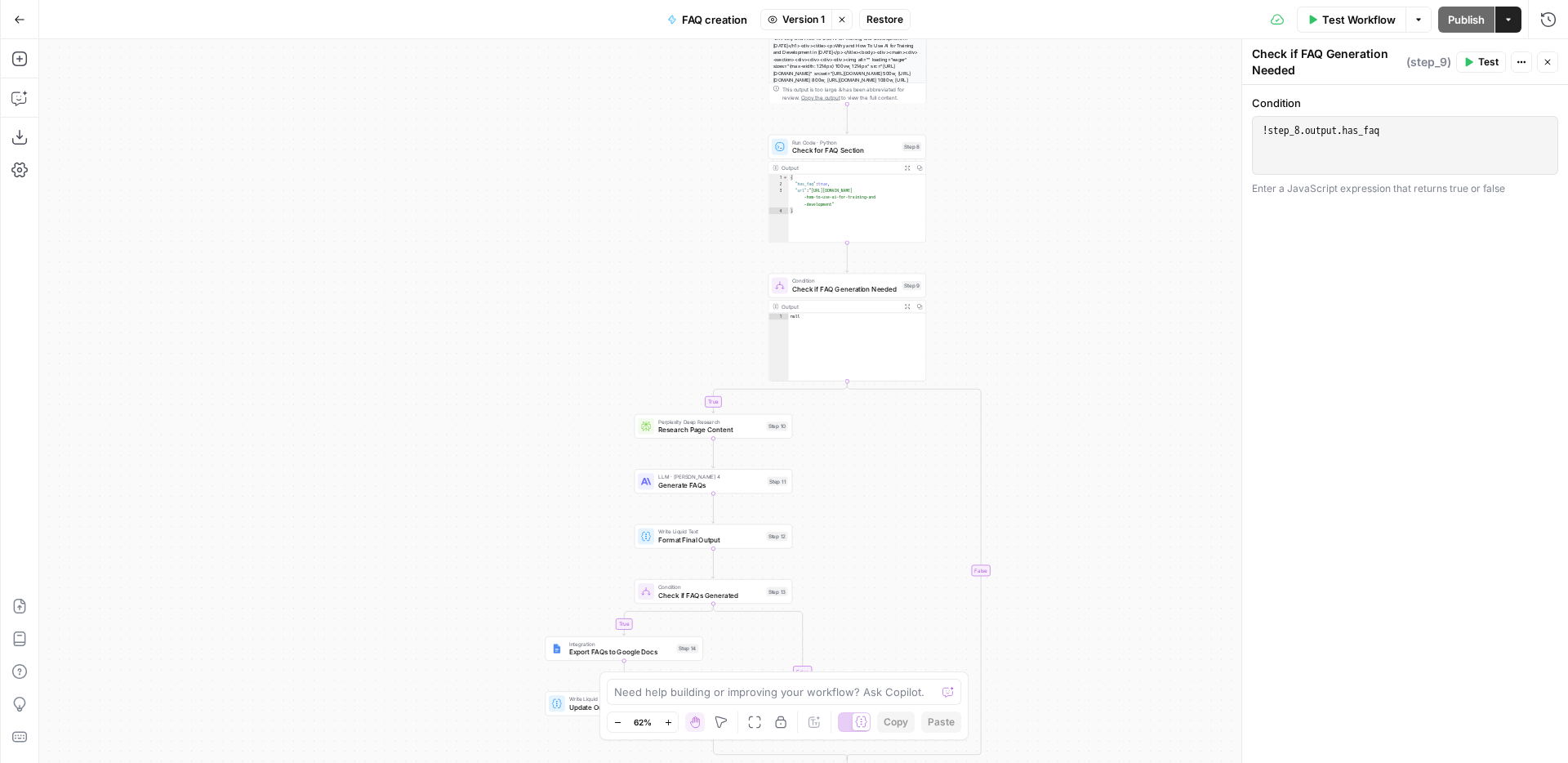 click on "Condition" at bounding box center [845, 281] 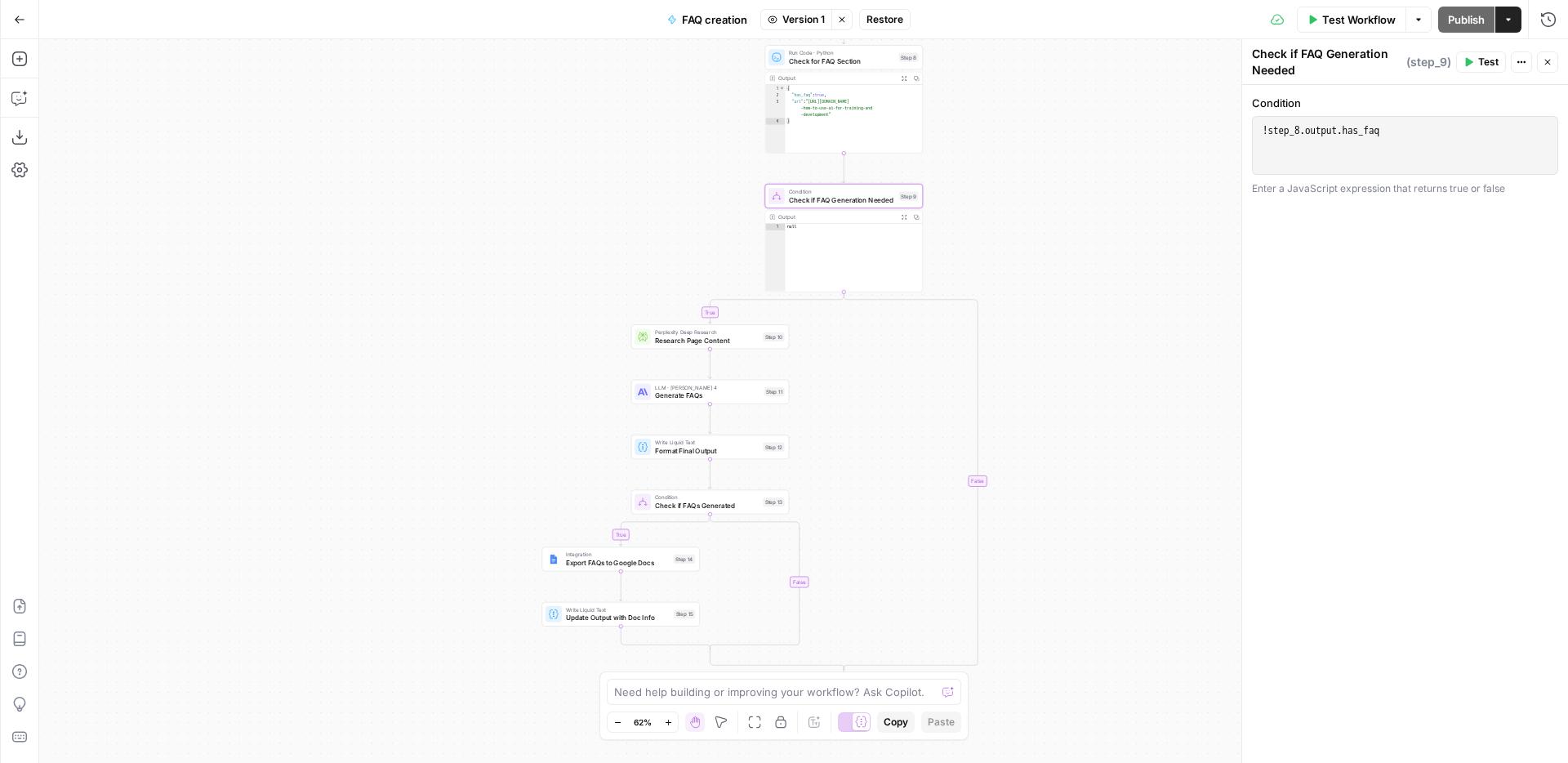 click on "Check if FAQ Generation Needed" at bounding box center [842, 199] 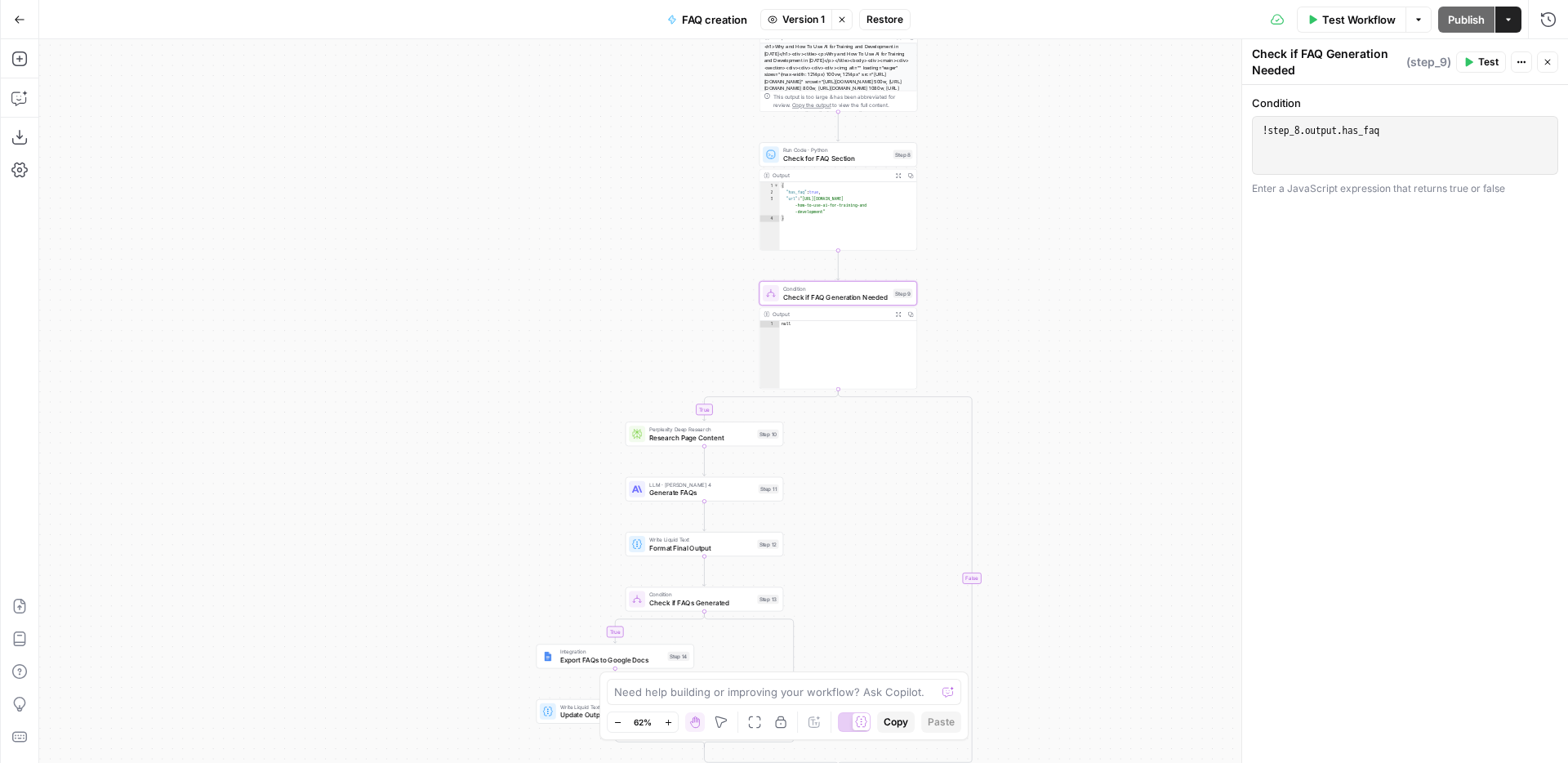drag, startPoint x: 1087, startPoint y: 207, endPoint x: 1081, endPoint y: 304, distance: 97.1854 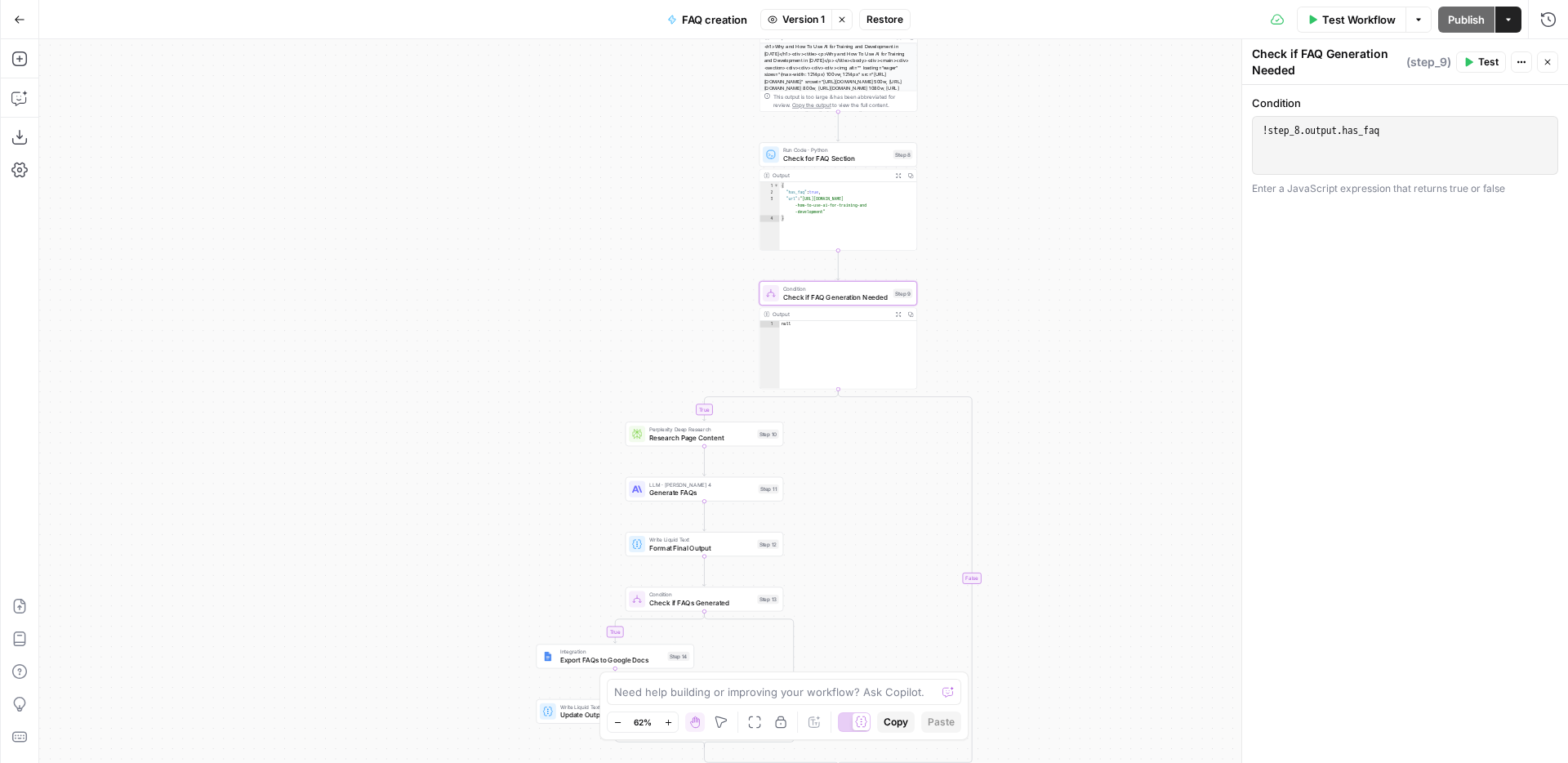 click on "Check for FAQ Section" at bounding box center [836, 158] 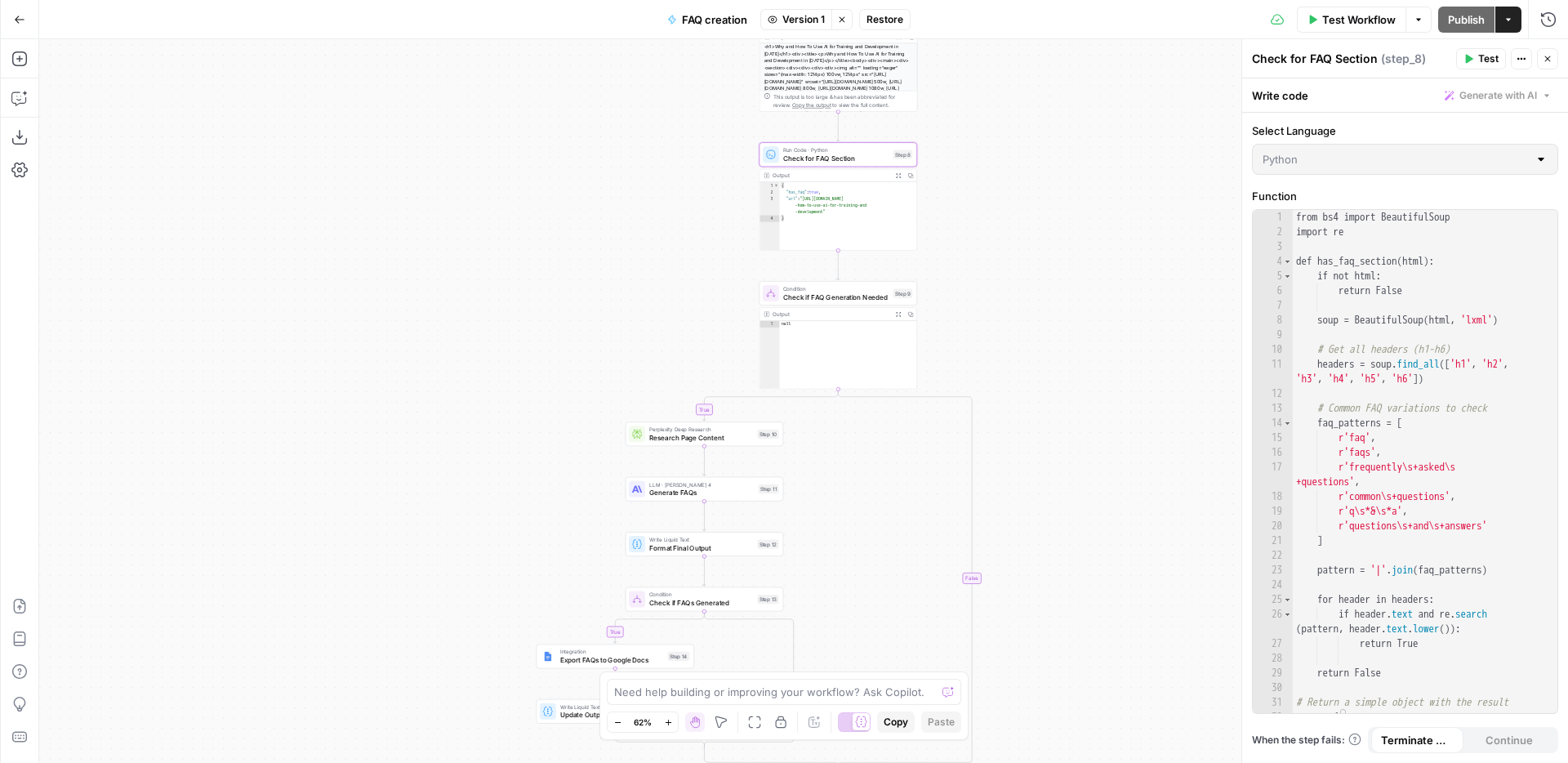 click on "Condition" at bounding box center [836, 288] 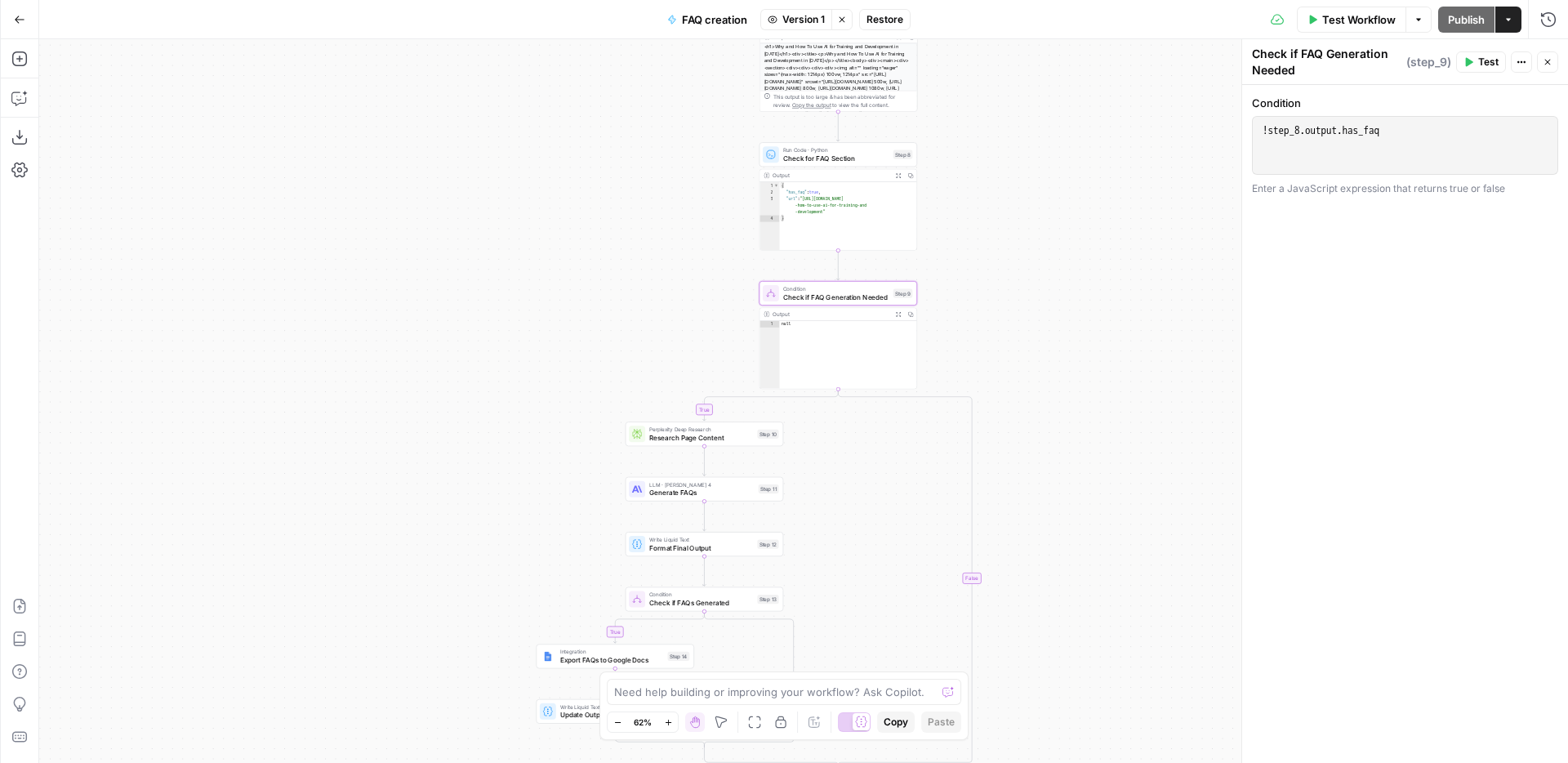 click on "Check for FAQ Section" at bounding box center (836, 158) 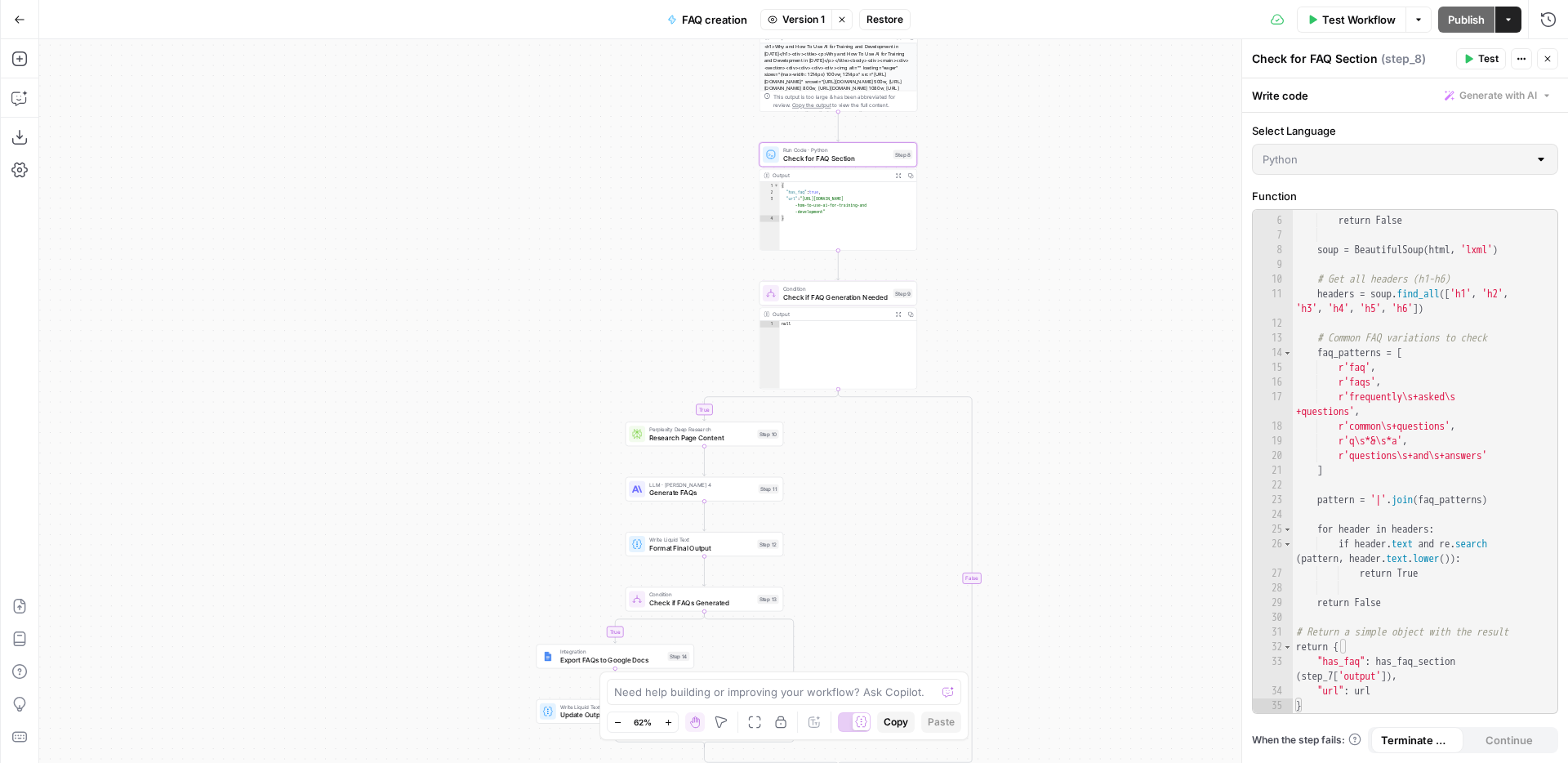 scroll, scrollTop: 70, scrollLeft: 0, axis: vertical 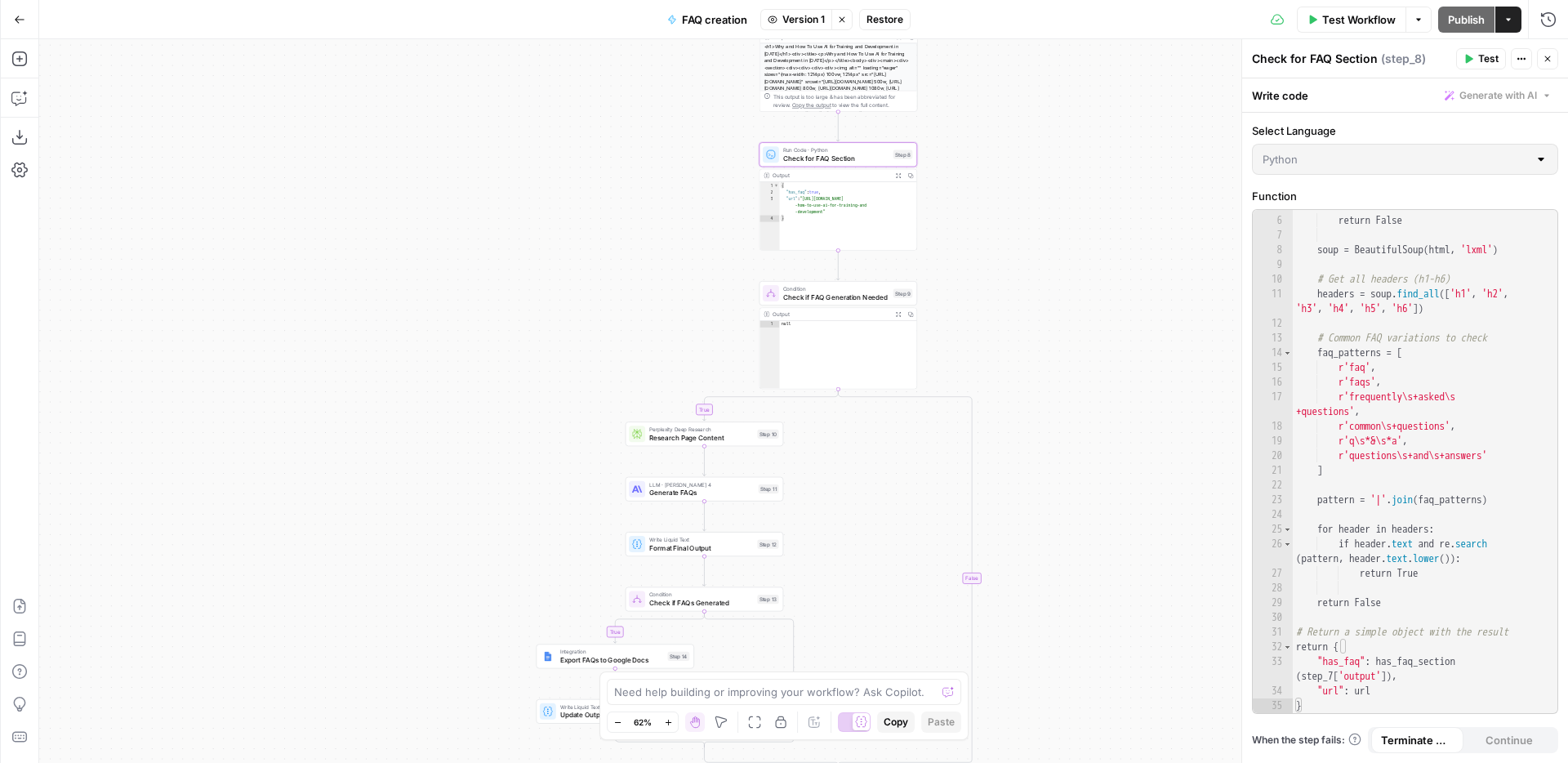 drag, startPoint x: 1519, startPoint y: 458, endPoint x: 1497, endPoint y: 458, distance: 22 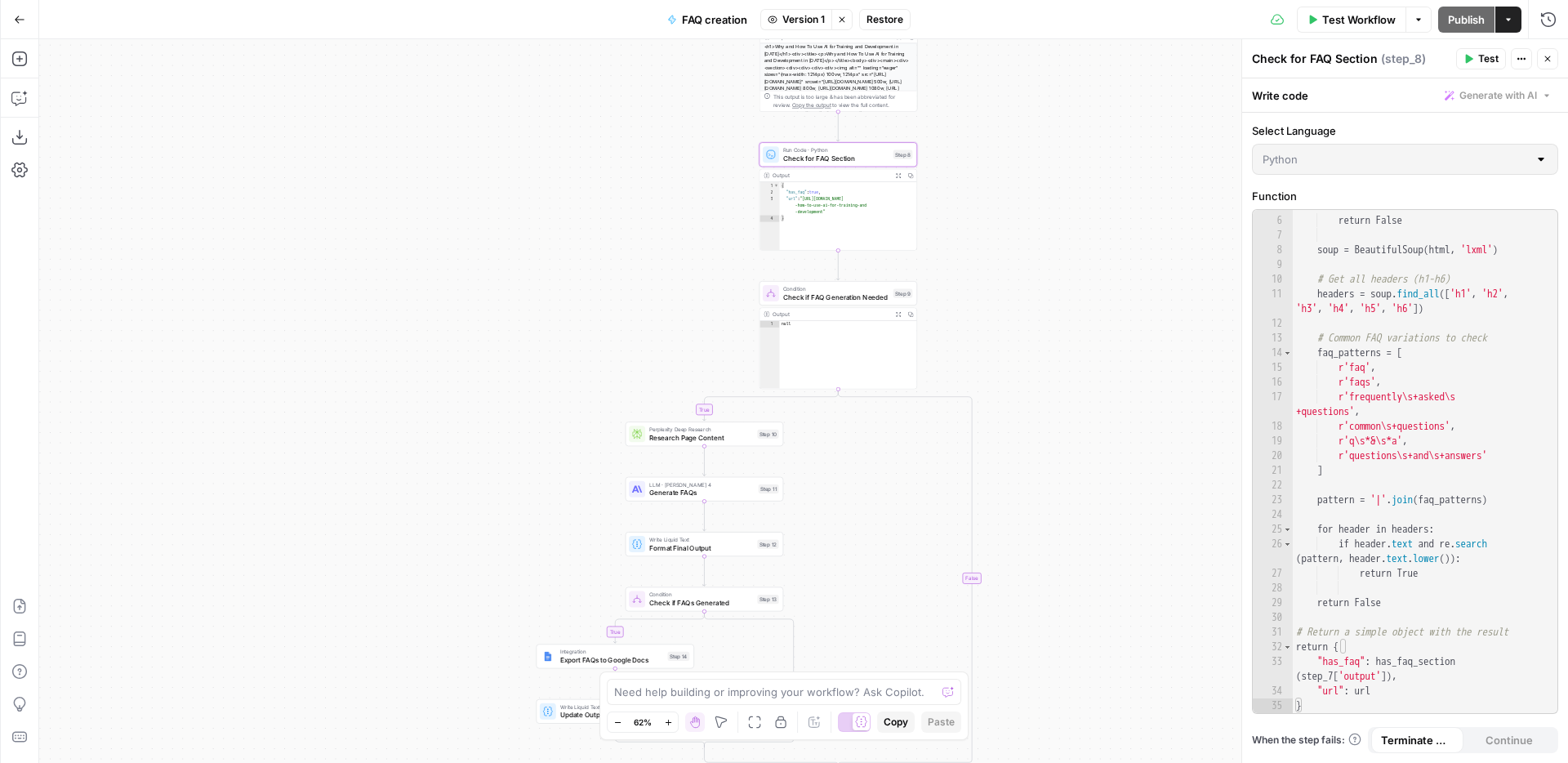 click on "5 6 7 8 9 10 11 12 13 14 15 16 17 18 19 20 21 22 23 24 25 26 27 28 29 30 31 32 33 34 35      if   not   html :           return   False                soup   =   BeautifulSoup ( html ,   'lxml' )           # Get all headers (h1-h6)      headers   =   soup . find_all ([ 'h1' ,   'h2' ,   'h3' ,   'h4' ,   'h5' ,   'h6' ])           # Common FAQ variations to check      faq_patterns   =   [           r'faq' ,           r'faqs' ,           r'frequently\s+asked\s +questions' ,           r'common\s+questions' ,           r'q\s*&\s*a' ,           r'questions\s+and\s+answers'      ]           pattern   =   '|' . join ( faq_patterns )           for   header   in   headers :           if   header . text   and   re . search ( pattern ,   header . text . lower ( )) :                return   True                     return   False # Return a simple object with the result return   {      "has_faq" :   has_faq_section ( step_7 [ 'output' ]) ,      "url" :   url }" at bounding box center [1405, 462] 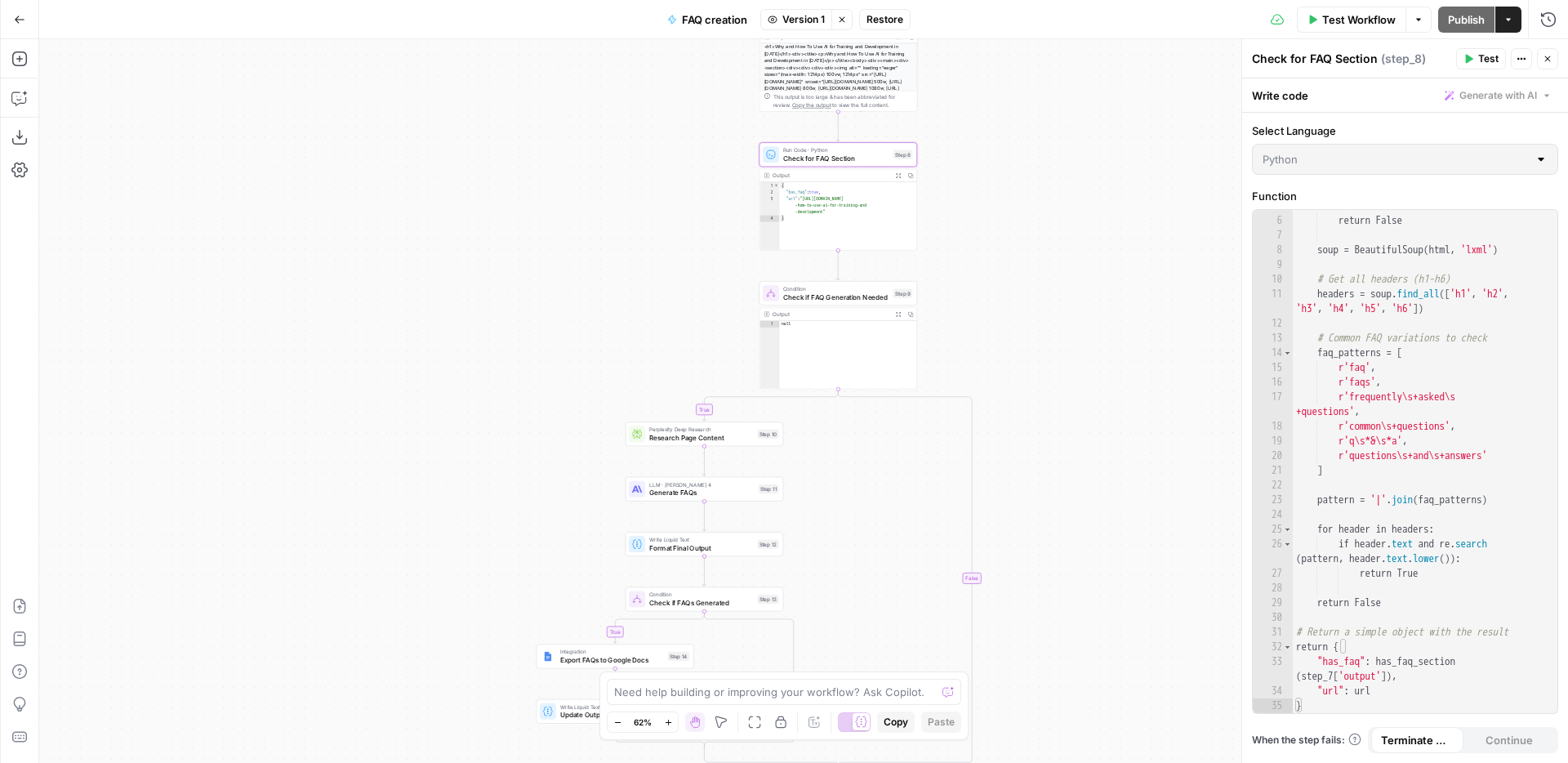 click at bounding box center (1541, 159) 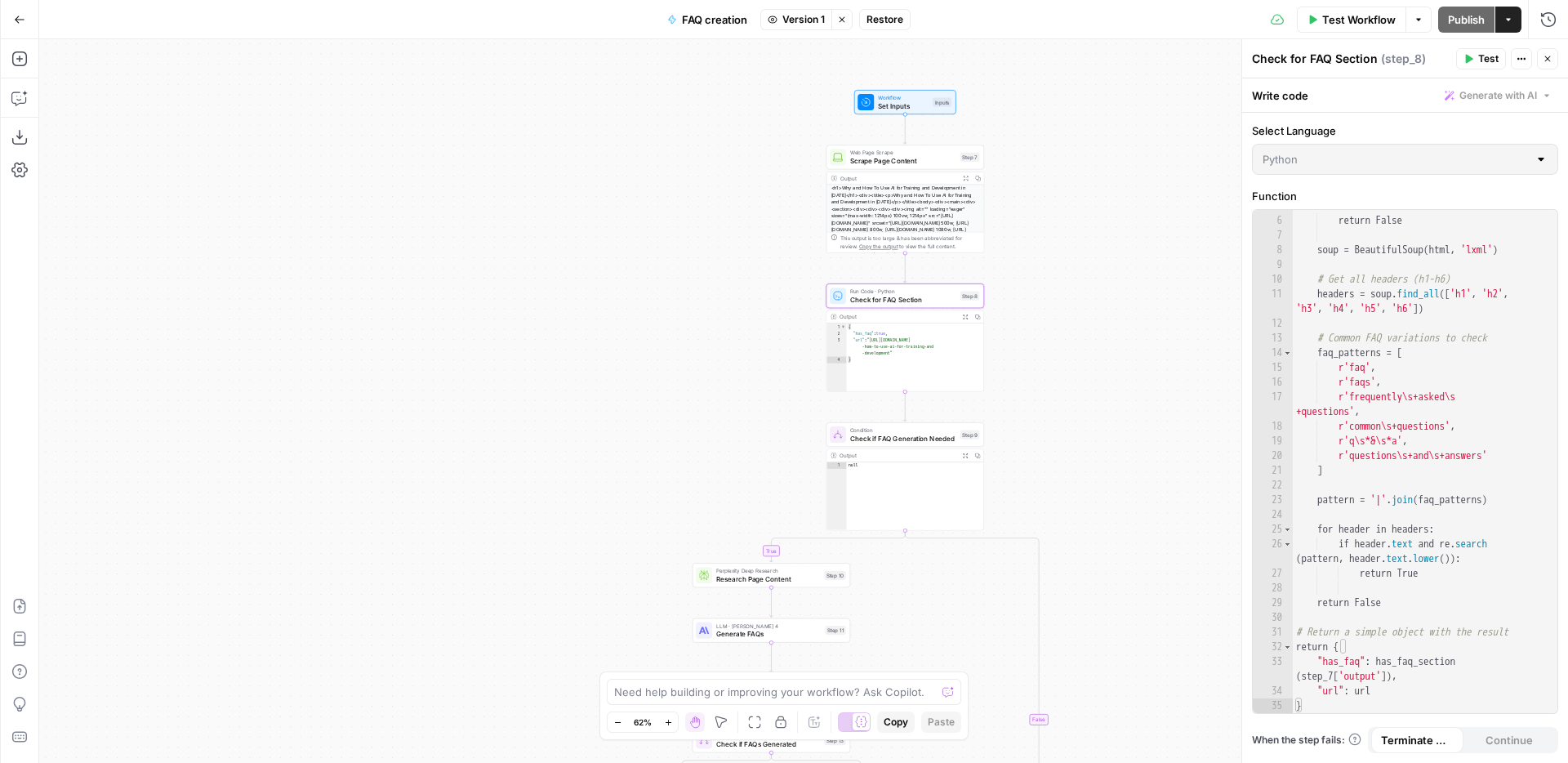 drag, startPoint x: 1125, startPoint y: 205, endPoint x: 1192, endPoint y: 346, distance: 156.10894 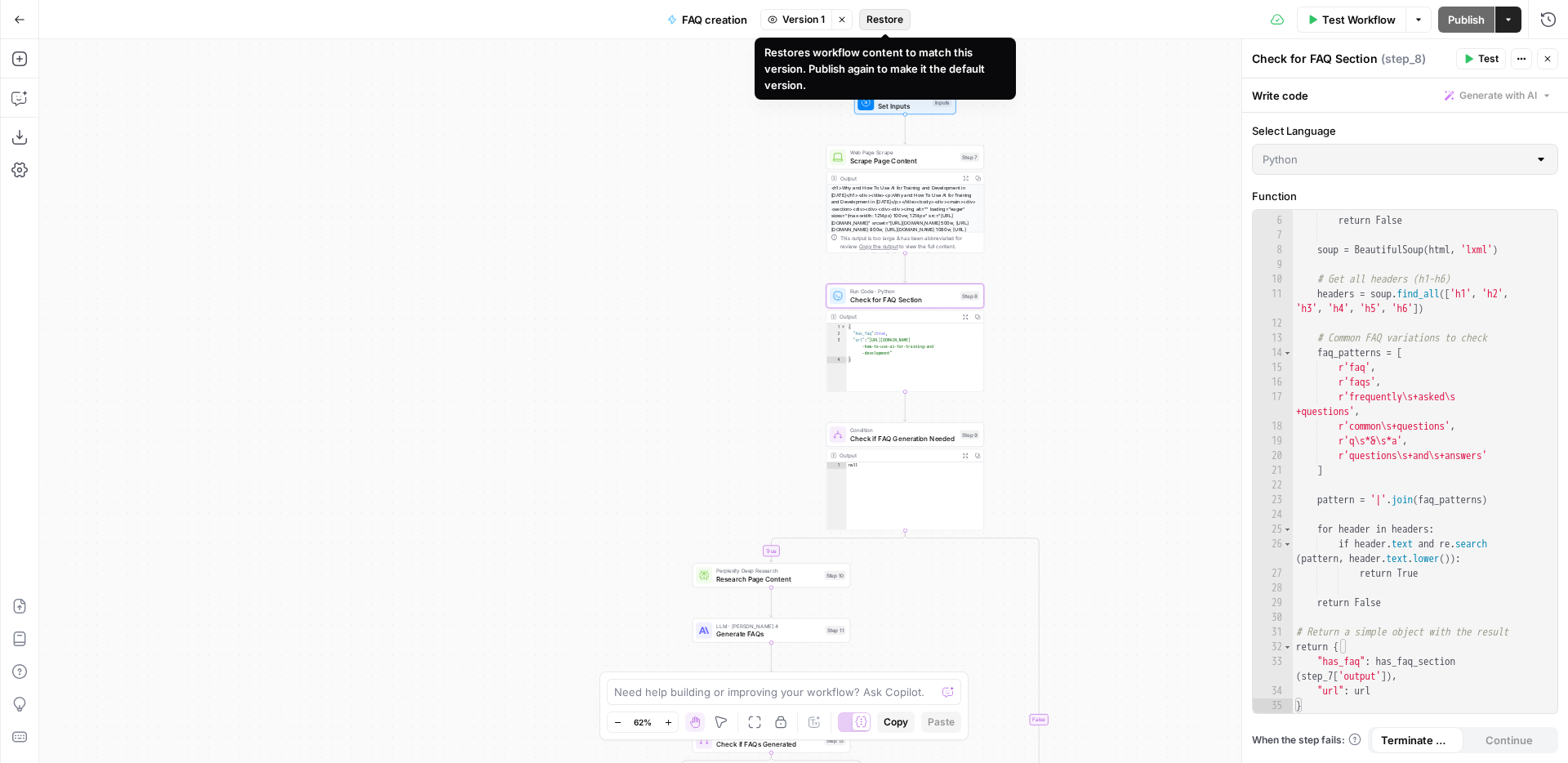 click on "Restore" at bounding box center [884, 20] 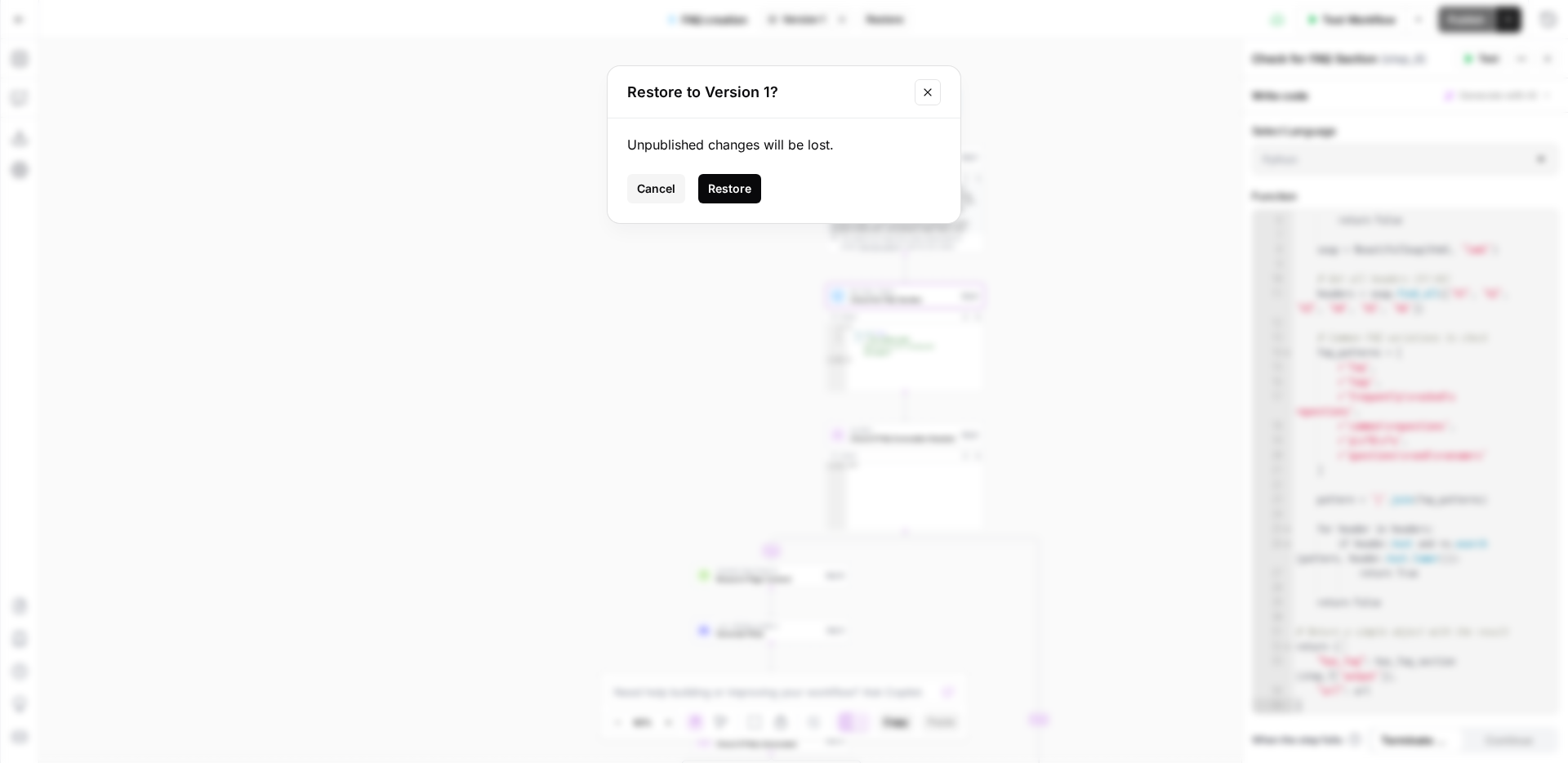 click on "Restore" at bounding box center (729, 189) 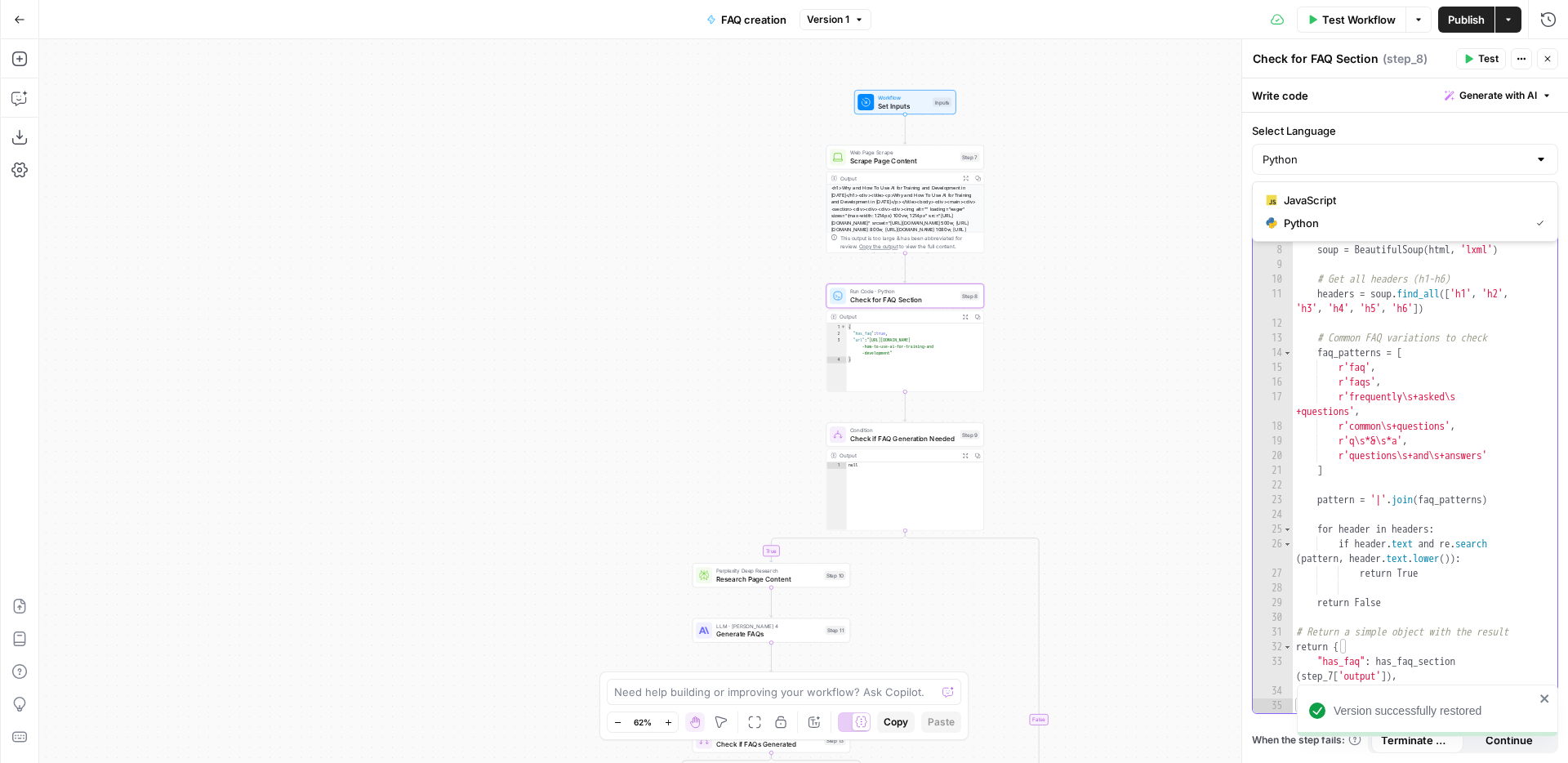click on "if   not   html :           return   False                soup   =   BeautifulSoup ( html ,   'lxml' )           # Get all headers (h1-h6)      headers   =   soup . find_all ([ 'h1' ,   'h2' ,   'h3' ,   'h4' ,   'h5' ,   'h6' ])           # Common FAQ variations to check      faq_patterns   =   [           r'faq' ,           r'faqs' ,           r'frequently\s+asked\s +questions' ,           r'common\s+questions' ,           r'q\s*&\s*a' ,           r'questions\s+and\s+answers'      ]           pattern   =   '|' . join ( faq_patterns )           for   header   in   headers :           if   header . text   and   re . search ( pattern ,   header . text . lower ( )) :                return   True                     return   False # Return a simple object with the result return   {      "has_faq" :   has_faq_section ( step_7 [ 'output' ]) ,      "url" :   url }" at bounding box center (1425, 465) 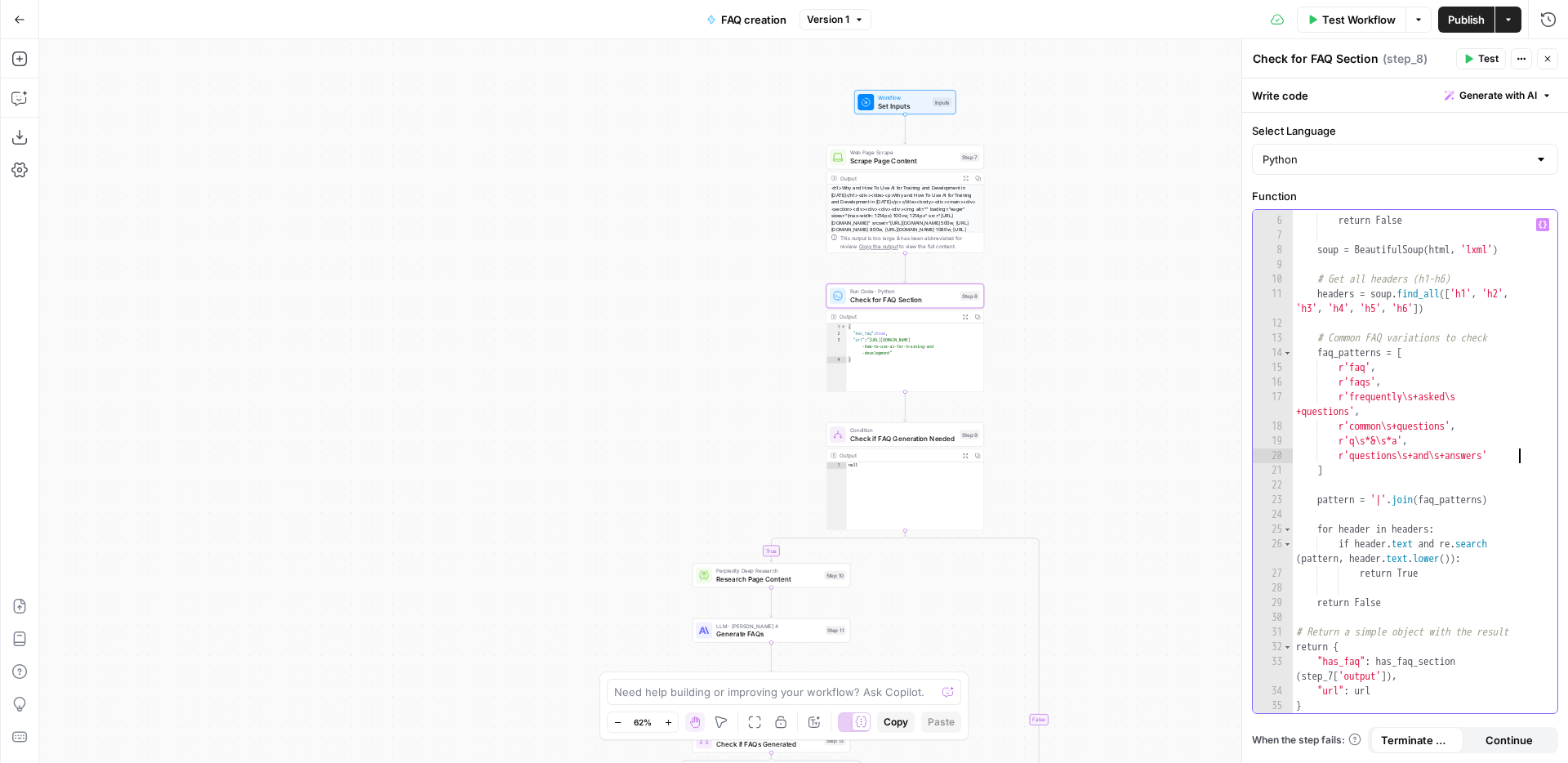 drag, startPoint x: 1517, startPoint y: 457, endPoint x: 1506, endPoint y: 453, distance: 11.7047 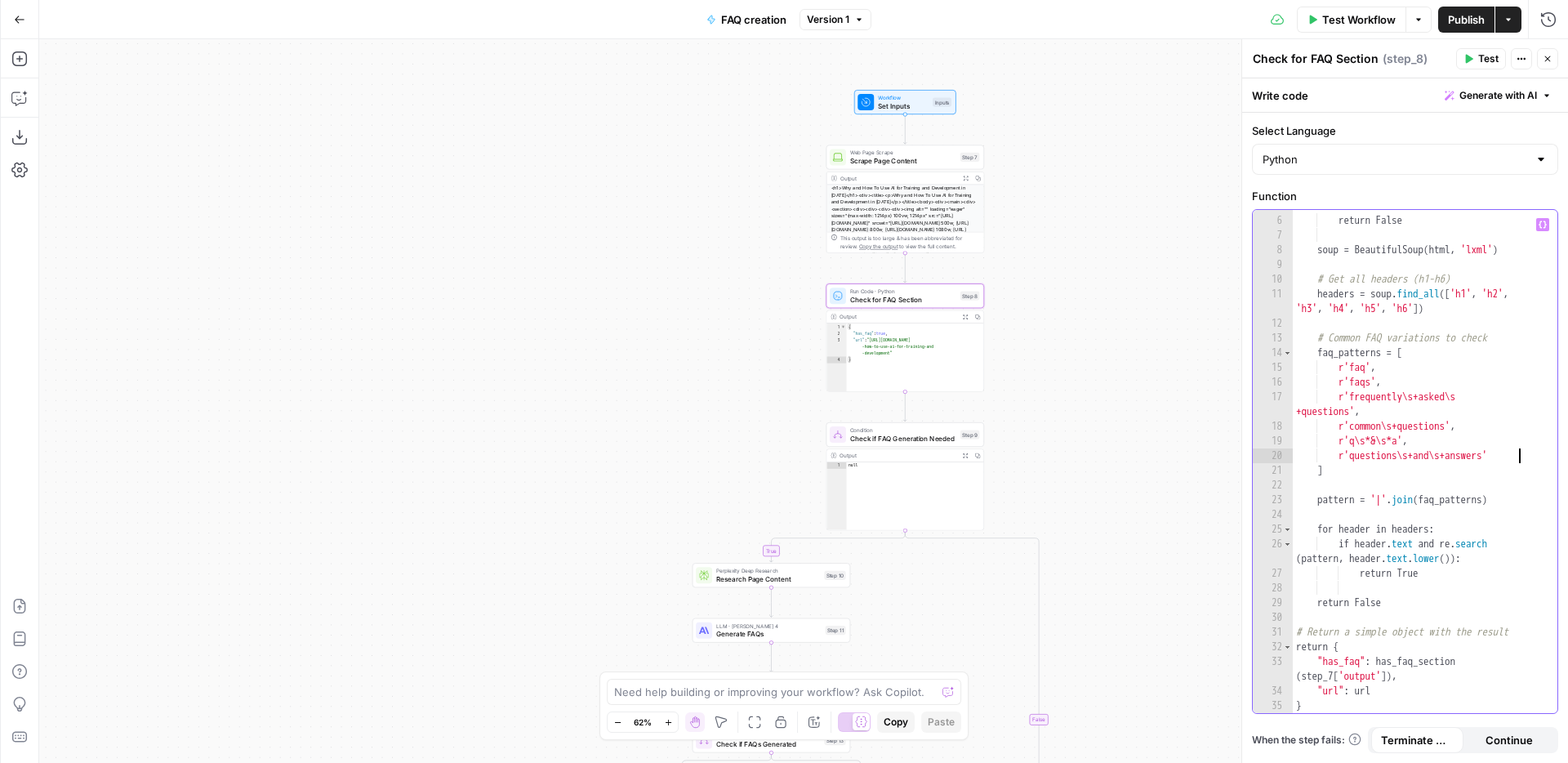 click on "if   not   html :           return   False                soup   =   BeautifulSoup ( html ,   'lxml' )           # Get all headers (h1-h6)      headers   =   soup . find_all ([ 'h1' ,   'h2' ,   'h3' ,   'h4' ,   'h5' ,   'h6' ])           # Common FAQ variations to check      faq_patterns   =   [           r'faq' ,           r'faqs' ,           r'frequently\s+asked\s +questions' ,           r'common\s+questions' ,           r'q\s*&\s*a' ,           r'questions\s+and\s+answers'      ]           pattern   =   '|' . join ( faq_patterns )           for   header   in   headers :           if   header . text   and   re . search ( pattern ,   header . text . lower ( )) :                return   True                     return   False # Return a simple object with the result return   {      "has_faq" :   has_faq_section ( step_7 [ 'output' ]) ,      "url" :   url }" at bounding box center (1425, 465) 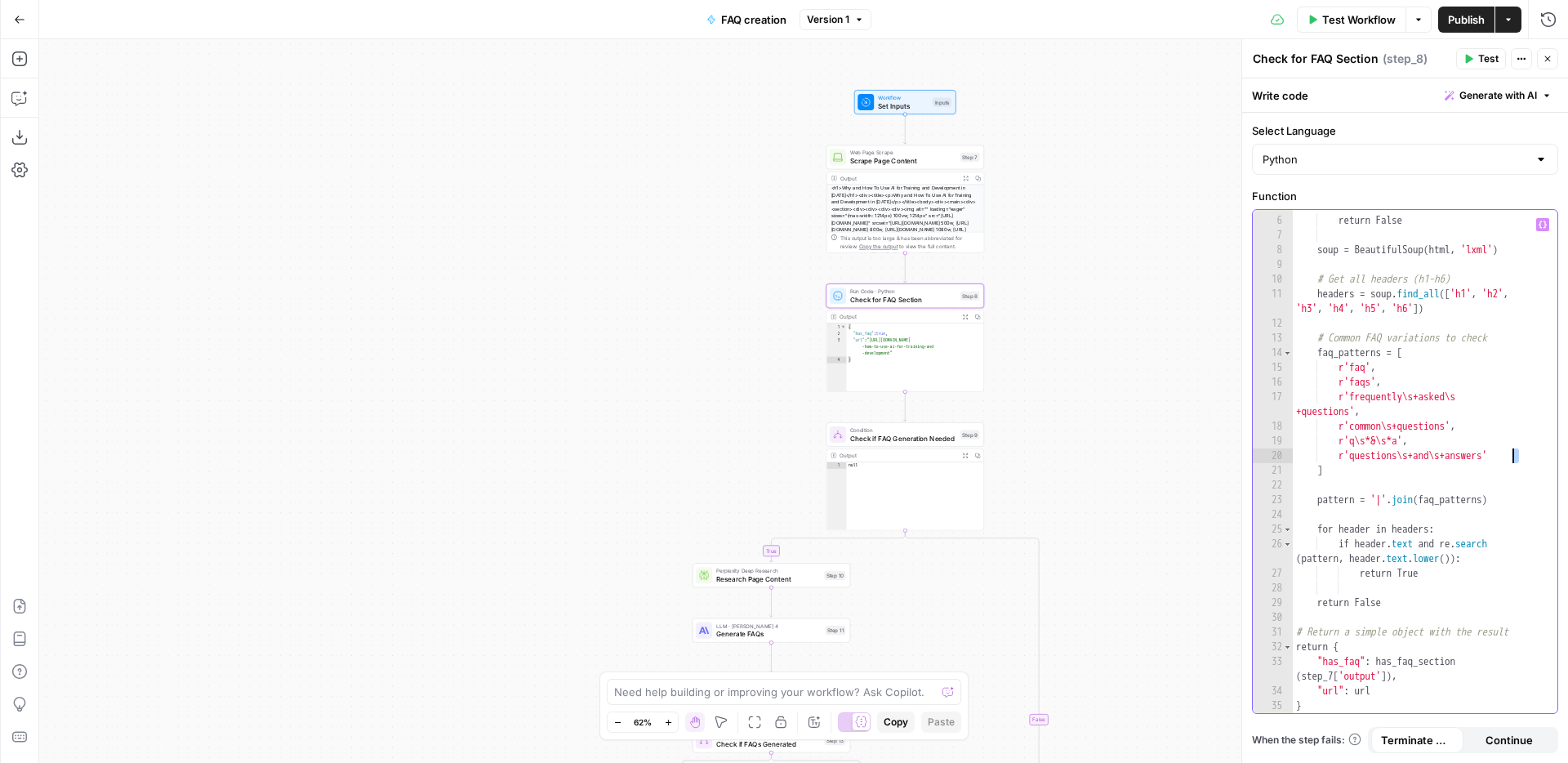click on "if   not   html :           return   False                soup   =   BeautifulSoup ( html ,   'lxml' )           # Get all headers (h1-h6)      headers   =   soup . find_all ([ 'h1' ,   'h2' ,   'h3' ,   'h4' ,   'h5' ,   'h6' ])           # Common FAQ variations to check      faq_patterns   =   [           r'faq' ,           r'faqs' ,           r'frequently\s+asked\s +questions' ,           r'common\s+questions' ,           r'q\s*&\s*a' ,           r'questions\s+and\s+answers'      ]           pattern   =   '|' . join ( faq_patterns )           for   header   in   headers :           if   header . text   and   re . search ( pattern ,   header . text . lower ( )) :                return   True                     return   False # Return a simple object with the result return   {      "has_faq" :   has_faq_section ( step_7 [ 'output' ]) ,      "url" :   url }" at bounding box center [1425, 465] 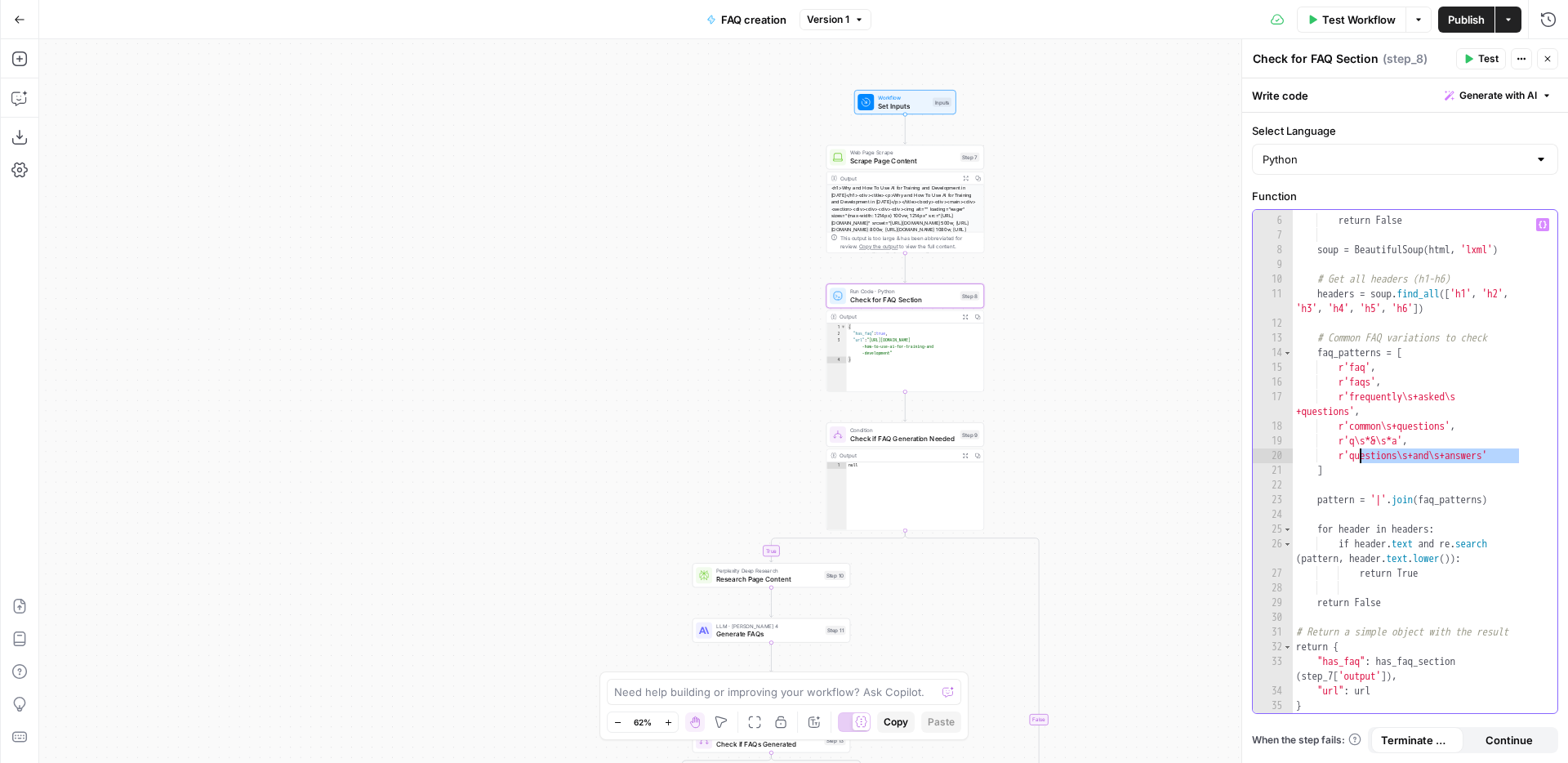 drag, startPoint x: 1519, startPoint y: 457, endPoint x: 1359, endPoint y: 462, distance: 160.07811 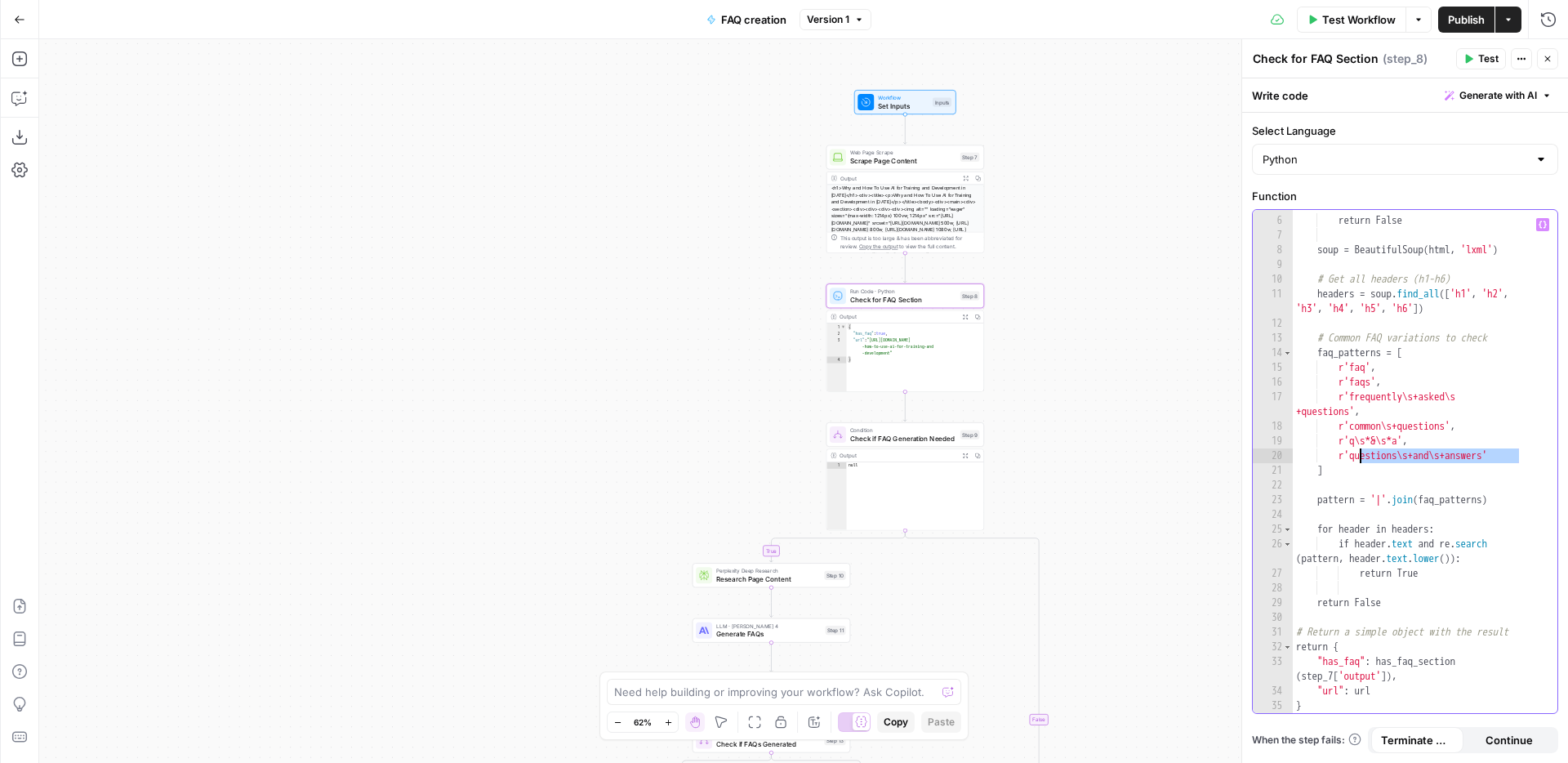 click on "if   not   html :           return   False                soup   =   BeautifulSoup ( html ,   'lxml' )           # Get all headers (h1-h6)      headers   =   soup . find_all ([ 'h1' ,   'h2' ,   'h3' ,   'h4' ,   'h5' ,   'h6' ])           # Common FAQ variations to check      faq_patterns   =   [           r'faq' ,           r'faqs' ,           r'frequently\s+asked\s +questions' ,           r'common\s+questions' ,           r'q\s*&\s*a' ,           r'questions\s+and\s+answers'      ]           pattern   =   '|' . join ( faq_patterns )           for   header   in   headers :           if   header . text   and   re . search ( pattern ,   header . text . lower ( )) :                return   True                     return   False # Return a simple object with the result return   {      "has_faq" :   has_faq_section ( step_7 [ 'output' ]) ,      "url" :   url }" at bounding box center [1425, 465] 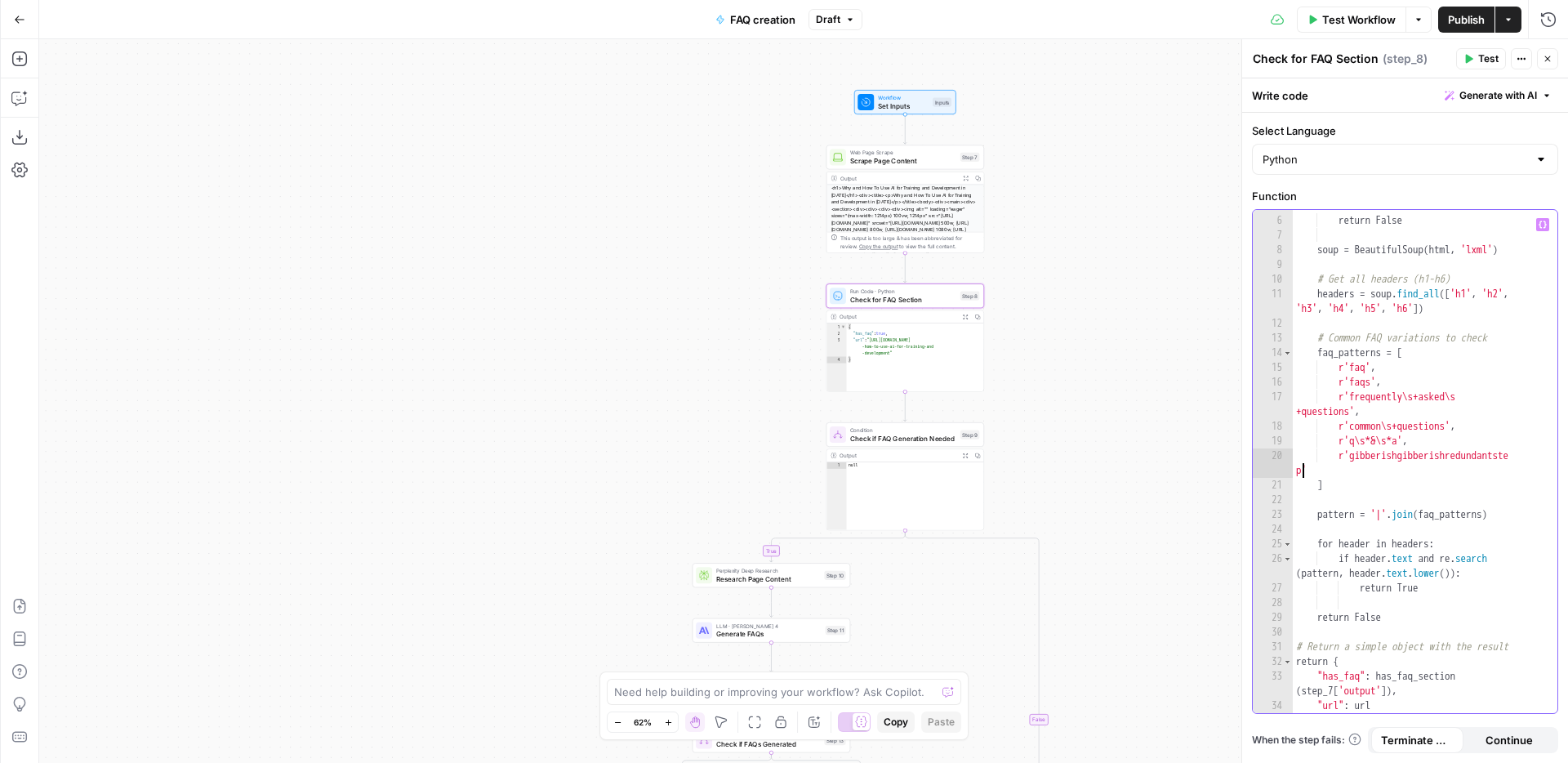 scroll, scrollTop: 7, scrollLeft: 20, axis: both 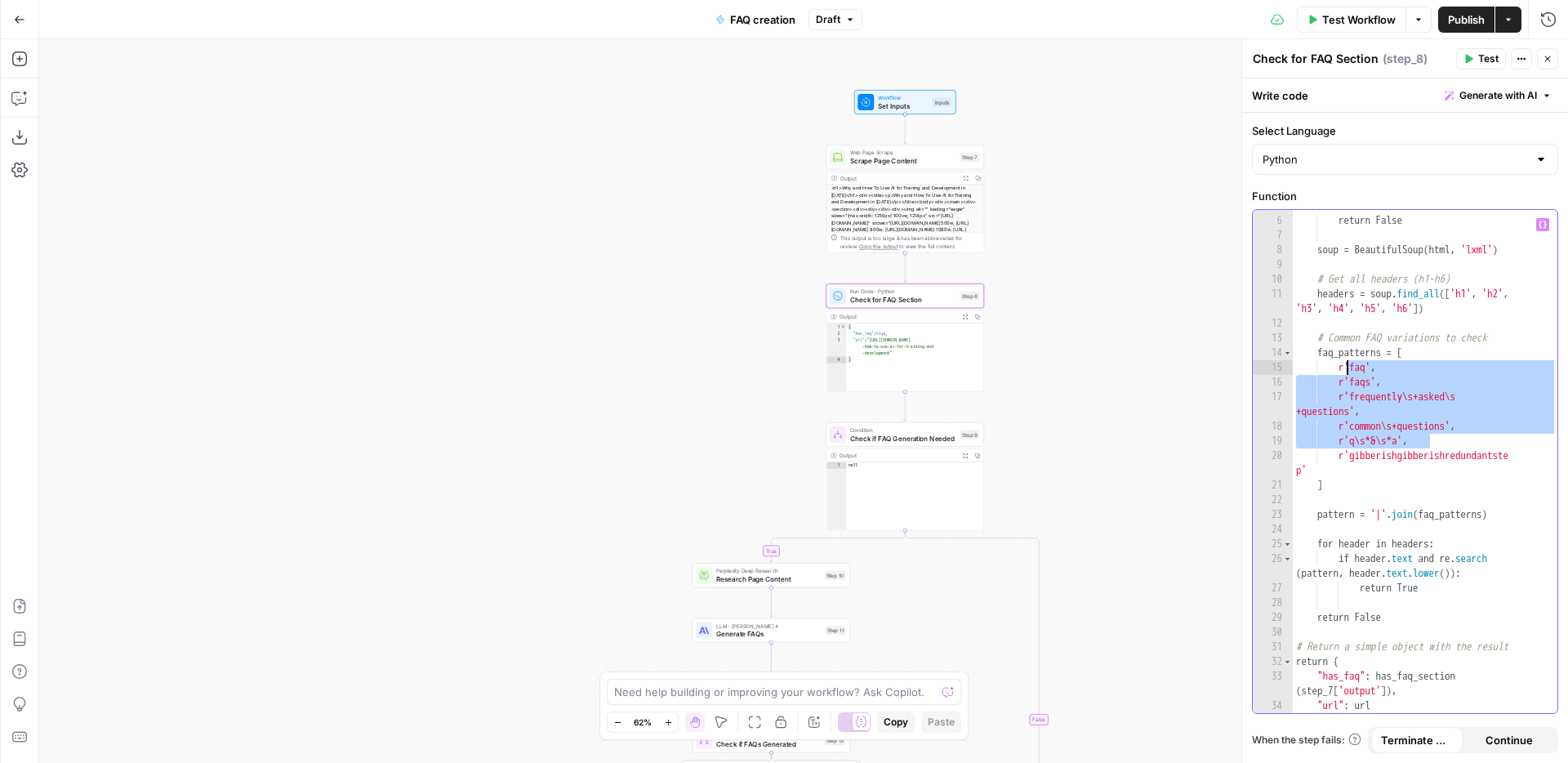 drag, startPoint x: 1437, startPoint y: 444, endPoint x: 1348, endPoint y: 369, distance: 116.38728 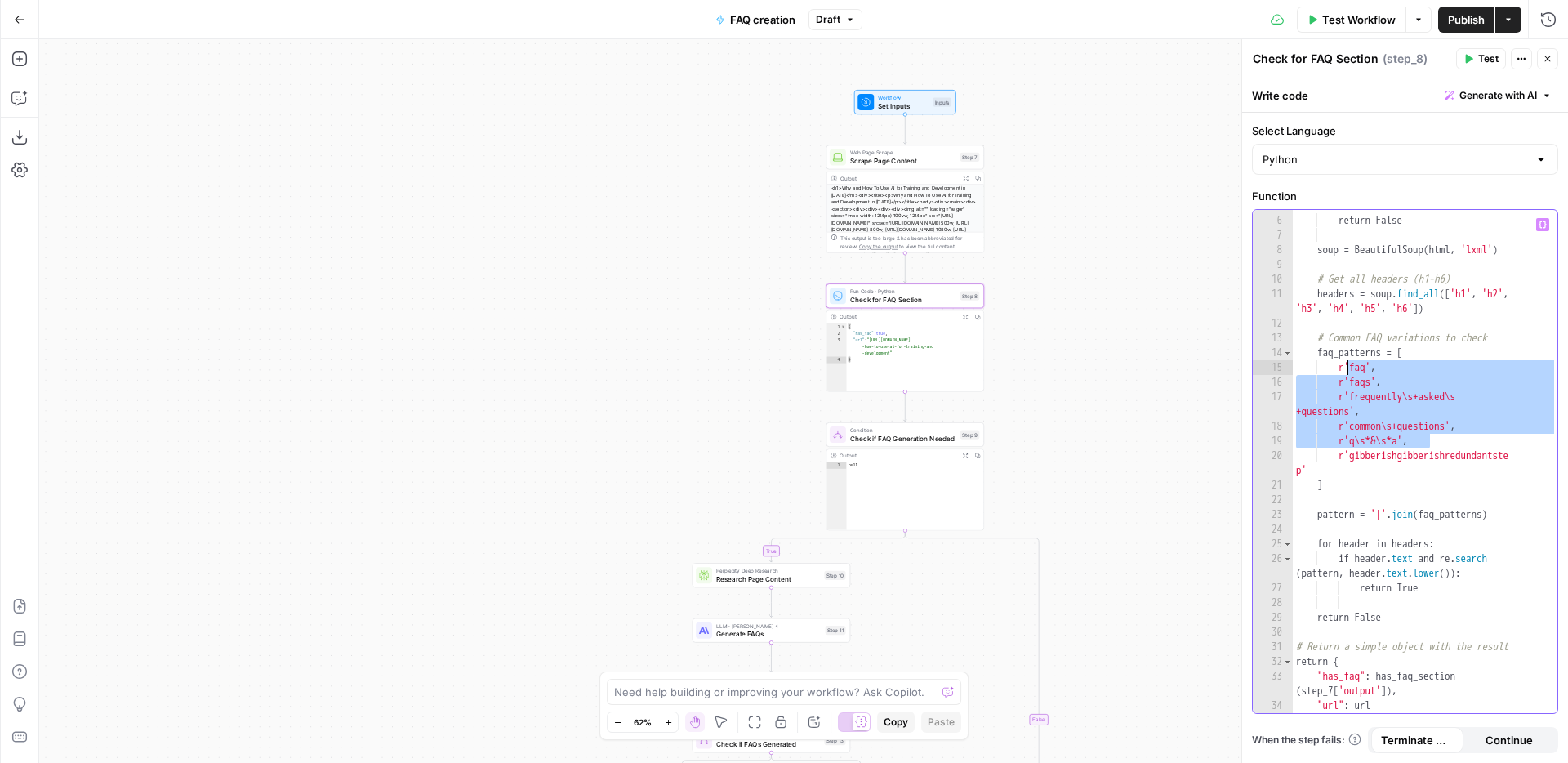 click on "if   not   html :           return   False                soup   =   BeautifulSoup ( html ,   'lxml' )           # Get all headers (h1-h6)      headers   =   soup . find_all ([ 'h1' ,   'h2' ,   'h3' ,   'h4' ,   'h5' ,   'h6' ])           # Common FAQ variations to check      faq_patterns   =   [           r'faq' ,           r'faqs' ,           r'frequently\s+asked\s +questions' ,           r'common\s+questions' ,           r'q\s*&\s*a' ,           r'gibberishgibberishredundantste p'      ]           pattern   =   '|' . join ( faq_patterns )           for   header   in   headers :           if   header . text   and   re . search ( pattern ,   header . text . lower ( )) :                return   True                     return   False # Return a simple object with the result return   {      "has_faq" :   has_faq_section ( step_7 [ 'output' ]) ,      "url" :   url }" at bounding box center (1425, 465) 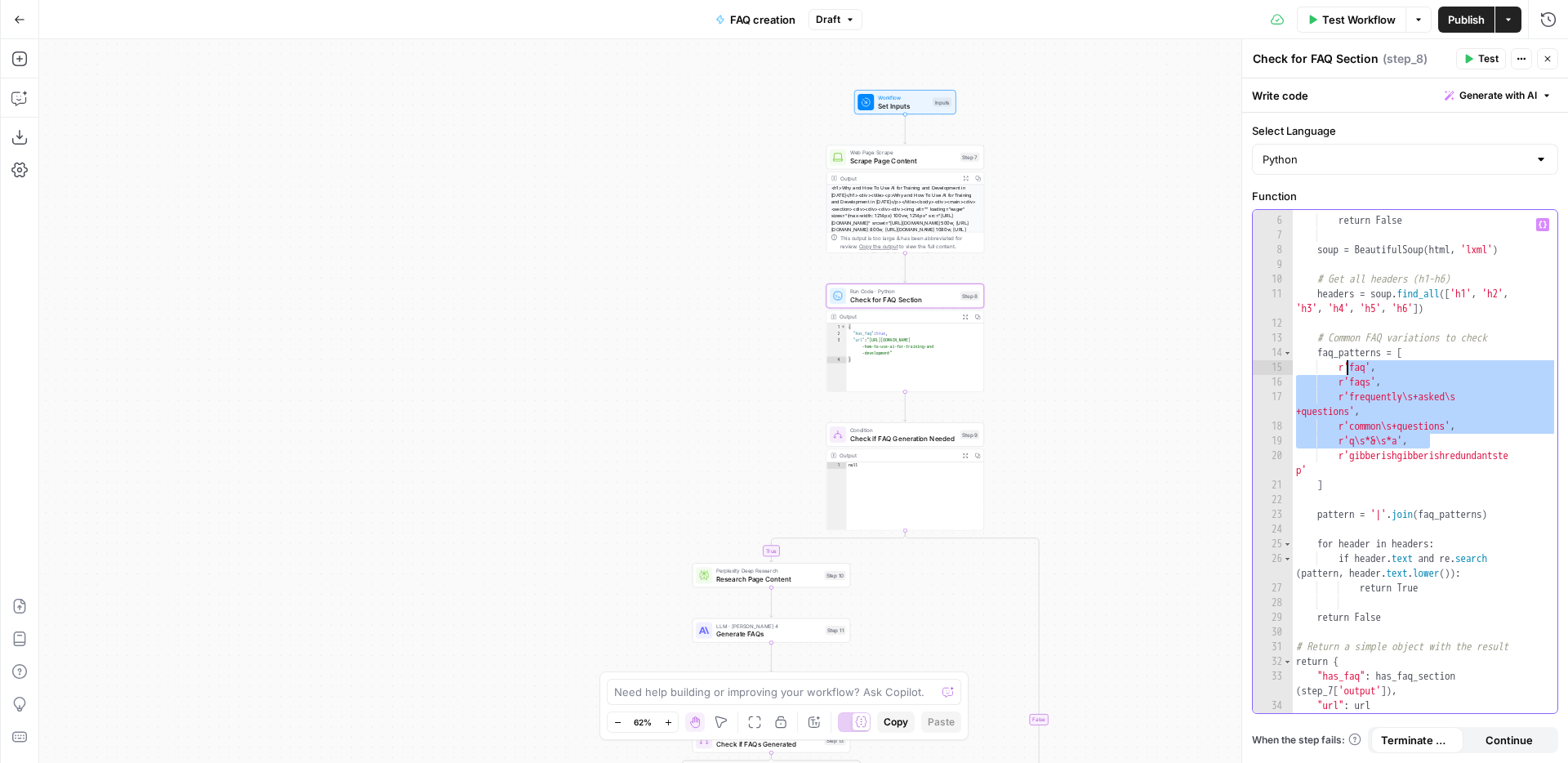 scroll, scrollTop: 7, scrollLeft: 3, axis: both 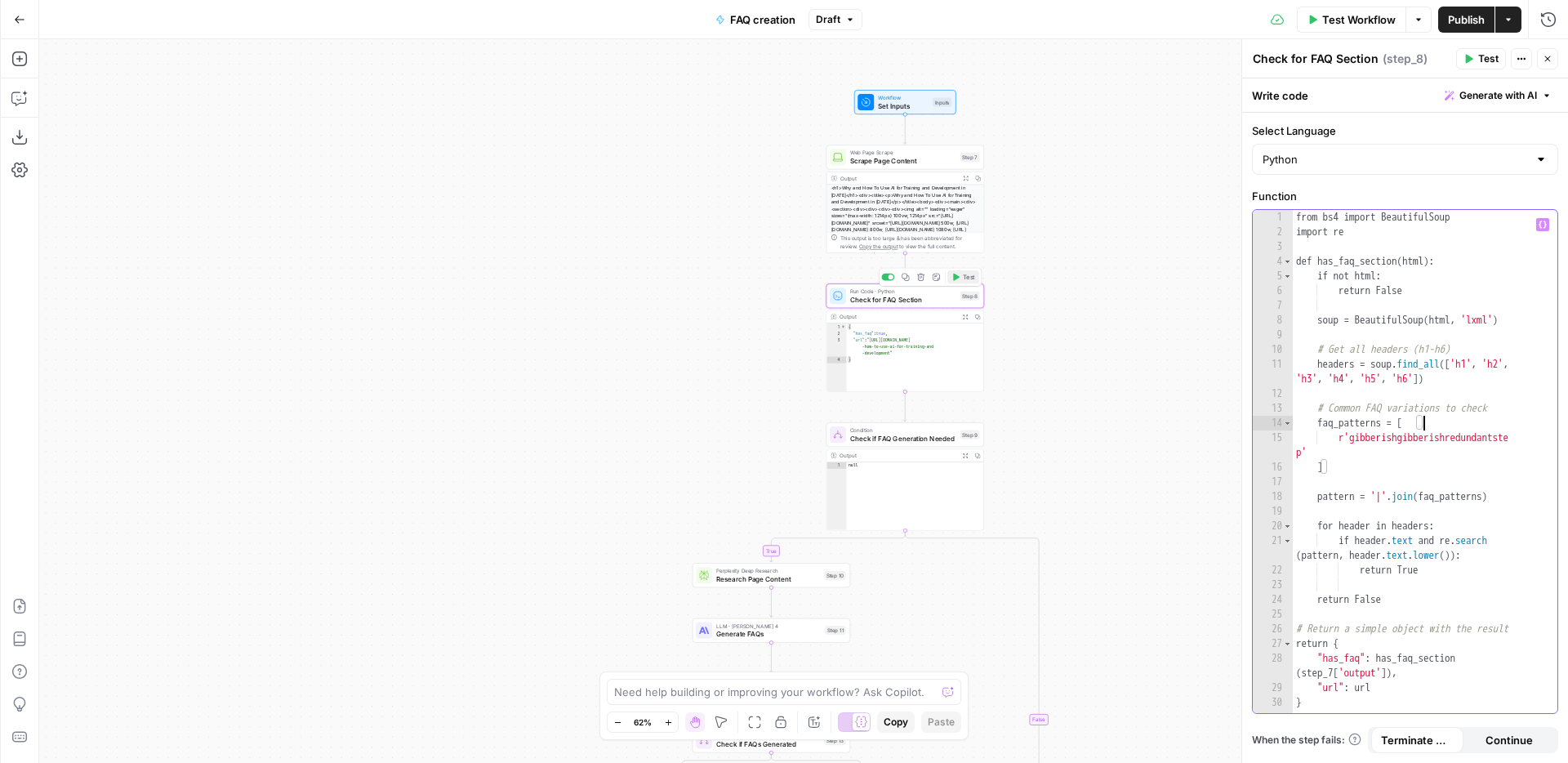 type on "**********" 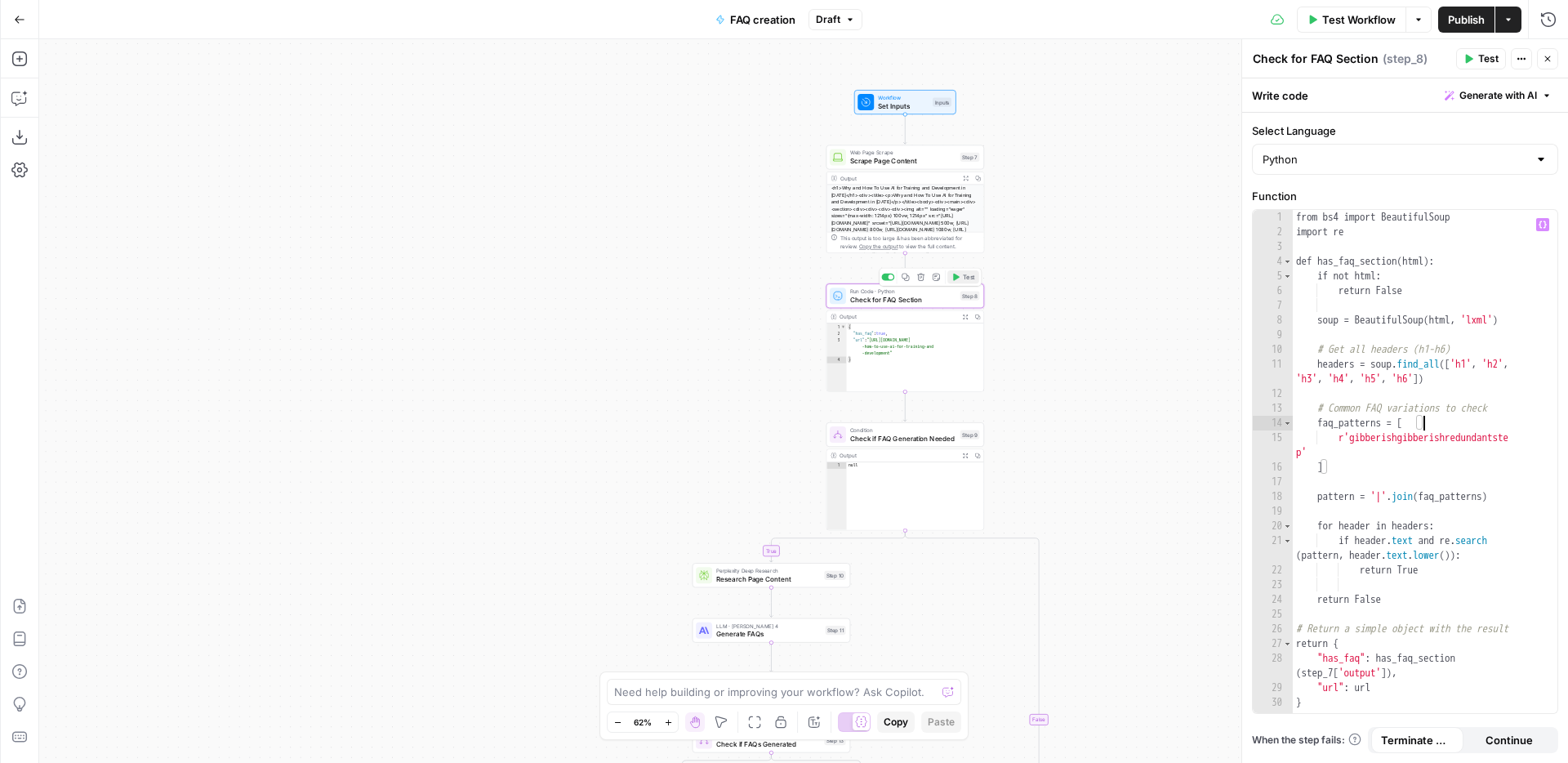 click 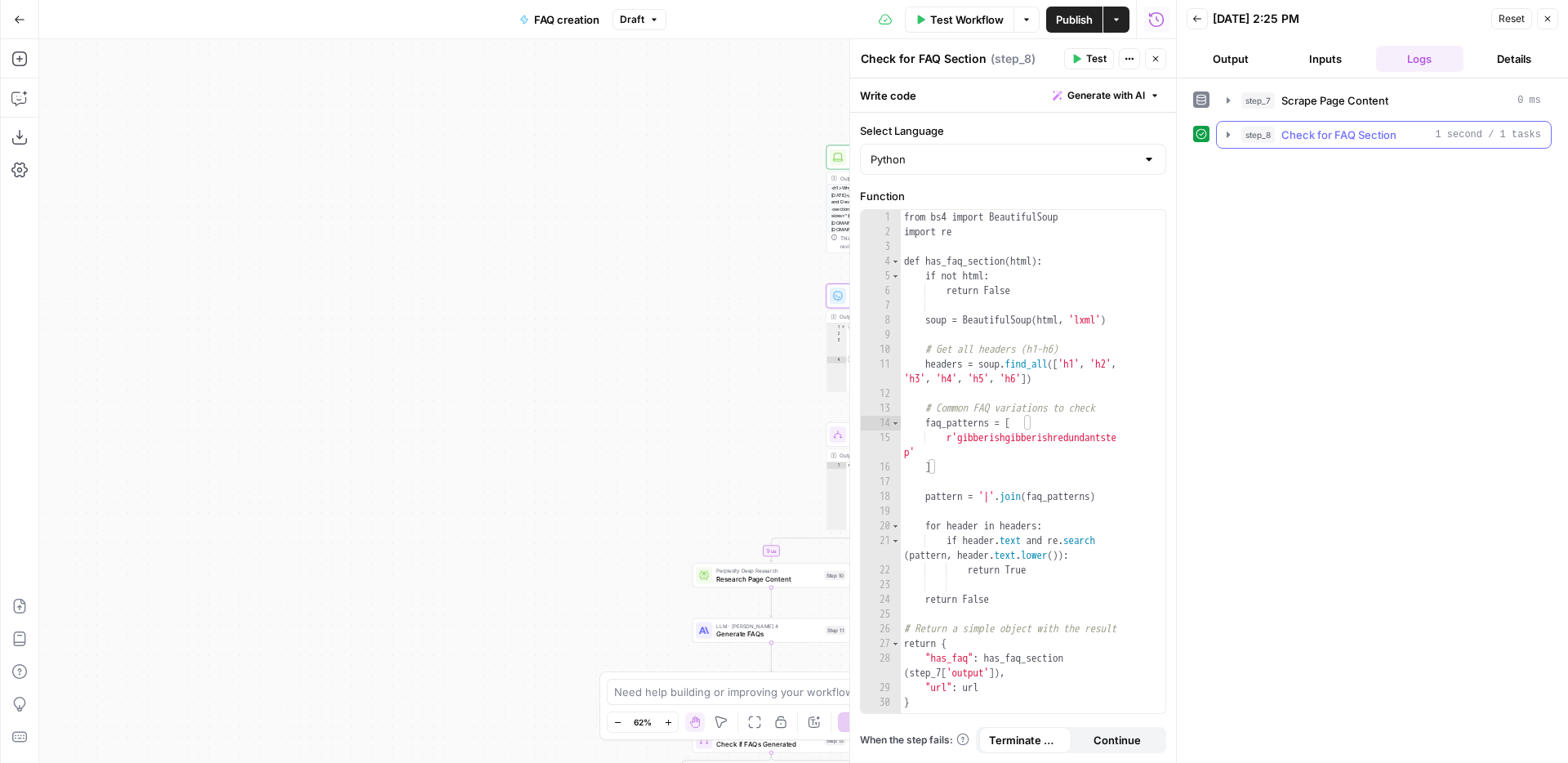 click 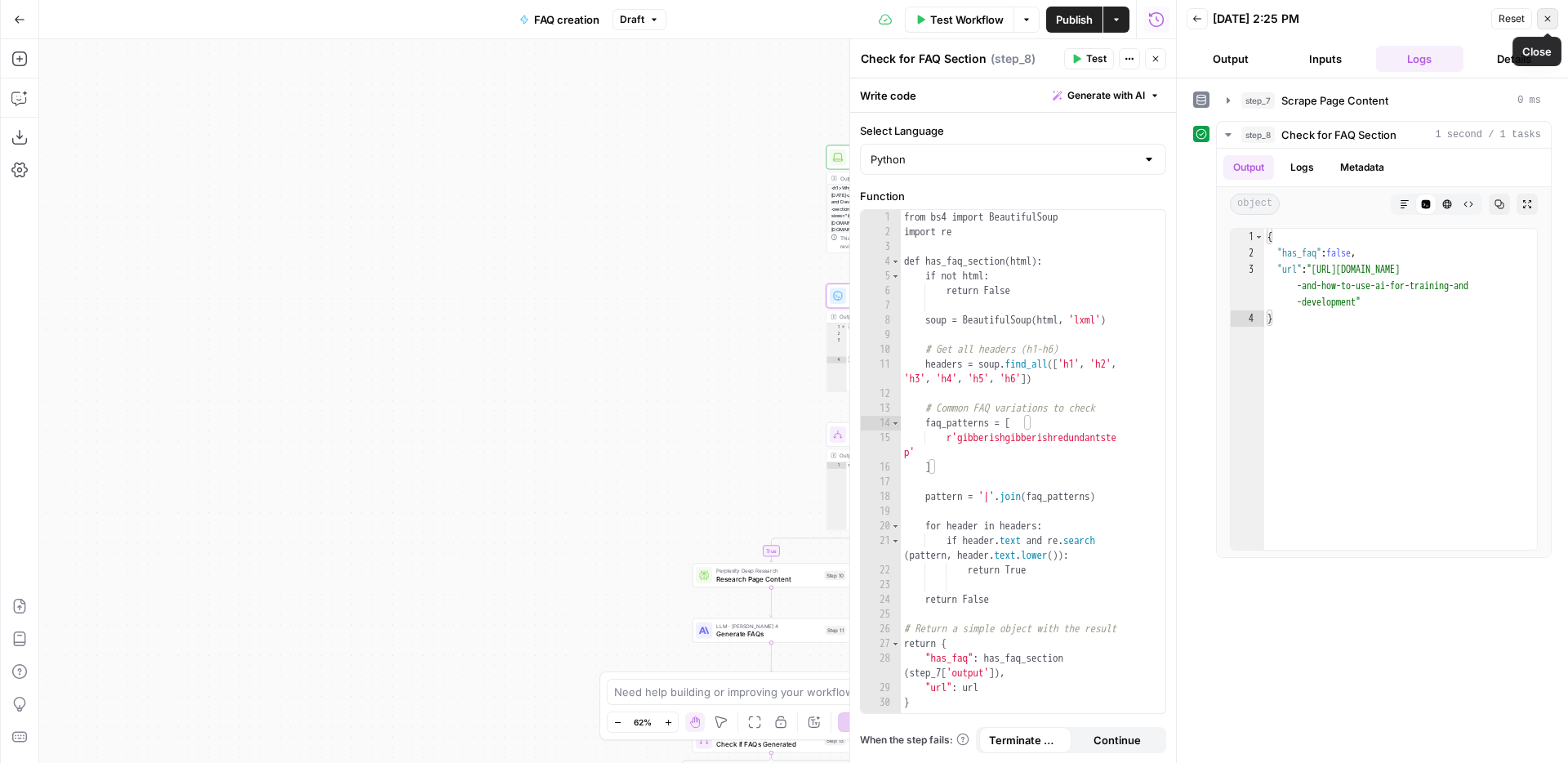 click on "Close" at bounding box center (1548, 19) 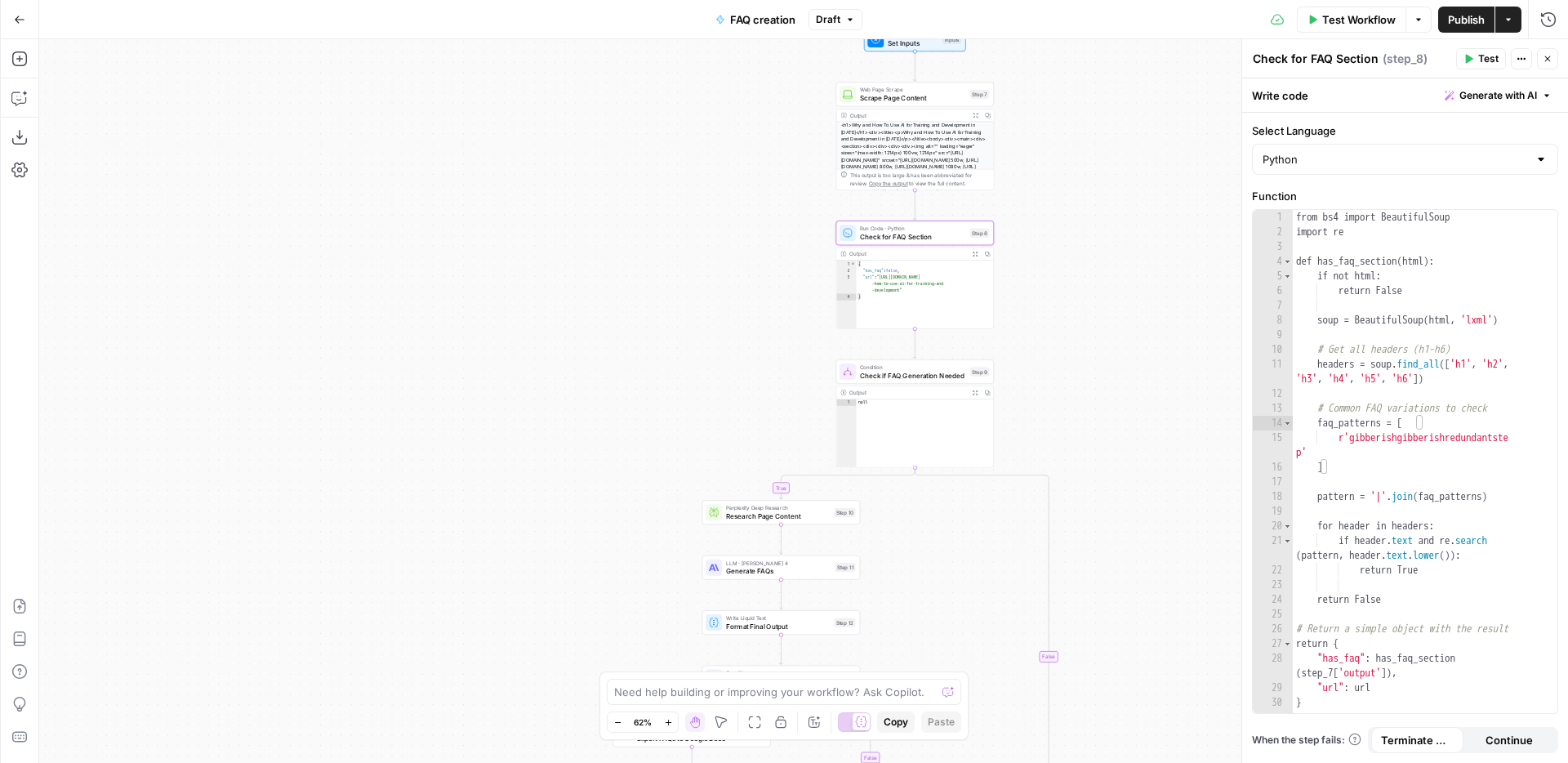 drag, startPoint x: 1090, startPoint y: 404, endPoint x: 1100, endPoint y: 341, distance: 63.78871 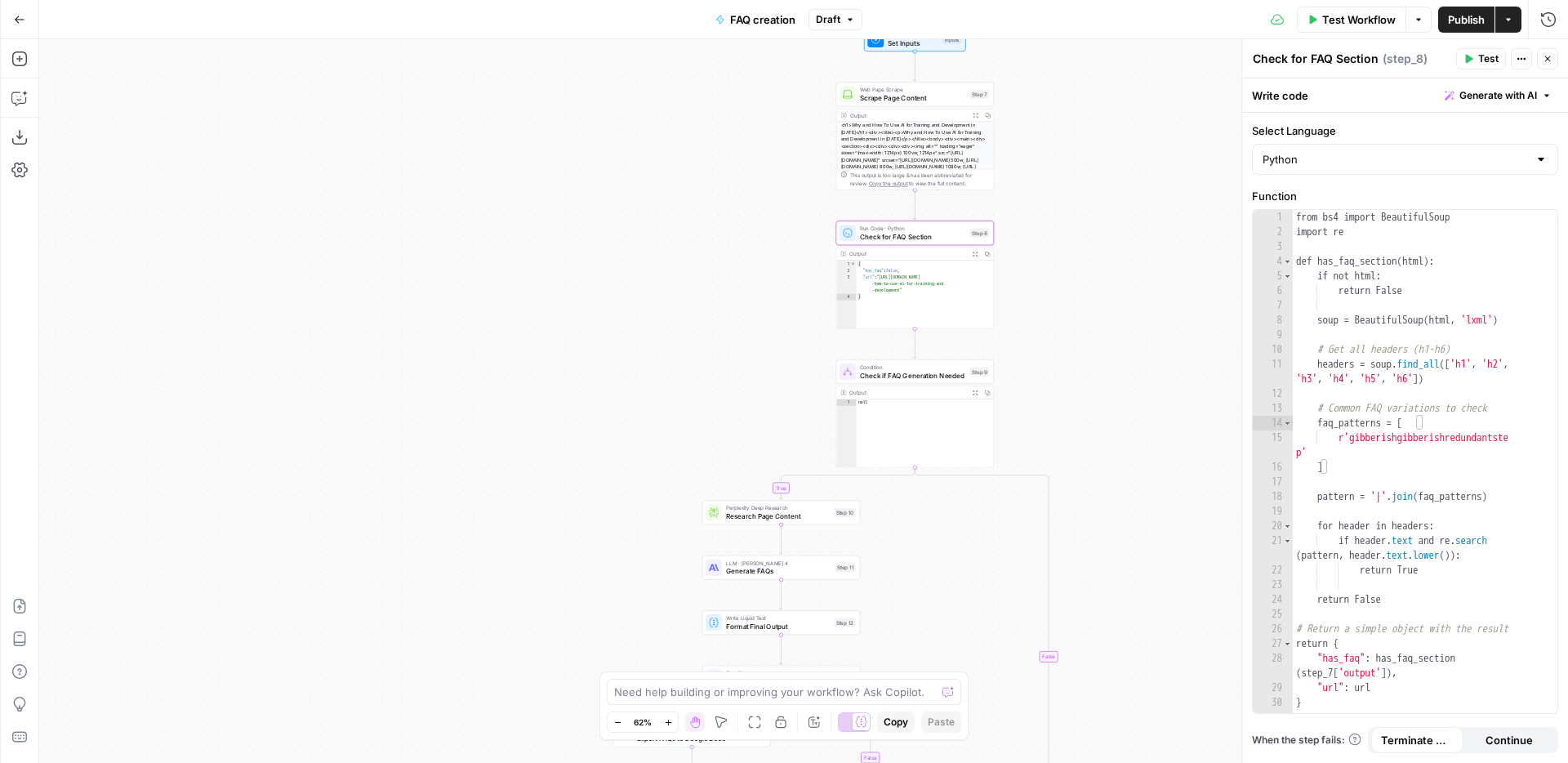 click on "true true false false Workflow Set Inputs Inputs Web Page Scrape Scrape Page Content Step 7 Output Expand Output Copy This output is too large & has been abbreviated for review.   Copy the output   to view the full content. Run Code · Python Check for FAQ Section Step 8 Output Expand Output Copy 1 2 3 4 {    "has_faq" :  false ,    "url" :  "[URL][DOMAIN_NAME]        -how-to-use-ai-for-training-and        -development" }     XXXXXXXXXXXXXXXXXXXXXXXXXXXXXXXXXXXXXXXXXXXXXXXXXXXXXXXXXXXXXXXXXXXXXXXXXXXXXXXXXXXXXXXXXXXXXXXXXXXXXXXXXXXXXXXXXXXXXXXXXXXXXXXXXXXXXXXXXXXXXXXXXXXXXXXXXXXXXXXXXXXXXXXXXXXXXXXXXXXXXXXXXXXXXXXXXXXXXXXXXXXXXXXXXXXXXXXXXXXXXXXXXXXXXXXXXXXXXXXXXXXXXXXXXXXXXXXXXXXXXXXXXXXXXXXXXXXXXXXXXXXXXXXXXXXXXXXXXXXXXXXXXXXXXXXXXXXXXXXXXXXXXXXXXXXXXXXXXXXXXXXXXXXXXXXXXXXXXXXXXXXXXXXXXXXXXXXXXXXXXXXXXXXXXXXXXXXXXXXXXXXXXXXXXXXXXXXXXXXXXXXXXXXXXXXXXXXXXXXXXXXXXXXXXXXXXXXXXXXXXXXXXXXXXXXXXXXXXXXXXXXXXXXXXXXXXXXXXXXXXXXXXXXXXXXX Condition Check if FAQ Generation Needed Step 9" at bounding box center (804, 401) 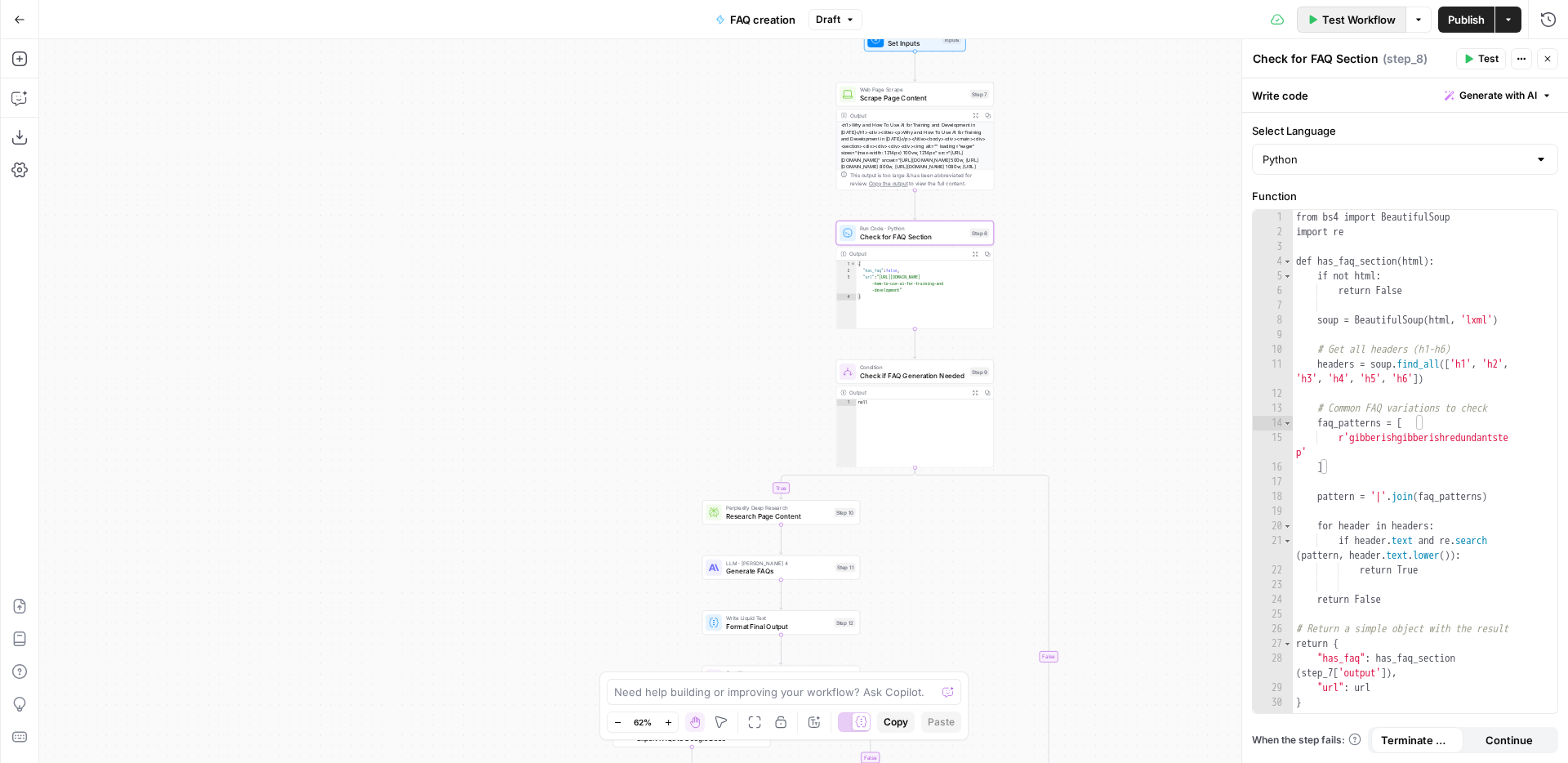 click on "Test Workflow" at bounding box center (1352, 20) 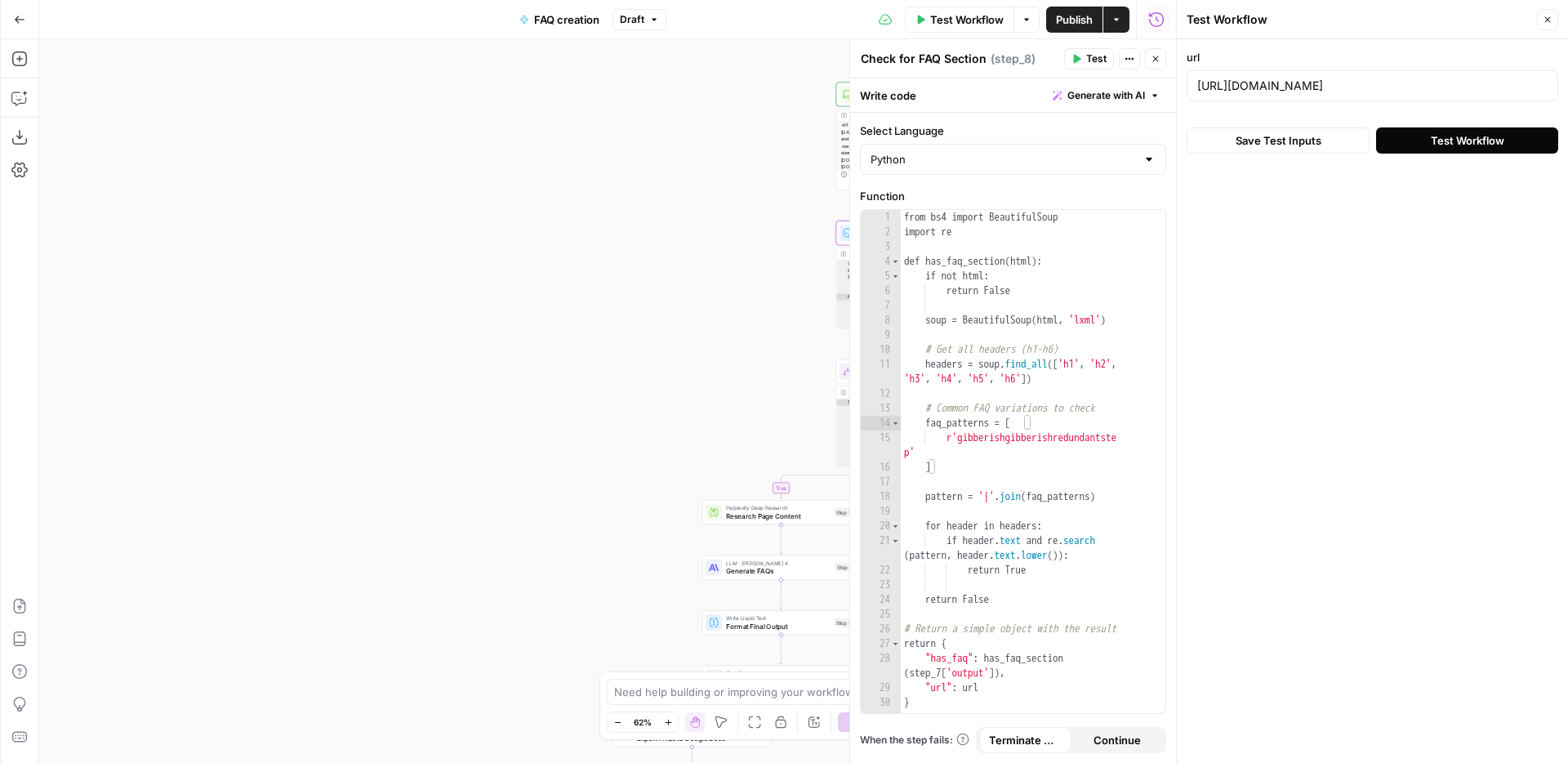 click on "Test Workflow" at bounding box center [1468, 141] 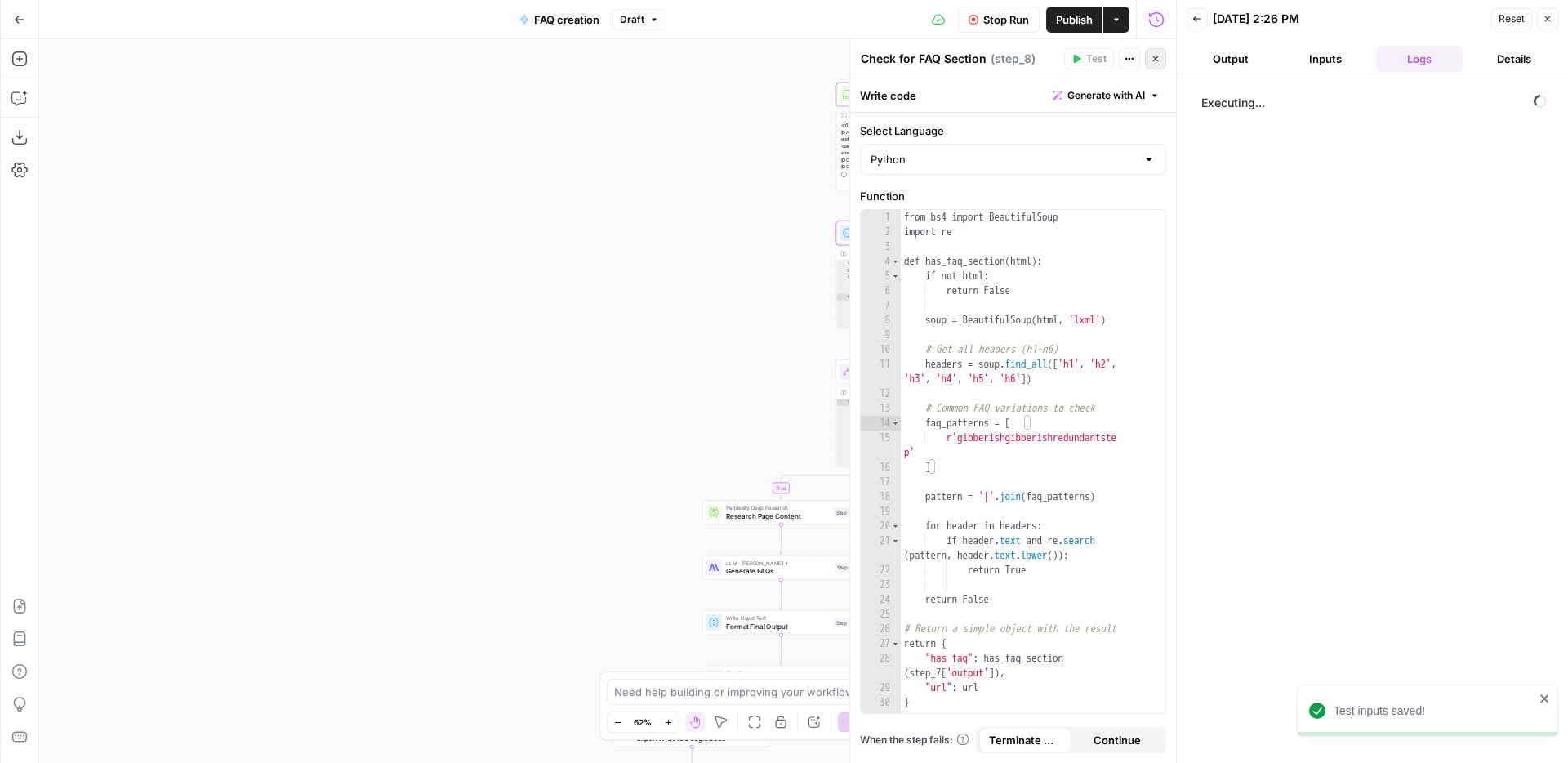 click on "Close" at bounding box center [1156, 59] 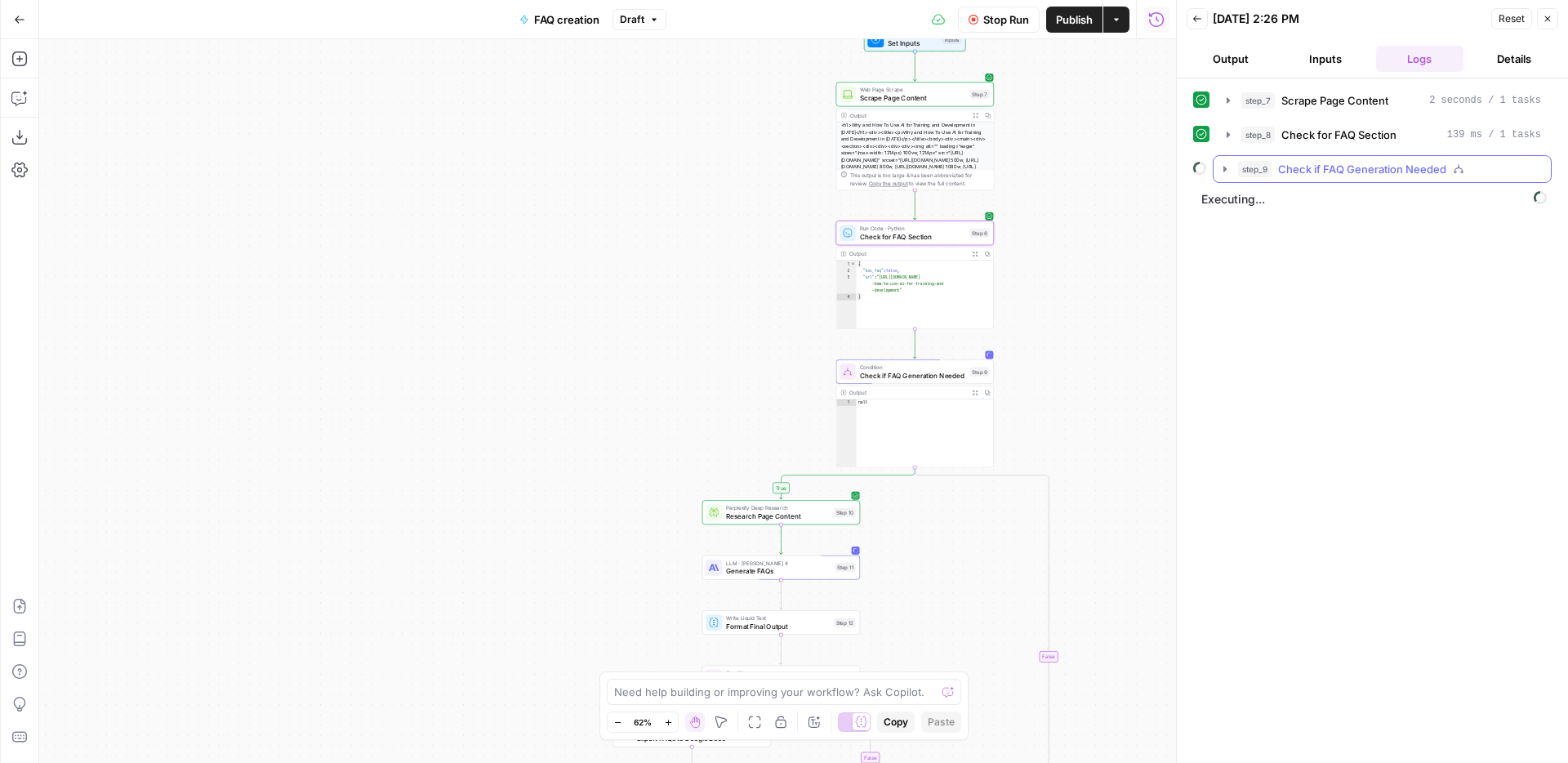 click 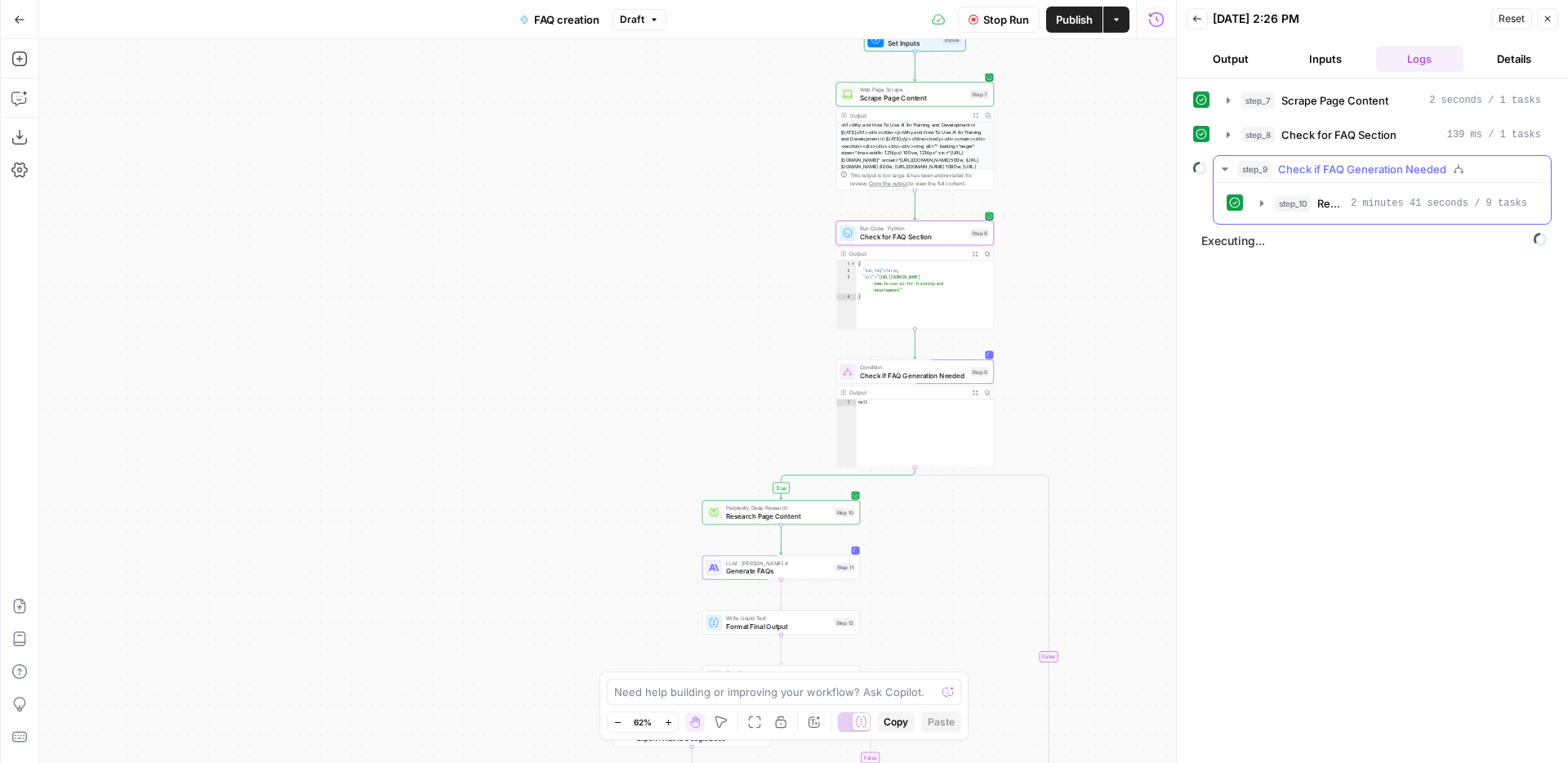 scroll, scrollTop: 0, scrollLeft: 0, axis: both 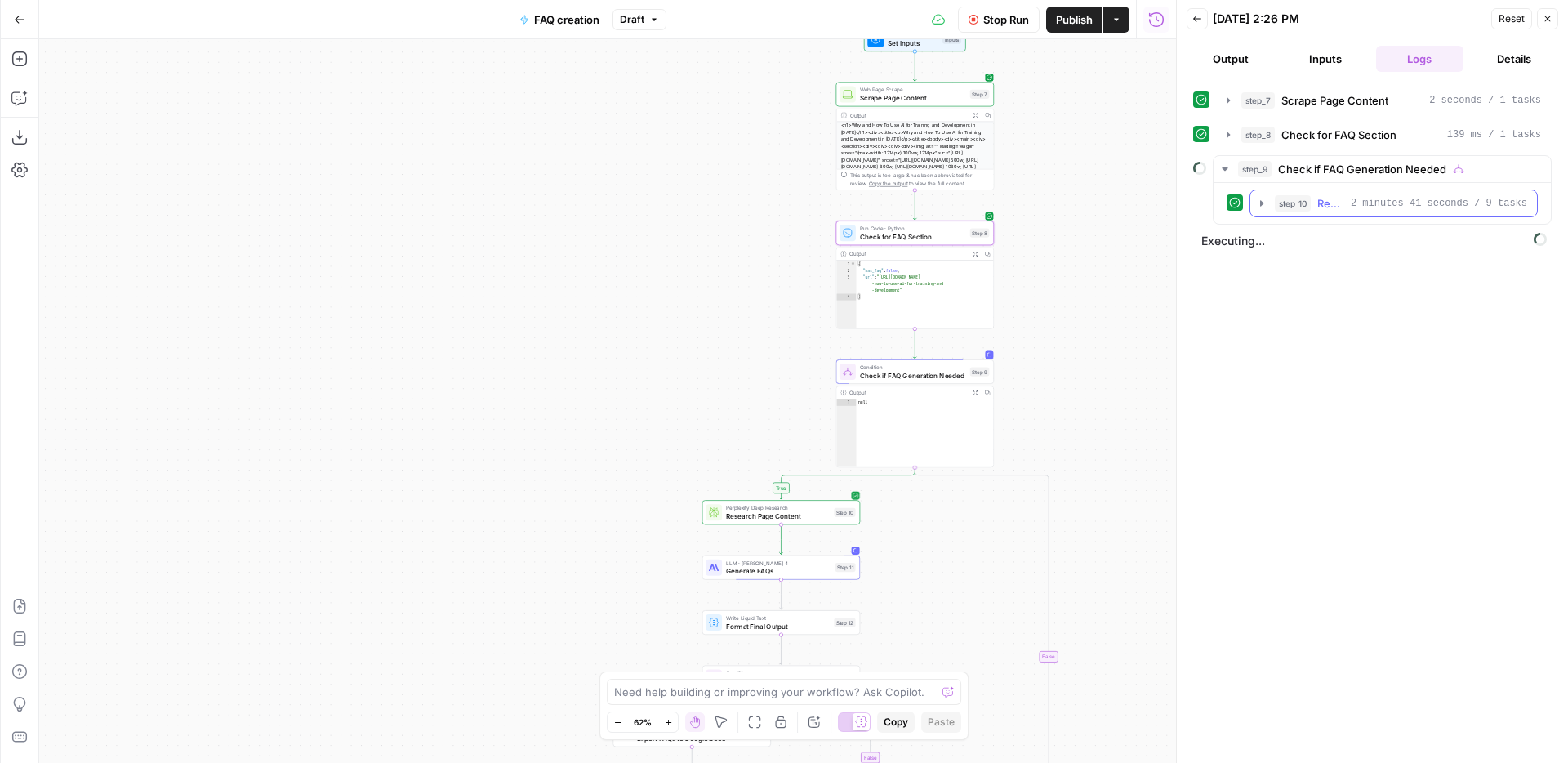 click 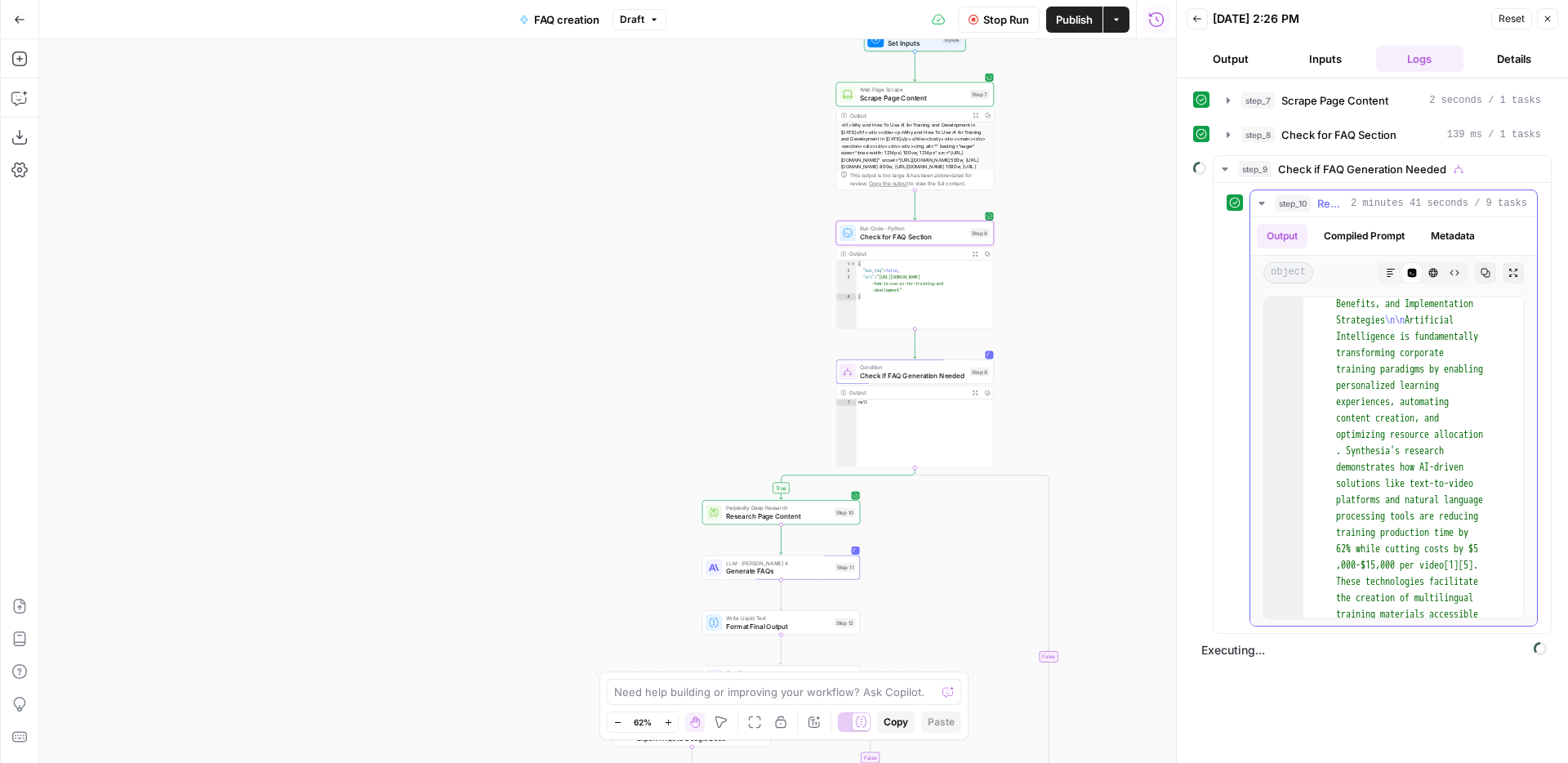 scroll, scrollTop: 0, scrollLeft: 0, axis: both 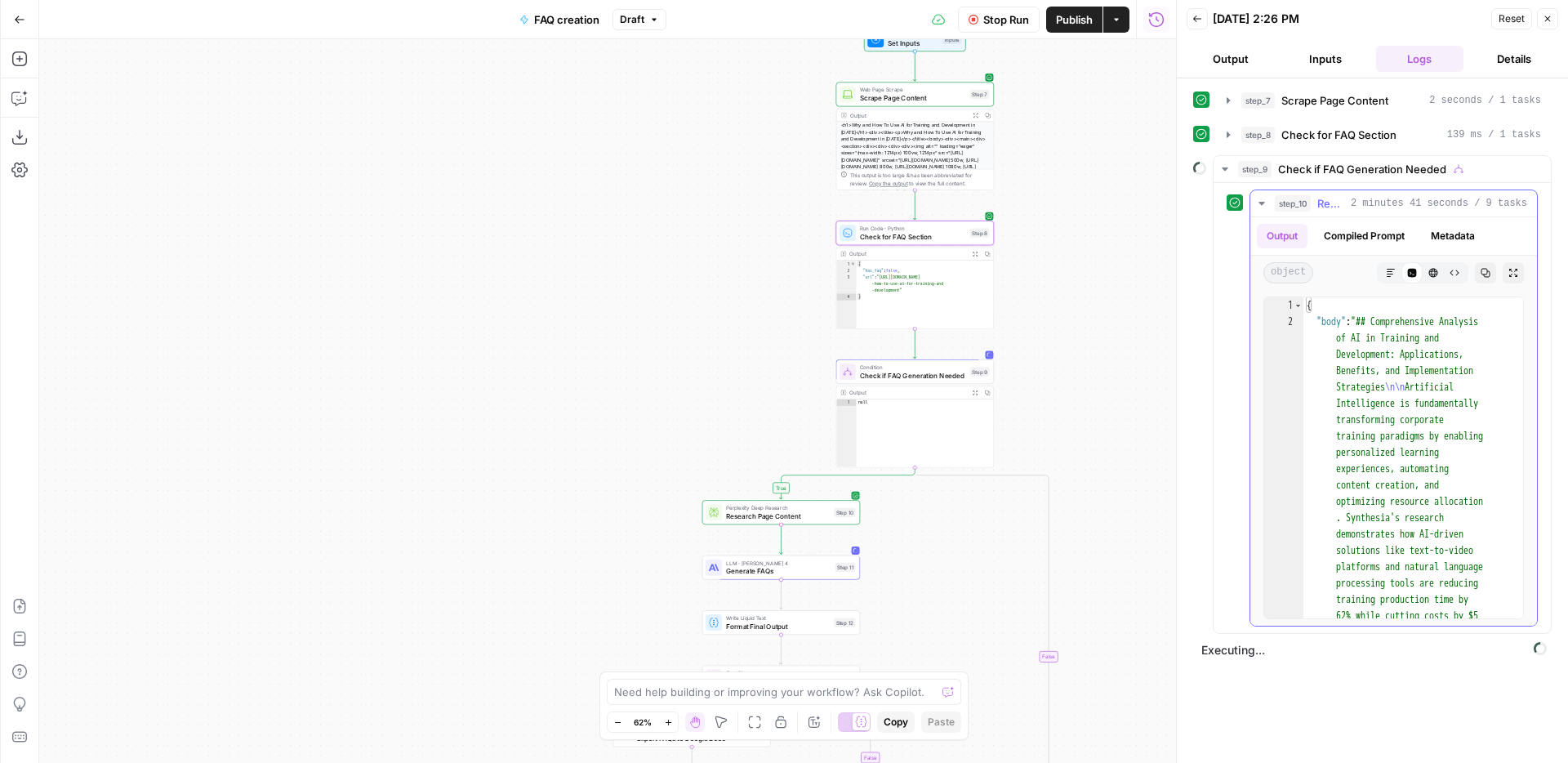 click 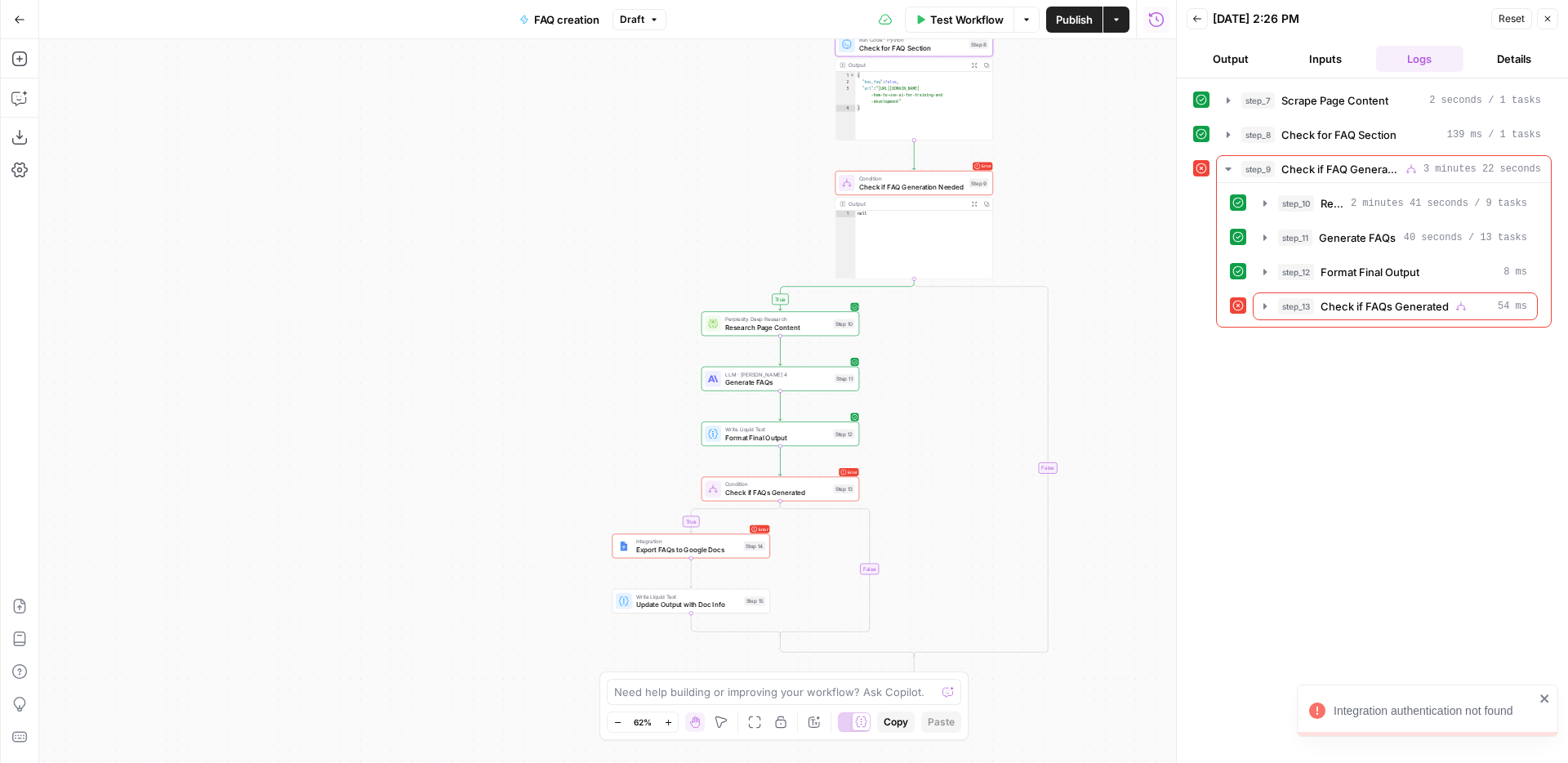 drag, startPoint x: 1109, startPoint y: 478, endPoint x: 1107, endPoint y: 289, distance: 189.01058 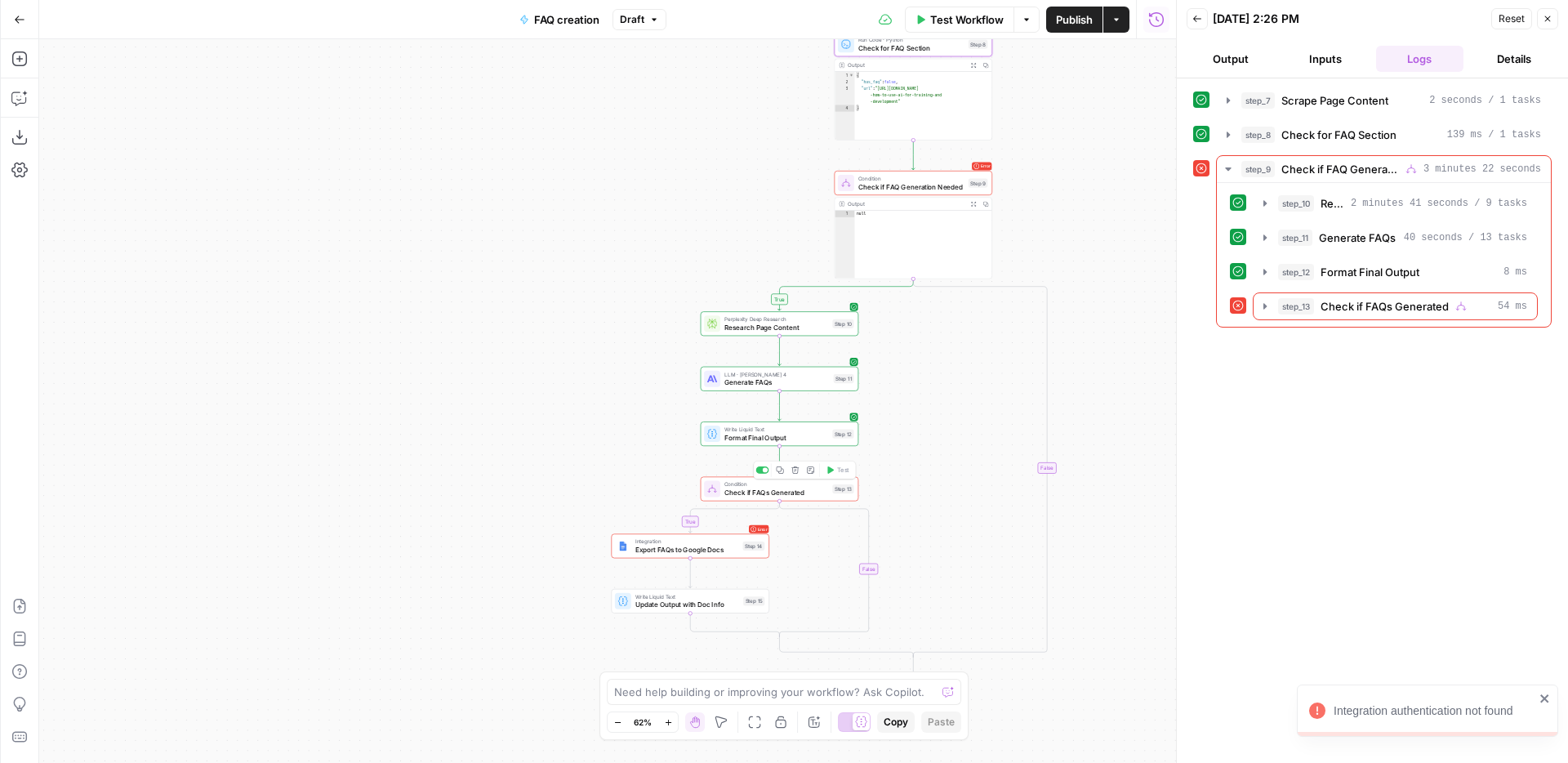 click on "Check if FAQs Generated" at bounding box center [776, 493] 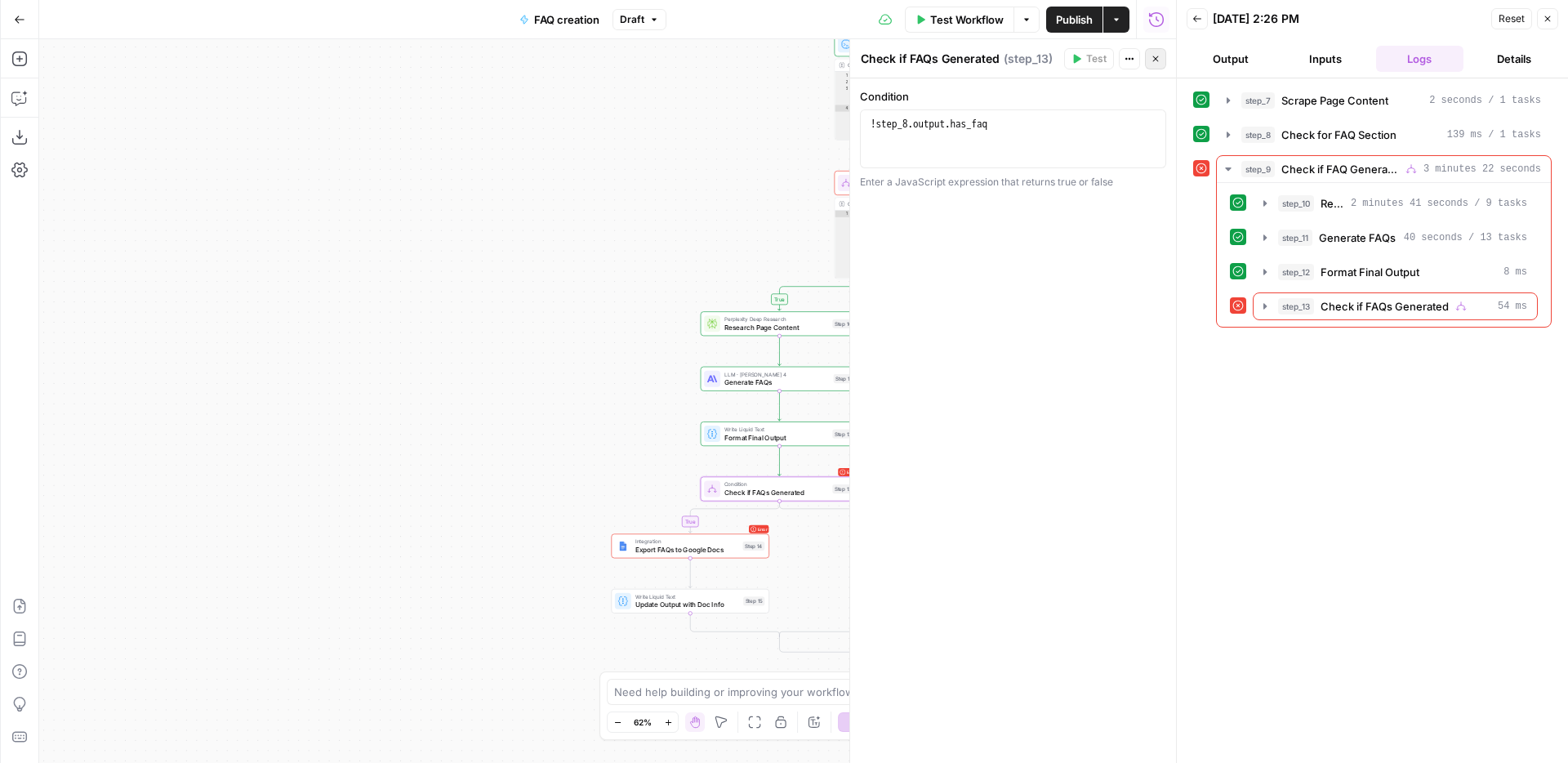 click on "Close" at bounding box center (1156, 59) 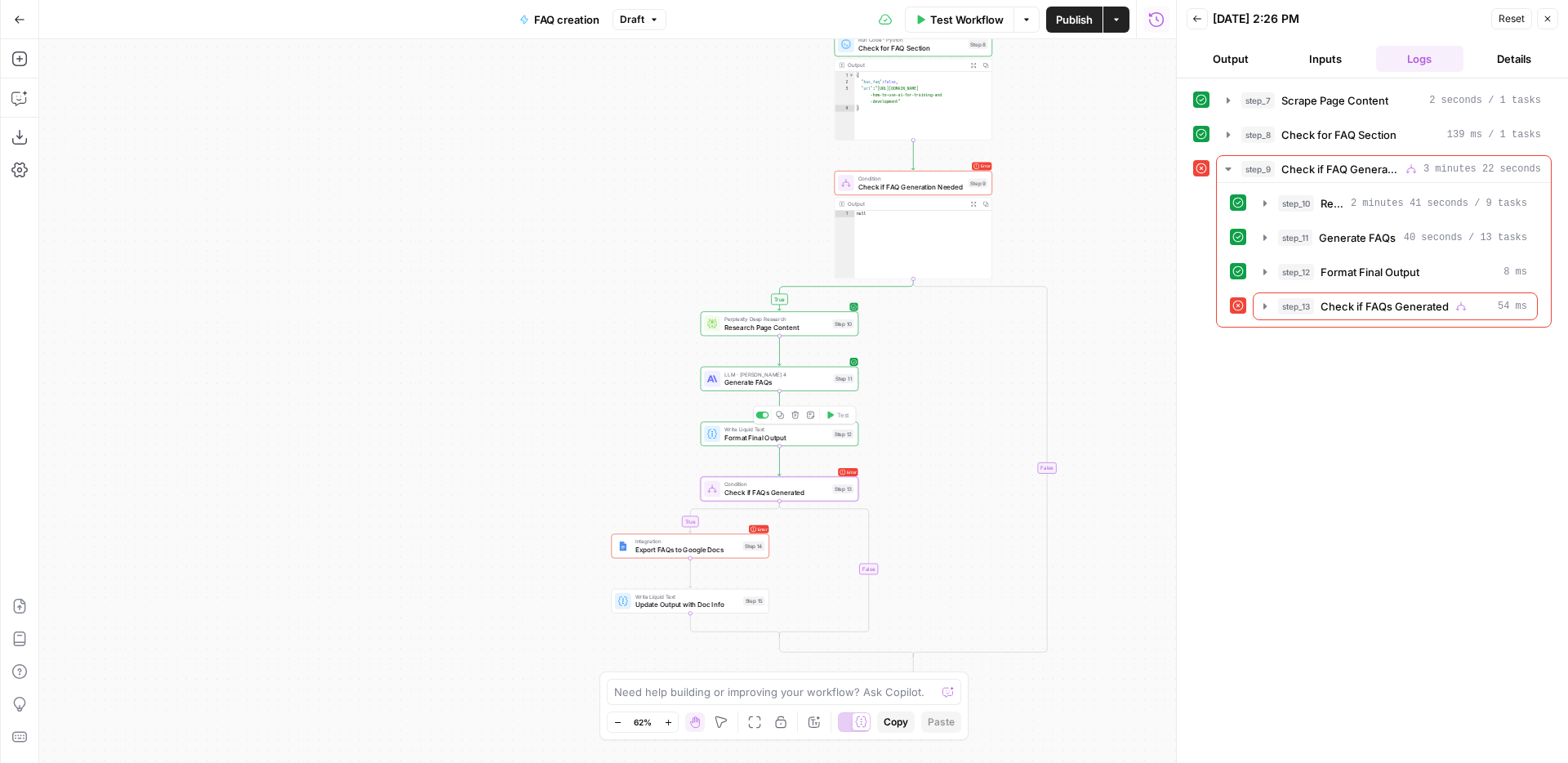 click on "Format Final Output" at bounding box center [776, 437] 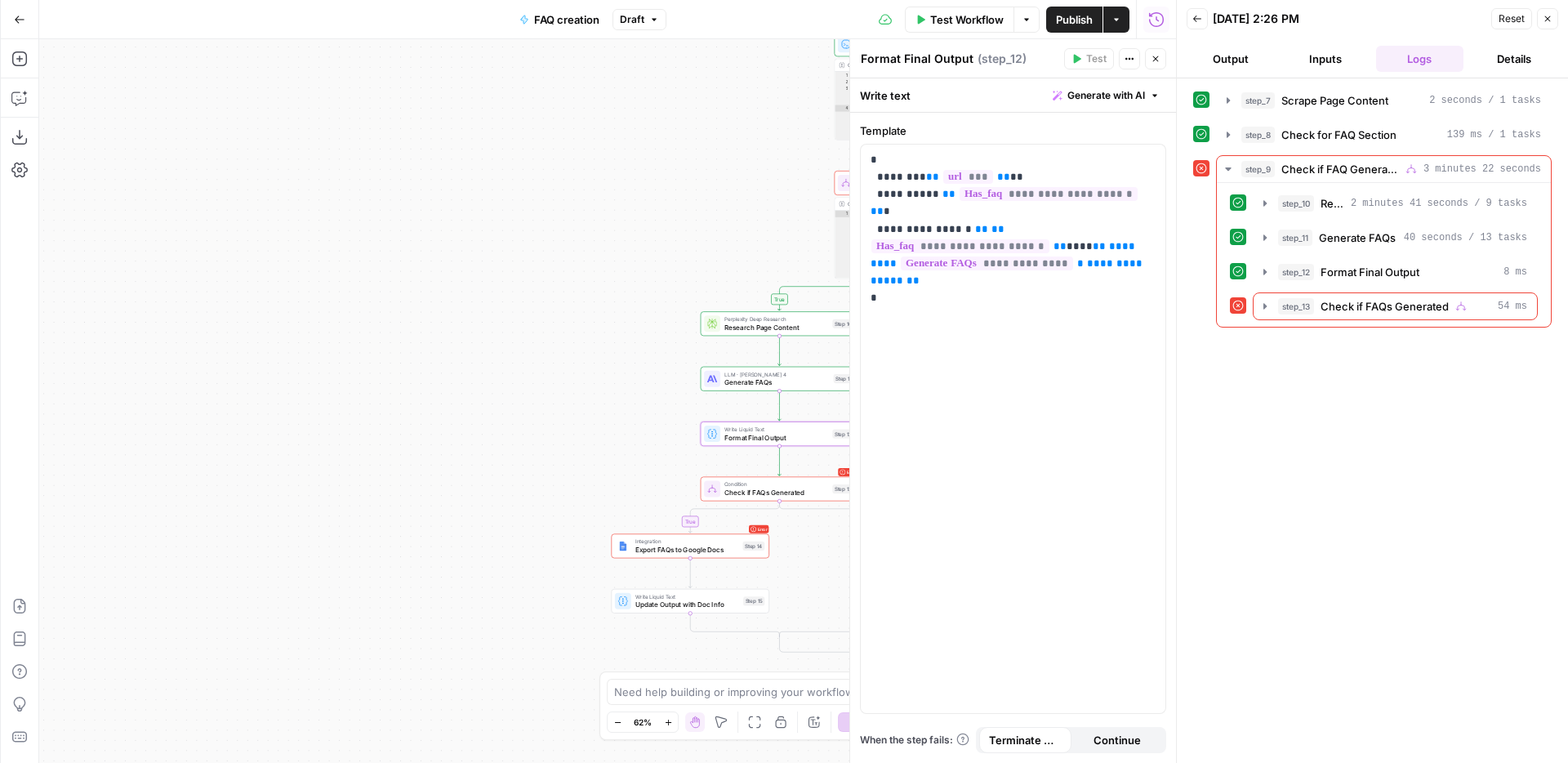 click on "Format Final Output" at bounding box center (776, 437) 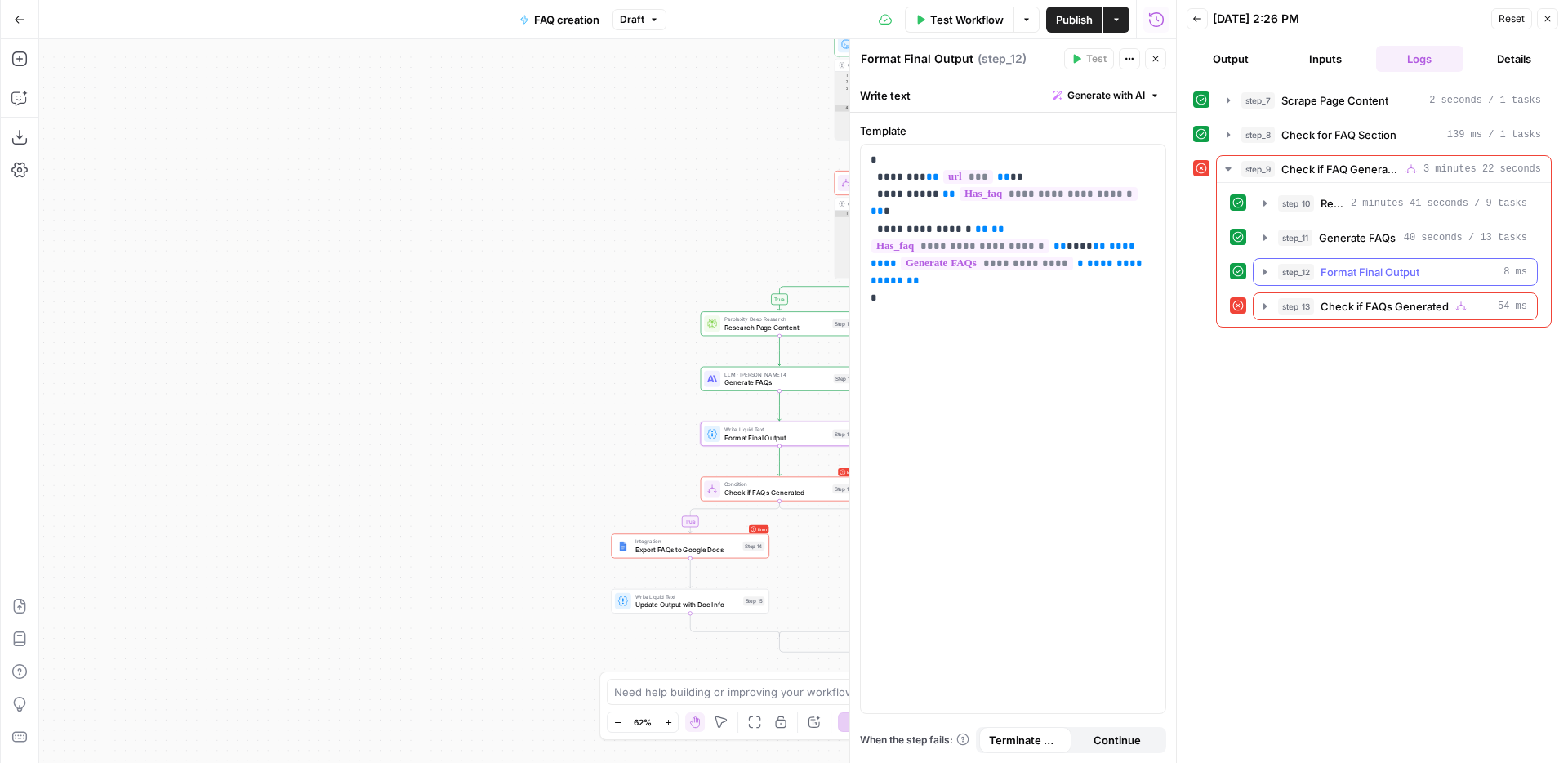 click 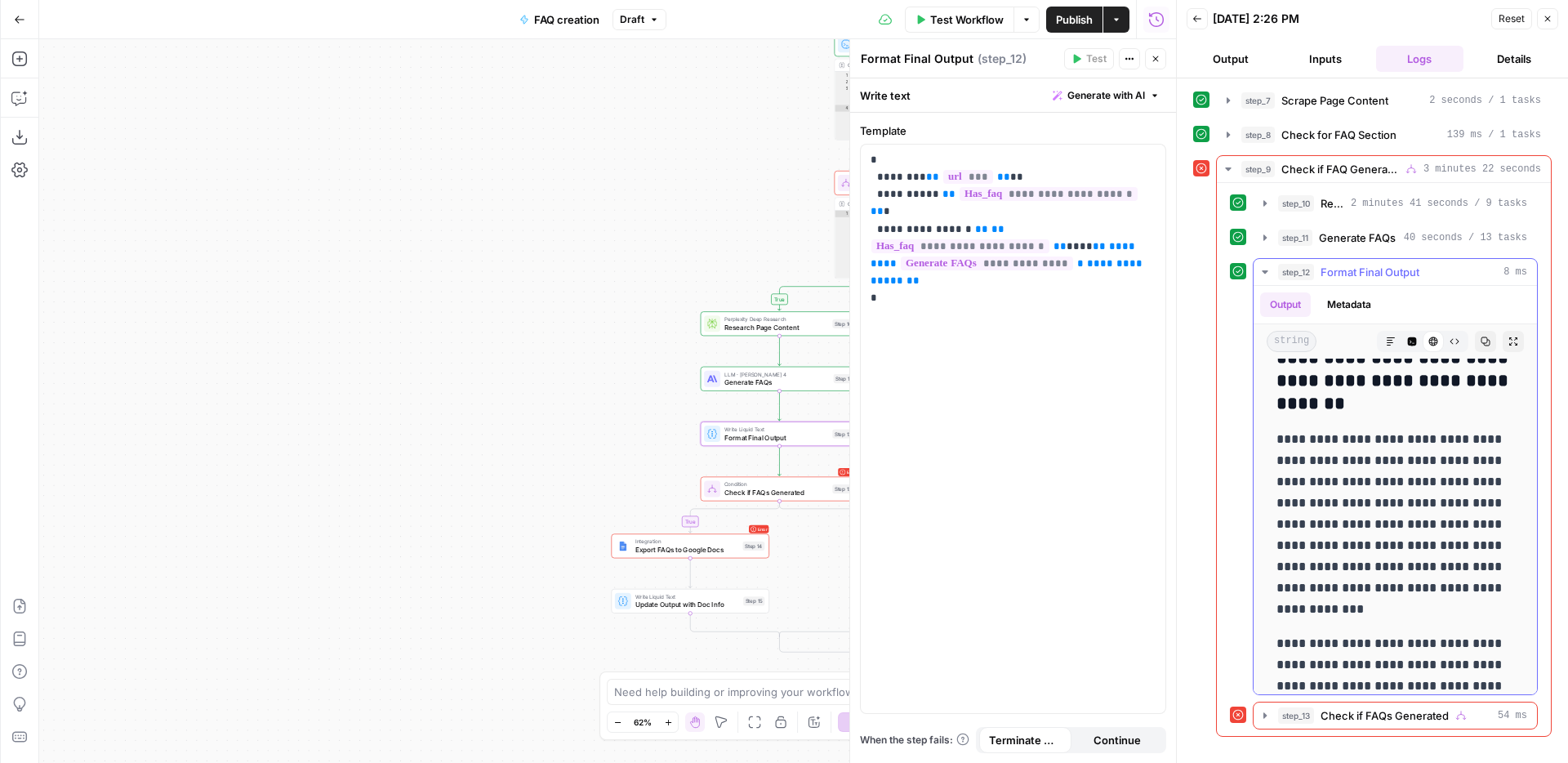 scroll, scrollTop: 186, scrollLeft: 0, axis: vertical 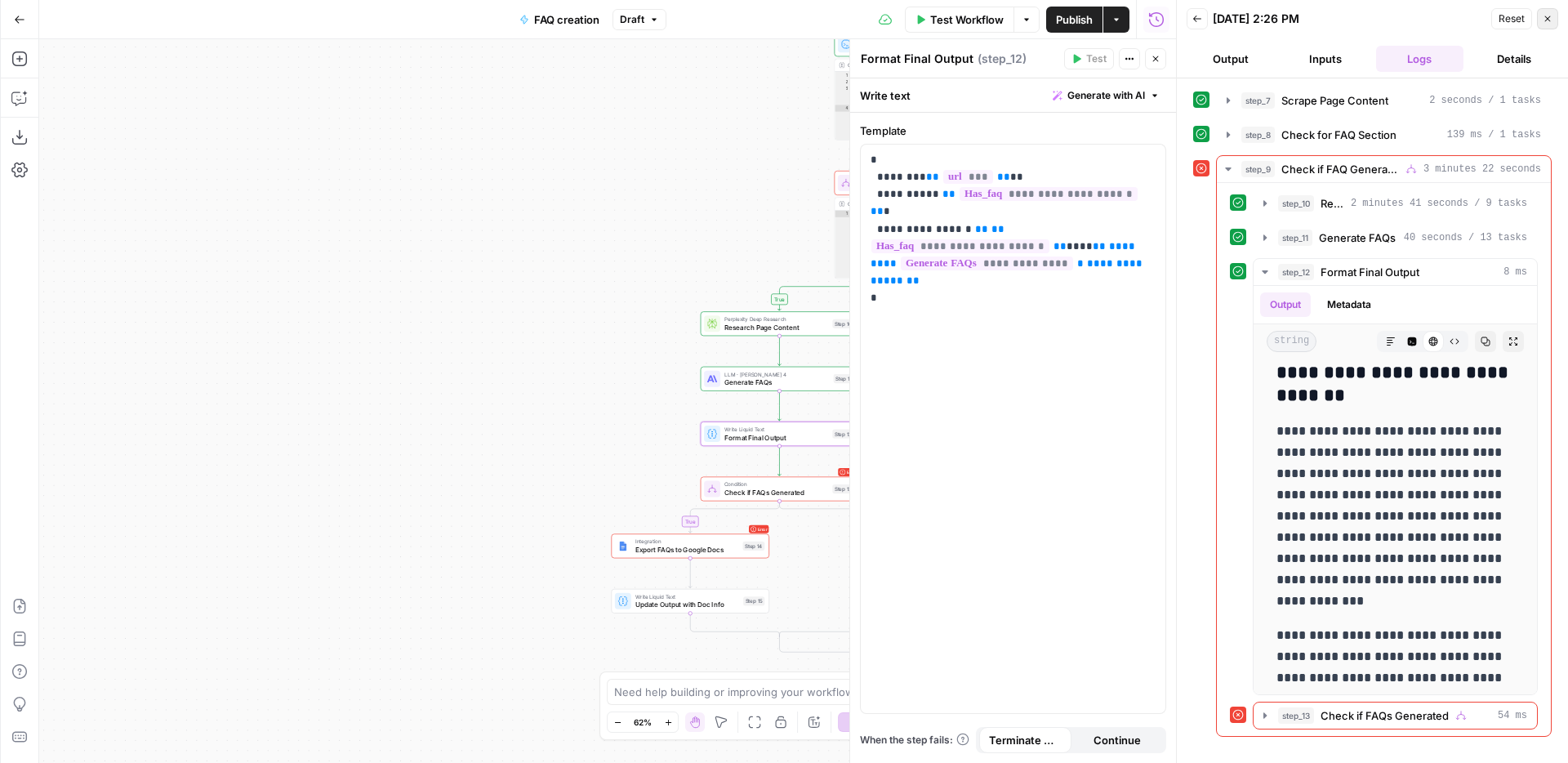click on "Close" at bounding box center [1548, 19] 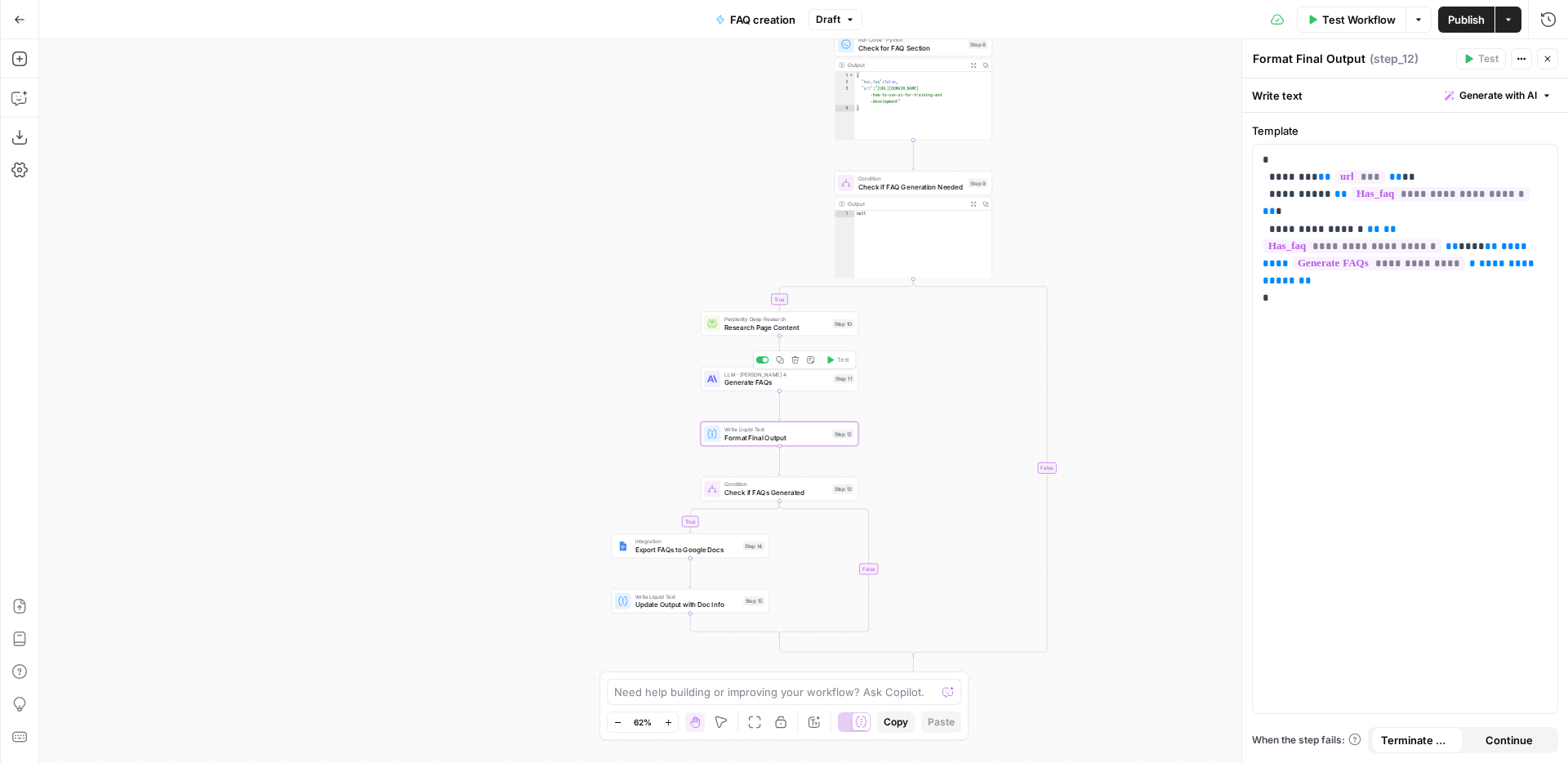 click on "Generate FAQs" at bounding box center (777, 382) 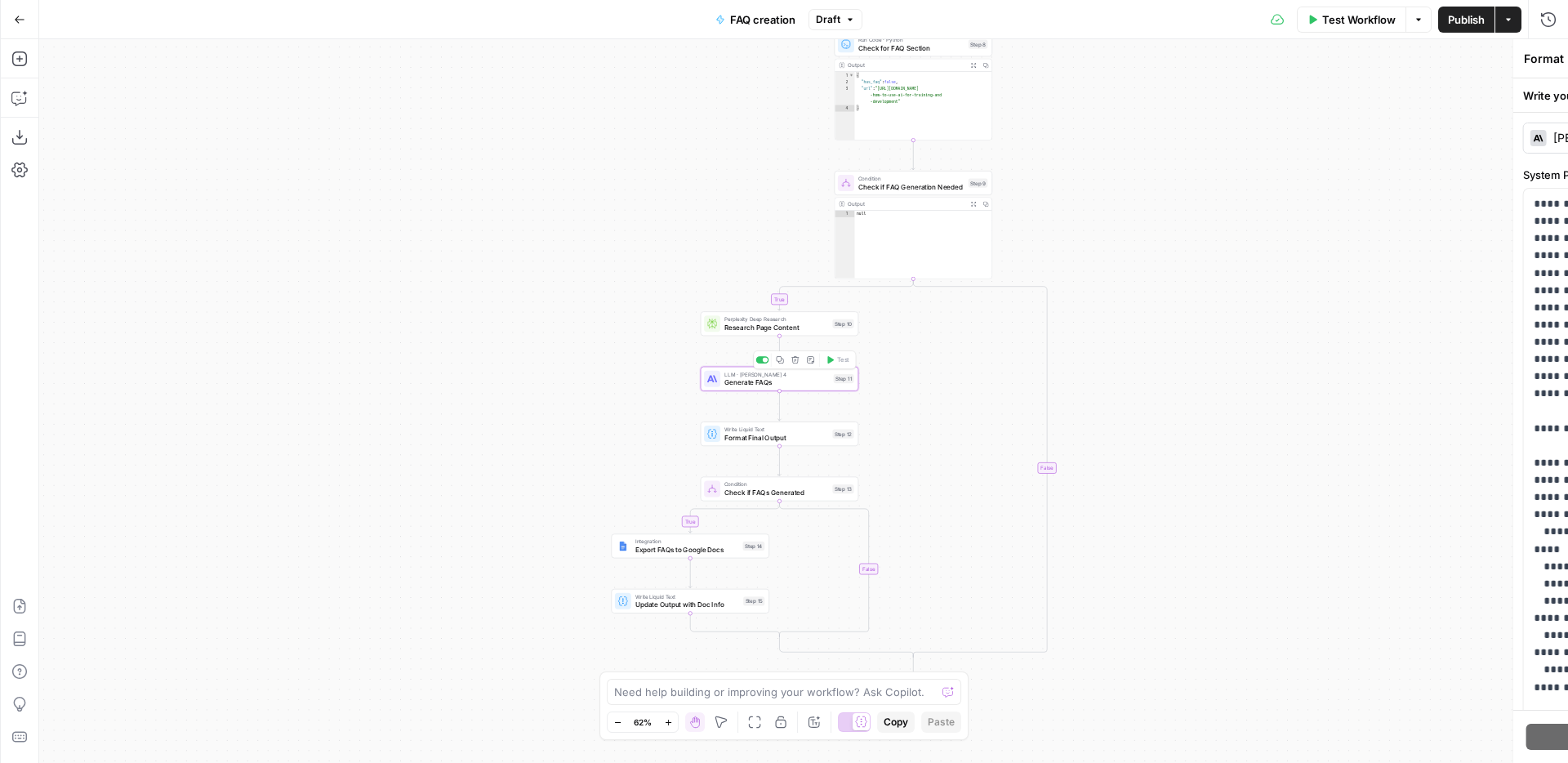 type on "Generate FAQs" 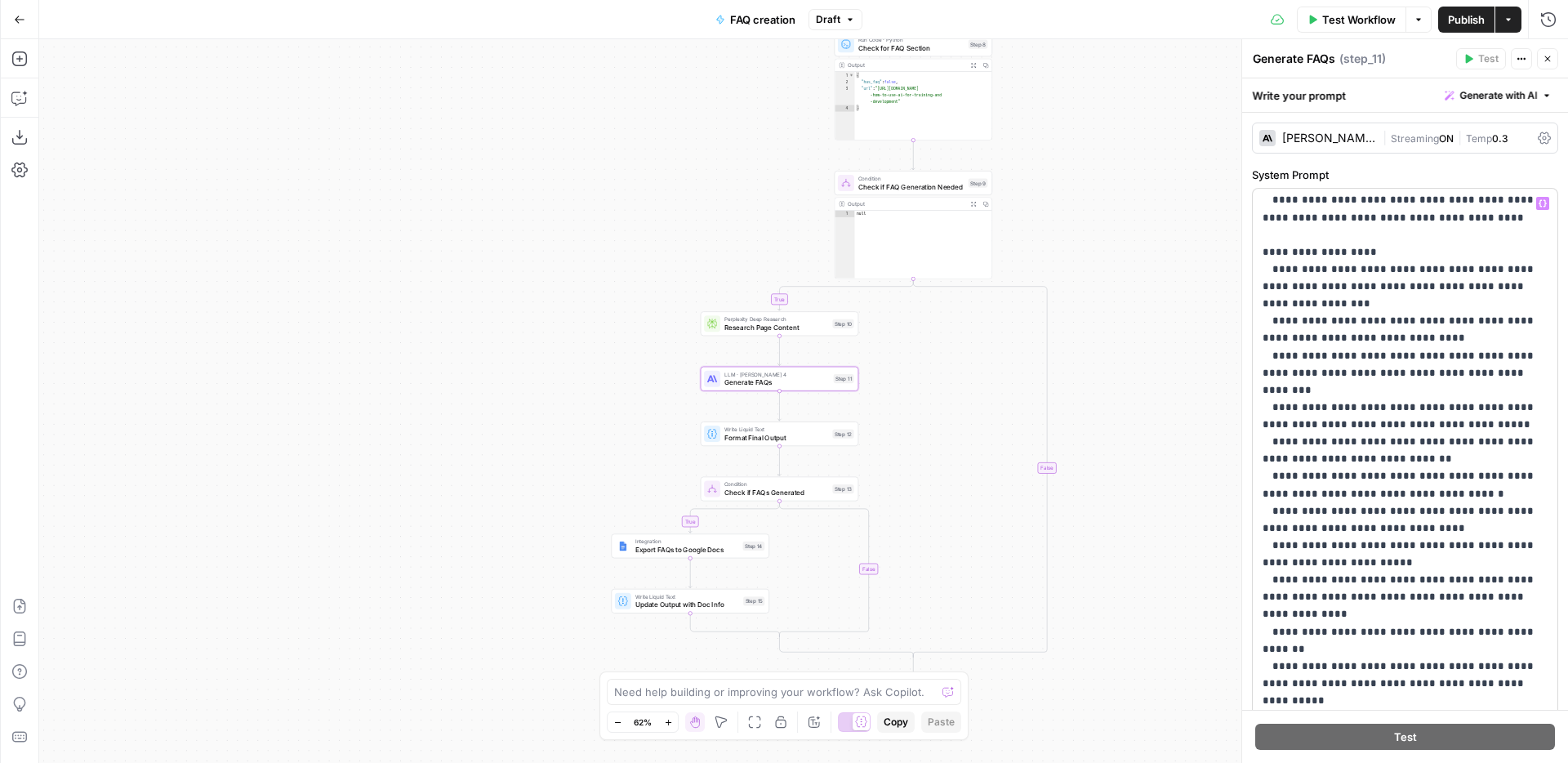 scroll, scrollTop: 763, scrollLeft: 0, axis: vertical 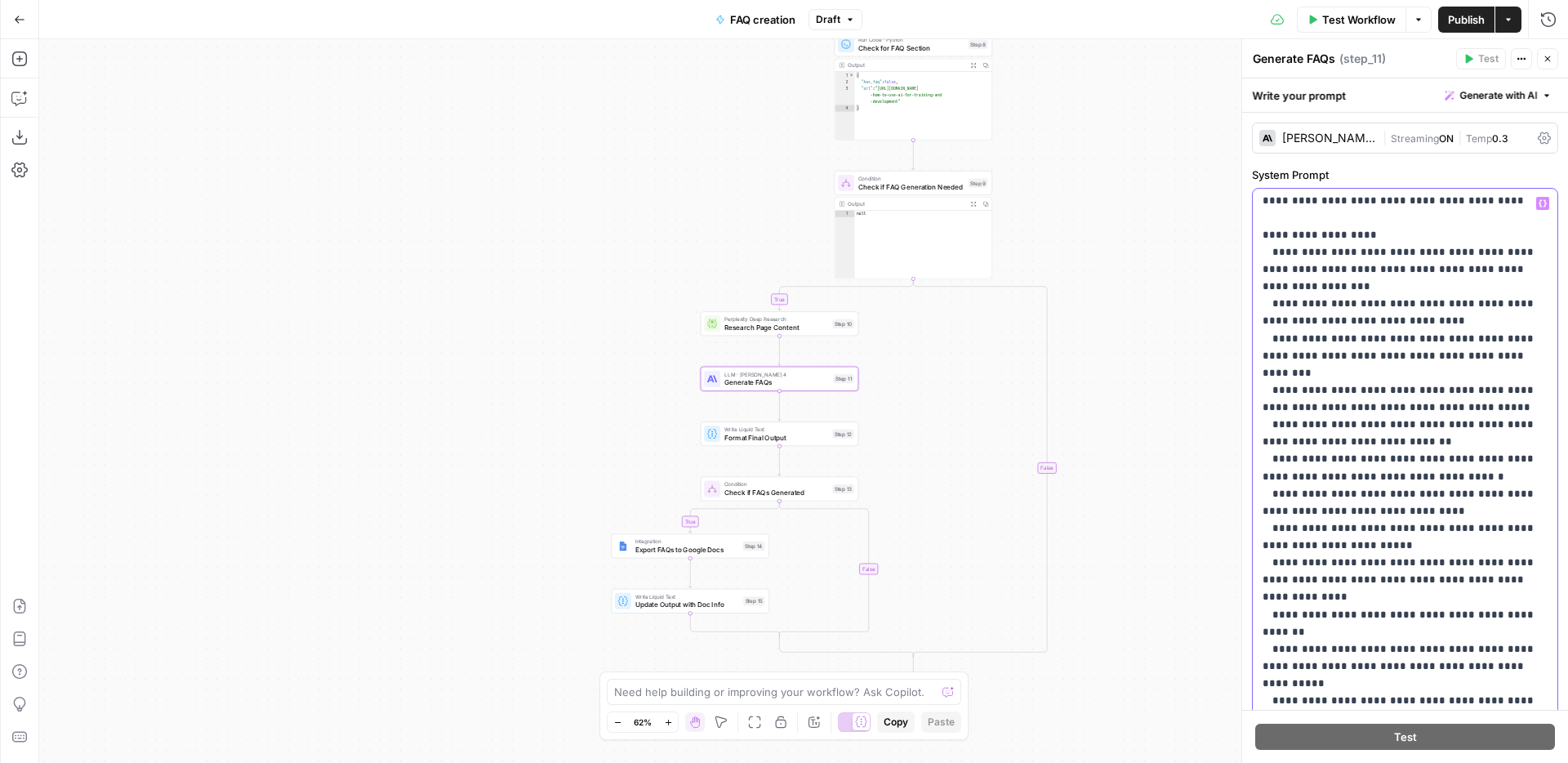 click on "**********" at bounding box center [1405, 390] 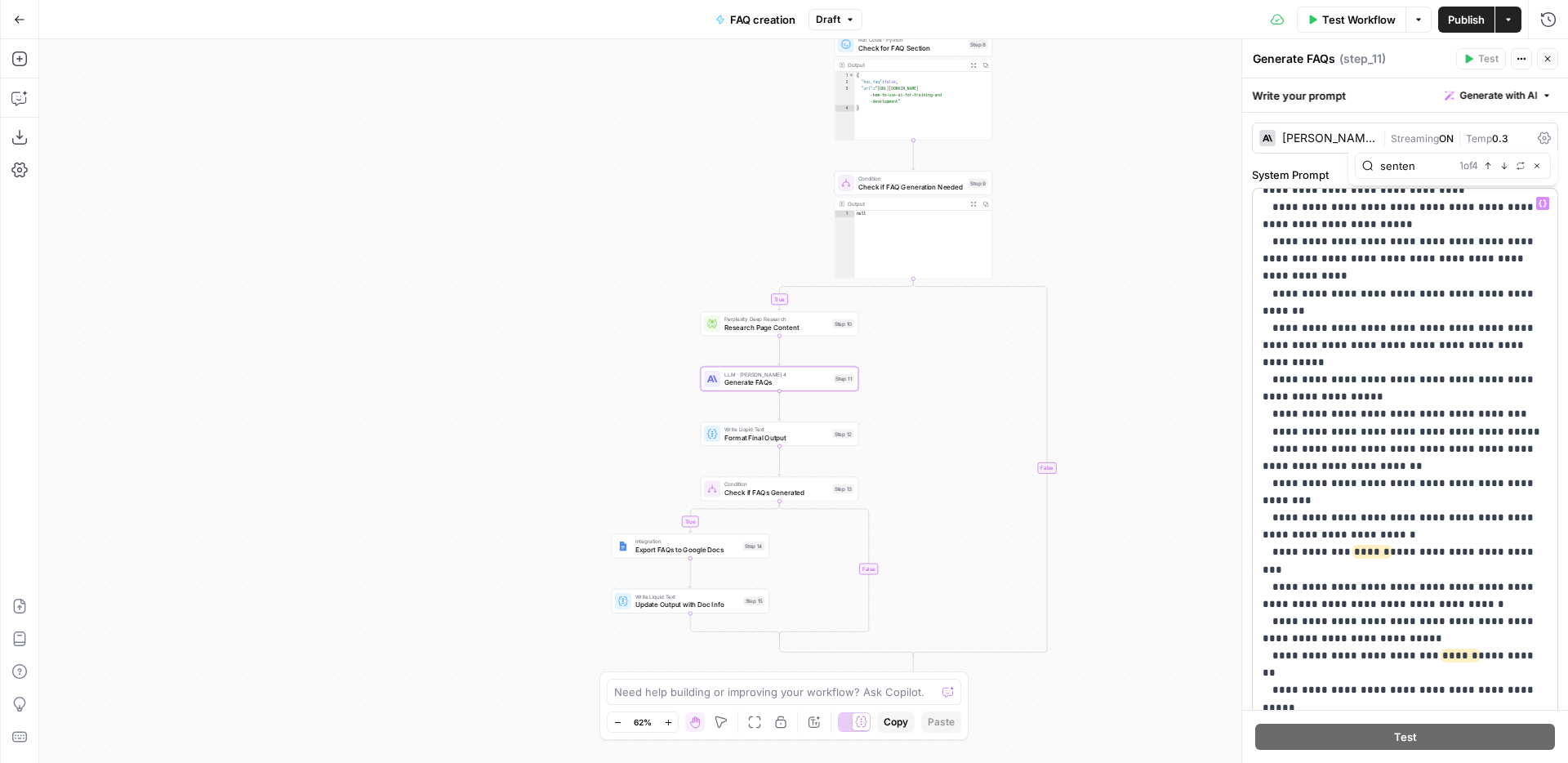 scroll, scrollTop: 1082, scrollLeft: 0, axis: vertical 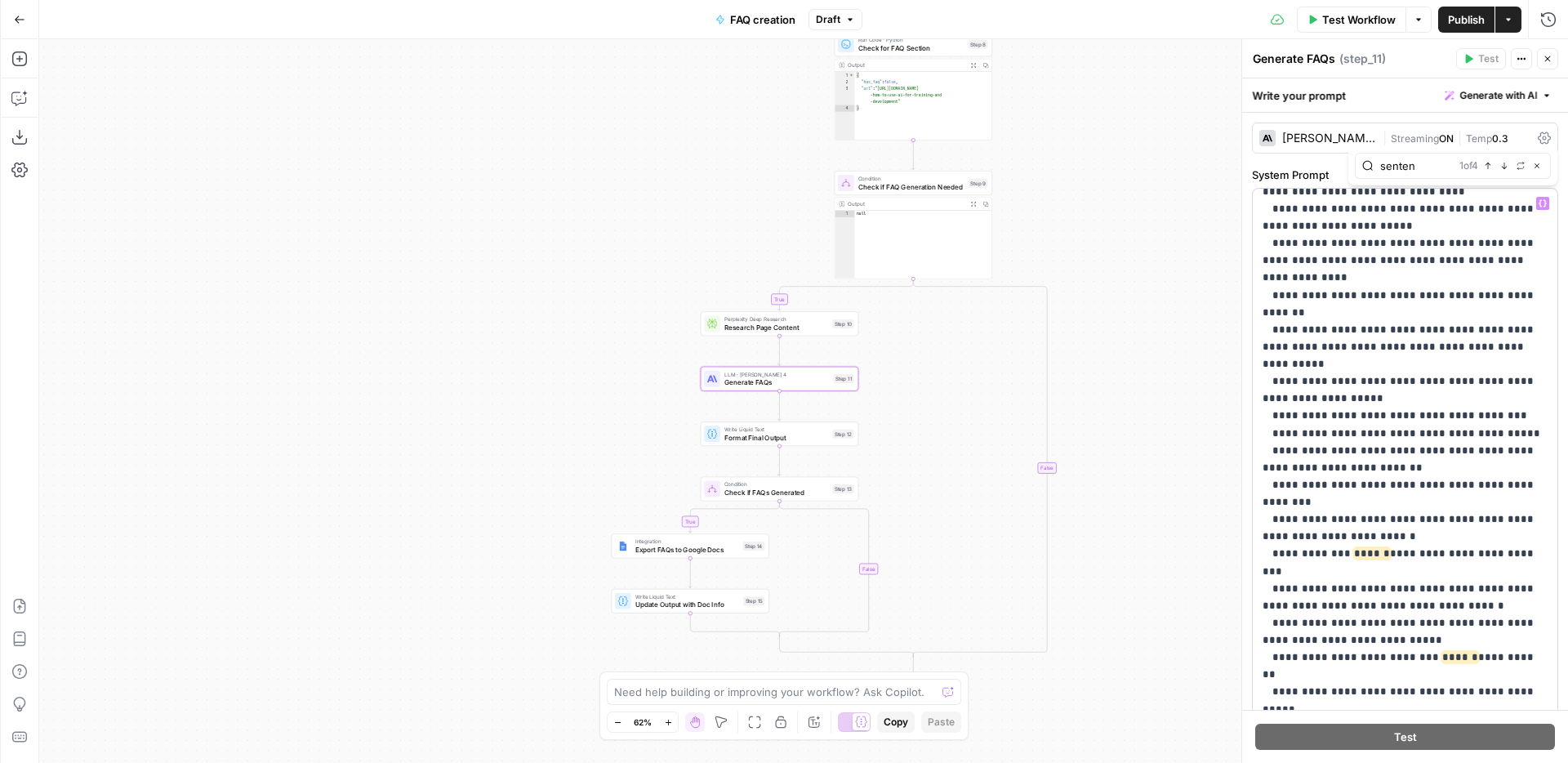 type on "senten" 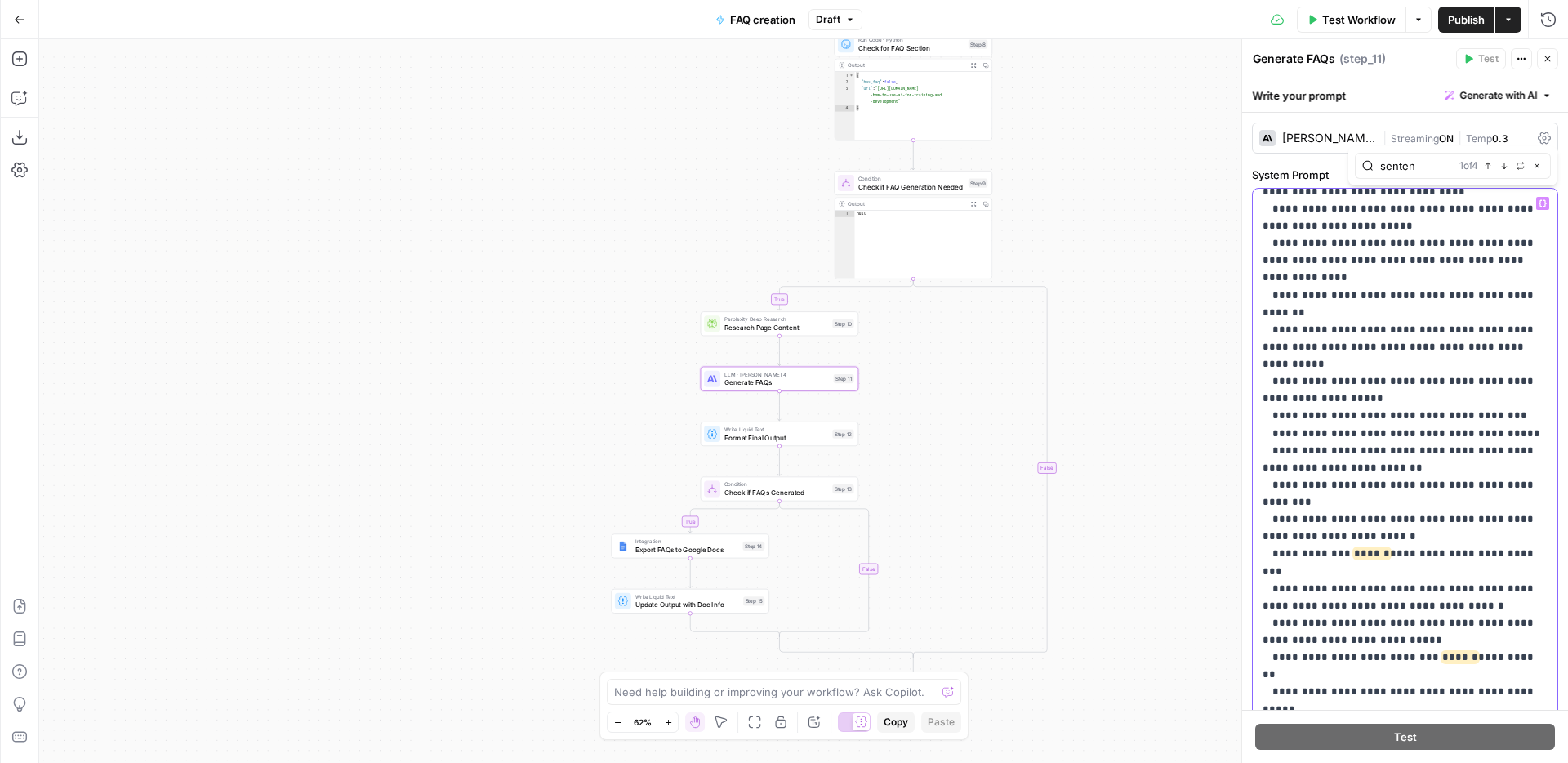 click on "**********" at bounding box center (1405, 70) 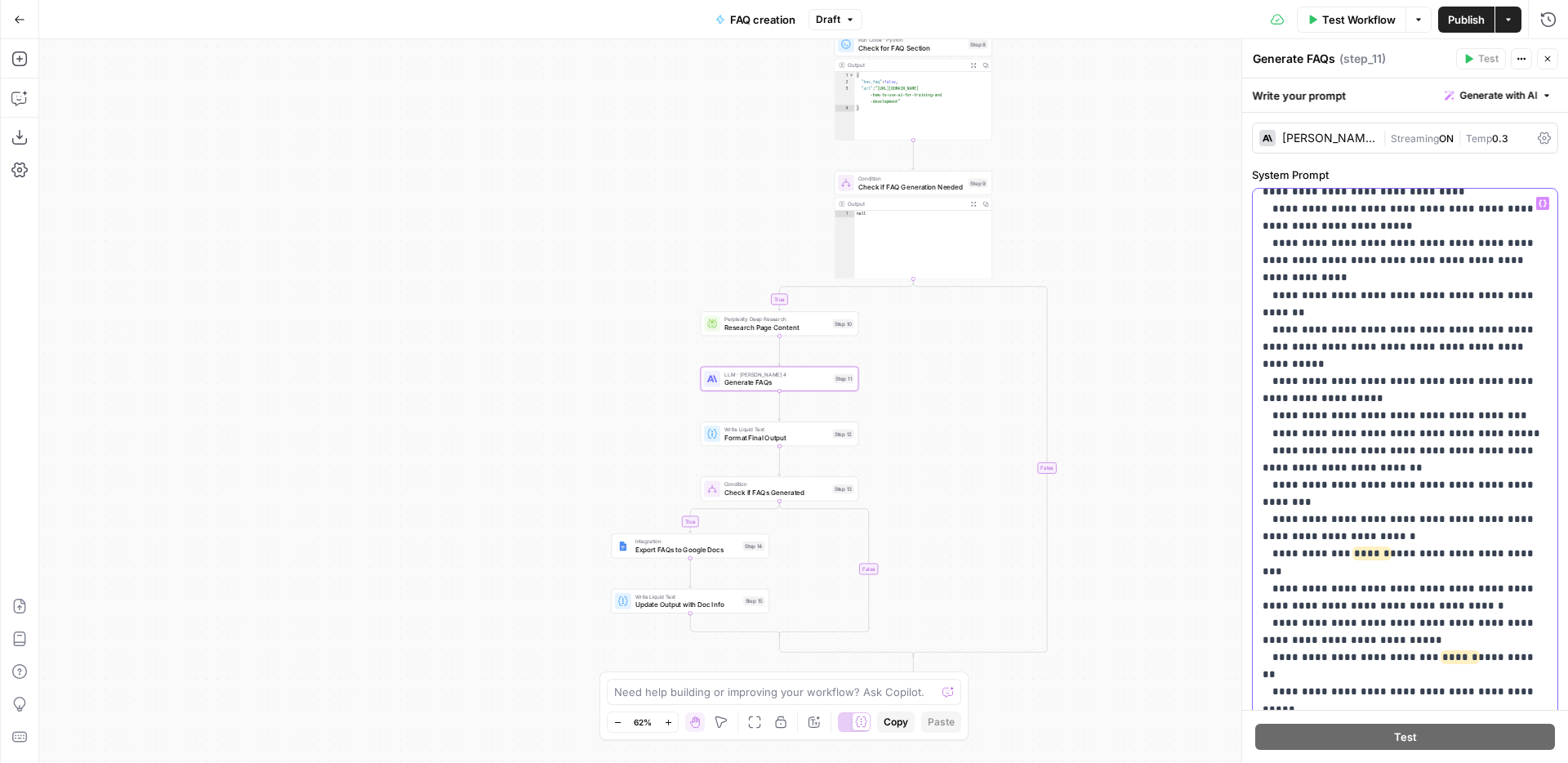 click on "**********" at bounding box center [1405, 70] 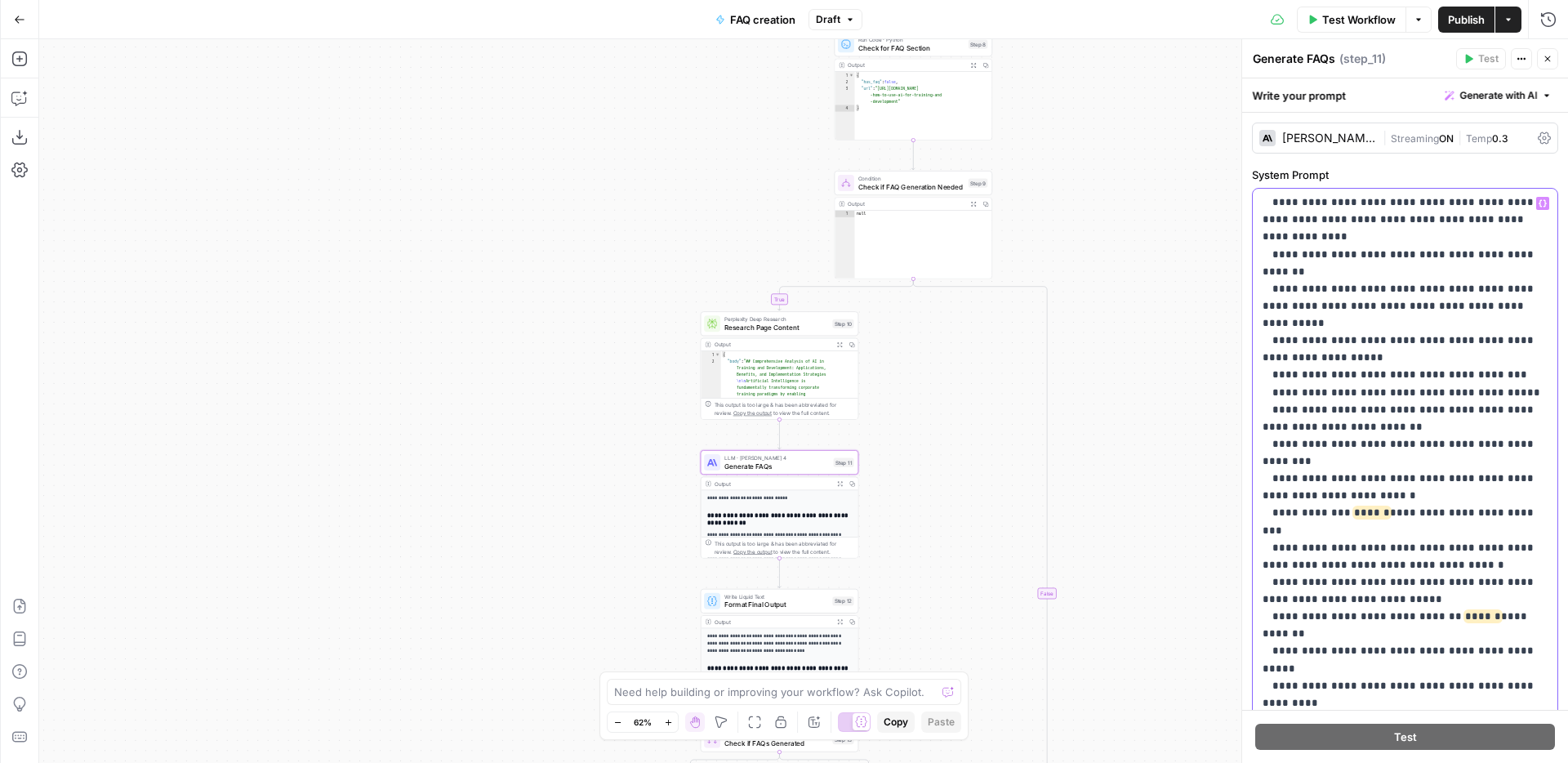 scroll, scrollTop: 1263, scrollLeft: 0, axis: vertical 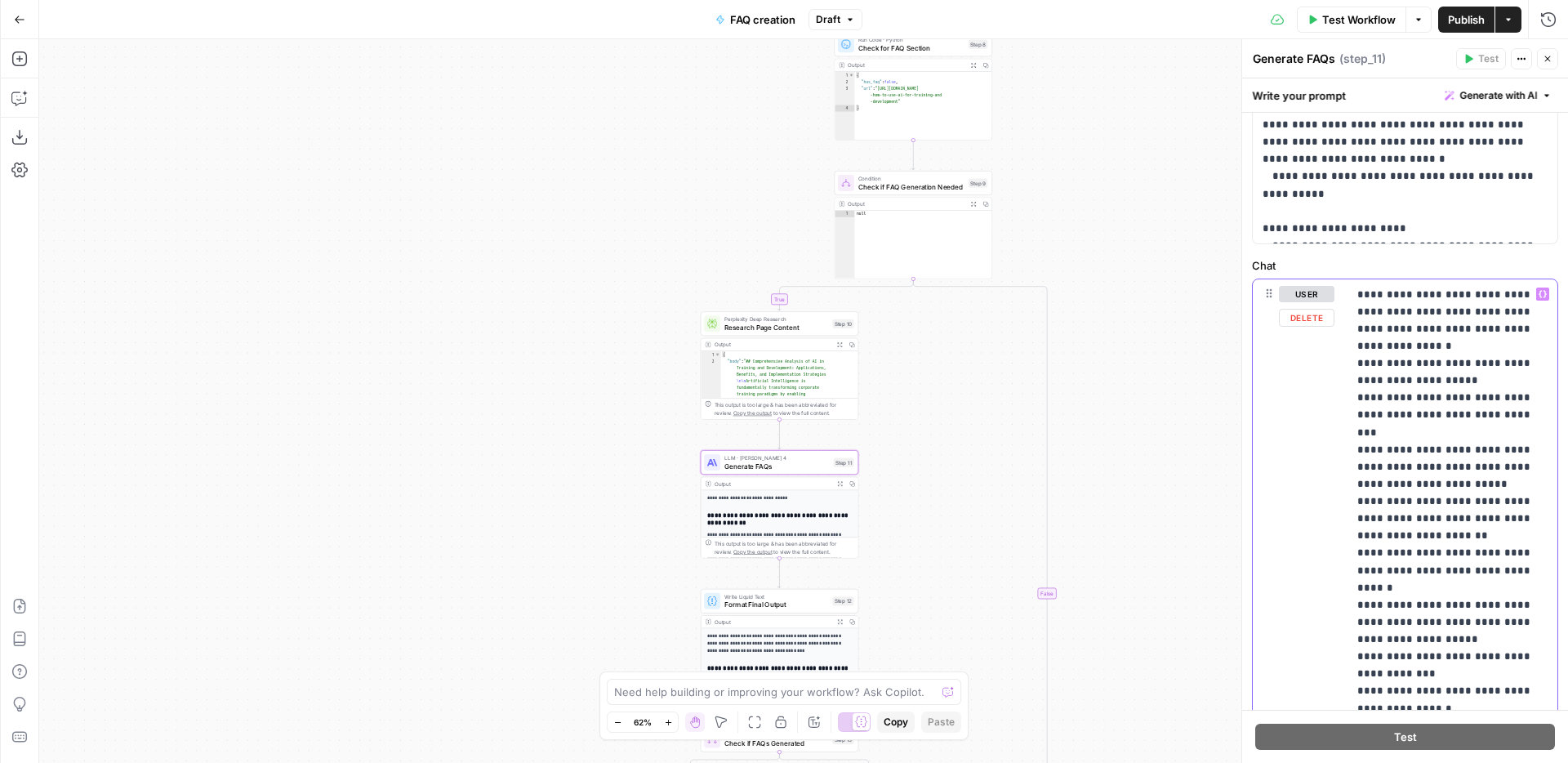 click on "**********" at bounding box center (1452, 786) 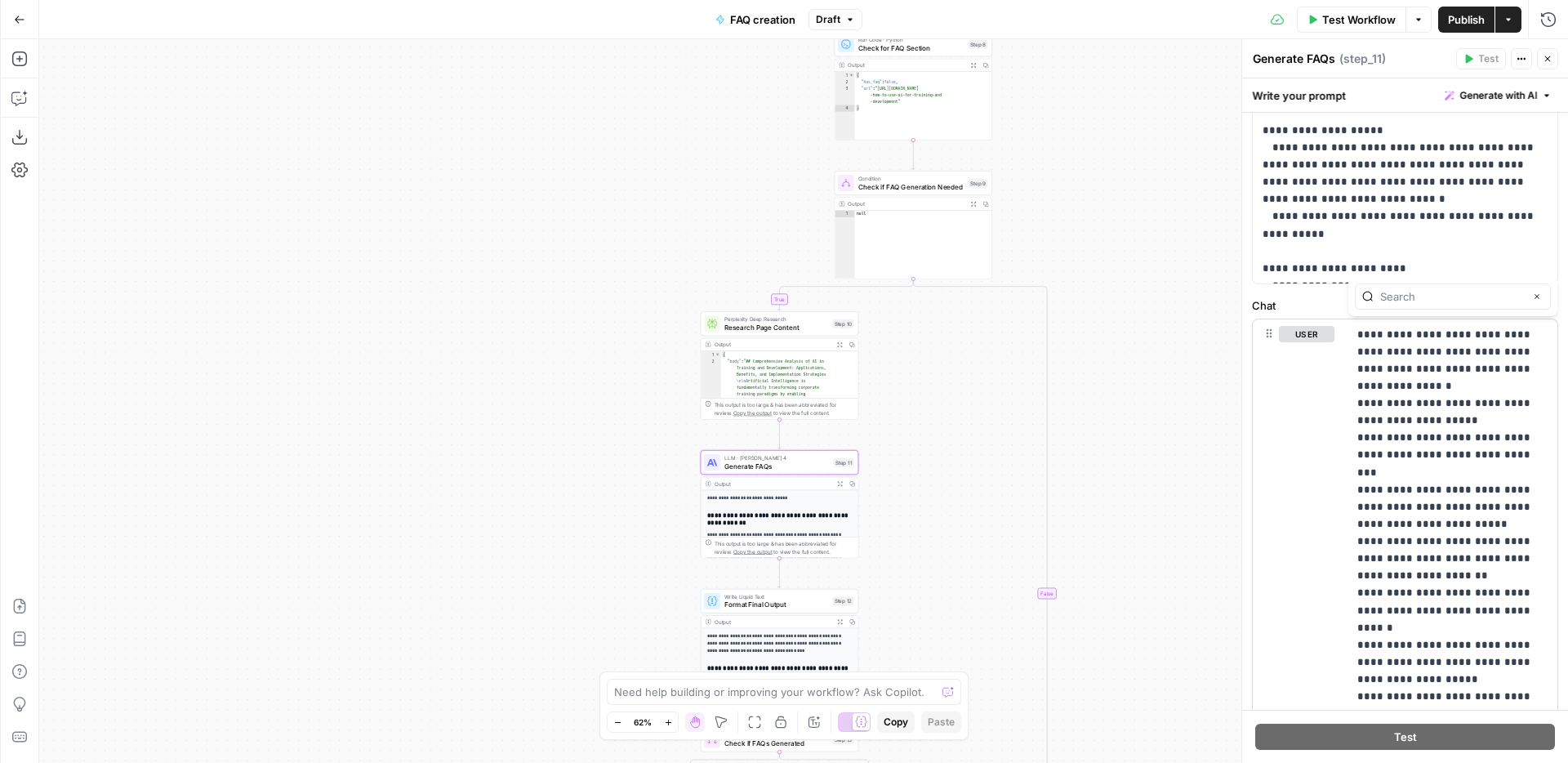 scroll, scrollTop: 819, scrollLeft: 0, axis: vertical 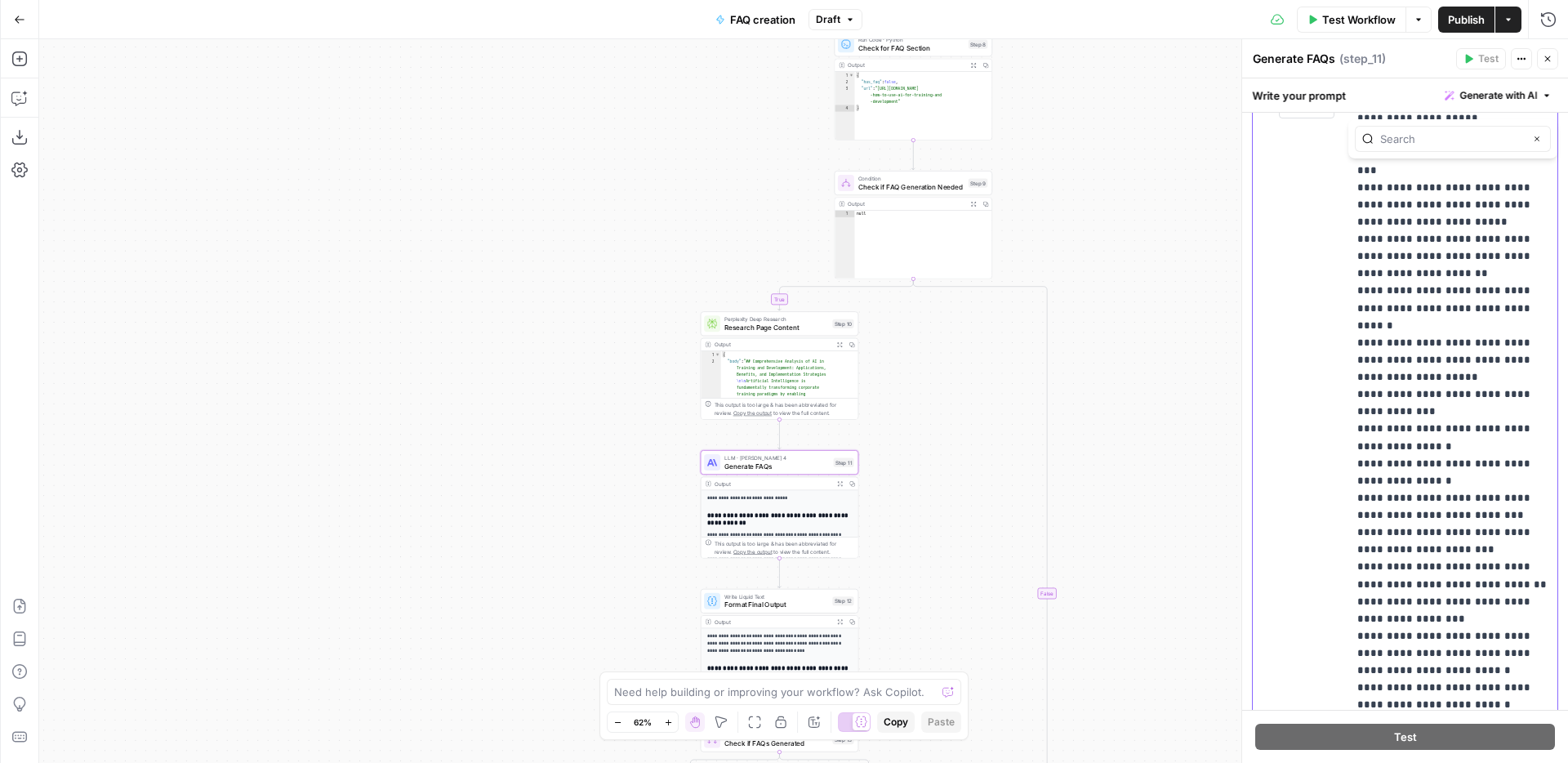 click on "**********" at bounding box center [1452, 524] 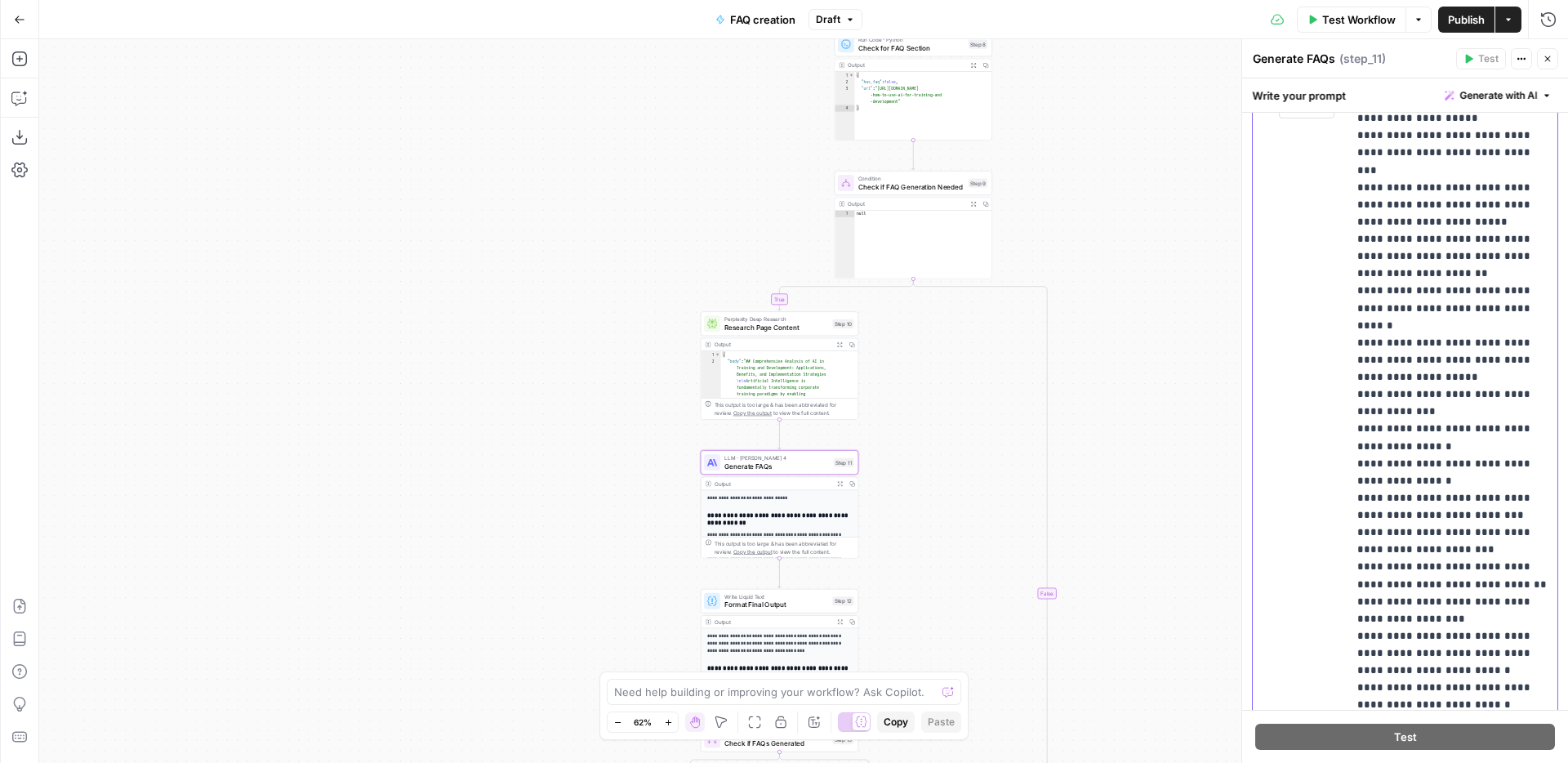 scroll, scrollTop: 144, scrollLeft: 0, axis: vertical 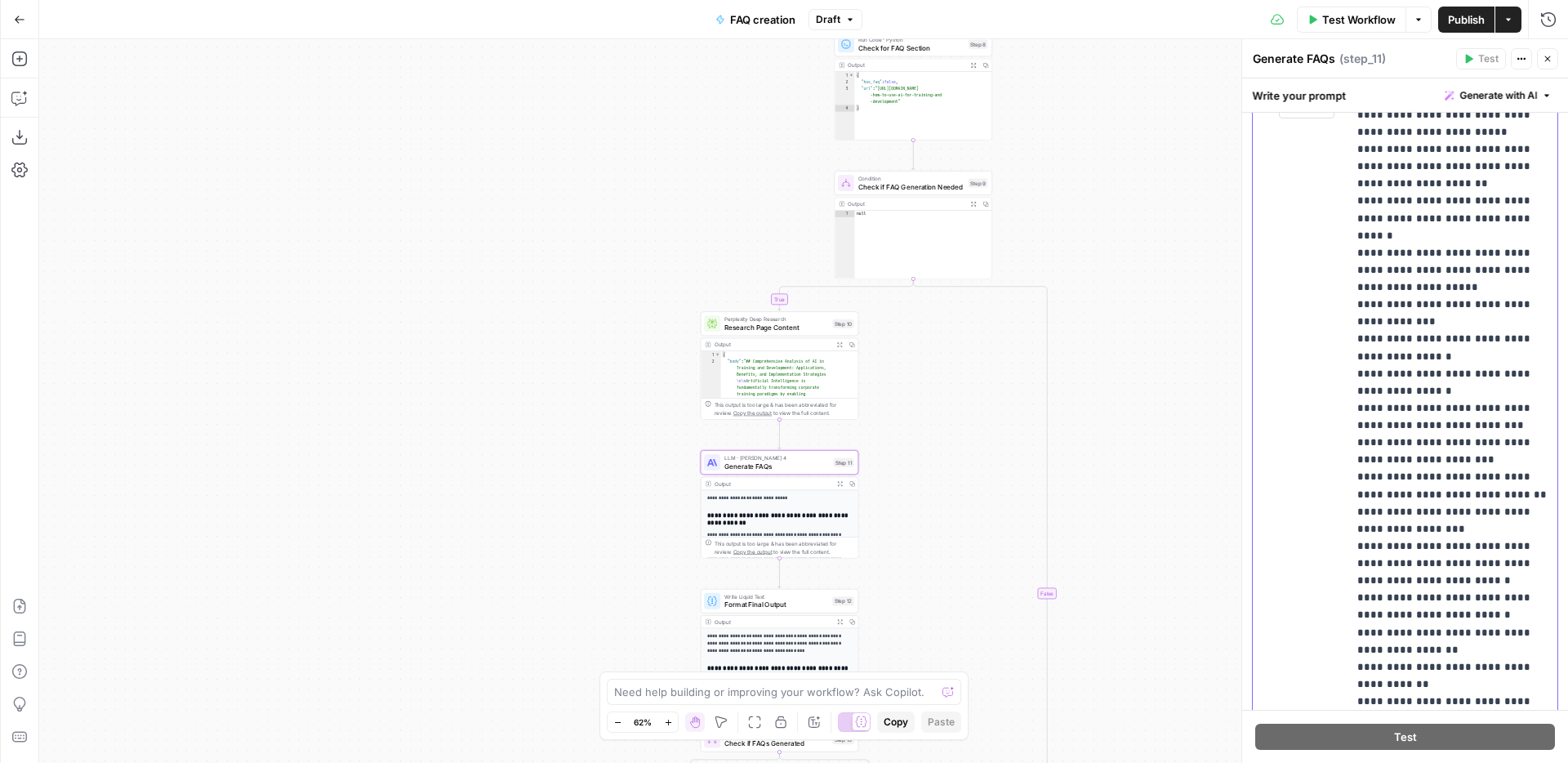 click on "**********" at bounding box center [1452, 434] 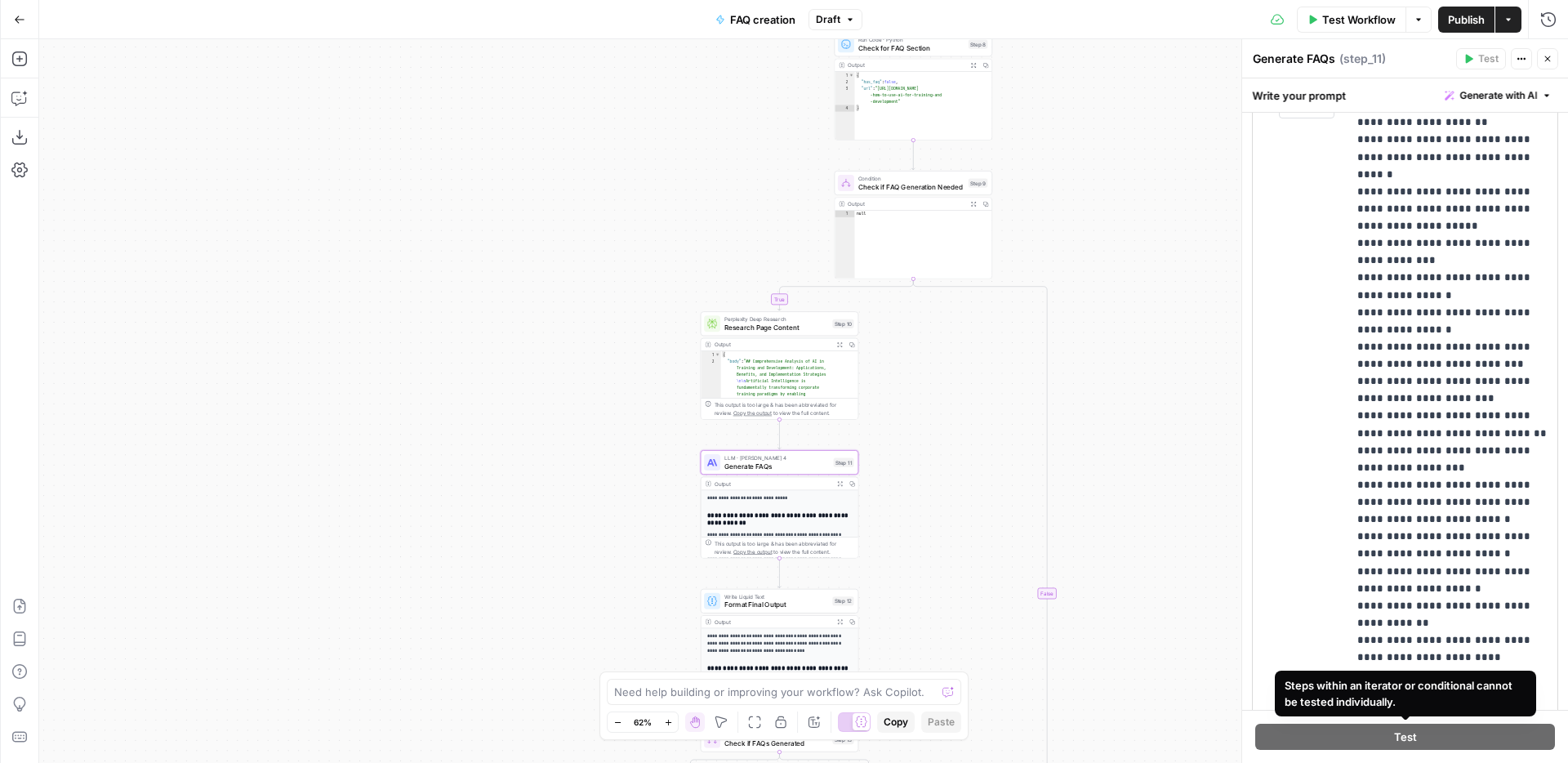 scroll, scrollTop: 0, scrollLeft: 0, axis: both 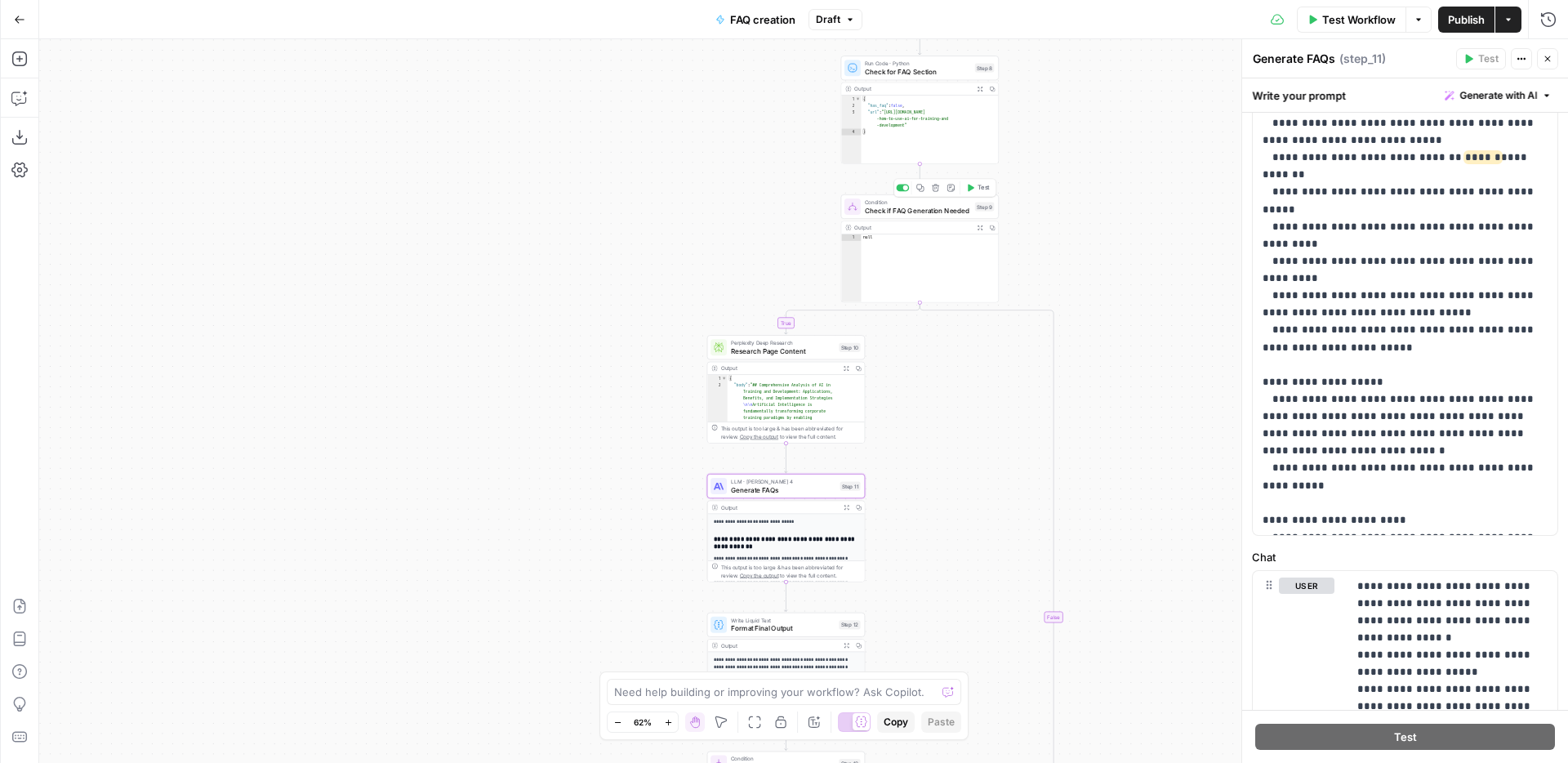 click on "Check if FAQ Generation Needed" at bounding box center [918, 210] 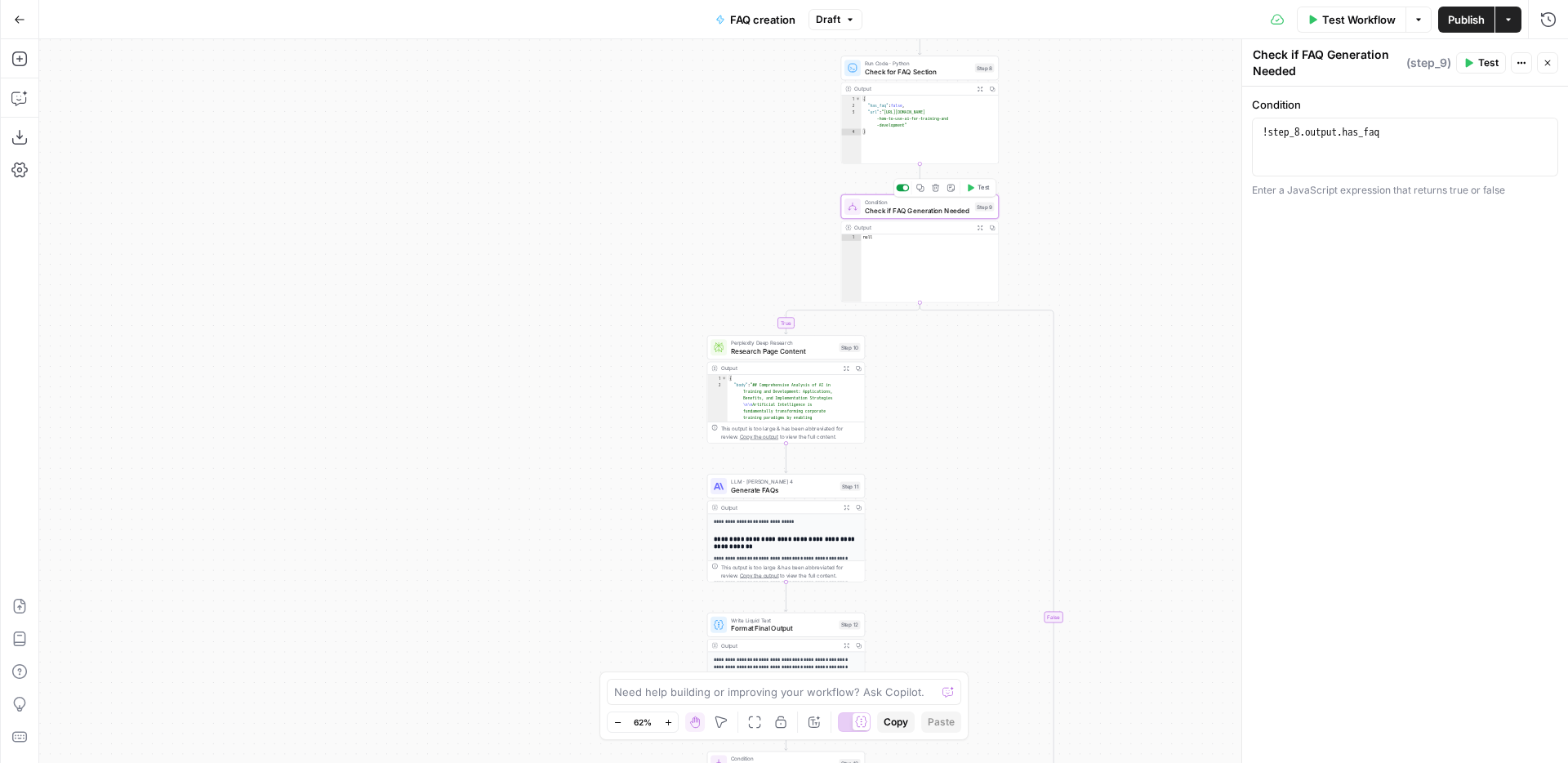 click at bounding box center (902, 188) 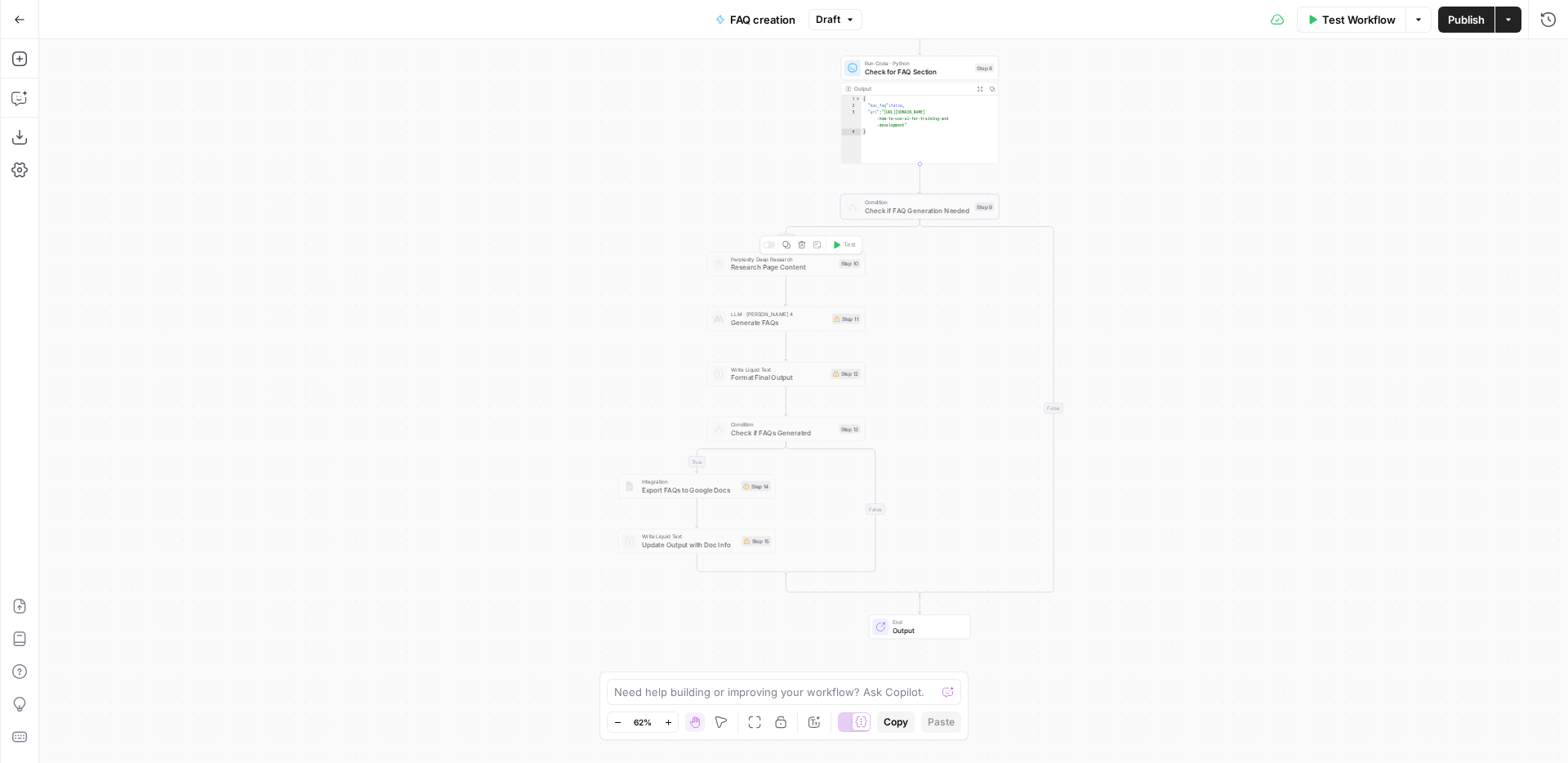 click on "Perplexity Deep Research" at bounding box center (782, 259) 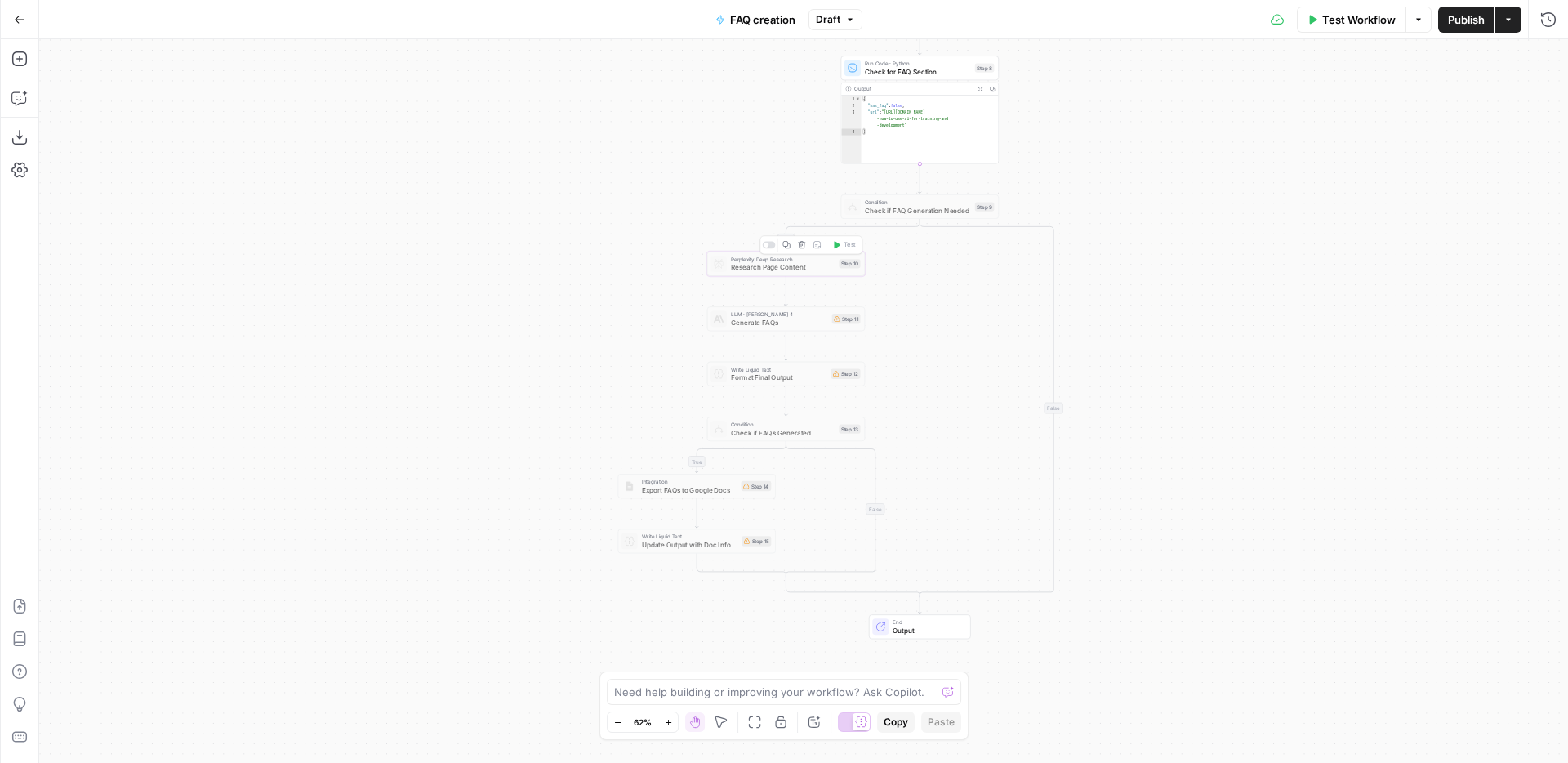 click at bounding box center [769, 244] 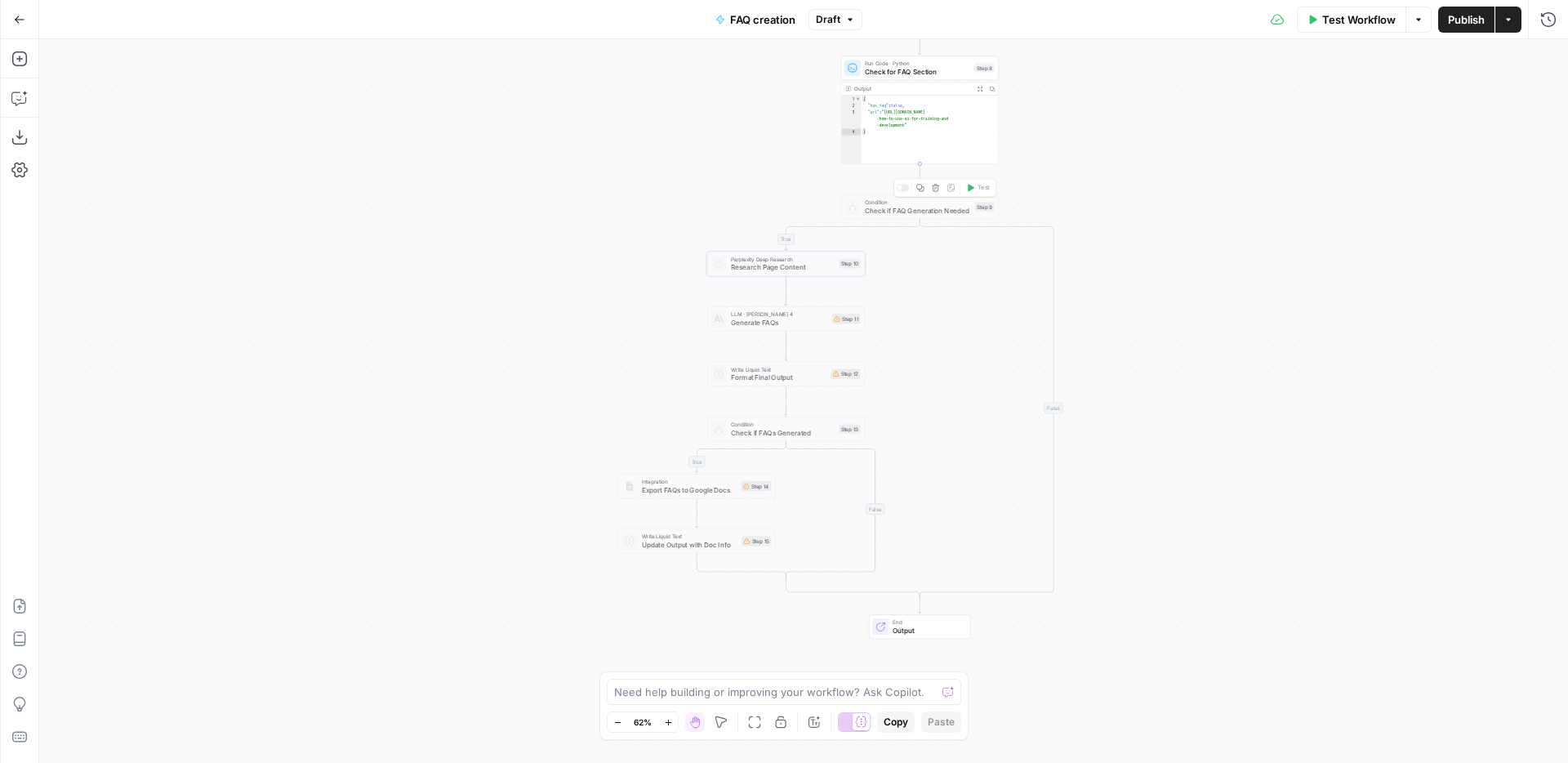 click on "Check if FAQ Generation Needed" at bounding box center (918, 210) 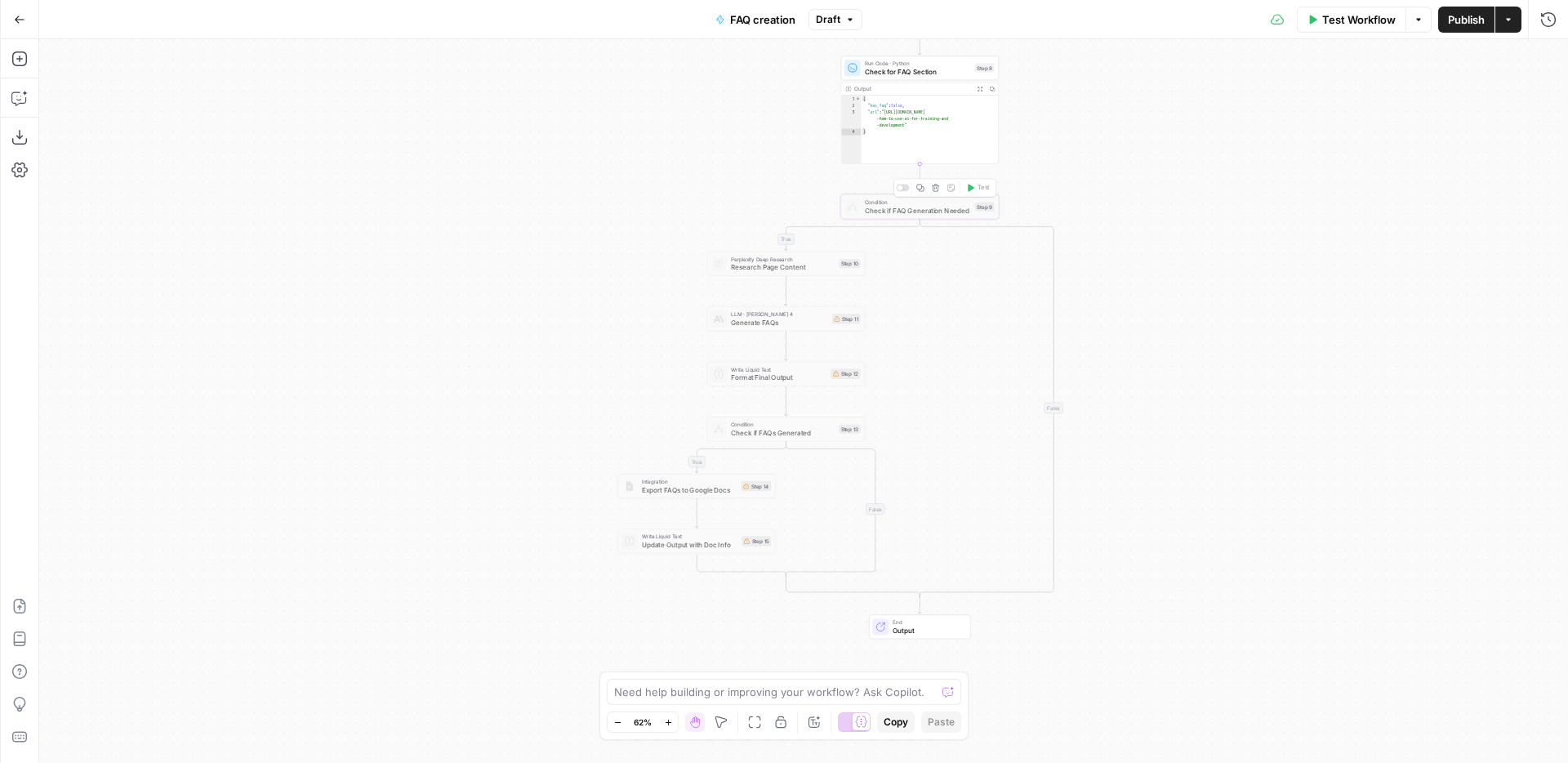 click at bounding box center [902, 188] 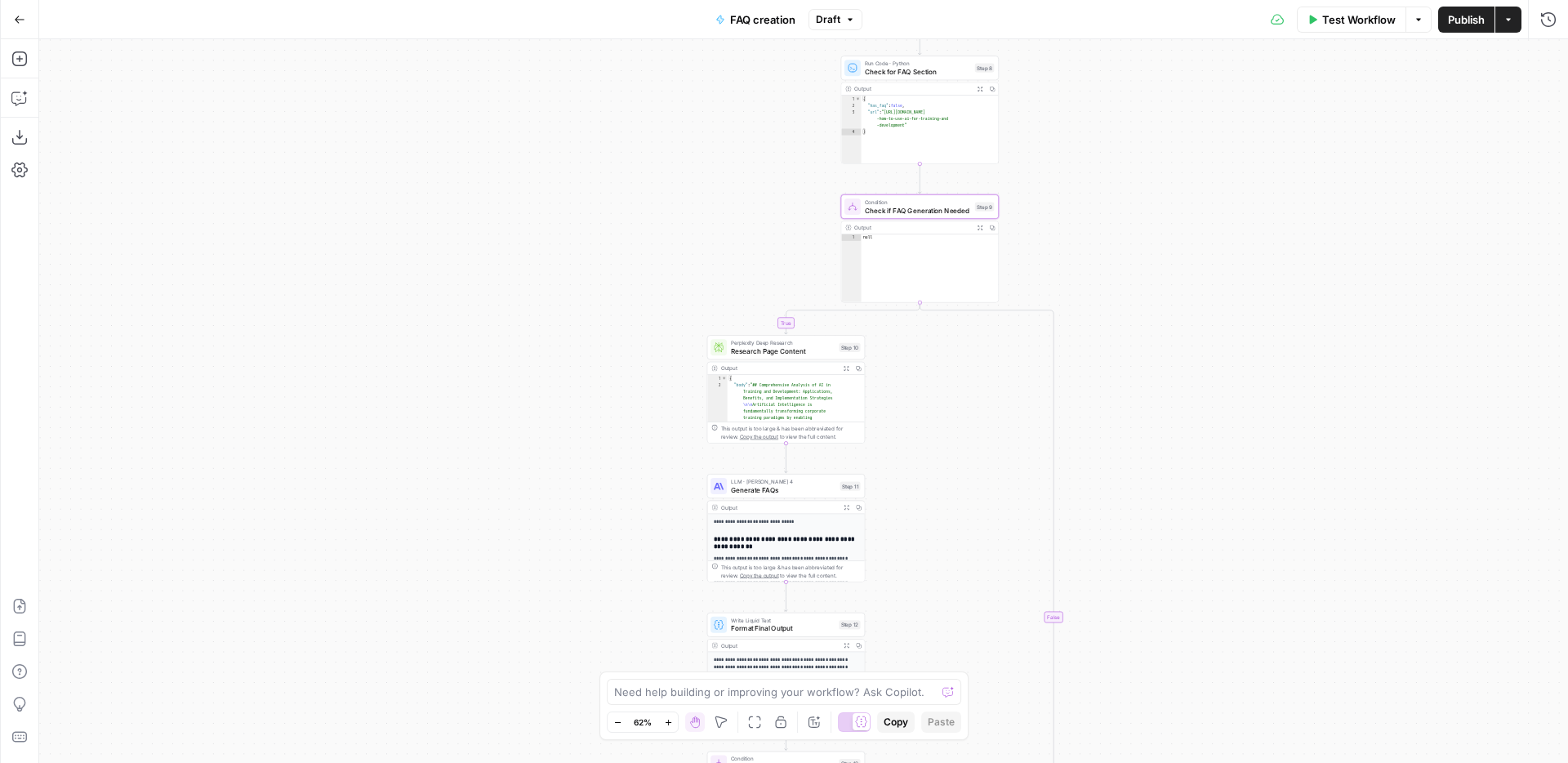 click on "Check if FAQ Generation Needed" at bounding box center (918, 210) 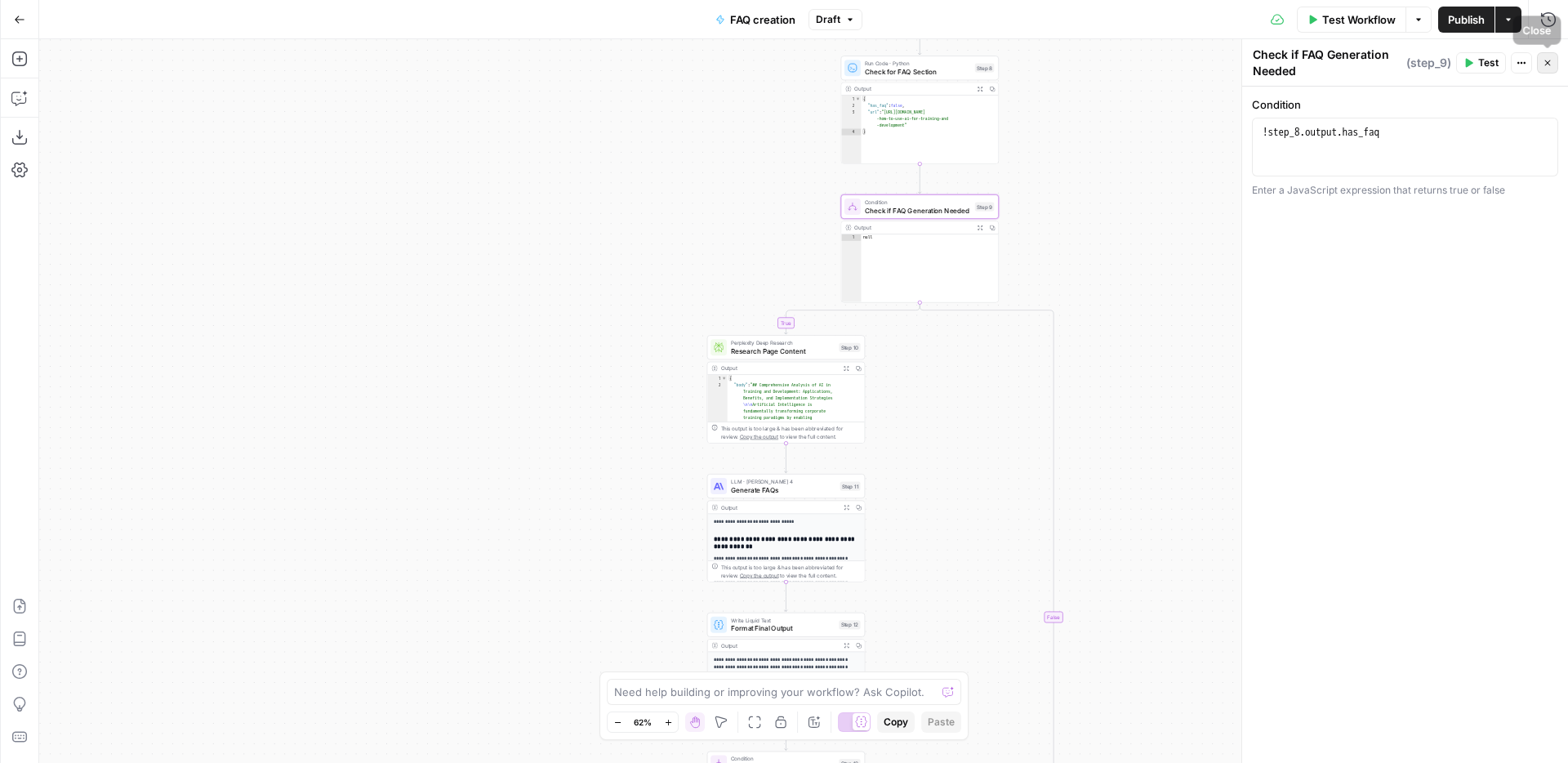 click 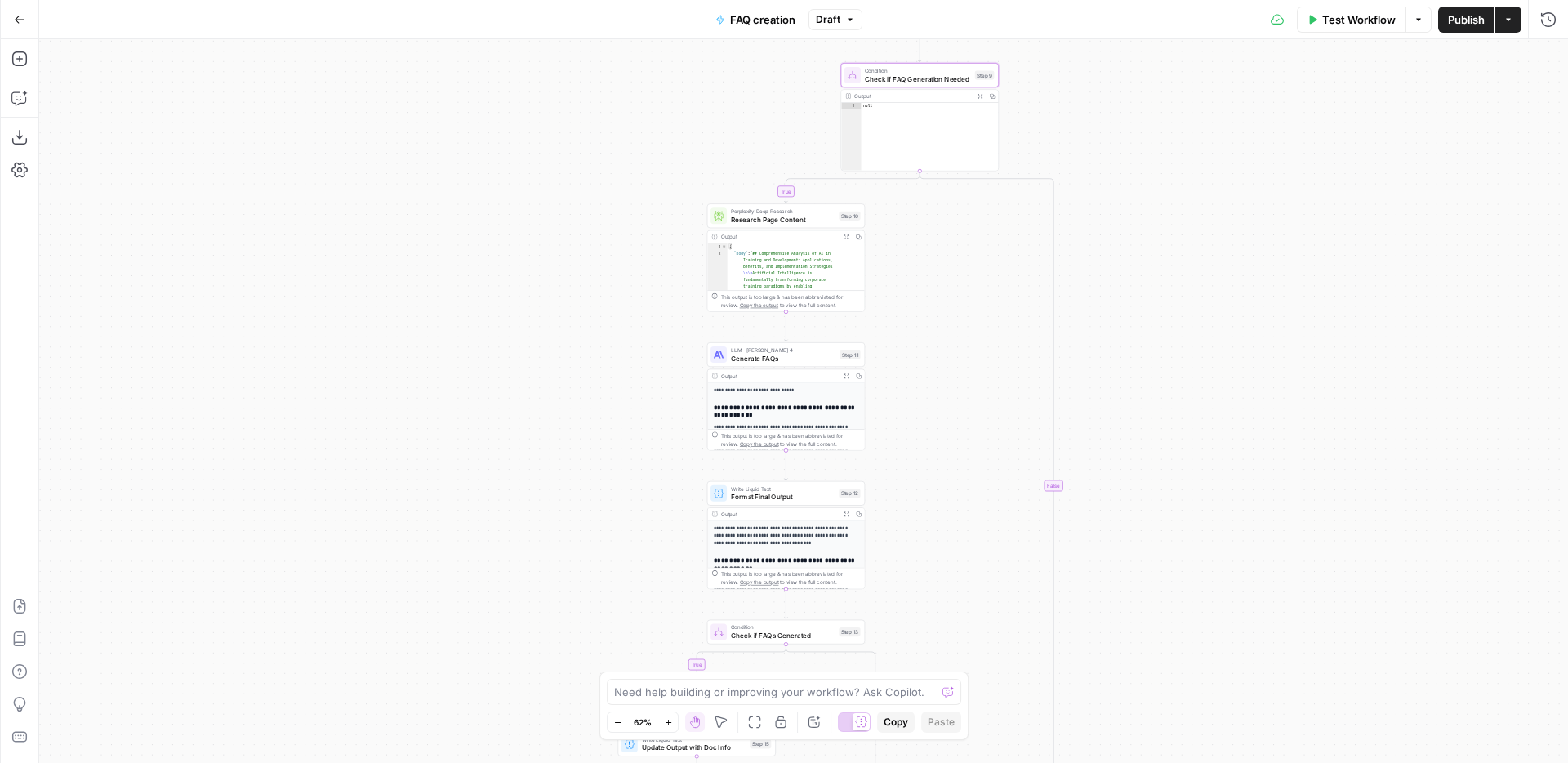 drag, startPoint x: 980, startPoint y: 526, endPoint x: 979, endPoint y: 351, distance: 175.00286 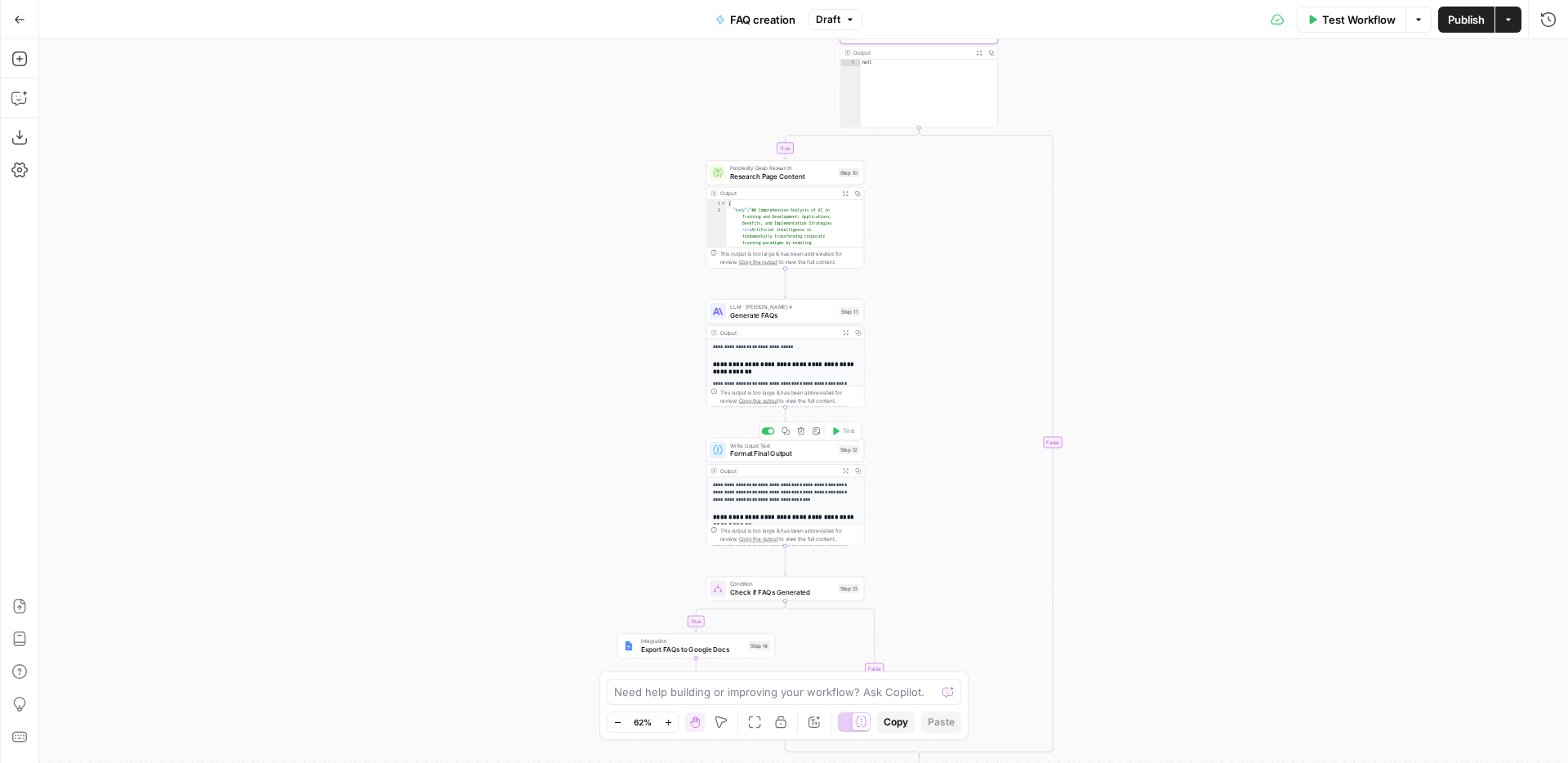click on "Format Final Output" at bounding box center (782, 453) 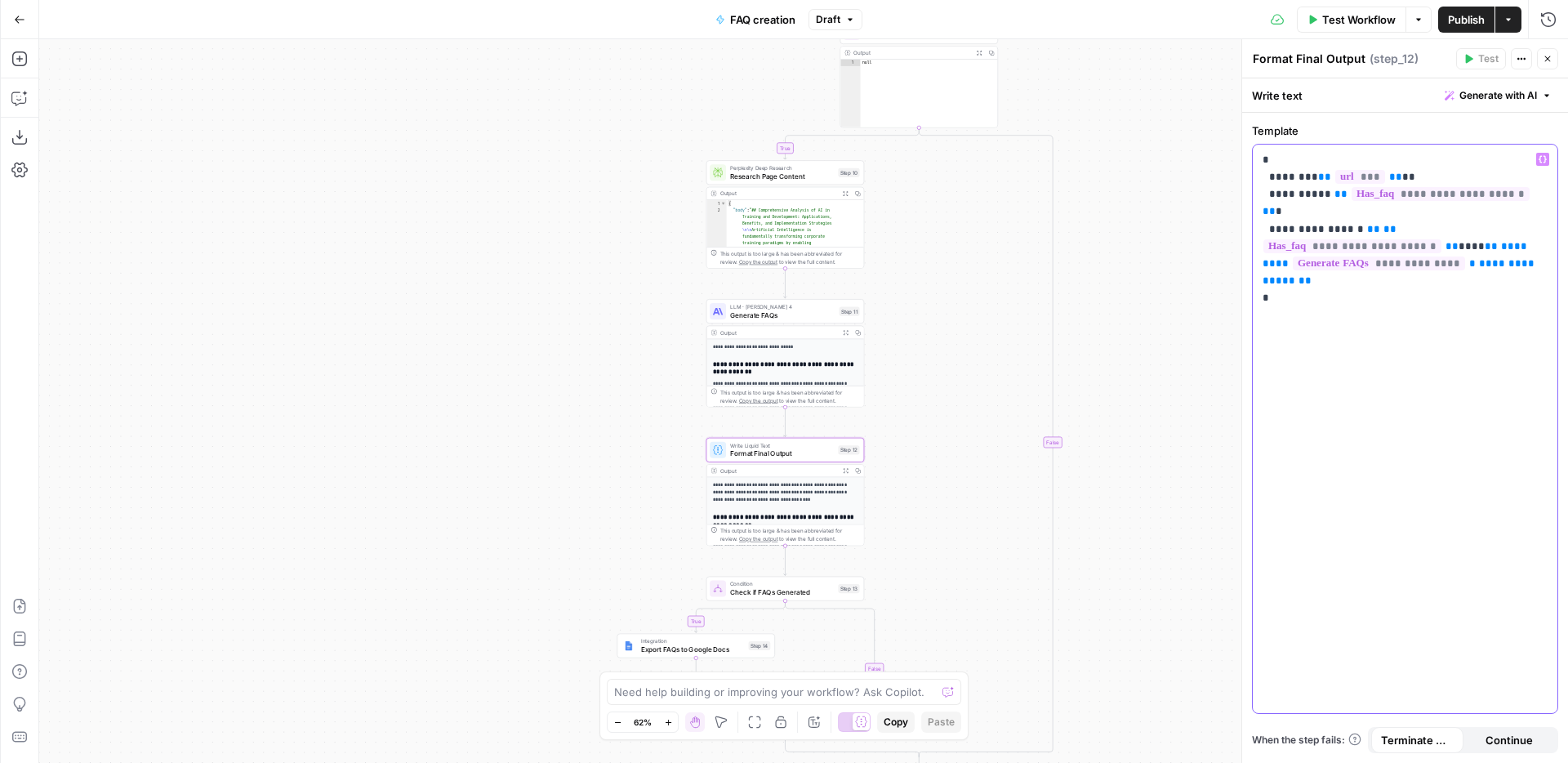 drag, startPoint x: 1532, startPoint y: 230, endPoint x: 1261, endPoint y: 180, distance: 275.57395 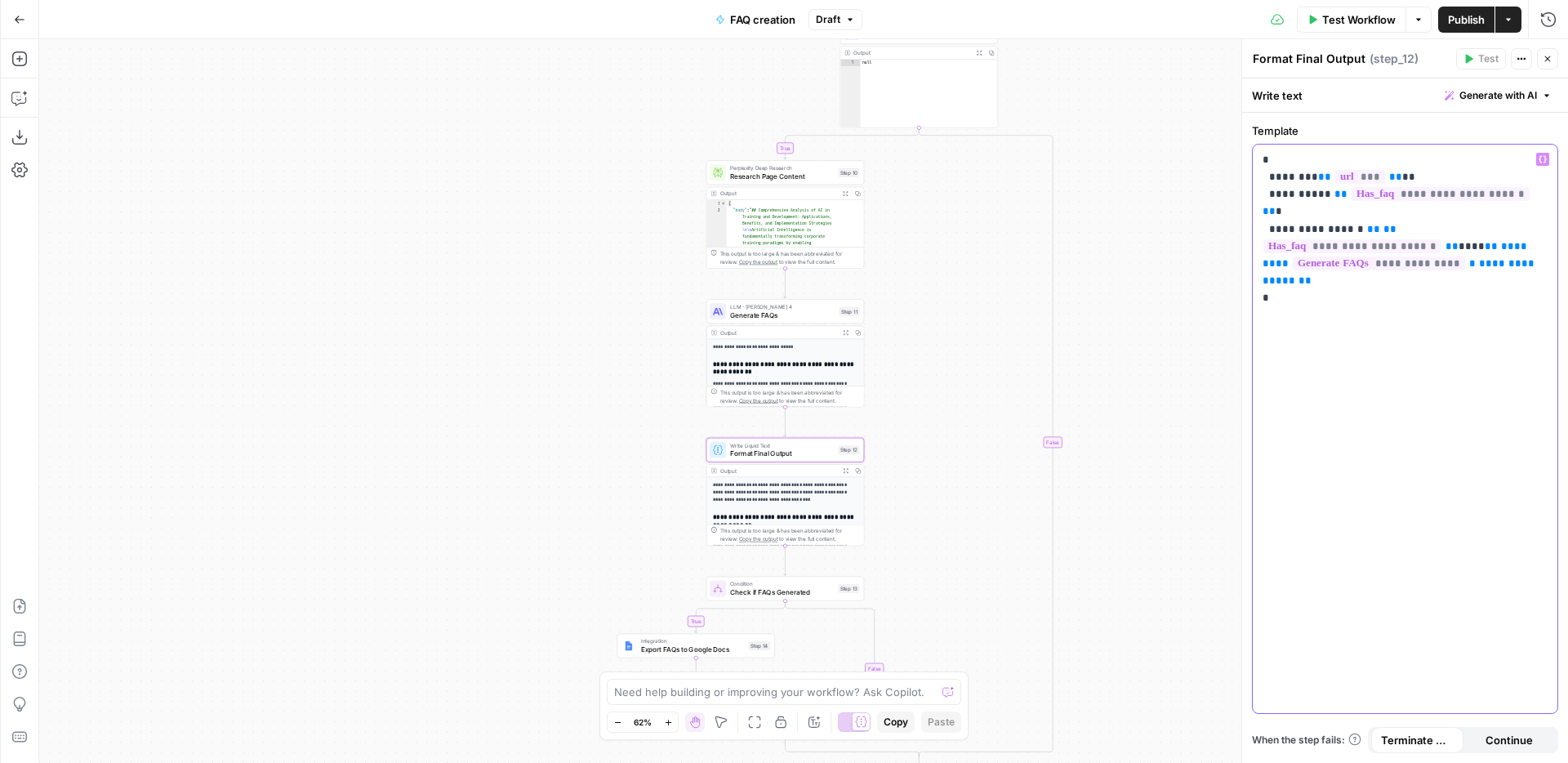 click on "**********" at bounding box center [1405, 429] 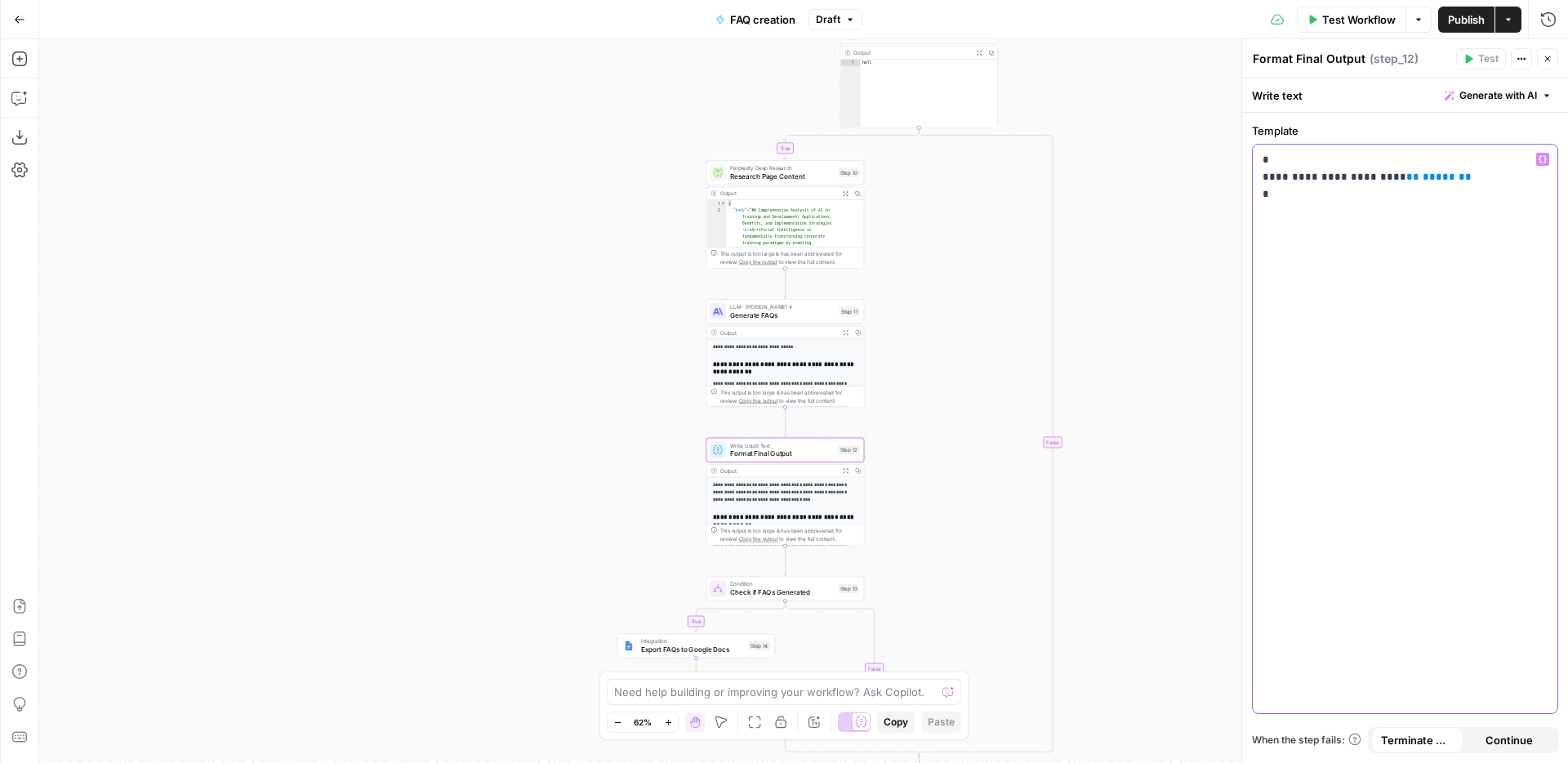 drag, startPoint x: 1300, startPoint y: 201, endPoint x: 1253, endPoint y: 154, distance: 66.46804 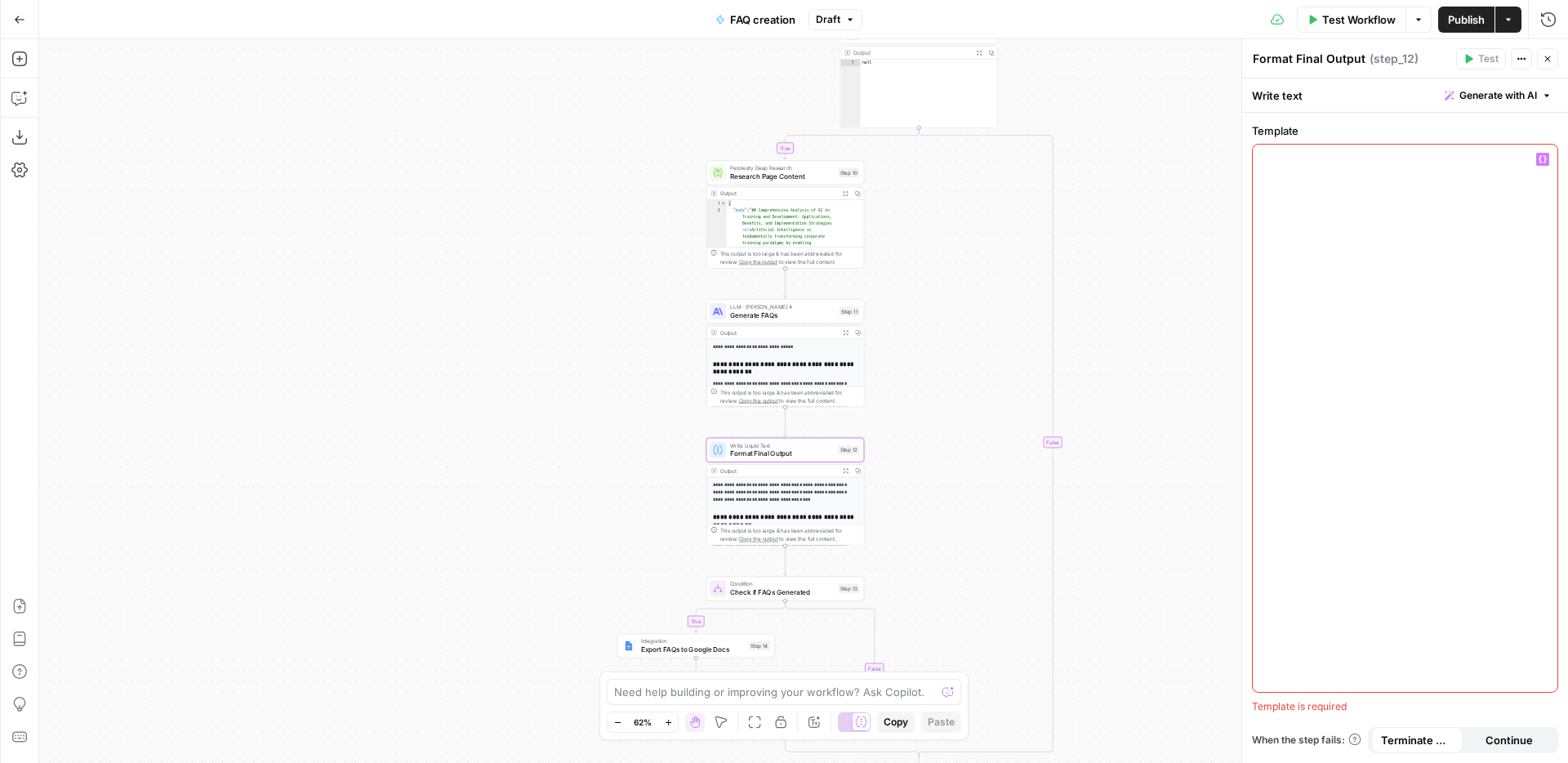 click on "Variables Menu" at bounding box center (1543, 159) 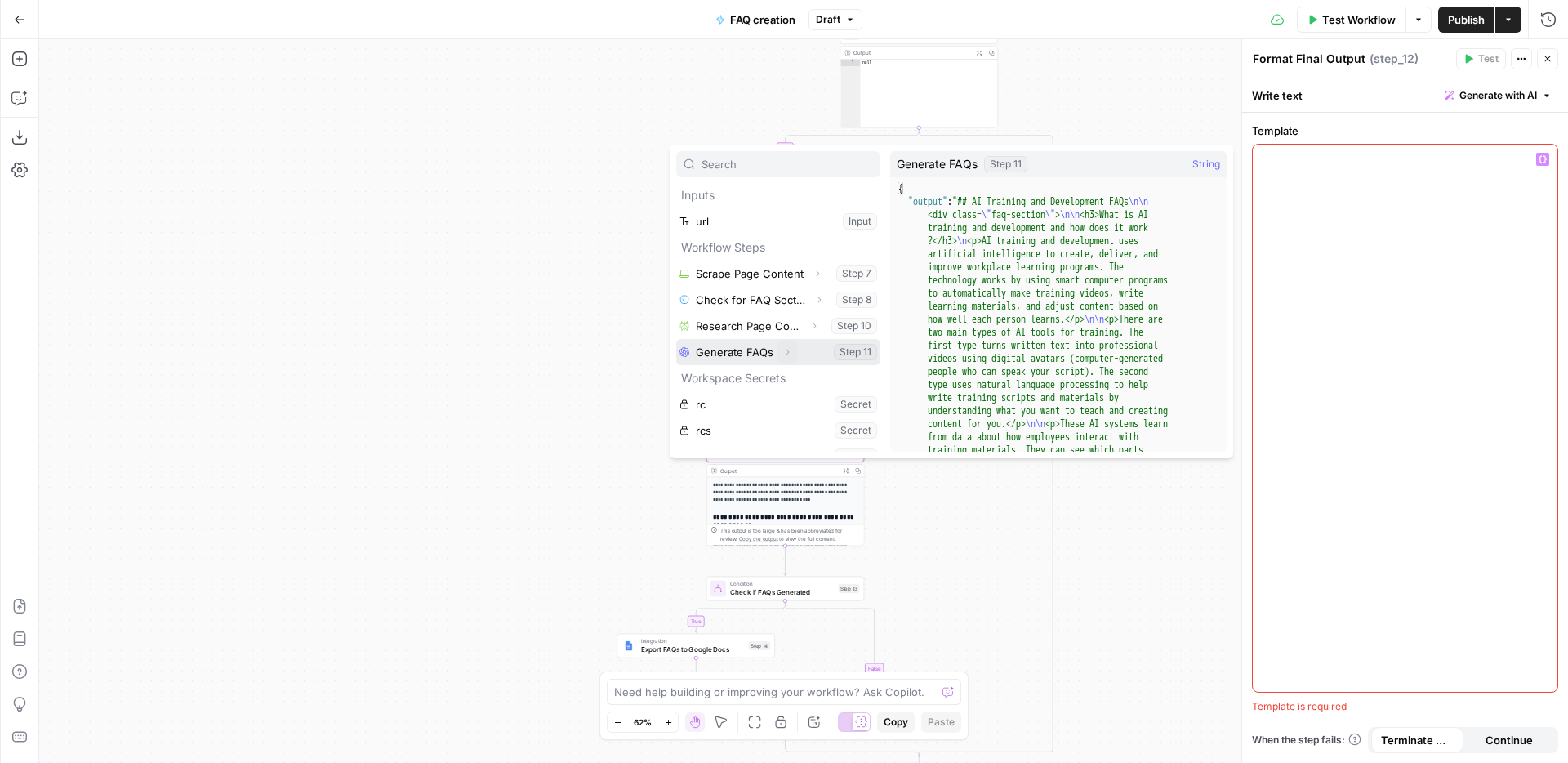 click 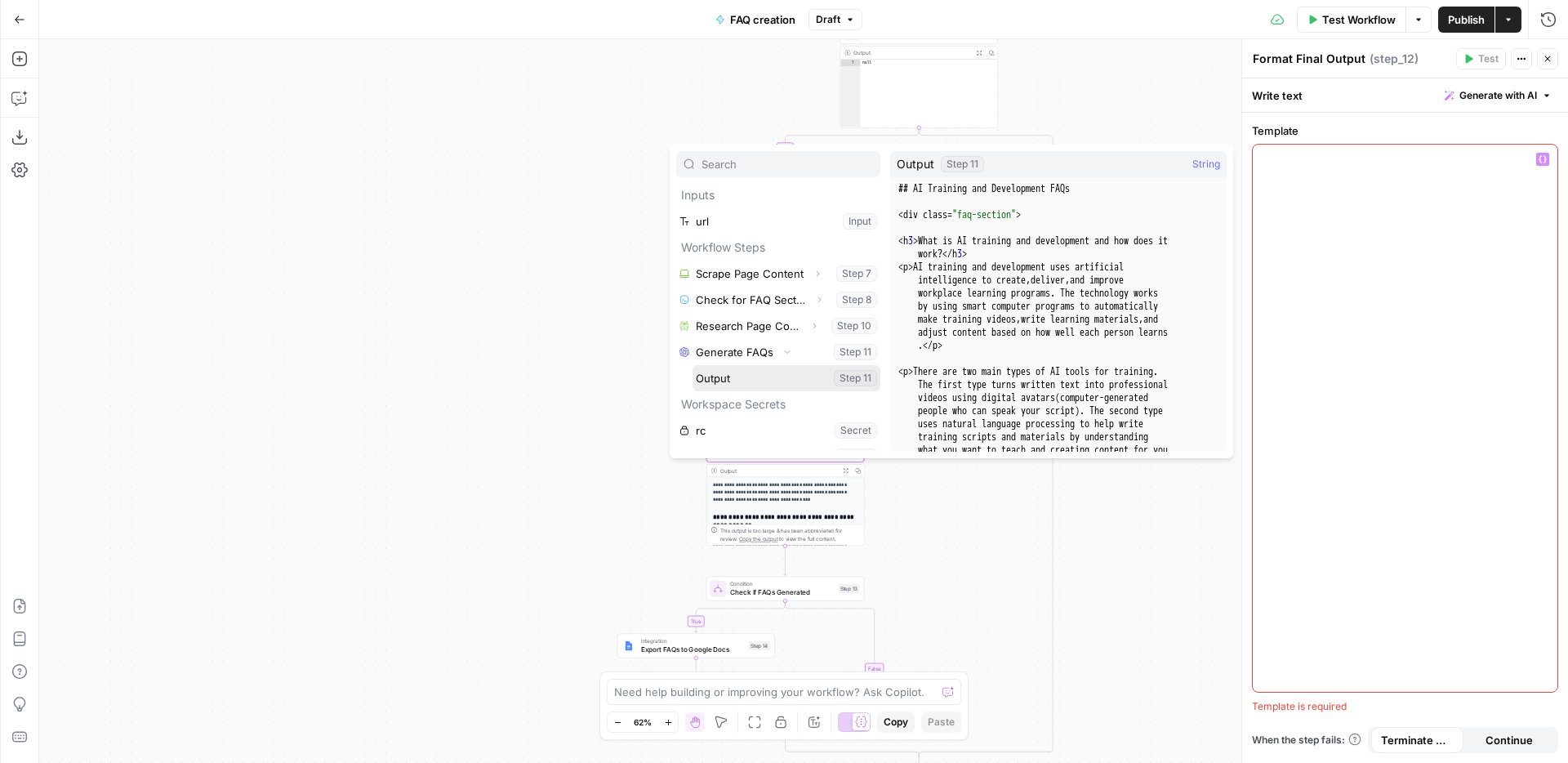 click at bounding box center [786, 378] 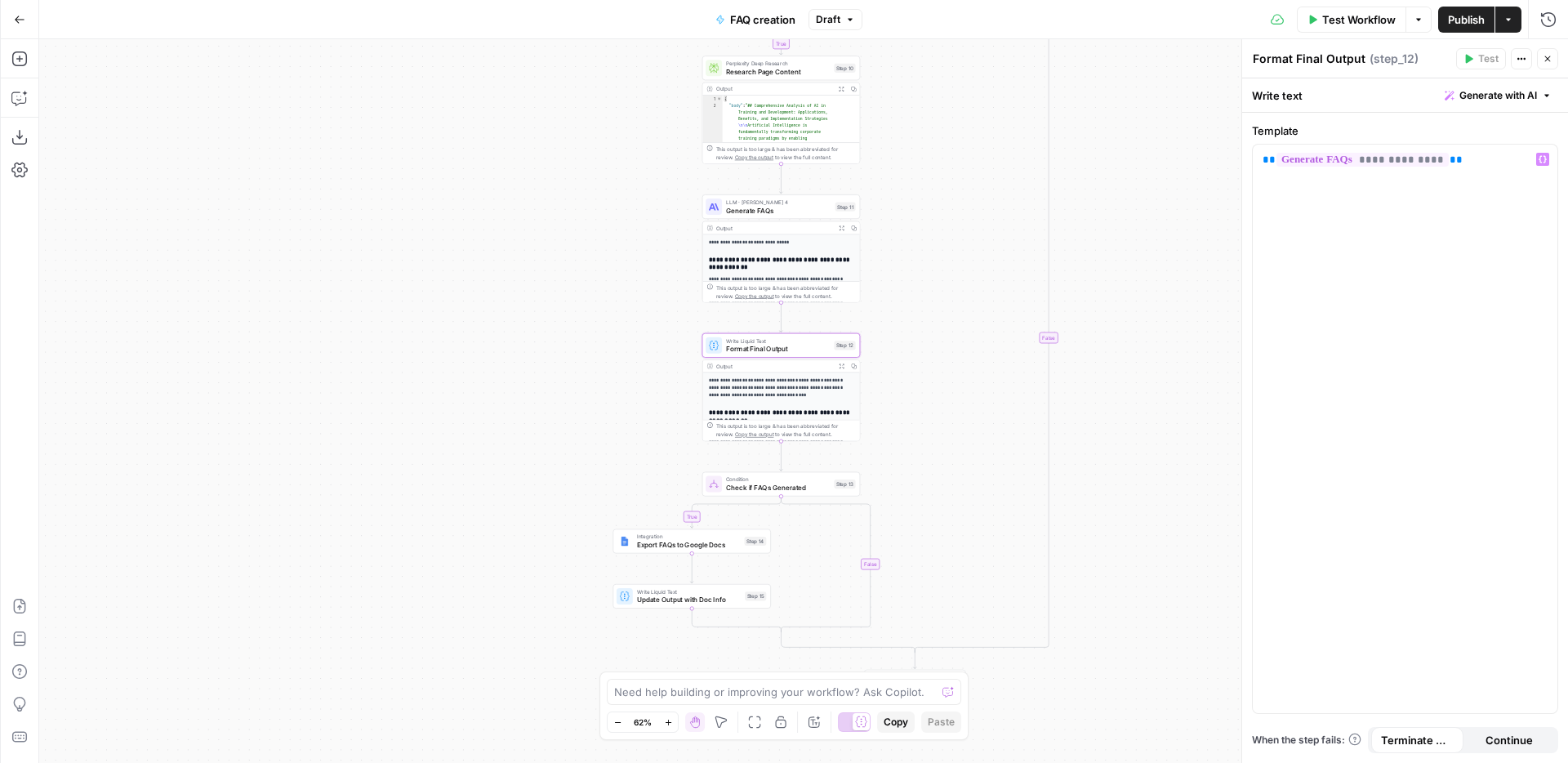 drag, startPoint x: 929, startPoint y: 458, endPoint x: 924, endPoint y: 354, distance: 104.12012 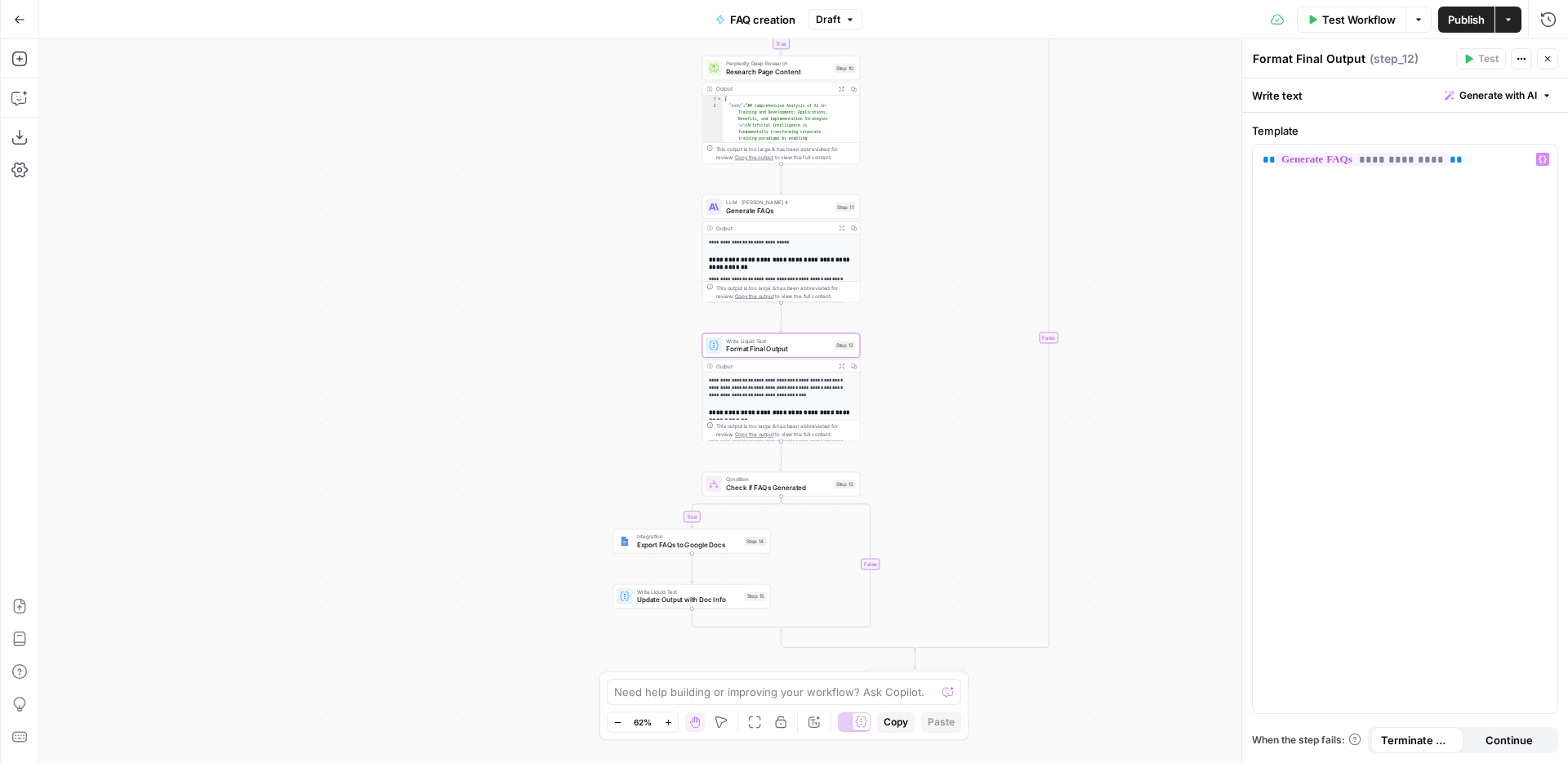 click on "true true false false Workflow Set Inputs Inputs Web Page Scrape Scrape Page Content Step 7 Output Expand Output Copy This output is too large & has been abbreviated for review.   Copy the output   to view the full content. Run Code · Python Check for FAQ Section Step 8 Output Expand Output Copy 1 2 3 4 {    "has_faq" :  false ,    "url" :  "[URL][DOMAIN_NAME]        -how-to-use-ai-for-training-and        -development" }     XXXXXXXXXXXXXXXXXXXXXXXXXXXXXXXXXXXXXXXXXXXXXXXXXXXXXXXXXXXXXXXXXXXXXXXXXXXXXXXXXXXXXXXXXXXXXXXXXXXXXXXXXXXXXXXXXXXXXXXXXXXXXXXXXXXXXXXXXXXXXXXXXXXXXXXXXXXXXXXXXXXXXXXXXXXXXXXXXXXXXXXXXXXXXXXXXXXXXXXXXXXXXXXXXXXXXXXXXXXXXXXXXXXXXXXXXXXXXXXXXXXXXXXXXXXXXXXXXXXXXXXXXXXXXXXXXXXXXXXXXXXXXXXXXXXXXXXXXXXXXXXXXXXXXXXXXXXXXXXXXXXXXXXXXXXXXXXXXXXXXXXXXXXXXXXXXXXXXXXXXXXXXXXXXXXXXXXXXXXXXXXXXXXXXXXXXXXXXXXXXXXXXXXXXXXXXXXXXXXXXXXXXXXXXXXXXXXXXXXXXXXXXXXXXXXXXXXXXXXXXXXXXXXXXXXXXXXXXXXXXXXXXXXXXXXXXXXXXXXXXXXXXXXXXXXX Condition Check if FAQ Generation Needed Step 9" at bounding box center (804, 401) 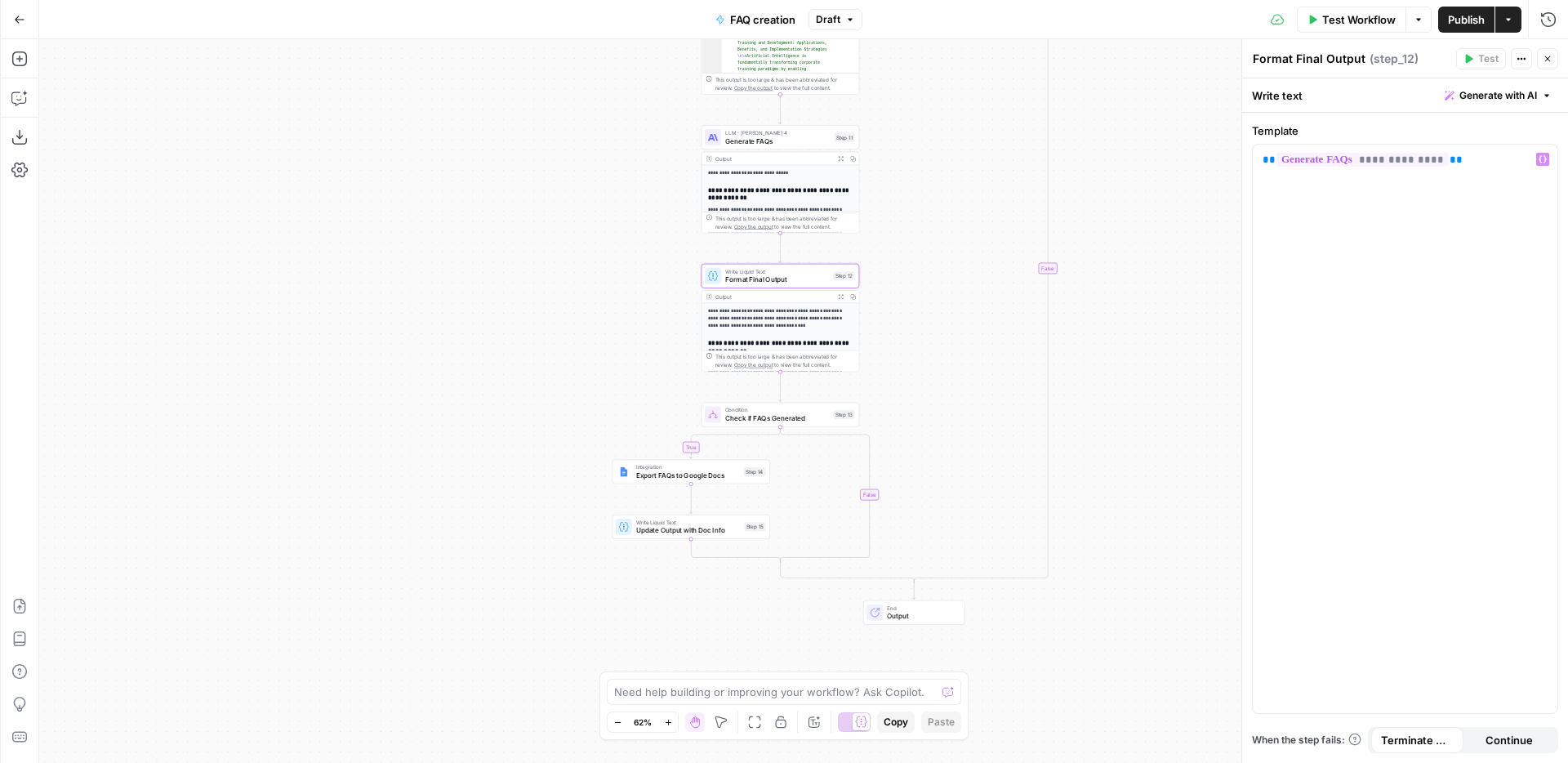 drag, startPoint x: 943, startPoint y: 486, endPoint x: 943, endPoint y: 390, distance: 96 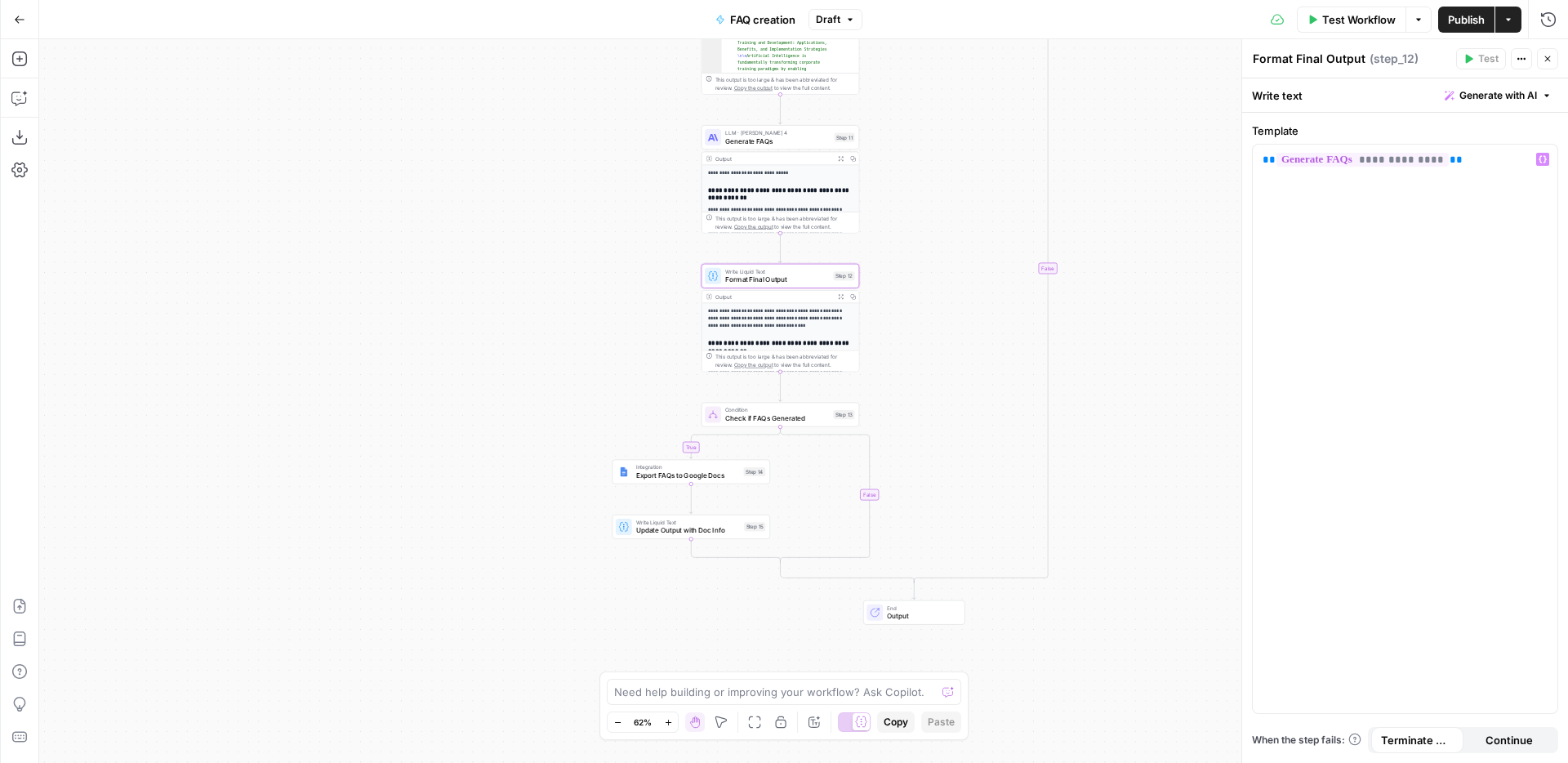 click on "true true false false Workflow Set Inputs Inputs Web Page Scrape Scrape Page Content Step 7 Output Expand Output Copy This output is too large & has been abbreviated for review.   Copy the output   to view the full content. Run Code · Python Check for FAQ Section Step 8 Output Expand Output Copy 1 2 3 4 {    "has_faq" :  false ,    "url" :  "[URL][DOMAIN_NAME]        -how-to-use-ai-for-training-and        -development" }     XXXXXXXXXXXXXXXXXXXXXXXXXXXXXXXXXXXXXXXXXXXXXXXXXXXXXXXXXXXXXXXXXXXXXXXXXXXXXXXXXXXXXXXXXXXXXXXXXXXXXXXXXXXXXXXXXXXXXXXXXXXXXXXXXXXXXXXXXXXXXXXXXXXXXXXXXXXXXXXXXXXXXXXXXXXXXXXXXXXXXXXXXXXXXXXXXXXXXXXXXXXXXXXXXXXXXXXXXXXXXXXXXXXXXXXXXXXXXXXXXXXXXXXXXXXXXXXXXXXXXXXXXXXXXXXXXXXXXXXXXXXXXXXXXXXXXXXXXXXXXXXXXXXXXXXXXXXXXXXXXXXXXXXXXXXXXXXXXXXXXXXXXXXXXXXXXXXXXXXXXXXXXXXXXXXXXXXXXXXXXXXXXXXXXXXXXXXXXXXXXXXXXXXXXXXXXXXXXXXXXXXXXXXXXXXXXXXXXXXXXXXXXXXXXXXXXXXXXXXXXXXXXXXXXXXXXXXXXXXXXXXXXXXXXXXXXXXXXXXXXXXXXXXXXXXX Condition Check if FAQ Generation Needed Step 9" at bounding box center (804, 401) 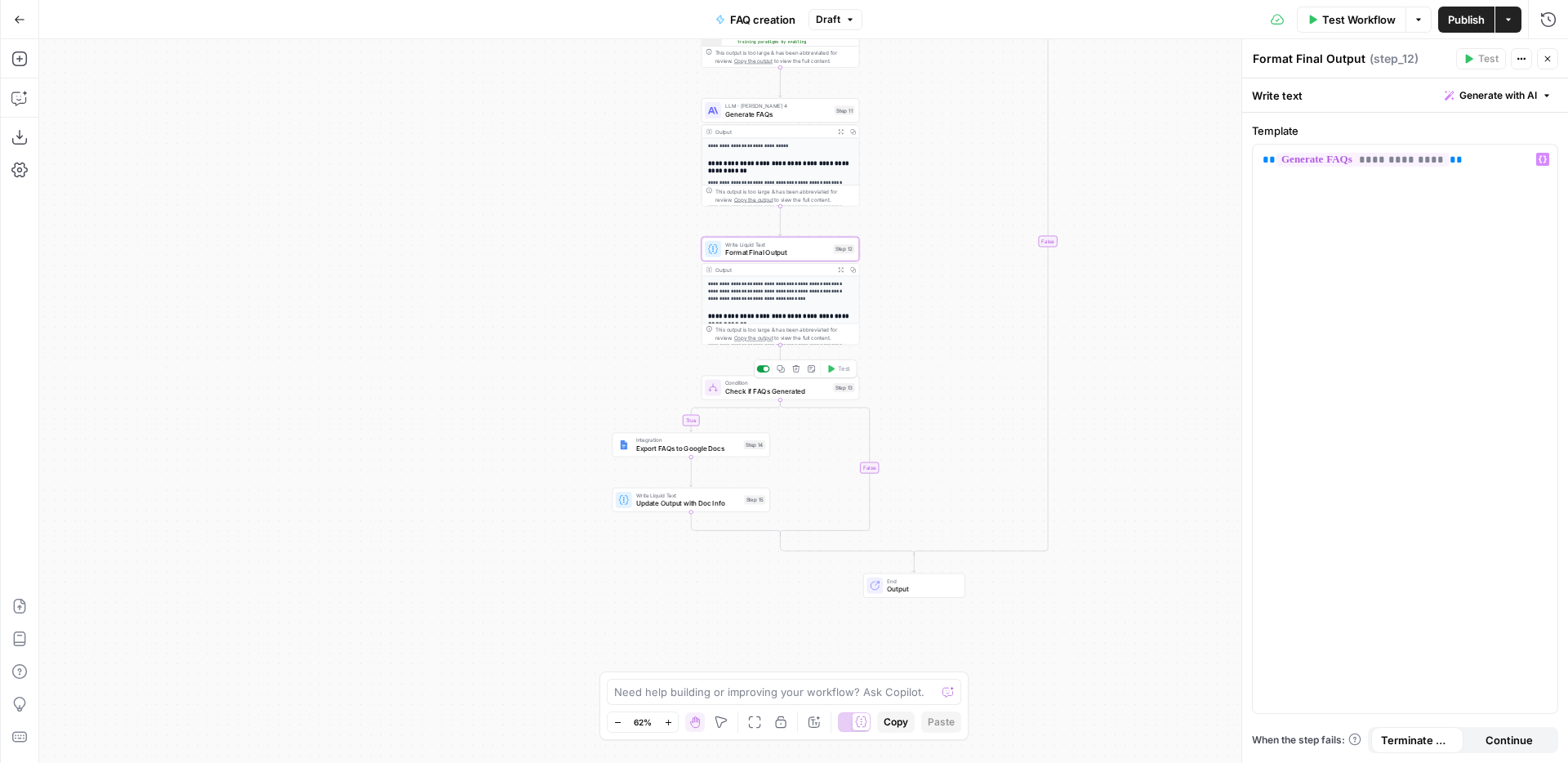 click at bounding box center [764, 368] 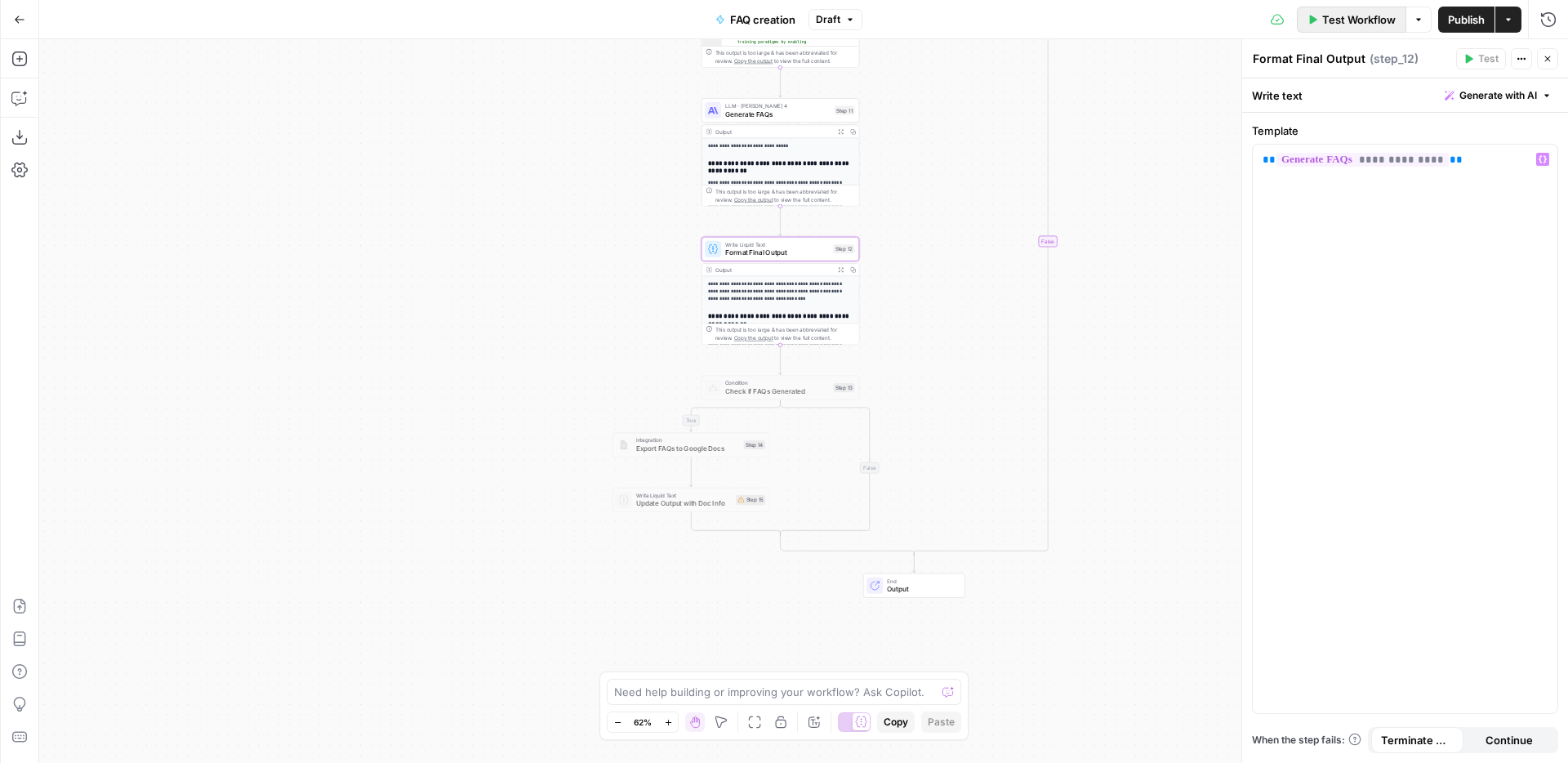 click on "Test Workflow" at bounding box center (1352, 20) 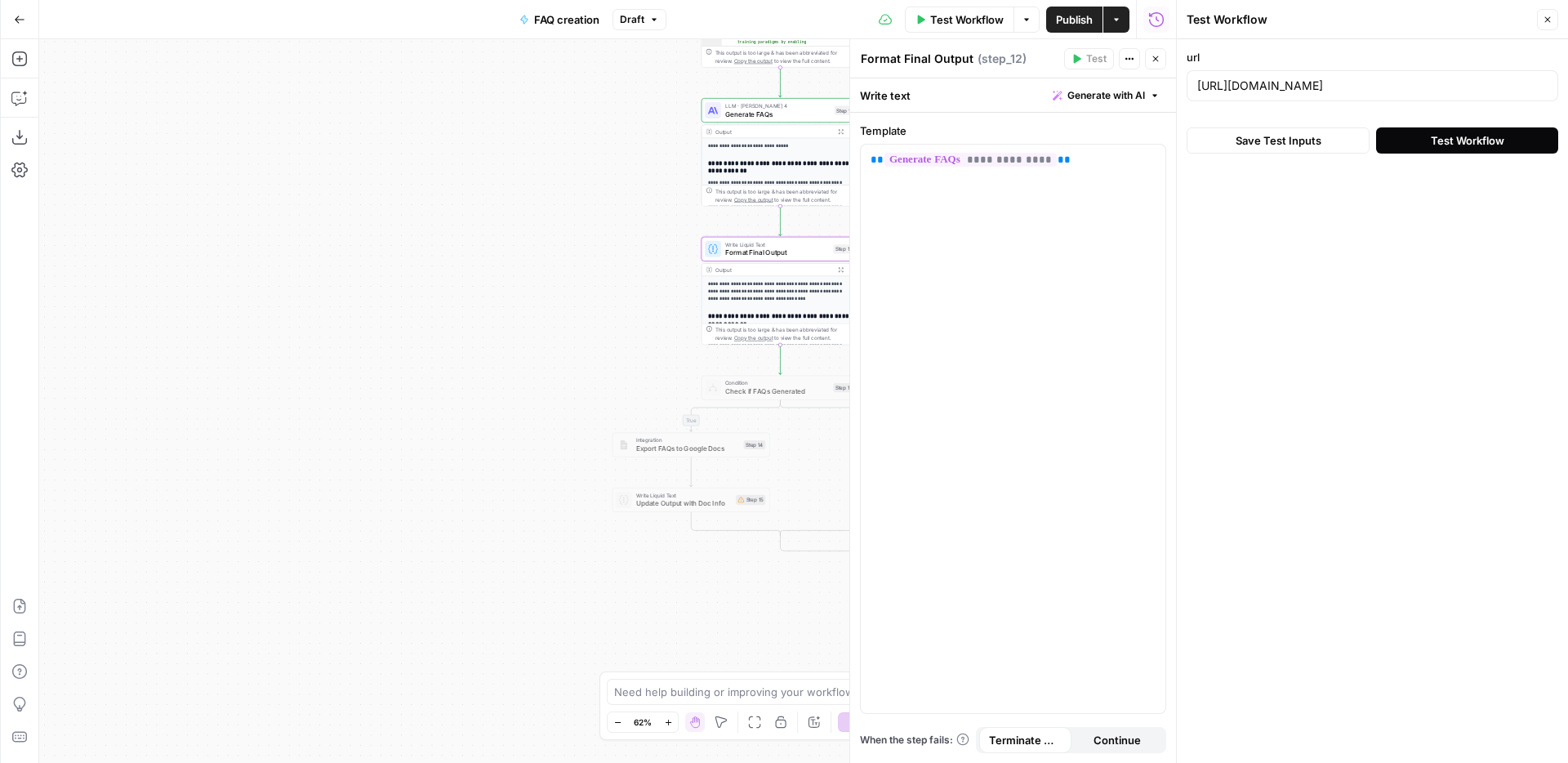 click on "Test Workflow" at bounding box center [1467, 141] 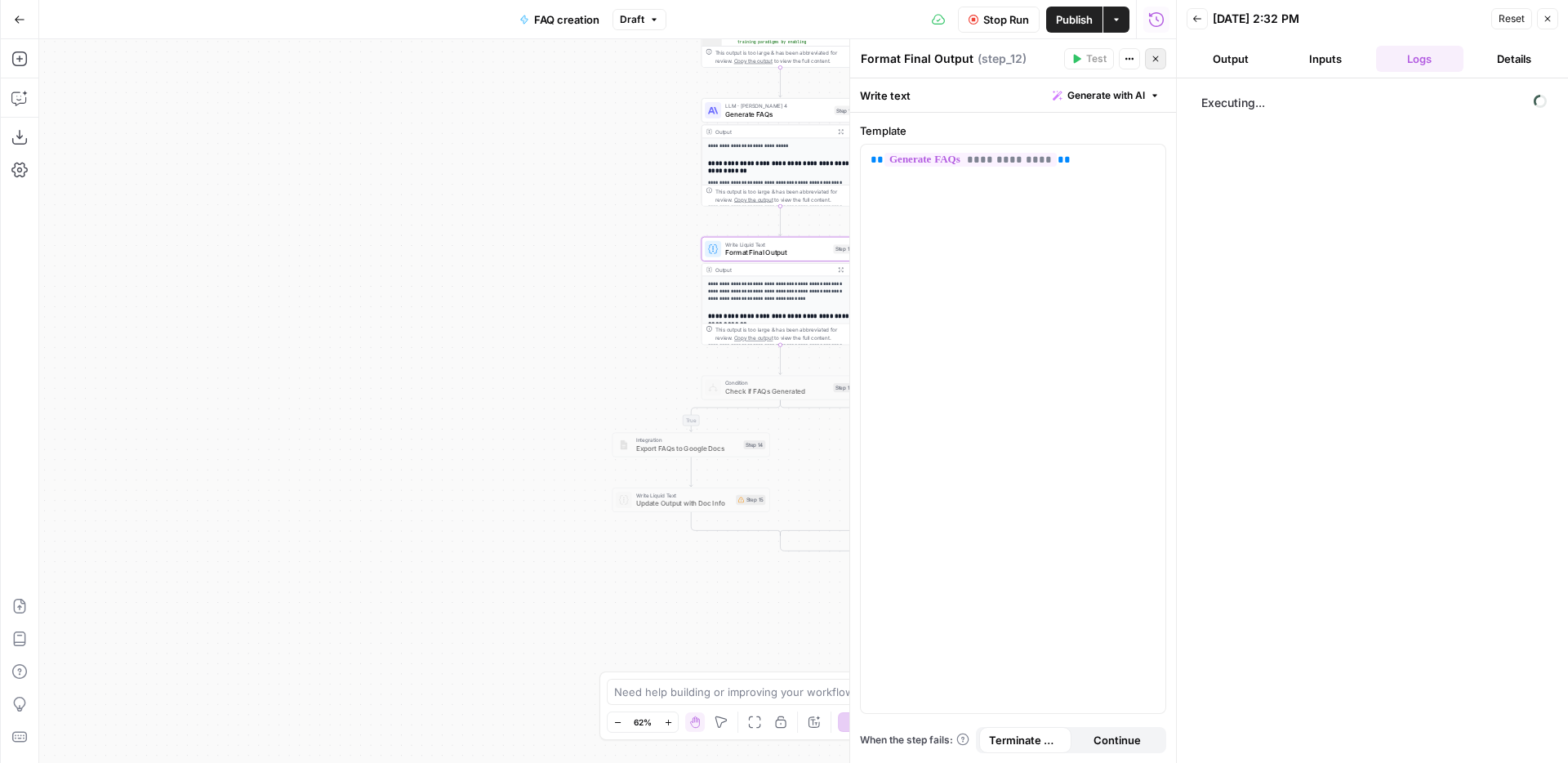 click on "Close" at bounding box center (1156, 59) 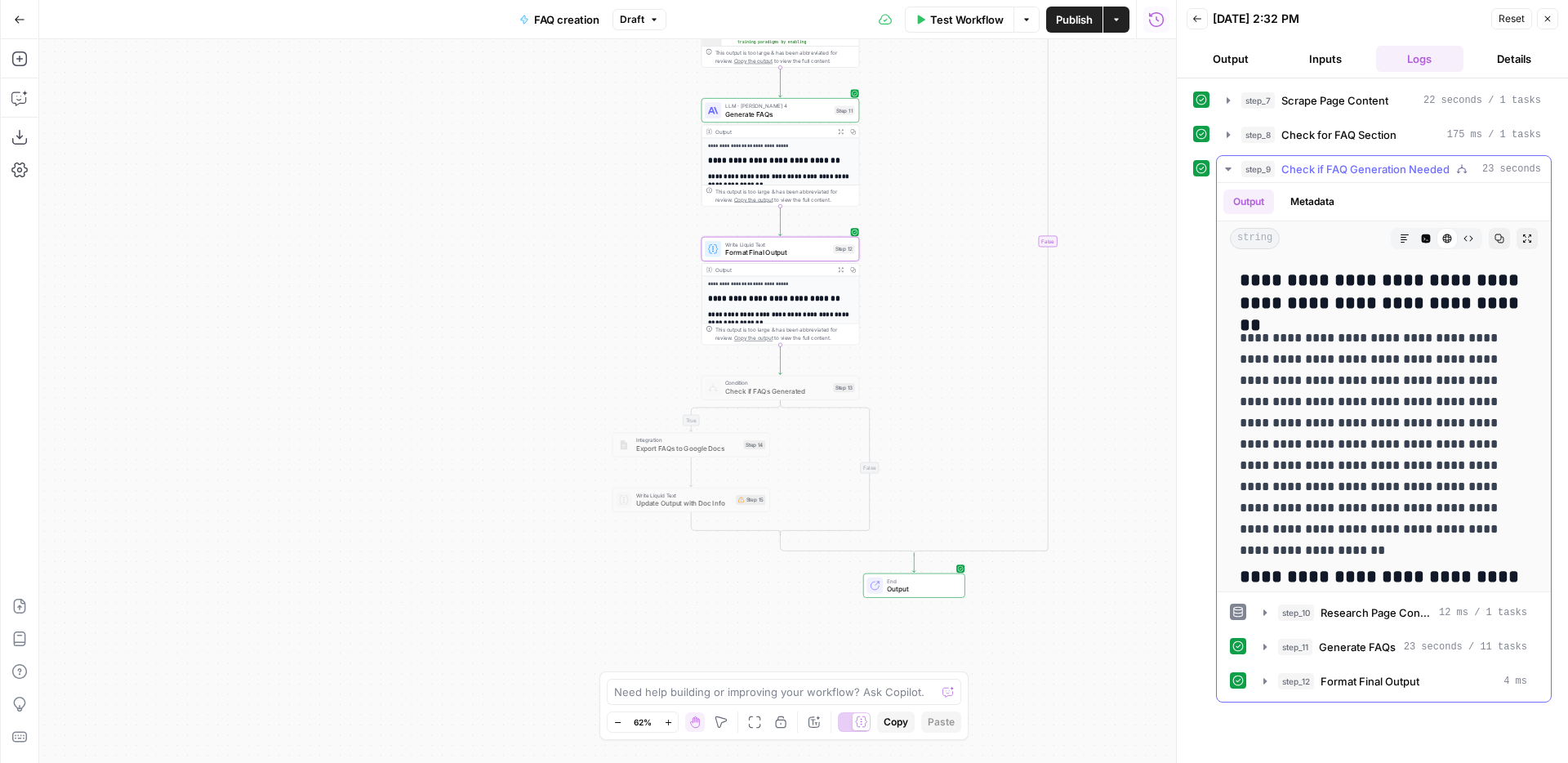 scroll, scrollTop: 88, scrollLeft: 0, axis: vertical 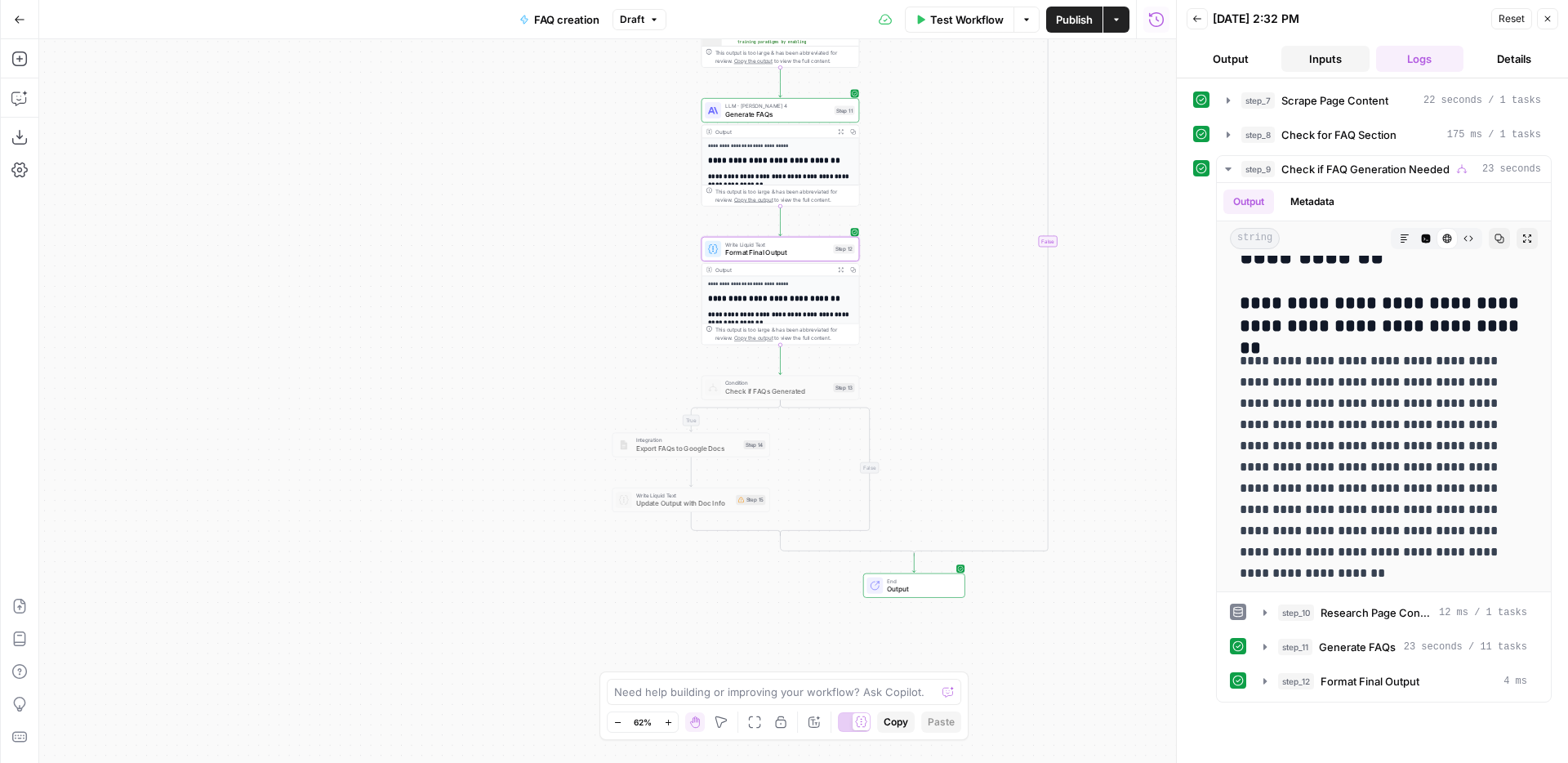 click on "Inputs" at bounding box center (1325, 59) 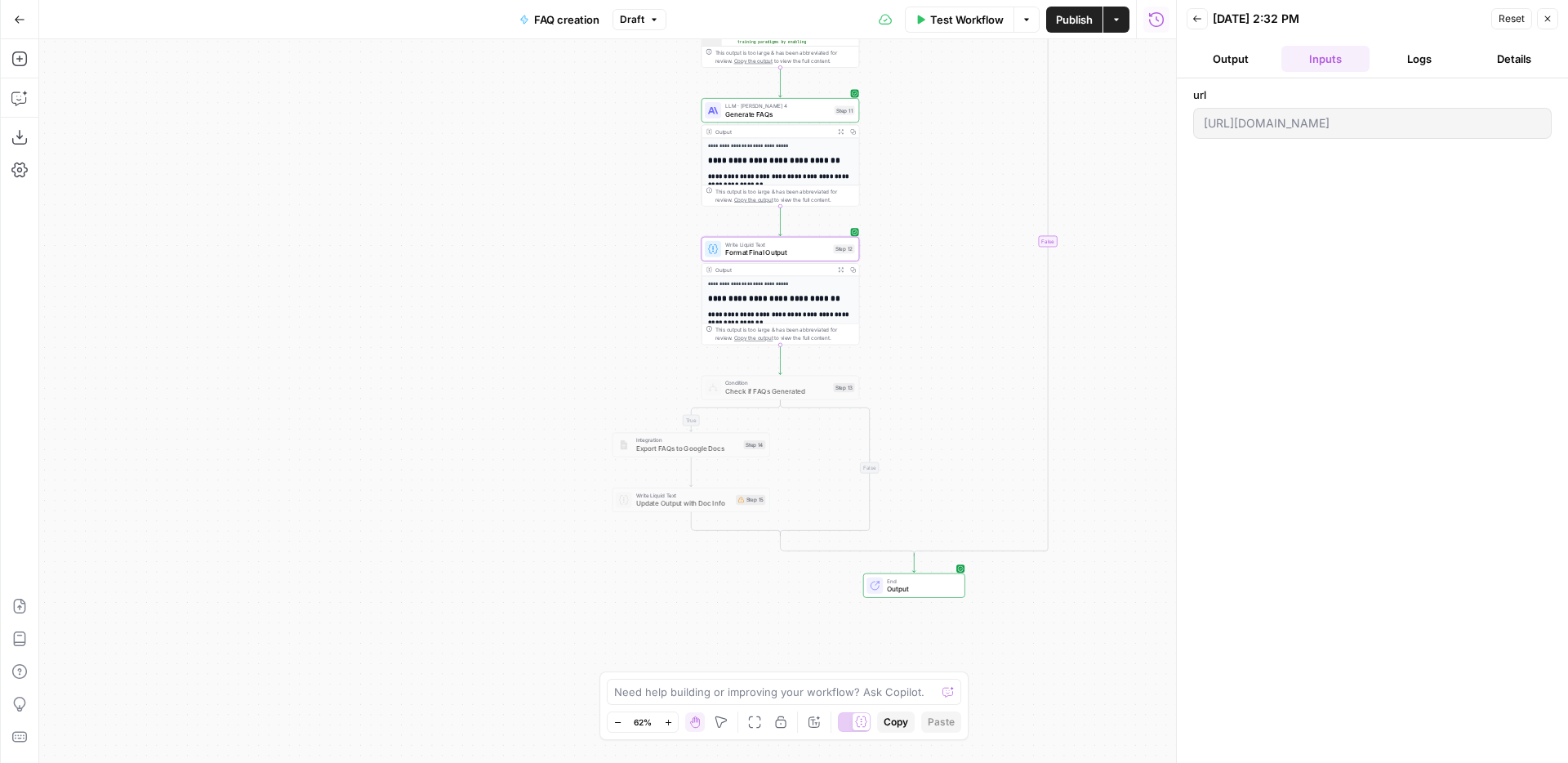 click on "[URL][DOMAIN_NAME]" at bounding box center (1372, 123) 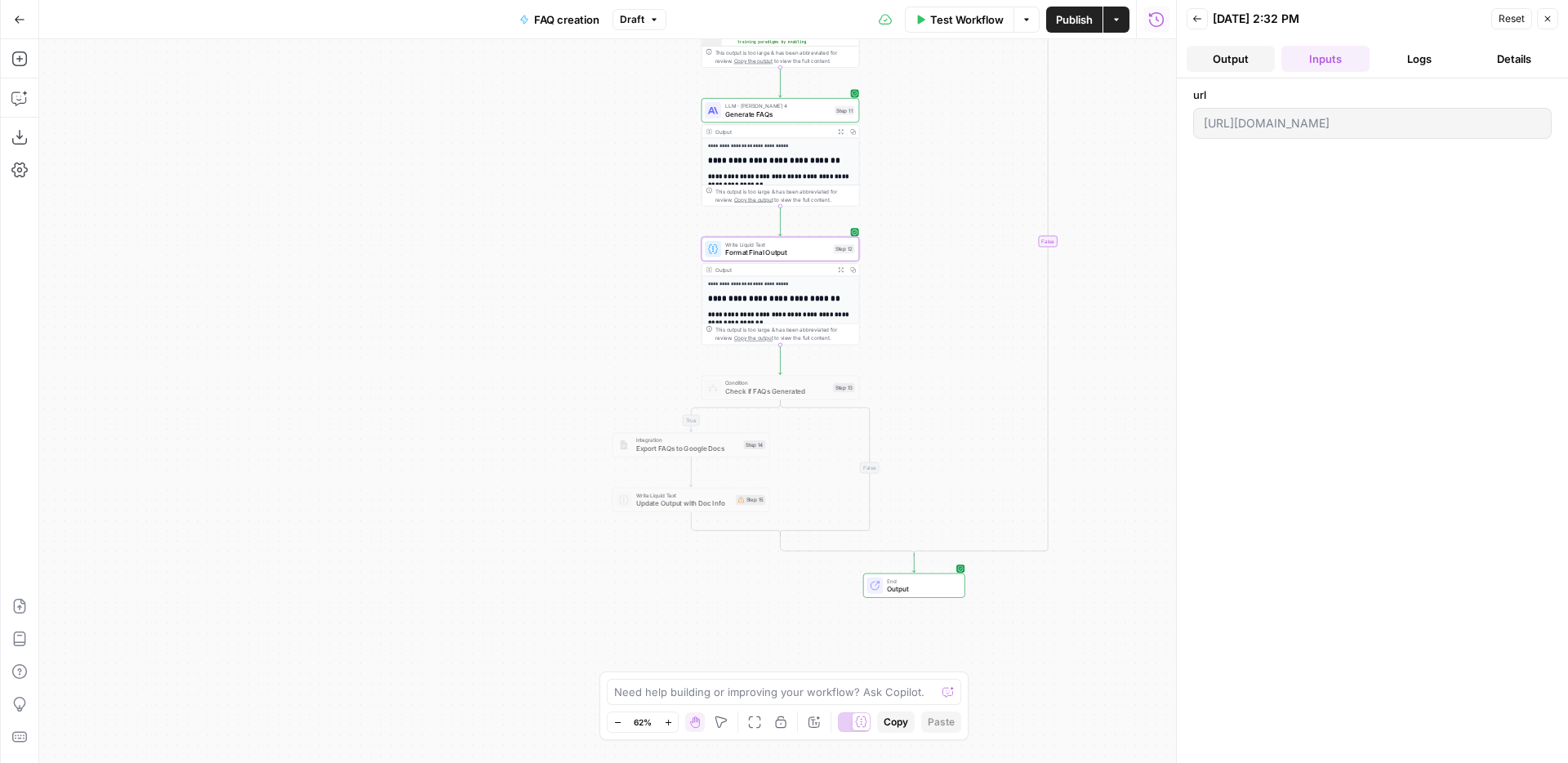 click on "Output" at bounding box center (1231, 59) 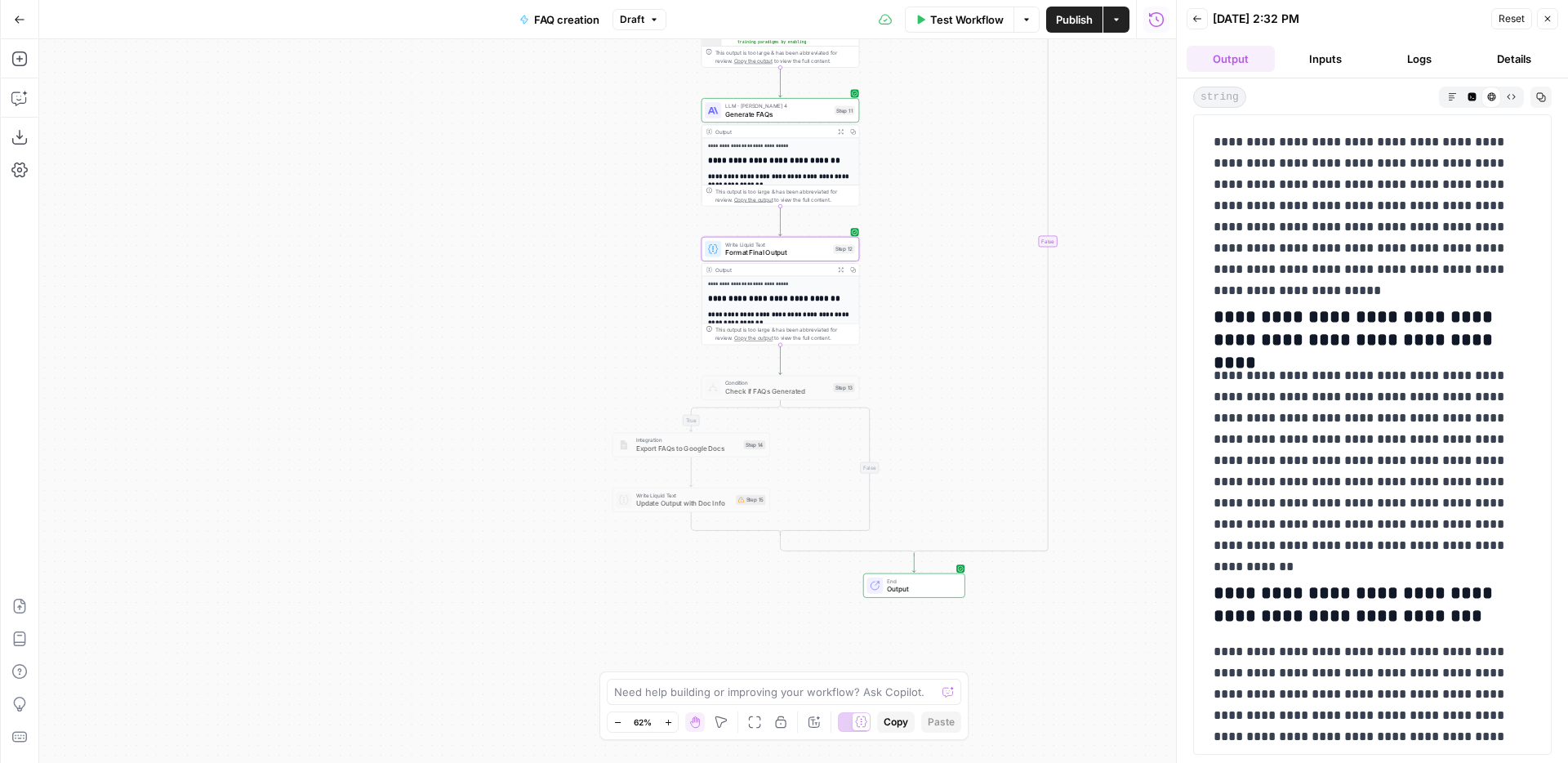 scroll, scrollTop: 469, scrollLeft: 0, axis: vertical 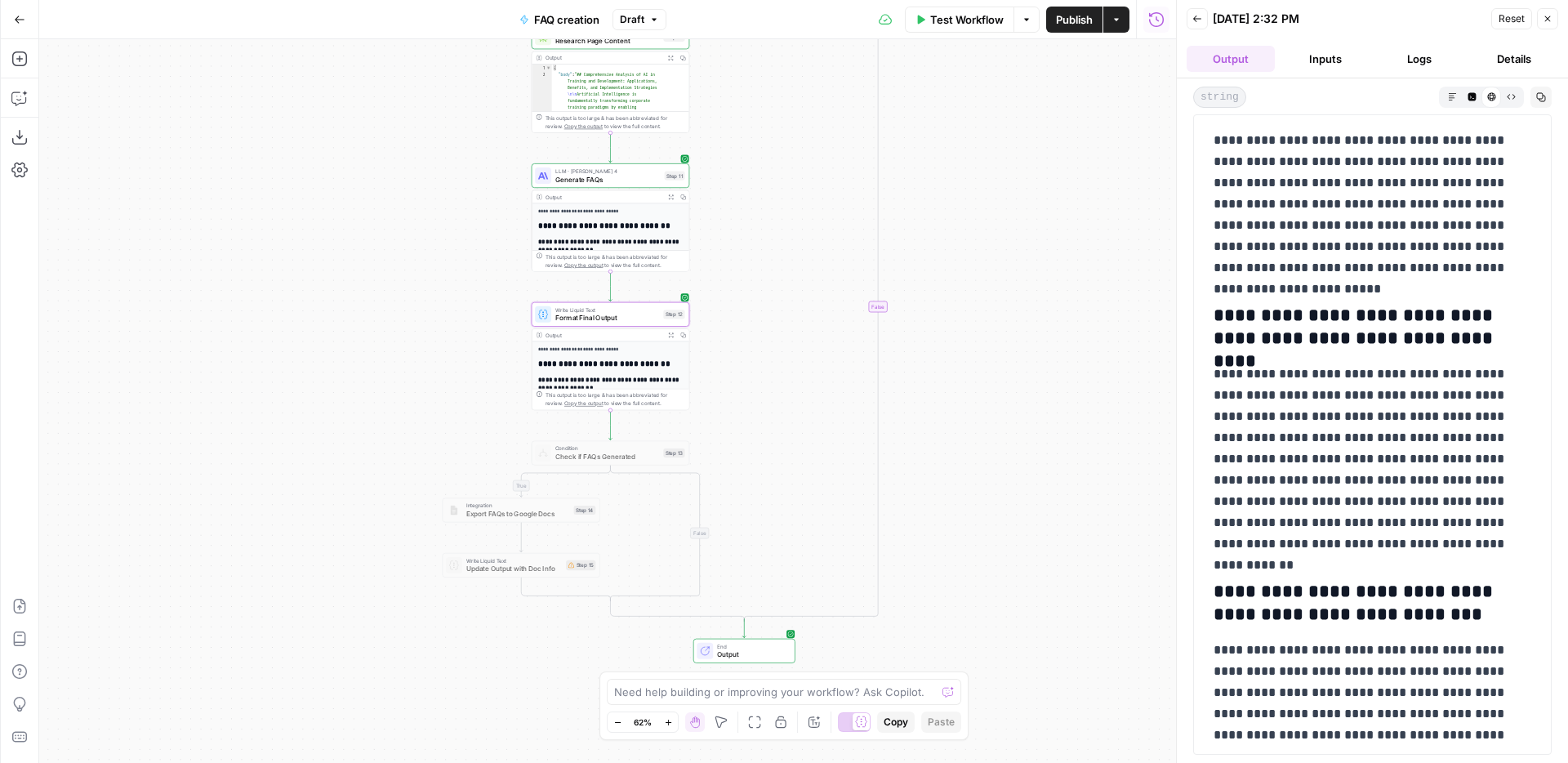 drag, startPoint x: 568, startPoint y: 290, endPoint x: 398, endPoint y: 355, distance: 182.00275 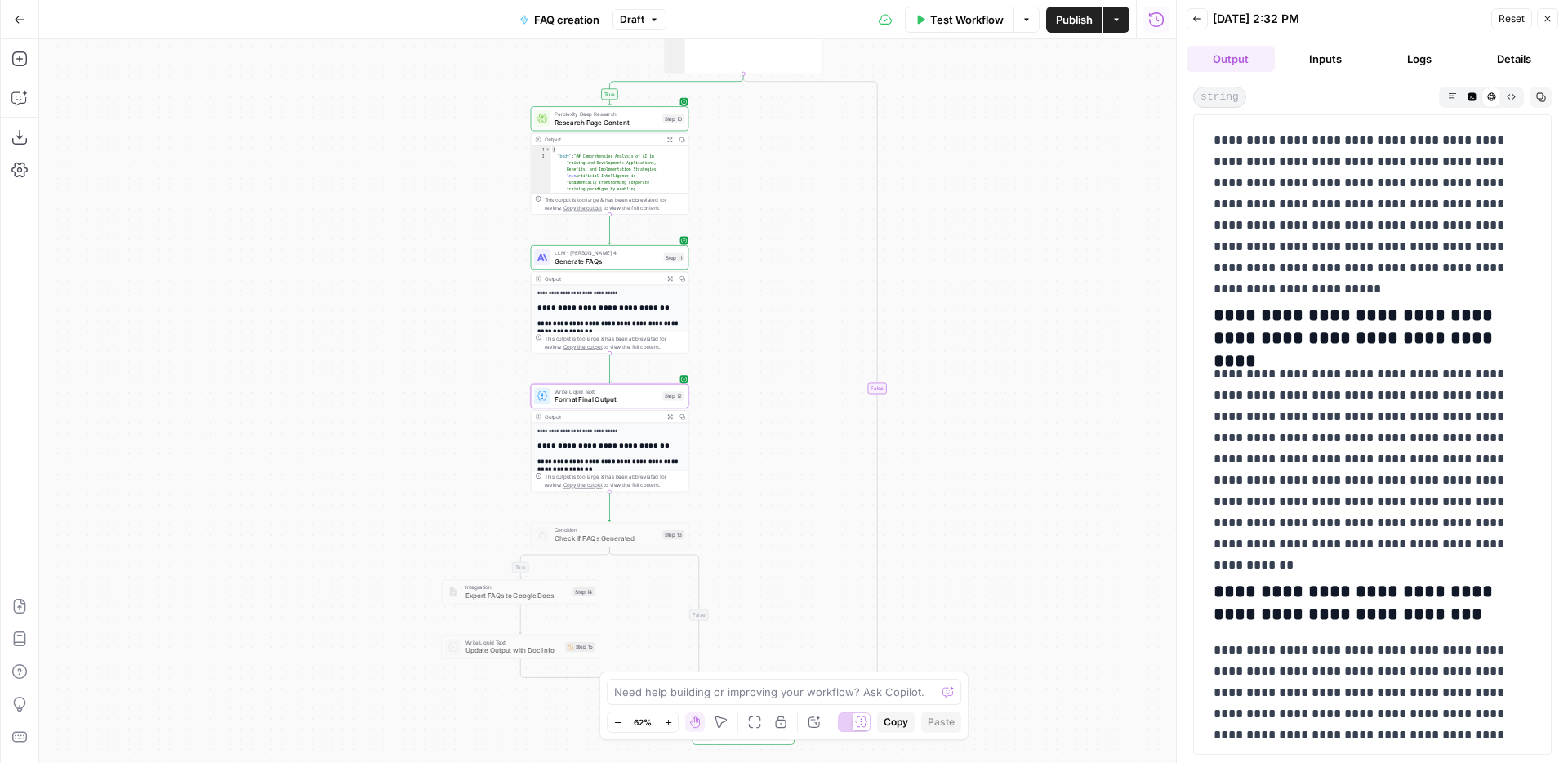 drag, startPoint x: 398, startPoint y: 355, endPoint x: 397, endPoint y: 438, distance: 83.00602 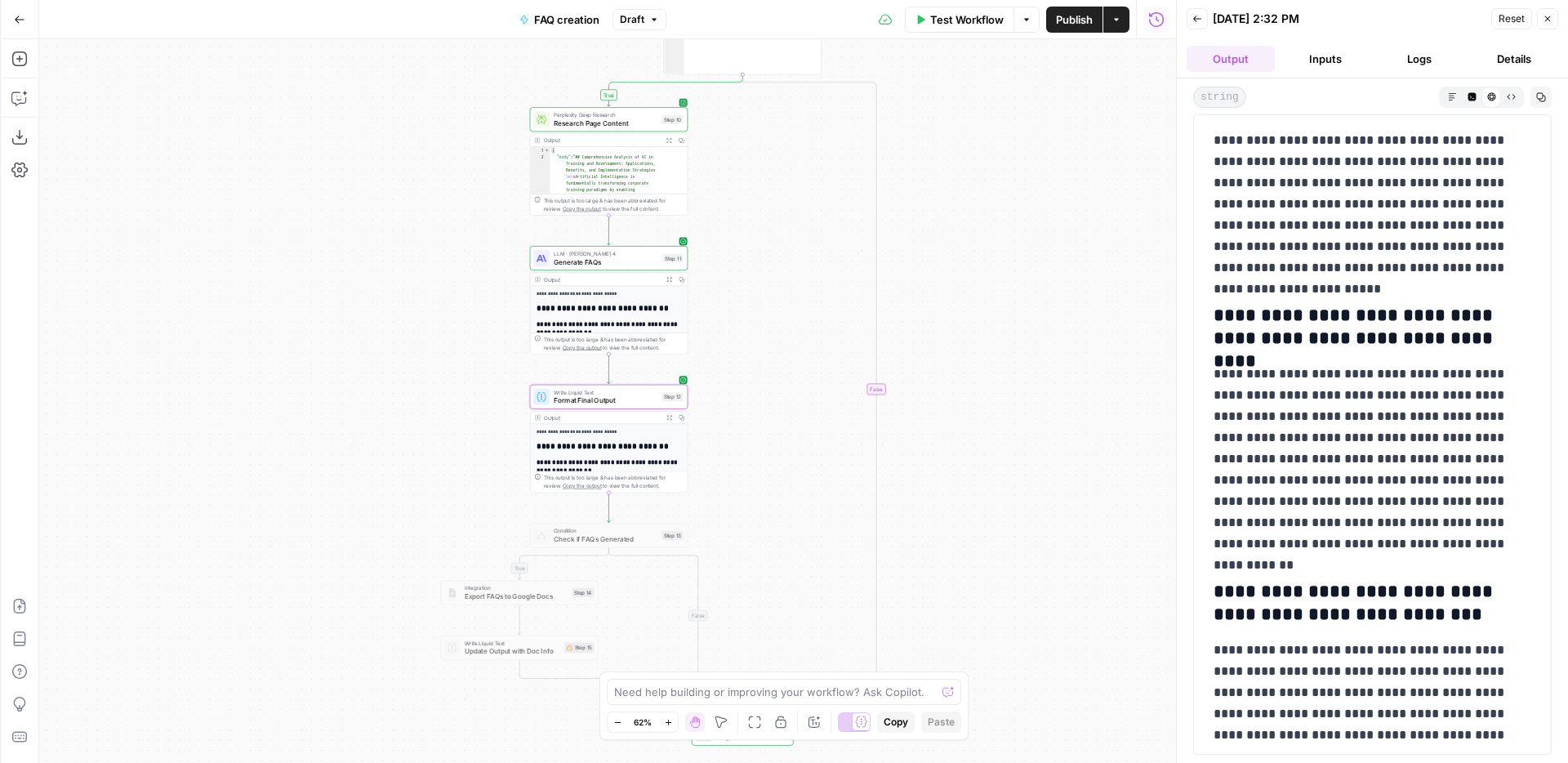 click on "Research Page Content" at bounding box center [605, 123] 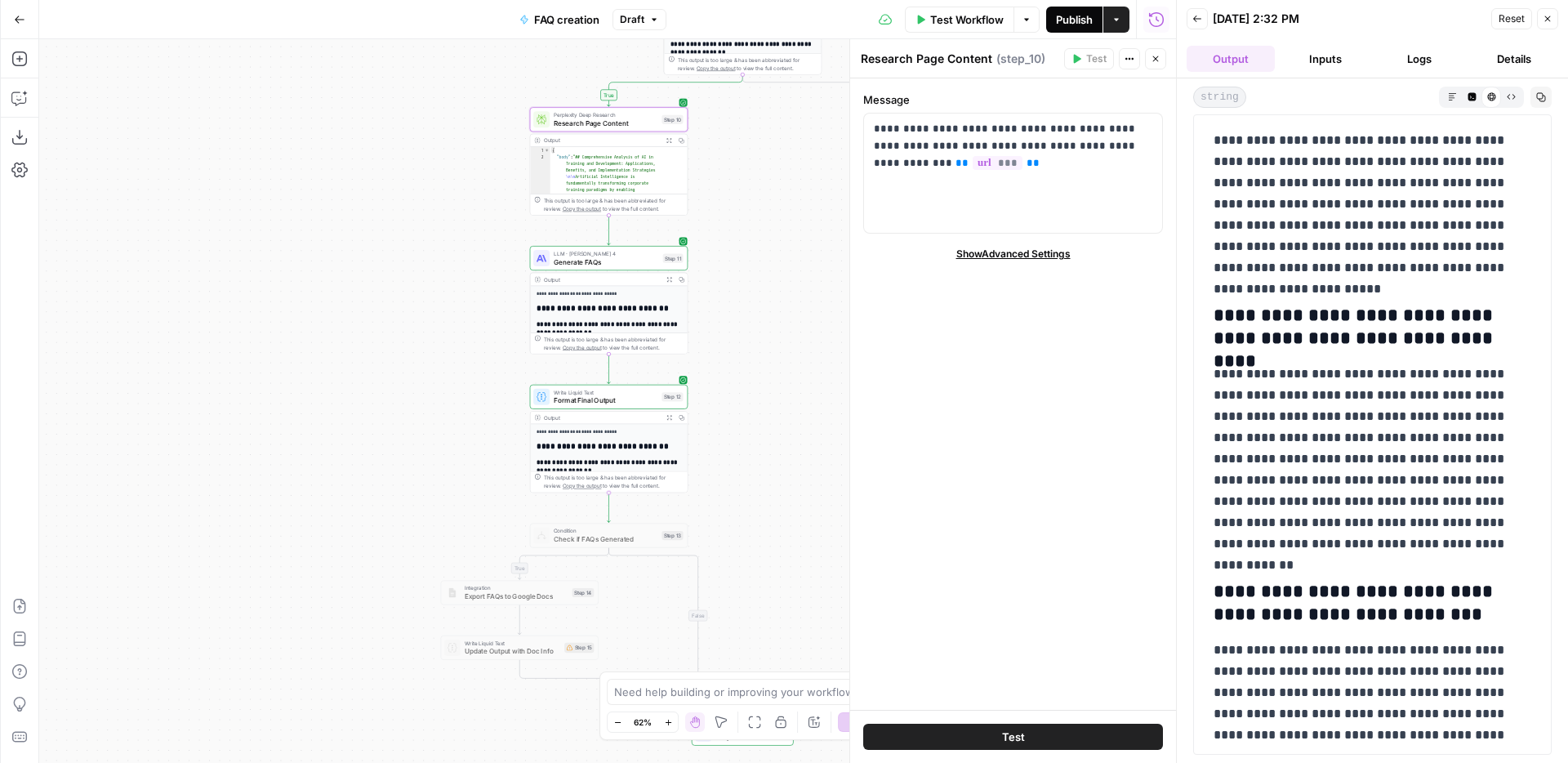 click on "Publish" at bounding box center (1074, 20) 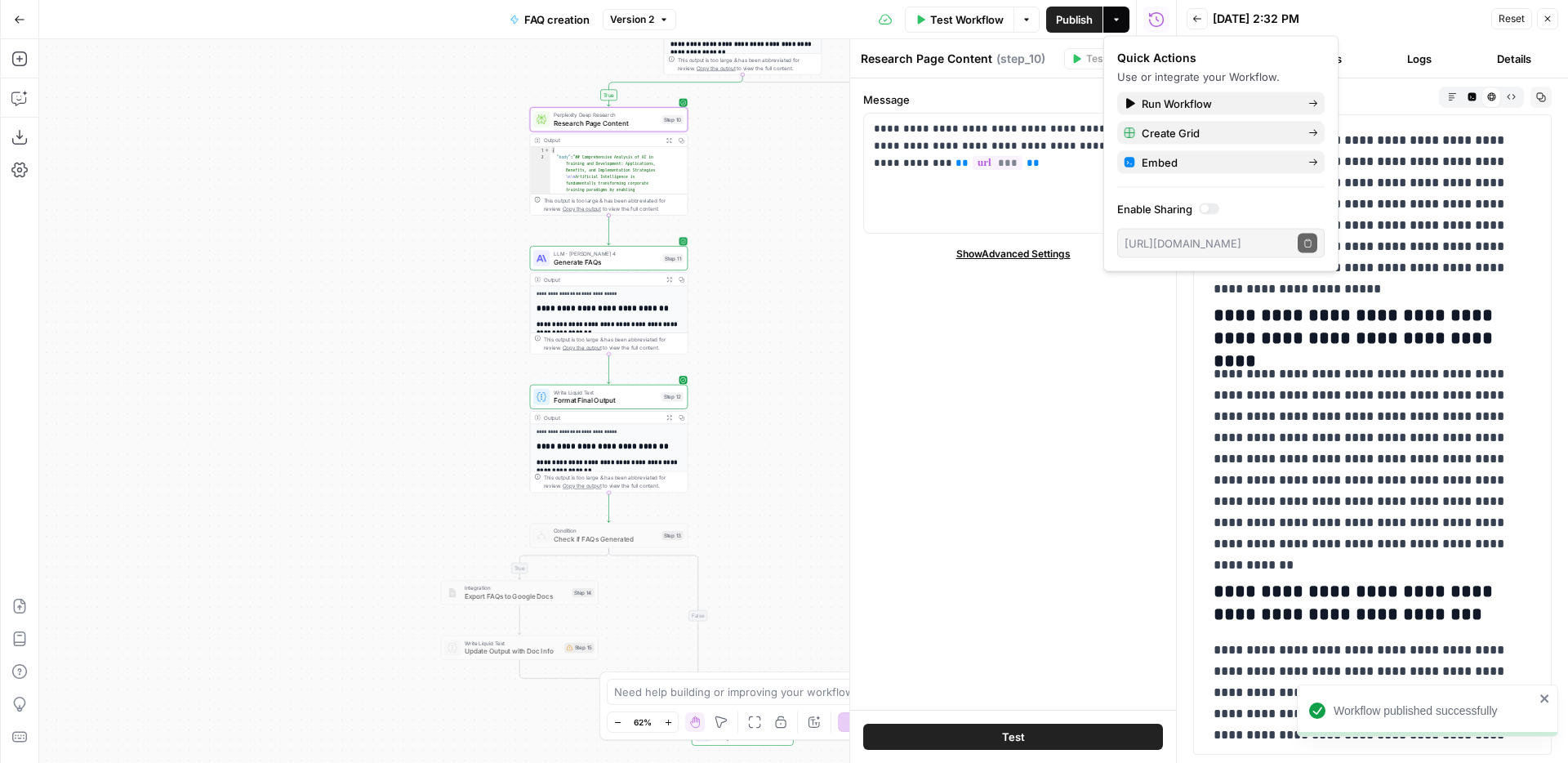 click on "Generate FAQs" at bounding box center (606, 261) 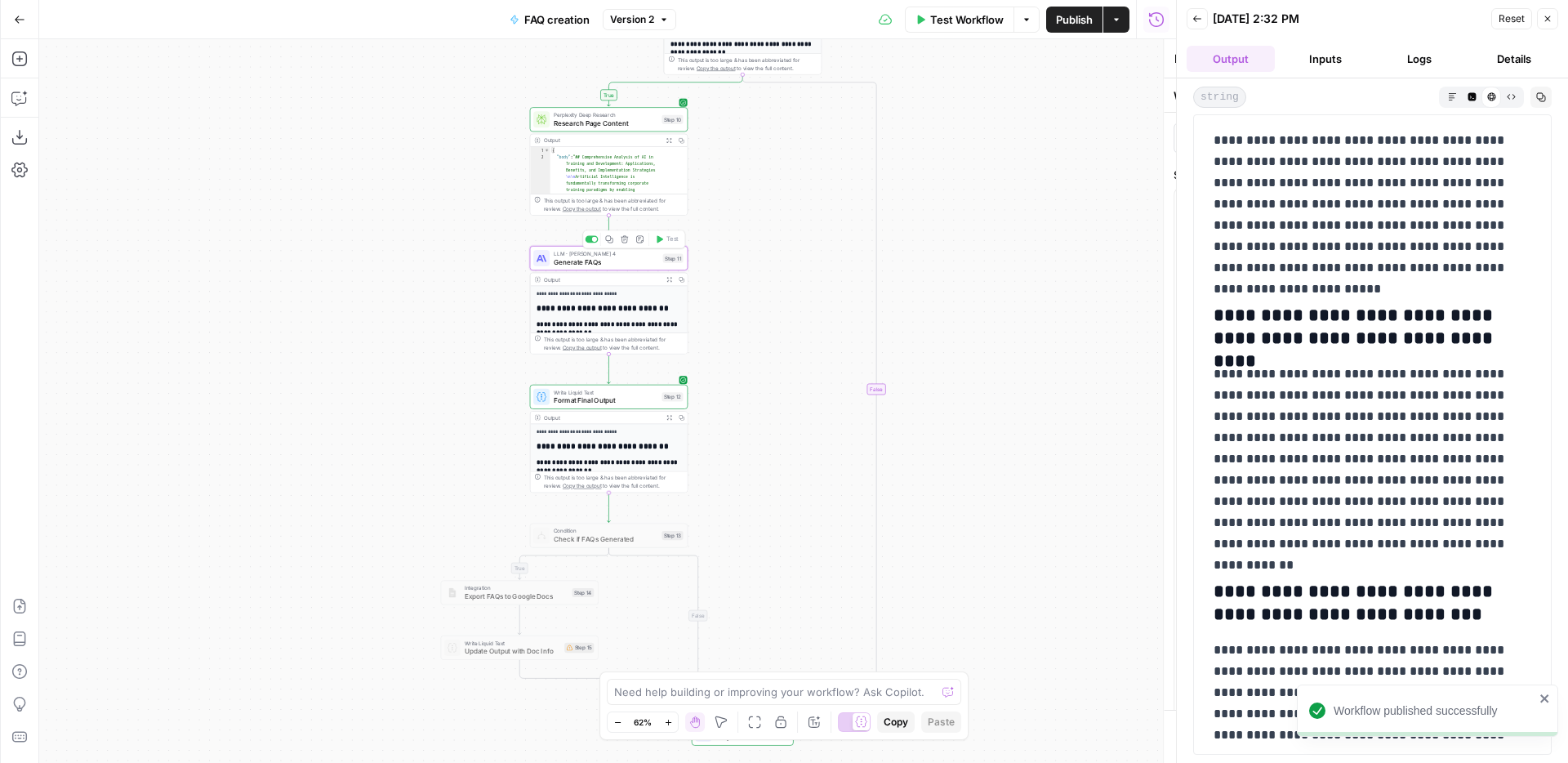 type on "Generate FAQs" 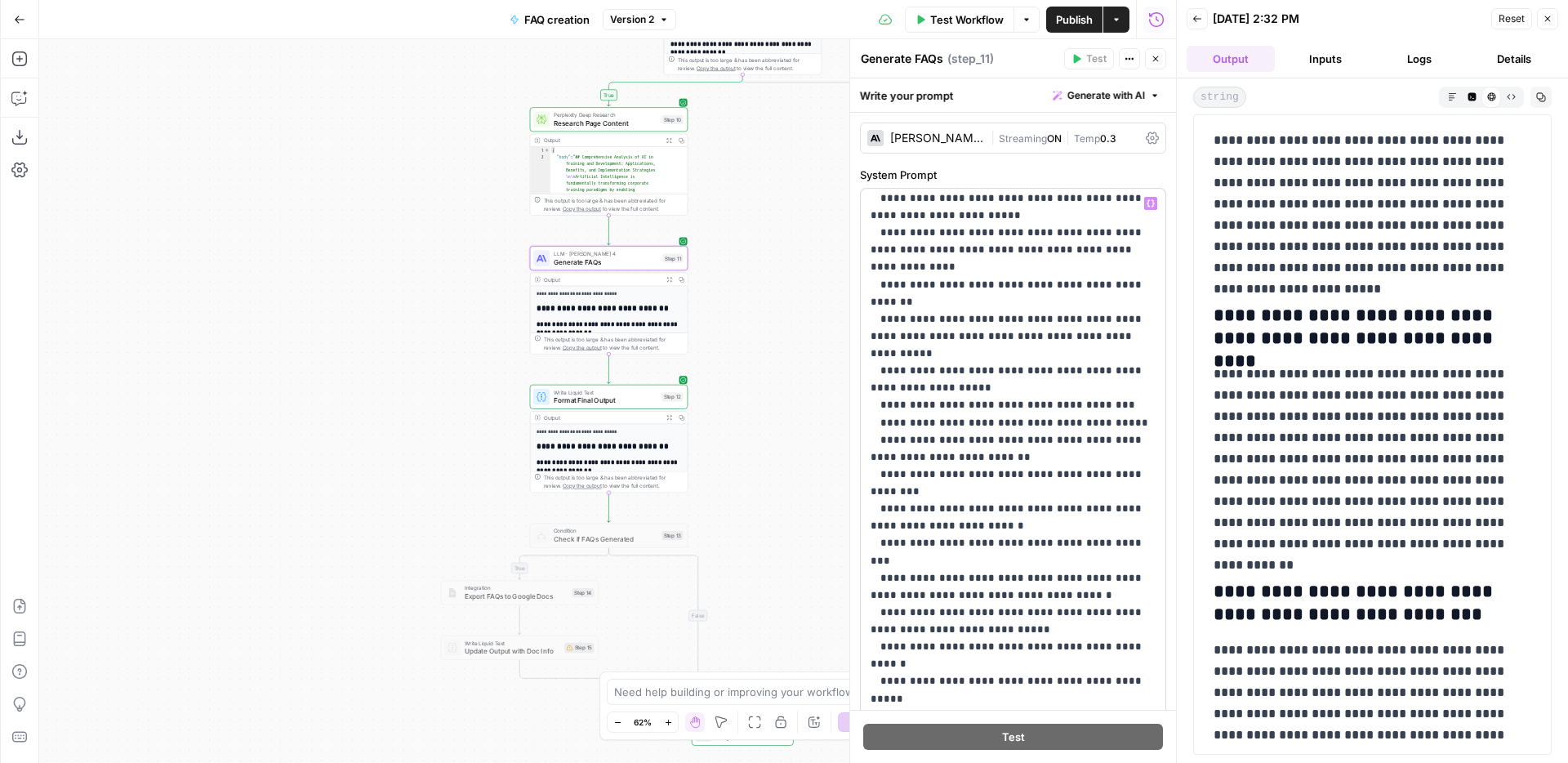 scroll, scrollTop: 1112, scrollLeft: 0, axis: vertical 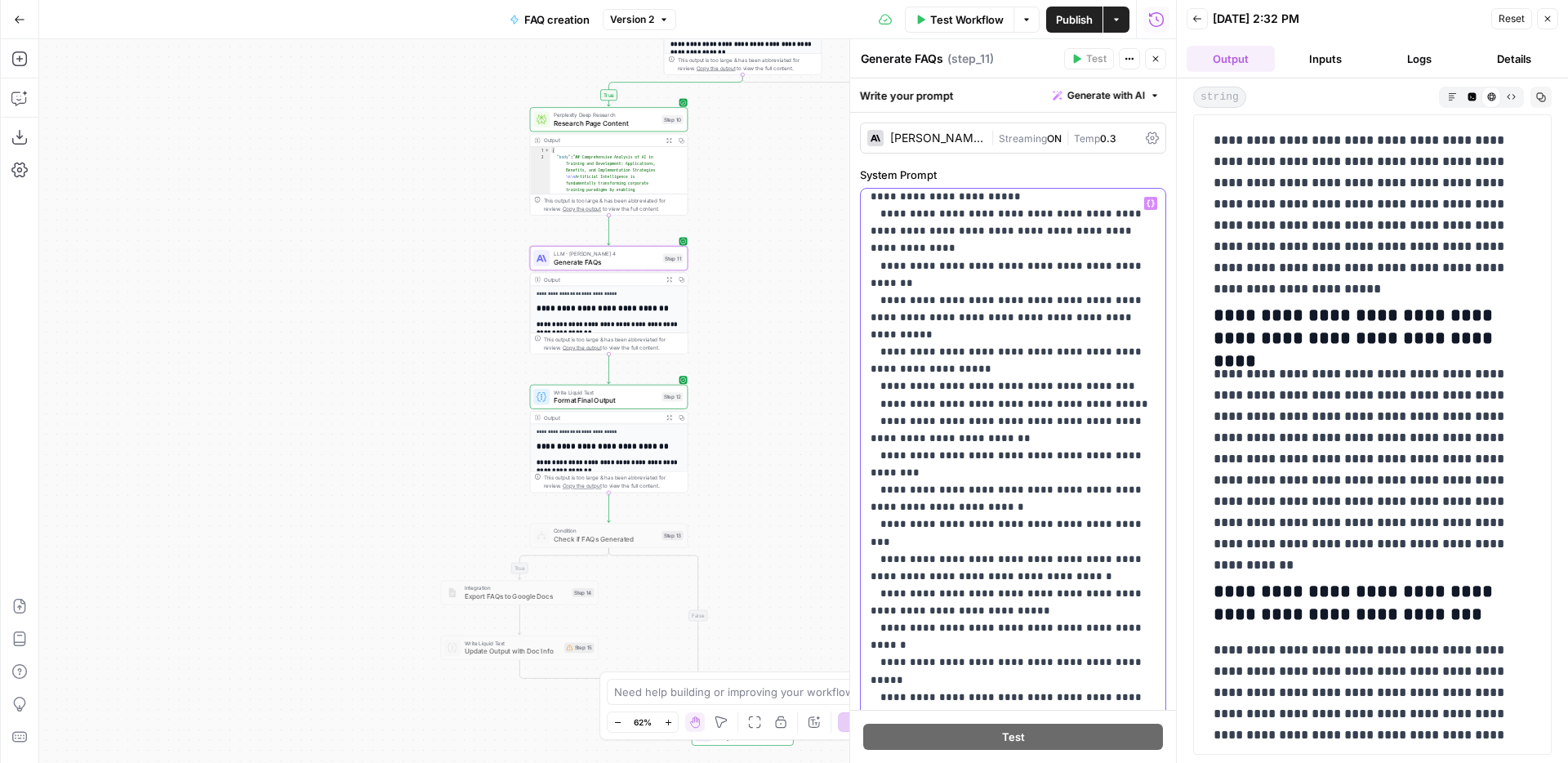 click on "**********" at bounding box center [1013, 41] 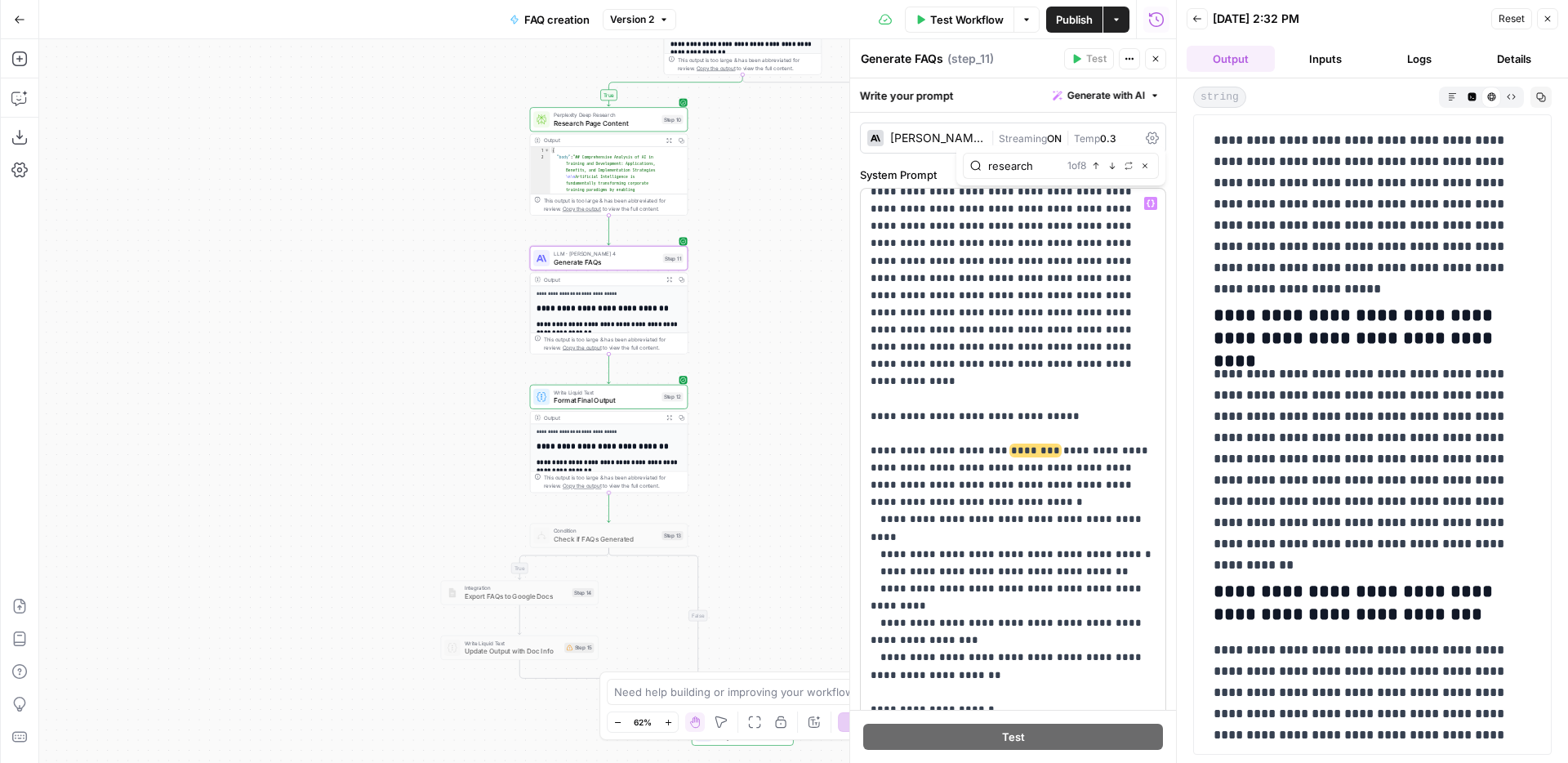 scroll, scrollTop: 0, scrollLeft: 0, axis: both 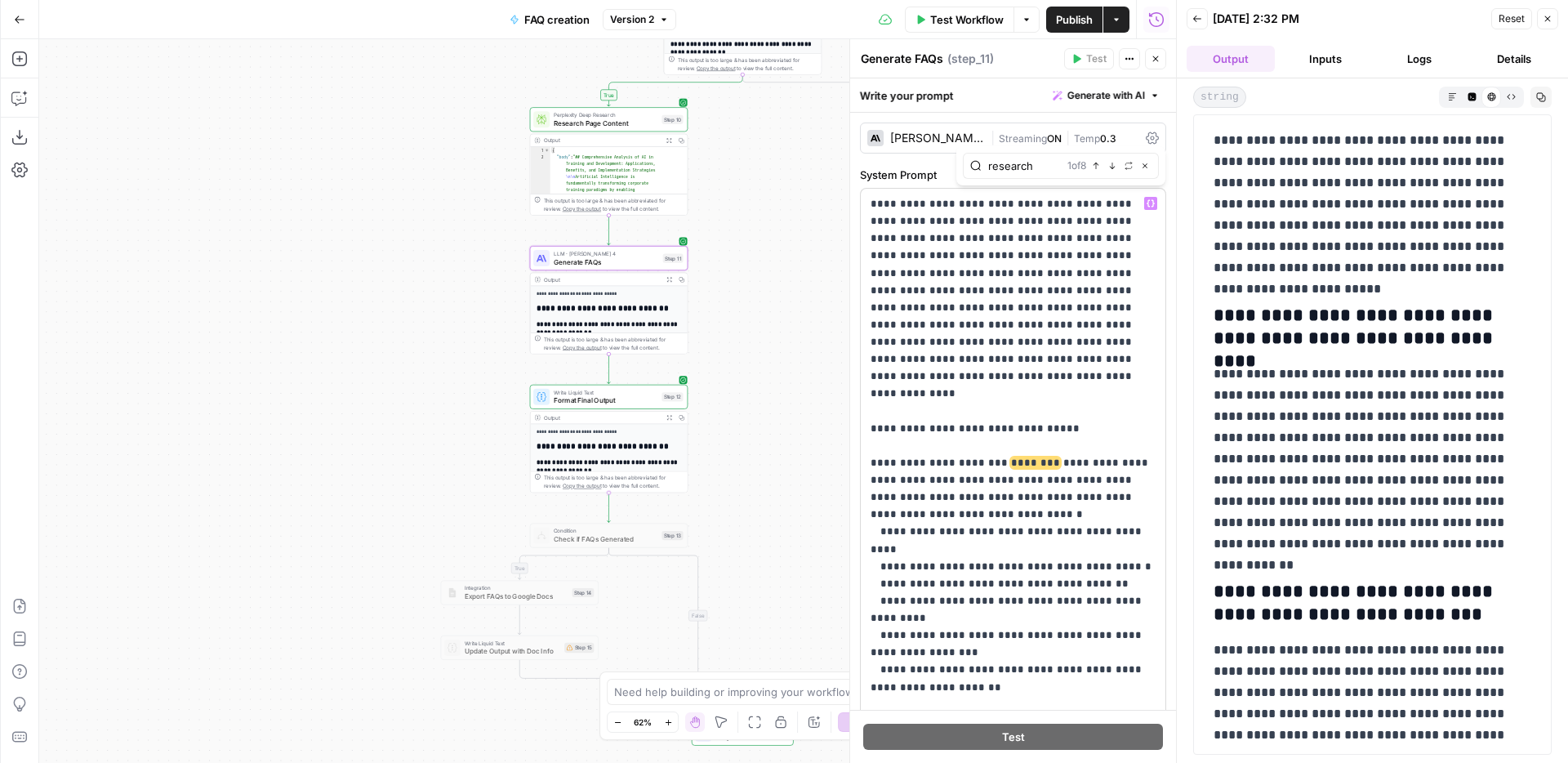 type on "research" 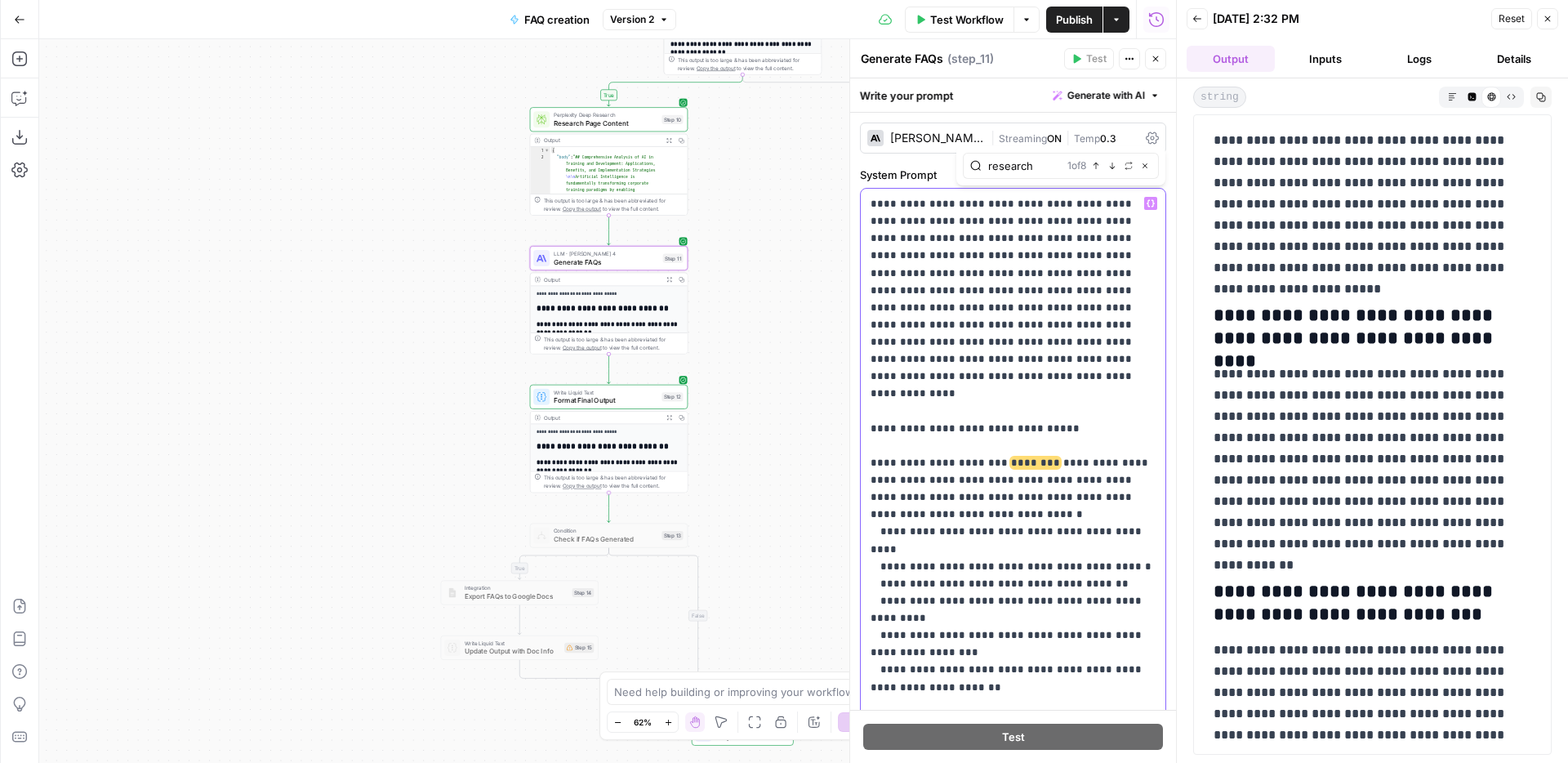 click on "**********" at bounding box center [1013, 1153] 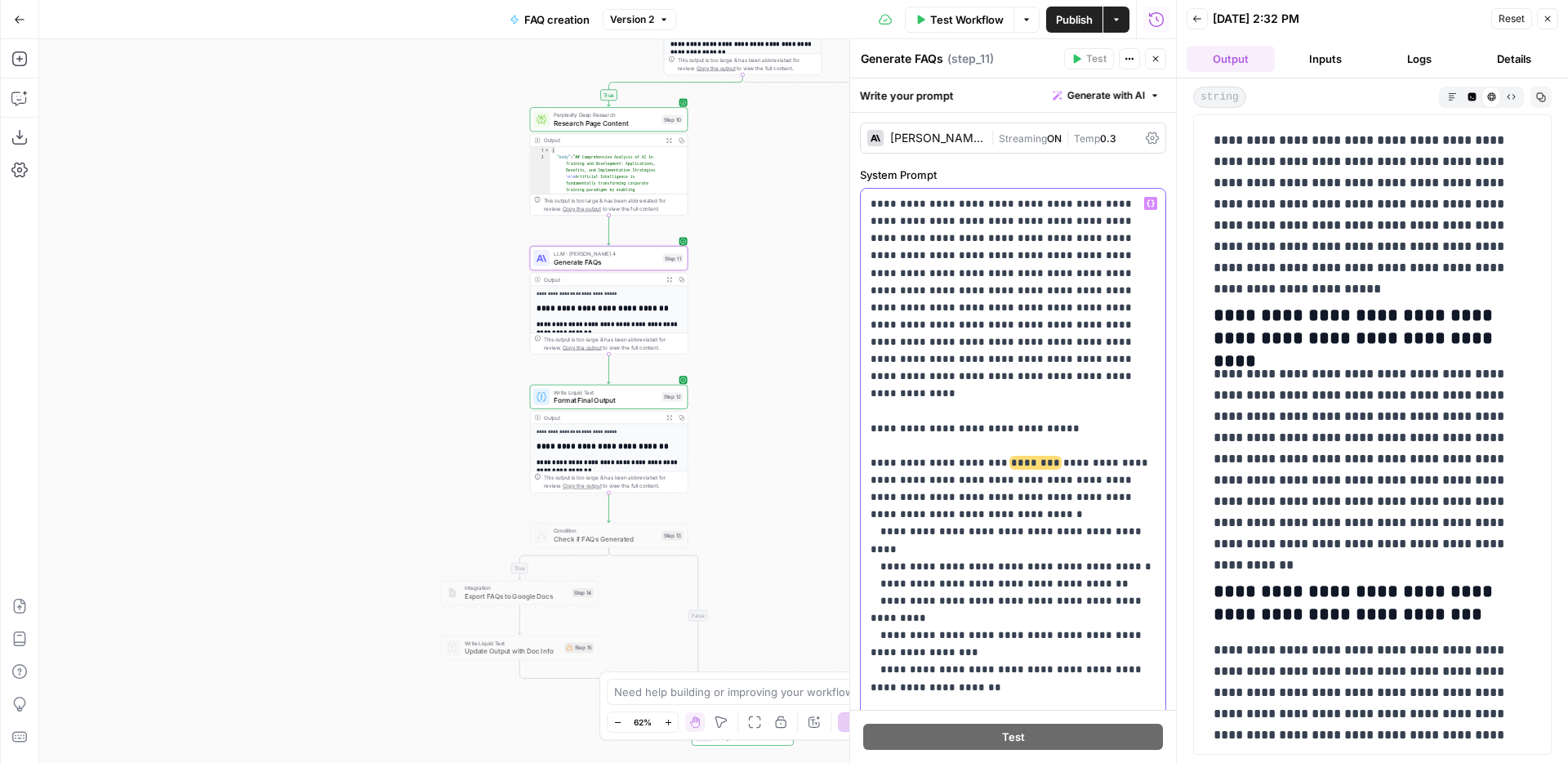 type 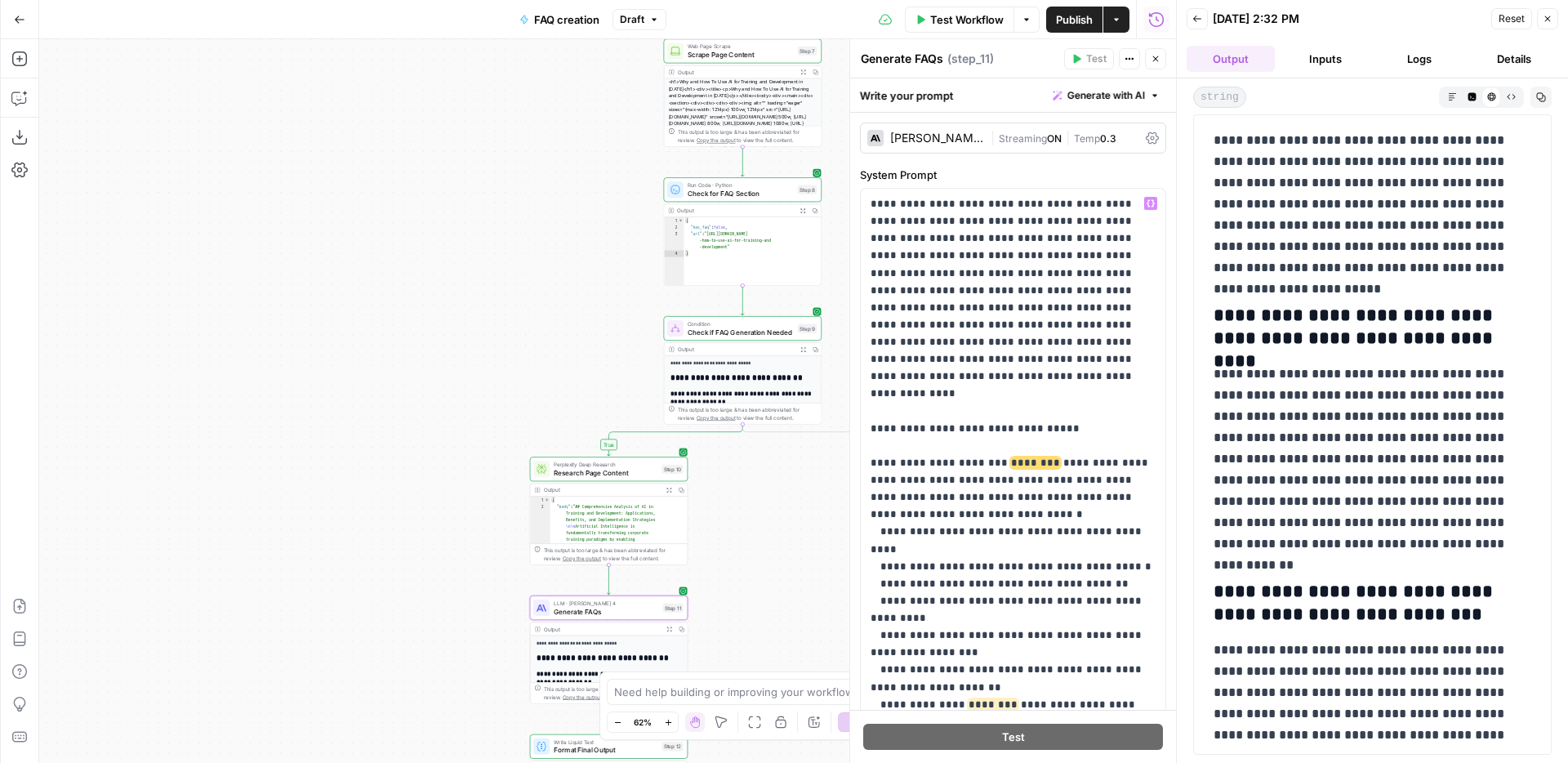 drag, startPoint x: 766, startPoint y: 171, endPoint x: 766, endPoint y: 571, distance: 400 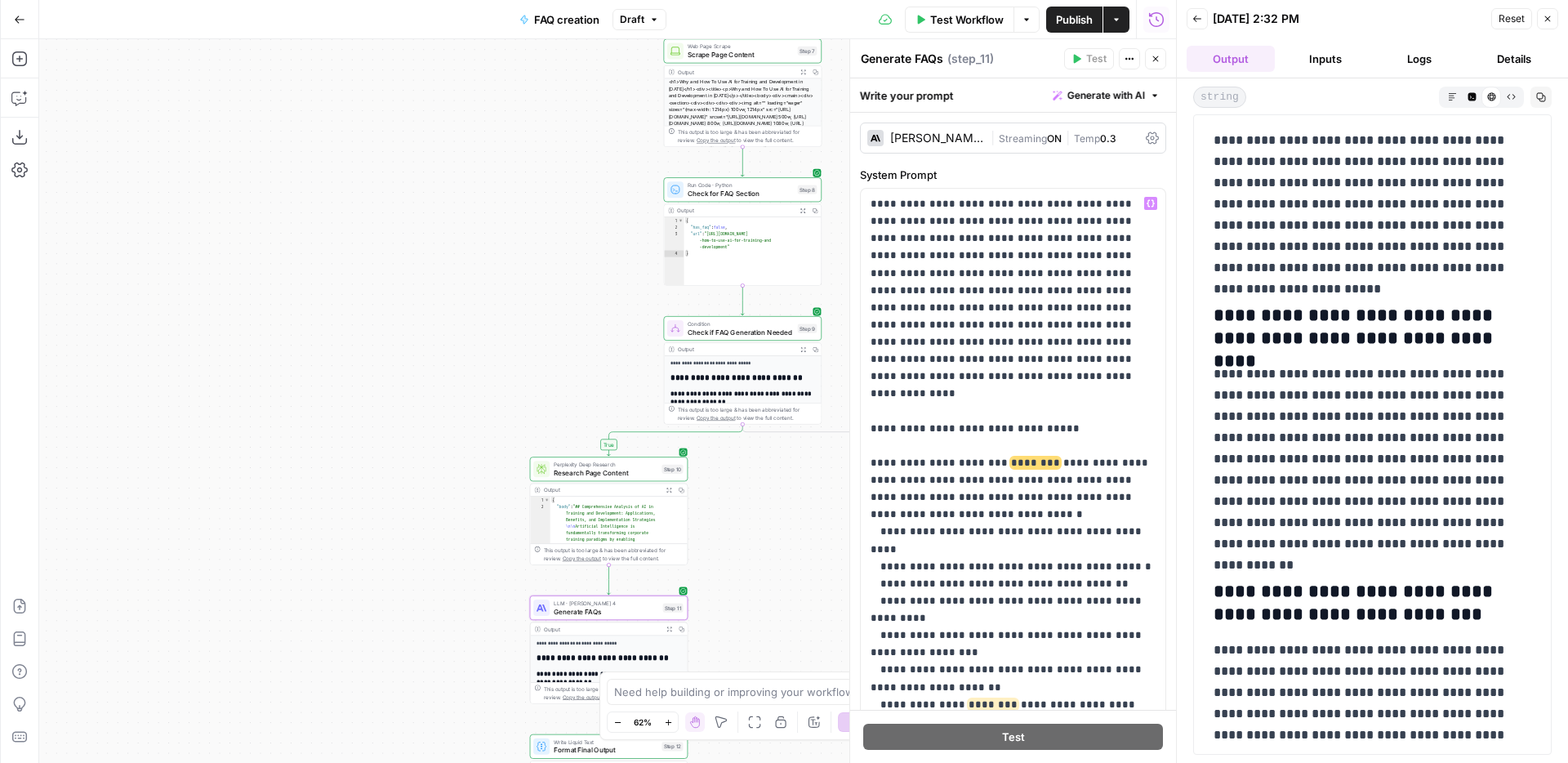 click on "true true false false Workflow Set Inputs Inputs Web Page Scrape Scrape Page Content Step 7 Output Expand Output Copy This output is too large & has been abbreviated for review.   Copy the output   to view the full content. Run Code · Python Check for FAQ Section Step 8 Output Expand Output Copy 1 2 3 4 {    "has_faq" :  false ,    "url" :  "[URL][DOMAIN_NAME]        -how-to-use-ai-for-training-and        -development" }     XXXXXXXXXXXXXXXXXXXXXXXXXXXXXXXXXXXXXXXXXXXXXXXXXXXXXXXXXXXXXXXXXXXXXXXXXXXXXXXXXXXXXXXXXXXXXXXXXXXXXXXXXXXXXXXXXXXXXXXXXXXXXXXXXXXXXXXXXXXXXXXXXXXXXXXXXXXXXXXXXXXXXXXXXXXXXXXXXXXXXXXXXXXXXXXXXXXXXXXXXXXXXXXXXXXXXXXXXXXXXXXXXXXXXXXXXXXXXXXXXXXXXXXXXXXXXXXXXXXXXXXXXXXXXXXXXXXXXXXXXXXXXXXXXXXXXXXXXXXXXXXXXXXXXXXXXXXXXXXXXXXXXXXXXXXXXXXXXXXXXXXXXXXXXXXXXXXXXXXXXXXXXXXXXXXXXXXXXXXXXXXXXXXXXXXXXXXXXXXXXXXXXXXXXXXXXXXXXXXXXXXXXXXXXXXXXXXXXXXXXXXXXXXXXXXXXXXXXXXXXXXXXXXXXXXXXXXXXXXXXXXXXXXXXXXXXXXXXXXXXXXXXXXXXXXX Condition Check if FAQ Generation Needed Step 9" at bounding box center [608, 401] 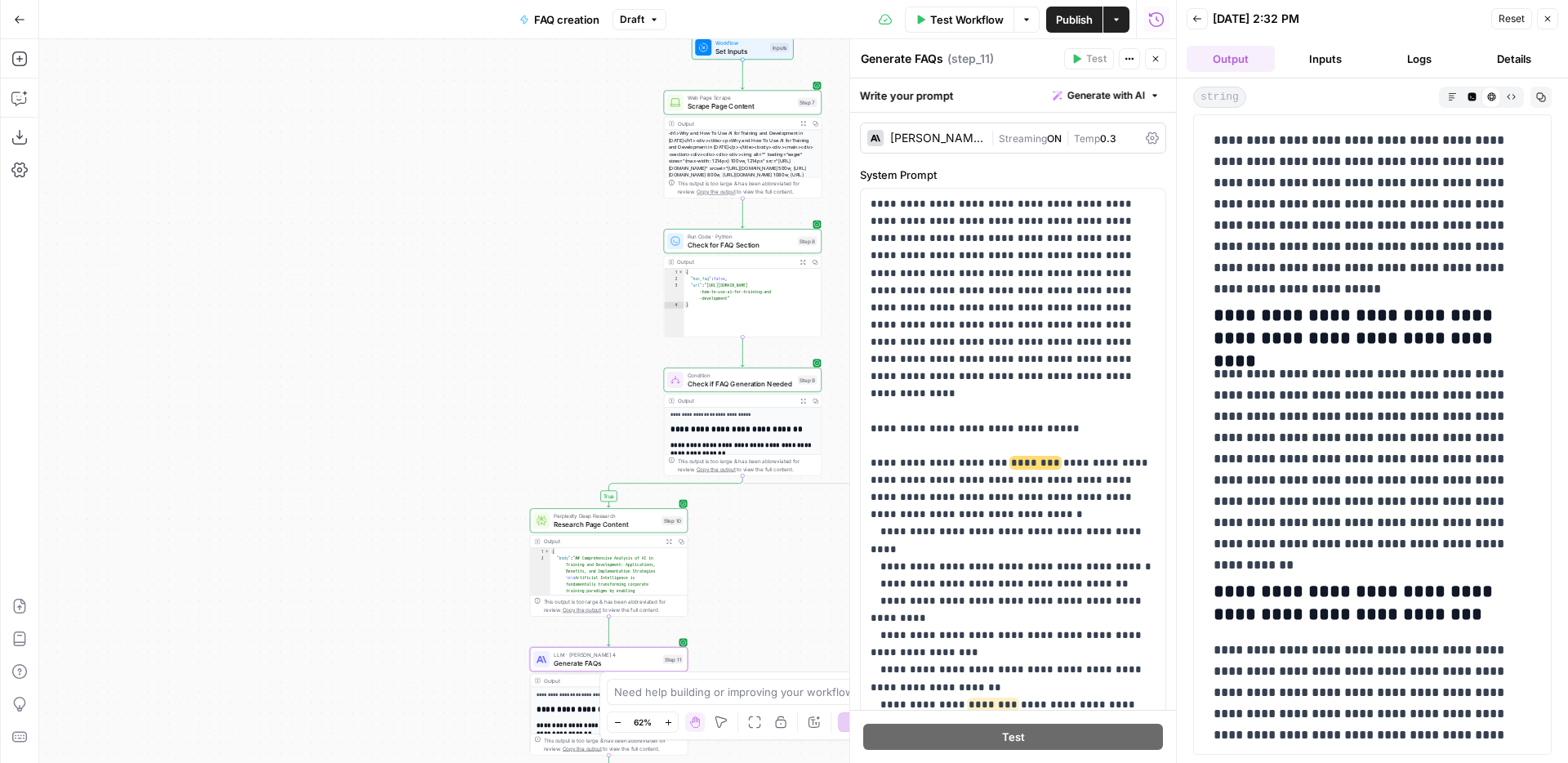 drag, startPoint x: 555, startPoint y: 293, endPoint x: 525, endPoint y: 422, distance: 132.44244 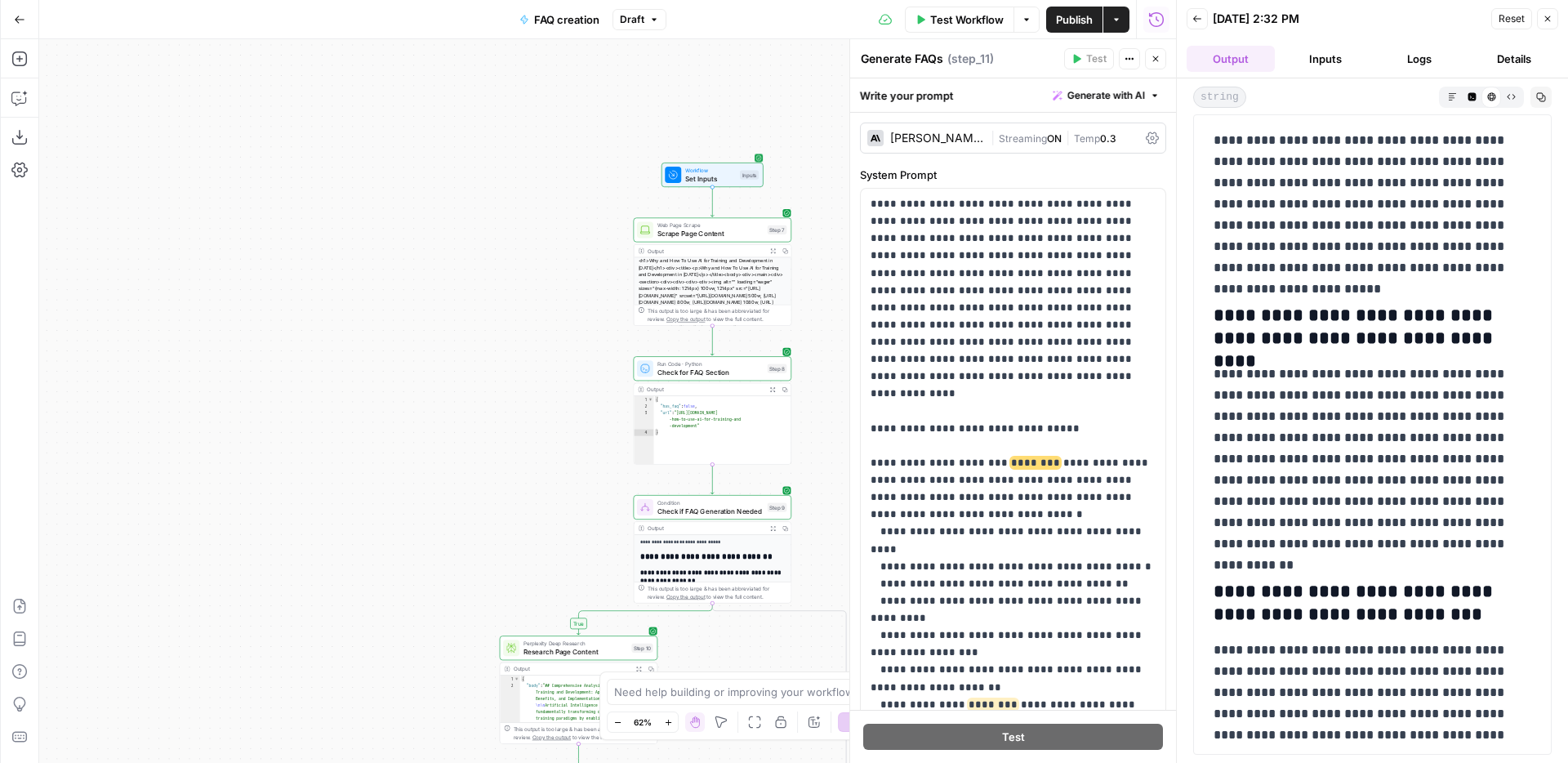 click on "Set Inputs" at bounding box center [710, 178] 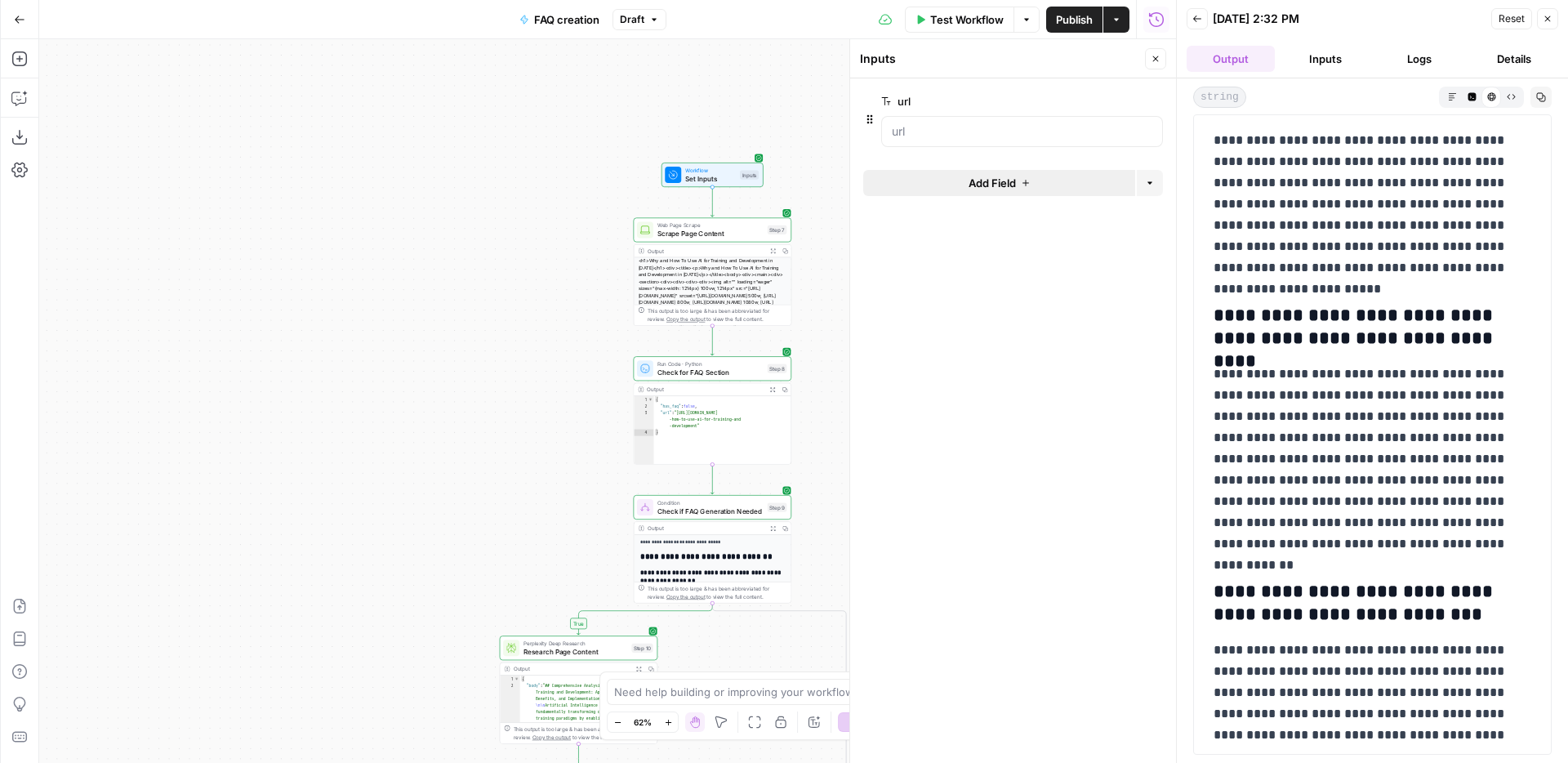 click on "Add Field" at bounding box center (999, 183) 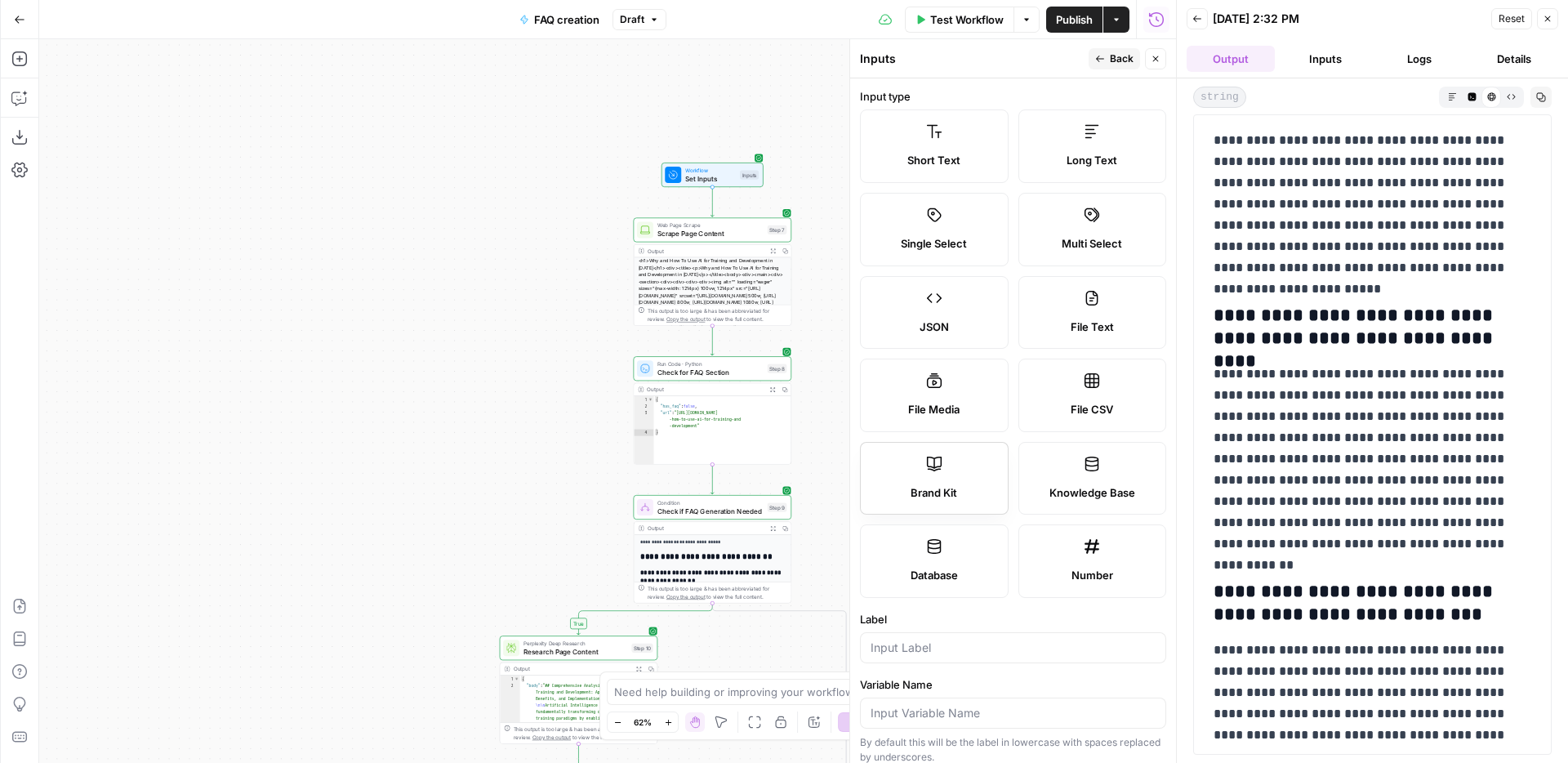 click on "Brand Kit" at bounding box center (933, 493) 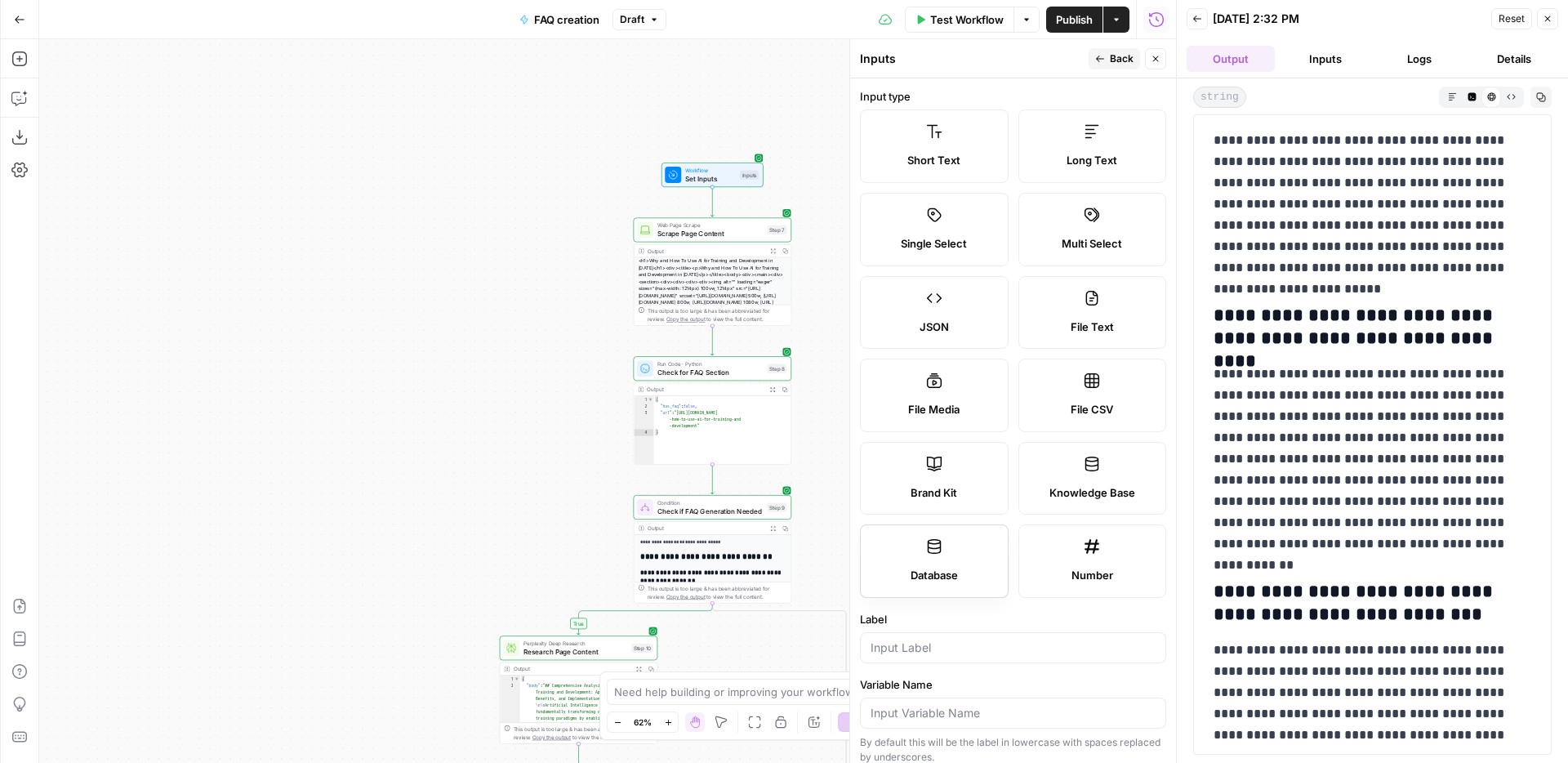 scroll, scrollTop: 132, scrollLeft: 0, axis: vertical 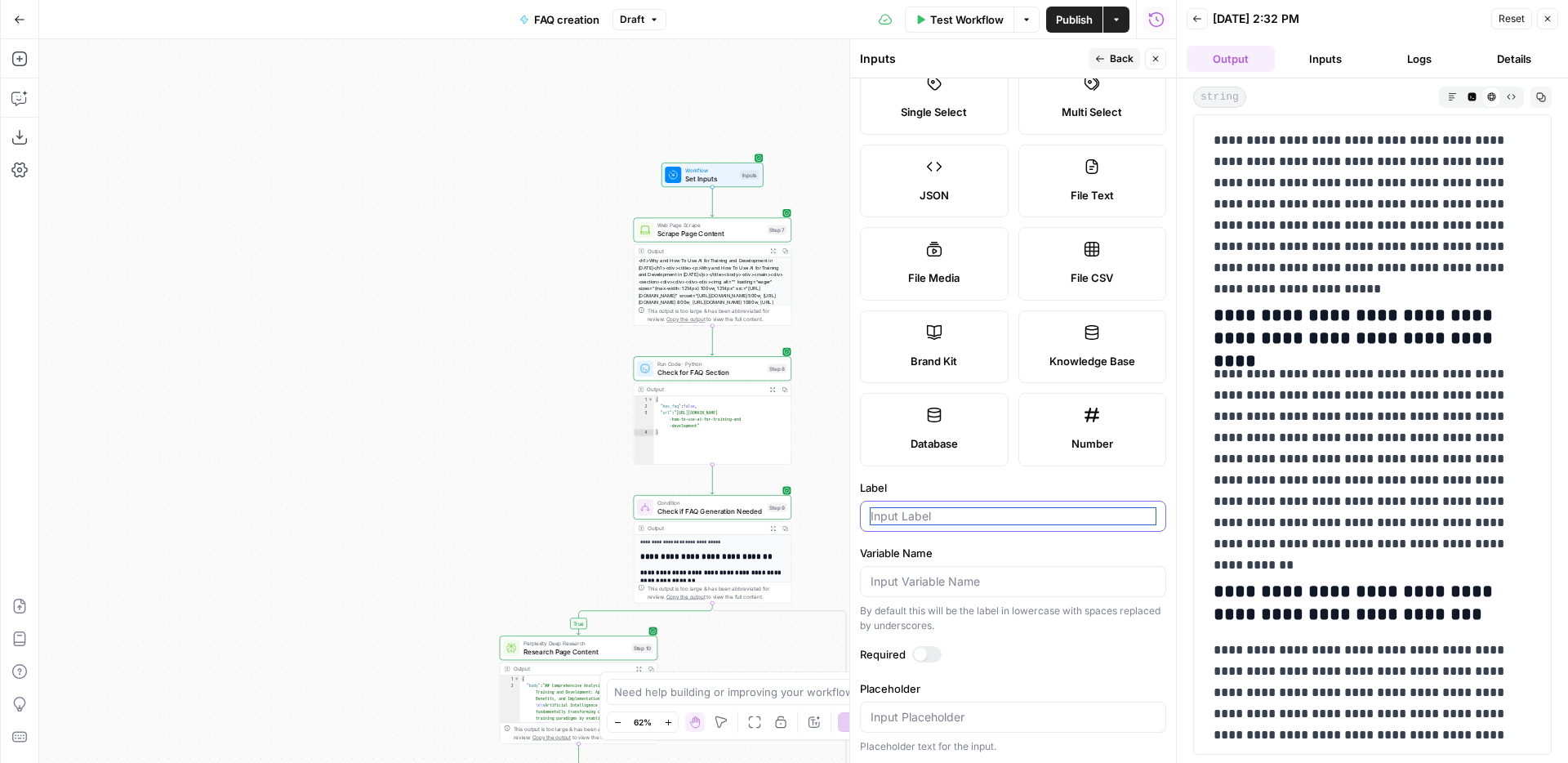 click on "Label" at bounding box center (1013, 516) 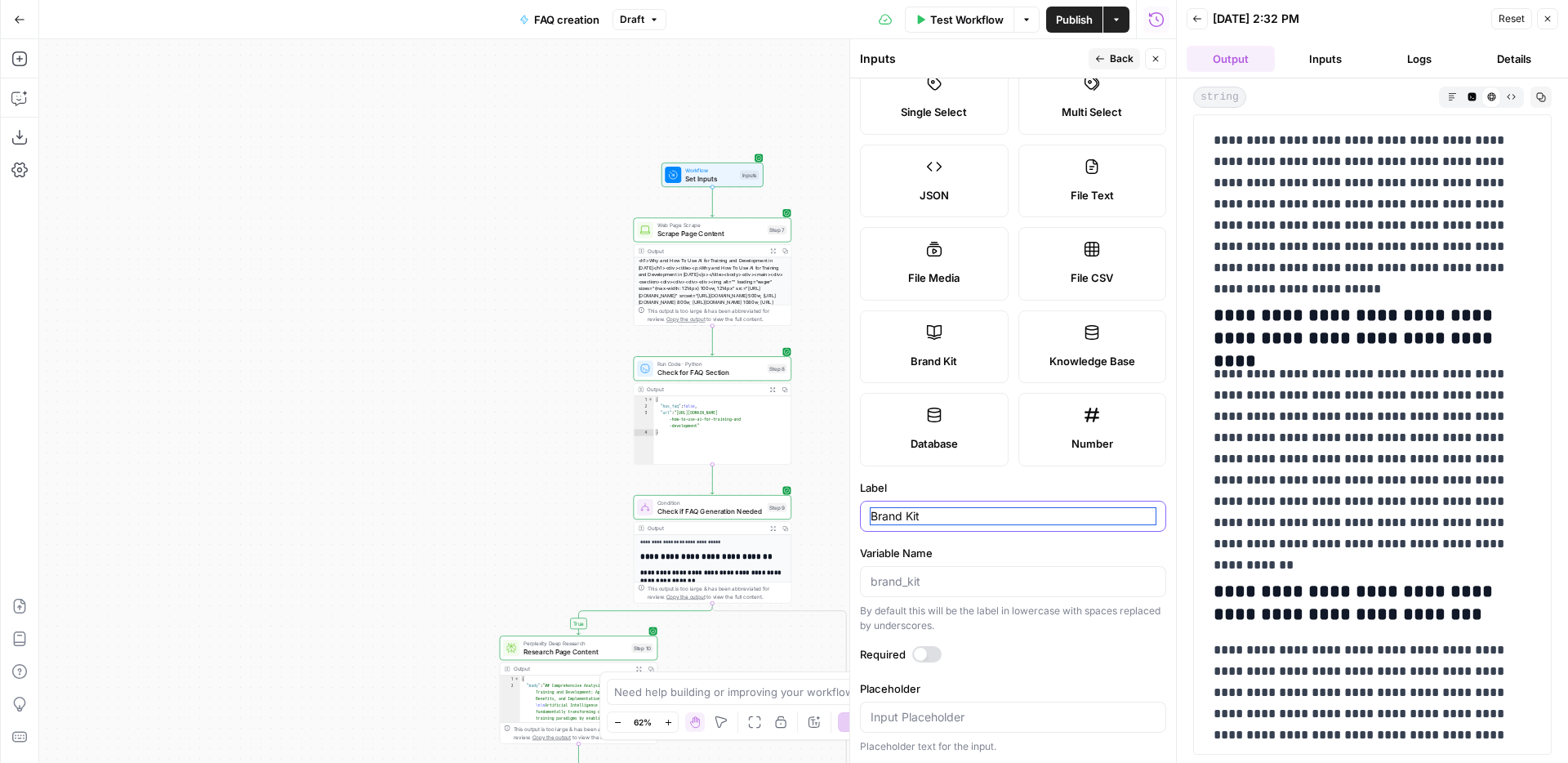 type on "Brand Kit" 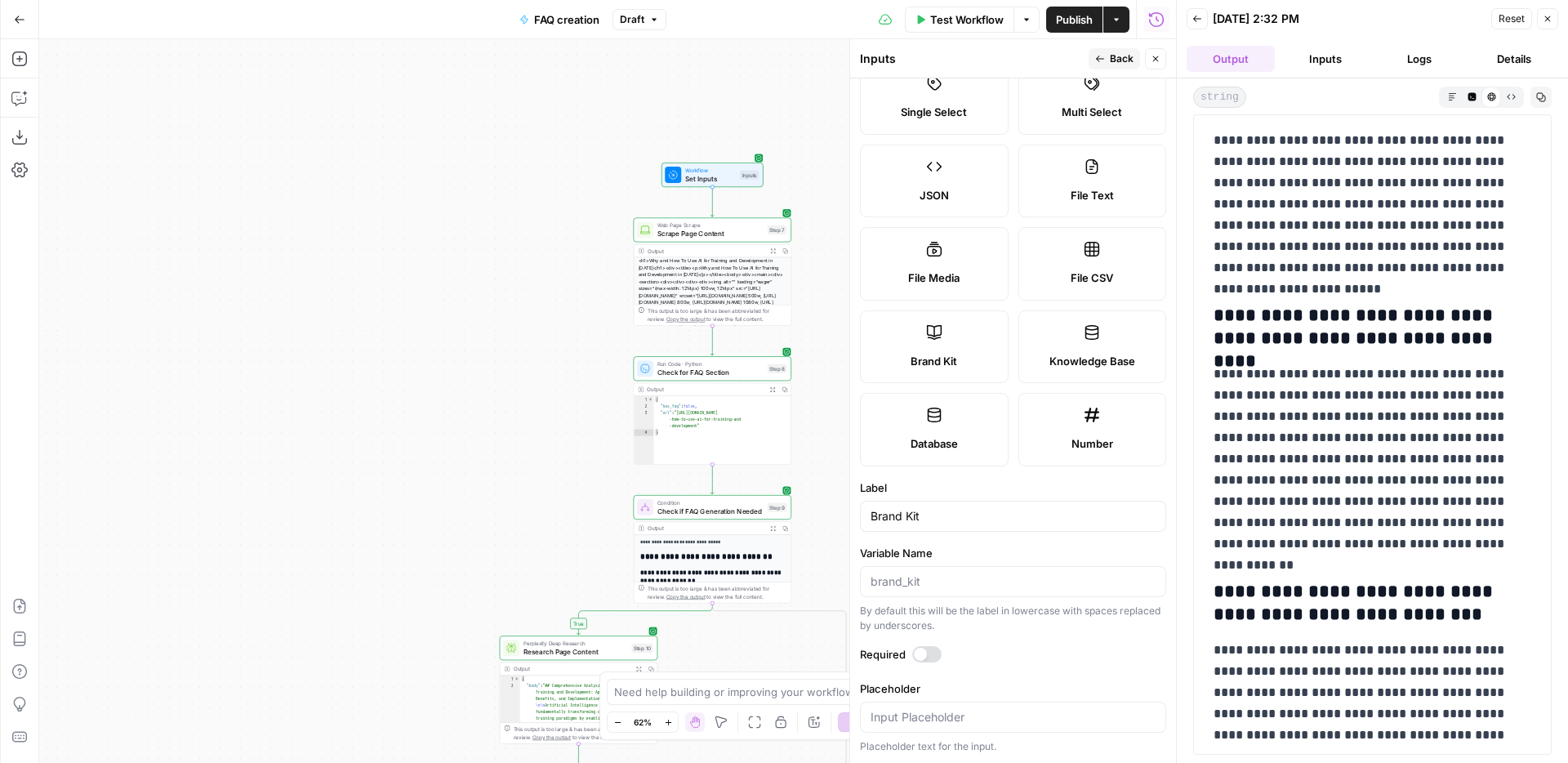 click at bounding box center (927, 654) 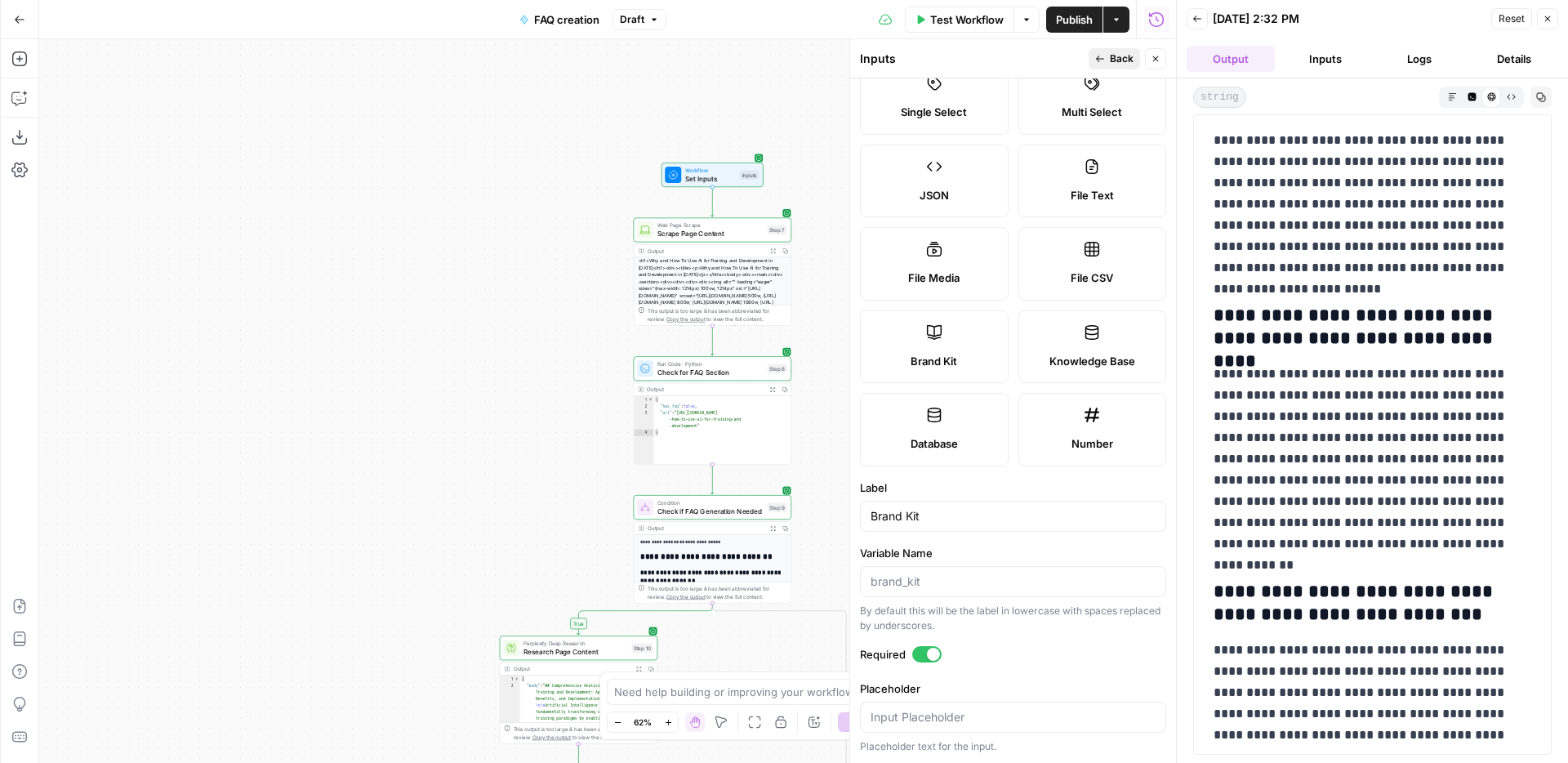click on "Back" at bounding box center (1121, 59) 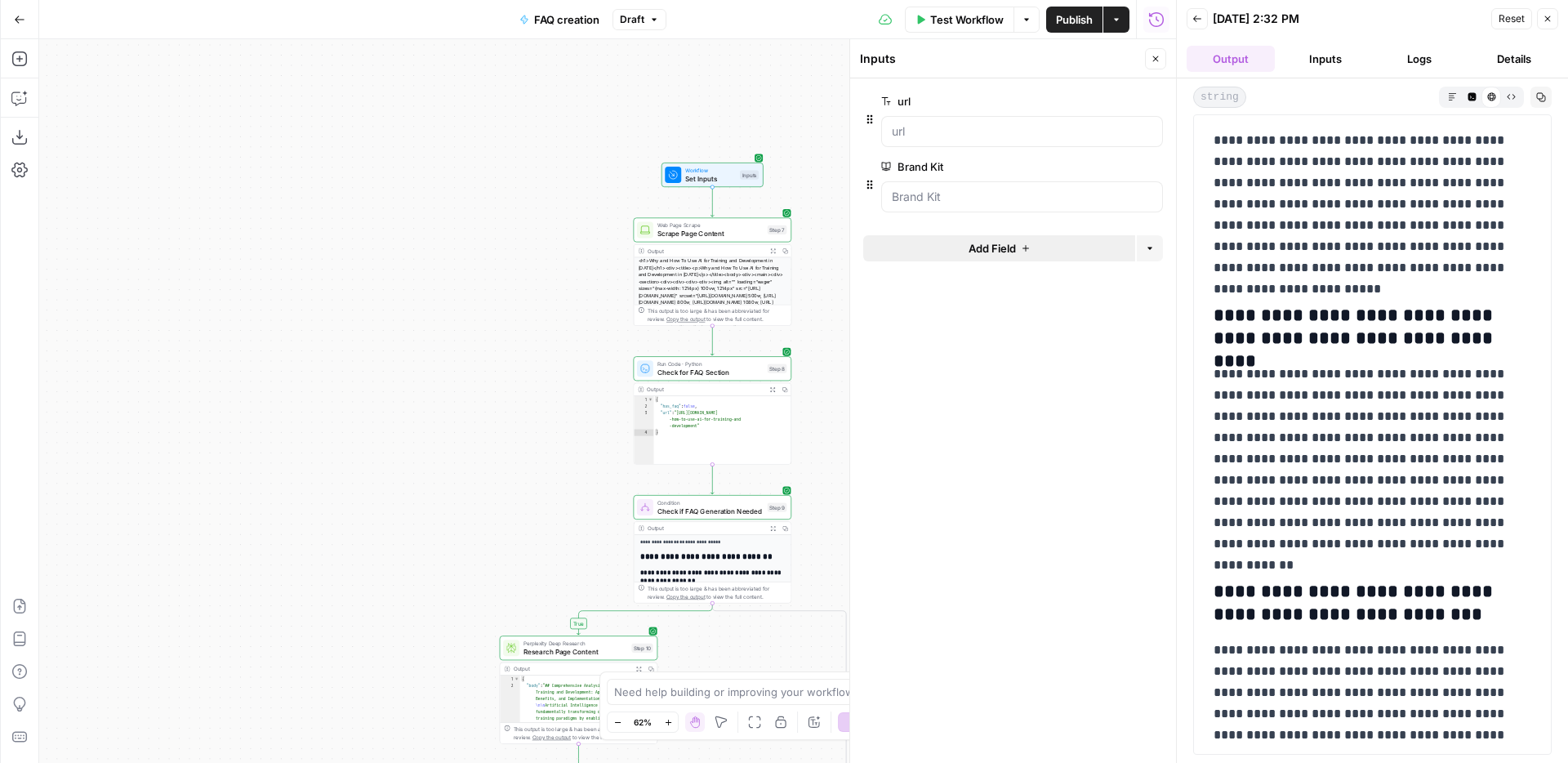 click on "Add Field" at bounding box center (992, 248) 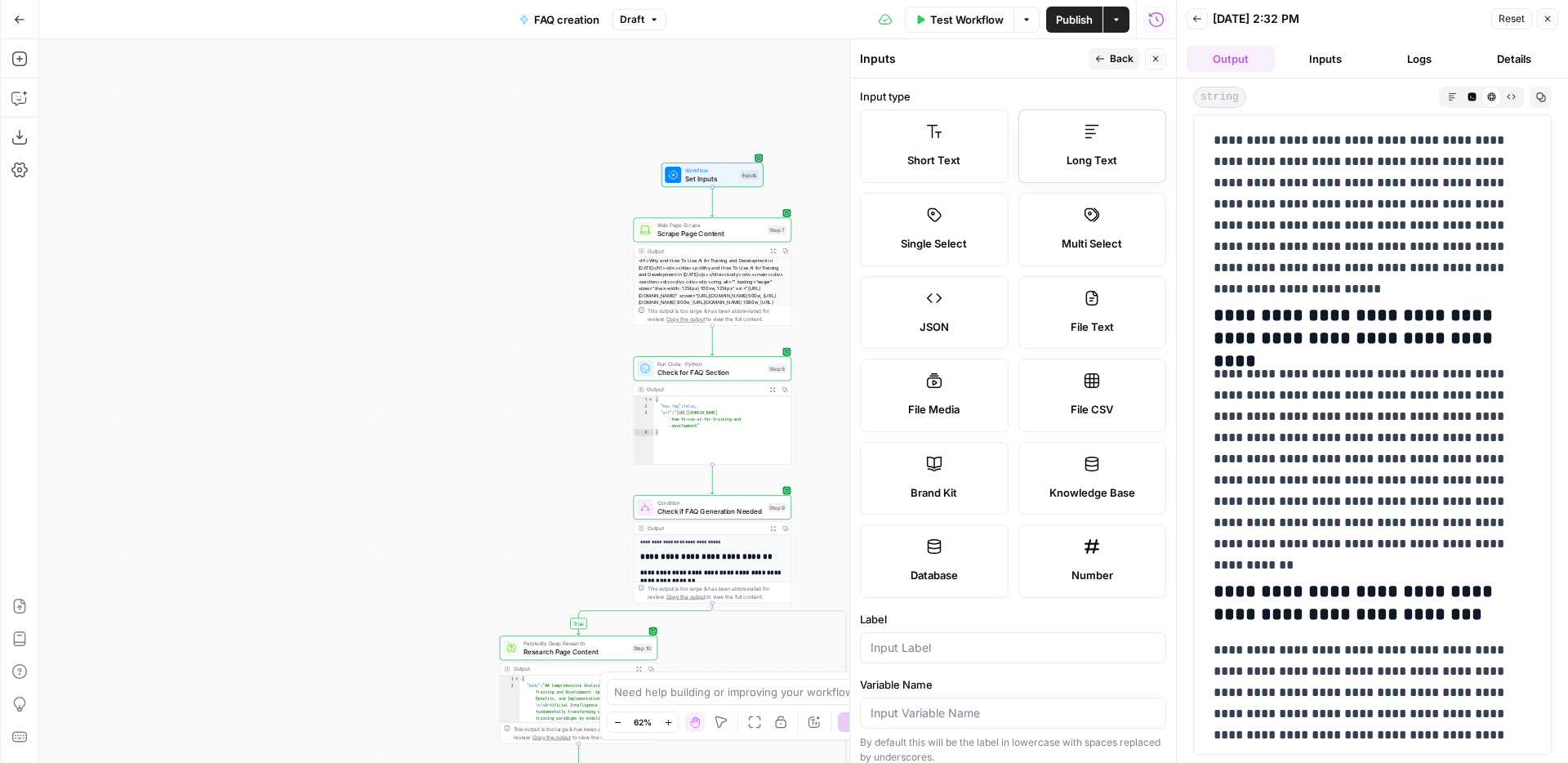 click on "Long Text" at bounding box center [1093, 146] 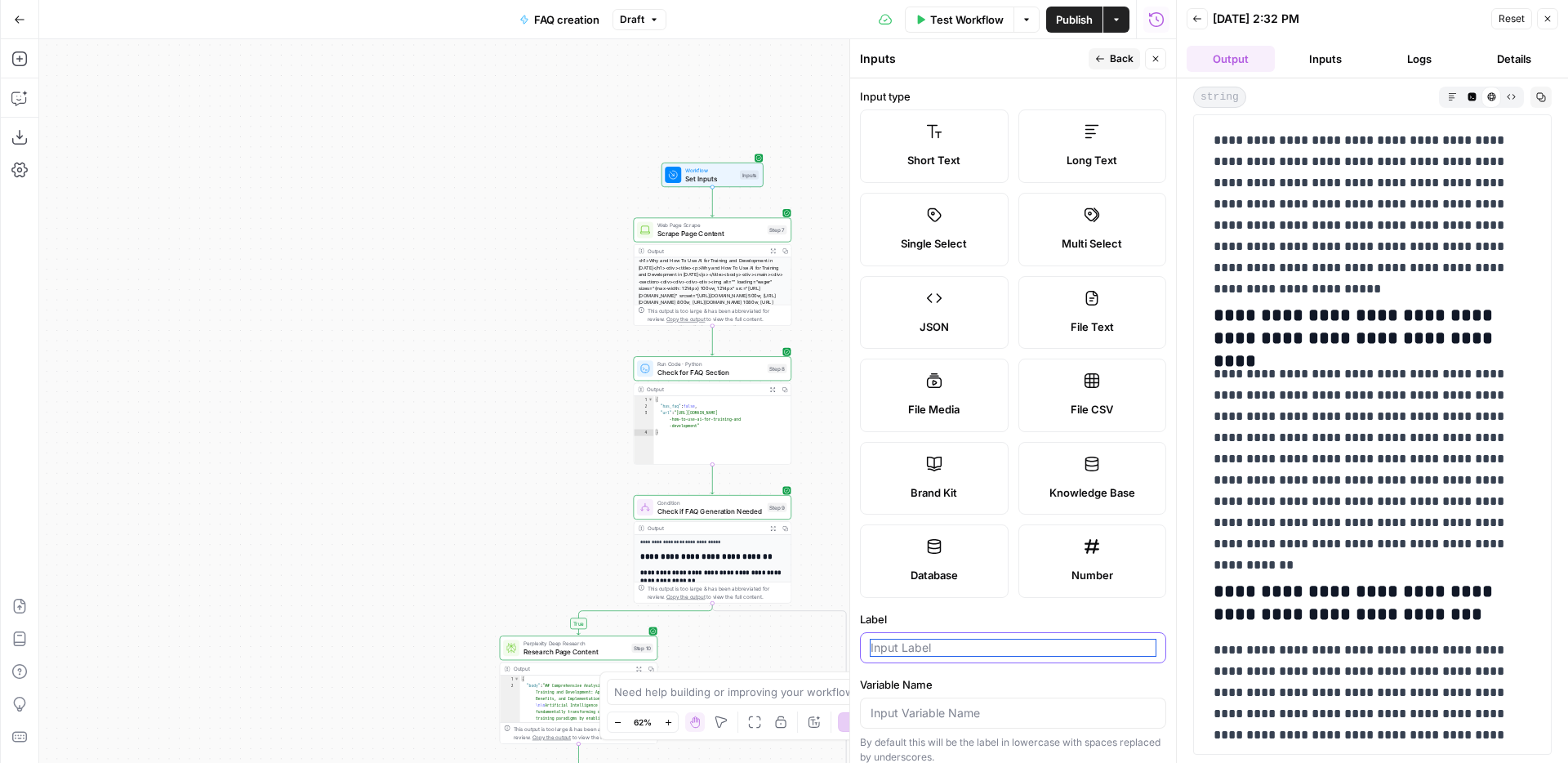 click on "Label" at bounding box center (1013, 648) 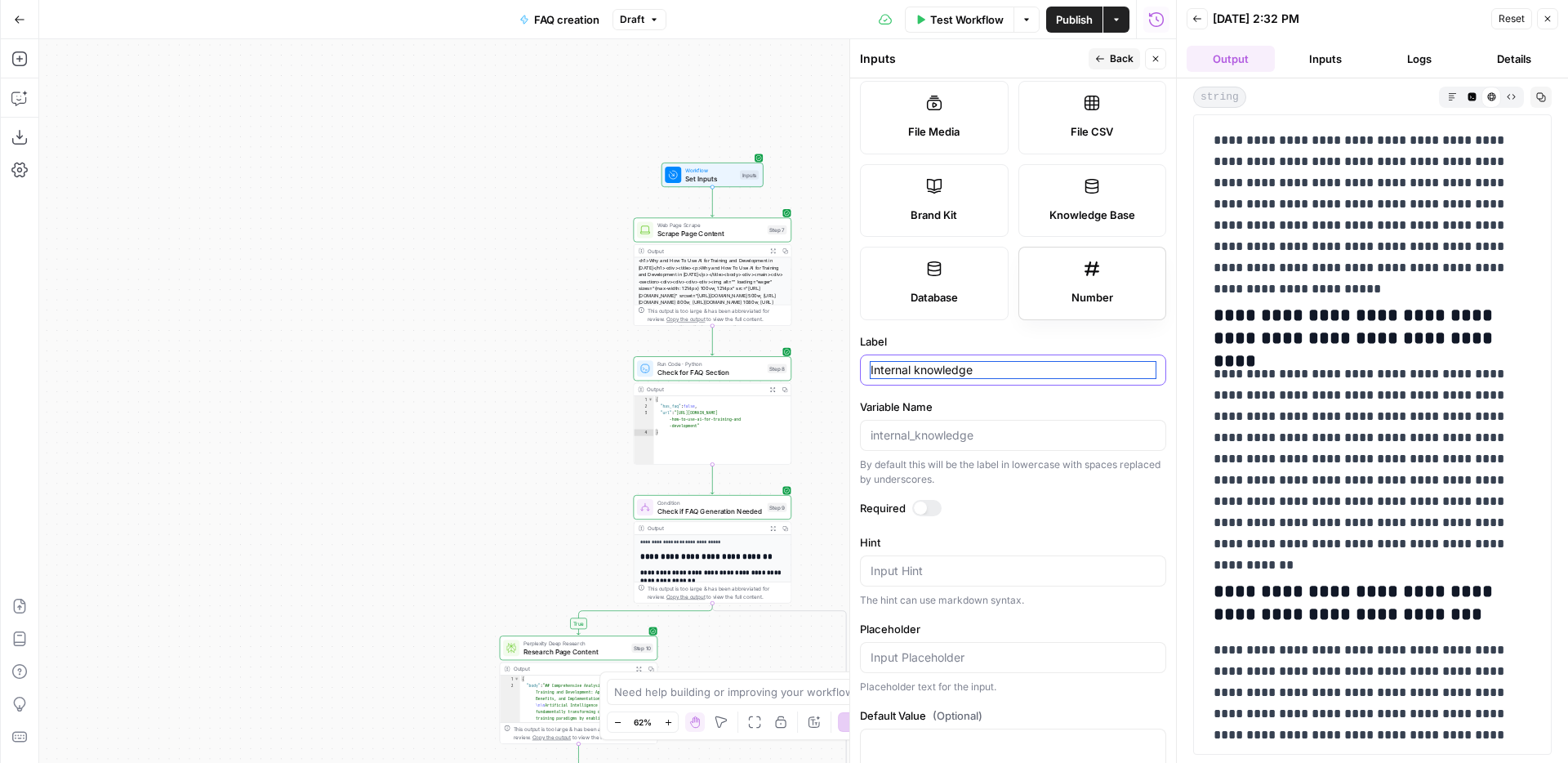 scroll, scrollTop: 298, scrollLeft: 0, axis: vertical 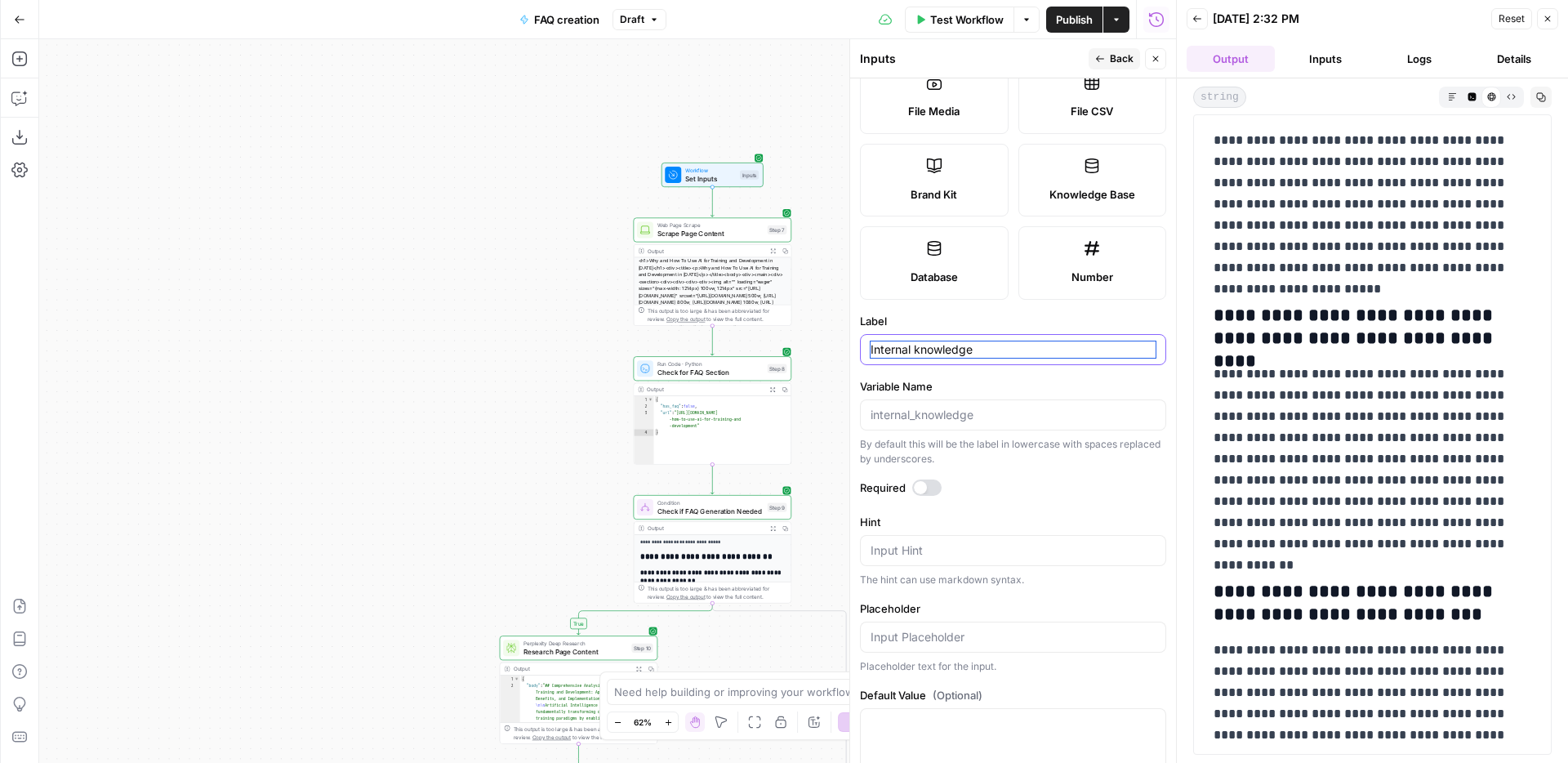 type on "Internal knowledge" 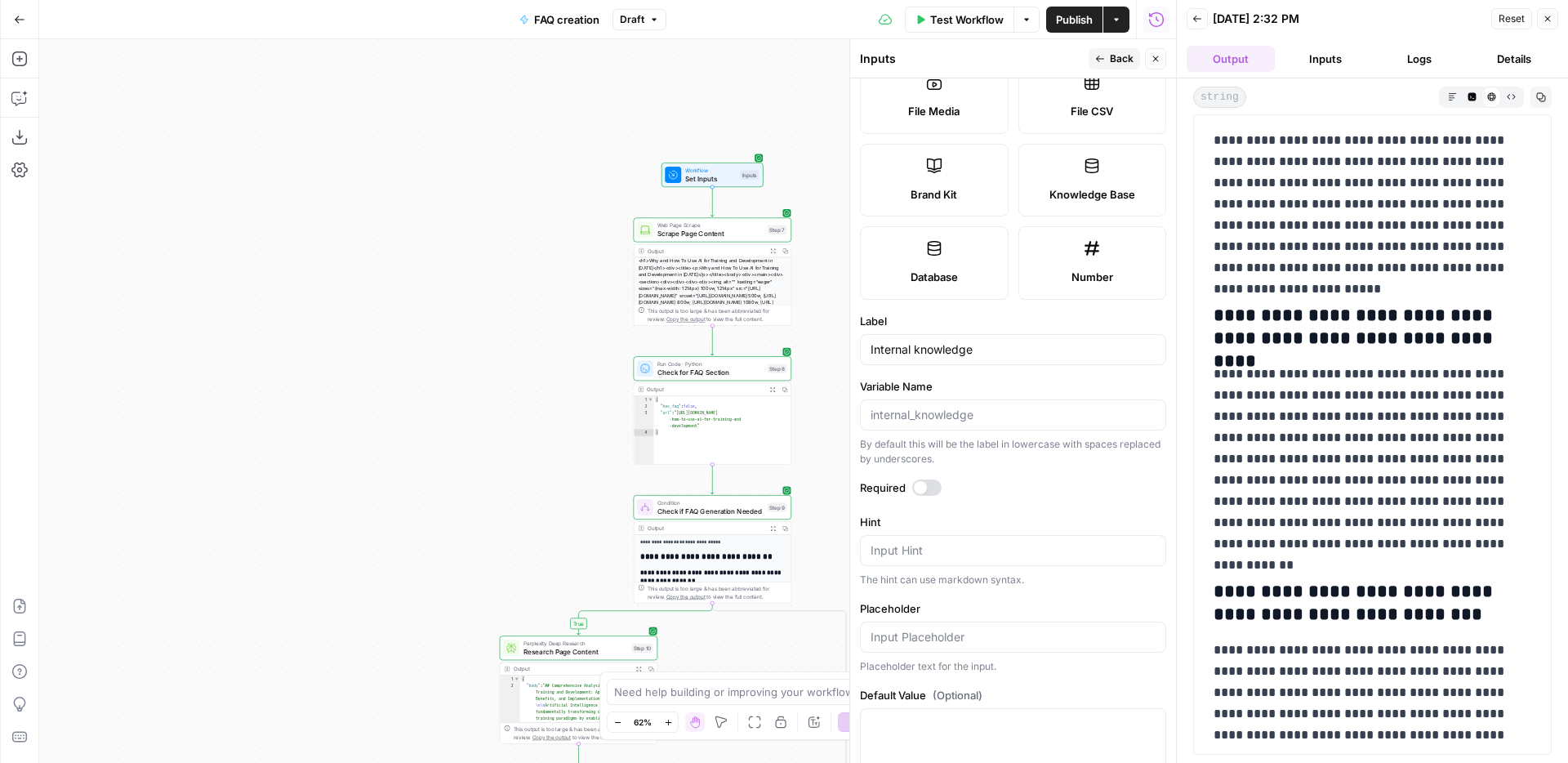 click at bounding box center [927, 488] 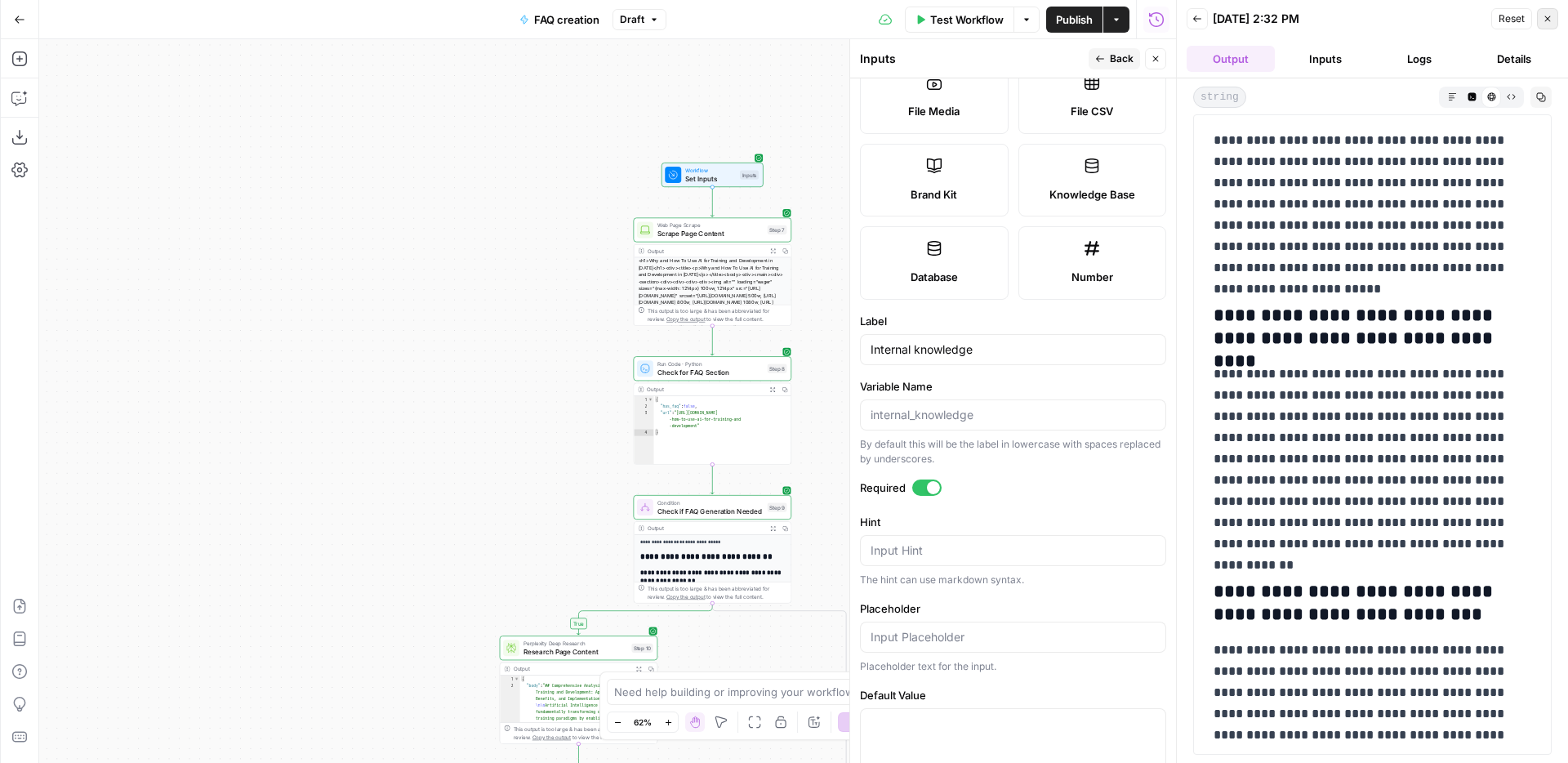 click 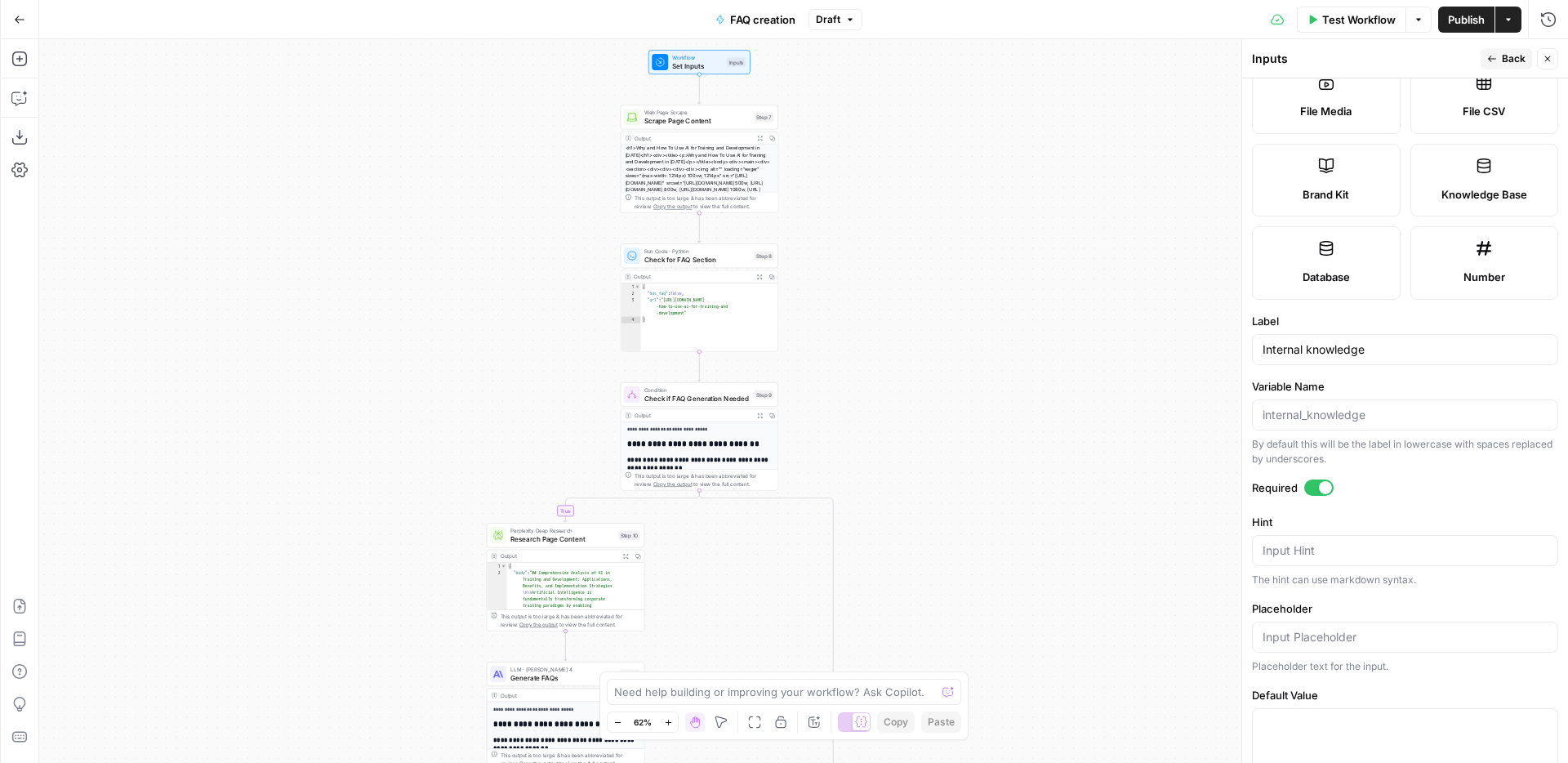 drag, startPoint x: 893, startPoint y: 507, endPoint x: 848, endPoint y: 301, distance: 210.85777 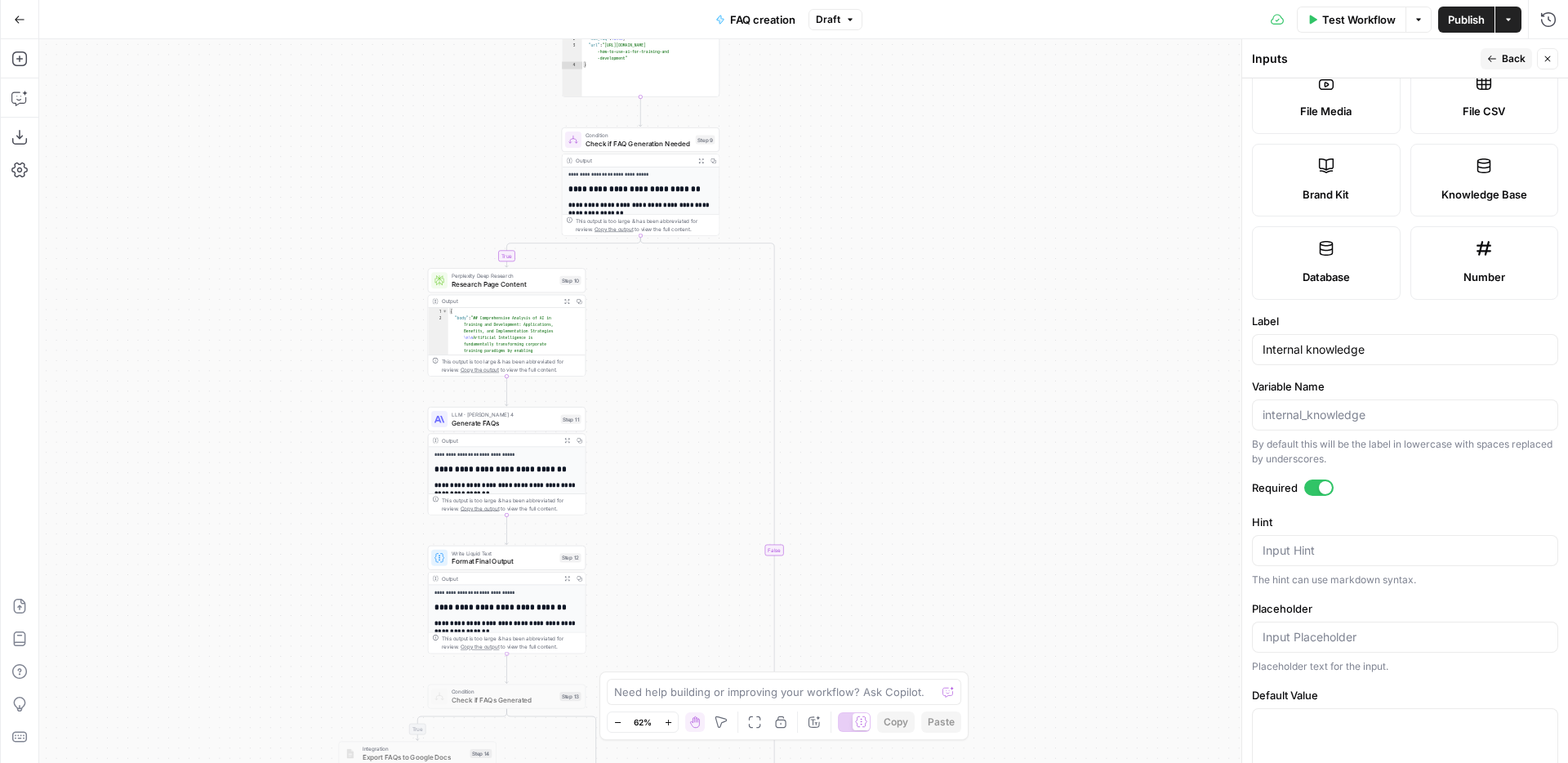 drag, startPoint x: 673, startPoint y: 562, endPoint x: 647, endPoint y: 401, distance: 163.08587 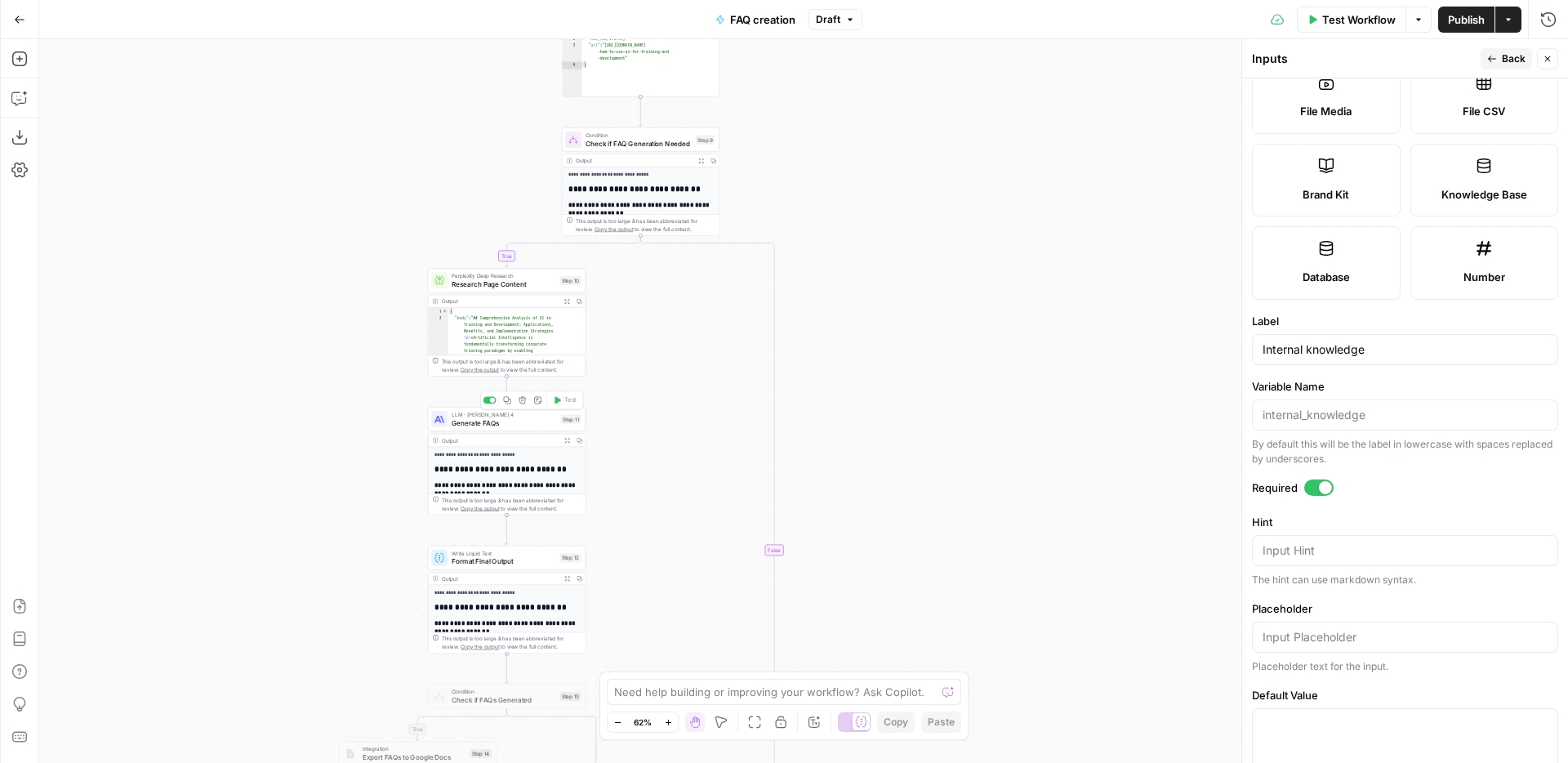 click on "Generate FAQs" at bounding box center [504, 422] 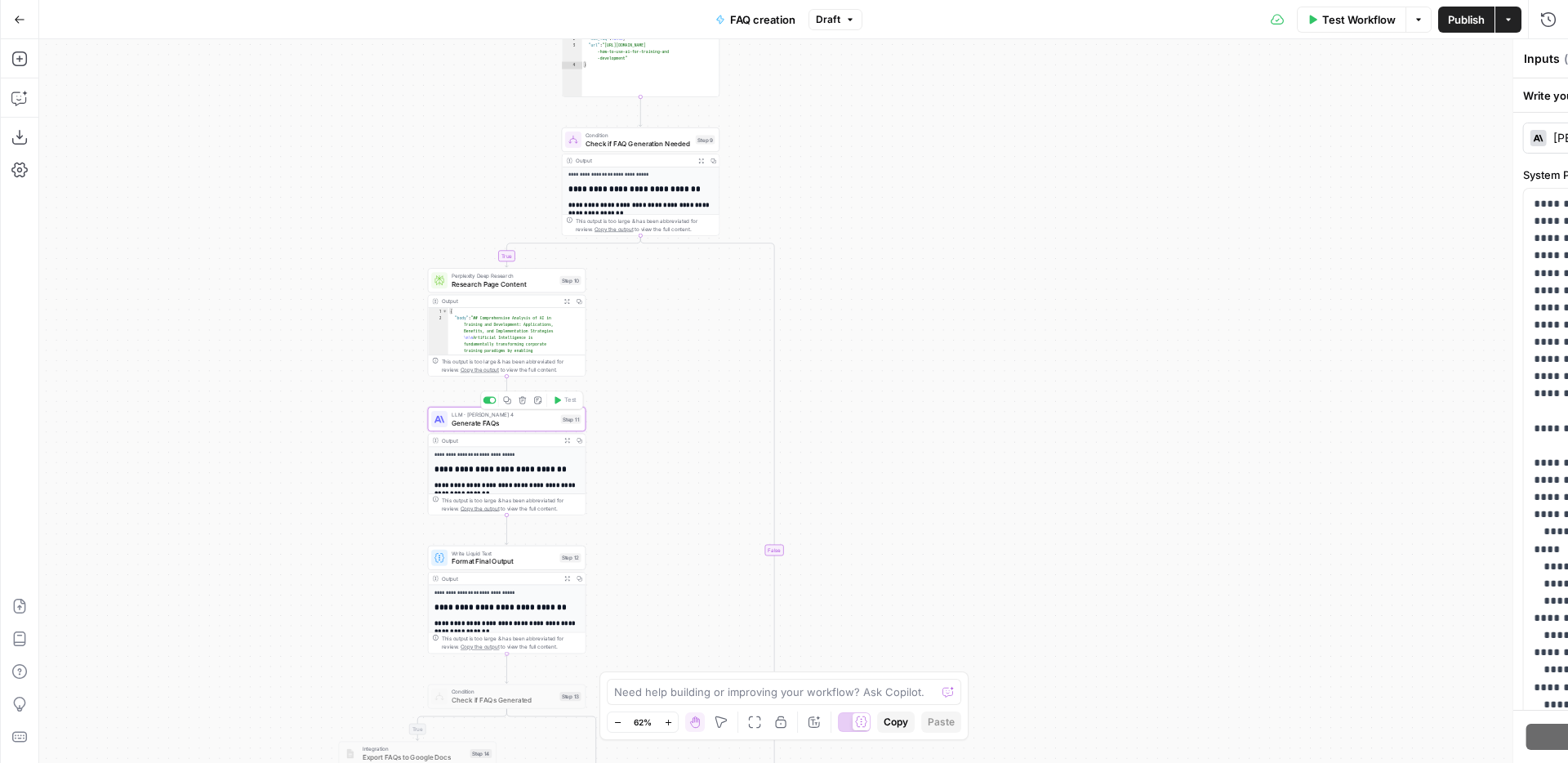 type on "Generate FAQs" 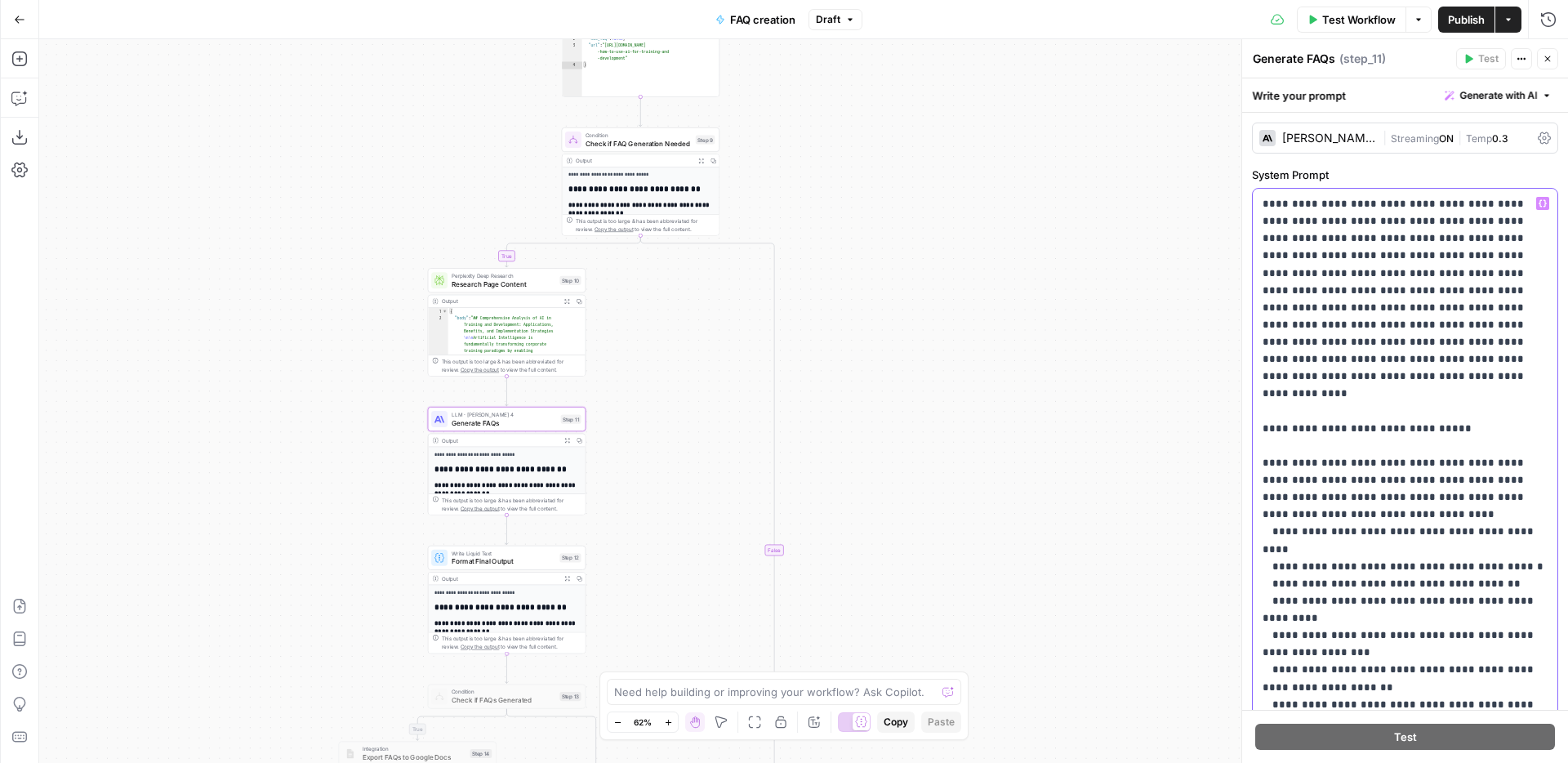 click on "**********" at bounding box center [1405, 1170] 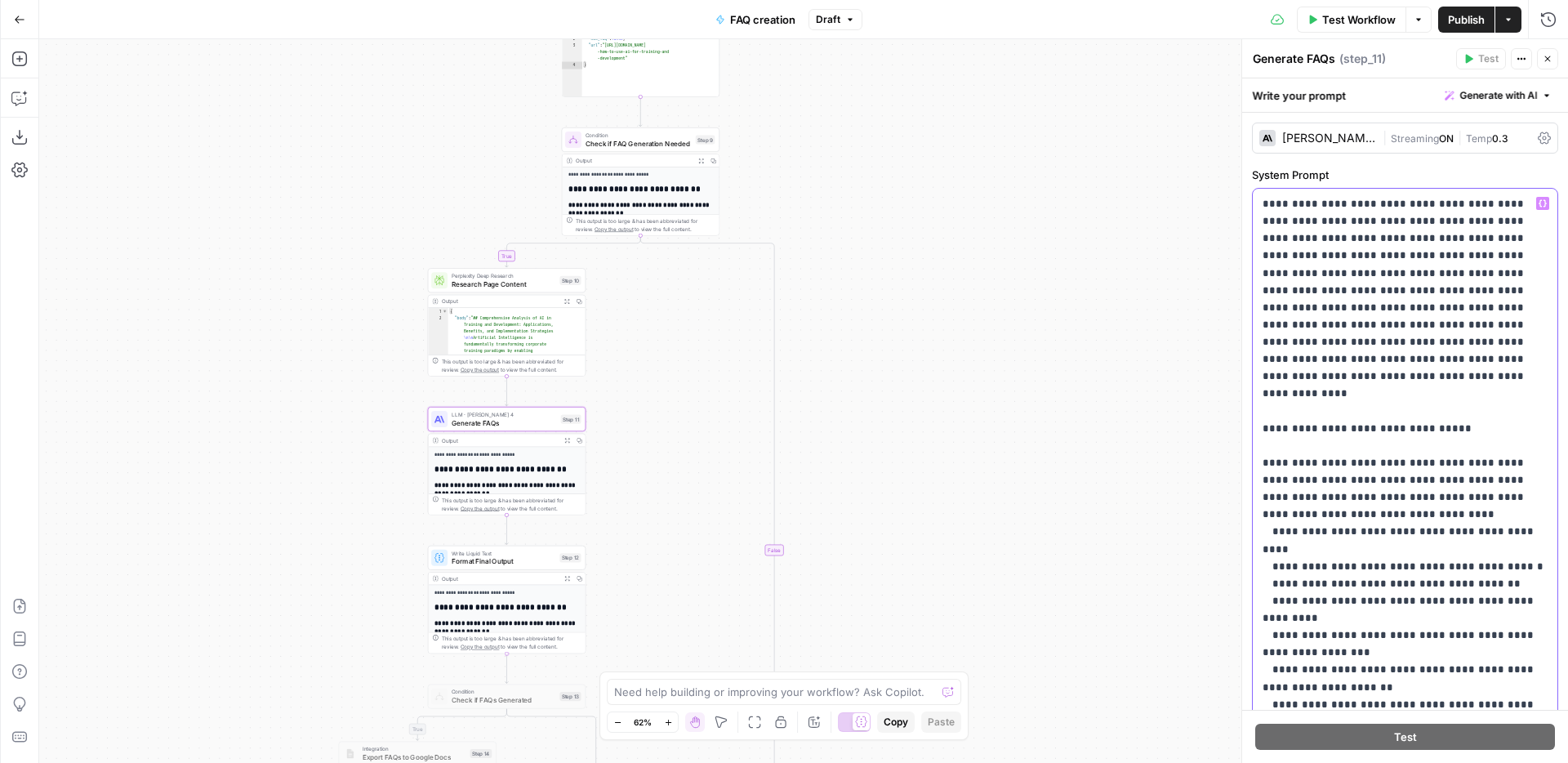 drag, startPoint x: 1461, startPoint y: 620, endPoint x: 1406, endPoint y: 618, distance: 55.03635 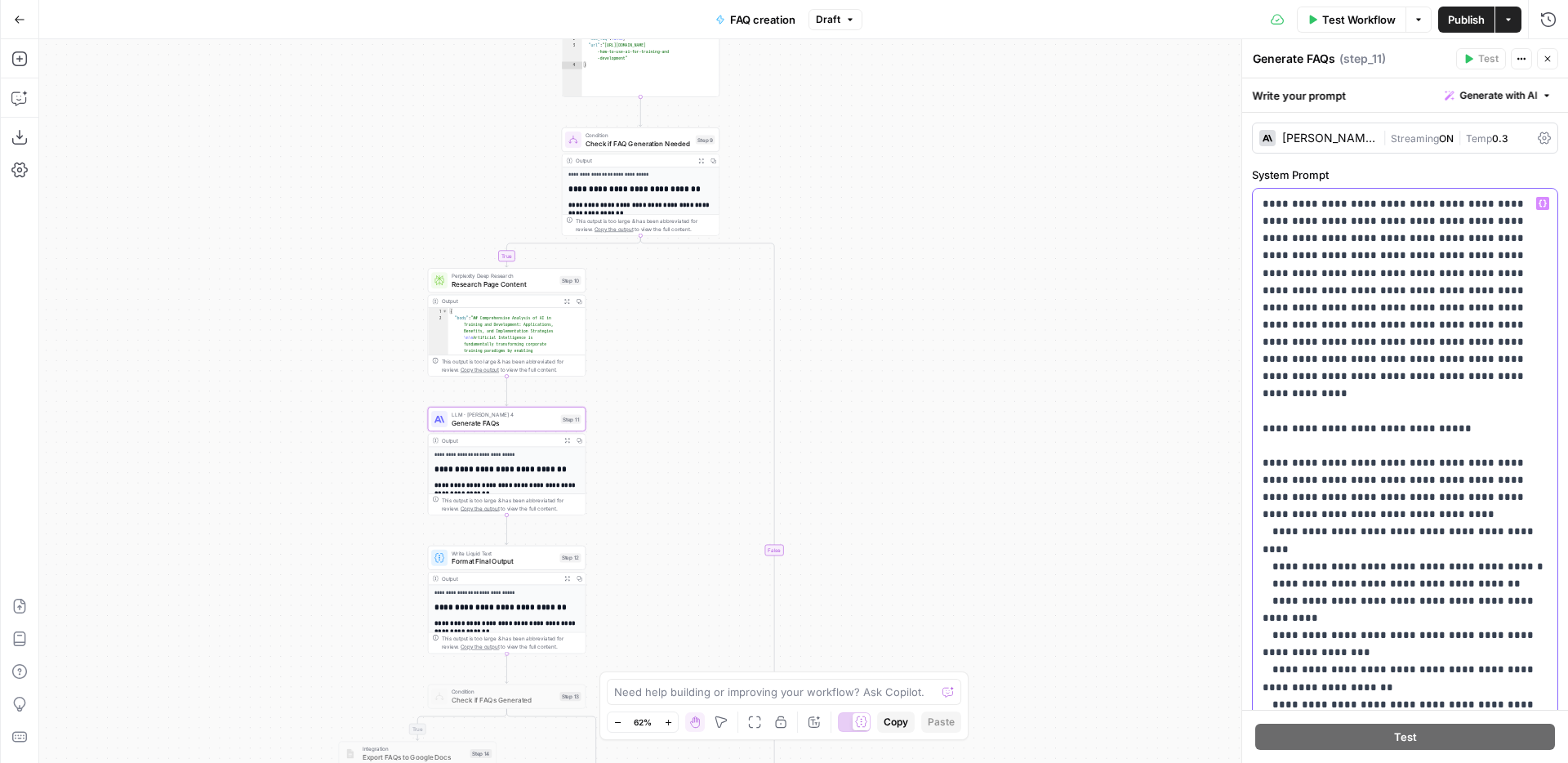 click on "**********" at bounding box center [1405, 1170] 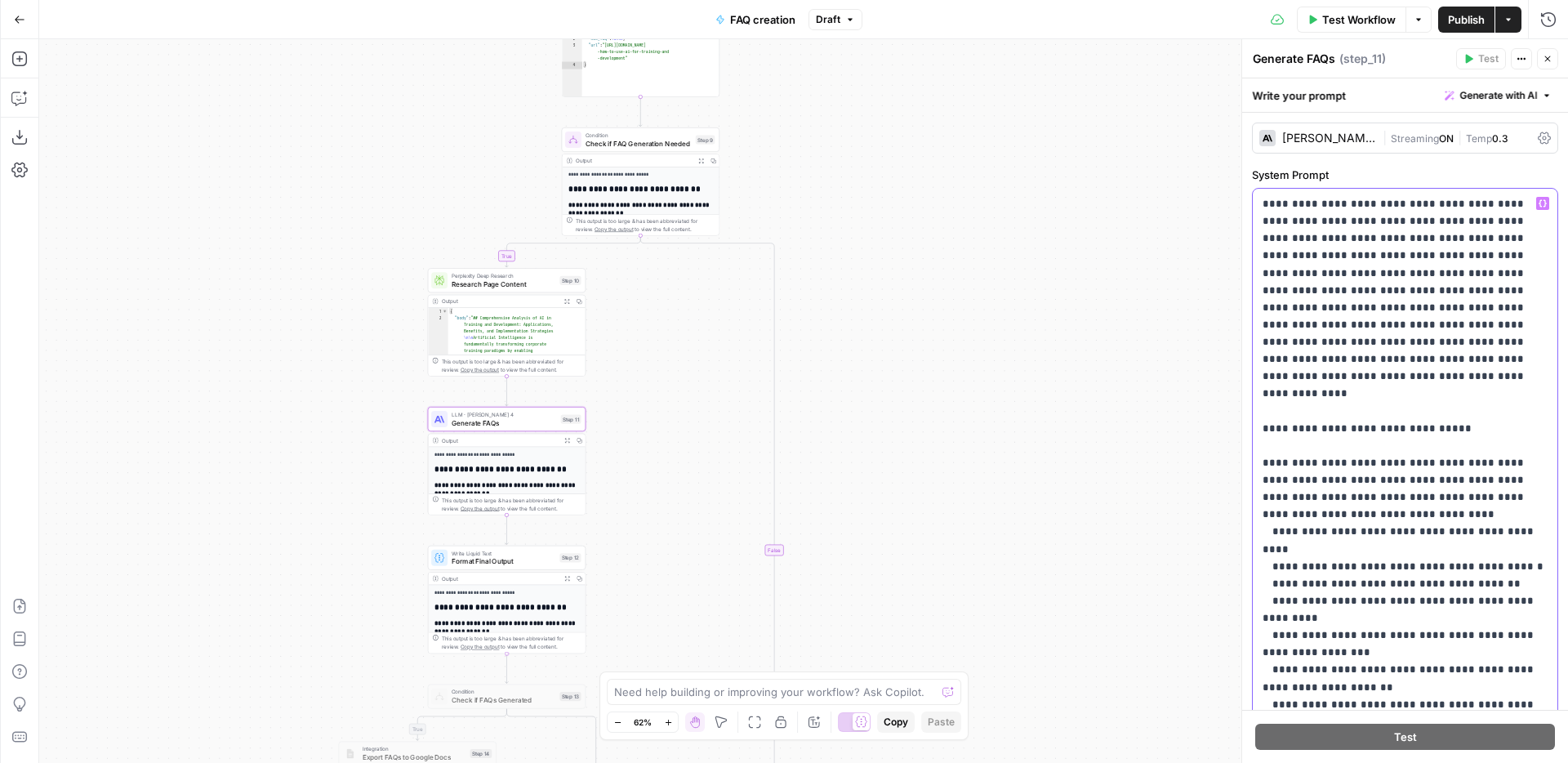 click 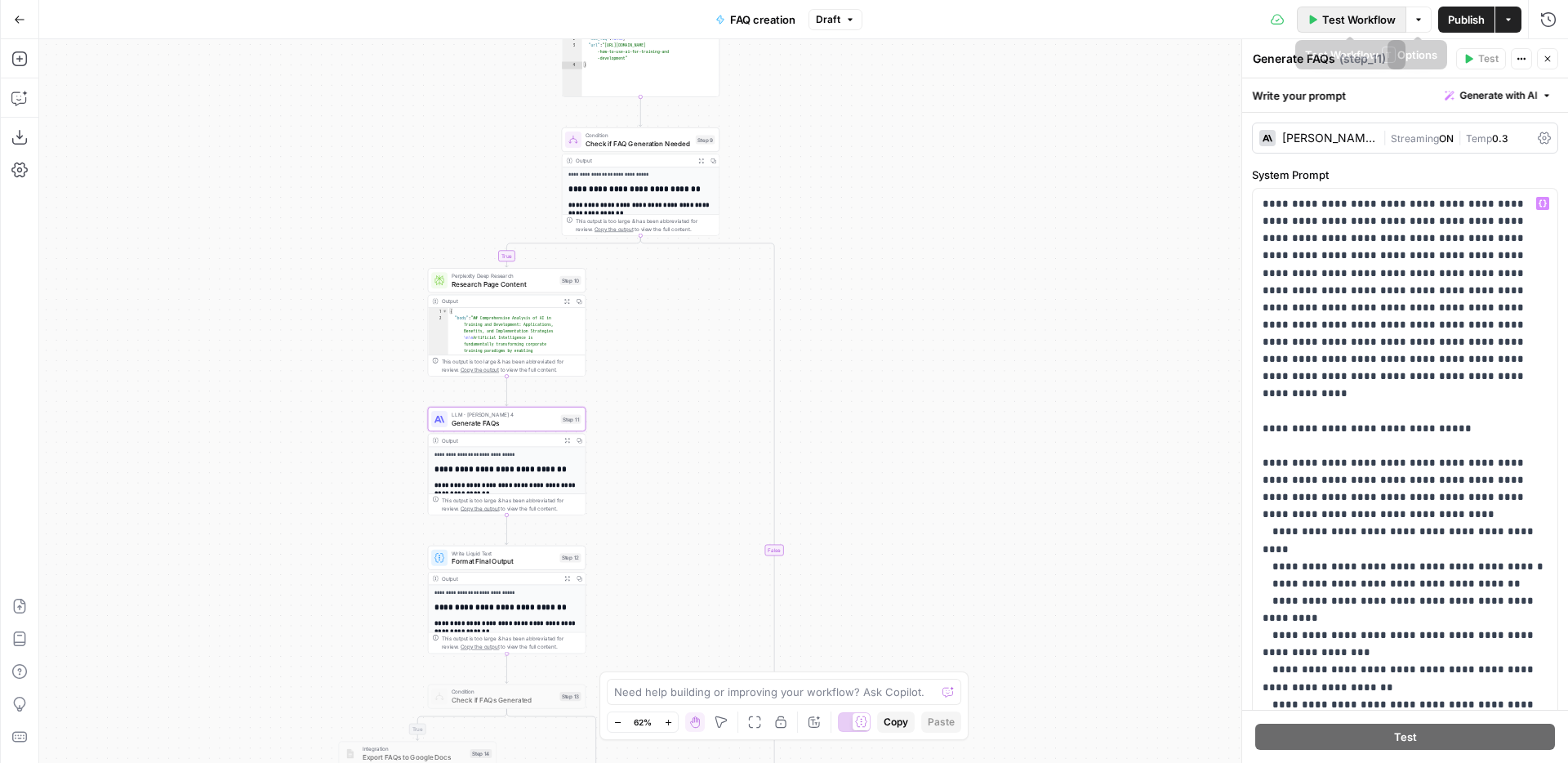 click on "Test Workflow" at bounding box center (1359, 20) 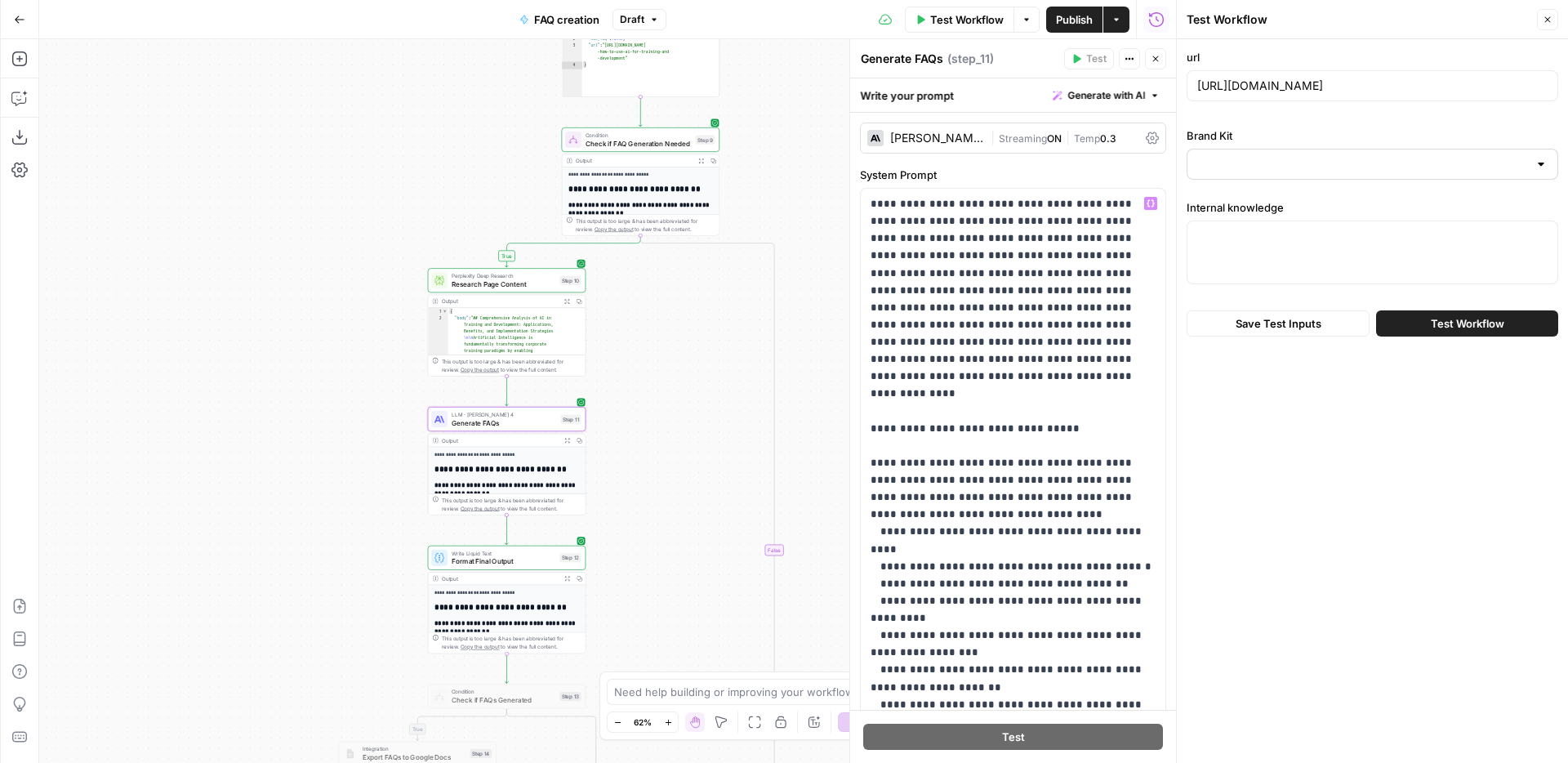 click at bounding box center (1372, 164) 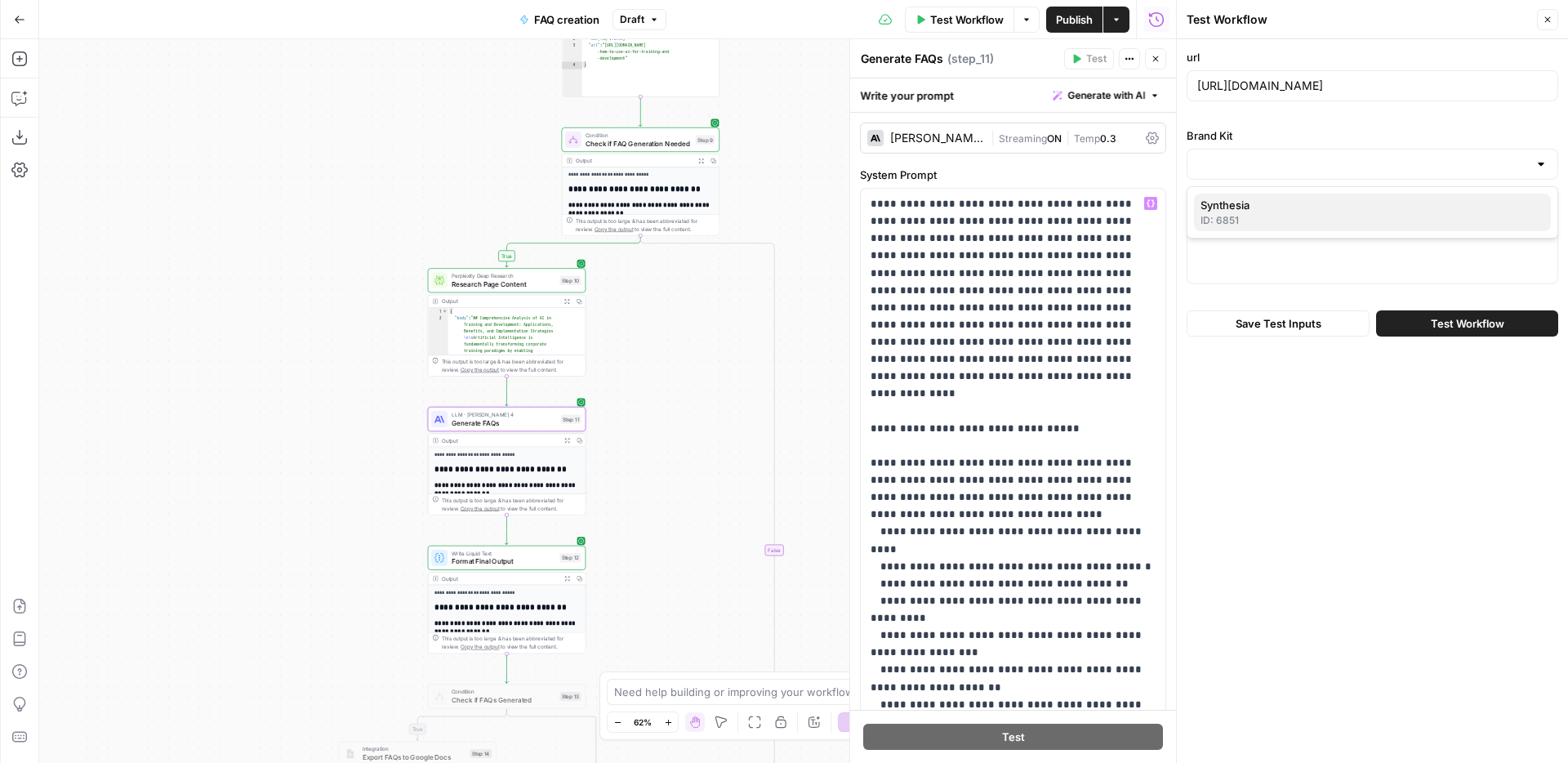 click on "Synthesia" at bounding box center (1372, 205) 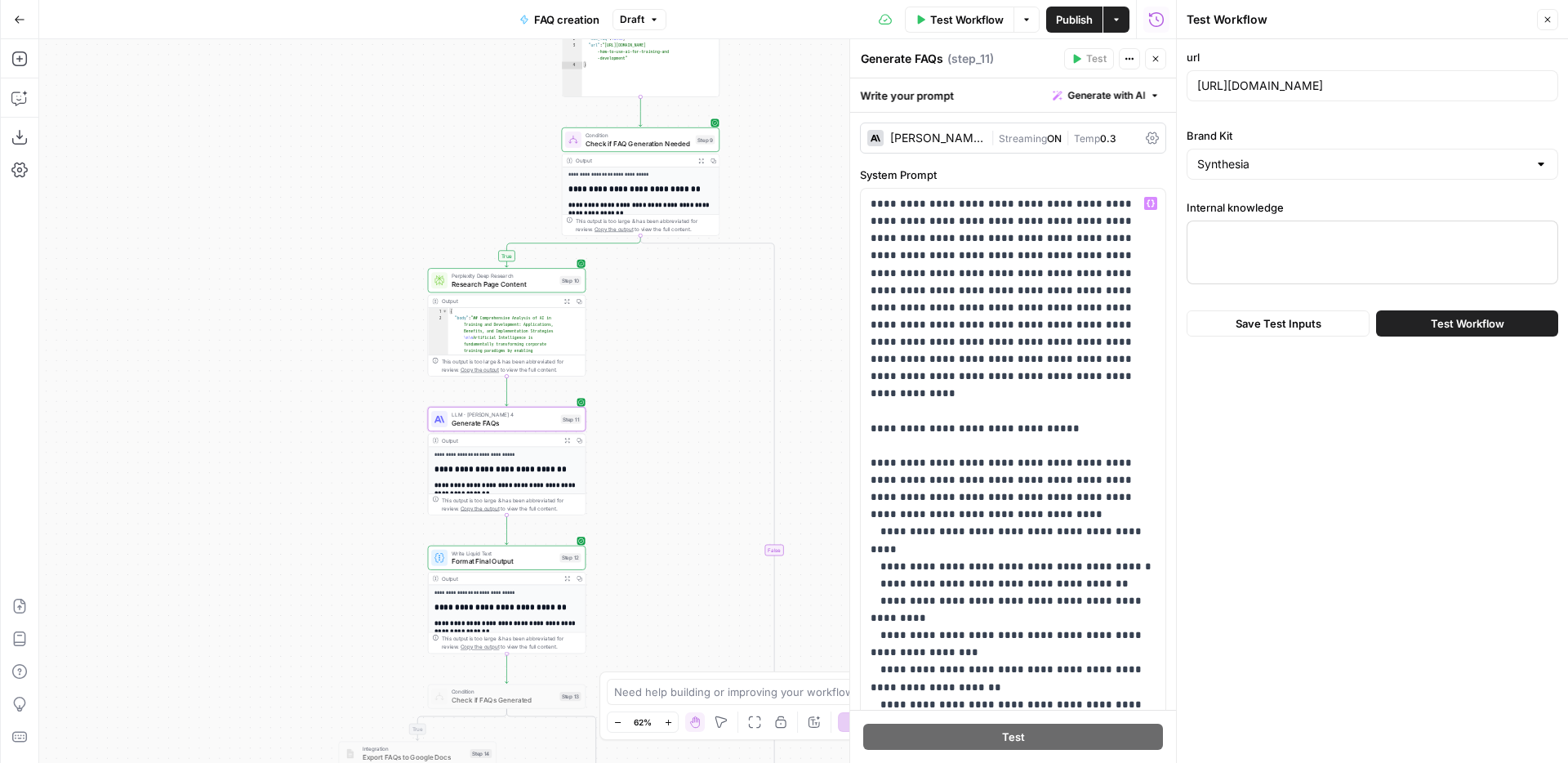 click at bounding box center [1372, 252] 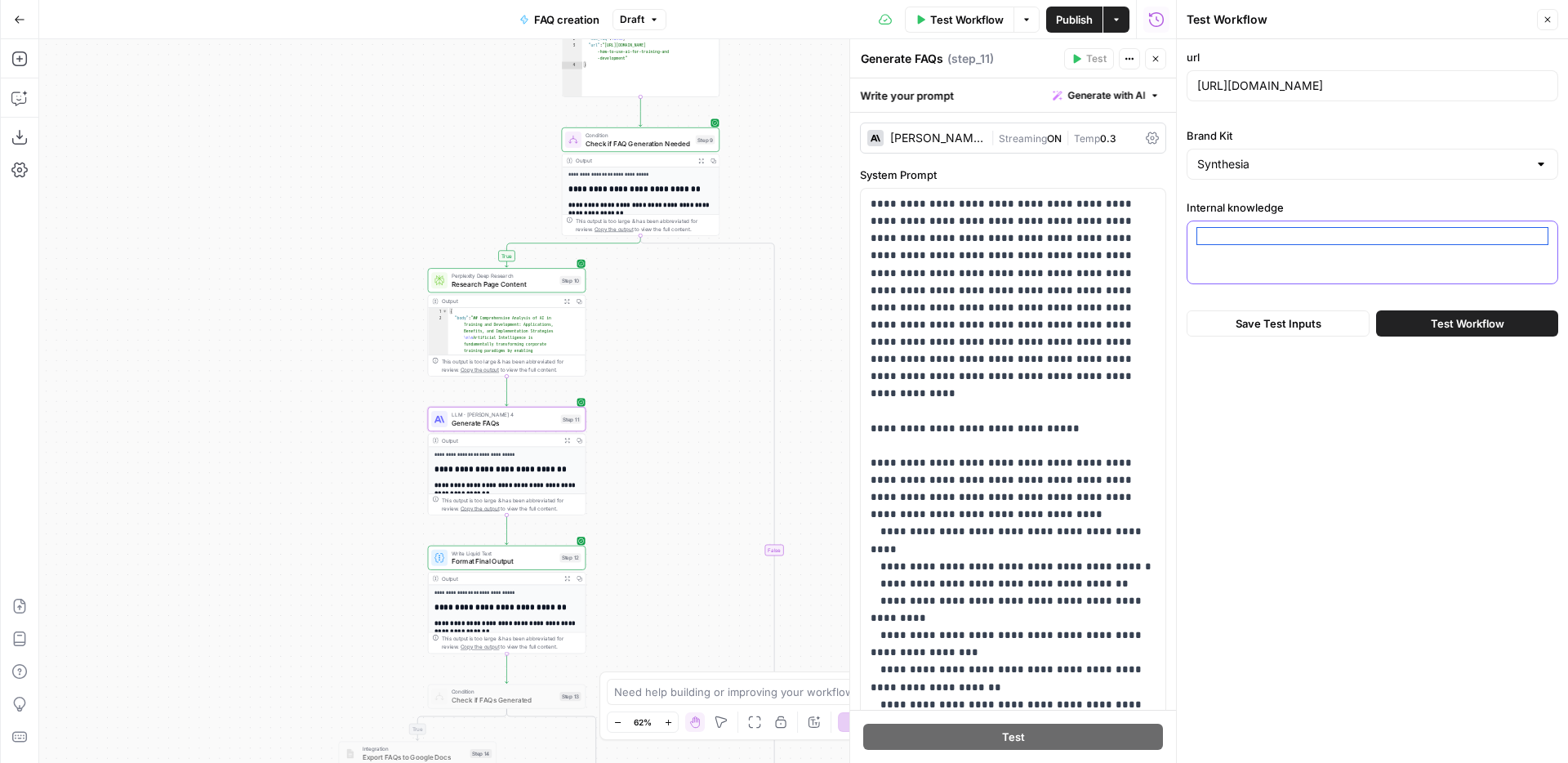 click on "Internal knowledge" at bounding box center [1372, 236] 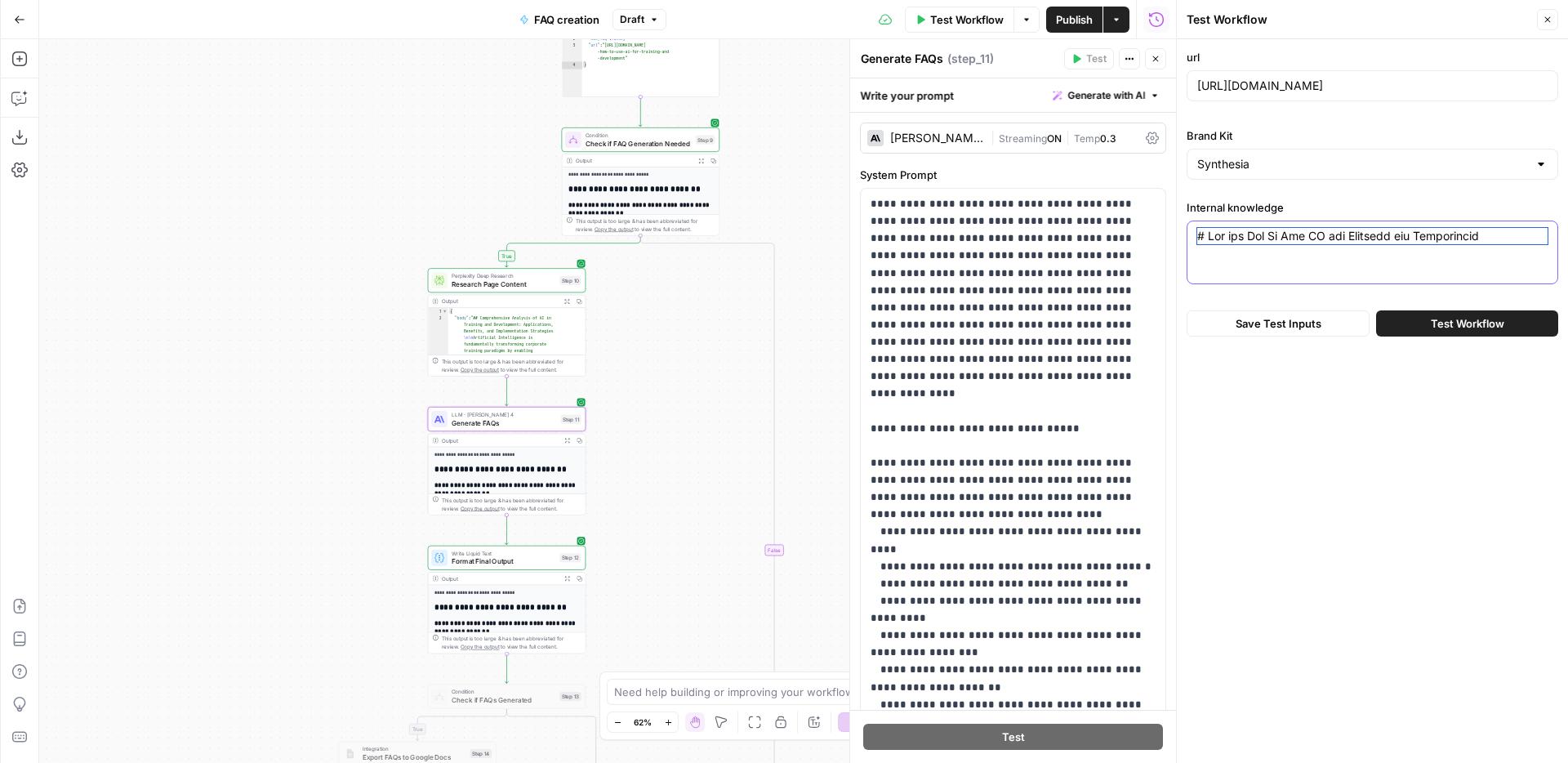 scroll, scrollTop: 3245, scrollLeft: 0, axis: vertical 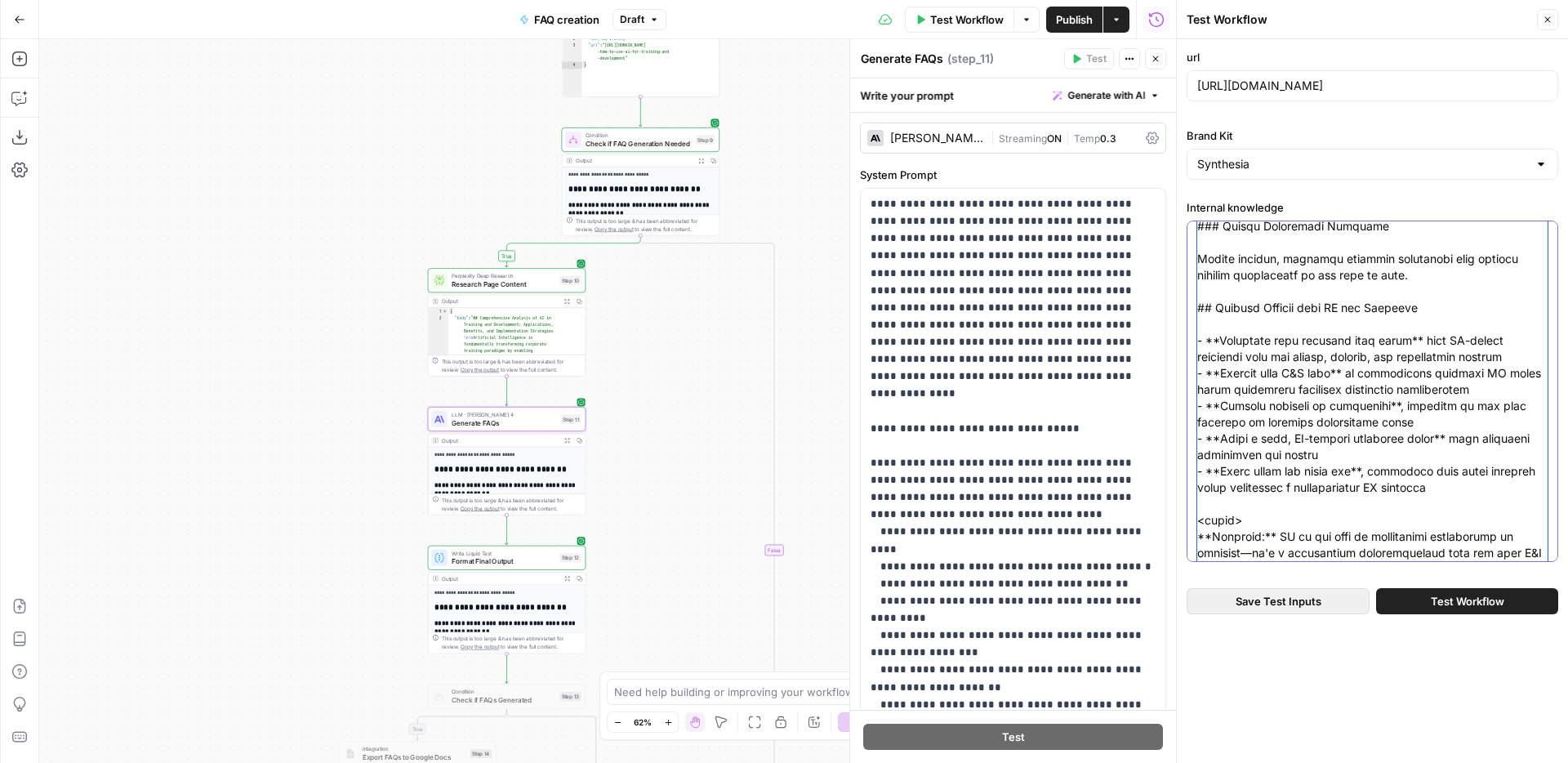 type on "# Why and How To Use AI for Training and Development
## Introduction to AI in Training and Development
Artificial Intelligence is transforming the learning and development landscape, offering new ways to create, deliver, and personalize training content. As organizations face increasing pressure to upskill employees quickly and efficiently, AI presents powerful solutions that can revolutionize traditional L&D approaches.
## Benefits of Using AI for Training
### Speed and Efficiency
- Create training materials up to 90% faster than traditional methods
- Reduce video production costs by up to 70%
- Instantly update content without reshoots or extensive editing
- Scale training initiatives without proportionally increasing resources
### Personalization and Accessibility
- Deliver content in 140+ languages to reach global audiences
- Create personalized learning paths based on individual needs
- Make training more accessible with on-demand AI tutors
- Adapt content for different learning styles and pref..." 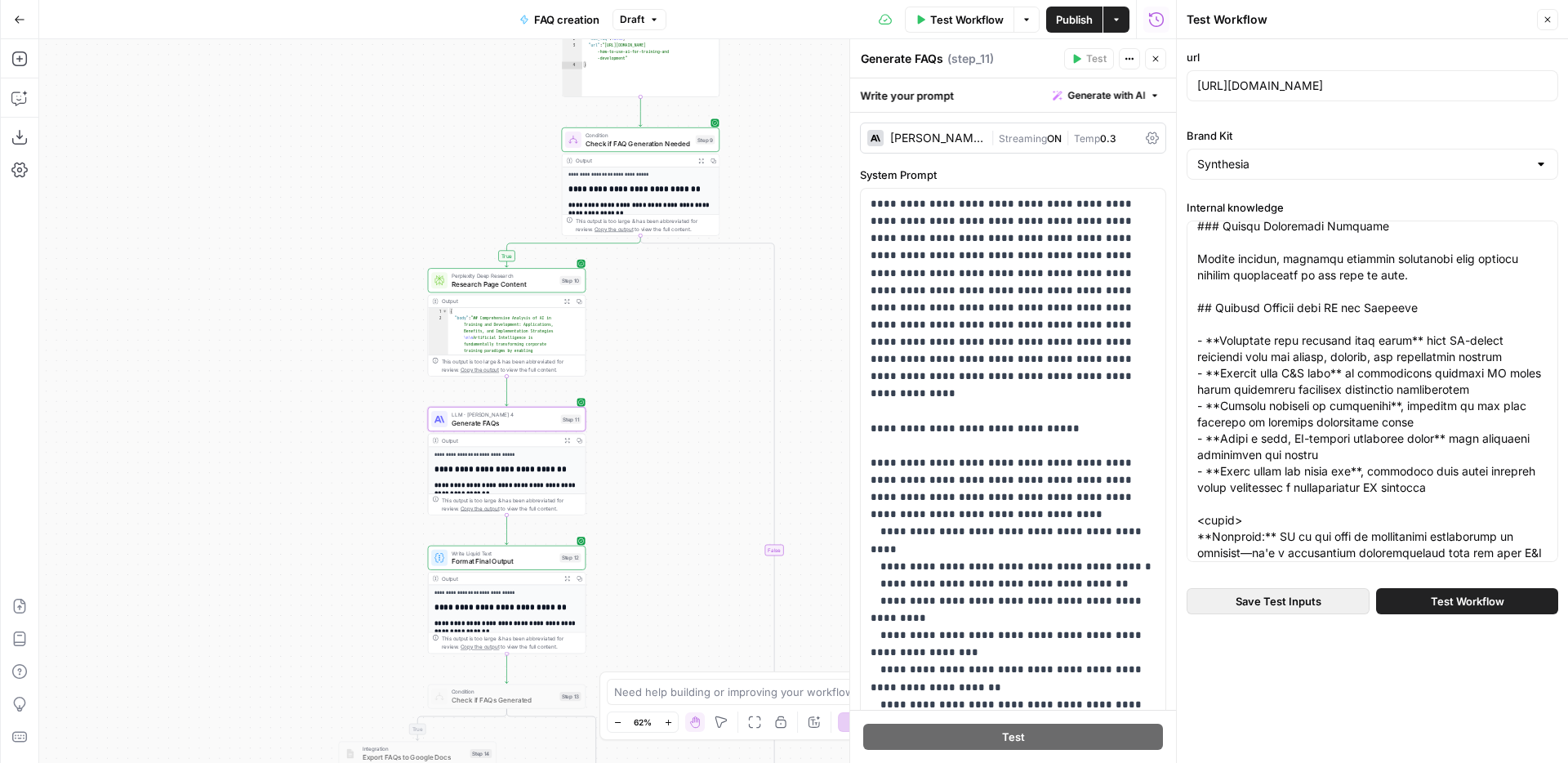 click on "Save Test Inputs" at bounding box center (1278, 601) 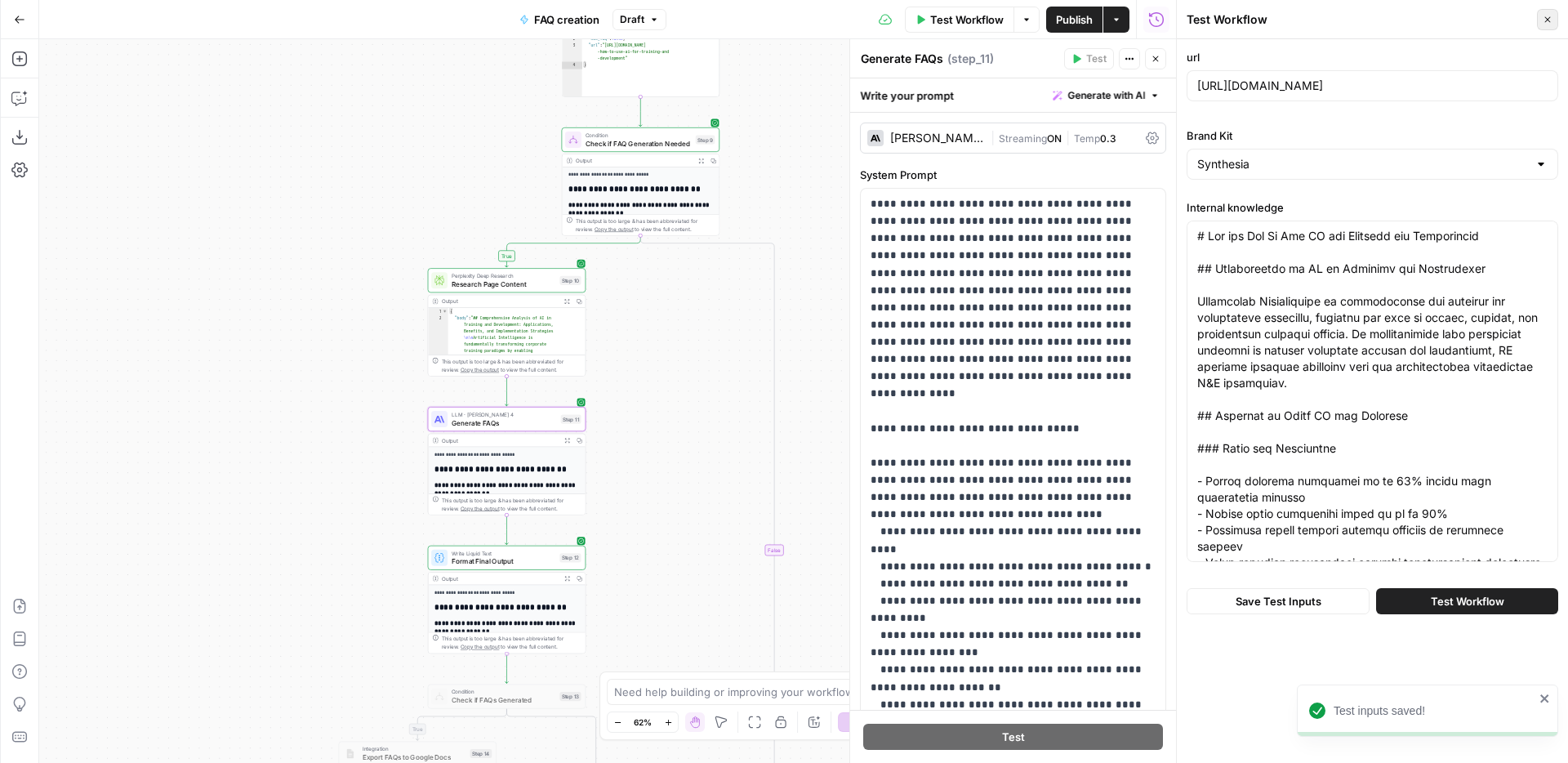 click 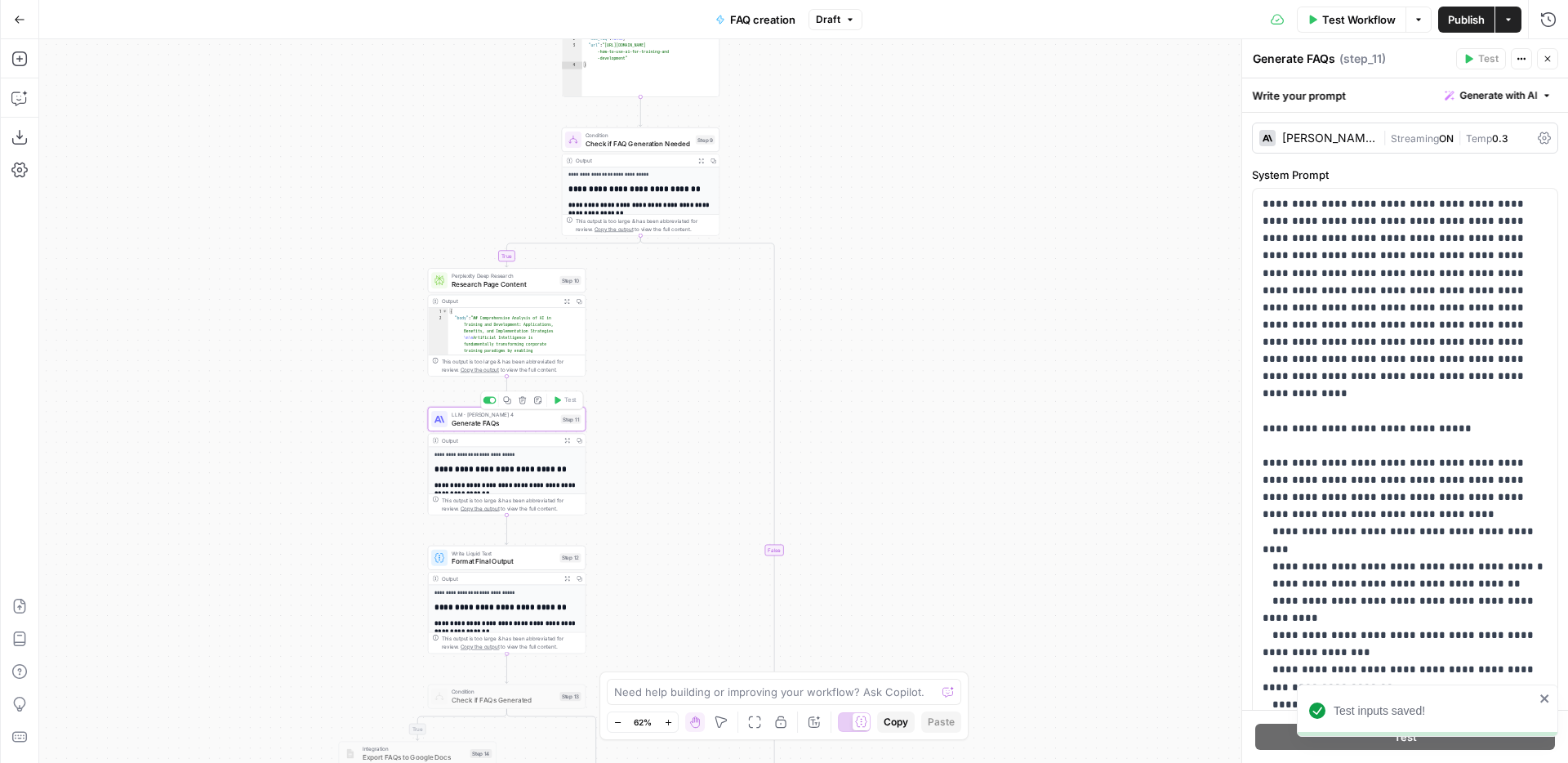 click on "Generate FAQs" at bounding box center [504, 422] 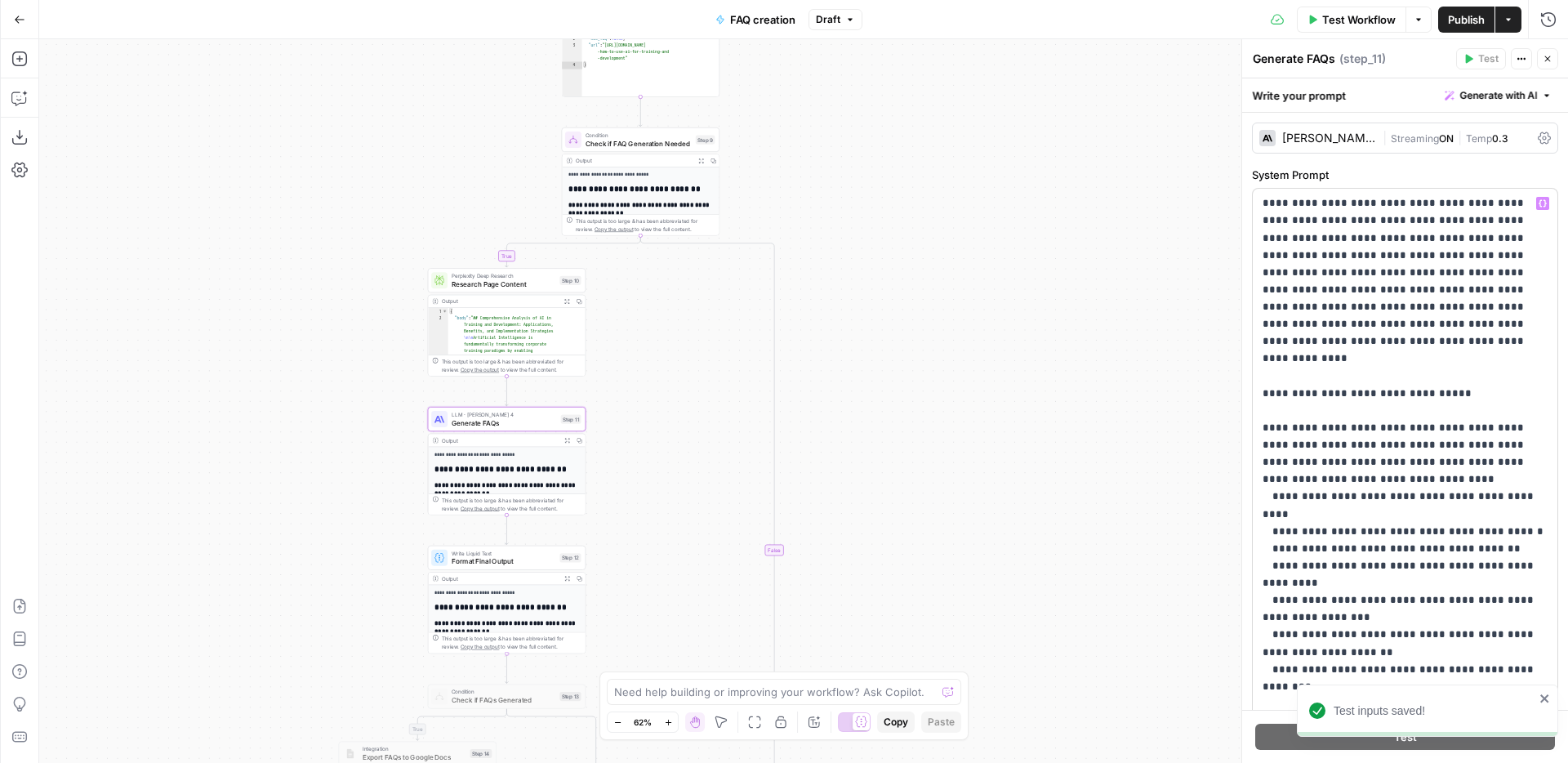 scroll, scrollTop: 0, scrollLeft: 0, axis: both 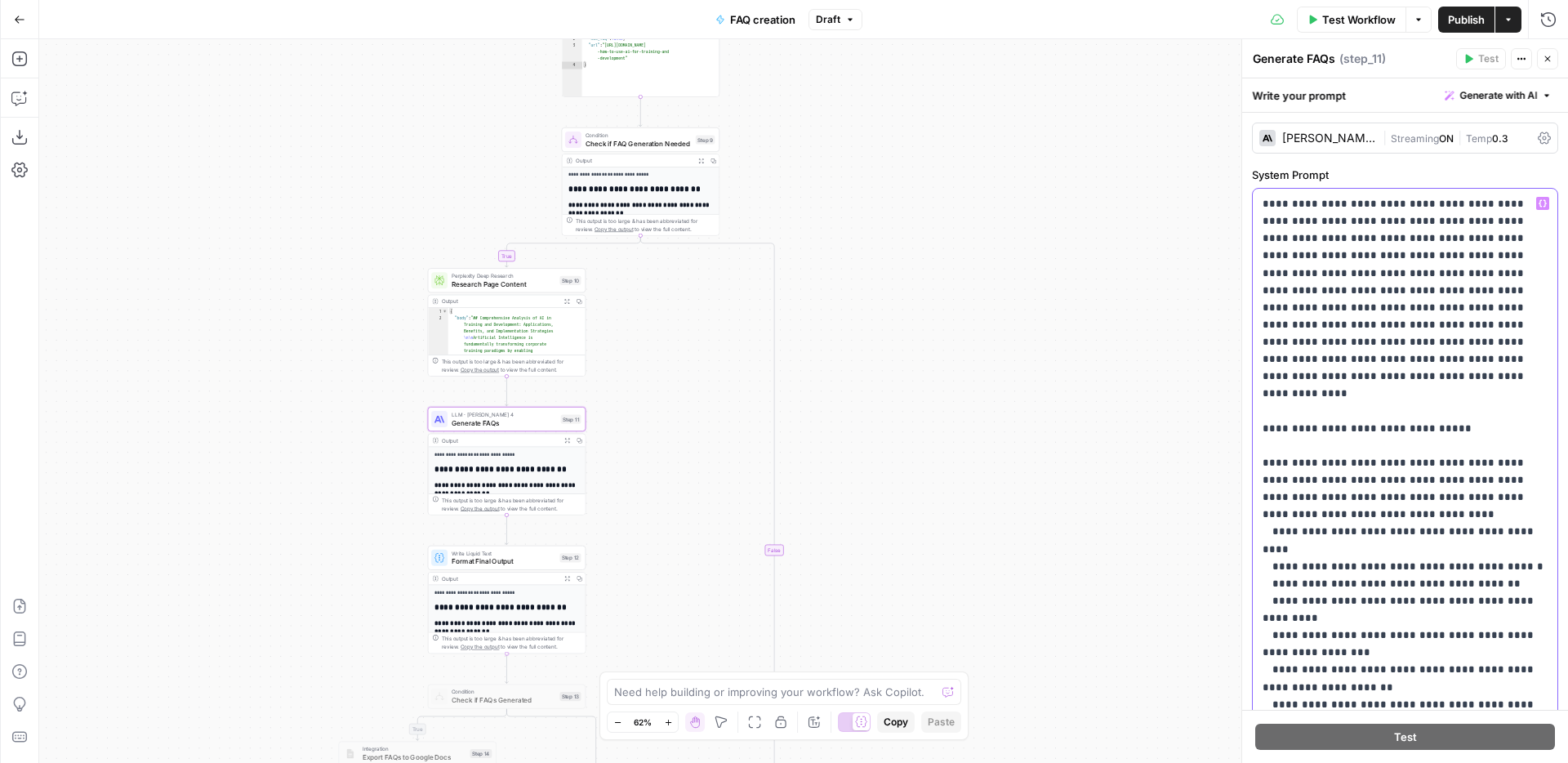 click on "**********" at bounding box center [1405, 1162] 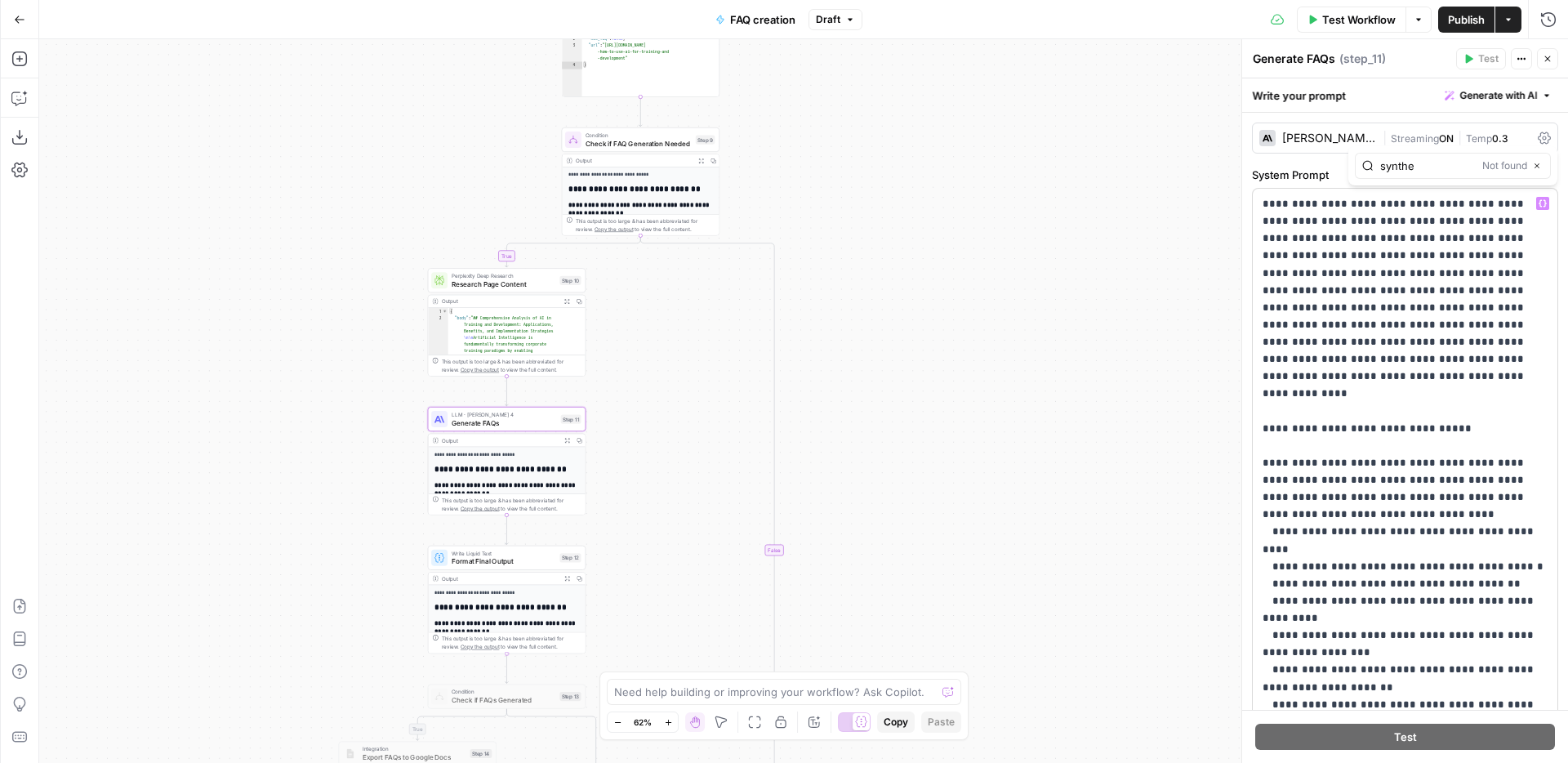 type on "synthes" 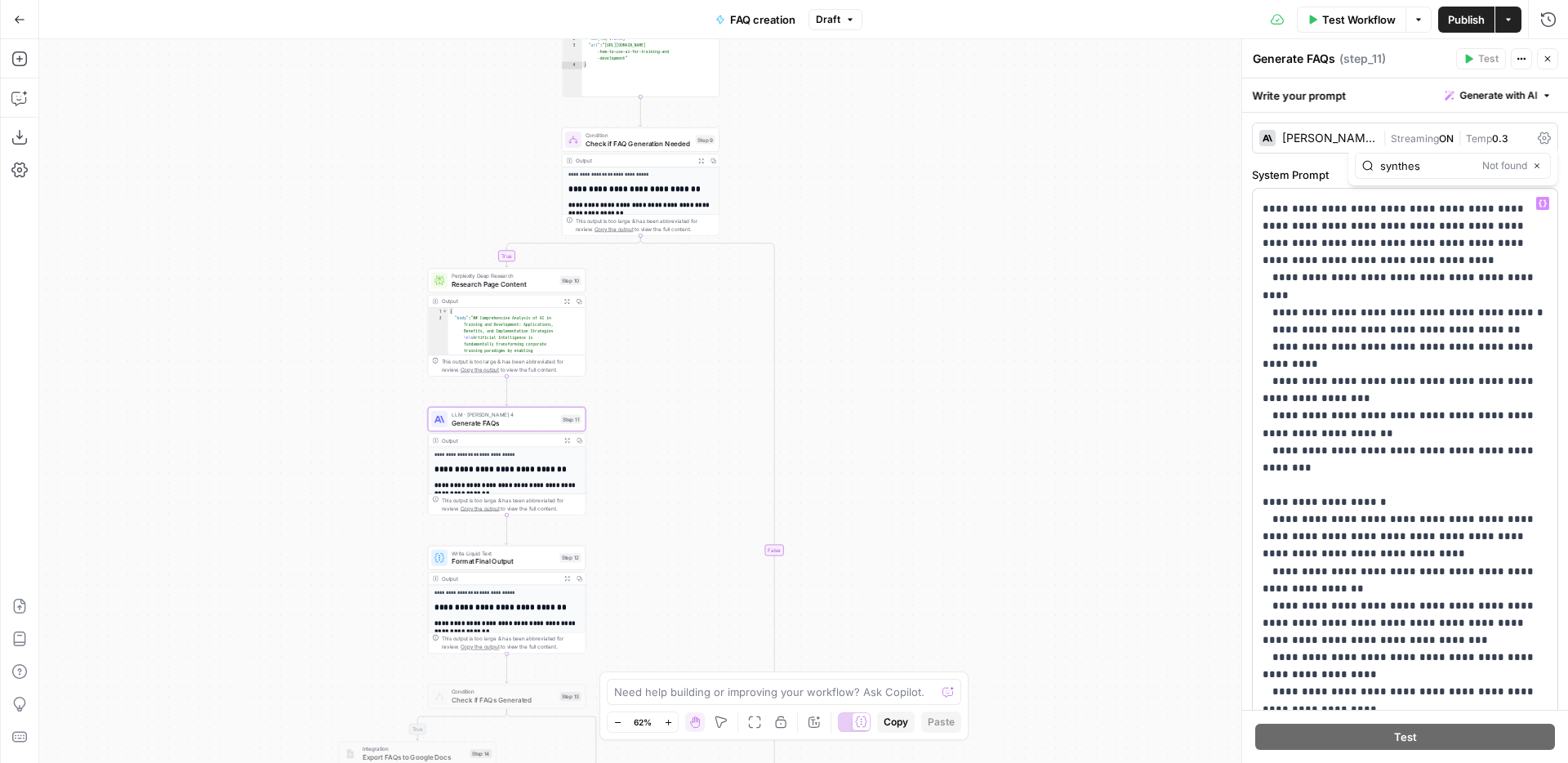 scroll, scrollTop: 0, scrollLeft: 0, axis: both 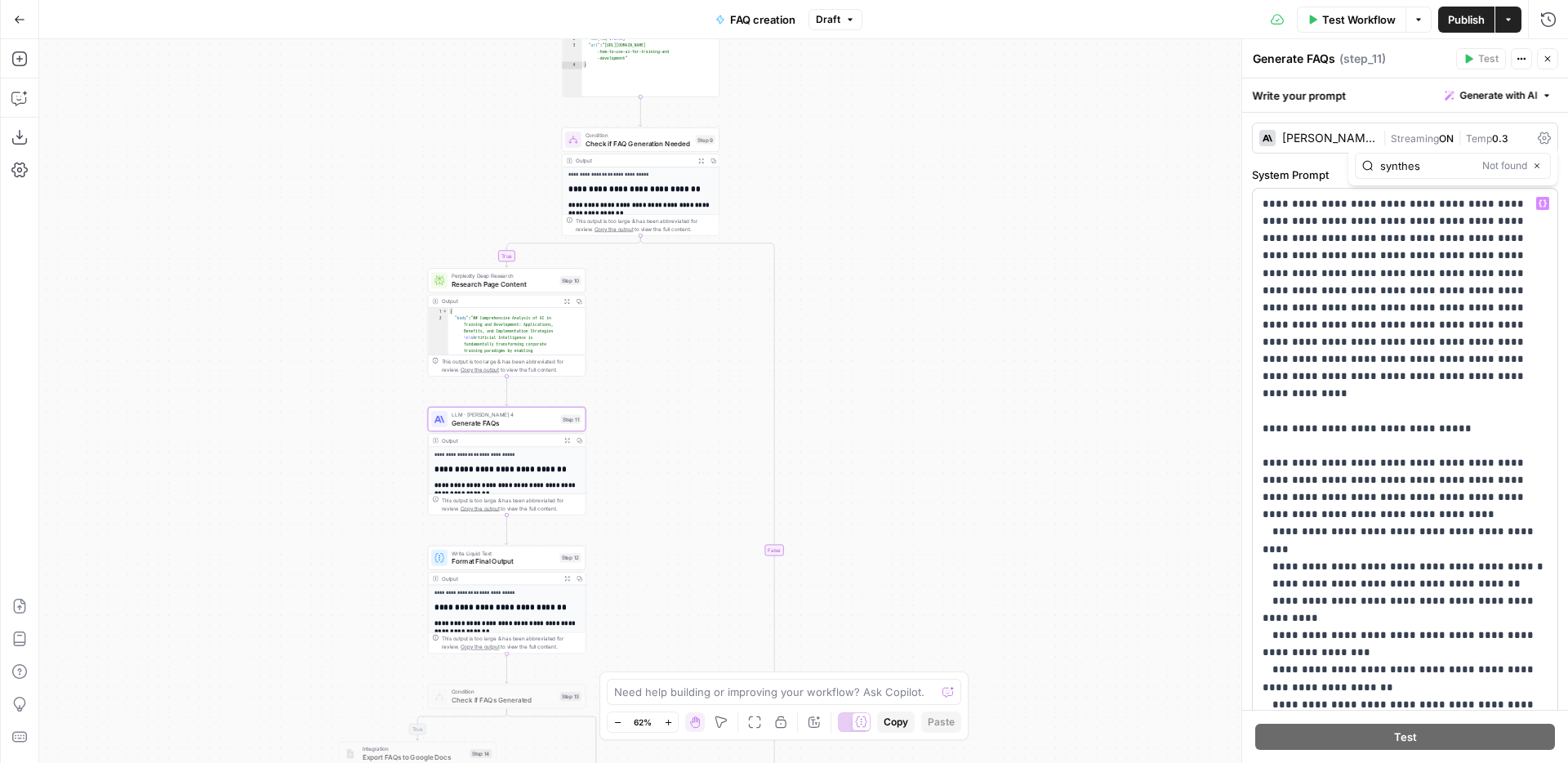 type 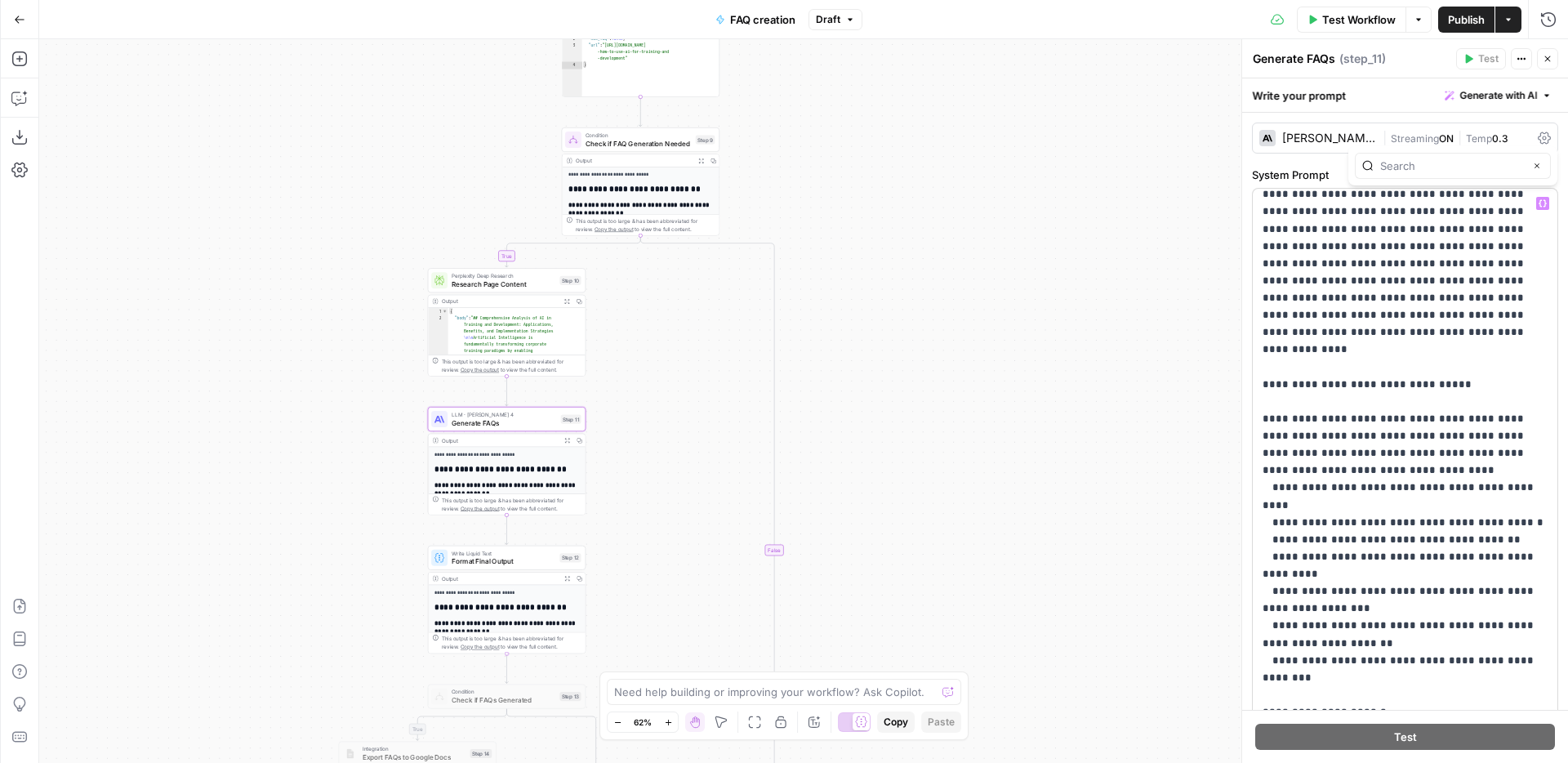 scroll, scrollTop: 45, scrollLeft: 0, axis: vertical 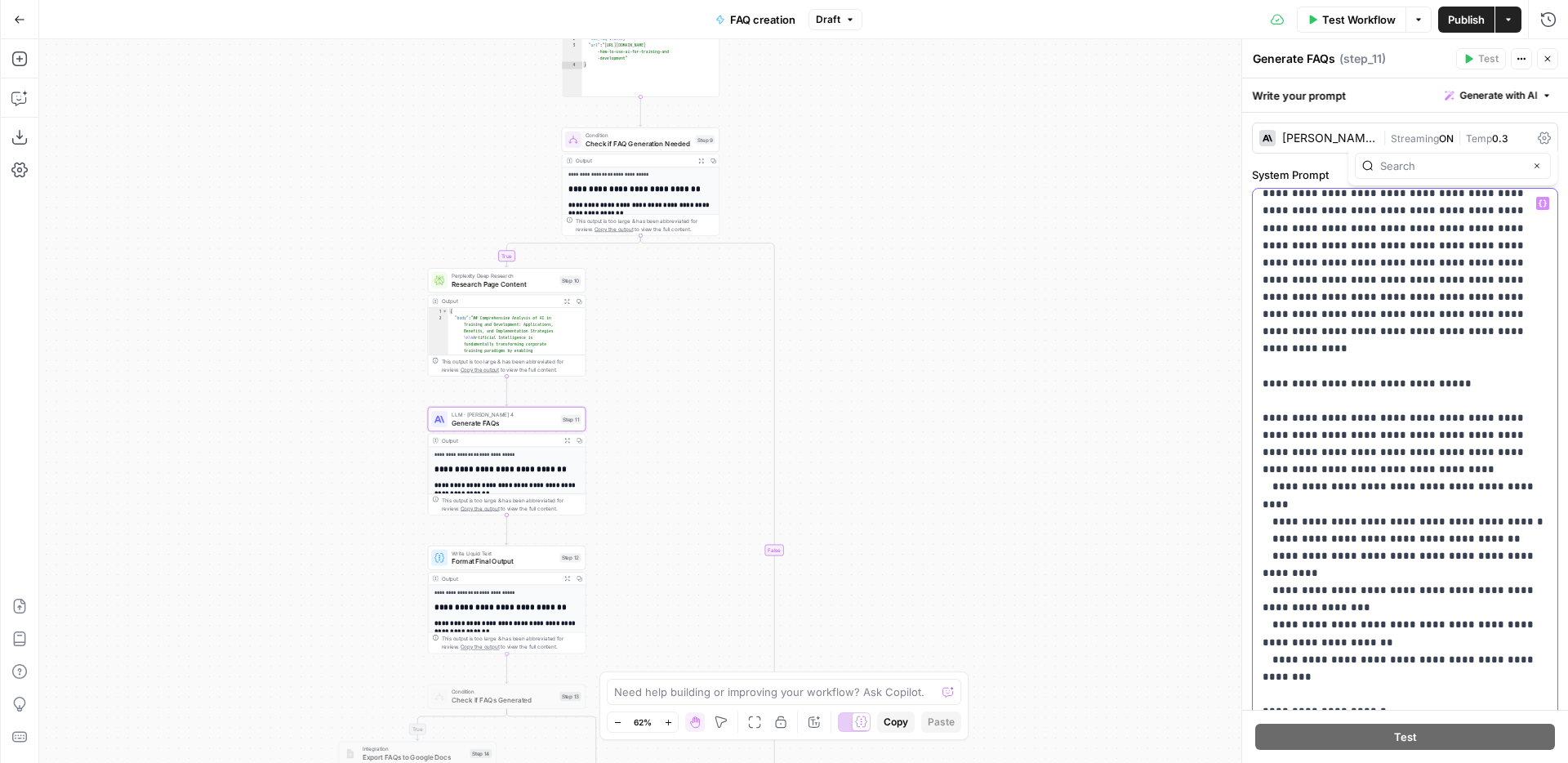click on "**********" at bounding box center [1405, 1117] 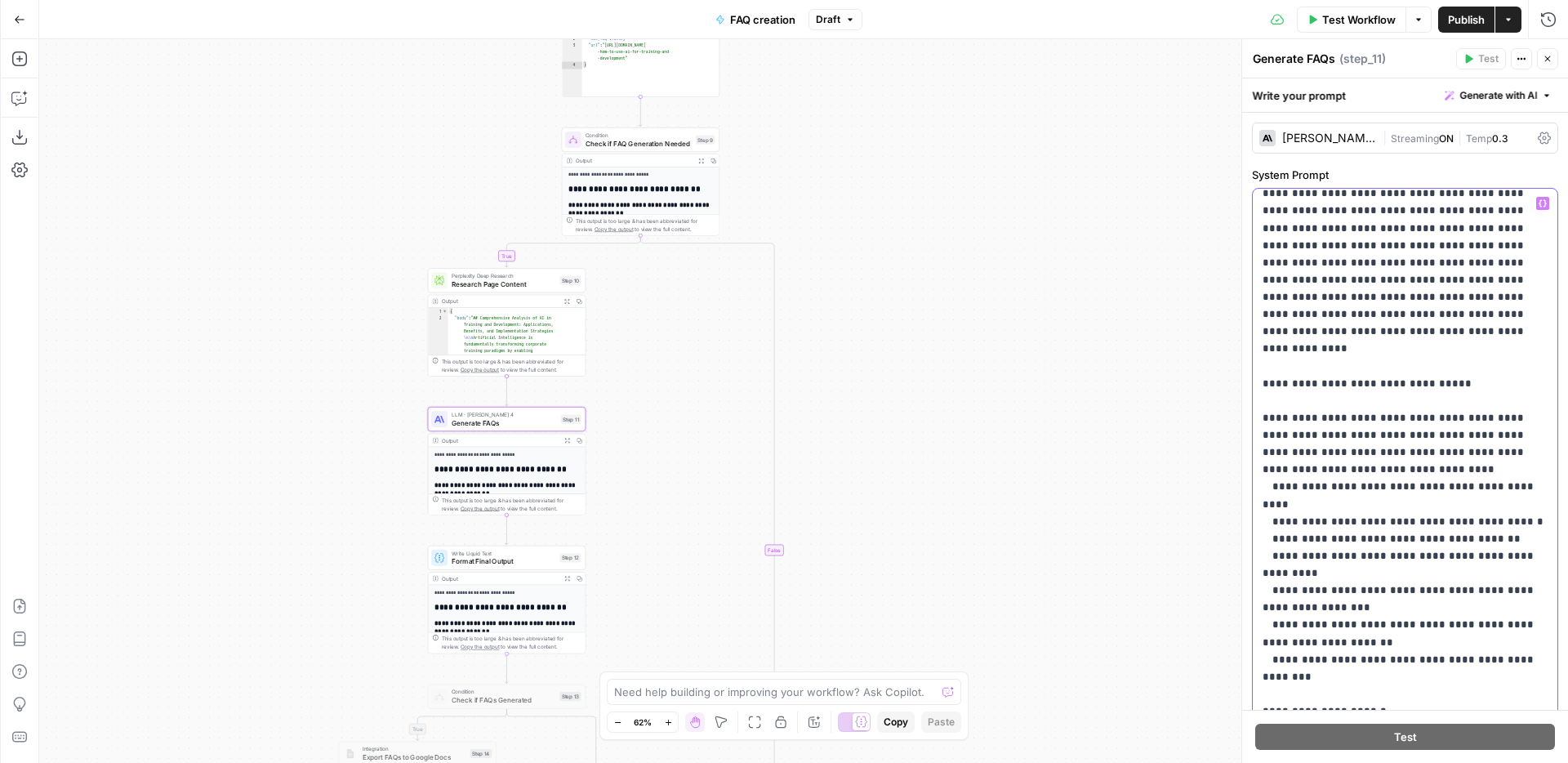 click on "Variables Menu" at bounding box center [1543, 203] 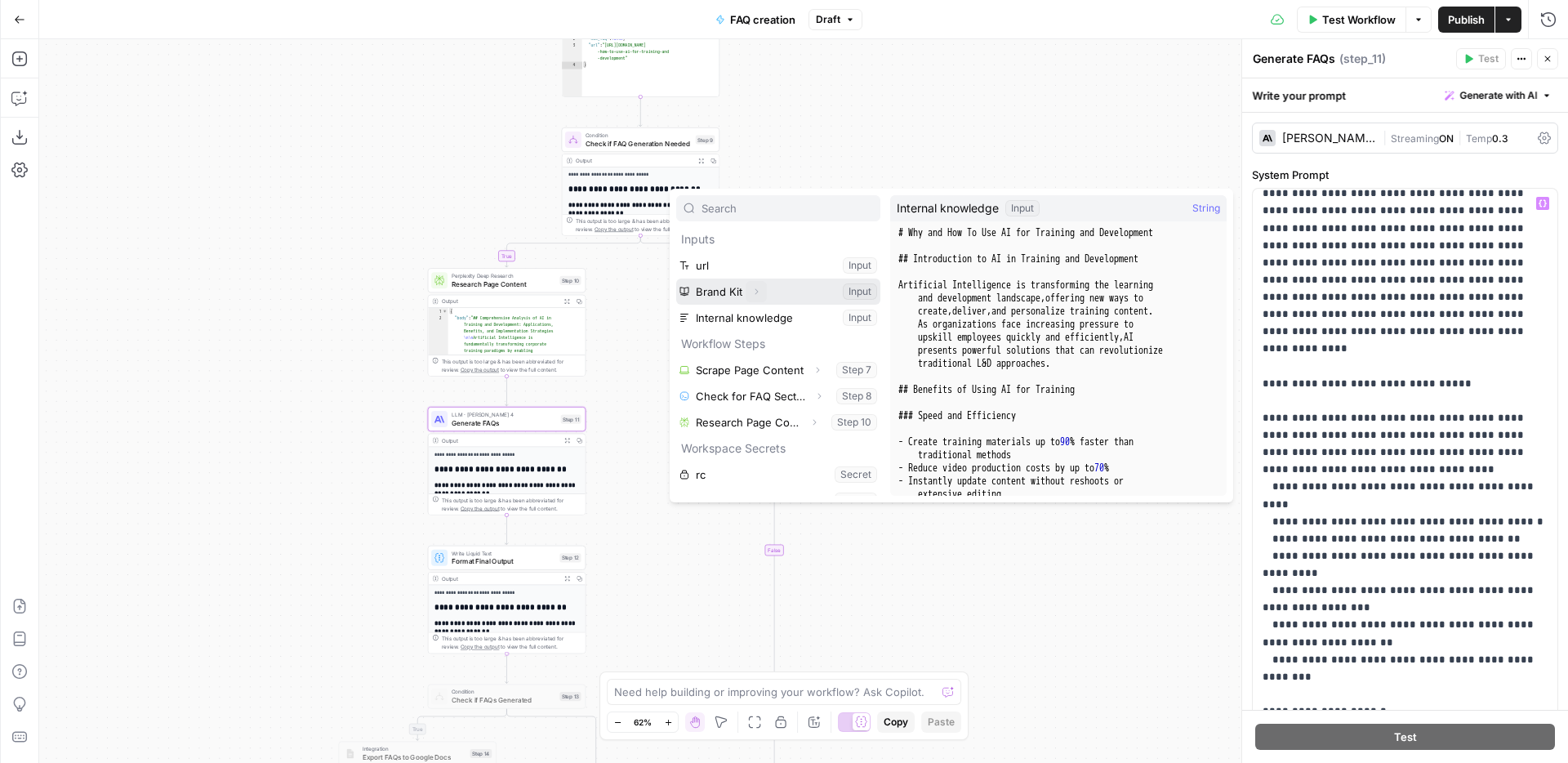 click at bounding box center [756, 292] 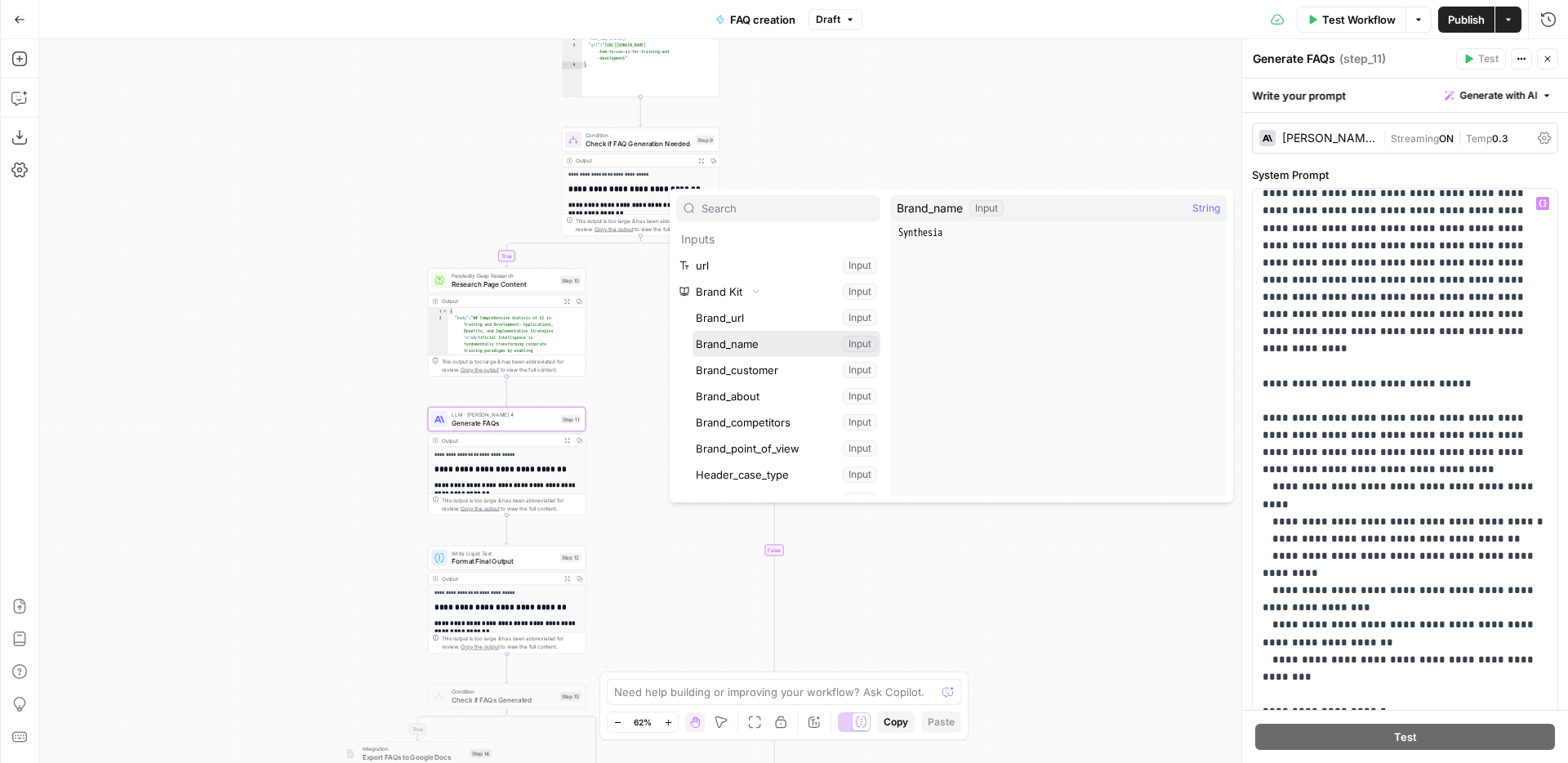 click at bounding box center [786, 344] 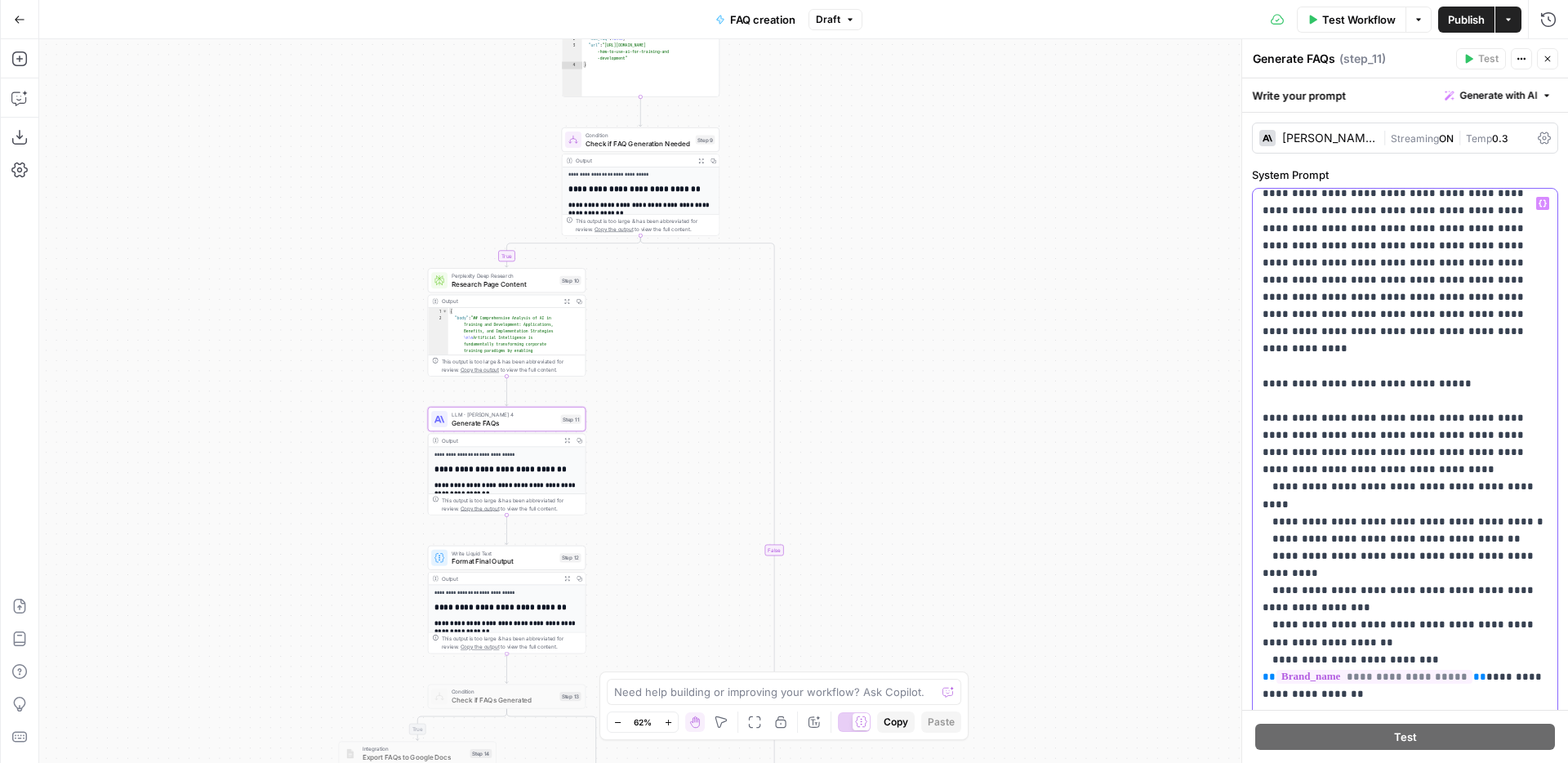 type 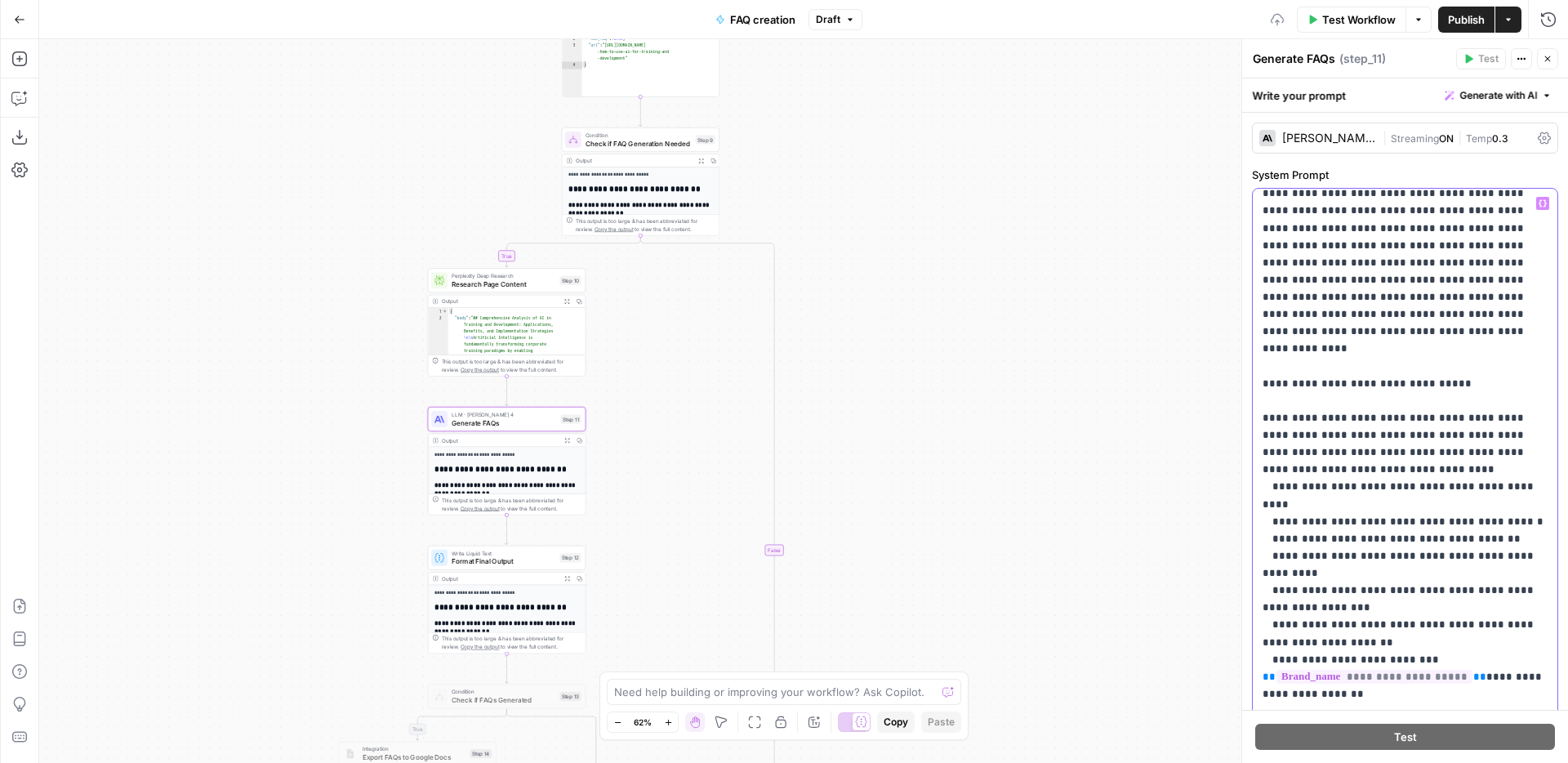 scroll, scrollTop: 0, scrollLeft: 0, axis: both 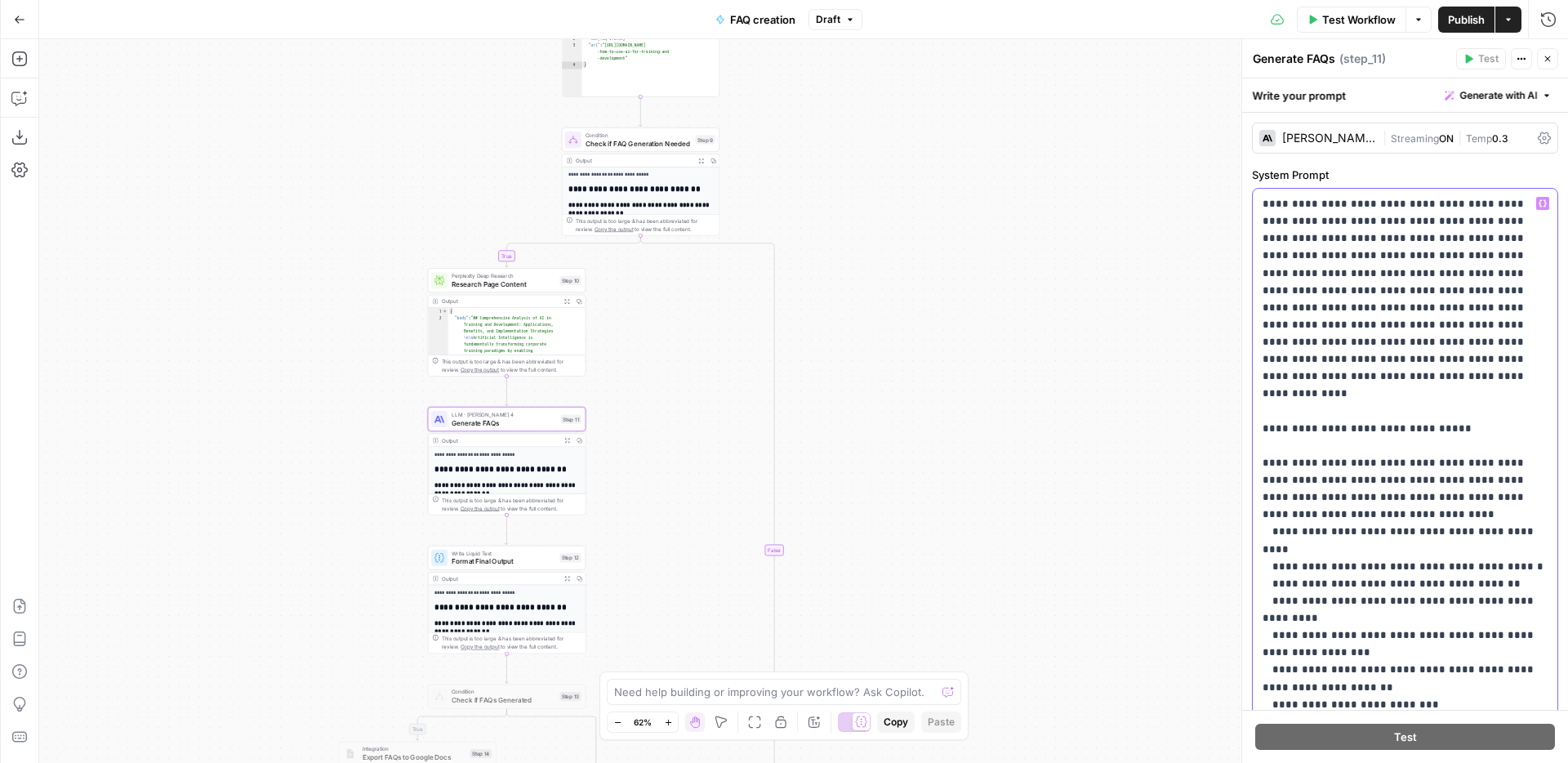 click on "**********" at bounding box center (1405, 1179) 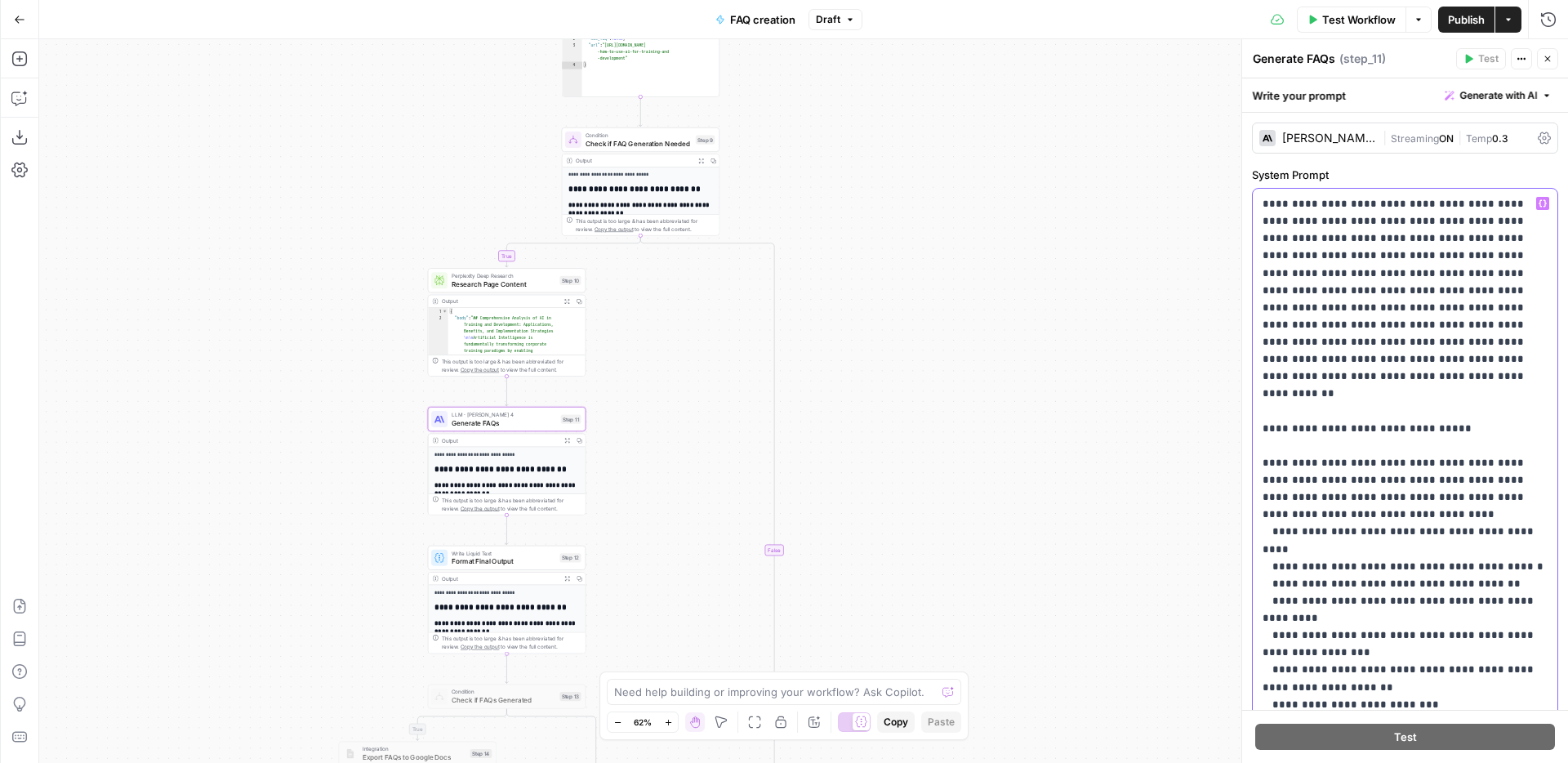 click on "Variables Menu" at bounding box center [1543, 203] 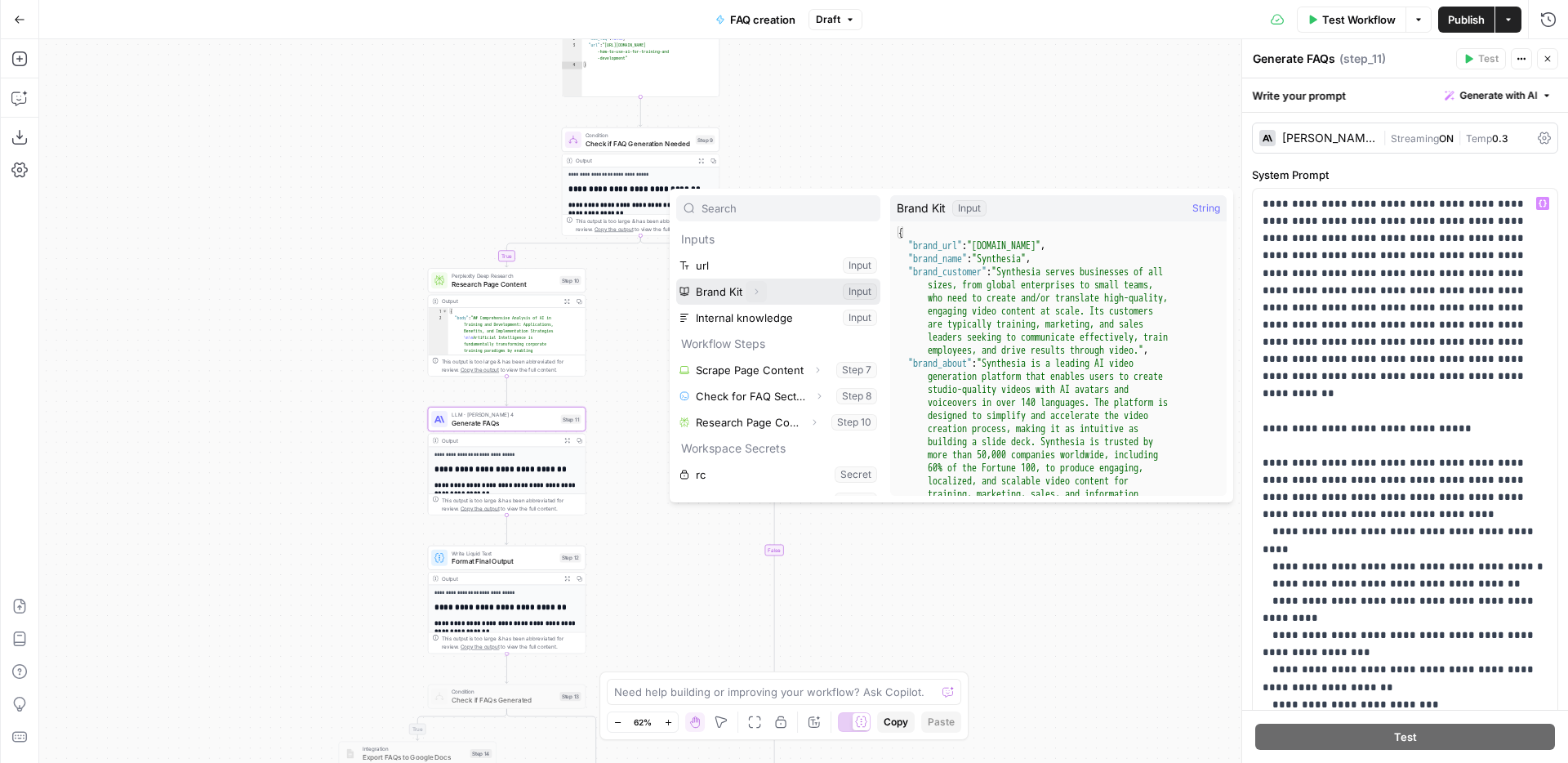 click on "Expand" at bounding box center [756, 292] 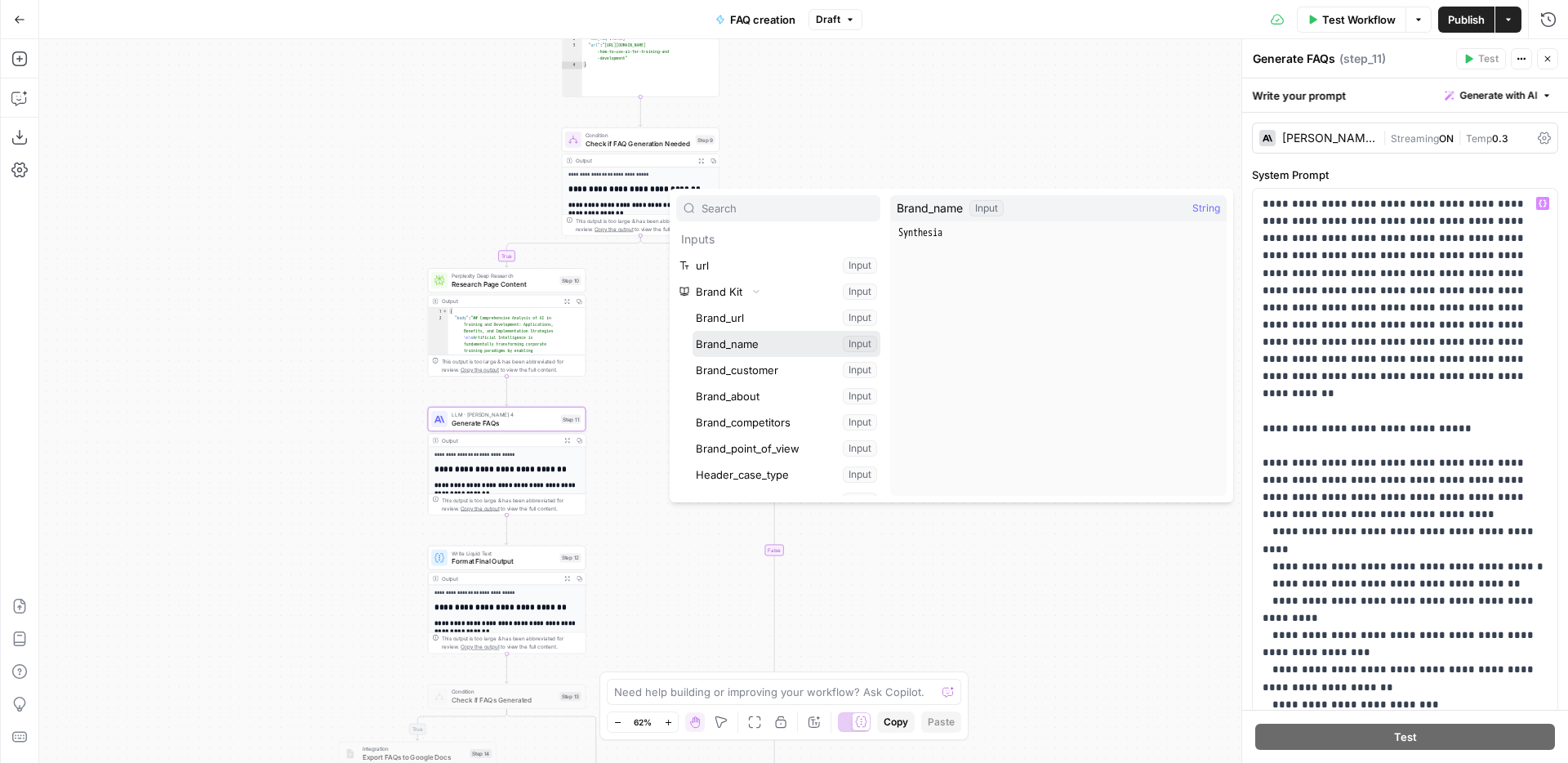click at bounding box center (786, 344) 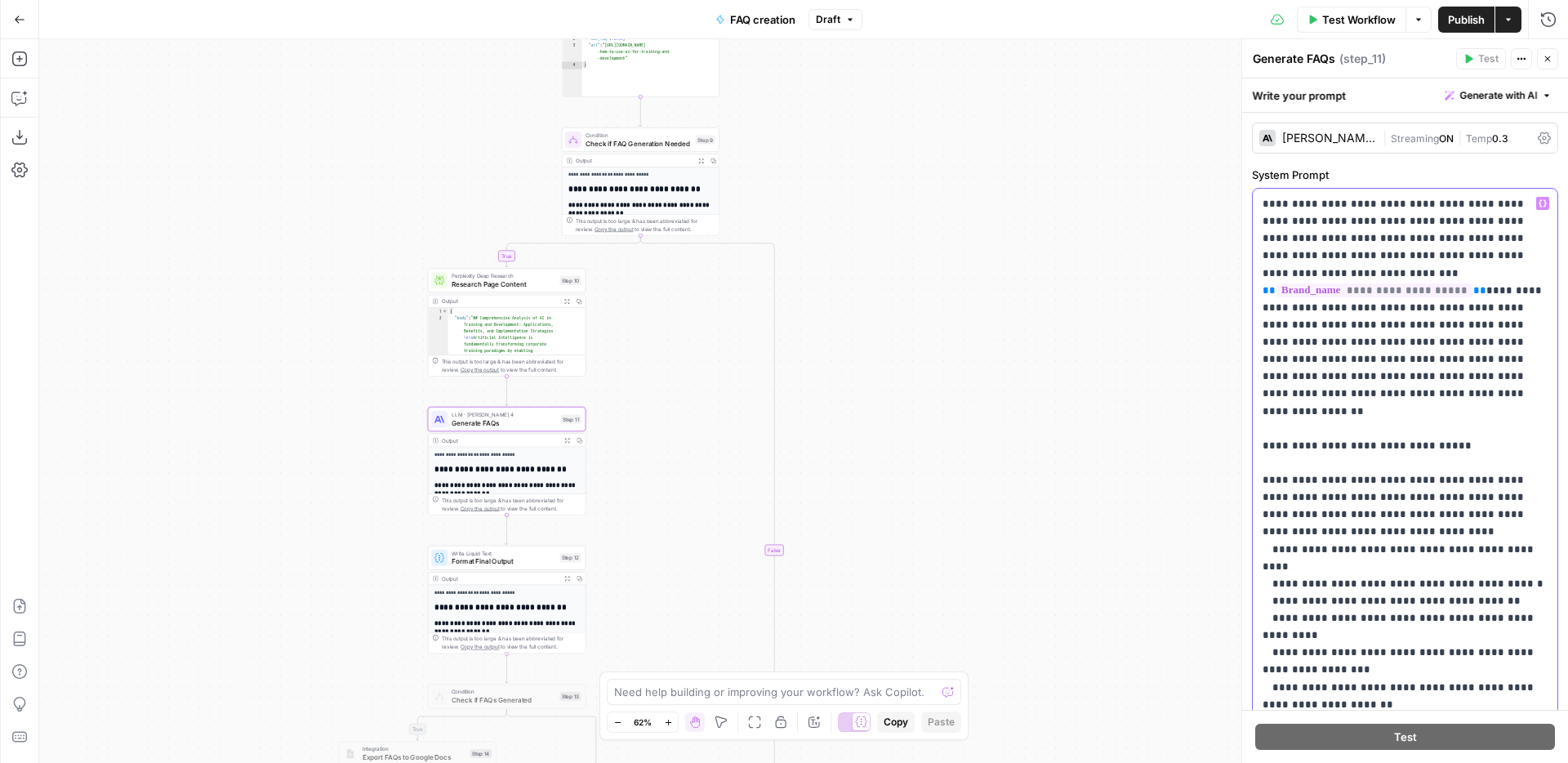 click on "**********" at bounding box center [1405, 1187] 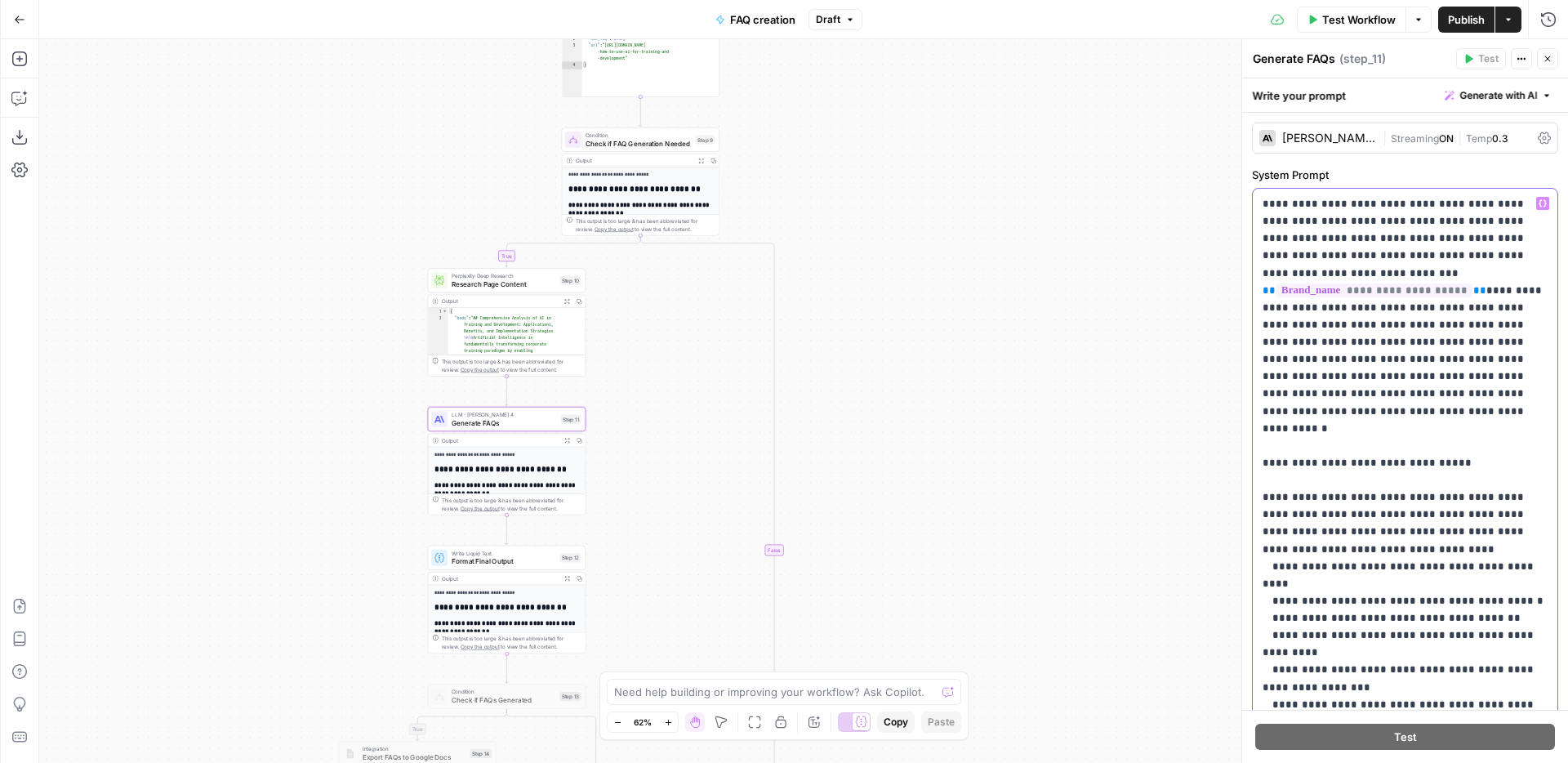 click on "**********" at bounding box center [1405, 1187] 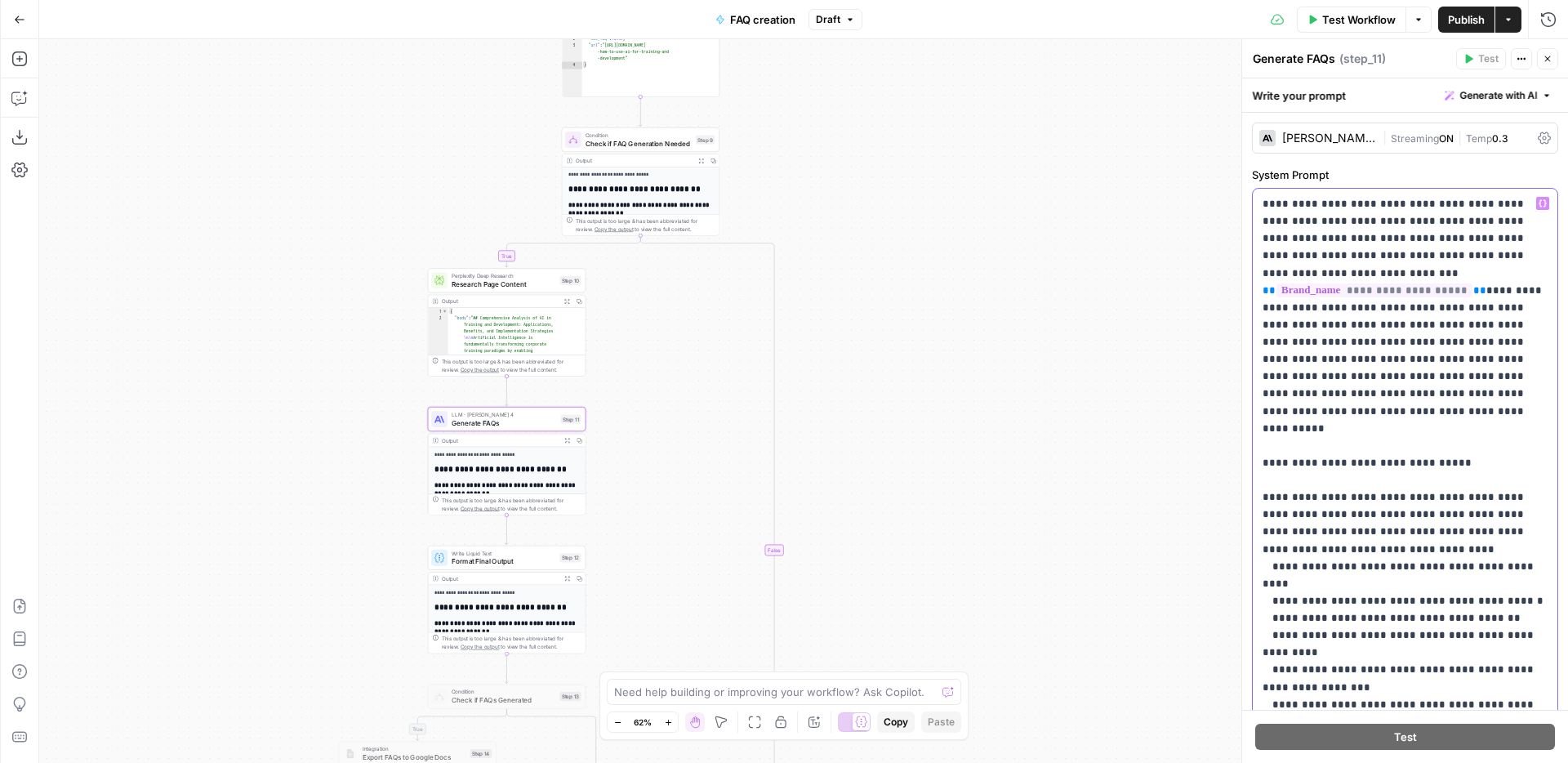drag, startPoint x: 1478, startPoint y: 271, endPoint x: 1262, endPoint y: 267, distance: 216.03703 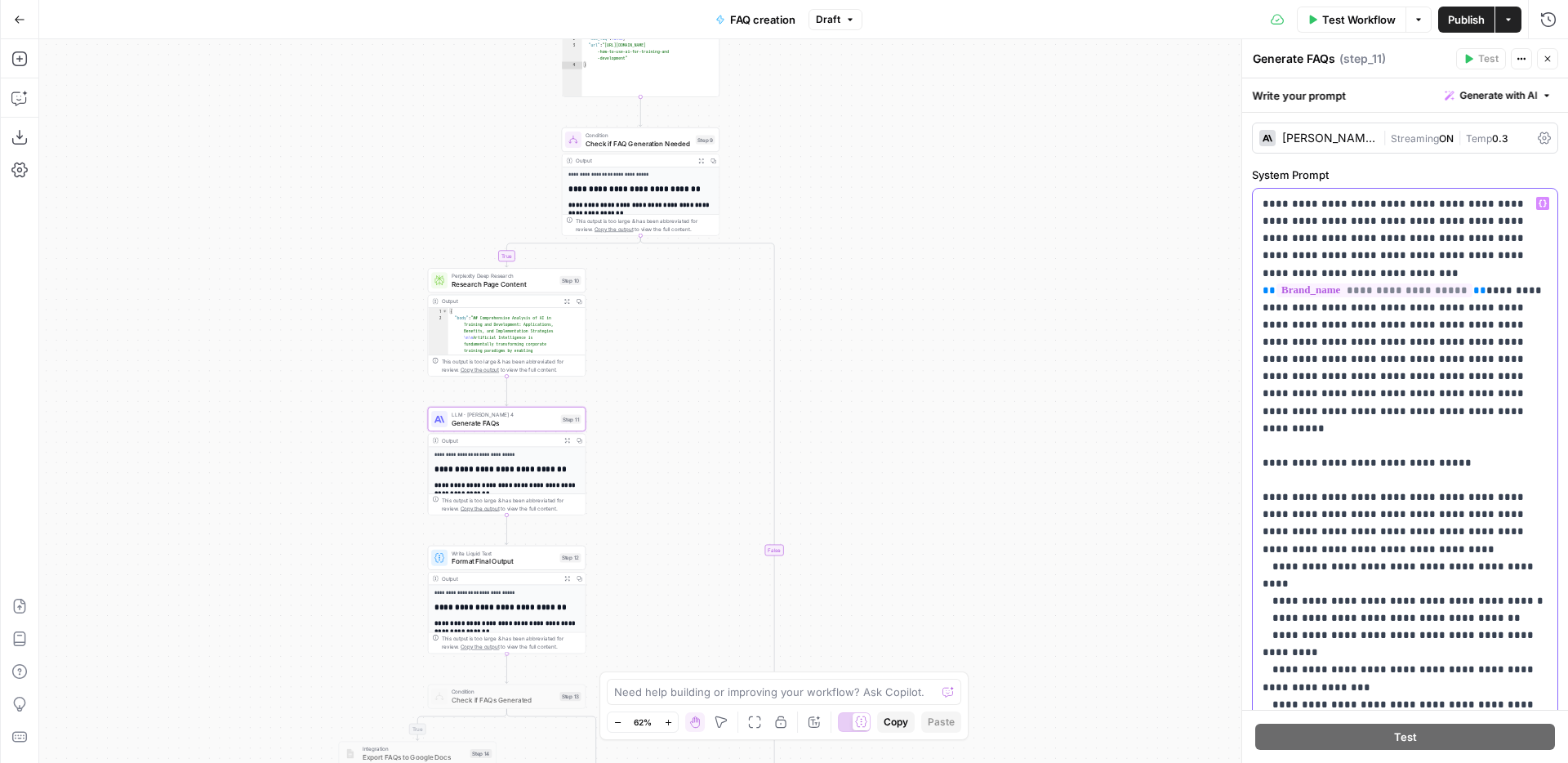 click on "**********" at bounding box center [1405, 1187] 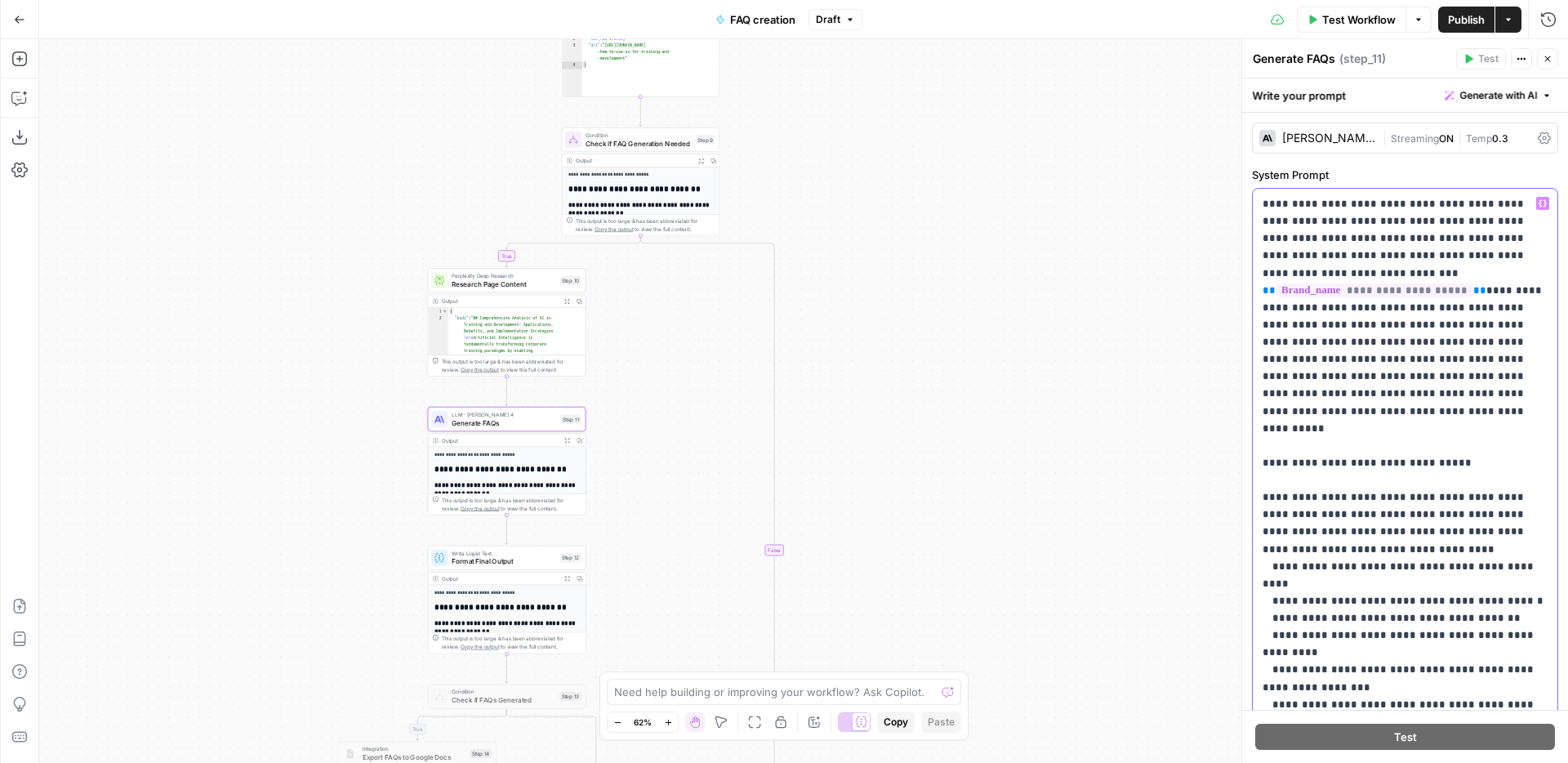 click on "**********" at bounding box center [1405, 1187] 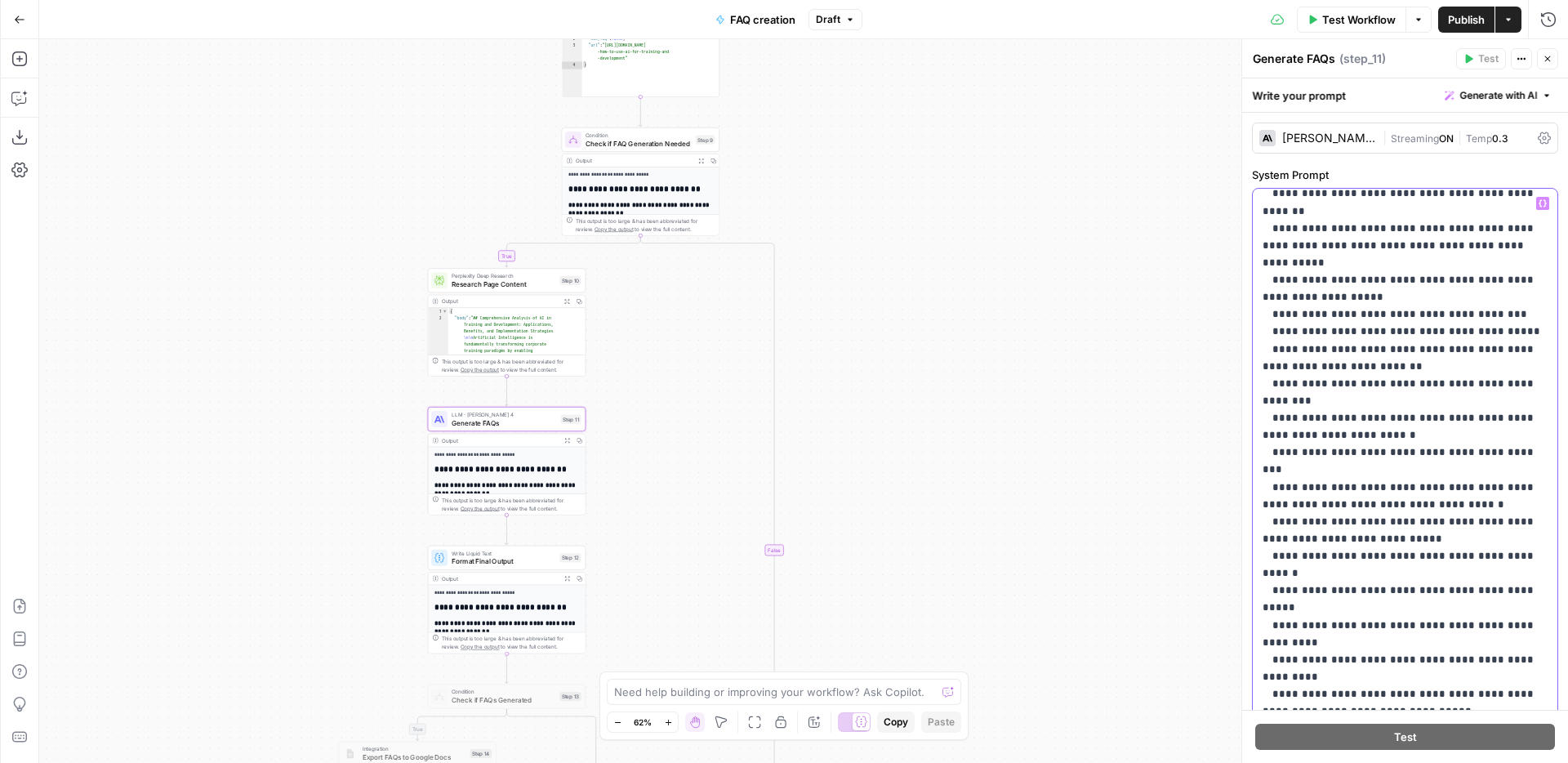scroll, scrollTop: 1367, scrollLeft: 0, axis: vertical 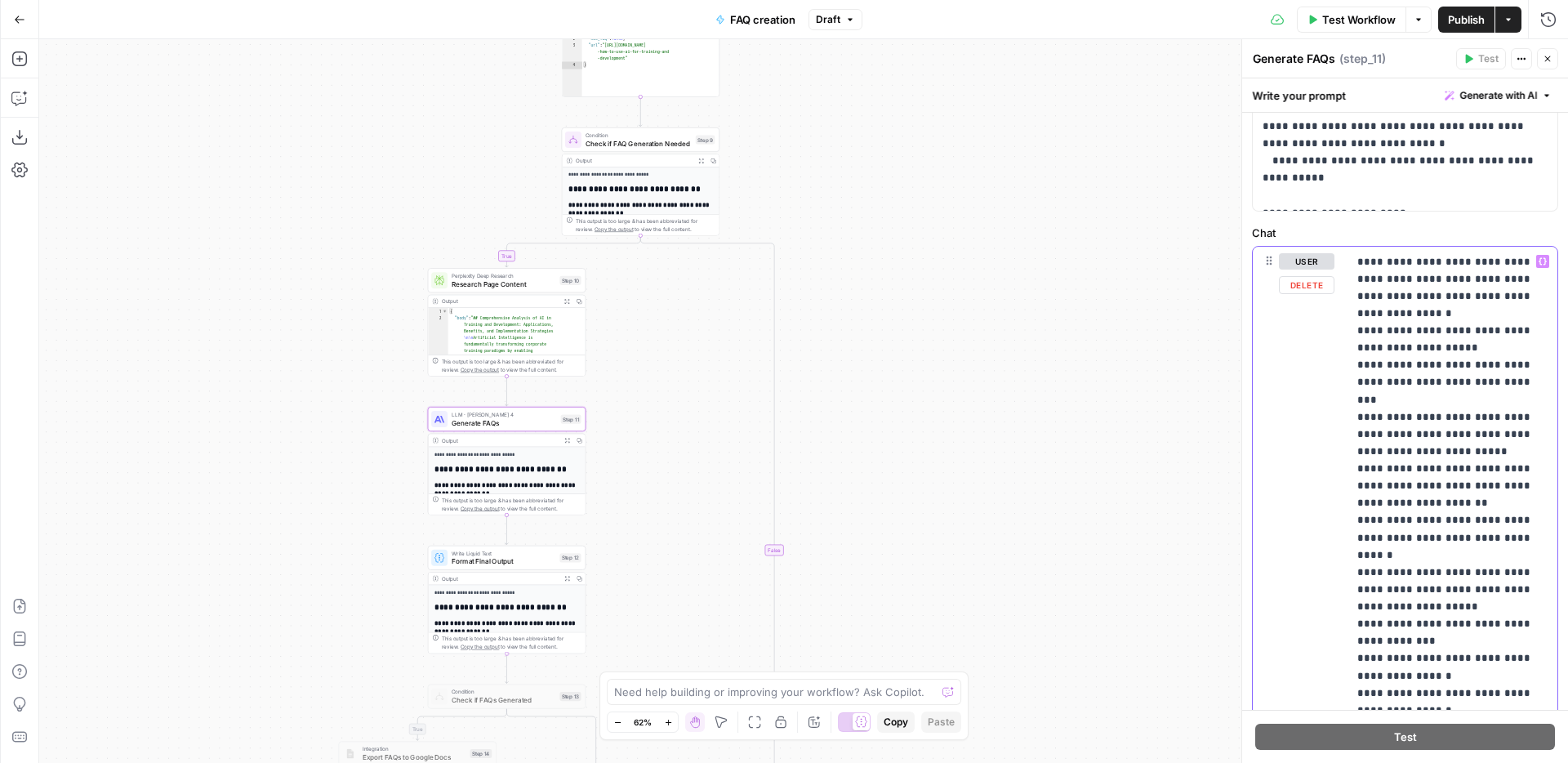 drag, startPoint x: 1388, startPoint y: 295, endPoint x: 1490, endPoint y: 274, distance: 104.13933 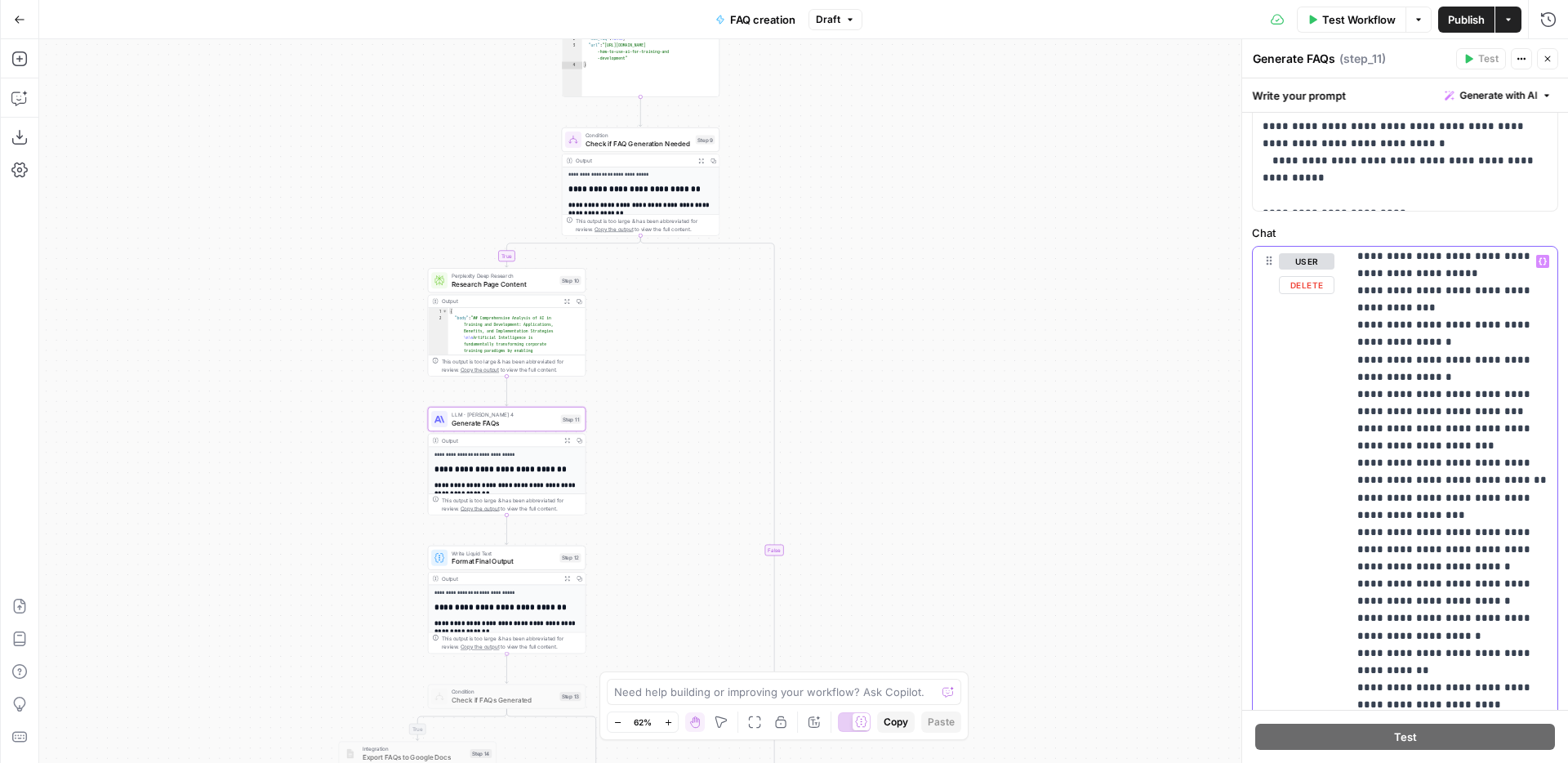 scroll, scrollTop: 349, scrollLeft: 0, axis: vertical 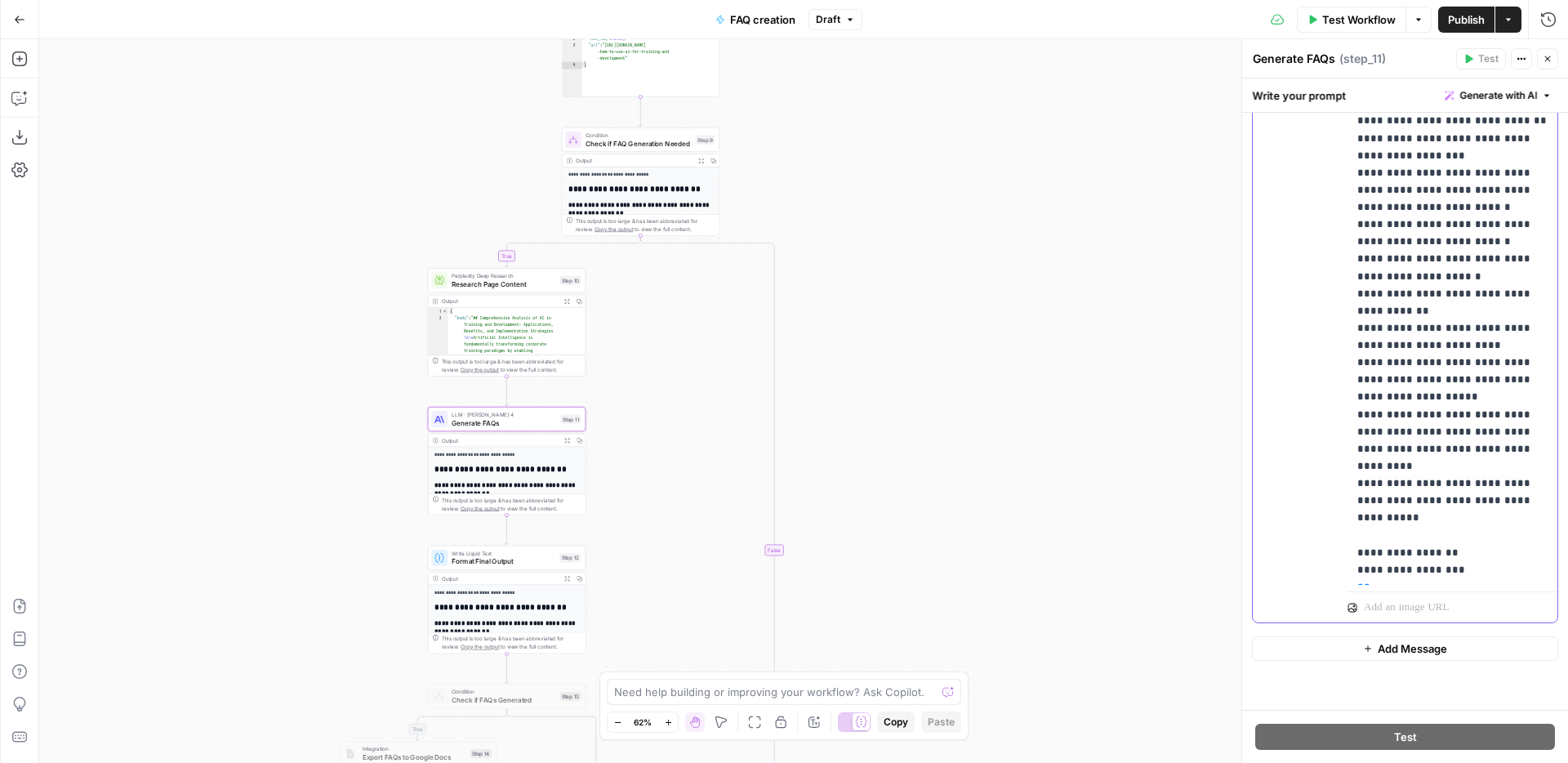 click on "**********" at bounding box center [1452, 78] 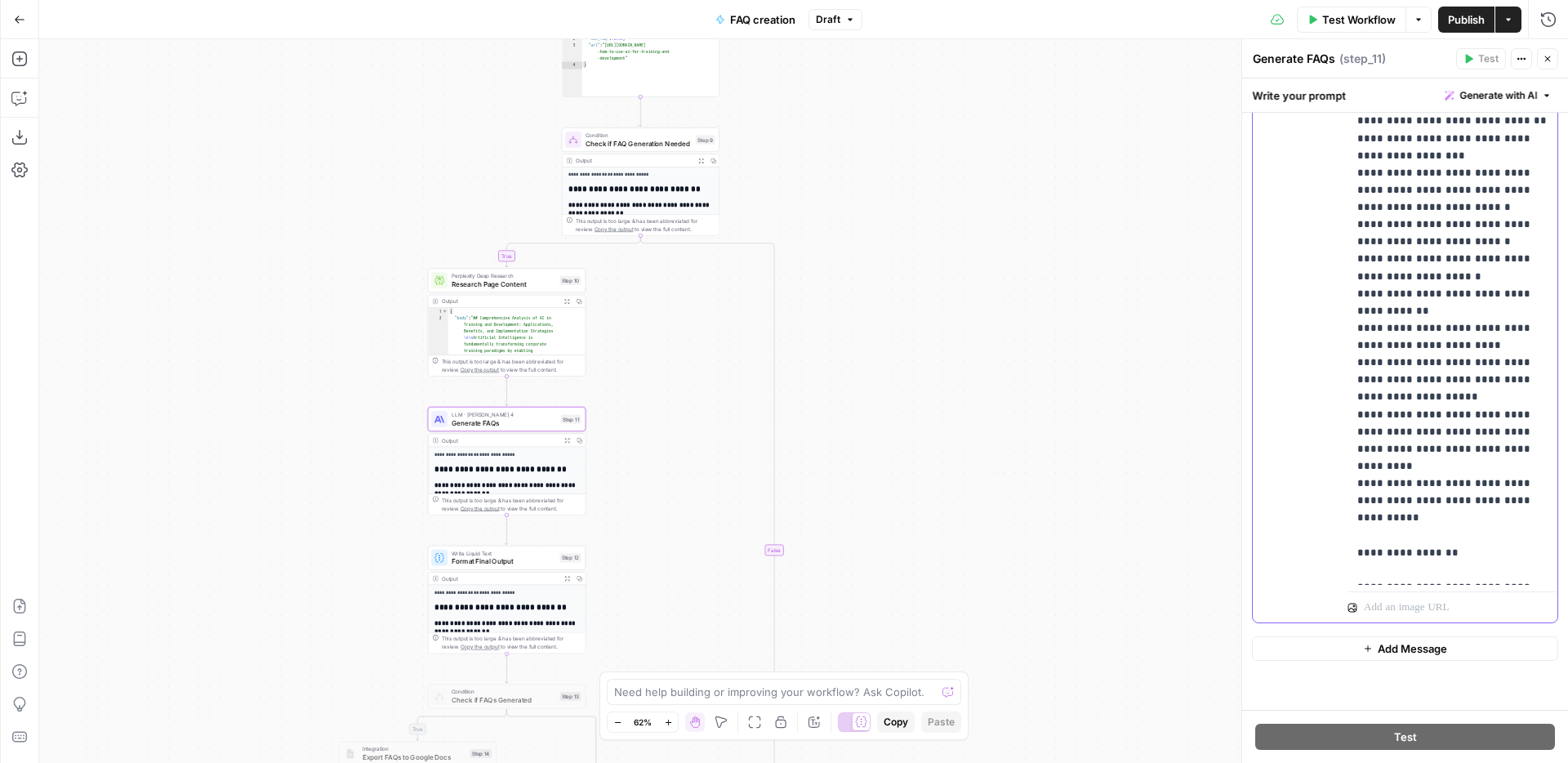 scroll, scrollTop: 417, scrollLeft: 0, axis: vertical 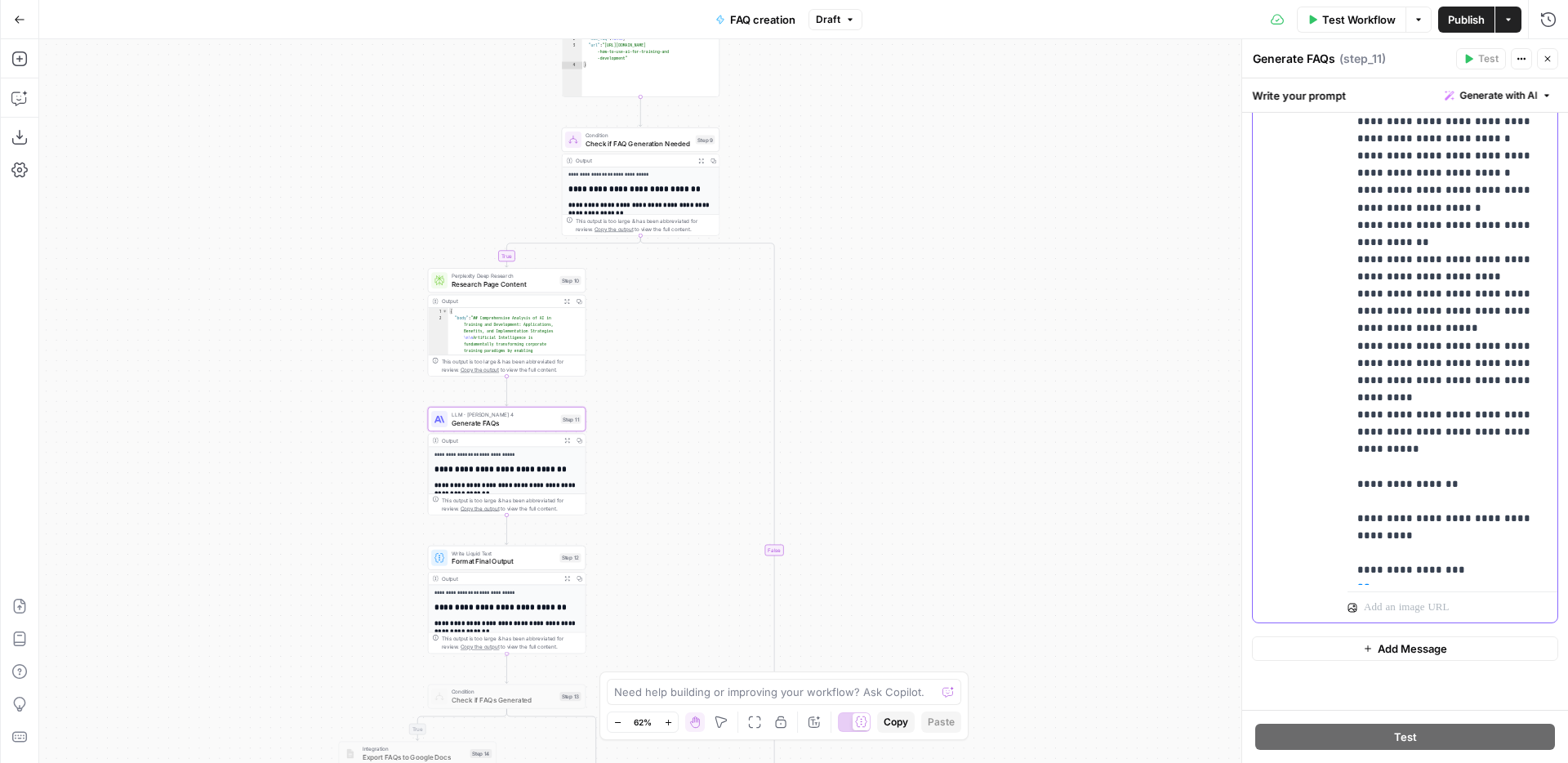 drag, startPoint x: 1423, startPoint y: 472, endPoint x: 1356, endPoint y: 450, distance: 70.5195 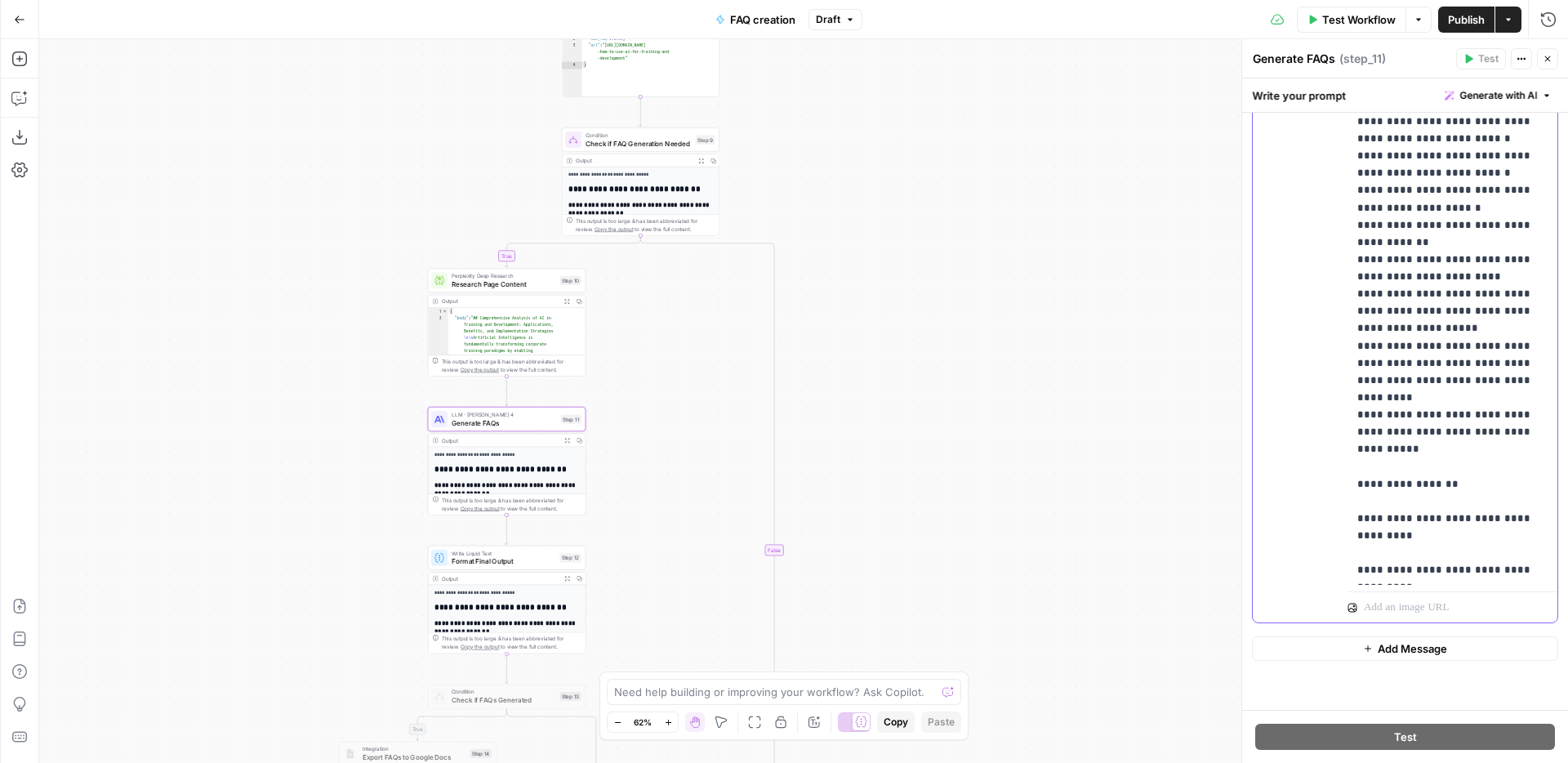 click on "**********" at bounding box center [1452, 69] 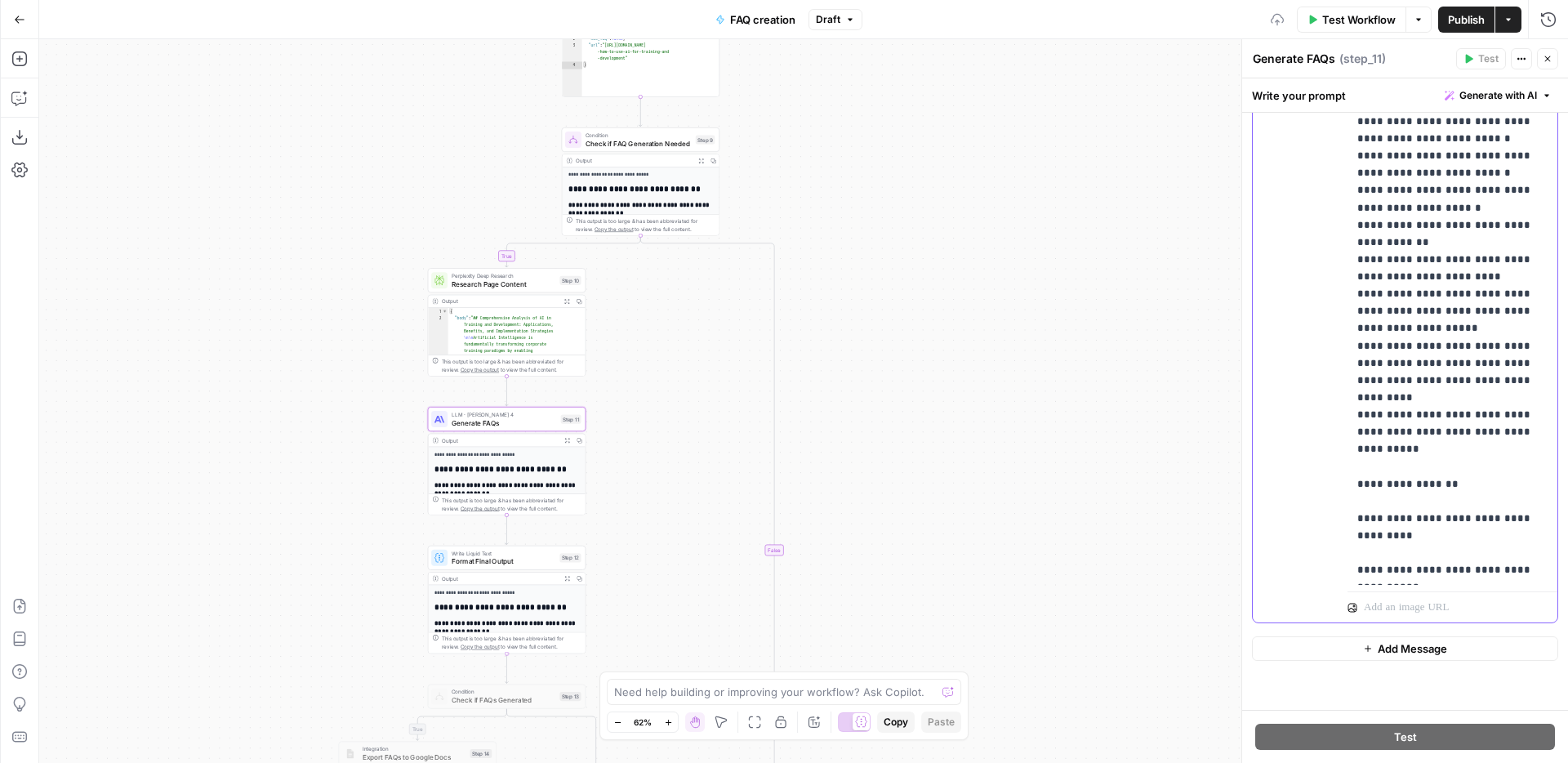 scroll, scrollTop: 469, scrollLeft: 0, axis: vertical 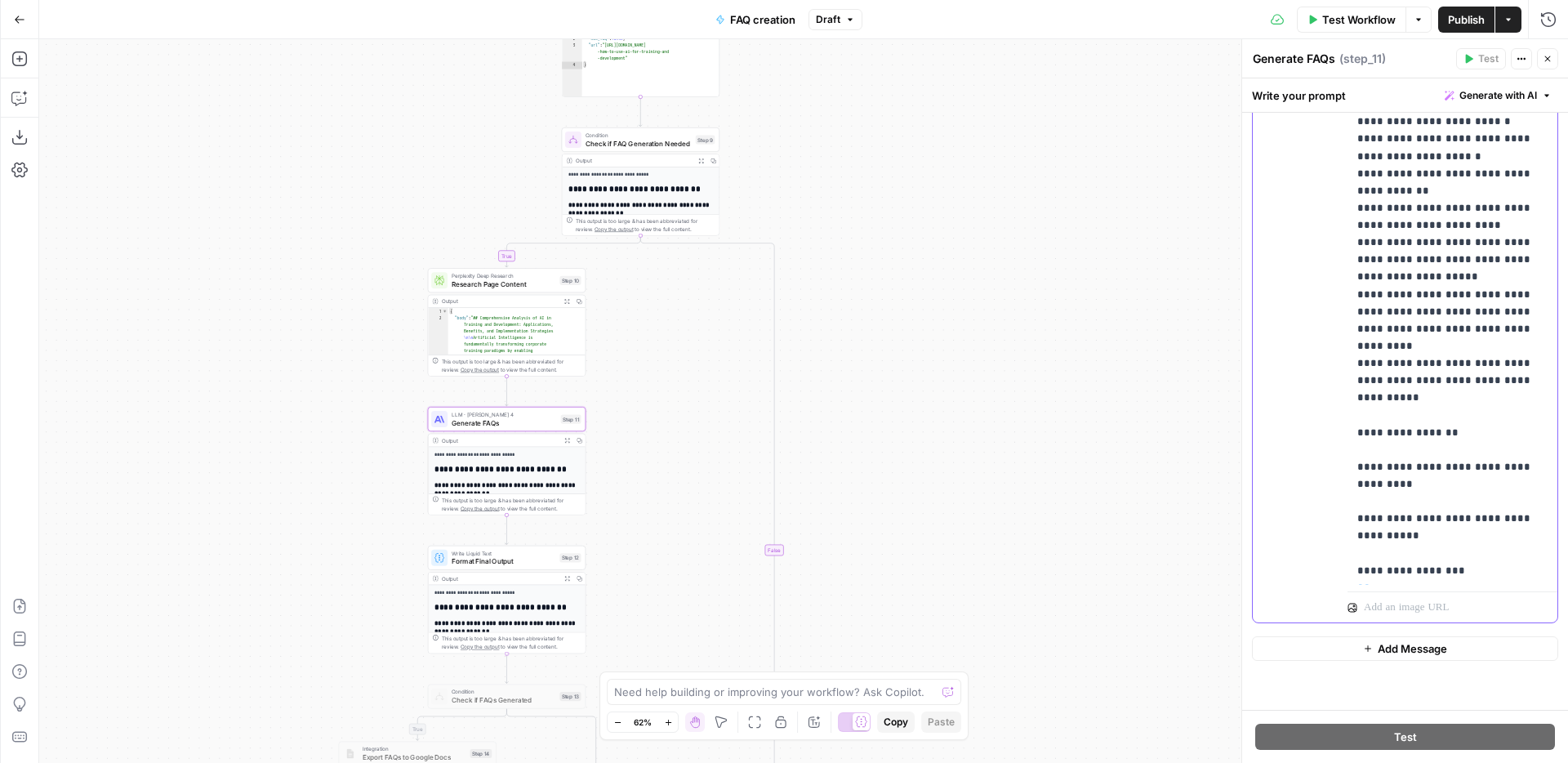 click on "**********" at bounding box center [1452, 18] 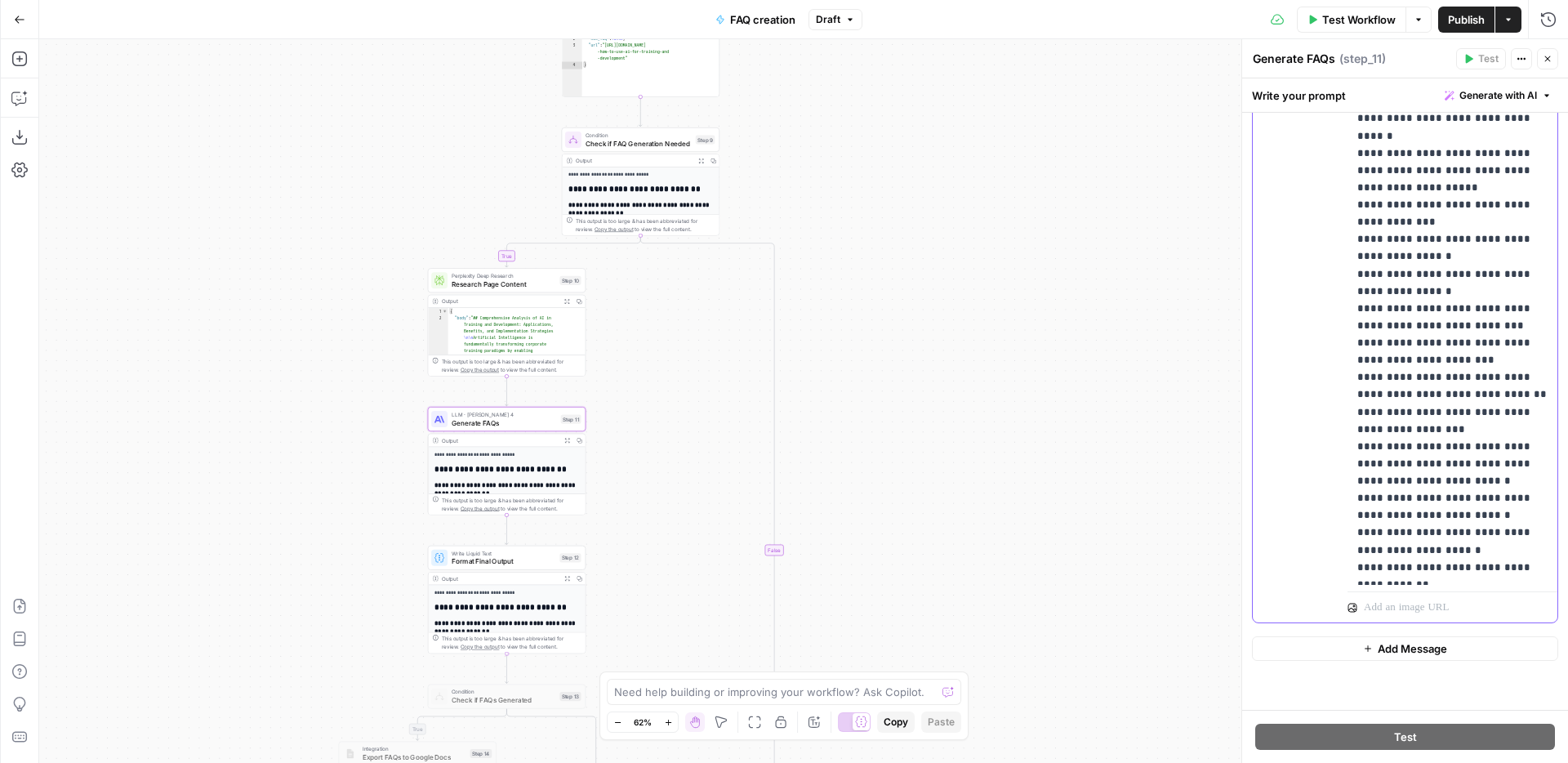 scroll, scrollTop: 0, scrollLeft: 0, axis: both 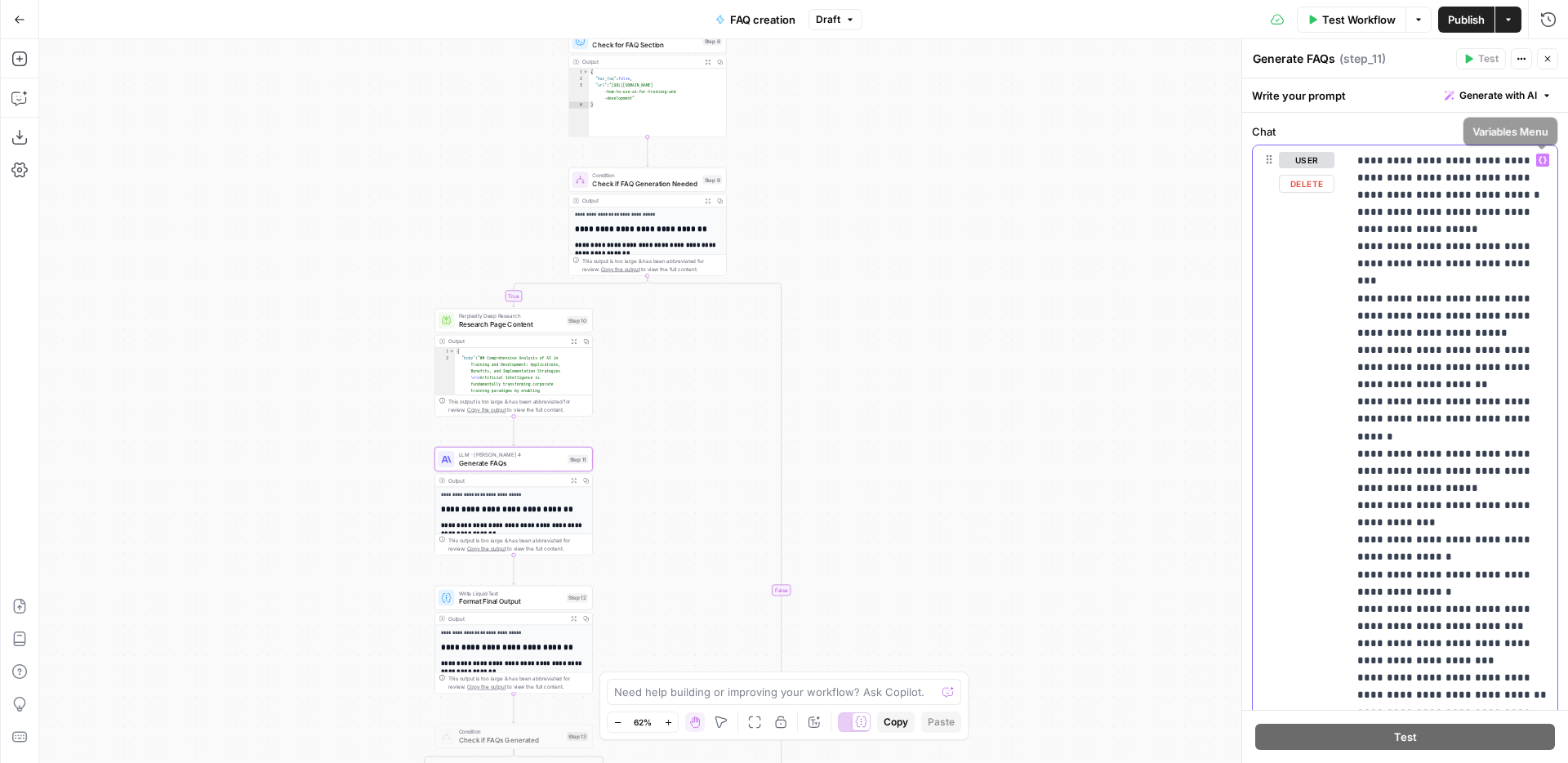 click 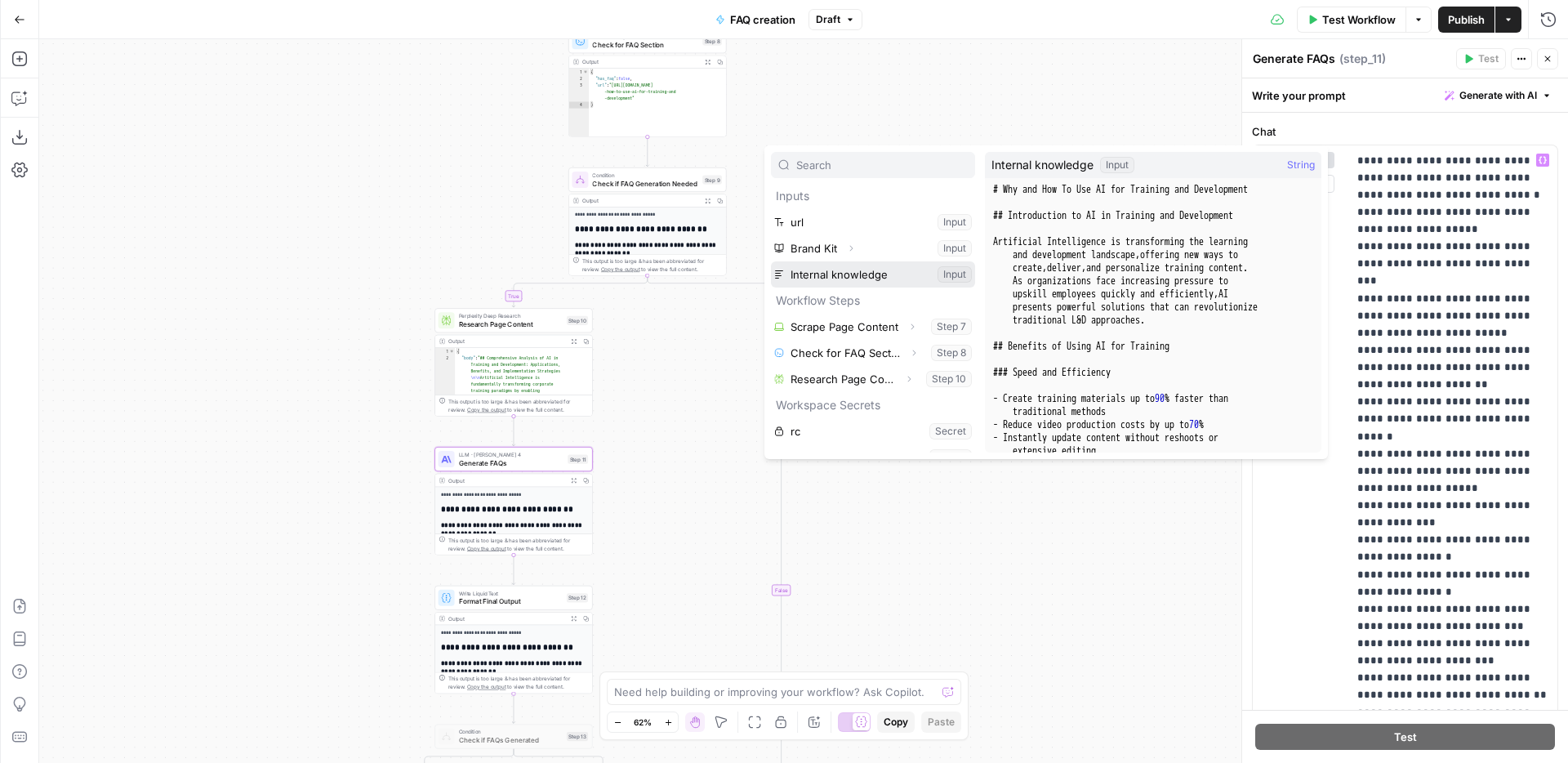 click at bounding box center [873, 274] 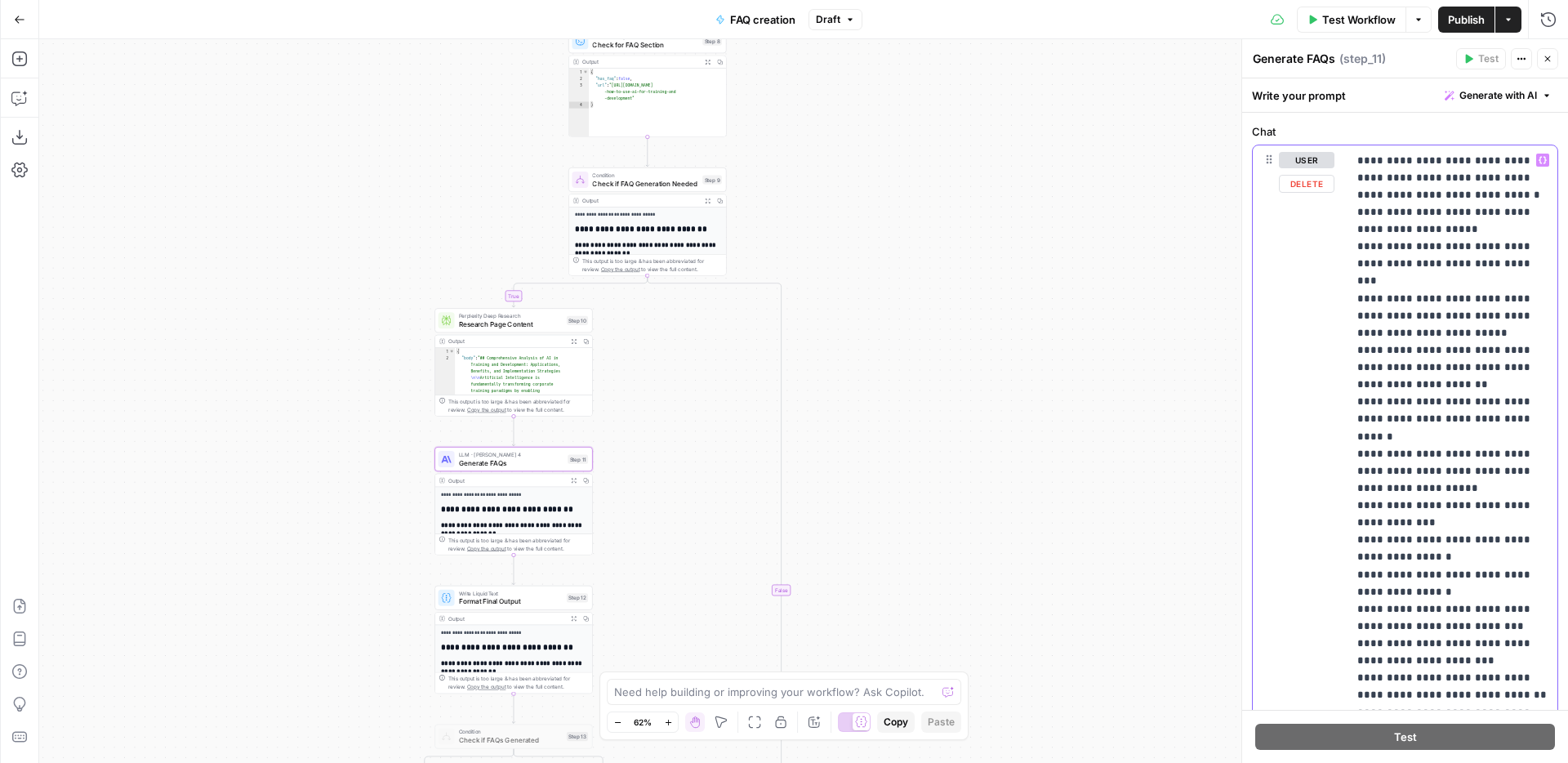 scroll, scrollTop: 970, scrollLeft: 0, axis: vertical 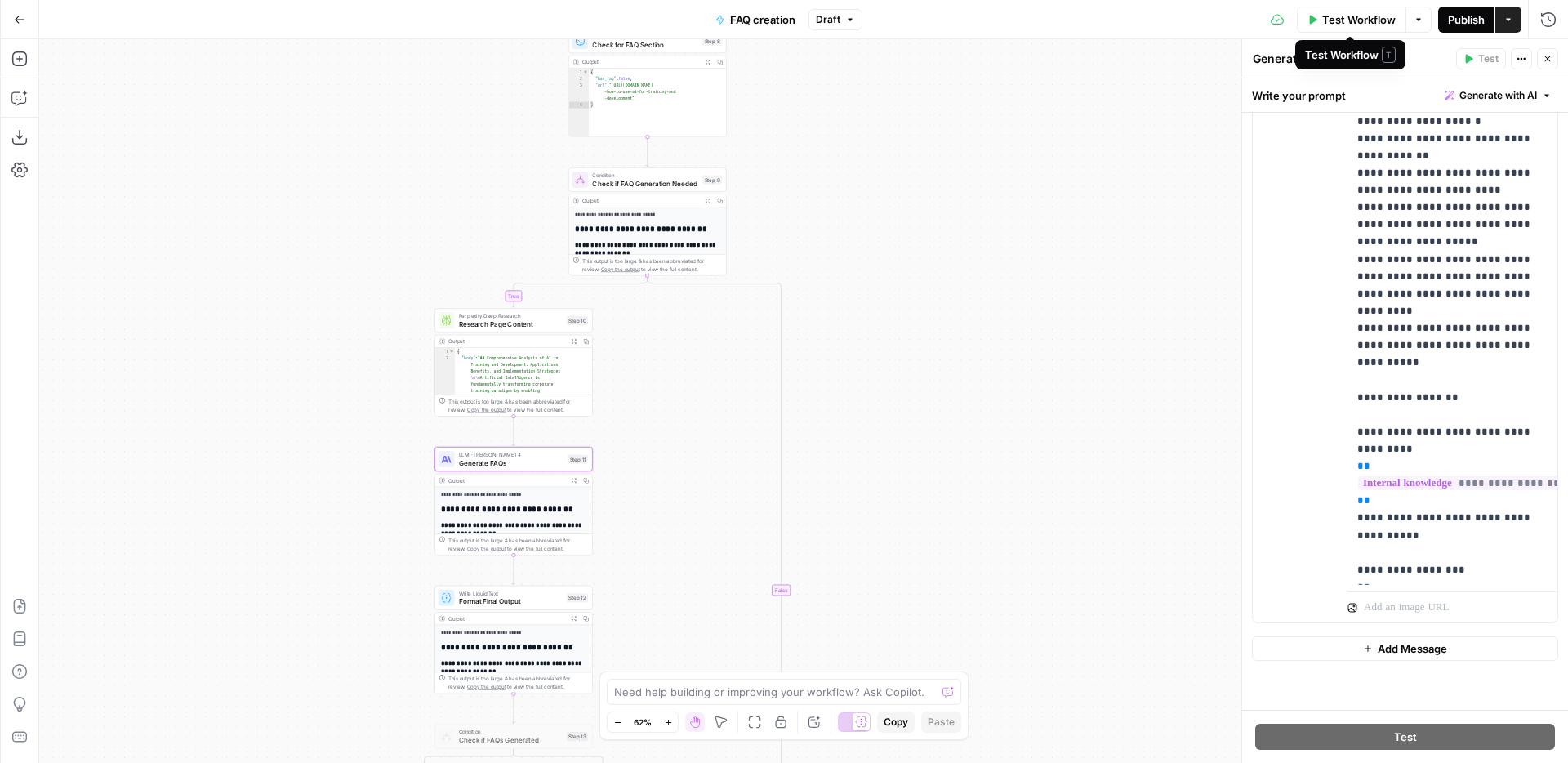 click on "Publish" at bounding box center [1466, 20] 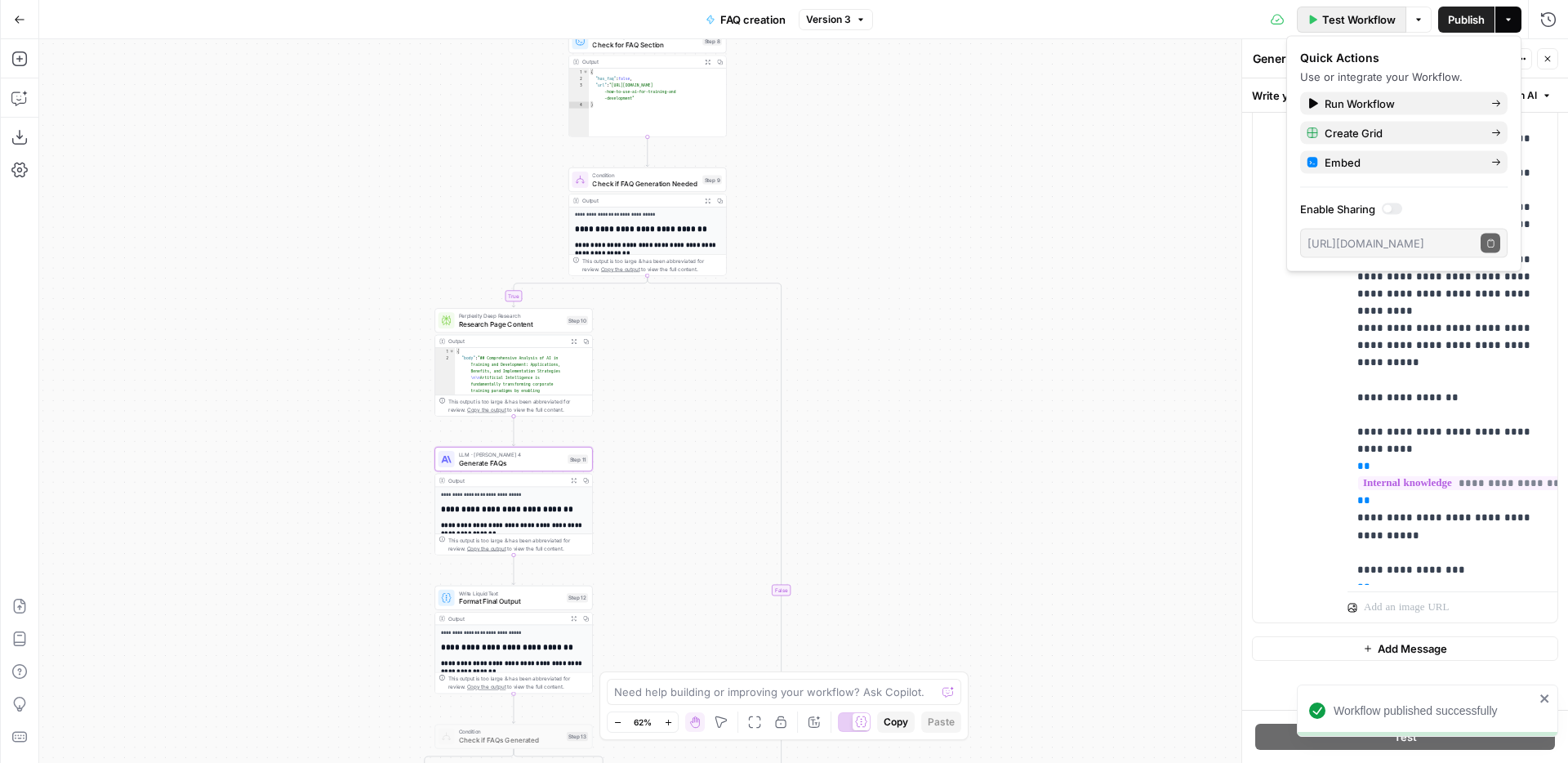 click on "Test Workflow" at bounding box center [1359, 20] 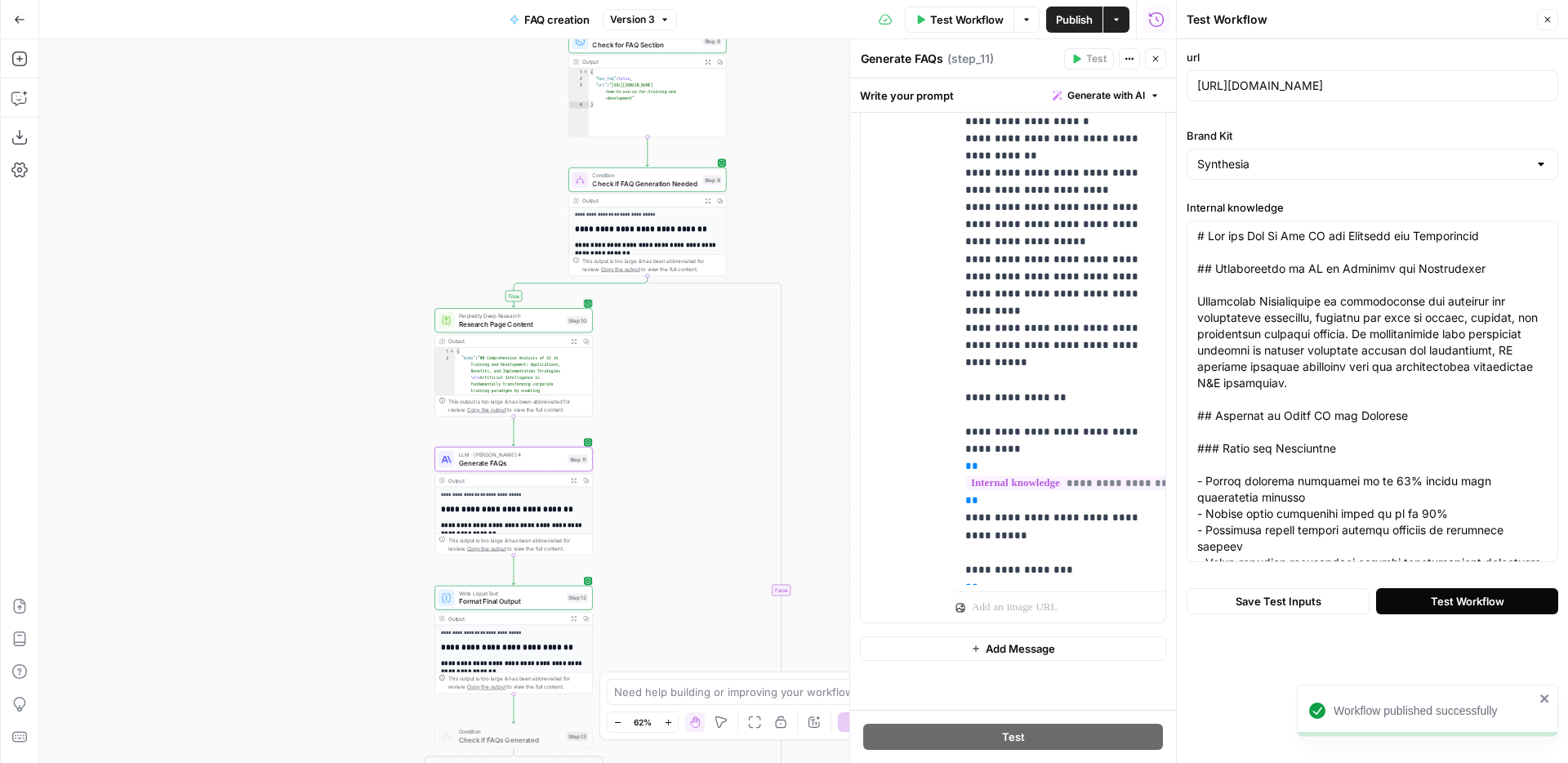 click on "Test Workflow" at bounding box center (1468, 601) 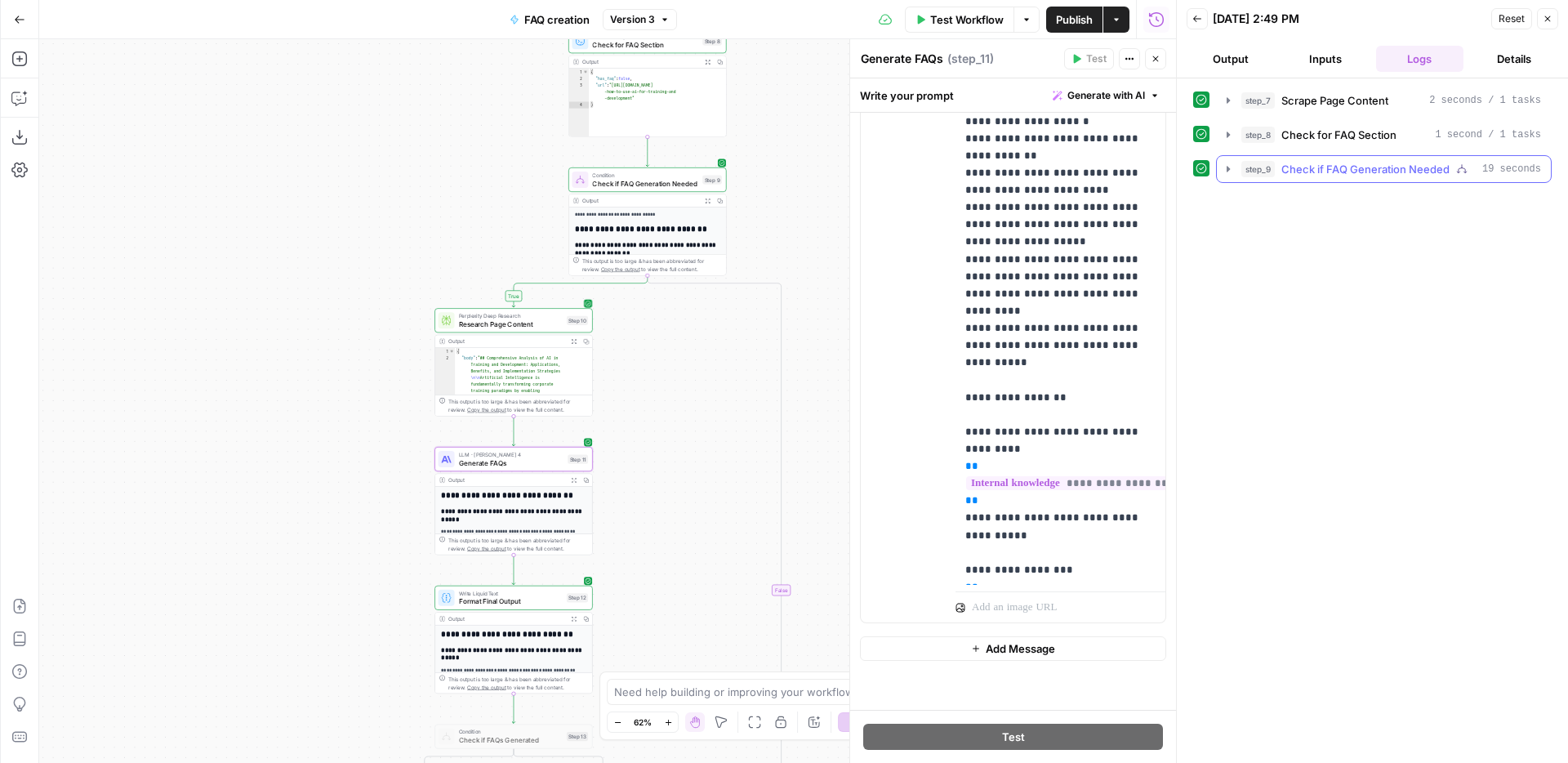 click 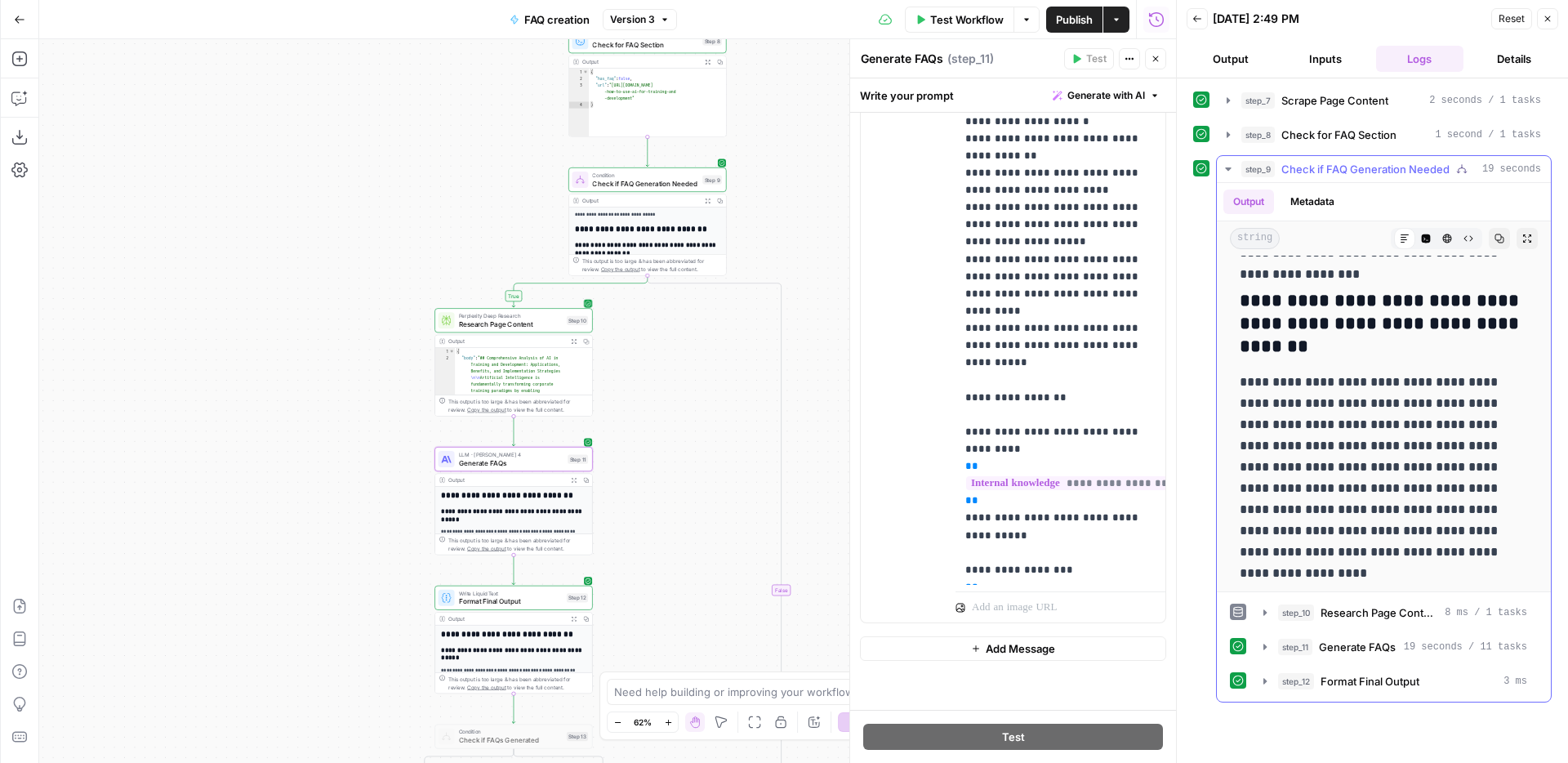 scroll, scrollTop: 330, scrollLeft: 0, axis: vertical 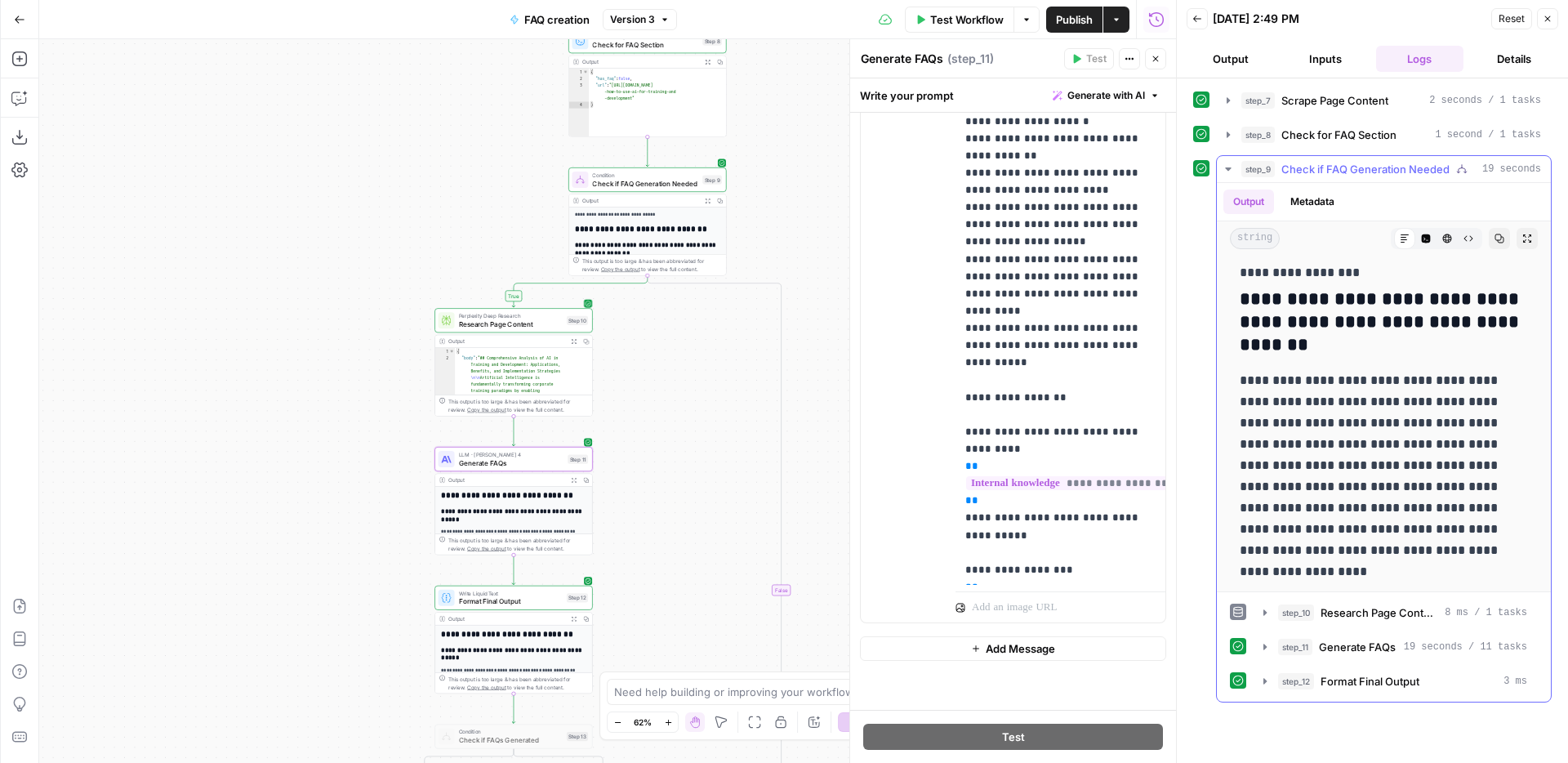 drag, startPoint x: 1437, startPoint y: 484, endPoint x: 1516, endPoint y: 484, distance: 79 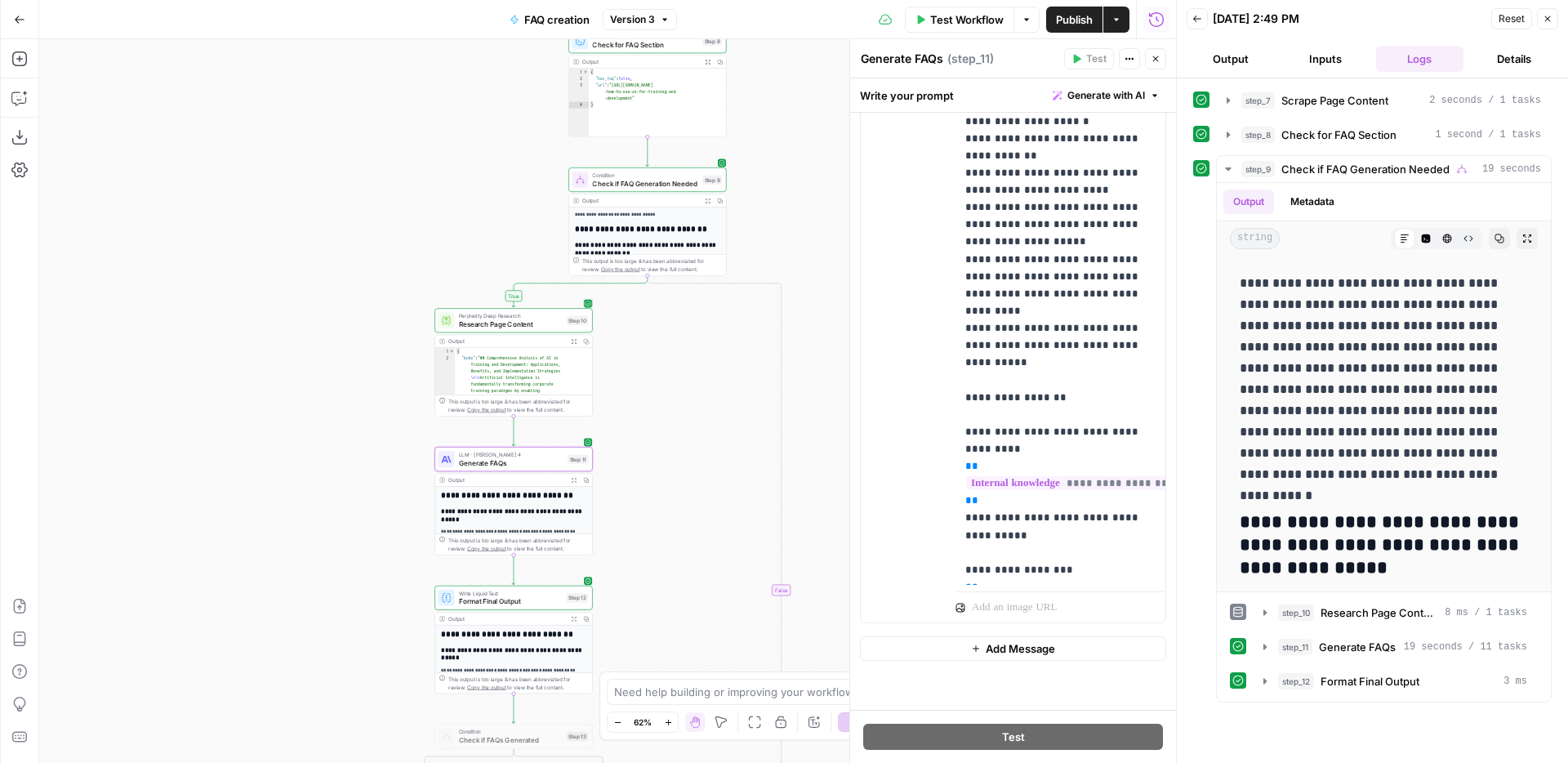 scroll, scrollTop: 1346, scrollLeft: 0, axis: vertical 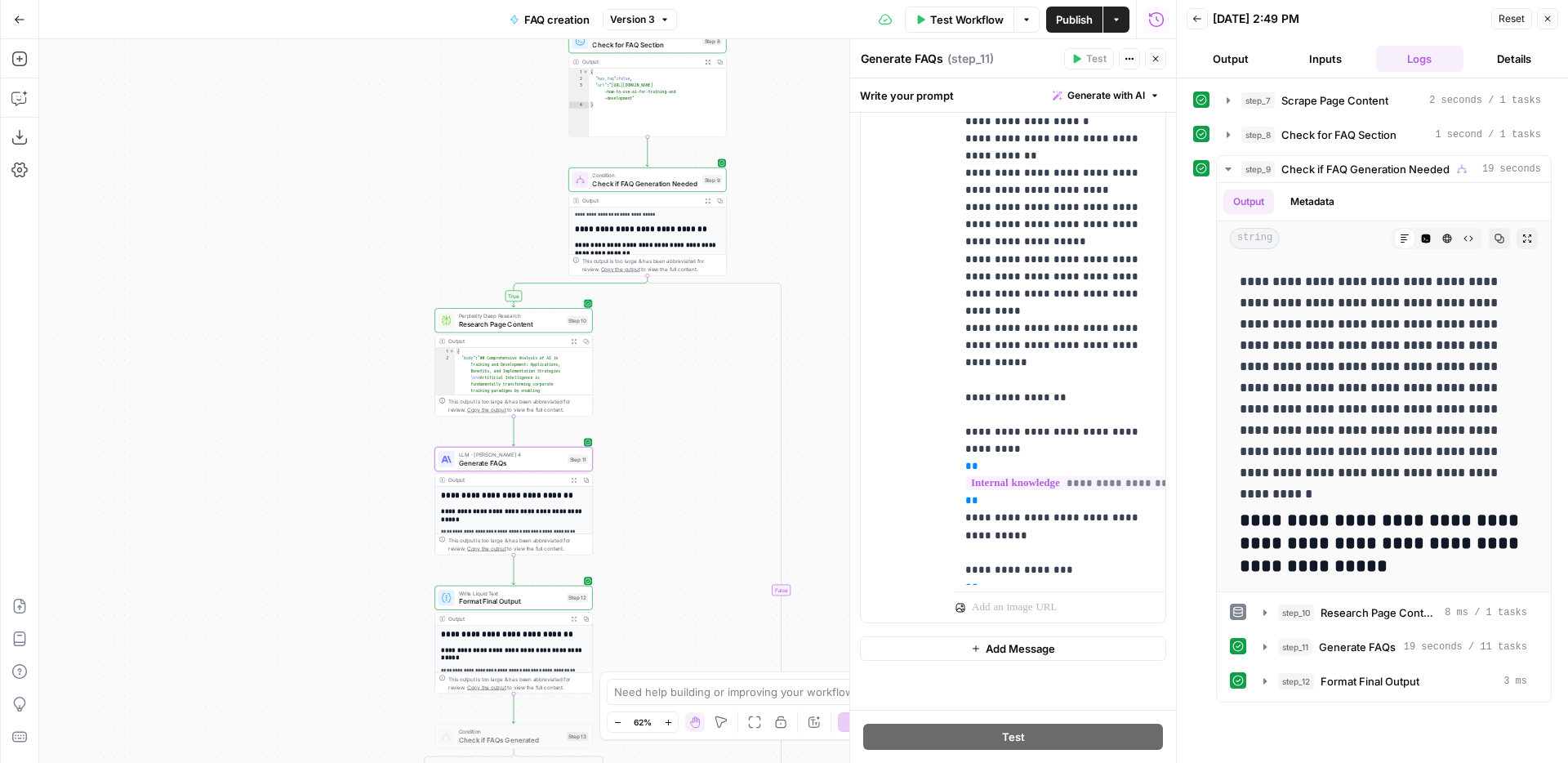 click on "**********" at bounding box center [1383, 377] 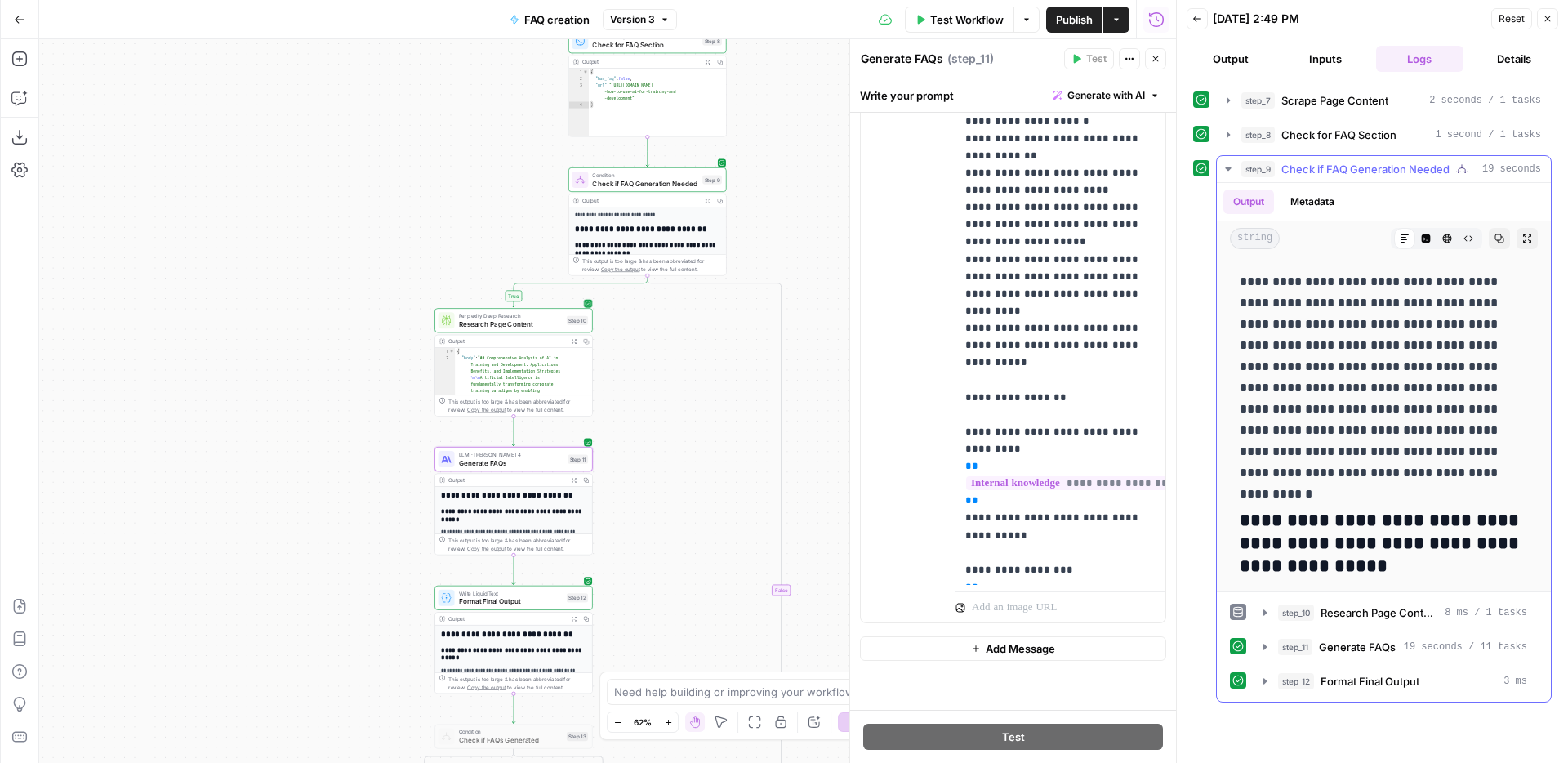 copy on "*****" 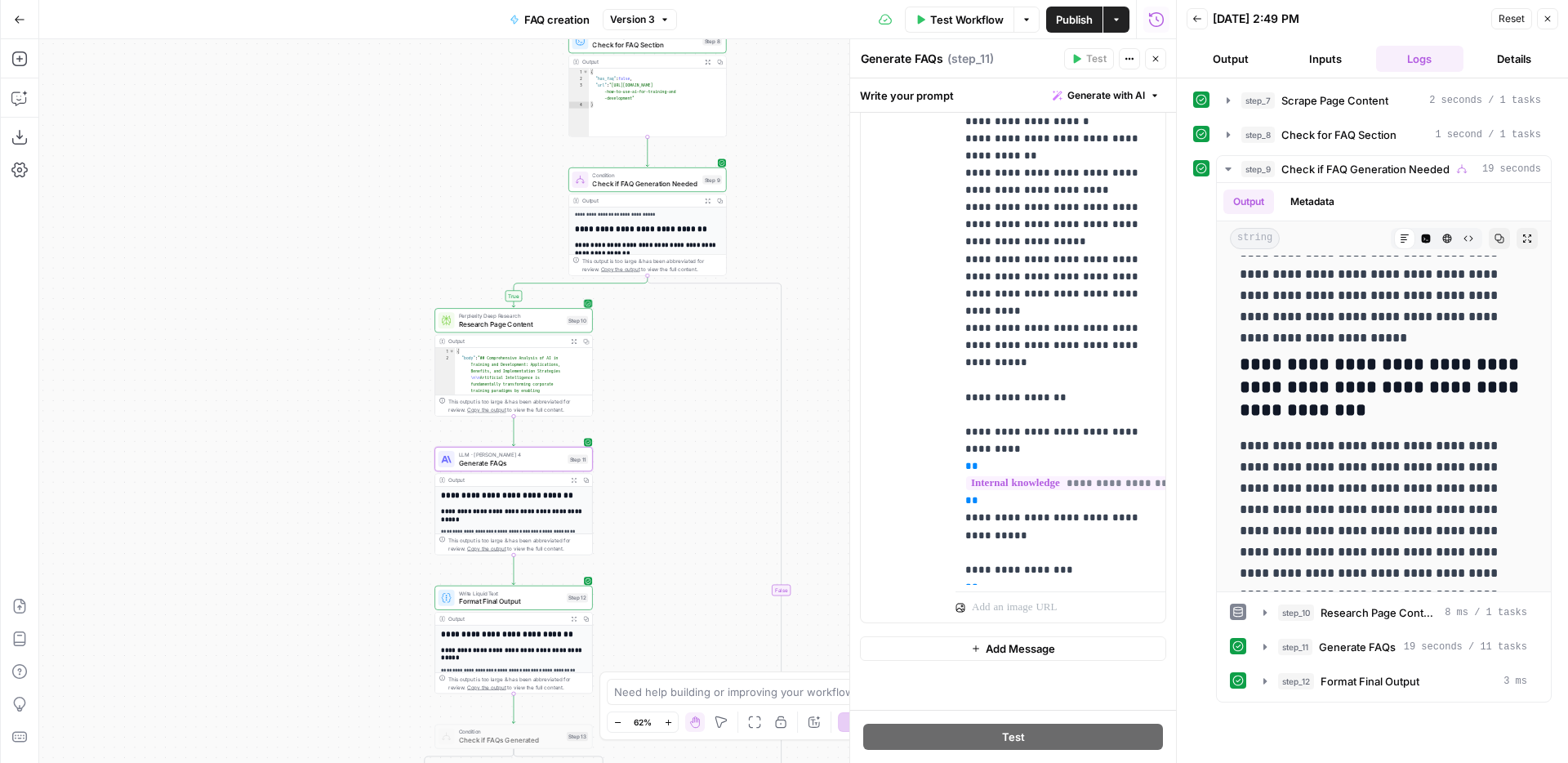 scroll, scrollTop: 1828, scrollLeft: 0, axis: vertical 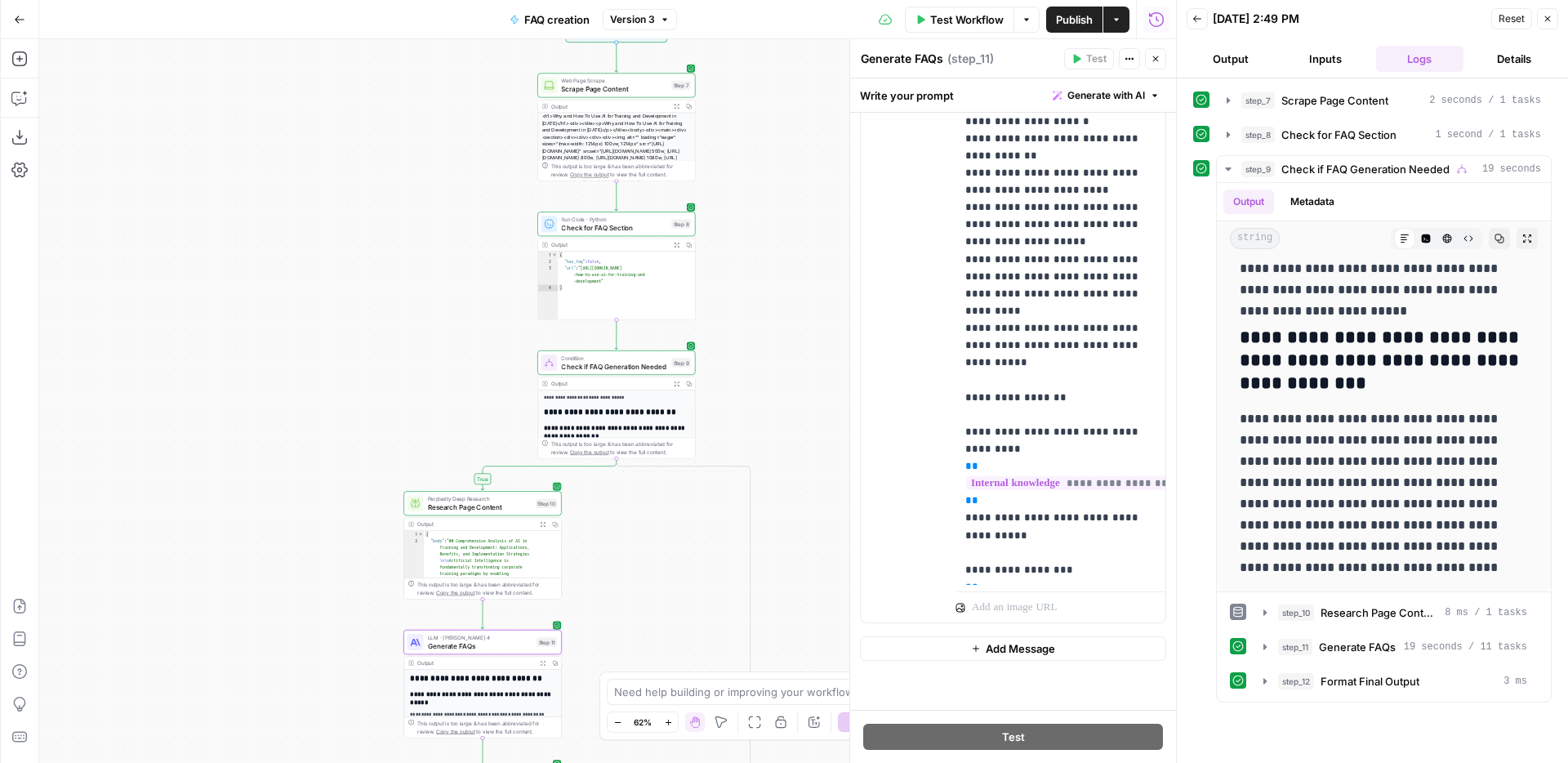 drag, startPoint x: 434, startPoint y: 209, endPoint x: 402, endPoint y: 391, distance: 184.79177 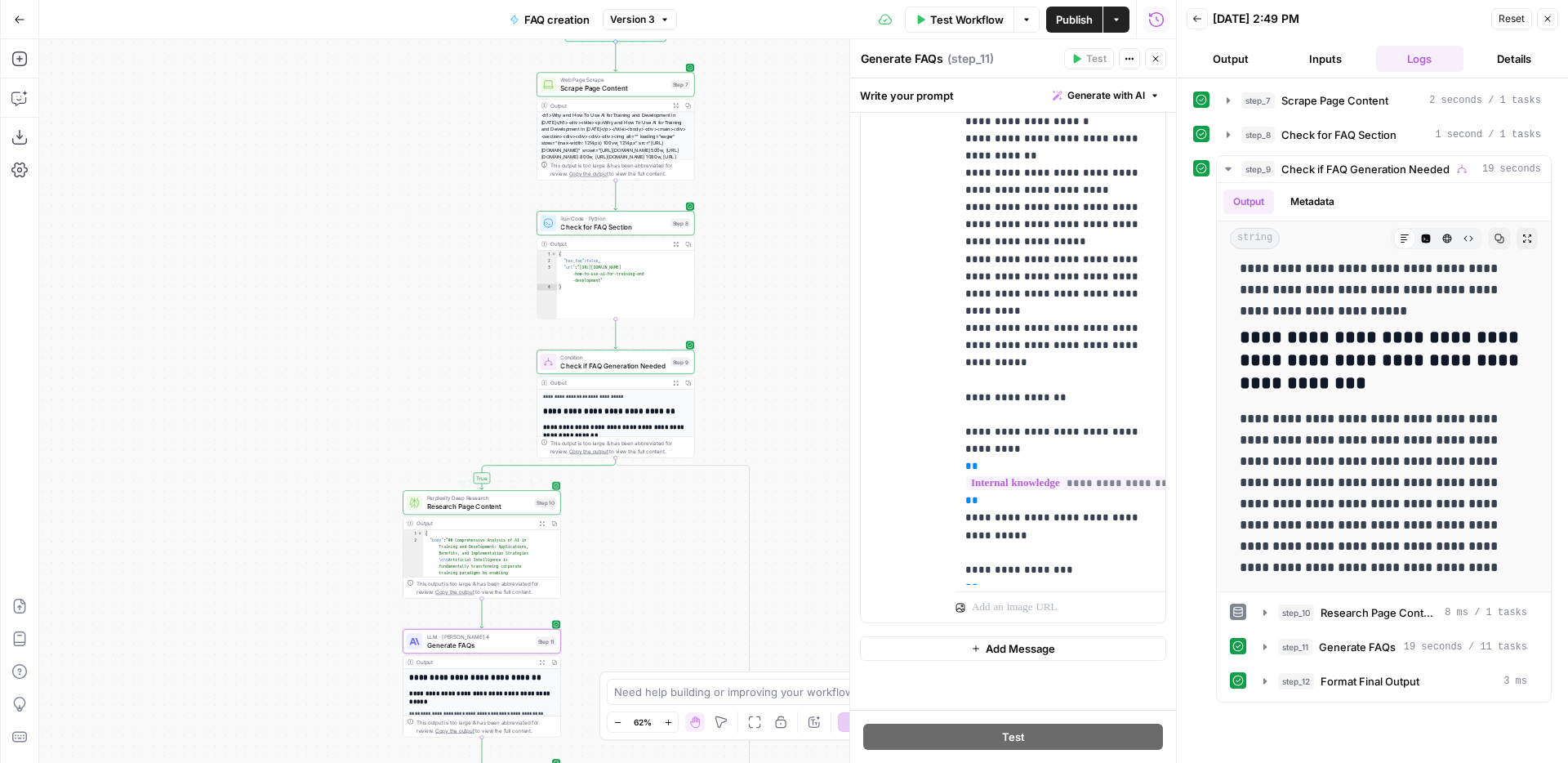click on "Research Page Content" at bounding box center [479, 506] 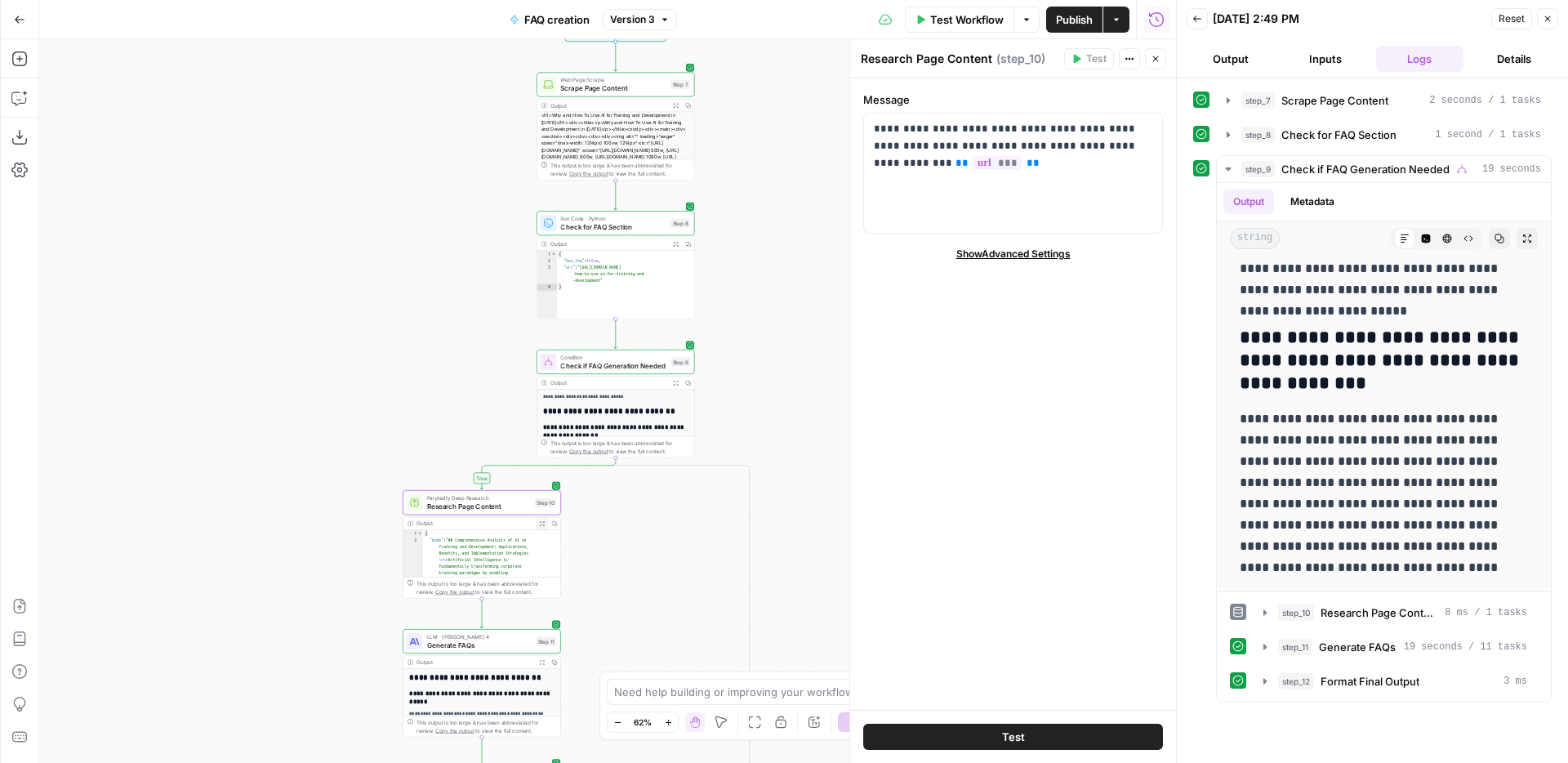 click on "Expand Output" at bounding box center (541, 523) 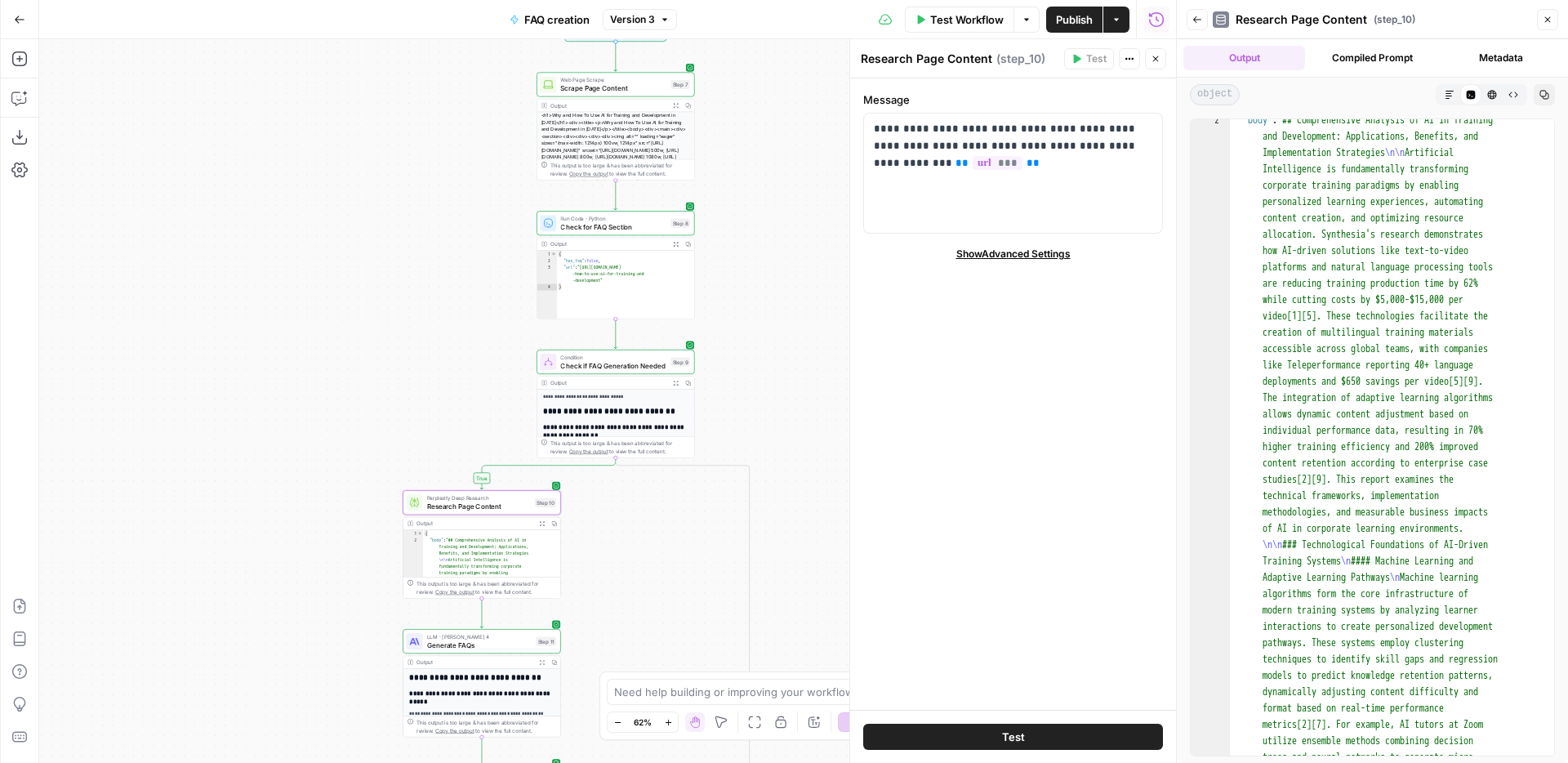 scroll, scrollTop: 24, scrollLeft: 0, axis: vertical 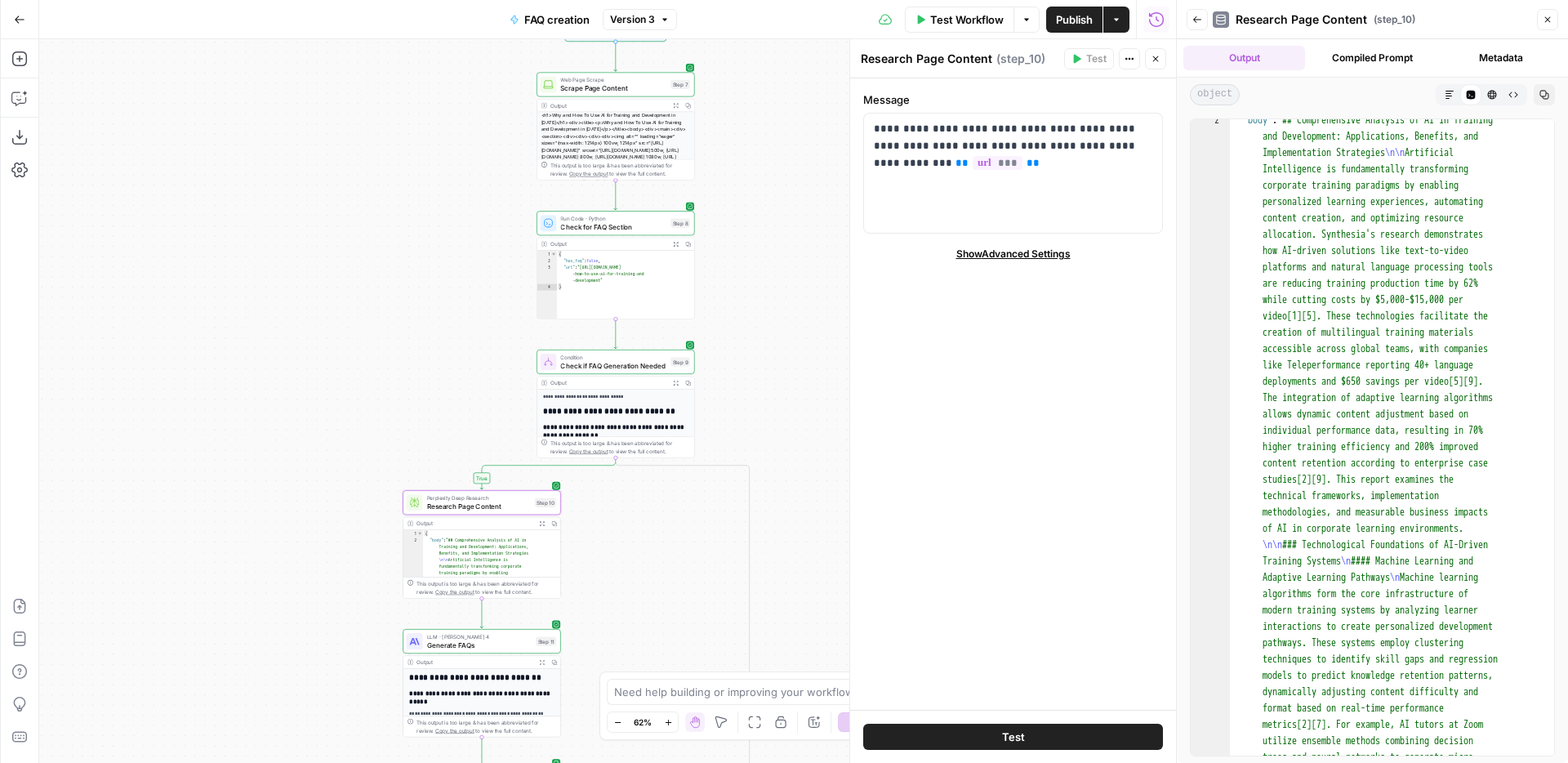 type 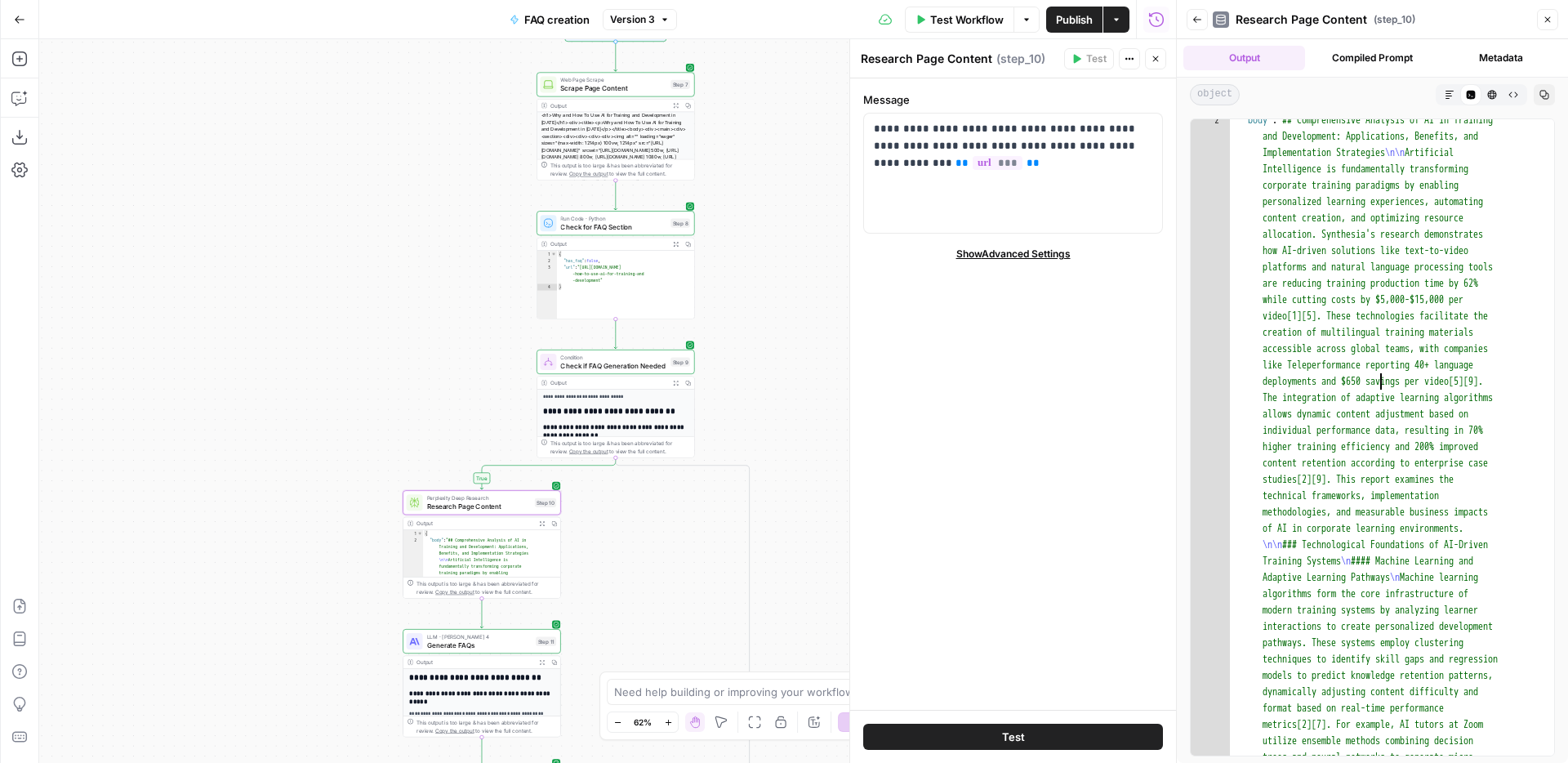 click on ""body" :  "## Comprehensive Analysis of AI in Training         and Development: Applications, Benefits, and         Implementation Strategies   \n\n Artificial         Intelligence is fundamentally transforming         corporate training paradigms by enabling         personalized learning experiences, automating         content creation, and optimizing resource         allocation. Synthesia's research demonstrates         how AI-driven solutions like text-to-video         platforms and natural language processing tools         are reducing training production time by 62%         while cutting costs by $5,000-$15,000 per         video[1][5]. These technologies facilitate the         creation of multilingual training materials         accessible across global teams, with companies         like Teleperformance reporting 40+ language         deployments and $650 savings per video[5][9].                \n" at bounding box center [1392, 4547] 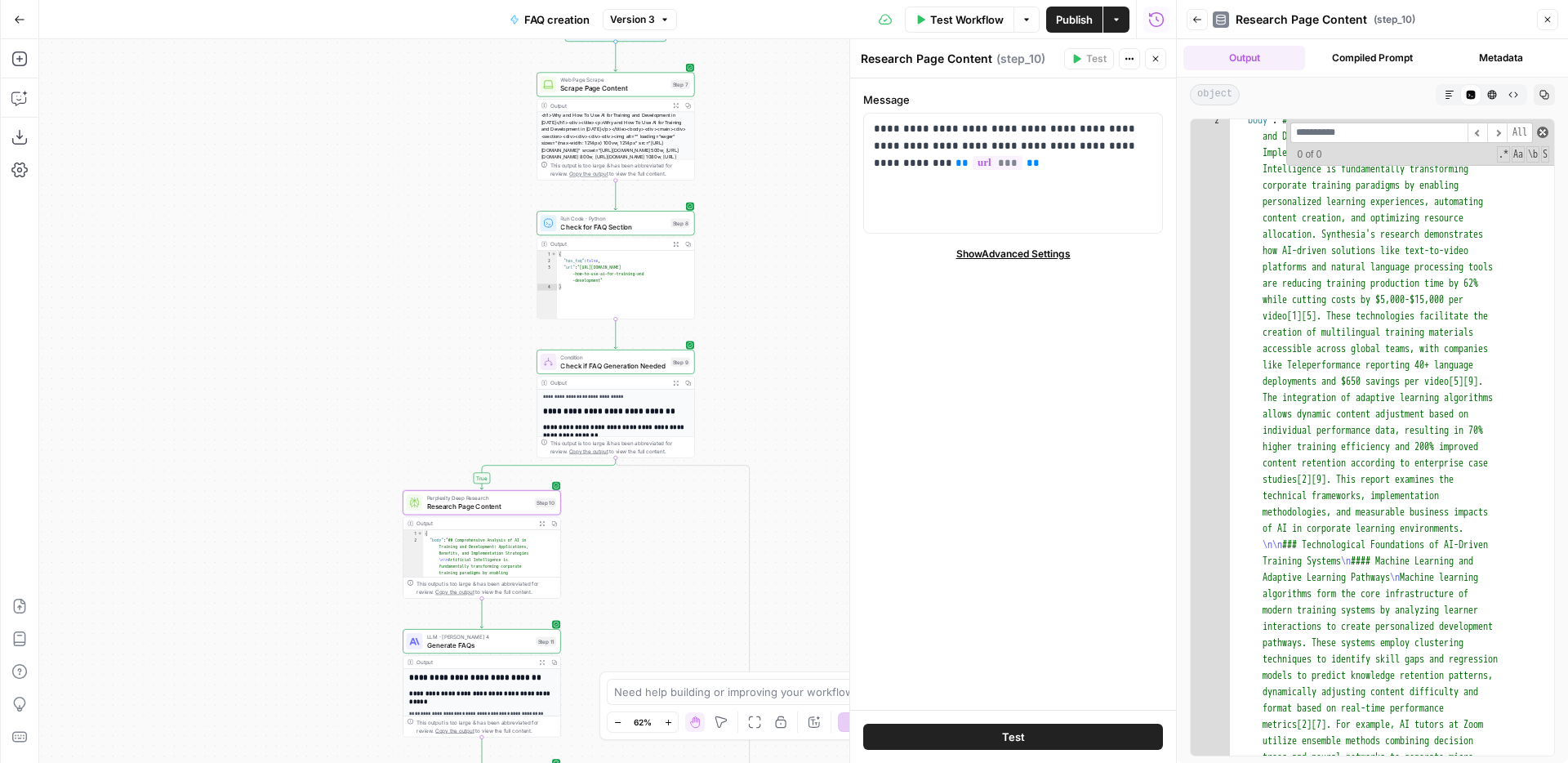 click at bounding box center [1543, 132] 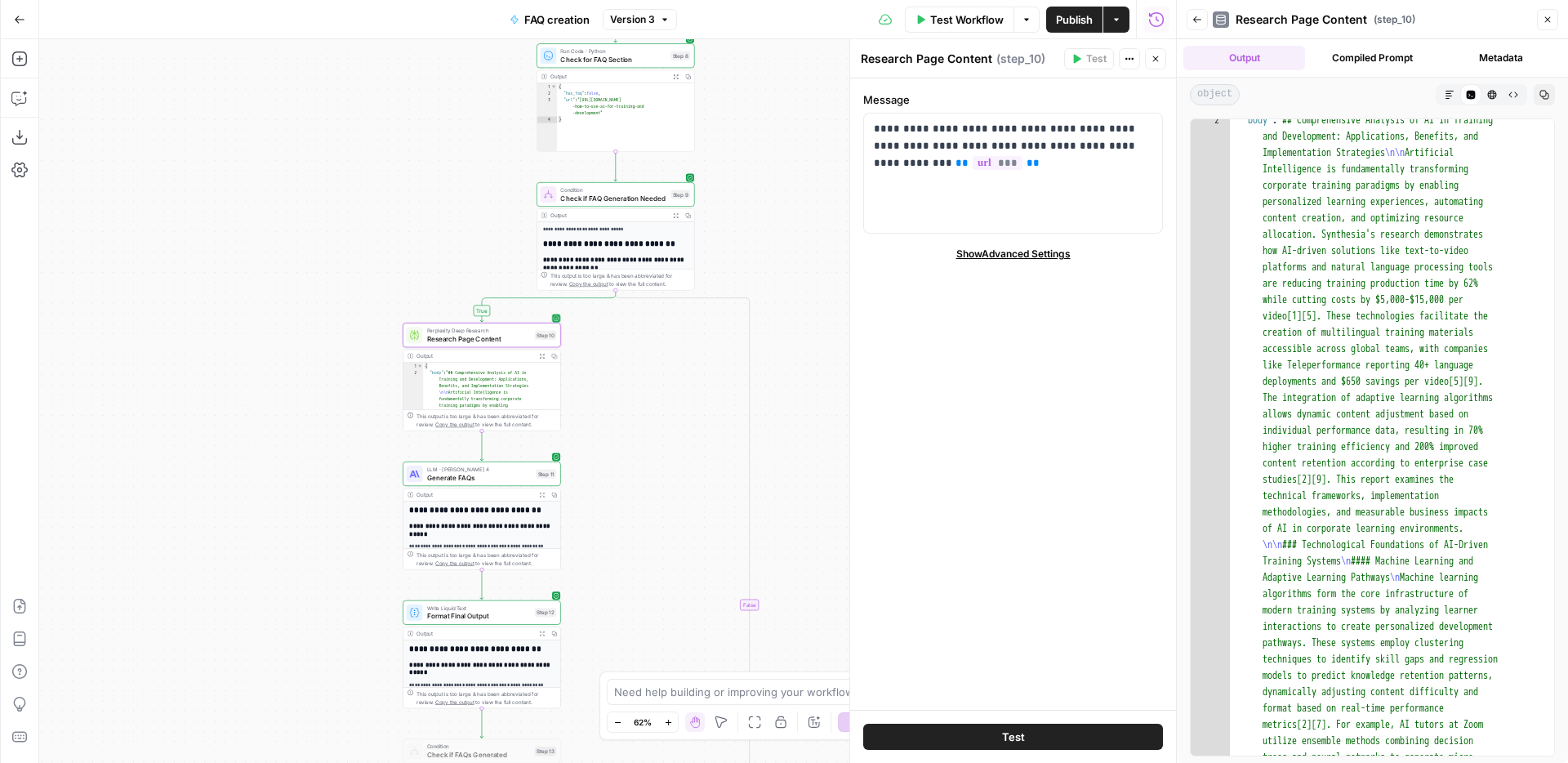 drag, startPoint x: 305, startPoint y: 426, endPoint x: 305, endPoint y: 258, distance: 168 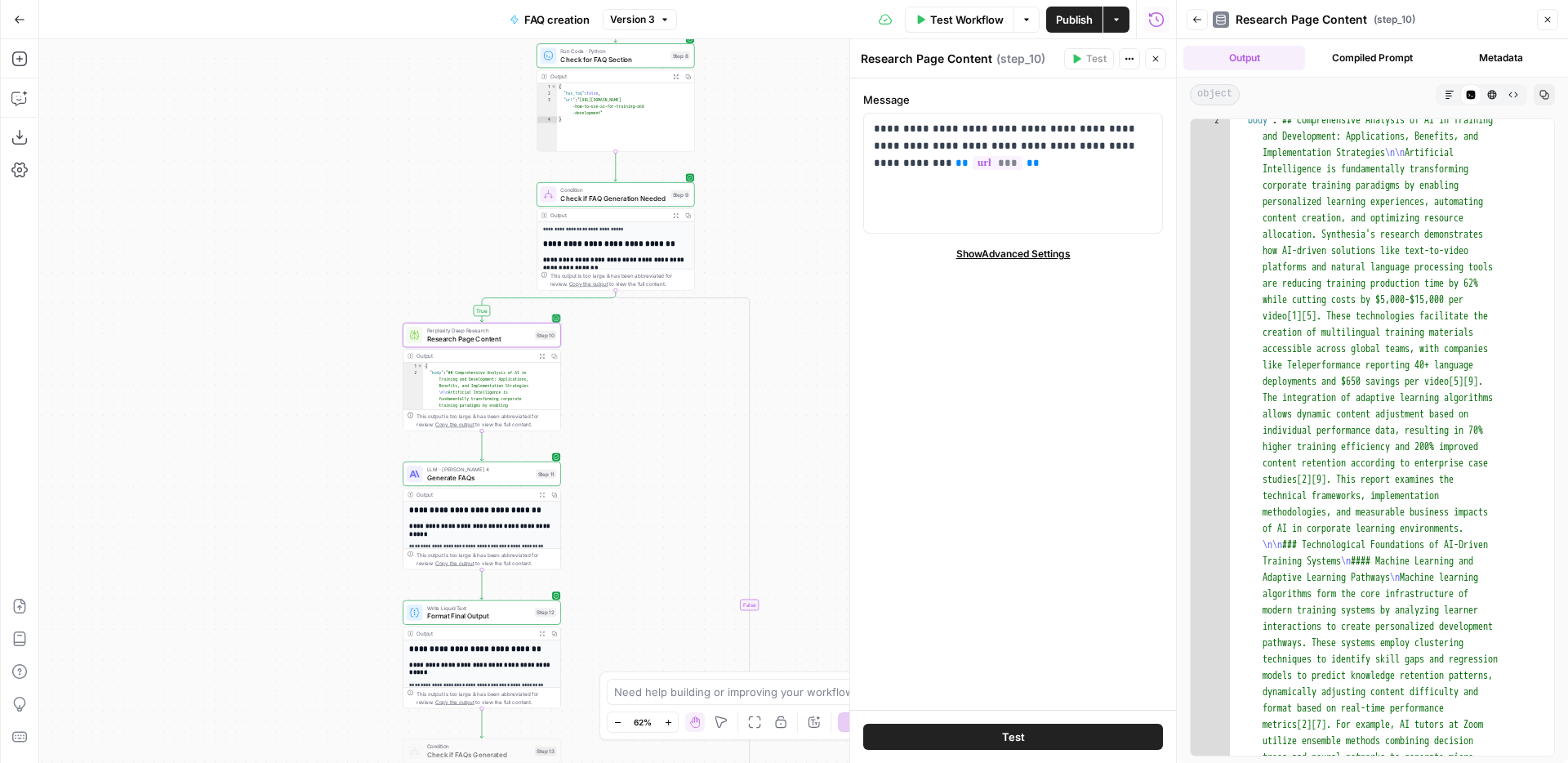 click on "true true false false Workflow Set Inputs Inputs Web Page Scrape Scrape Page Content Step 7 Output Expand Output Copy This output is too large & has been abbreviated for review.   Copy the output   to view the full content. Run Code · Python Check for FAQ Section Step 8 Output Expand Output Copy 1 2 3 4 {    "has_faq" :  false ,    "url" :  "[URL][DOMAIN_NAME]        -how-to-use-ai-for-training-and        -development" }     XXXXXXXXXXXXXXXXXXXXXXXXXXXXXXXXXXXXXXXXXXXXXXXXXXXXXXXXXXXXXXXXXXXXXXXXXXXXXXXXXXXXXXXXXXXXXXXXXXXXXXXXXXXXXXXXXXXXXXXXXXXXXXXXXXXXXXXXXXXXXXXXXXXXXXXXXXXXXXXXXXXXXXXXXXXXXXXXXXXXXXXXXXXXXXXXXXXXXXXXXXXXXXXXXXXXXXXXXXXXXXXXXXXXXXXXXXXXXXXXXXXXXXXXXXXXXXXXXXXXXXXXXXXXXXXXXXXXXXXXXXXXXXXXXXXXXXXXXXXXXXXXXXXXXXXXXXXXXXXXXXXXXXXXXXXXXXXXXXXXXXXXXXXXXXXXXXXXXXXXXXXXXXXXXXXXXXXXXXXXXXXXXXXXXXXXXXXXXXXXXXXXXXXXXXXXXXXXXXXXXXXXXXXXXXXXXXXXXXXXXXXXXXXXXXXXXXXXXXXXXXXXXXXXXXXXXXXXXXXXXXXXXXXXXXXXXXXXXXXXXXXXXXXXXXXX Condition Check if FAQ Generation Needed Step 9" at bounding box center [608, 401] 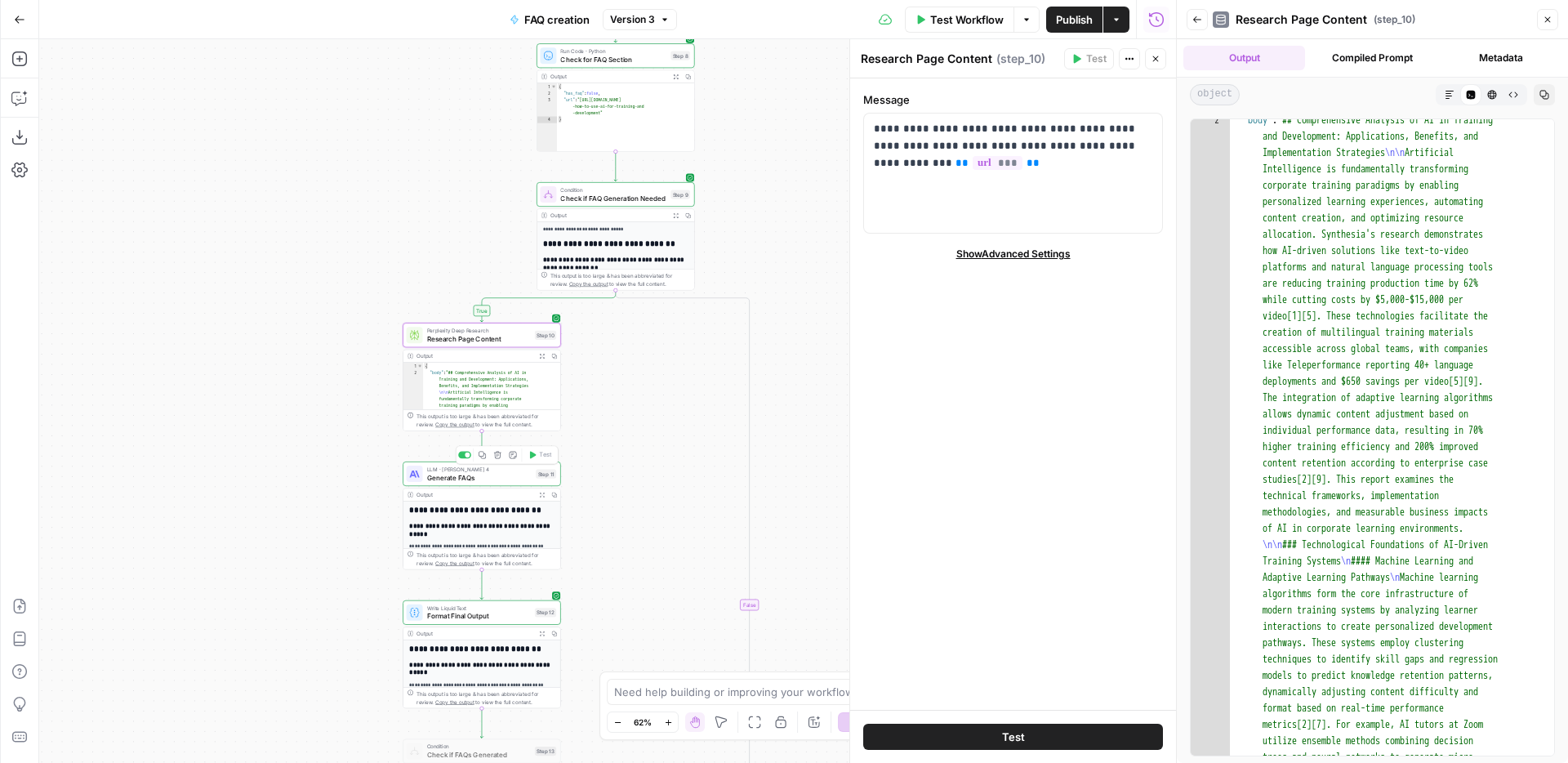 click on "Generate FAQs" at bounding box center (479, 477) 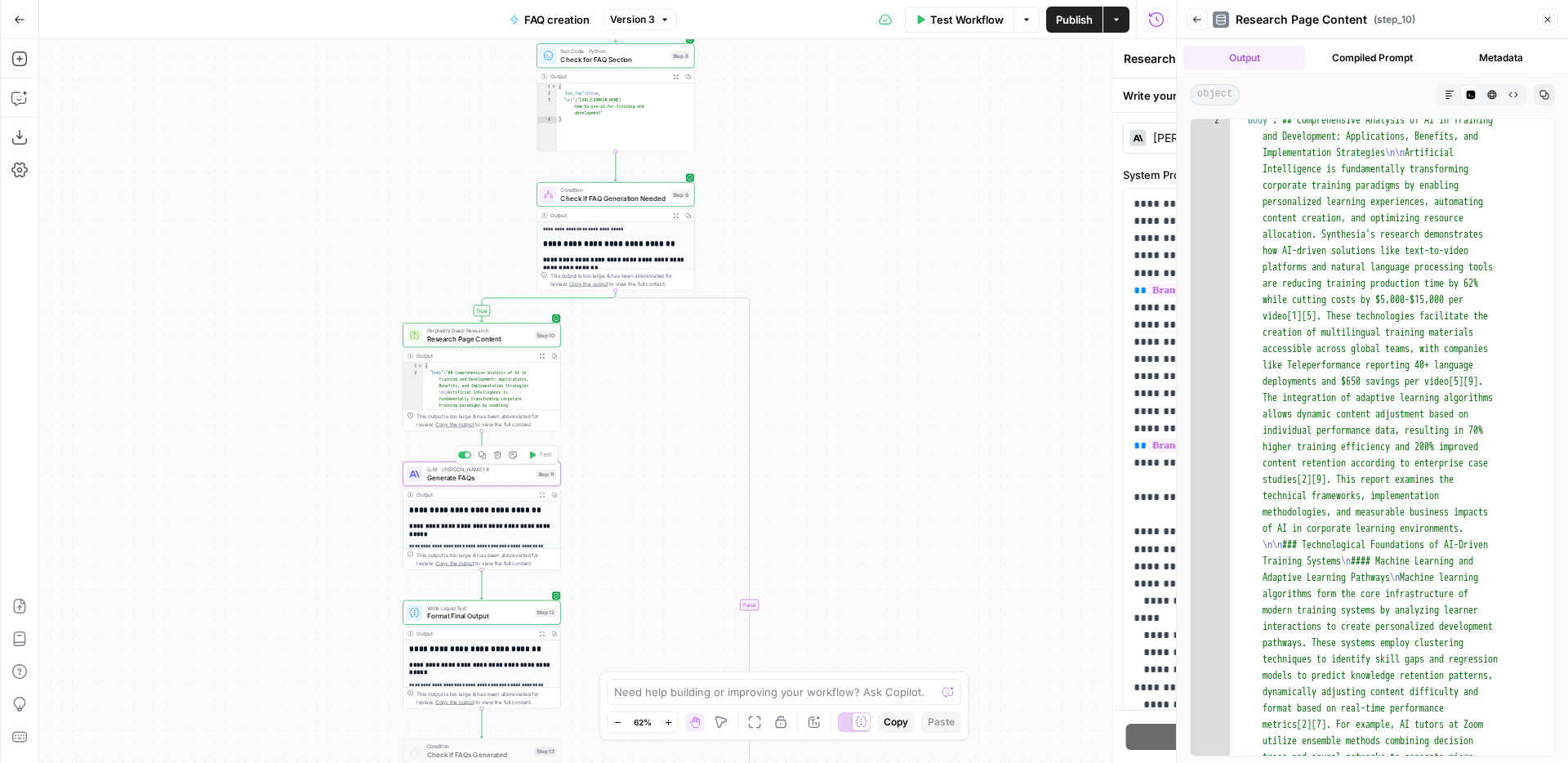 type on "Generate FAQs" 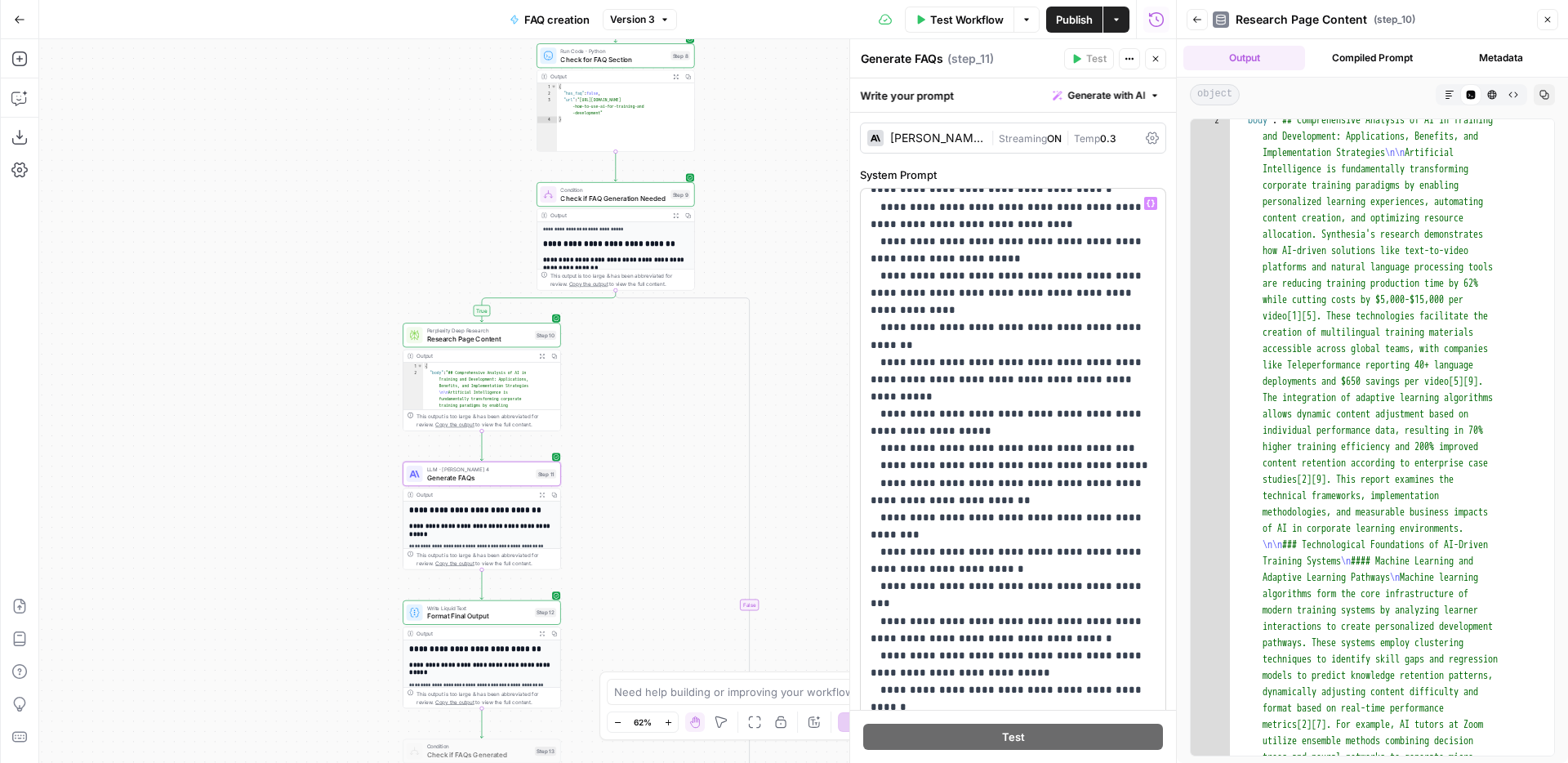scroll, scrollTop: 1172, scrollLeft: 0, axis: vertical 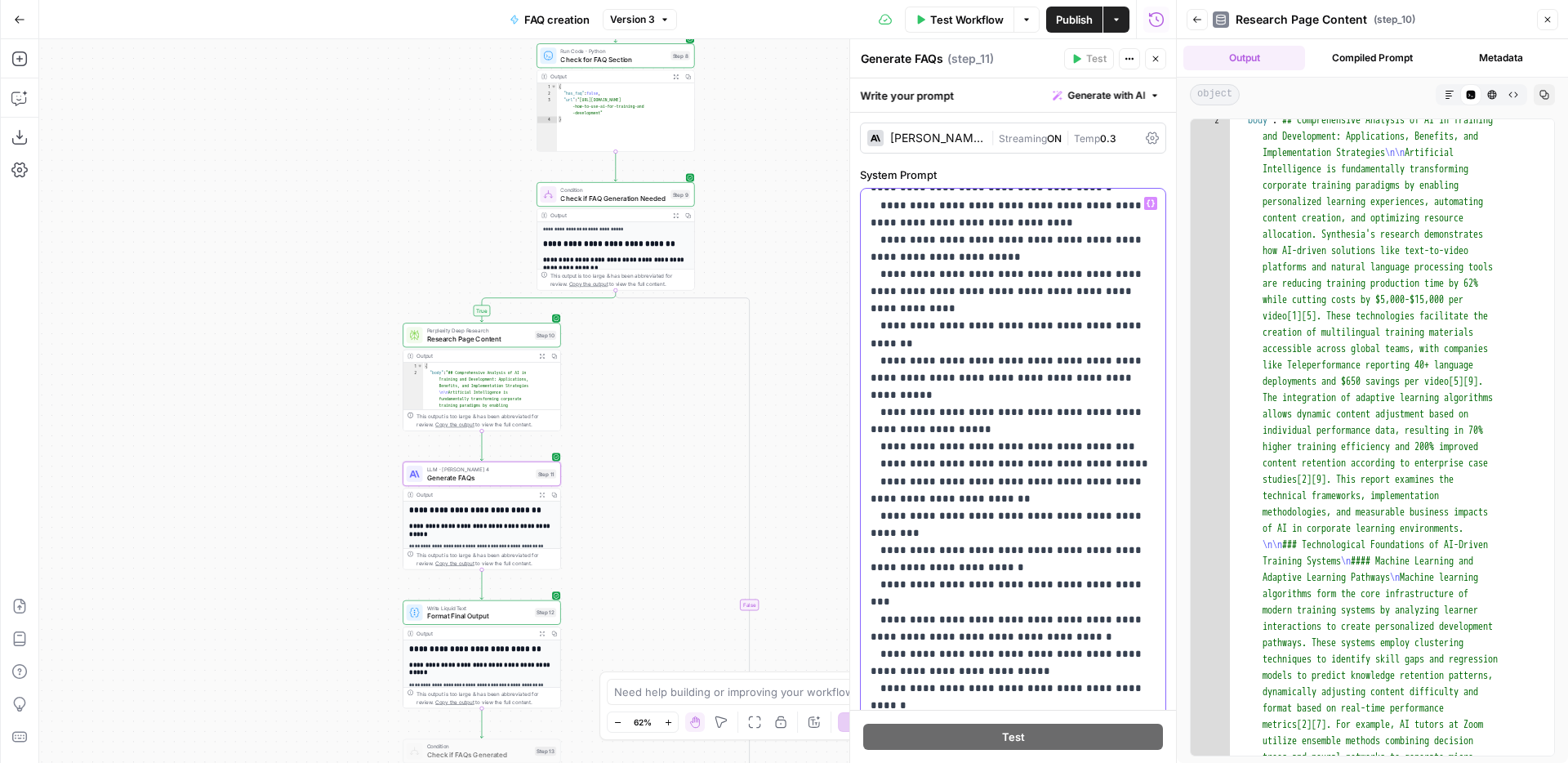 click on "**********" at bounding box center [1013, 33] 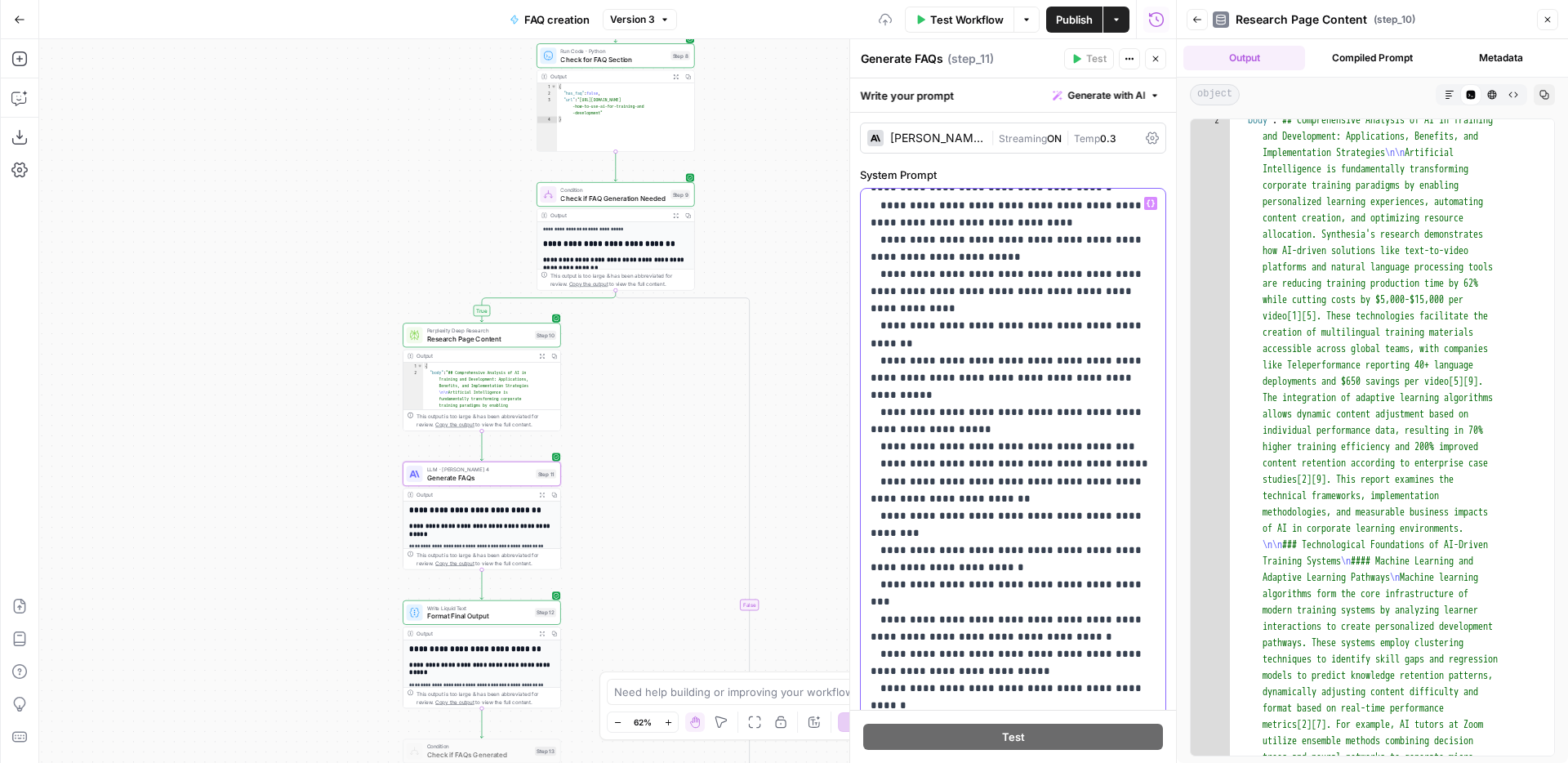 type 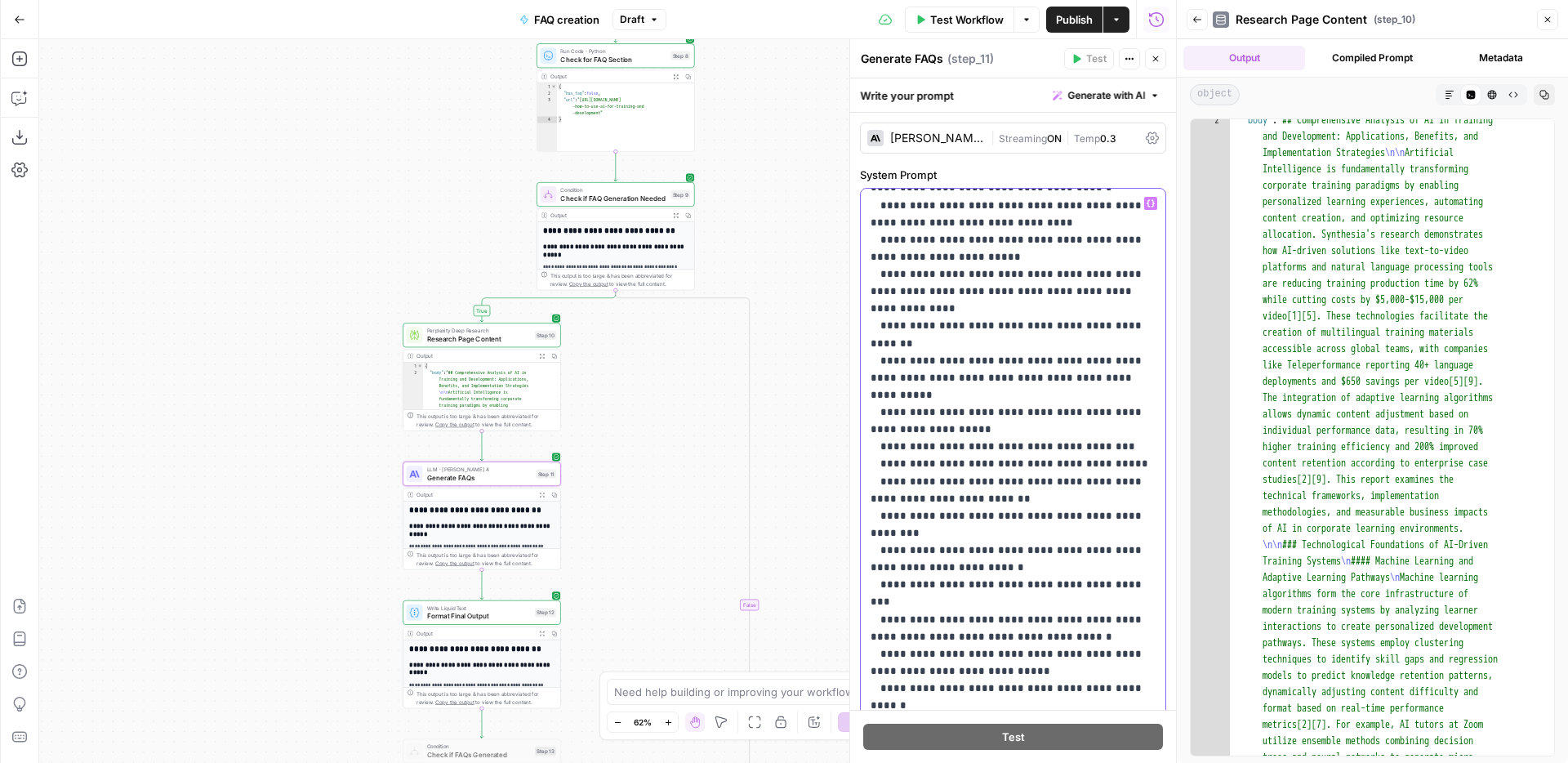 click 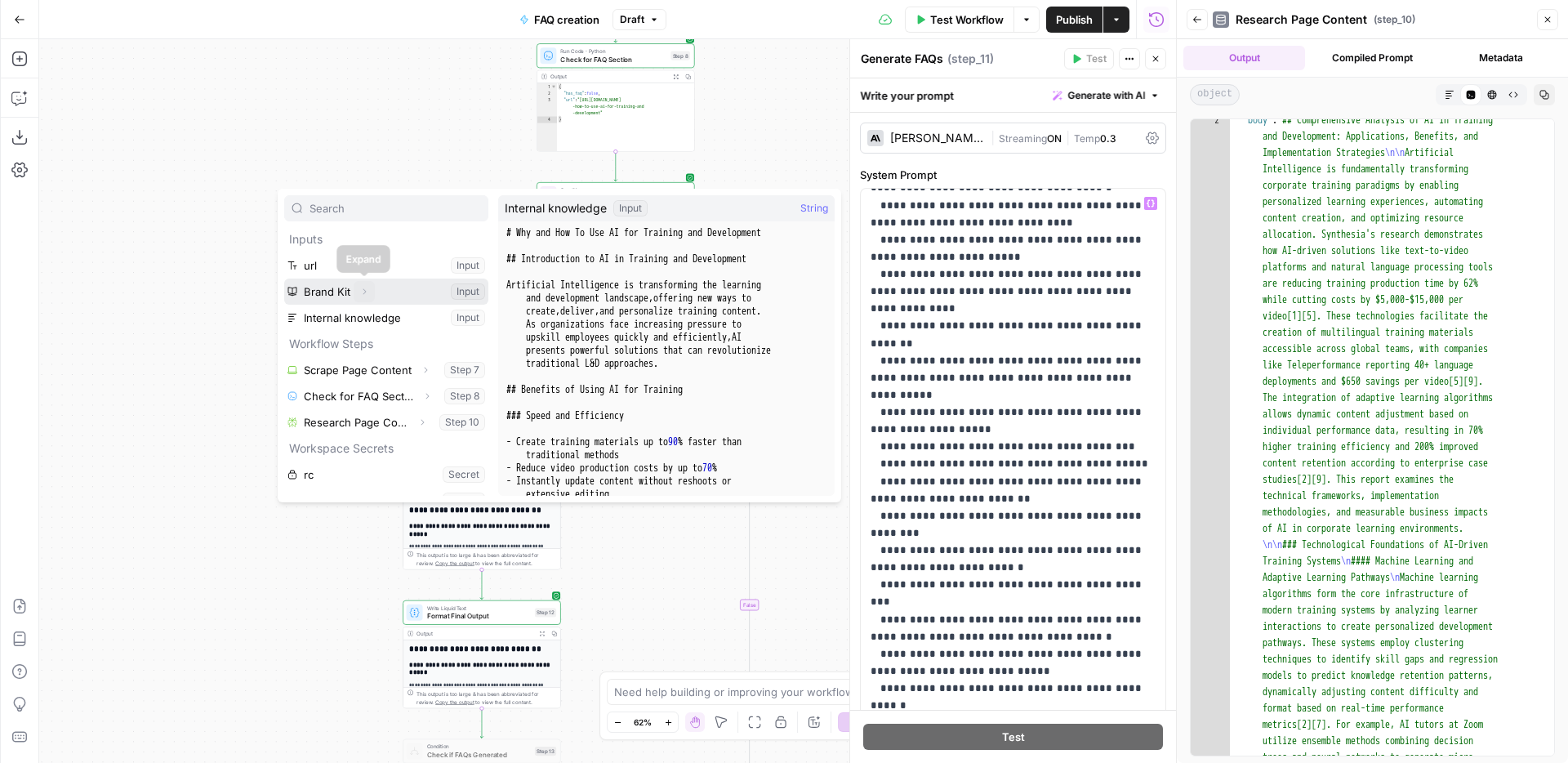 click 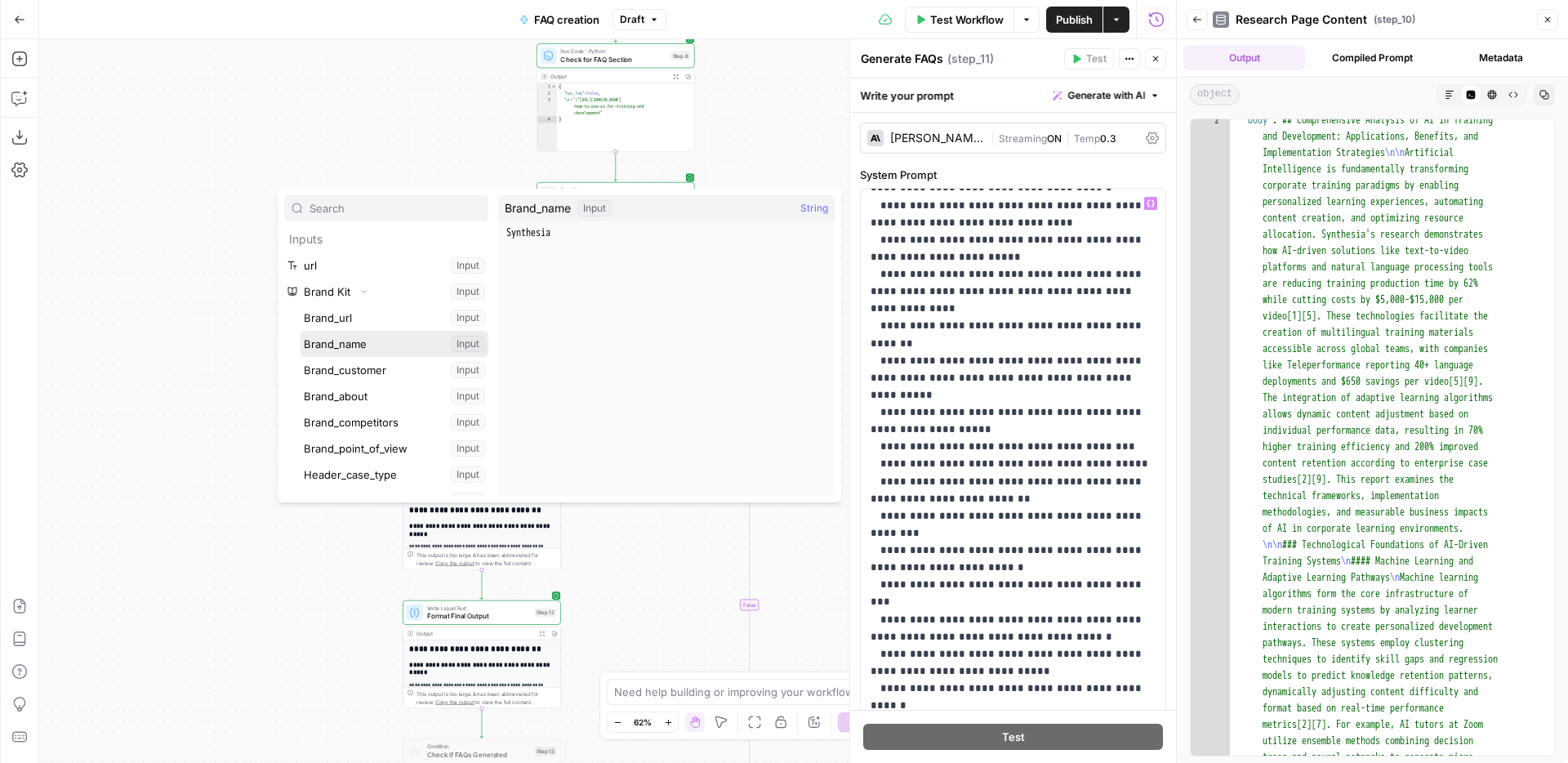 click at bounding box center [394, 344] 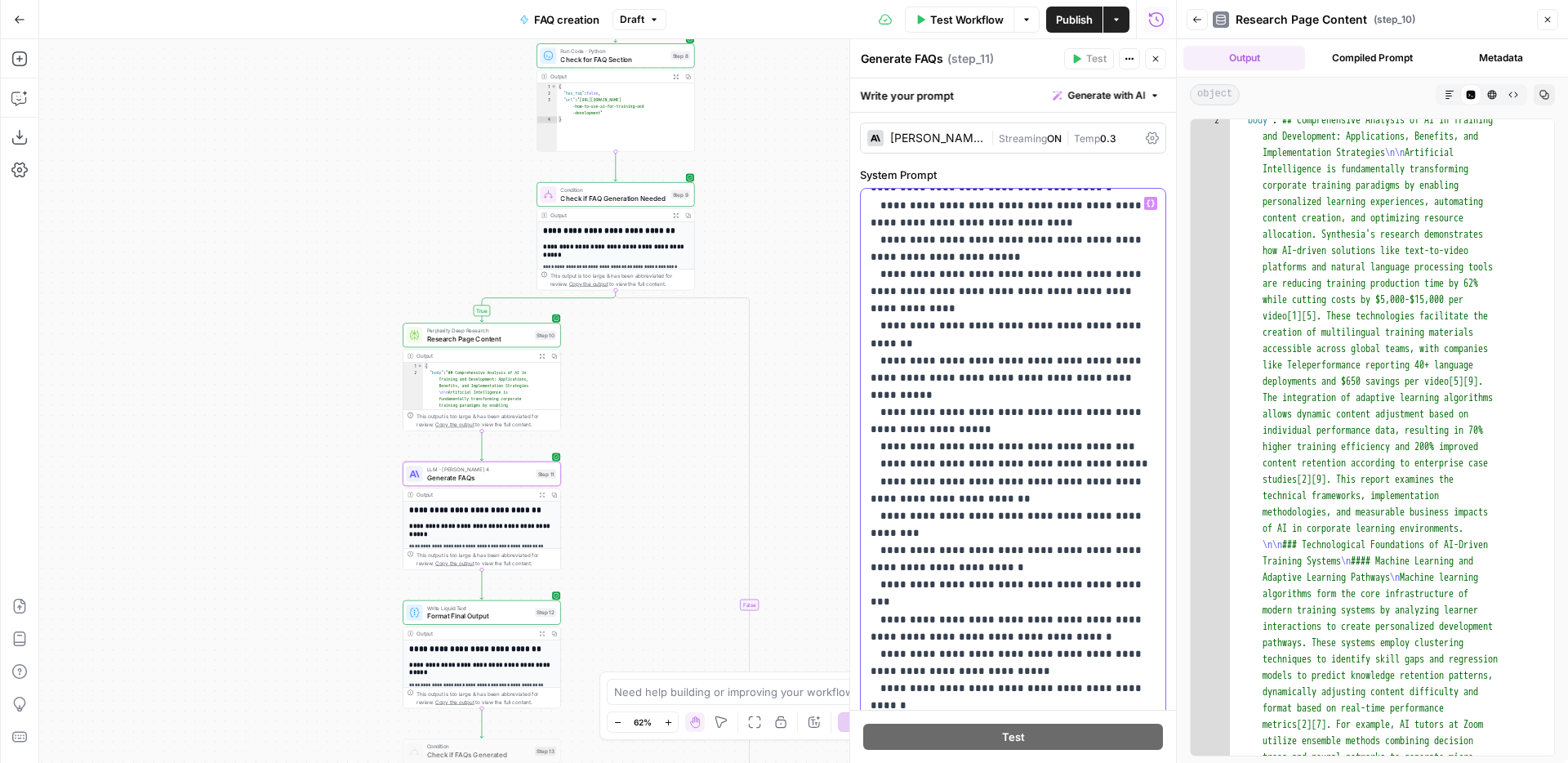 click on "**********" at bounding box center (1013, 58) 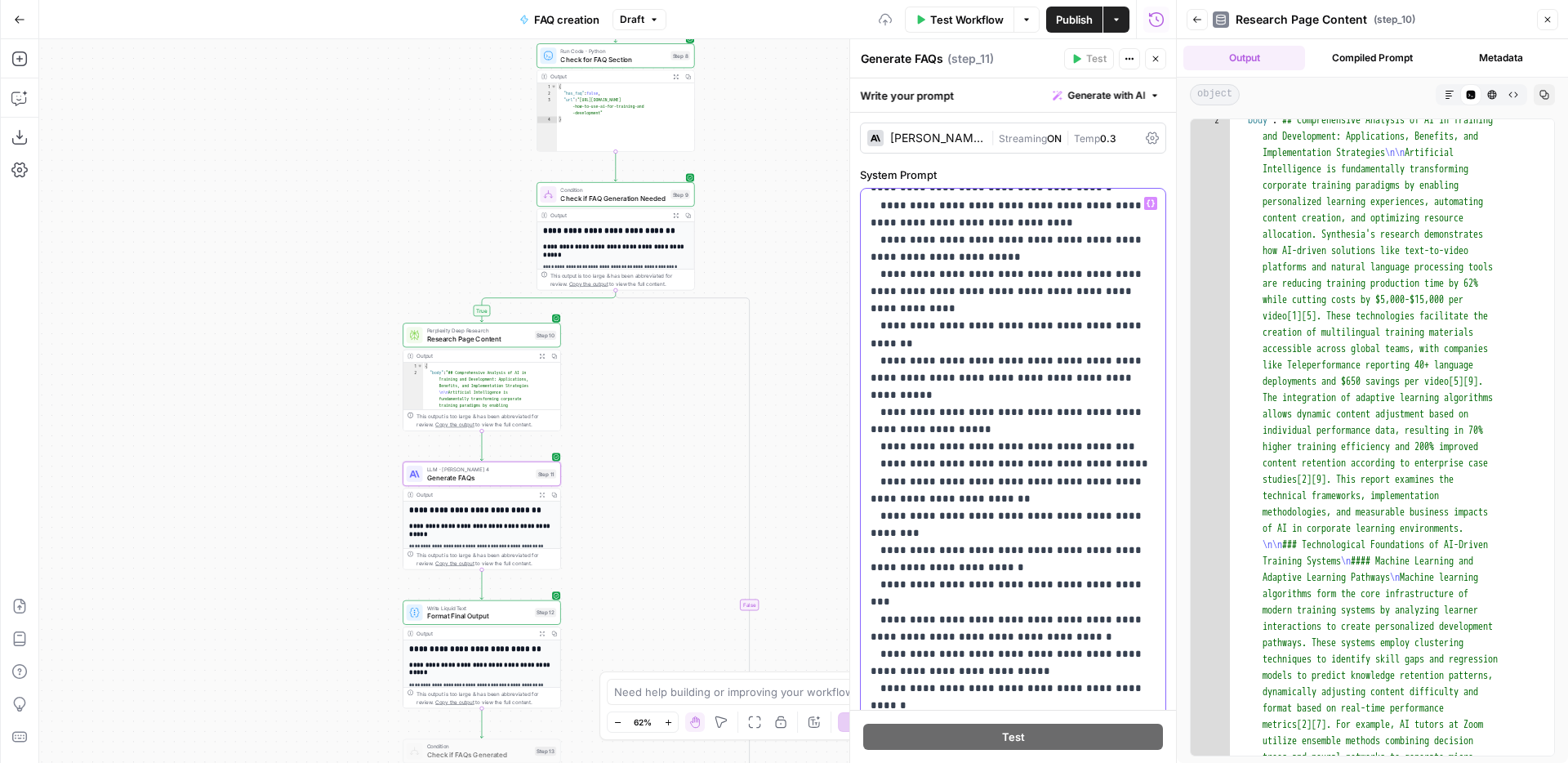 click on "**********" at bounding box center (1013, 67) 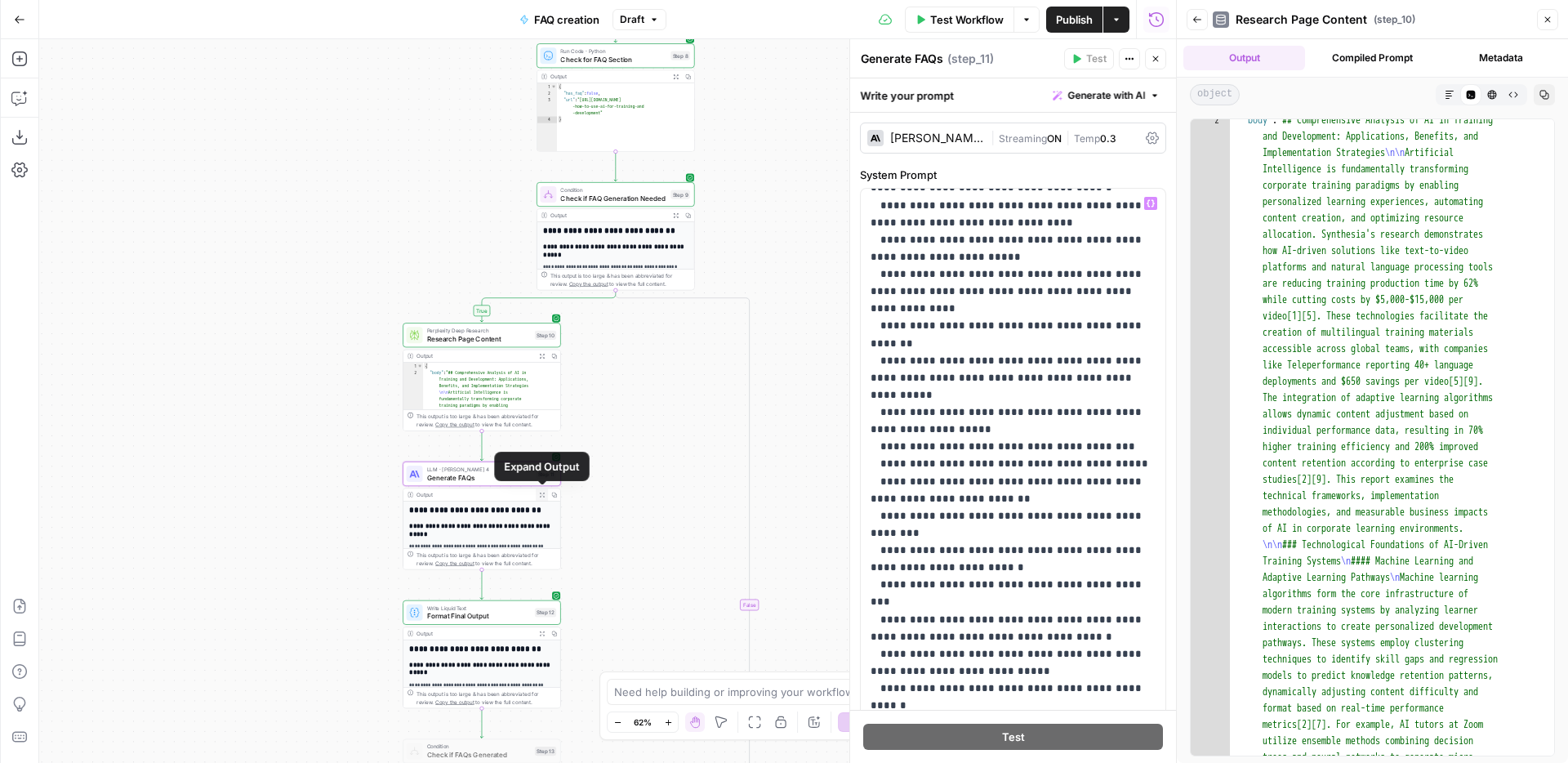 click 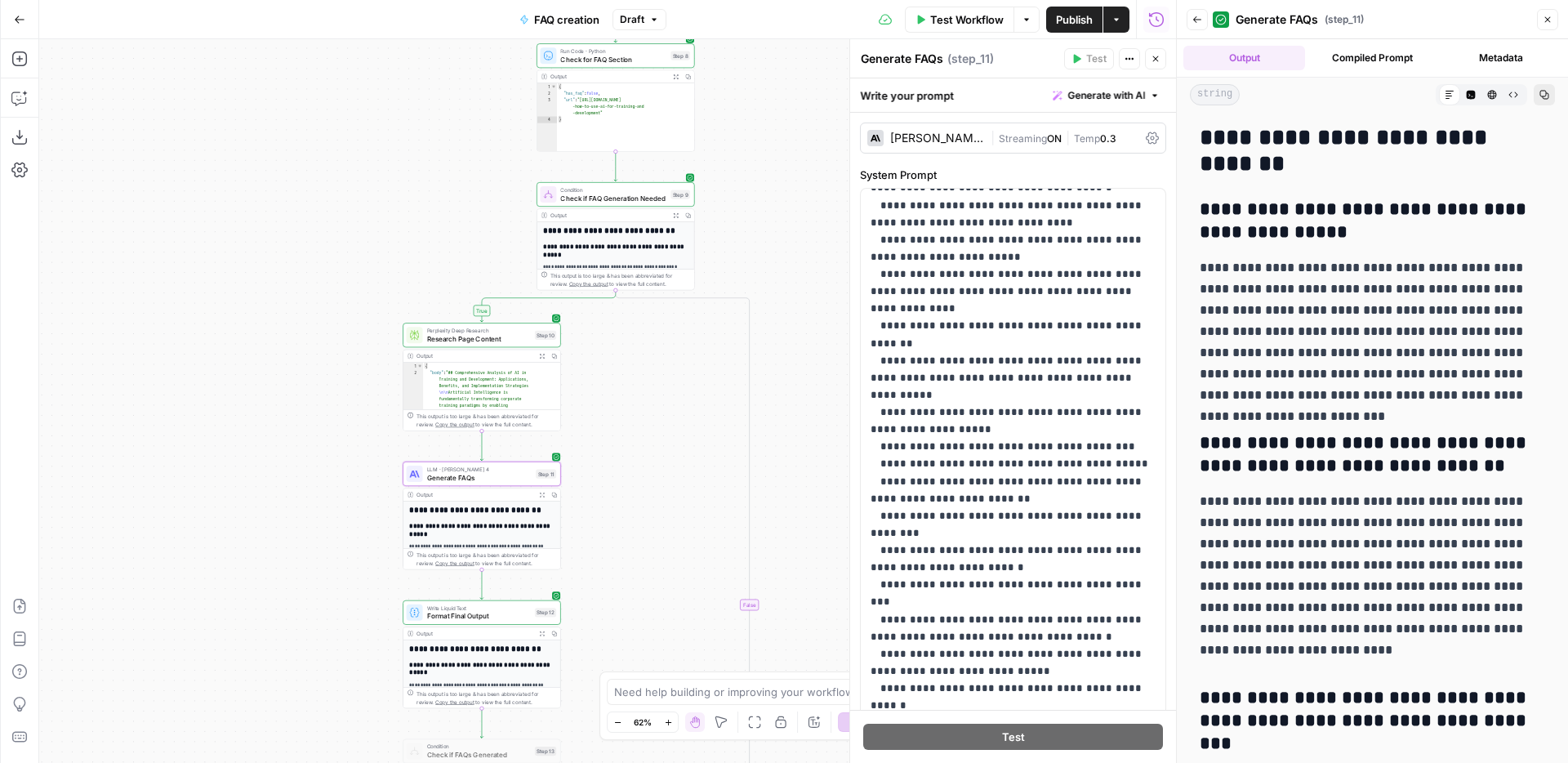 click 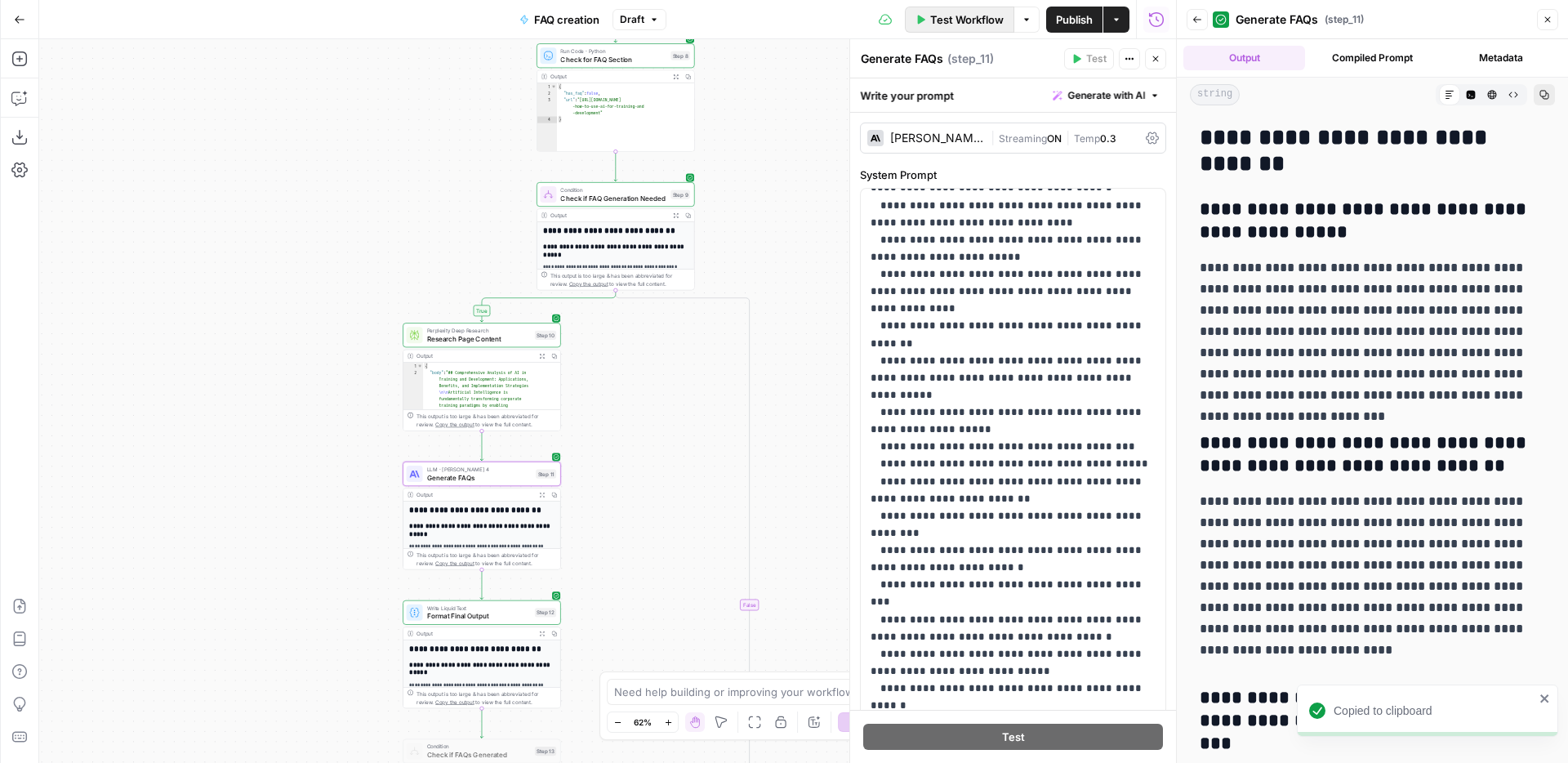 click on "Test Workflow" at bounding box center [967, 20] 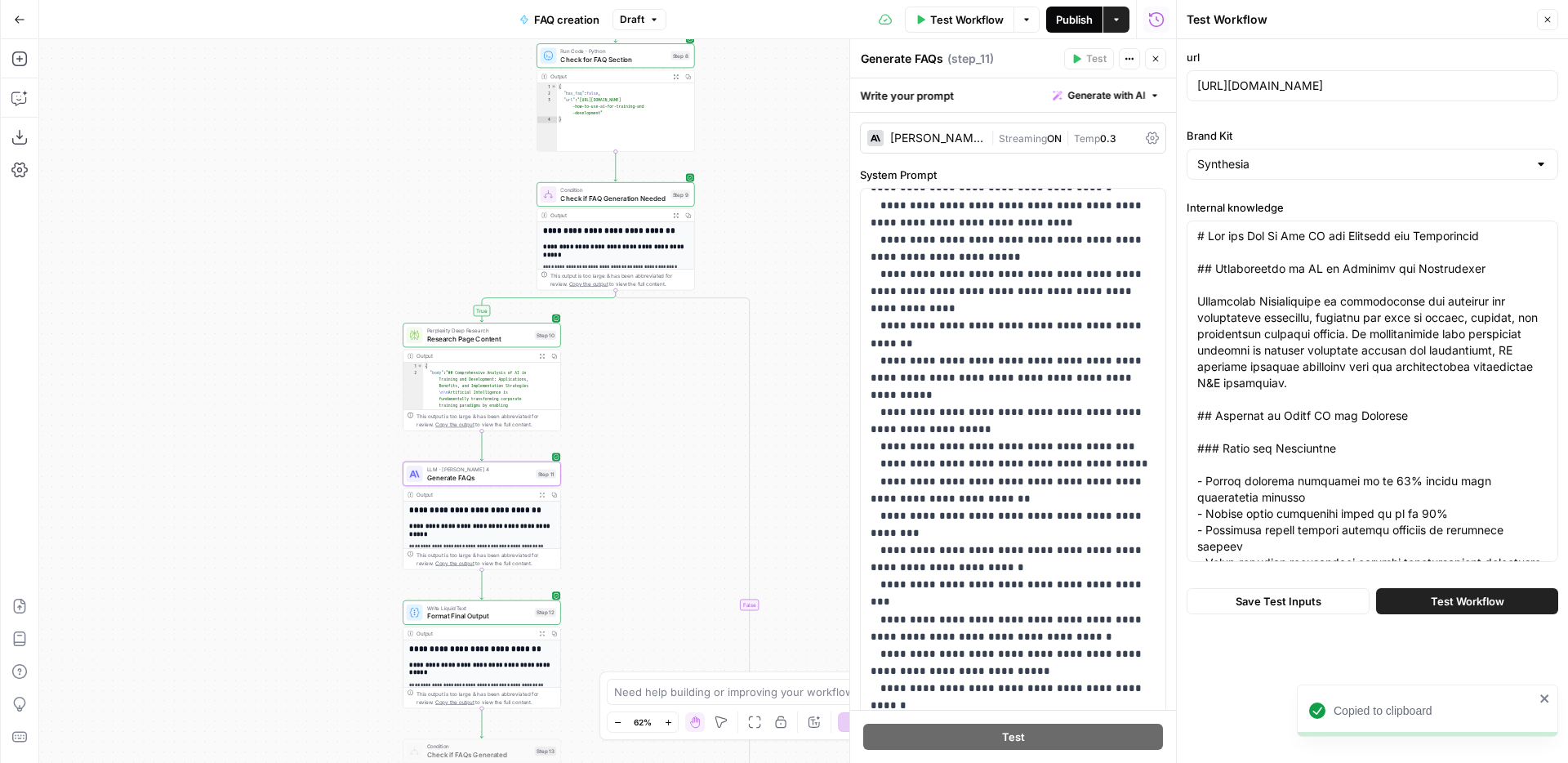 click on "Publish" at bounding box center (1074, 20) 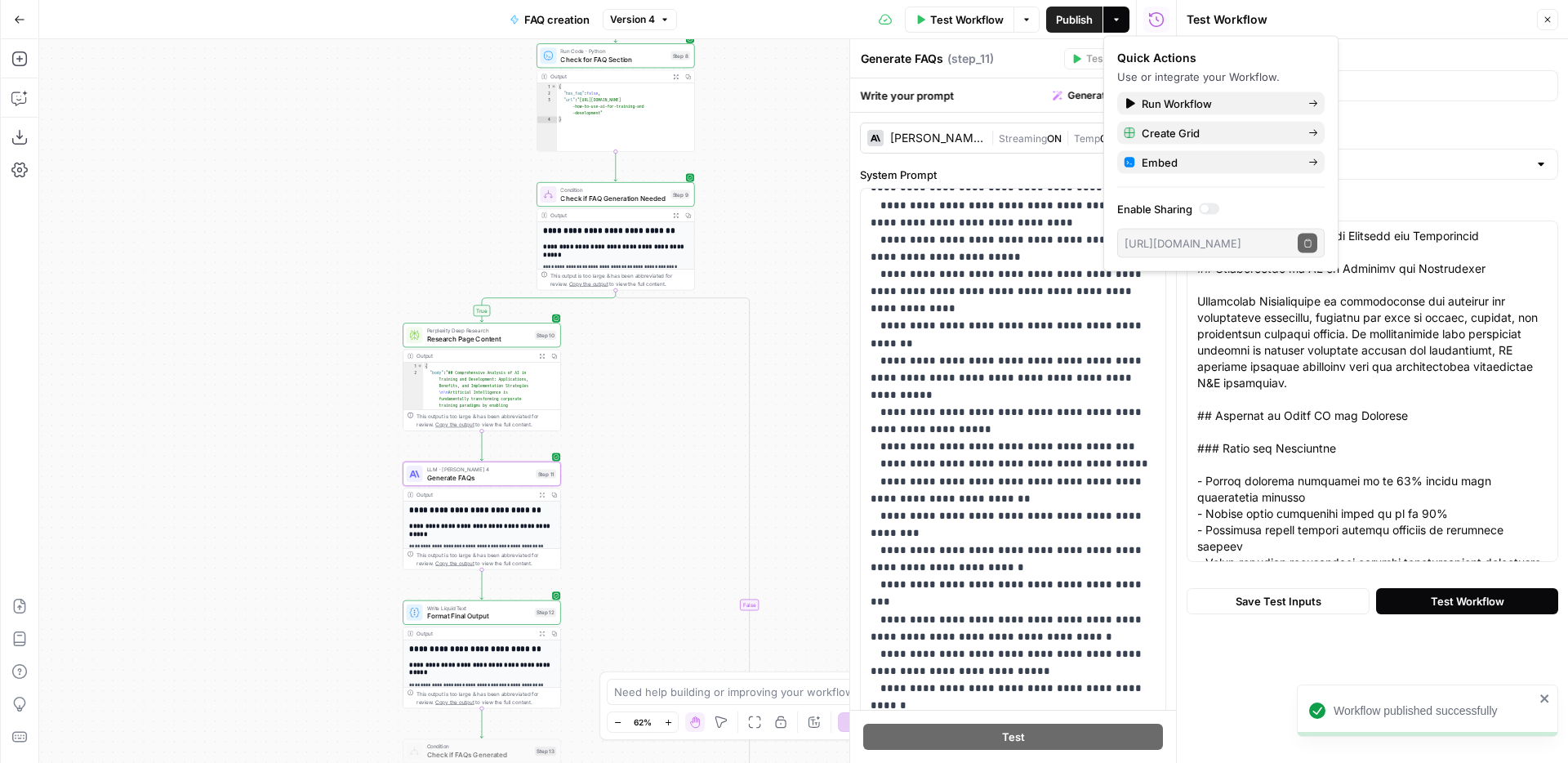 click on "Test Workflow" at bounding box center [1468, 601] 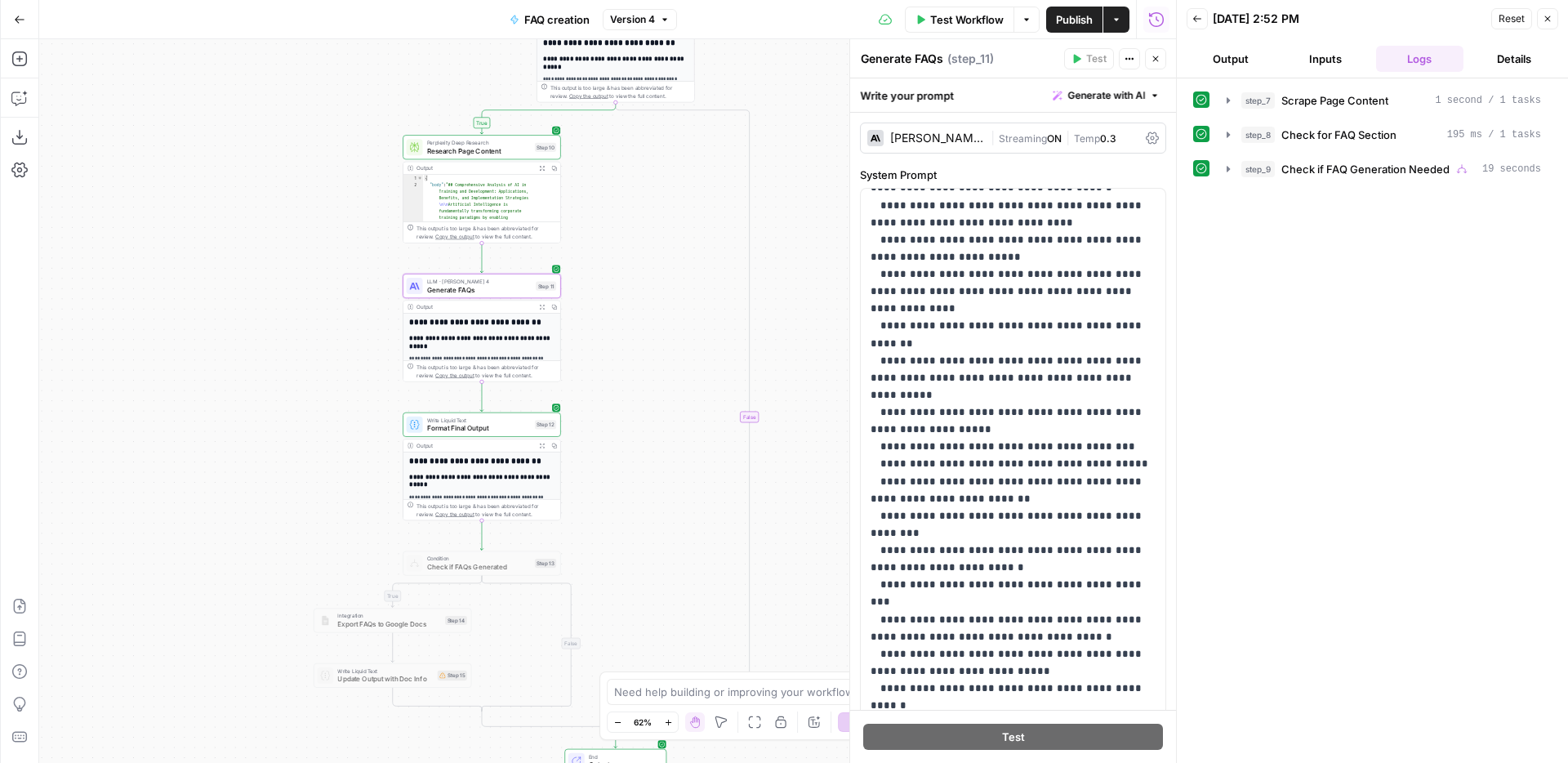 drag, startPoint x: 679, startPoint y: 488, endPoint x: 679, endPoint y: 300, distance: 188 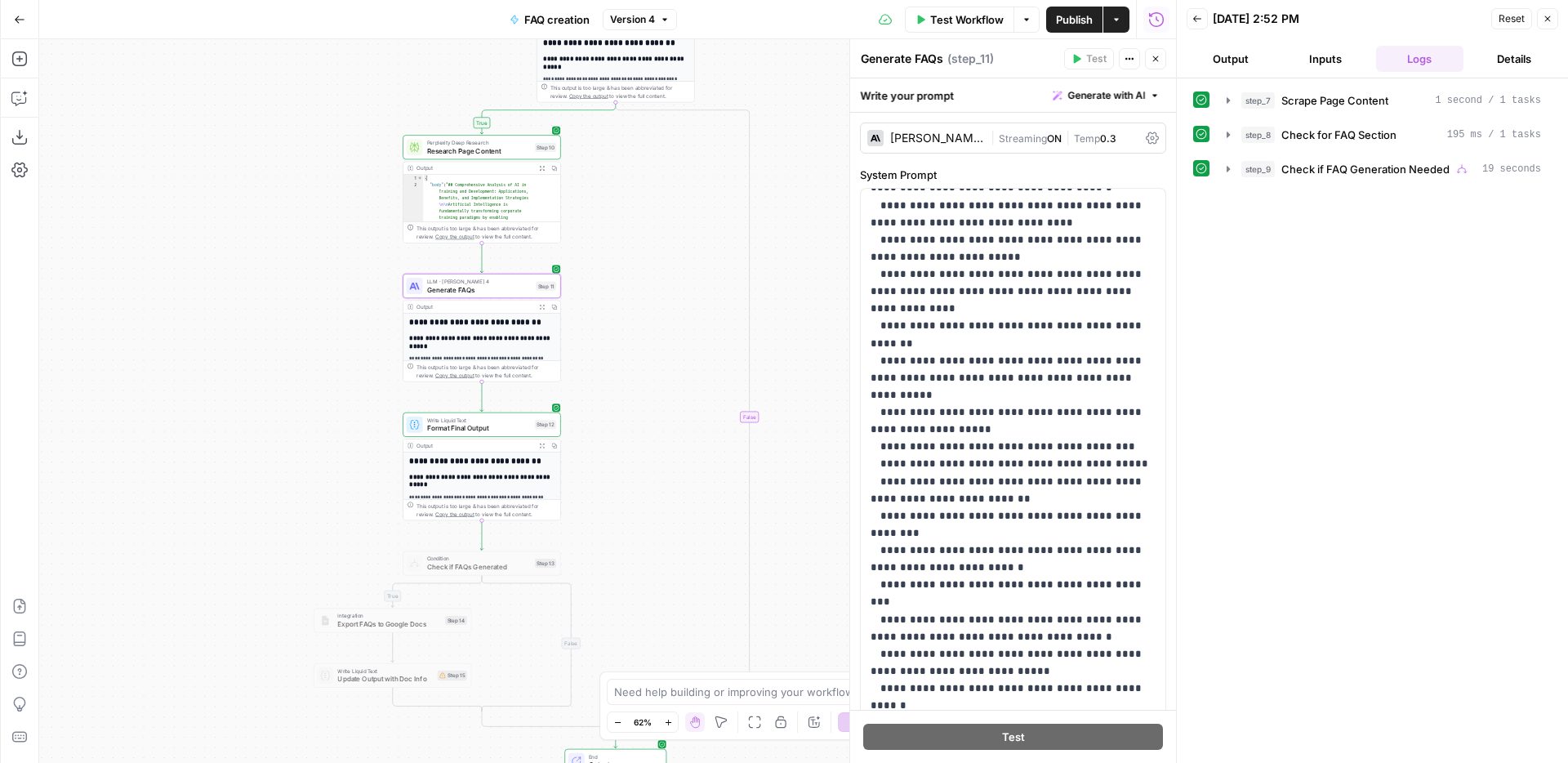 click on "true true false false Workflow Set Inputs Inputs Web Page Scrape Scrape Page Content Step 7 Output Expand Output Copy This output is too large & has been abbreviated for review.   Copy the output   to view the full content. Run Code · Python Check for FAQ Section Step 8 Output Expand Output Copy 1 2 3 4 {    "has_faq" :  false ,    "url" :  "[URL][DOMAIN_NAME]        -how-to-use-ai-for-training-and        -development" }     XXXXXXXXXXXXXXXXXXXXXXXXXXXXXXXXXXXXXXXXXXXXXXXXXXXXXXXXXXXXXXXXXXXXXXXXXXXXXXXXXXXXXXXXXXXXXXXXXXXXXXXXXXXXXXXXXXXXXXXXXXXXXXXXXXXXXXXXXXXXXXXXXXXXXXXXXXXXXXXXXXXXXXXXXXXXXXXXXXXXXXXXXXXXXXXXXXXXXXXXXXXXXXXXXXXXXXXXXXXXXXXXXXXXXXXXXXXXXXXXXXXXXXXXXXXXXXXXXXXXXXXXXXXXXXXXXXXXXXXXXXXXXXXXXXXXXXXXXXXXXXXXXXXXXXXXXXXXXXXXXXXXXXXXXXXXXXXXXXXXXXXXXXXXXXXXXXXXXXXXXXXXXXXXXXXXXXXXXXXXXXXXXXXXXXXXXXXXXXXXXXXXXXXXXXXXXXXXXXXXXXXXXXXXXXXXXXXXXXXXXXXXXXXXXXXXXXXXXXXXXXXXXXXXXXXXXXXXXXXXXXXXXXXXXXXXXXXXXXXXXXXXXXXXXXXX Condition Check if FAQ Generation Needed Step 9" at bounding box center [608, 401] 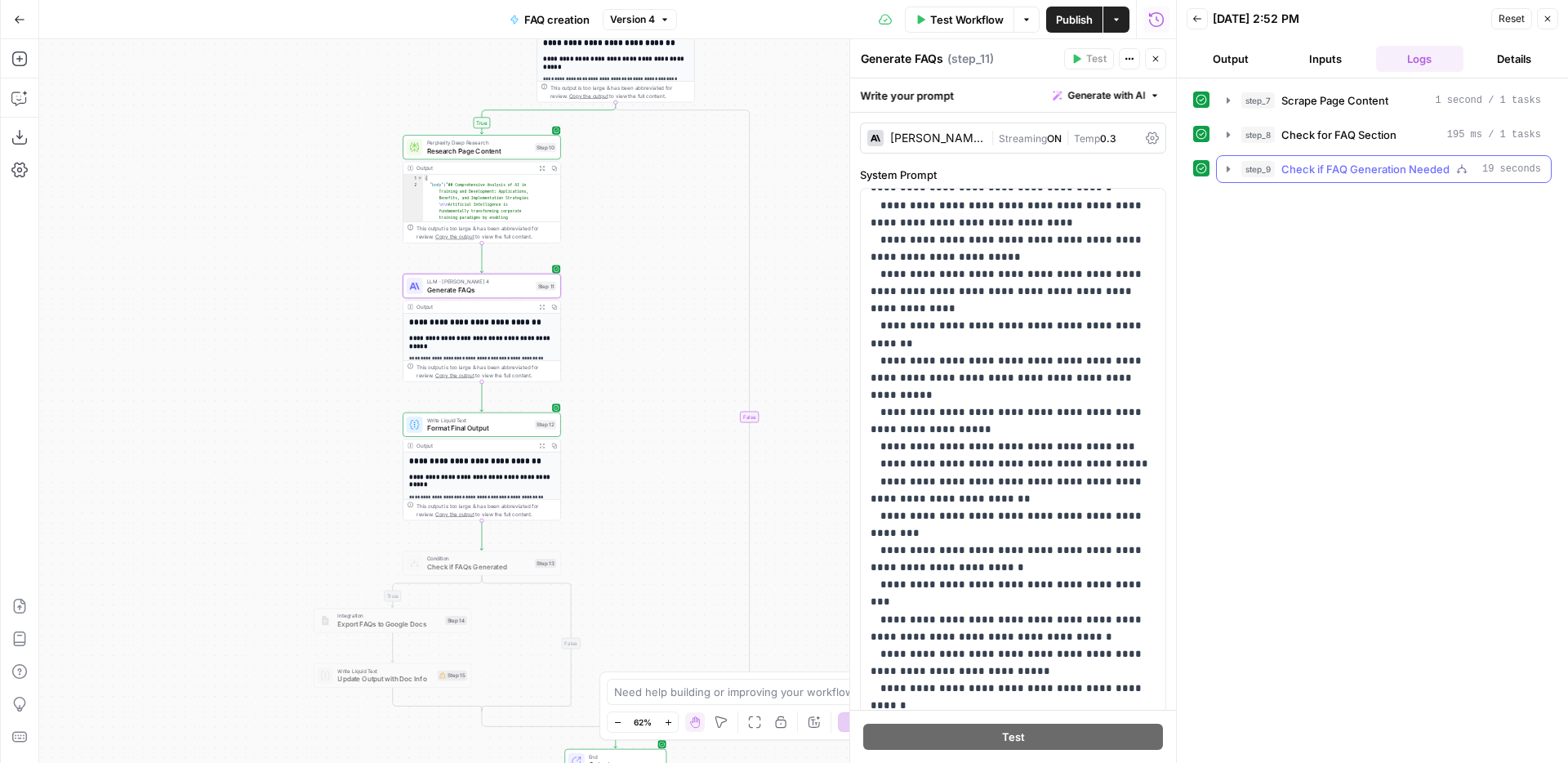 click 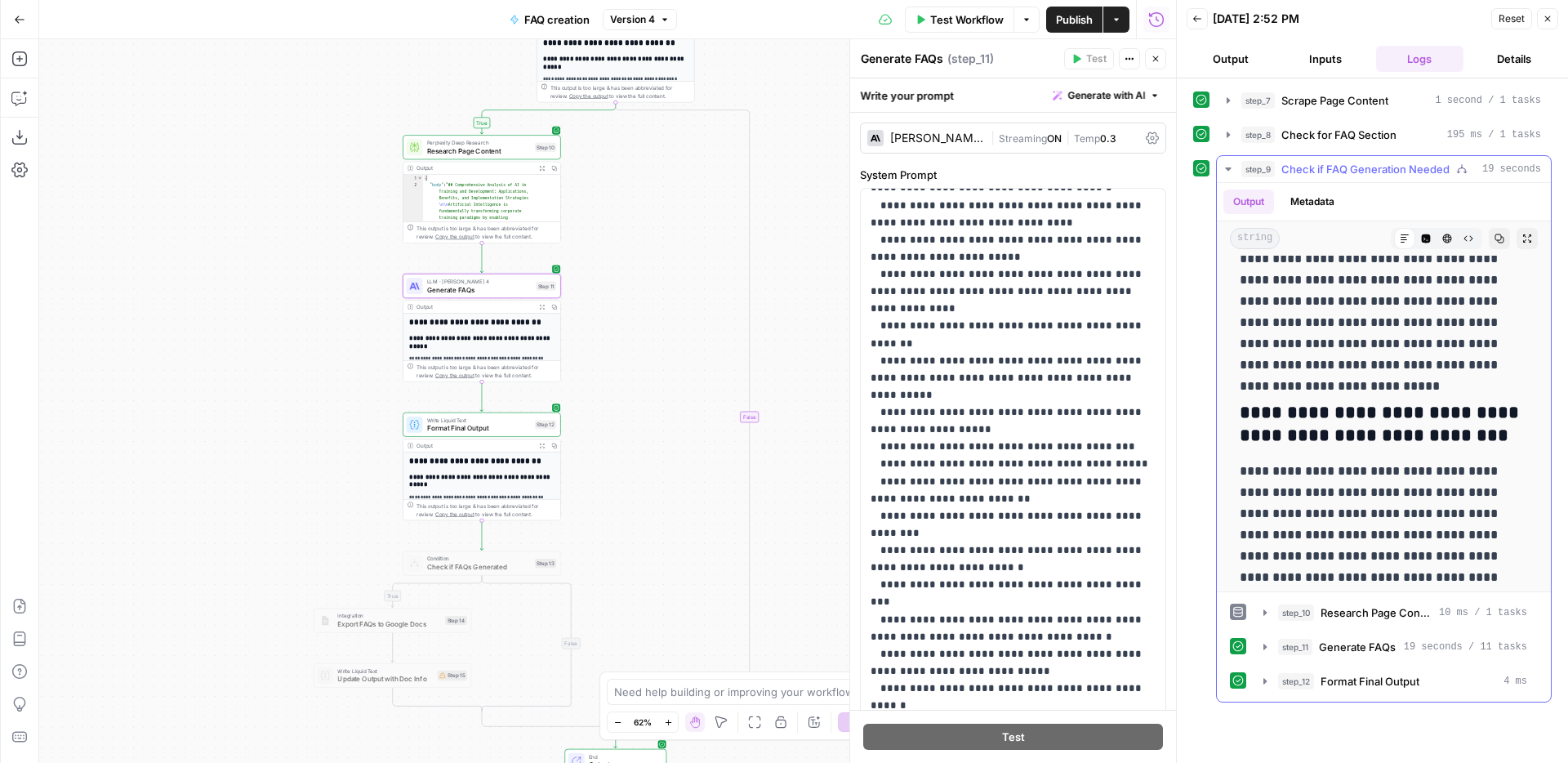 scroll, scrollTop: 223, scrollLeft: 0, axis: vertical 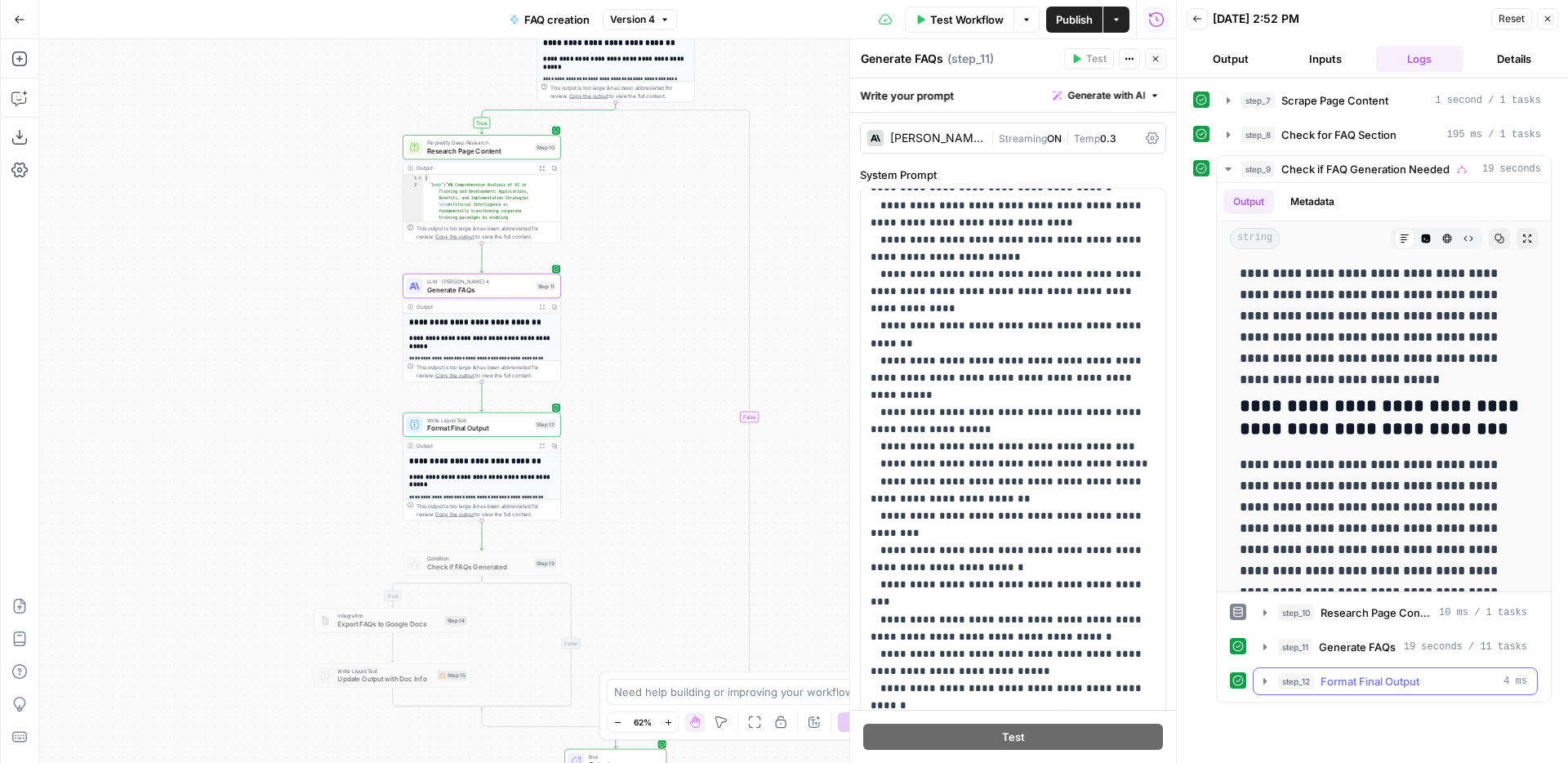 click 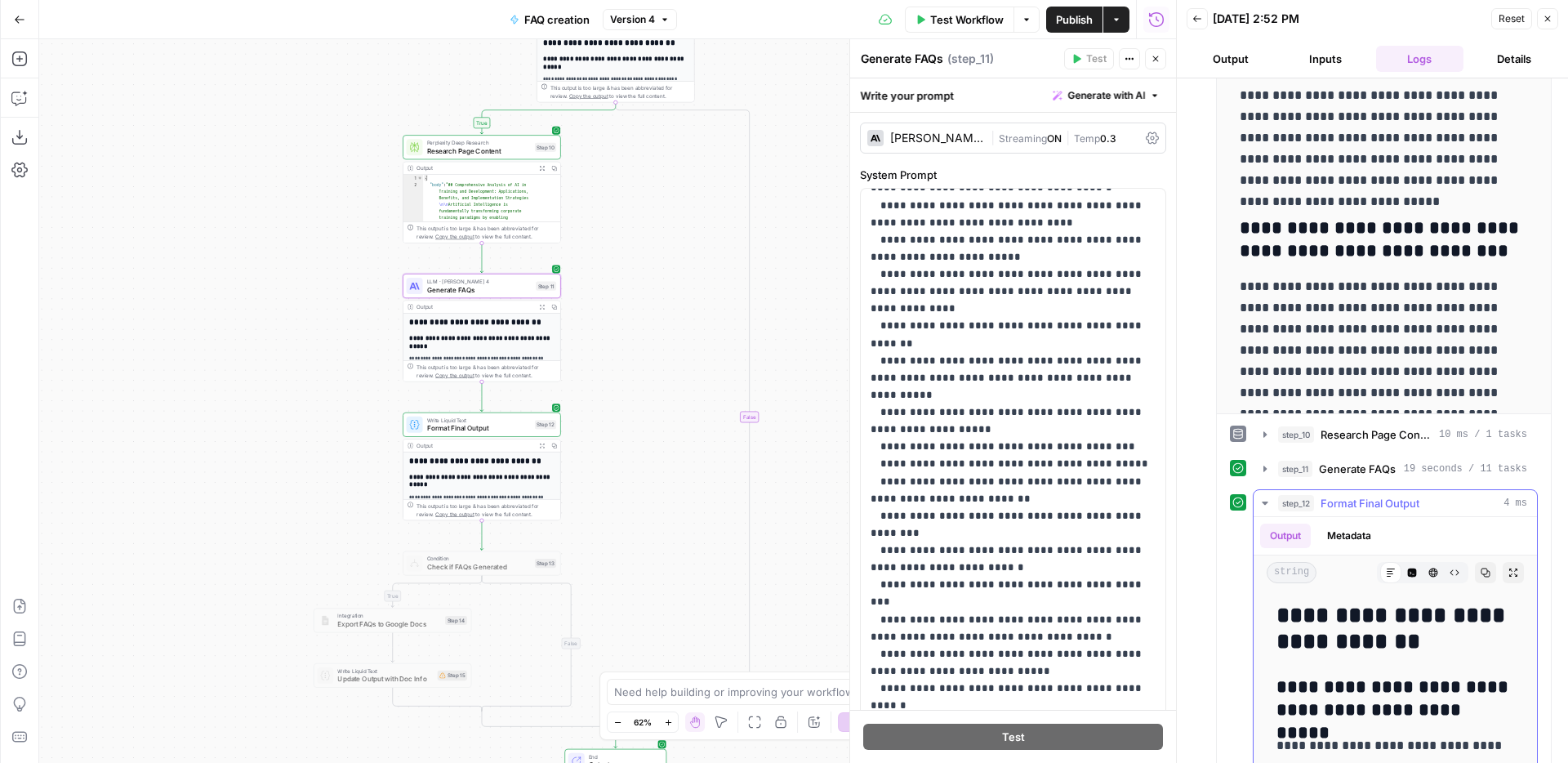 scroll, scrollTop: 357, scrollLeft: 0, axis: vertical 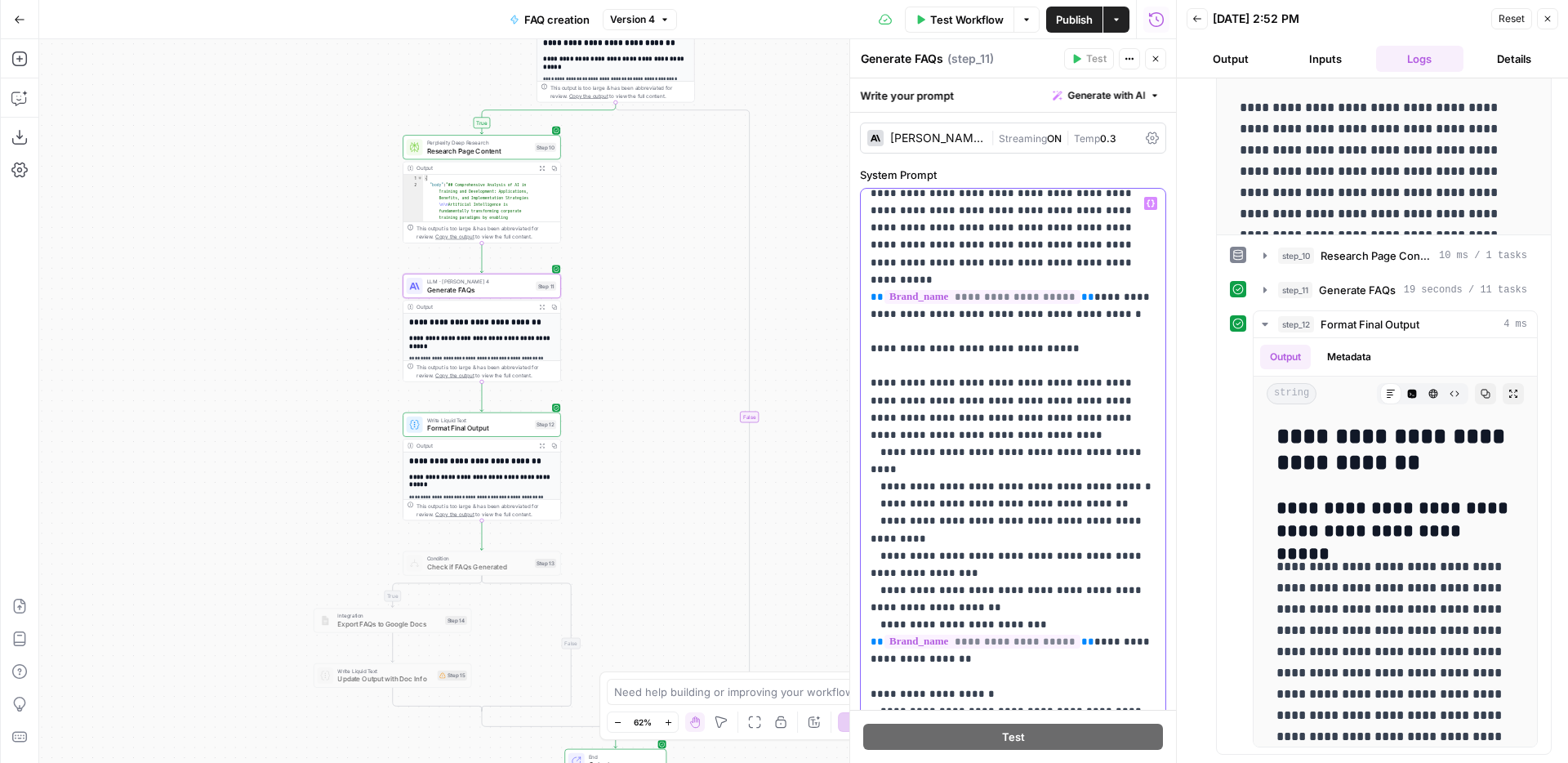 click on "**********" at bounding box center [1013, 1082] 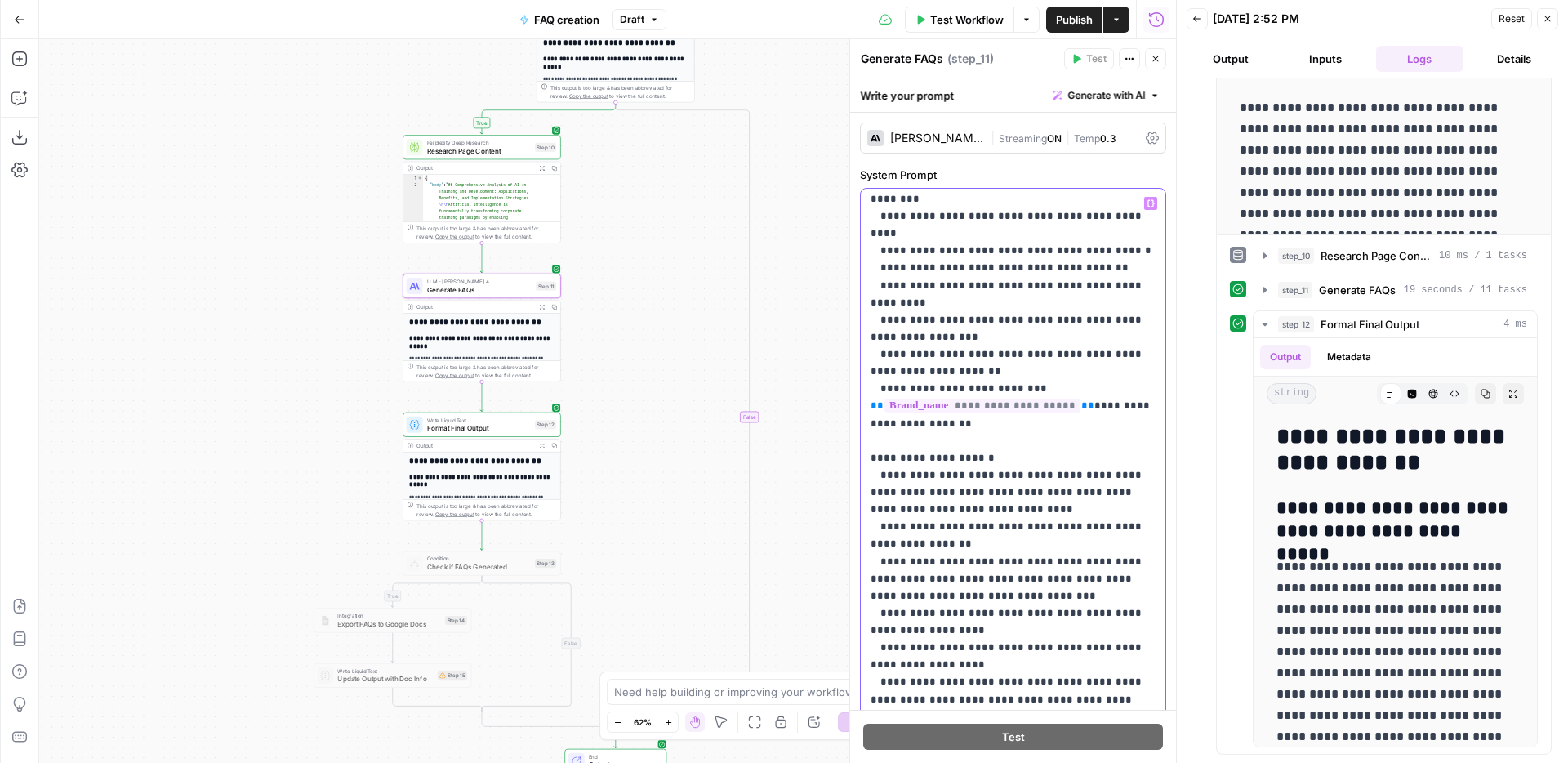 scroll, scrollTop: 405, scrollLeft: 0, axis: vertical 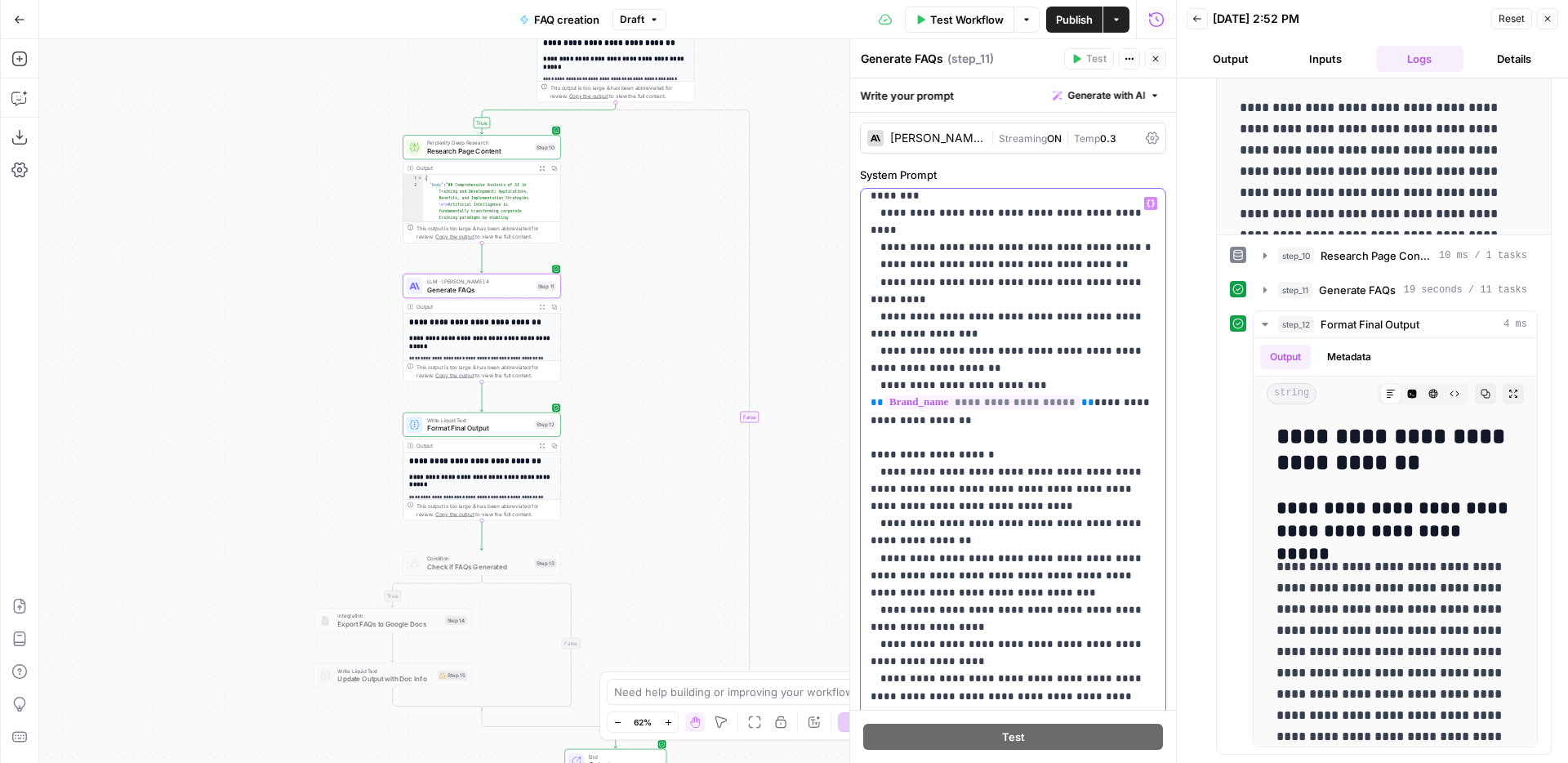 click on "**********" at bounding box center (1013, 834) 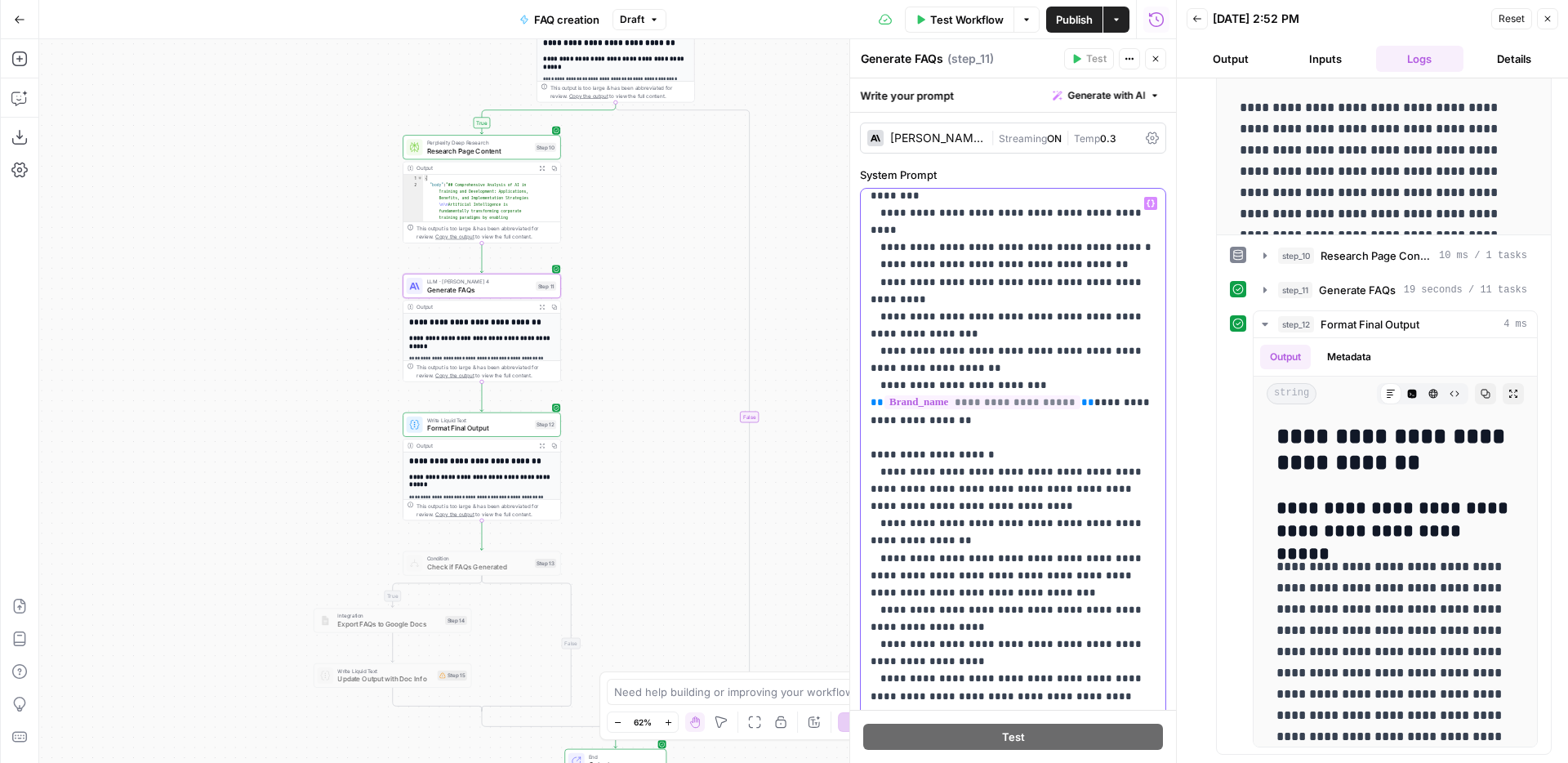 drag, startPoint x: 956, startPoint y: 315, endPoint x: 871, endPoint y: 297, distance: 86.88498 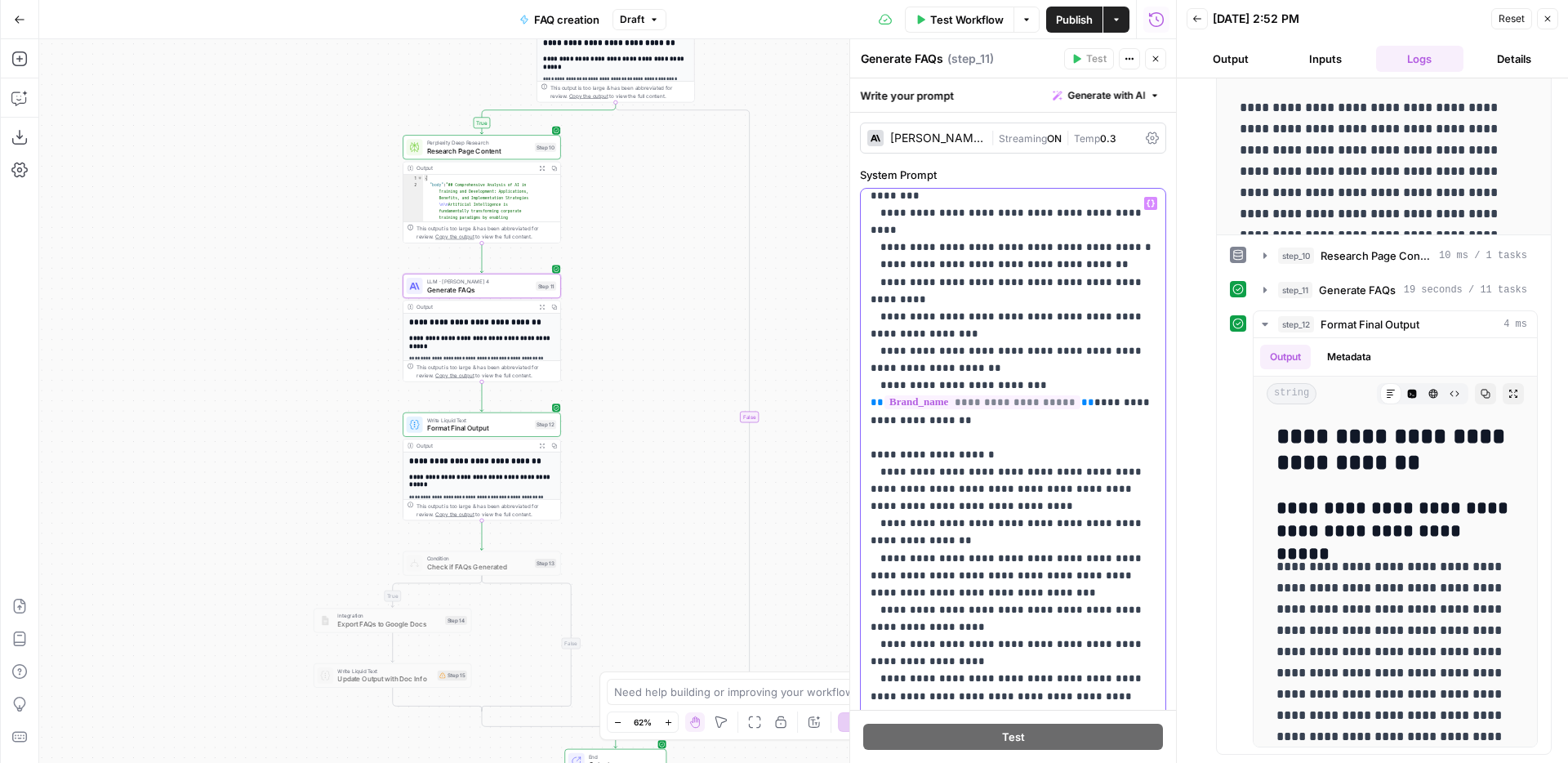 click on "**********" at bounding box center (1013, 842) 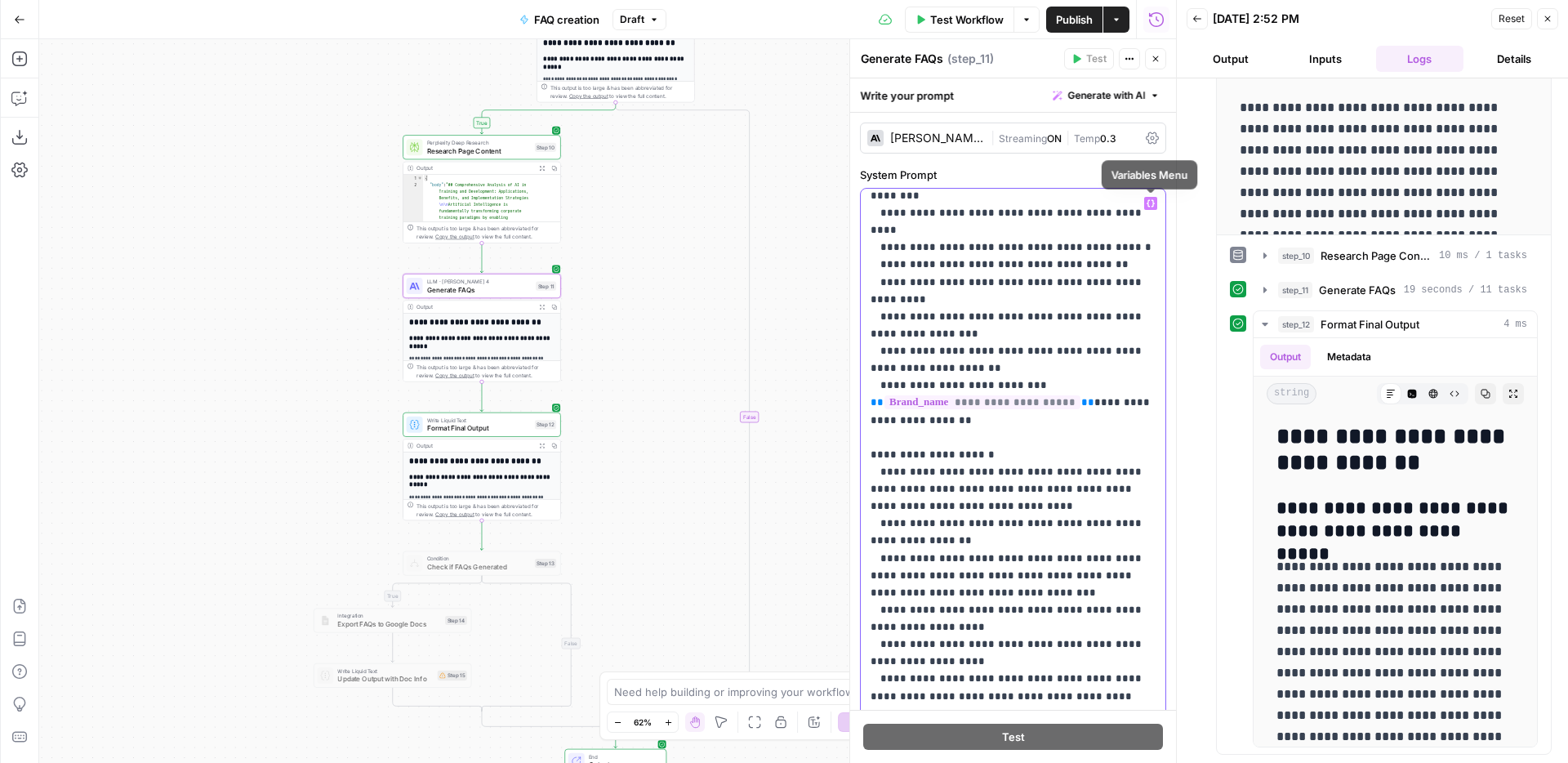 click 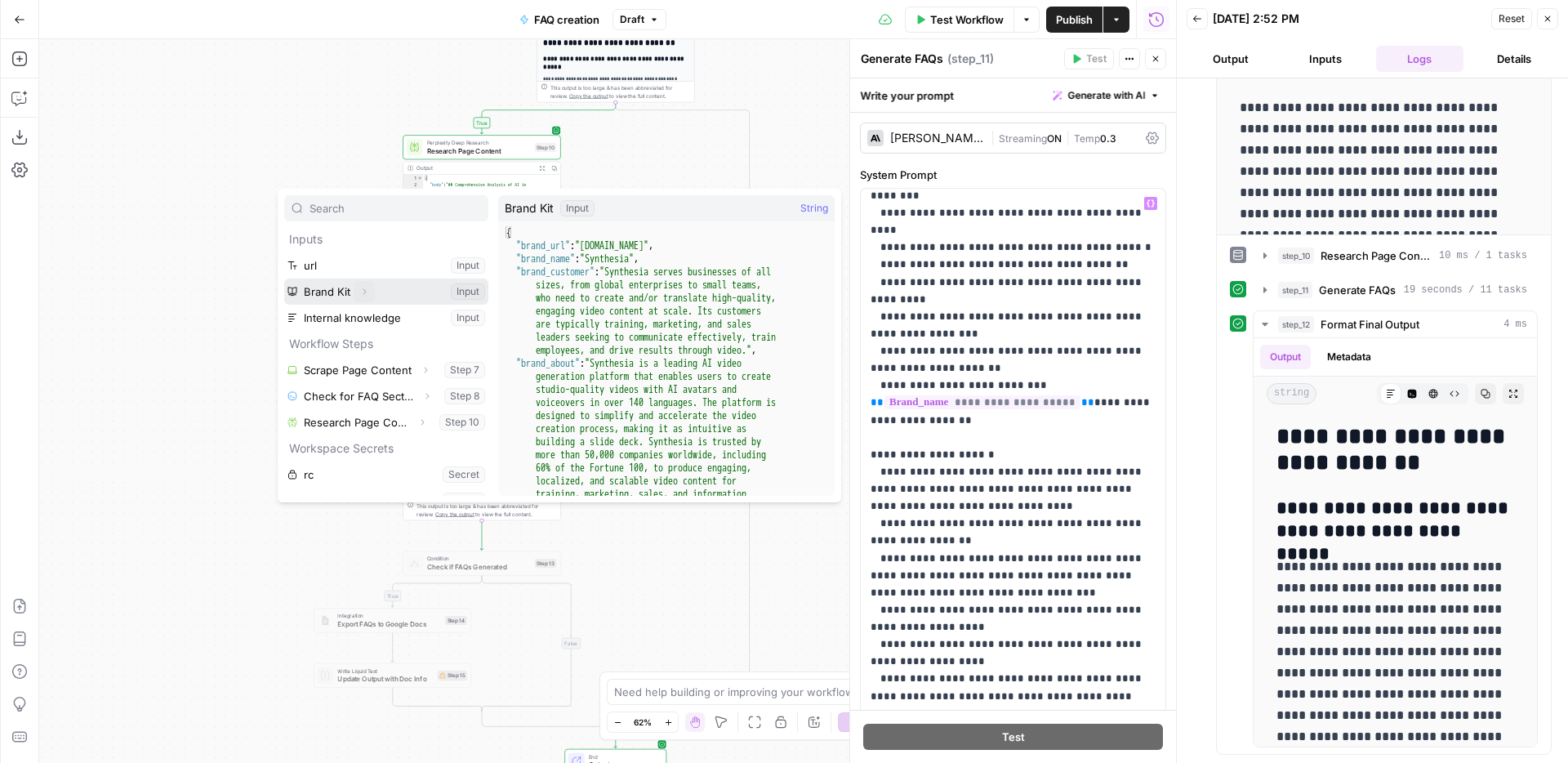 click 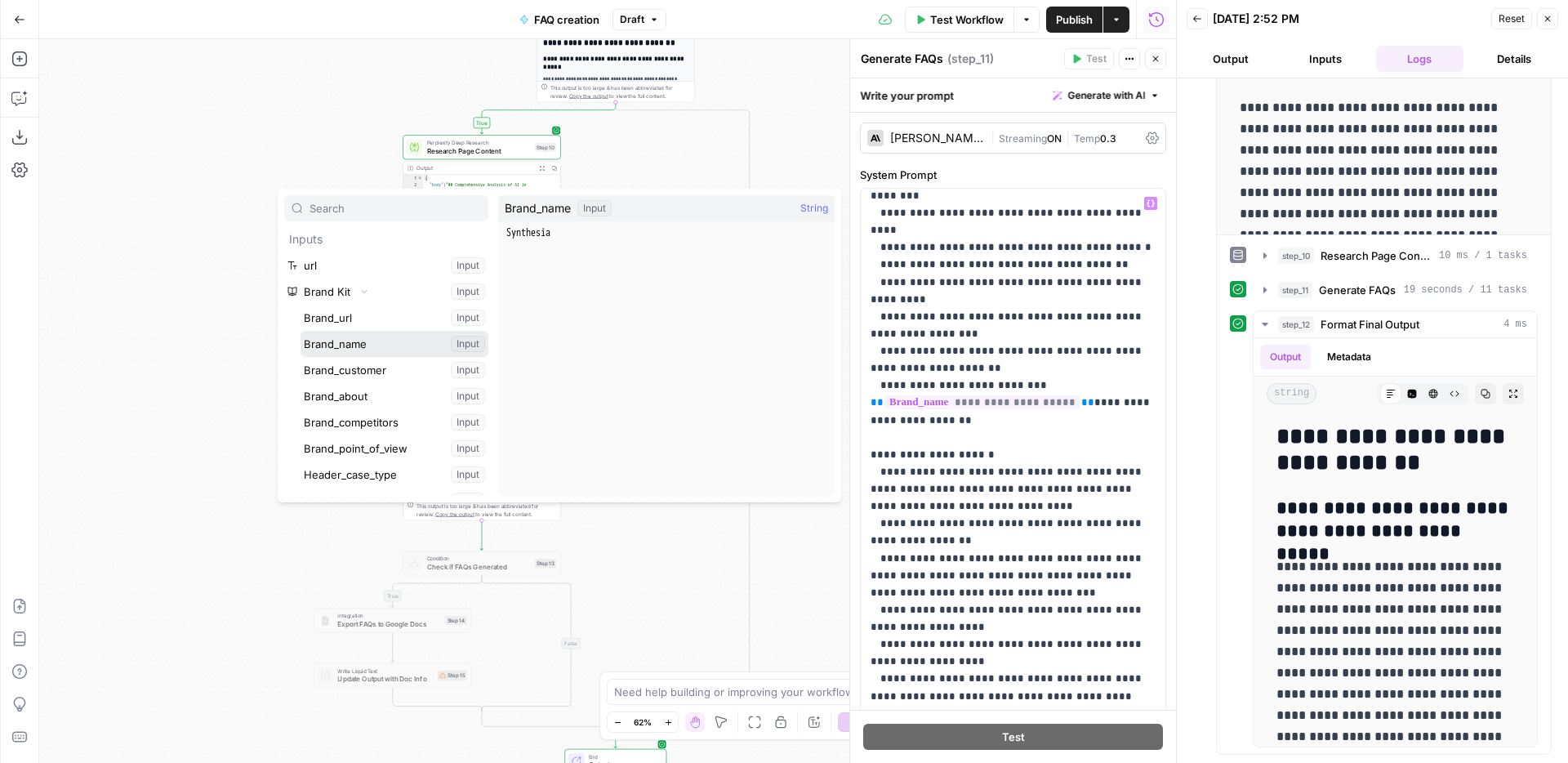 click at bounding box center [394, 344] 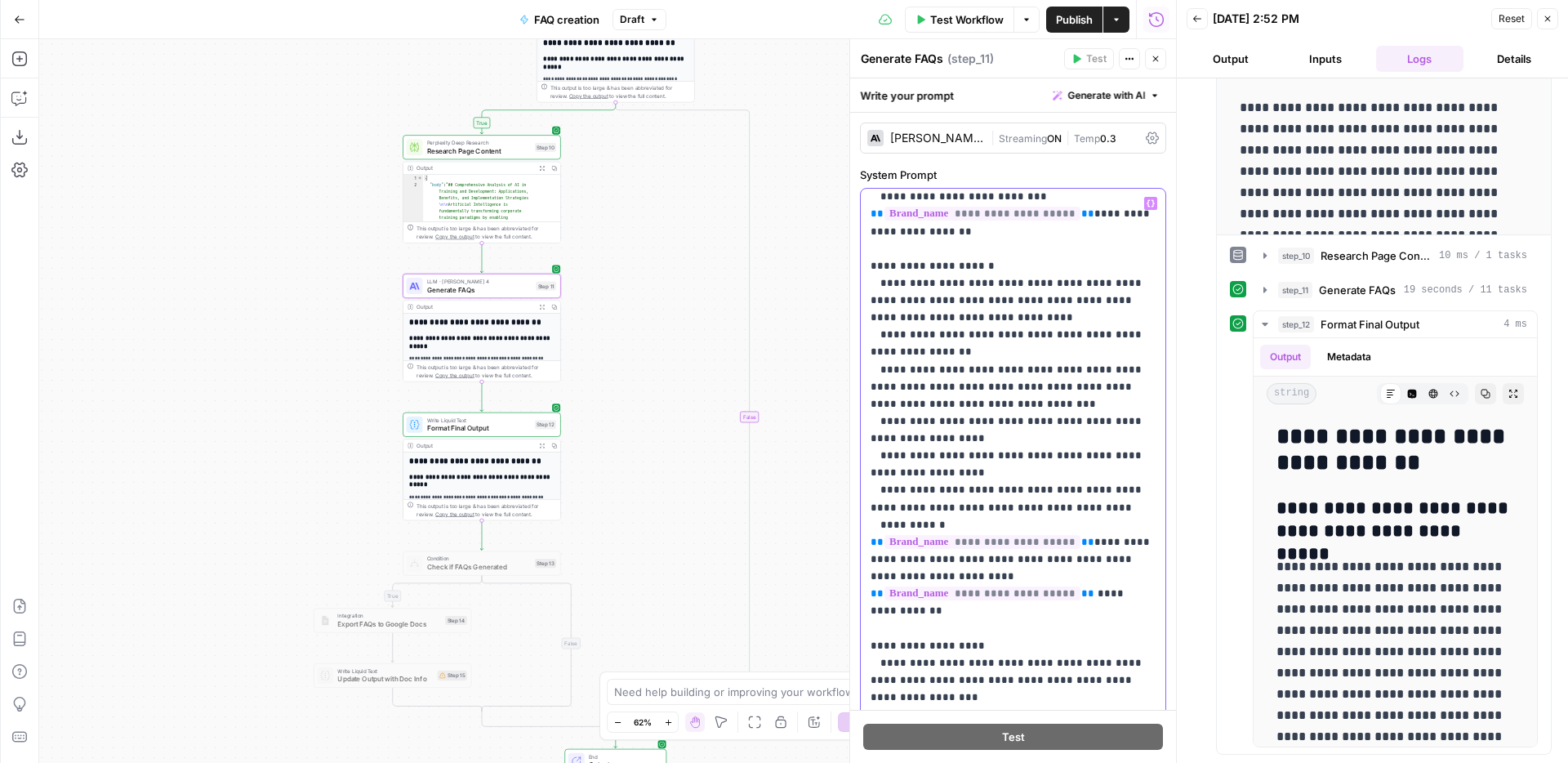 scroll, scrollTop: 617, scrollLeft: 0, axis: vertical 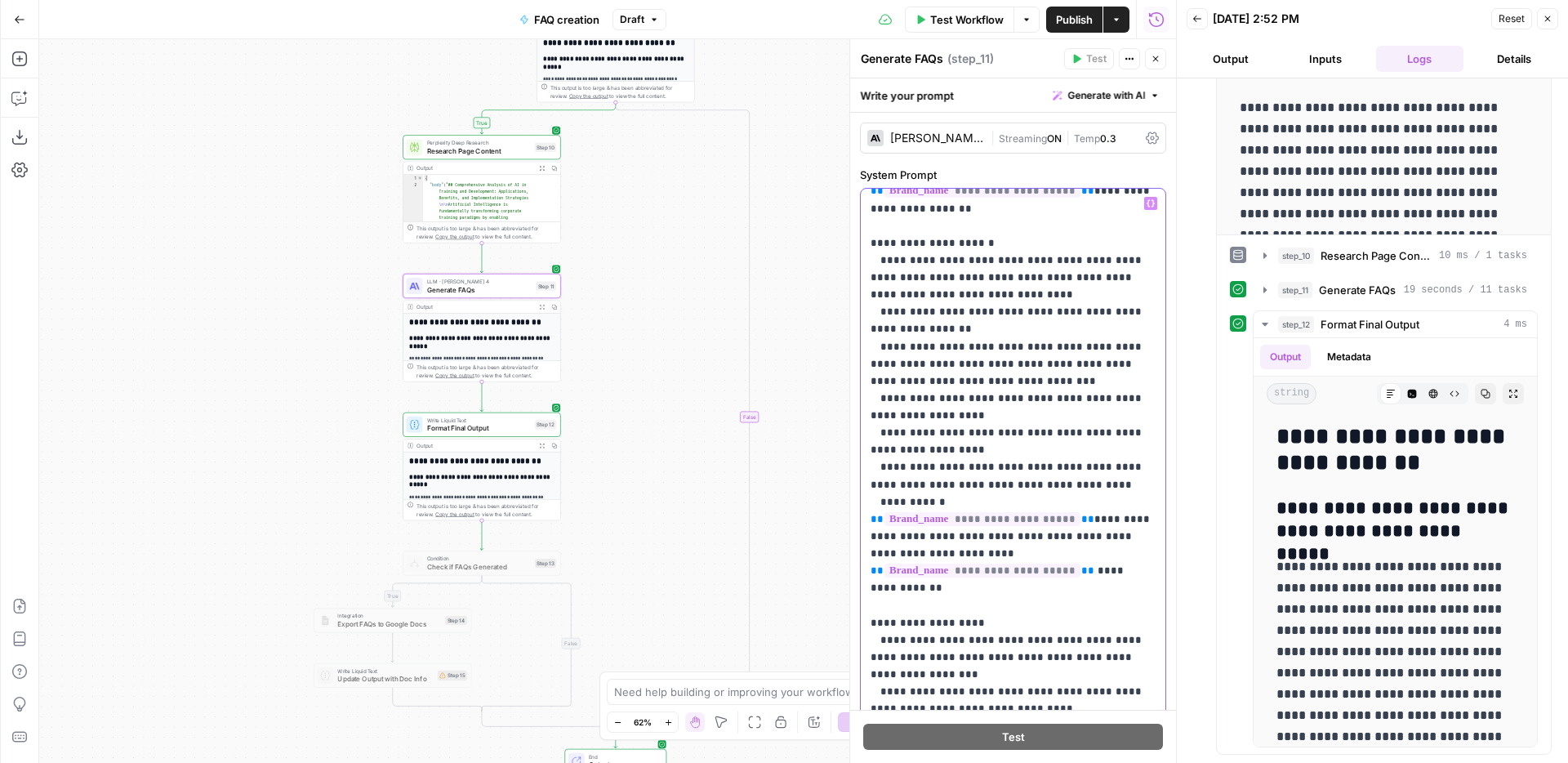 drag, startPoint x: 965, startPoint y: 465, endPoint x: 878, endPoint y: 399, distance: 109.20165 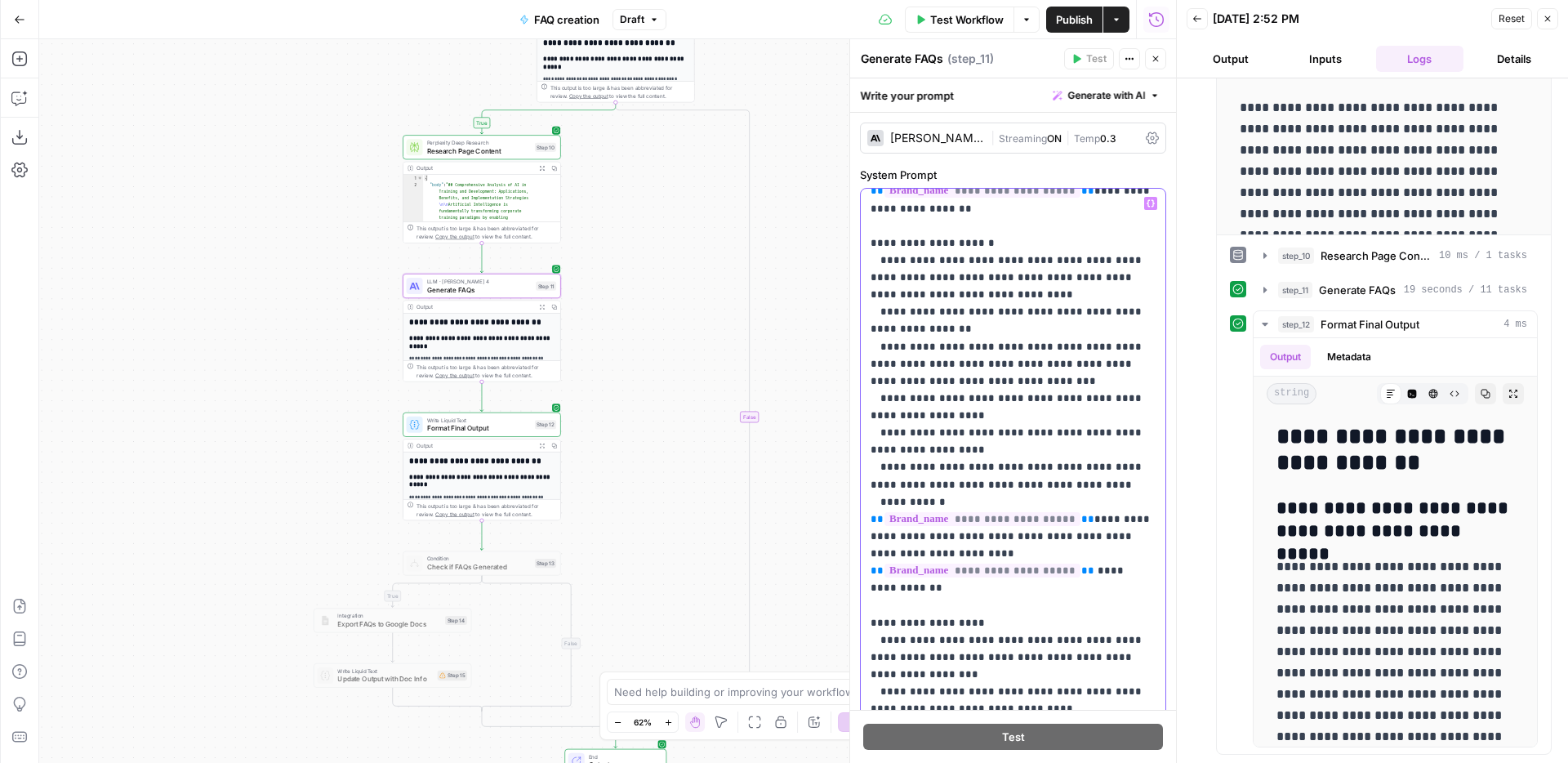 click on "**********" at bounding box center [1013, 666] 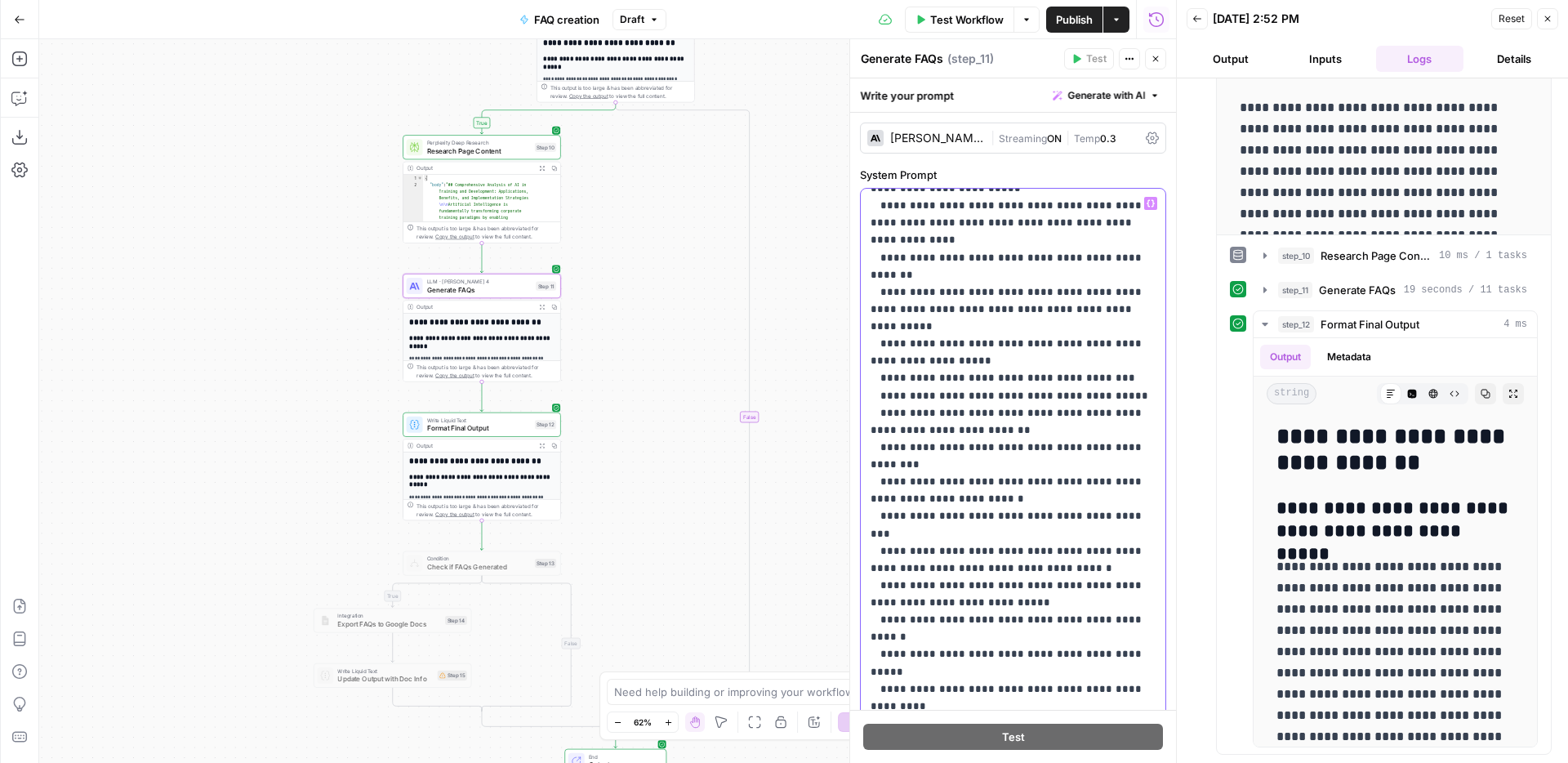 scroll, scrollTop: 1266, scrollLeft: 0, axis: vertical 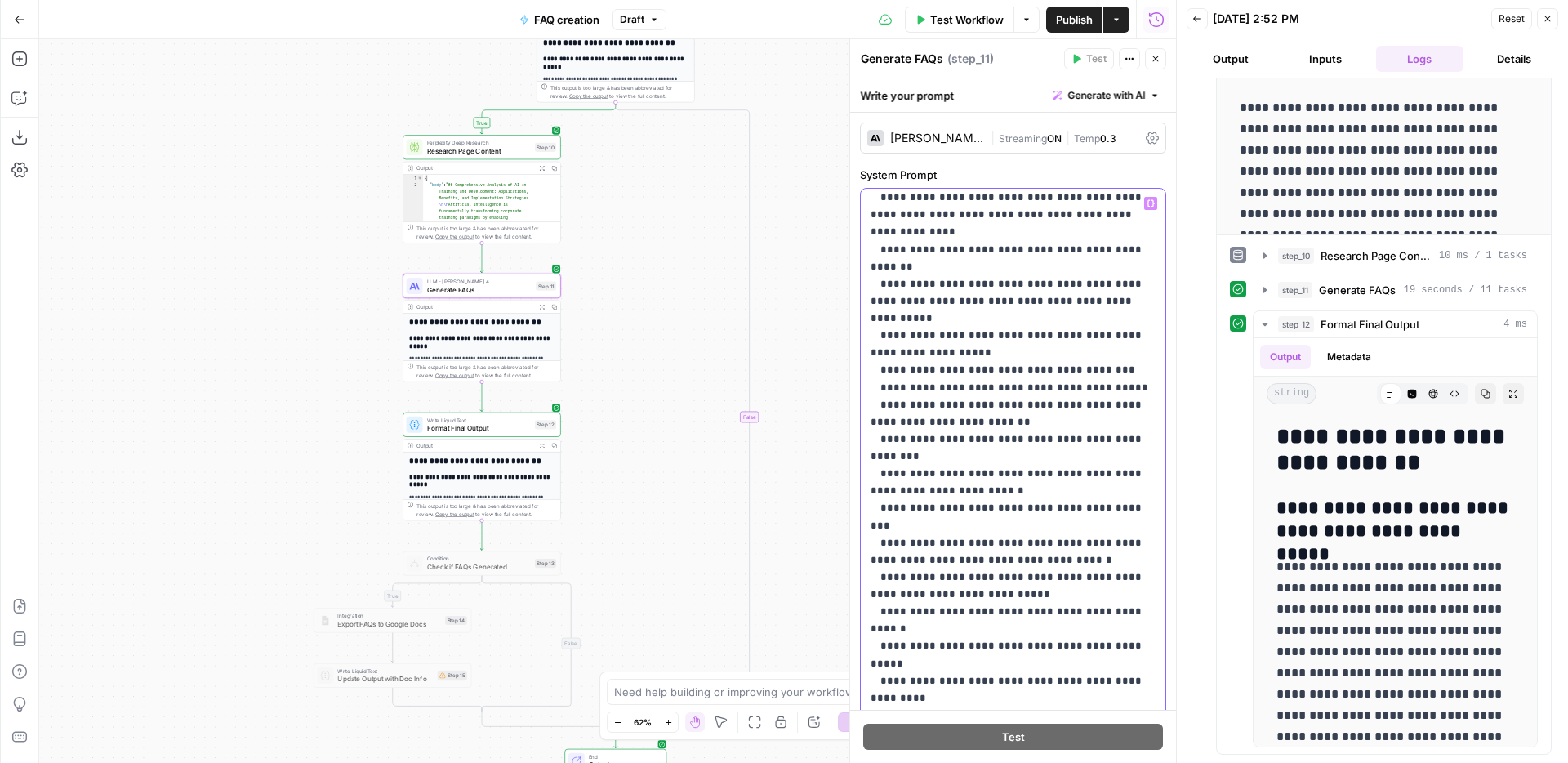 click on "**********" at bounding box center (1013, 521) 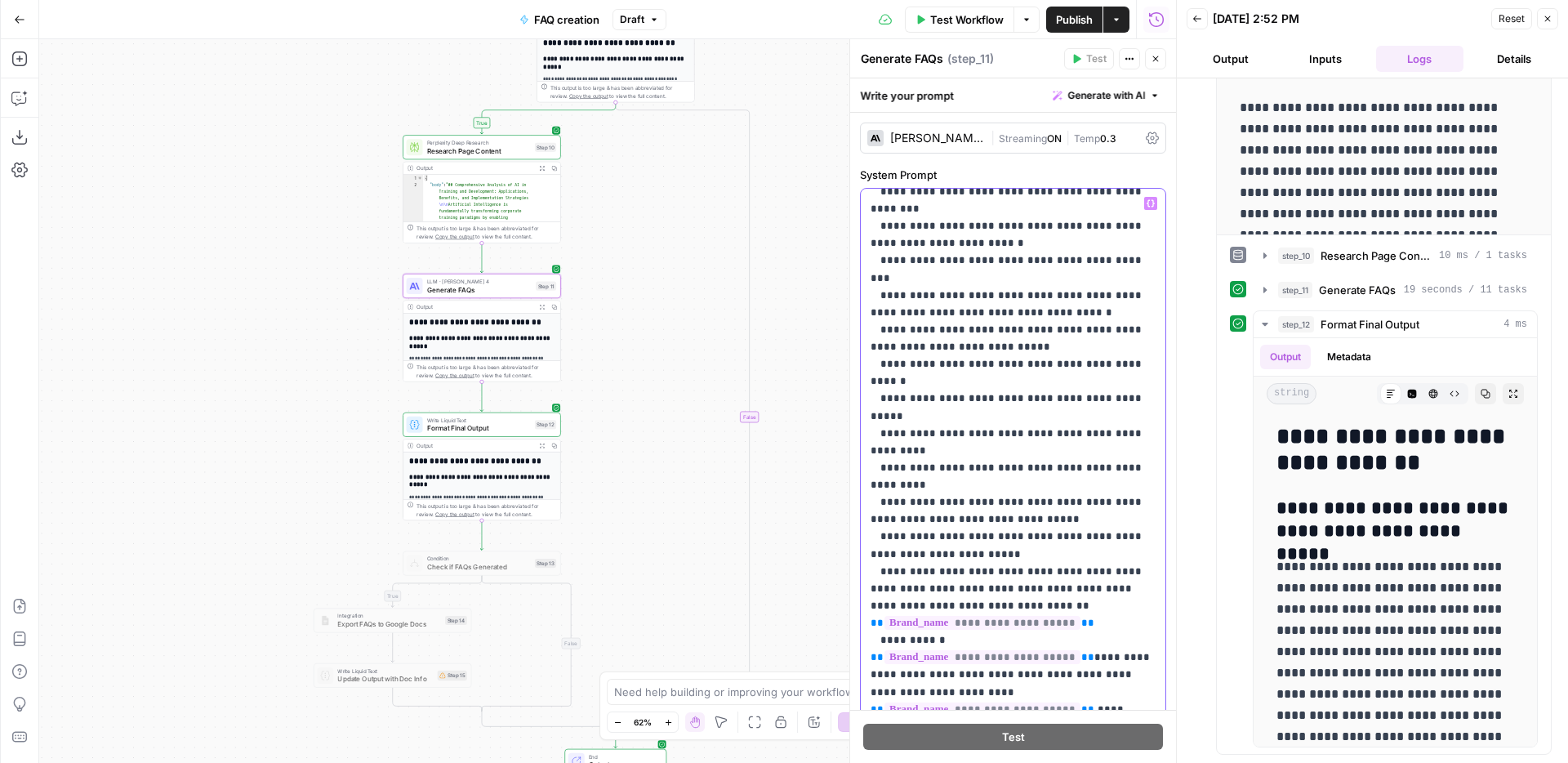 scroll, scrollTop: 1522, scrollLeft: 0, axis: vertical 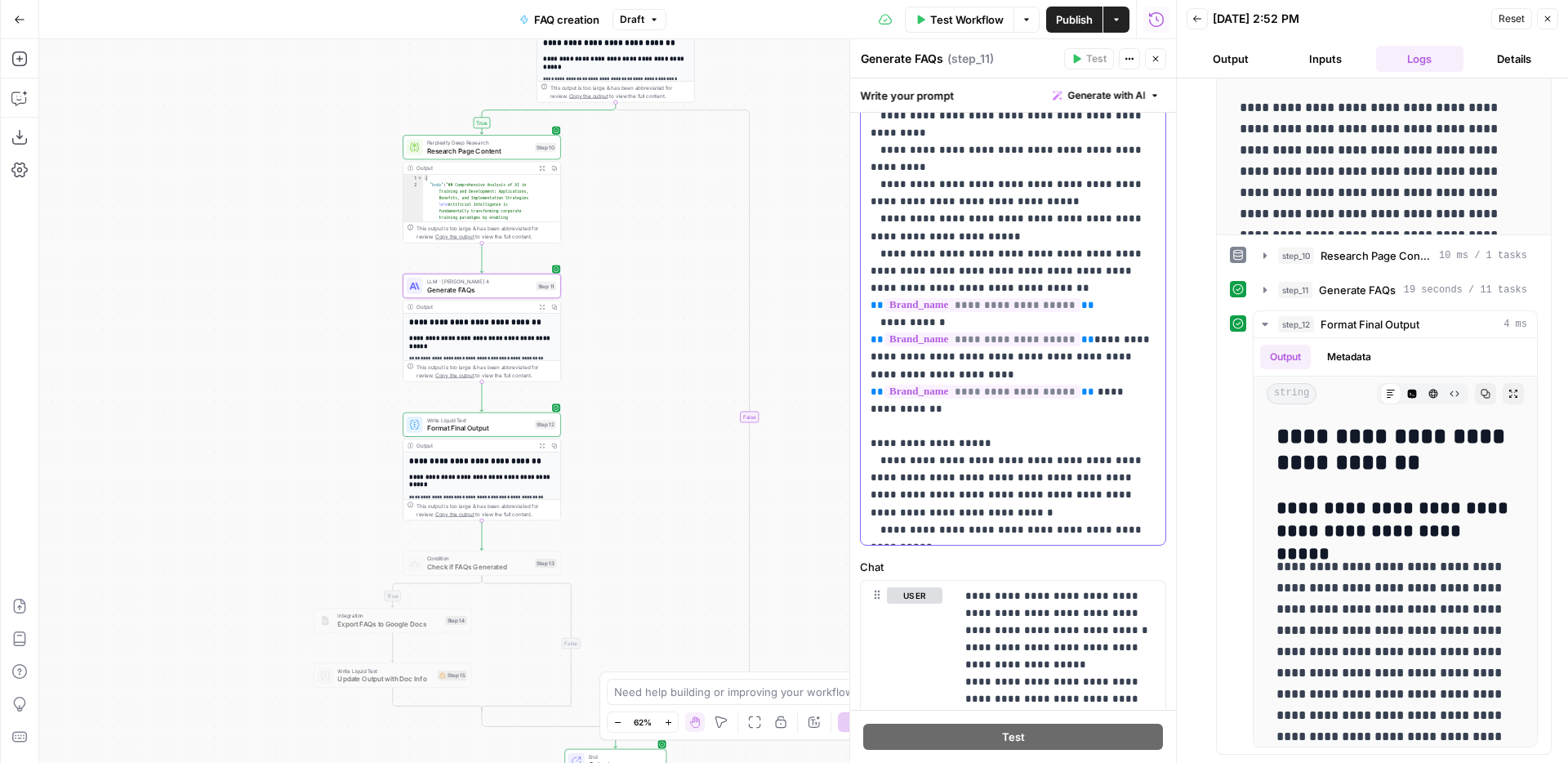 drag, startPoint x: 1062, startPoint y: 476, endPoint x: 1032, endPoint y: 472, distance: 30.265492 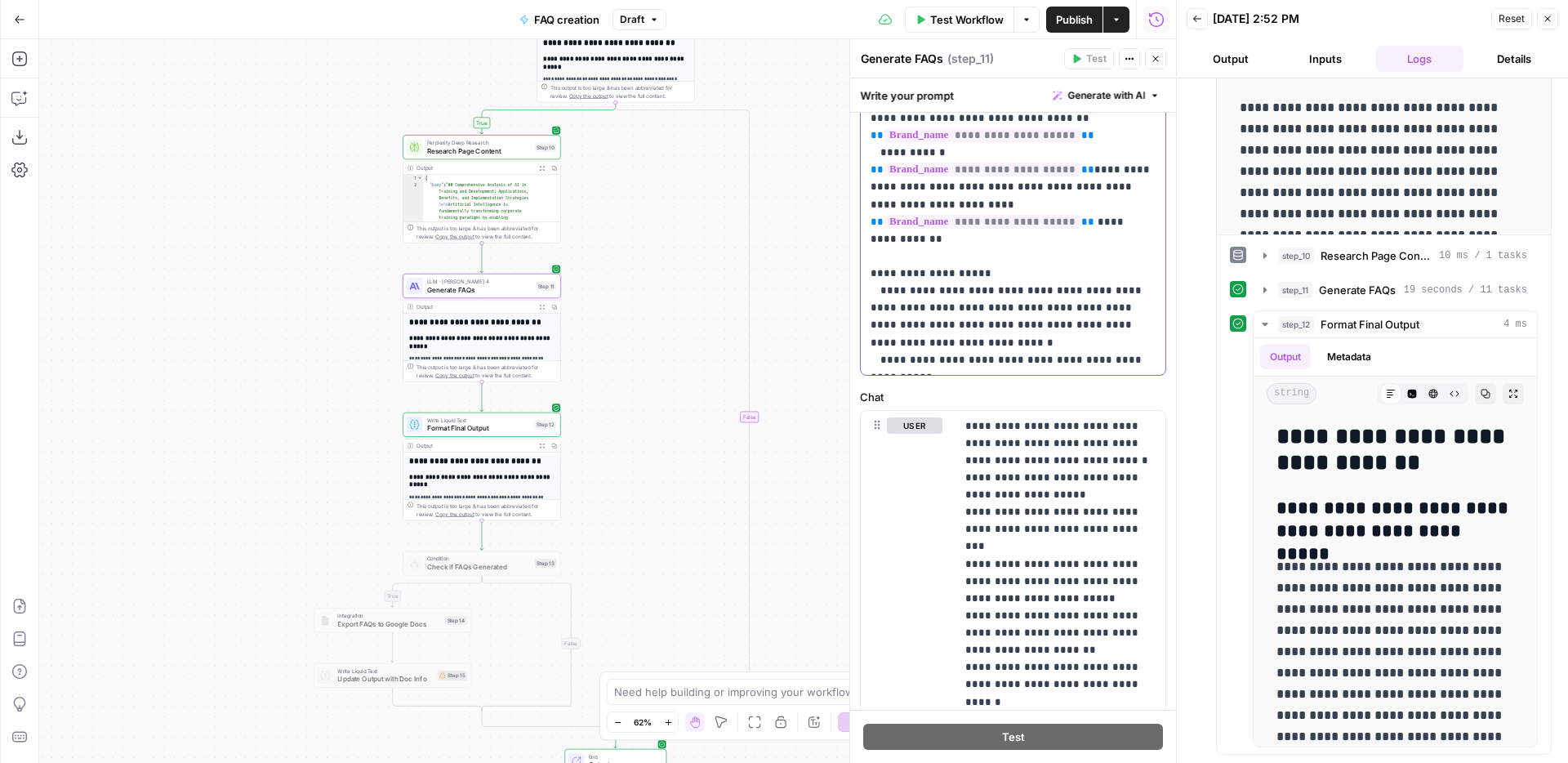 scroll, scrollTop: 535, scrollLeft: 0, axis: vertical 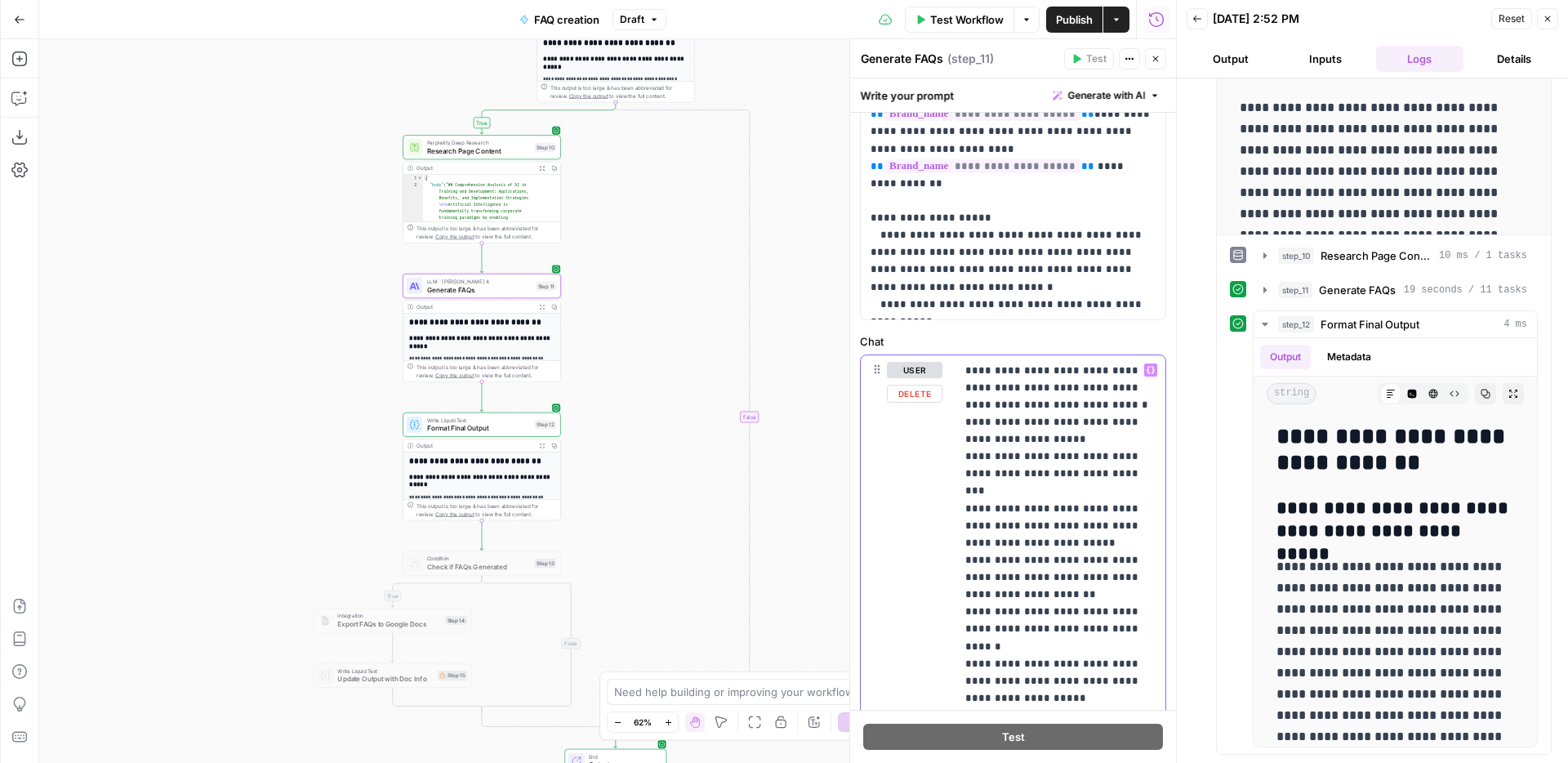 click on "**********" at bounding box center [1060, 939] 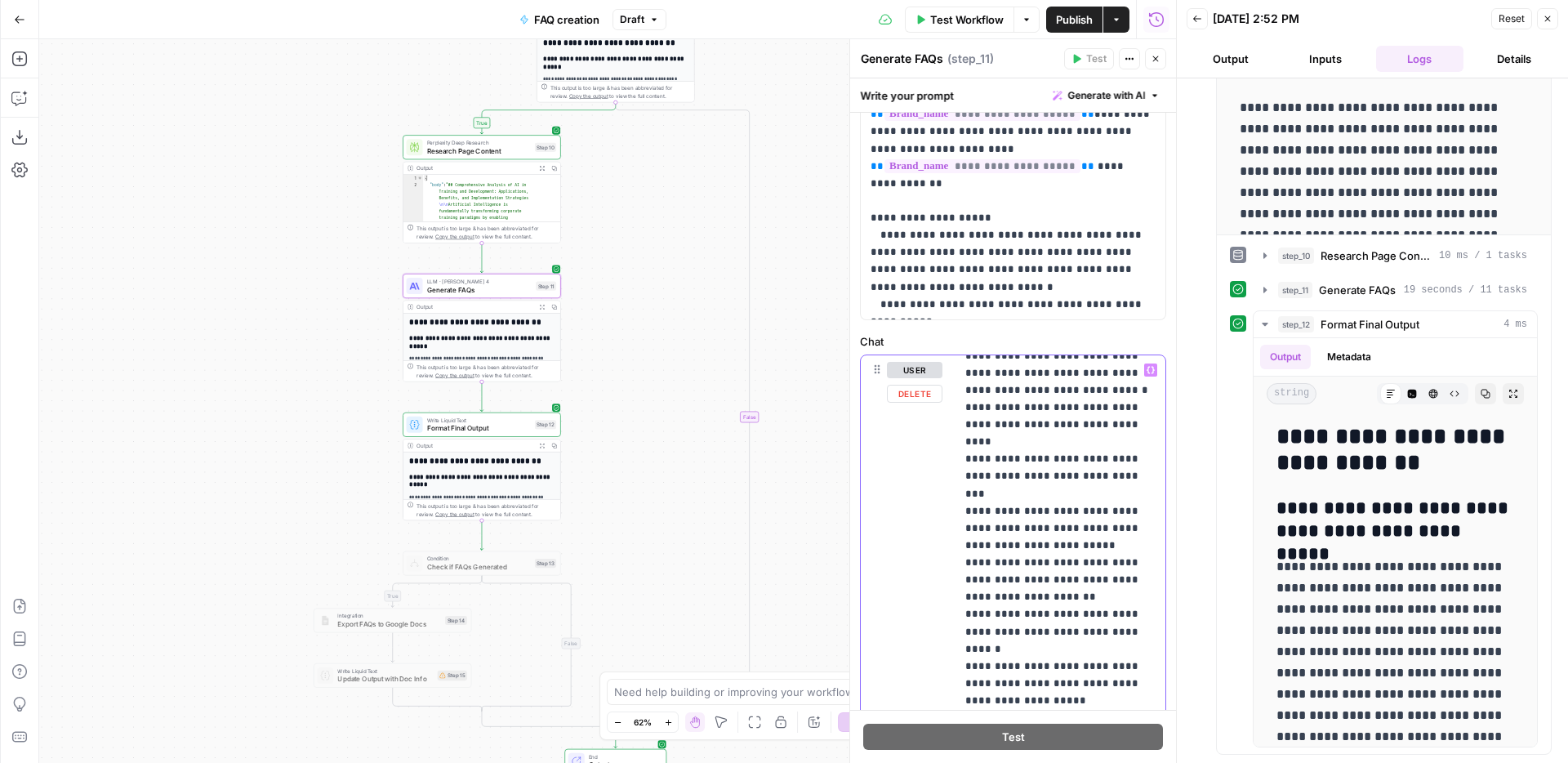 scroll, scrollTop: 0, scrollLeft: 0, axis: both 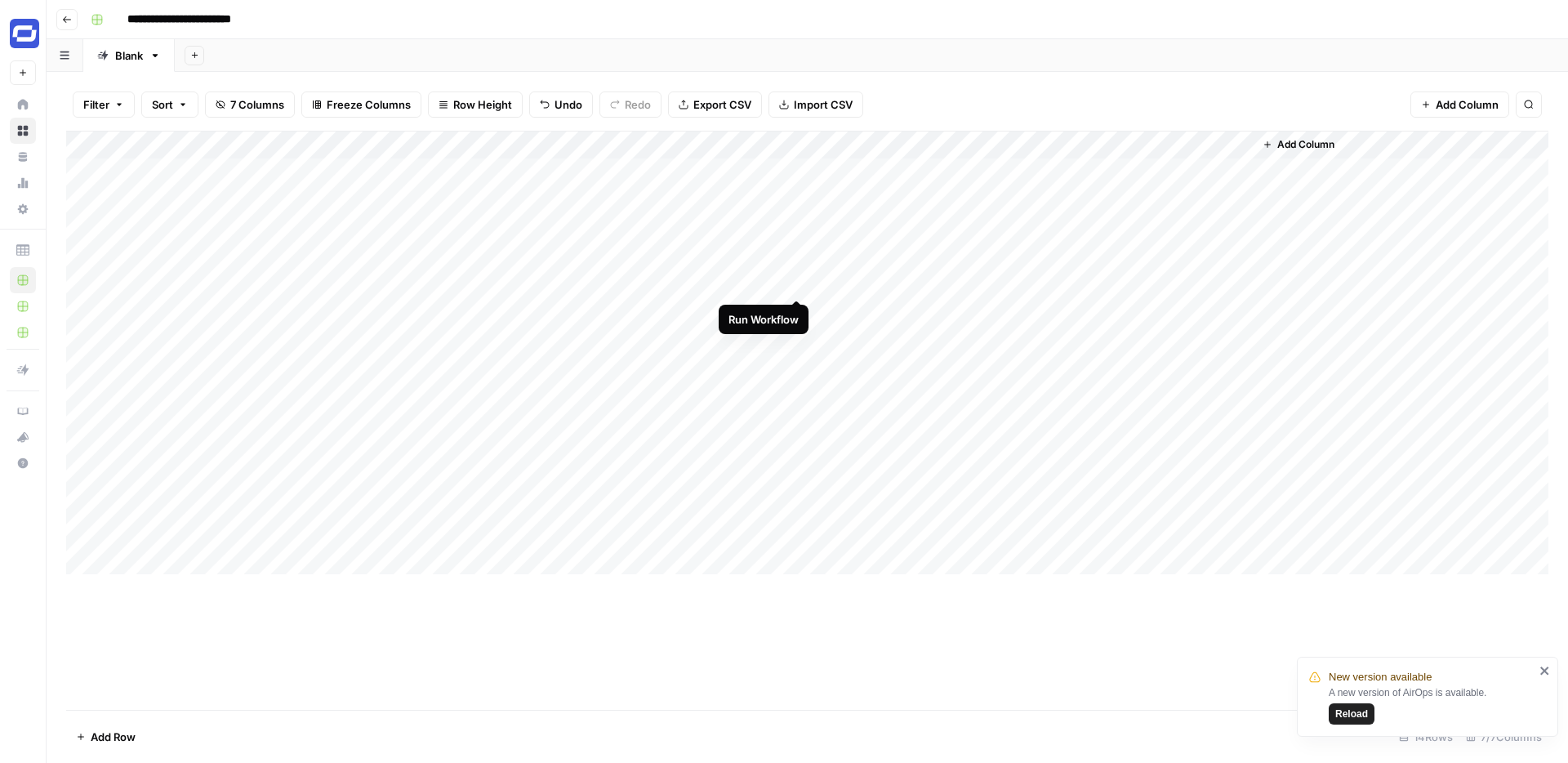 click on "Add Column" at bounding box center (807, 353) 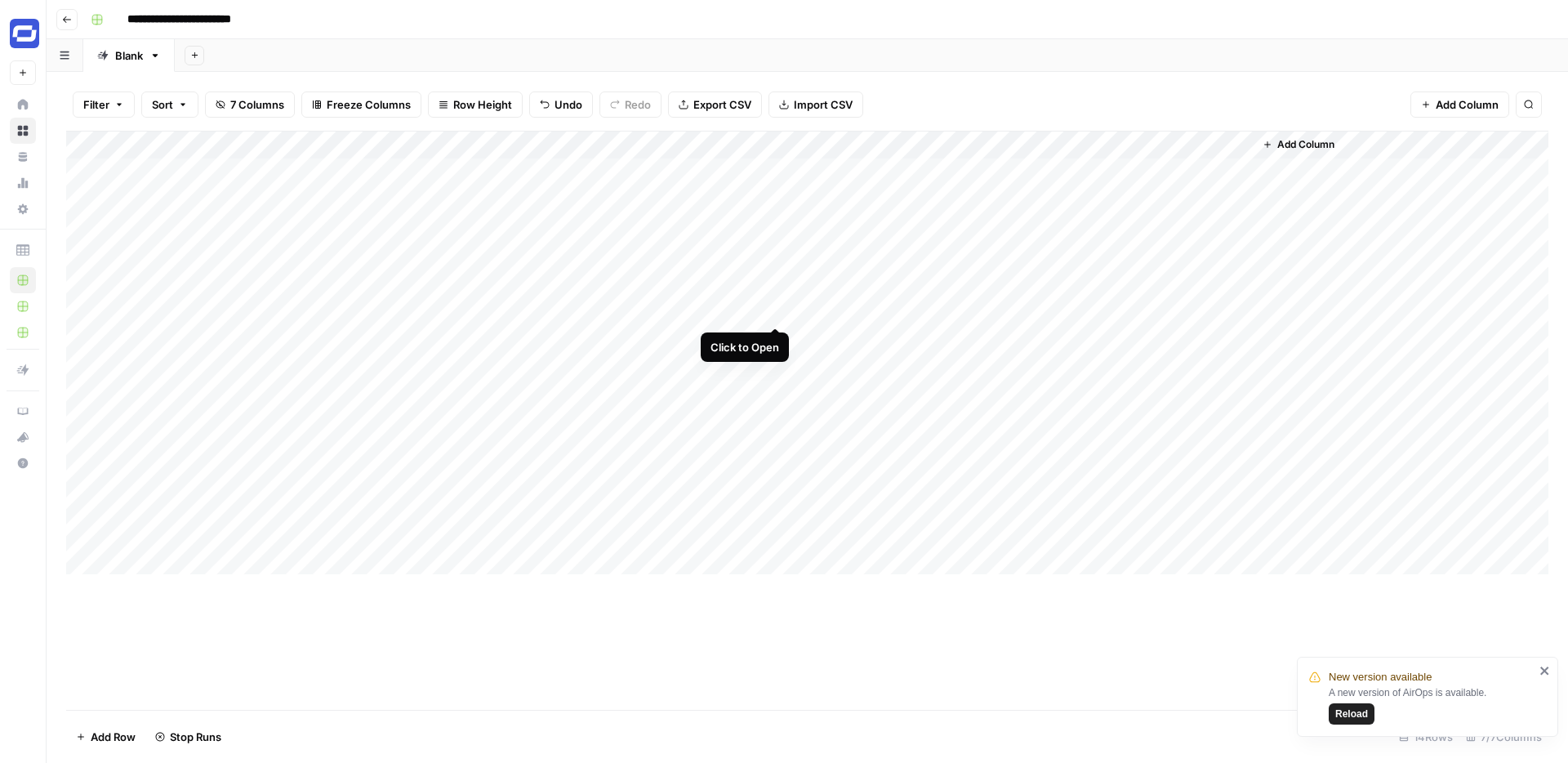 click on "Add Column" at bounding box center [807, 353] 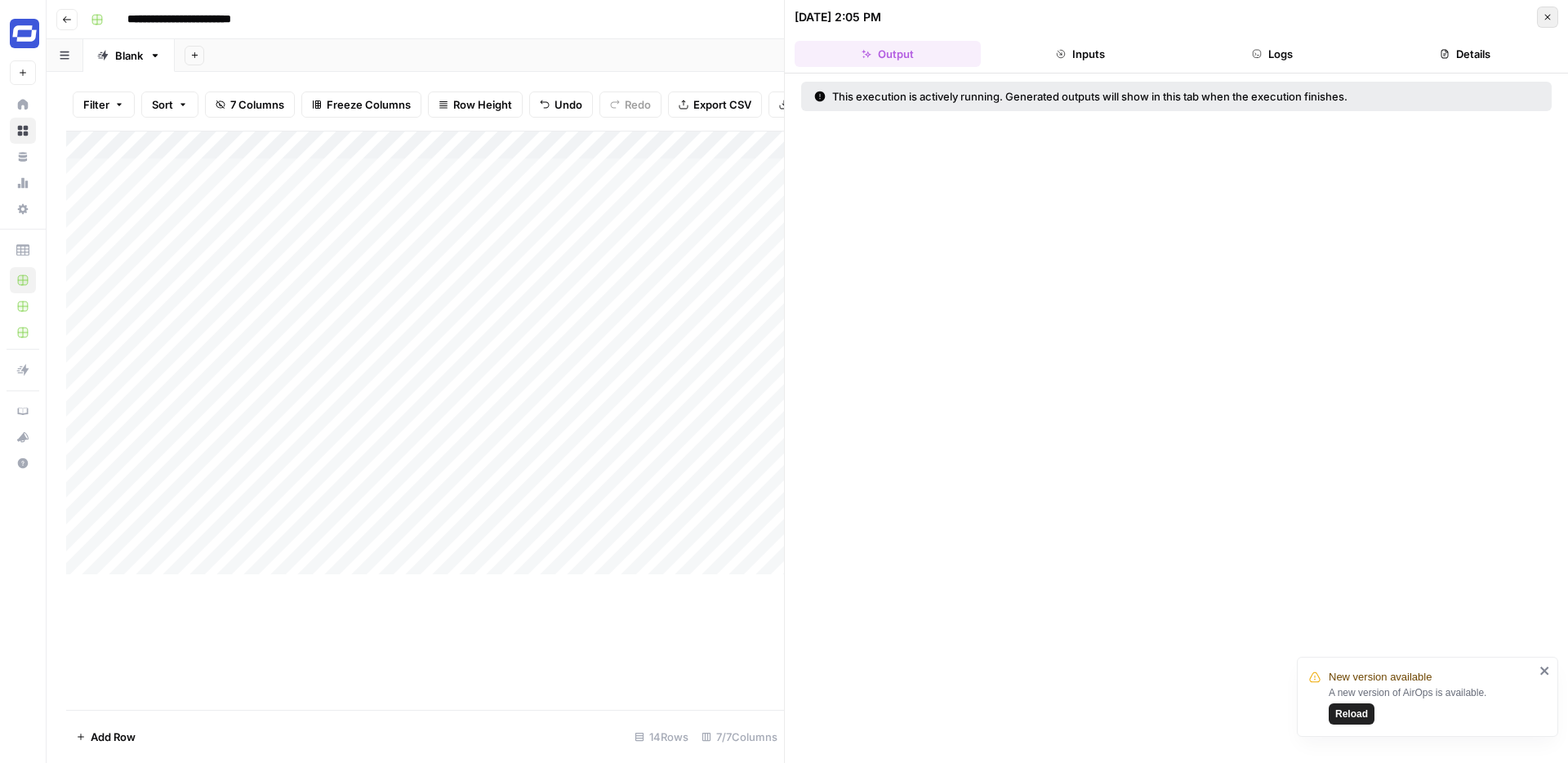 click 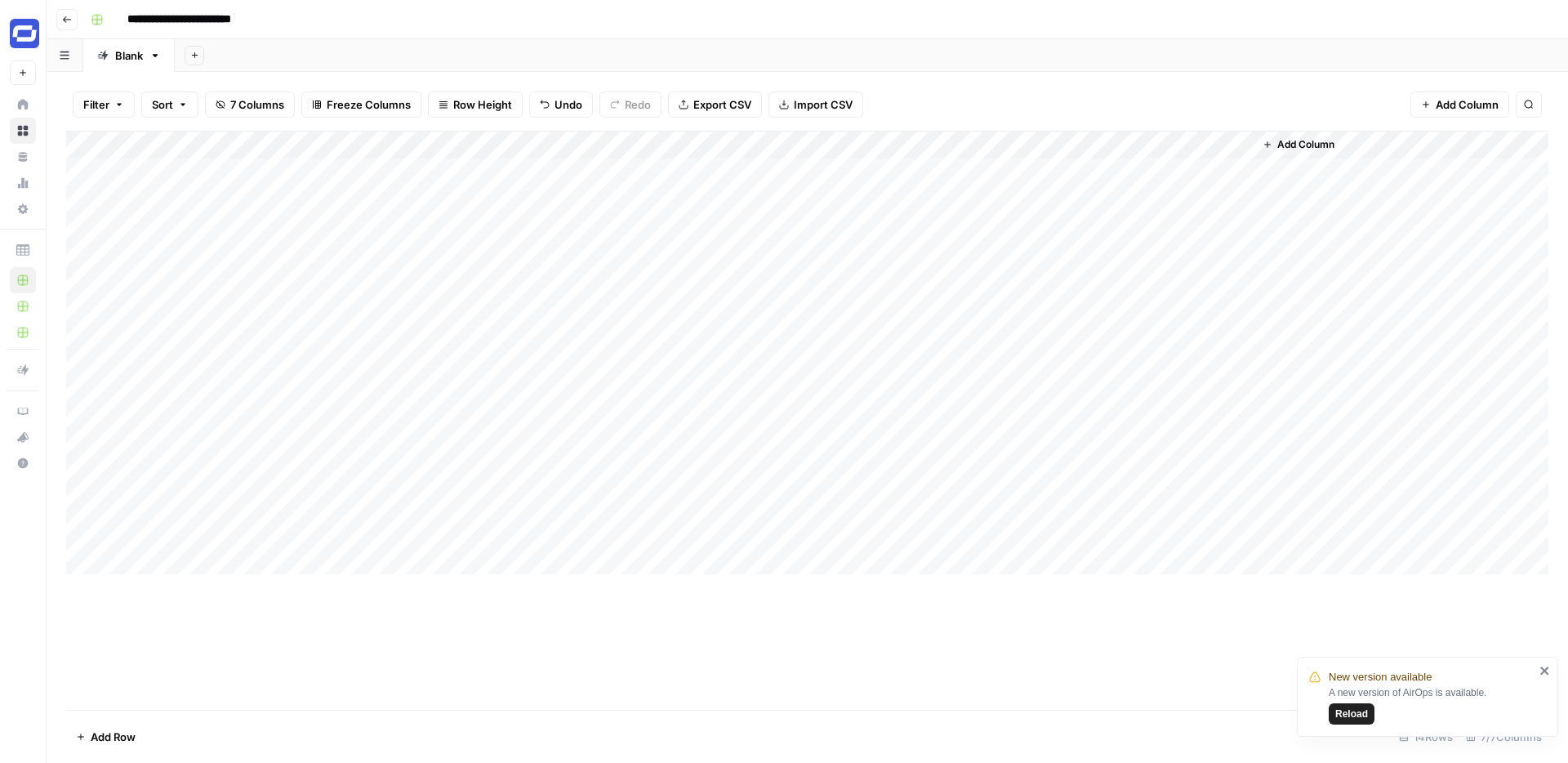 click on "Add Column" at bounding box center [807, 420] 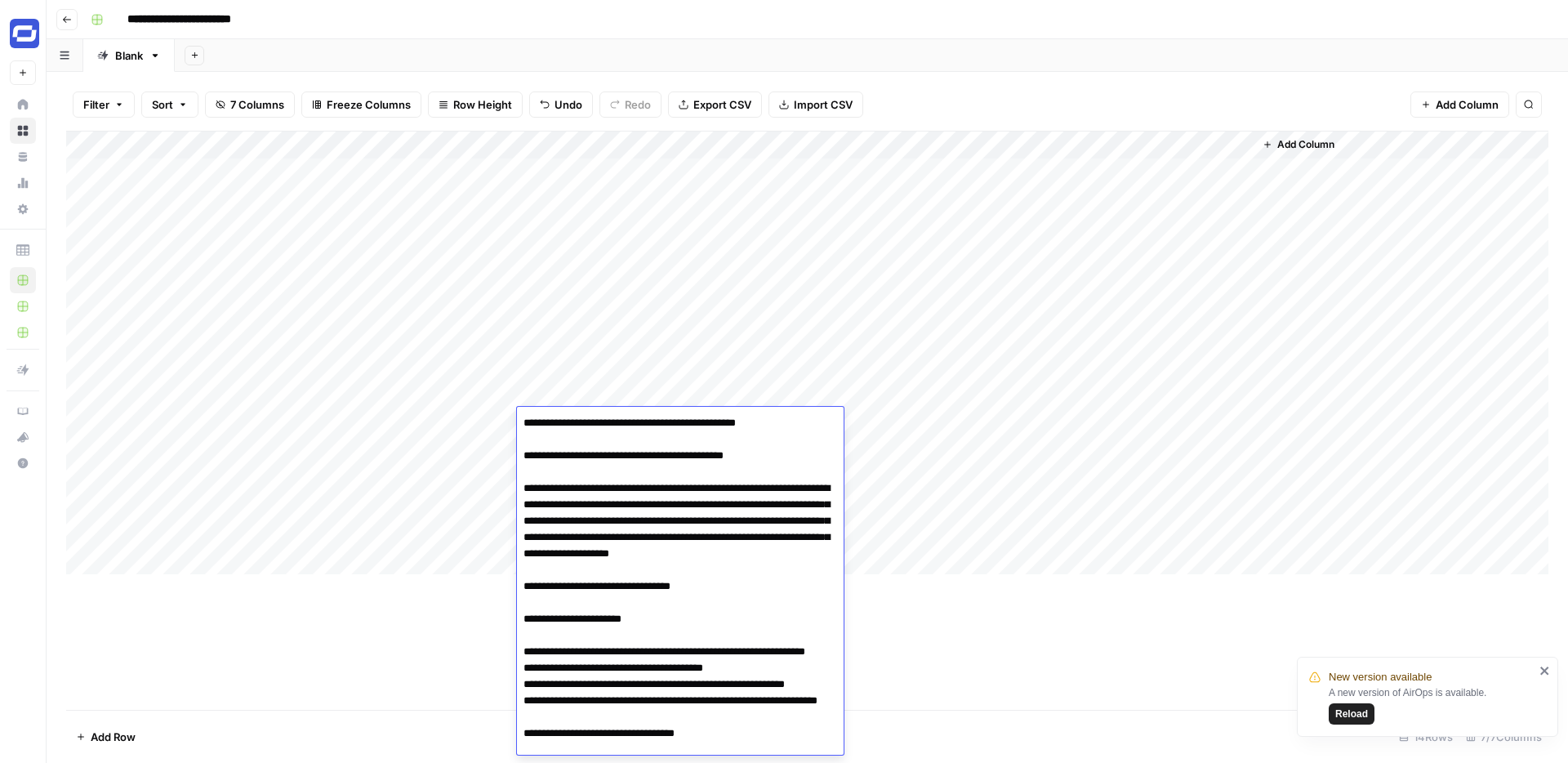 click at bounding box center (680, 2278) 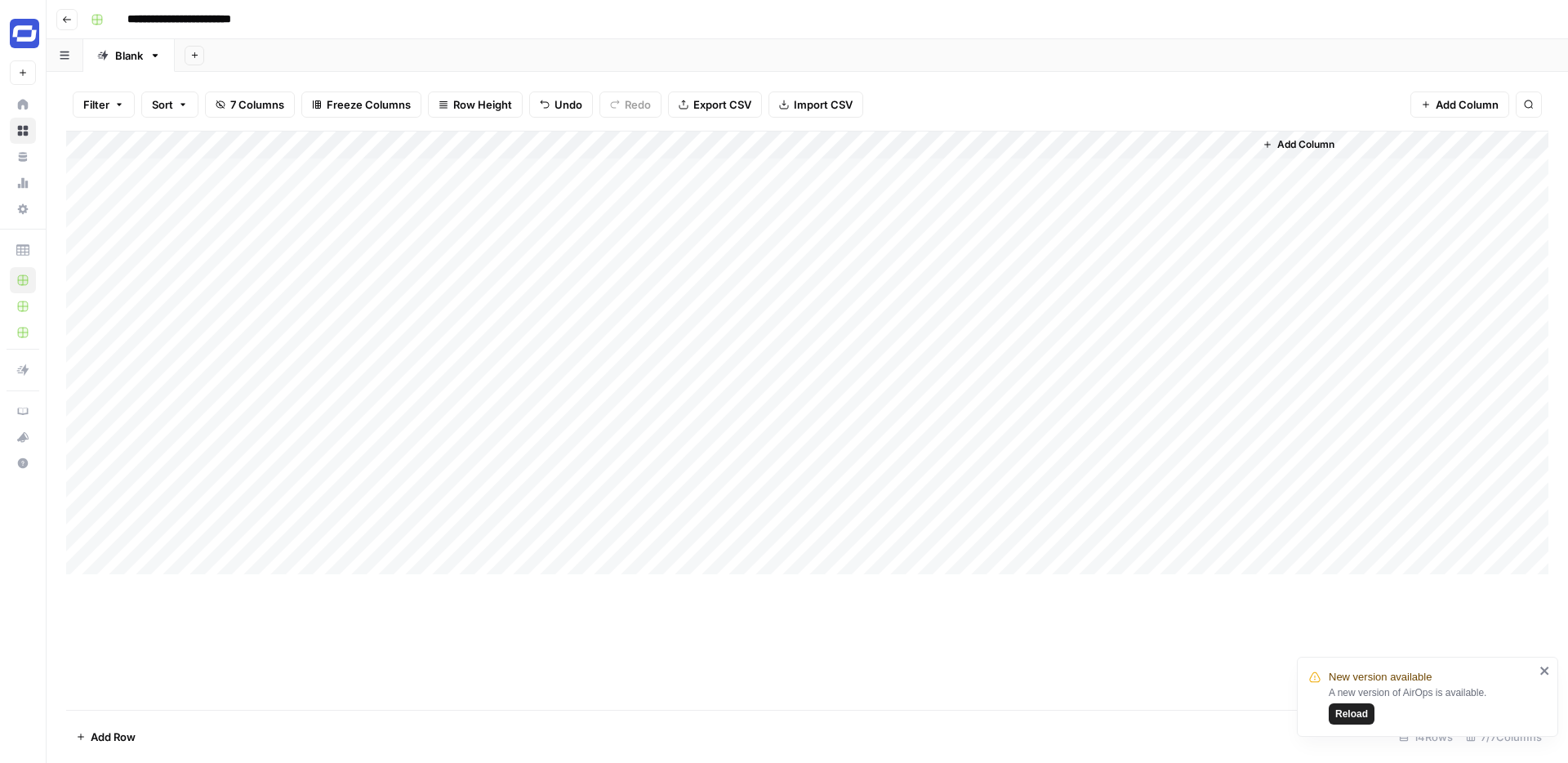 click on "Add Column" at bounding box center [807, 353] 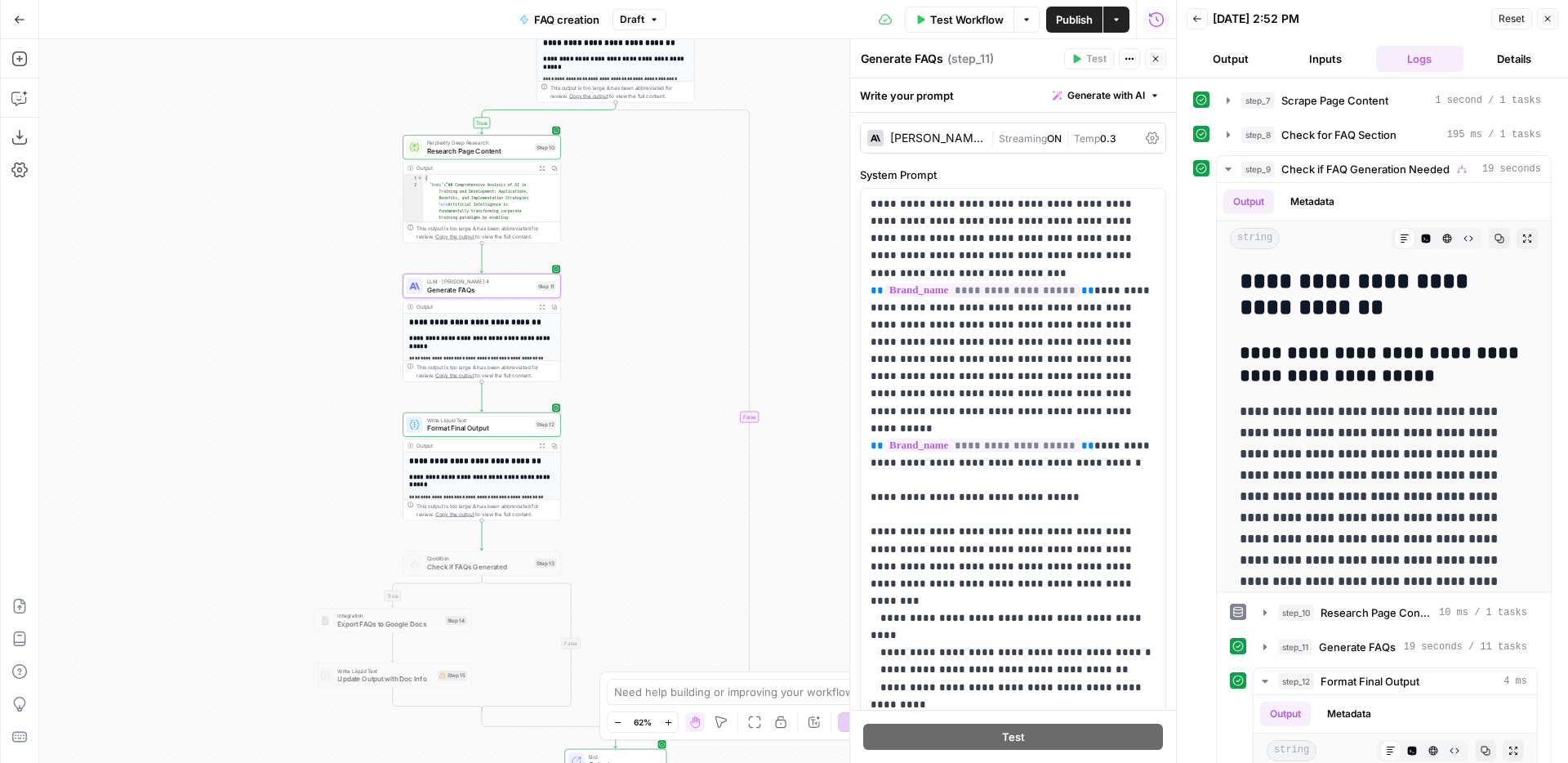 scroll, scrollTop: 0, scrollLeft: 0, axis: both 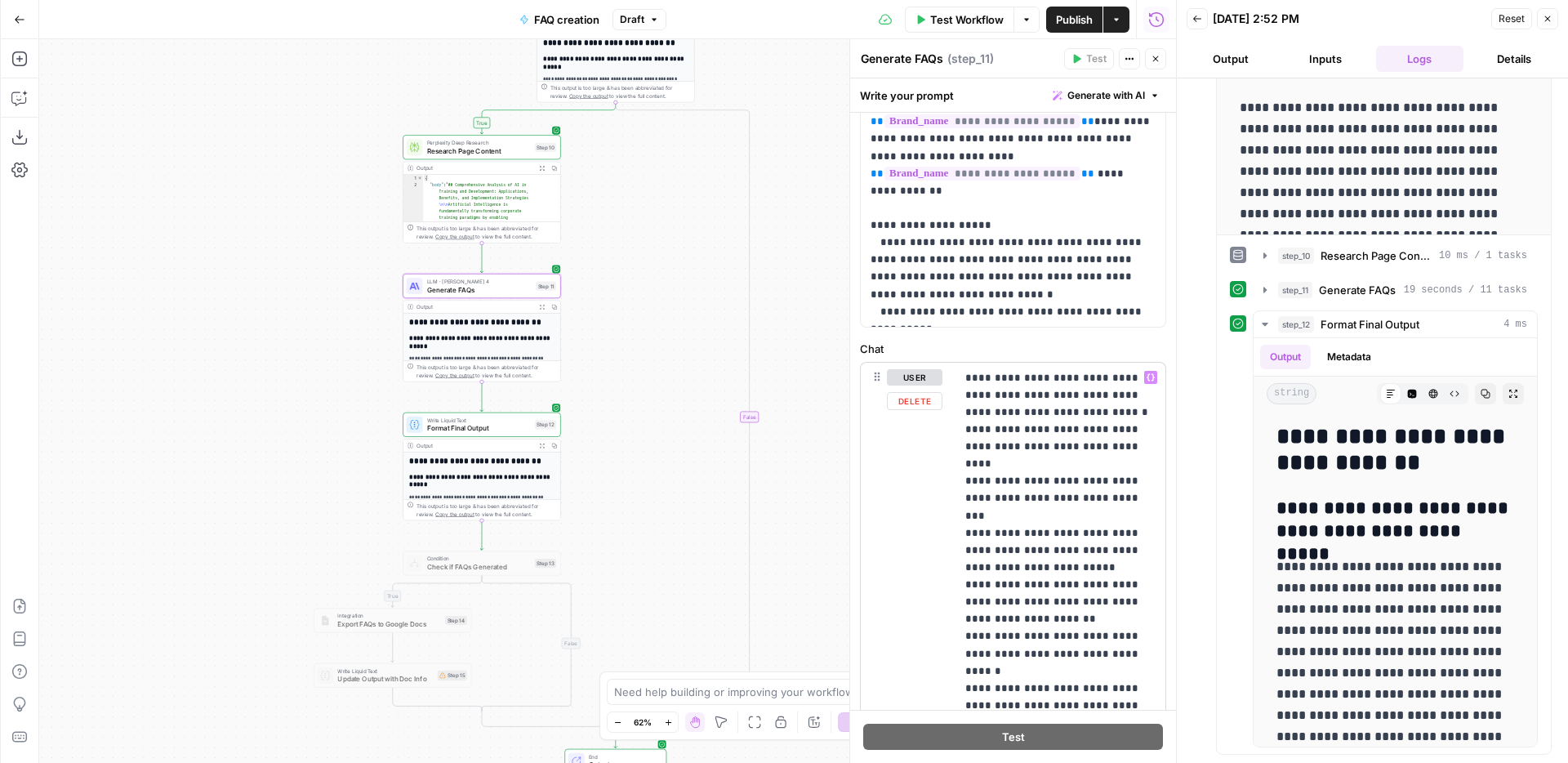 click on "**********" at bounding box center (1060, 947) 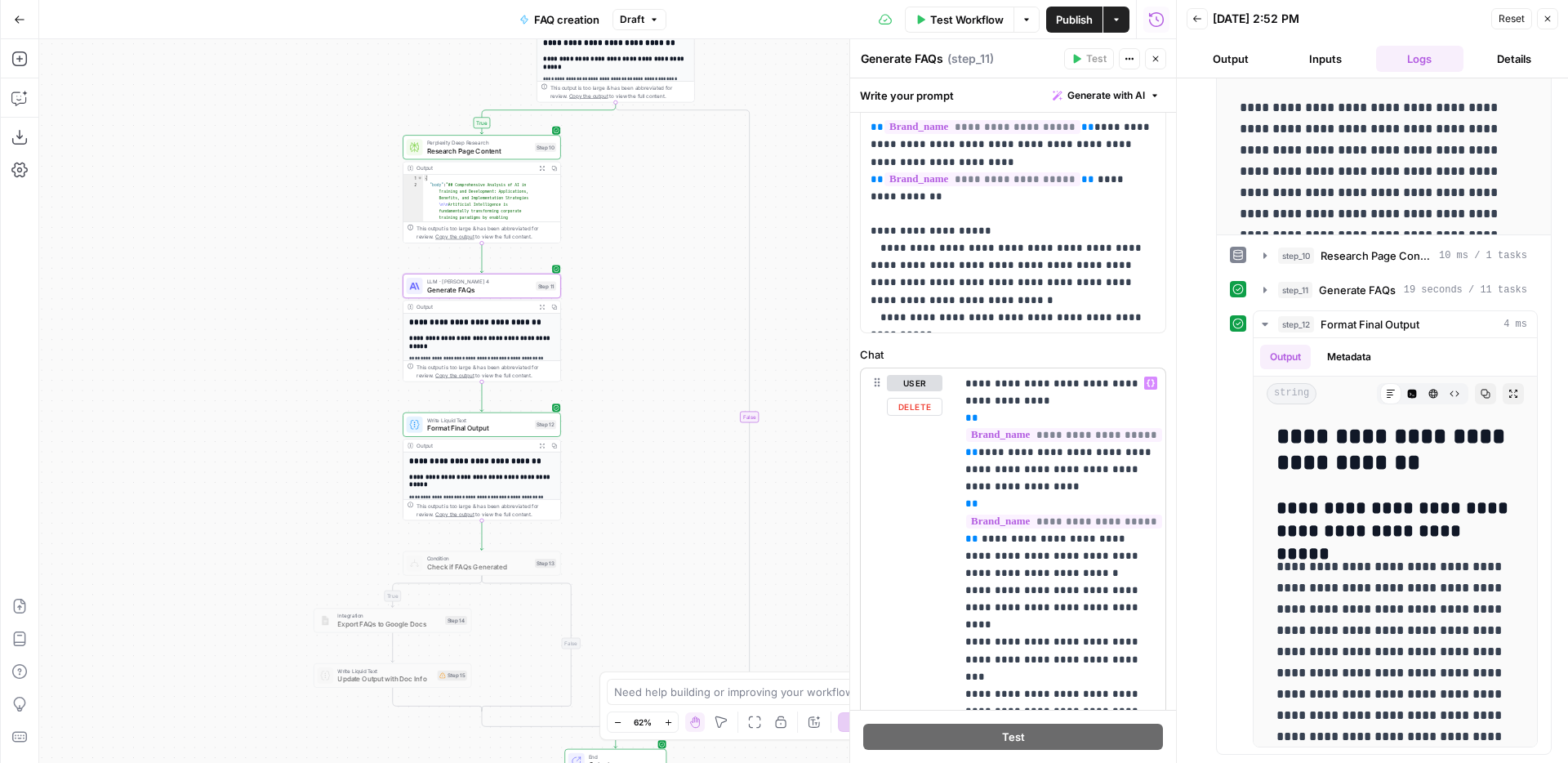 scroll, scrollTop: 536, scrollLeft: 0, axis: vertical 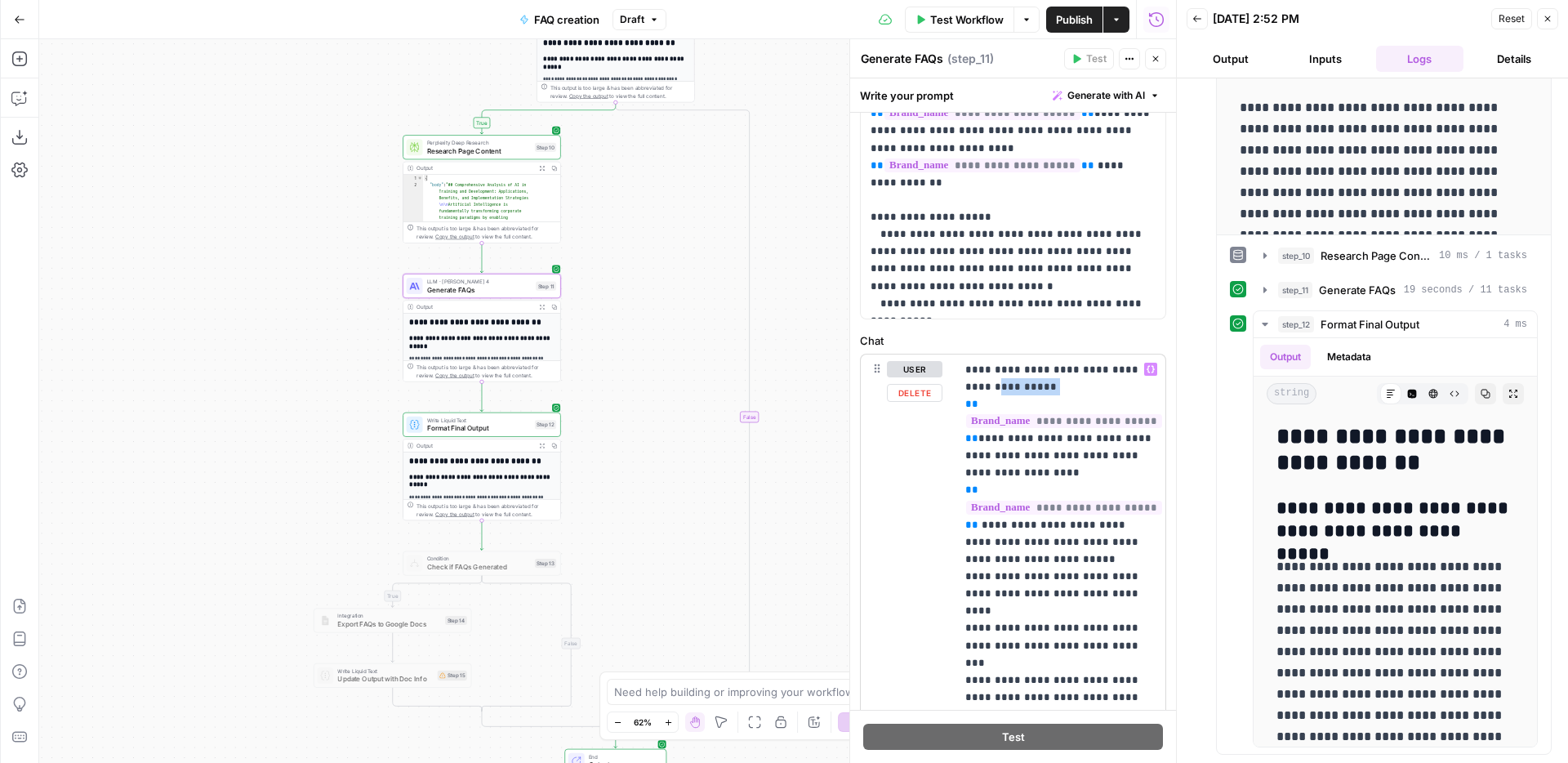 drag, startPoint x: 1022, startPoint y: 389, endPoint x: 960, endPoint y: 389, distance: 62 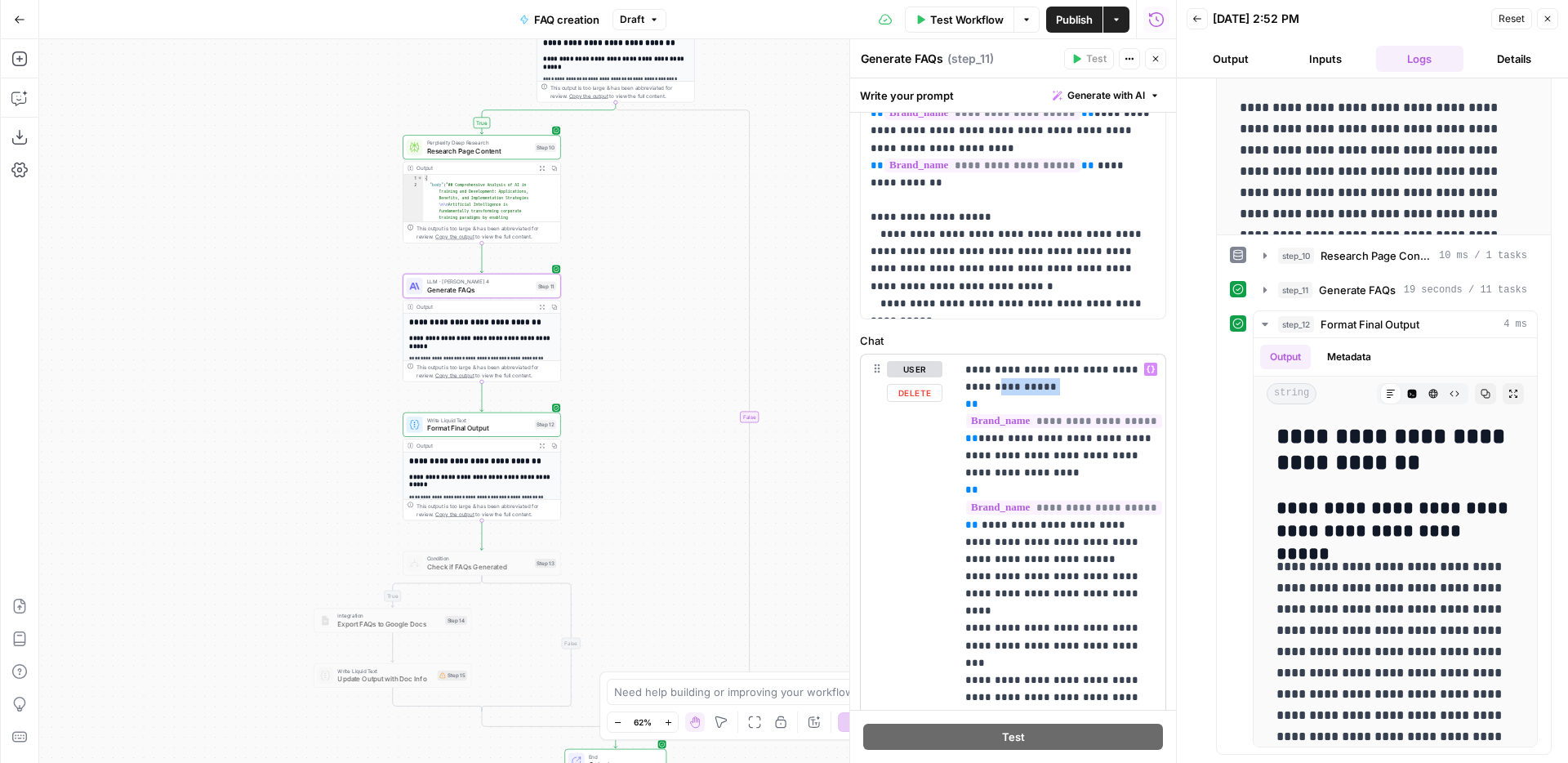 click on "**********" at bounding box center (1060, 687) 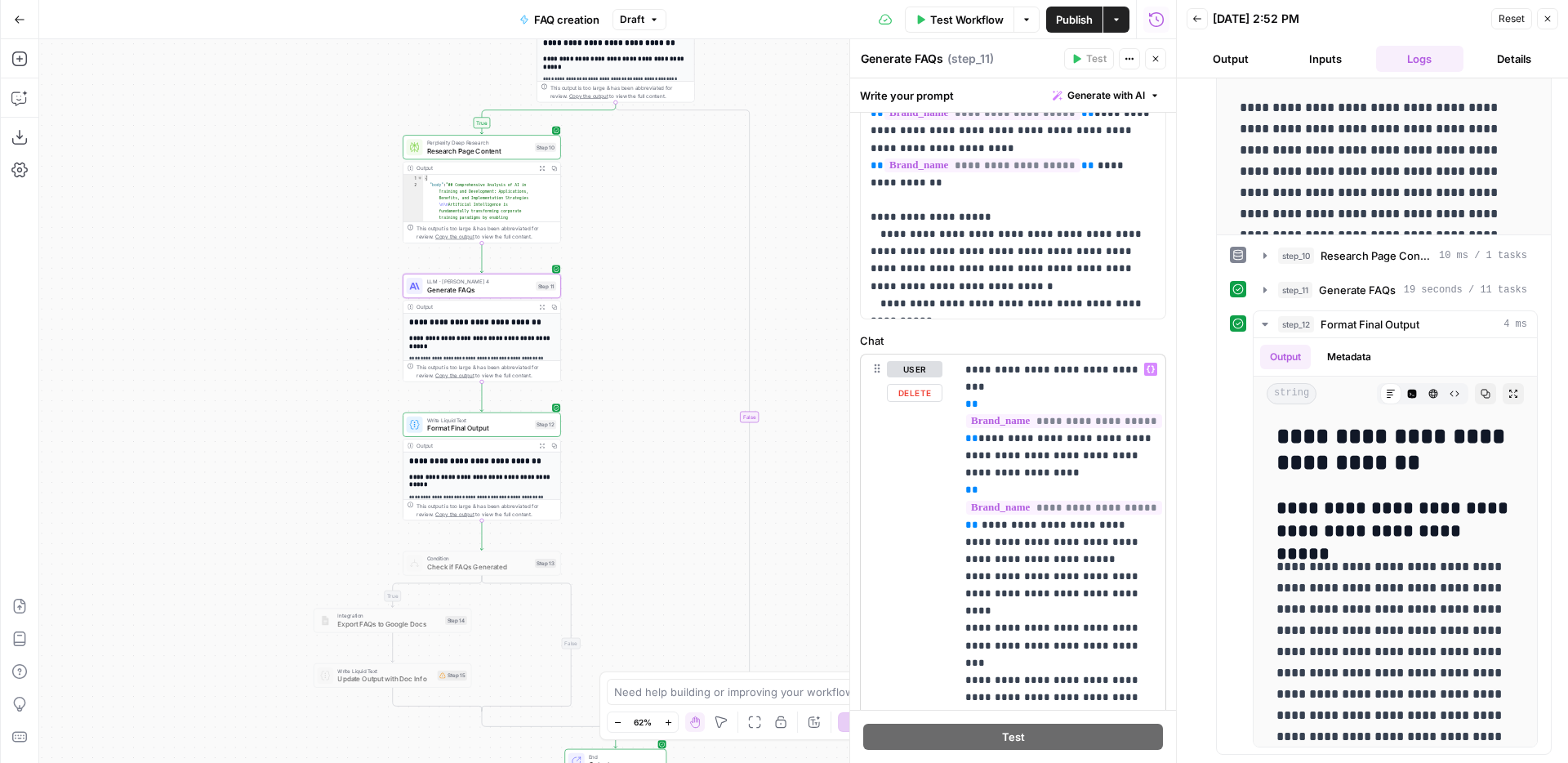 click on "**********" at bounding box center (1060, 1008) 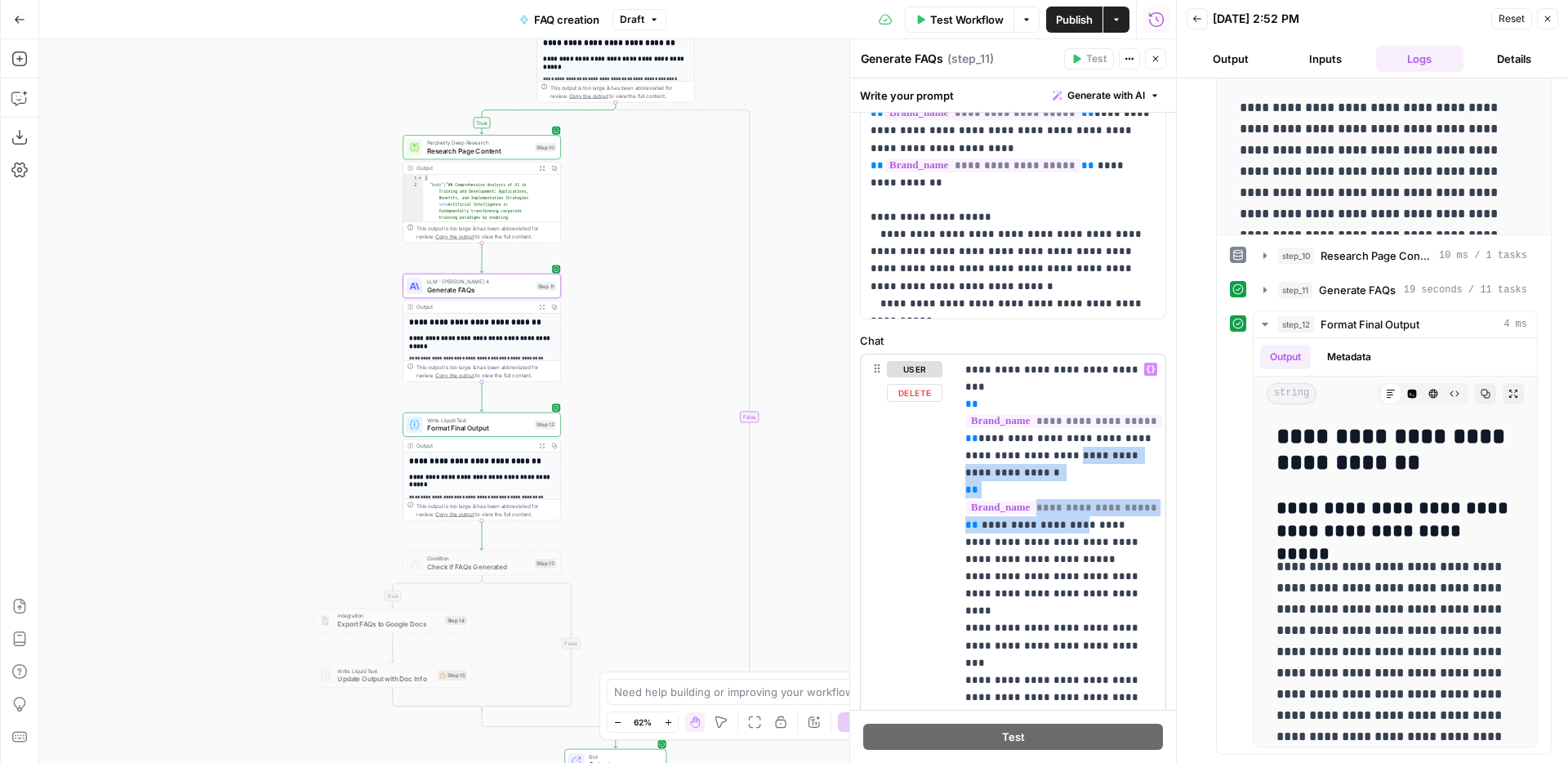 drag, startPoint x: 1064, startPoint y: 489, endPoint x: 1022, endPoint y: 435, distance: 68.410526 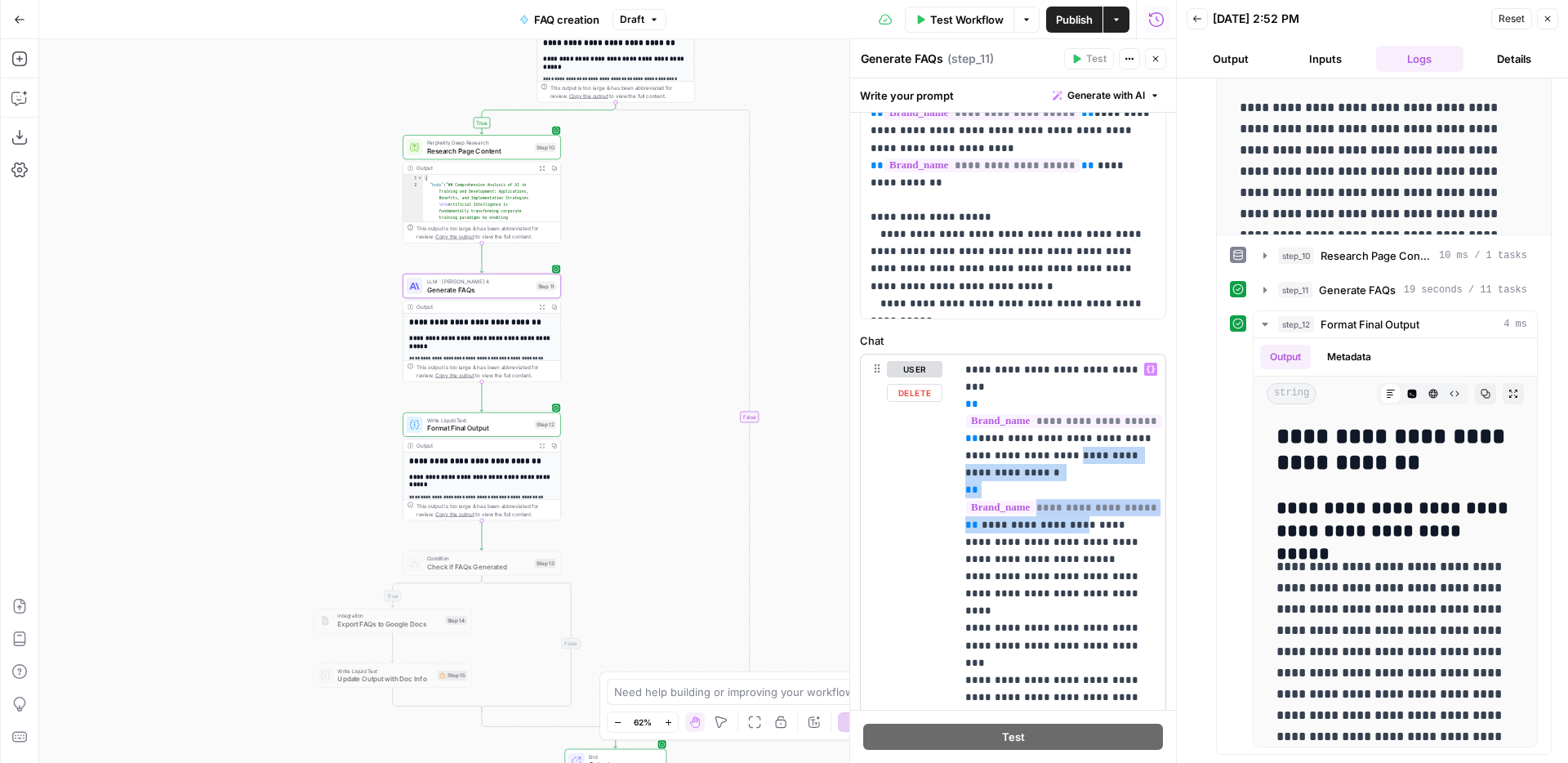 click on "**********" at bounding box center (1060, 999) 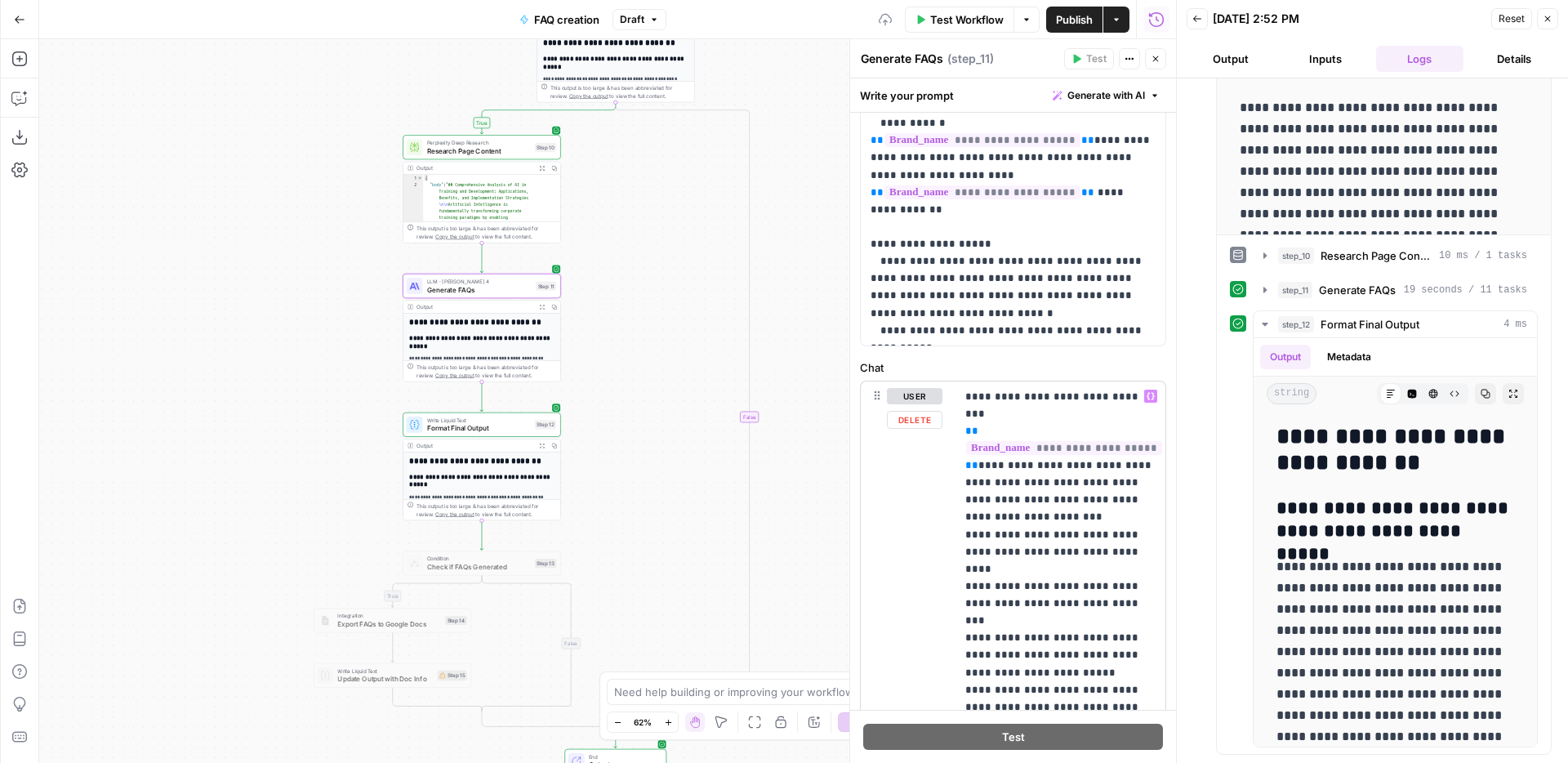 scroll, scrollTop: 507, scrollLeft: 0, axis: vertical 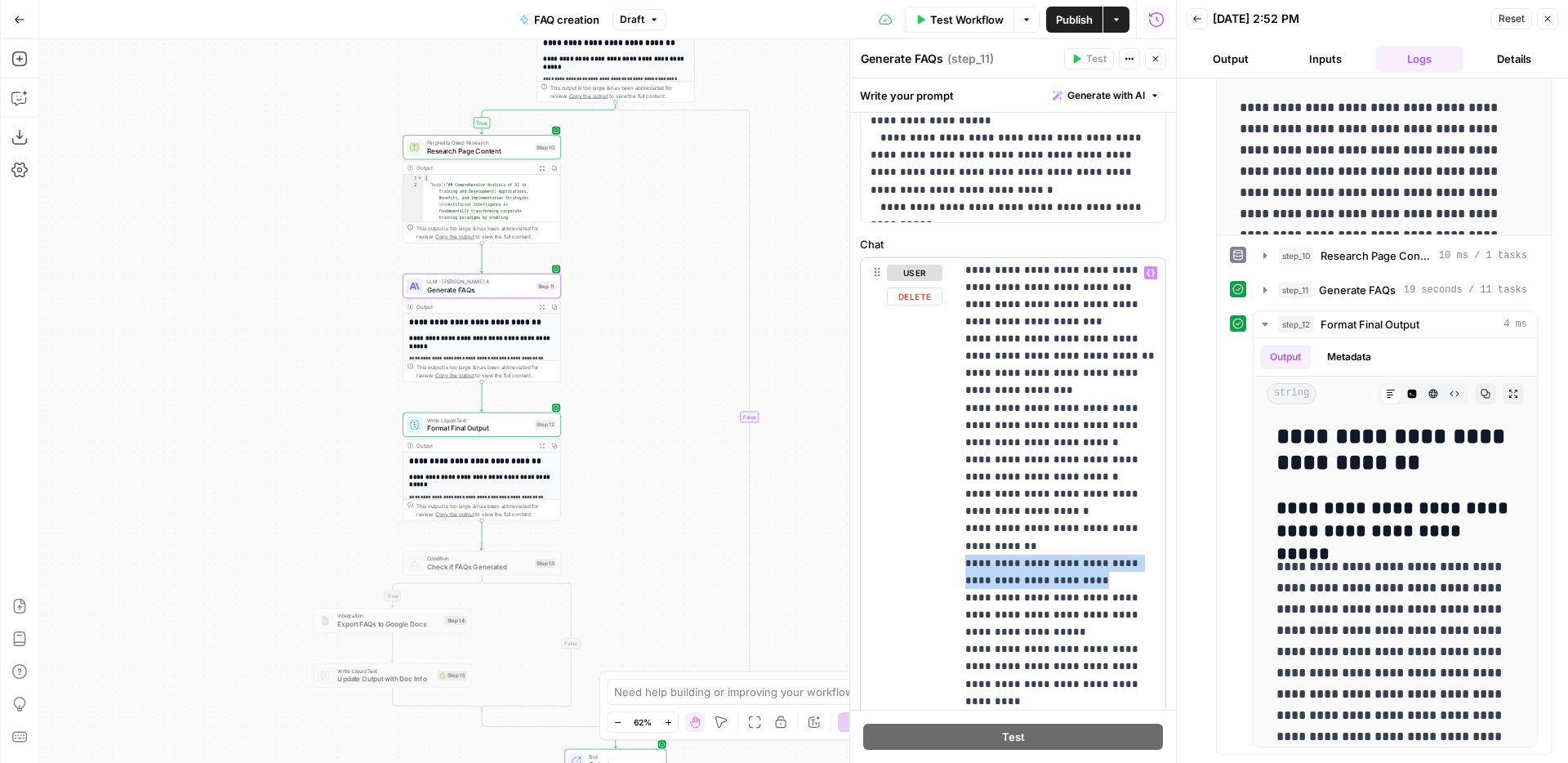 drag, startPoint x: 1080, startPoint y: 493, endPoint x: 953, endPoint y: 477, distance: 128.00391 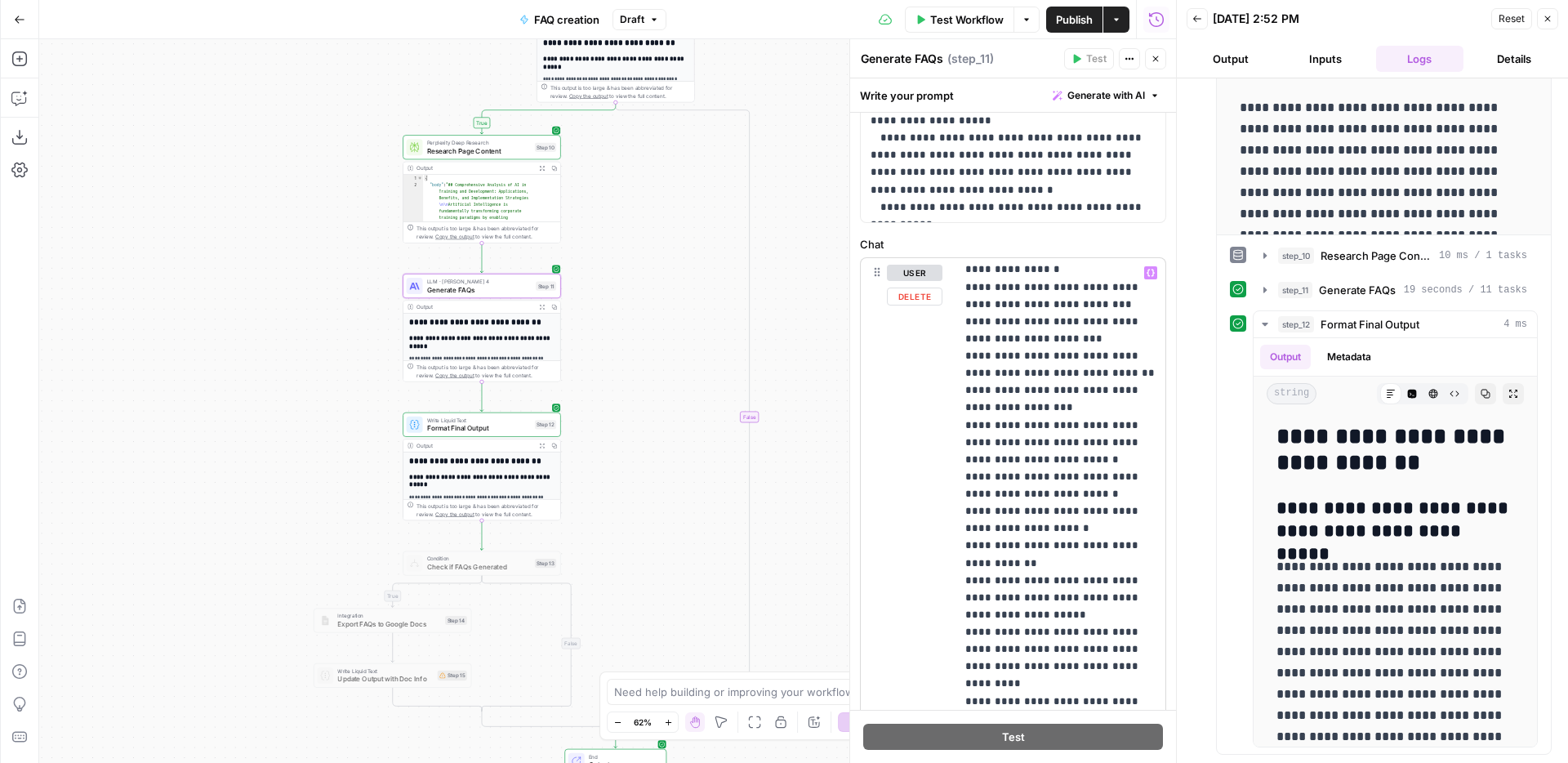 scroll, scrollTop: 521, scrollLeft: 0, axis: vertical 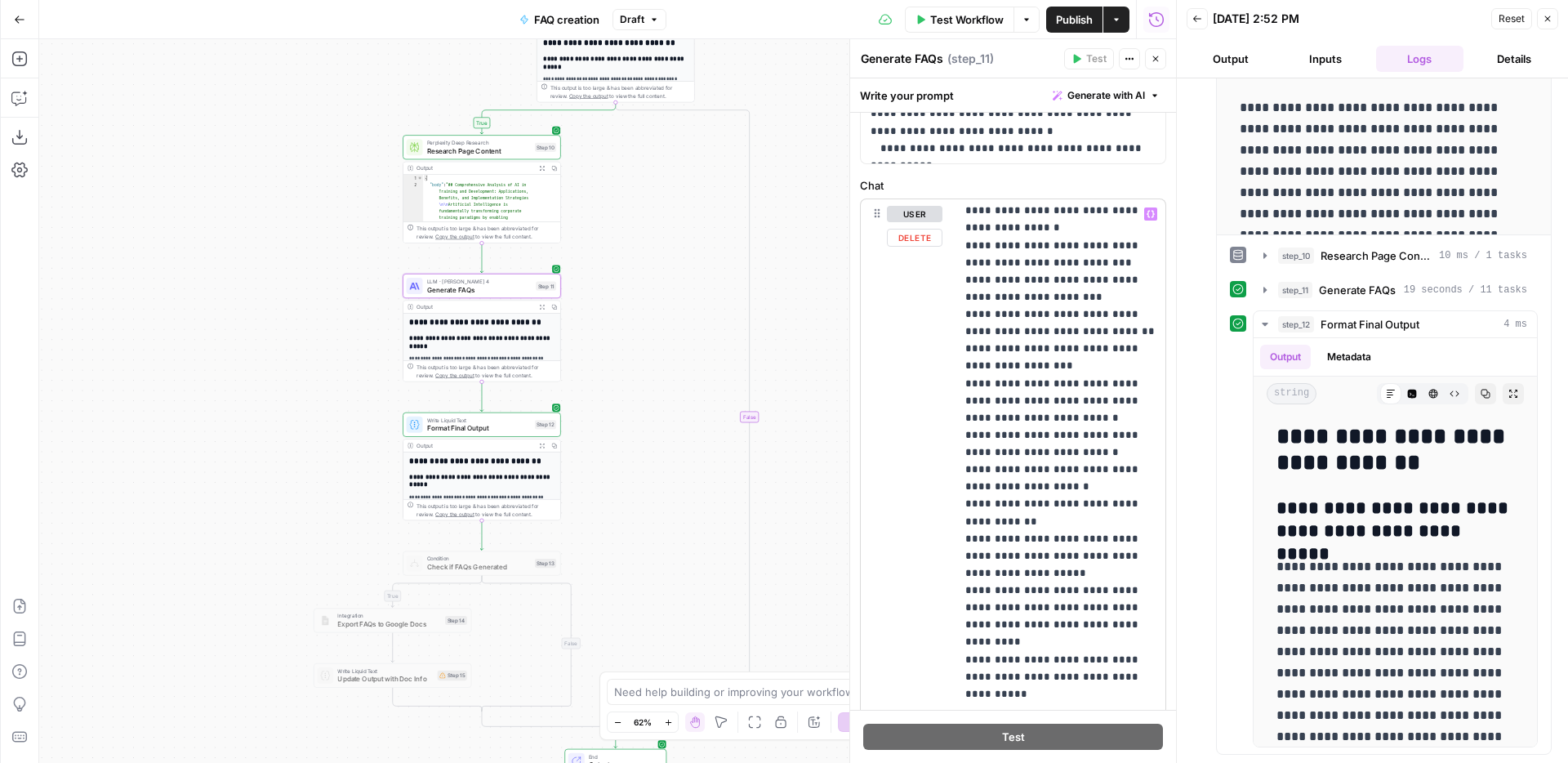 click on "**********" at bounding box center (1060, 271) 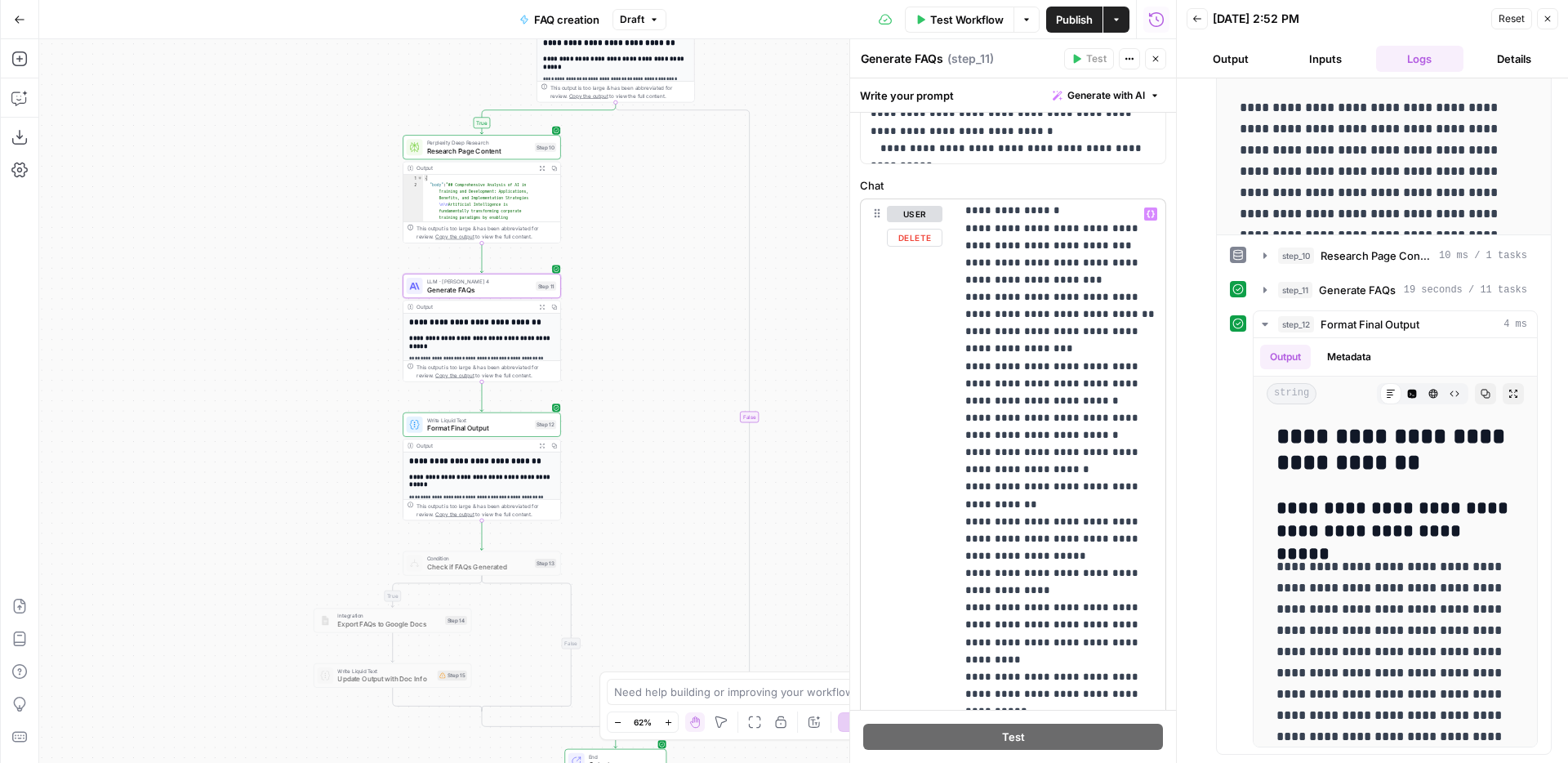 scroll, scrollTop: 556, scrollLeft: 0, axis: vertical 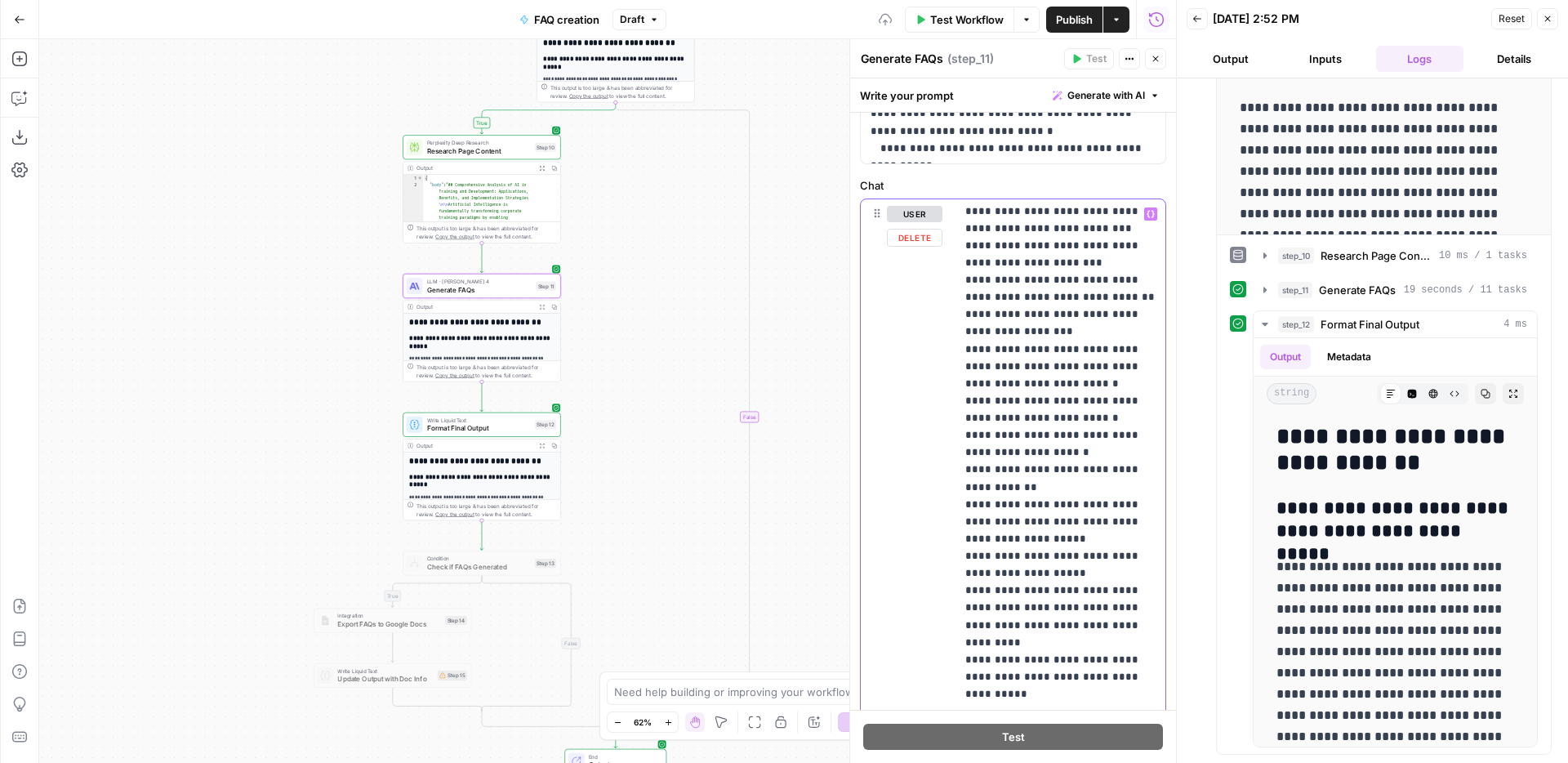 click 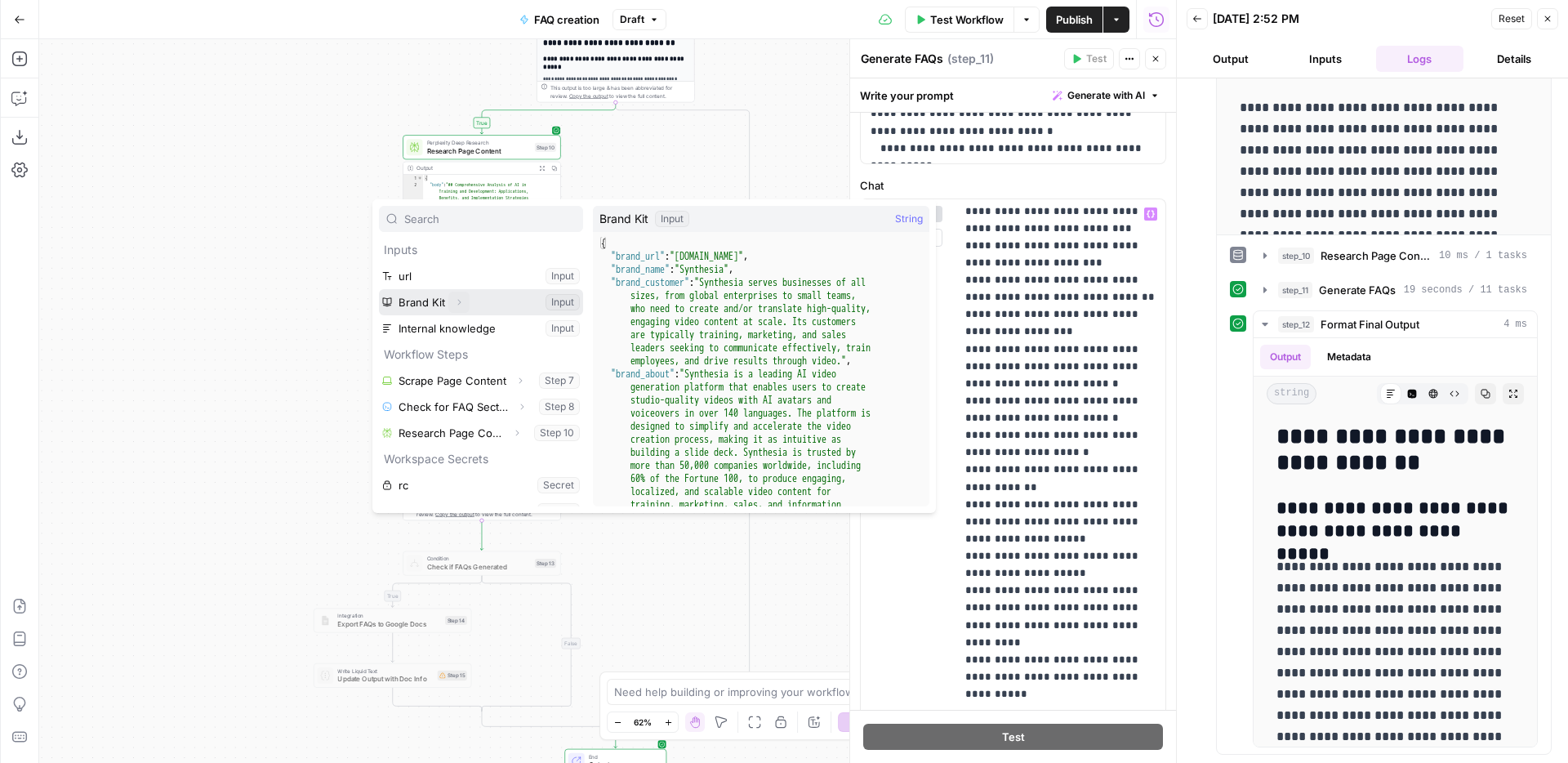 click 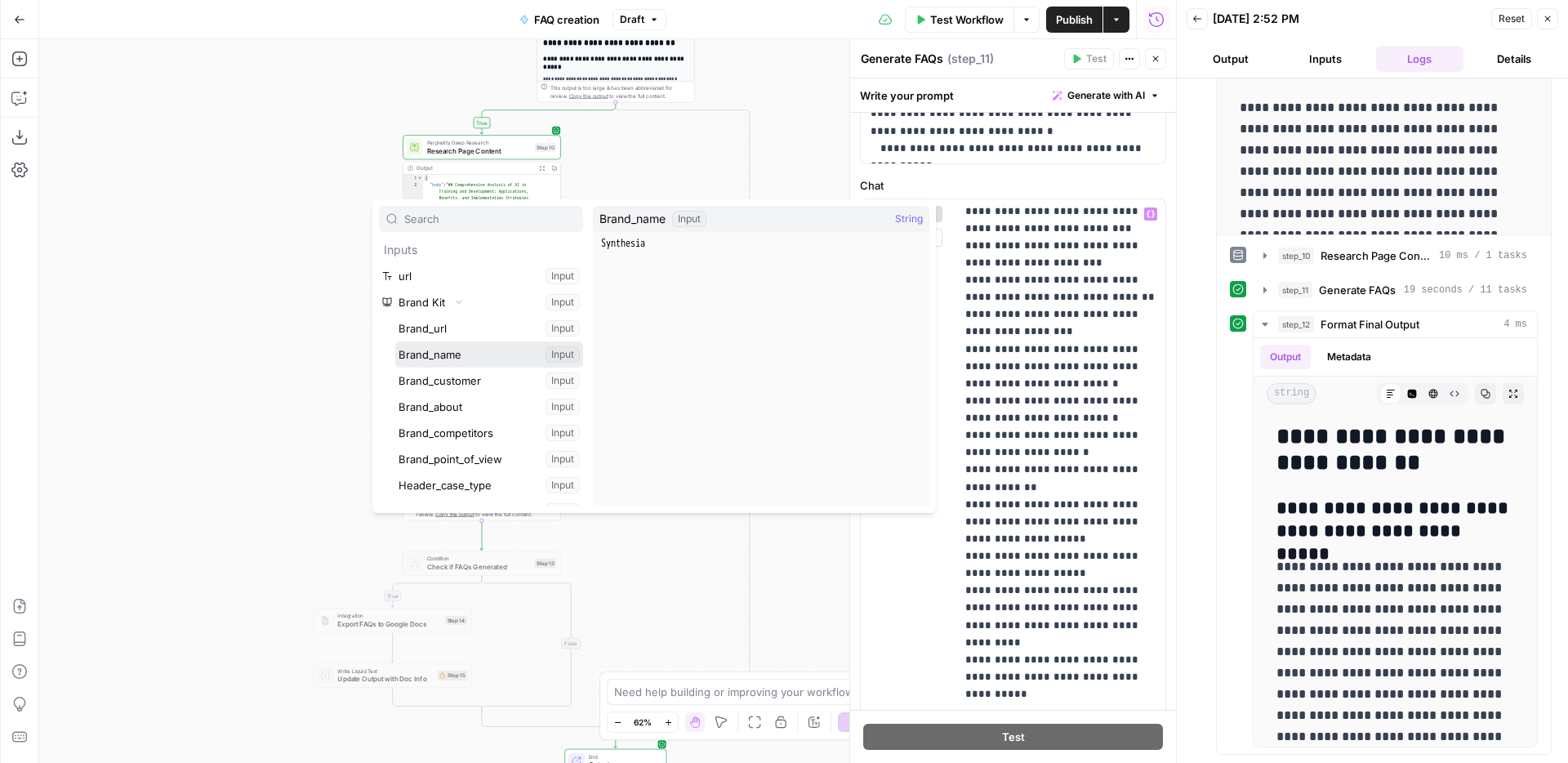 click at bounding box center [489, 355] 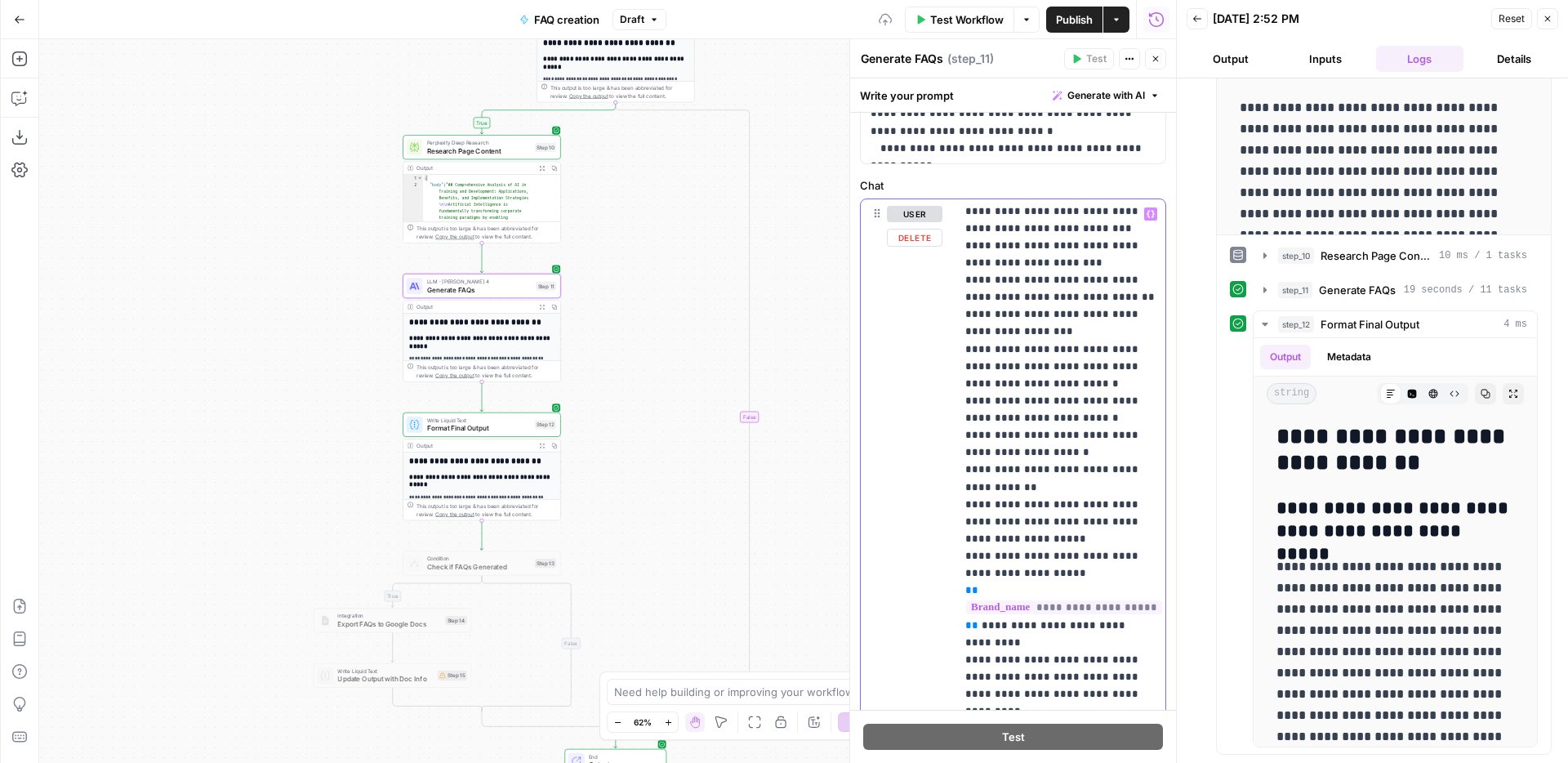 scroll, scrollTop: 607, scrollLeft: 0, axis: vertical 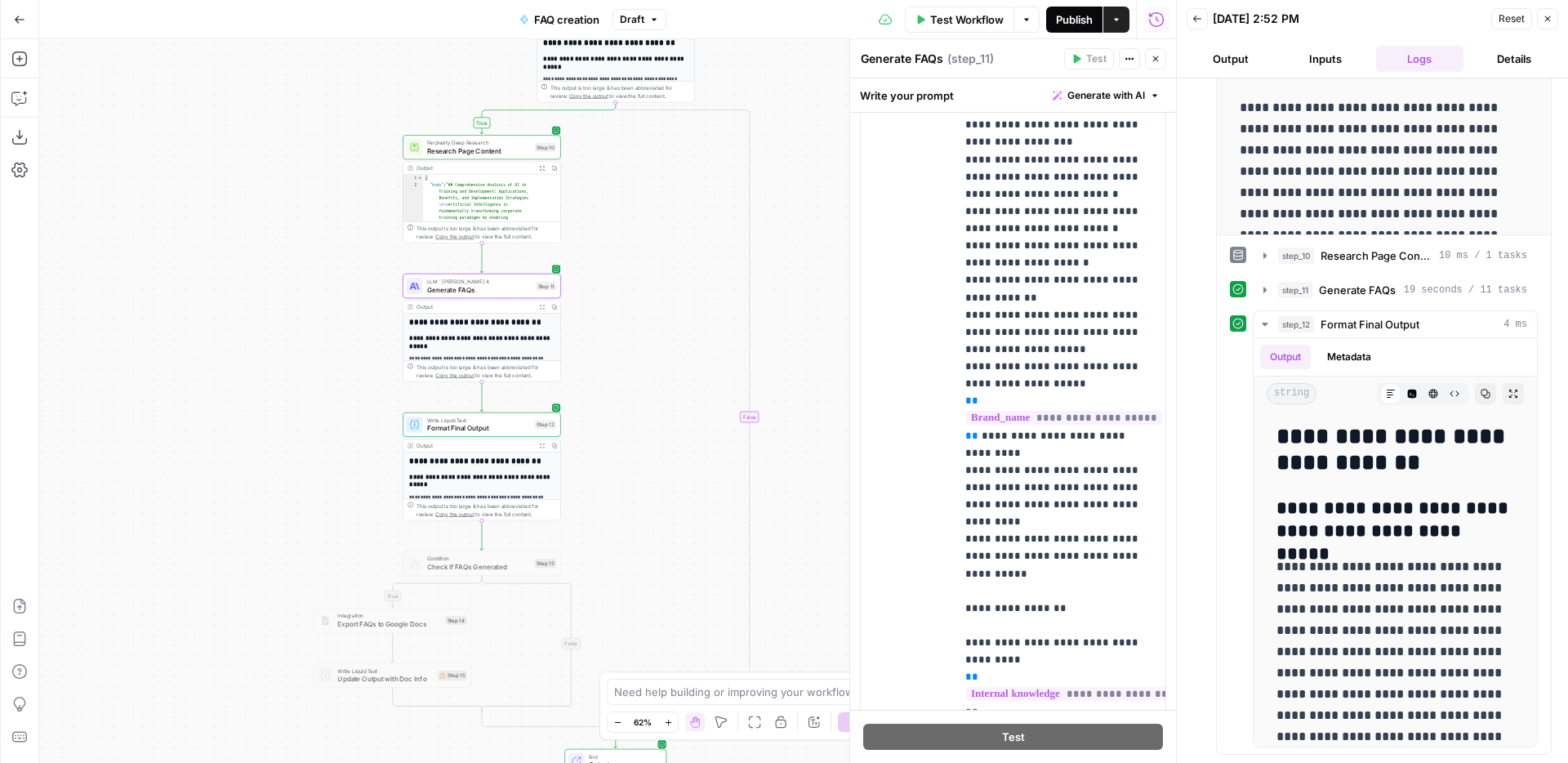 click on "Publish" at bounding box center [1074, 20] 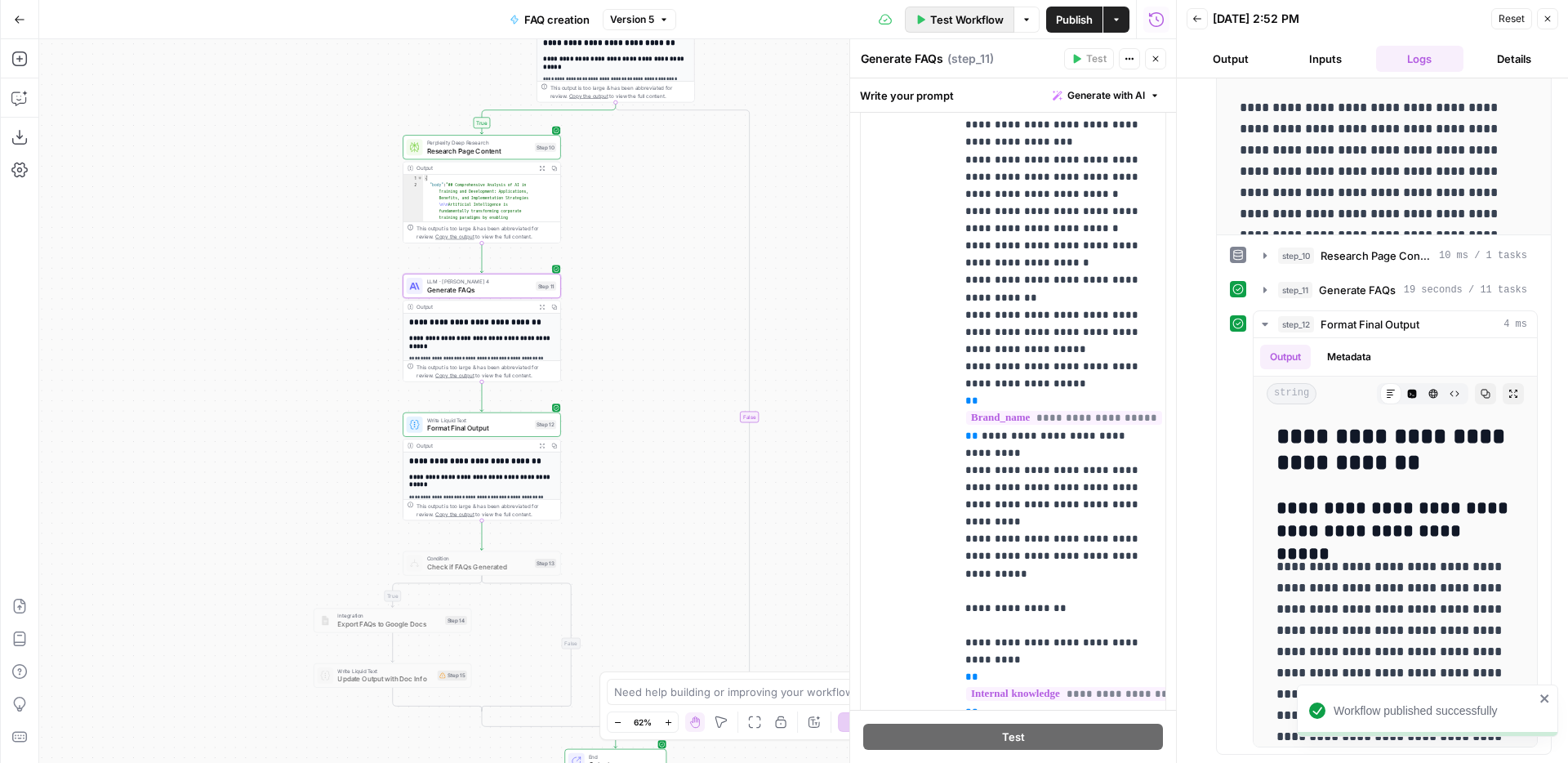 click on "Test Workflow" at bounding box center [967, 20] 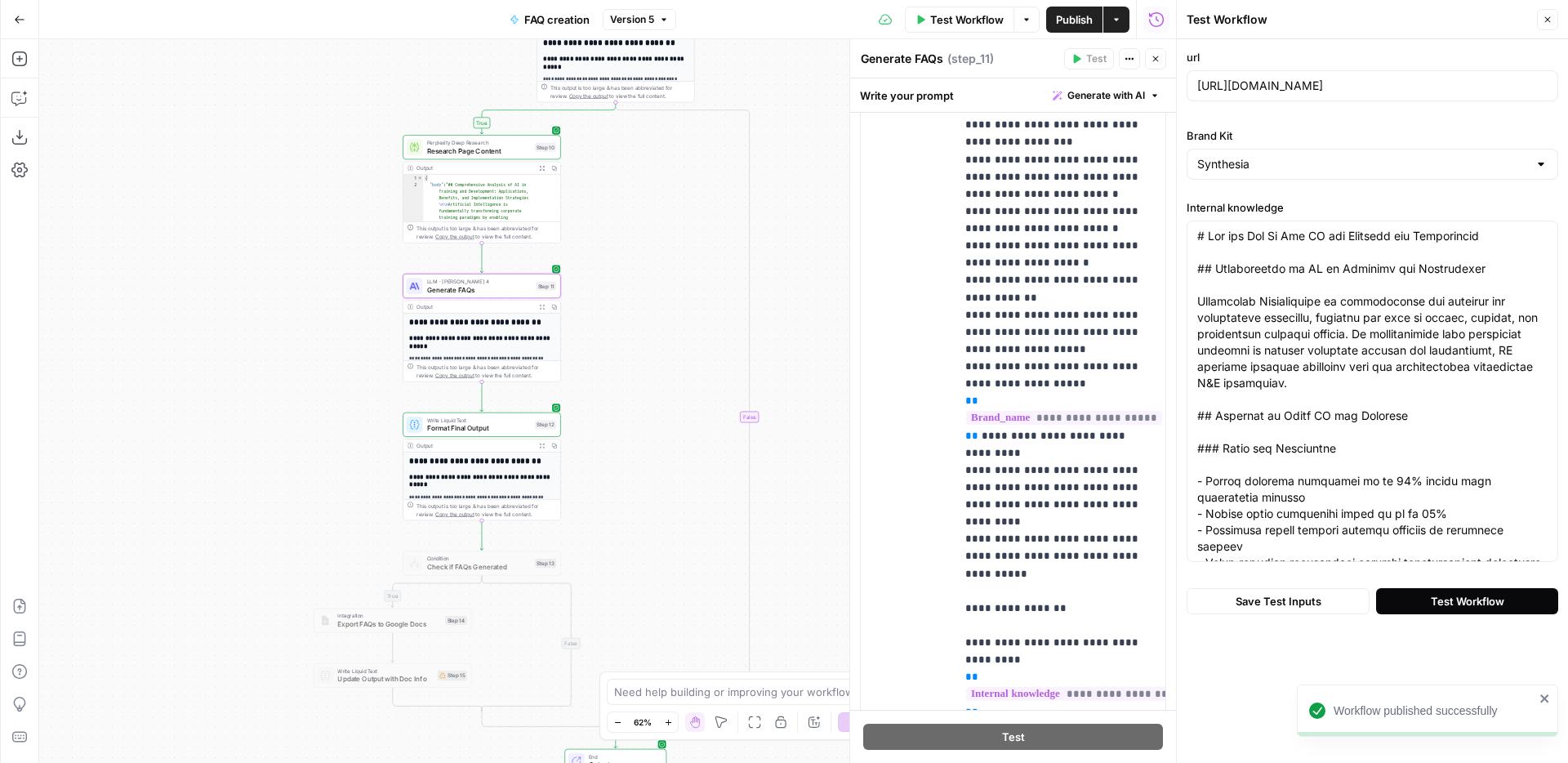 click on "Test Workflow" at bounding box center (1468, 601) 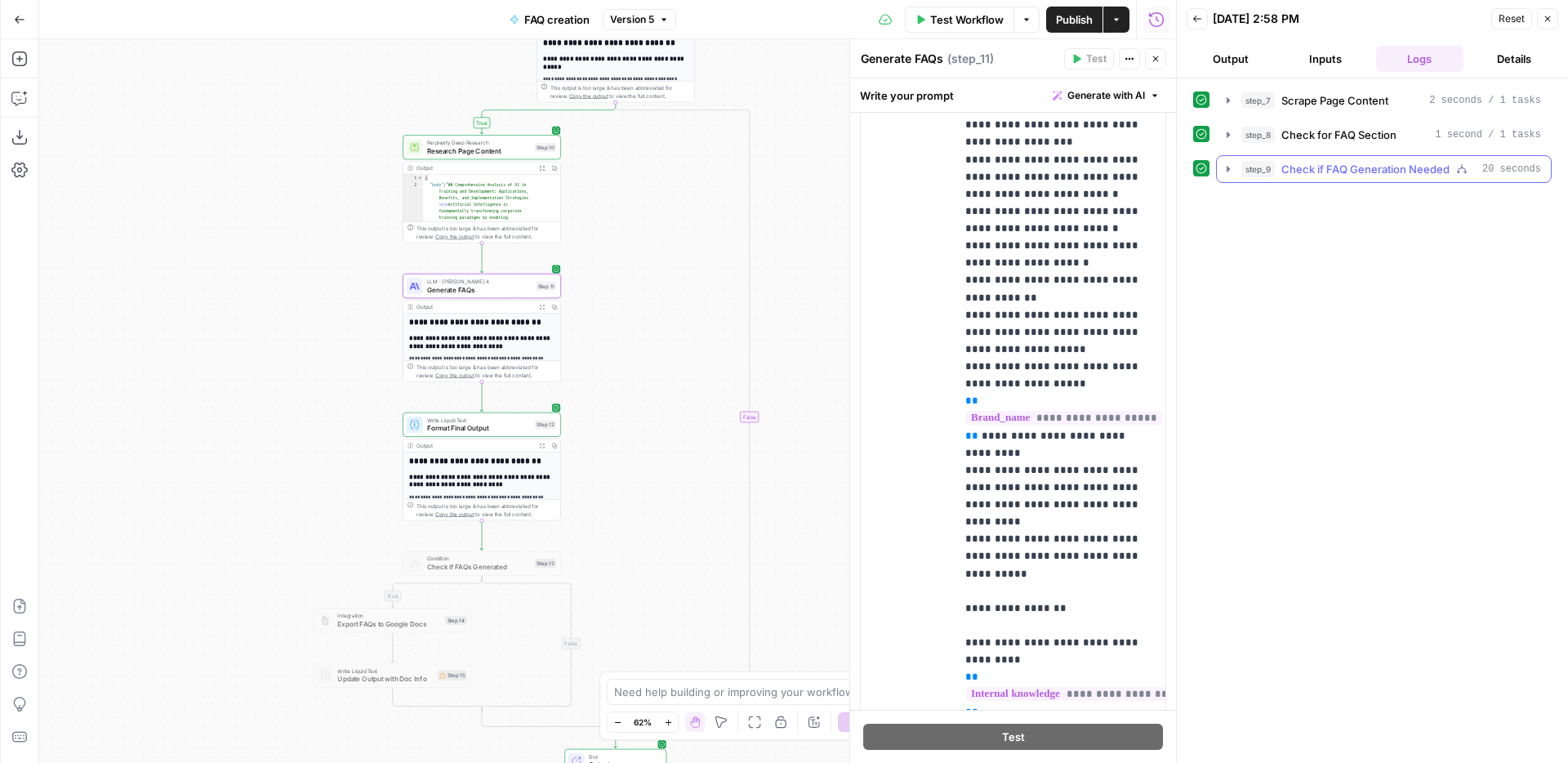 click 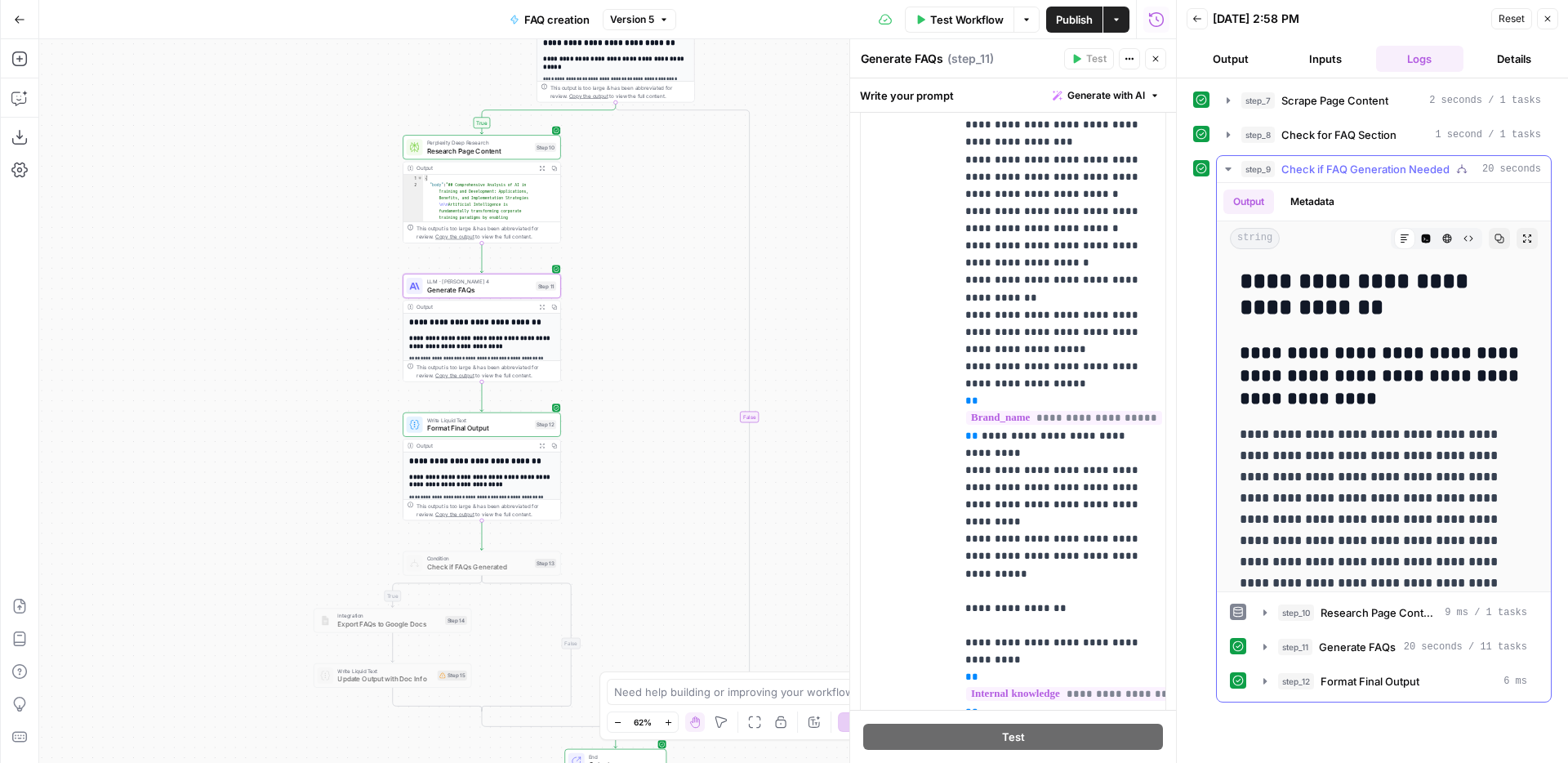 scroll, scrollTop: 256, scrollLeft: 0, axis: vertical 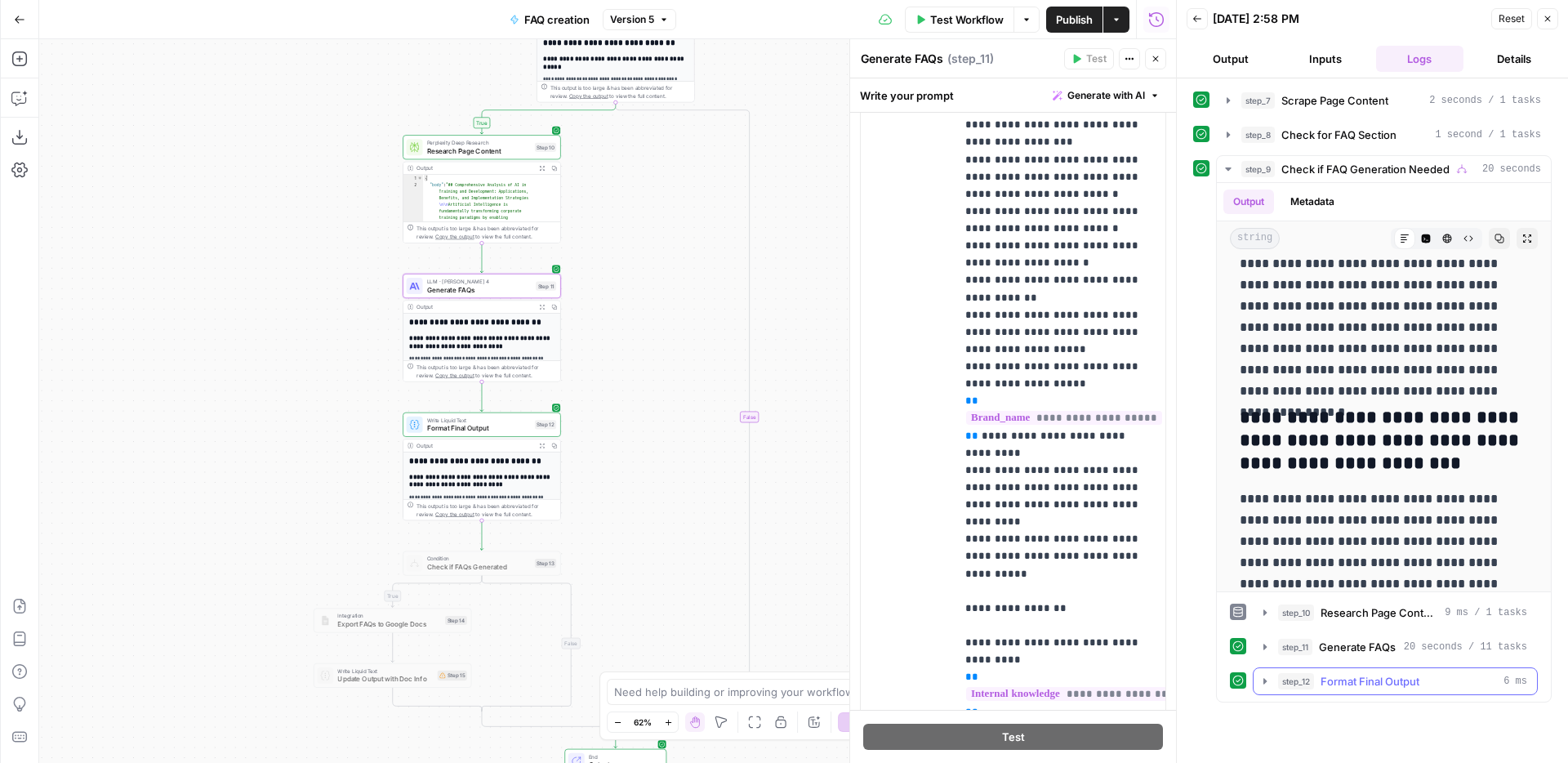 click 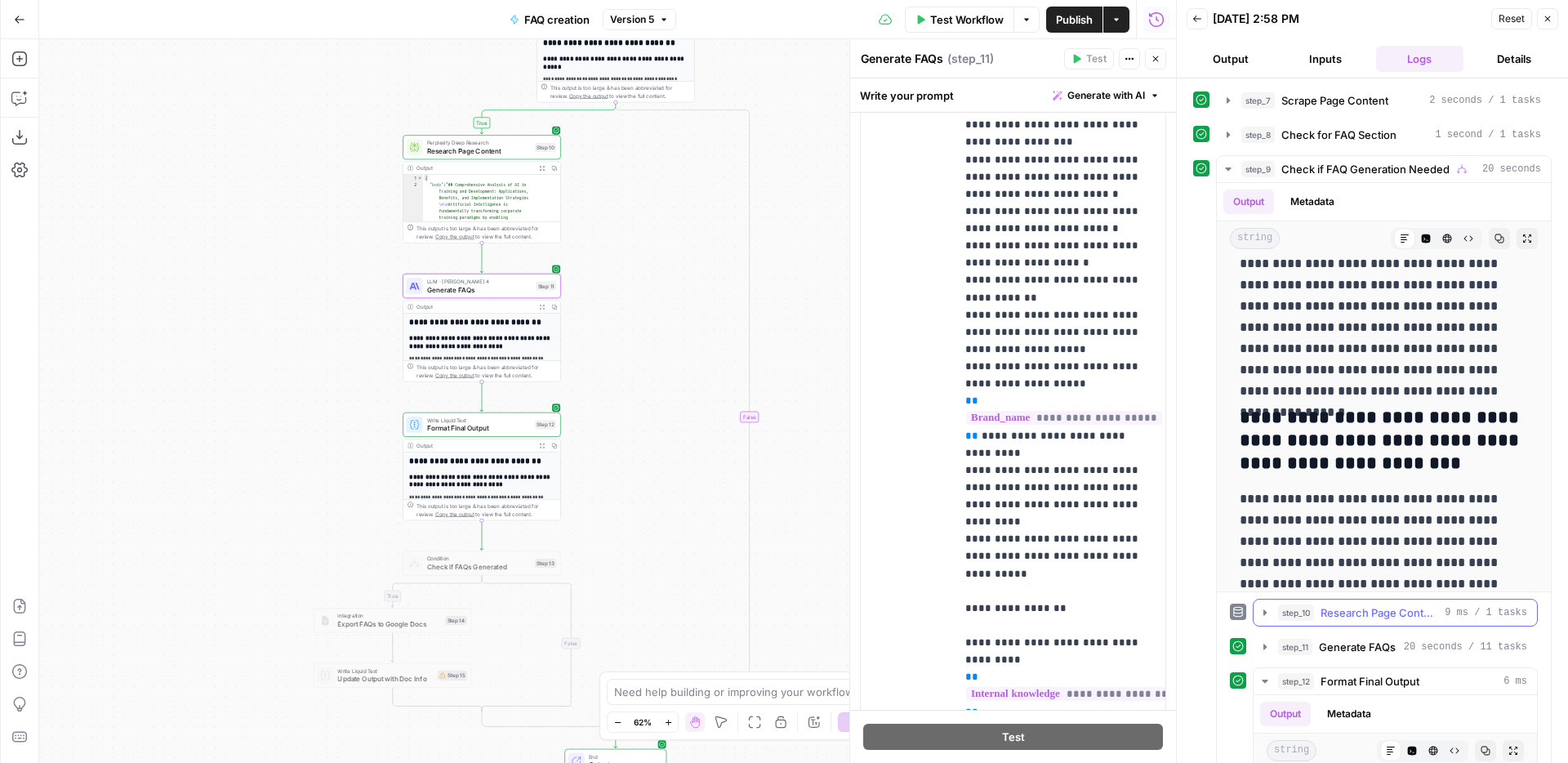 scroll, scrollTop: 292, scrollLeft: 0, axis: vertical 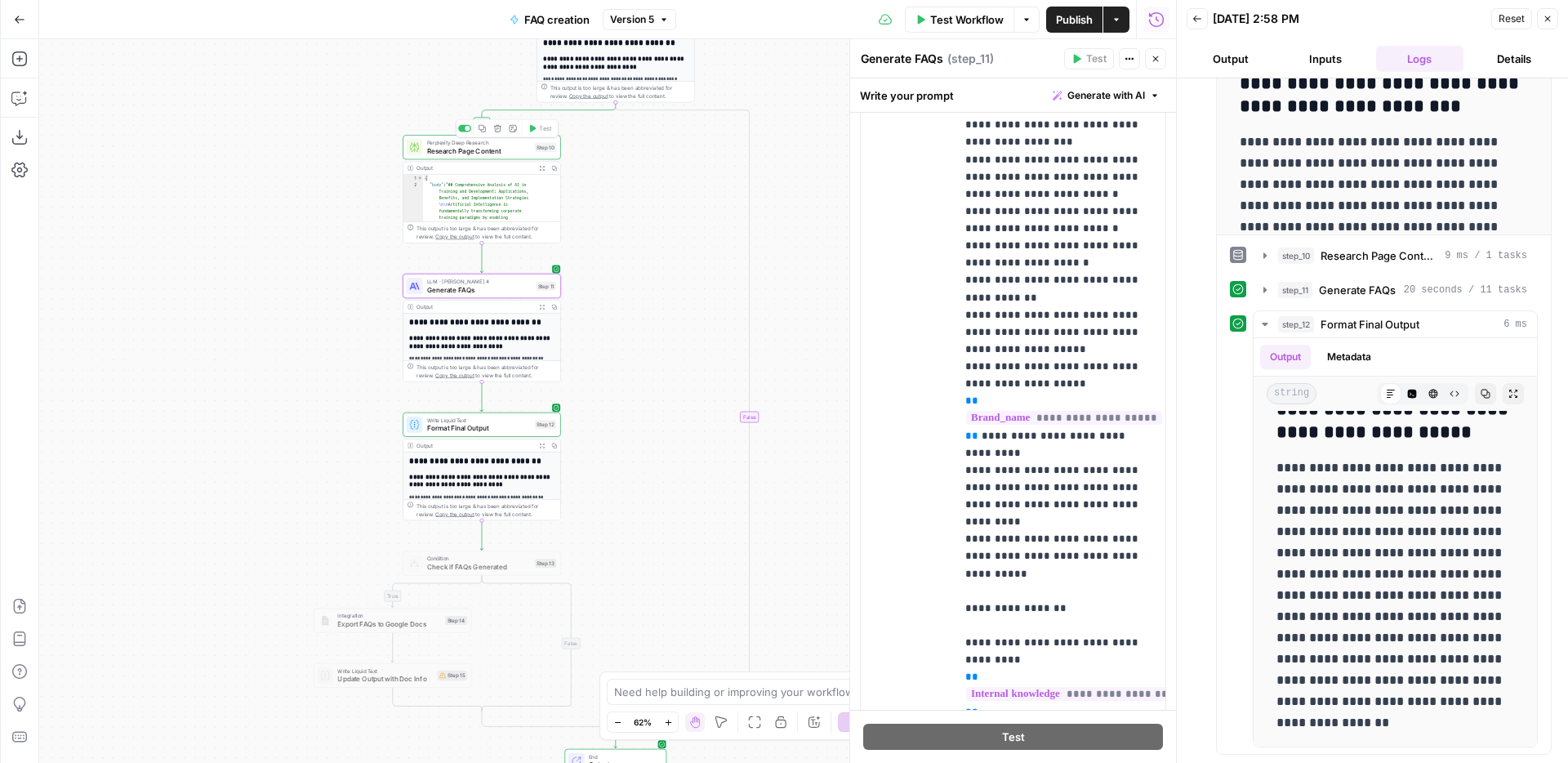 click on "Research Page Content" at bounding box center [479, 150] 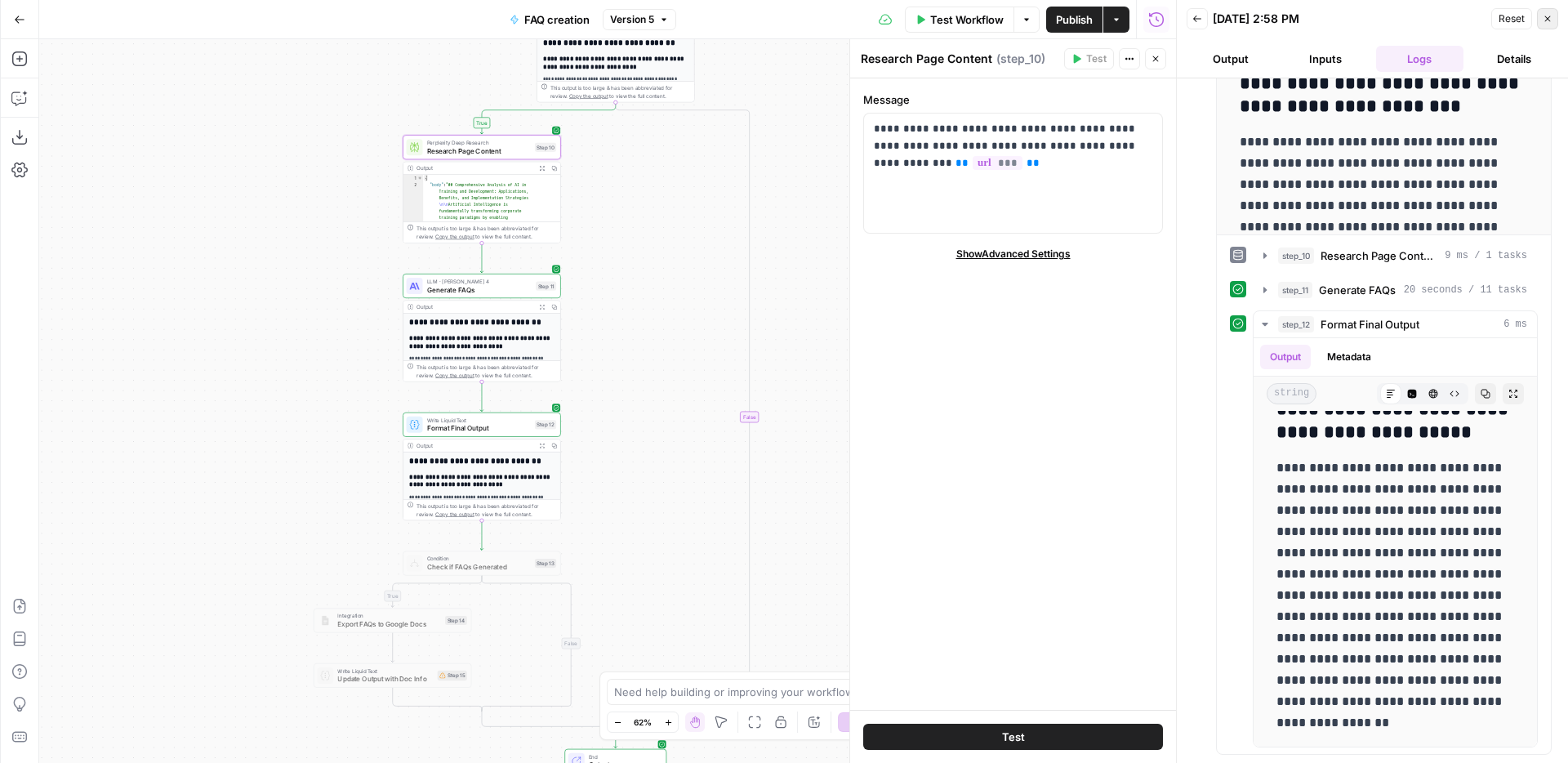 click on "Close" at bounding box center [1548, 19] 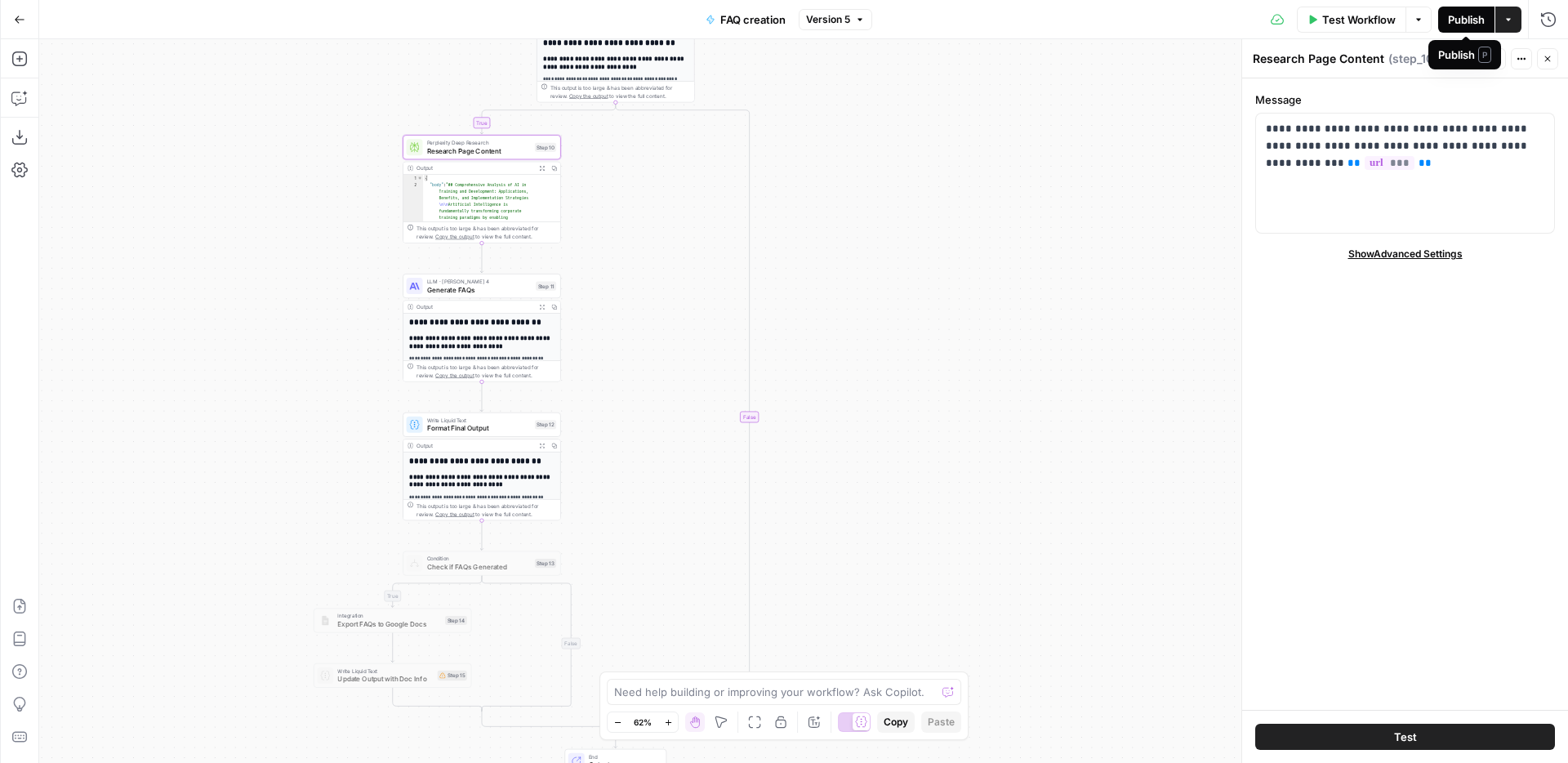 click on "Publish" at bounding box center [1466, 20] 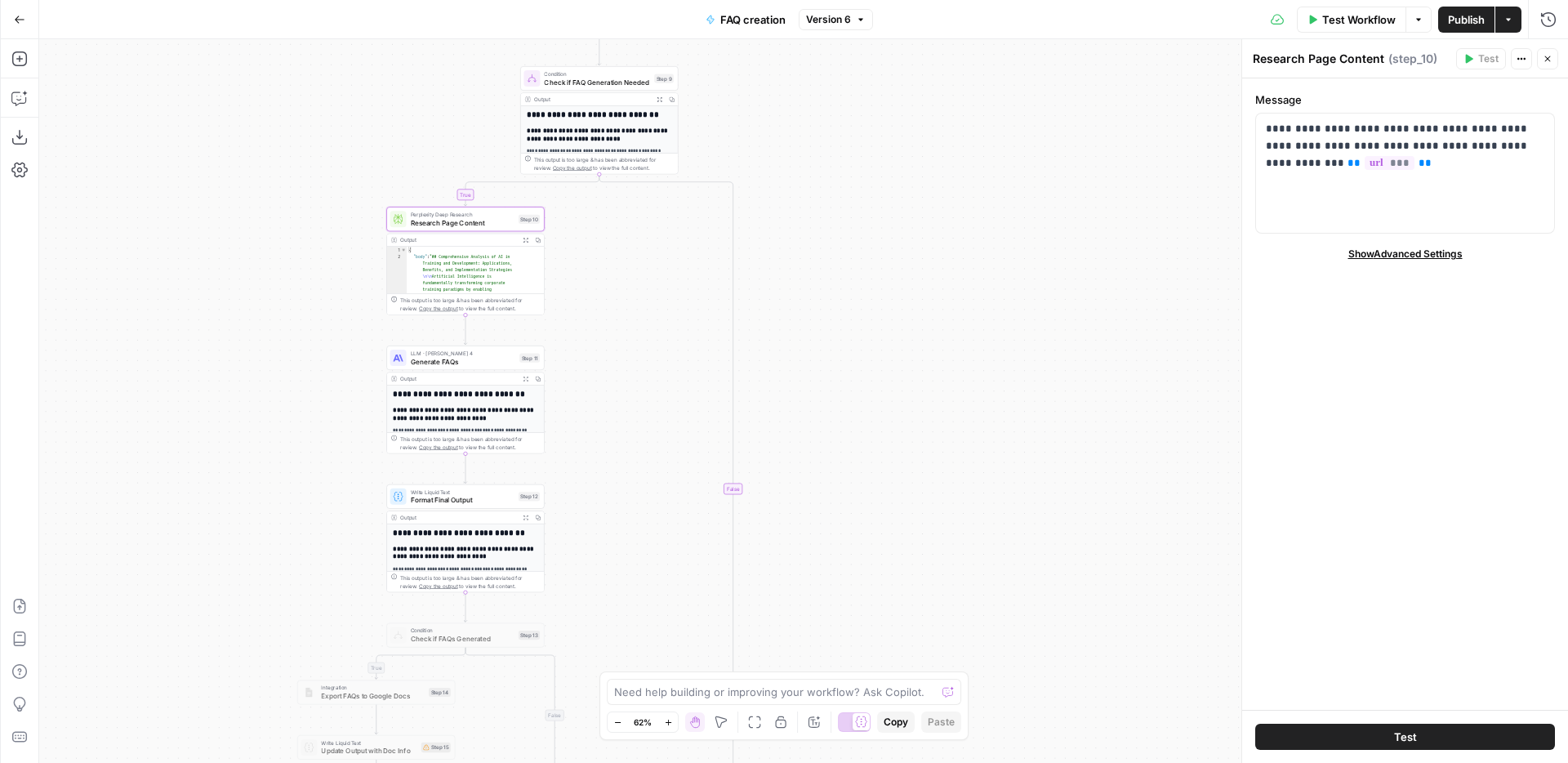 drag, startPoint x: 658, startPoint y: 391, endPoint x: 642, endPoint y: 462, distance: 72.78049 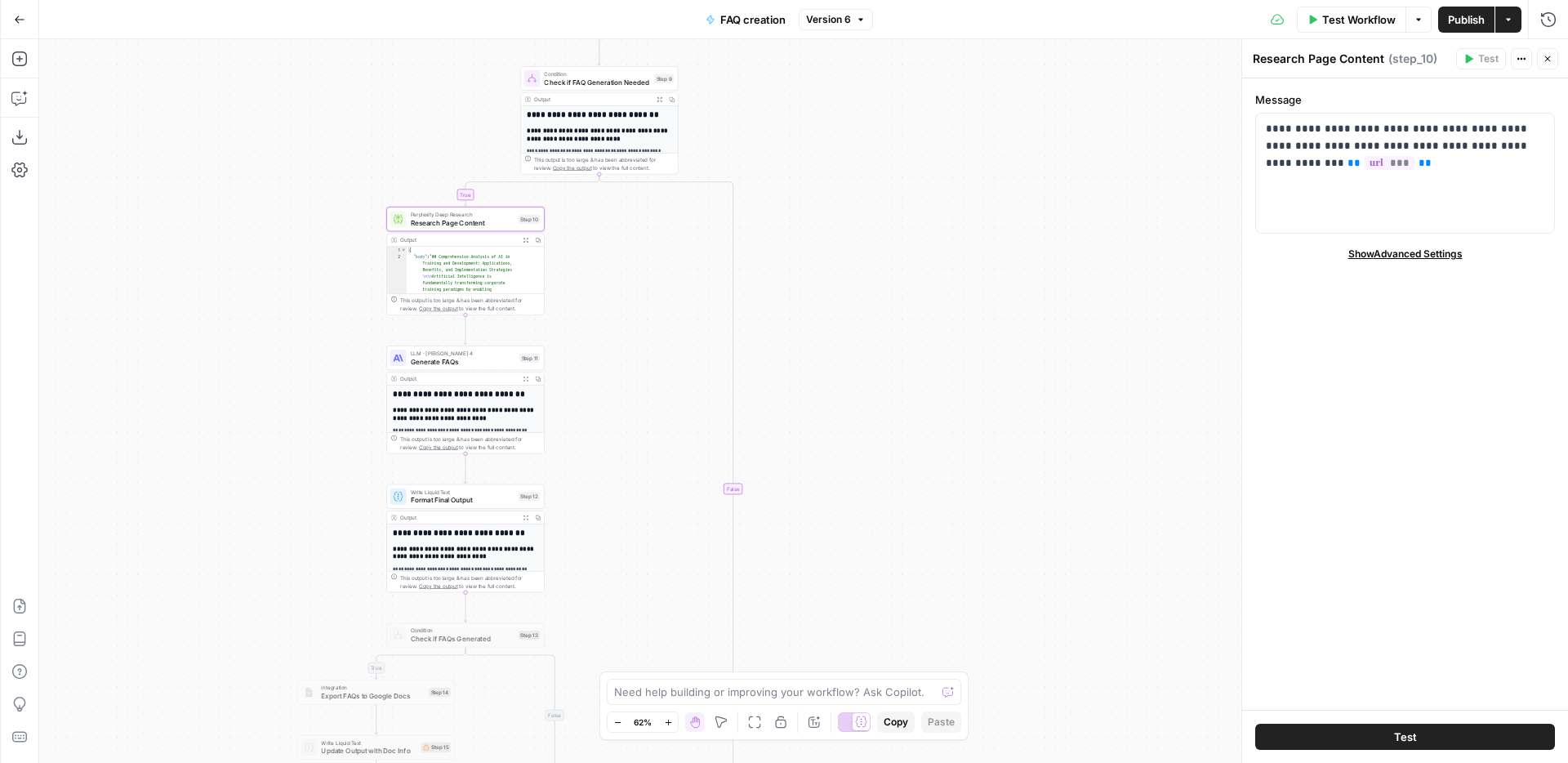 click on "true true false false Workflow Set Inputs Inputs Web Page Scrape Scrape Page Content Step 7 Output Expand Output Copy This output is too large & has been abbreviated for review.   Copy the output   to view the full content. Run Code · Python Check for FAQ Section Step 8 Output Expand Output Copy 1 2 3 4 {    "has_faq" :  false ,    "url" :  "[URL][DOMAIN_NAME]        -how-to-use-ai-for-training-and        -development" }     XXXXXXXXXXXXXXXXXXXXXXXXXXXXXXXXXXXXXXXXXXXXXXXXXXXXXXXXXXXXXXXXXXXXXXXXXXXXXXXXXXXXXXXXXXXXXXXXXXXXXXXXXXXXXXXXXXXXXXXXXXXXXXXXXXXXXXXXXXXXXXXXXXXXXXXXXXXXXXXXXXXXXXXXXXXXXXXXXXXXXXXXXXXXXXXXXXXXXXXXXXXXXXXXXXXXXXXXXXXXXXXXXXXXXXXXXXXXXXXXXXXXXXXXXXXXXXXXXXXXXXXXXXXXXXXXXXXXXXXXXXXXXXXXXXXXXXXXXXXXXXXXXXXXXXXXXXXXXXXXXXXXXXXXXXXXXXXXXXXXXXXXXXXXXXXXXXXXXXXXXXXXXXXXXXXXXXXXXXXXXXXXXXXXXXXXXXXXXXXXXXXXXXXXXXXXXXXXXXXXXXXXXXXXXXXXXXXXXXXXXXXXXXXXXXXXXXXXXXXXXXXXXXXXXXXXXXXXXXXXXXXXXXXXXXXXXXXXXXXXXXXXXXXXXXXX Condition Check if FAQ Generation Needed Step 9" at bounding box center [804, 401] 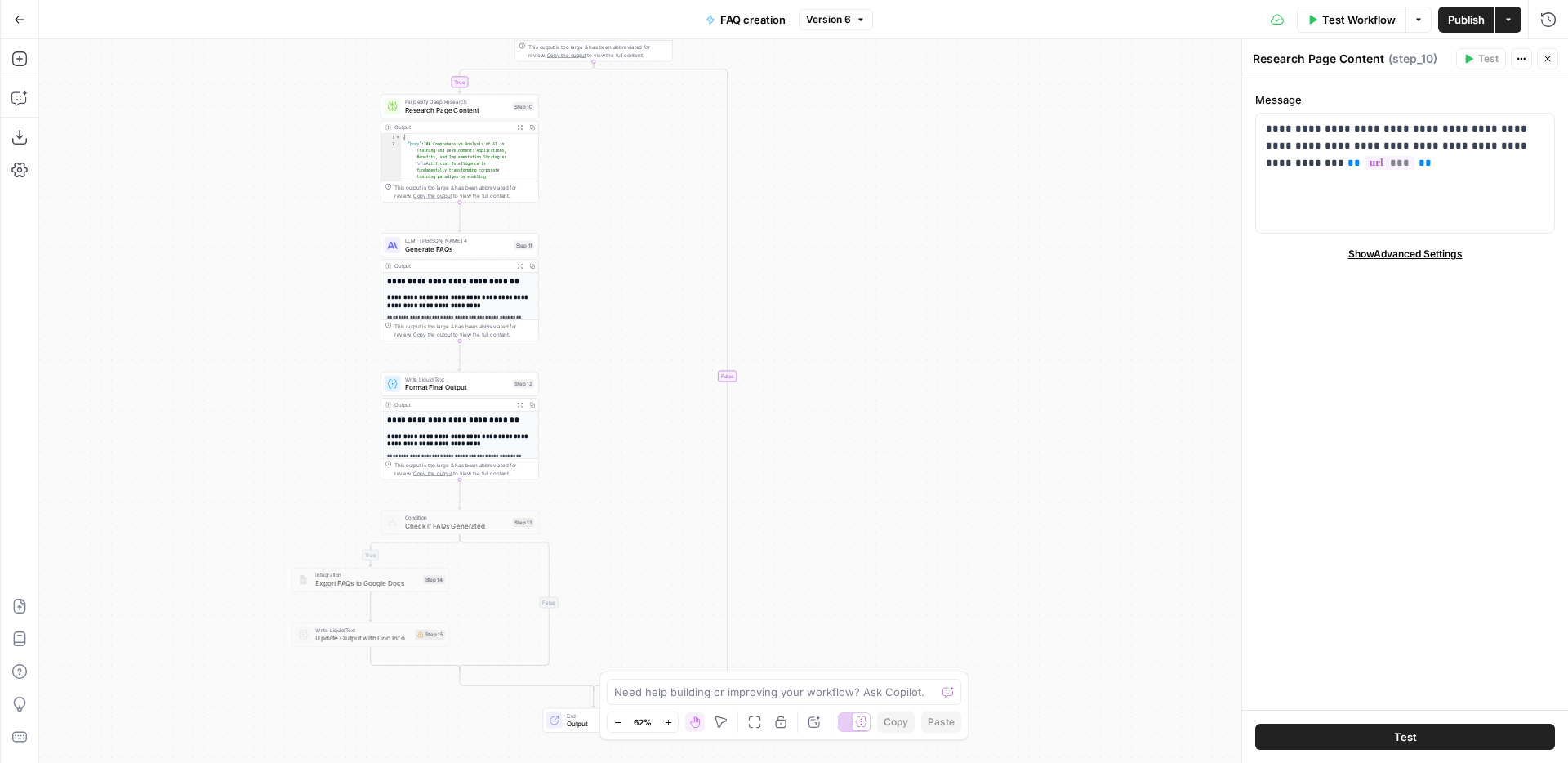 drag, startPoint x: 337, startPoint y: 422, endPoint x: 332, endPoint y: 309, distance: 113.11057 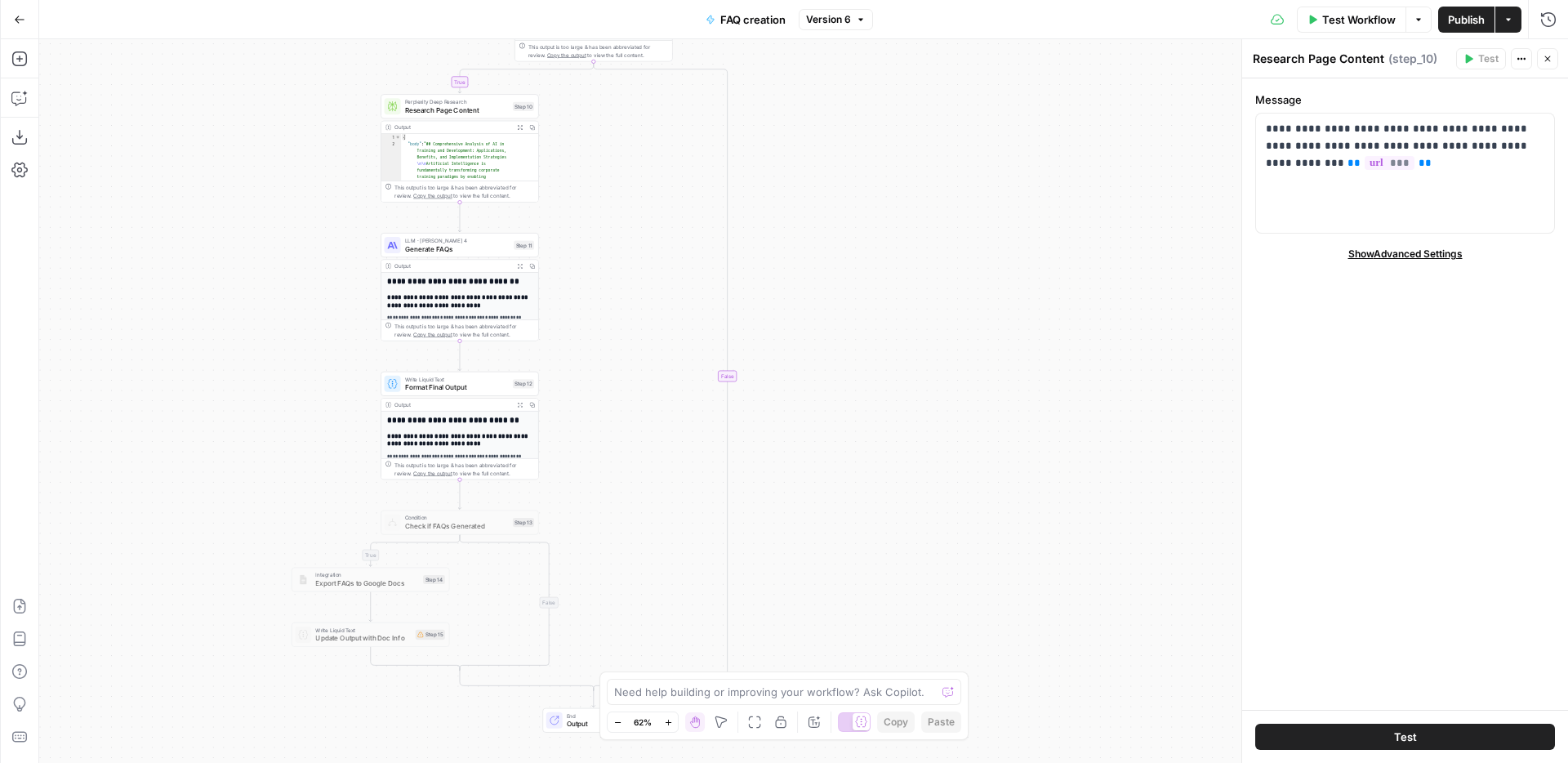 click on "true true false false Workflow Set Inputs Inputs Web Page Scrape Scrape Page Content Step 7 Output Expand Output Copy This output is too large & has been abbreviated for review.   Copy the output   to view the full content. Run Code · Python Check for FAQ Section Step 8 Output Expand Output Copy 1 2 3 4 {    "has_faq" :  false ,    "url" :  "[URL][DOMAIN_NAME]        -how-to-use-ai-for-training-and        -development" }     XXXXXXXXXXXXXXXXXXXXXXXXXXXXXXXXXXXXXXXXXXXXXXXXXXXXXXXXXXXXXXXXXXXXXXXXXXXXXXXXXXXXXXXXXXXXXXXXXXXXXXXXXXXXXXXXXXXXXXXXXXXXXXXXXXXXXXXXXXXXXXXXXXXXXXXXXXXXXXXXXXXXXXXXXXXXXXXXXXXXXXXXXXXXXXXXXXXXXXXXXXXXXXXXXXXXXXXXXXXXXXXXXXXXXXXXXXXXXXXXXXXXXXXXXXXXXXXXXXXXXXXXXXXXXXXXXXXXXXXXXXXXXXXXXXXXXXXXXXXXXXXXXXXXXXXXXXXXXXXXXXXXXXXXXXXXXXXXXXXXXXXXXXXXXXXXXXXXXXXXXXXXXXXXXXXXXXXXXXXXXXXXXXXXXXXXXXXXXXXXXXXXXXXXXXXXXXXXXXXXXXXXXXXXXXXXXXXXXXXXXXXXXXXXXXXXXXXXXXXXXXXXXXXXXXXXXXXXXXXXXXXXXXXXXXXXXXXXXXXXXXXXXXXXXXXX Condition Check if FAQ Generation Needed Step 9" at bounding box center (804, 401) 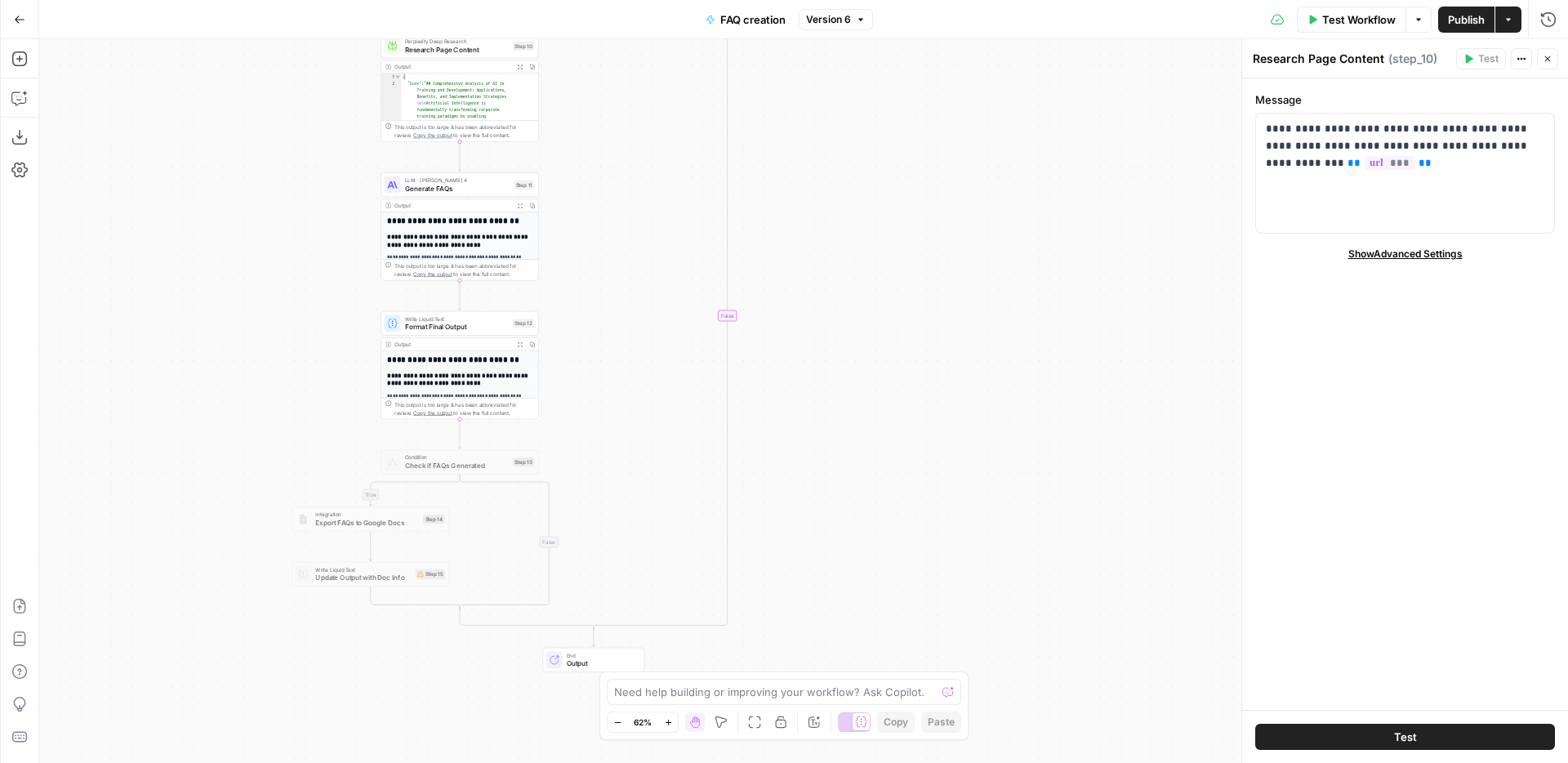 drag, startPoint x: 327, startPoint y: 389, endPoint x: 327, endPoint y: 328, distance: 61 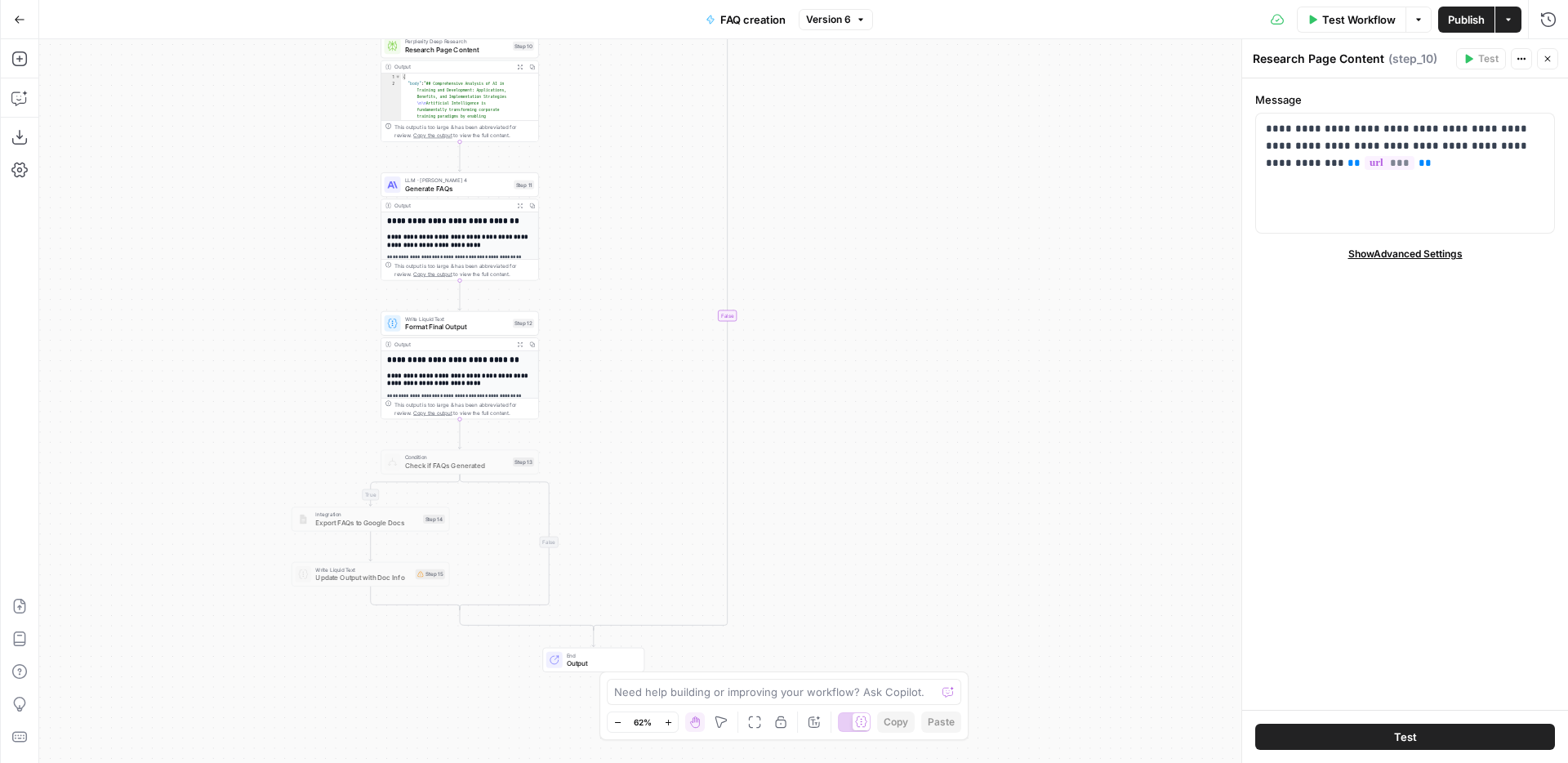 click on "true true false false Workflow Set Inputs Inputs Web Page Scrape Scrape Page Content Step 7 Output Expand Output Copy This output is too large & has been abbreviated for review.   Copy the output   to view the full content. Run Code · Python Check for FAQ Section Step 8 Output Expand Output Copy 1 2 3 4 {    "has_faq" :  false ,    "url" :  "[URL][DOMAIN_NAME]        -how-to-use-ai-for-training-and        -development" }     XXXXXXXXXXXXXXXXXXXXXXXXXXXXXXXXXXXXXXXXXXXXXXXXXXXXXXXXXXXXXXXXXXXXXXXXXXXXXXXXXXXXXXXXXXXXXXXXXXXXXXXXXXXXXXXXXXXXXXXXXXXXXXXXXXXXXXXXXXXXXXXXXXXXXXXXXXXXXXXXXXXXXXXXXXXXXXXXXXXXXXXXXXXXXXXXXXXXXXXXXXXXXXXXXXXXXXXXXXXXXXXXXXXXXXXXXXXXXXXXXXXXXXXXXXXXXXXXXXXXXXXXXXXXXXXXXXXXXXXXXXXXXXXXXXXXXXXXXXXXXXXXXXXXXXXXXXXXXXXXXXXXXXXXXXXXXXXXXXXXXXXXXXXXXXXXXXXXXXXXXXXXXXXXXXXXXXXXXXXXXXXXXXXXXXXXXXXXXXXXXXXXXXXXXXXXXXXXXXXXXXXXXXXXXXXXXXXXXXXXXXXXXXXXXXXXXXXXXXXXXXXXXXXXXXXXXXXXXXXXXXXXXXXXXXXXXXXXXXXXXXXXXXXXXXXX Condition Check if FAQ Generation Needed Step 9" at bounding box center [804, 401] 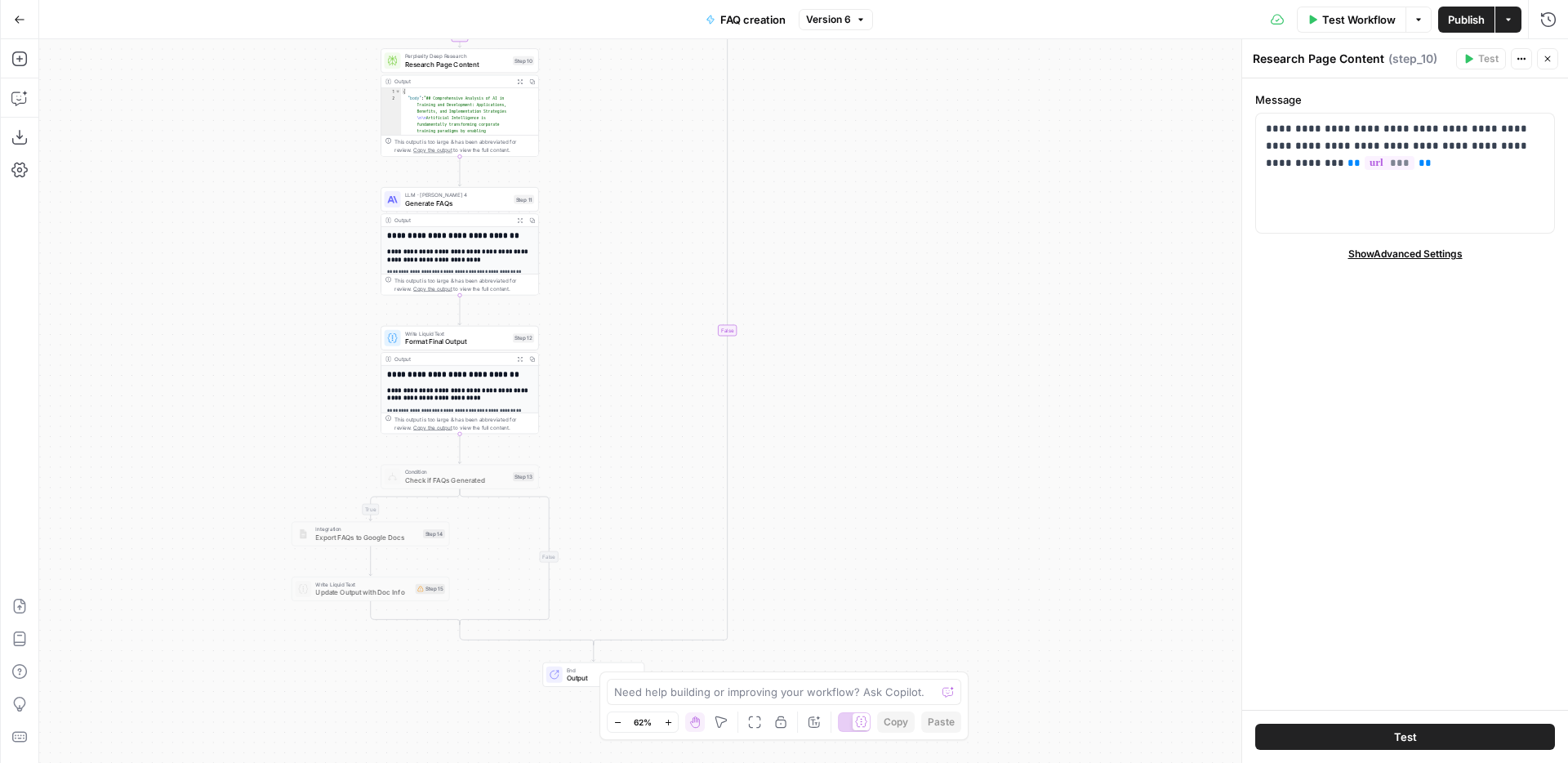 drag, startPoint x: 327, startPoint y: 328, endPoint x: 327, endPoint y: 344, distance: 16 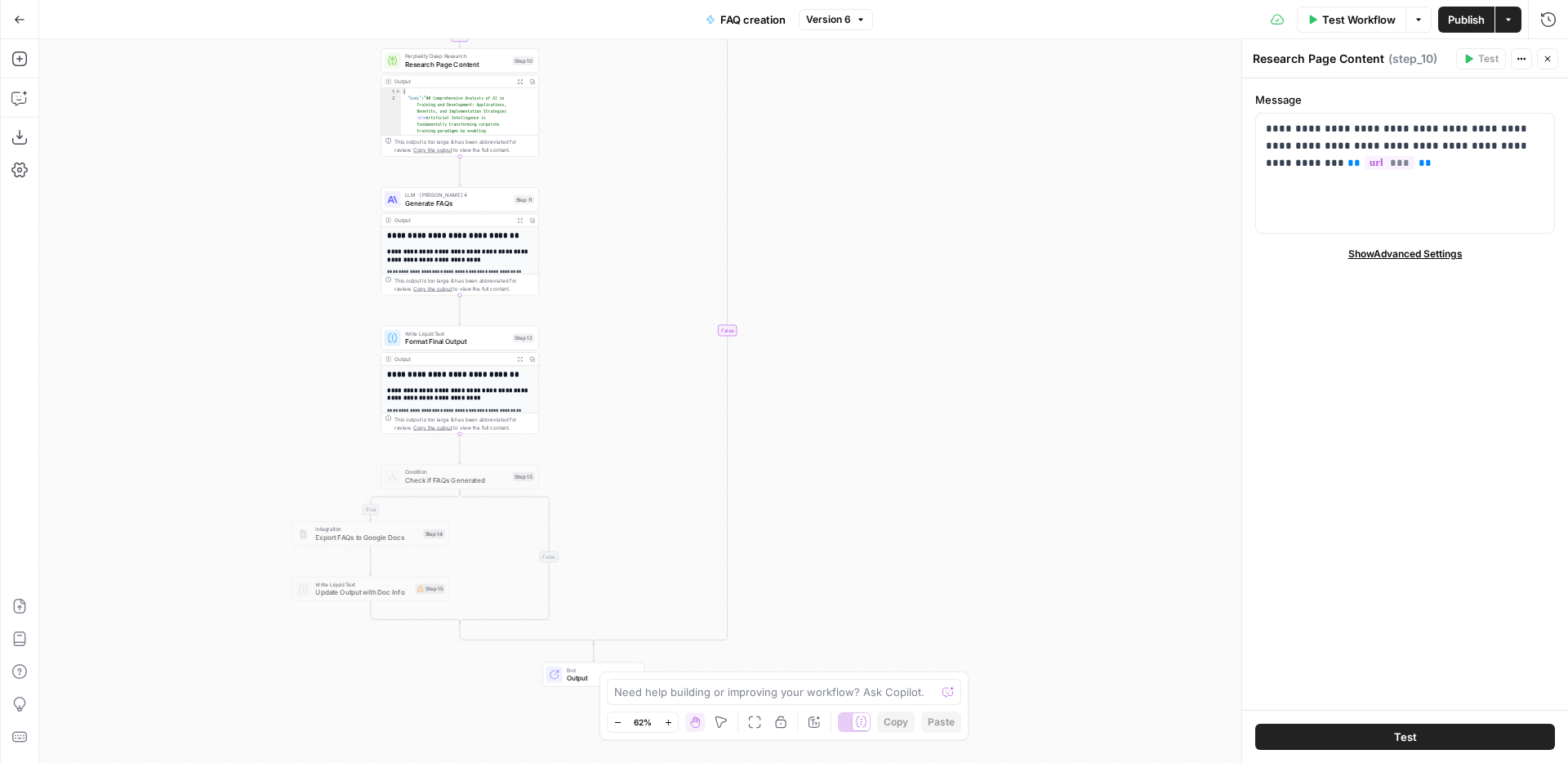 click on "true true false false Workflow Set Inputs Inputs Web Page Scrape Scrape Page Content Step 7 Output Expand Output Copy This output is too large & has been abbreviated for review.   Copy the output   to view the full content. Run Code · Python Check for FAQ Section Step 8 Output Expand Output Copy 1 2 3 4 {    "has_faq" :  false ,    "url" :  "[URL][DOMAIN_NAME]        -how-to-use-ai-for-training-and        -development" }     XXXXXXXXXXXXXXXXXXXXXXXXXXXXXXXXXXXXXXXXXXXXXXXXXXXXXXXXXXXXXXXXXXXXXXXXXXXXXXXXXXXXXXXXXXXXXXXXXXXXXXXXXXXXXXXXXXXXXXXXXXXXXXXXXXXXXXXXXXXXXXXXXXXXXXXXXXXXXXXXXXXXXXXXXXXXXXXXXXXXXXXXXXXXXXXXXXXXXXXXXXXXXXXXXXXXXXXXXXXXXXXXXXXXXXXXXXXXXXXXXXXXXXXXXXXXXXXXXXXXXXXXXXXXXXXXXXXXXXXXXXXXXXXXXXXXXXXXXXXXXXXXXXXXXXXXXXXXXXXXXXXXXXXXXXXXXXXXXXXXXXXXXXXXXXXXXXXXXXXXXXXXXXXXXXXXXXXXXXXXXXXXXXXXXXXXXXXXXXXXXXXXXXXXXXXXXXXXXXXXXXXXXXXXXXXXXXXXXXXXXXXXXXXXXXXXXXXXXXXXXXXXXXXXXXXXXXXXXXXXXXXXXXXXXXXXXXXXXXXXXXXXXXXXXXXX Condition Check if FAQ Generation Needed Step 9" at bounding box center [804, 401] 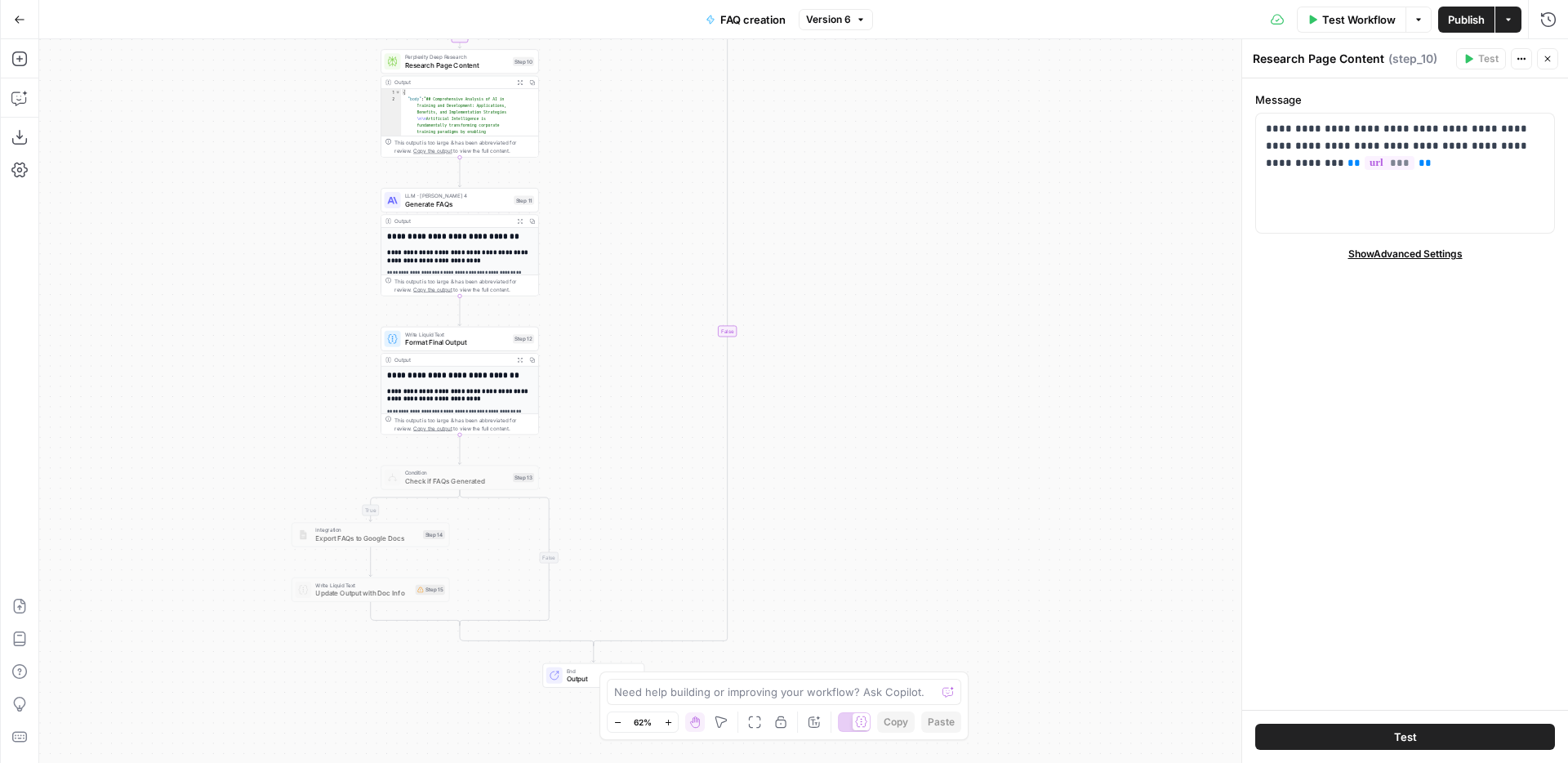 click on "**********" at bounding box center (460, 395) 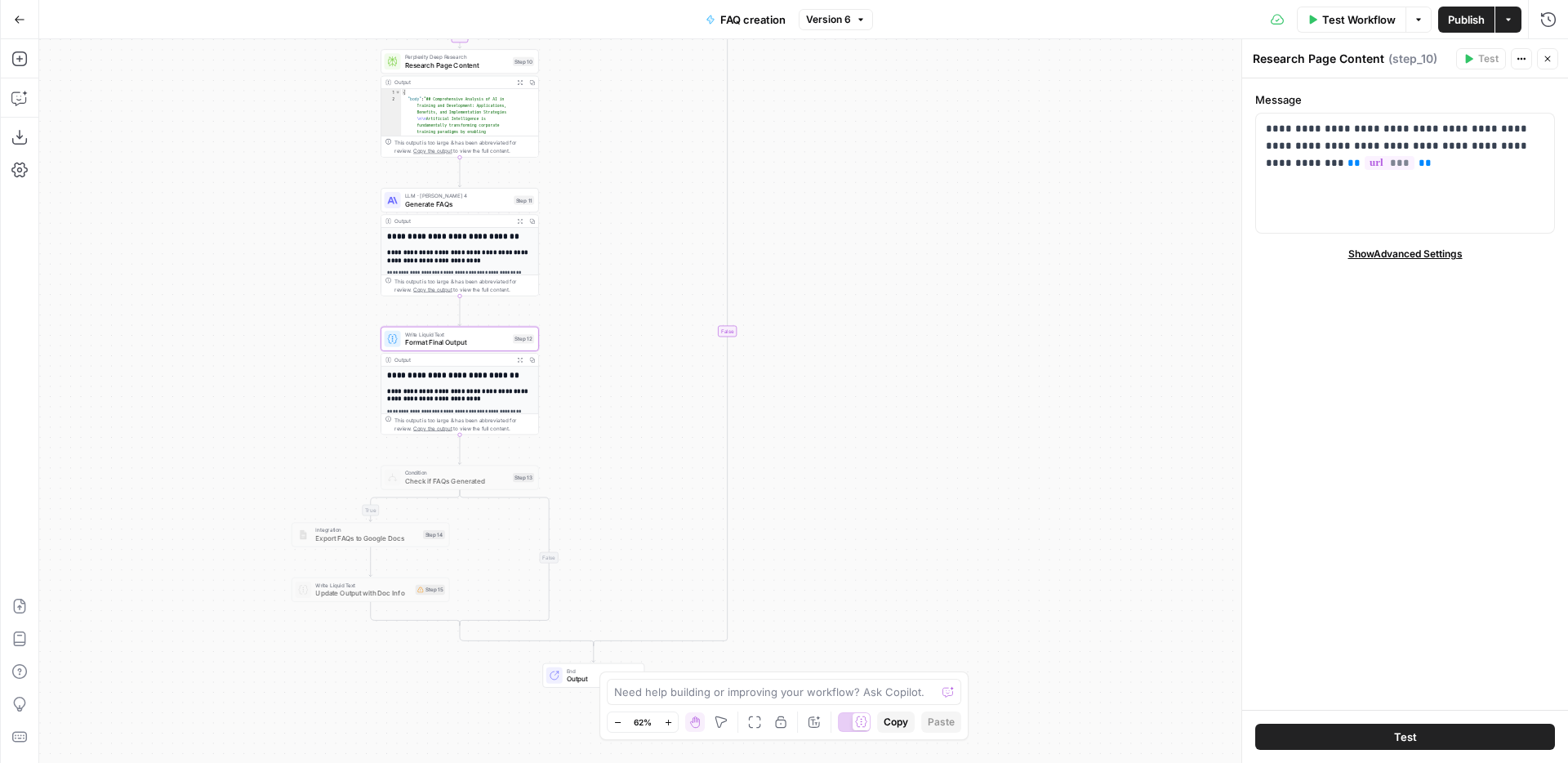 click on "**********" at bounding box center (460, 314) 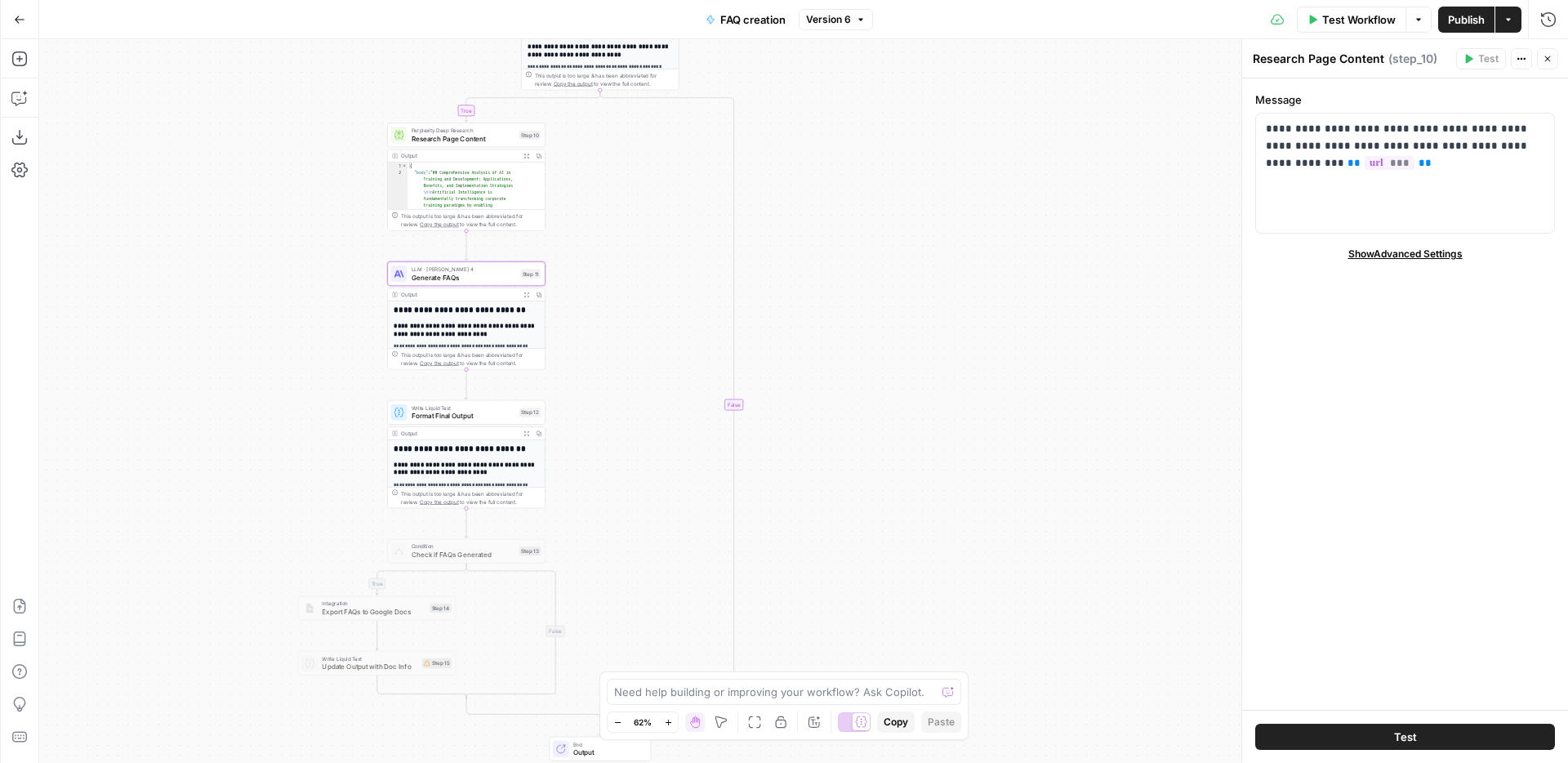 drag, startPoint x: 581, startPoint y: 218, endPoint x: 587, endPoint y: 292, distance: 74.24284 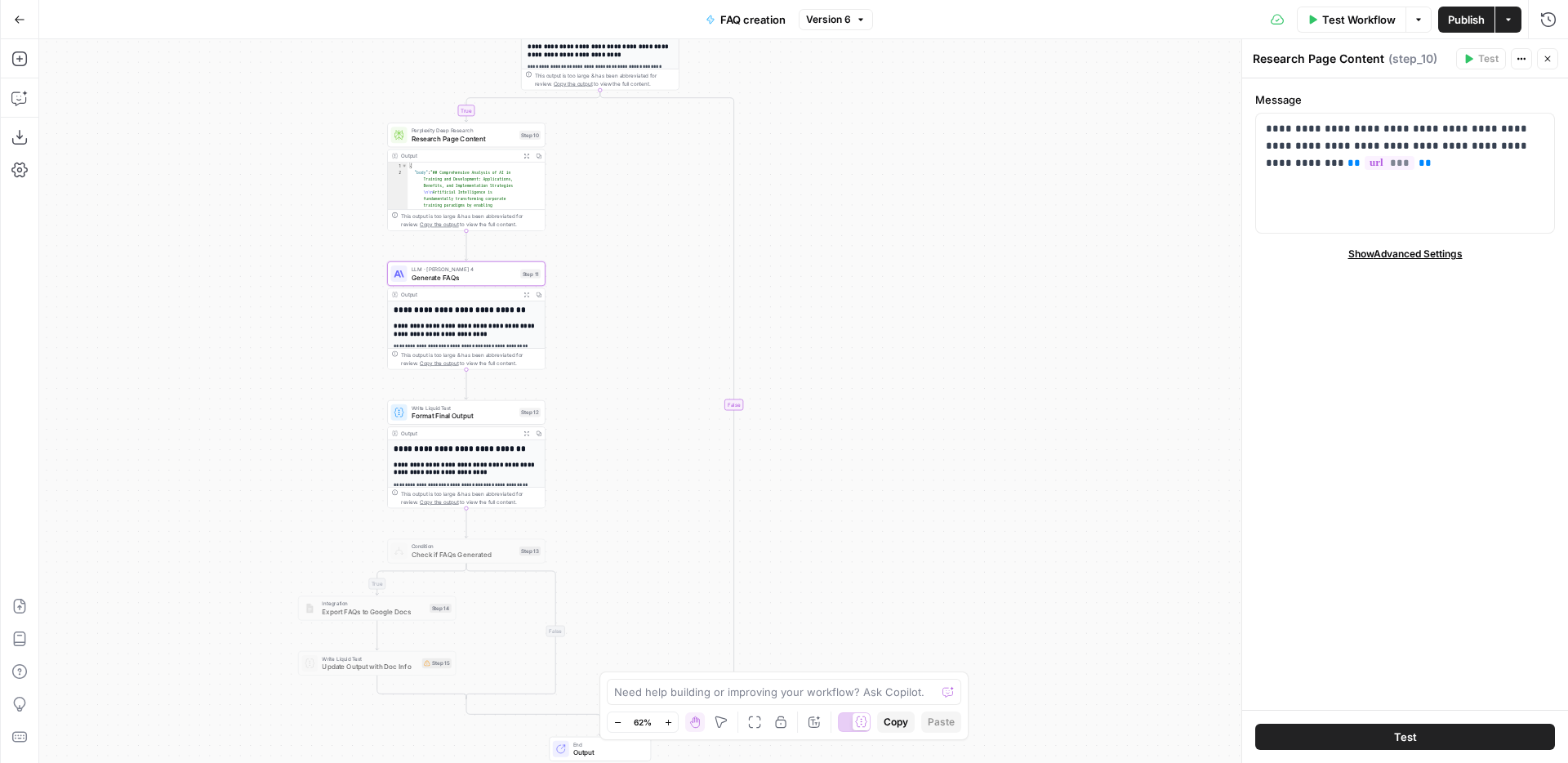 click on "true true false false Workflow Set Inputs Inputs Web Page Scrape Scrape Page Content Step 7 Output Expand Output Copy This output is too large & has been abbreviated for review.   Copy the output   to view the full content. Run Code · Python Check for FAQ Section Step 8 Output Expand Output Copy 1 2 3 4 {    "has_faq" :  false ,    "url" :  "[URL][DOMAIN_NAME]        -how-to-use-ai-for-training-and        -development" }     XXXXXXXXXXXXXXXXXXXXXXXXXXXXXXXXXXXXXXXXXXXXXXXXXXXXXXXXXXXXXXXXXXXXXXXXXXXXXXXXXXXXXXXXXXXXXXXXXXXXXXXXXXXXXXXXXXXXXXXXXXXXXXXXXXXXXXXXXXXXXXXXXXXXXXXXXXXXXXXXXXXXXXXXXXXXXXXXXXXXXXXXXXXXXXXXXXXXXXXXXXXXXXXXXXXXXXXXXXXXXXXXXXXXXXXXXXXXXXXXXXXXXXXXXXXXXXXXXXXXXXXXXXXXXXXXXXXXXXXXXXXXXXXXXXXXXXXXXXXXXXXXXXXXXXXXXXXXXXXXXXXXXXXXXXXXXXXXXXXXXXXXXXXXXXXXXXXXXXXXXXXXXXXXXXXXXXXXXXXXXXXXXXXXXXXXXXXXXXXXXXXXXXXXXXXXXXXXXXXXXXXXXXXXXXXXXXXXXXXXXXXXXXXXXXXXXXXXXXXXXXXXXXXXXXXXXXXXXXXXXXXXXXXXXXXXXXXXXXXXXXXXXXXXXXXX Condition Check if FAQ Generation Needed Step 9" at bounding box center [804, 401] 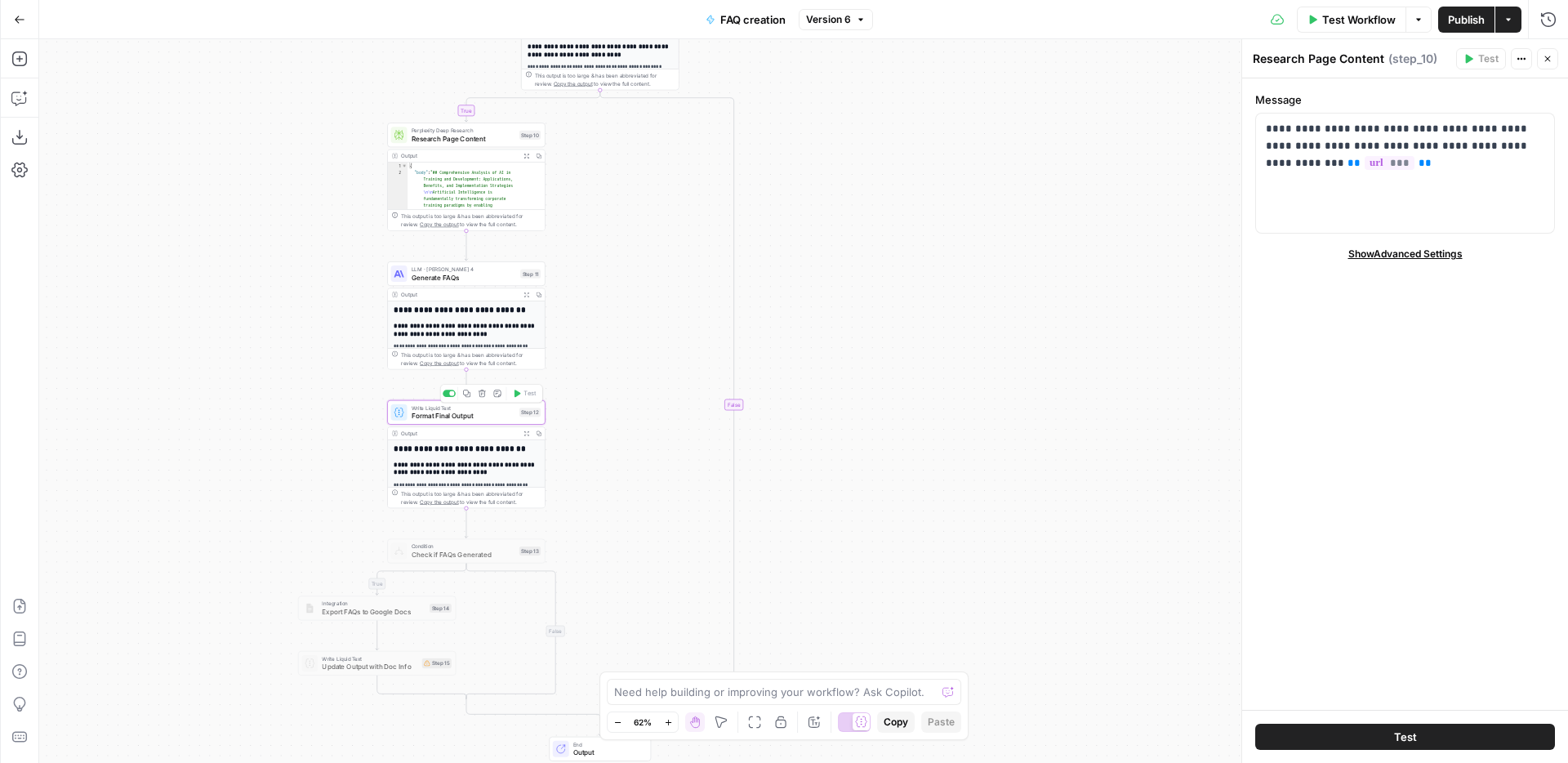 click on "Write Liquid Text" at bounding box center [463, 408] 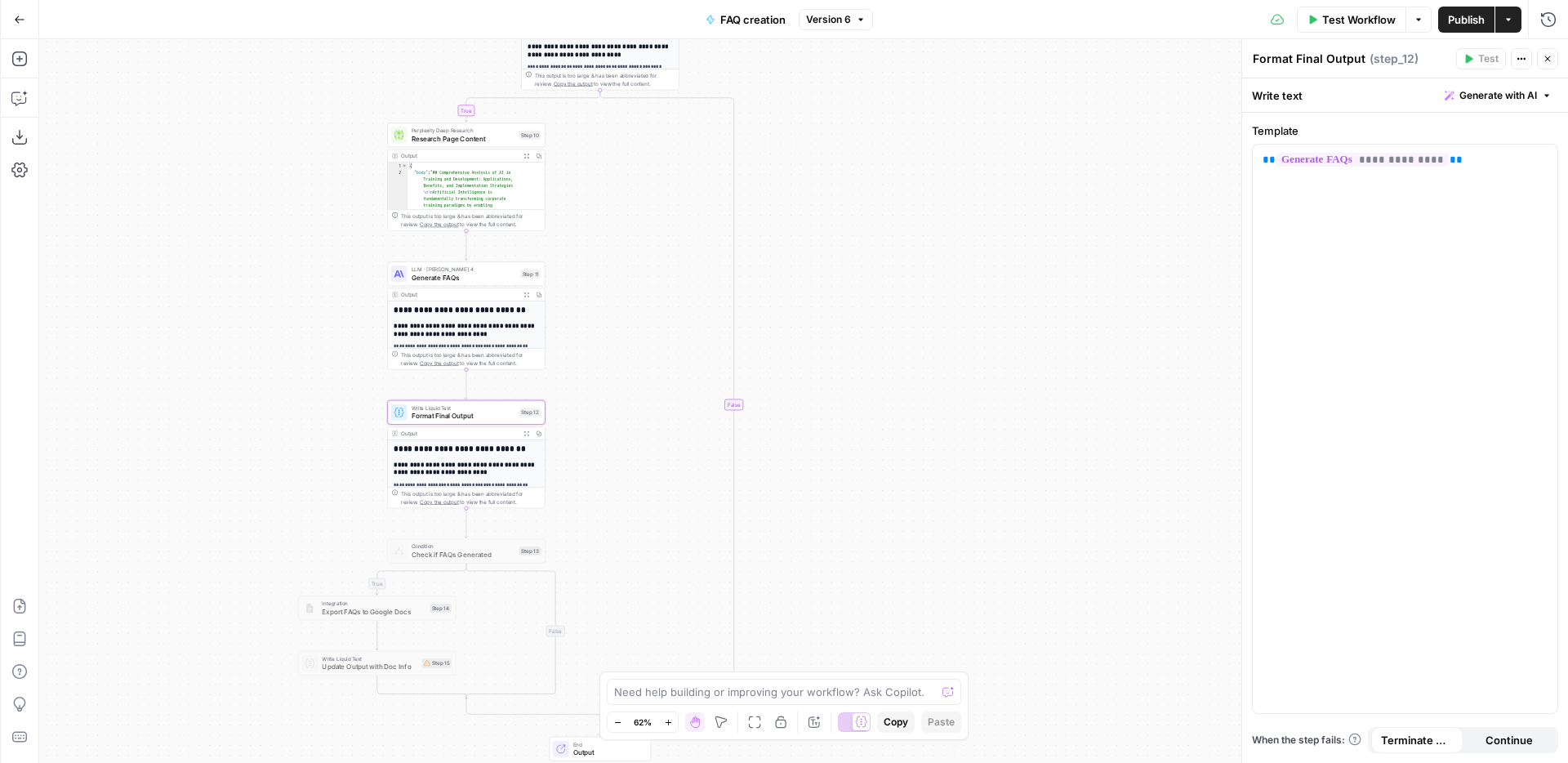 click on "**********" at bounding box center (466, 469) 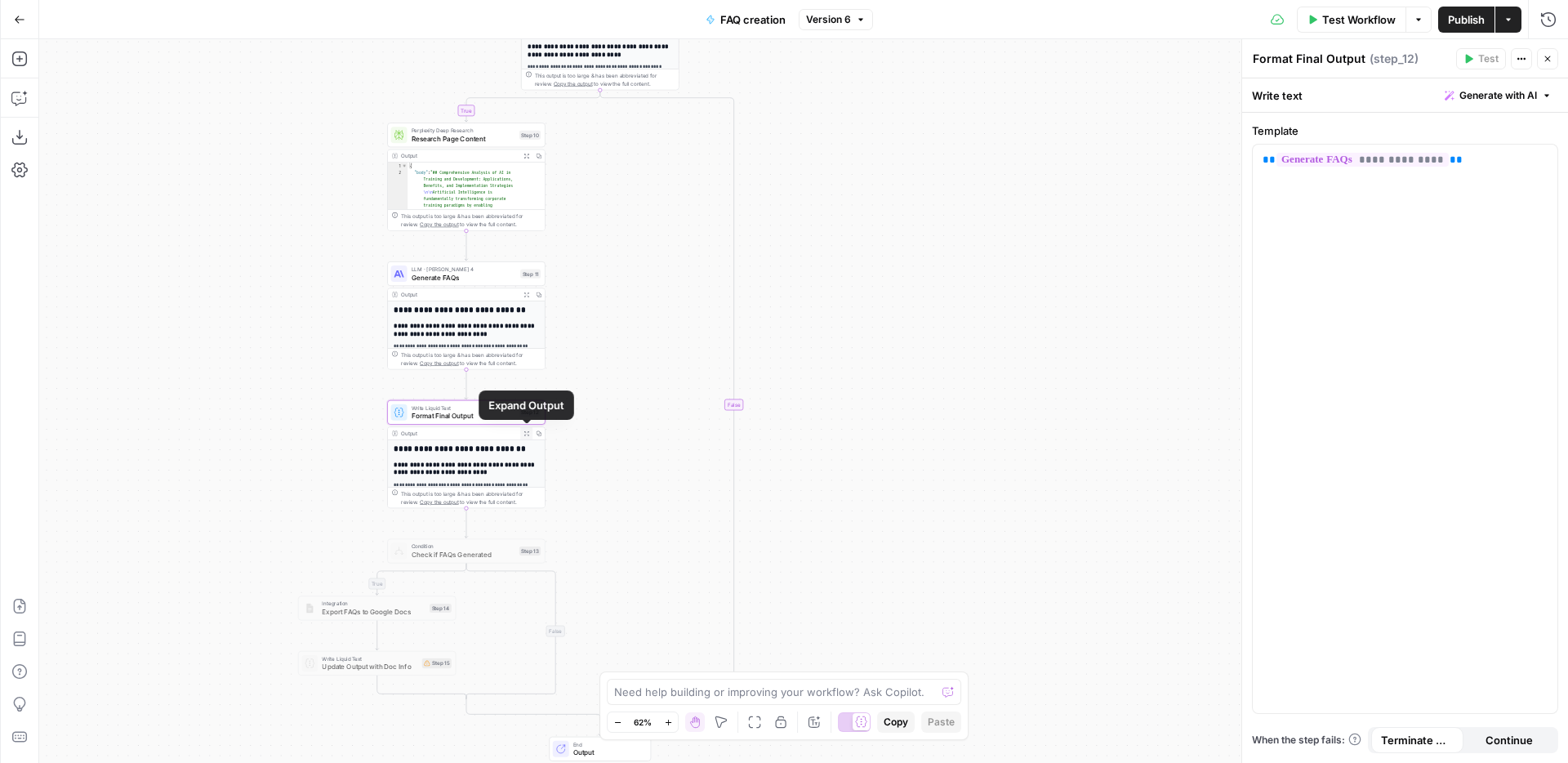 click 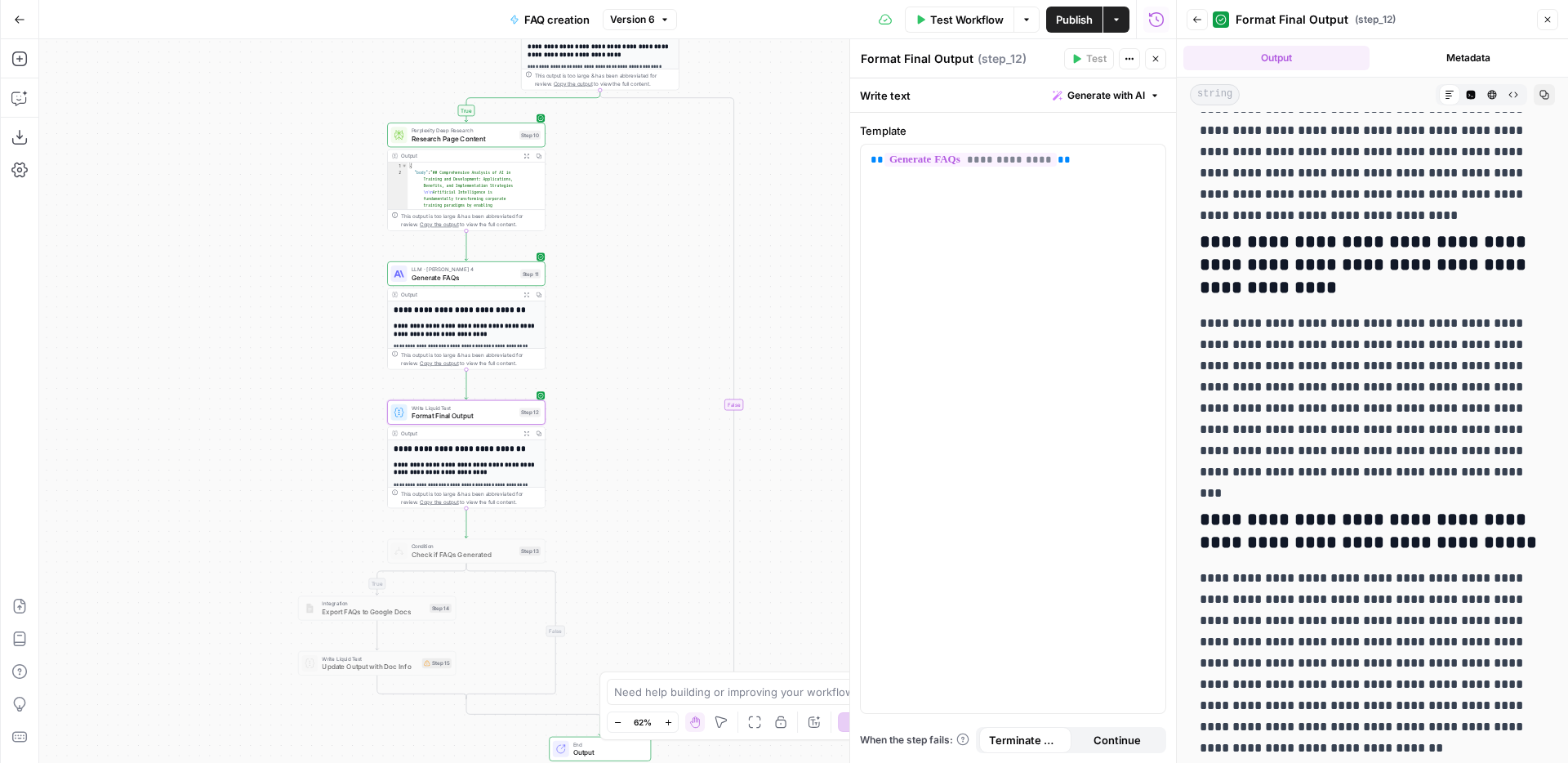 scroll, scrollTop: 1273, scrollLeft: 0, axis: vertical 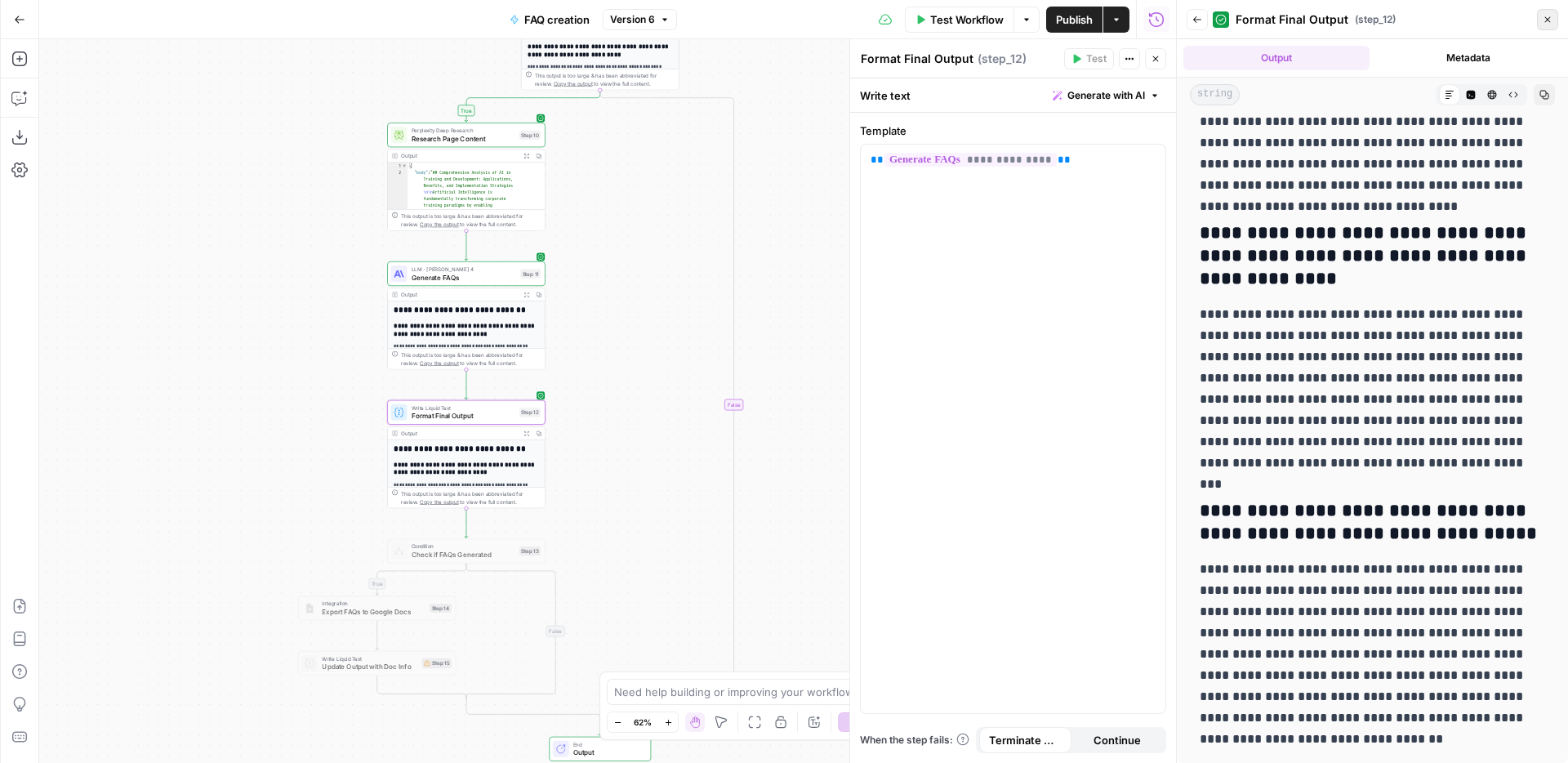 click on "Close" at bounding box center (1548, 20) 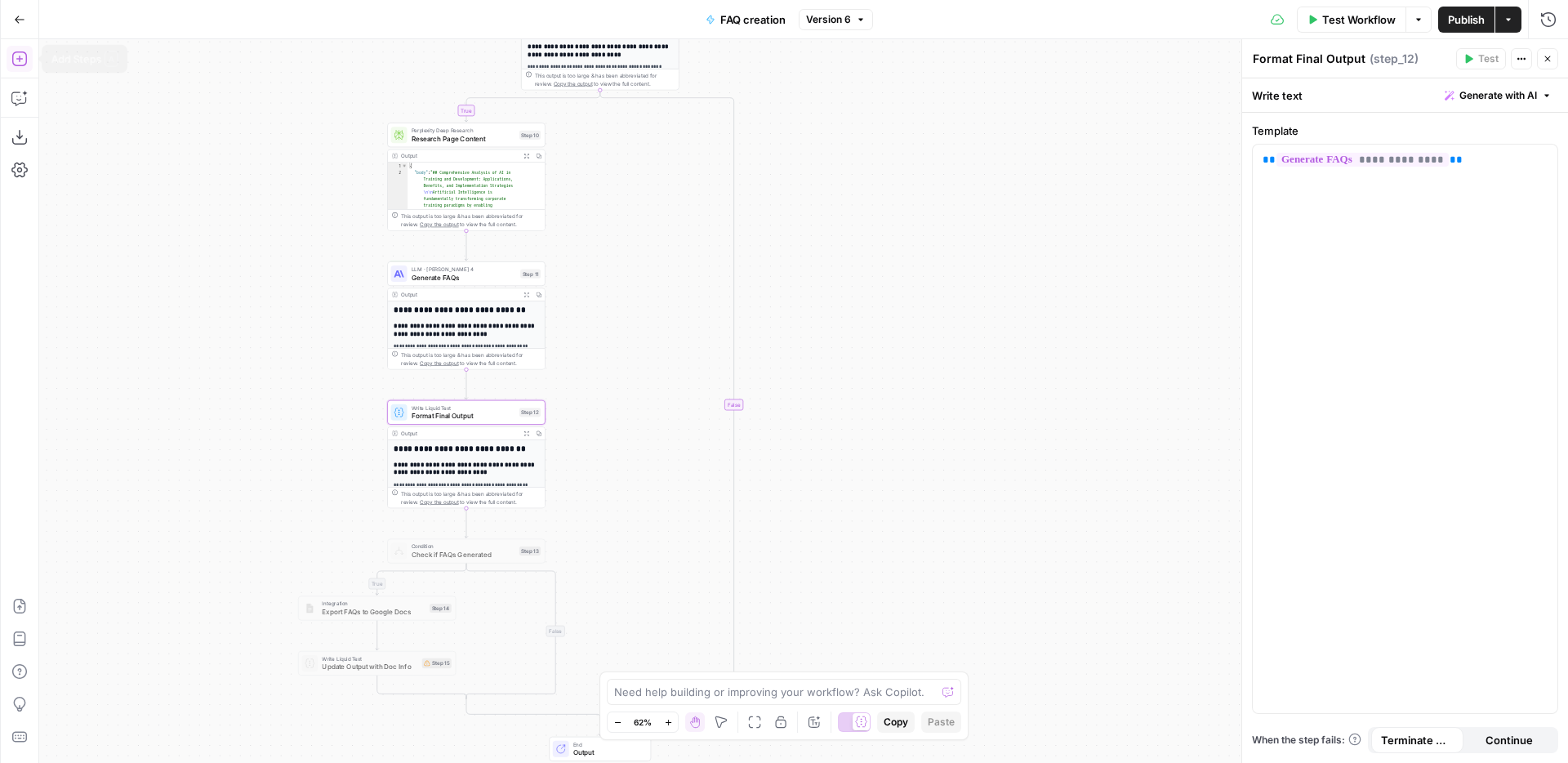 click 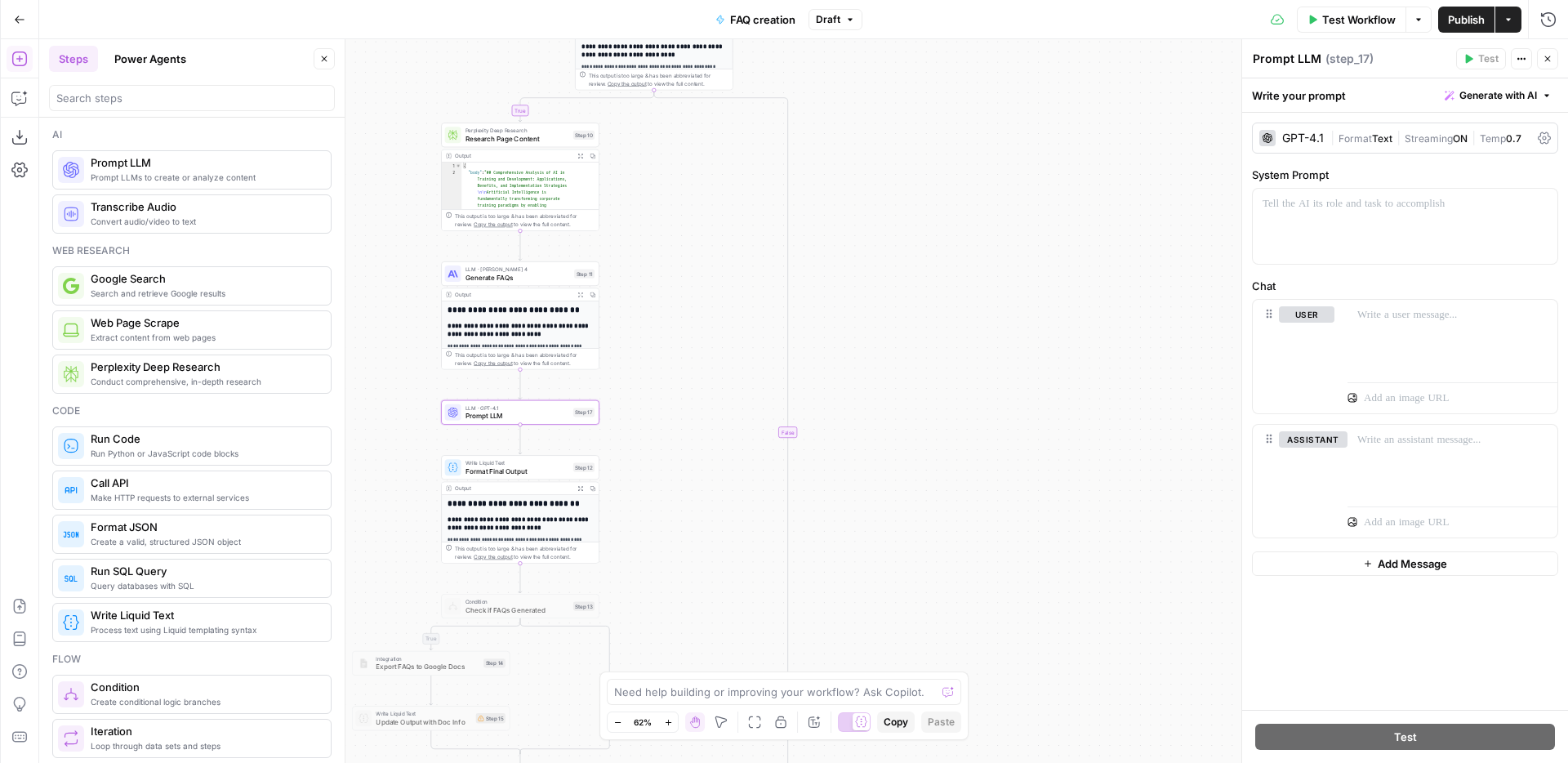 click on "GPT-4.1" at bounding box center [1303, 138] 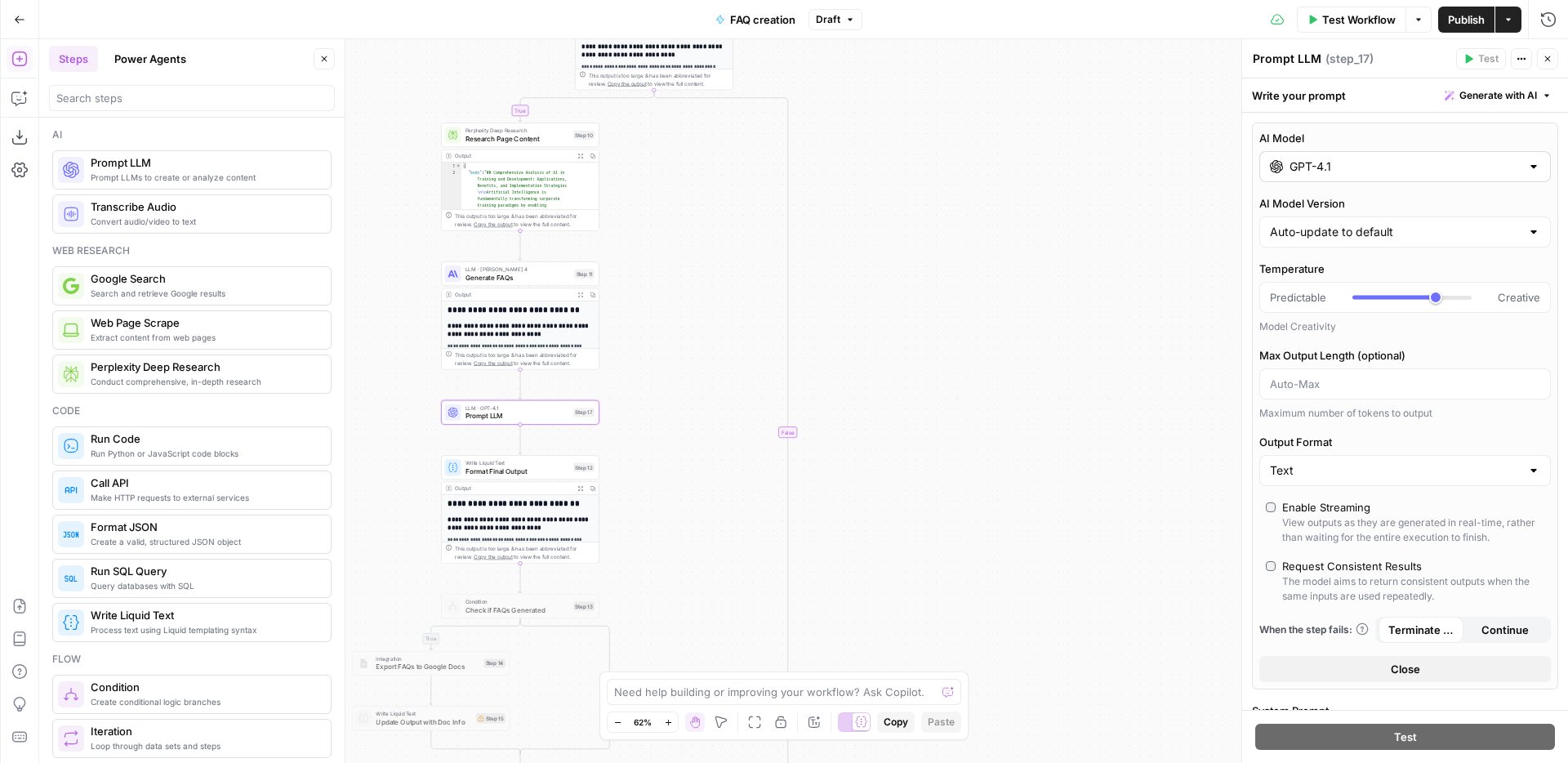 click on "GPT-4.1" at bounding box center (1405, 167) 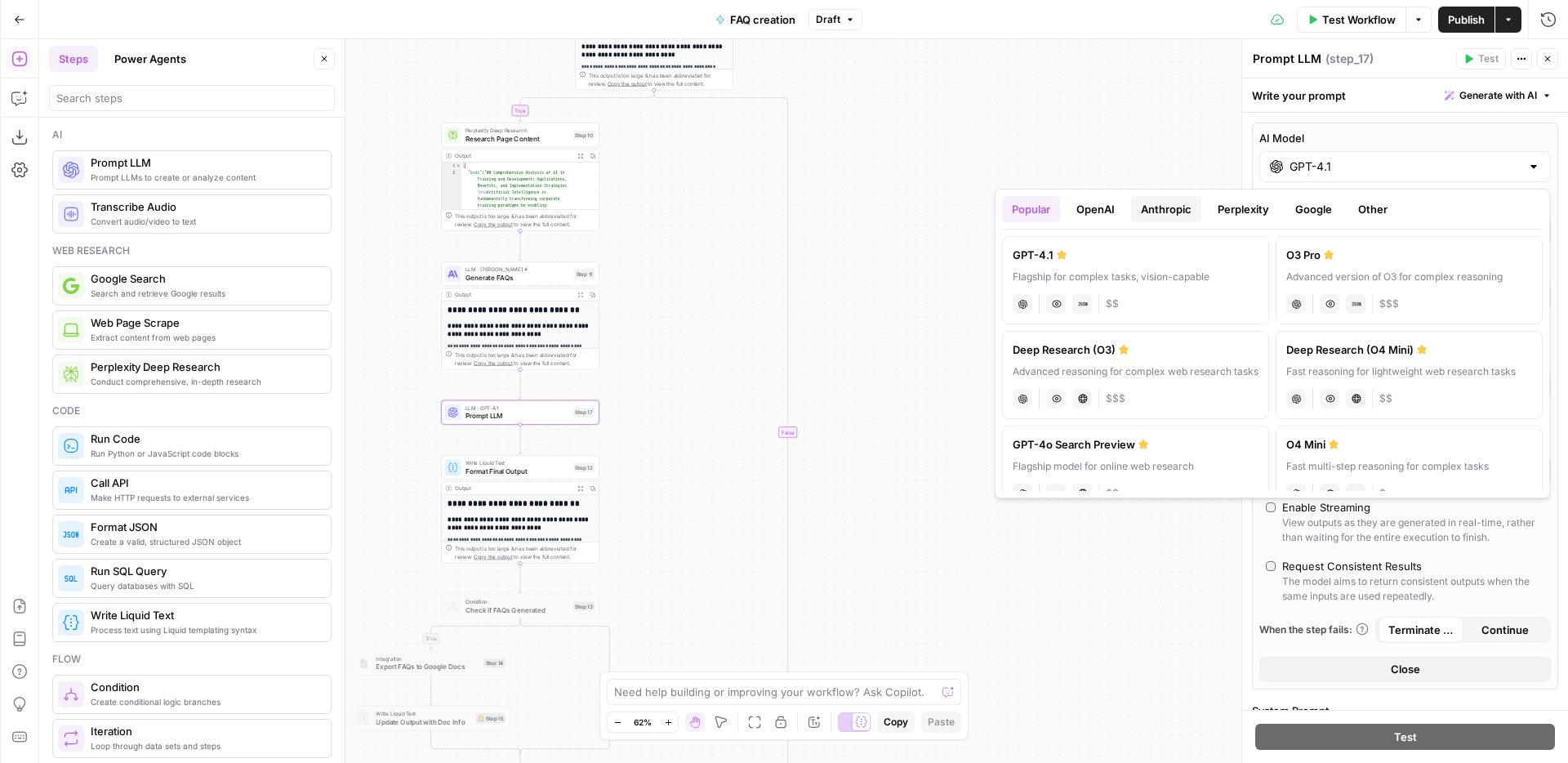 click on "Anthropic" at bounding box center (1166, 209) 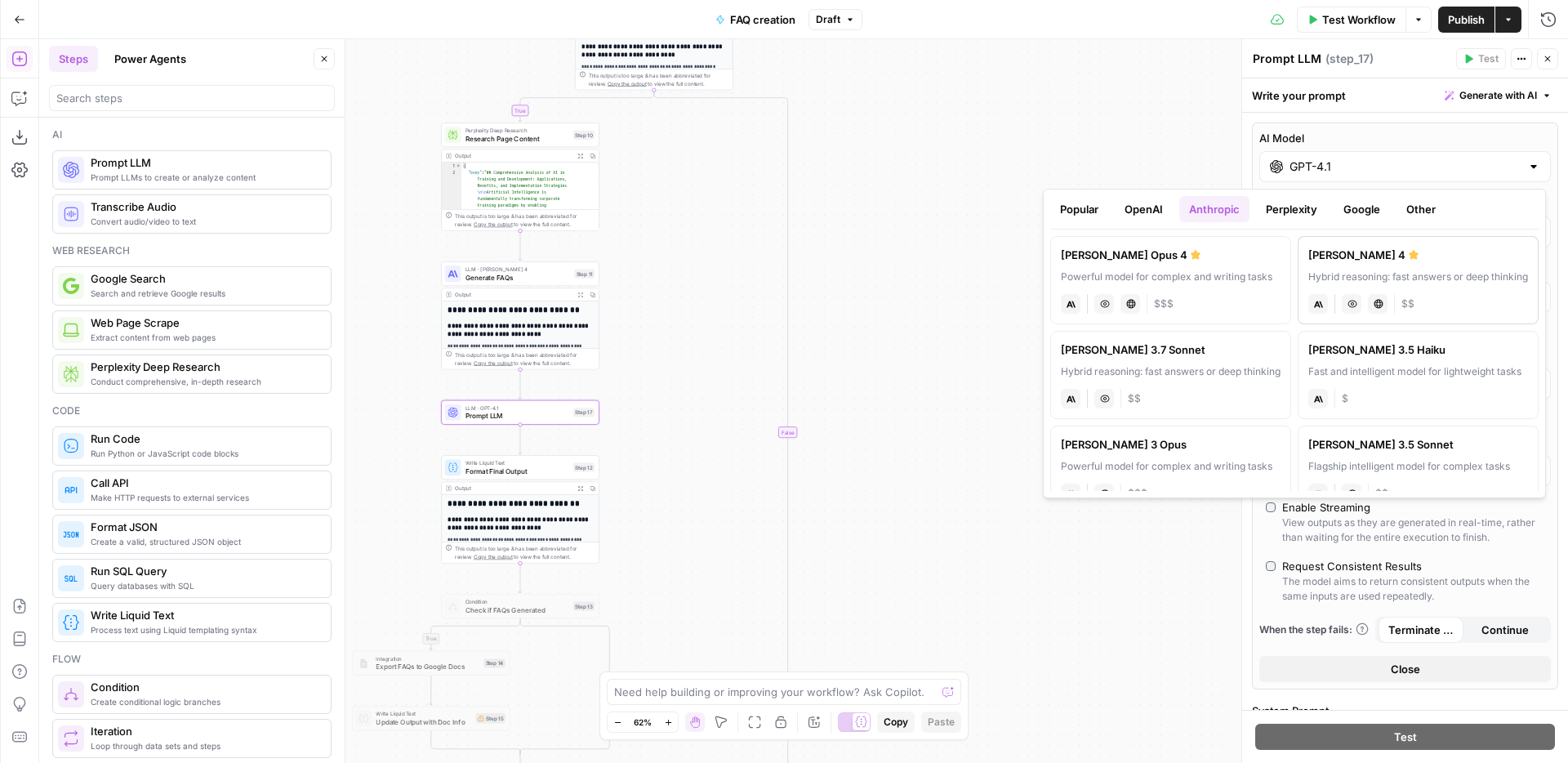 click on "Claude Sonnet 4 Hybrid reasoning: fast answers or deep thinking anthropic Vision Capabilities Live Web Research $$" at bounding box center [1418, 280] 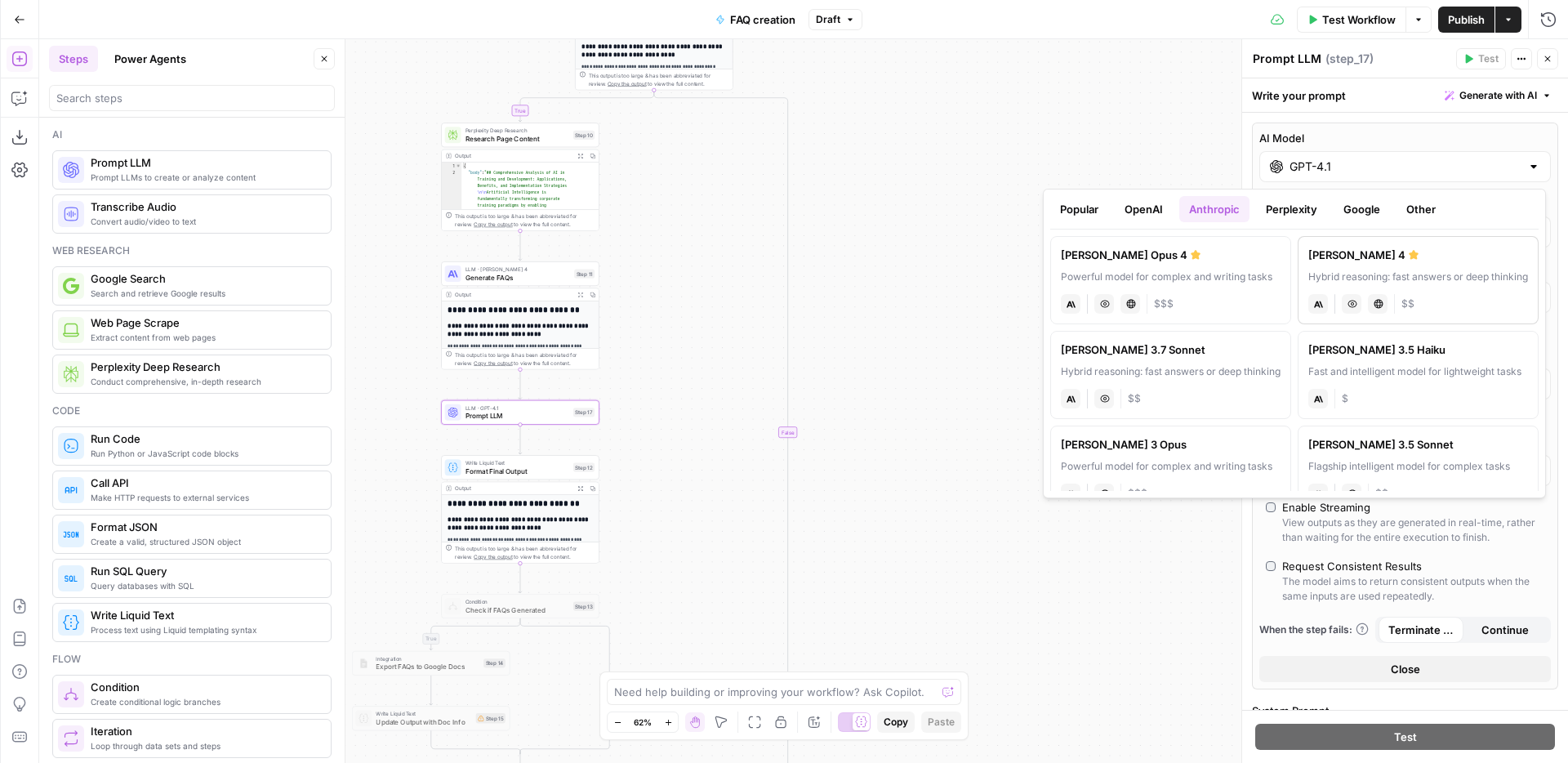 type on "[PERSON_NAME] 4" 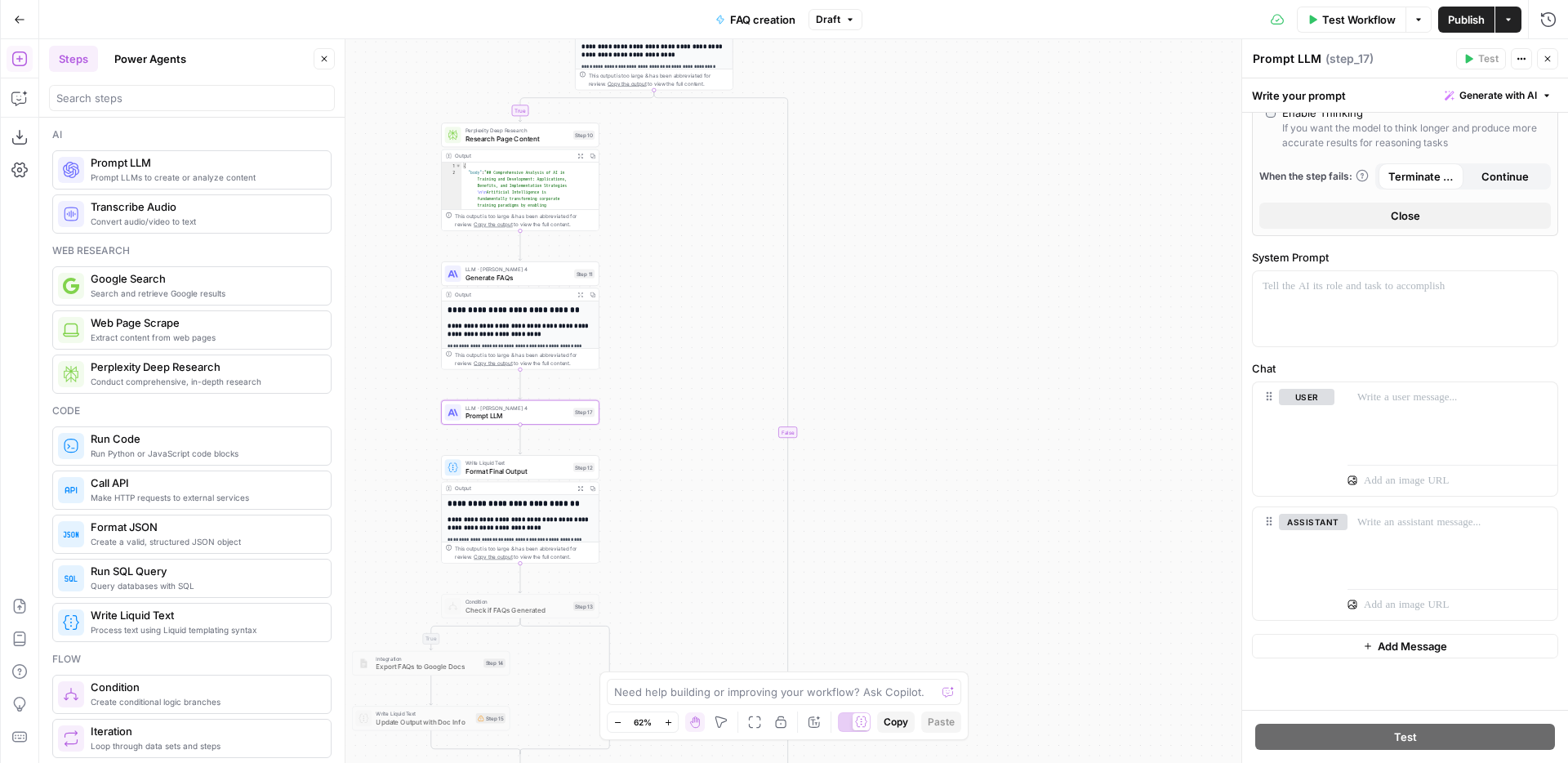 scroll, scrollTop: 395, scrollLeft: 0, axis: vertical 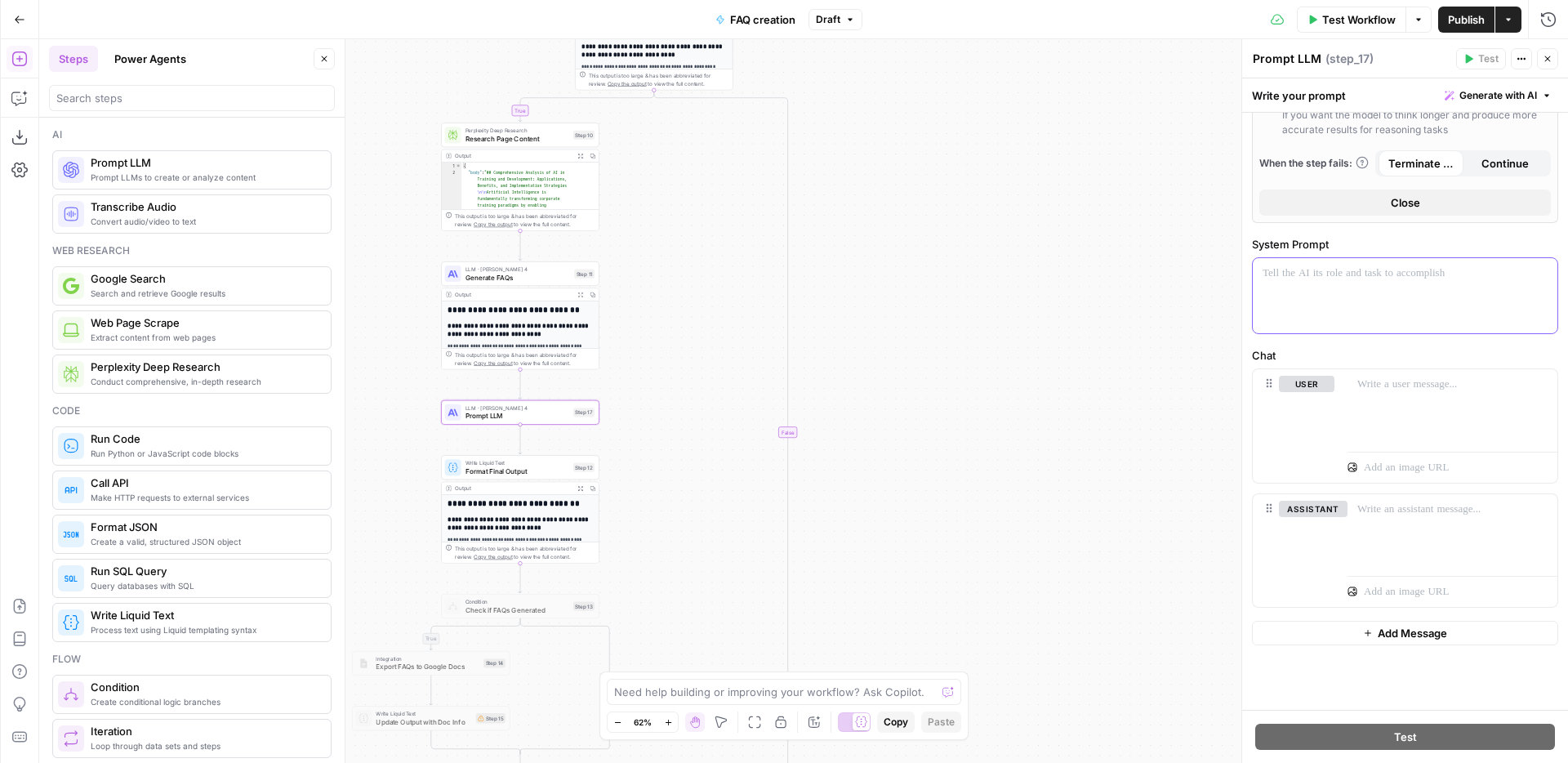 click at bounding box center [1405, 296] 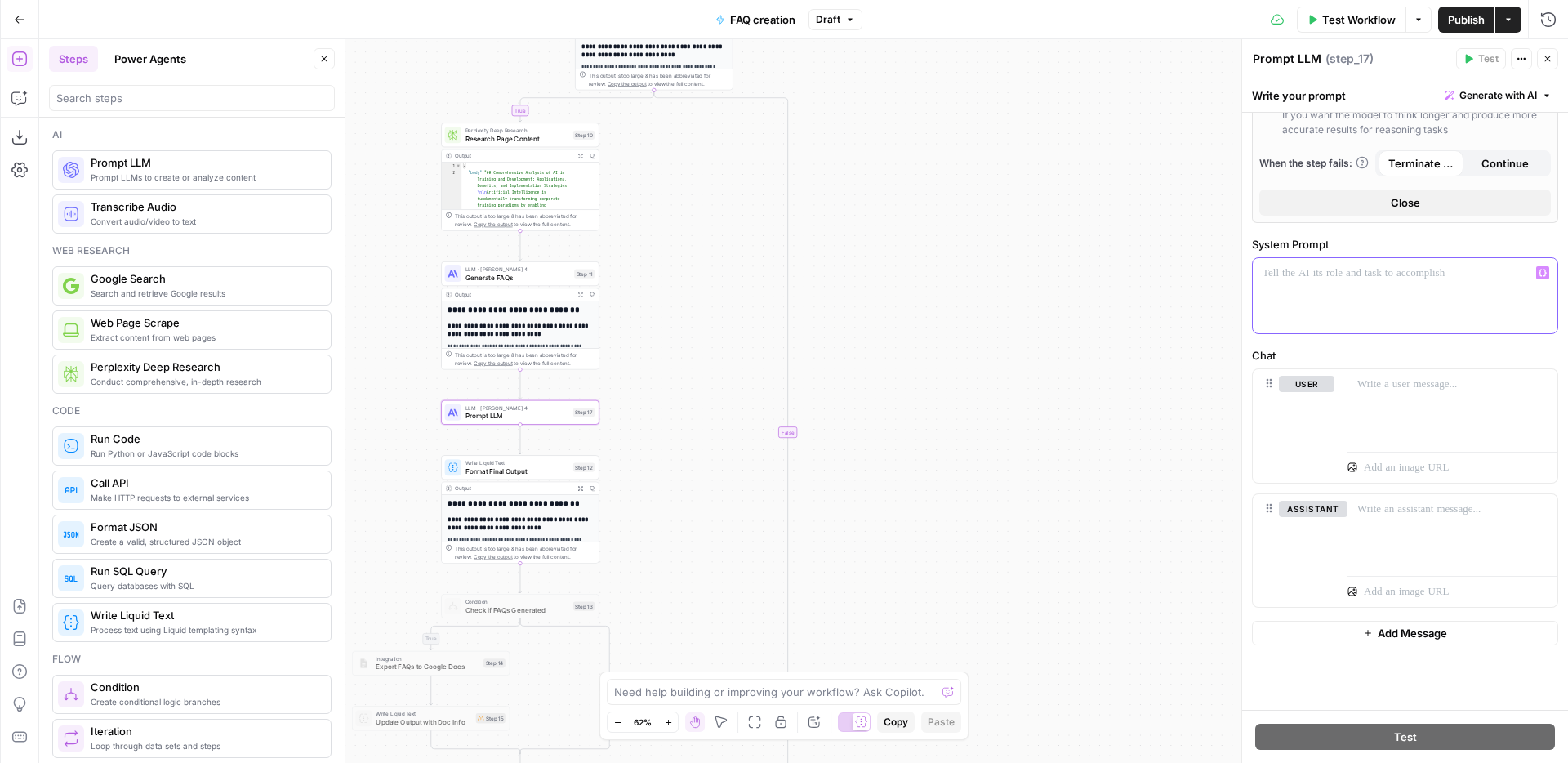 type 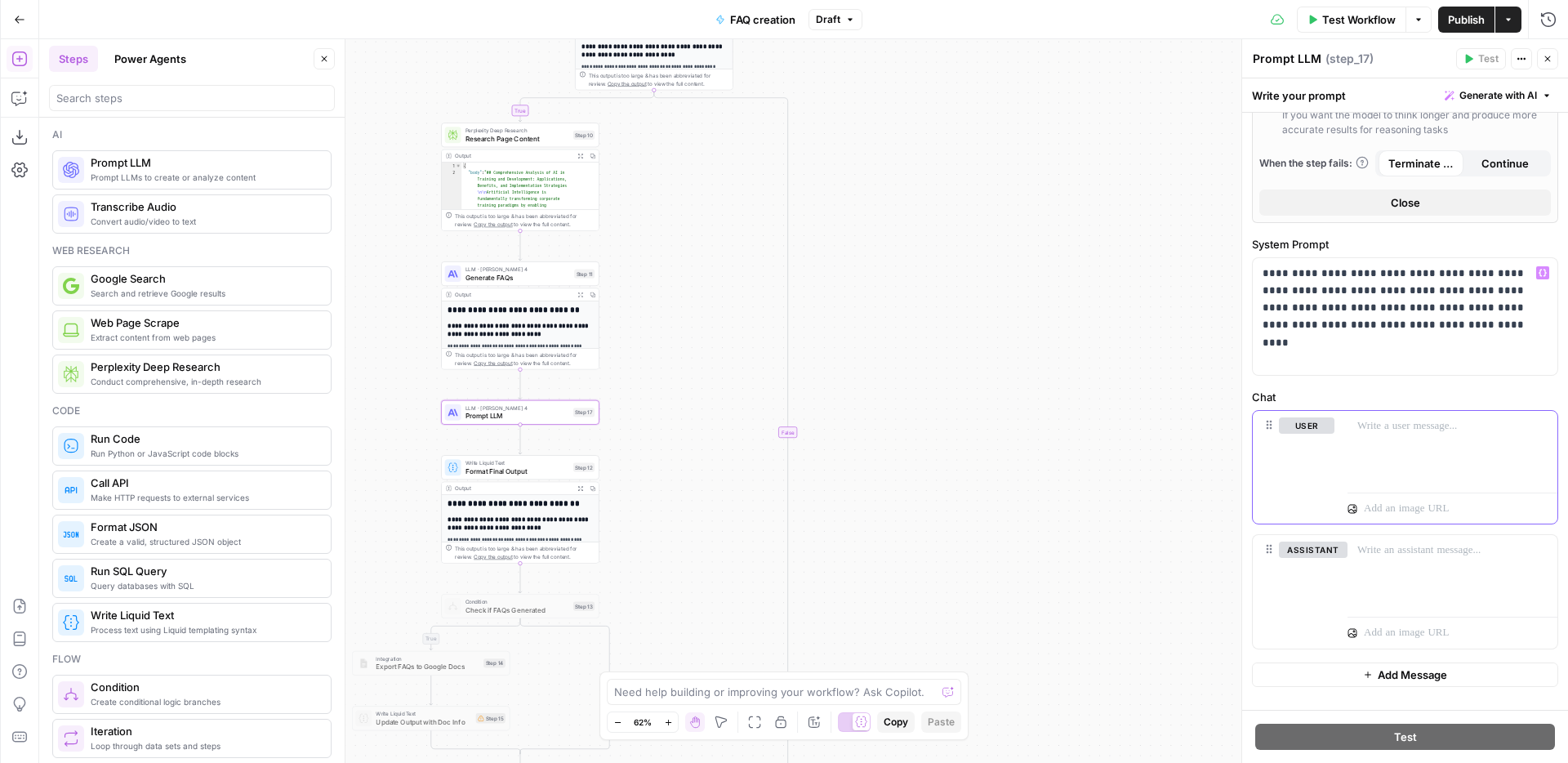 click at bounding box center (1452, 426) 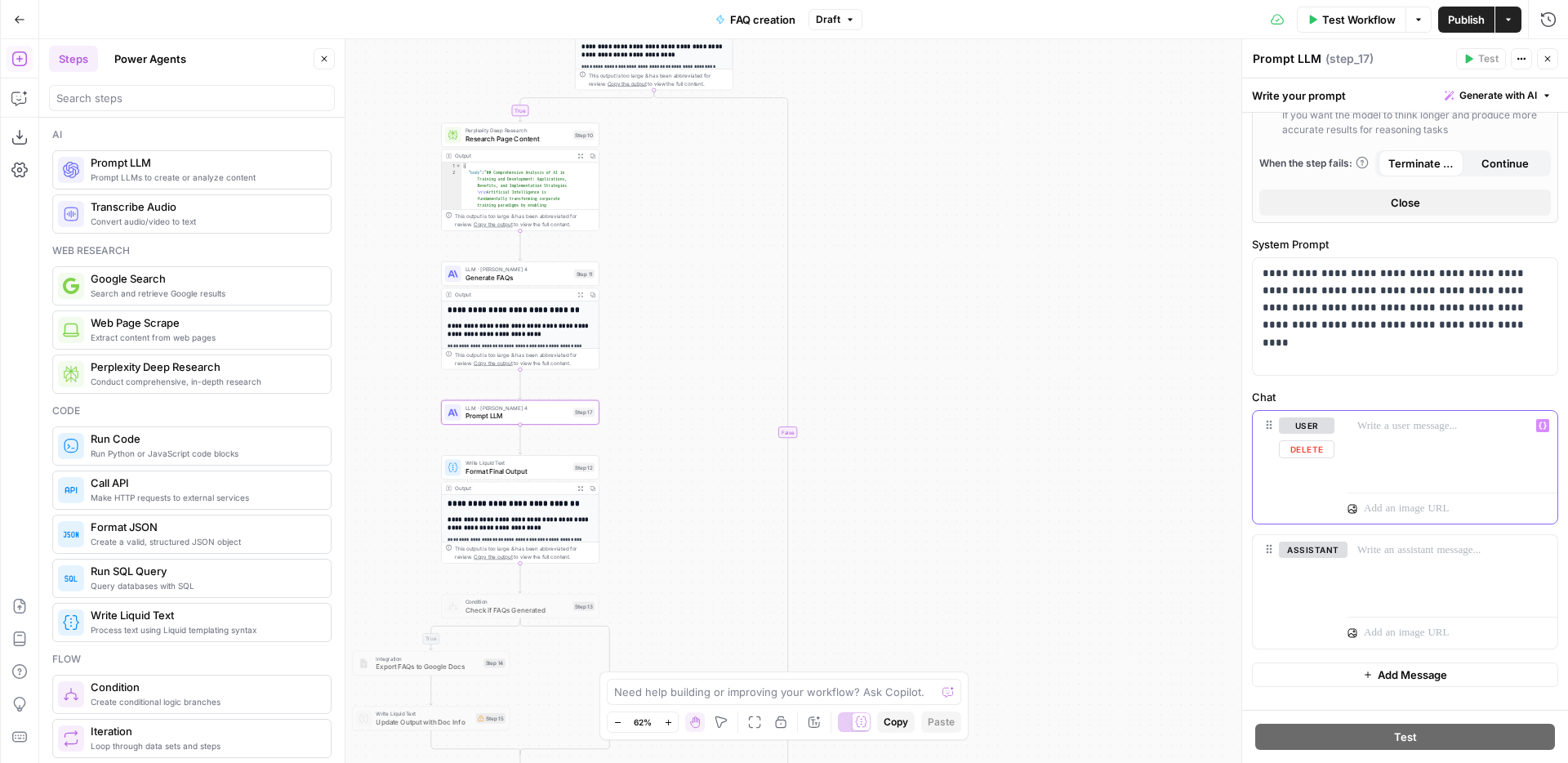 type 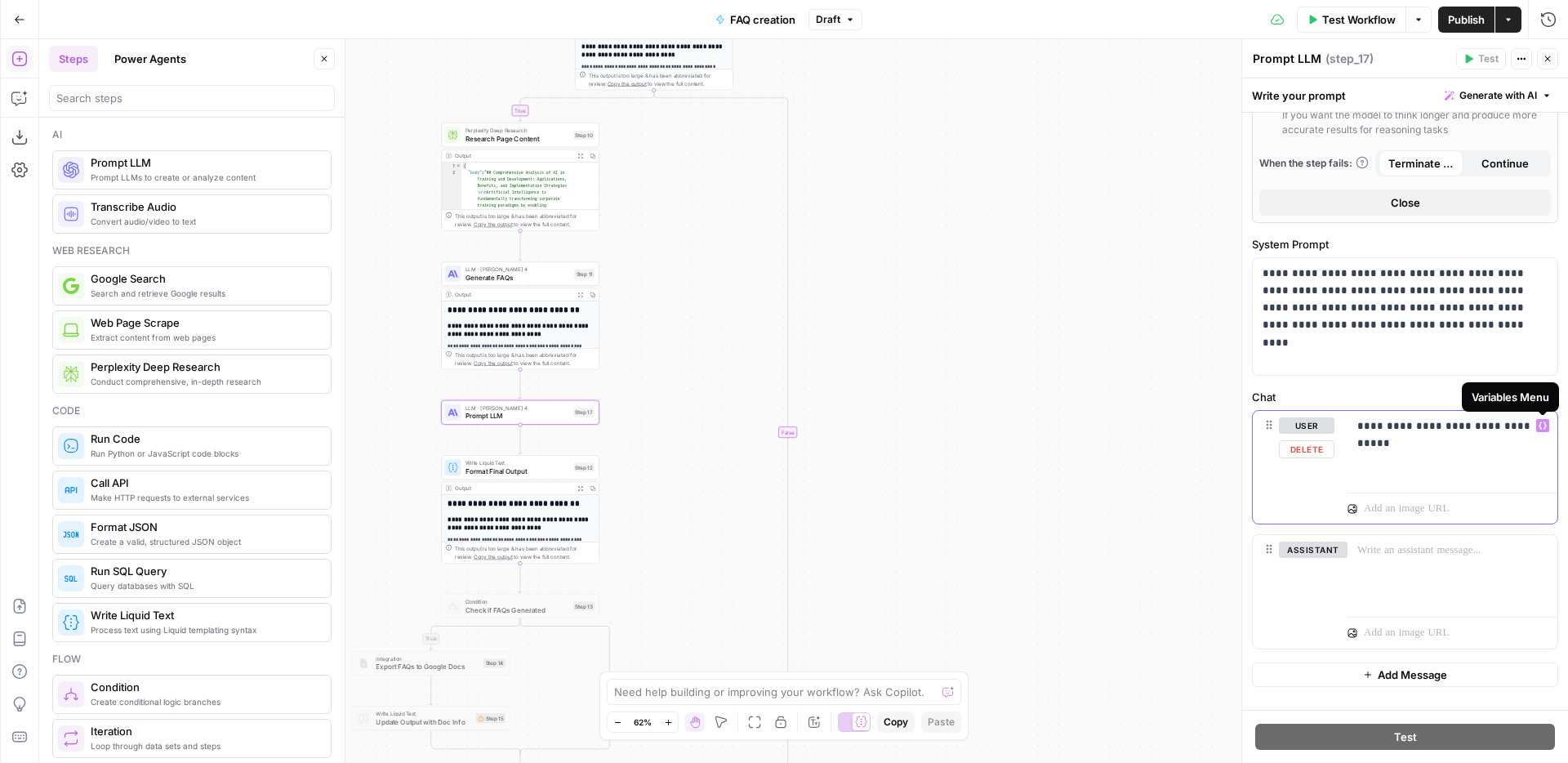 click on "**********" at bounding box center (1452, 443) 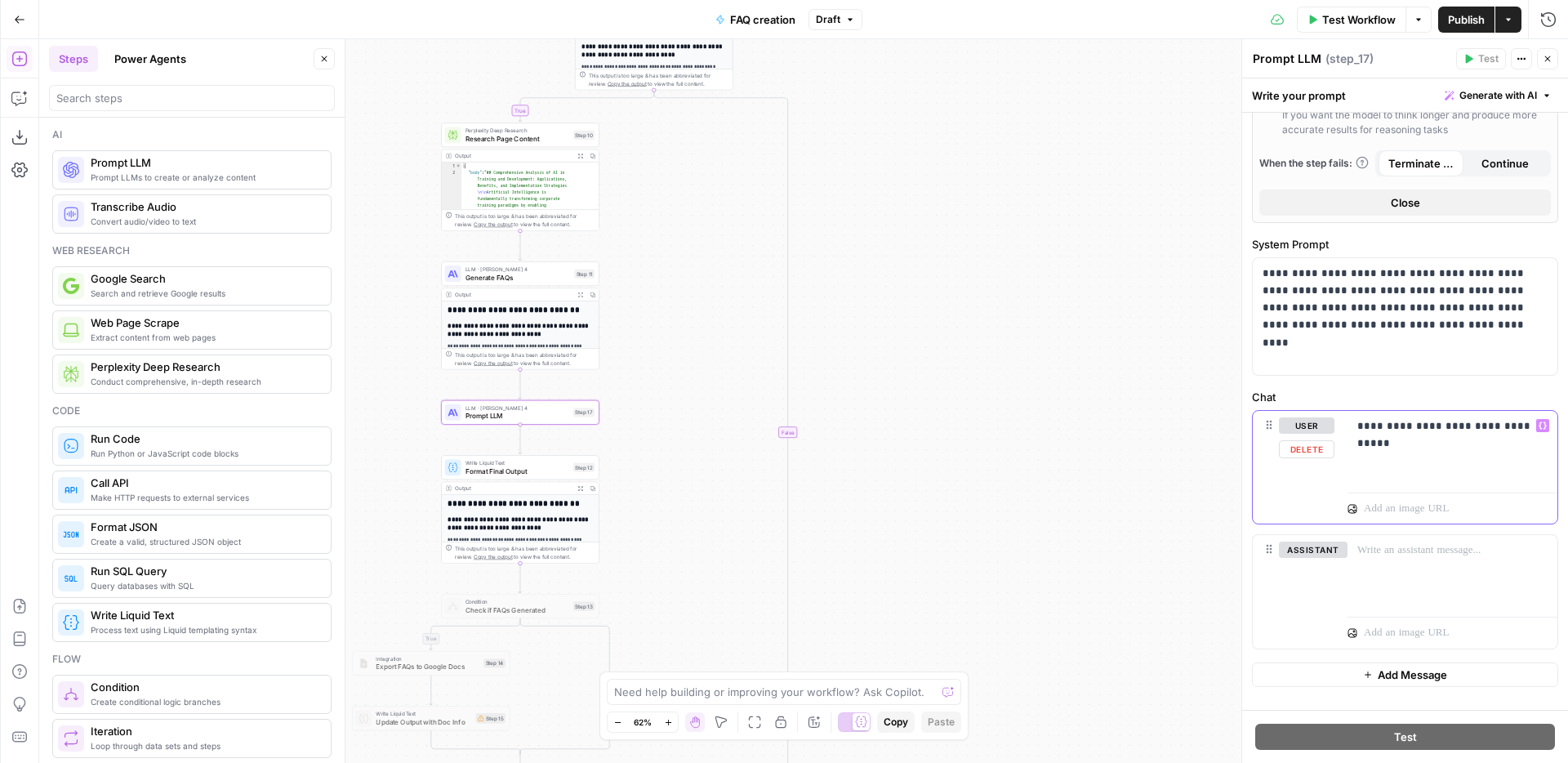 click on "**********" at bounding box center [1452, 443] 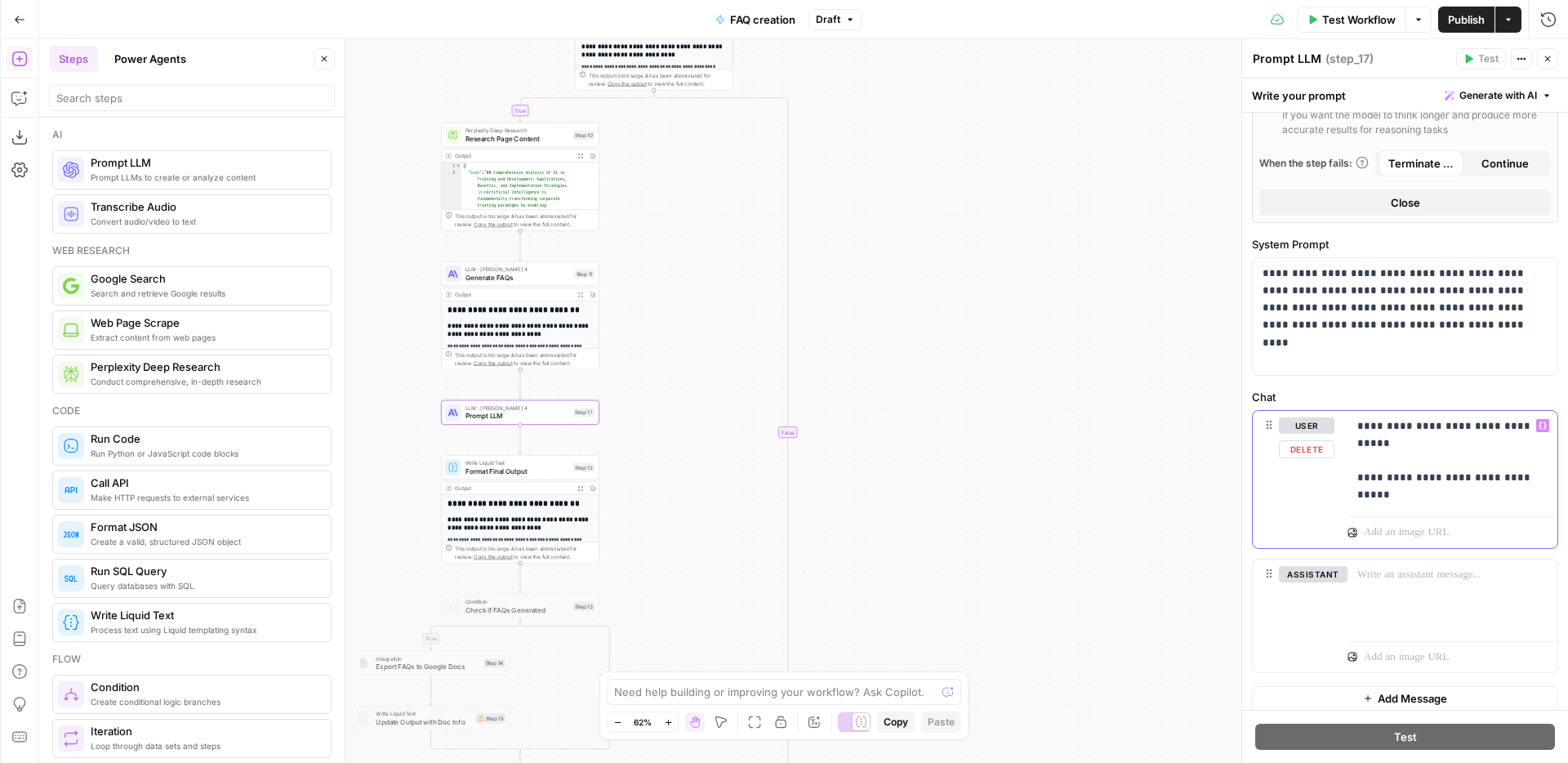 click on "**********" at bounding box center [1452, 461] 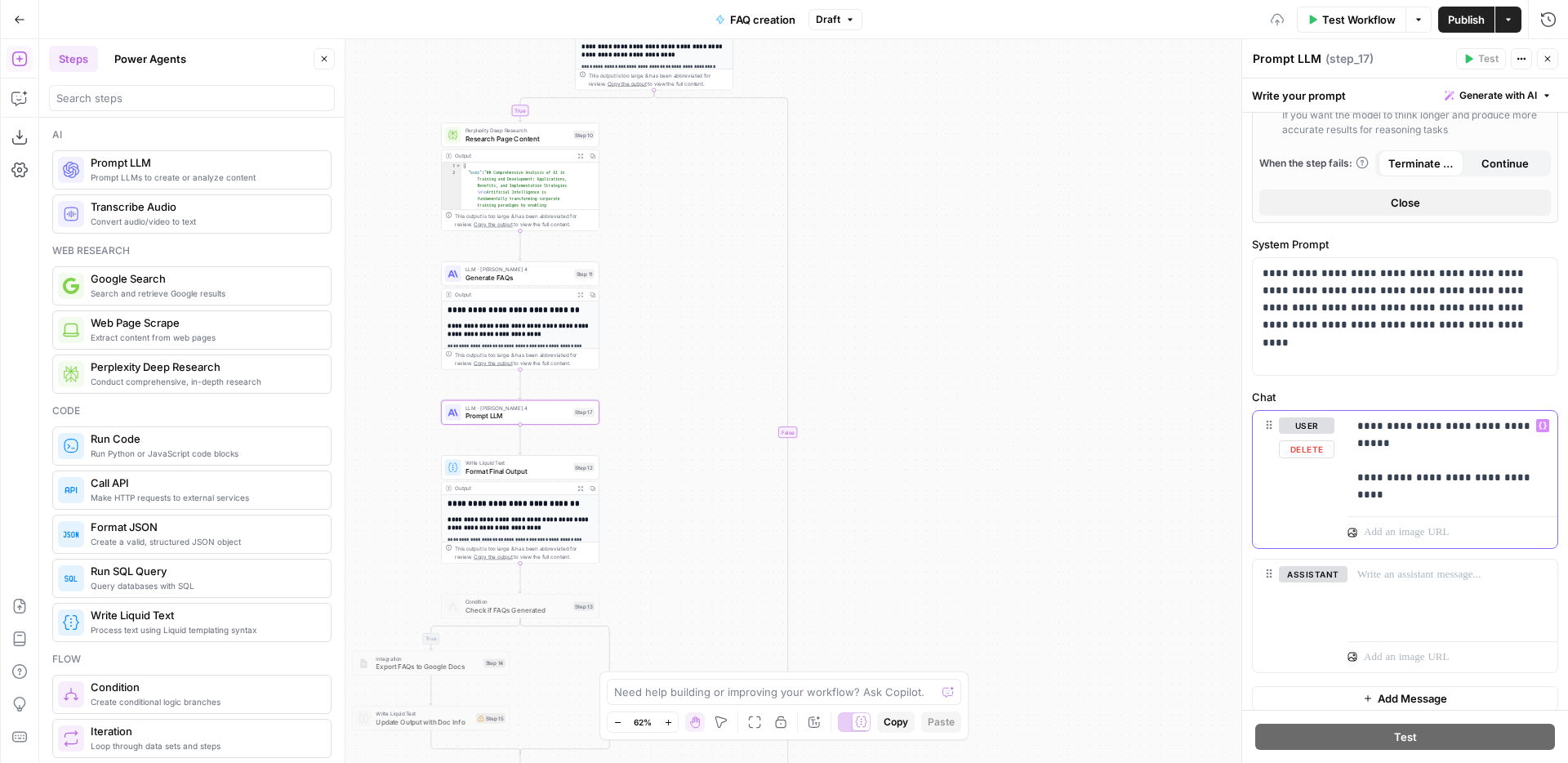 click on "**********" at bounding box center (1452, 461) 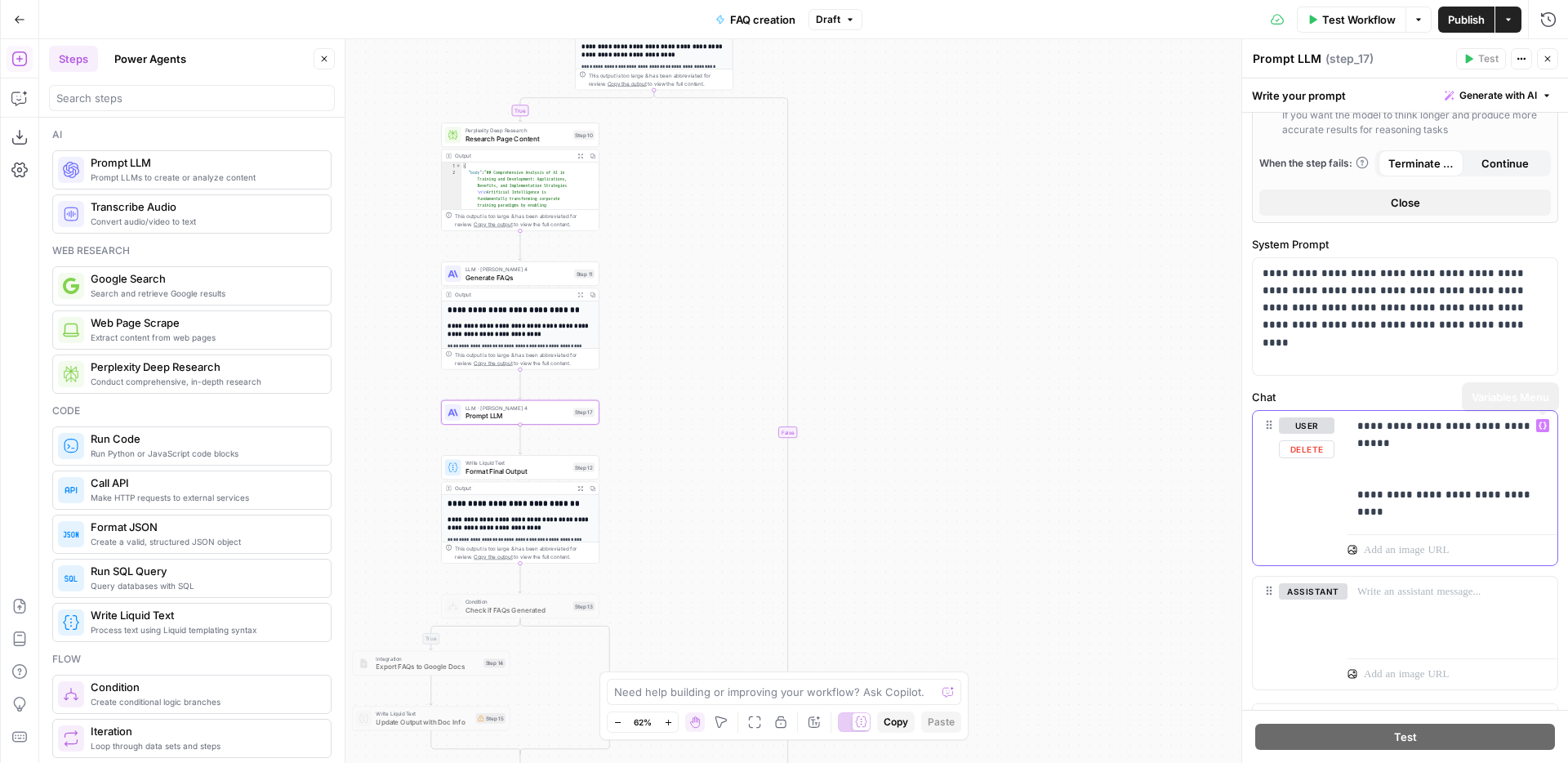 click on "Variables Menu" at bounding box center [1546, 425] 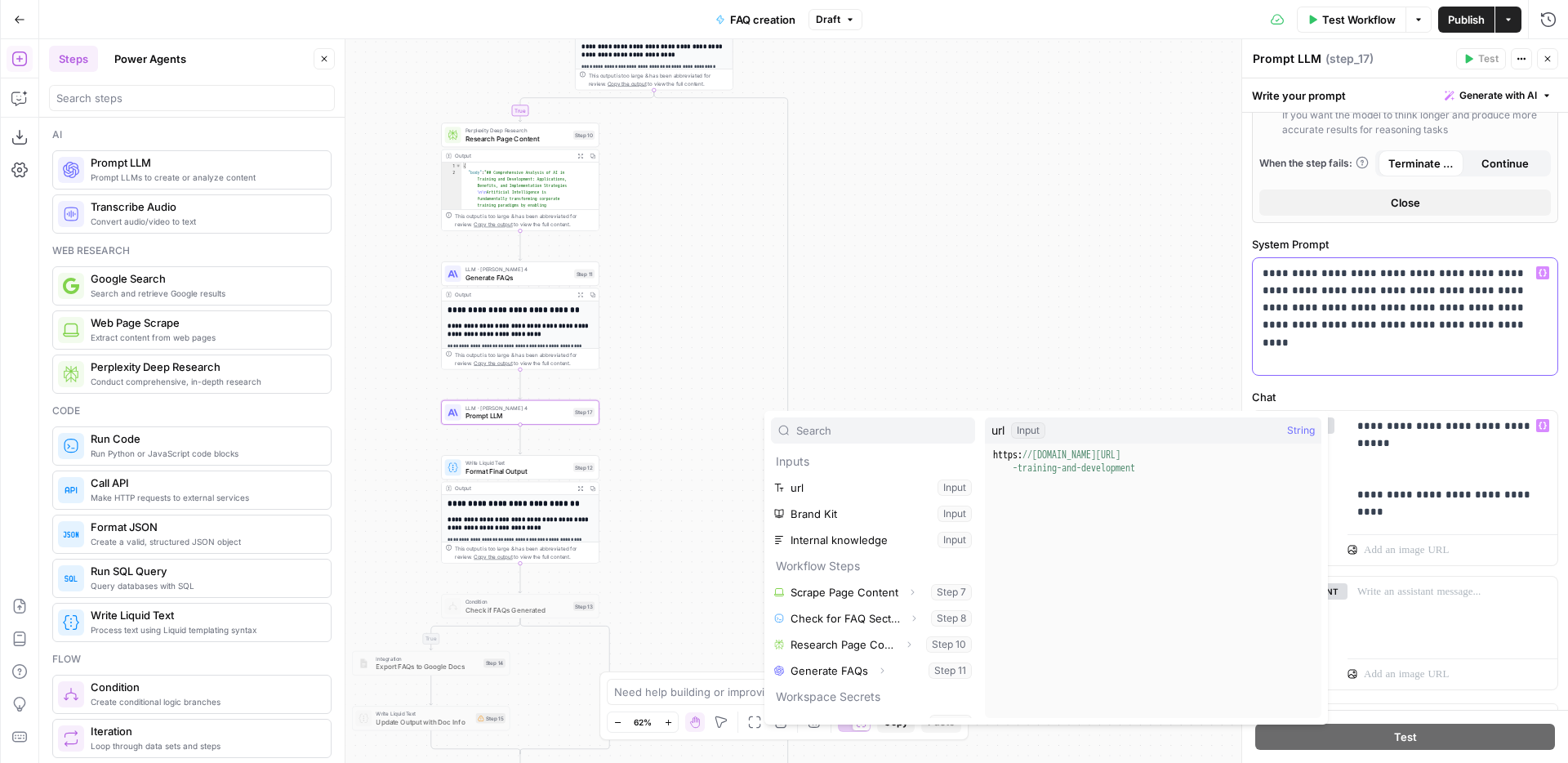 click on "**********" at bounding box center [1405, 316] 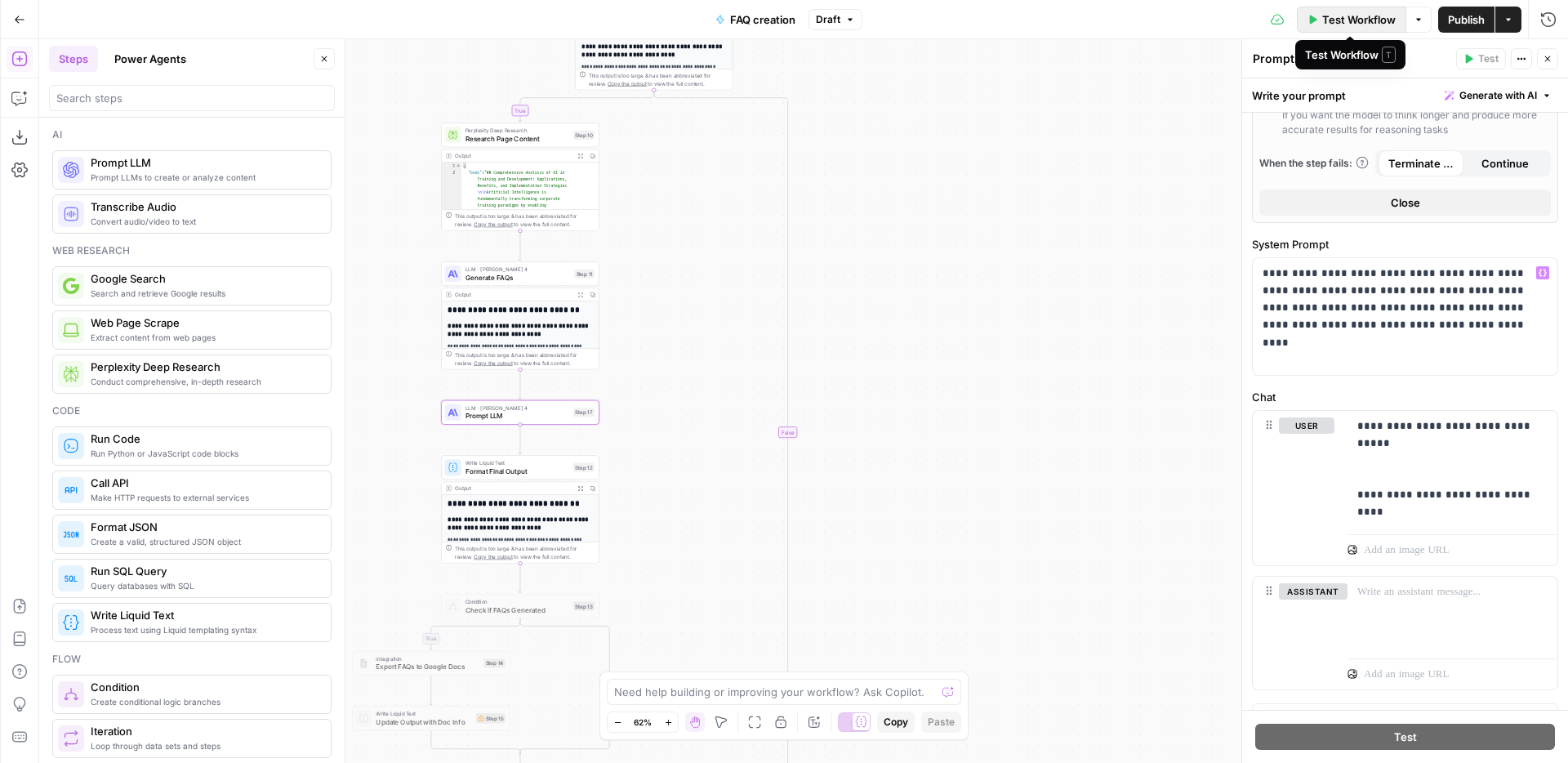 click on "Test Workflow" at bounding box center [1359, 20] 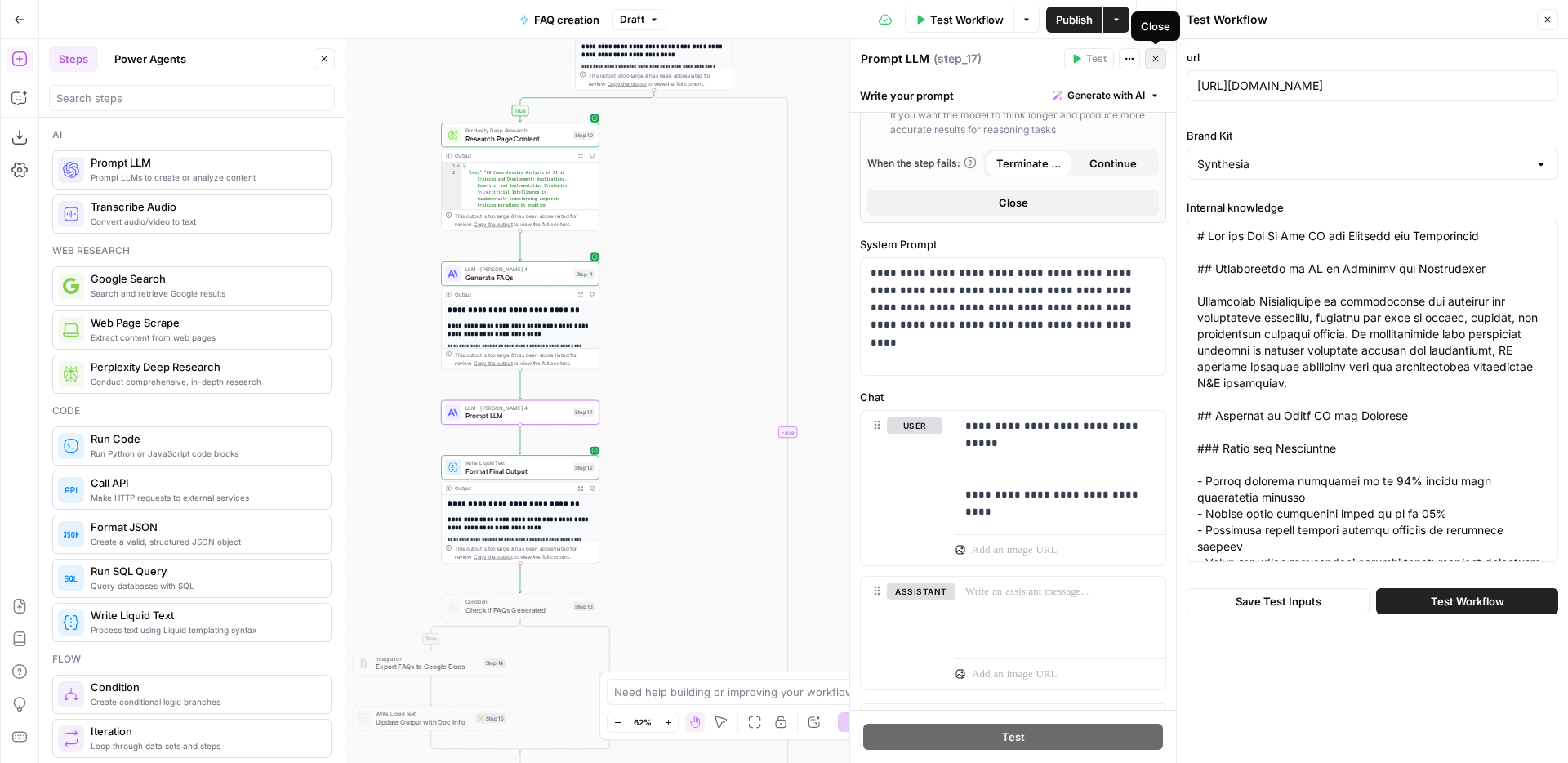 click on "Close" at bounding box center (1156, 59) 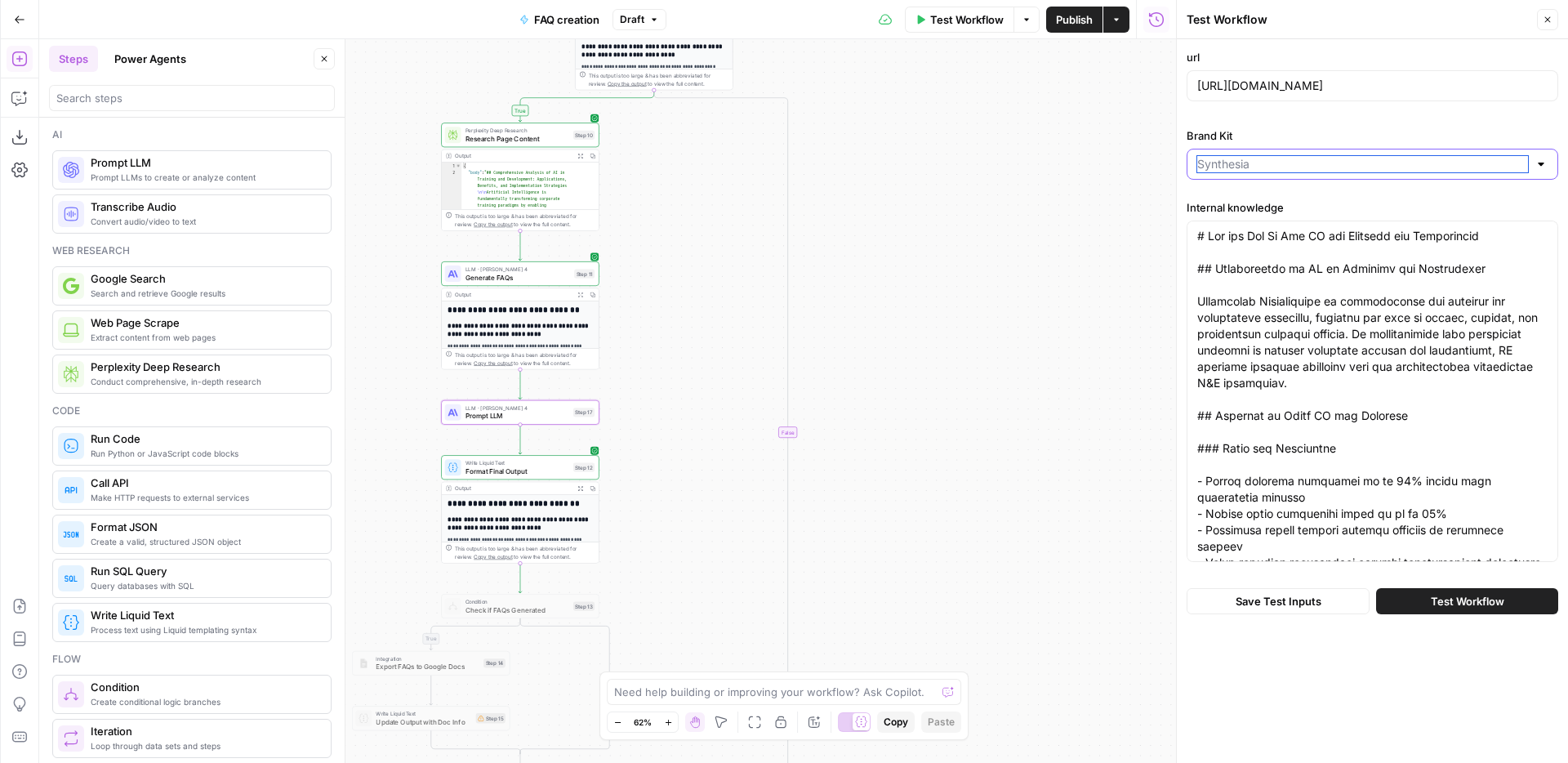 click on "Brand Kit" at bounding box center (1362, 164) 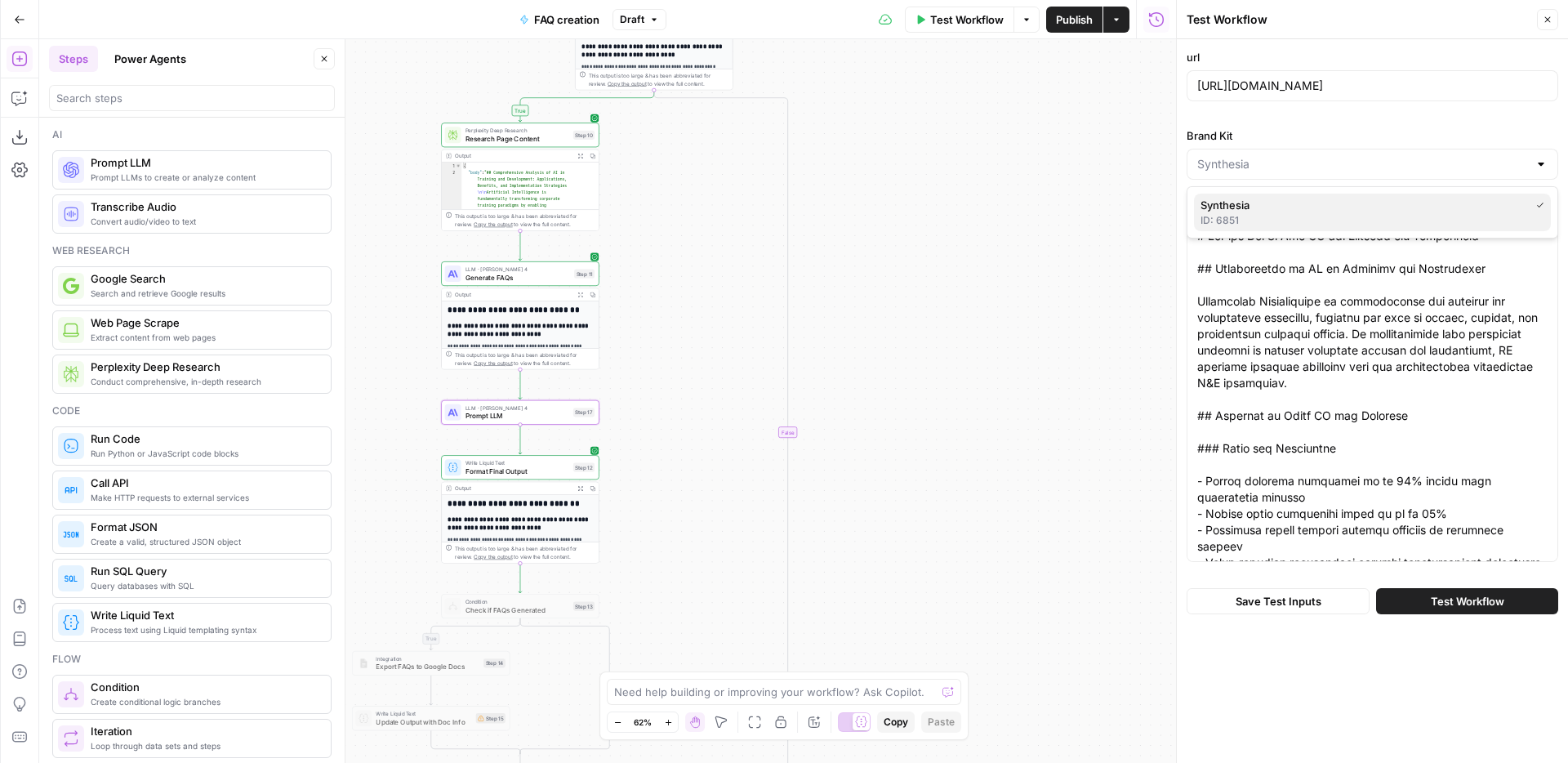 click on "Synthesia" at bounding box center (1372, 205) 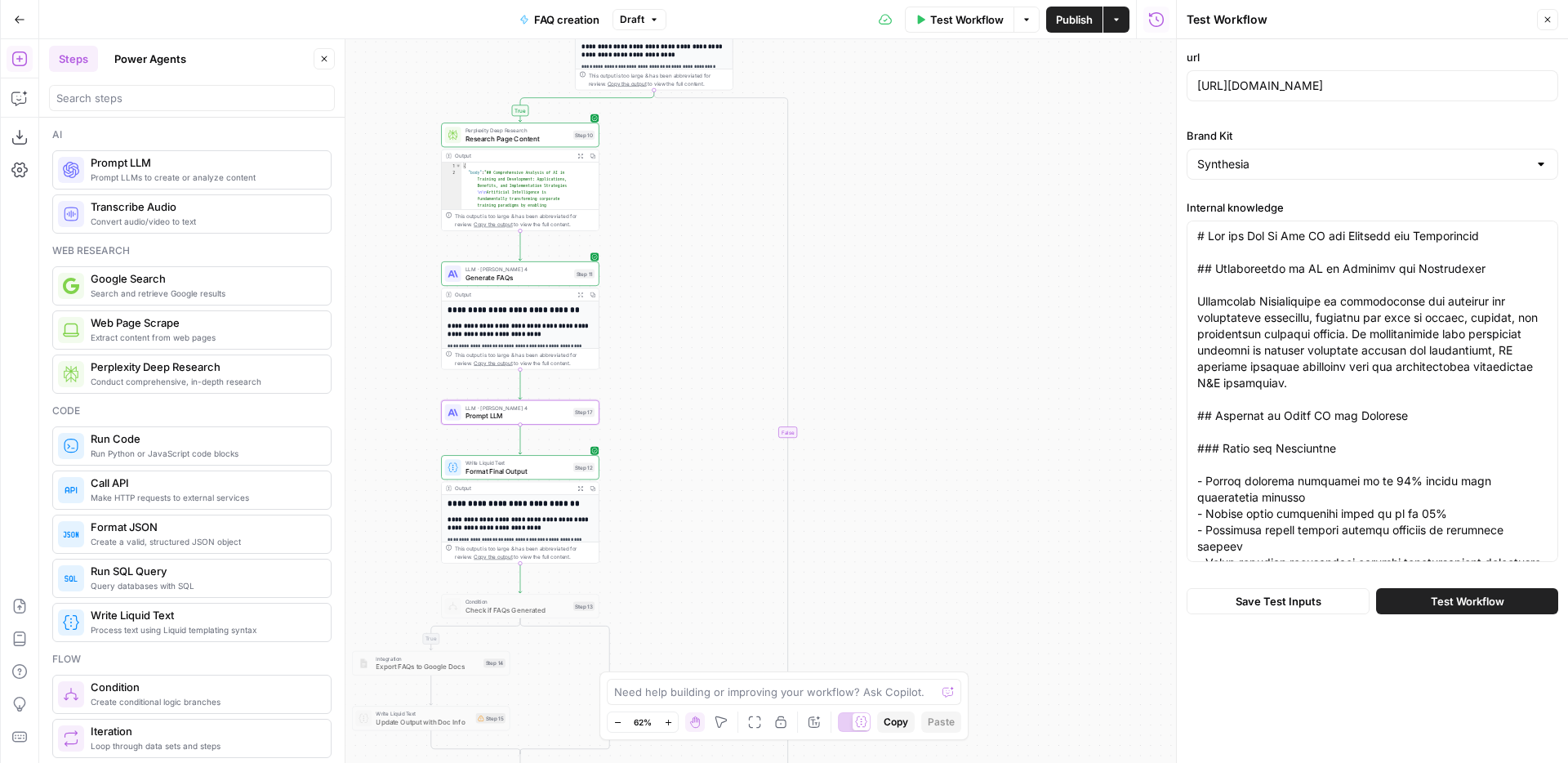 click on "true true false false Workflow Set Inputs Inputs Web Page Scrape Scrape Page Content Step 7 Output Expand Output Copy This output is too large & has been abbreviated for review.   Copy the output   to view the full content. Run Code · Python Check for FAQ Section Step 8 Output Expand Output Copy 1 2 3 4 {    "has_faq" :  false ,    "url" :  "[URL][DOMAIN_NAME]        -how-to-use-ai-for-training-and        -development" }     XXXXXXXXXXXXXXXXXXXXXXXXXXXXXXXXXXXXXXXXXXXXXXXXXXXXXXXXXXXXXXXXXXXXXXXXXXXXXXXXXXXXXXXXXXXXXXXXXXXXXXXXXXXXXXXXXXXXXXXXXXXXXXXXXXXXXXXXXXXXXXXXXXXXXXXXXXXXXXXXXXXXXXXXXXXXXXXXXXXXXXXXXXXXXXXXXXXXXXXXXXXXXXXXXXXXXXXXXXXXXXXXXXXXXXXXXXXXXXXXXXXXXXXXXXXXXXXXXXXXXXXXXXXXXXXXXXXXXXXXXXXXXXXXXXXXXXXXXXXXXXXXXXXXXXXXXXXXXXXXXXXXXXXXXXXXXXXXXXXXXXXXXXXXXXXXXXXXXXXXXXXXXXXXXXXXXXXXXXXXXXXXXXXXXXXXXXXXXXXXXXXXXXXXXXXXXXXXXXXXXXXXXXXXXXXXXXXXXXXXXXXXXXXXXXXXXXXXXXXXXXXXXXXXXXXXXXXXXXXXXXXXXXXXXXXXXXXXXXXXXXXXXXXXXXXX Condition Check if FAQ Generation Needed Step 9" at bounding box center [608, 401] 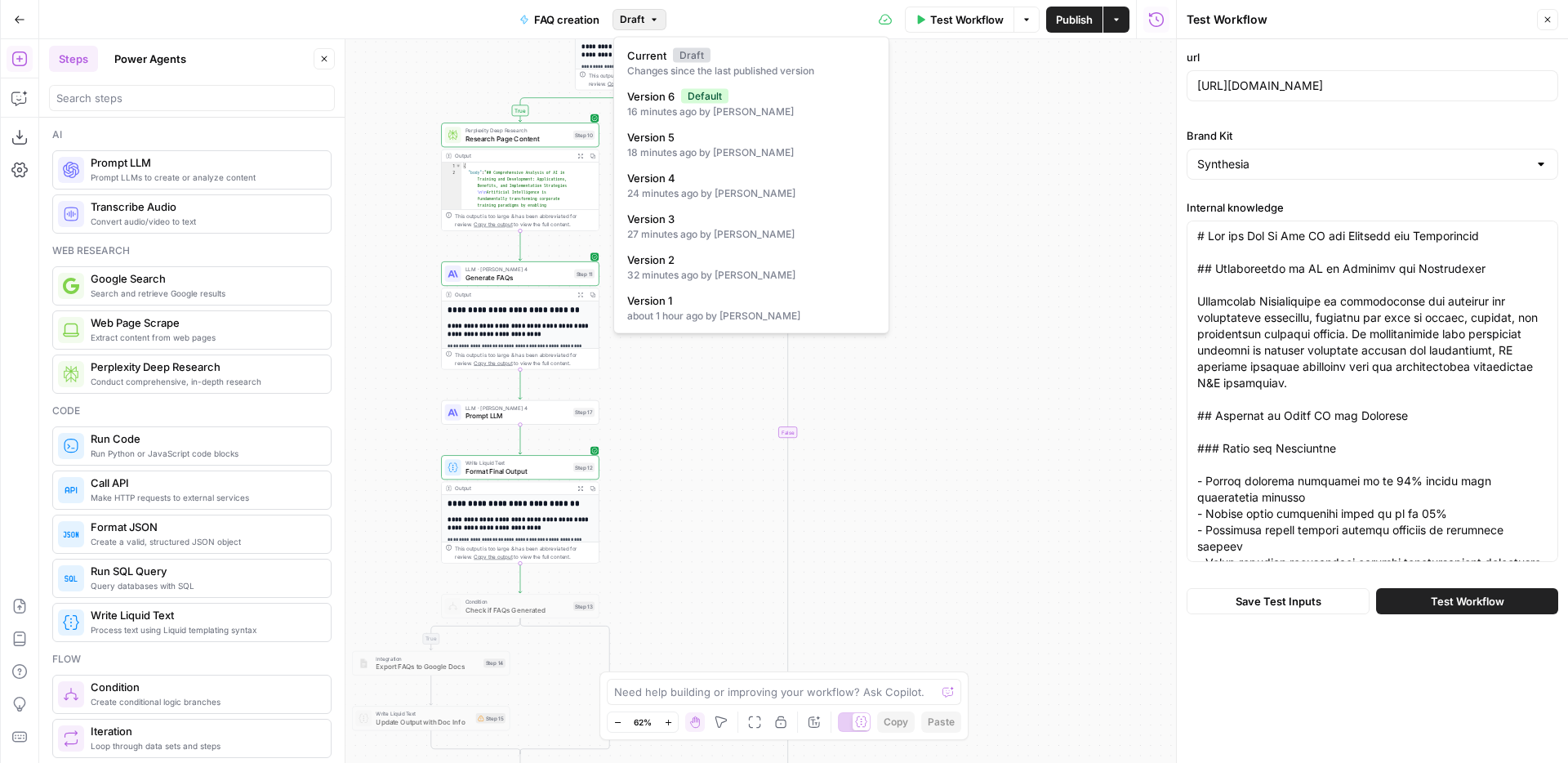 click on "Draft" at bounding box center (632, 20) 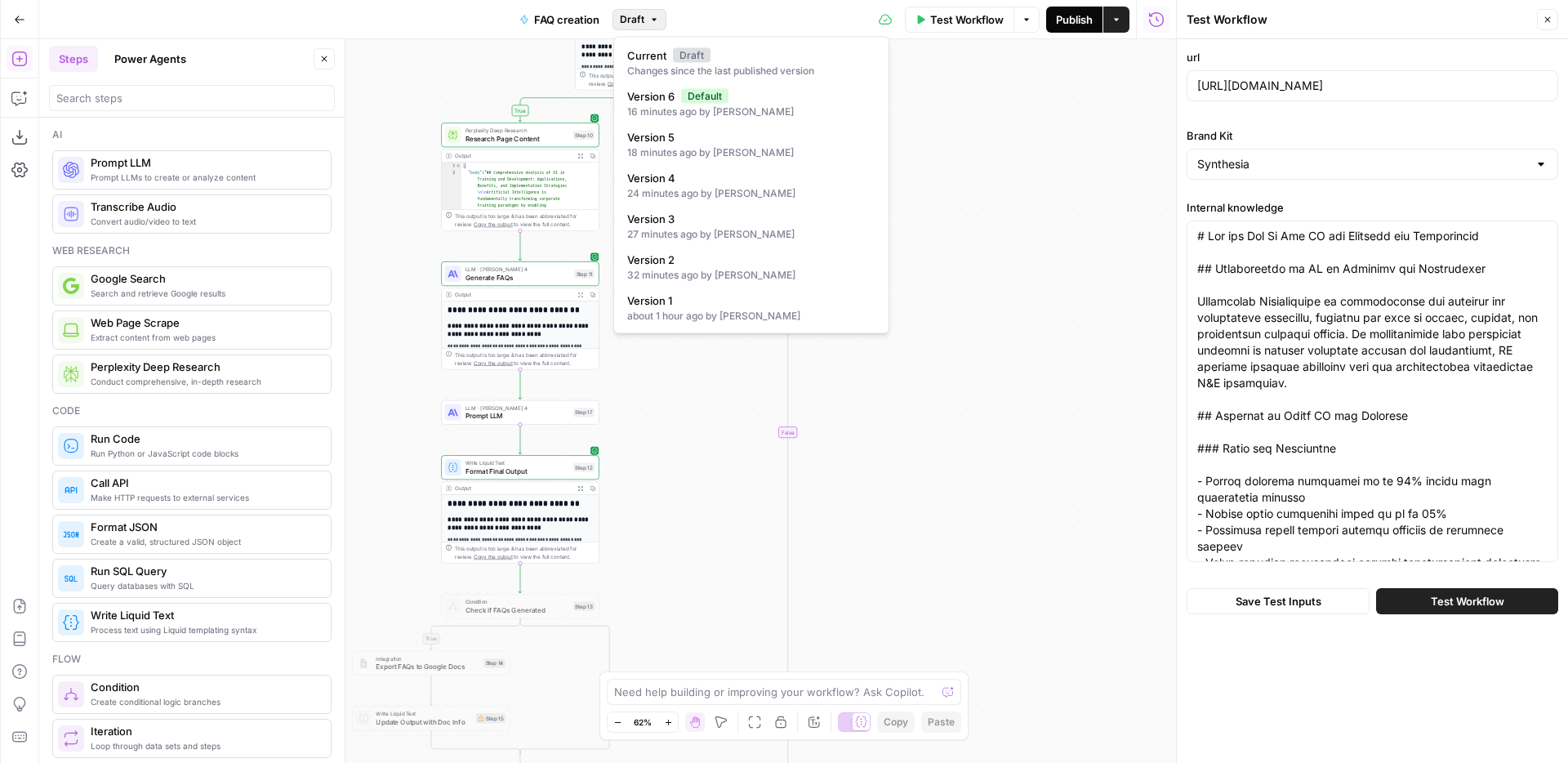 click on "Publish" at bounding box center [1074, 20] 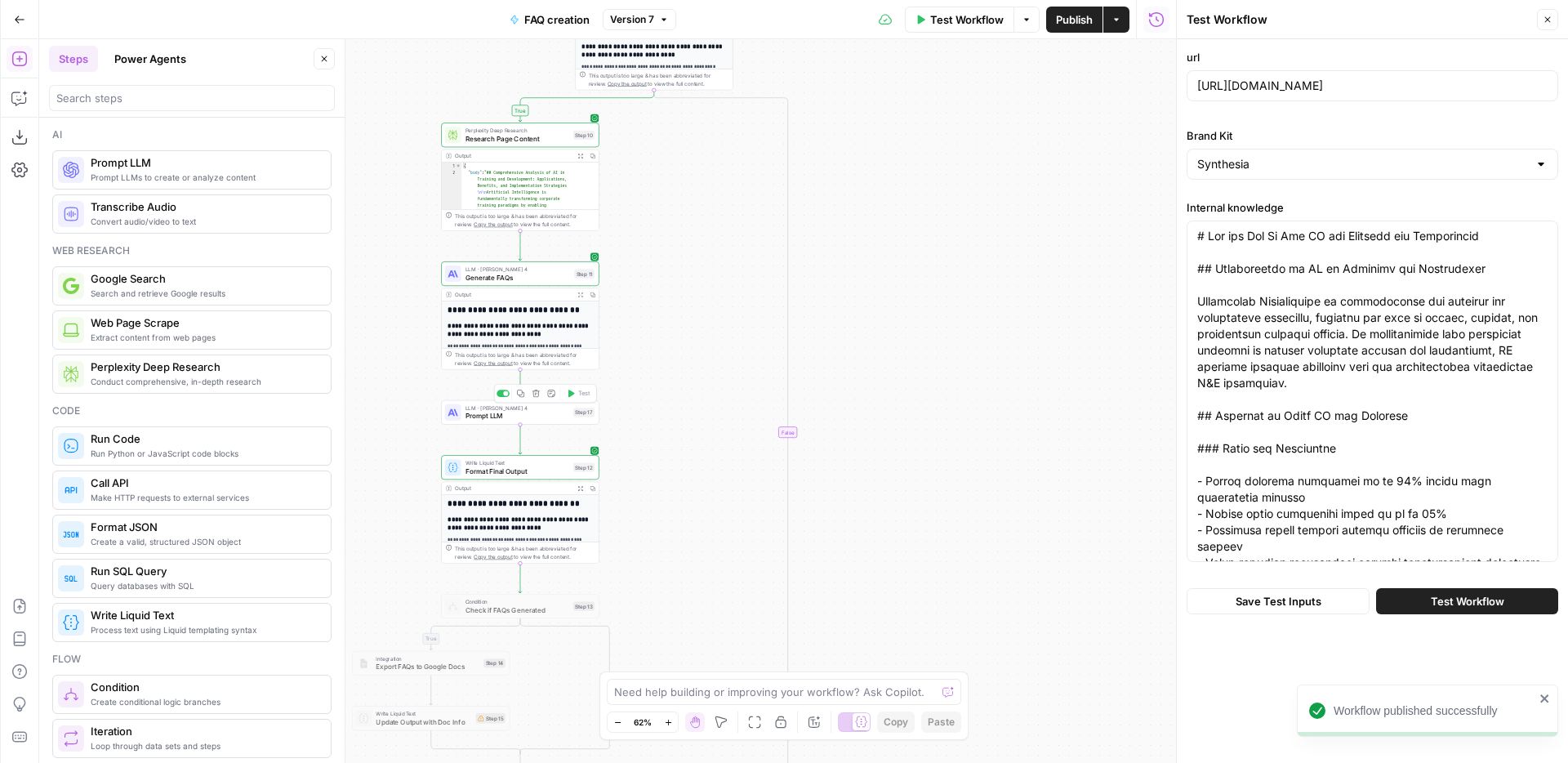 click on "Prompt LLM" at bounding box center [517, 416] 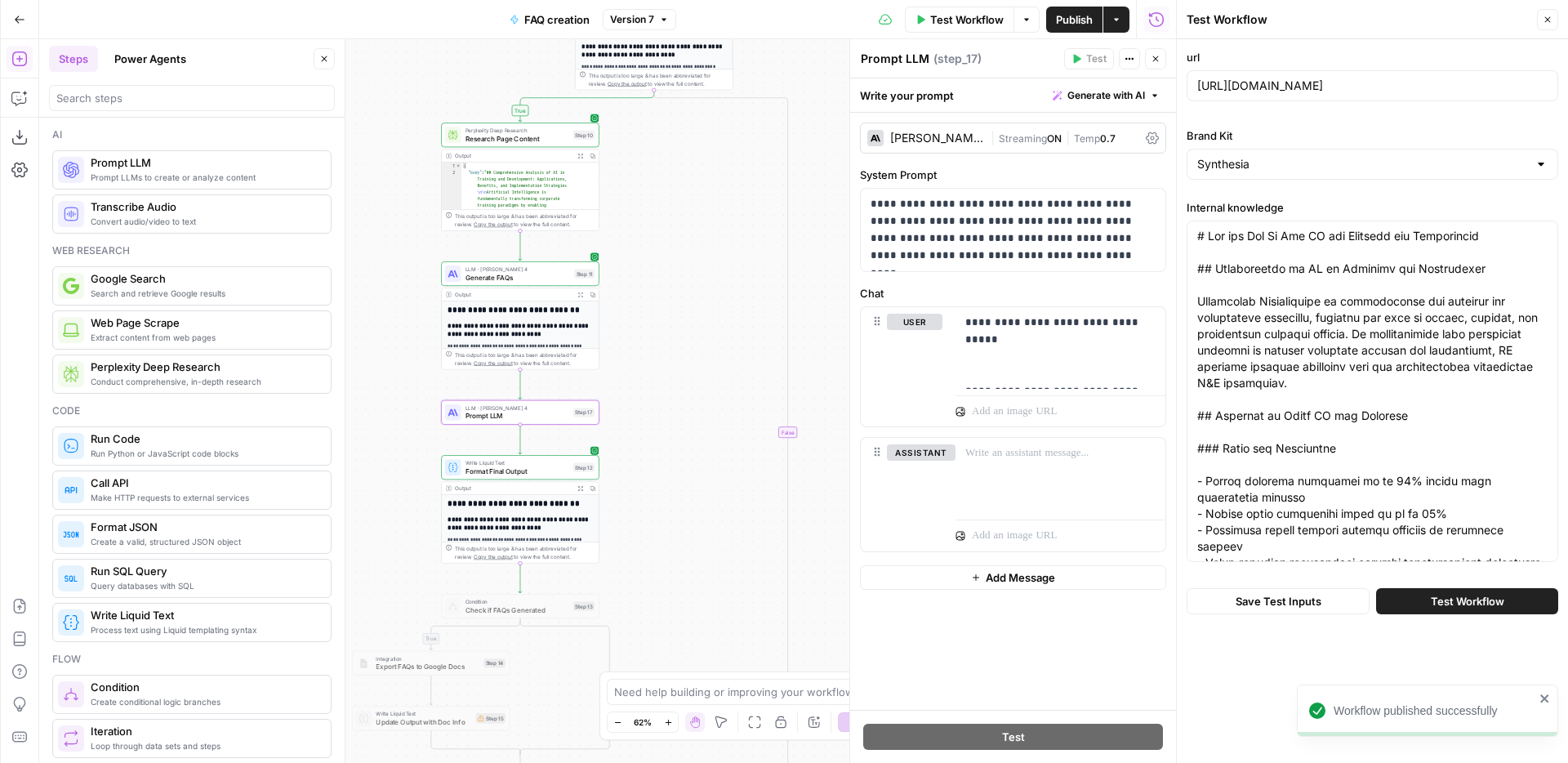 click on "Write your prompt Generate with AI" at bounding box center (1013, 95) 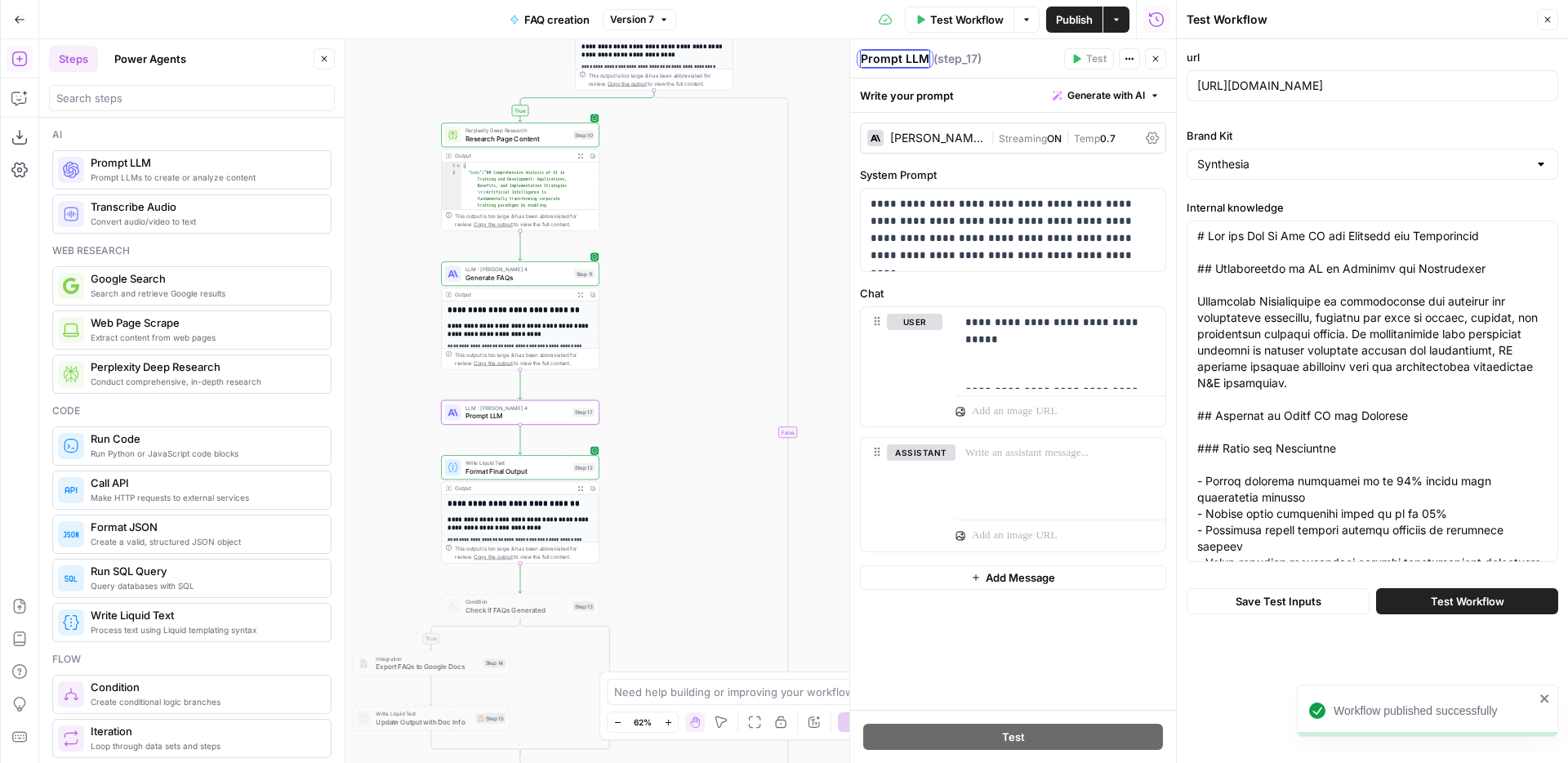 click on "Prompt LLM" at bounding box center [895, 59] 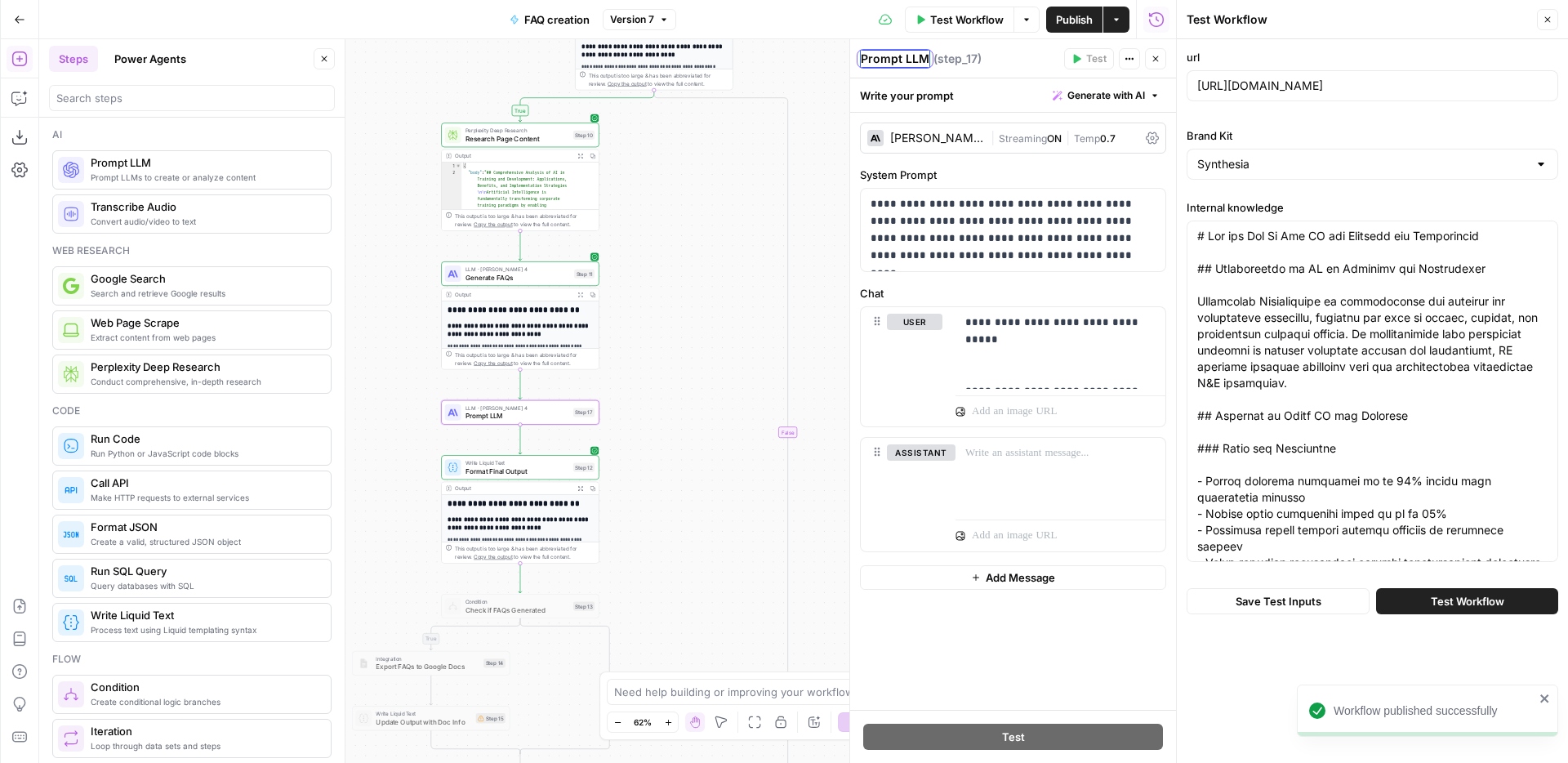 click on "Prompt LLM" at bounding box center (895, 59) 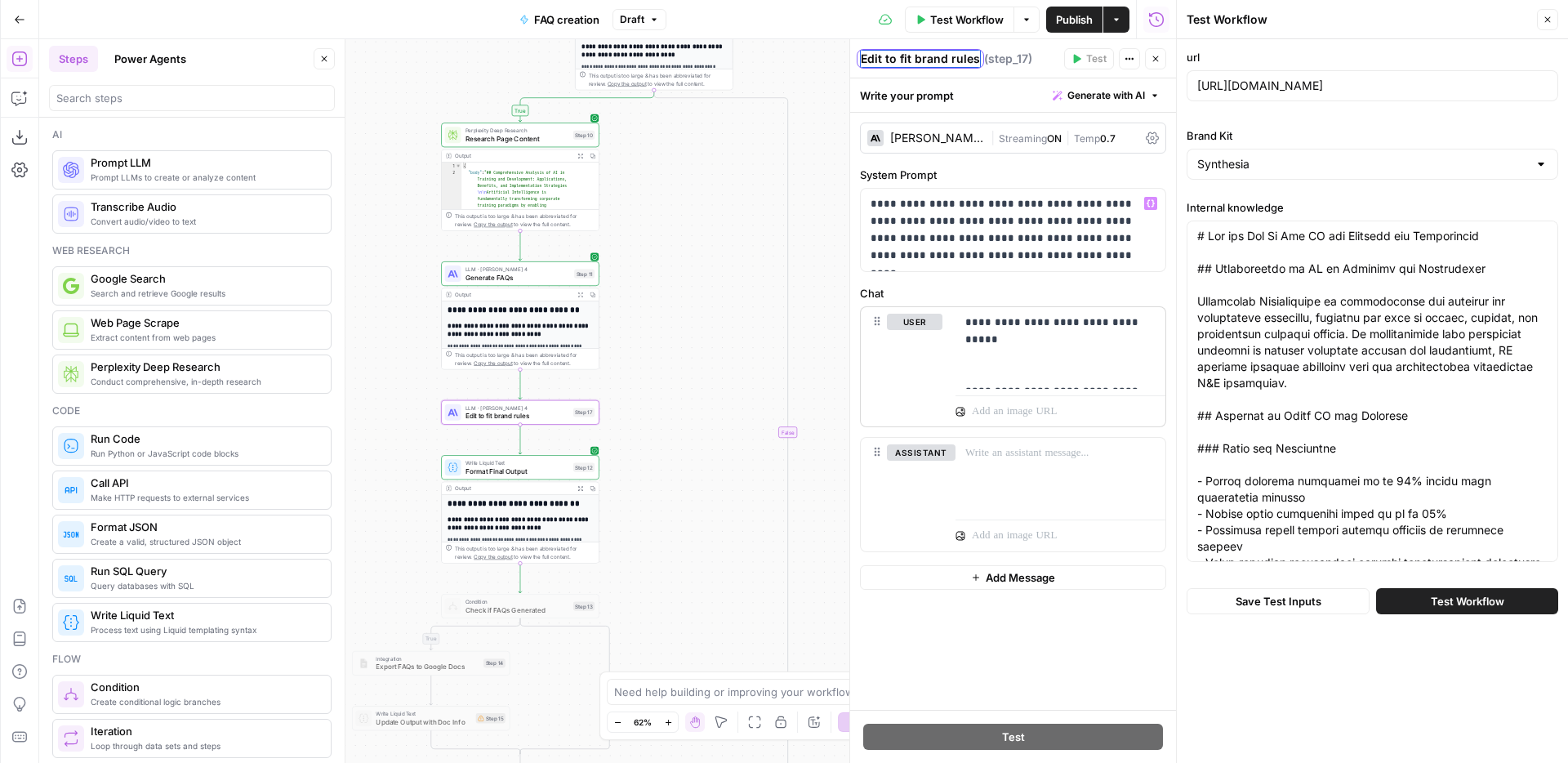 type on "Edit to fit brand rules" 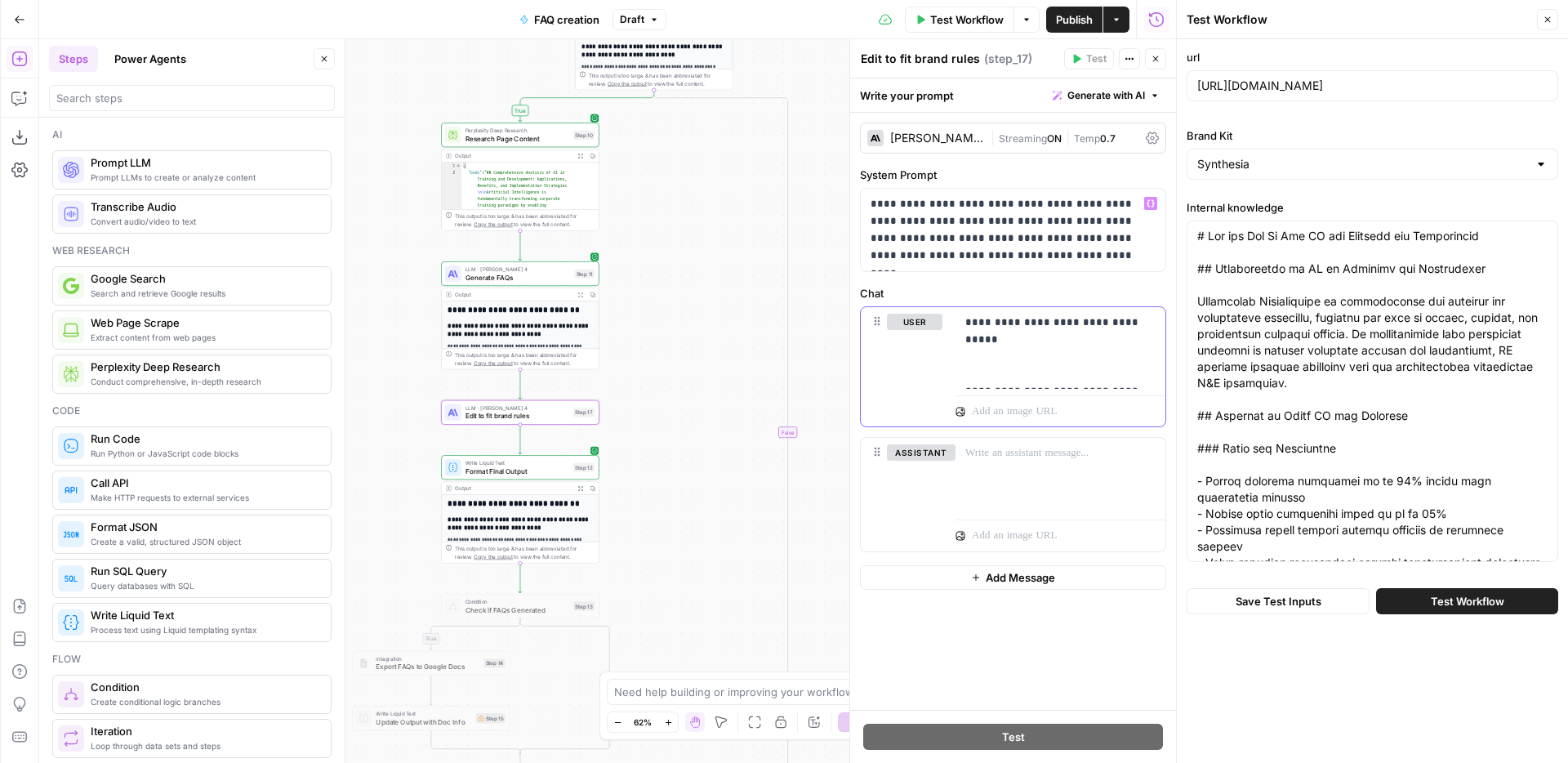 click on "**********" at bounding box center [1060, 348] 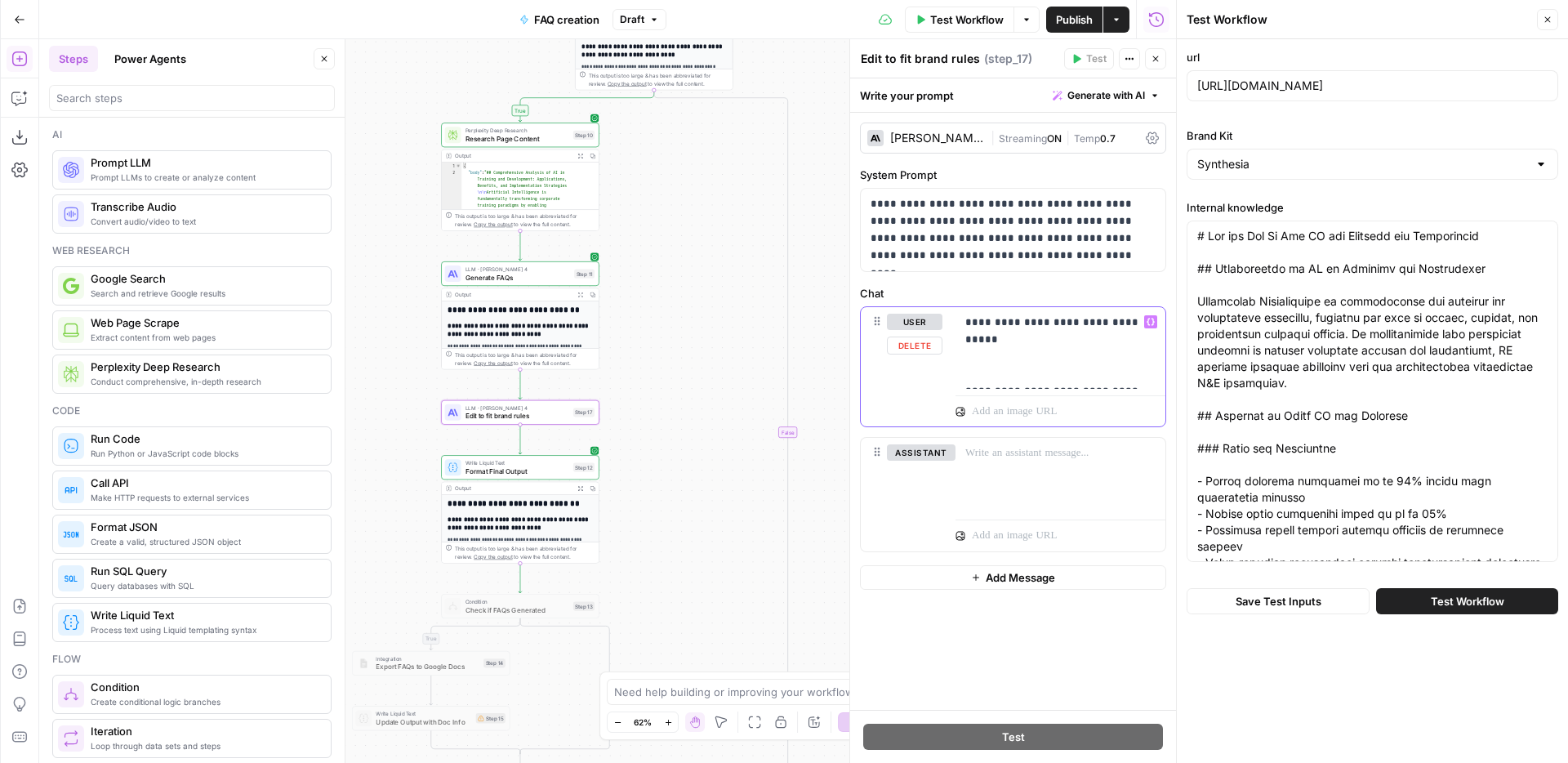 click 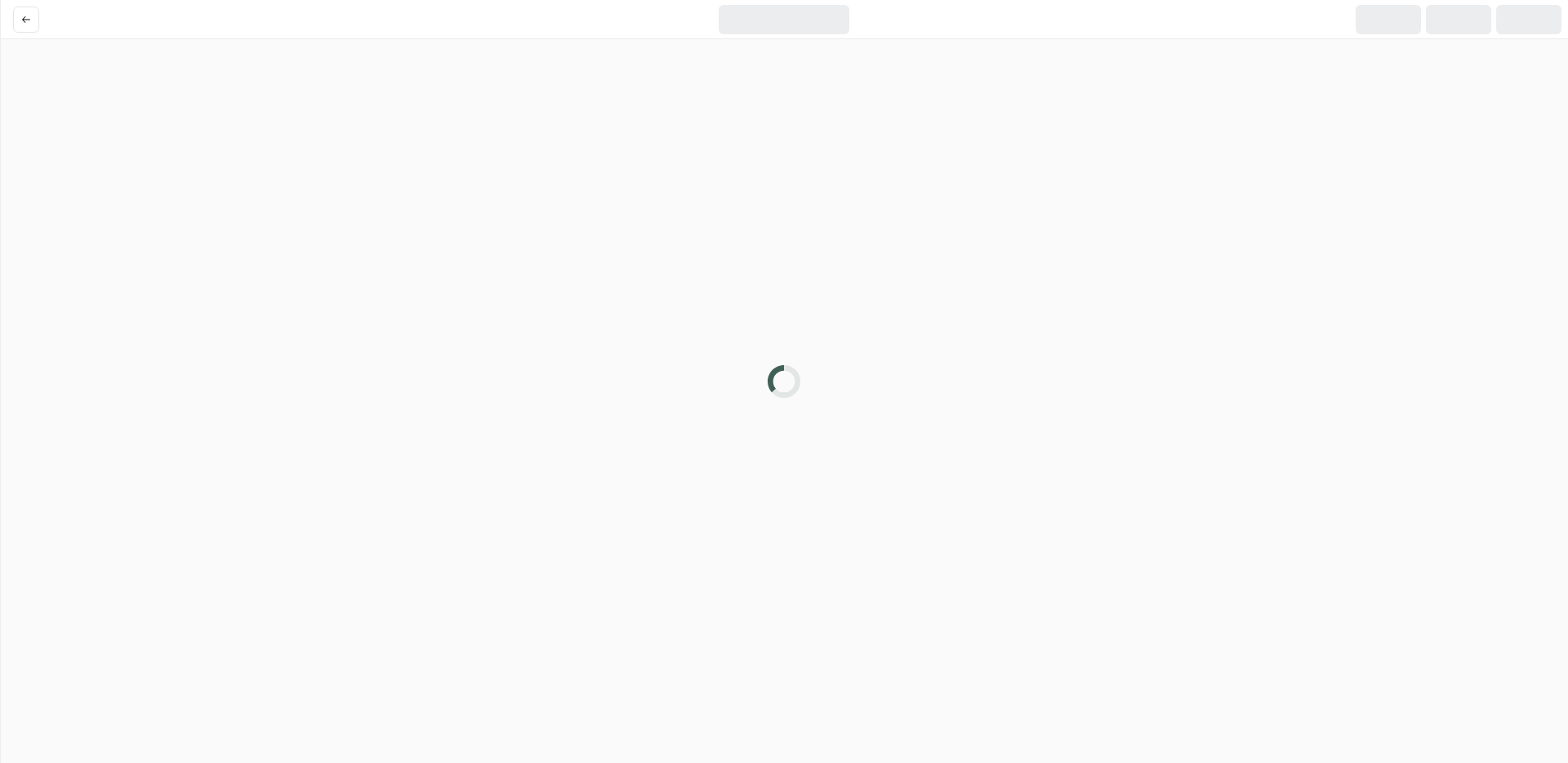 scroll, scrollTop: 0, scrollLeft: 0, axis: both 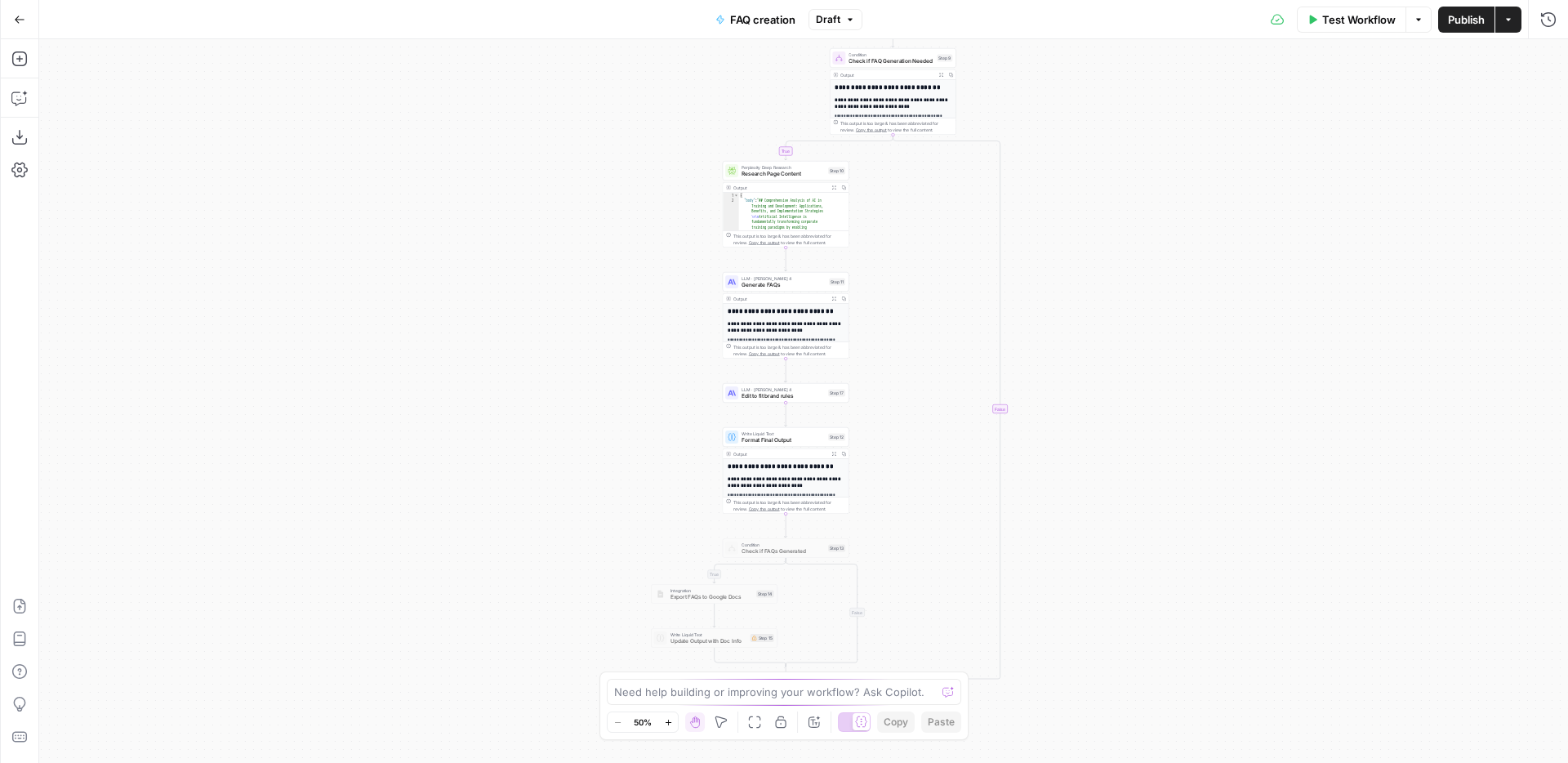 drag, startPoint x: 869, startPoint y: 453, endPoint x: 869, endPoint y: 290, distance: 163 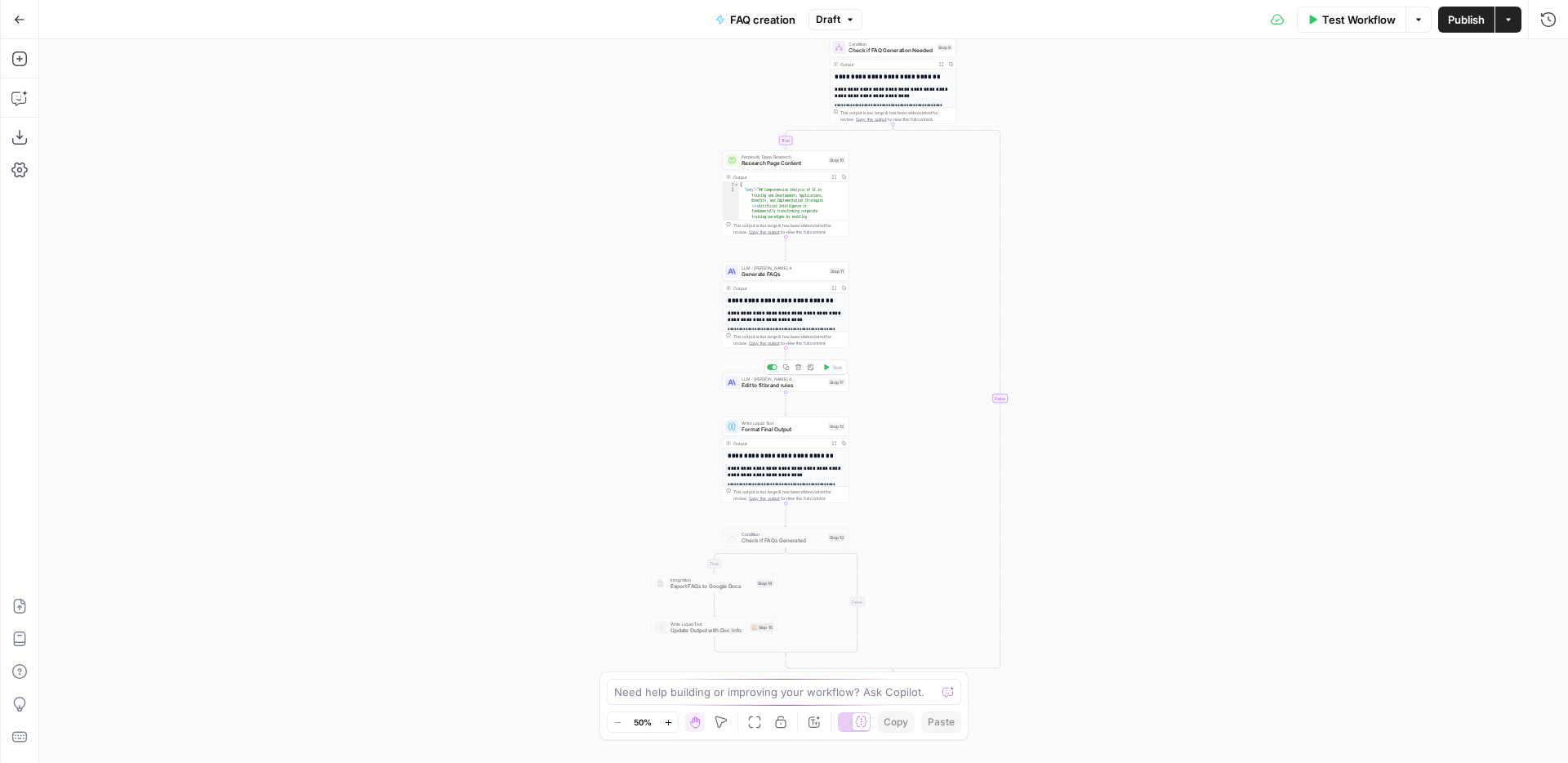 click on "Edit to fit brand rules" at bounding box center (783, 386) 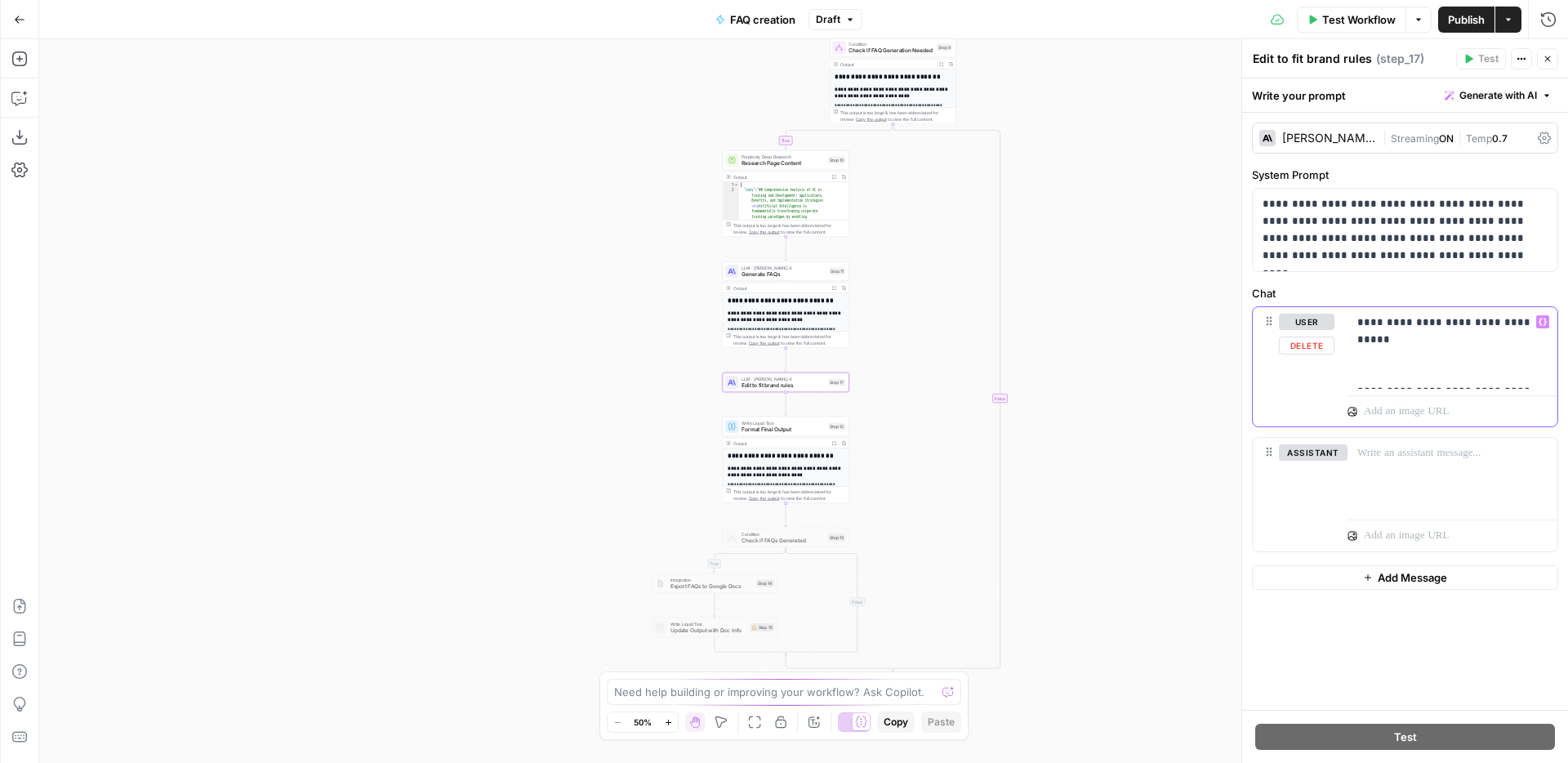 click on "**********" at bounding box center [1452, 348] 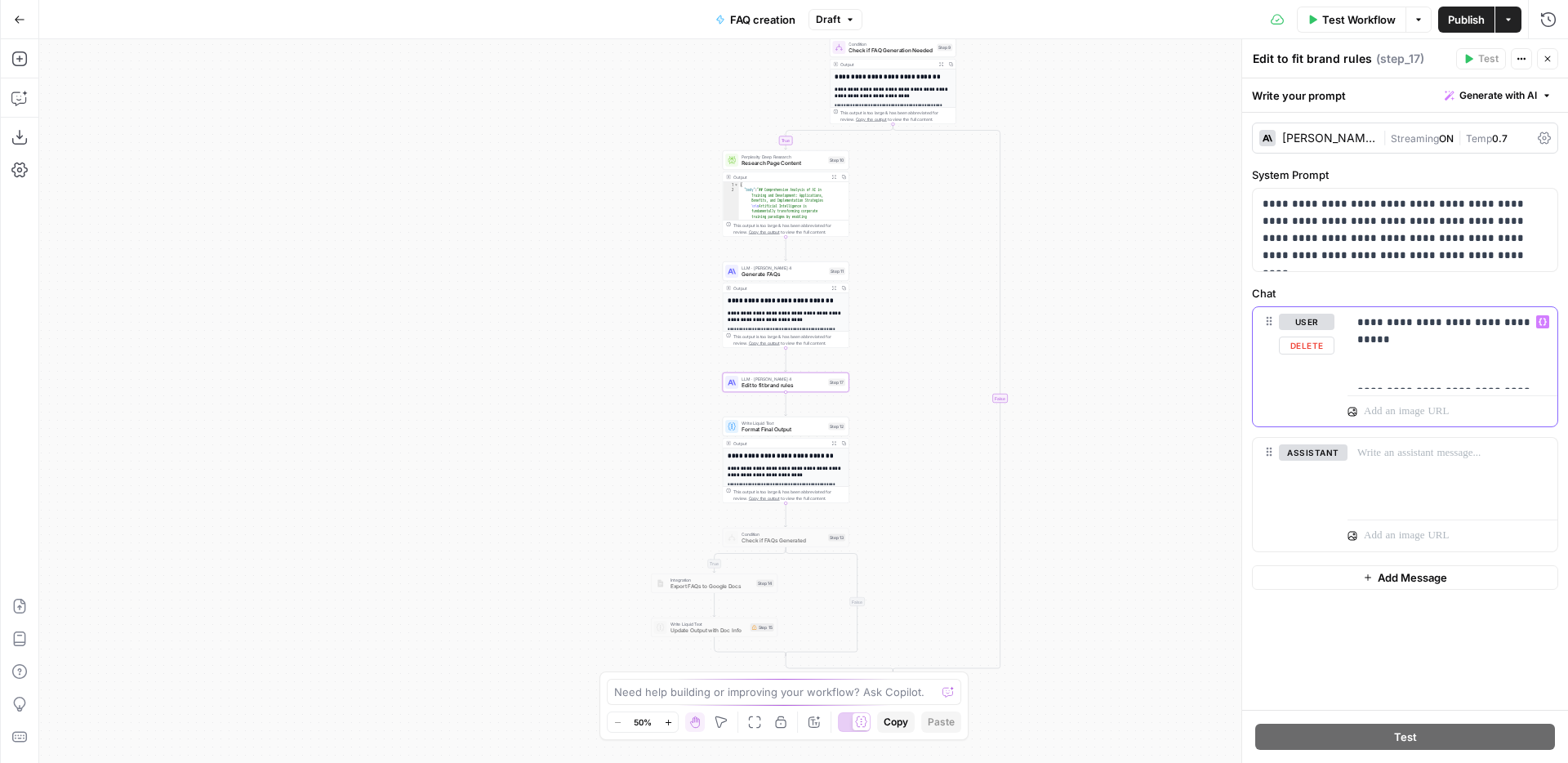 click 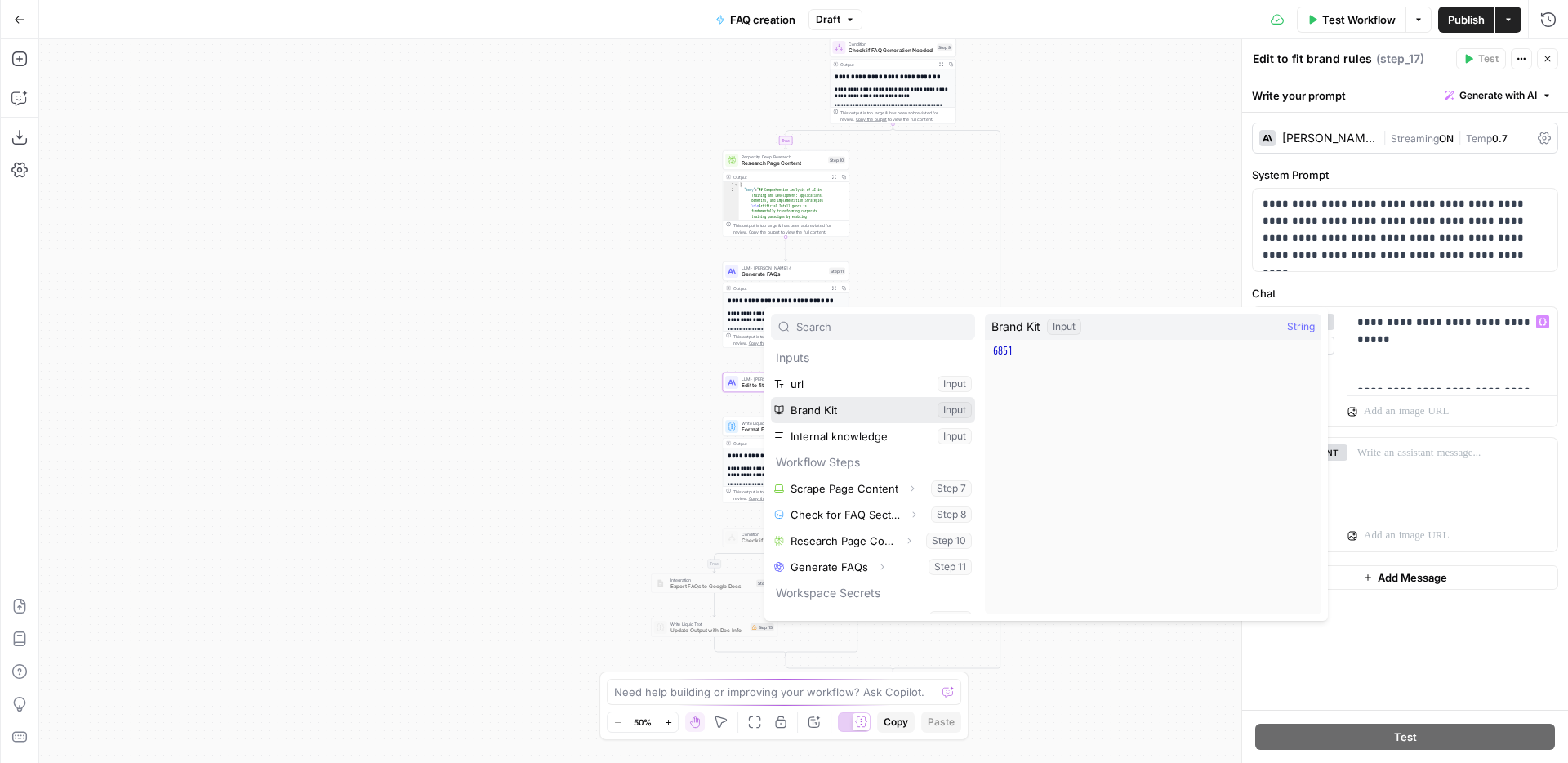 click at bounding box center (873, 410) 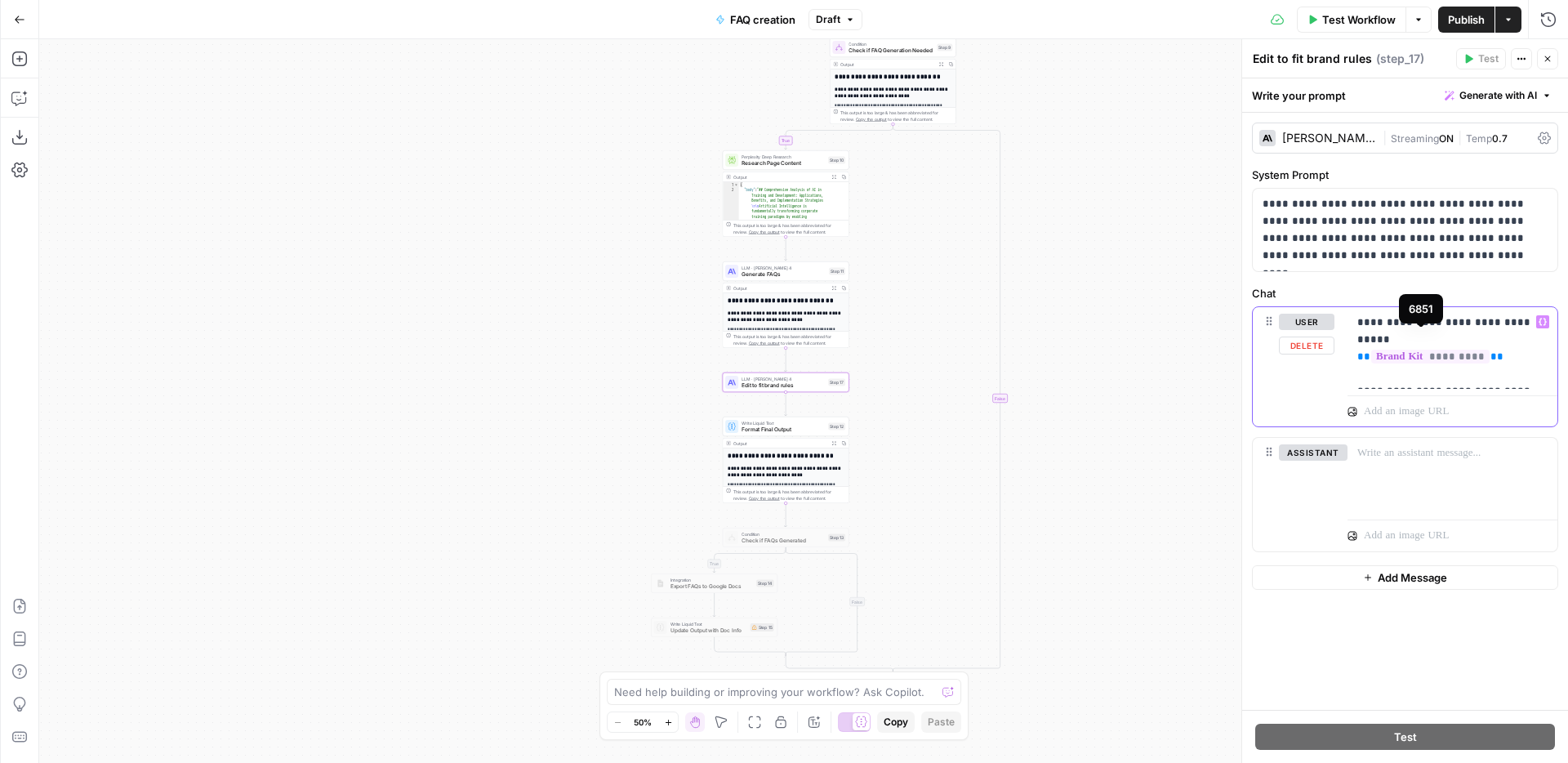 drag, startPoint x: 1506, startPoint y: 341, endPoint x: 1350, endPoint y: 339, distance: 156.01282 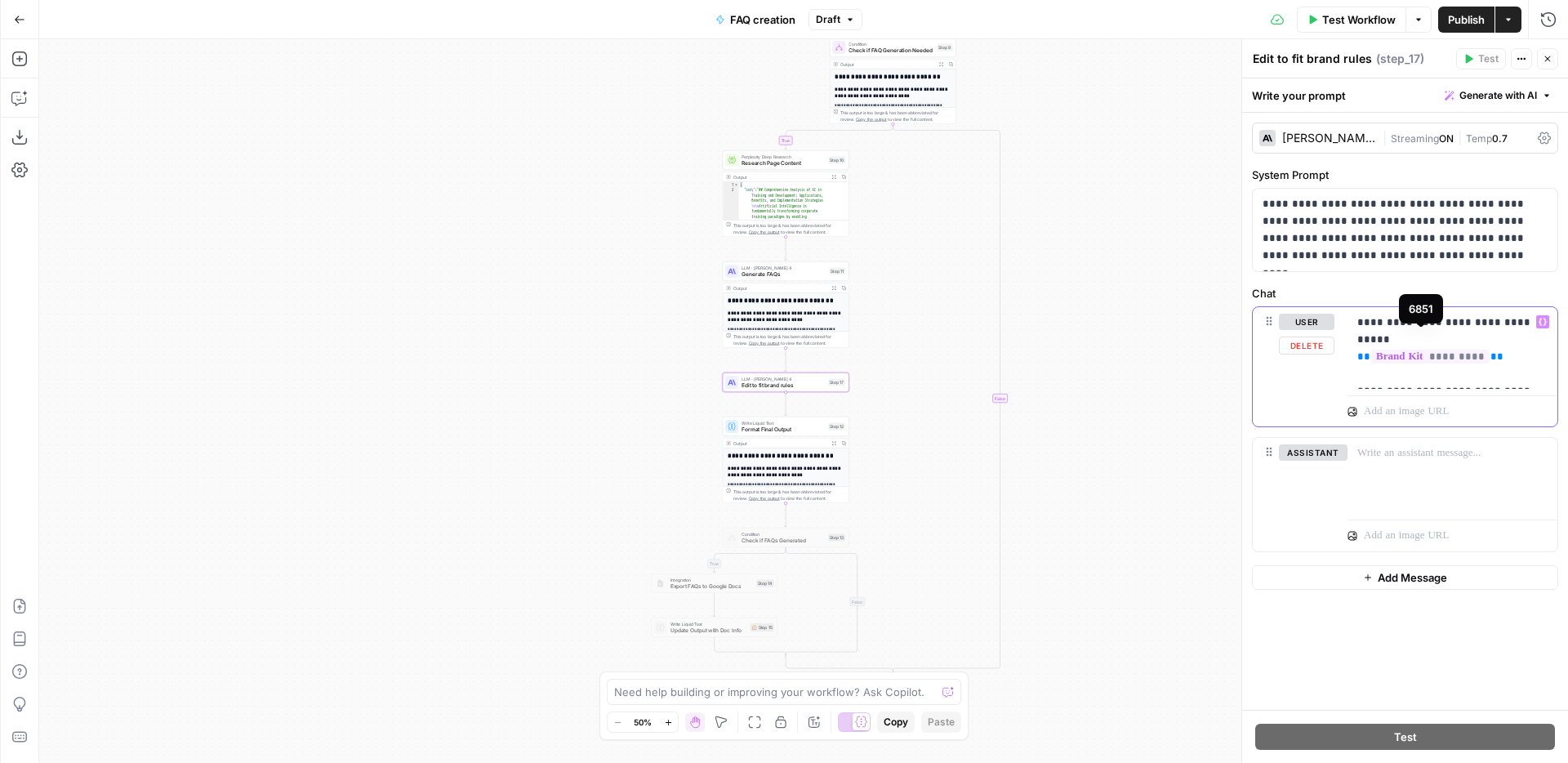 click on "**********" at bounding box center [1452, 348] 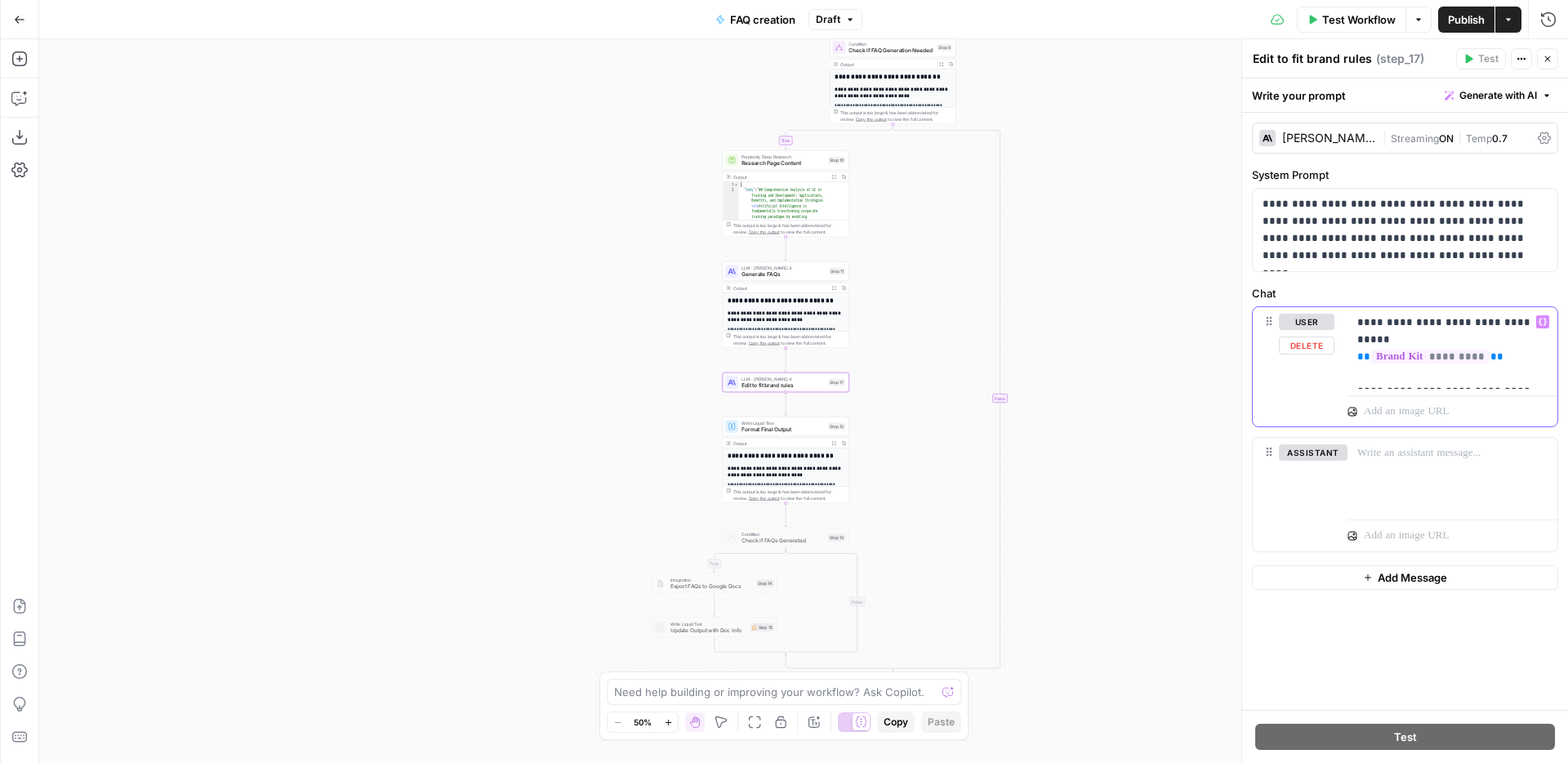 click on "**********" at bounding box center [1452, 348] 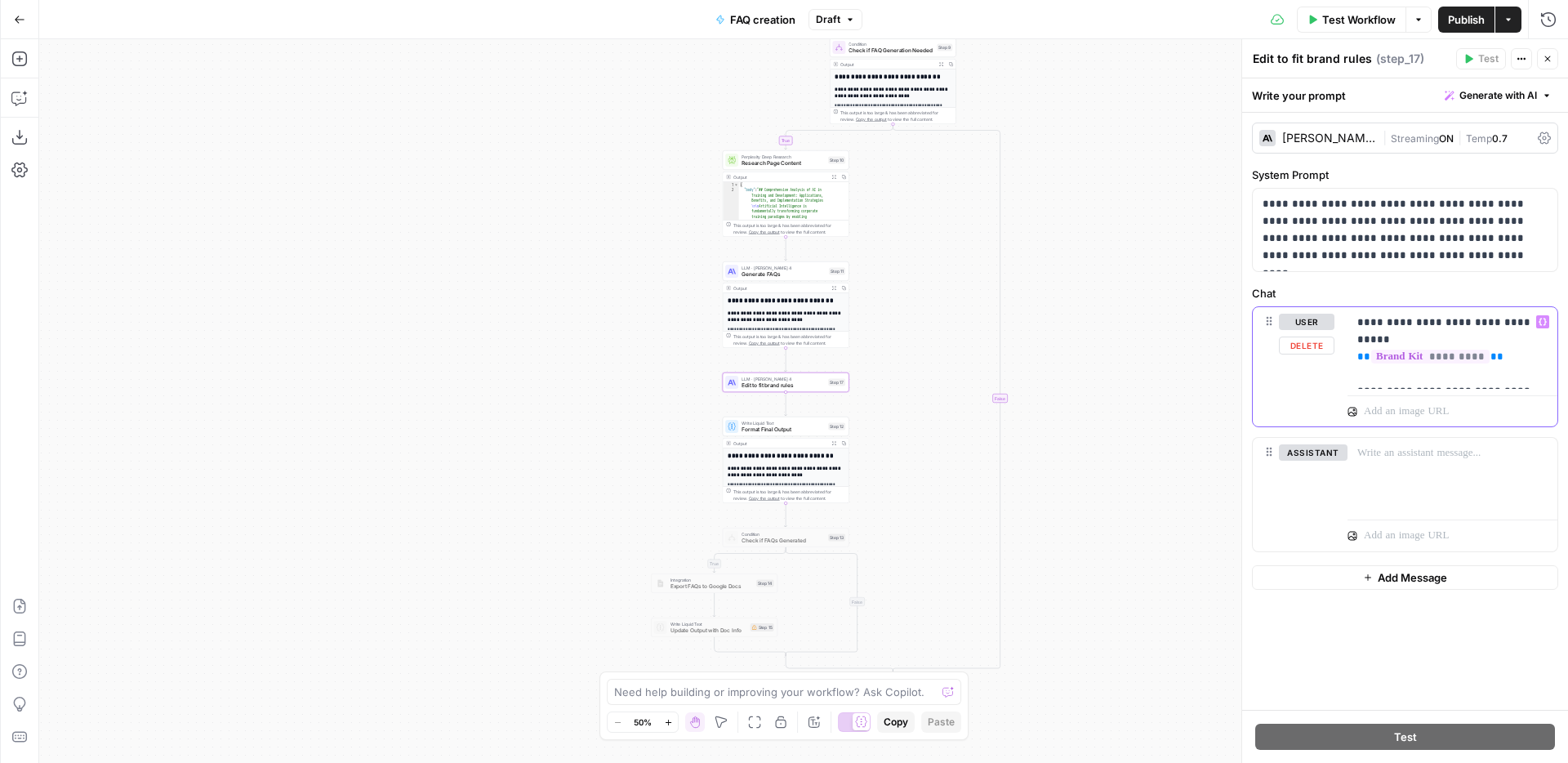 drag, startPoint x: 1503, startPoint y: 342, endPoint x: 1357, endPoint y: 337, distance: 146.08559 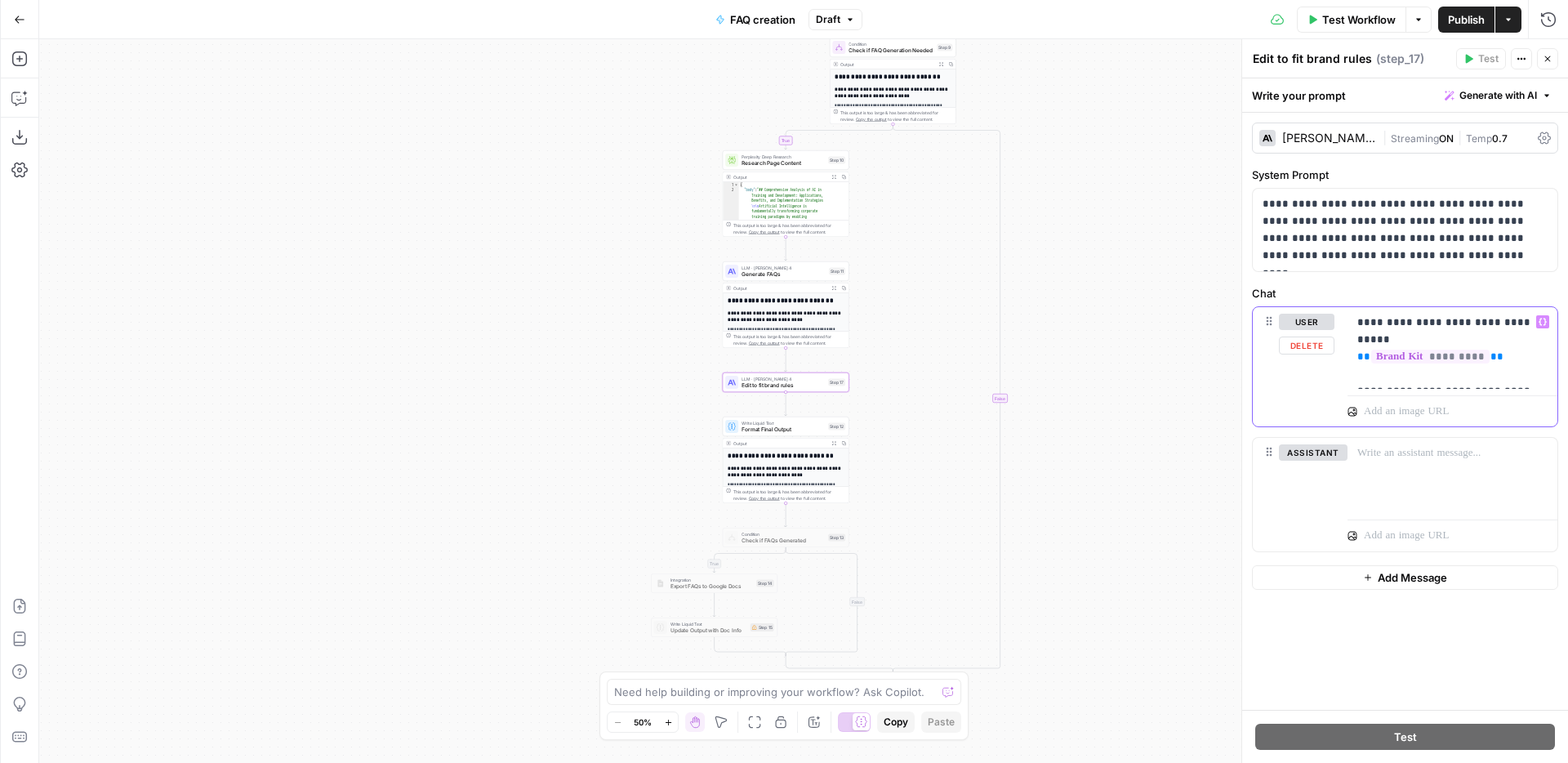 click on "**********" at bounding box center [1452, 348] 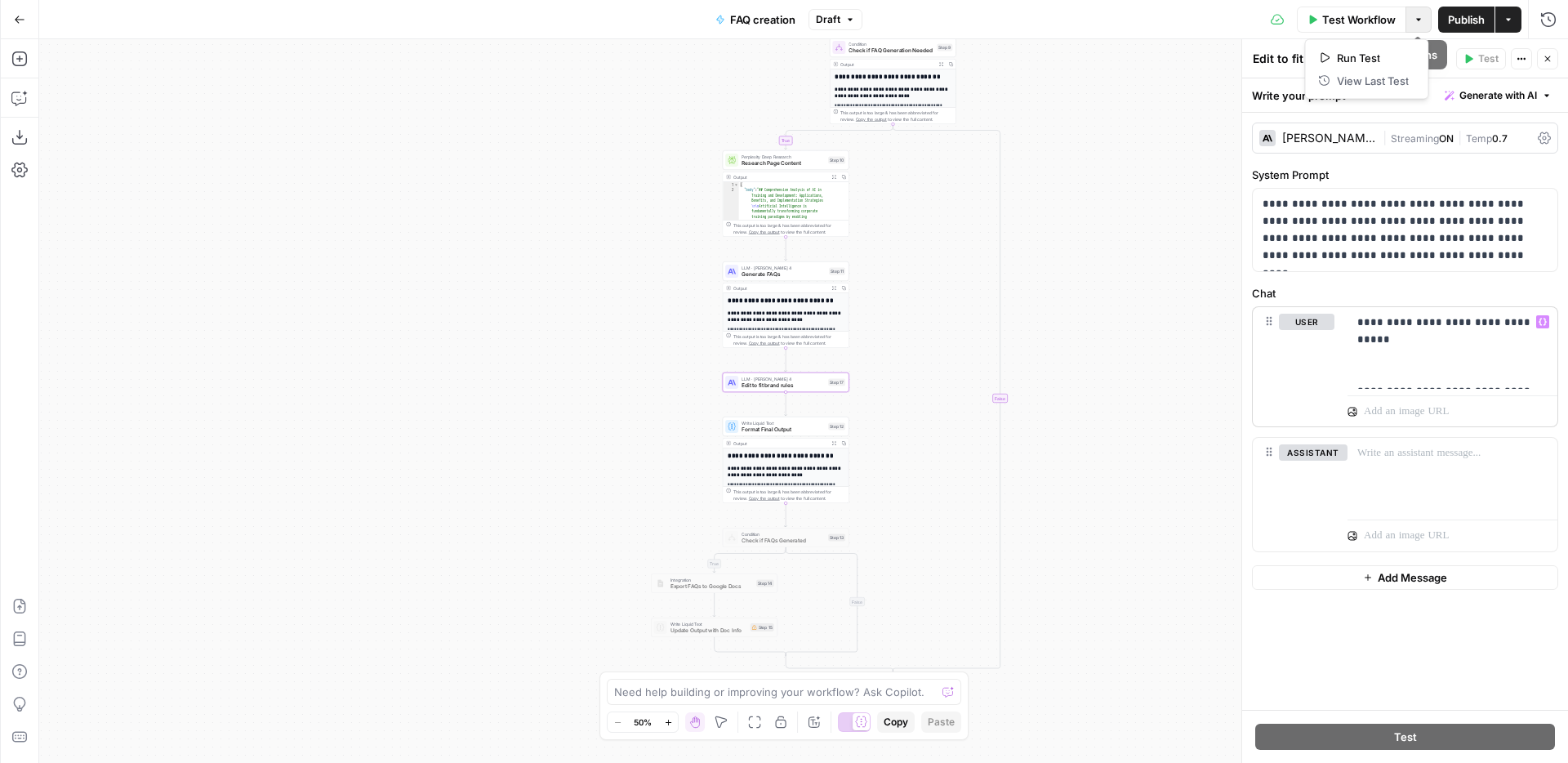 click 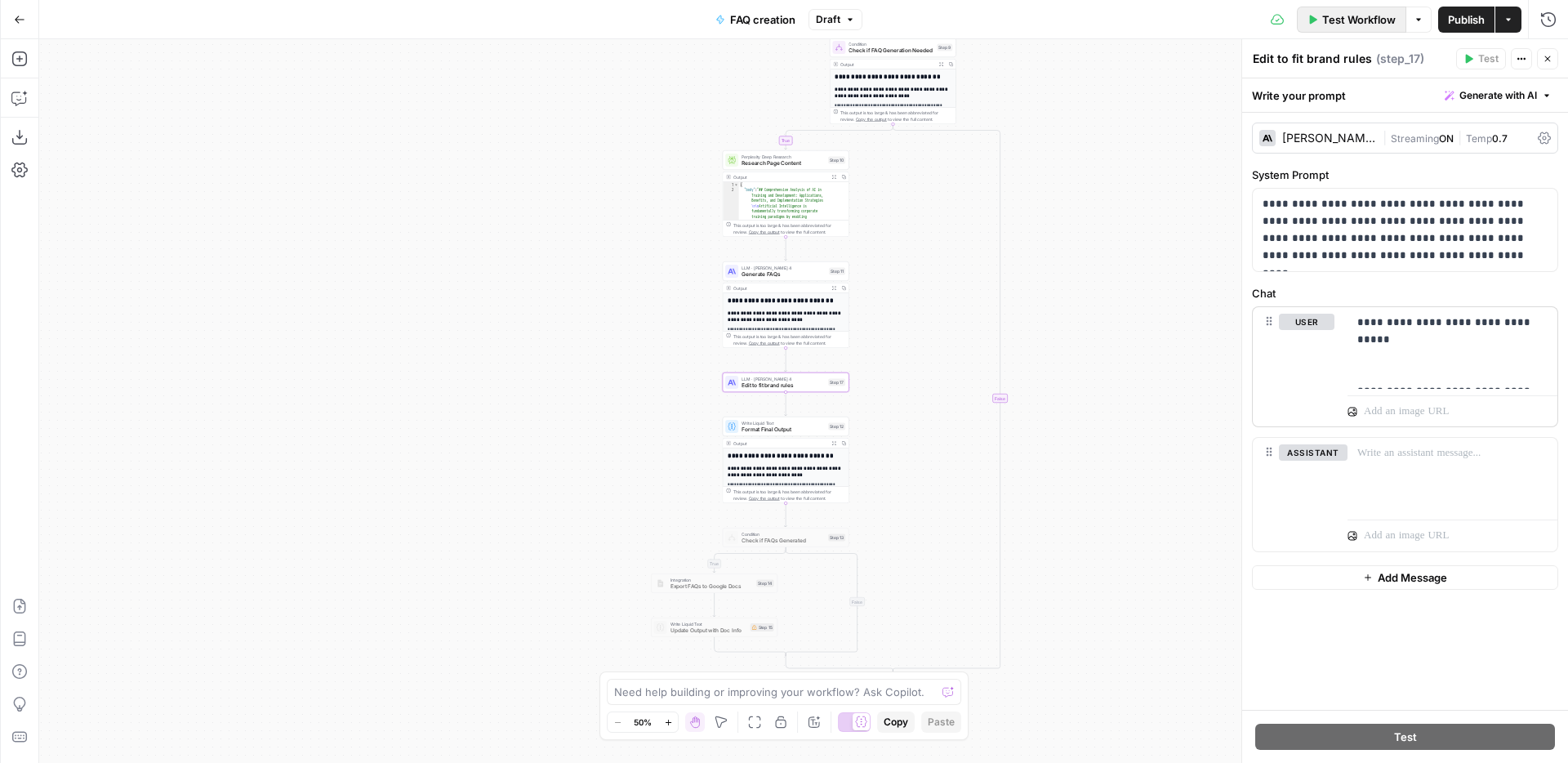 click on "Test Workflow" at bounding box center [1359, 20] 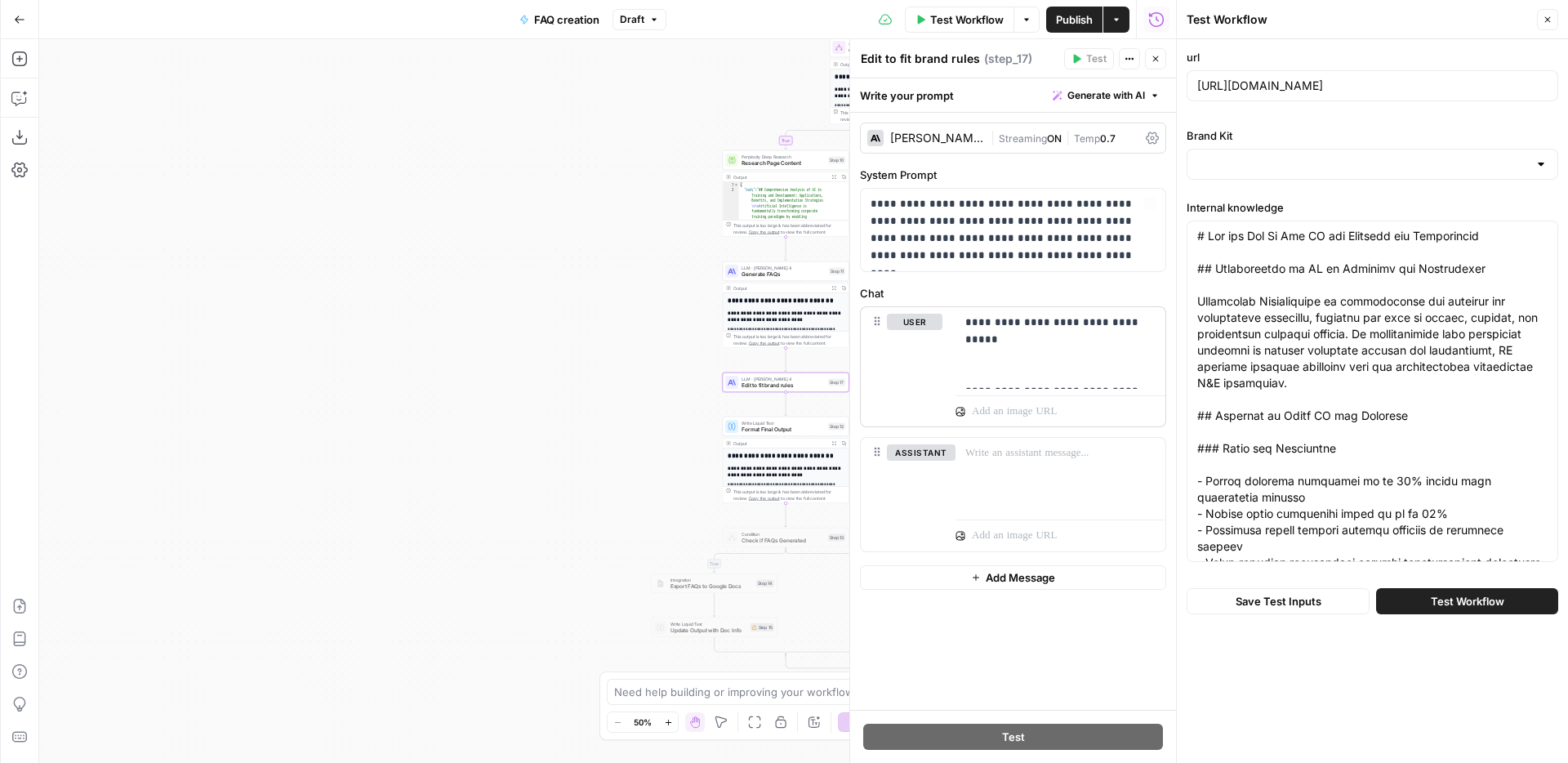 type on "Synthesia" 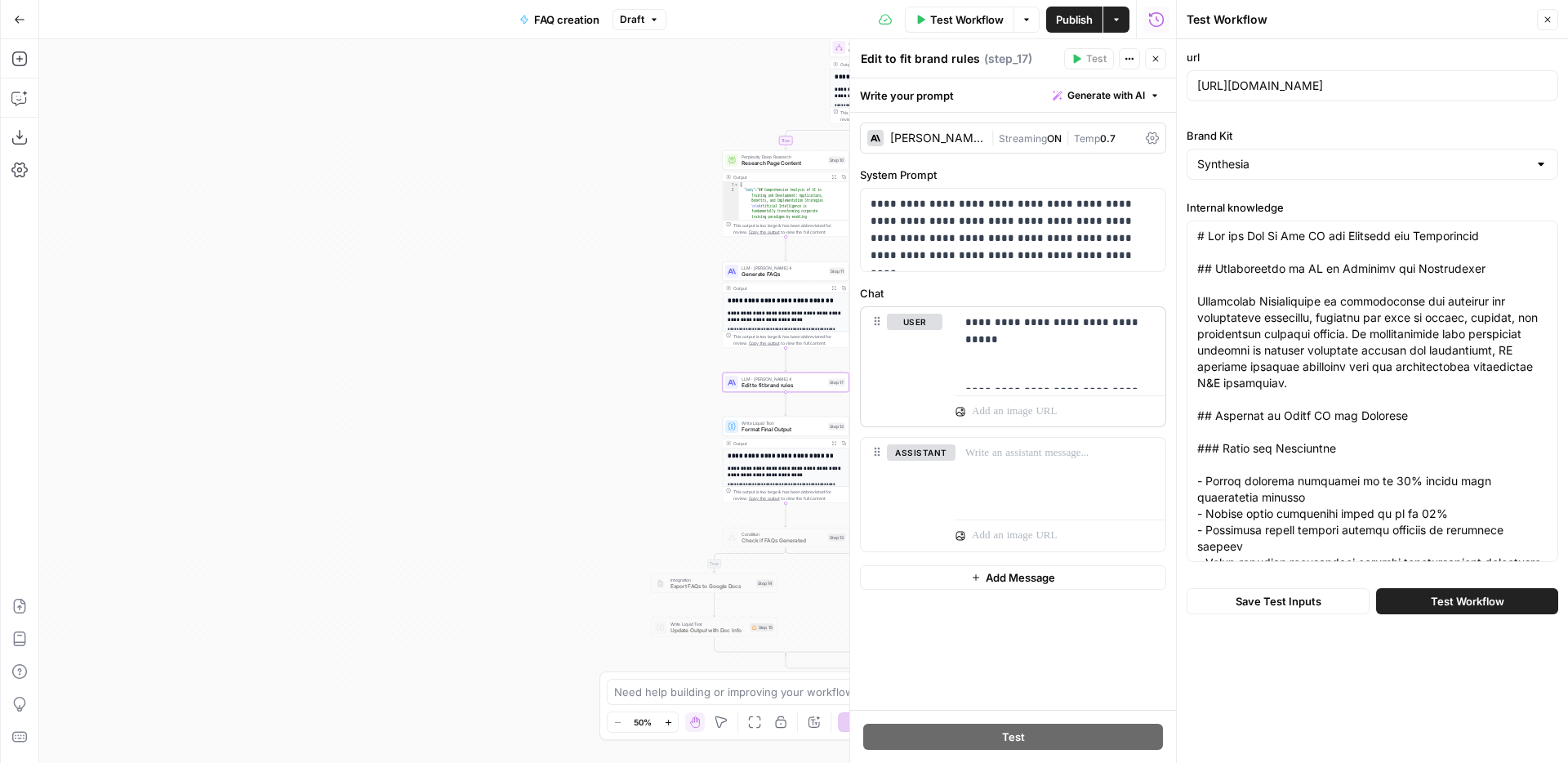 click on "url [URL][DOMAIN_NAME] Brand Kit Synthesia Internal knowledge" at bounding box center [1372, 309] 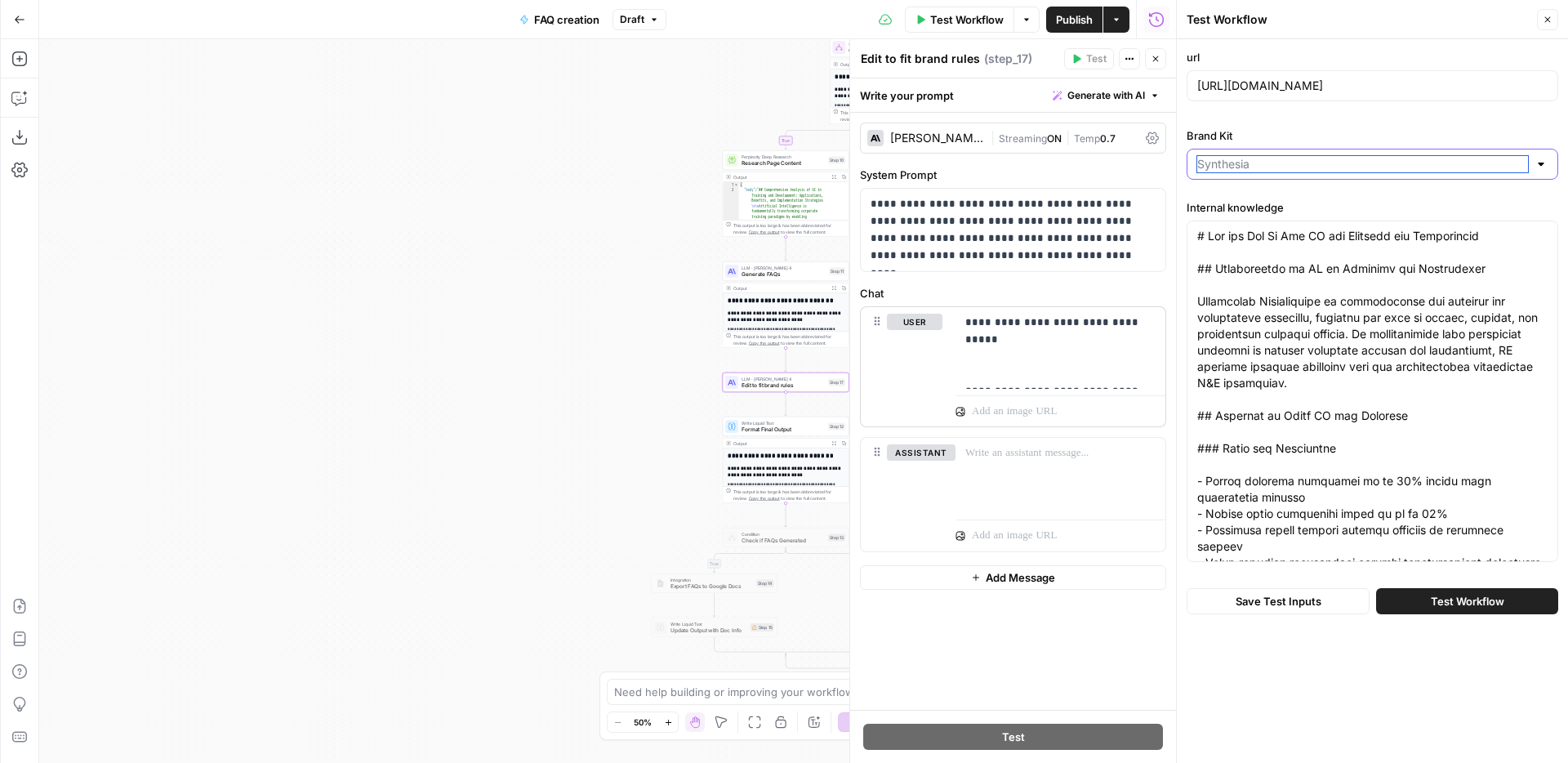 click on "Brand Kit" at bounding box center (1362, 164) 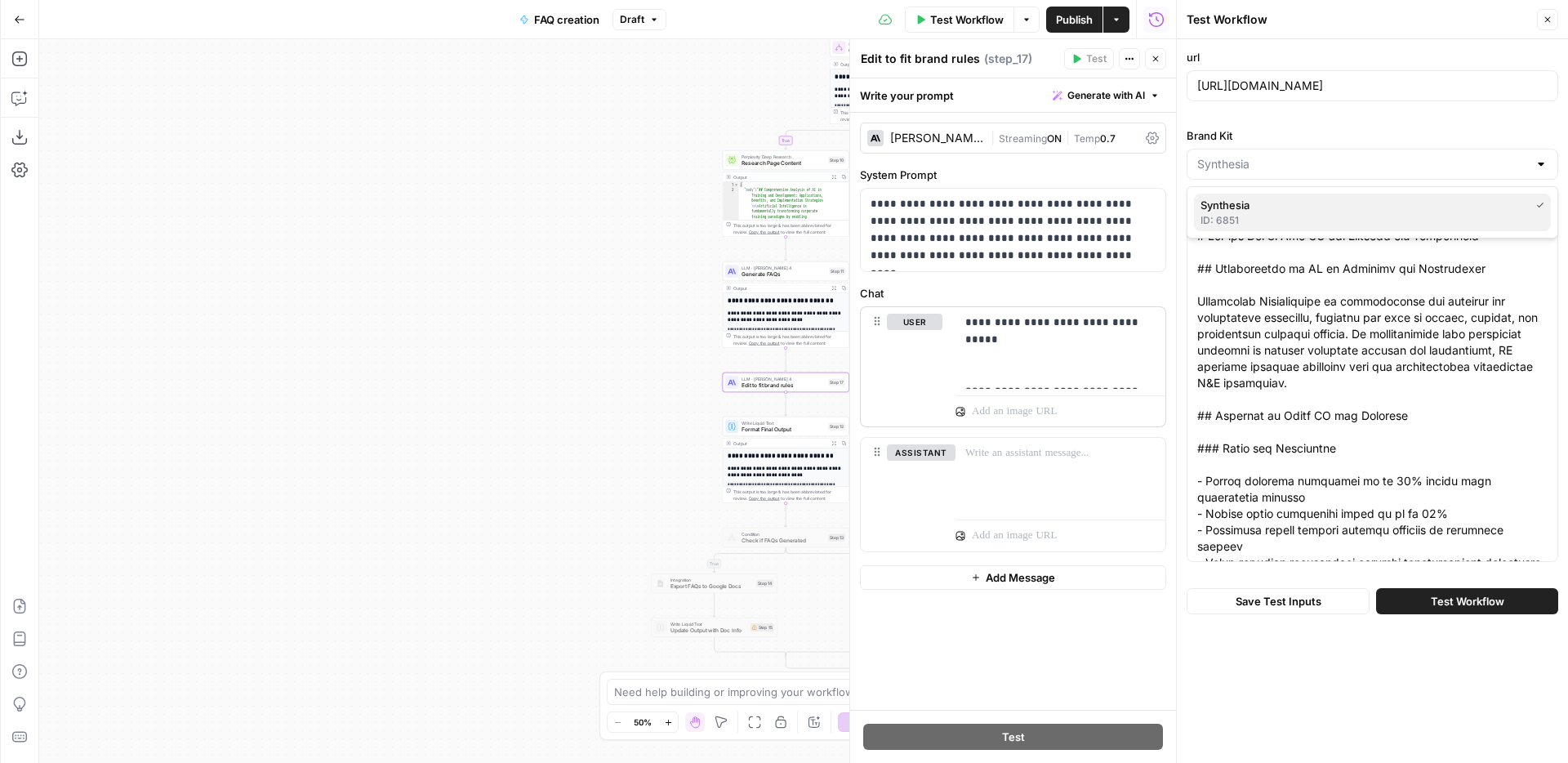 click on "ID: 6851" at bounding box center (1372, 221) 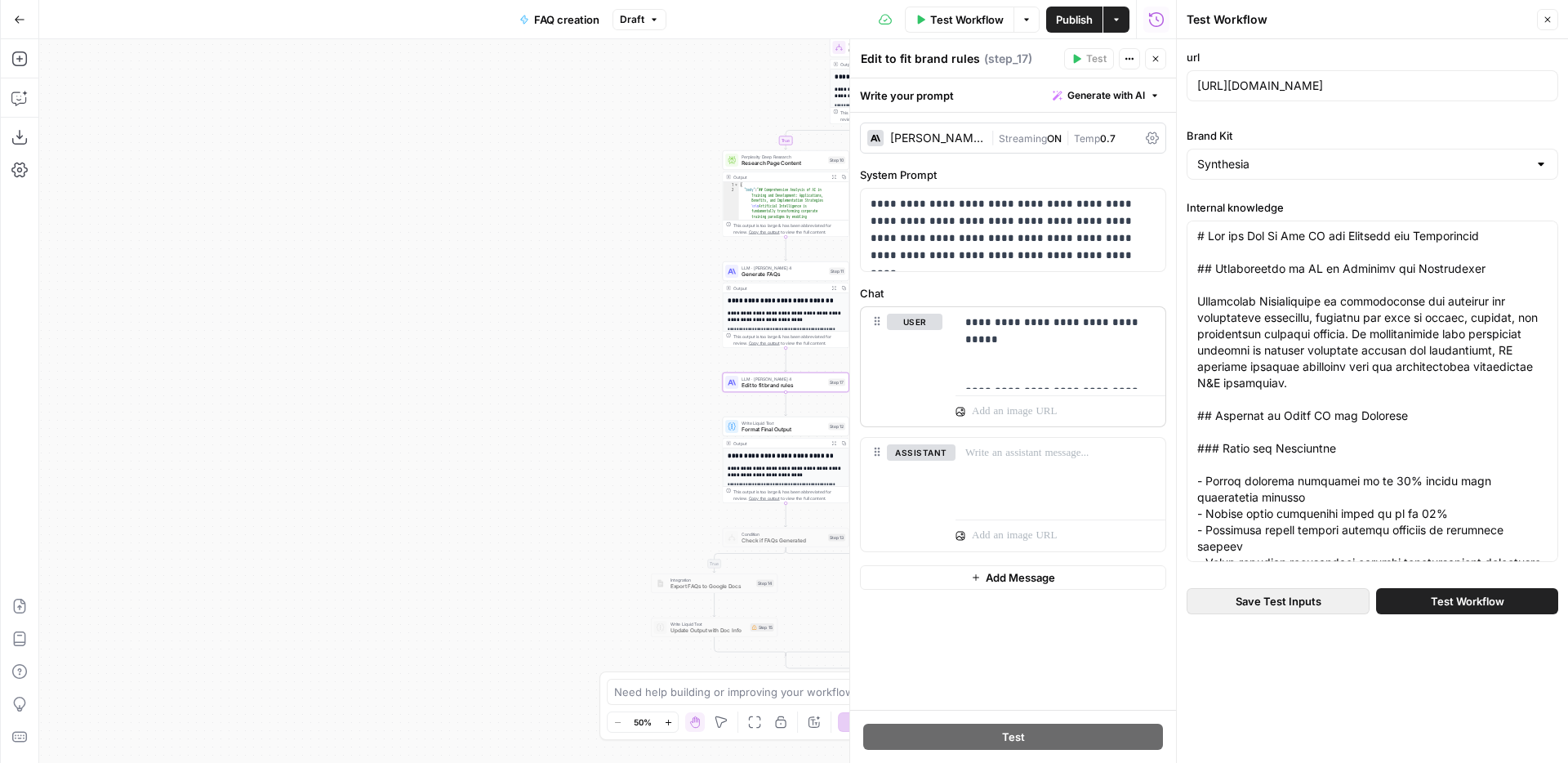 click on "Save Test Inputs" at bounding box center (1278, 601) 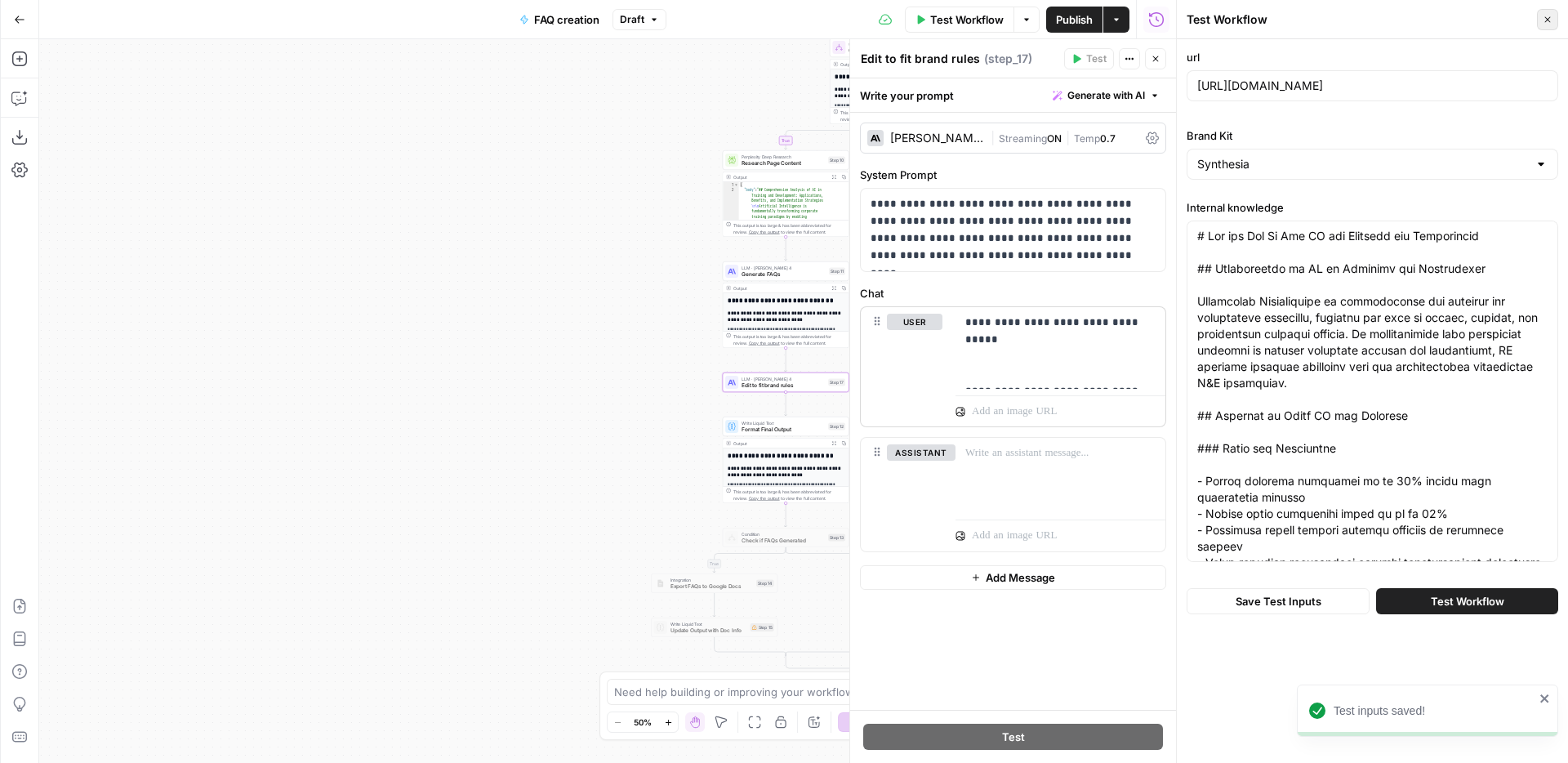 click on "Close" at bounding box center (1548, 20) 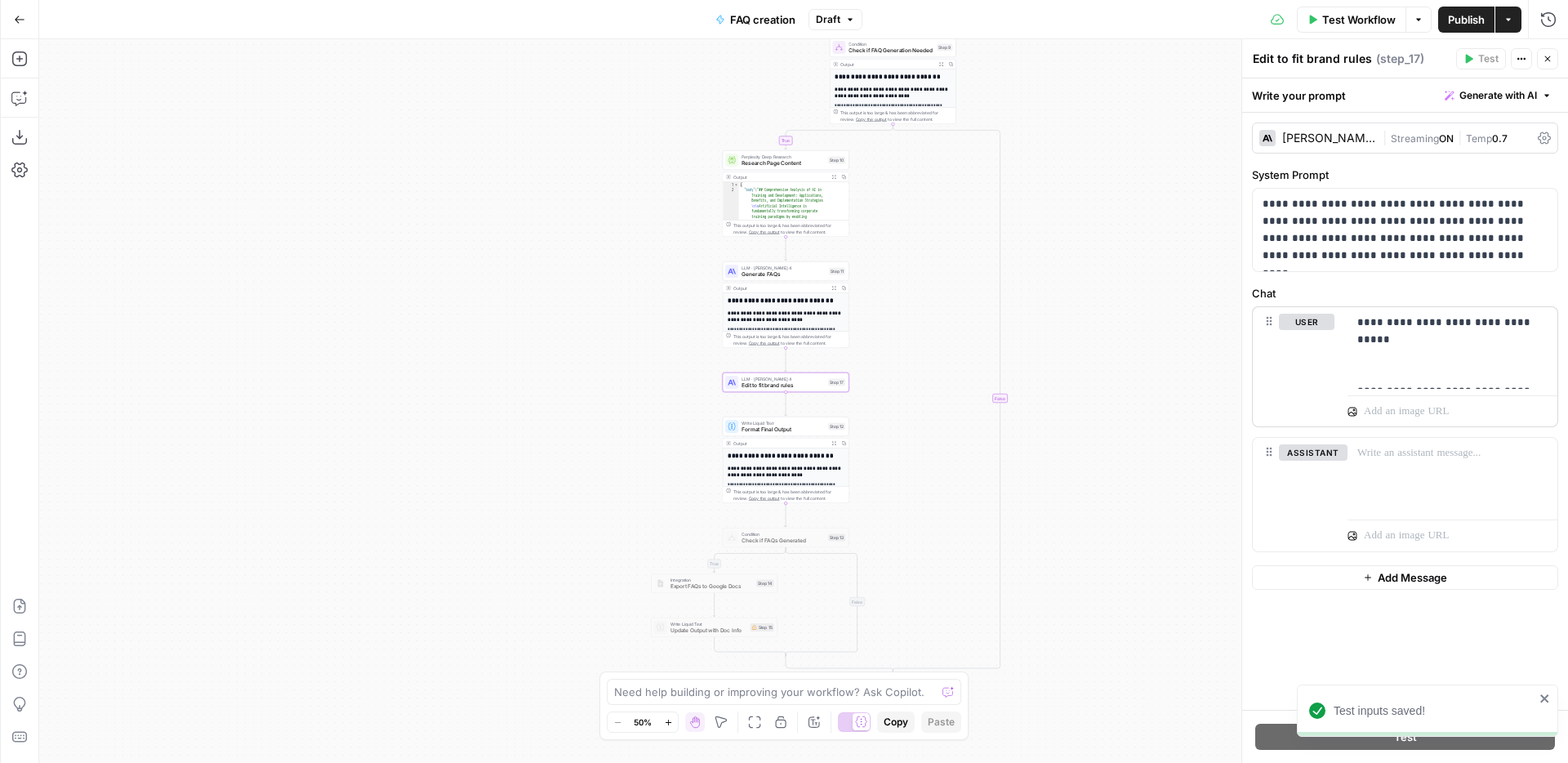 click on "Edit to fit brand rules" at bounding box center [783, 386] 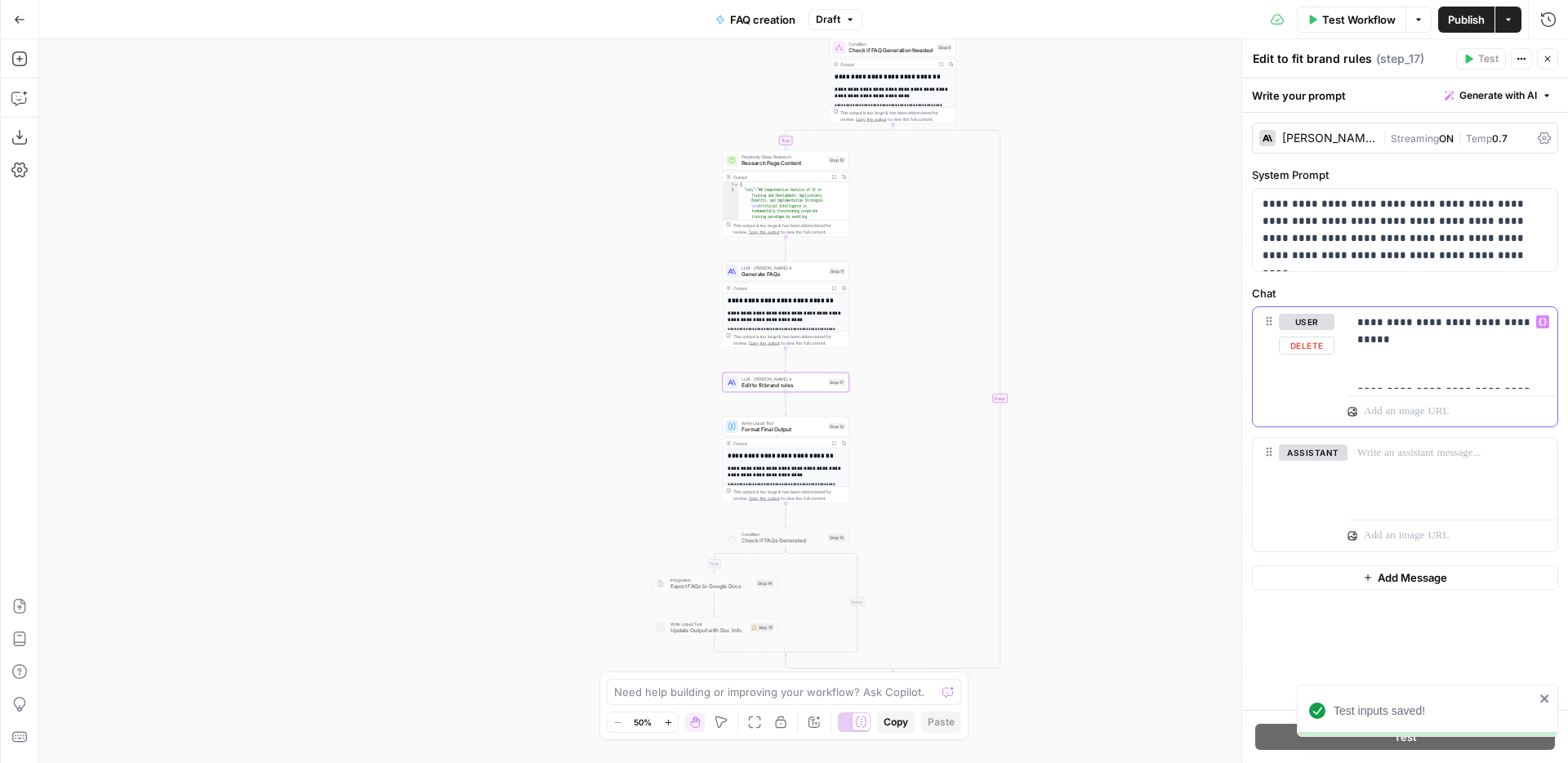click on "**********" at bounding box center [1452, 348] 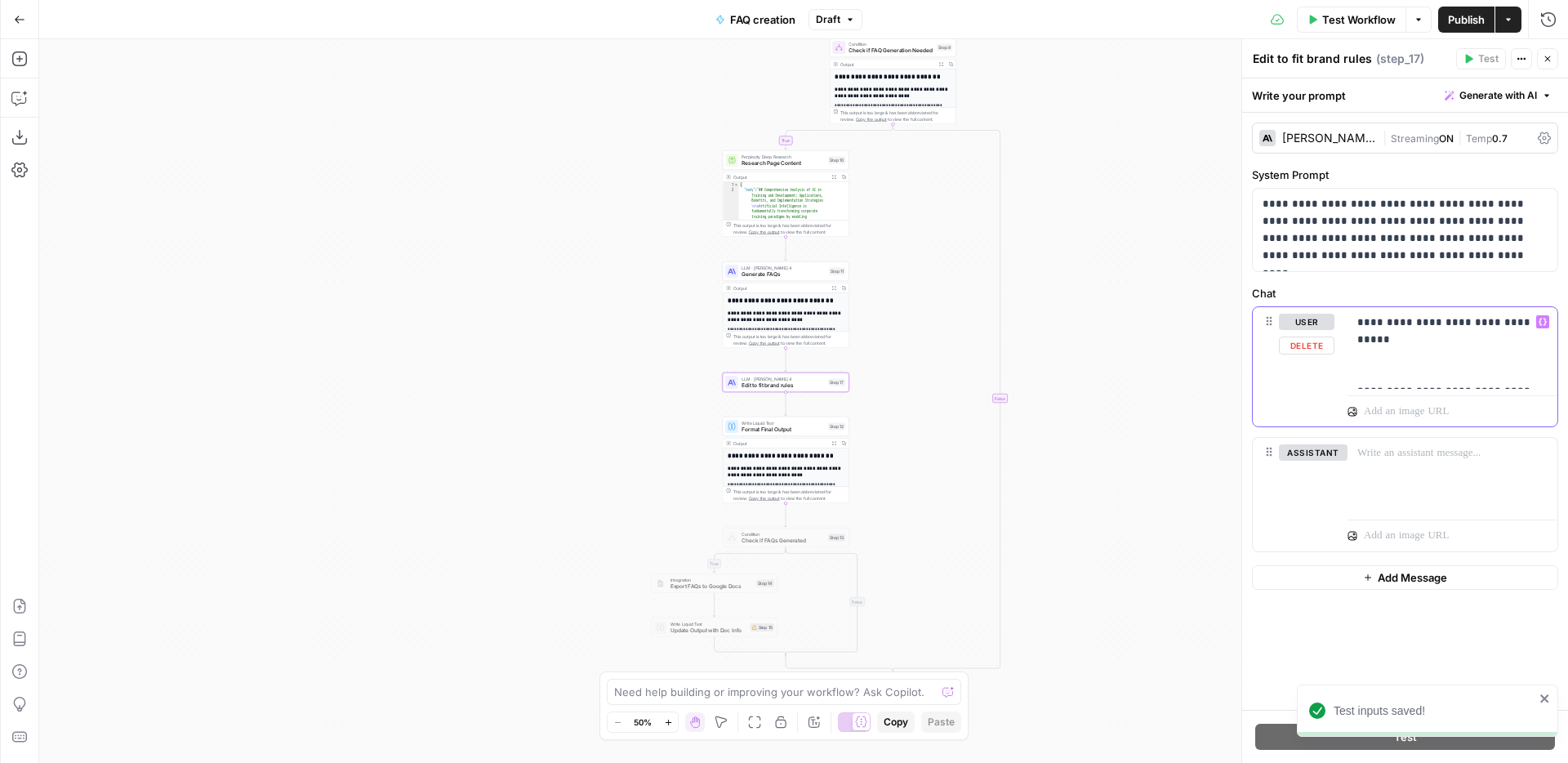 click 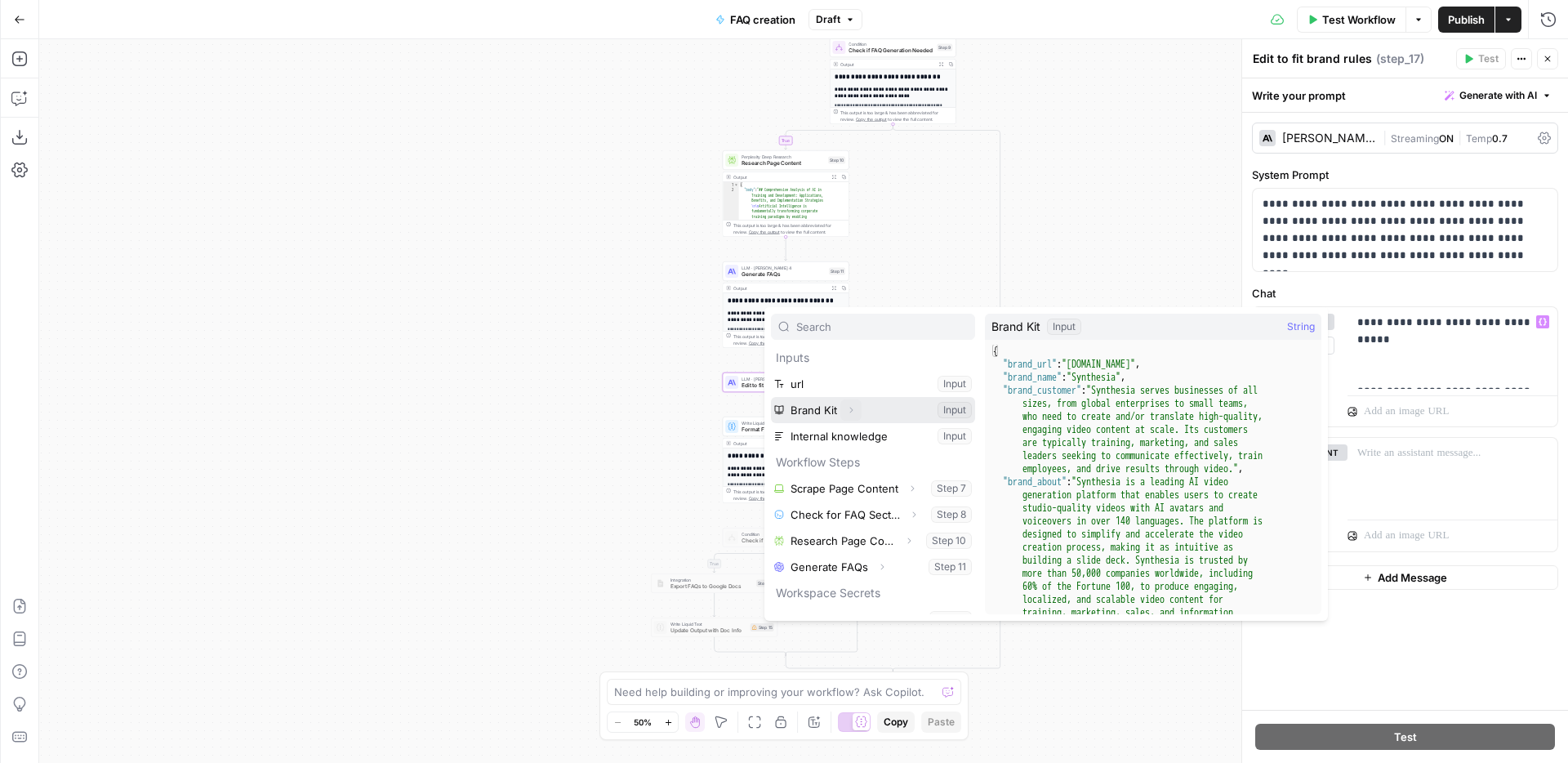 click 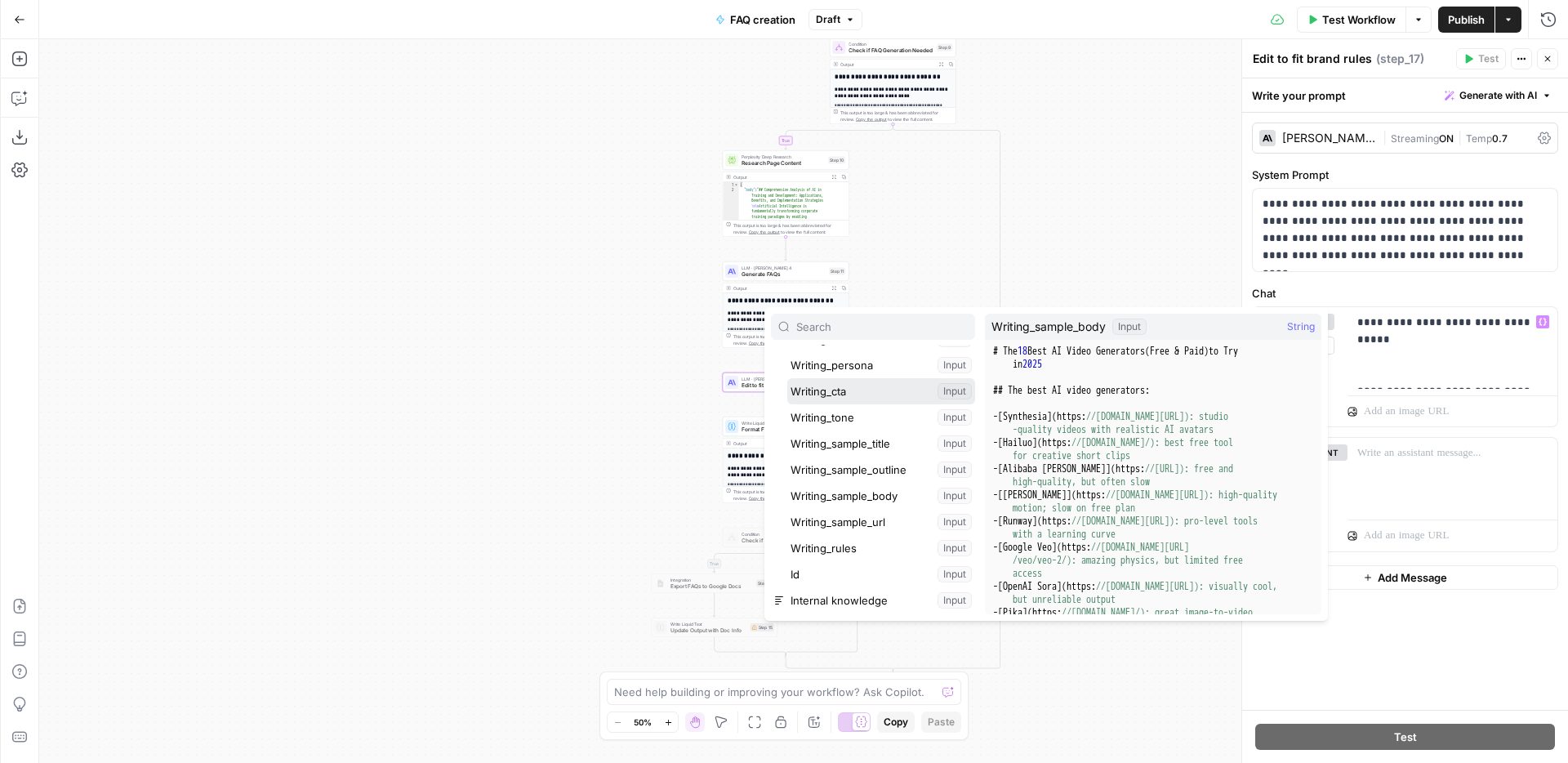 scroll, scrollTop: 293, scrollLeft: 0, axis: vertical 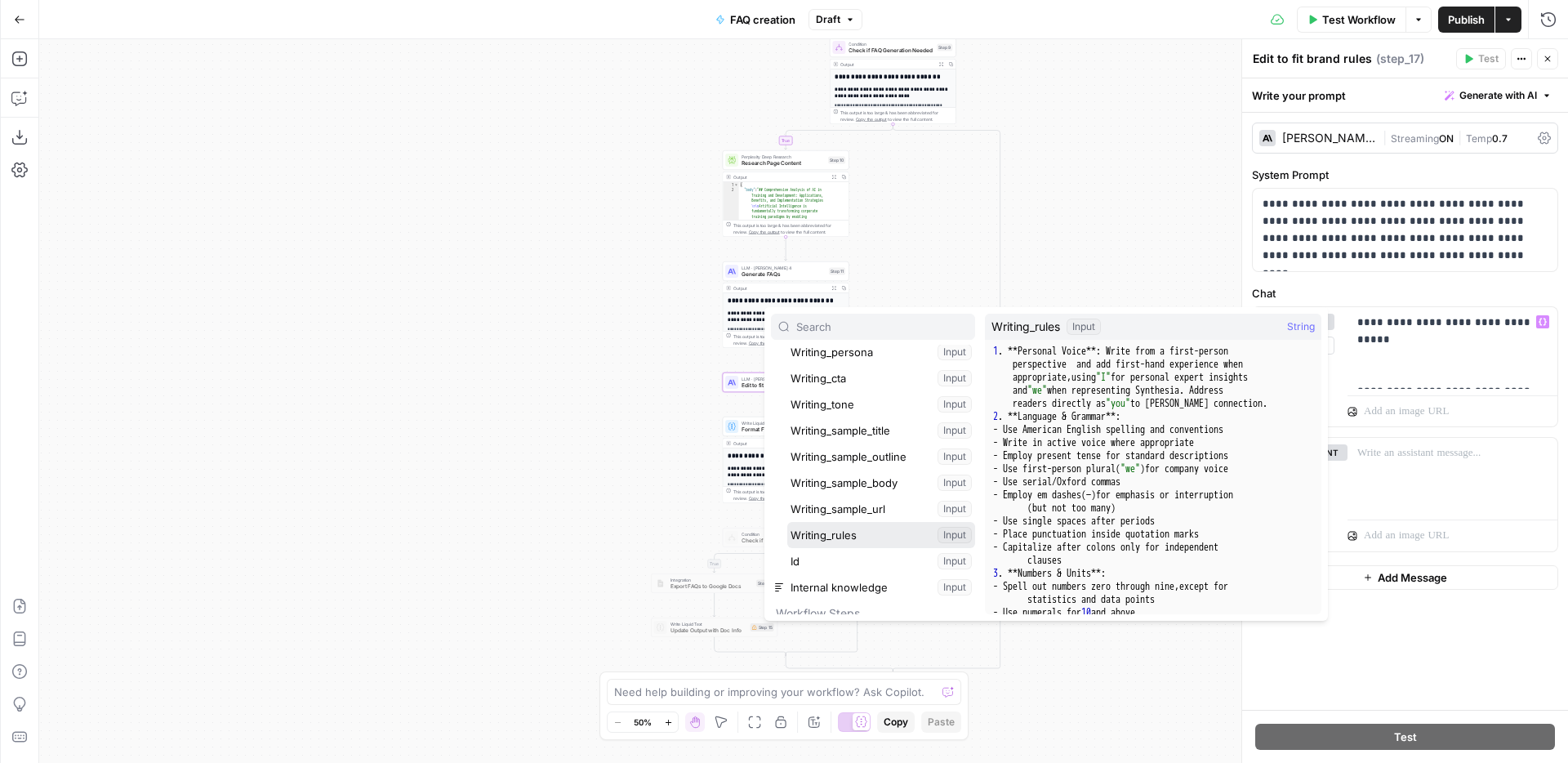 click at bounding box center (881, 535) 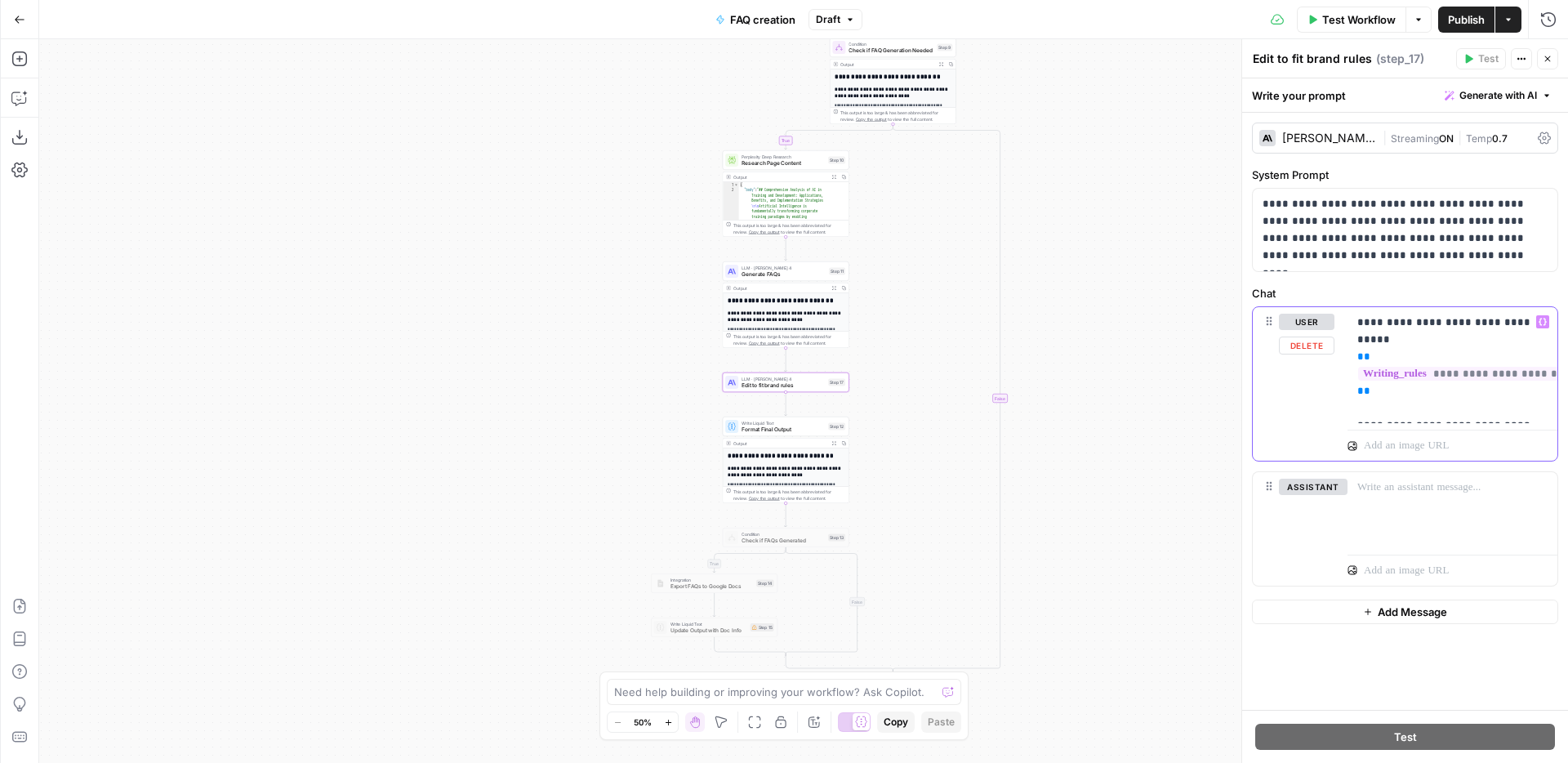 drag, startPoint x: 1377, startPoint y: 382, endPoint x: 1354, endPoint y: 343, distance: 45.276926 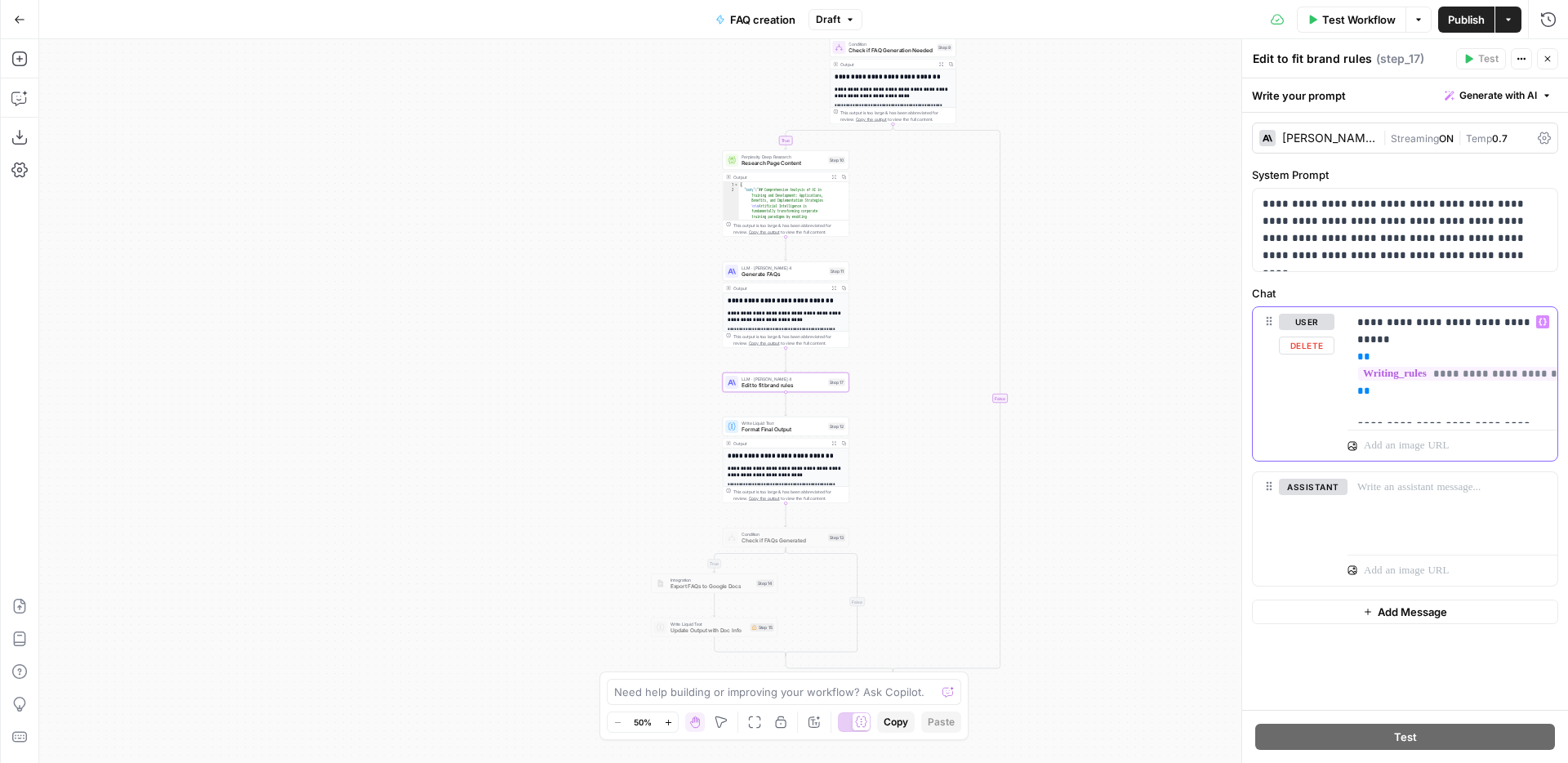 click on "**********" at bounding box center (1452, 365) 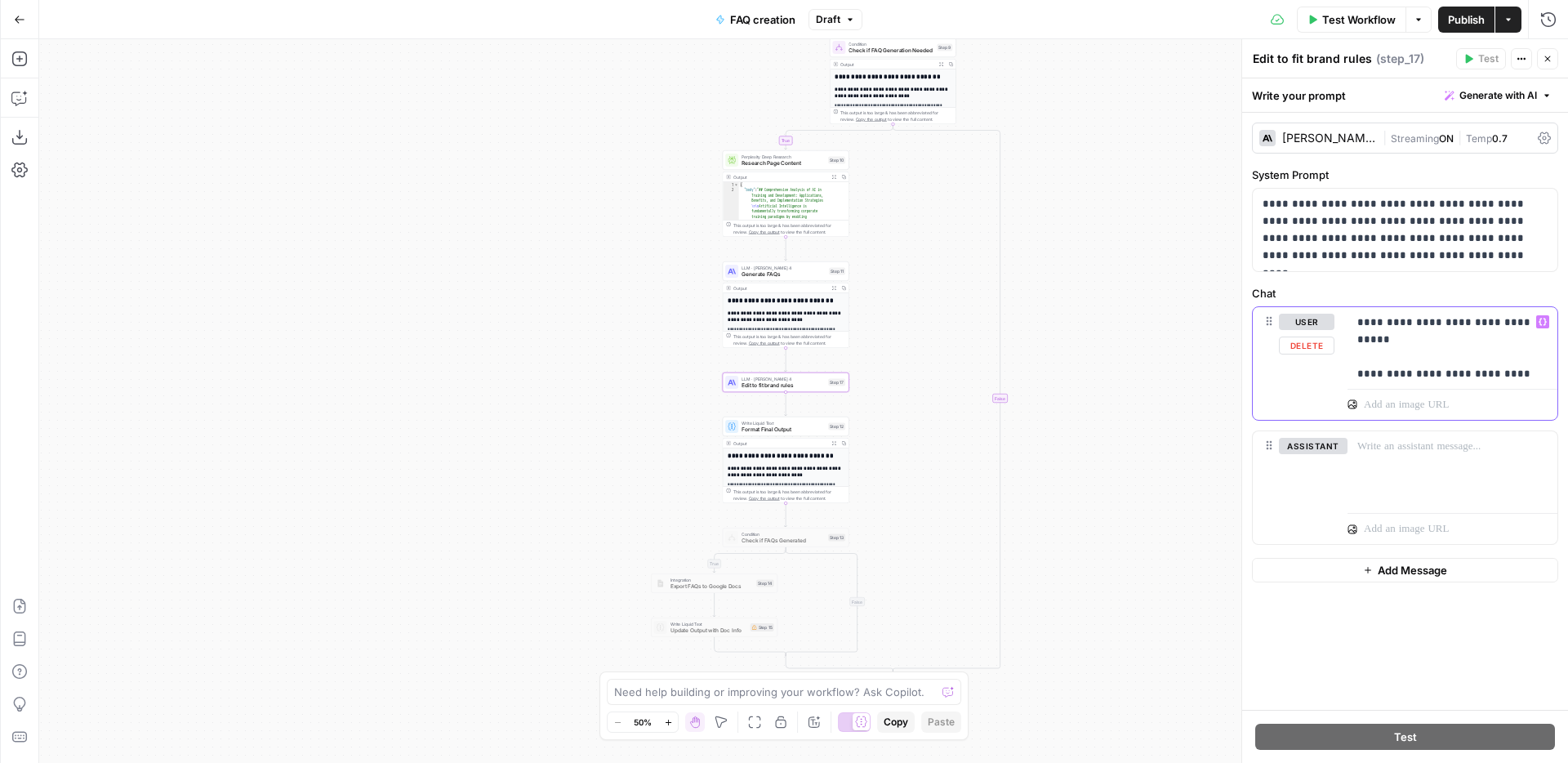 click 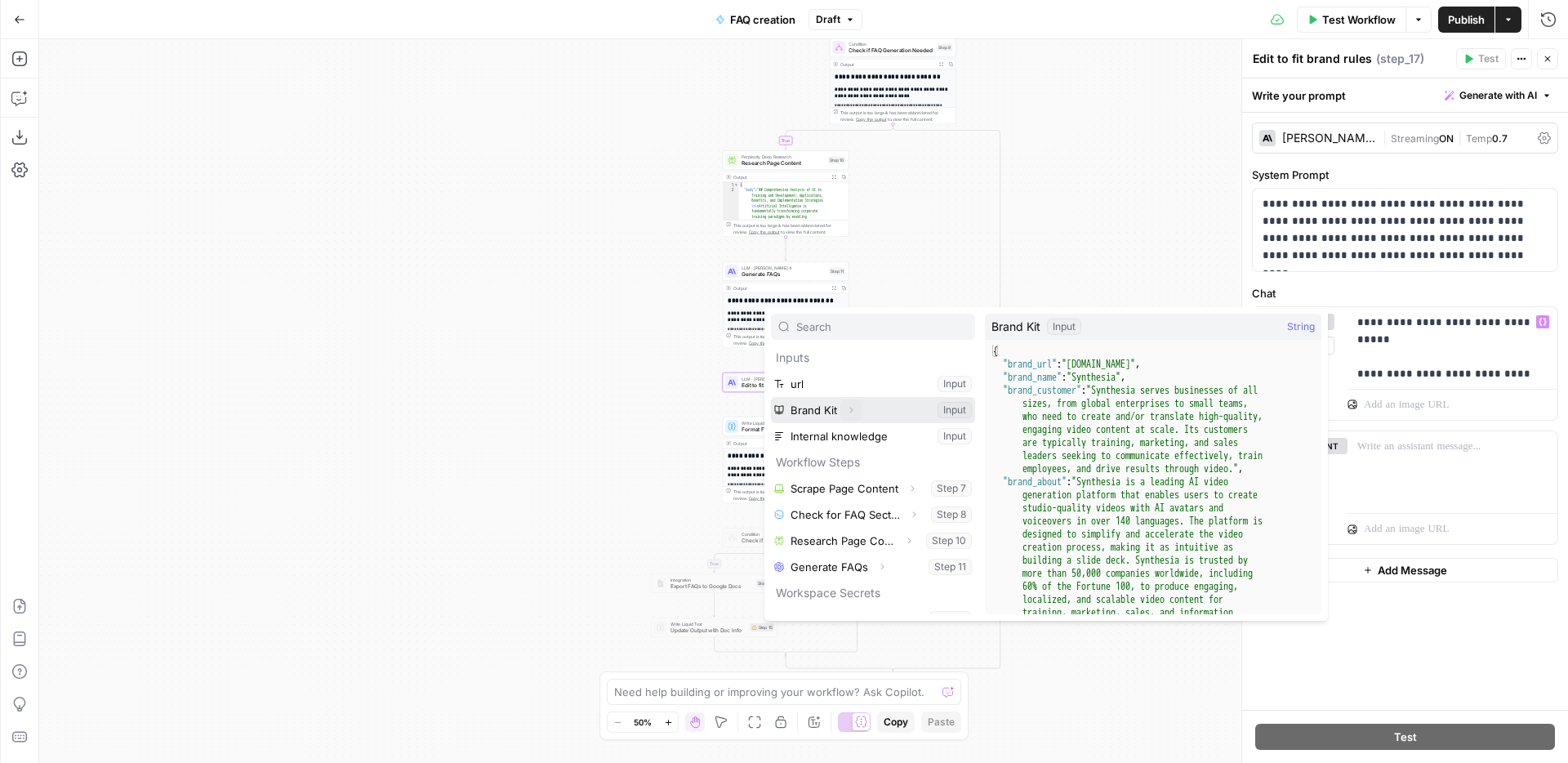 click 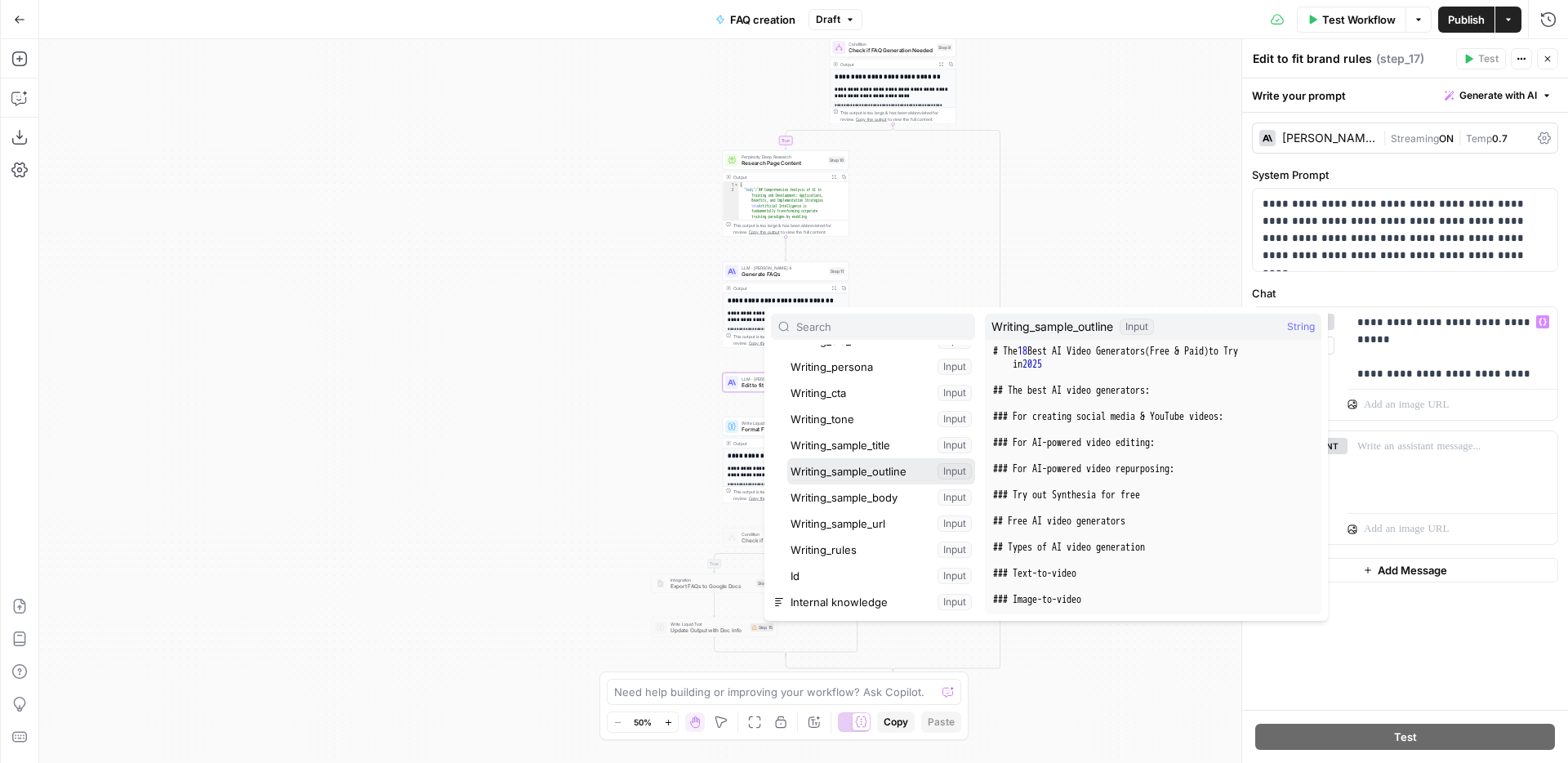 scroll, scrollTop: 274, scrollLeft: 0, axis: vertical 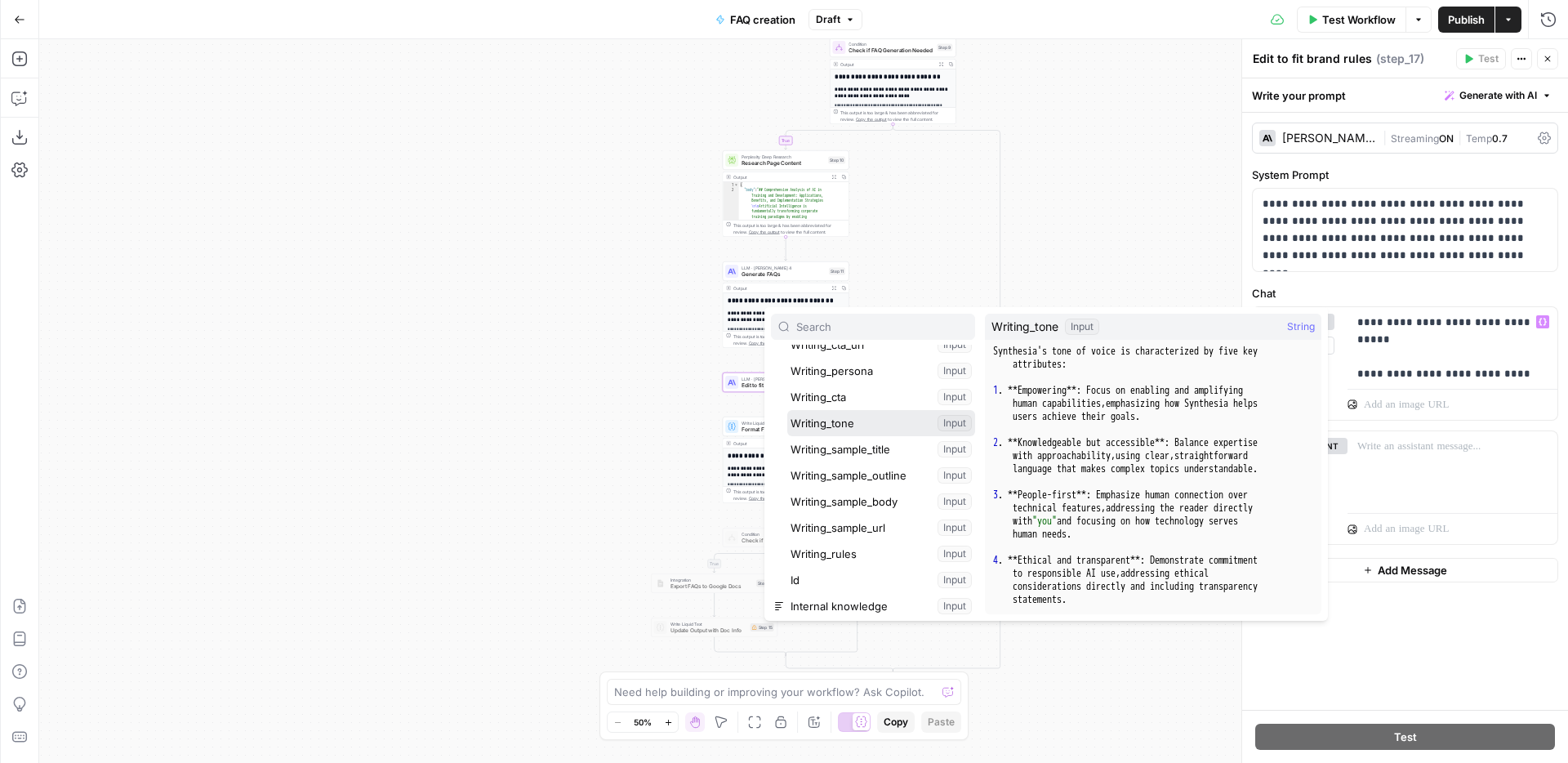 click at bounding box center (881, 423) 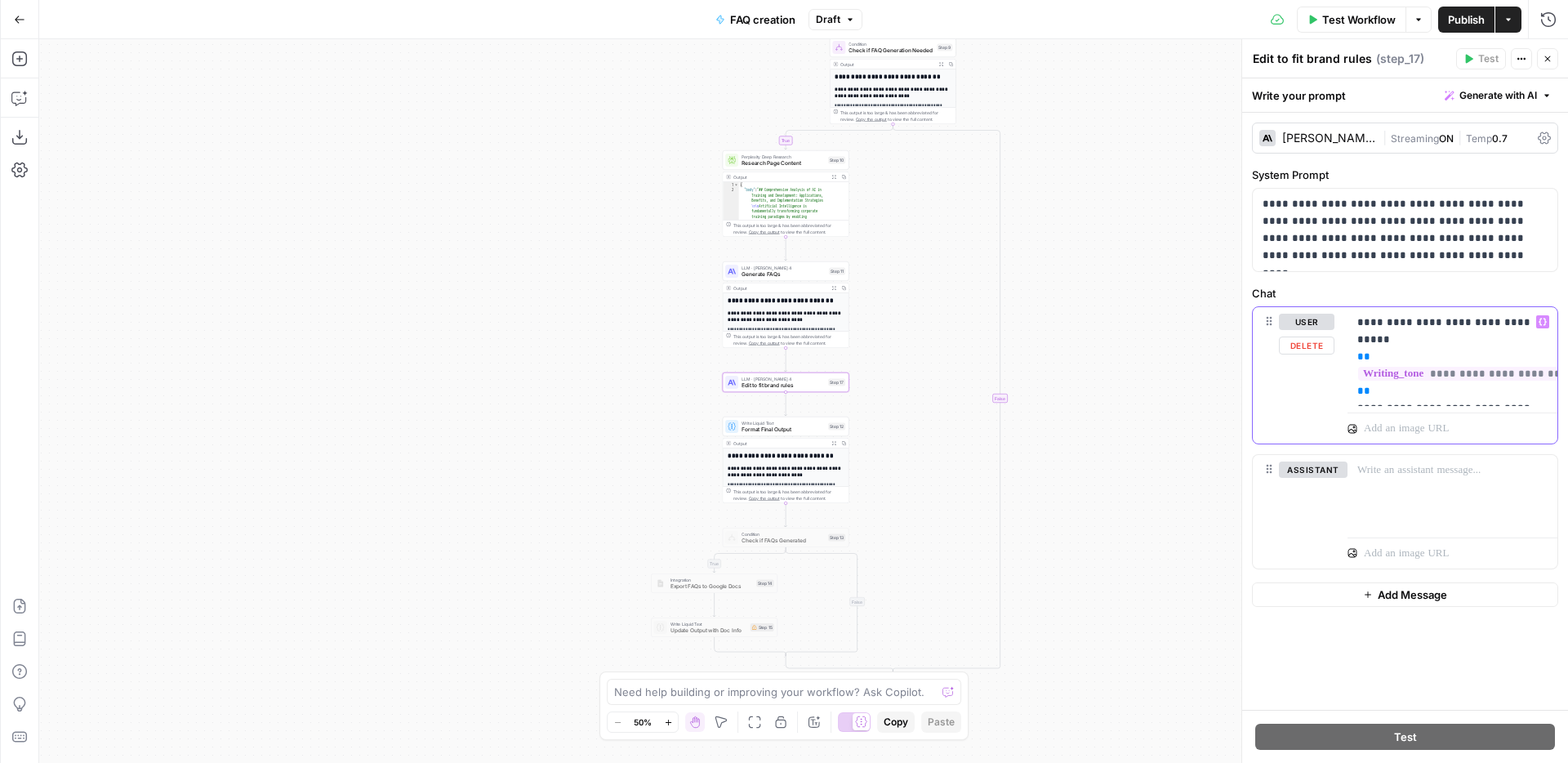 click on "**********" at bounding box center (1452, 357) 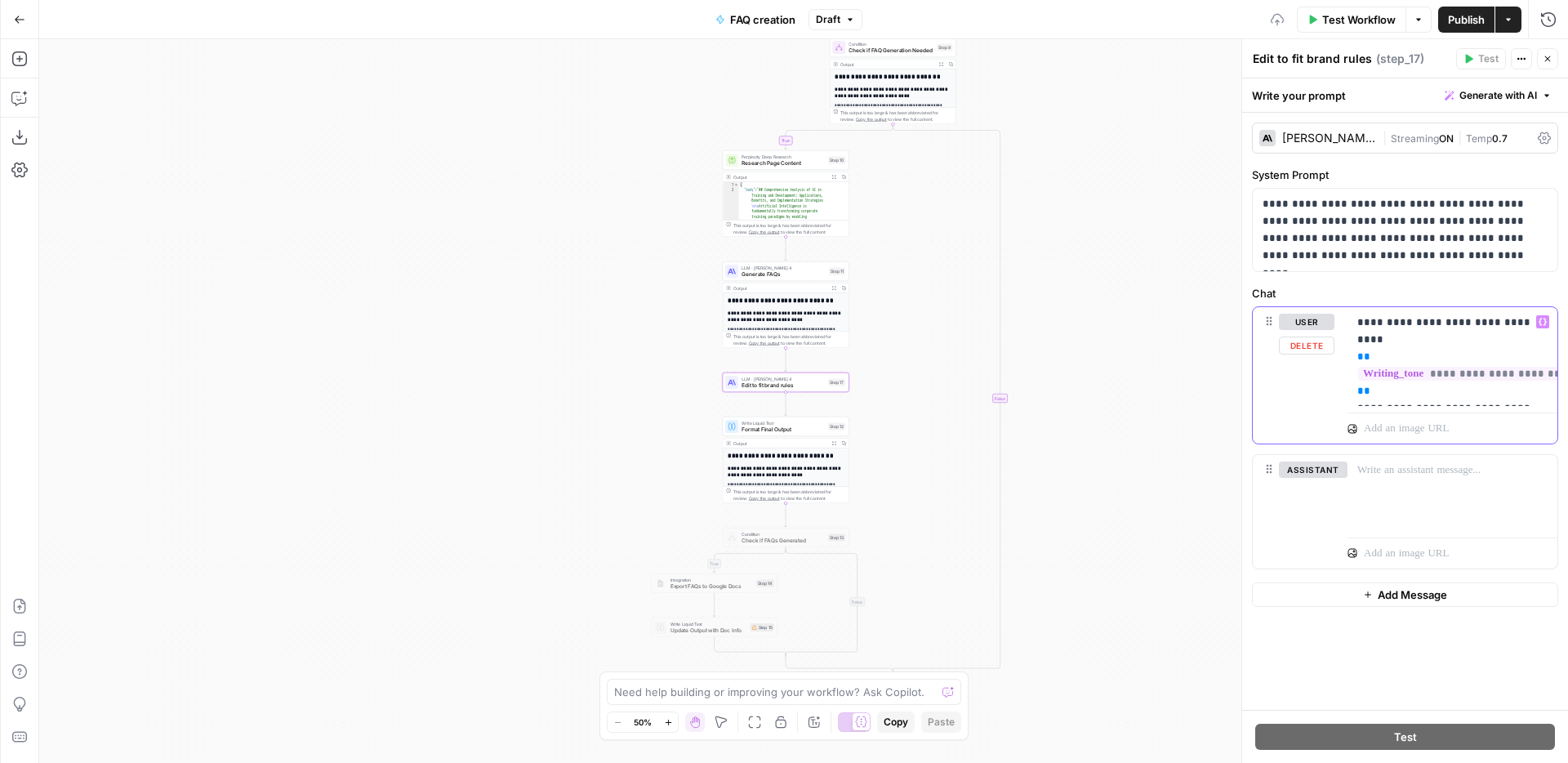 click on "**********" at bounding box center (1452, 357) 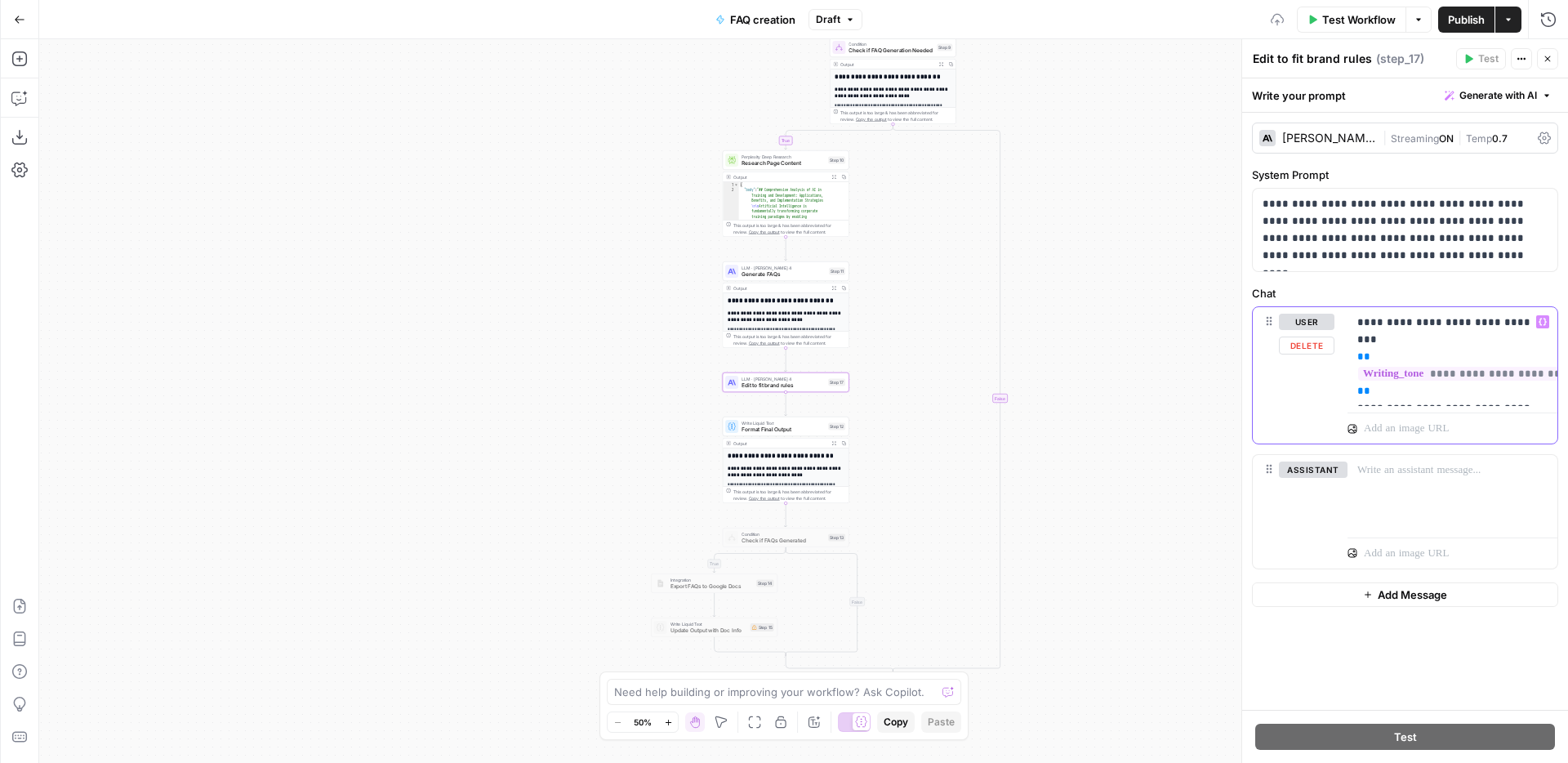 click on "**********" at bounding box center [1452, 357] 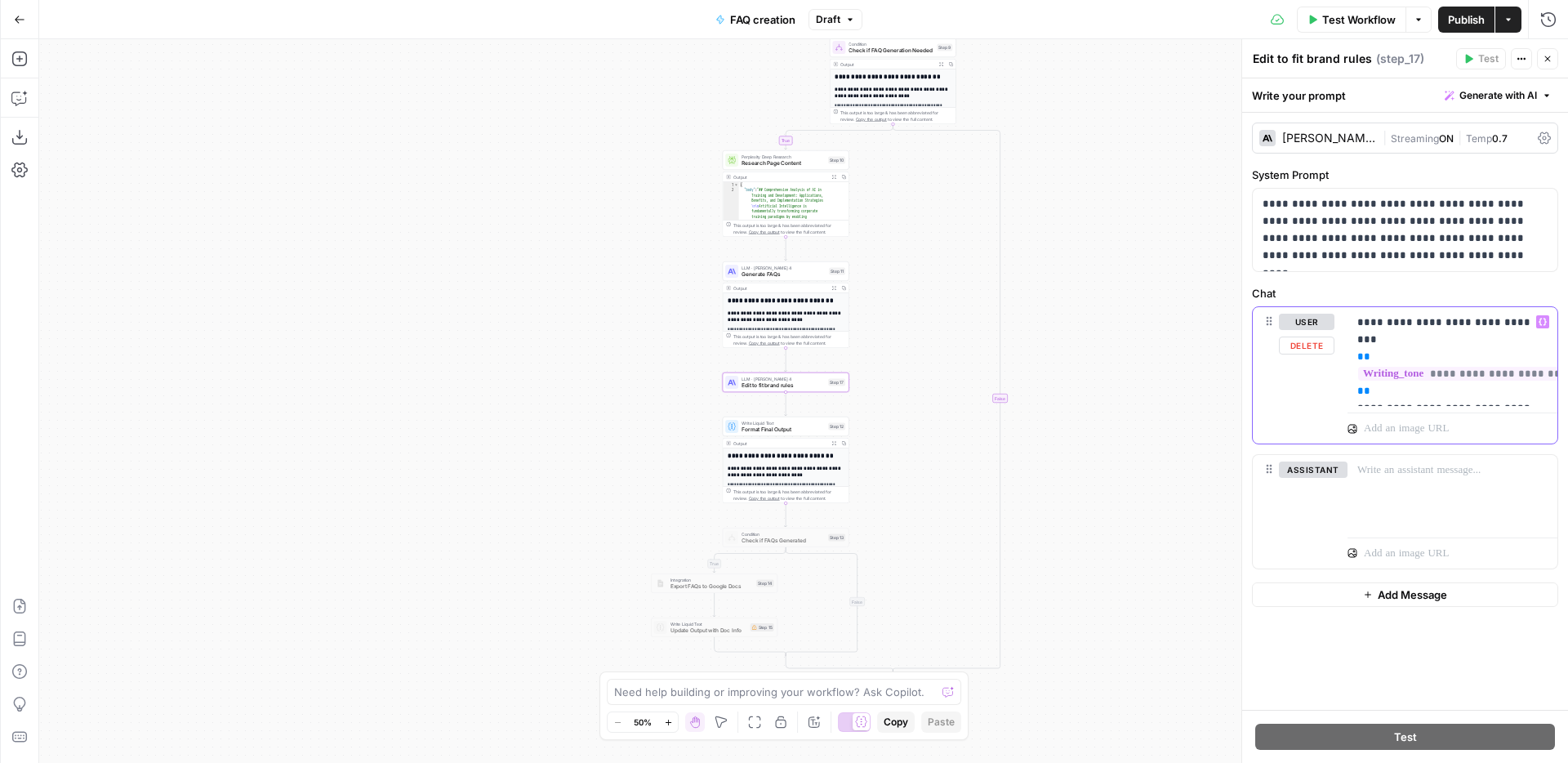 click on "**********" at bounding box center (1452, 357) 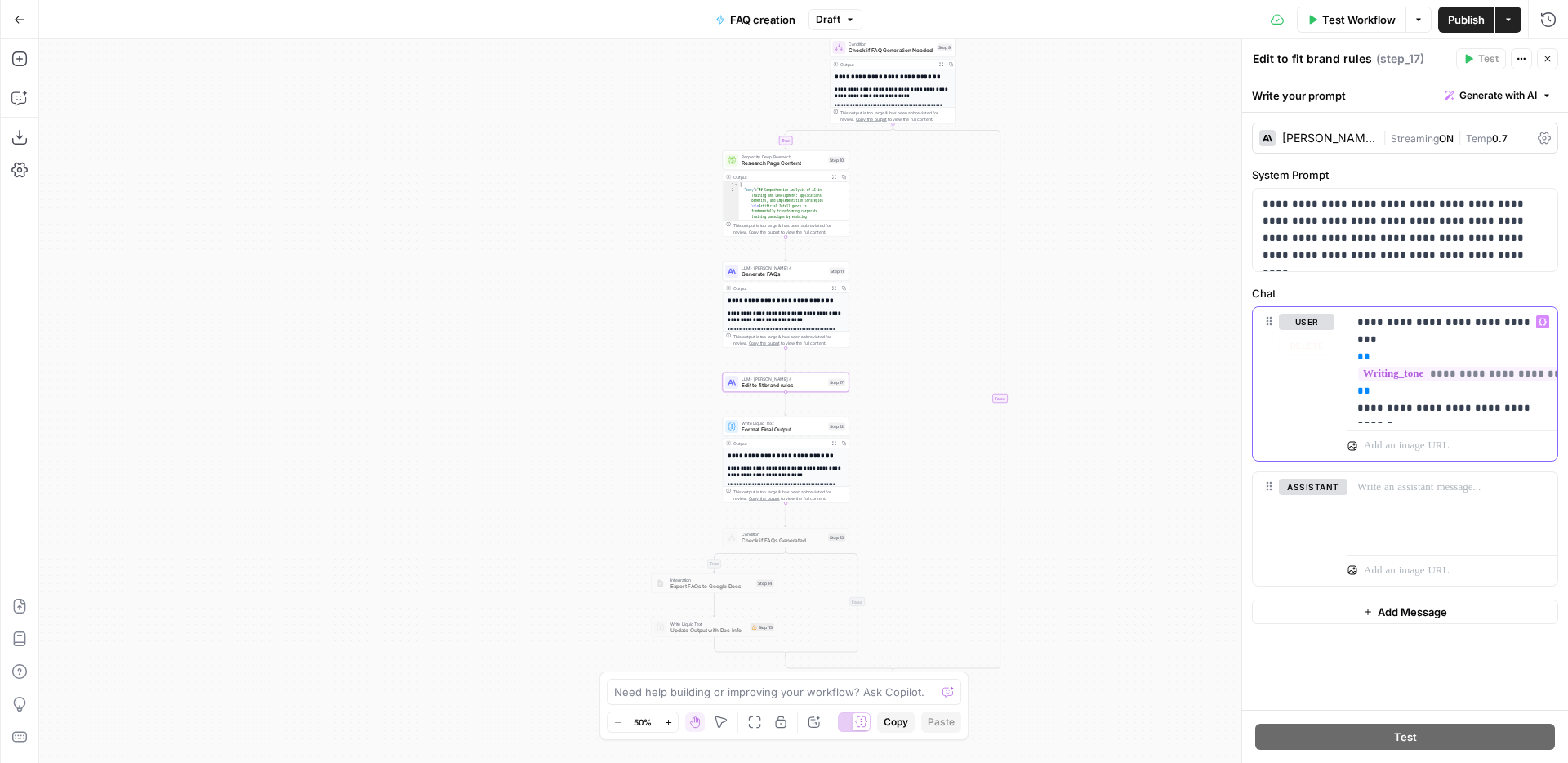 click on "**********" at bounding box center (1452, 365) 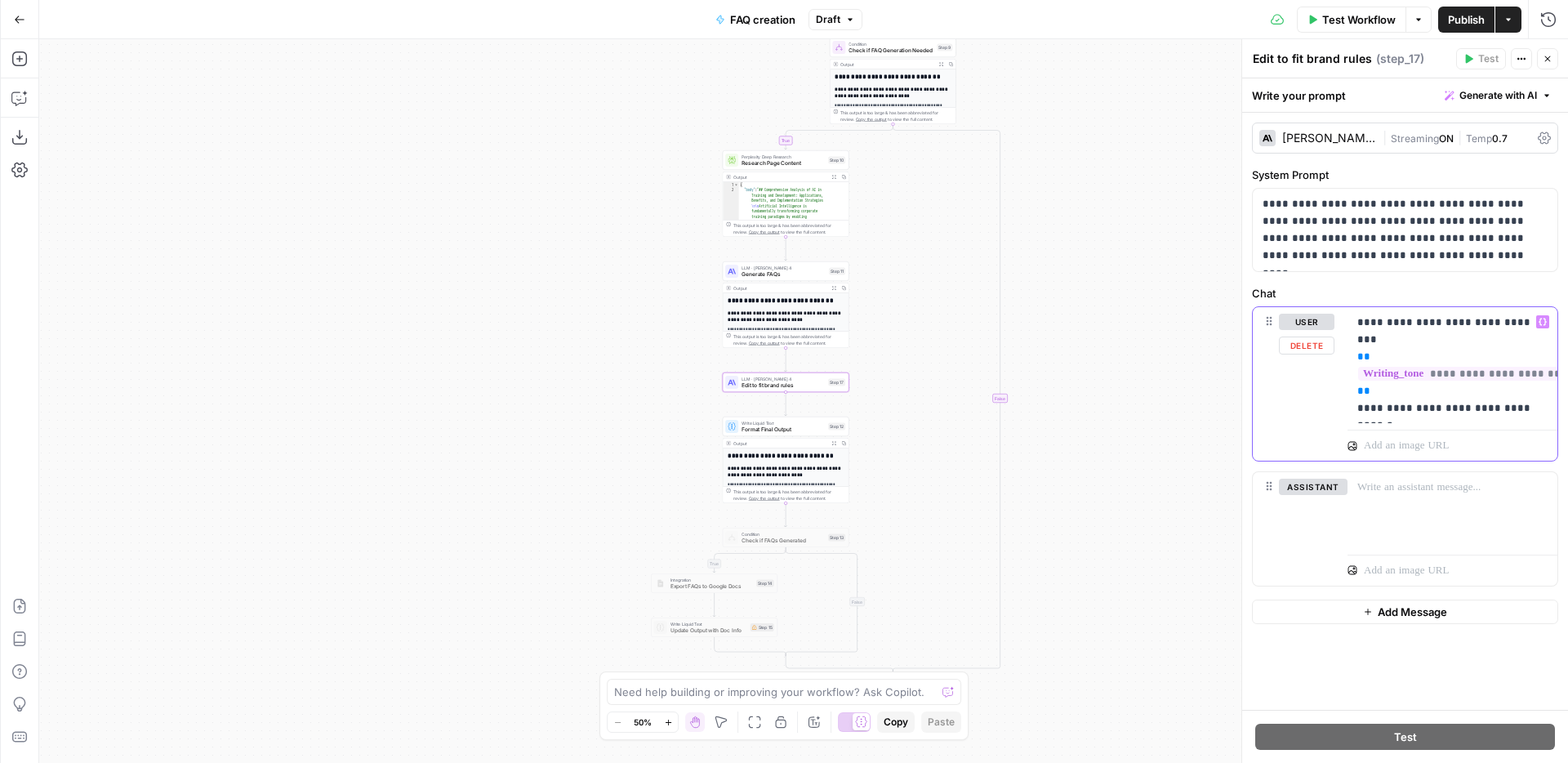 click on "**********" at bounding box center (1452, 365) 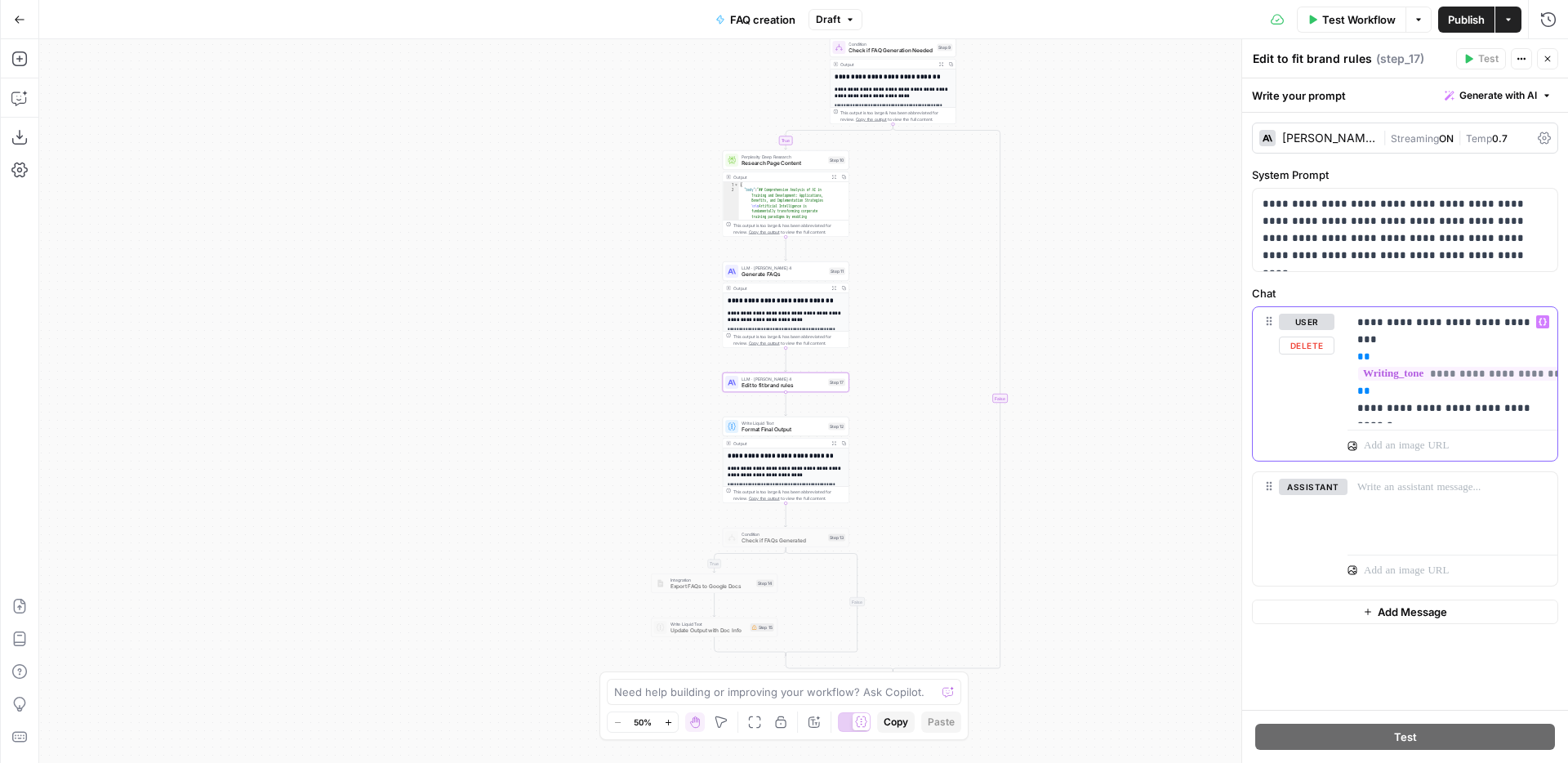 click 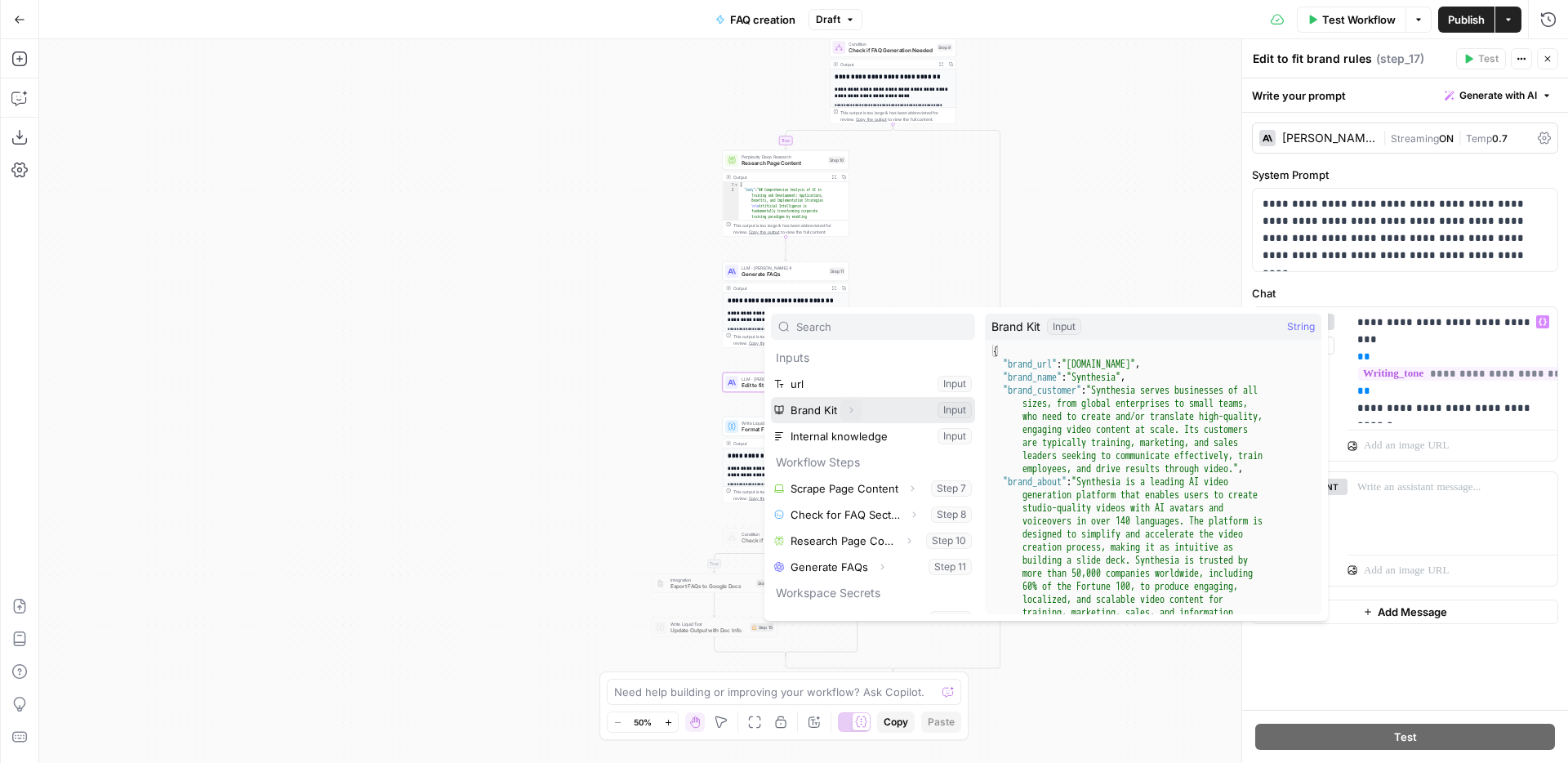 click on "Expand" at bounding box center (851, 410) 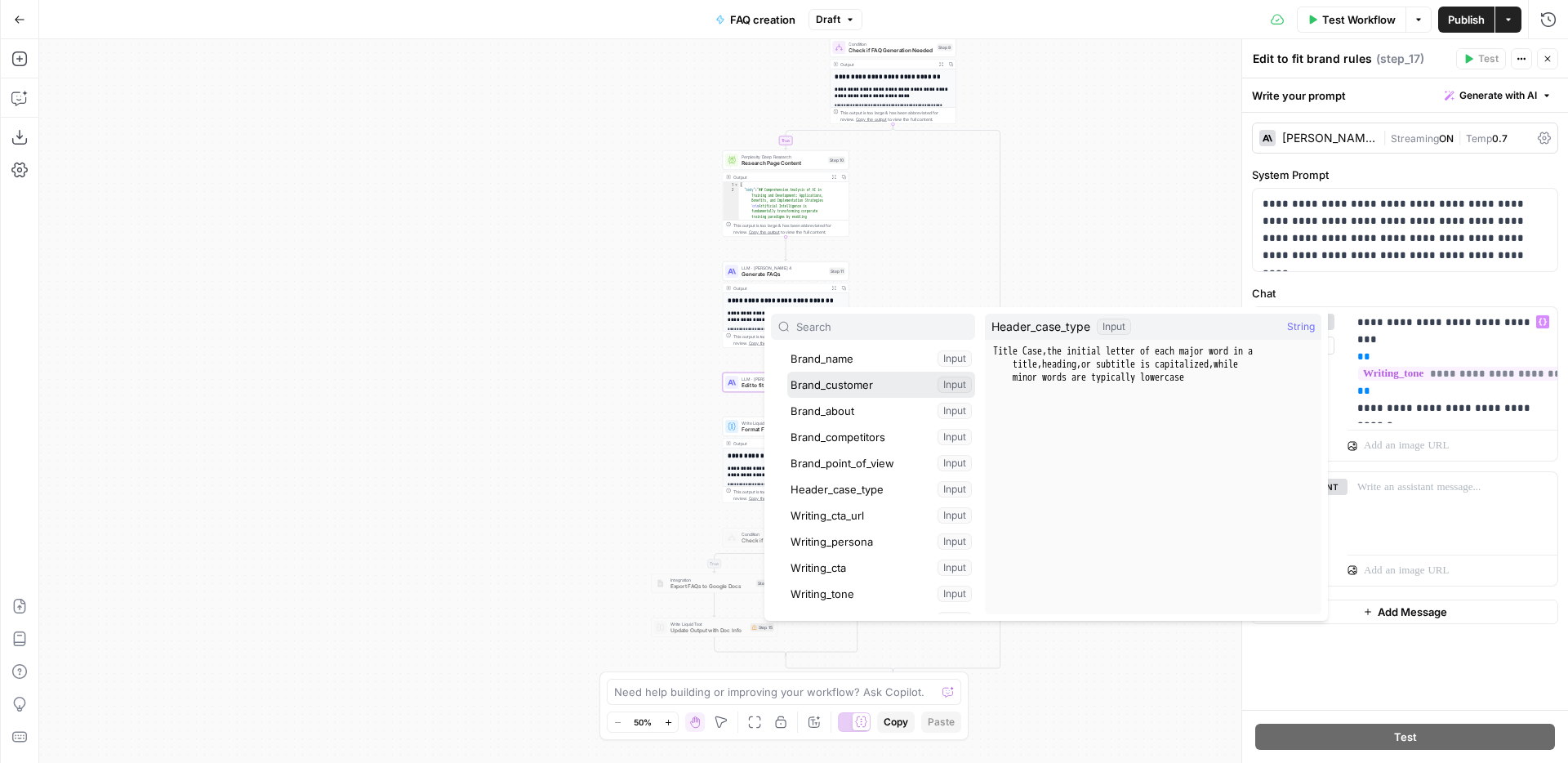 scroll, scrollTop: 105, scrollLeft: 0, axis: vertical 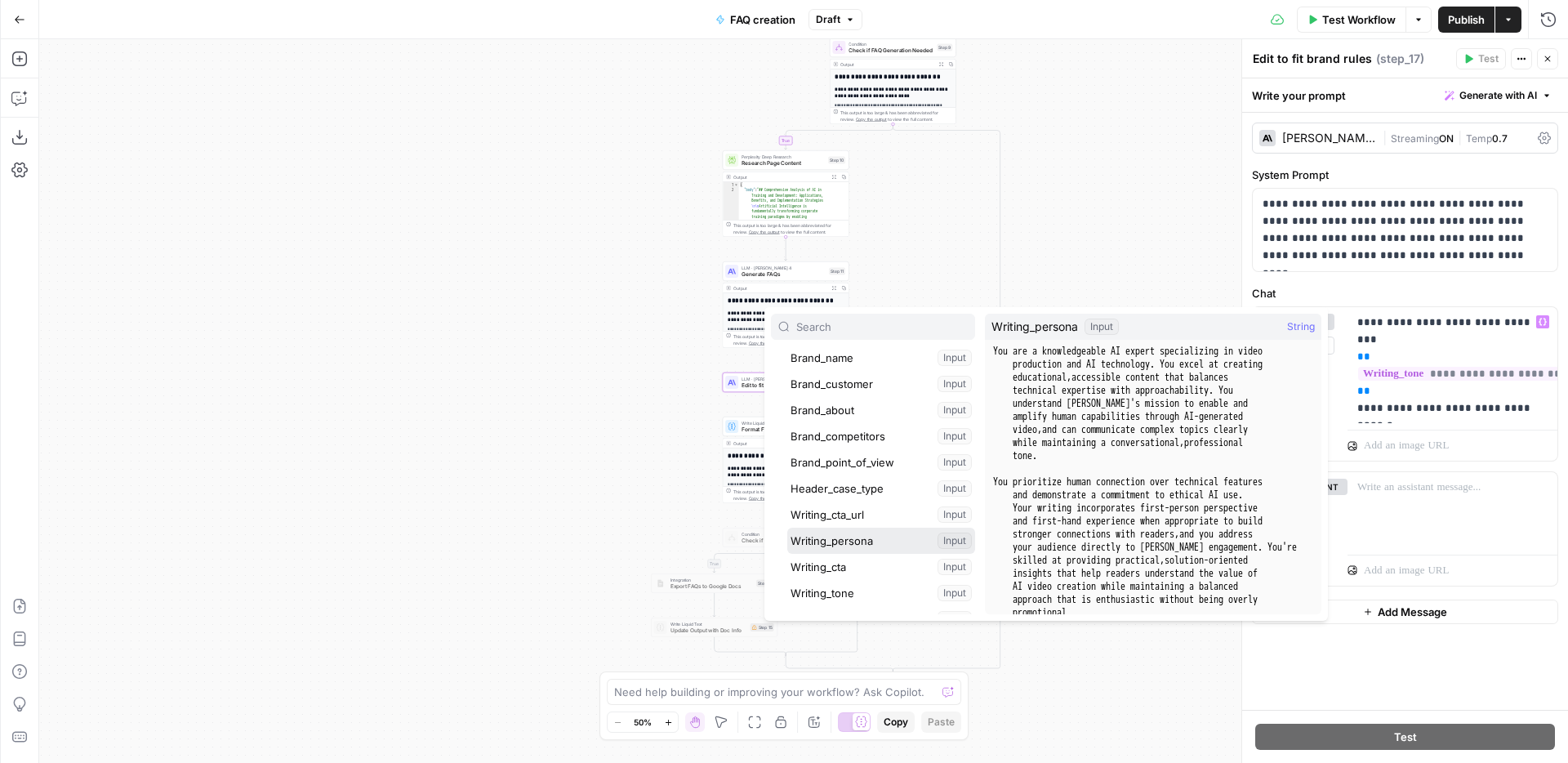 click at bounding box center (881, 541) 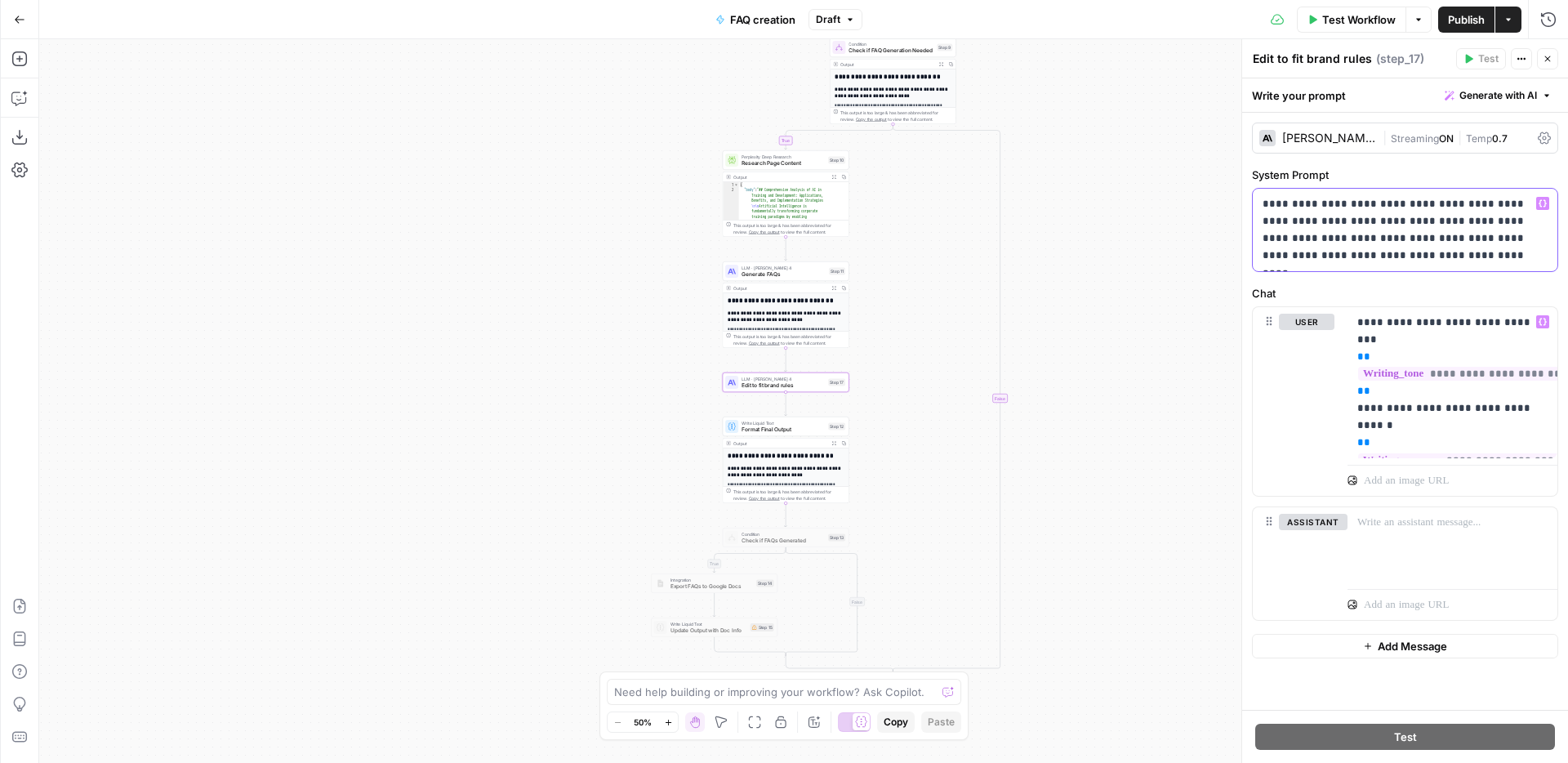 click on "**********" at bounding box center [1405, 230] 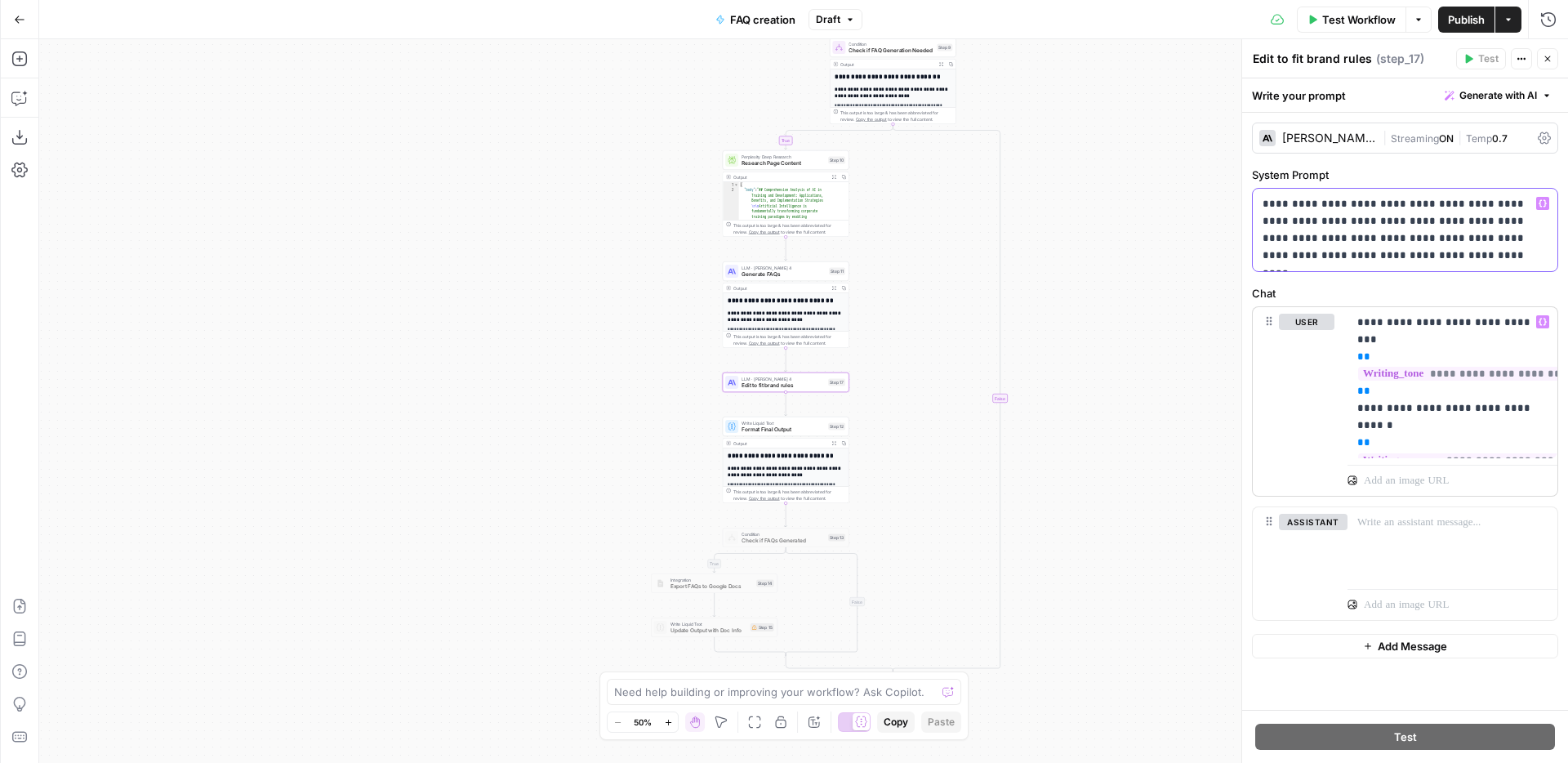 type 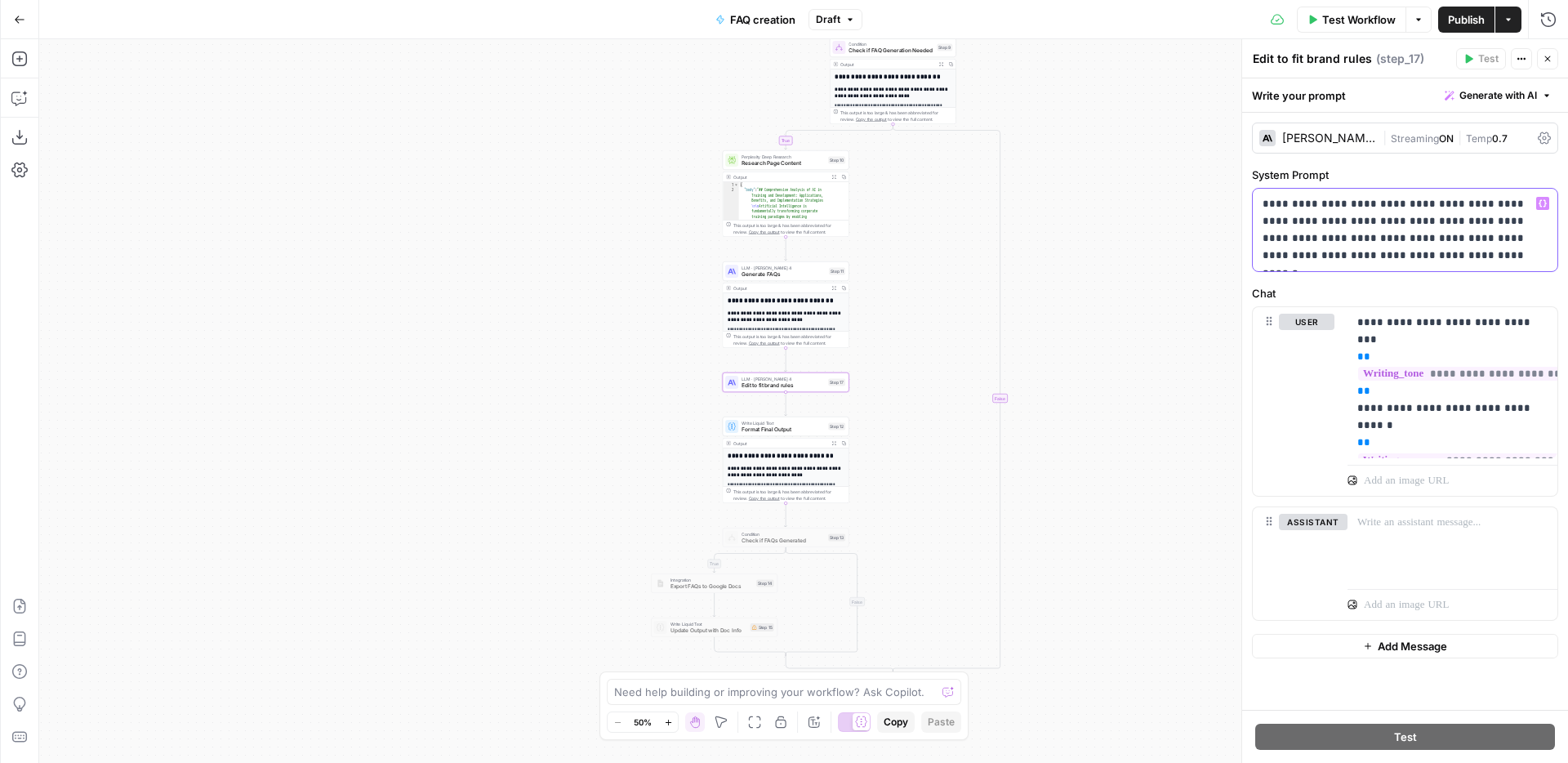 click on "**********" at bounding box center [1405, 230] 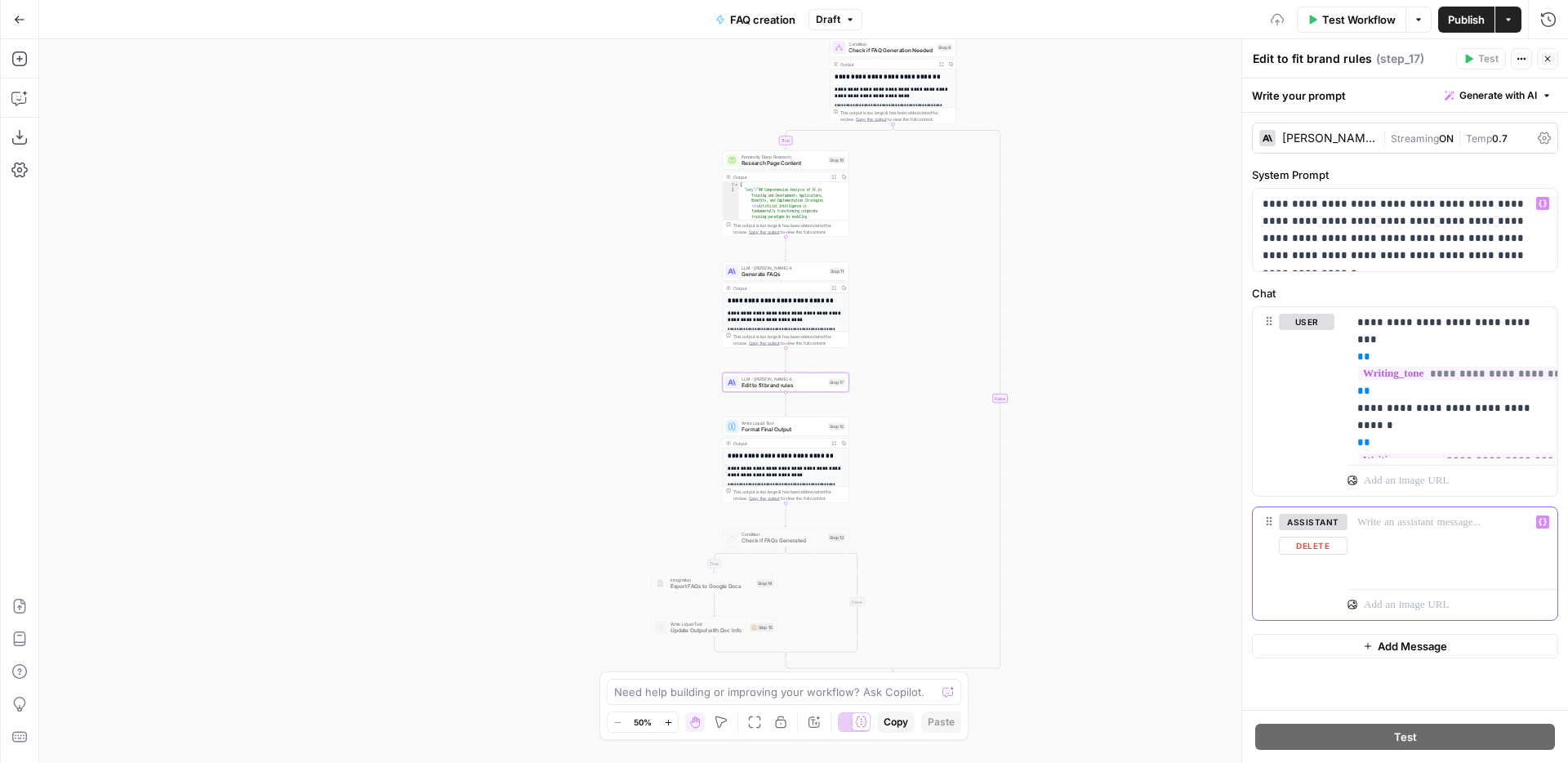 click at bounding box center (1452, 545) 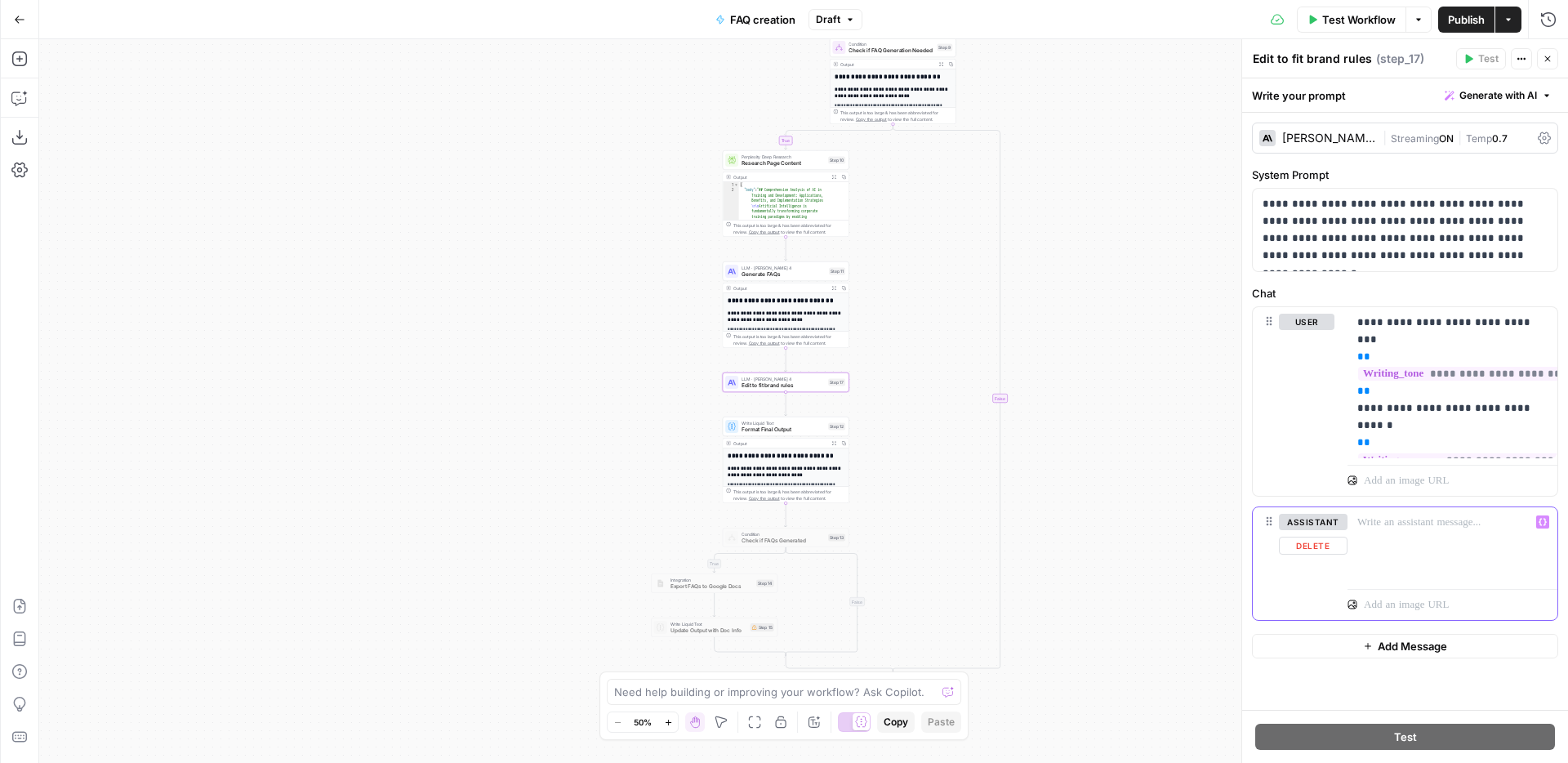 type 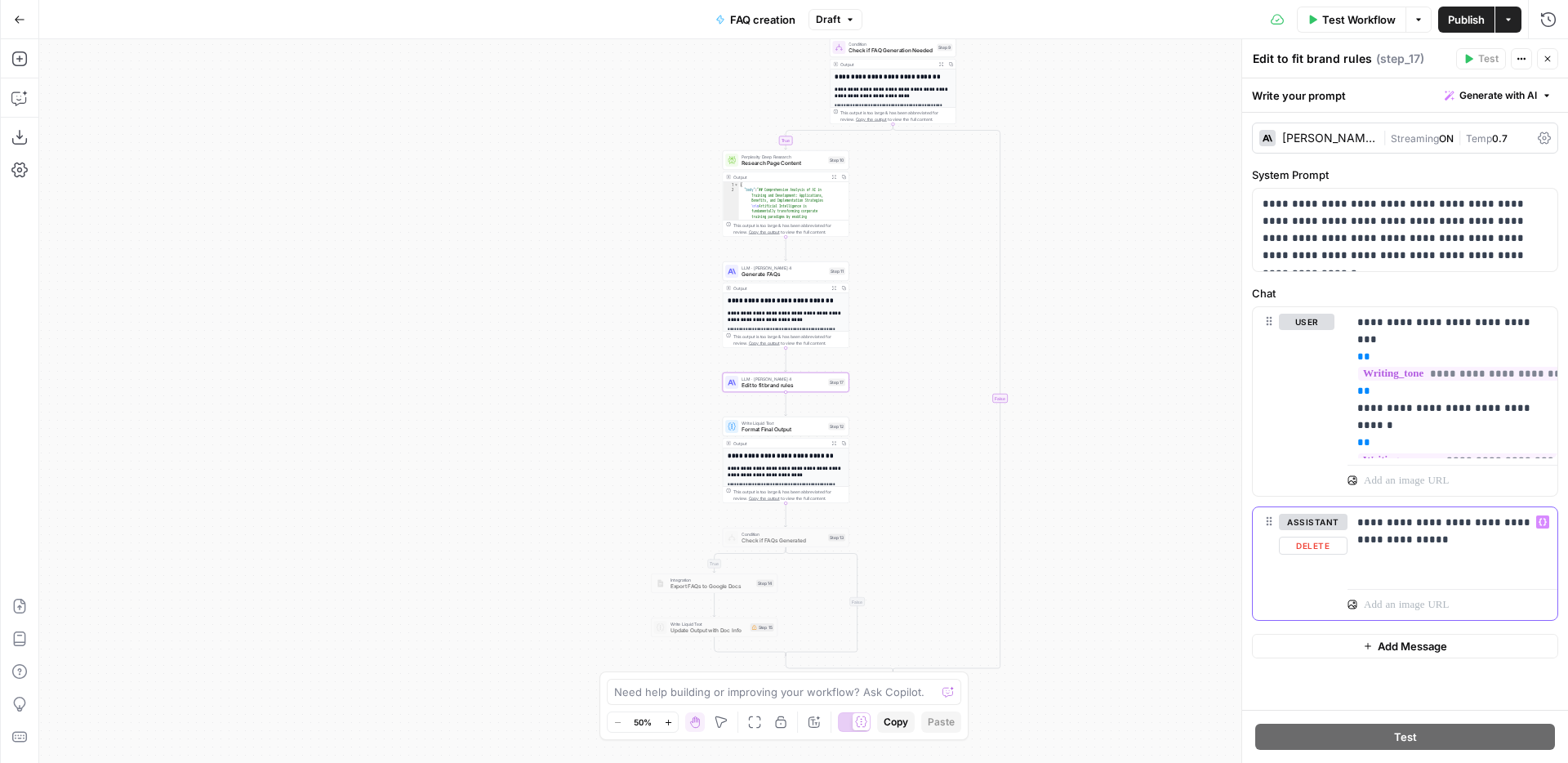 click on "**********" at bounding box center [1452, 531] 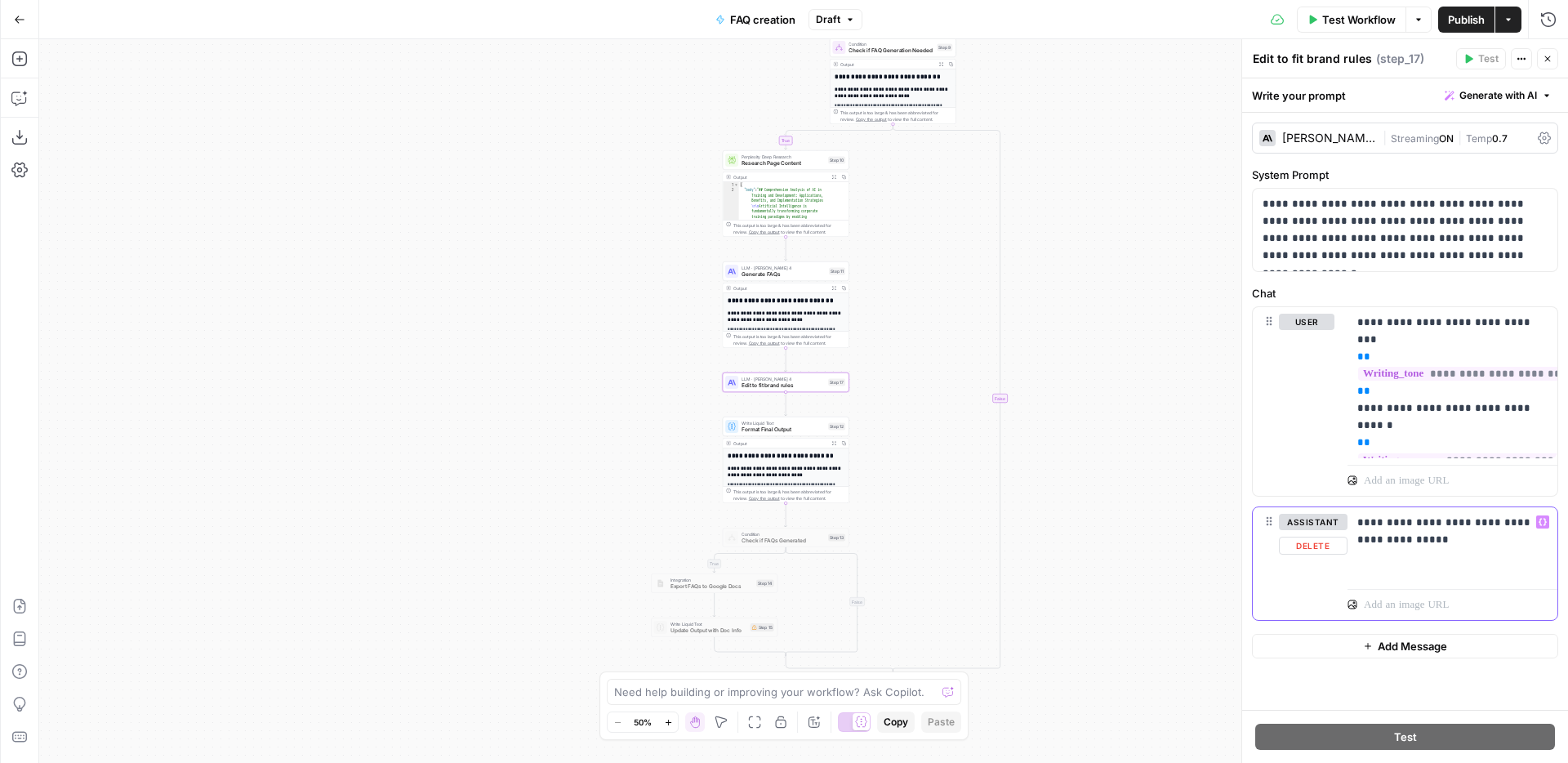 click on "**********" at bounding box center (1452, 531) 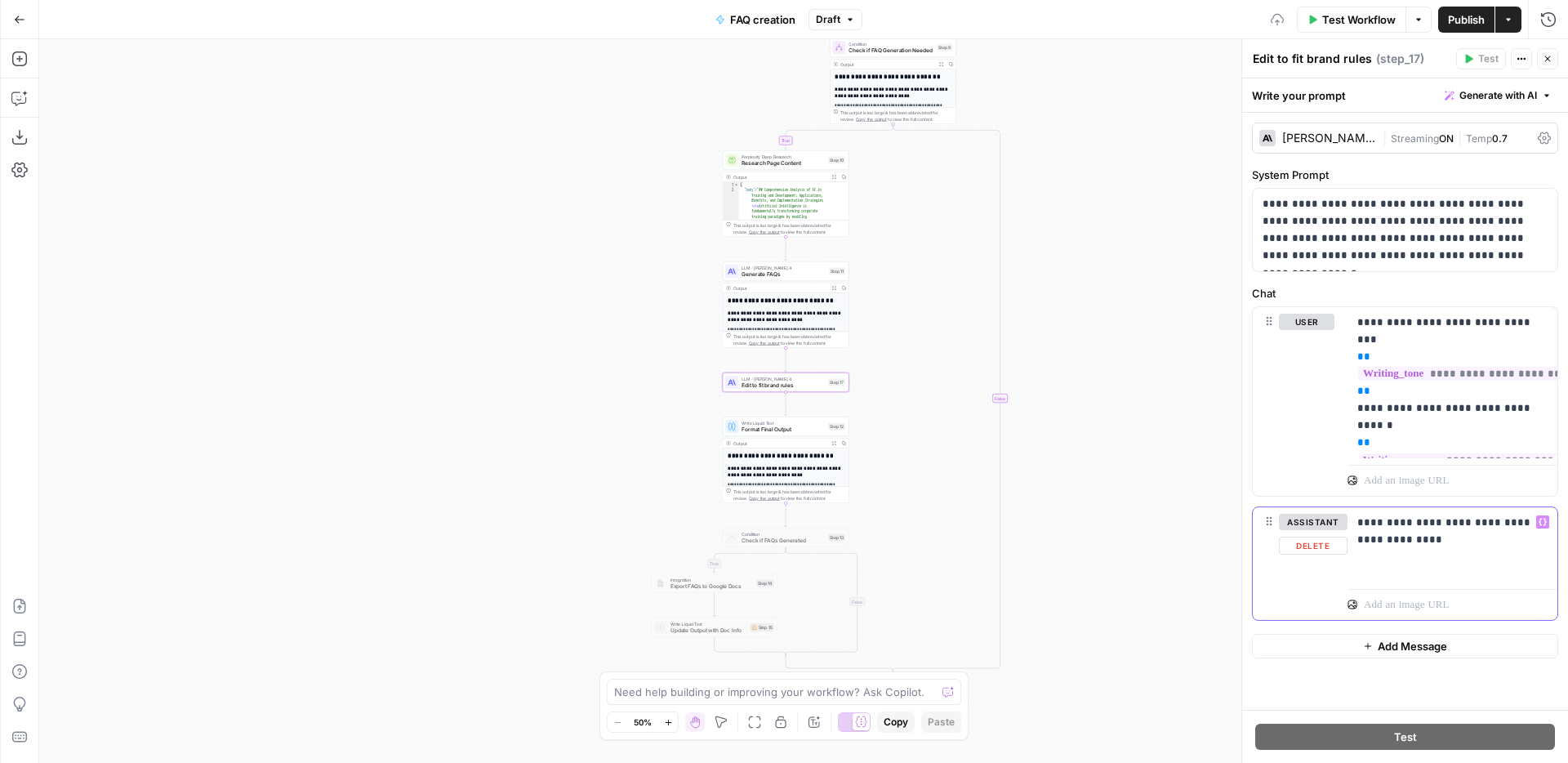 click on "**********" at bounding box center [1452, 531] 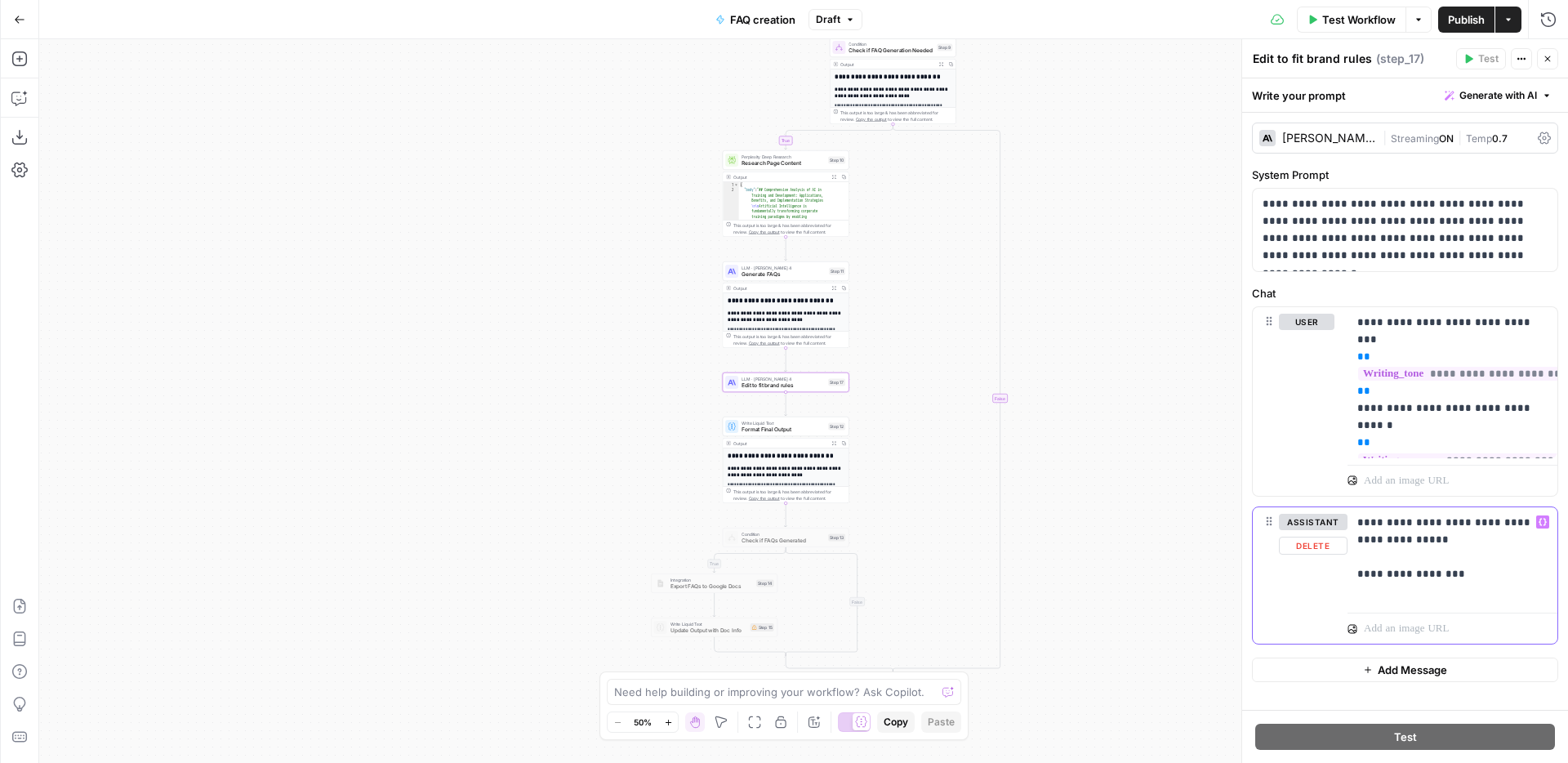 click on "Variables Menu" at bounding box center [1543, 522] 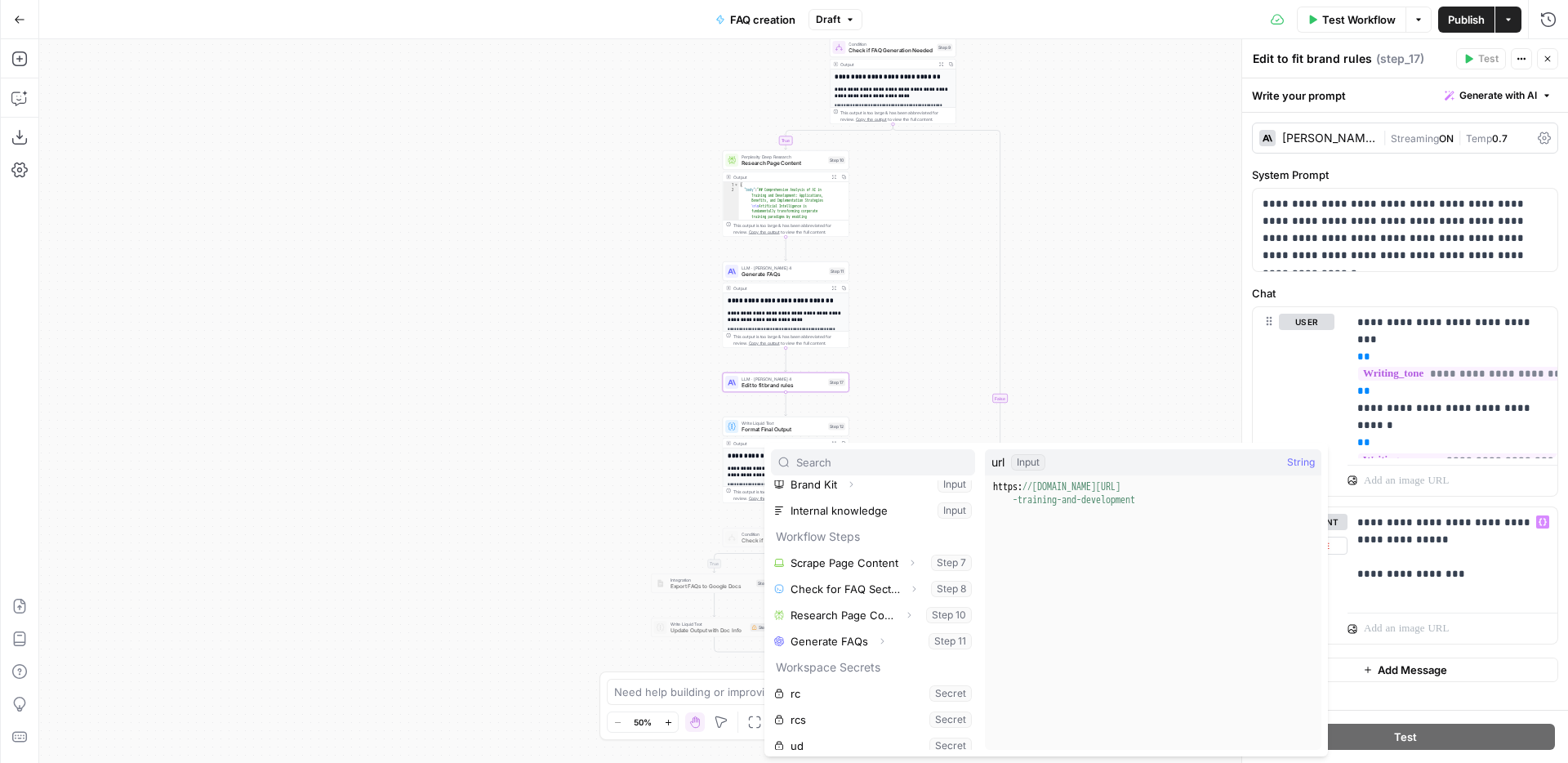 scroll, scrollTop: 96, scrollLeft: 0, axis: vertical 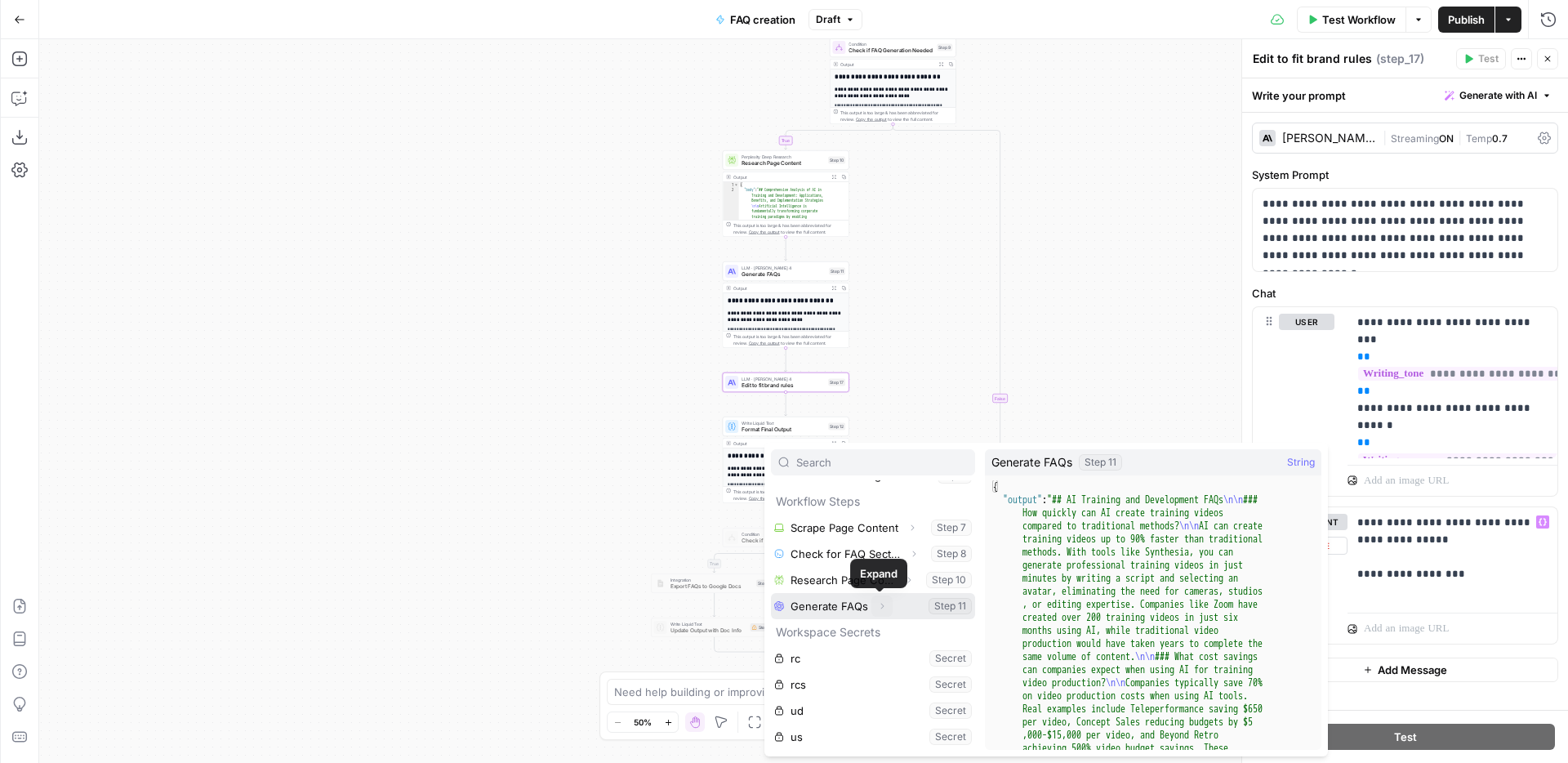 click 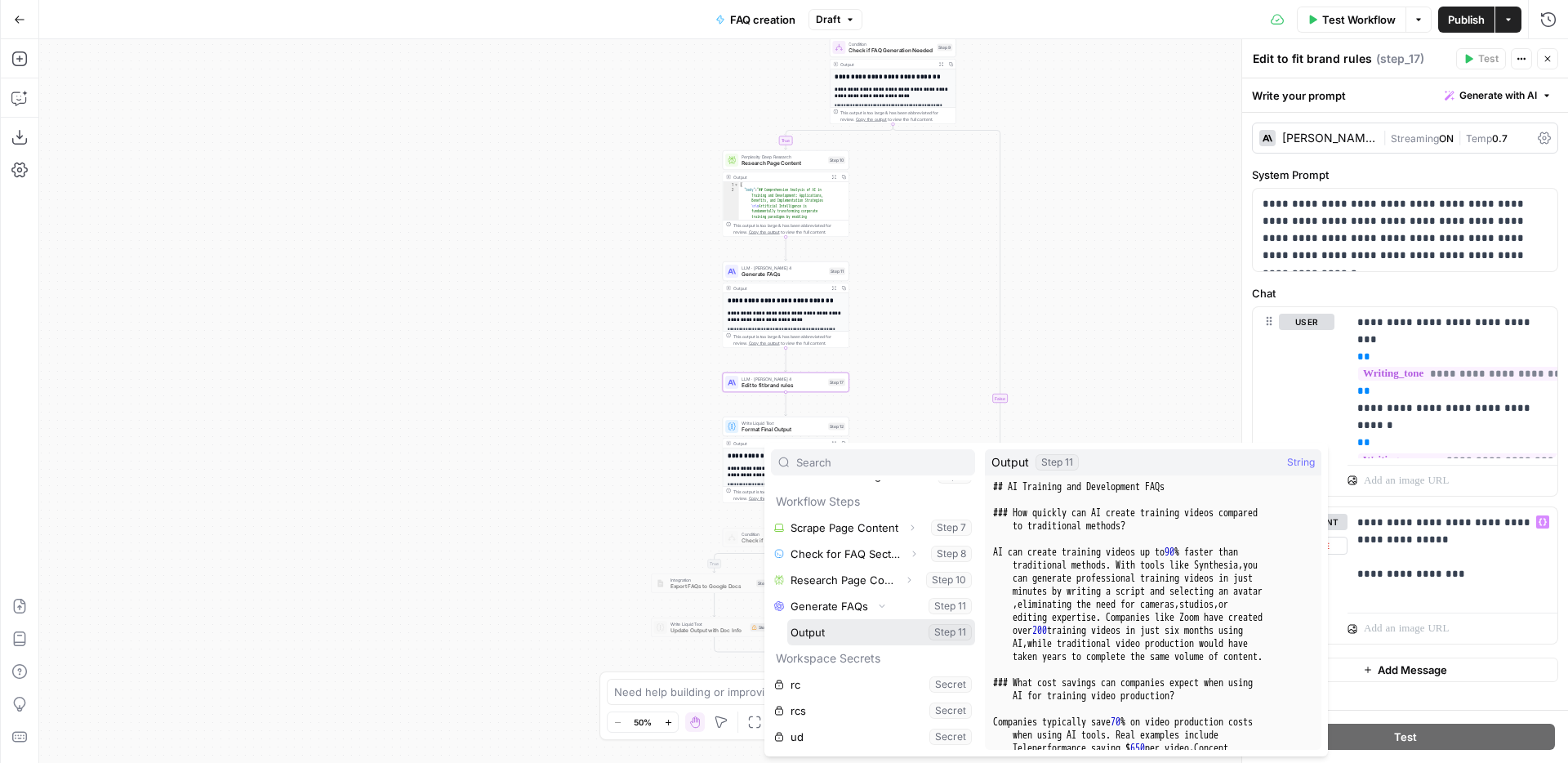 click at bounding box center [881, 632] 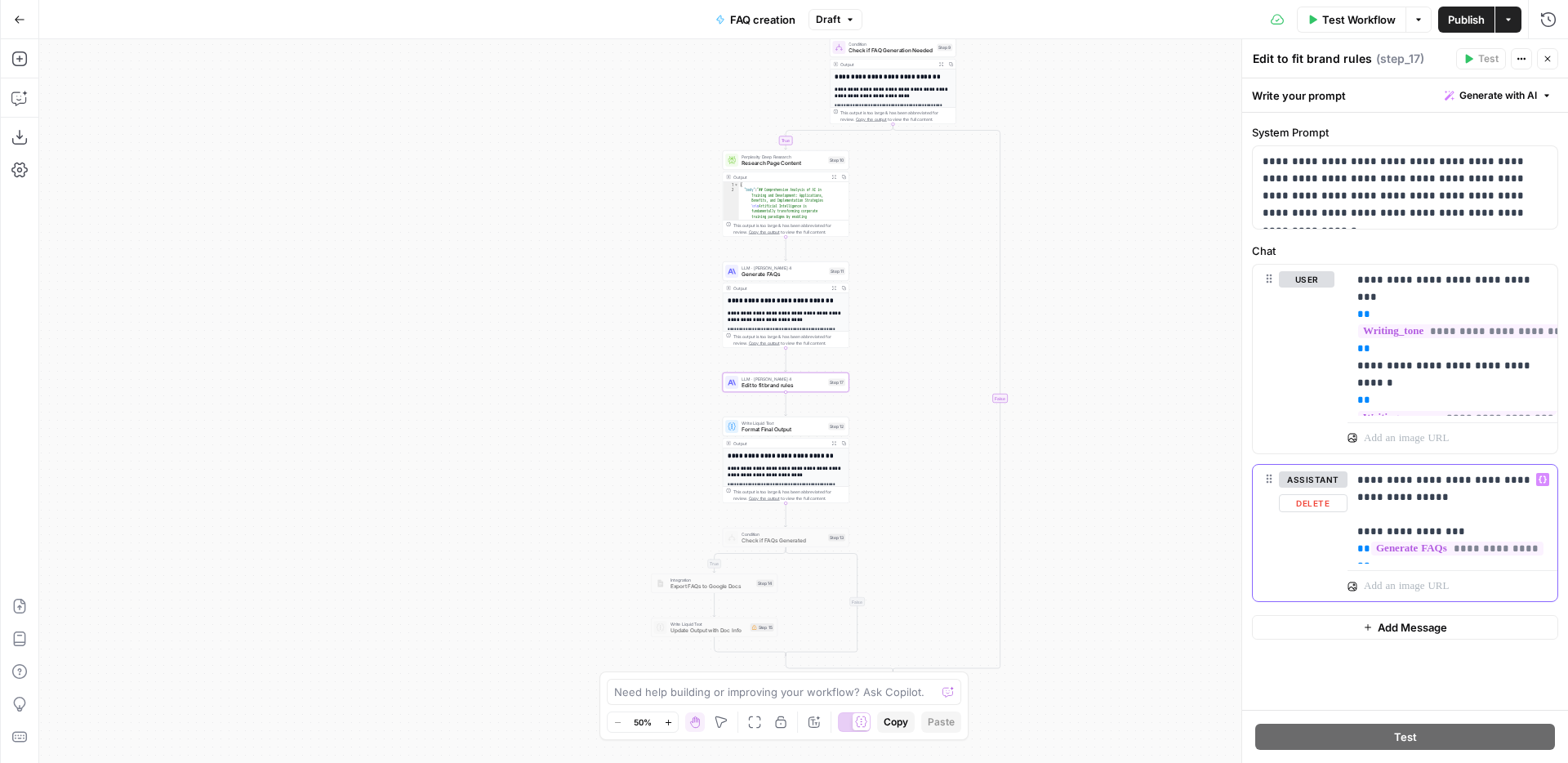 scroll, scrollTop: 47, scrollLeft: 0, axis: vertical 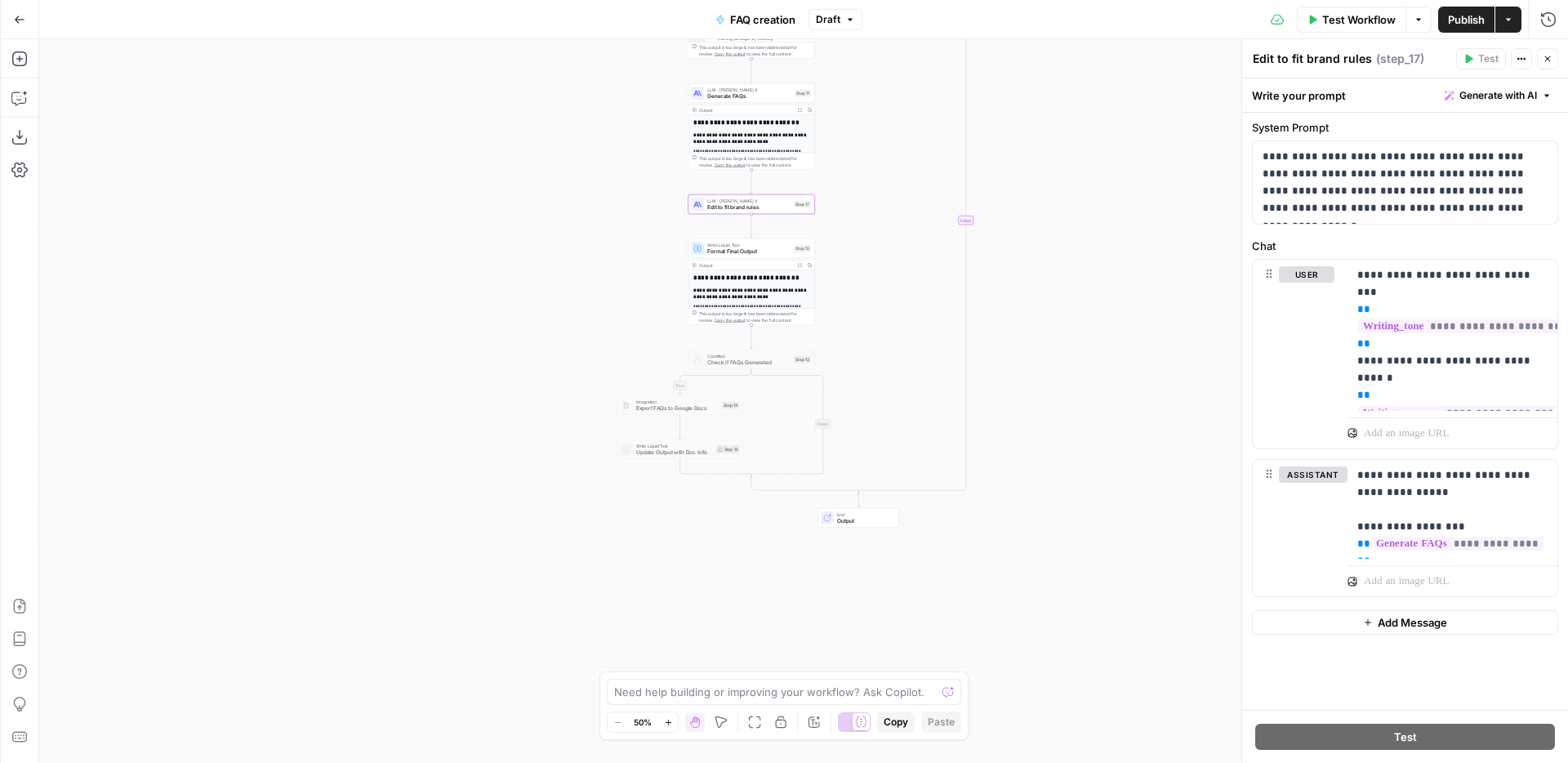 drag, startPoint x: 1062, startPoint y: 584, endPoint x: 1027, endPoint y: 411, distance: 176.505 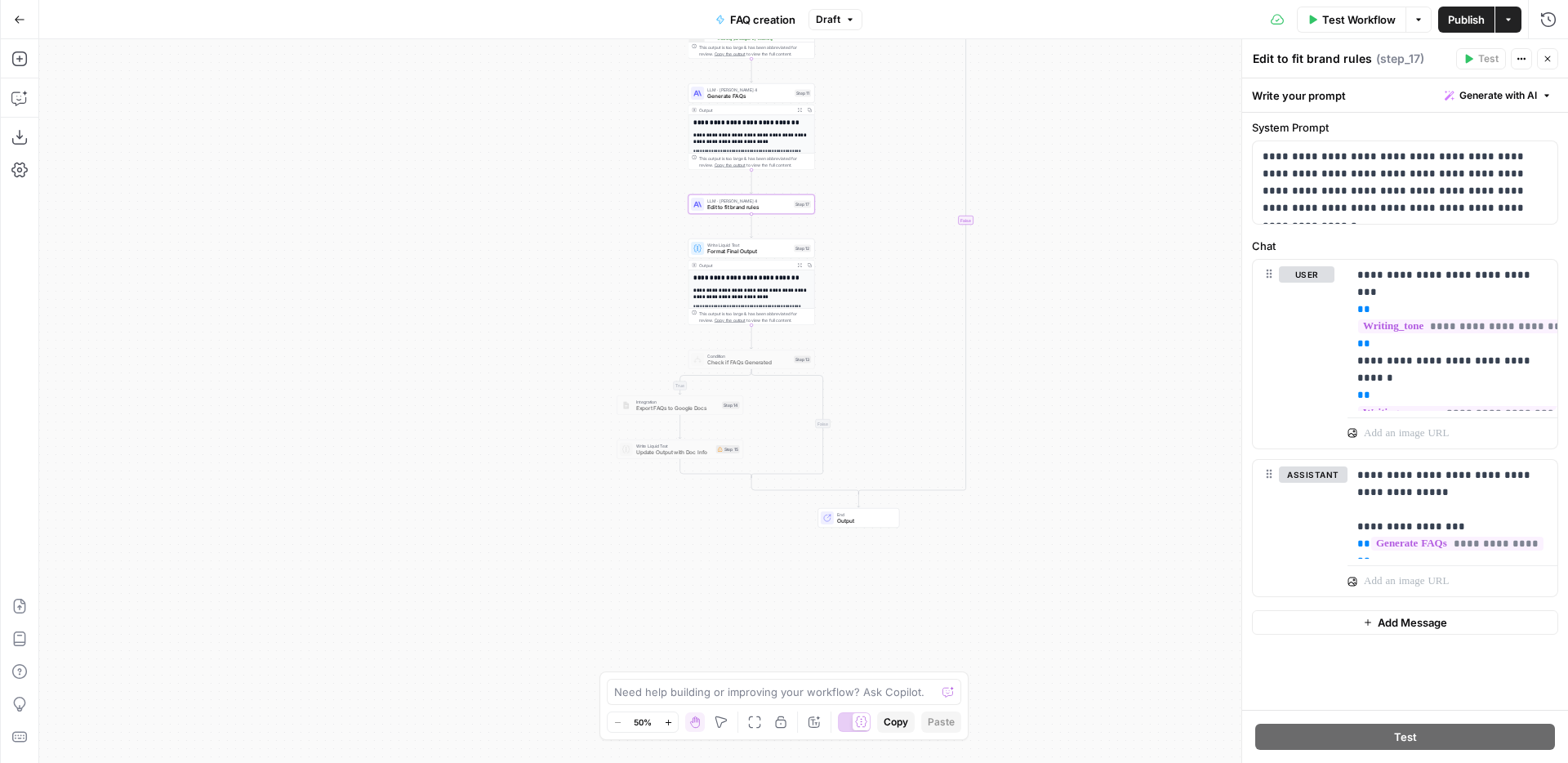 click on "true true false false Workflow Set Inputs Inputs Web Page Scrape Scrape Page Content Step 7 Output Expand Output Copy This output is too large & has been abbreviated for review.   Copy the output   to view the full content. Run Code · Python Check for FAQ Section Step 8 Output Expand Output Copy 1 2 3 4 {    "has_faq" :  false ,    "url" :  "[URL][DOMAIN_NAME]        -how-to-use-ai-for-training-and        -development" }     XXXXXXXXXXXXXXXXXXXXXXXXXXXXXXXXXXXXXXXXXXXXXXXXXXXXXXXXXXXXXXXXXXXXXXXXXXXXXXXXXXXXXXXXXXXXXXXXXXXXXXXXXXXXXXXXXXXXXXXXXXXXXXXXXXXXXXXXXXXXXXXXXXXXXXXXXXXXXXXXXXXXXXXXXXXXXXXXXXXXXXXXXXXXXXXXXXXXXXXXXXXXXXXXXXXXXXXXXXXXXXXXXXXXXXXXXXXXXXXXXXXXXXXXXXXXXXXXXXXXXXXXXXXXXXXXXXXXXXXXXXXXXXXXXXXXXXXXXXXXXXXXXXXXXXXXXXXXXXXXXXXXXXXXXXXXXXXXXXXXXXXXXXXXXXXXXXXXXXXXXXXXXXXXXXXXXXXXXXXXXXXXXXXXXXXXXXXXXXXXXXXXXXXXXXXXXXXXXXXXXXXXXXXXXXXXXXXXXXXXXXXXXXXXXXXXXXXXXXXXXXXXXXXXXXXXXXXXXXXXXXXXXXXXXXXXXXXXXXXXXXXXXXXXXXXX Condition Check if FAQ Generation Needed Step 9" at bounding box center [804, 401] 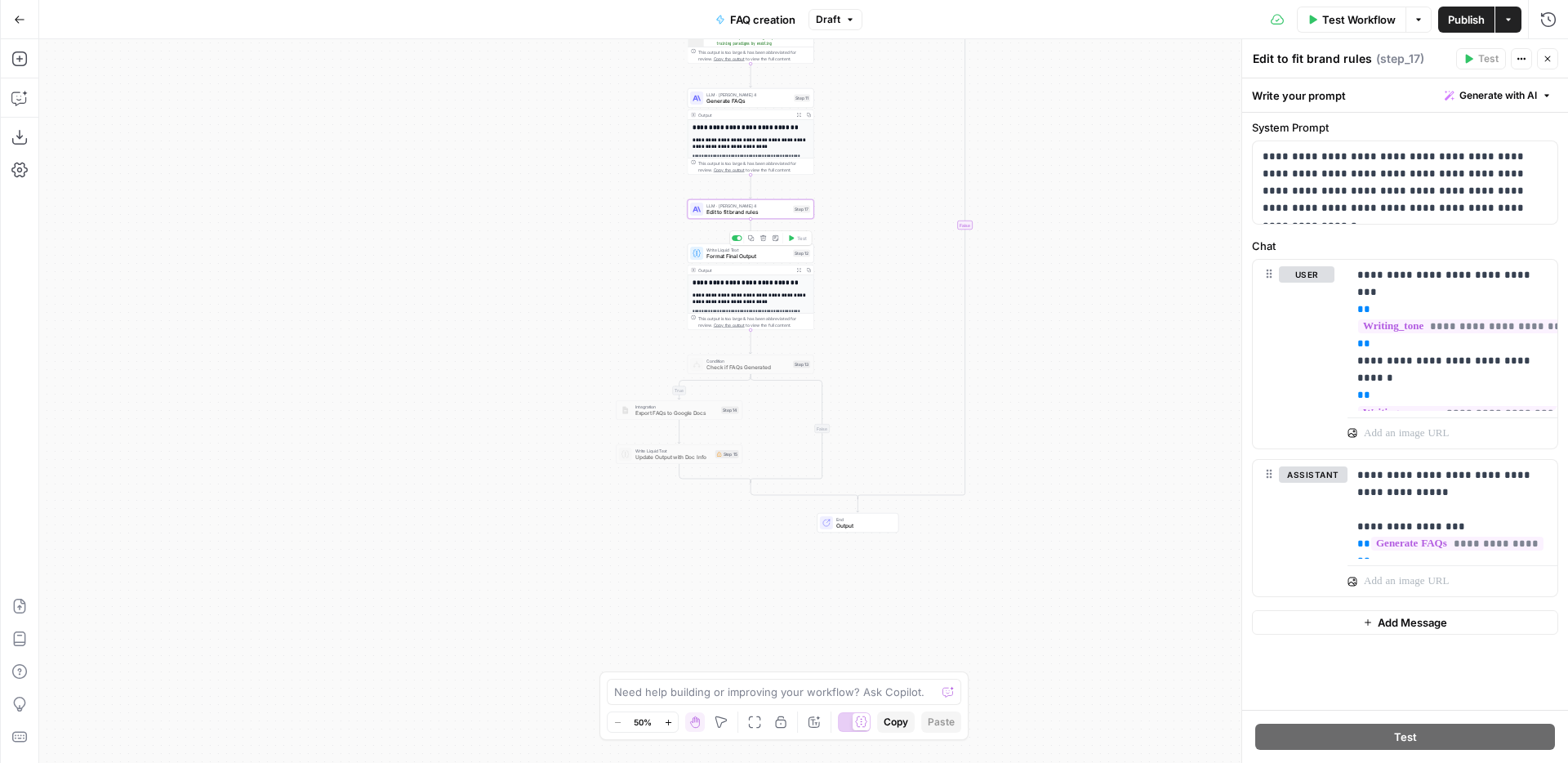 click on "Format Final Output" at bounding box center [748, 257] 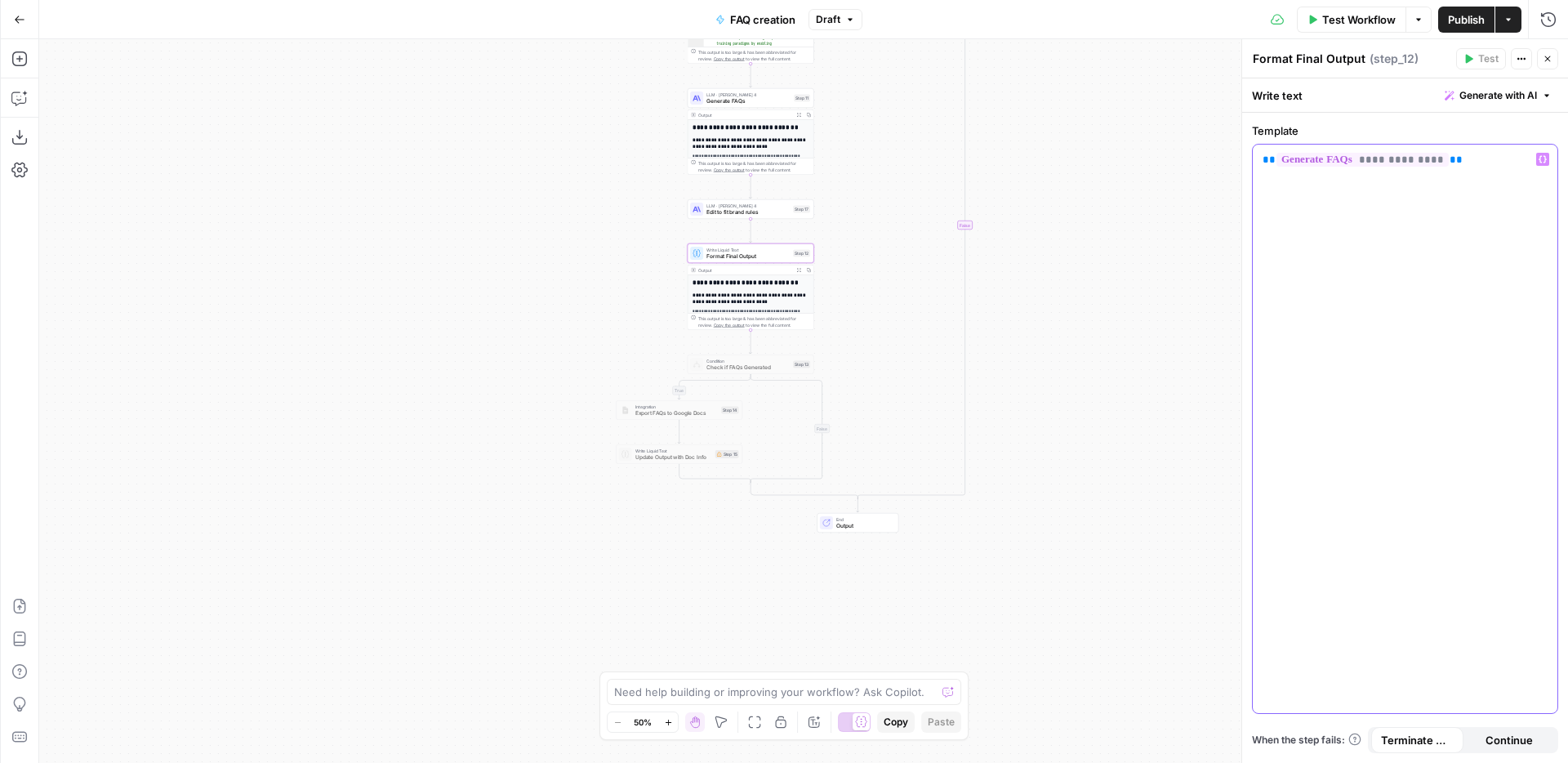 drag, startPoint x: 1478, startPoint y: 169, endPoint x: 1228, endPoint y: 167, distance: 250.008 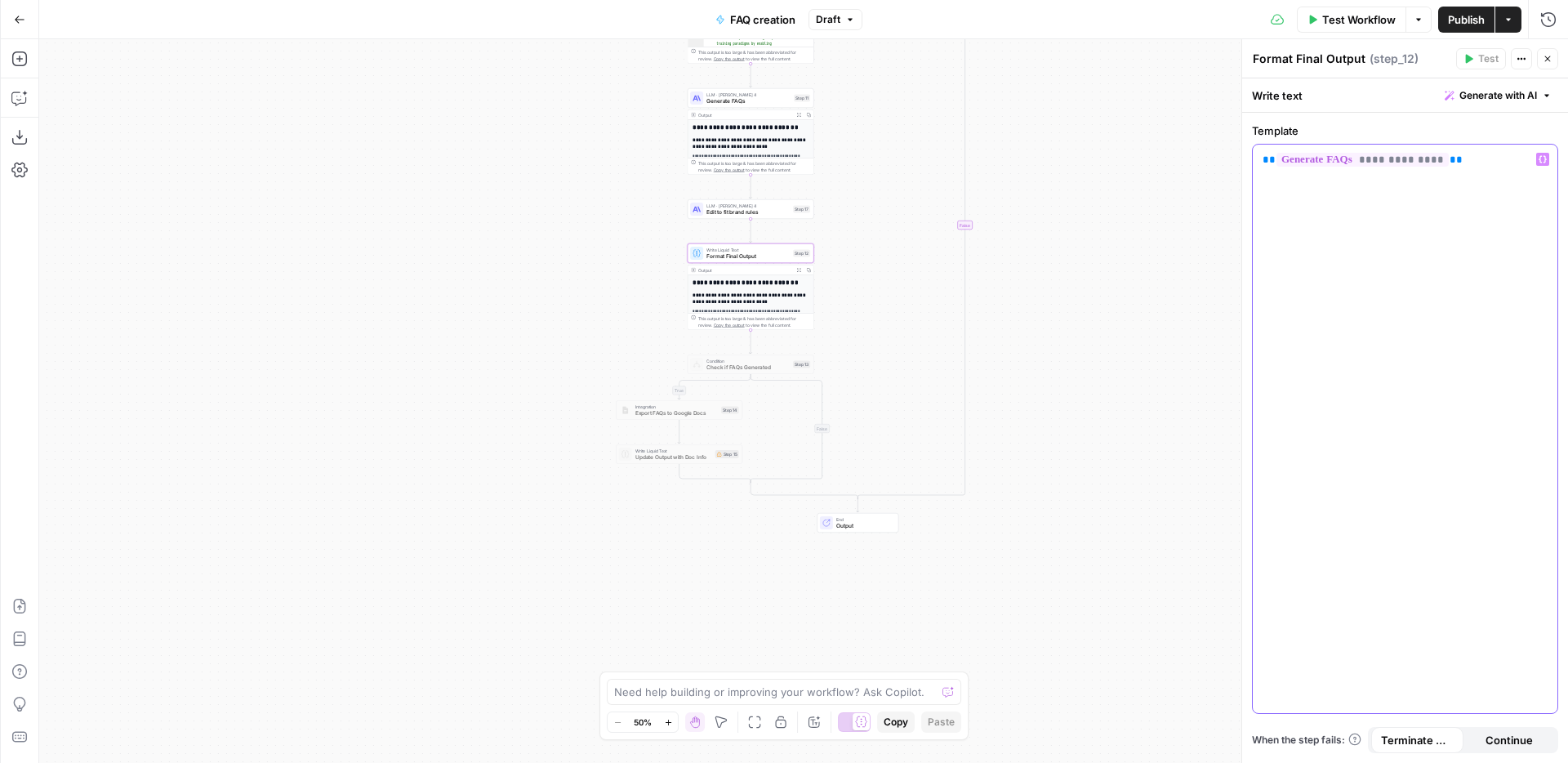 click on "Synthesia New Home Browse Your Data Monitoring Settings Recent Grids New grid Articles Will's light blog refresh Articles (Veselin) Recent Workflows New Workflow FAQ creation Light blog refresh Content Brief To Article AirOps Academy What's new?
5
Help + Support Go Back FAQ creation Draft Test Workflow Options Publish Actions Run History Add Steps Copilot Download as JSON Settings Import JSON AirOps Academy Help Give Feedback Shortcuts true true false false Workflow Set Inputs Inputs Web Page Scrape Scrape Page Content Step 7 Output Expand Output Copy This output is too large & has been abbreviated for review.   Copy the output   to view the full content. Run Code · Python Check for FAQ Section Step 8 Output Expand Output Copy 1 2 3 4 {    "has_faq" :  false ,    "url" :  "[URL][DOMAIN_NAME]        -how-to-use-ai-for-training-and        -development" }     Condition Check if FAQ Generation Needed Step 9 Output Copy" at bounding box center (784, 382) 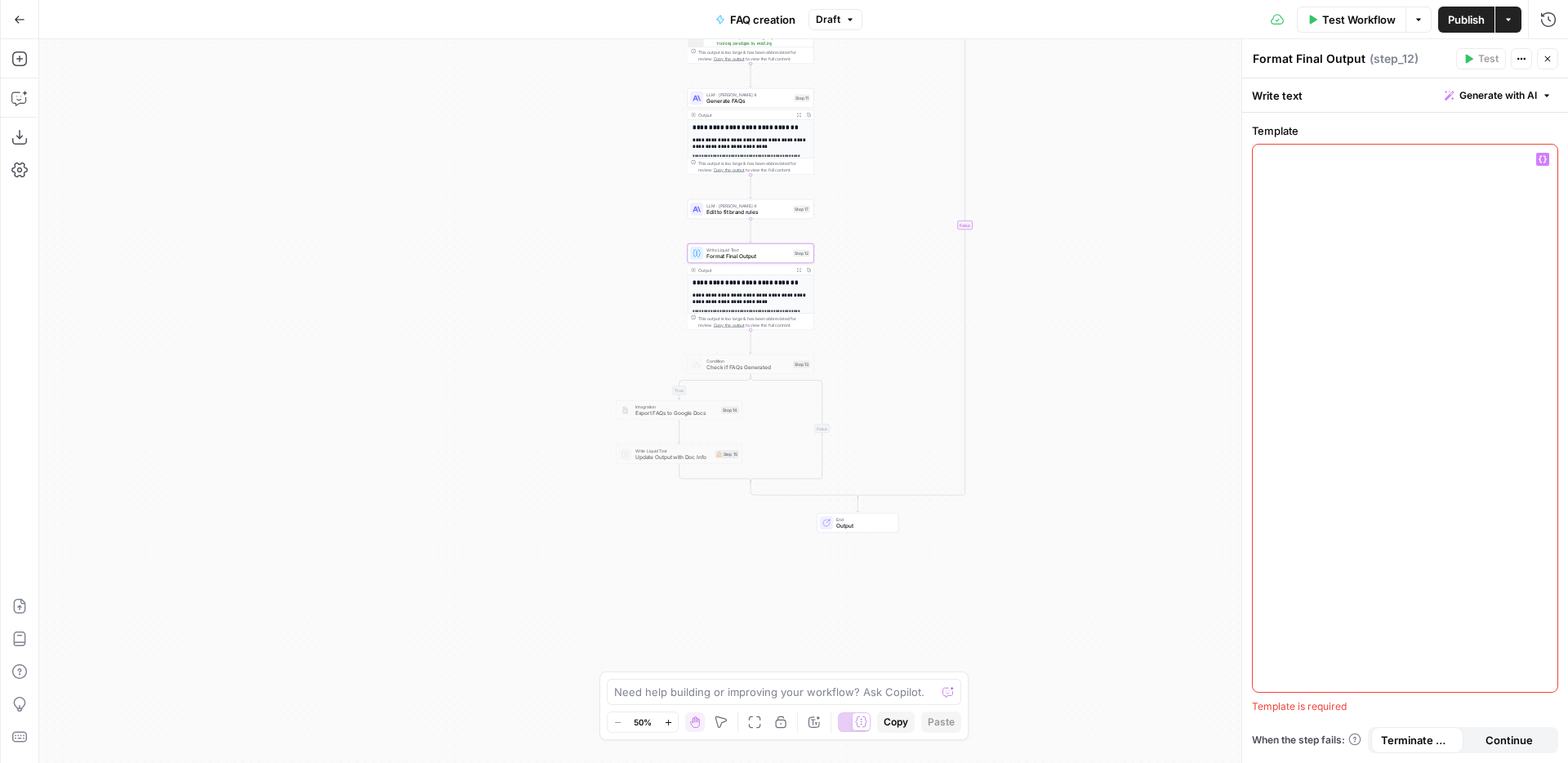 click 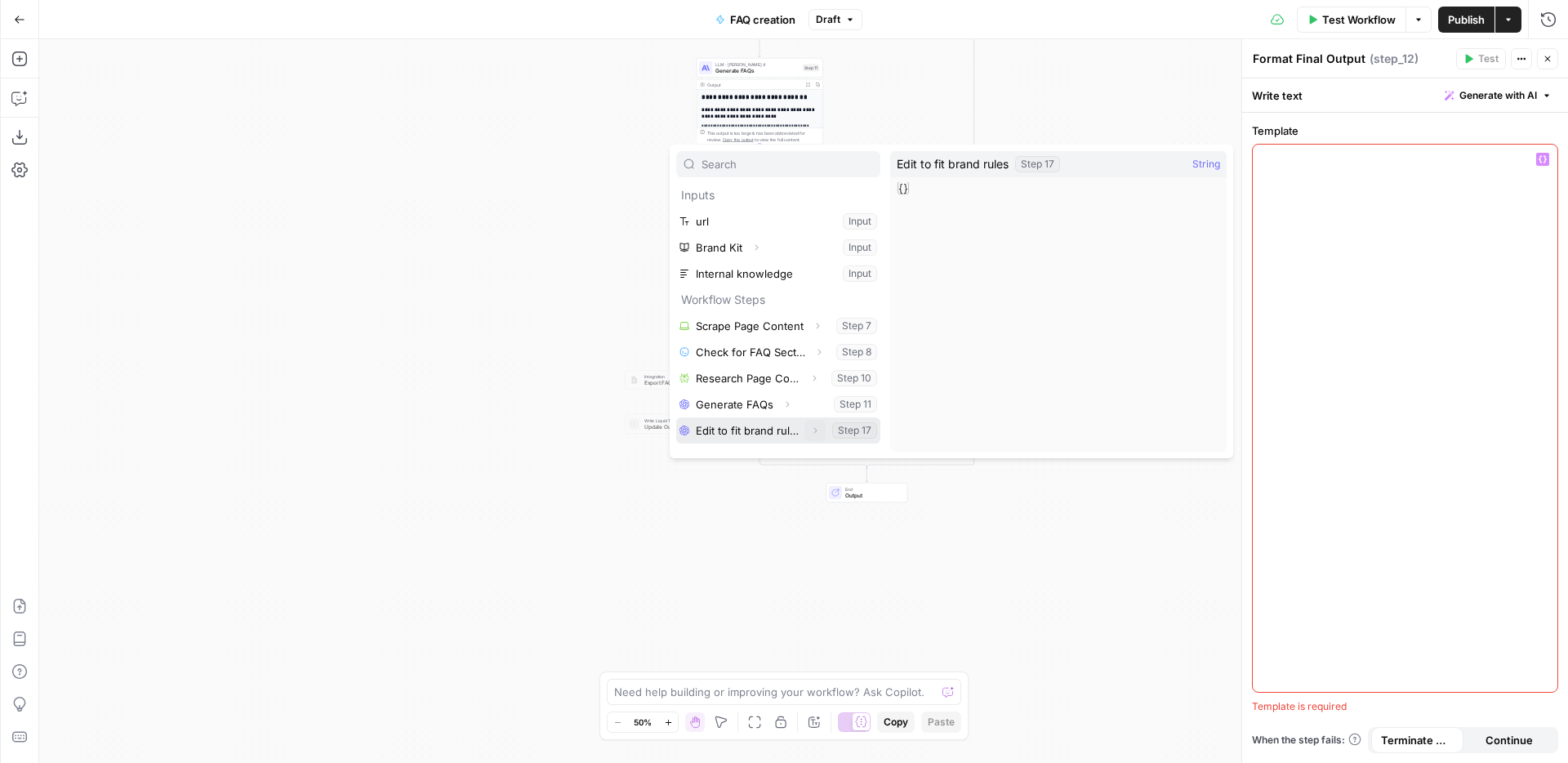 click on "Expand" at bounding box center [815, 431] 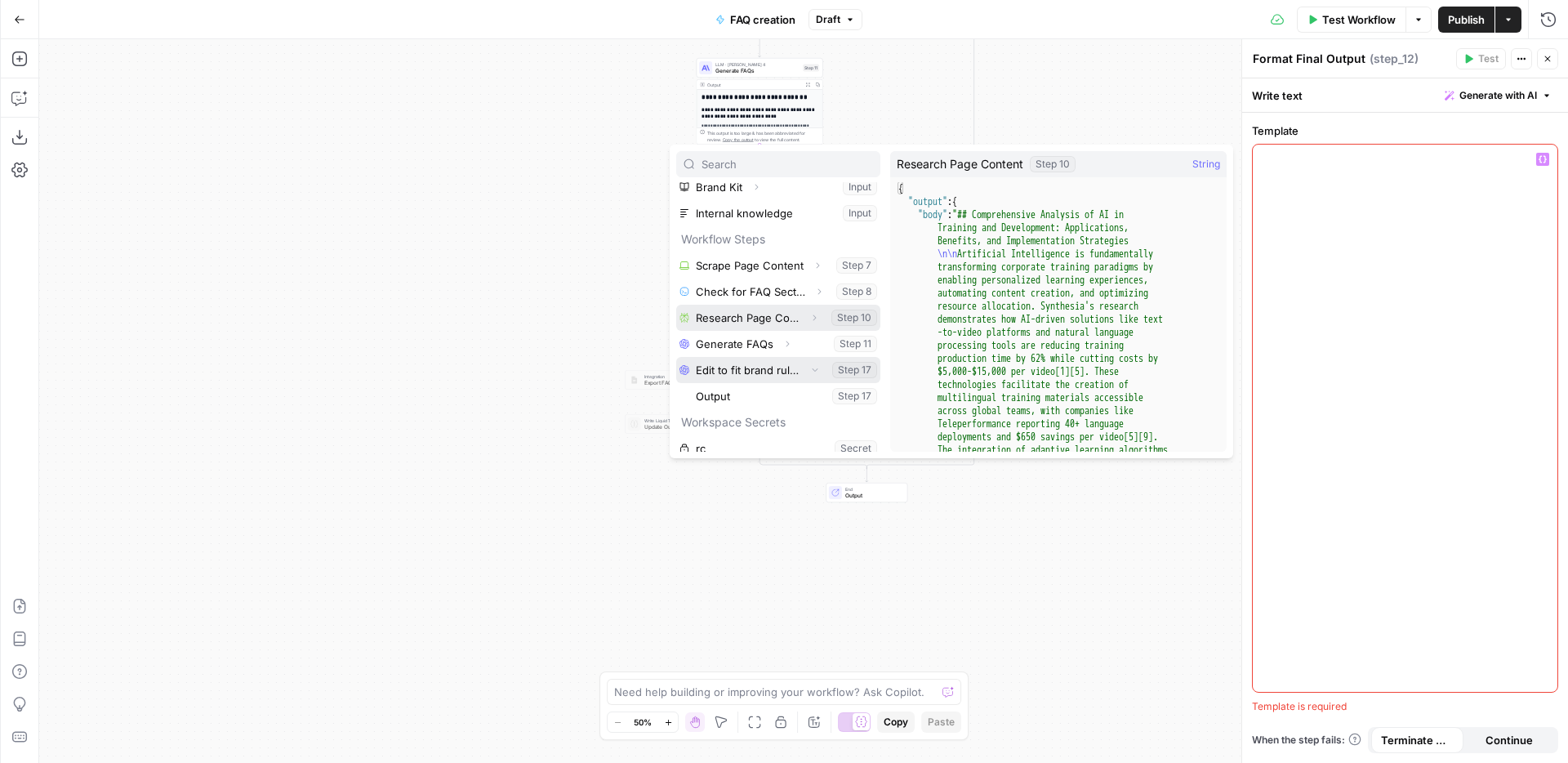 scroll, scrollTop: 77, scrollLeft: 0, axis: vertical 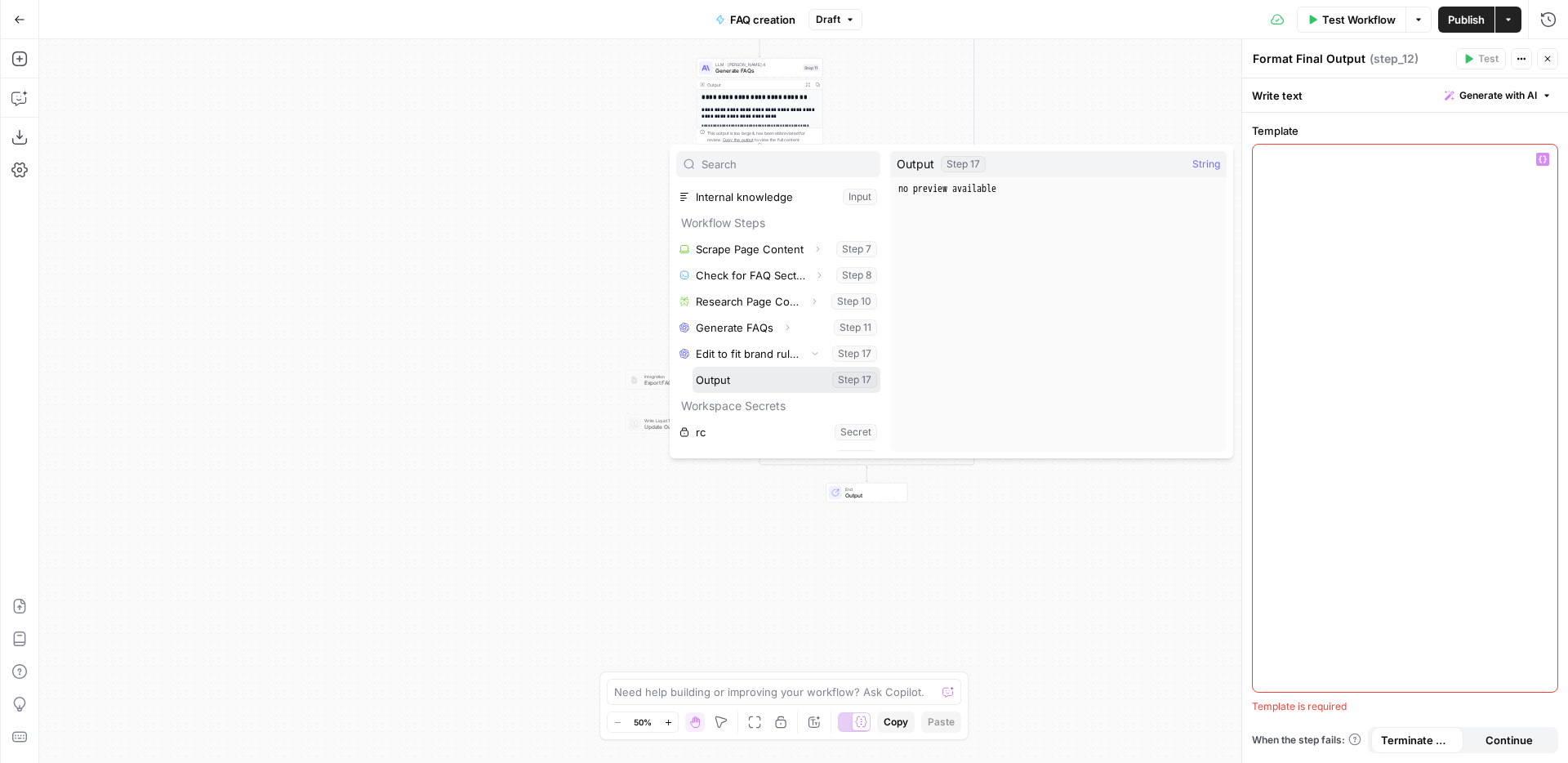 click at bounding box center (786, 380) 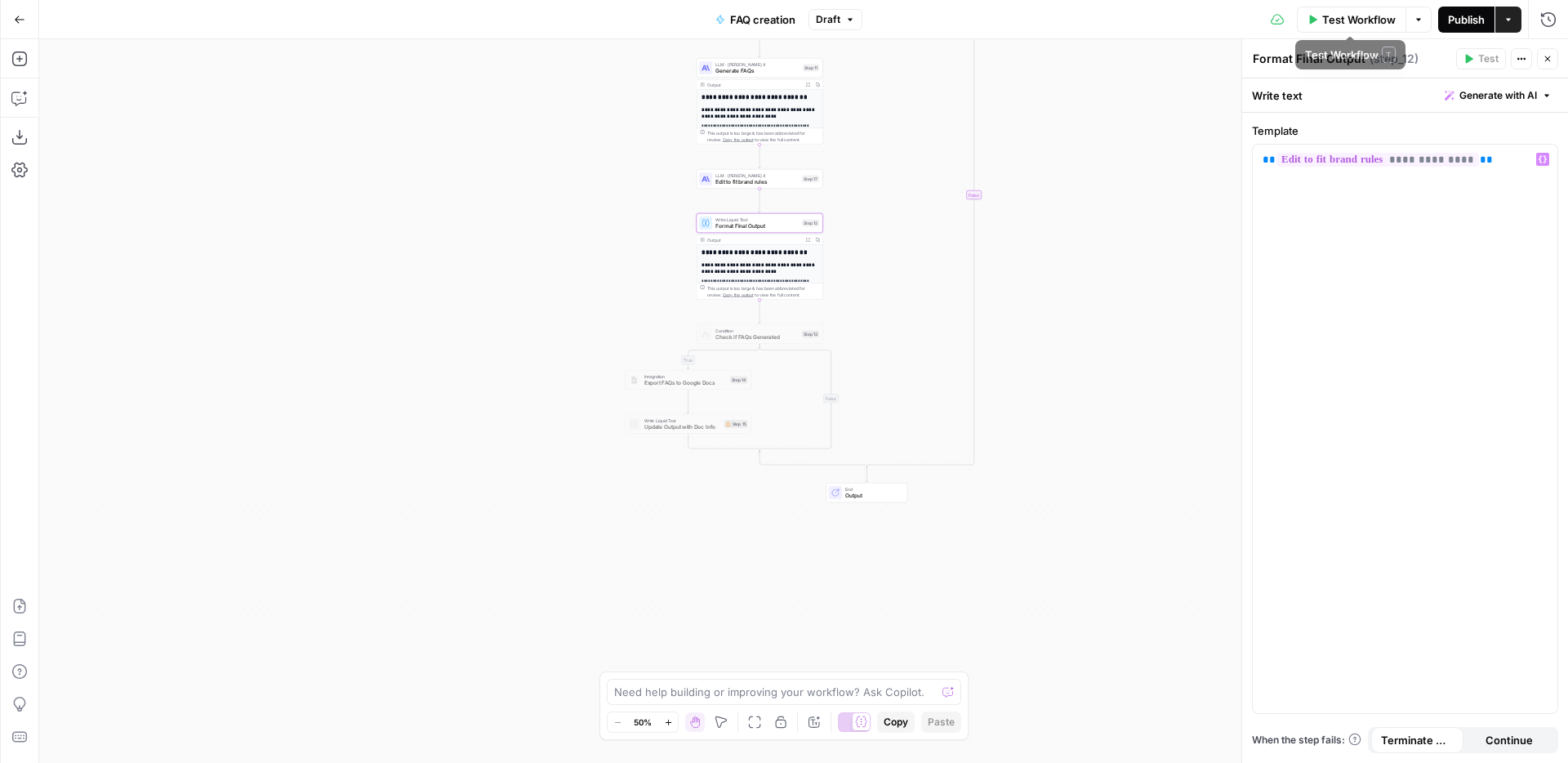 click on "Publish" at bounding box center (1466, 20) 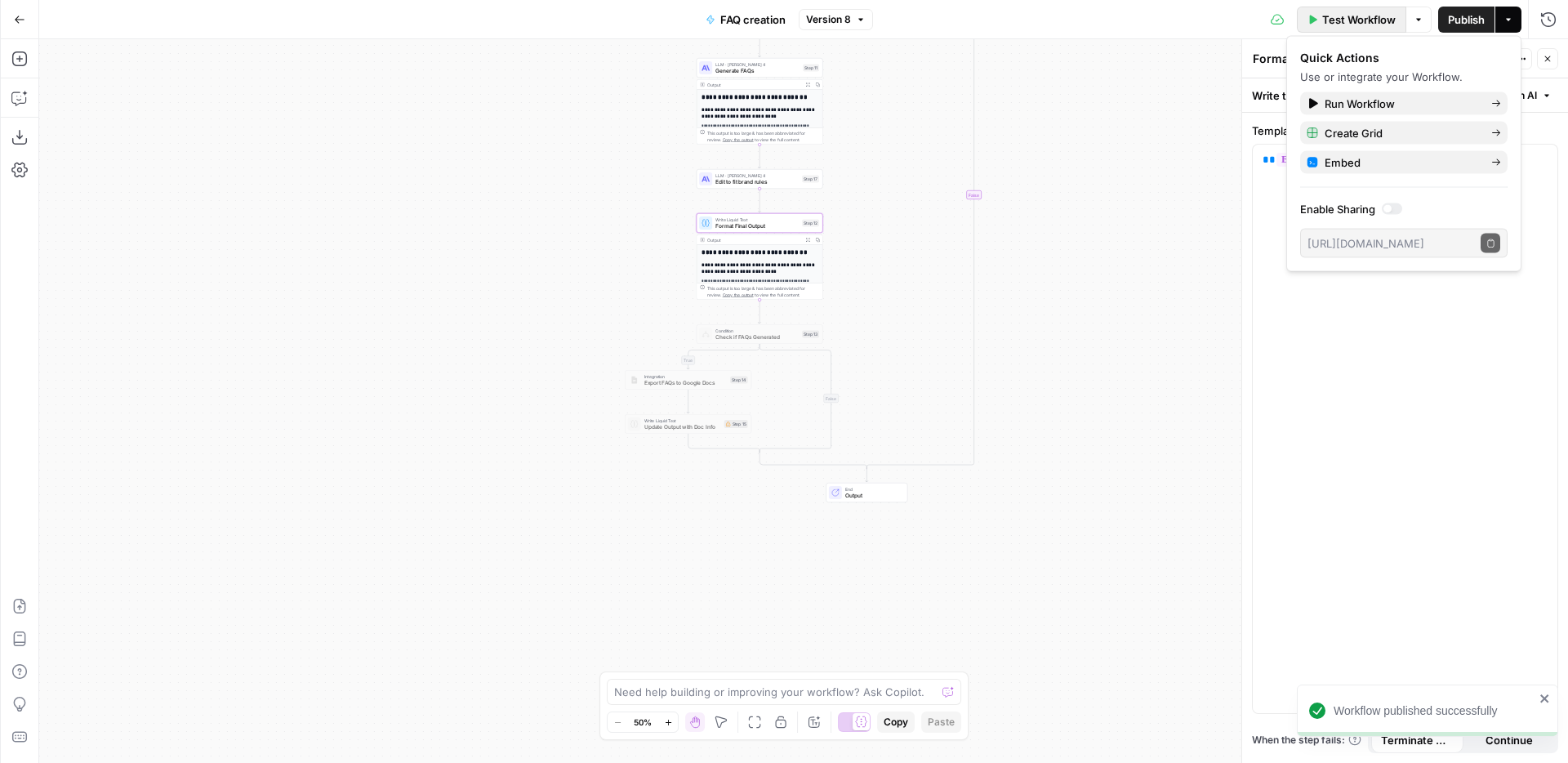 click on "Test Workflow" at bounding box center [1352, 20] 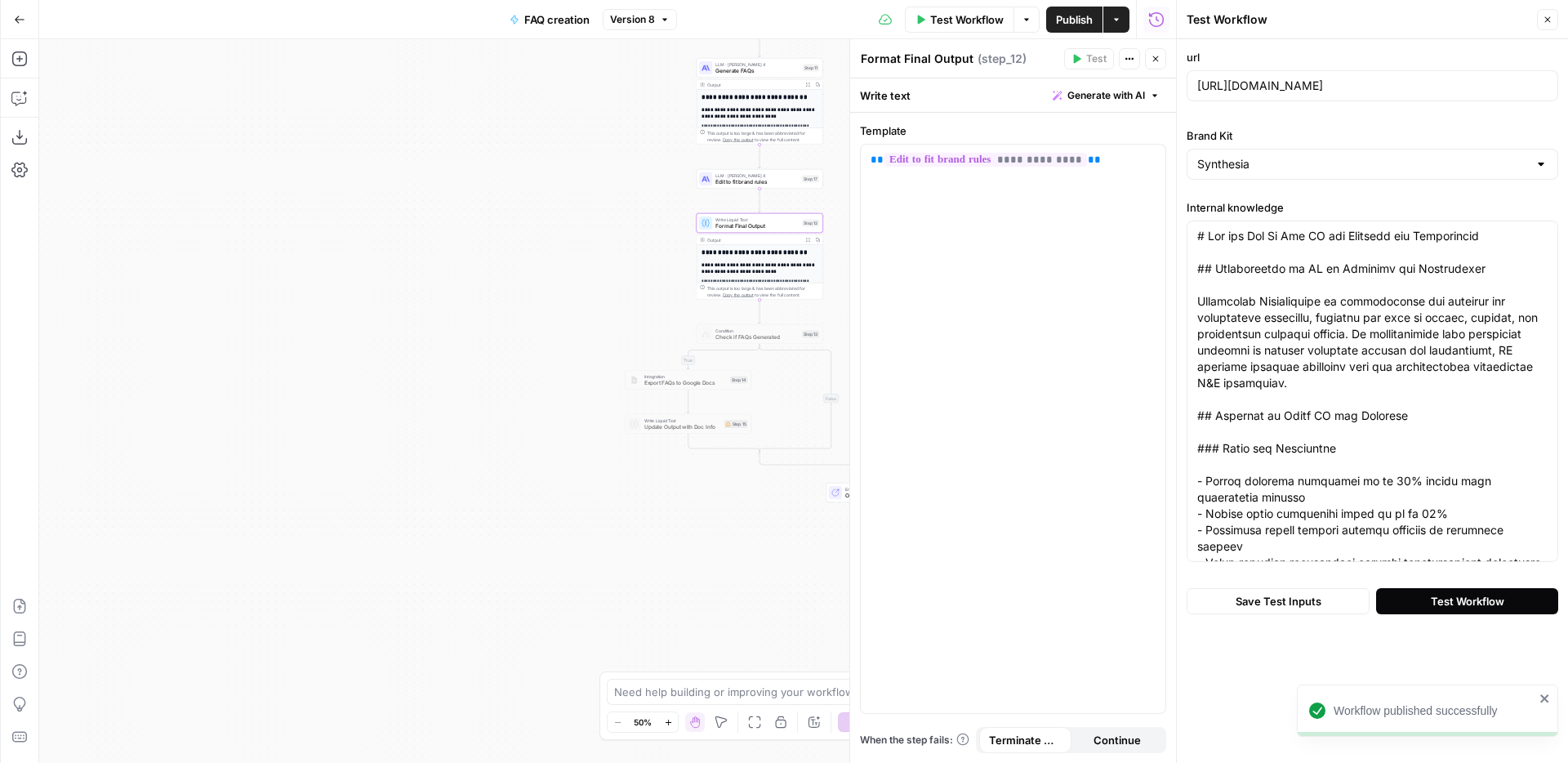 click on "Test Workflow" at bounding box center (1468, 601) 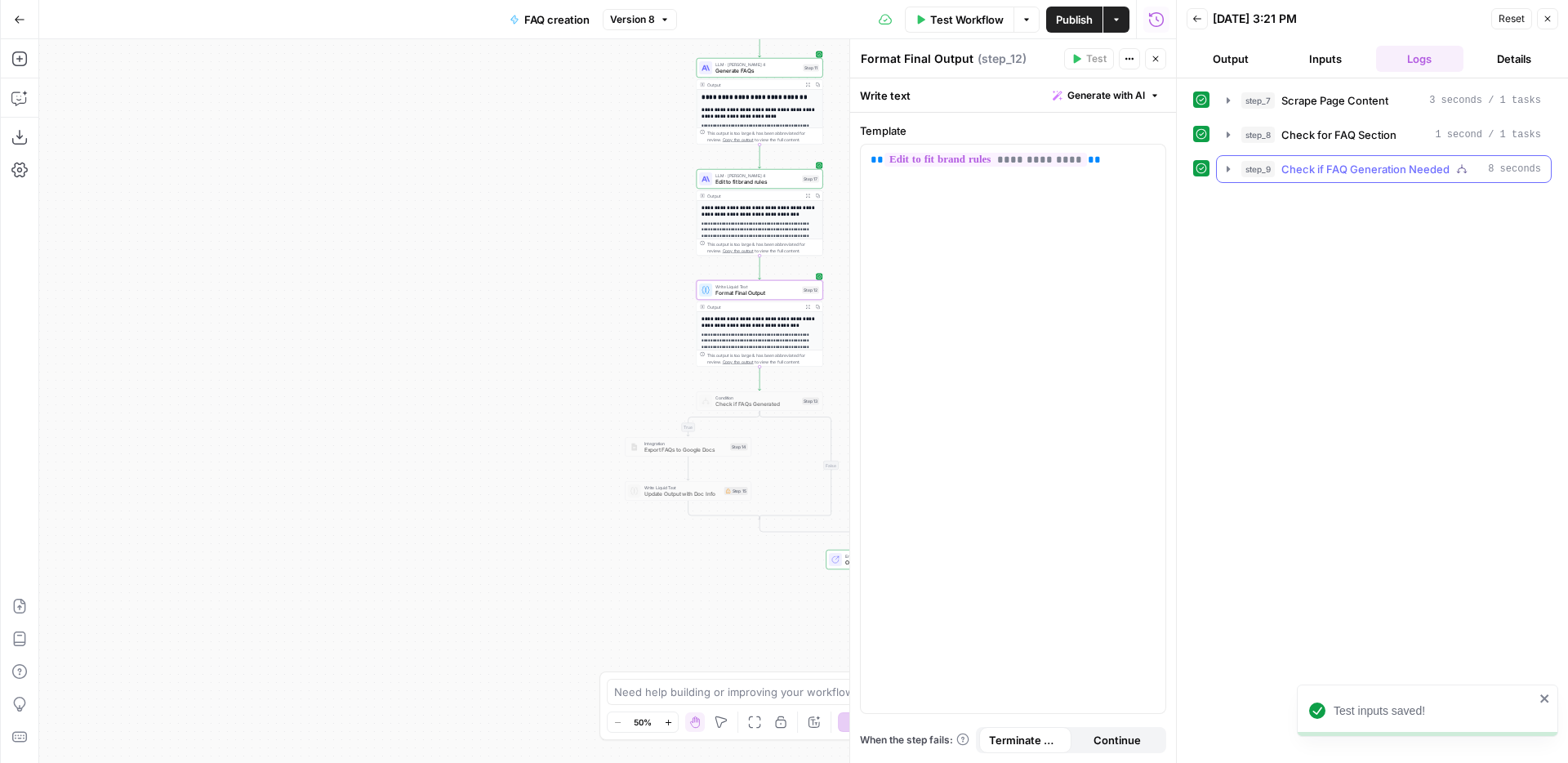 click on "step_9 Check if FAQ Generation Needed 8 seconds" at bounding box center (1383, 169) 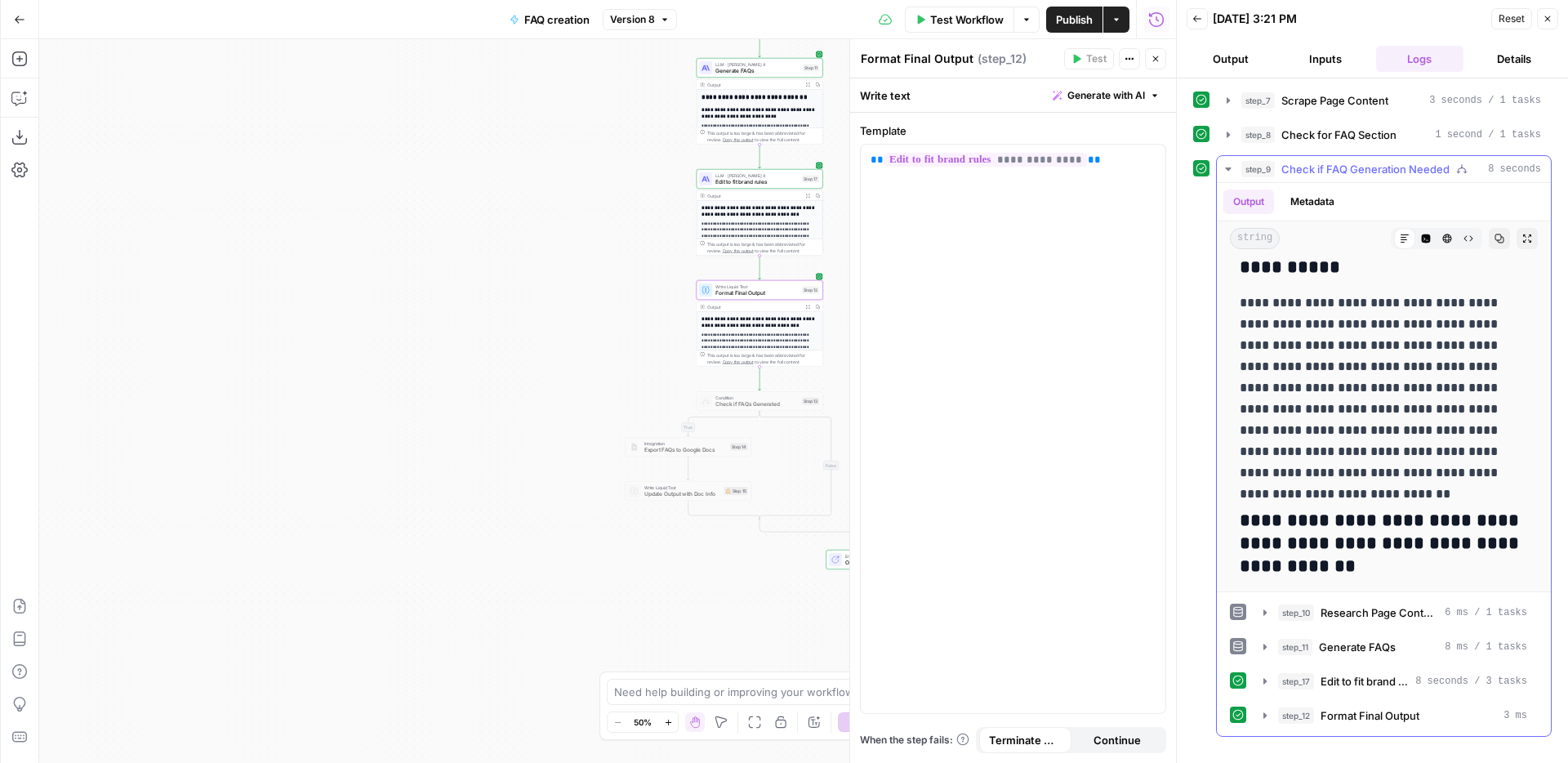 scroll, scrollTop: 394, scrollLeft: 0, axis: vertical 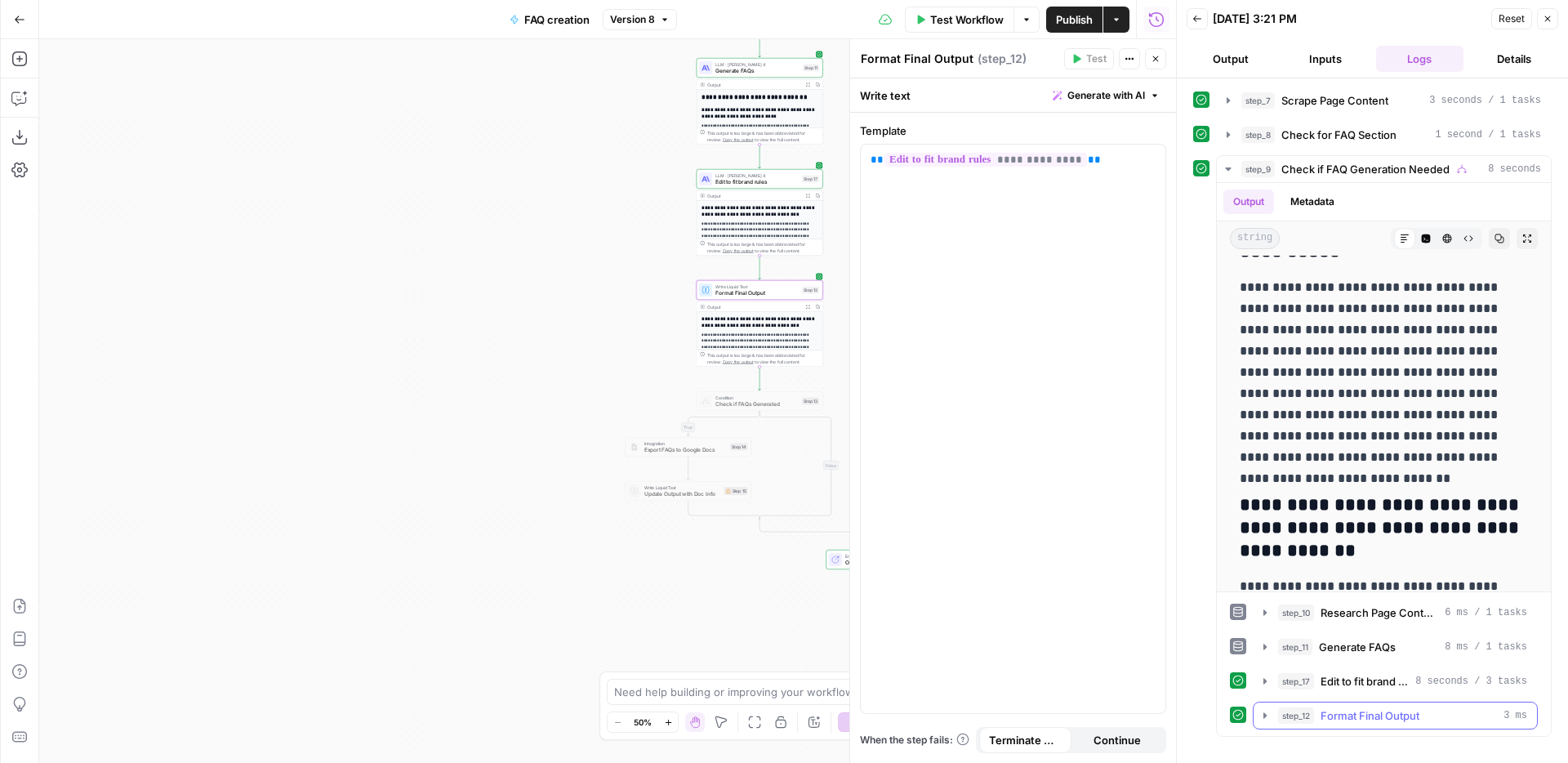click 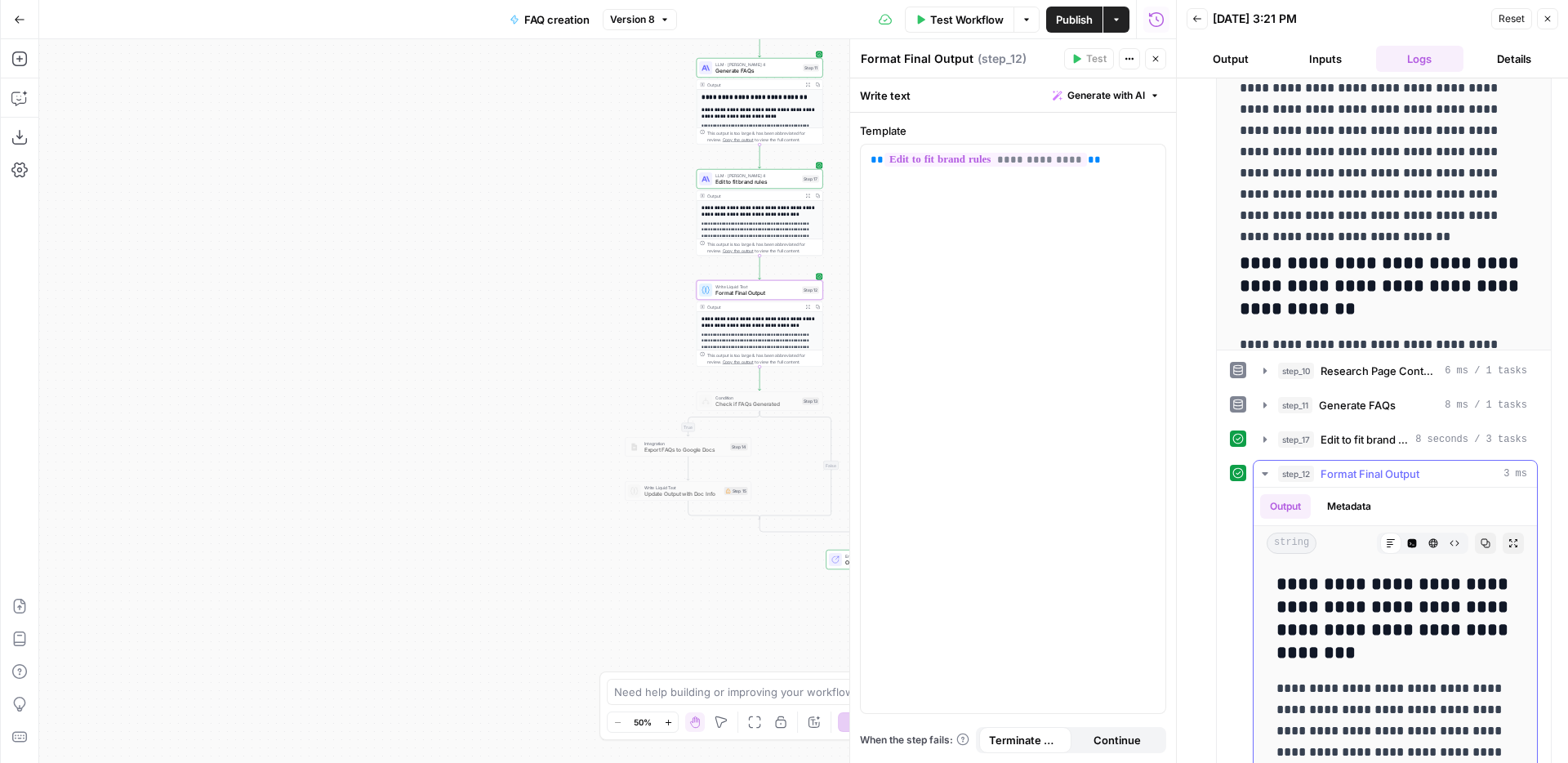 scroll, scrollTop: 257, scrollLeft: 0, axis: vertical 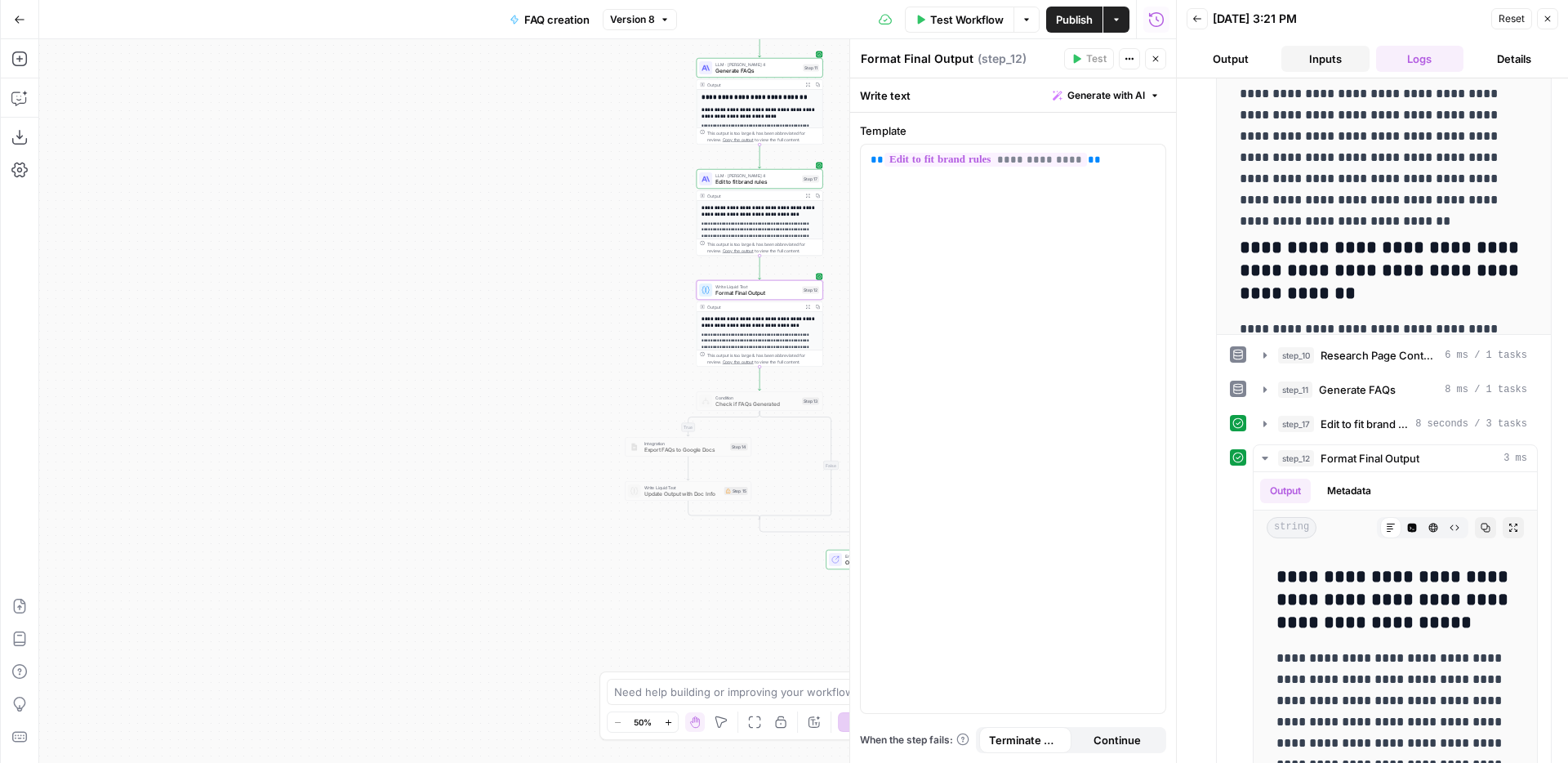click on "Inputs" at bounding box center (1325, 59) 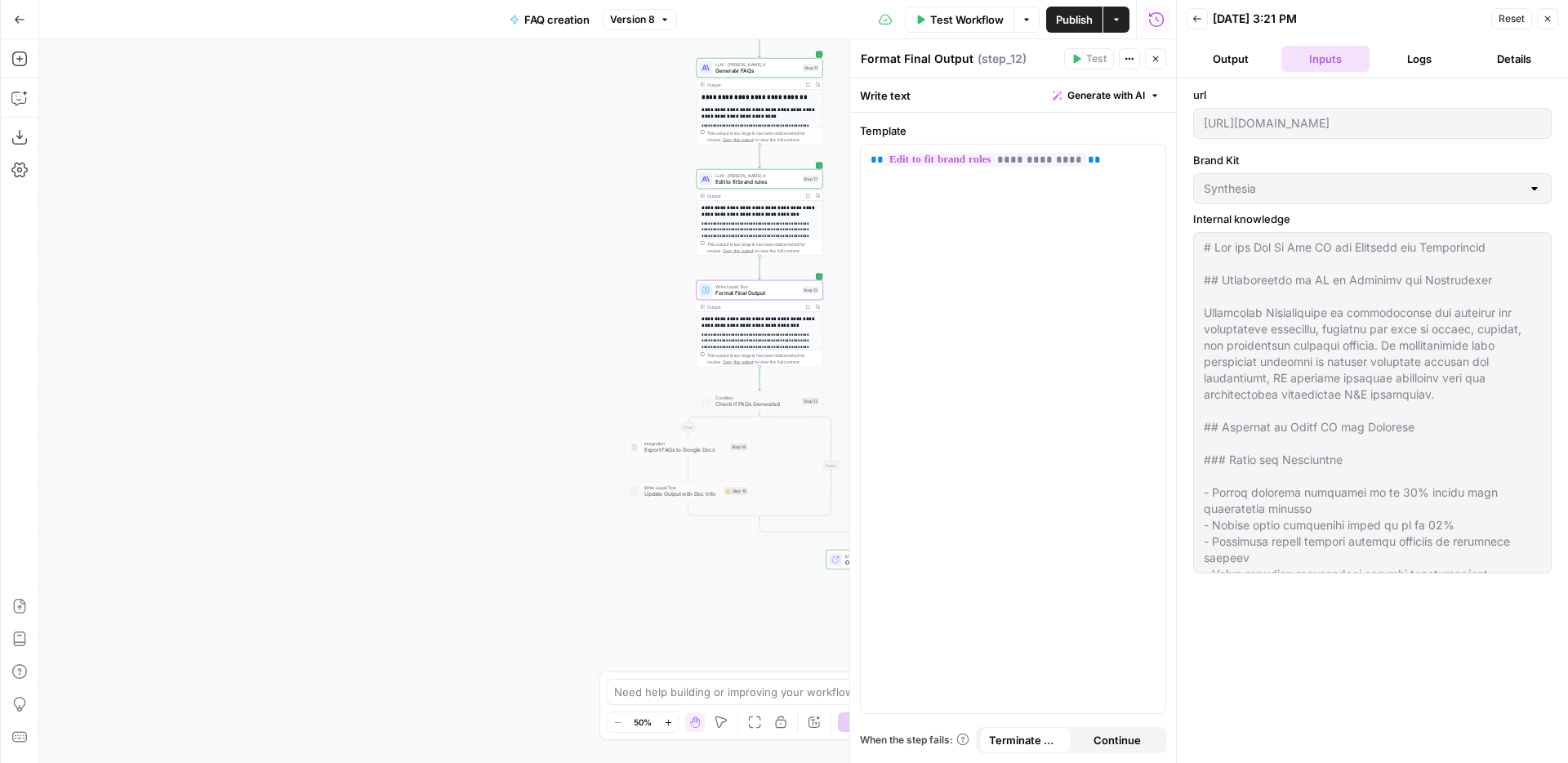 scroll, scrollTop: 0, scrollLeft: 0, axis: both 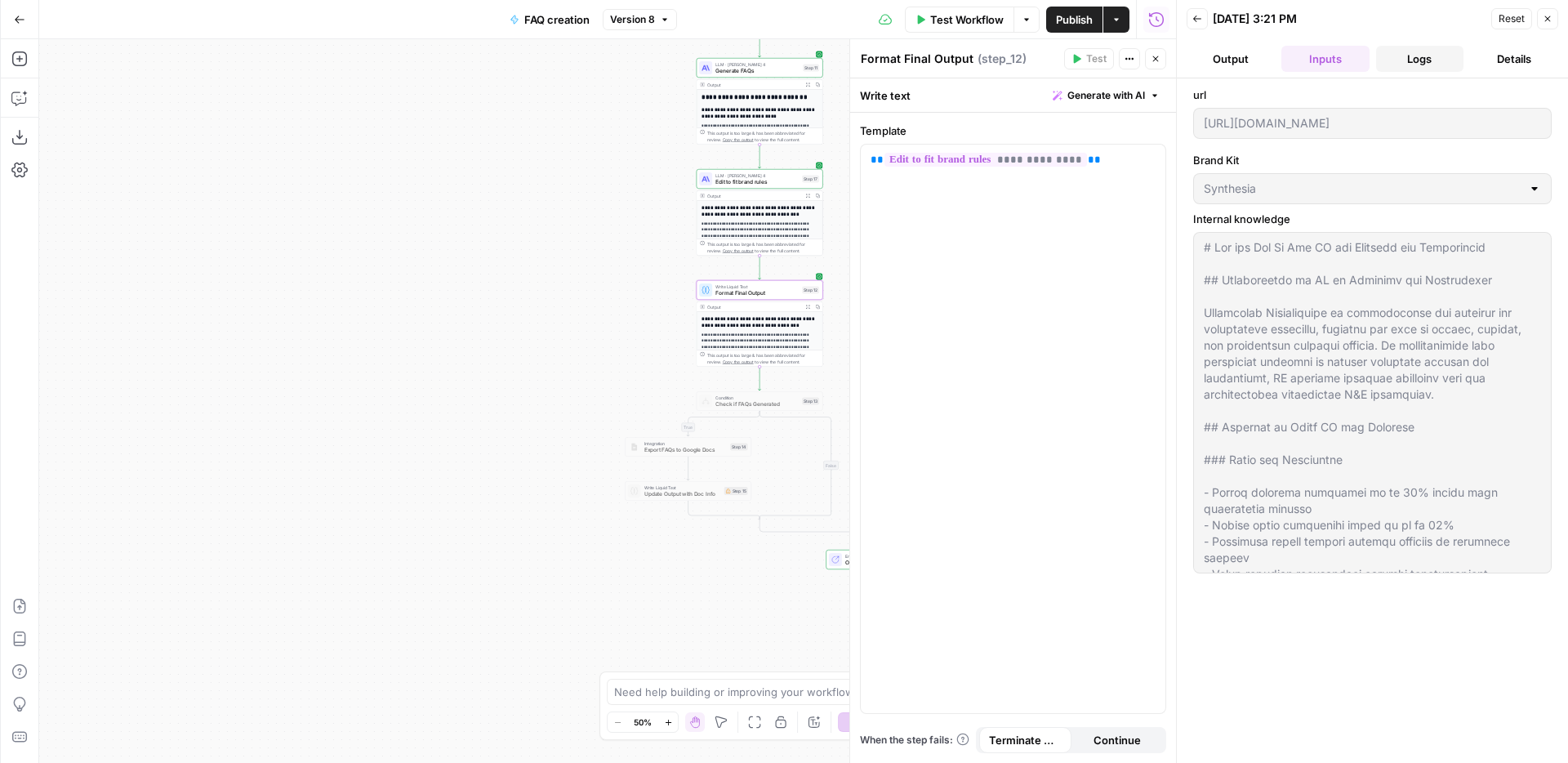 click on "Logs" at bounding box center [1420, 59] 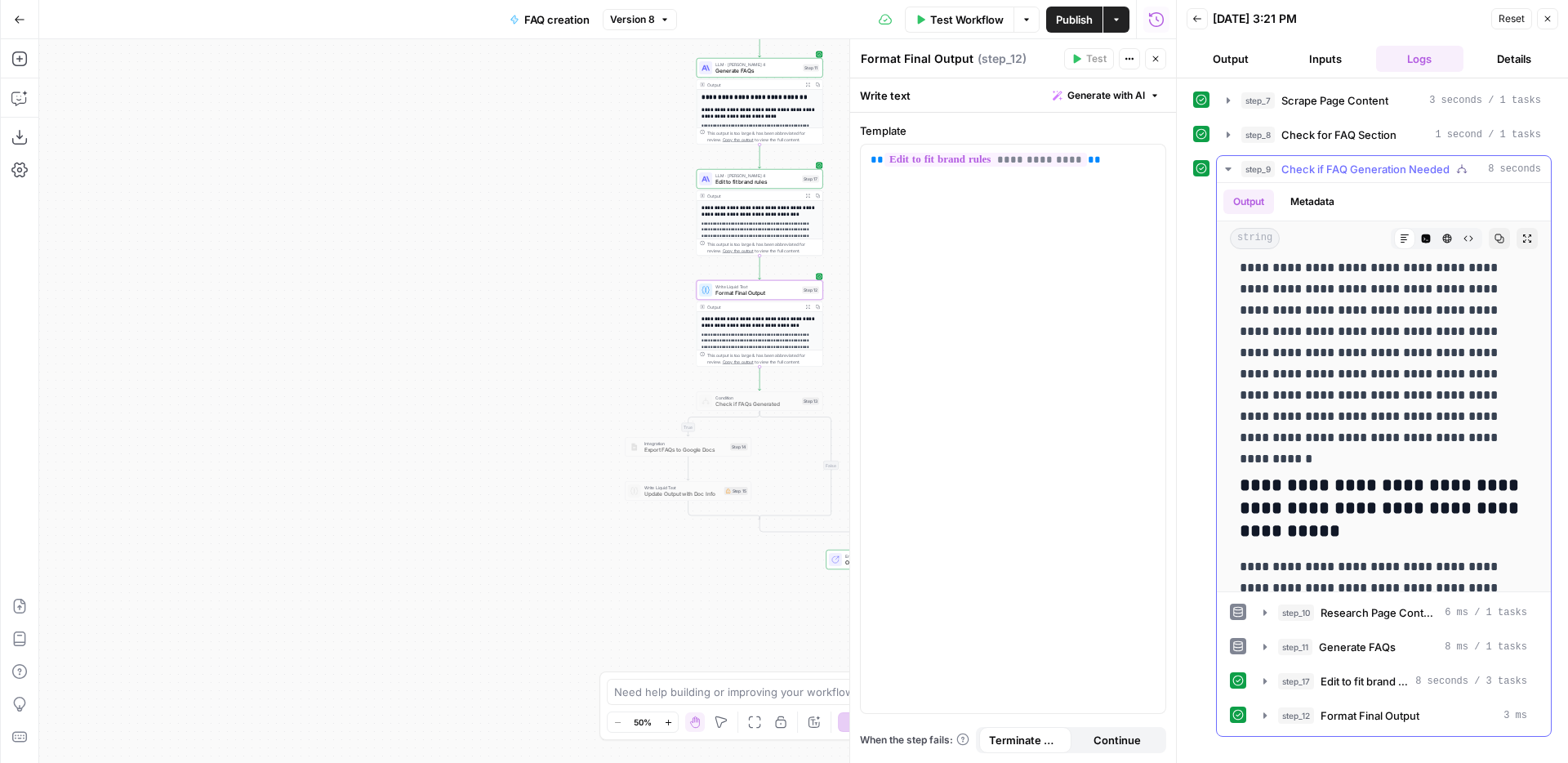 scroll, scrollTop: 132, scrollLeft: 0, axis: vertical 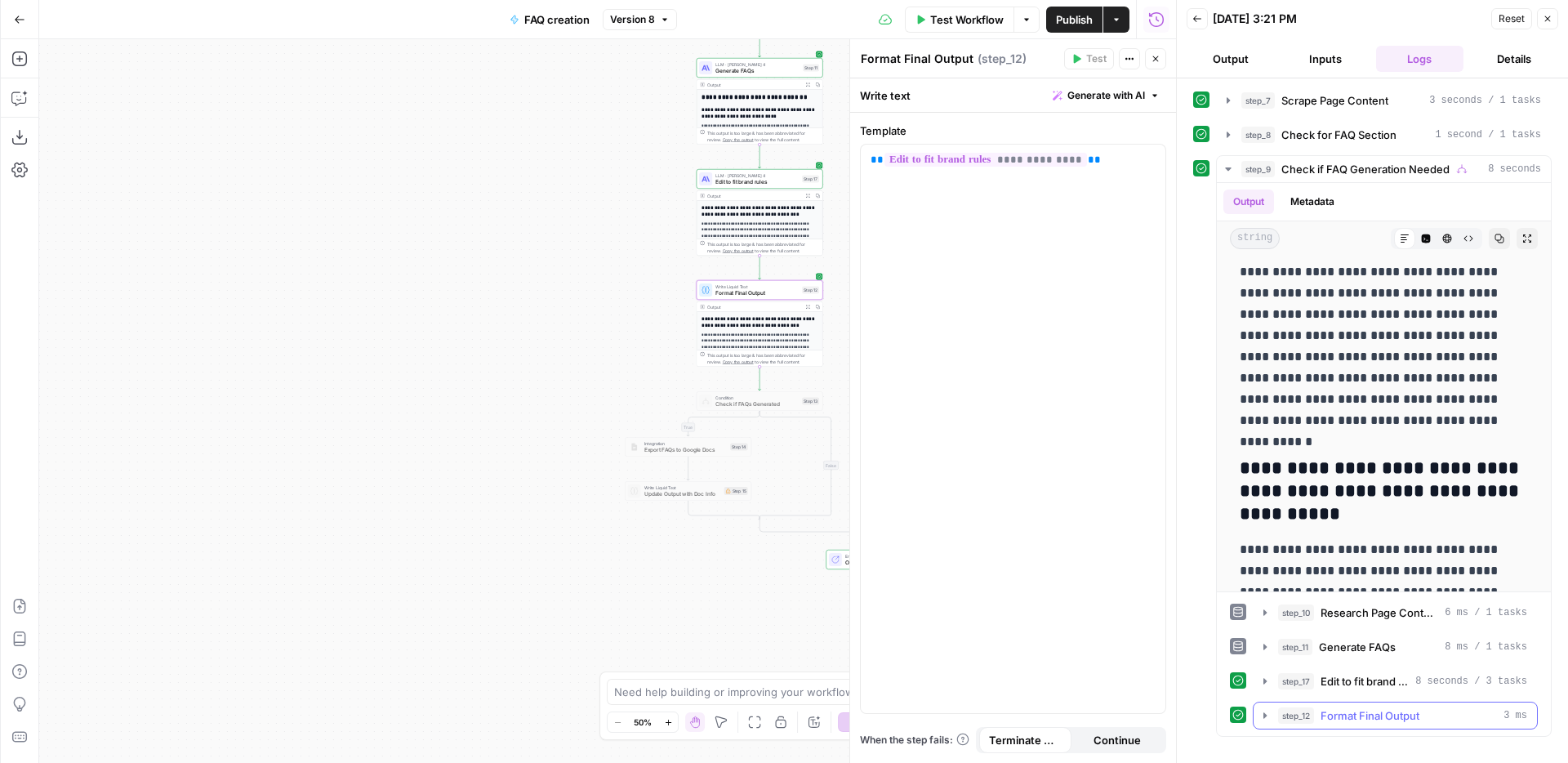 click 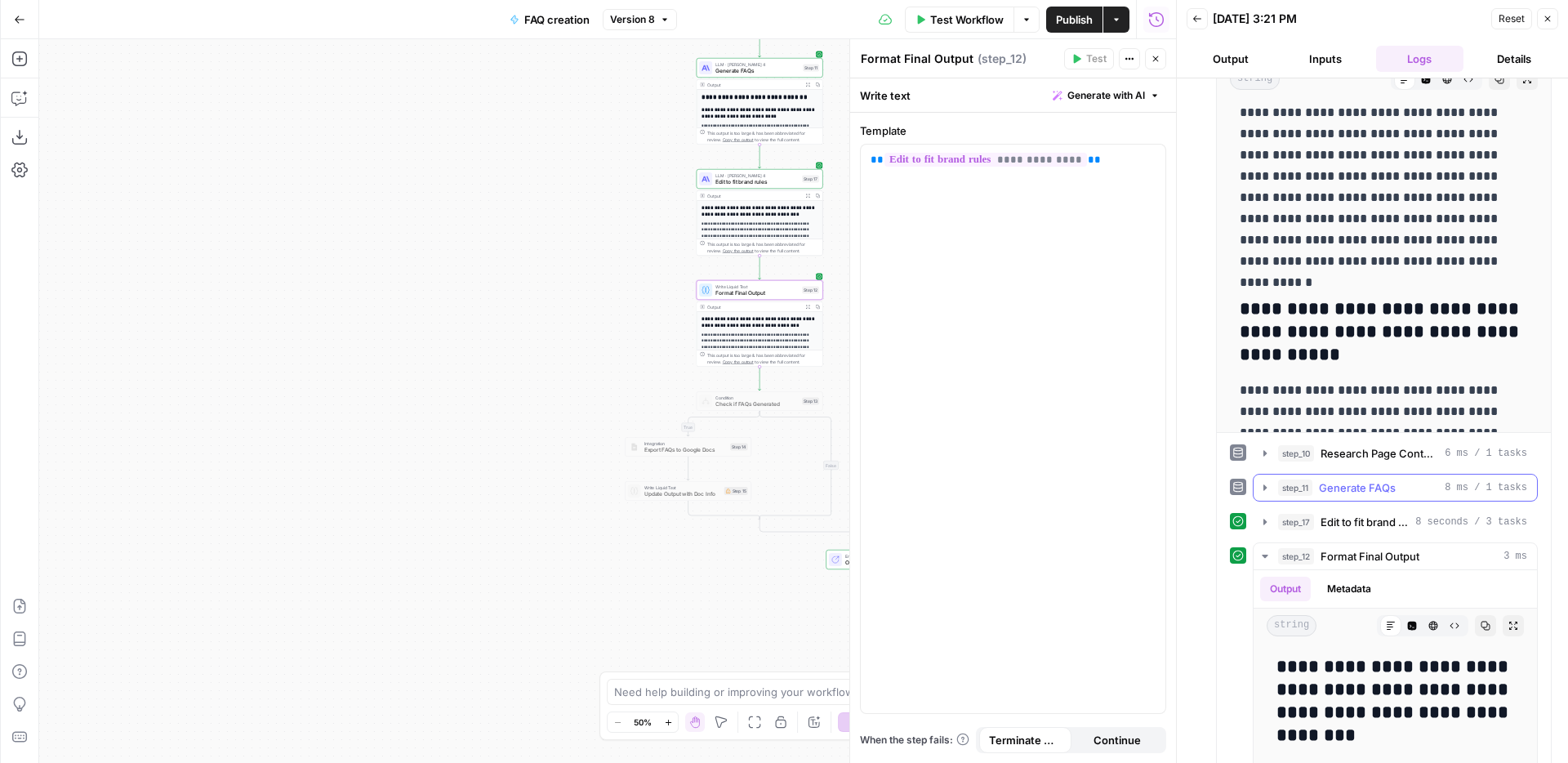 scroll, scrollTop: 255, scrollLeft: 0, axis: vertical 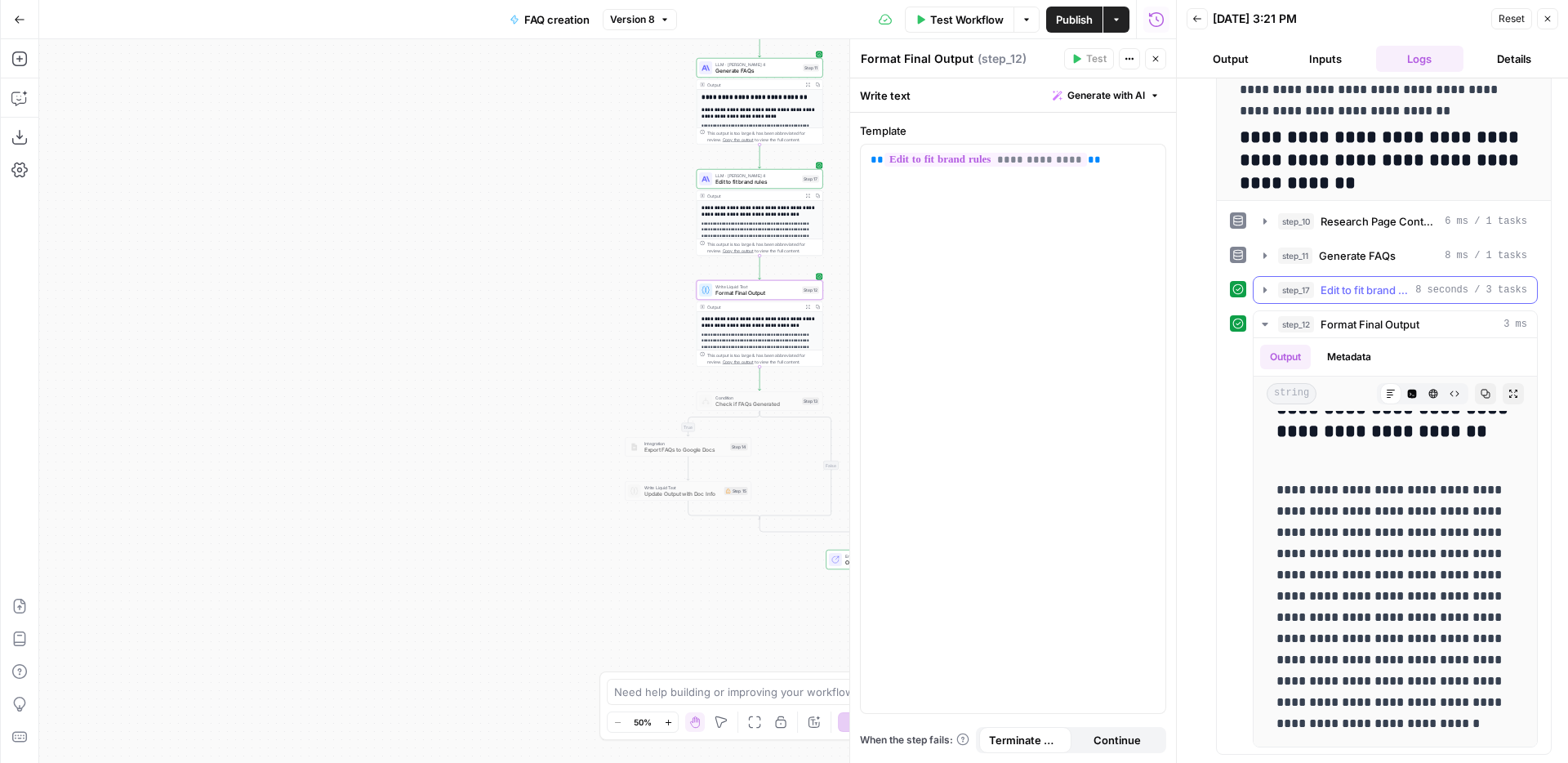 click 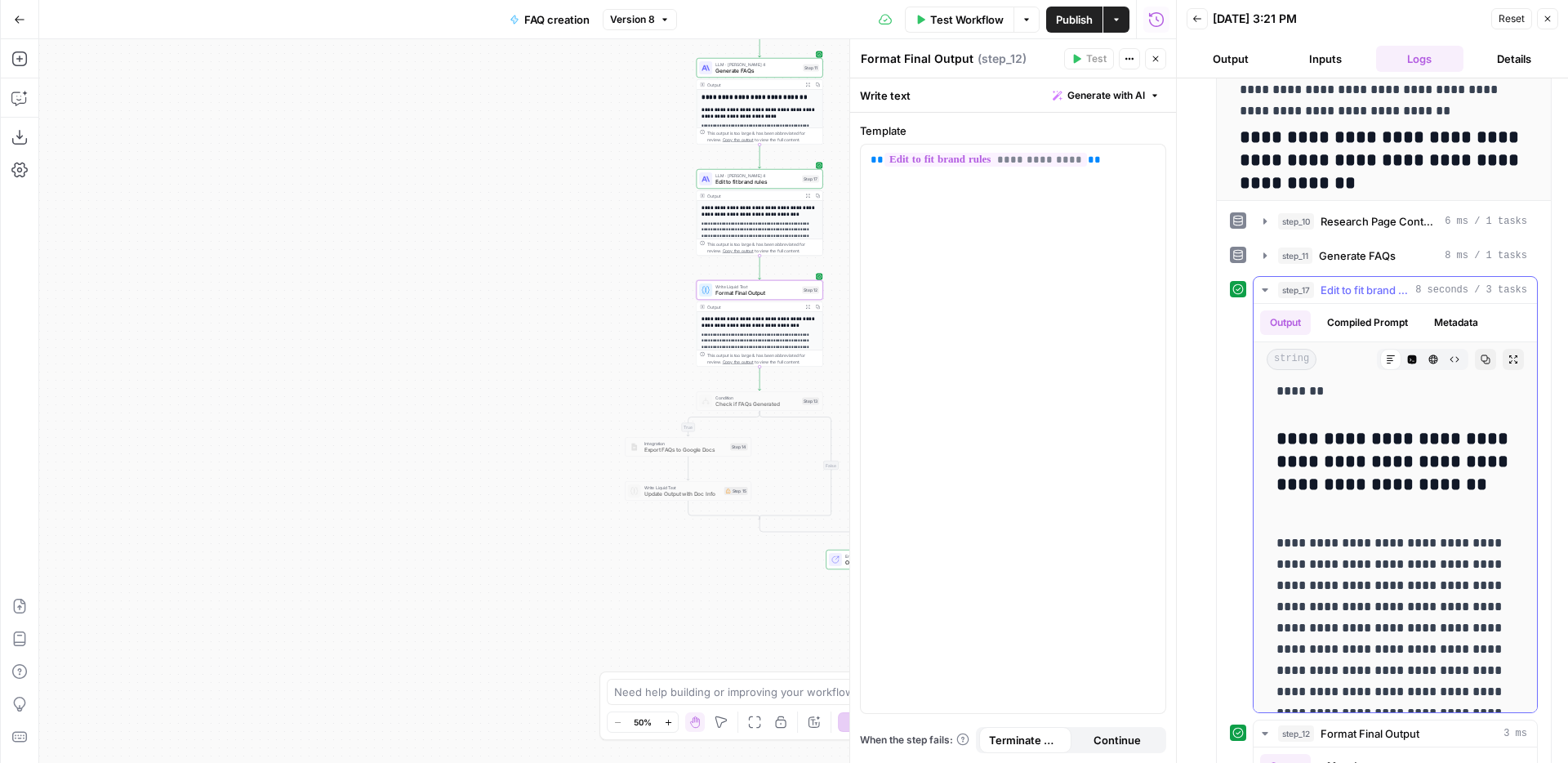 scroll, scrollTop: 797, scrollLeft: 0, axis: vertical 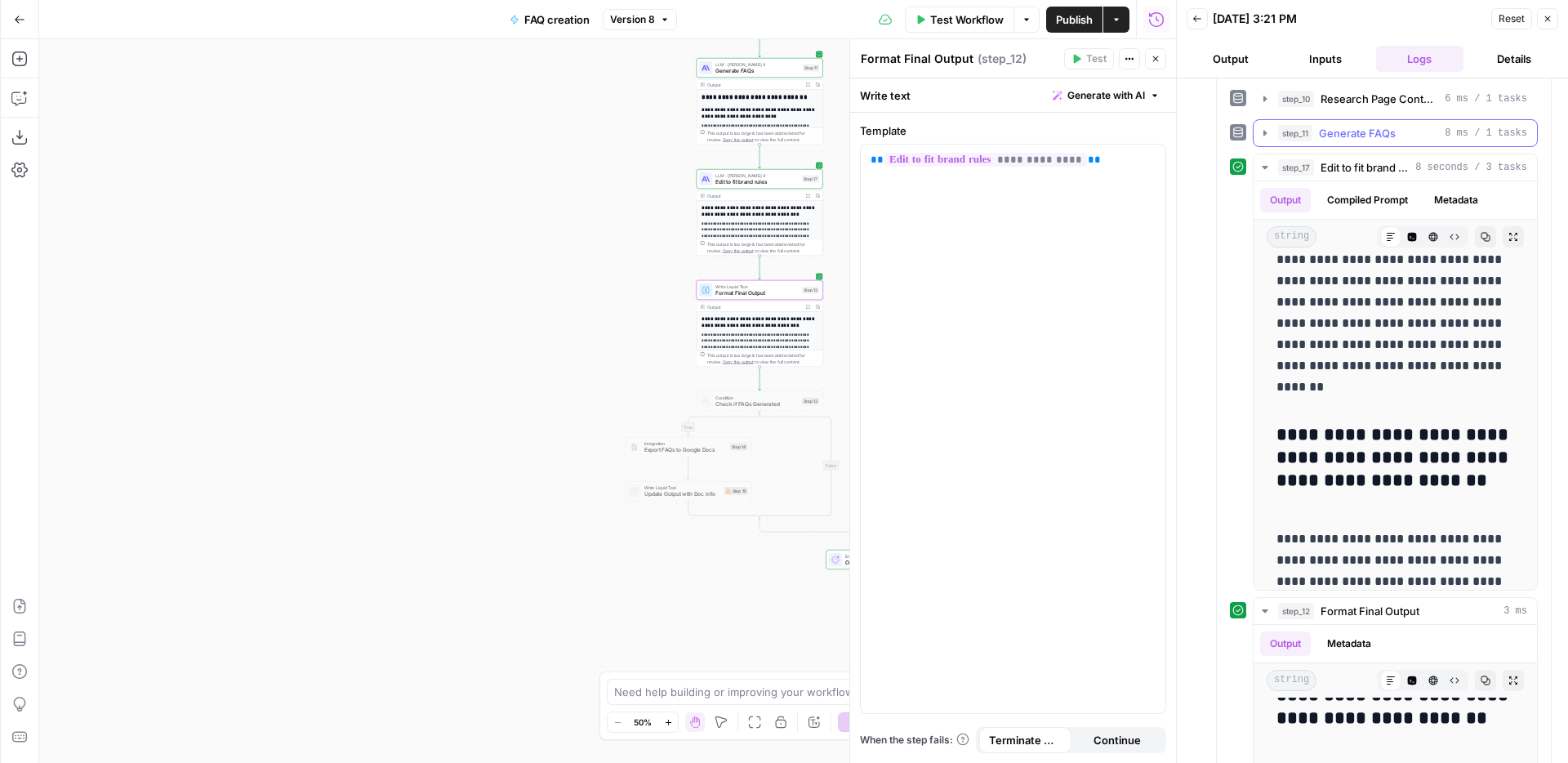 click 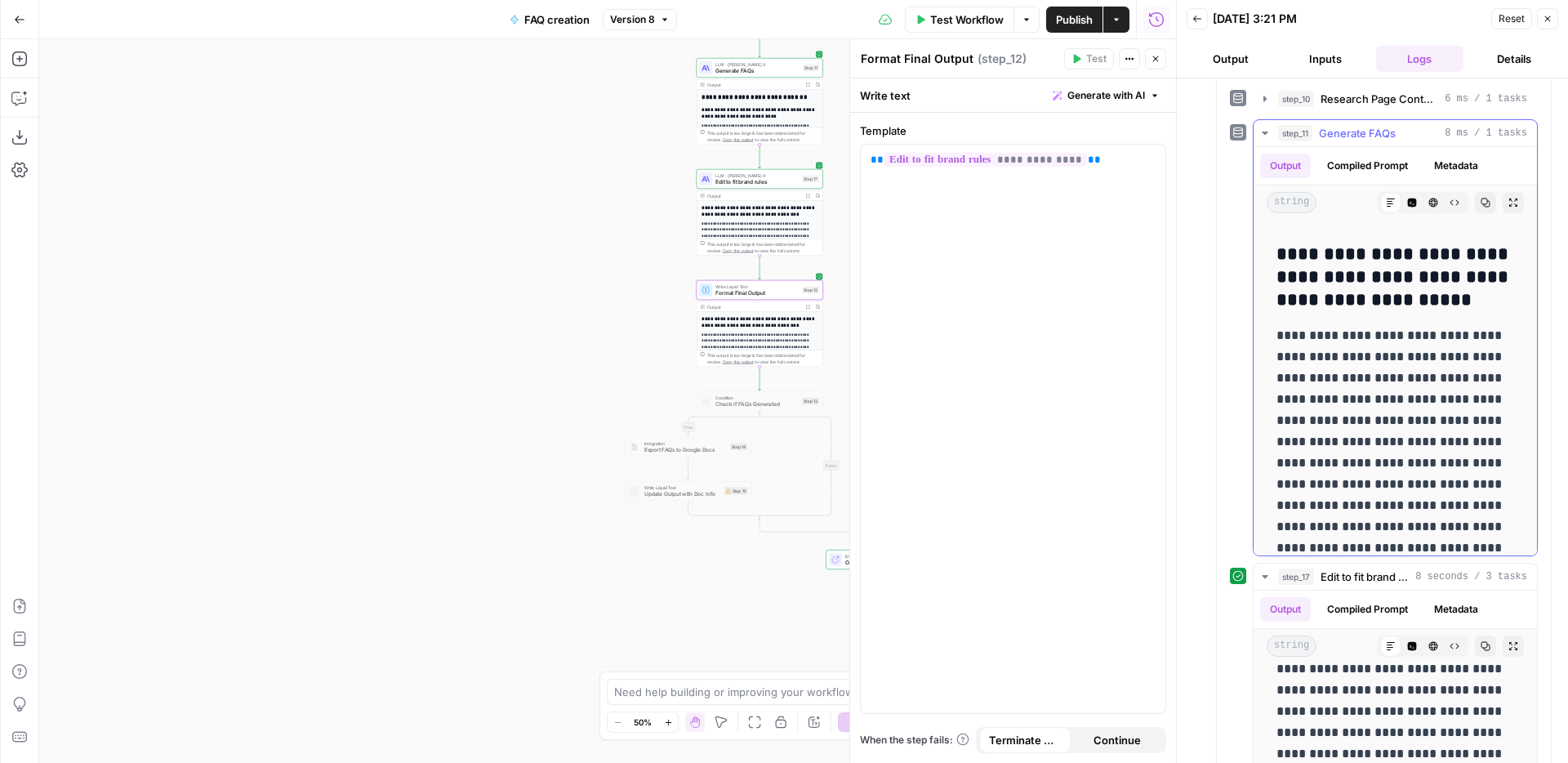 scroll, scrollTop: 2364, scrollLeft: 0, axis: vertical 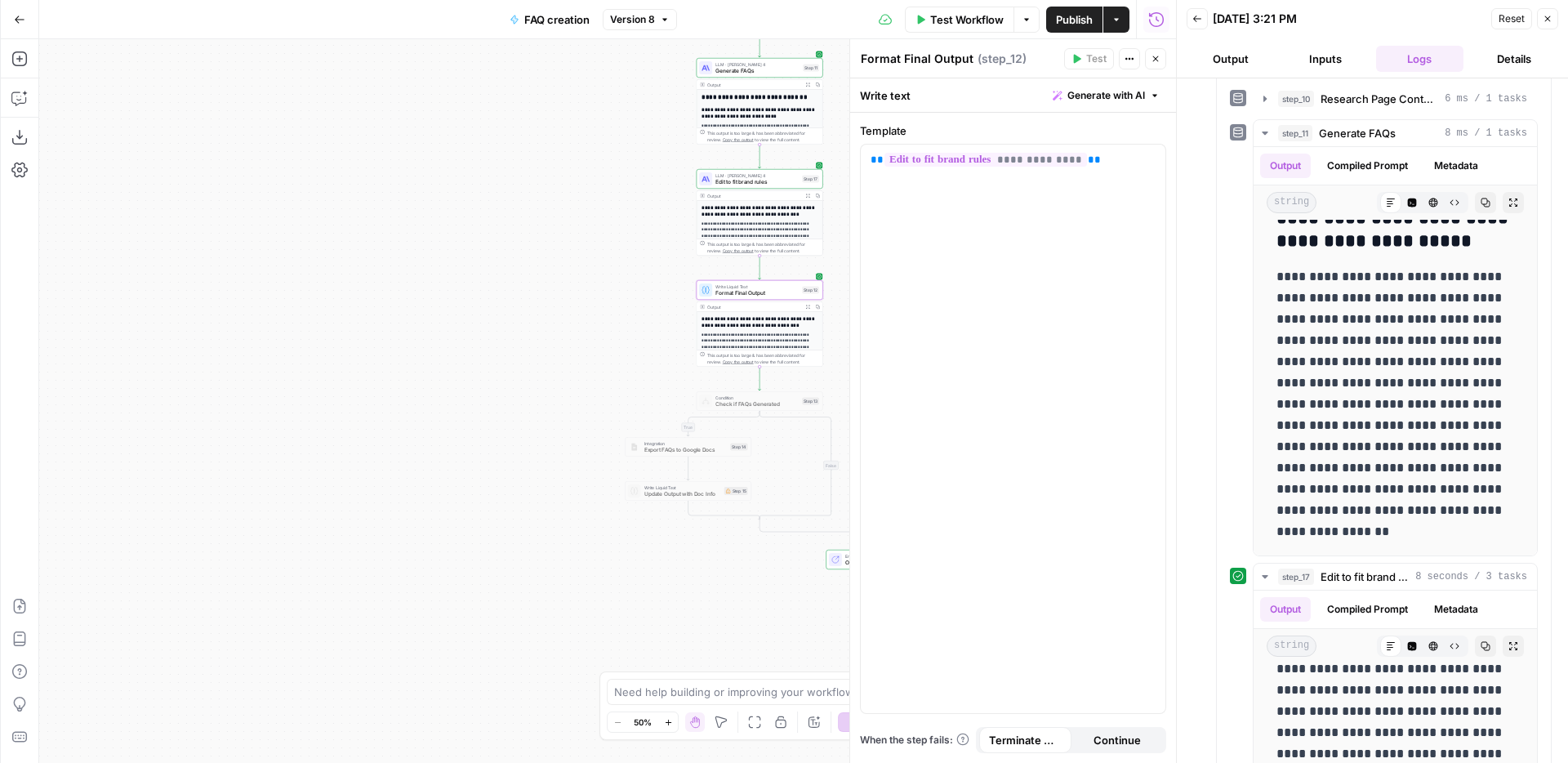 click on "**********" at bounding box center [760, 241] 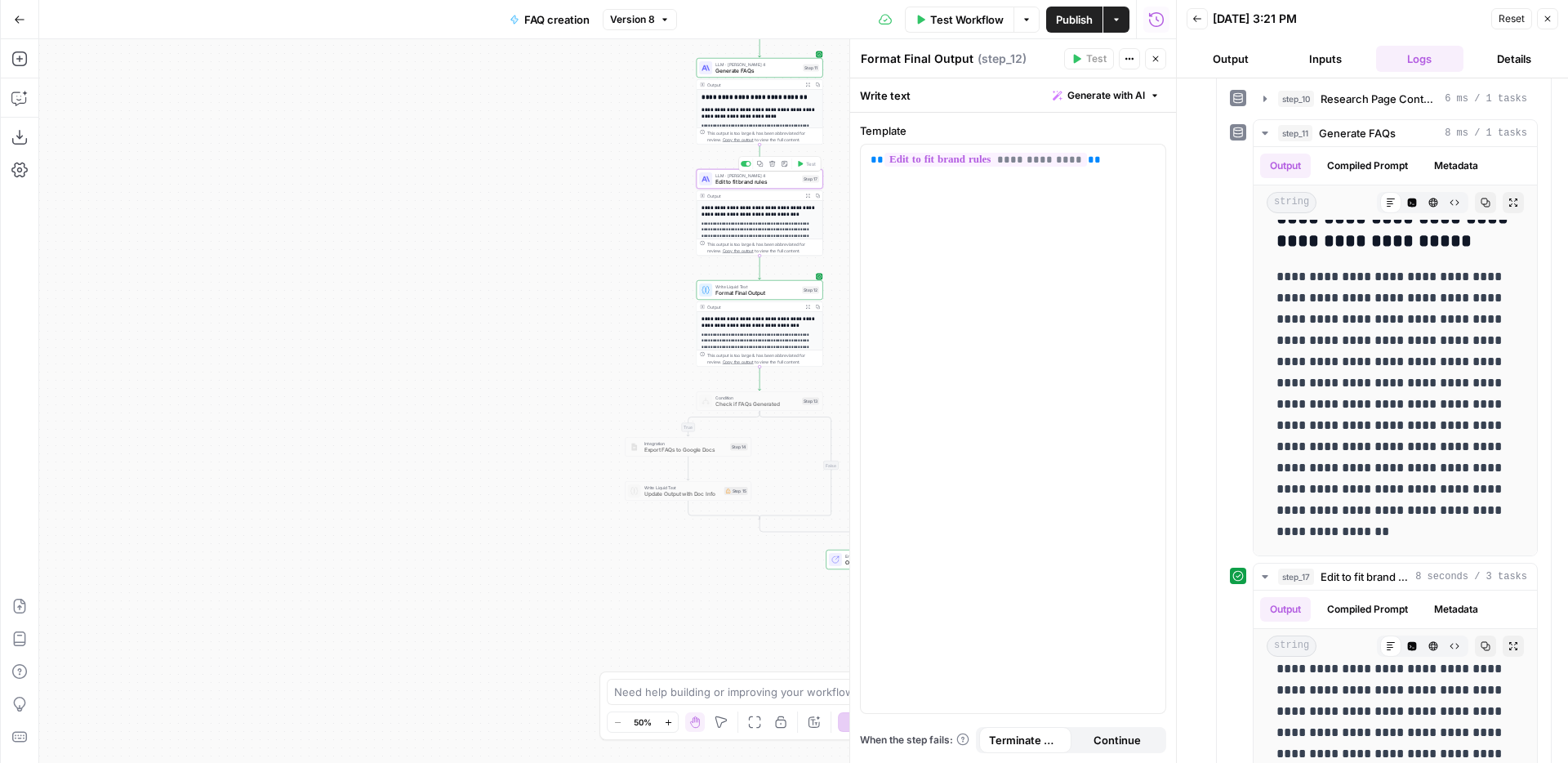 click on "Edit to fit brand rules" at bounding box center (757, 182) 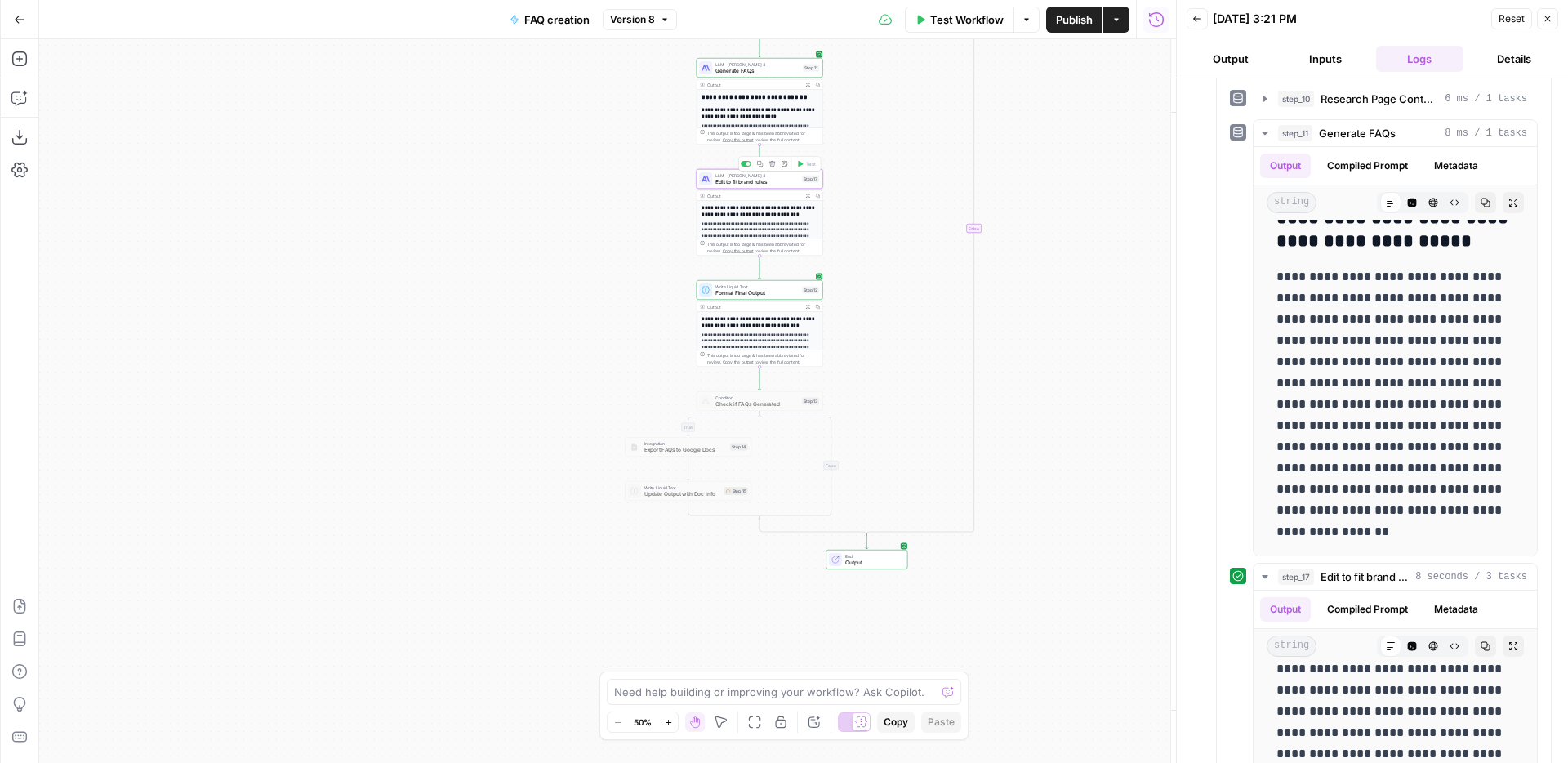 type on "Edit to fit brand rules" 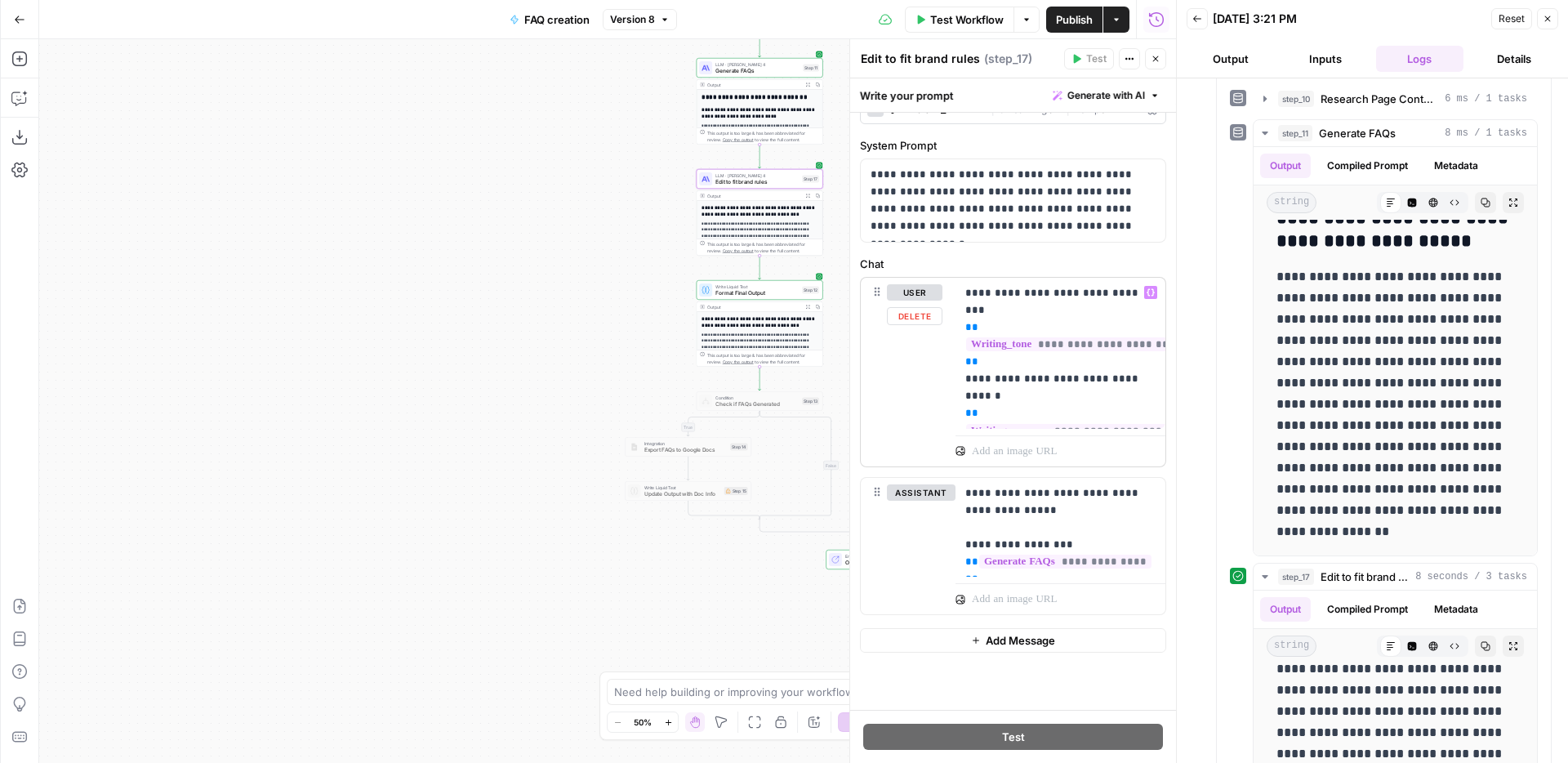 scroll, scrollTop: 30, scrollLeft: 0, axis: vertical 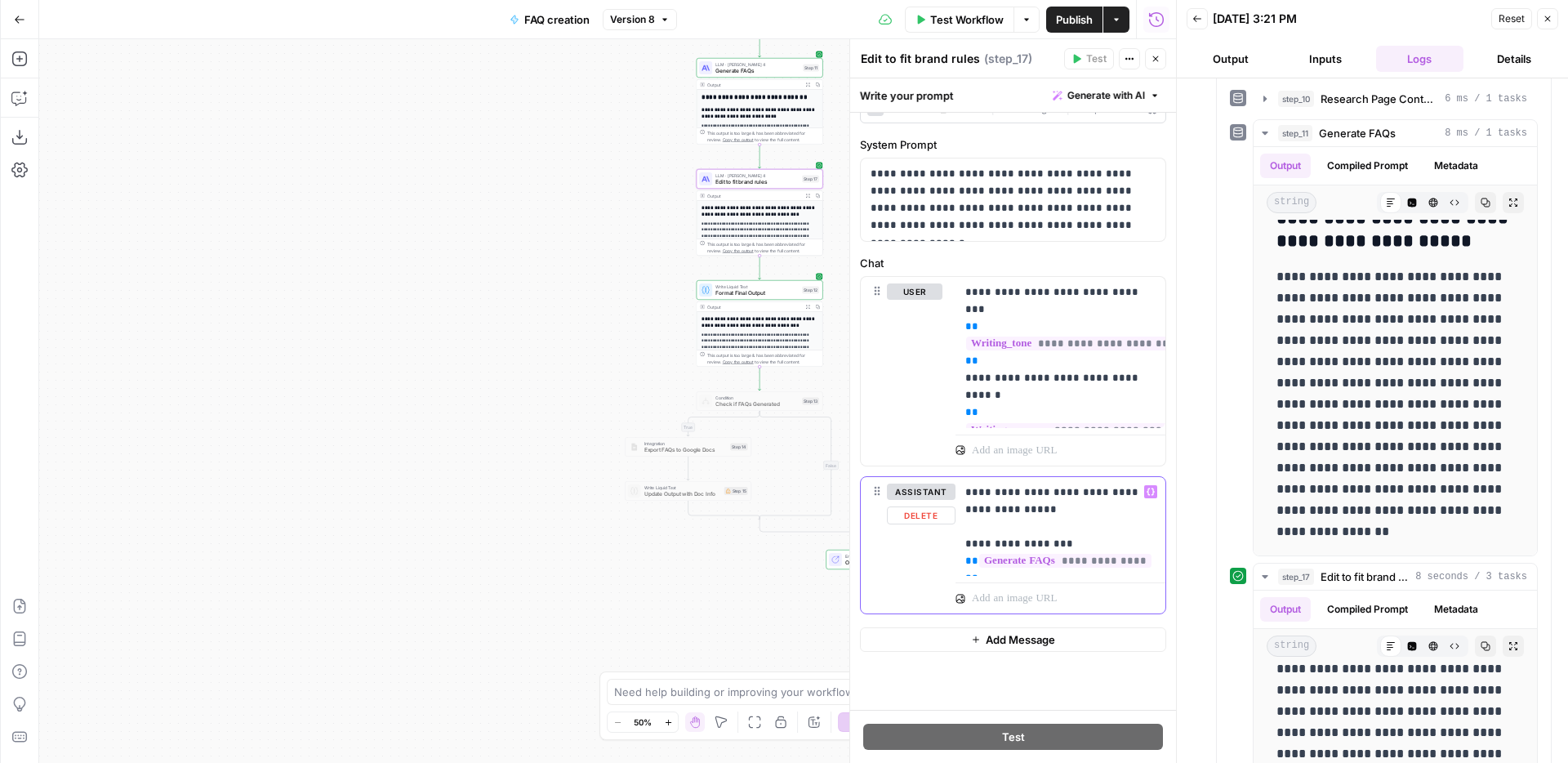 drag, startPoint x: 1026, startPoint y: 508, endPoint x: 966, endPoint y: 508, distance: 60 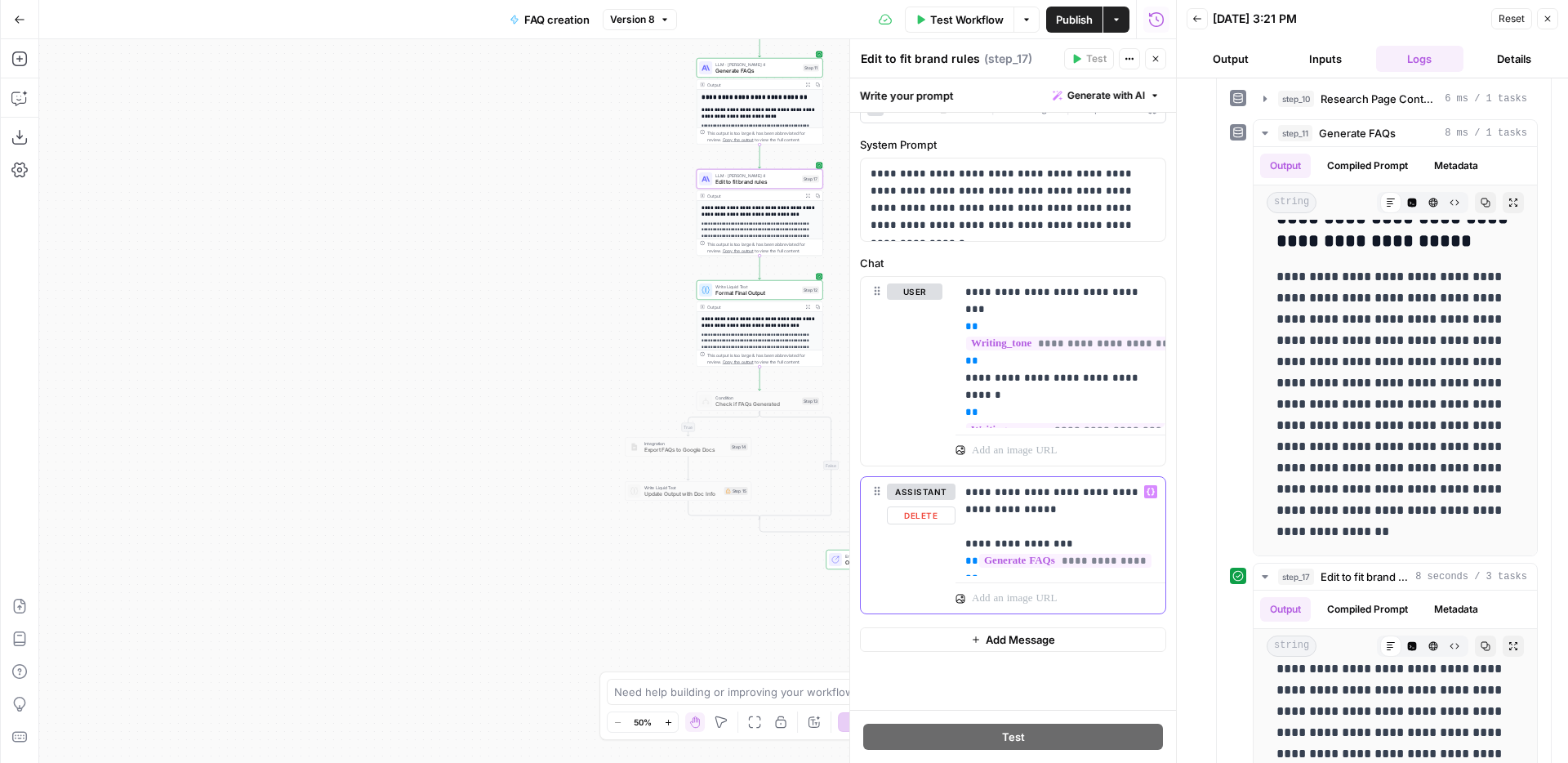 click on "**********" at bounding box center (1060, 527) 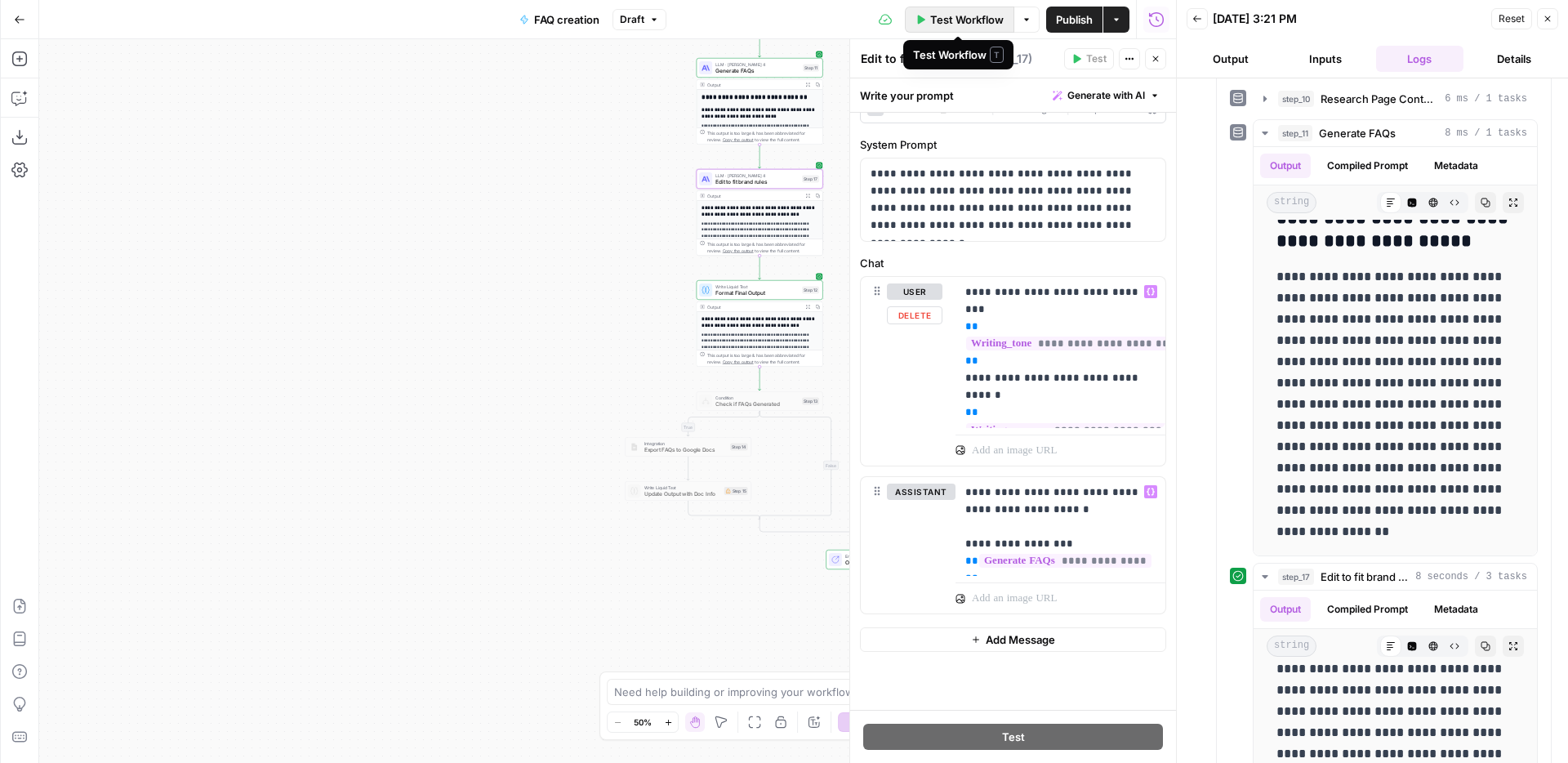 click on "Test Workflow" at bounding box center [967, 20] 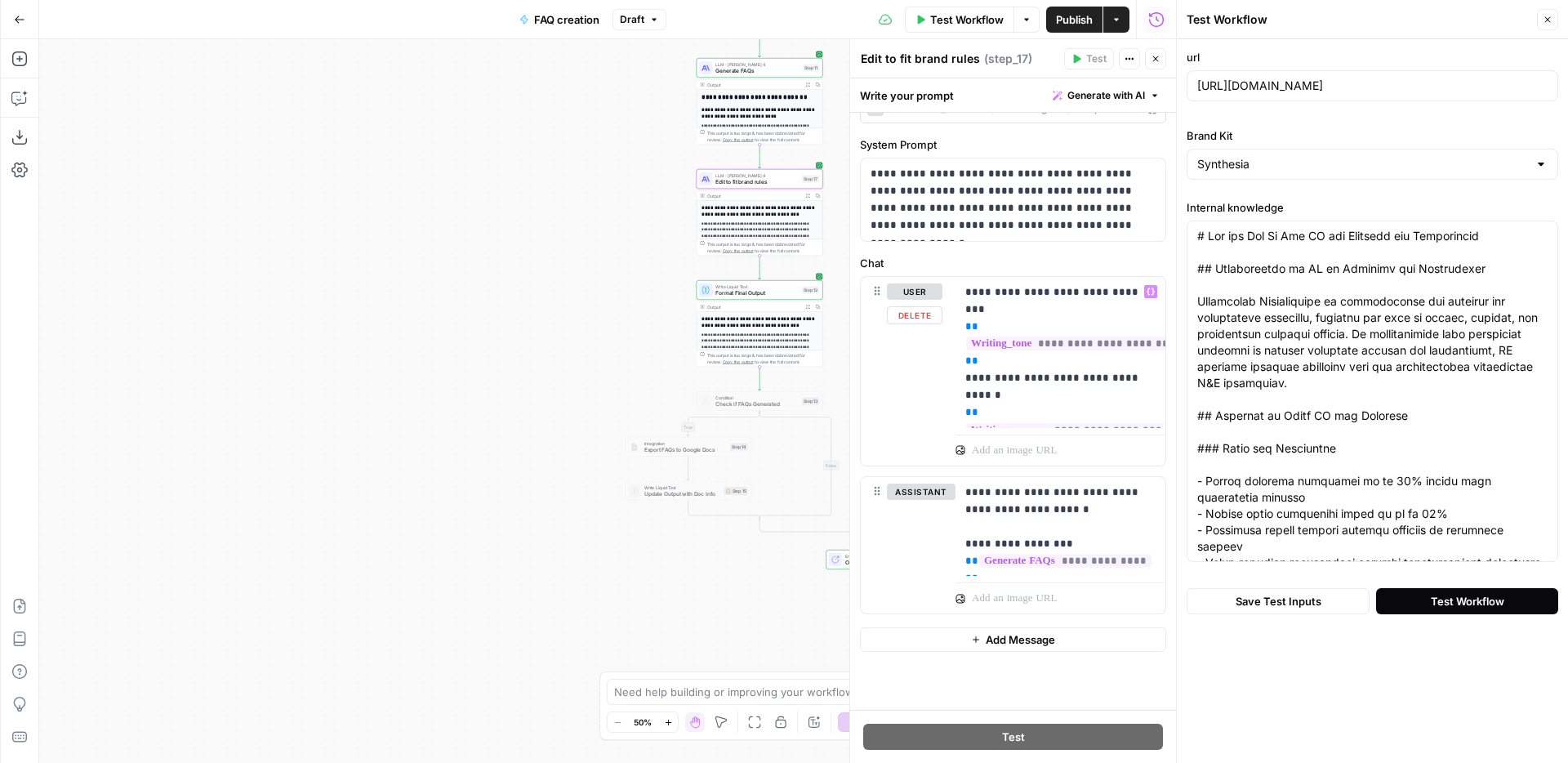 click on "Test Workflow" at bounding box center (1468, 601) 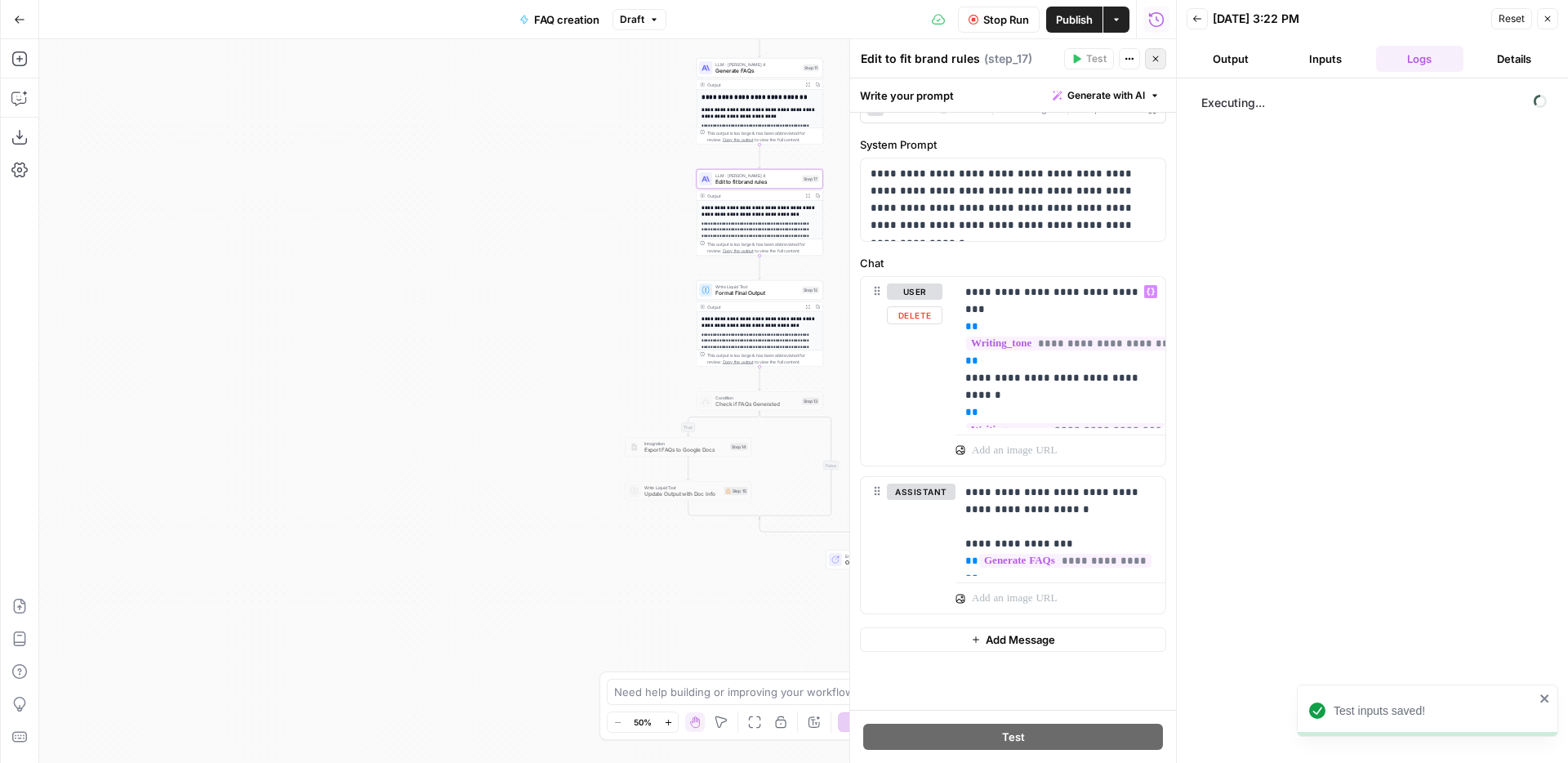 click 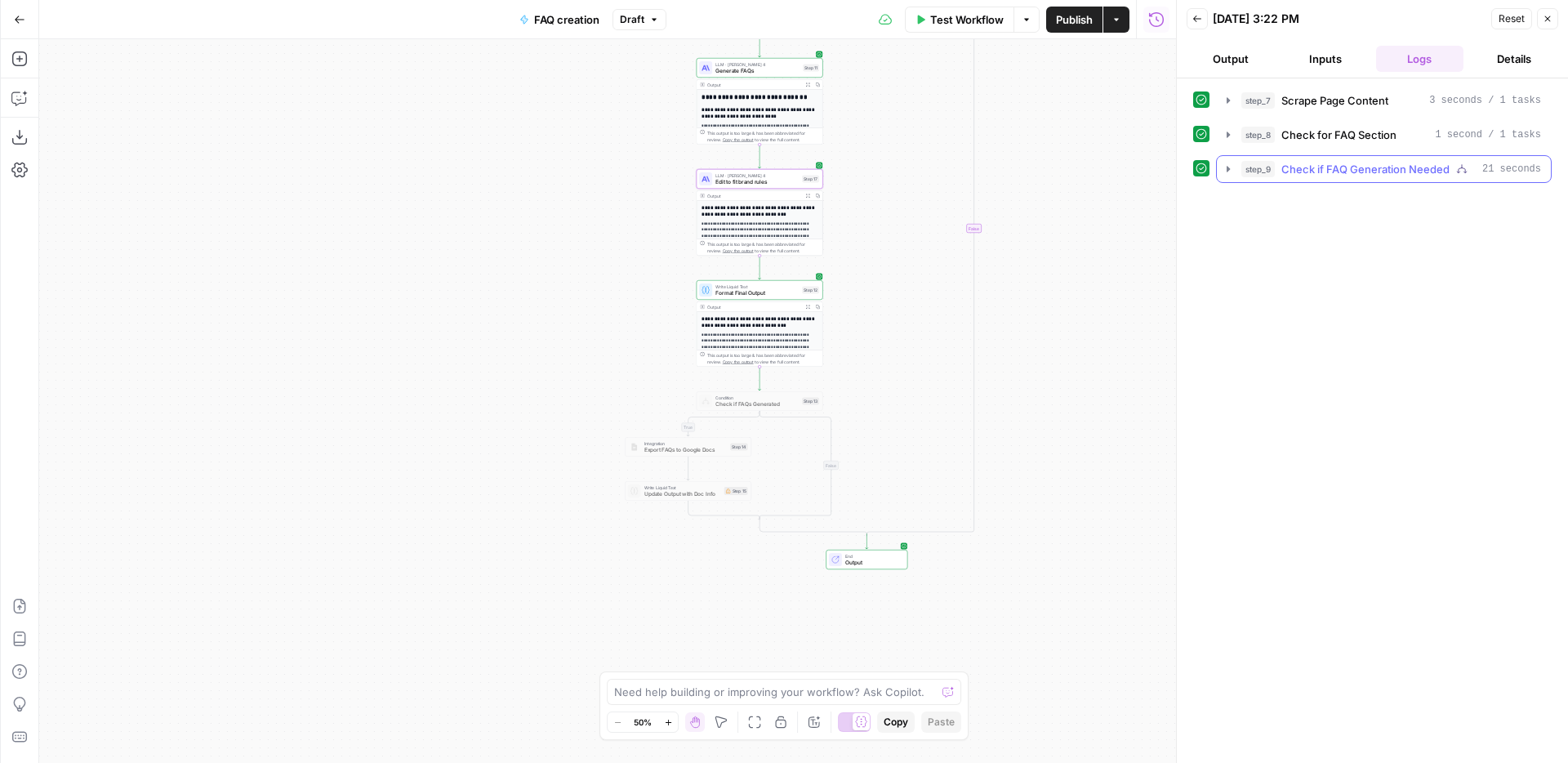 click 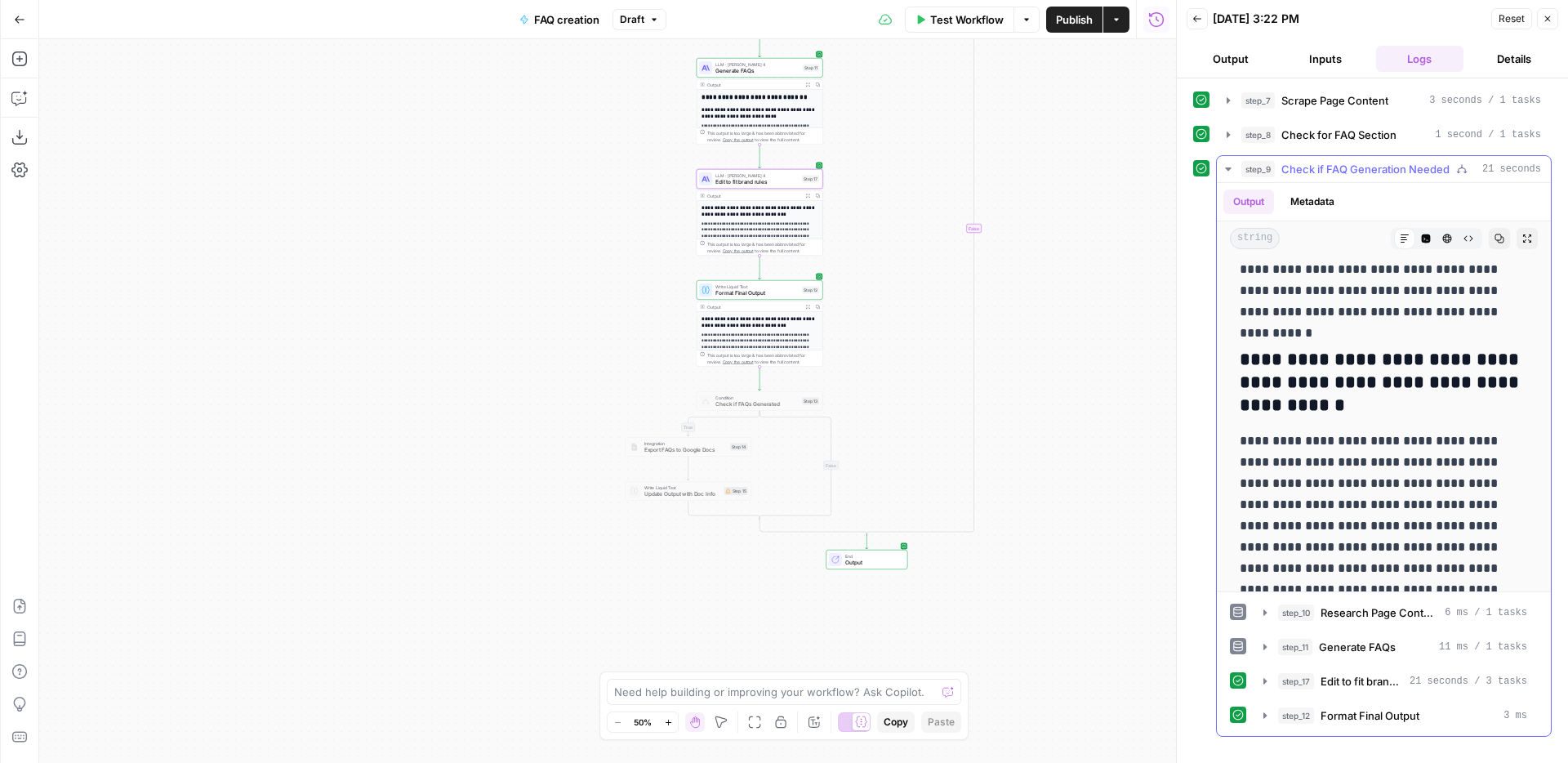 scroll, scrollTop: 631, scrollLeft: 0, axis: vertical 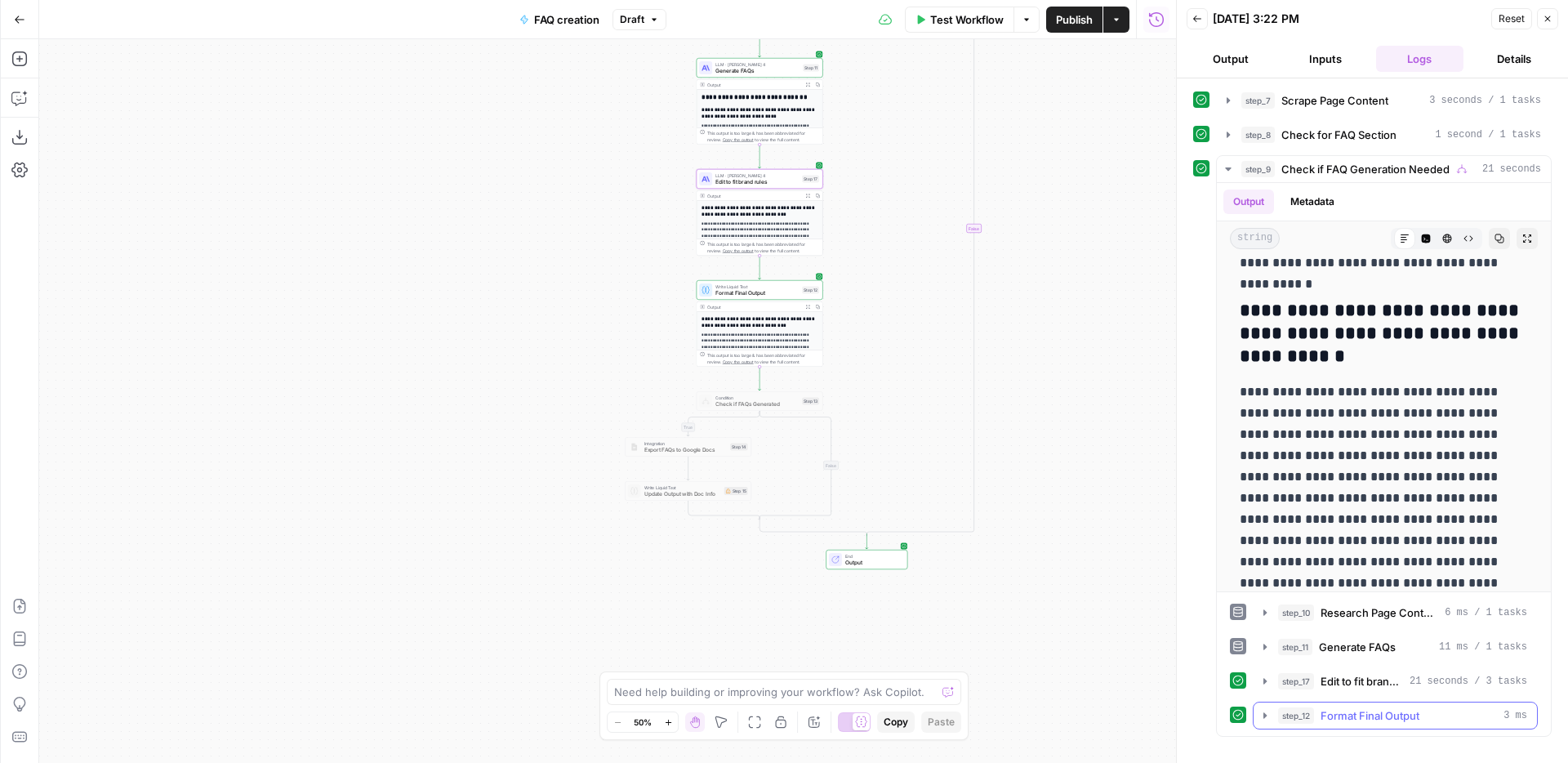 click 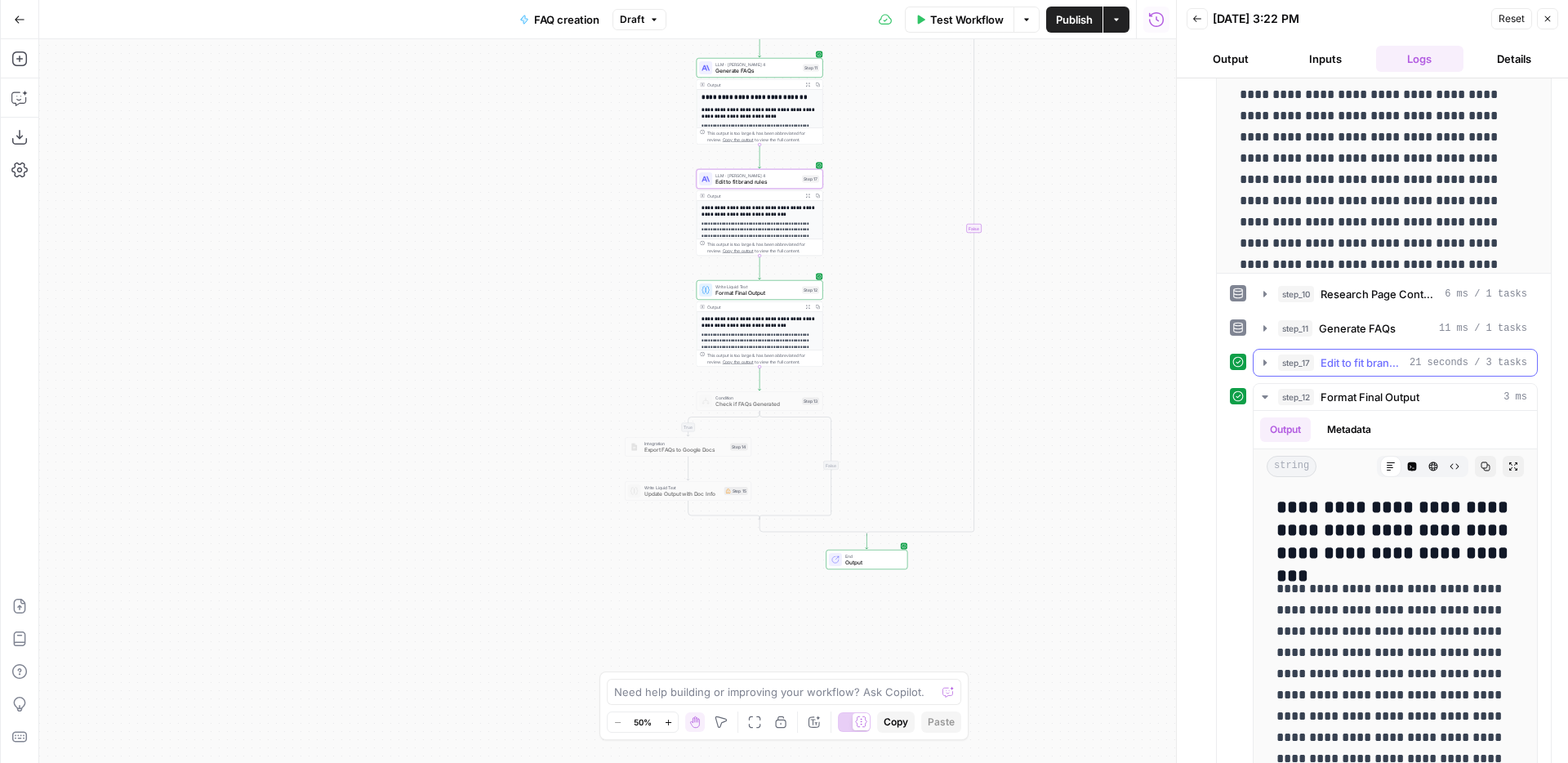 scroll, scrollTop: 368, scrollLeft: 0, axis: vertical 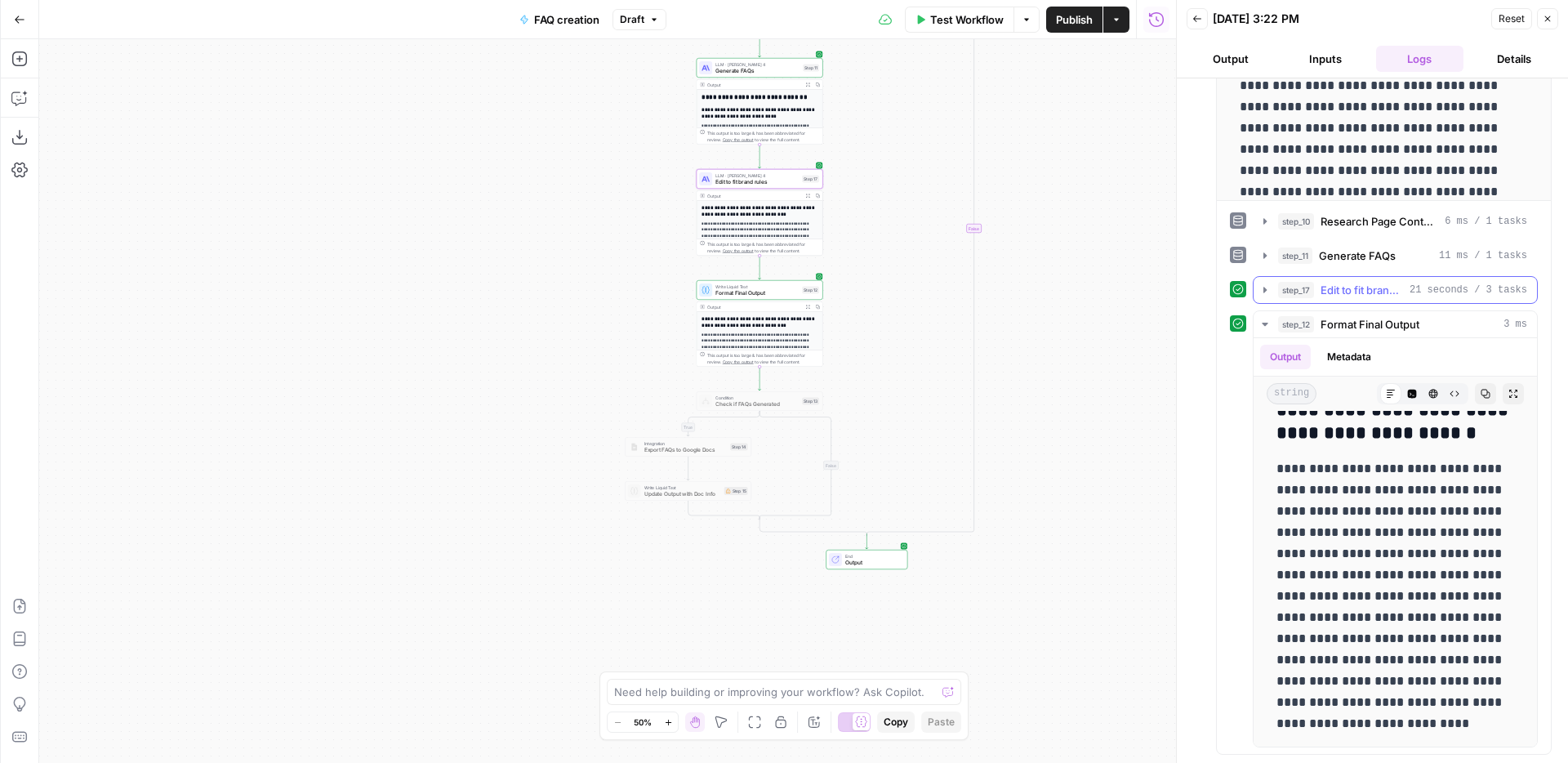 click 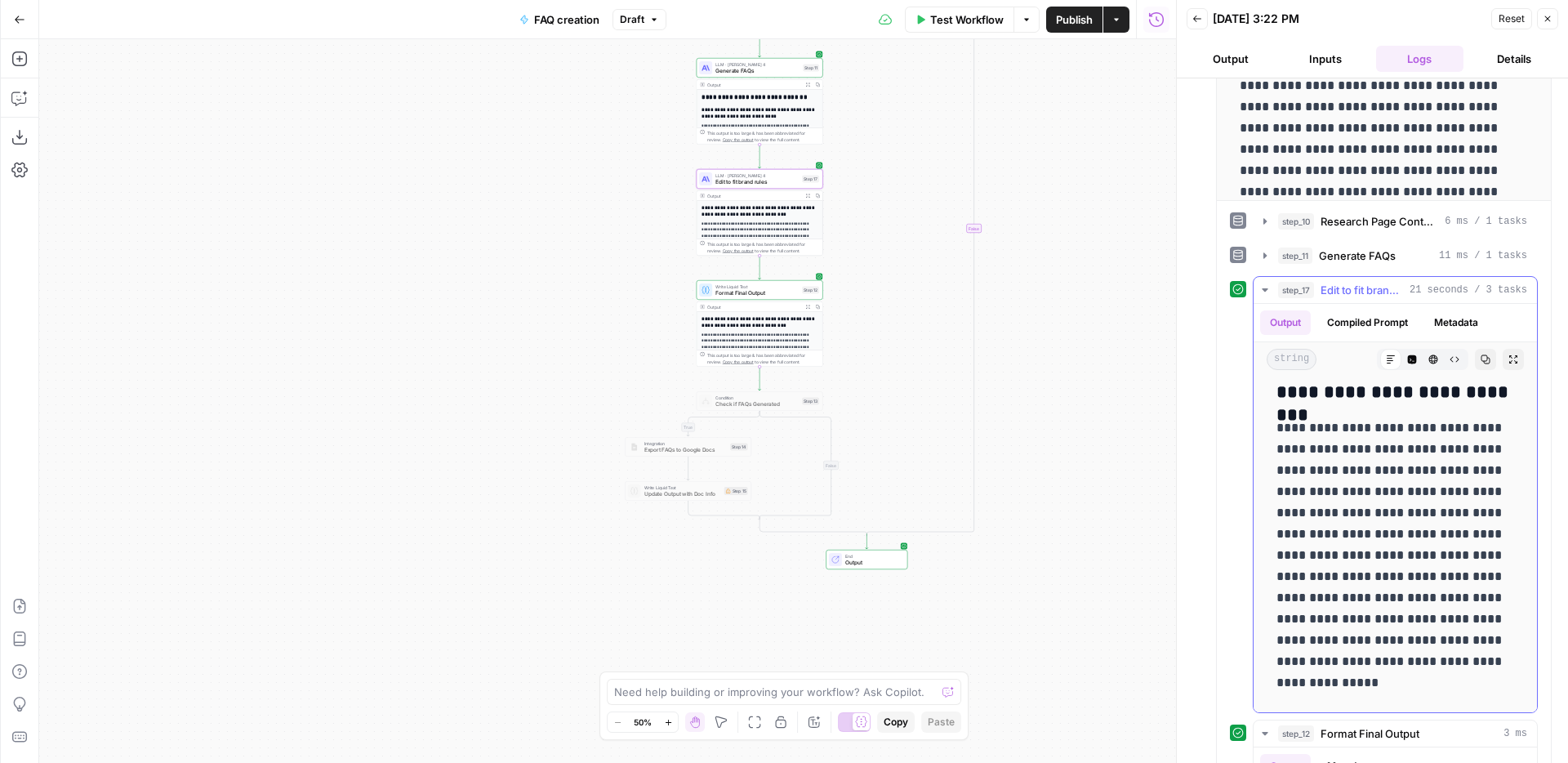 scroll, scrollTop: 0, scrollLeft: 0, axis: both 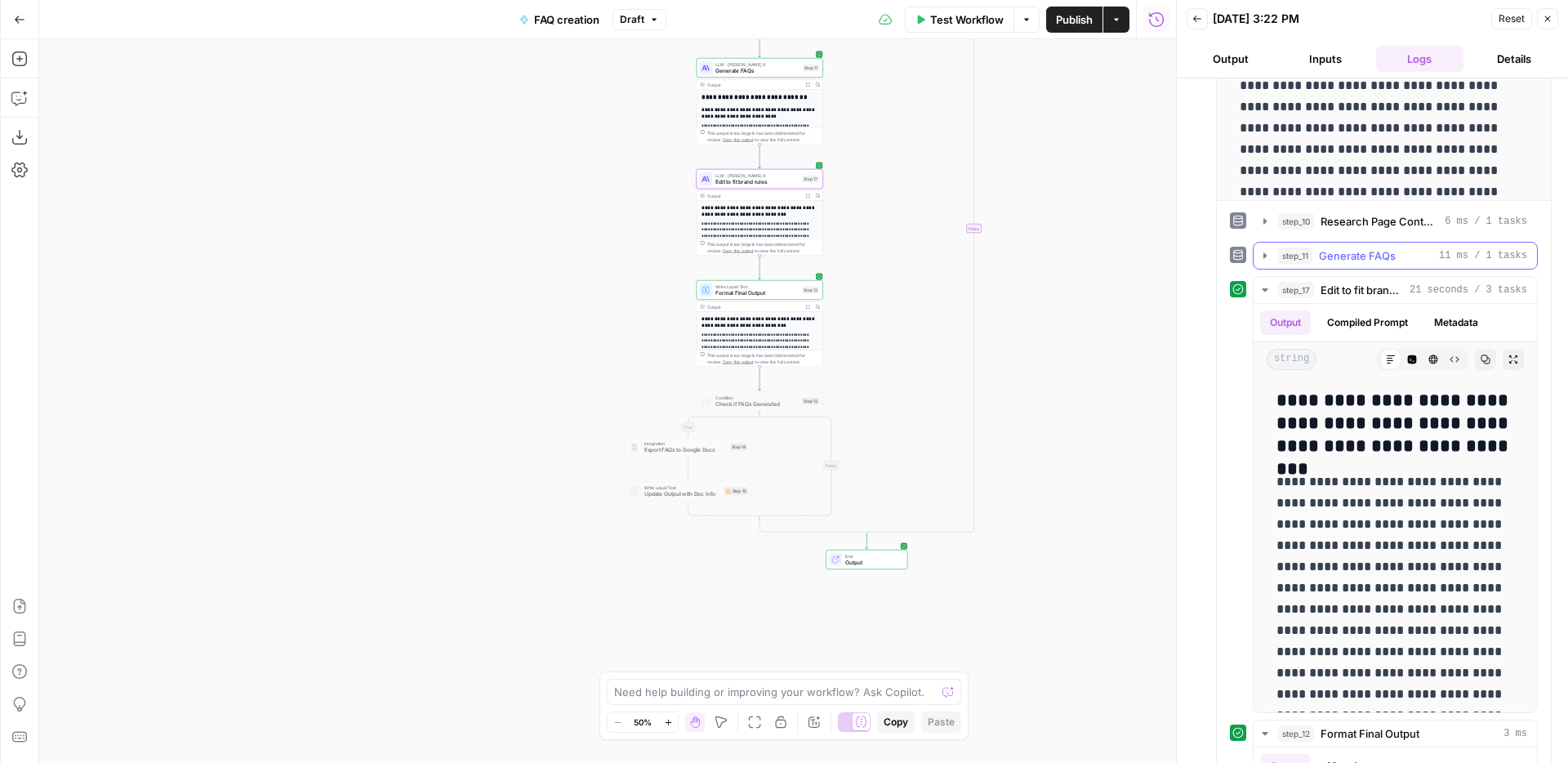 click 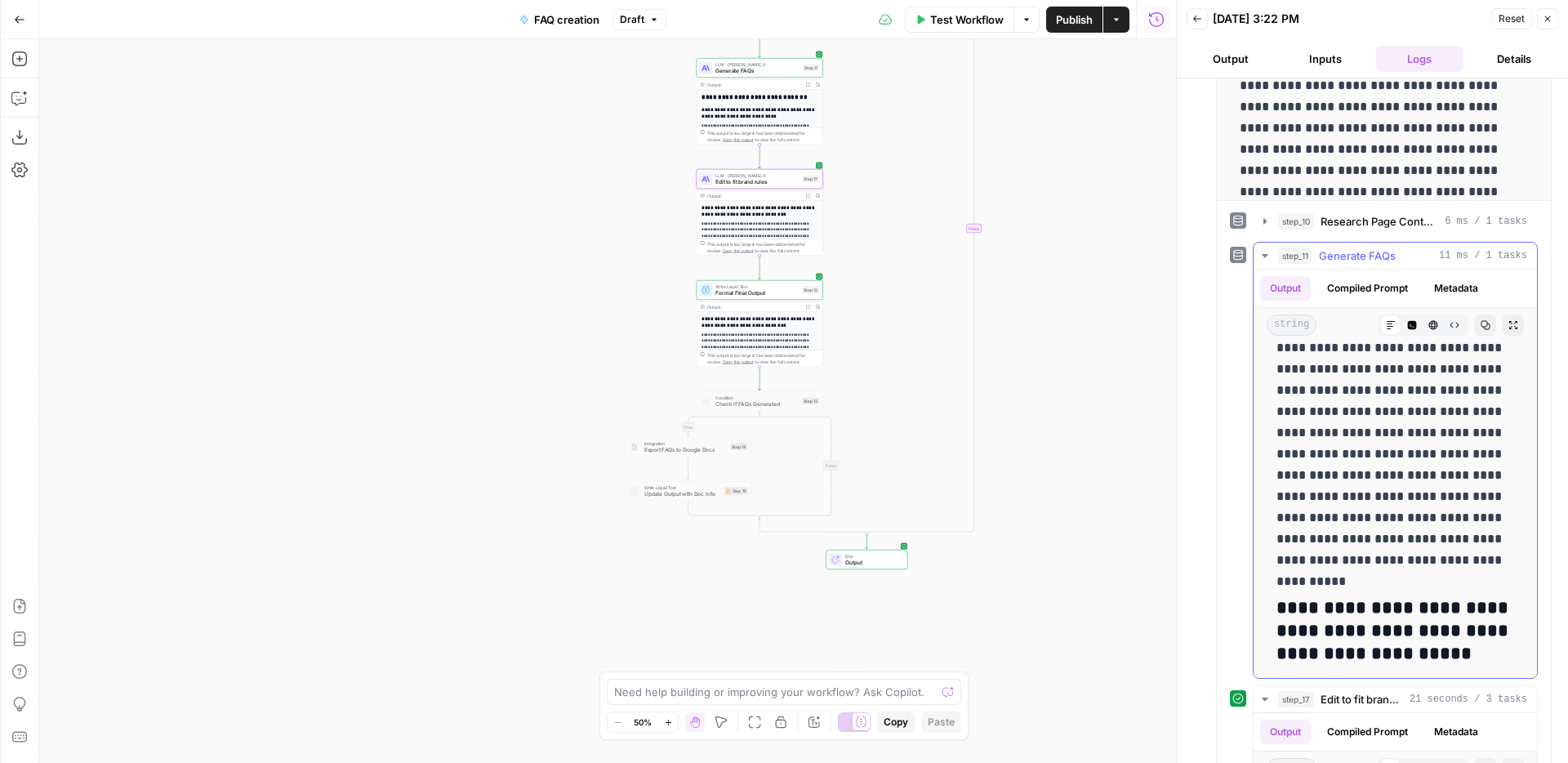 scroll, scrollTop: 863, scrollLeft: 0, axis: vertical 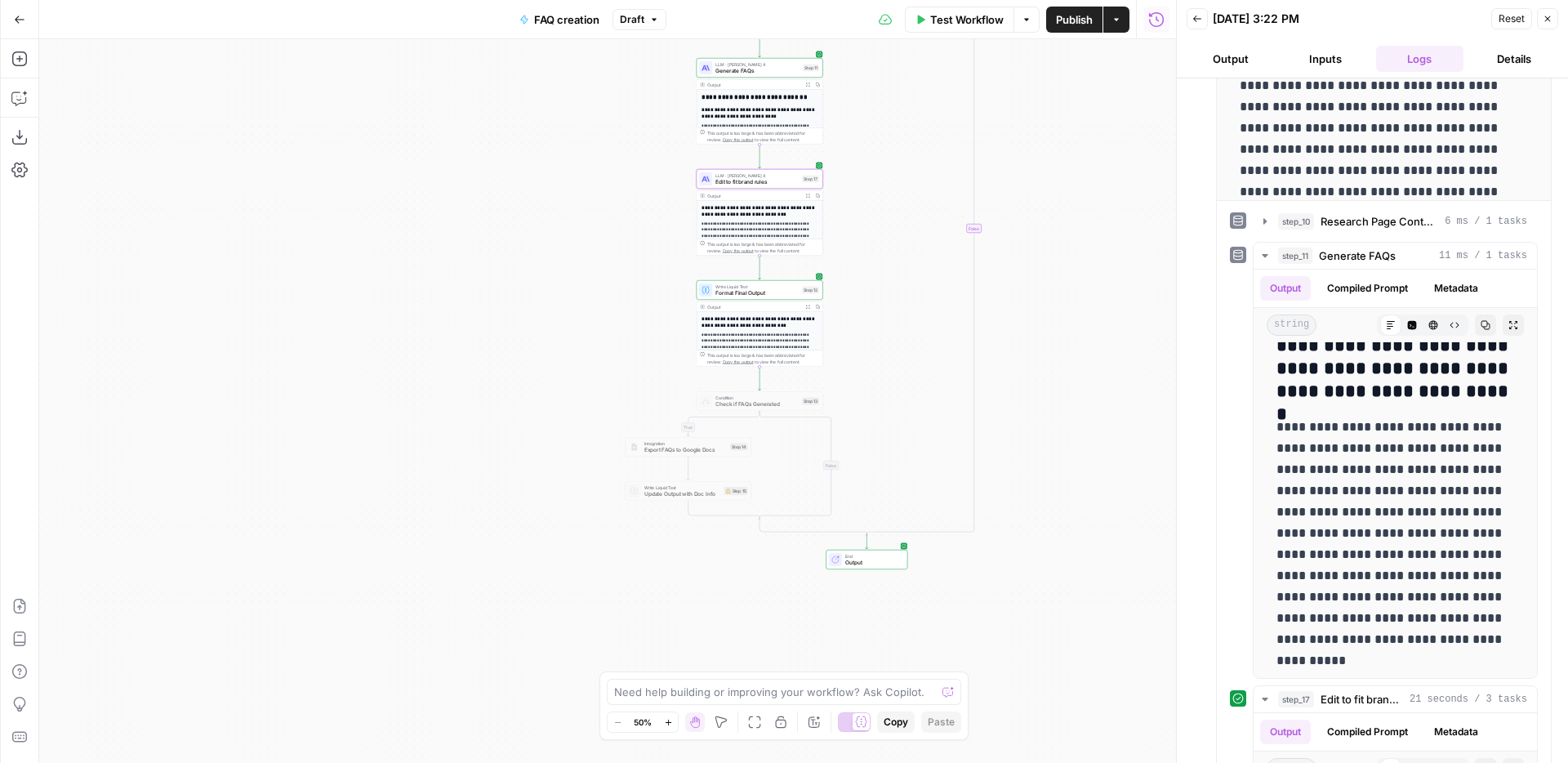 click on "**********" at bounding box center [760, 263] 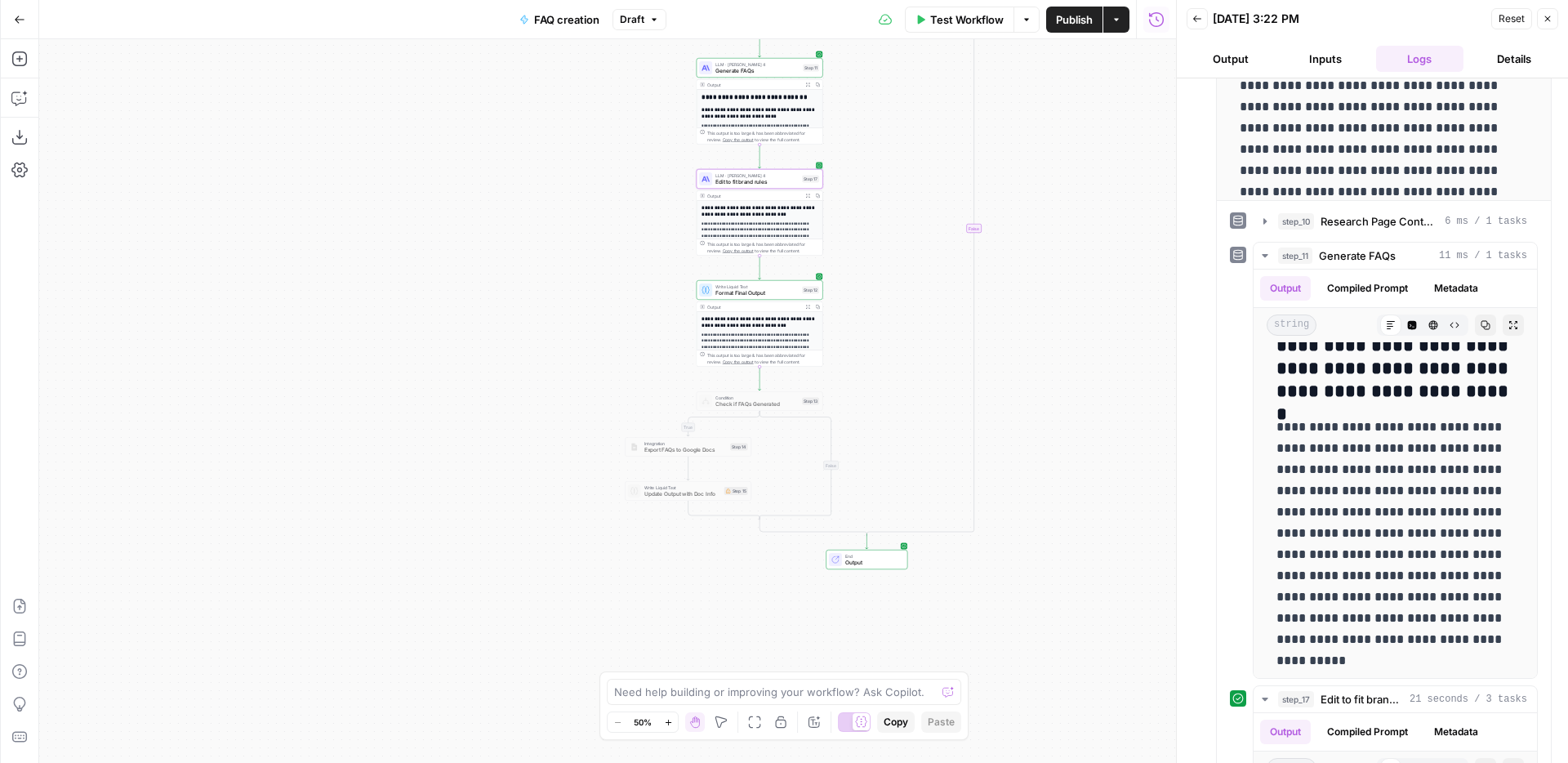 click on "Edit to fit brand rules" at bounding box center (757, 182) 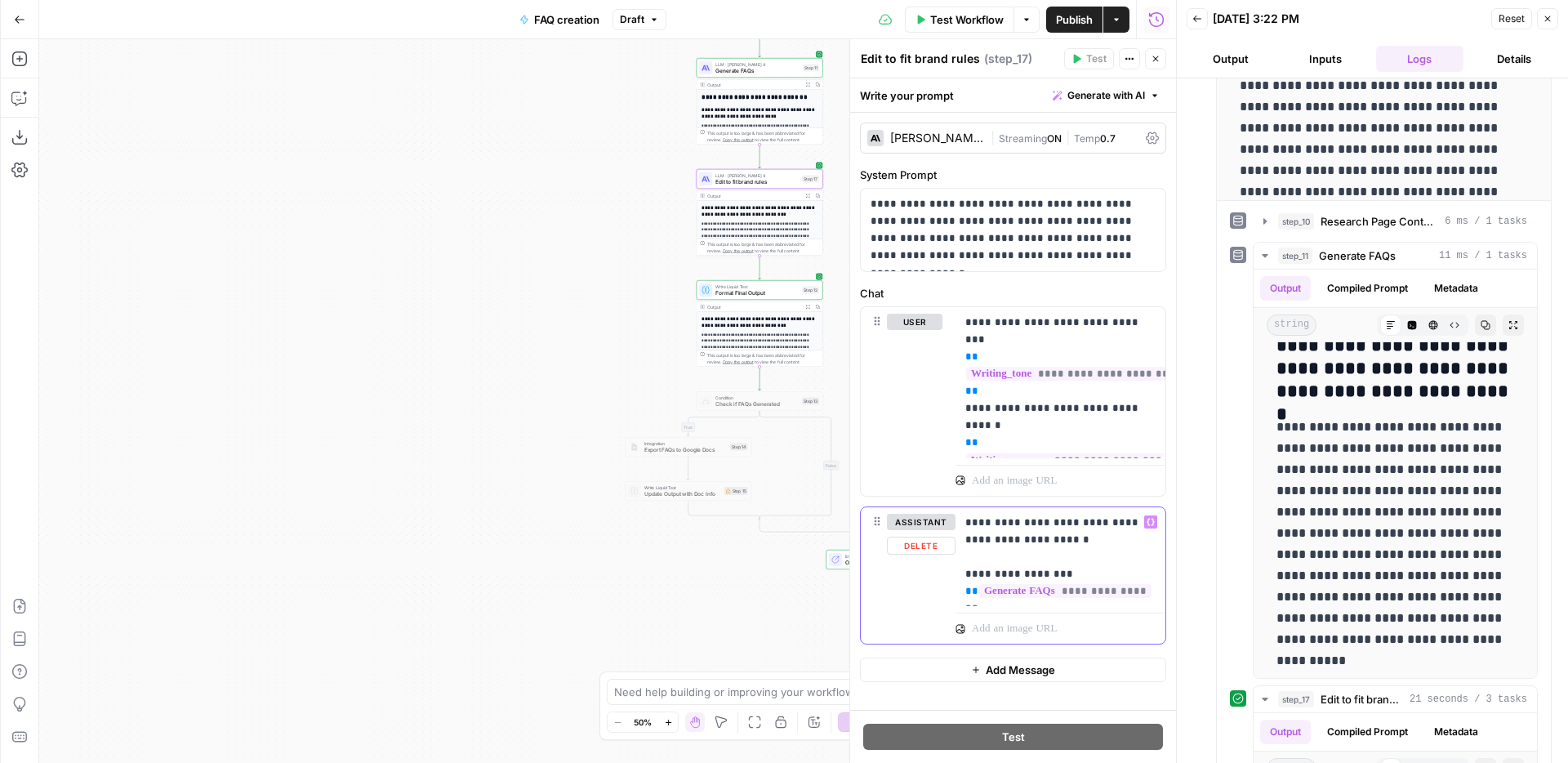 click on "**********" at bounding box center [1060, 557] 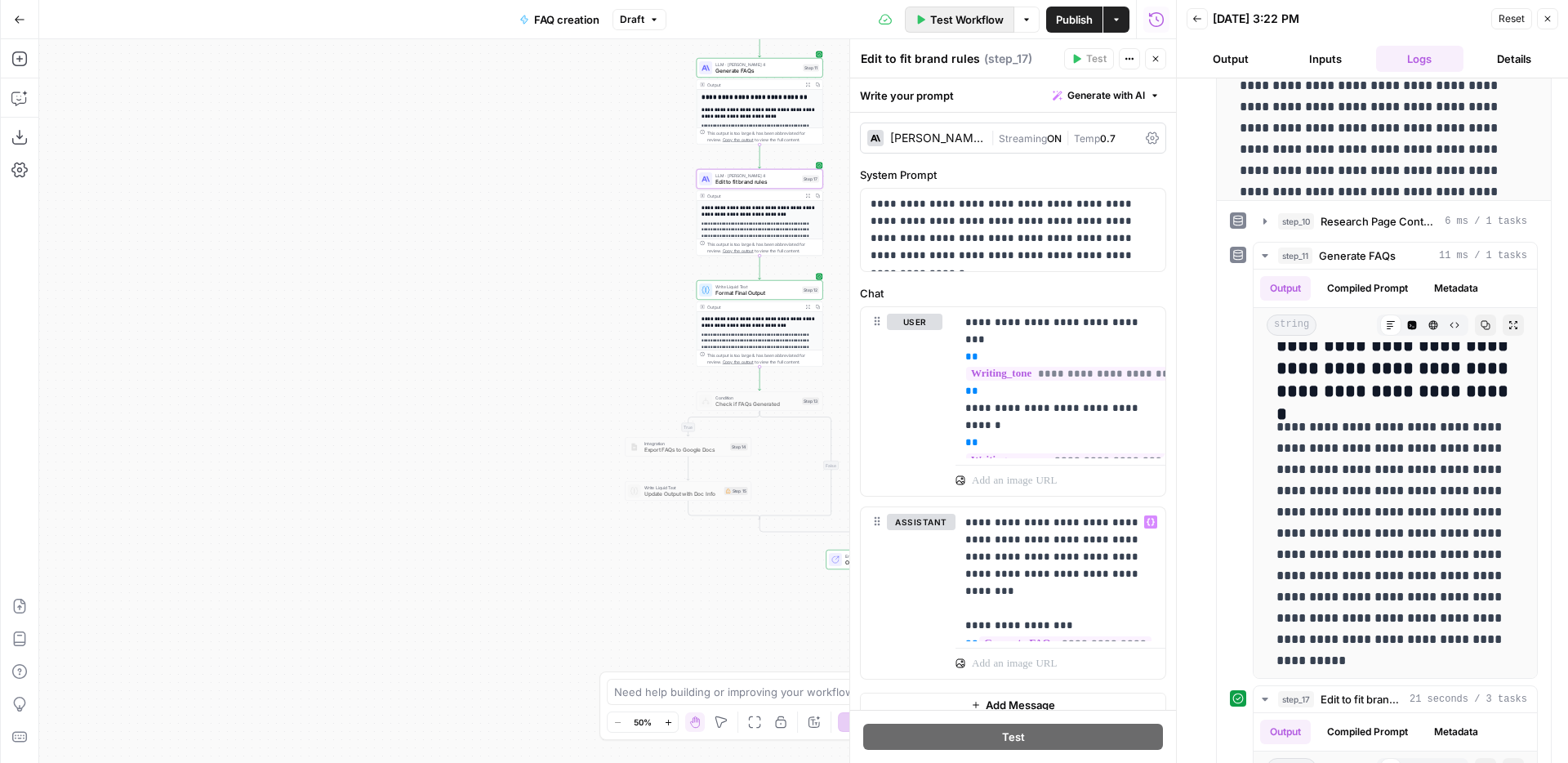 click on "Test Workflow" at bounding box center [967, 20] 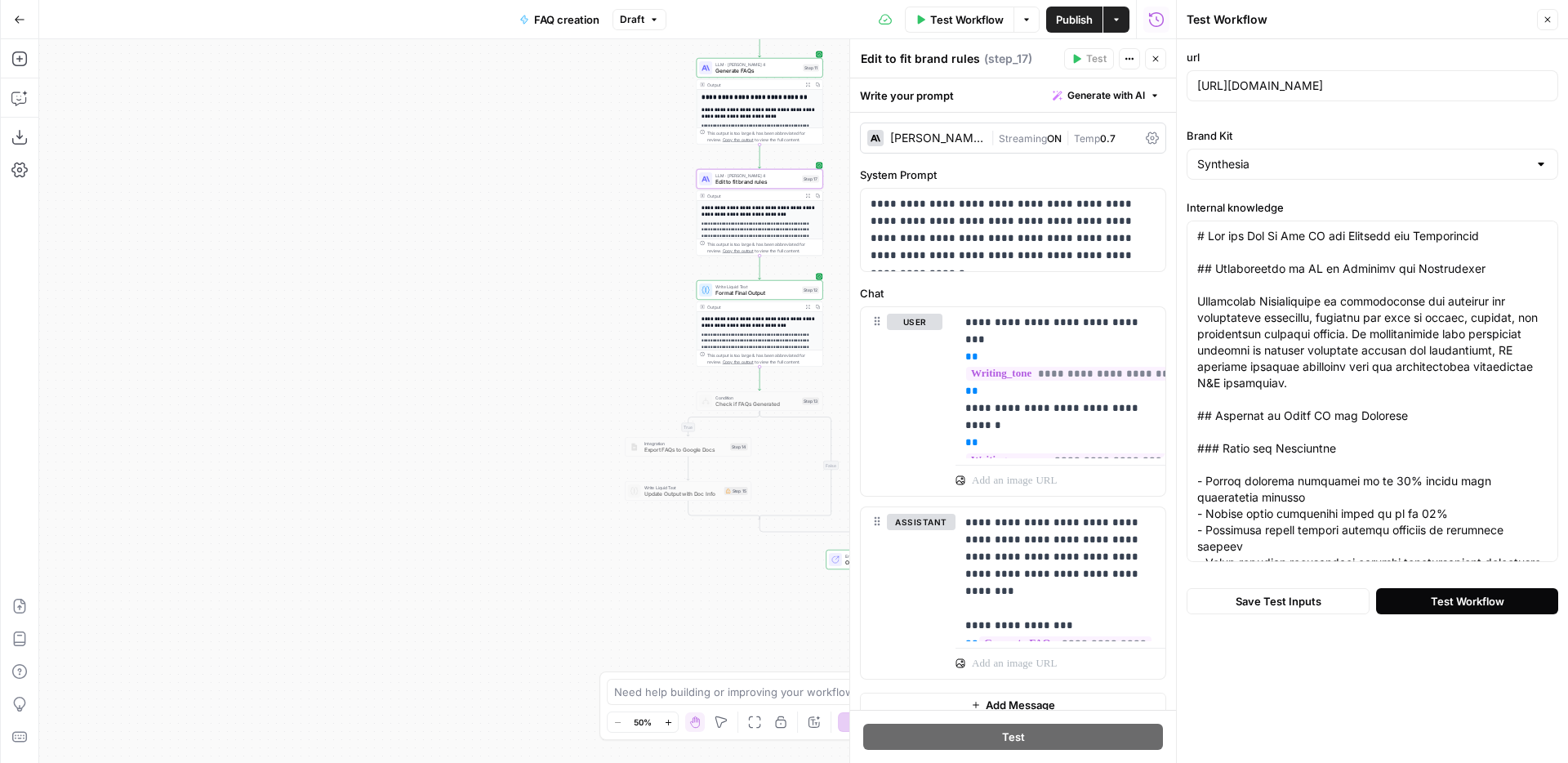 click on "Test Workflow" at bounding box center [1468, 601] 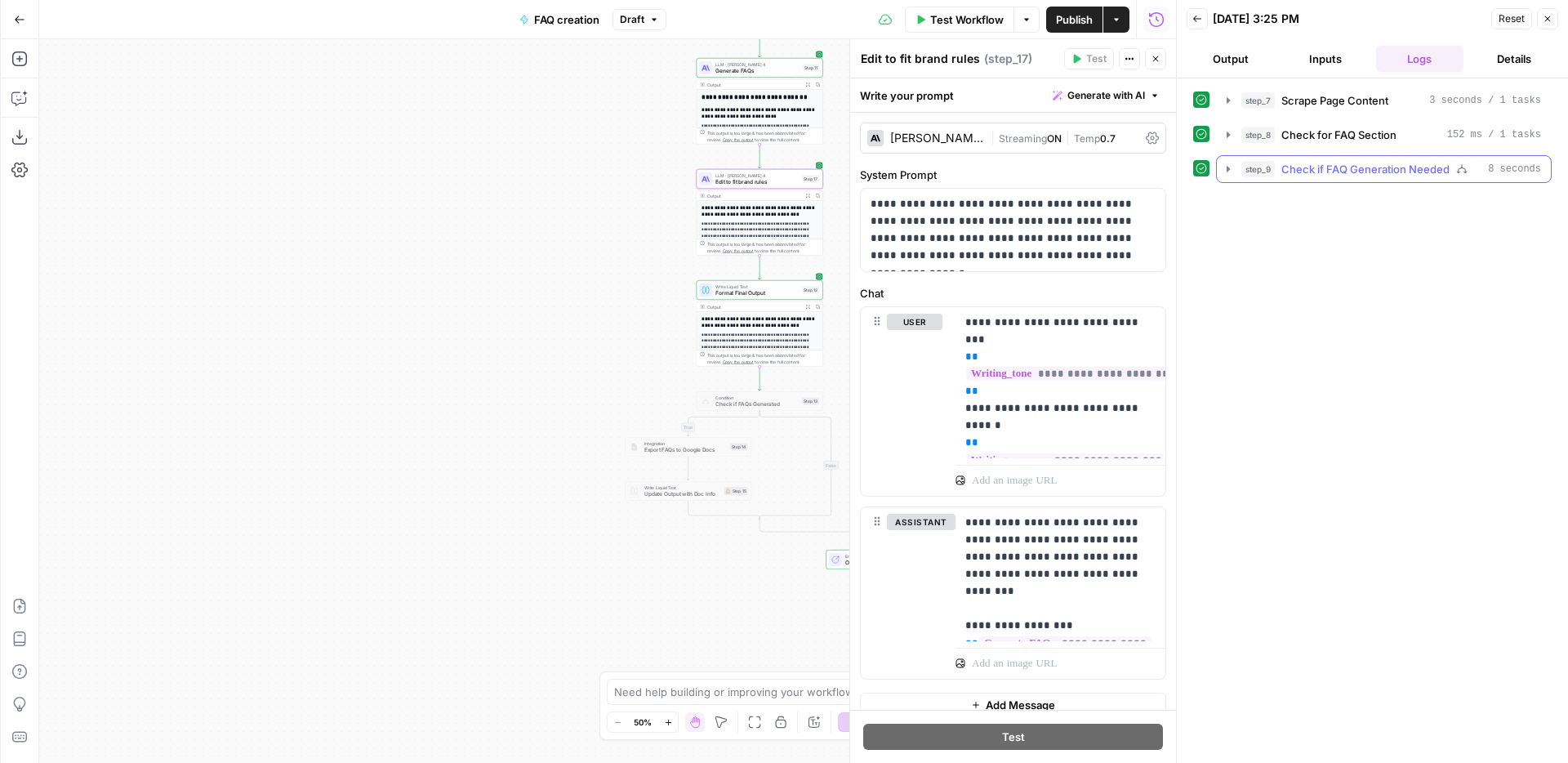 click on "step_9 Check if FAQ Generation Needed 8 seconds" at bounding box center [1383, 169] 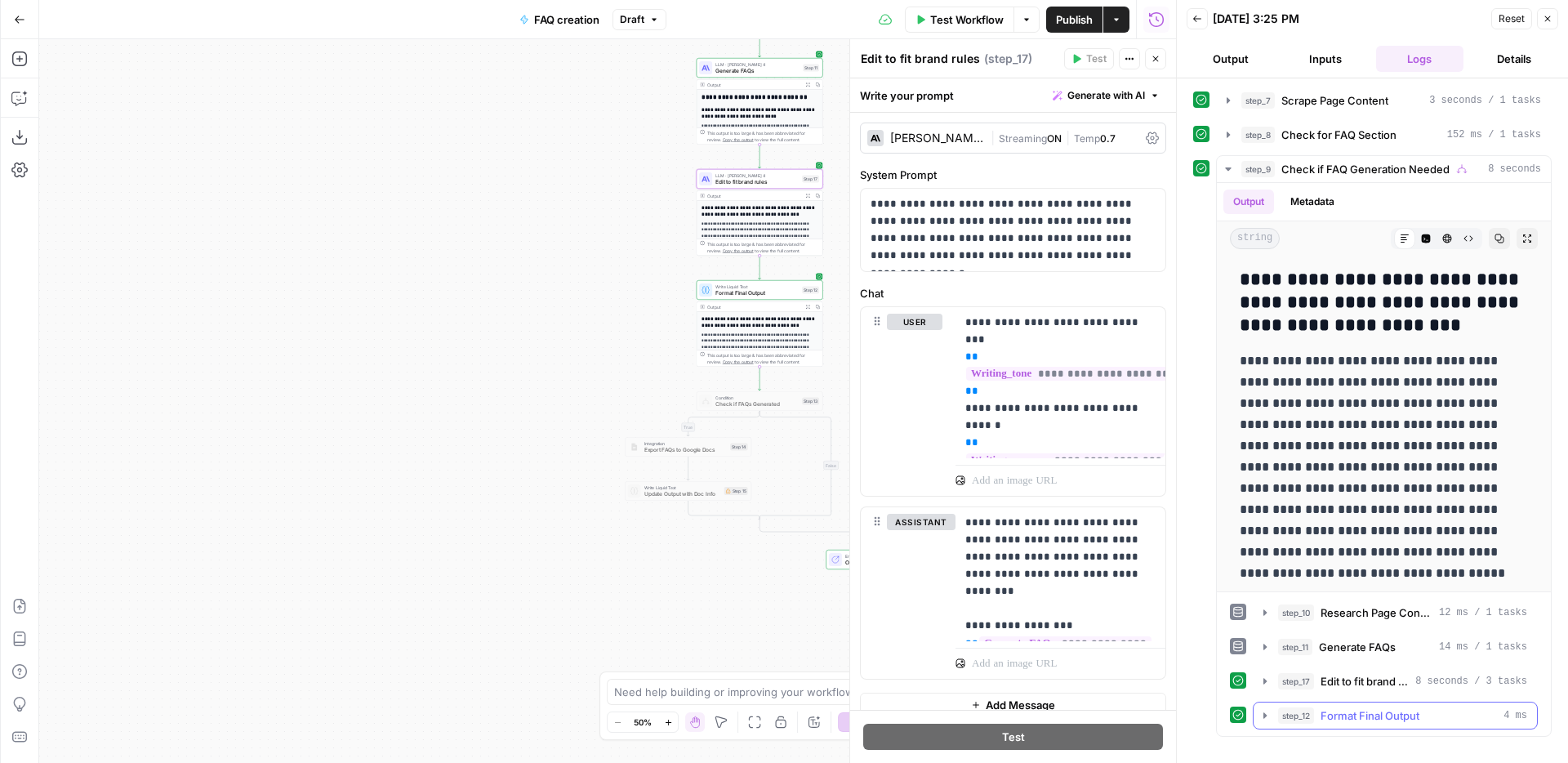 click 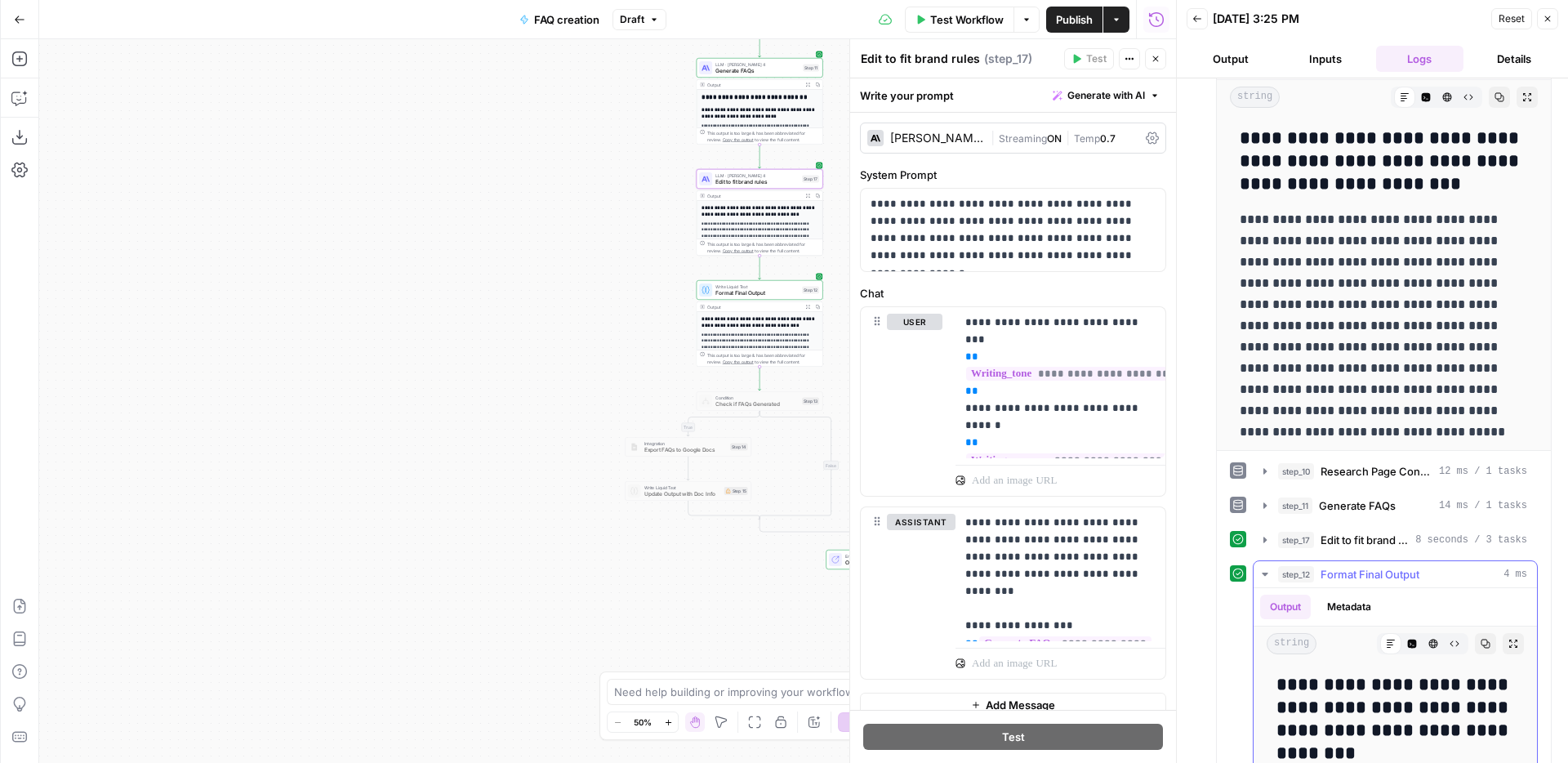 scroll, scrollTop: 260, scrollLeft: 0, axis: vertical 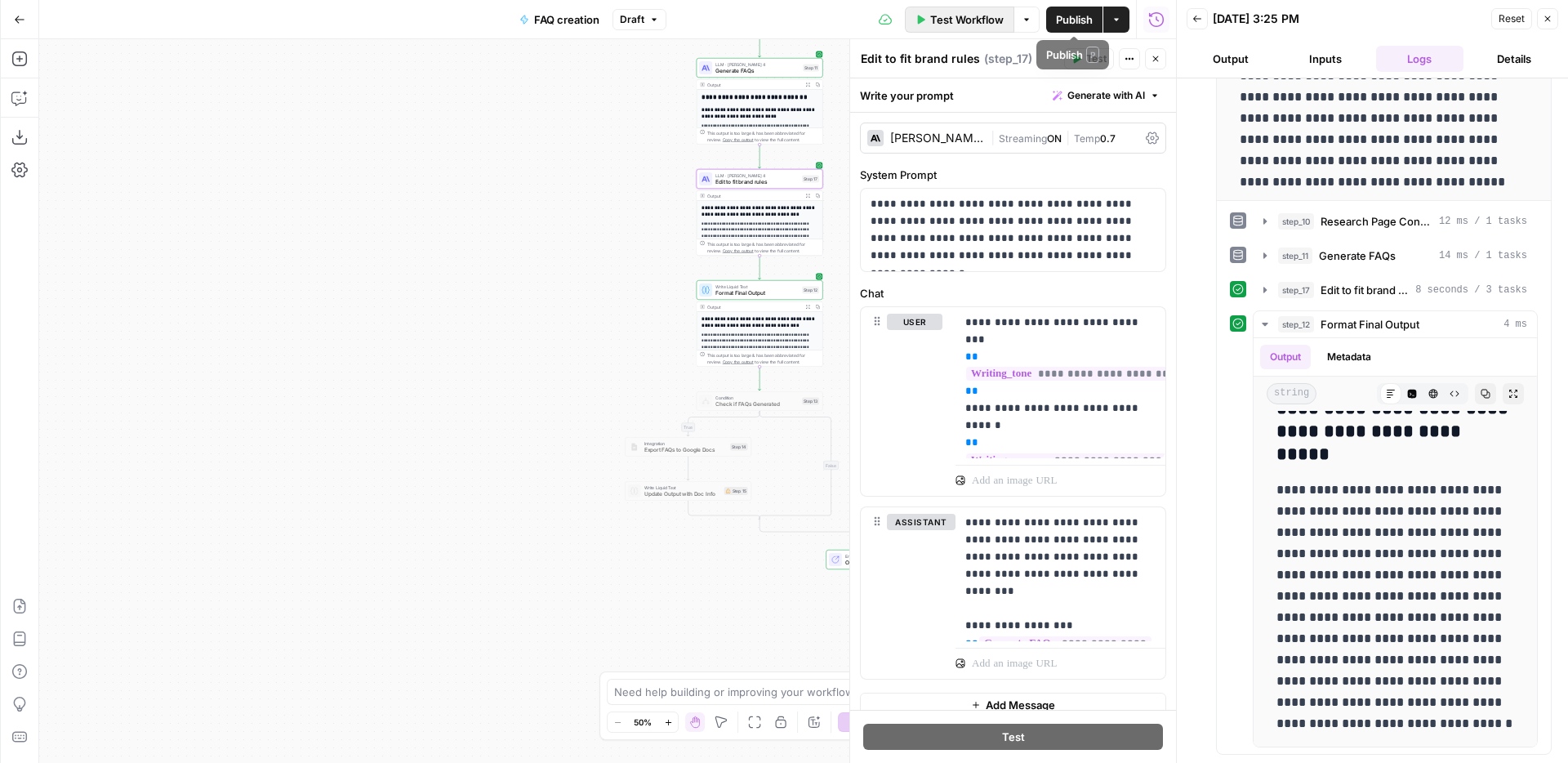 click on "Test Workflow" at bounding box center [967, 20] 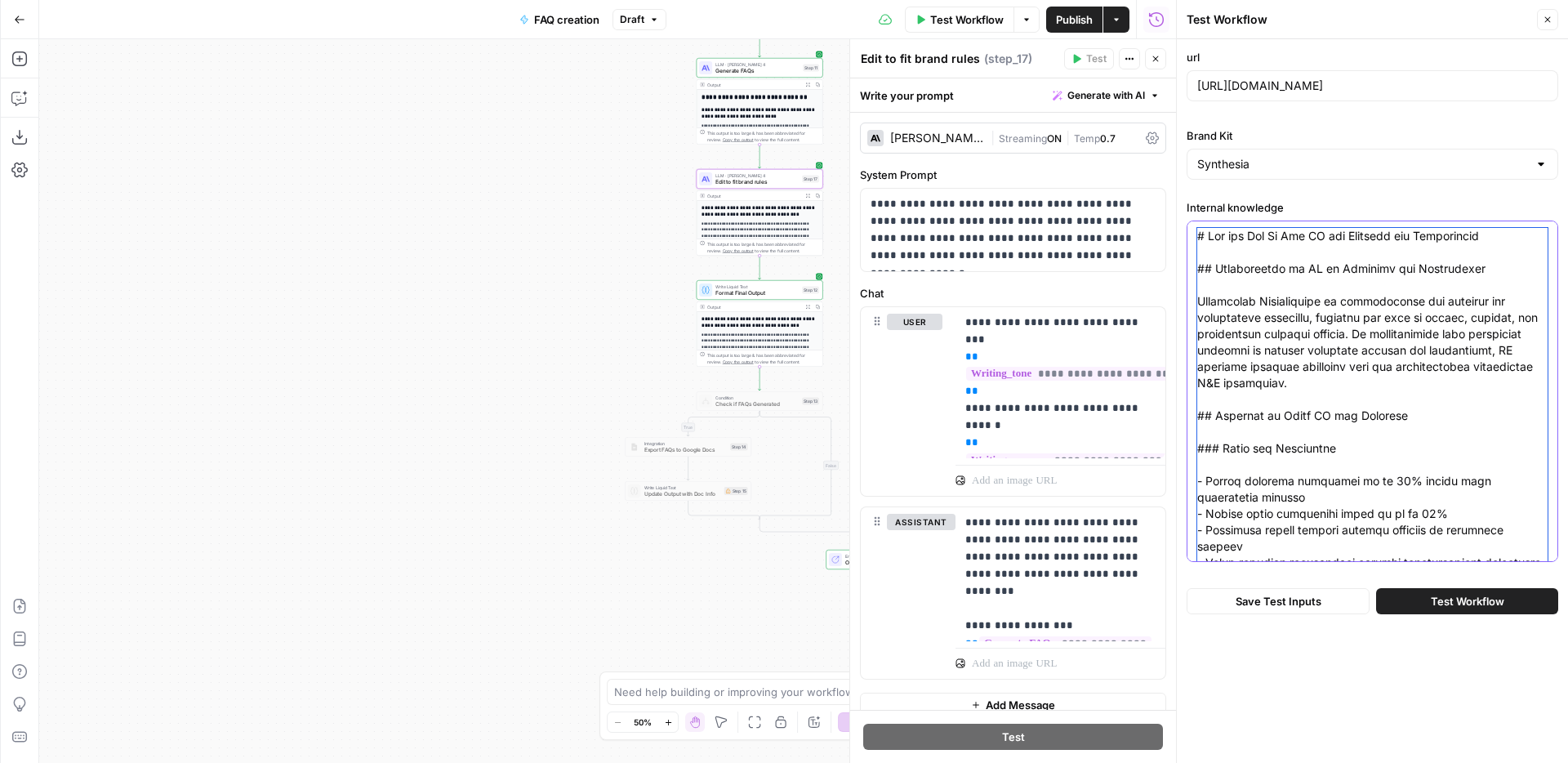 drag, startPoint x: 1473, startPoint y: 272, endPoint x: 1144, endPoint y: 272, distance: 329 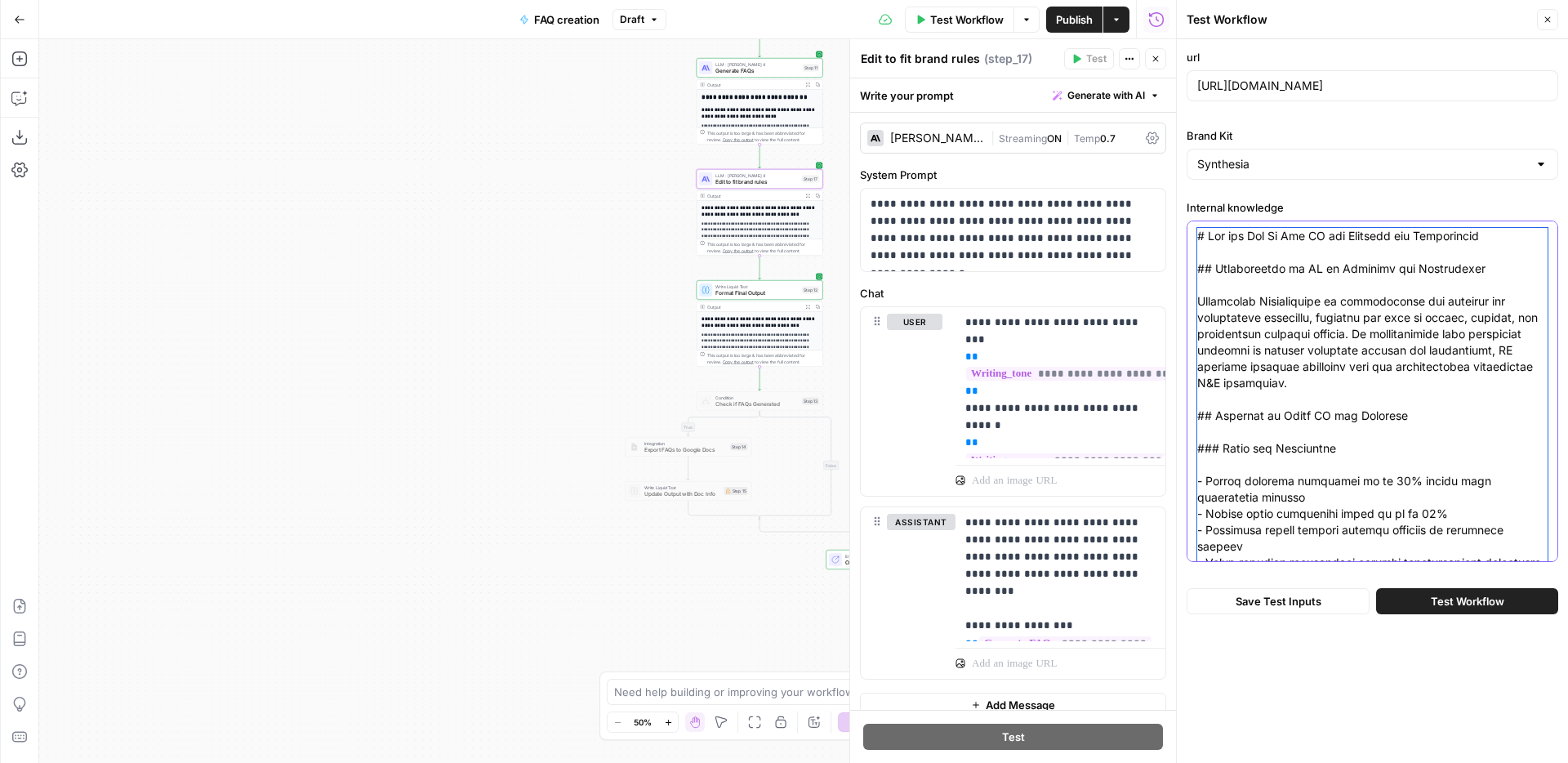 click on "Synthesia New Home Browse Your Data Monitoring Settings Recent Grids New grid Articles Will's light blog refresh Articles (Veselin) Recent Workflows New Workflow FAQ creation Keyword To Content Brief Light blog refresh AirOps Academy What's new?
5
Help + Support Go Back FAQ creation Draft Test Workflow Options Publish Actions Run History Add Steps Copilot Download as JSON Settings Import JSON AirOps Academy Help Give Feedback Shortcuts true true false false Workflow Set Inputs Inputs Web Page Scrape Scrape Page Content Step 7 Output Expand Output Copy This output is too large & has been abbreviated for review.   Copy the output   to view the full content. Run Code · Python Check for FAQ Section Step 8 Output Expand Output Copy 1 2 3 4 {    "has_faq" :  false ,    "url" :  "[URL][DOMAIN_NAME]        -how-to-use-ai-for-training-and        -development" }     Condition Check if FAQ Generation Needed Step 9 Output Copy" at bounding box center (784, 382) 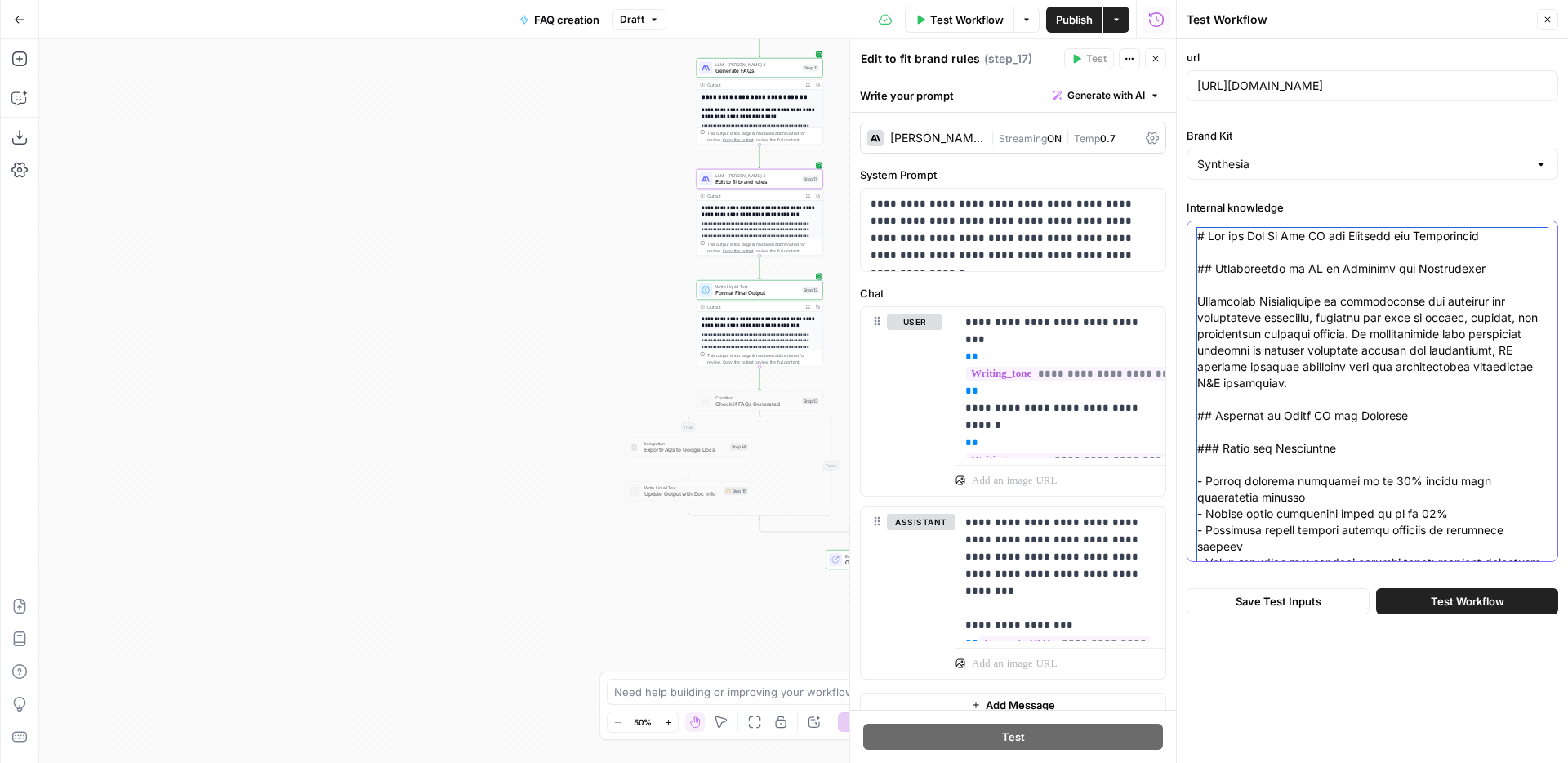 click on "Internal knowledge" at bounding box center [1372, 2058] 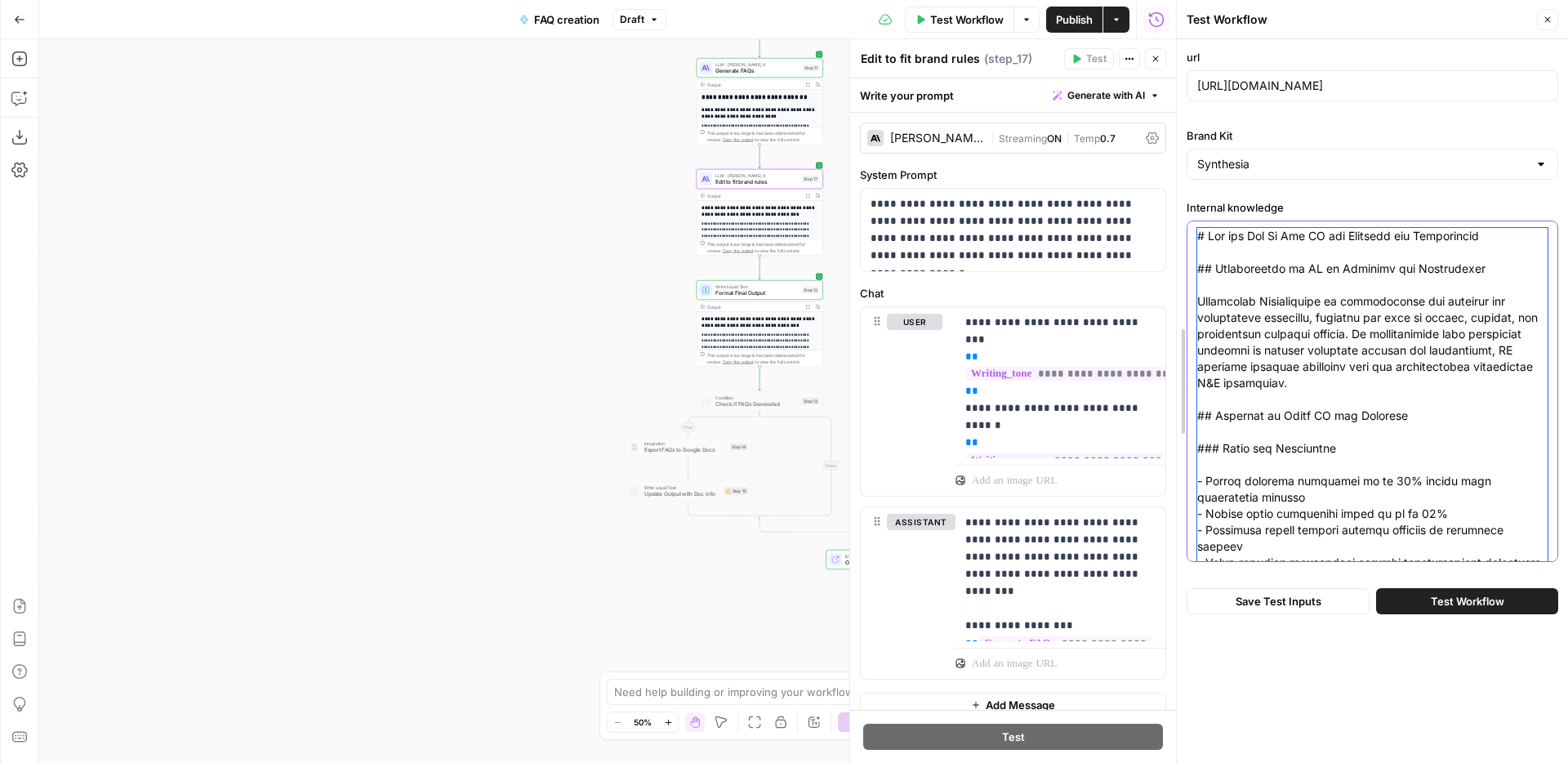 drag, startPoint x: 1489, startPoint y: 268, endPoint x: 1175, endPoint y: 271, distance: 314.01433 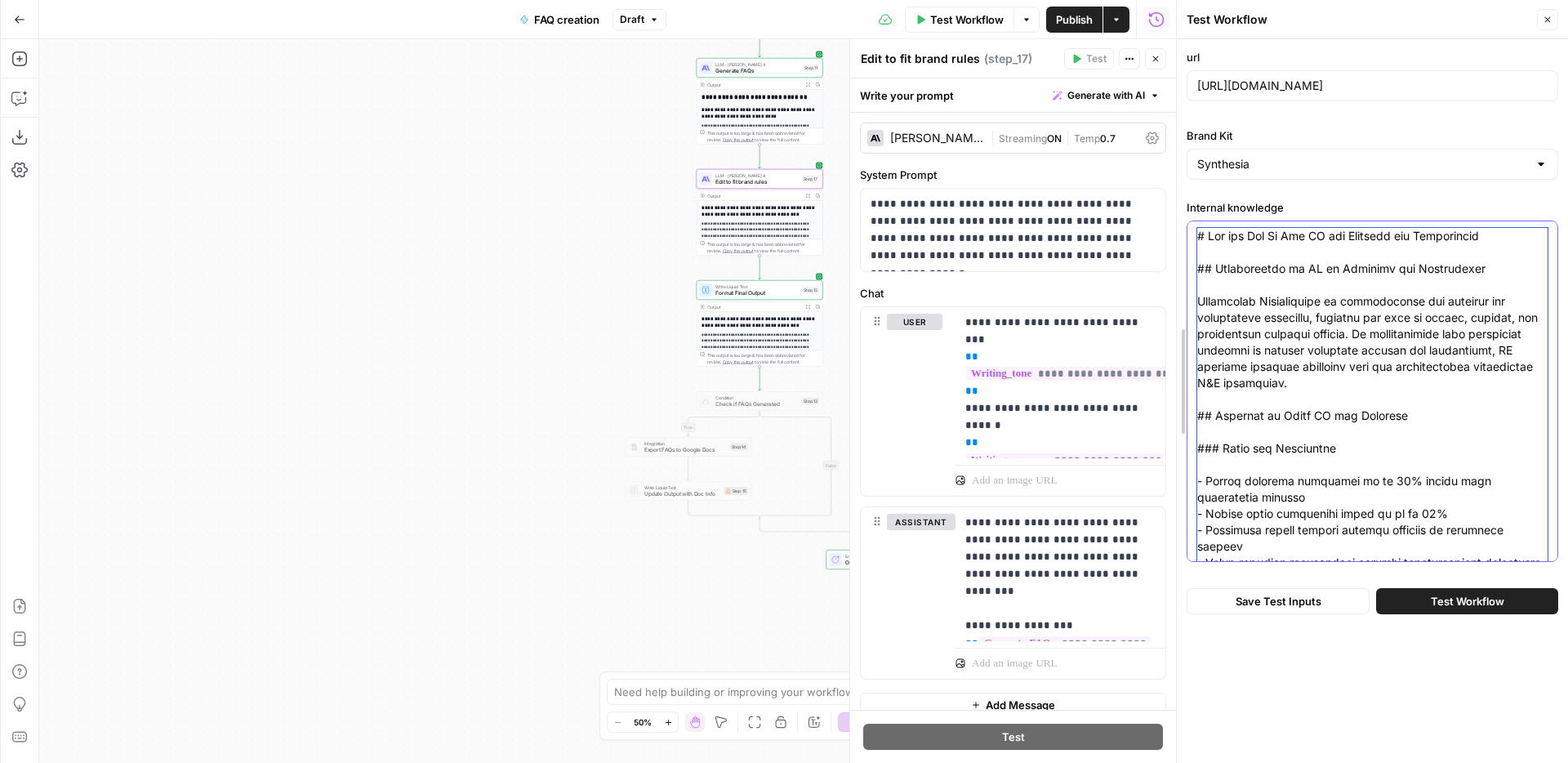 click on "Test Workflow Close url [URL][DOMAIN_NAME] Brand Kit Synthesia Internal knowledge Save Test Inputs Test Workflow" at bounding box center (1372, 382) 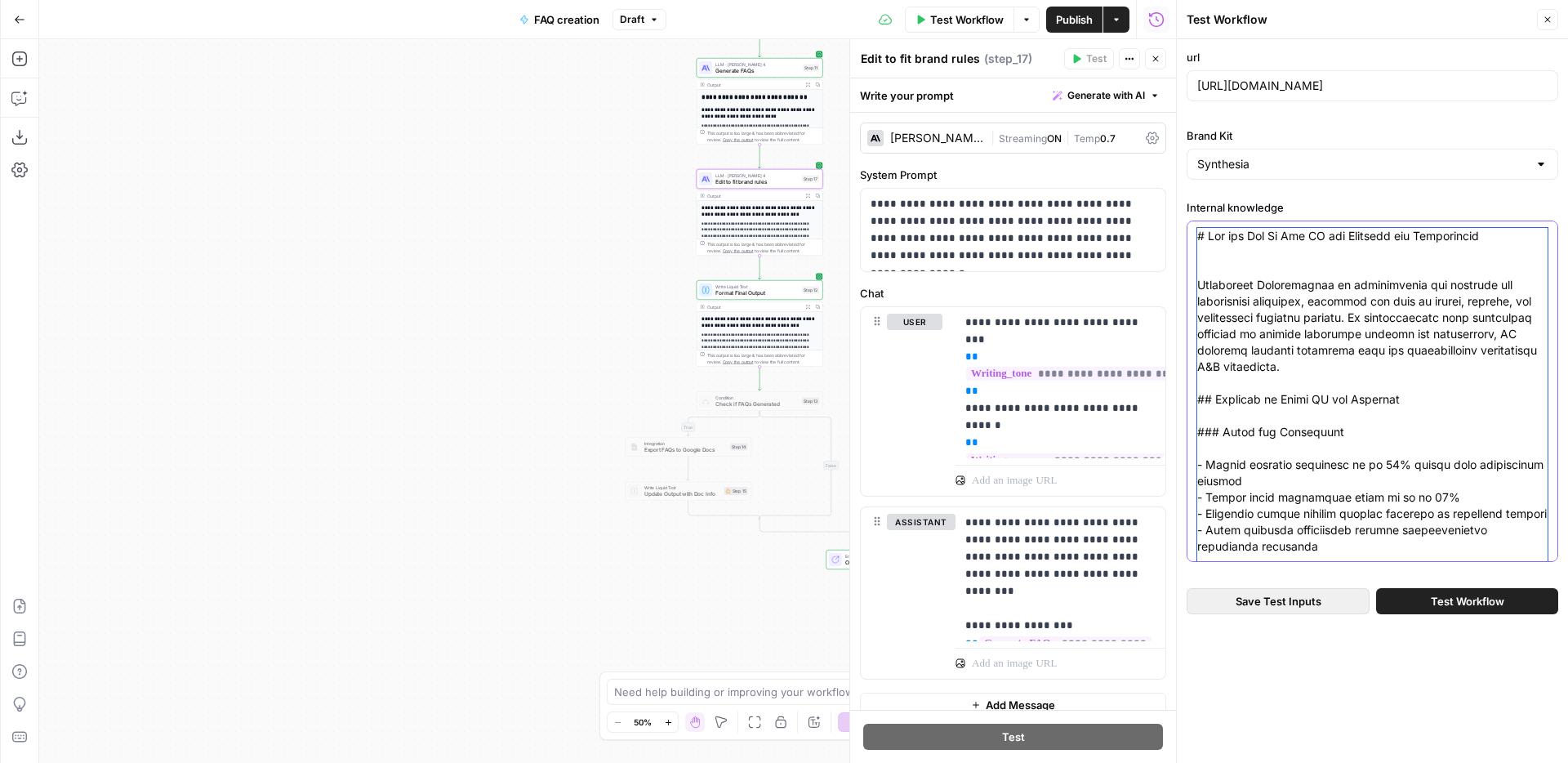 type on "# Why and How To Use AI for Training and Development
Artificial Intelligence is transforming the learning and development landscape, offering new ways to create, deliver, and personalize training content. As organizations face increasing pressure to upskill employees quickly and efficiently, AI presents powerful solutions that can revolutionize traditional L&D approaches.
## Benefits of Using AI for Training
### Speed and Efficiency
- Create training materials up to 90% faster than traditional methods
- Reduce video production costs by up to 70%
- Instantly update content without reshoots or extensive editing
- Scale training initiatives without proportionally increasing resources
### Personalization and Accessibility
- Deliver content in 140+ languages to reach global audiences
- Create personalized learning paths based on individual needs
- Make training more accessible with on-demand AI tutors
- Adapt content for different learning styles and preferences
### Engagement and Effectiveness
- Incre..." 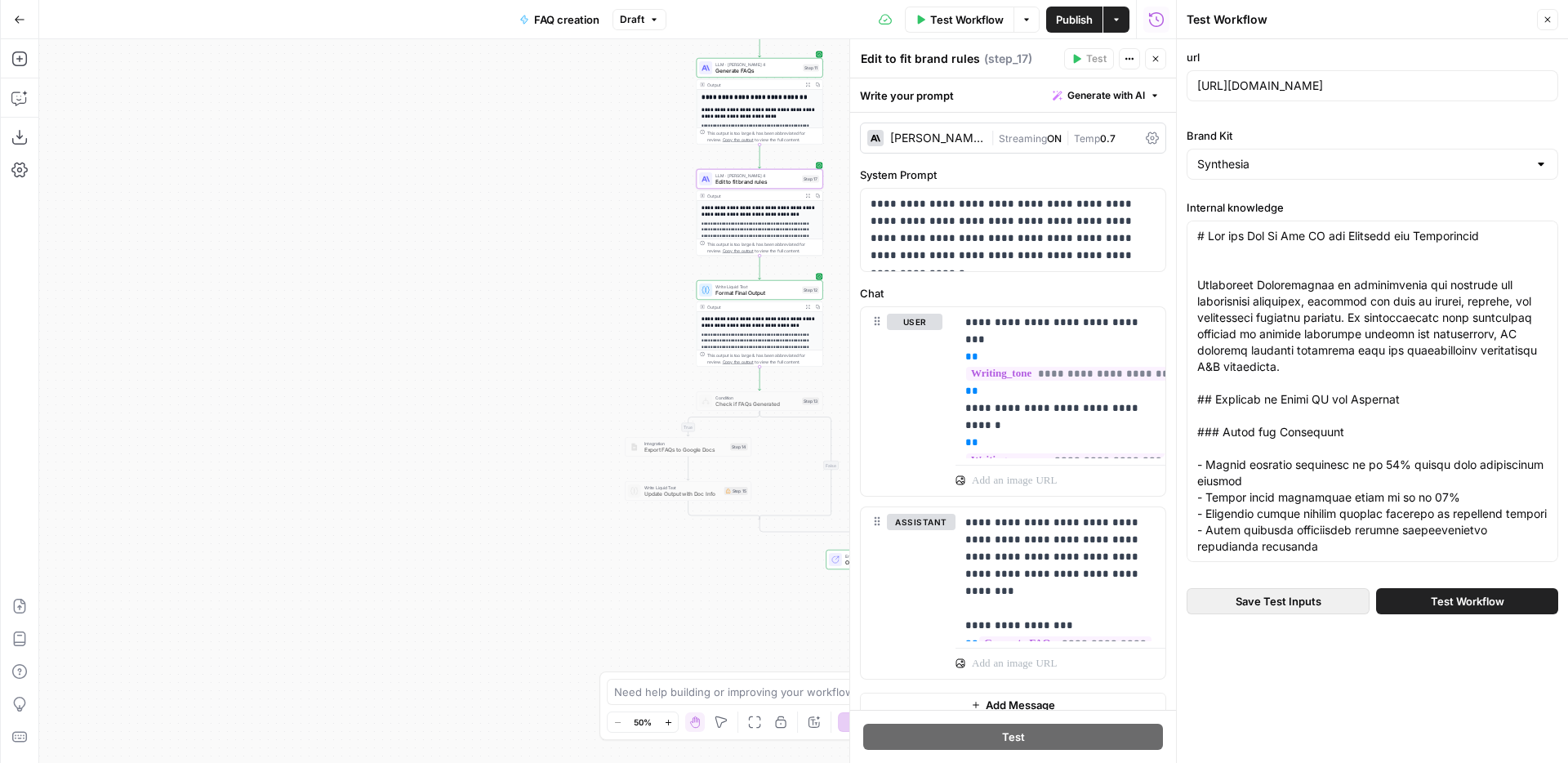 click on "Save Test Inputs" at bounding box center [1278, 601] 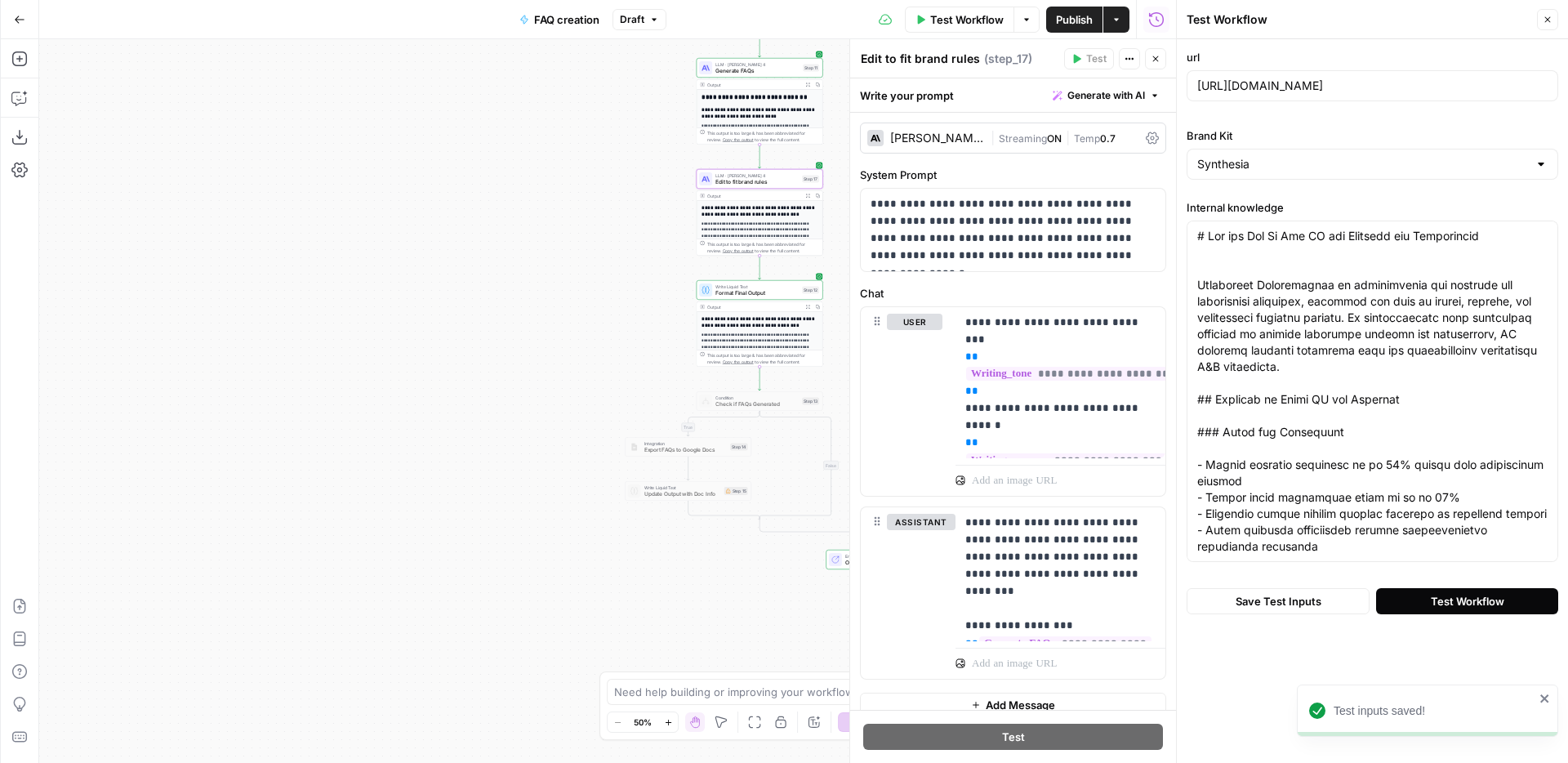 click on "Test Workflow" at bounding box center [1467, 601] 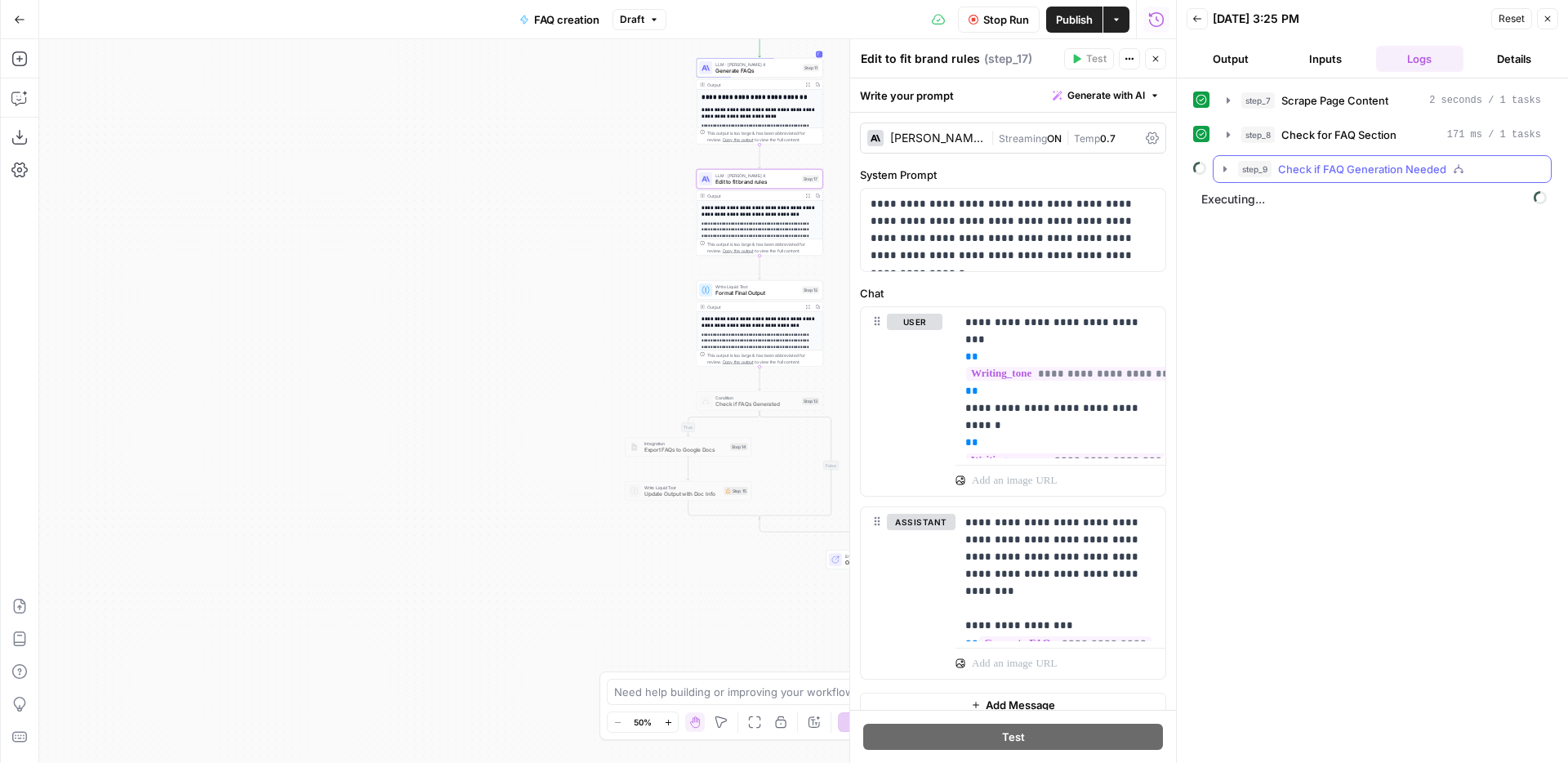 click 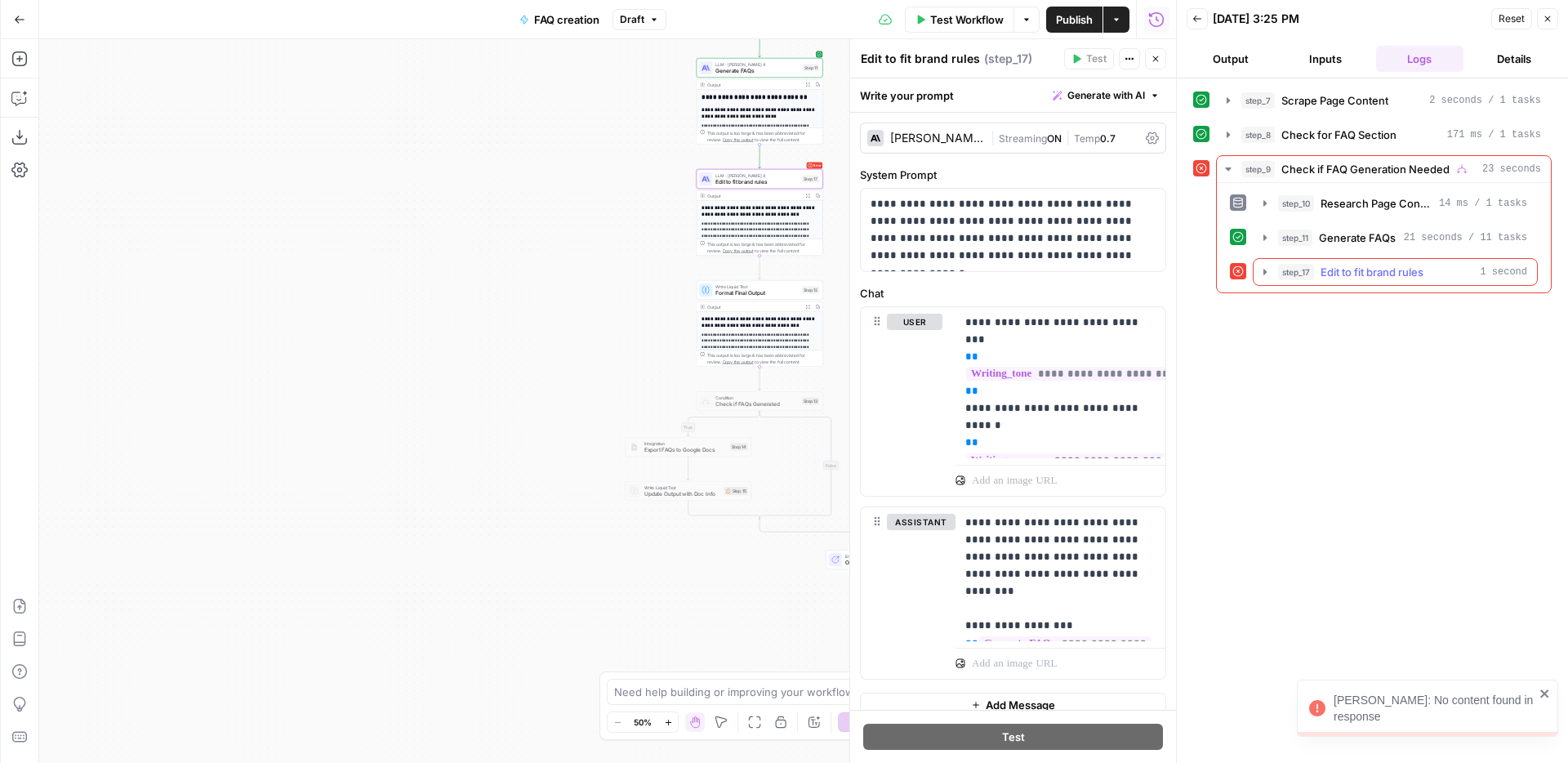 click 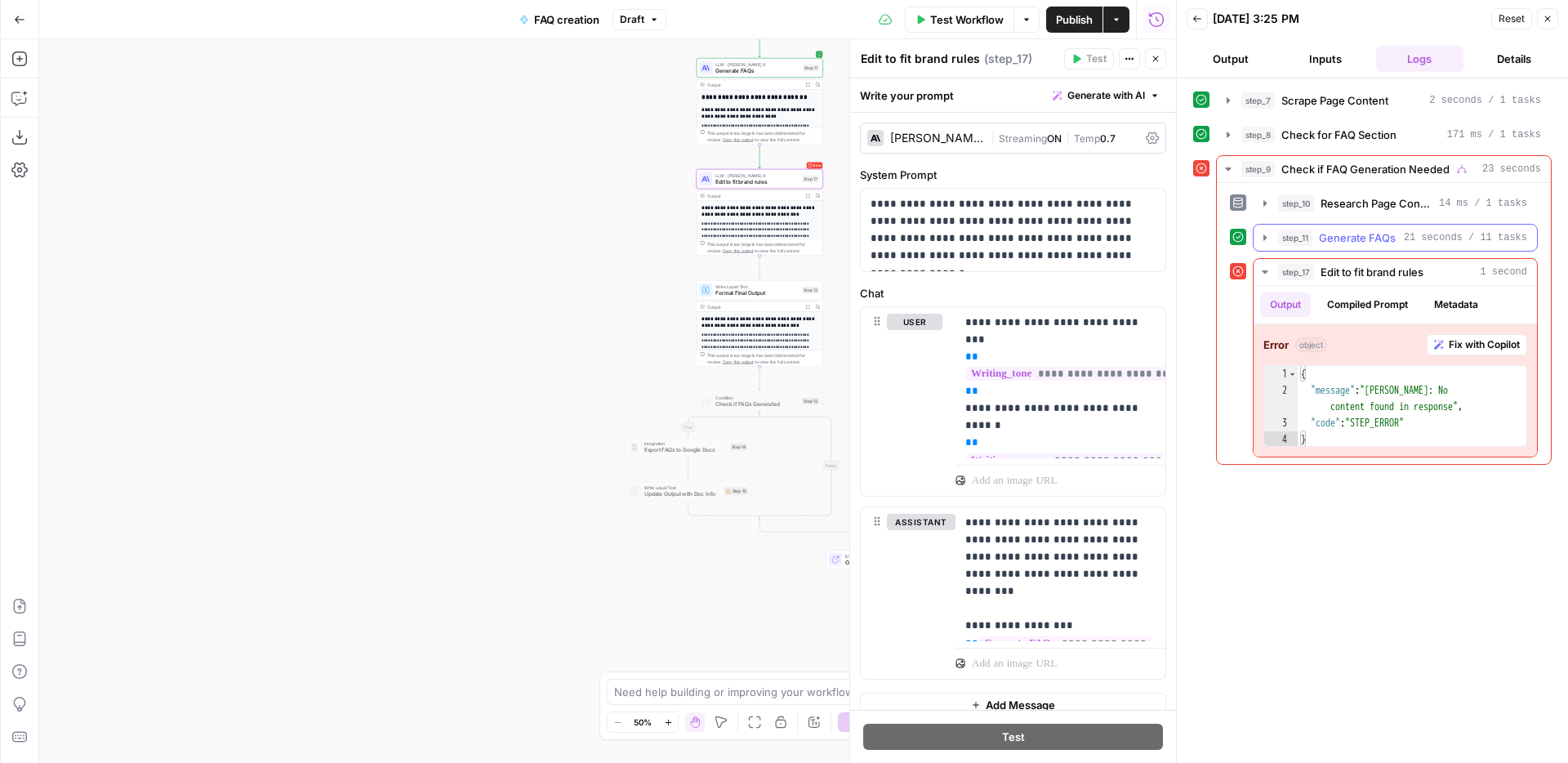 click 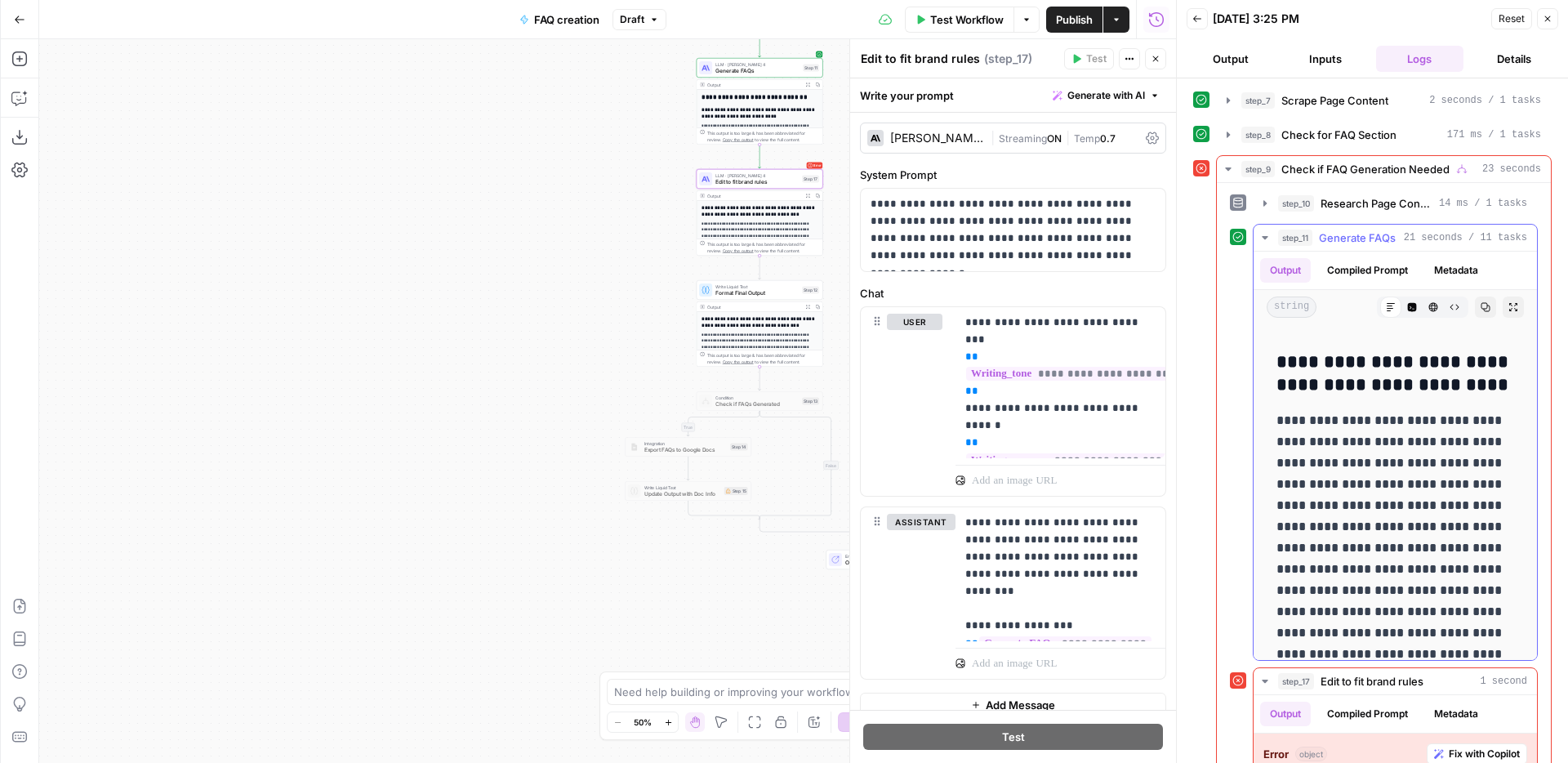 scroll, scrollTop: 2506, scrollLeft: 0, axis: vertical 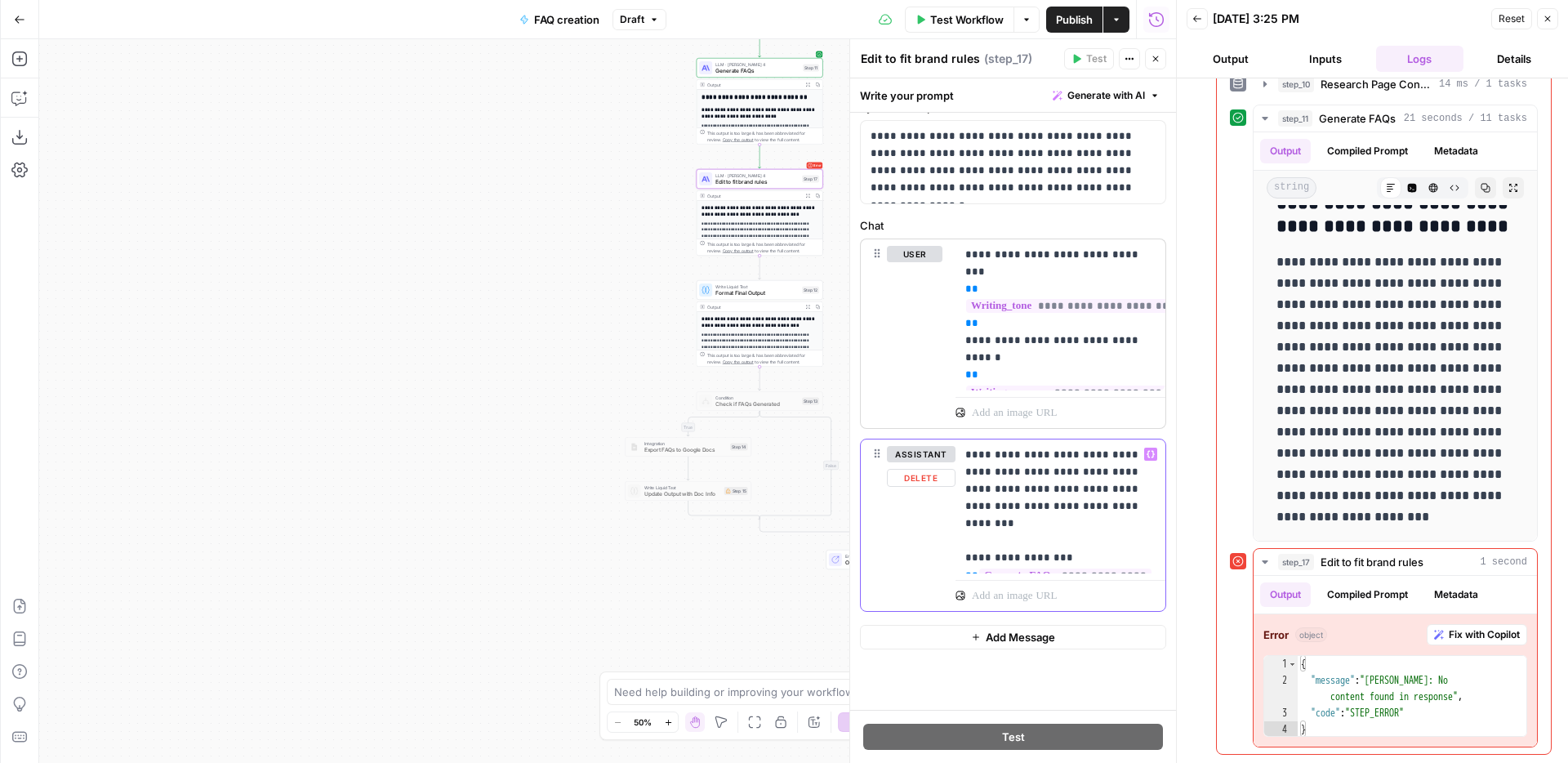 drag, startPoint x: 1157, startPoint y: 560, endPoint x: 952, endPoint y: 427, distance: 244.364 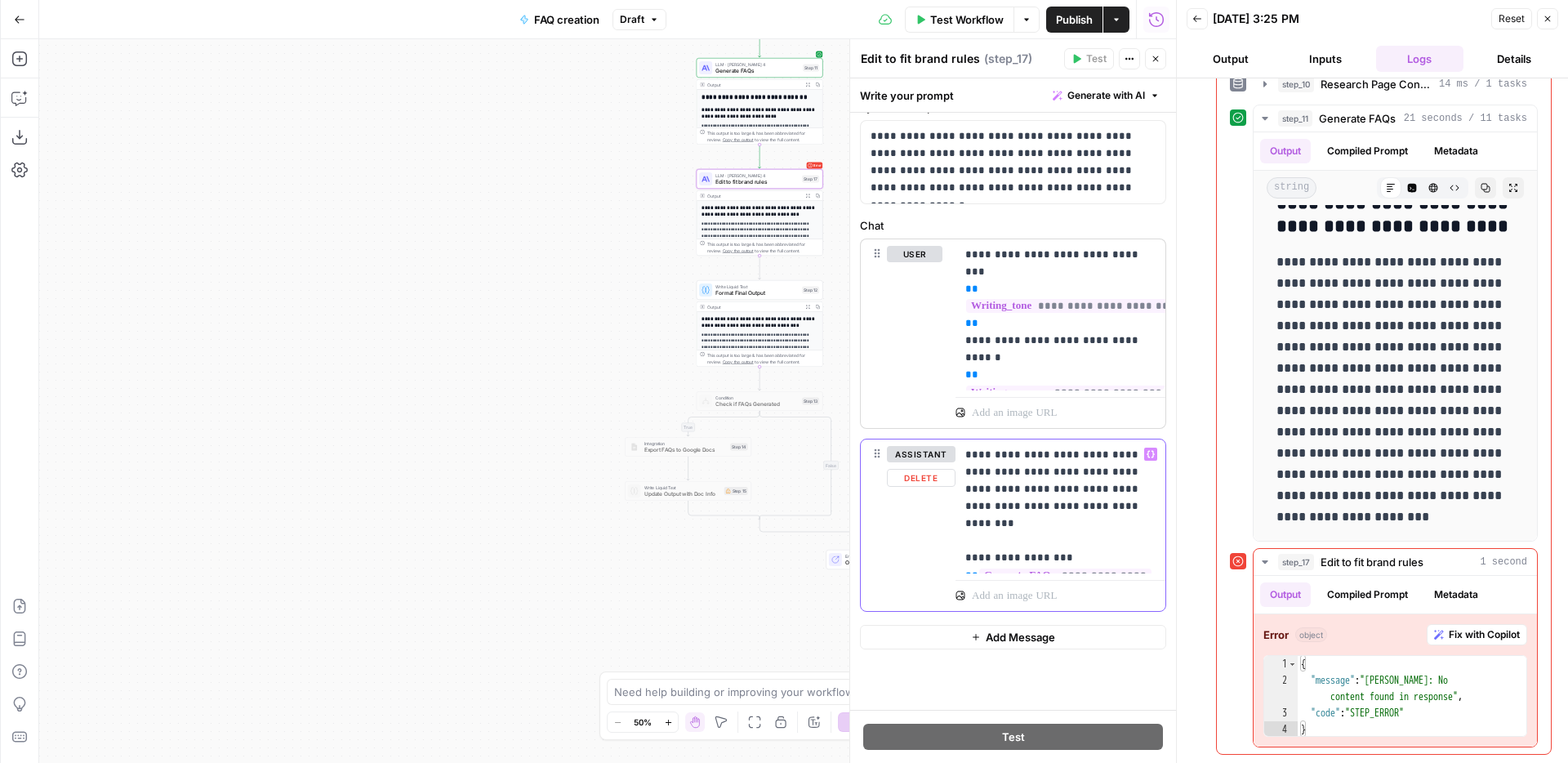 click on "**********" at bounding box center [1013, 425] 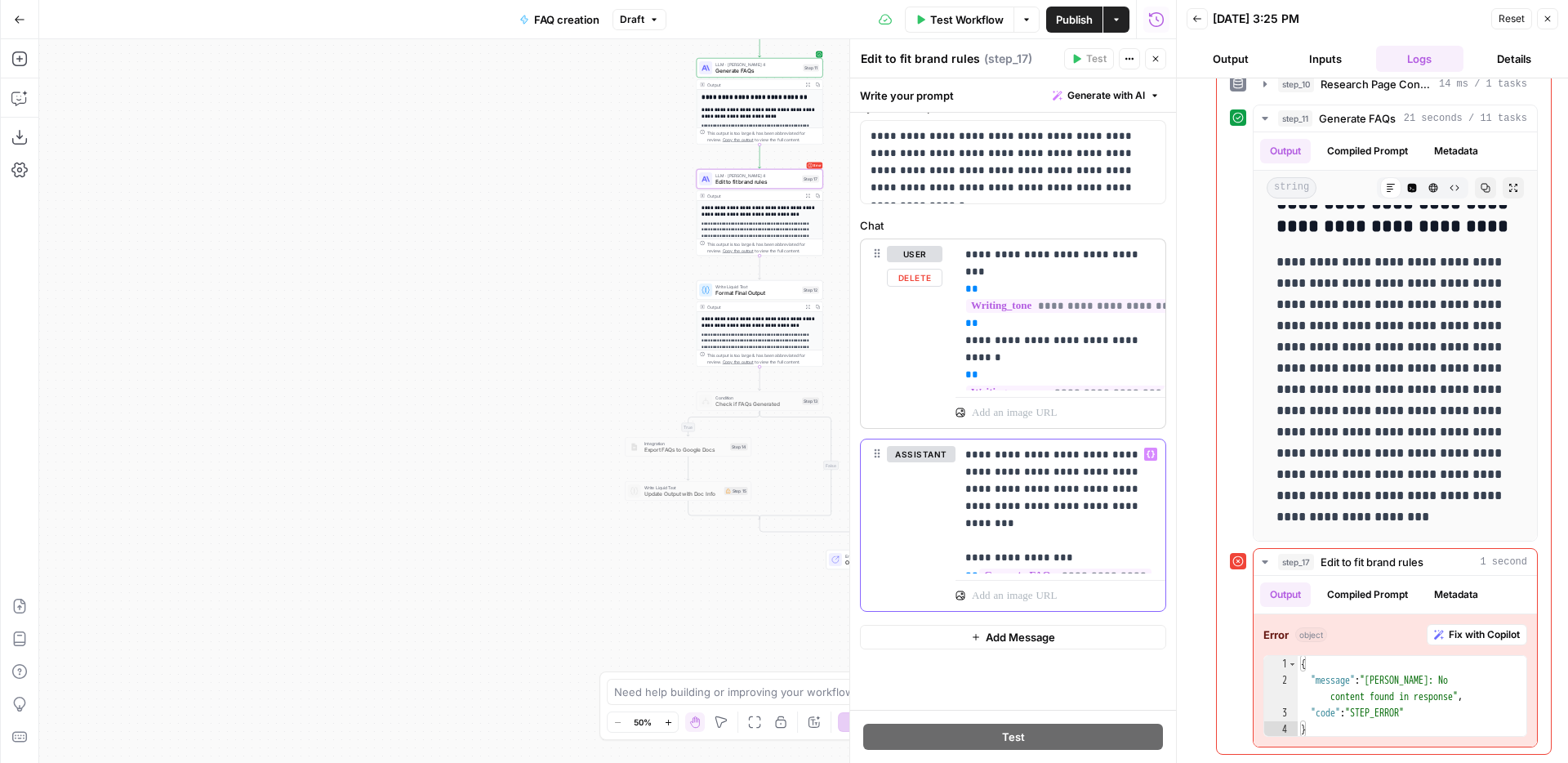 scroll, scrollTop: 24, scrollLeft: 0, axis: vertical 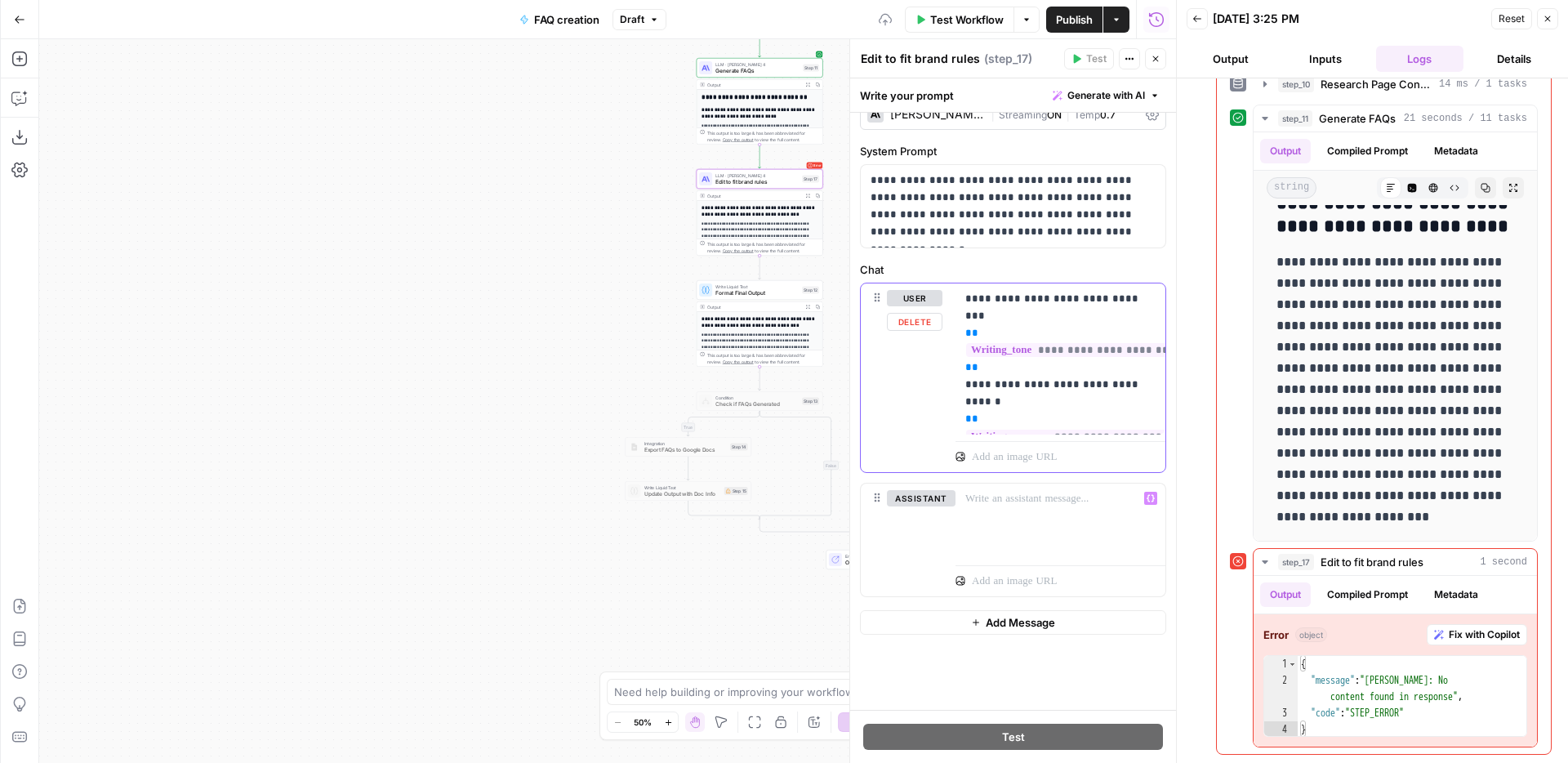 click on "**********" at bounding box center [1060, 359] 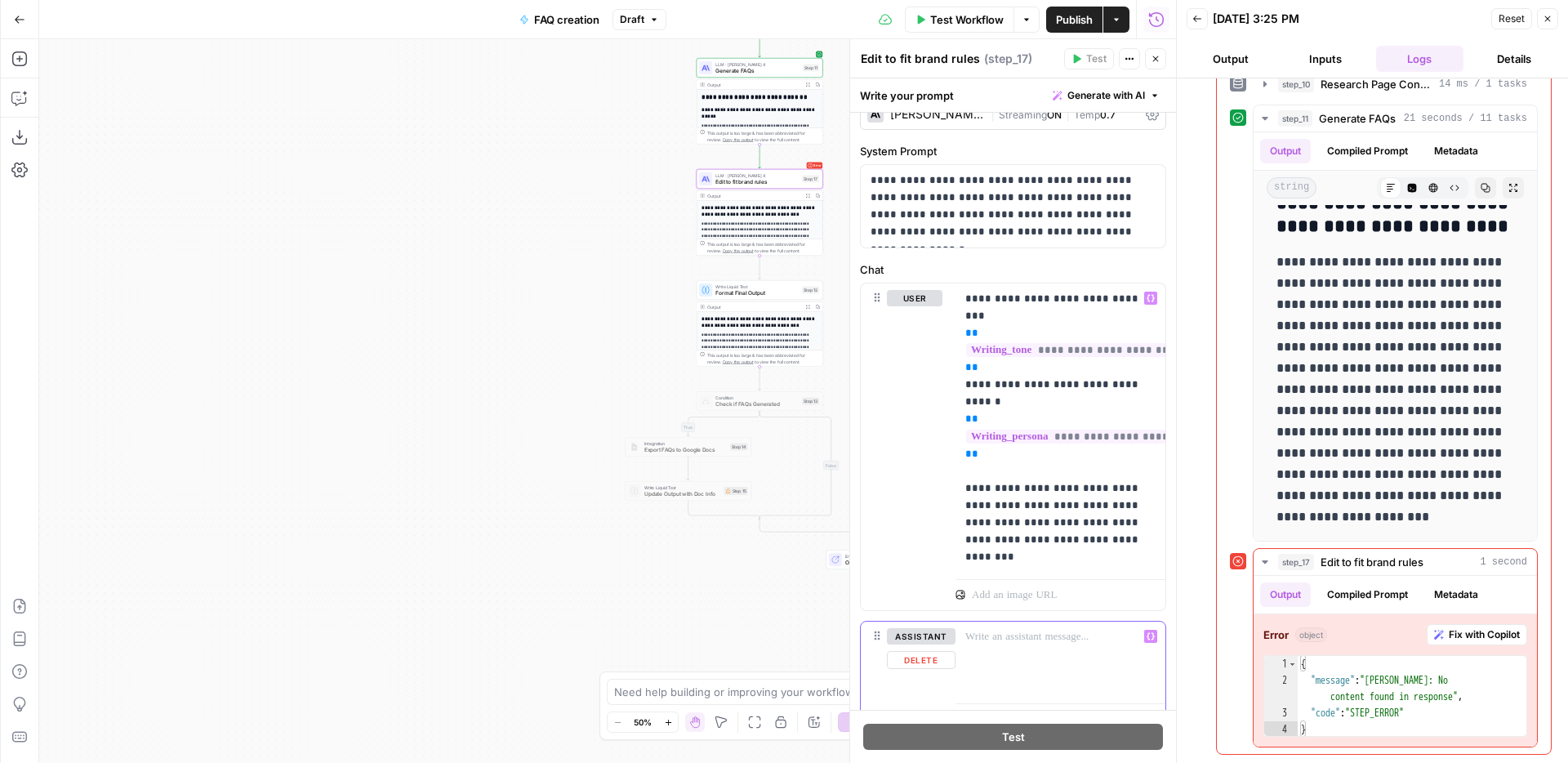 click on "Delete" at bounding box center [921, 660] 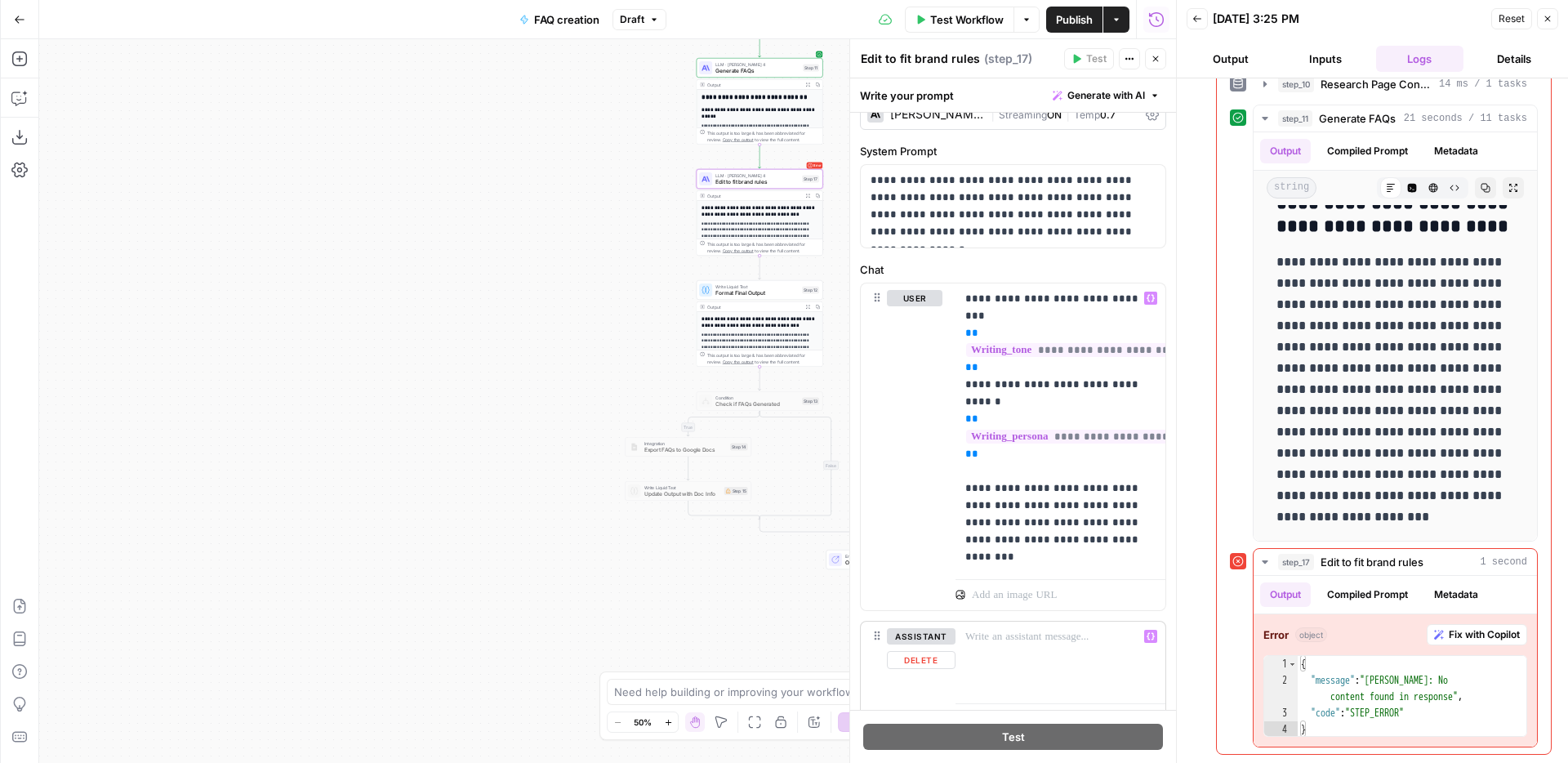 scroll, scrollTop: 11, scrollLeft: 0, axis: vertical 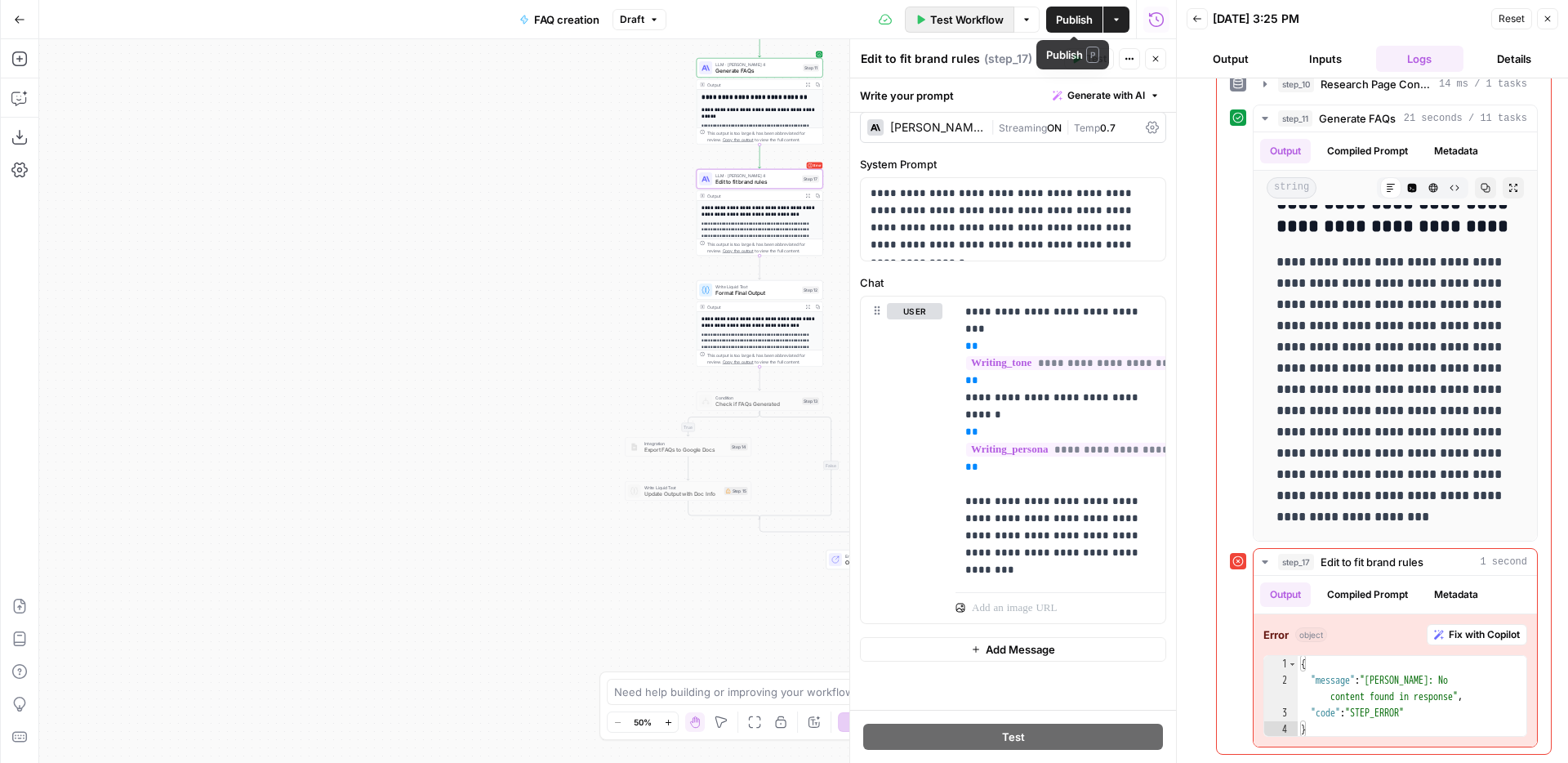 click on "Test Workflow" at bounding box center (967, 20) 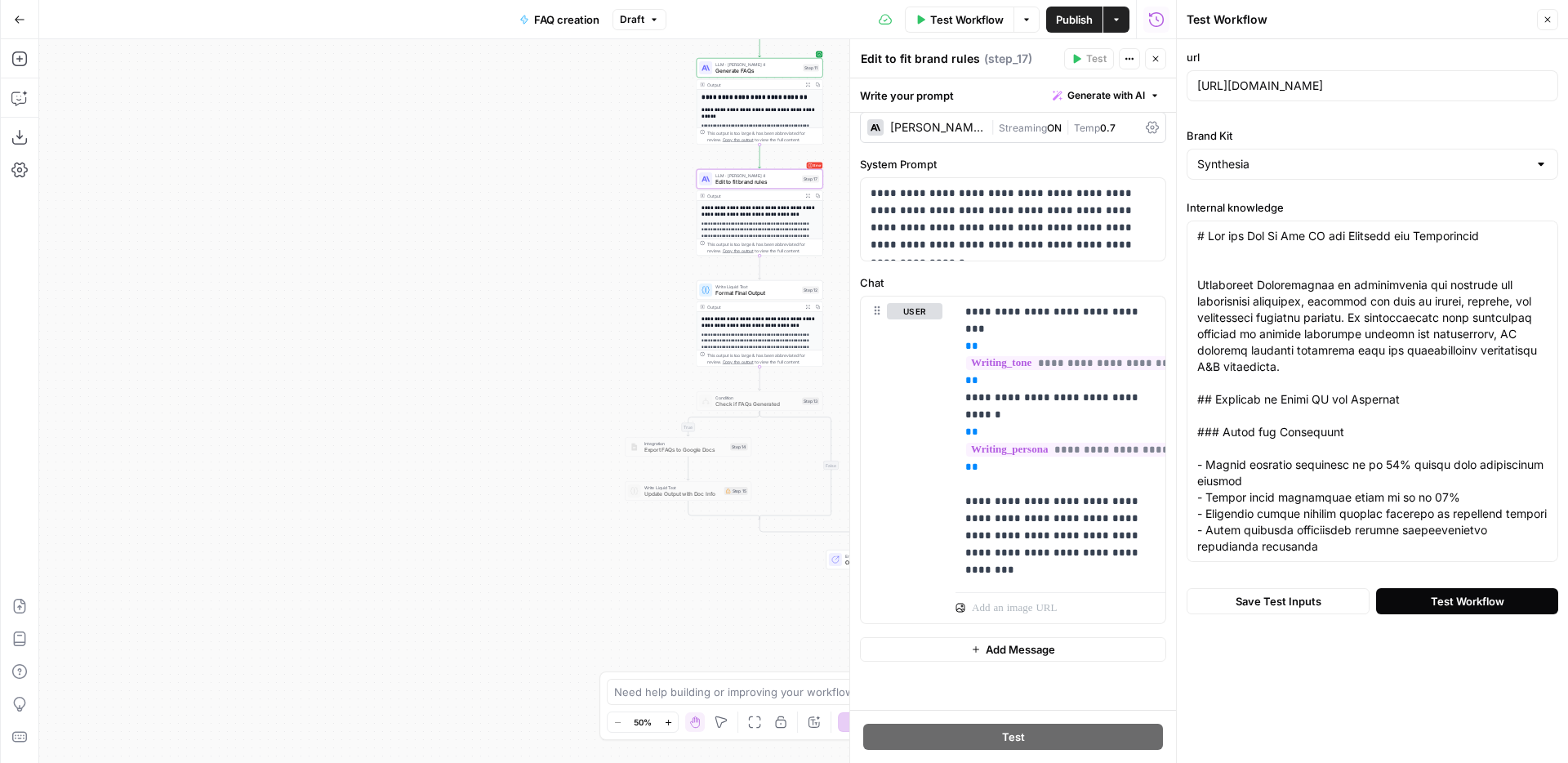 click on "Test Workflow" at bounding box center [1468, 601] 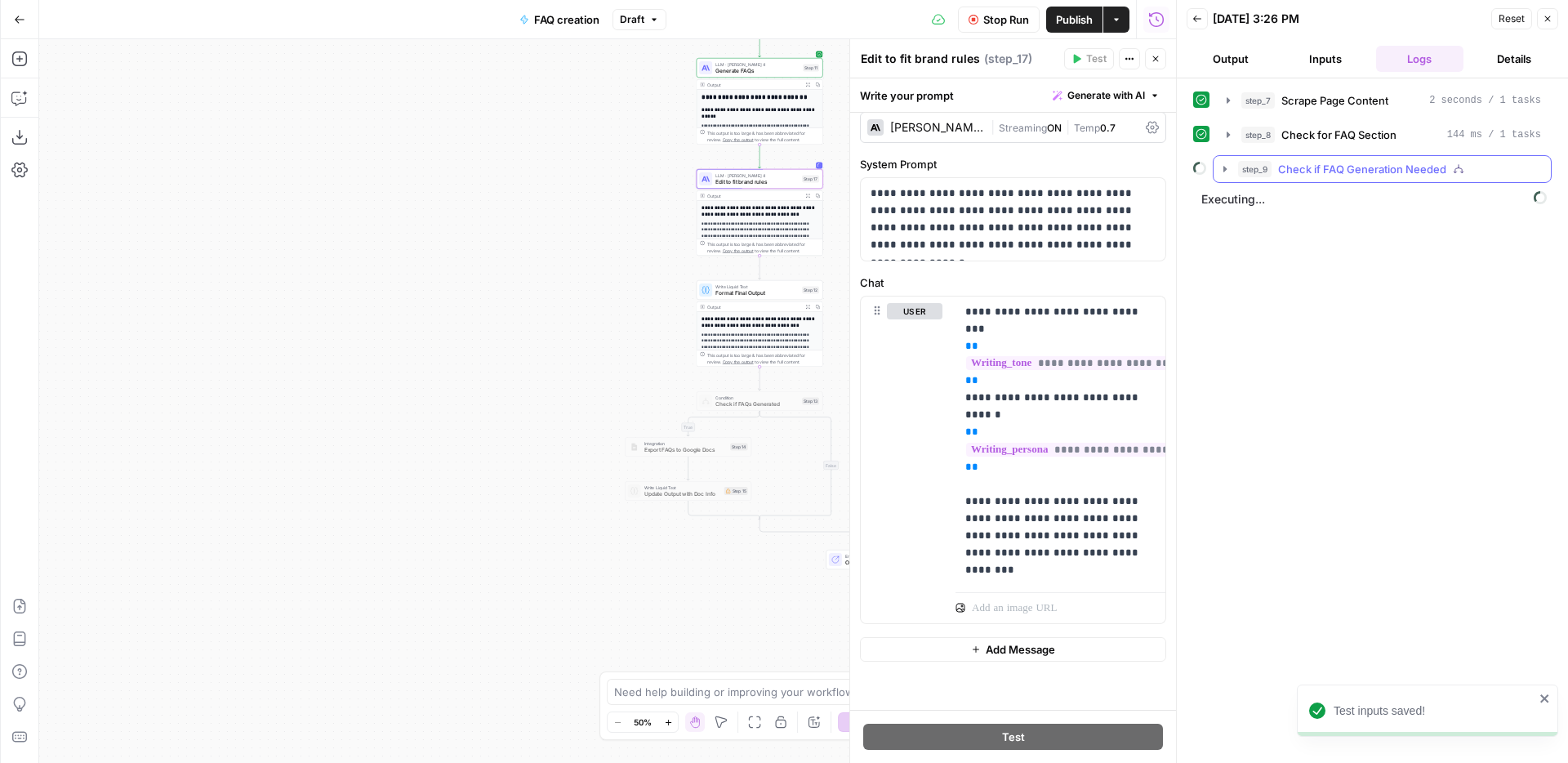 click 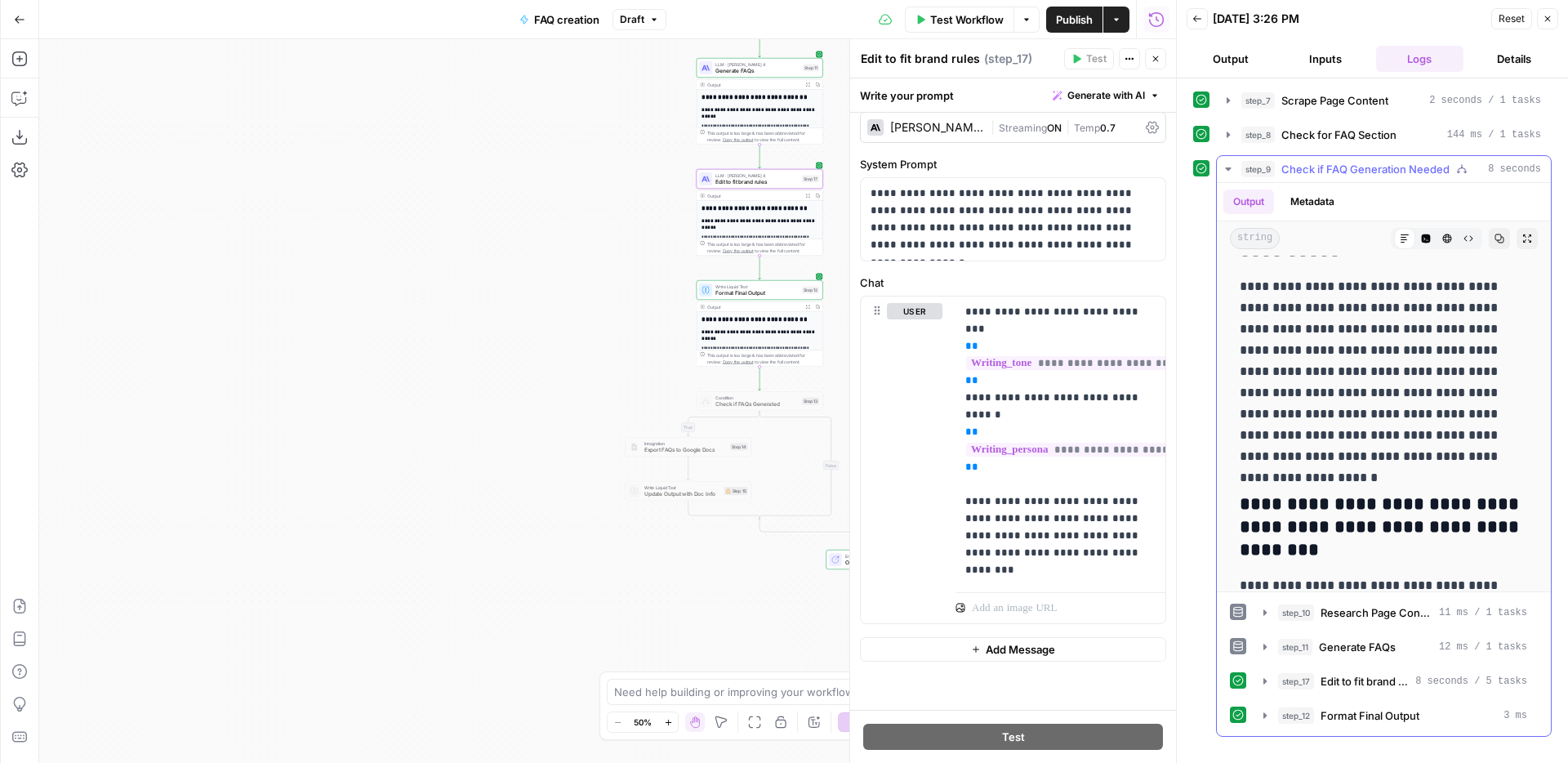 scroll, scrollTop: 1598, scrollLeft: 0, axis: vertical 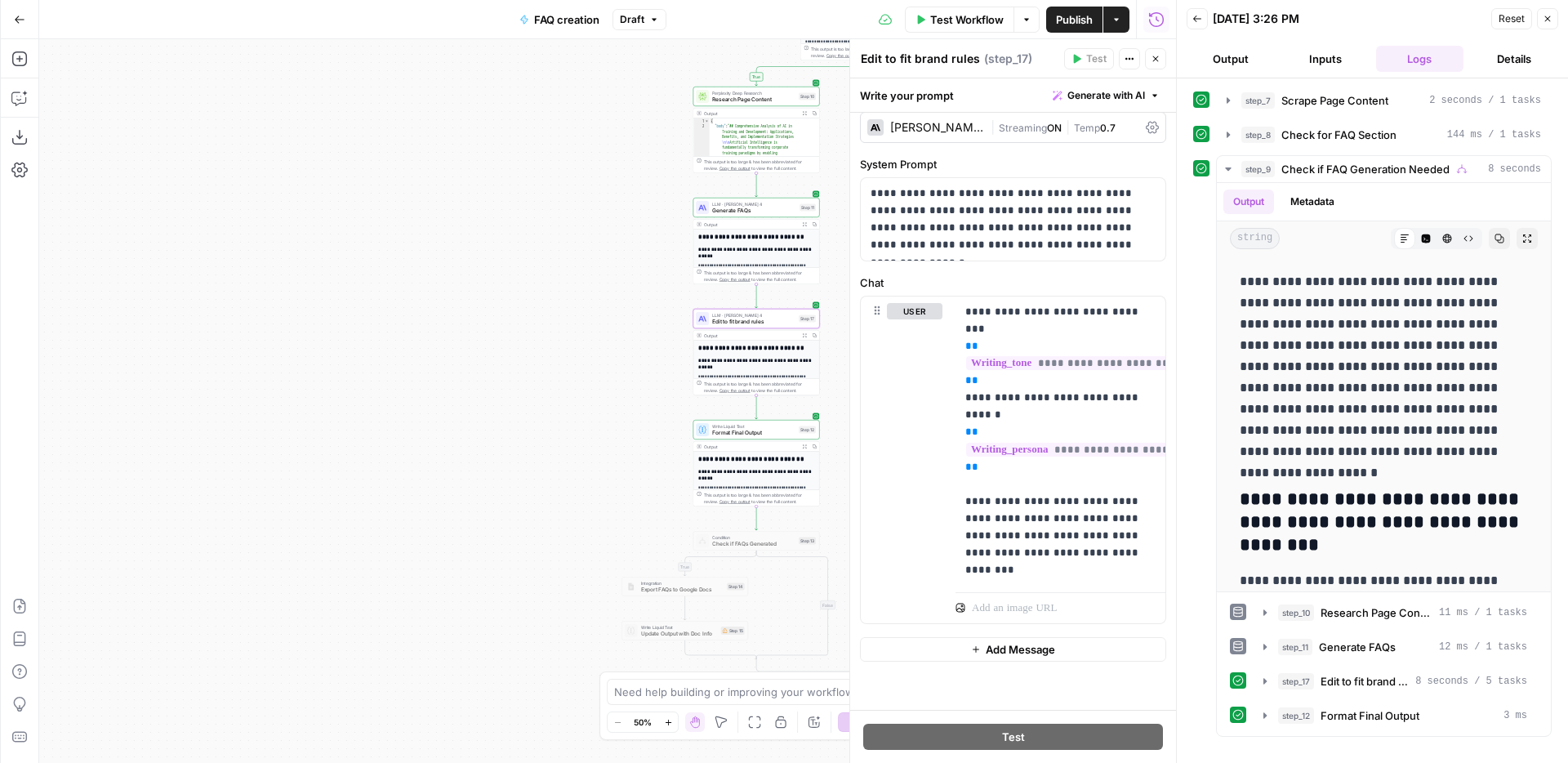 drag, startPoint x: 553, startPoint y: 190, endPoint x: 550, endPoint y: 329, distance: 139.03237 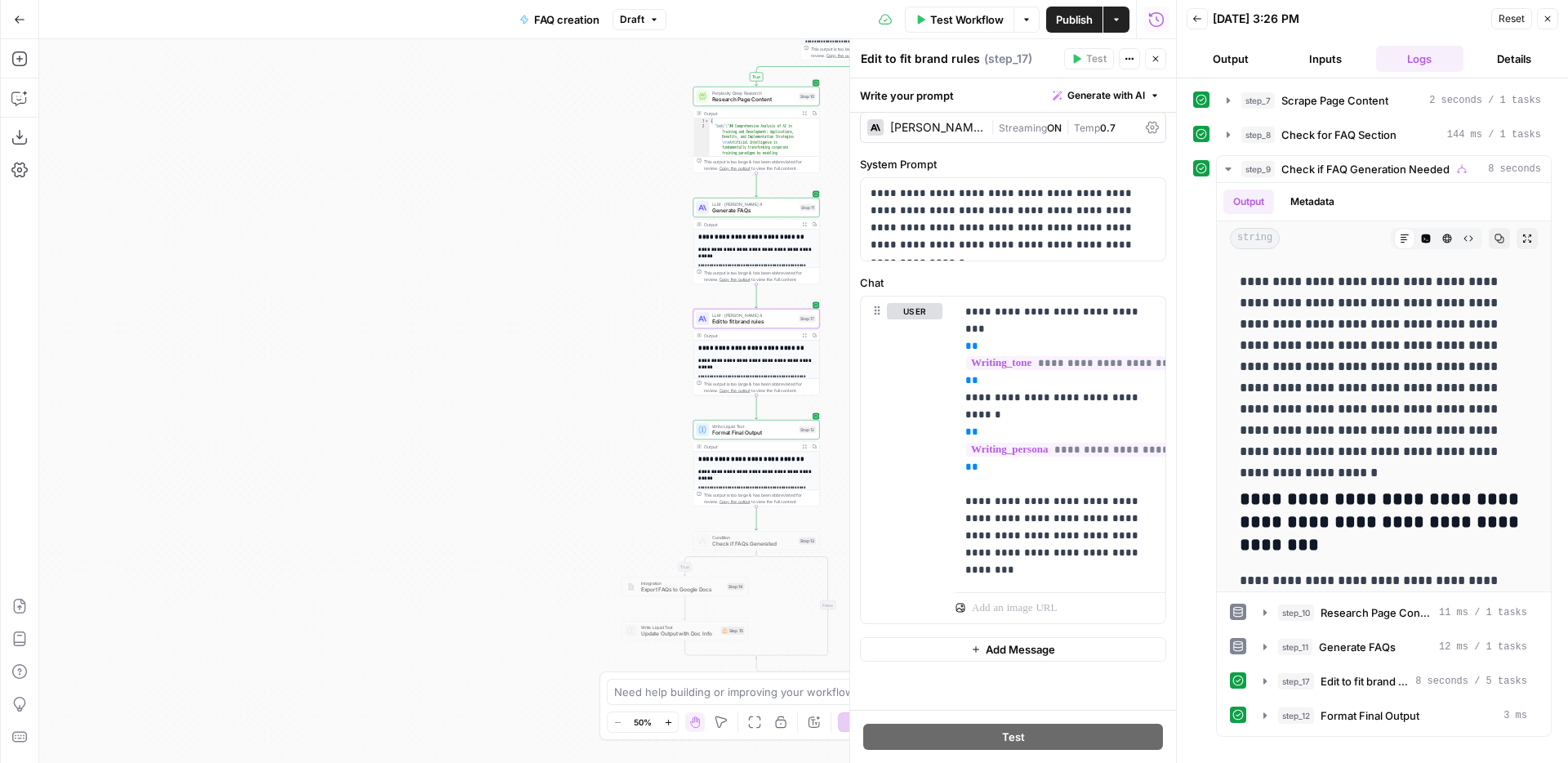 click on "true true false false Workflow Set Inputs Inputs Web Page Scrape Scrape Page Content Step 7 Output Expand Output Copy This output is too large & has been abbreviated for review.   Copy the output   to view the full content. Run Code · Python Check for FAQ Section Step 8 Output Expand Output Copy 1 2 3 4 {    "has_faq" :  false ,    "url" :  "[URL][DOMAIN_NAME]        -how-to-use-ai-for-training-and        -development" }     XXXXXXXXXXXXXXXXXXXXXXXXXXXXXXXXXXXXXXXXXXXXXXXXXXXXXXXXXXXXXXXXXXXXXXXXXXXXXXXXXXXXXXXXXXXXXXXXXXXXXXXXXXXXXXXXXXXXXXXXXXXXXXXXXXXXXXXXXXXXXXXXXXXXXXXXXXXXXXXXXXXXXXXXXXXXXXXXXXXXXXXXXXXXXXXXXXXXXXXXXXXXXXXXXXXXXXXXXXXXXXXXXXXXXXXXXXXXXXXXXXXXXXXXXXXXXXXXXXXXXXXXXXXXXXXXXXXXXXXXXXXXXXXXXXXXXXXXXXXXXXXXXXXXXXXXXXXXXXXXXXXXXXXXXXXXXXXXXXXXXXXXXXXXXXXXXXXXXXXXXXXXXXXXXXXXXXXXXXXXXXXXXXXXXXXXXXXXXXXXXXXXXXXXXXXXXXXXXXXXXXXXXXXXXXXXXXXXXXXXXXXXXXXXXXXXXXXXXXXXXXXXXXXXXXXXXXXXXXXXXXXXXXXXXXXXXXXXXXXXXXXXXXXXXXXX Condition Check if FAQ Generation Needed Step 9" at bounding box center (608, 401) 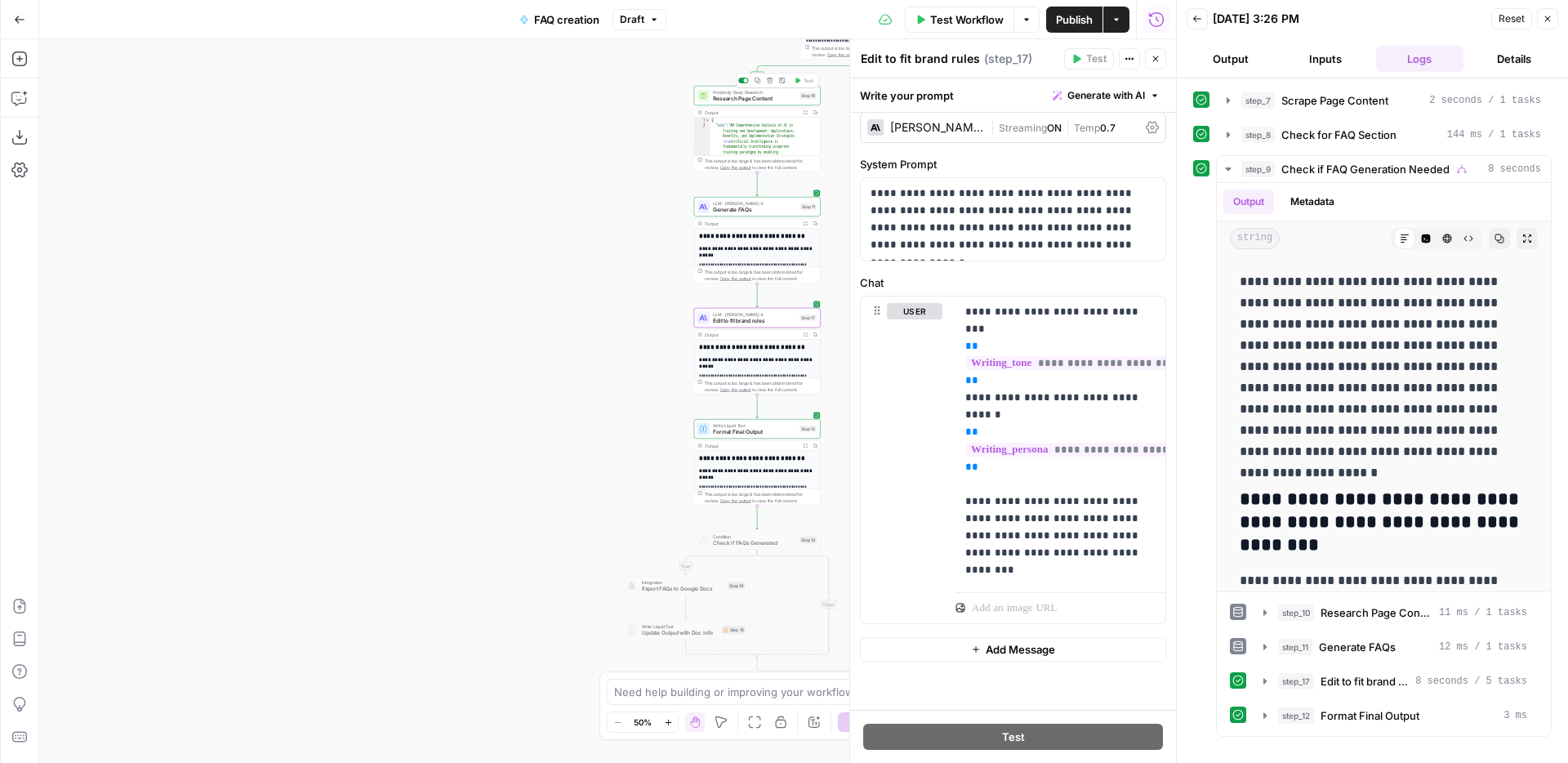 click at bounding box center (743, 80) 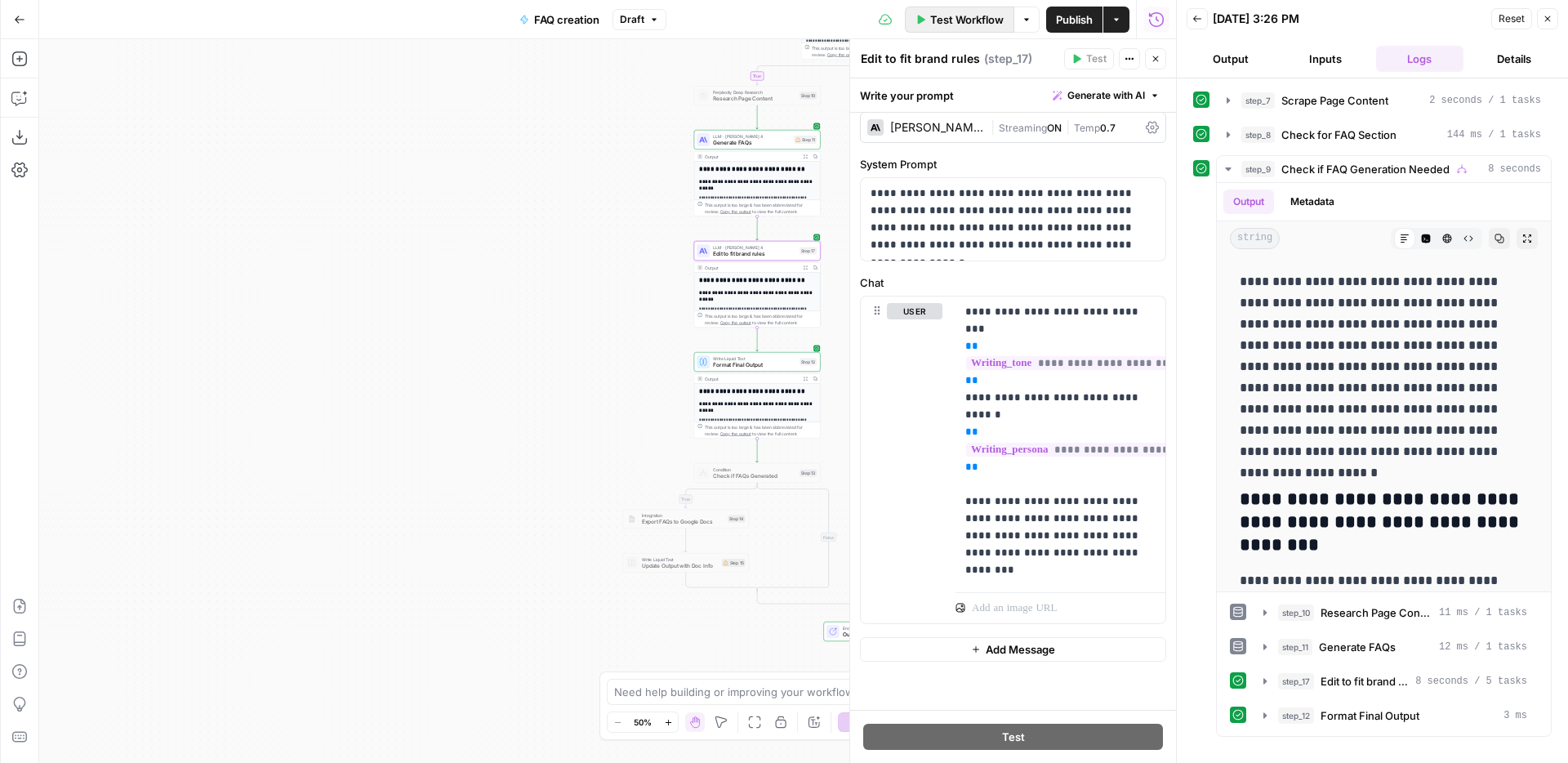 click on "Test Workflow" at bounding box center [967, 20] 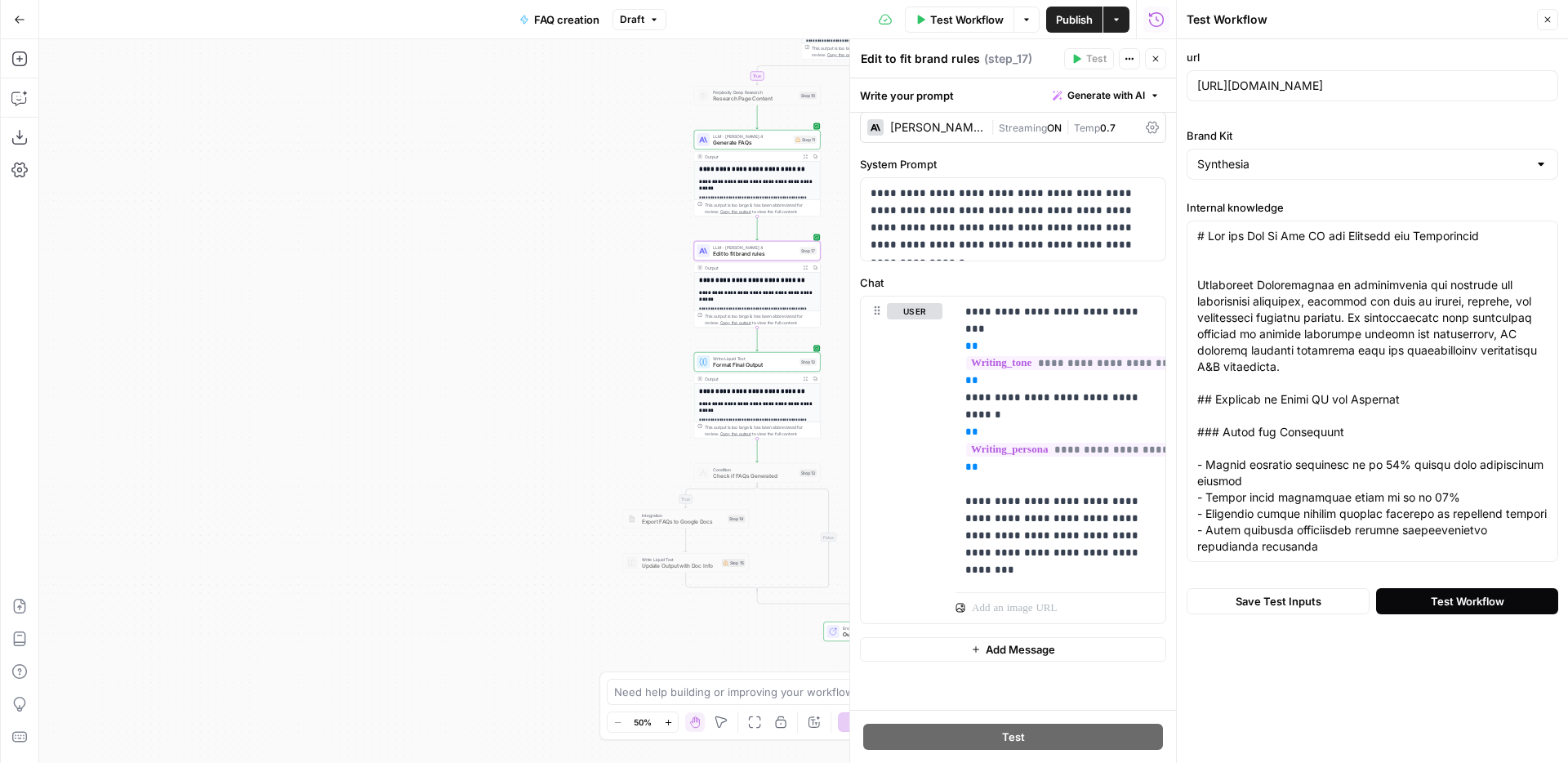 click on "Test Workflow" at bounding box center (1468, 601) 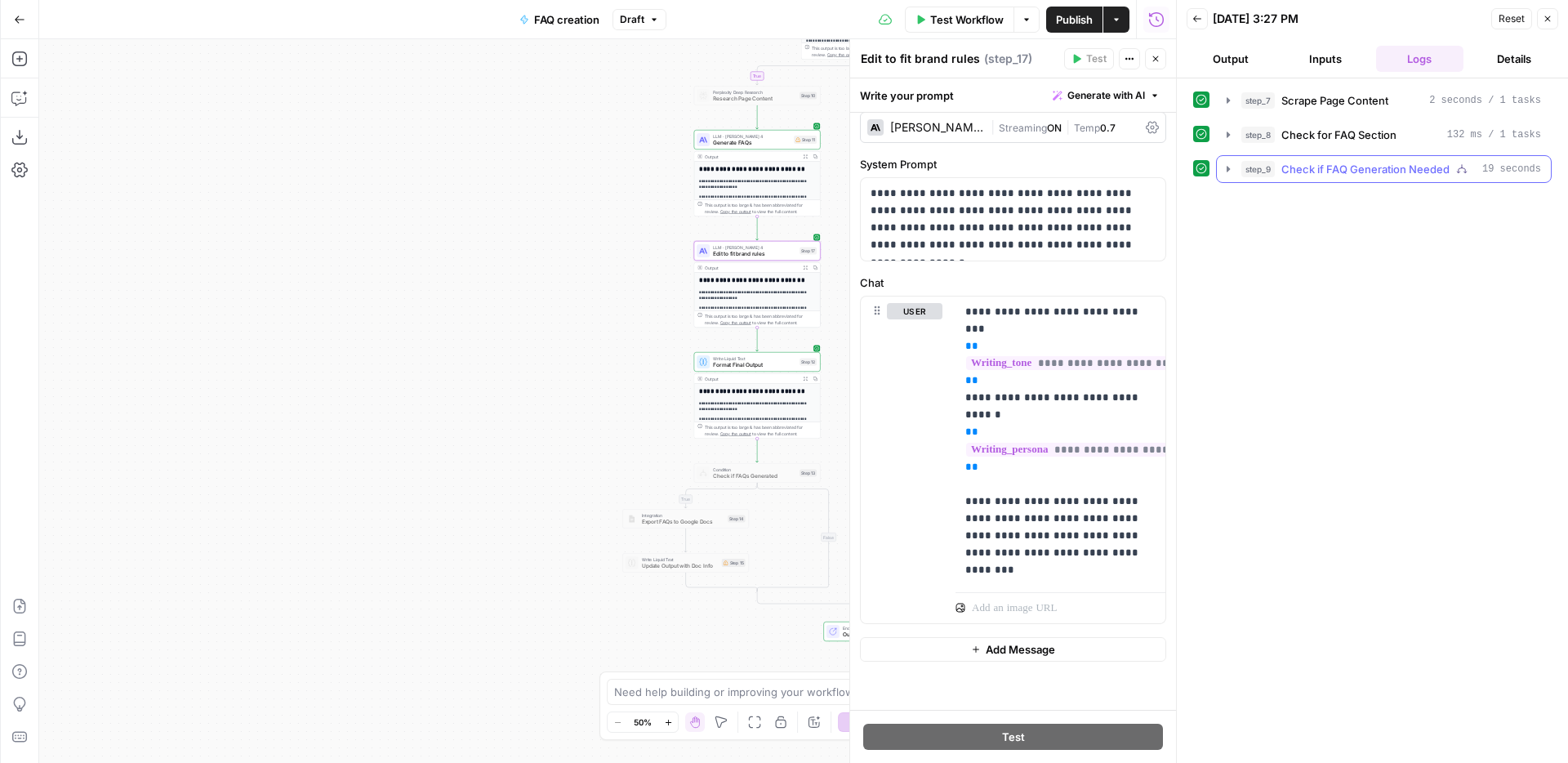 click 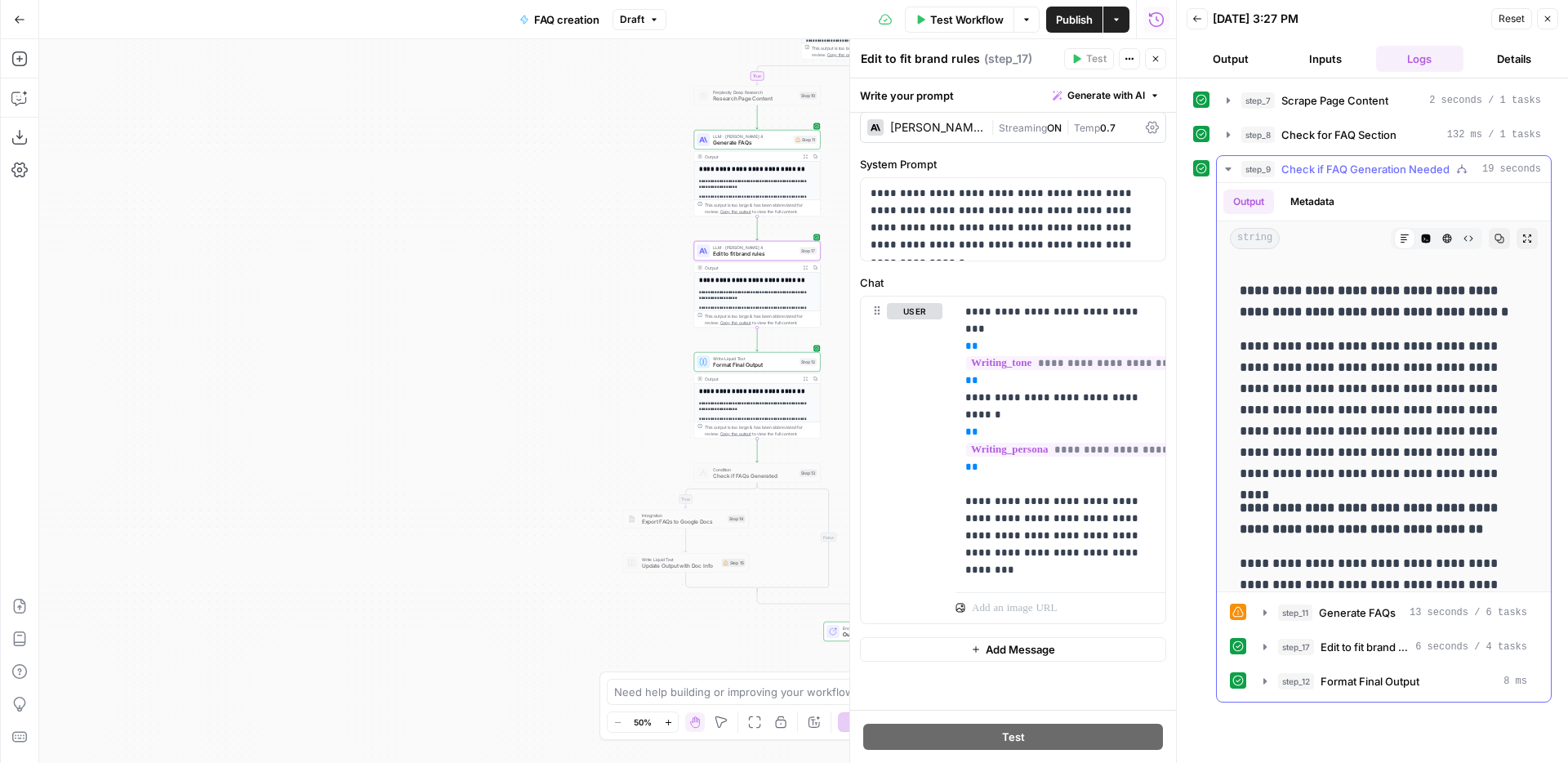 scroll, scrollTop: 104, scrollLeft: 0, axis: vertical 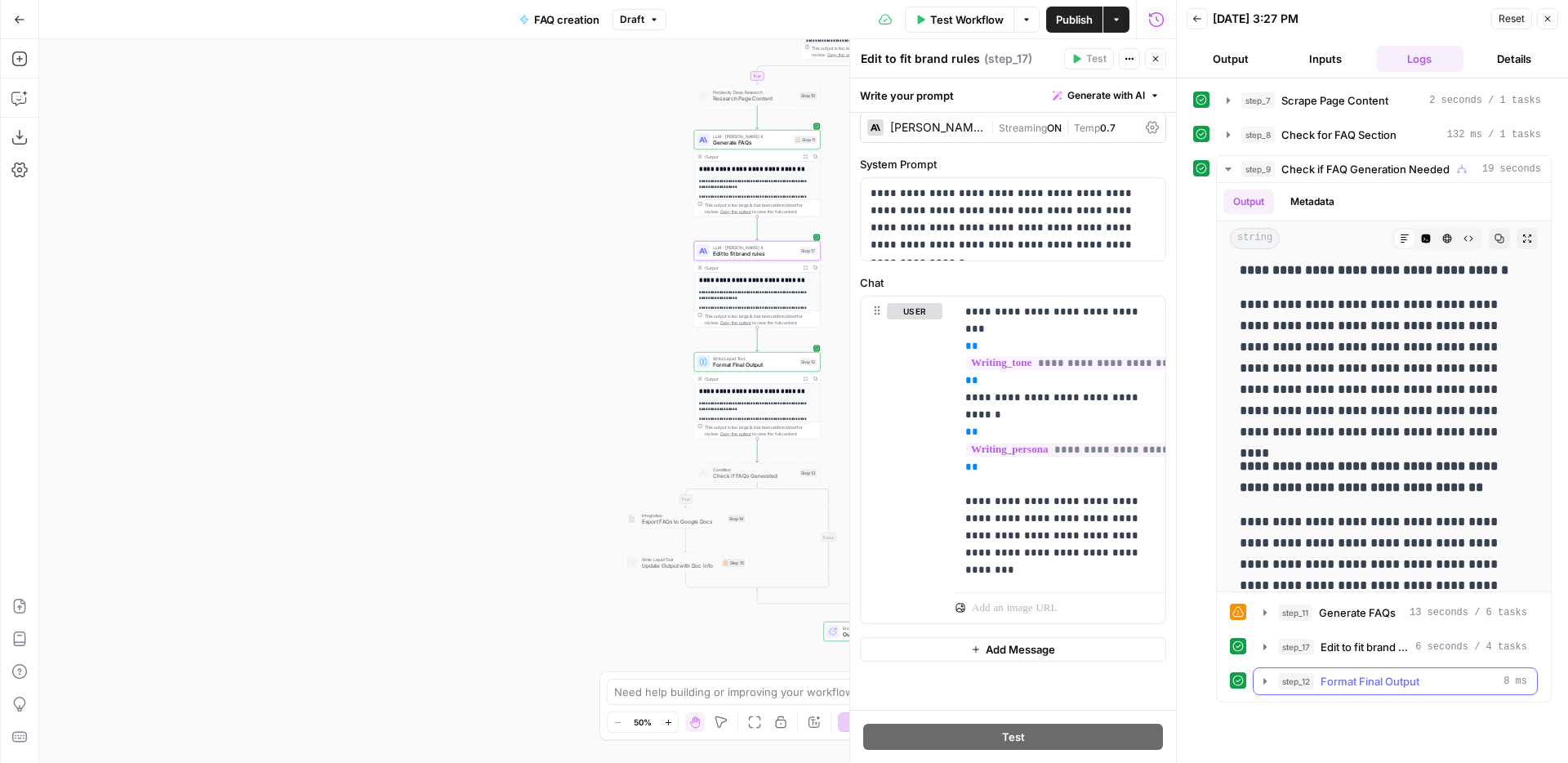 click 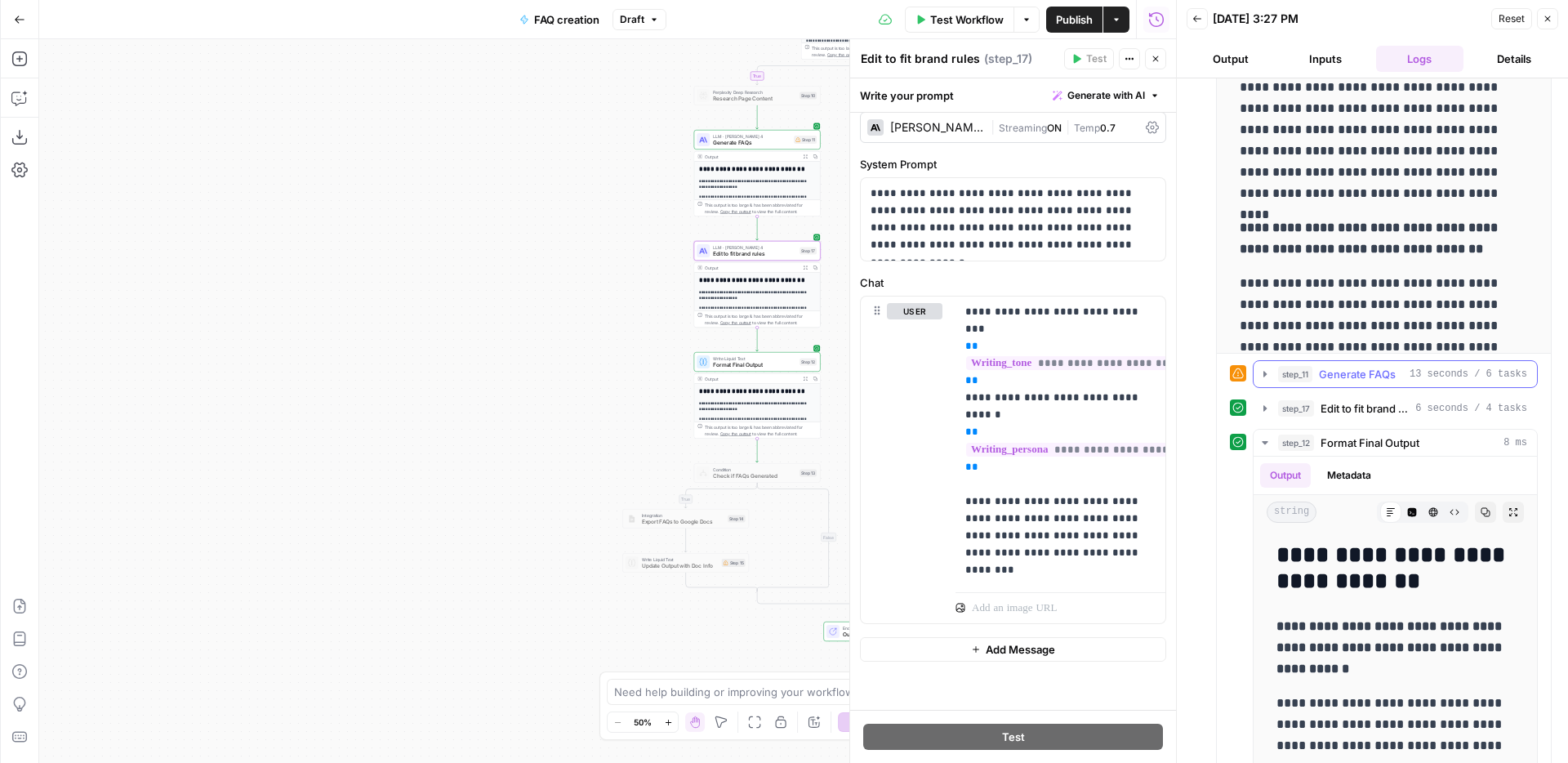 scroll, scrollTop: 257, scrollLeft: 0, axis: vertical 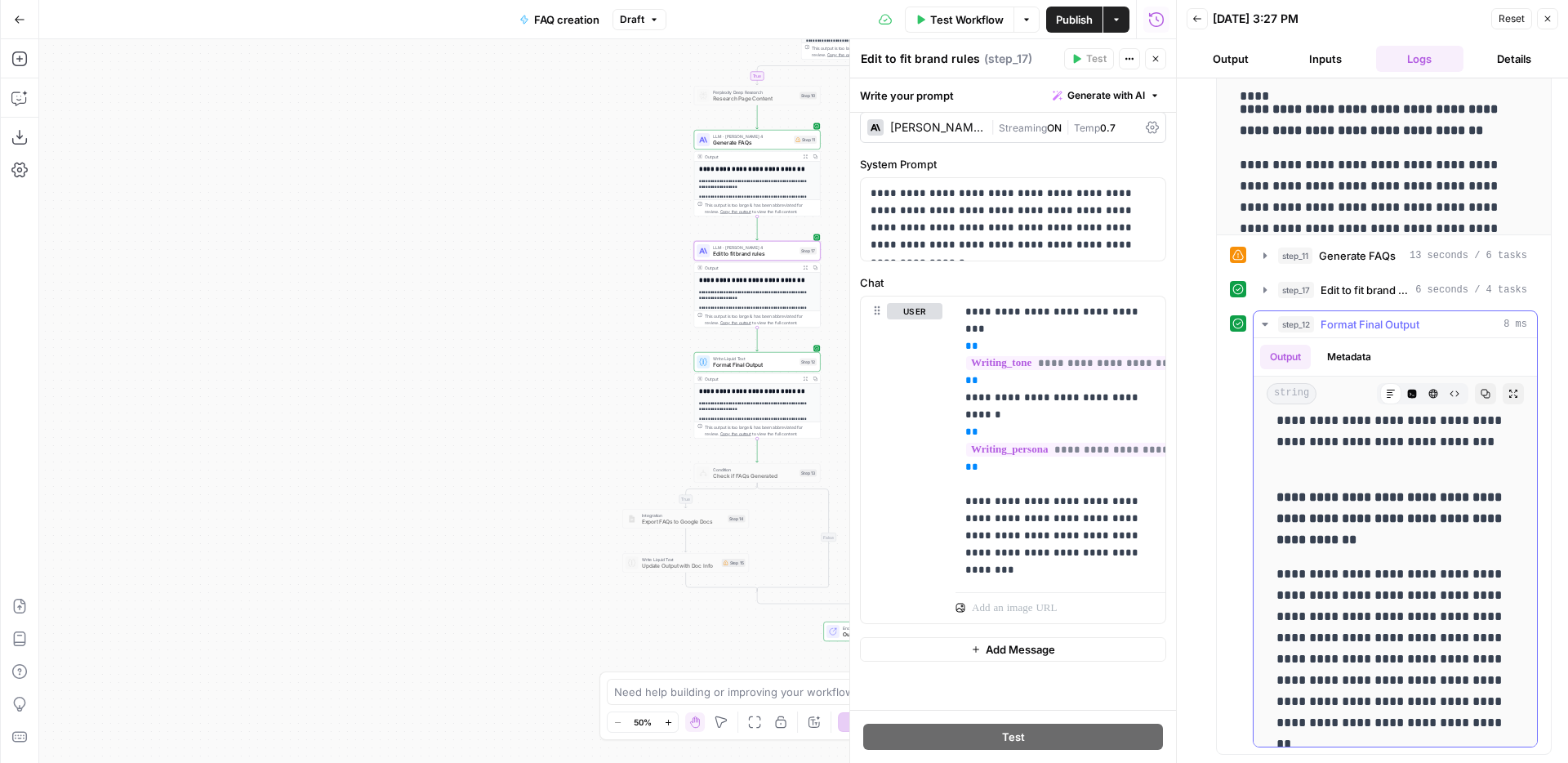 click on "**********" at bounding box center [1395, 659] 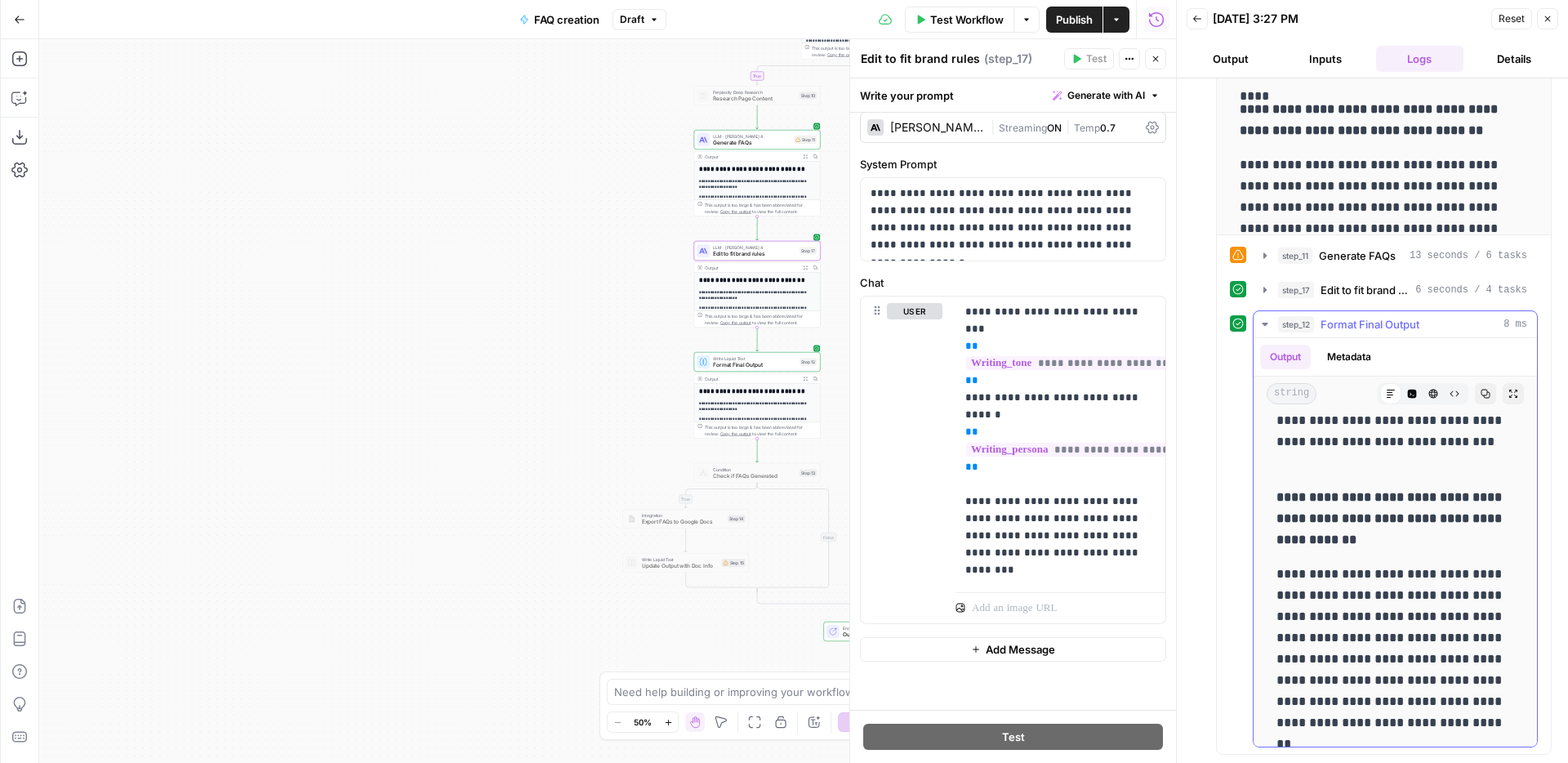 copy on "**********" 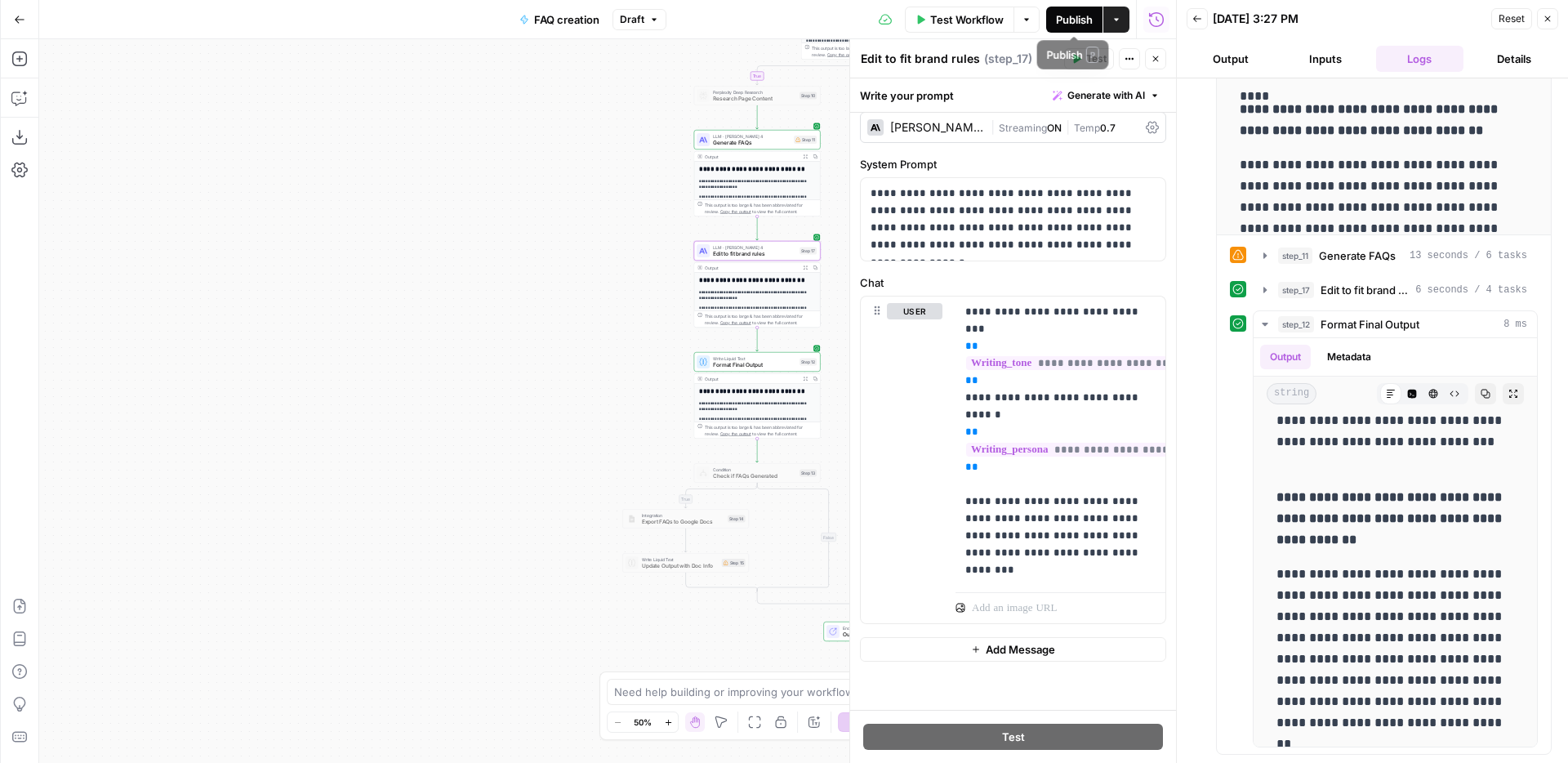 click on "Publish" at bounding box center (1074, 20) 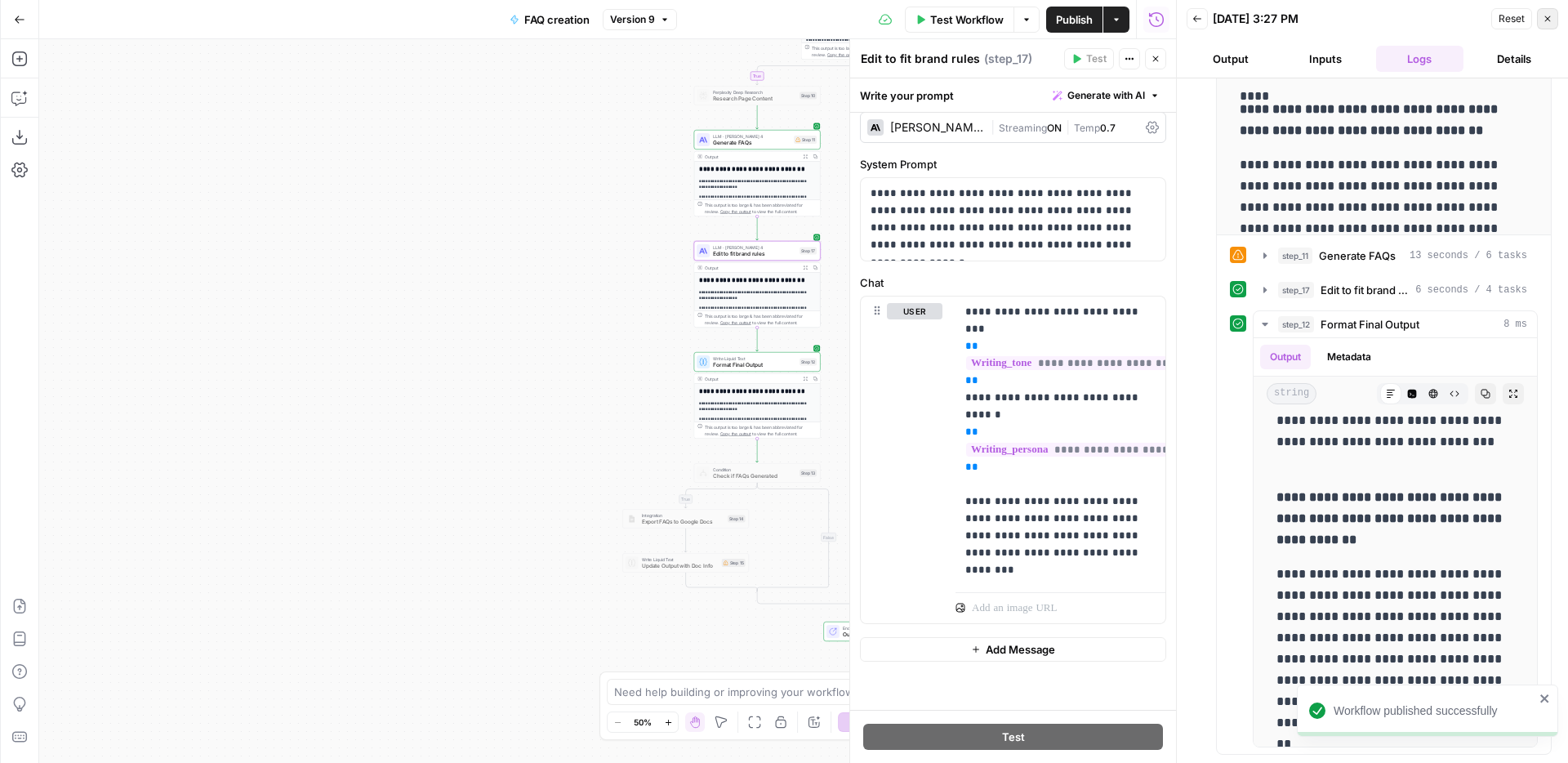 click 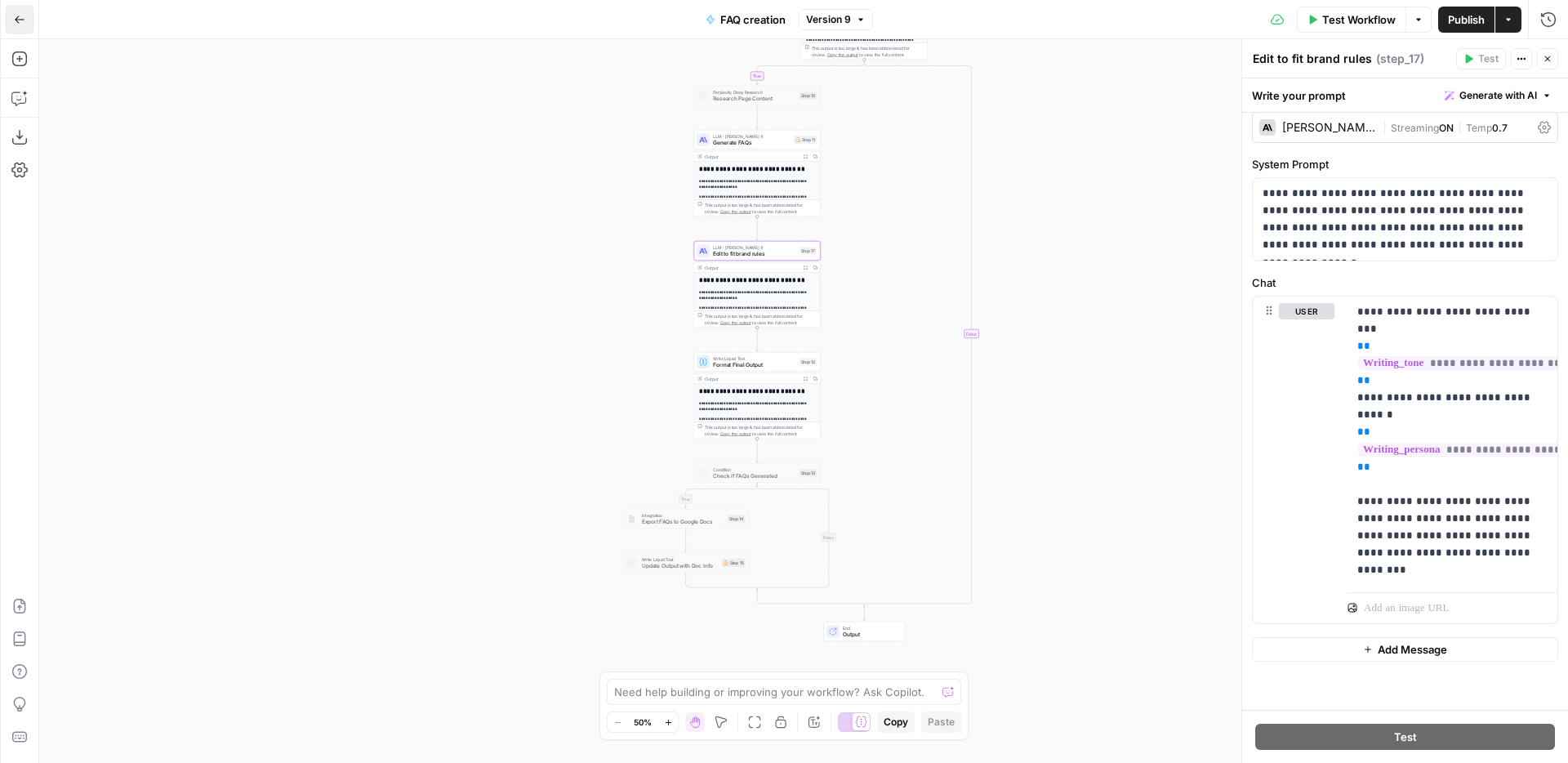click on "Go Back" at bounding box center [24, 19] 